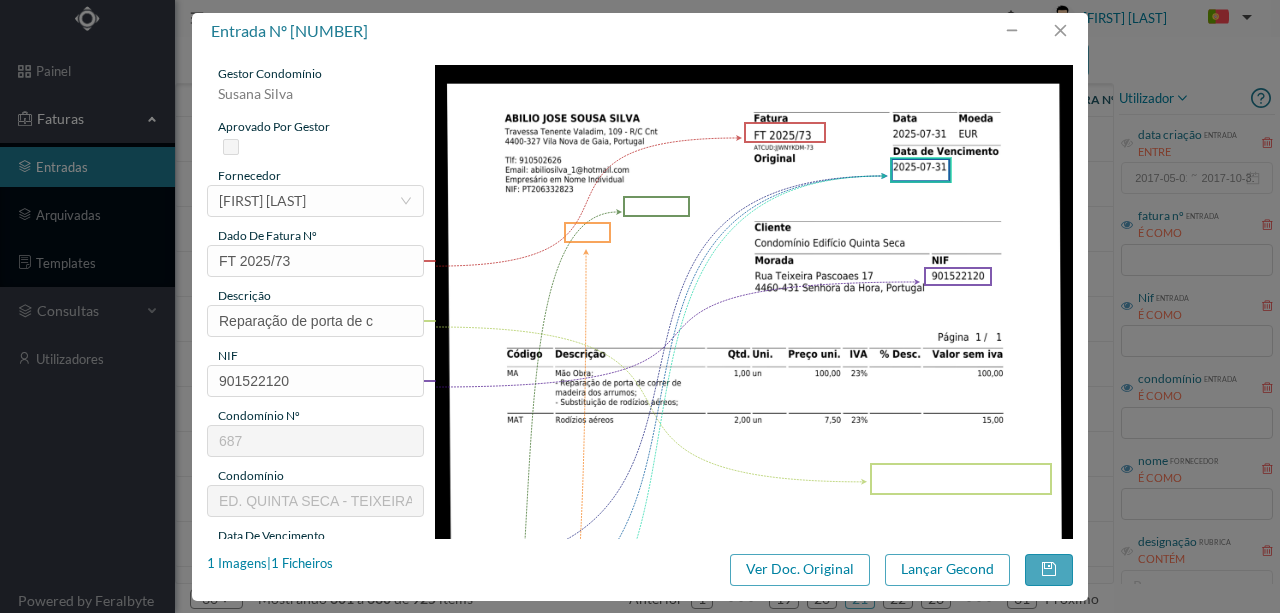 scroll, scrollTop: 0, scrollLeft: 0, axis: both 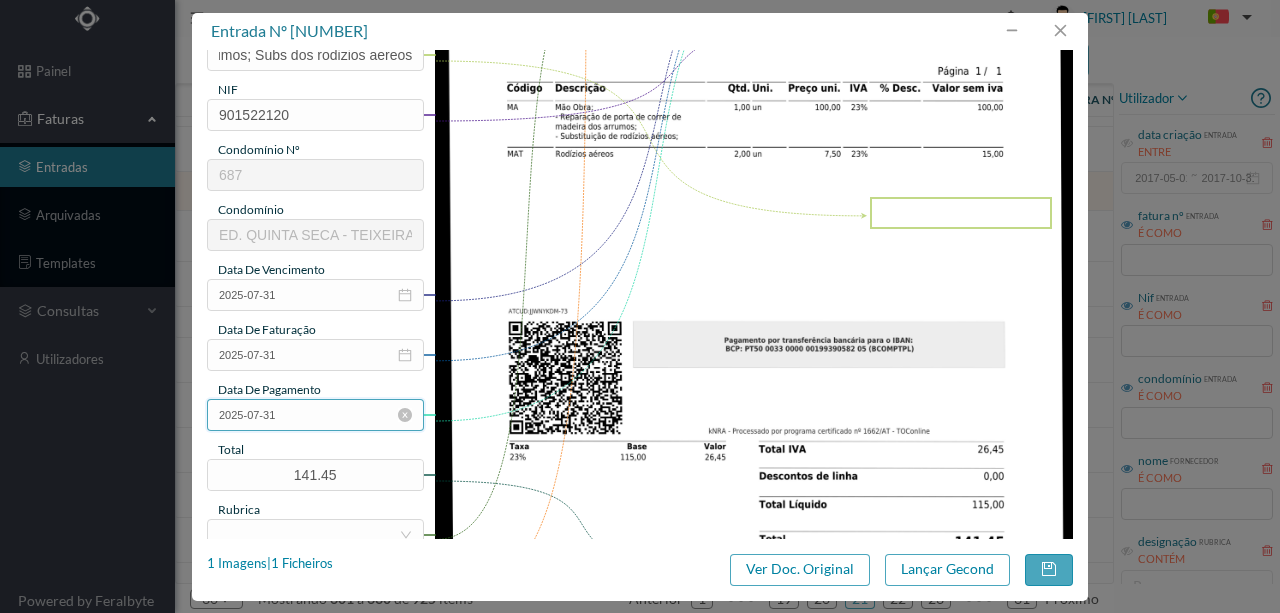 type on "Reparação de porta de correr de madeira dos arrumos; Subs dos rodizios aereos" 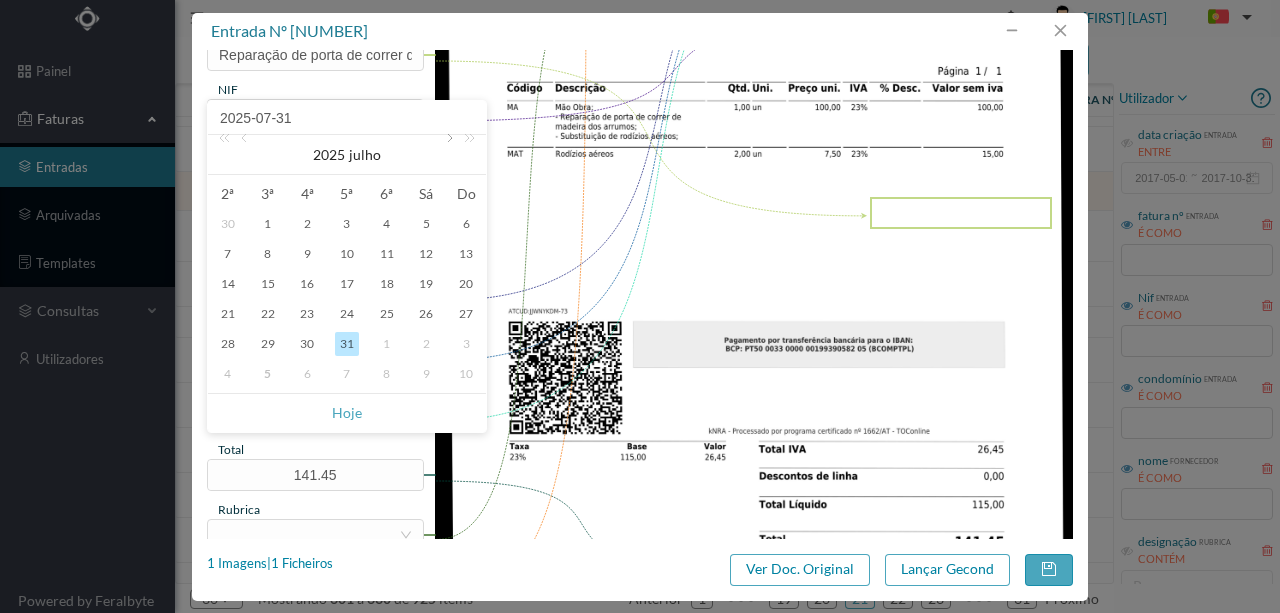 click at bounding box center [448, 155] 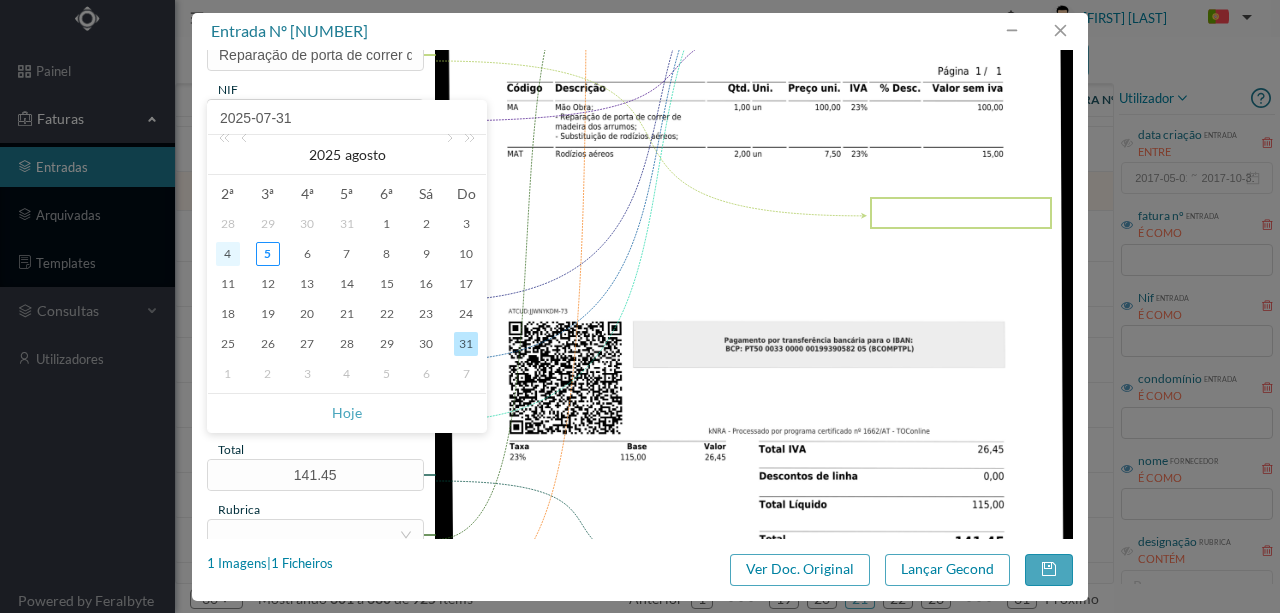 click on "4" at bounding box center [228, 254] 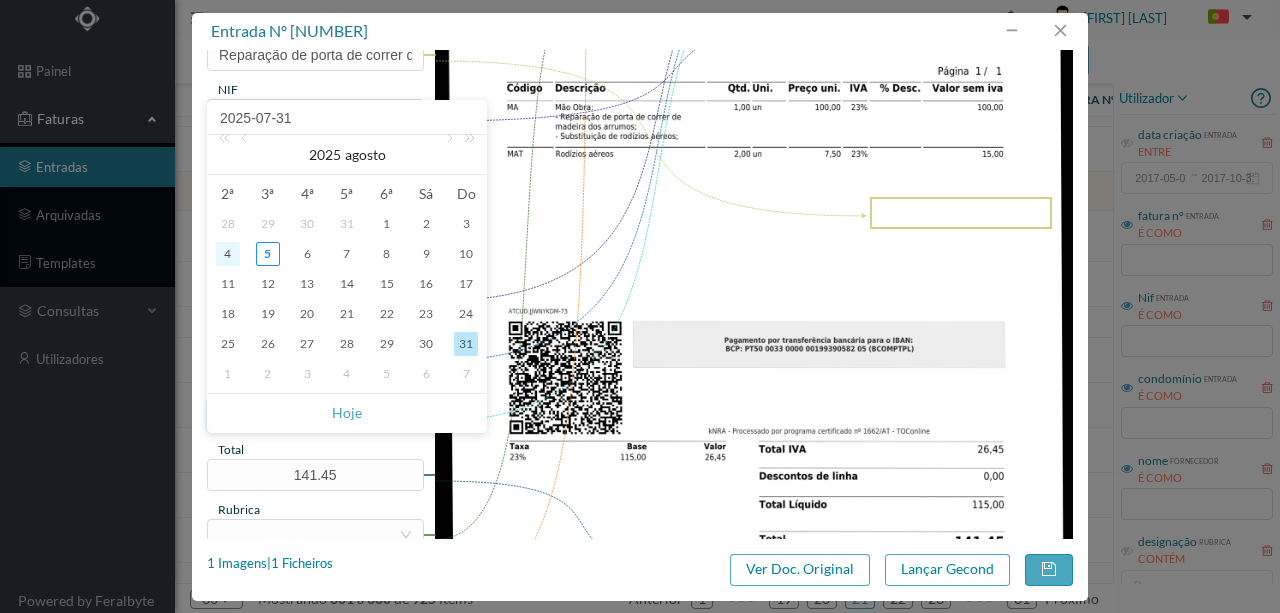 type on "2025-08-04" 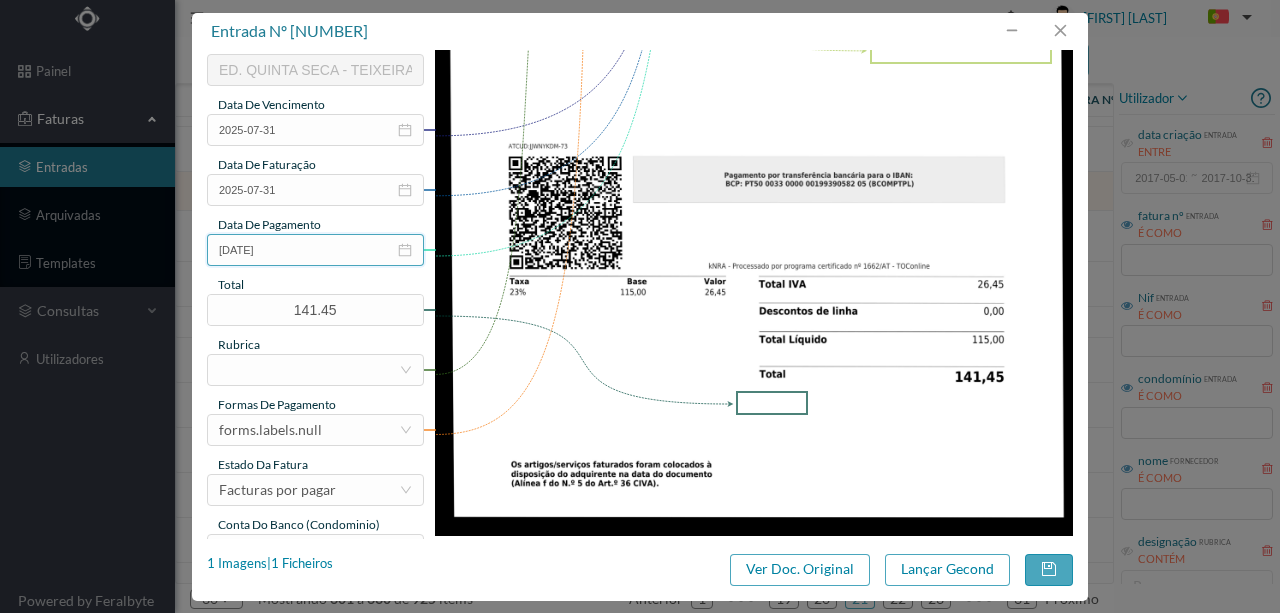 scroll, scrollTop: 466, scrollLeft: 0, axis: vertical 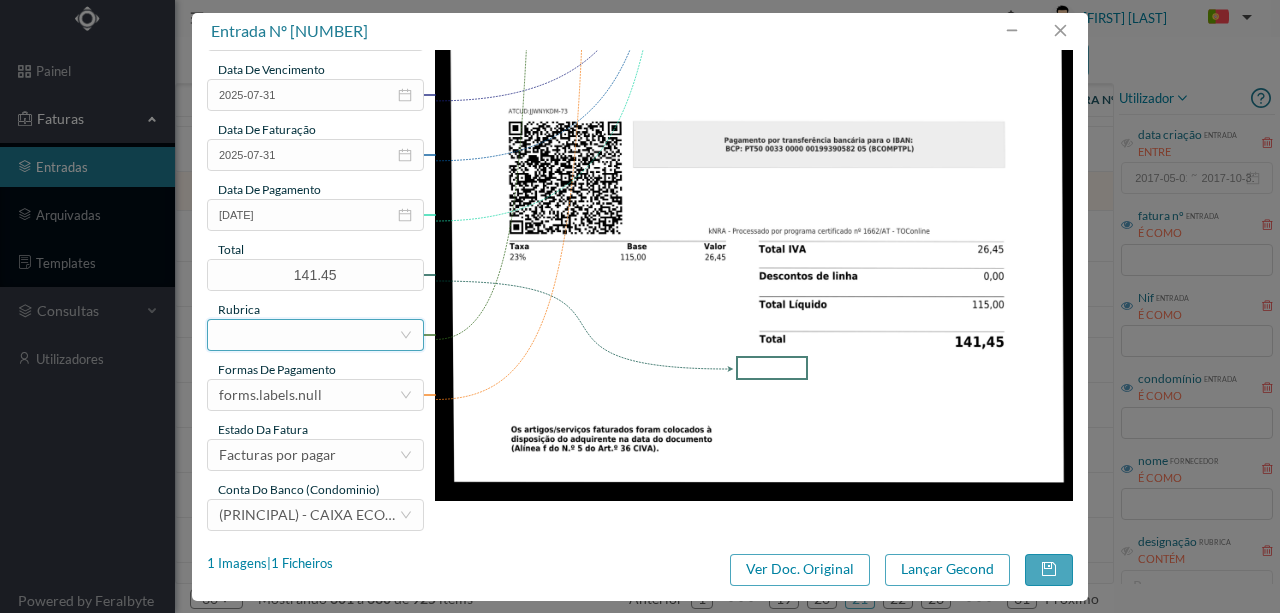 click at bounding box center [309, 335] 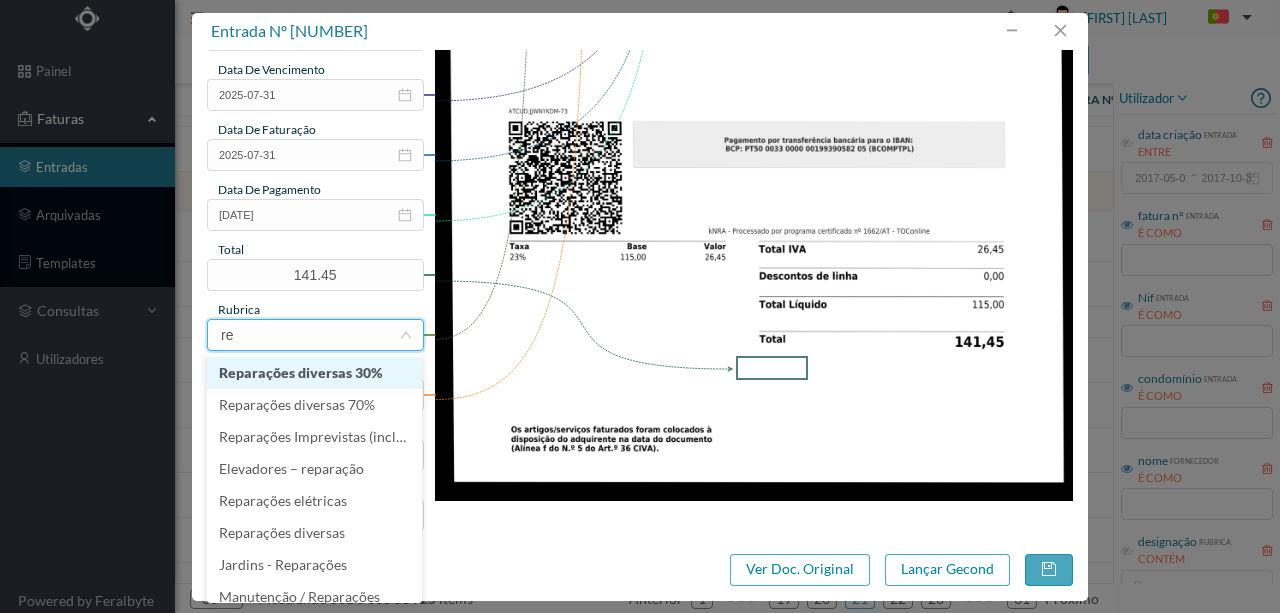 type on "rep" 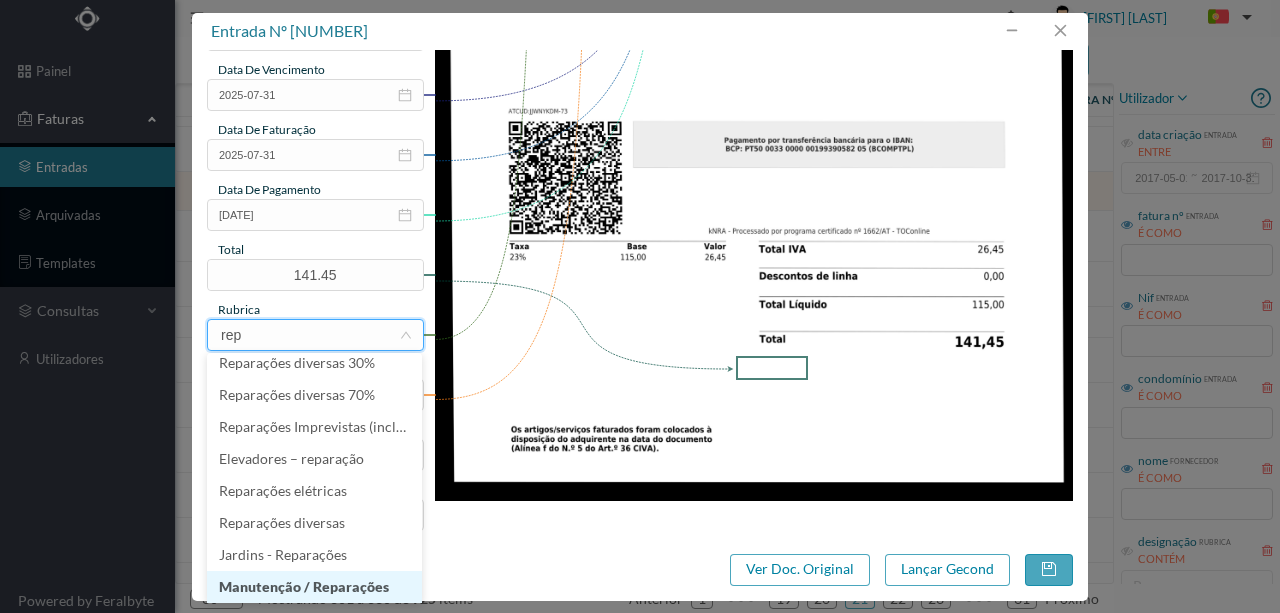 click on "Manutenção / Reparações" at bounding box center (314, 587) 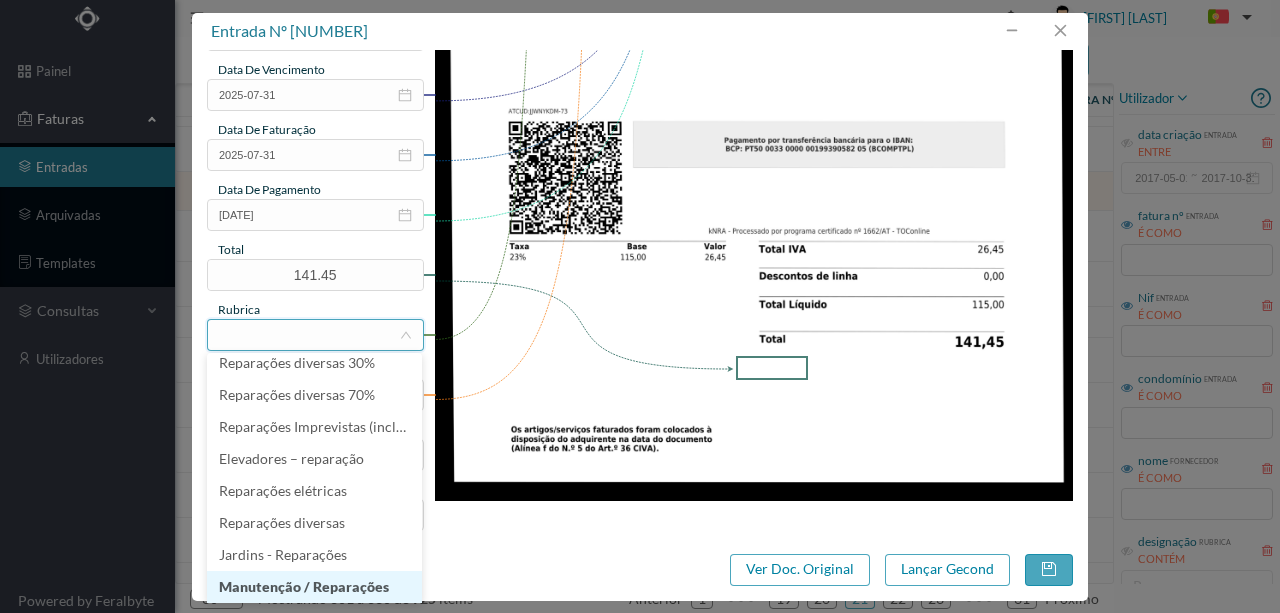 scroll, scrollTop: 4, scrollLeft: 0, axis: vertical 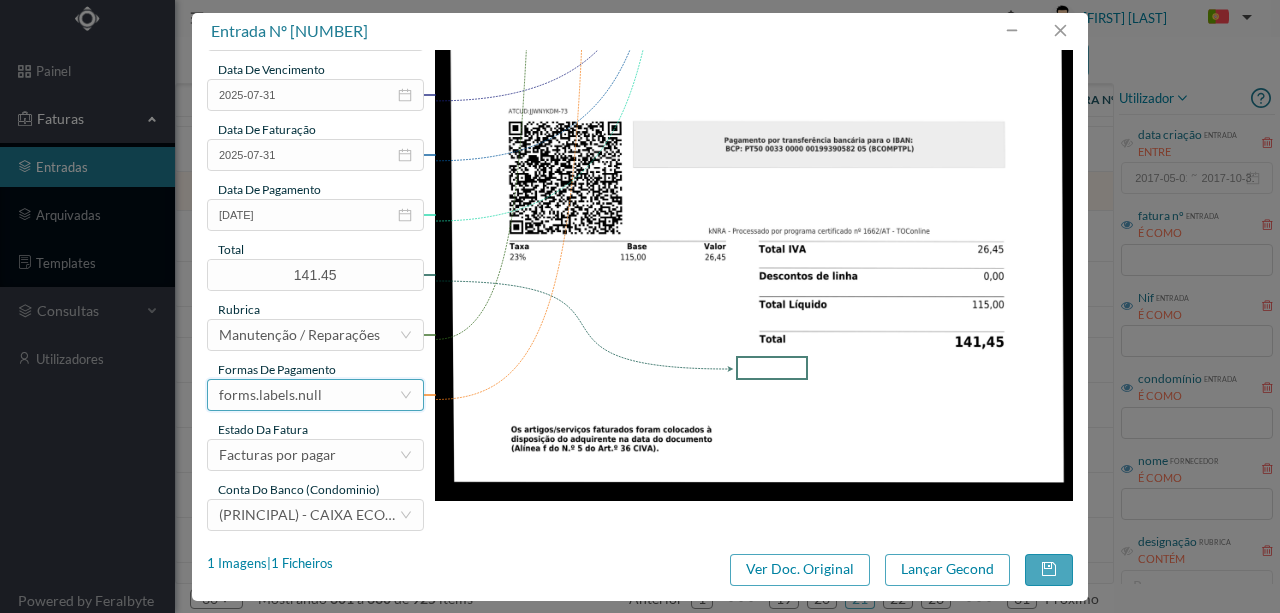 click on "forms.labels.null" at bounding box center (270, 395) 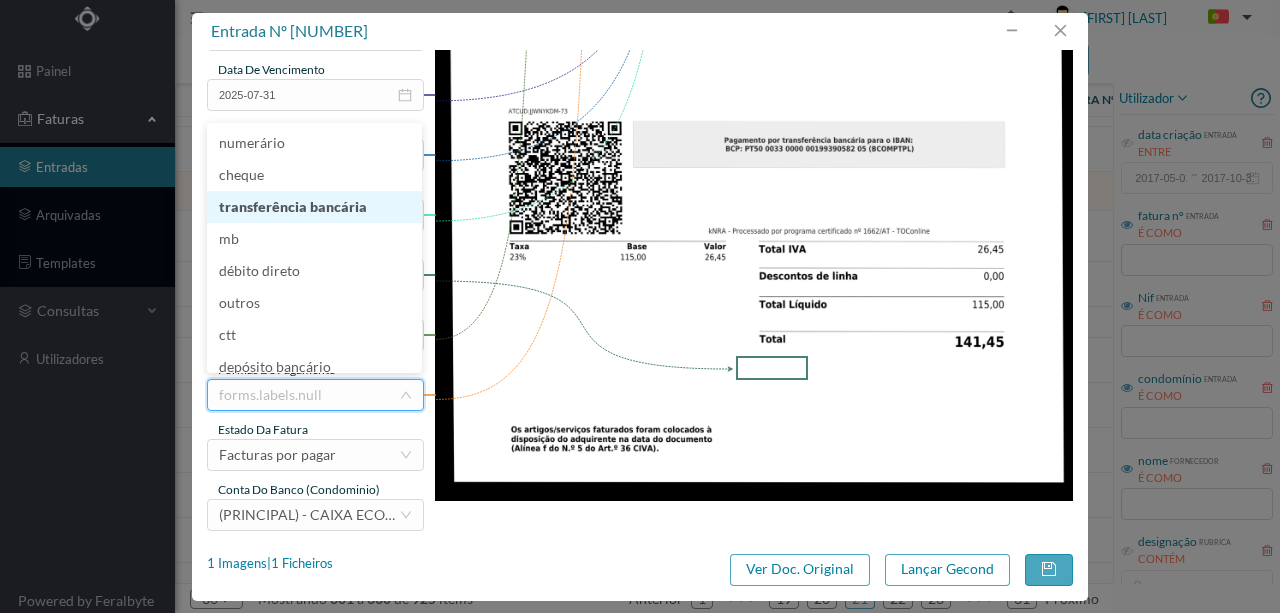 click on "transferência bancária" at bounding box center [314, 207] 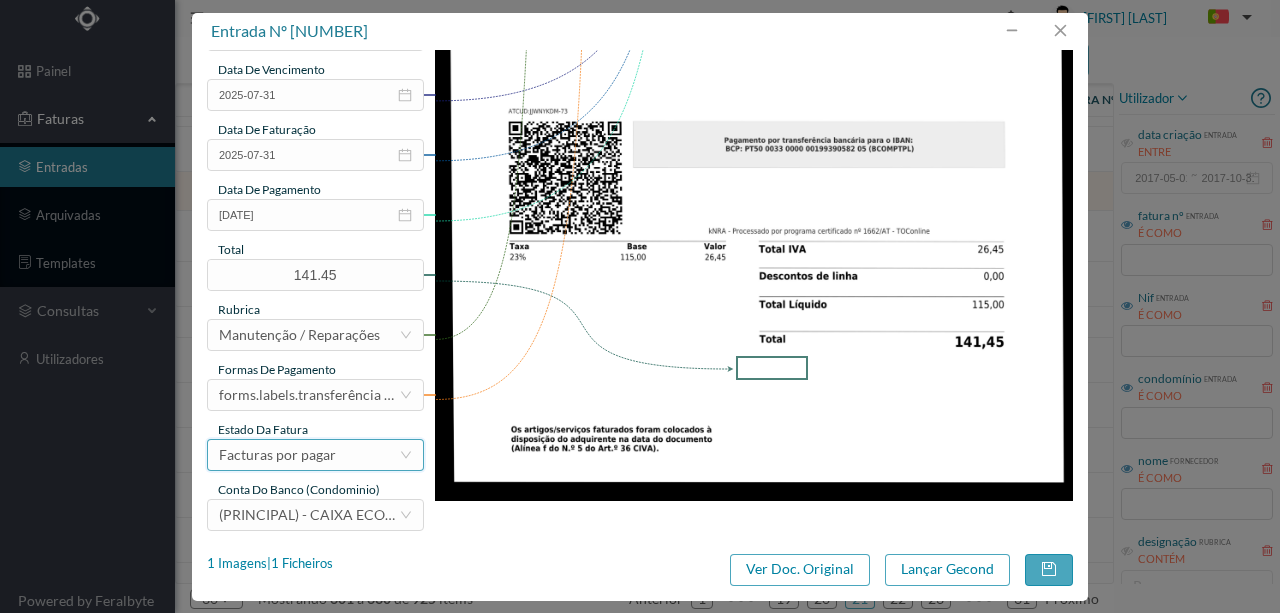 click on "Facturas por pagar" at bounding box center (277, 455) 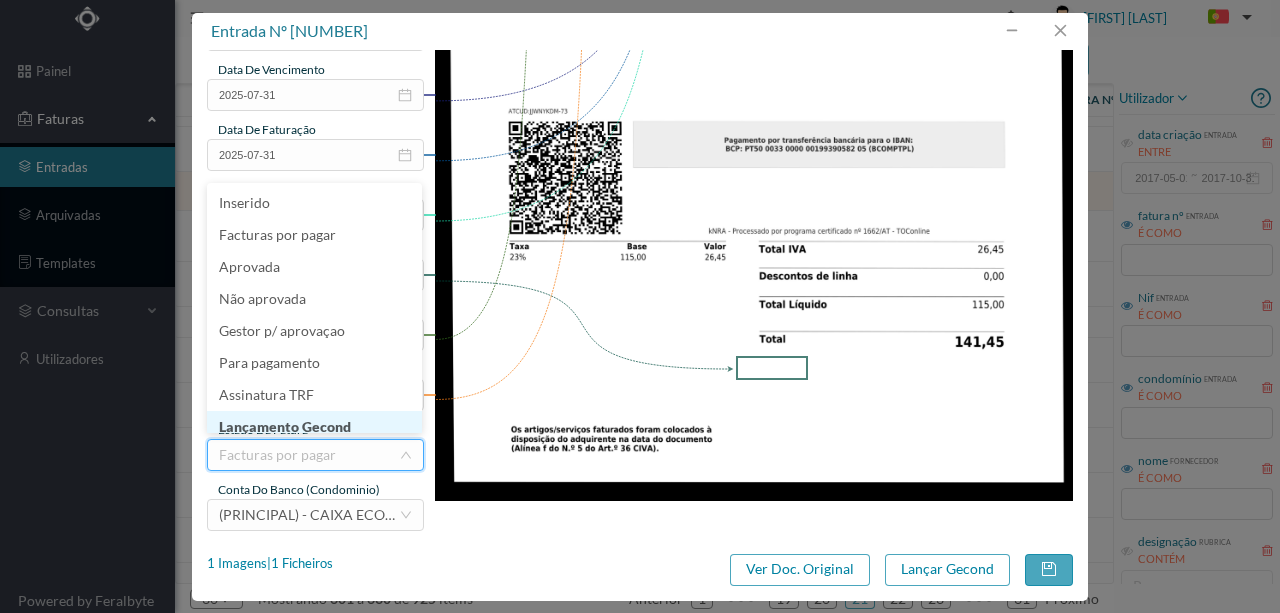 scroll, scrollTop: 10, scrollLeft: 0, axis: vertical 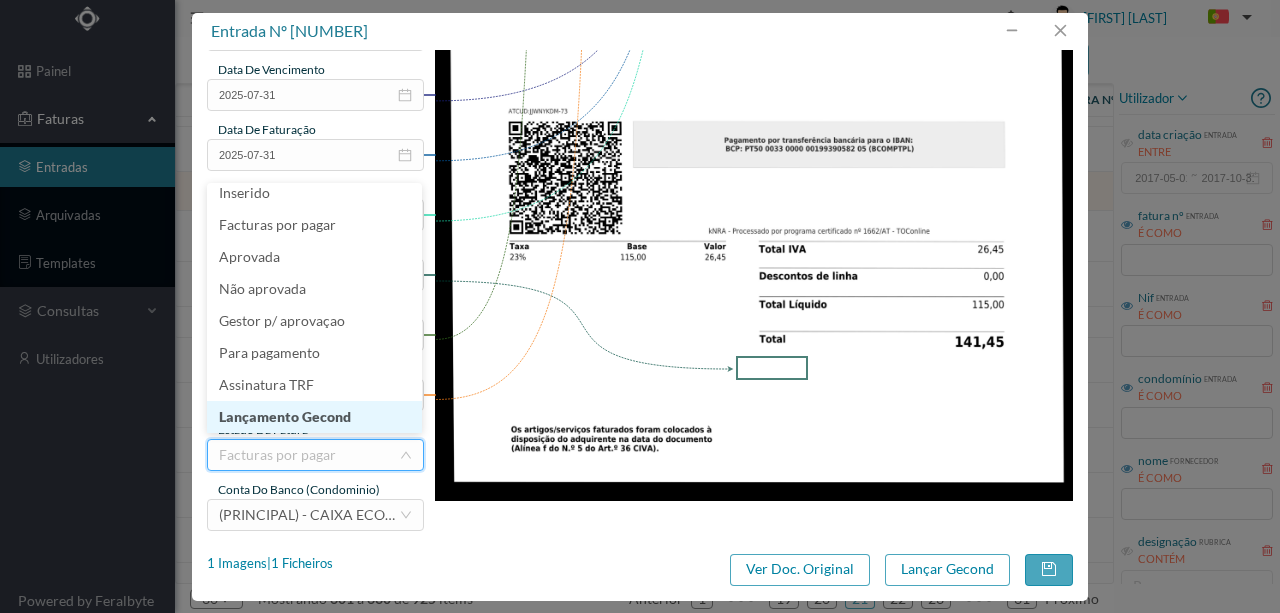 click on "Lançamento Gecond" at bounding box center [314, 417] 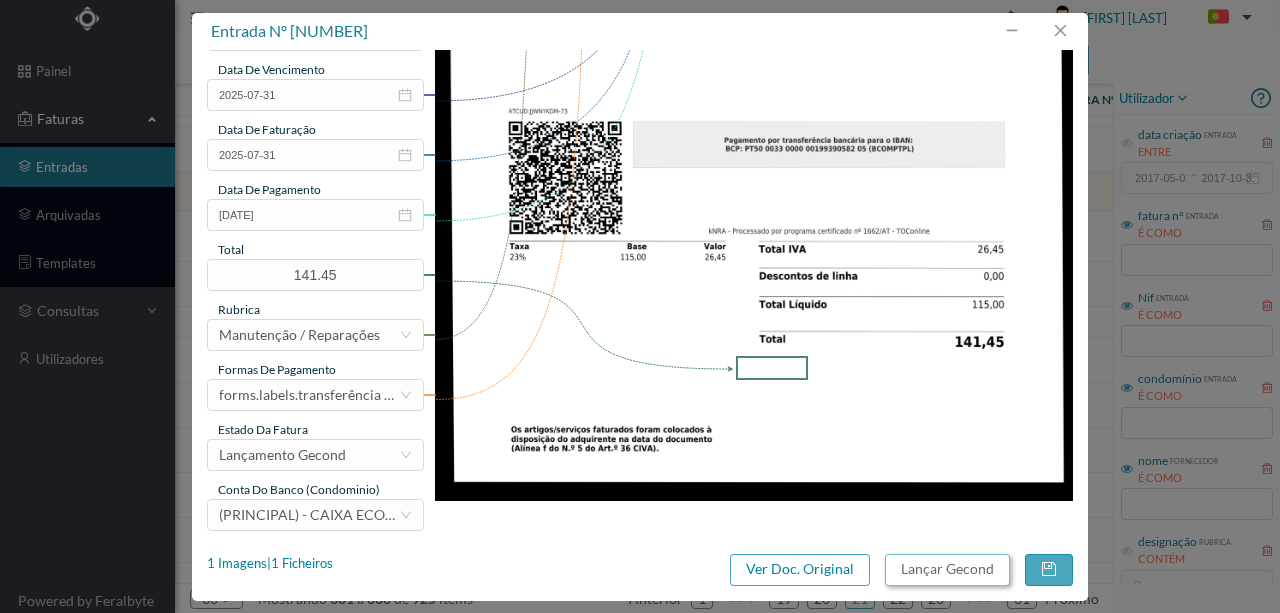 click on "Lançar Gecond" at bounding box center [947, 570] 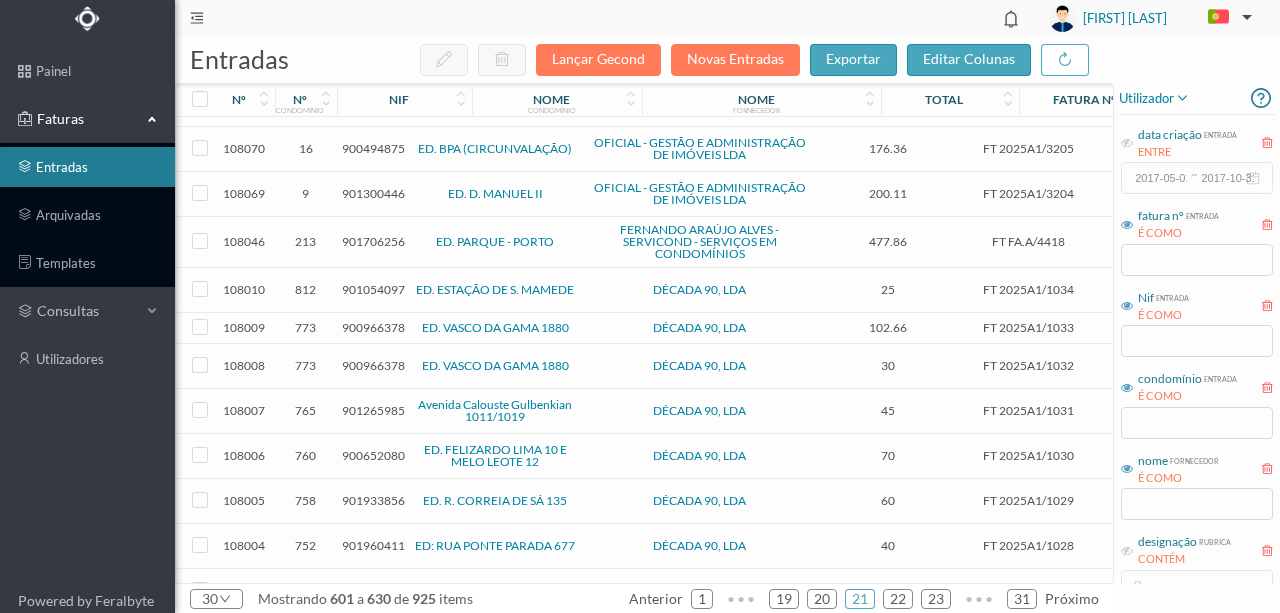 scroll, scrollTop: 805, scrollLeft: 0, axis: vertical 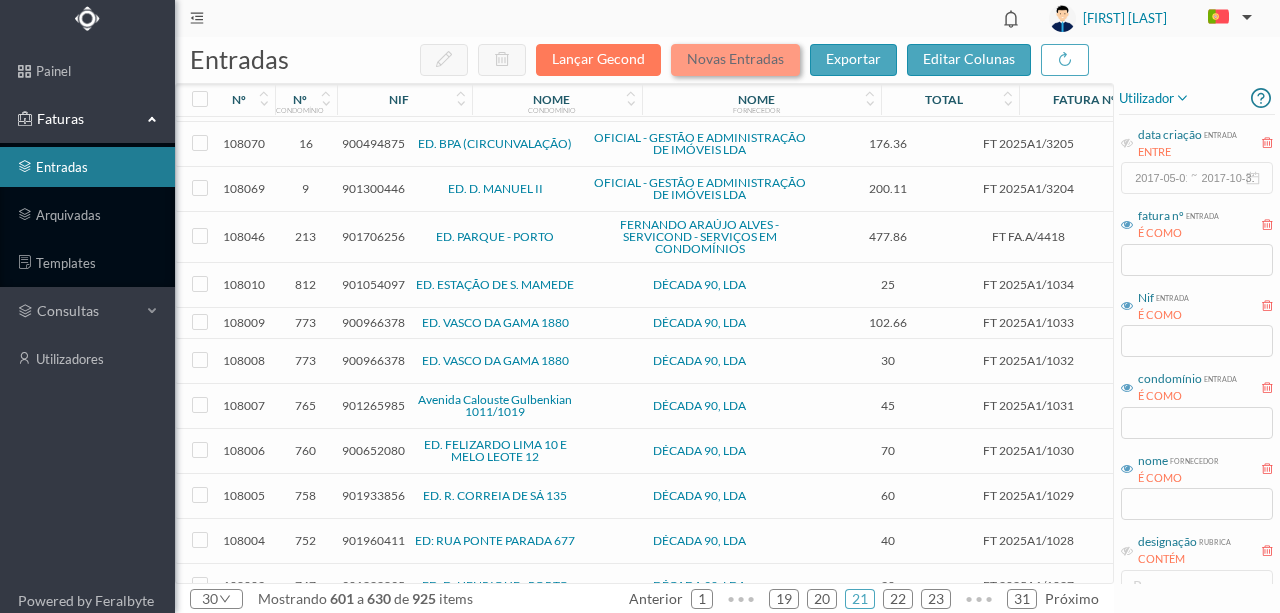 click on "Novas Entradas" at bounding box center [735, 60] 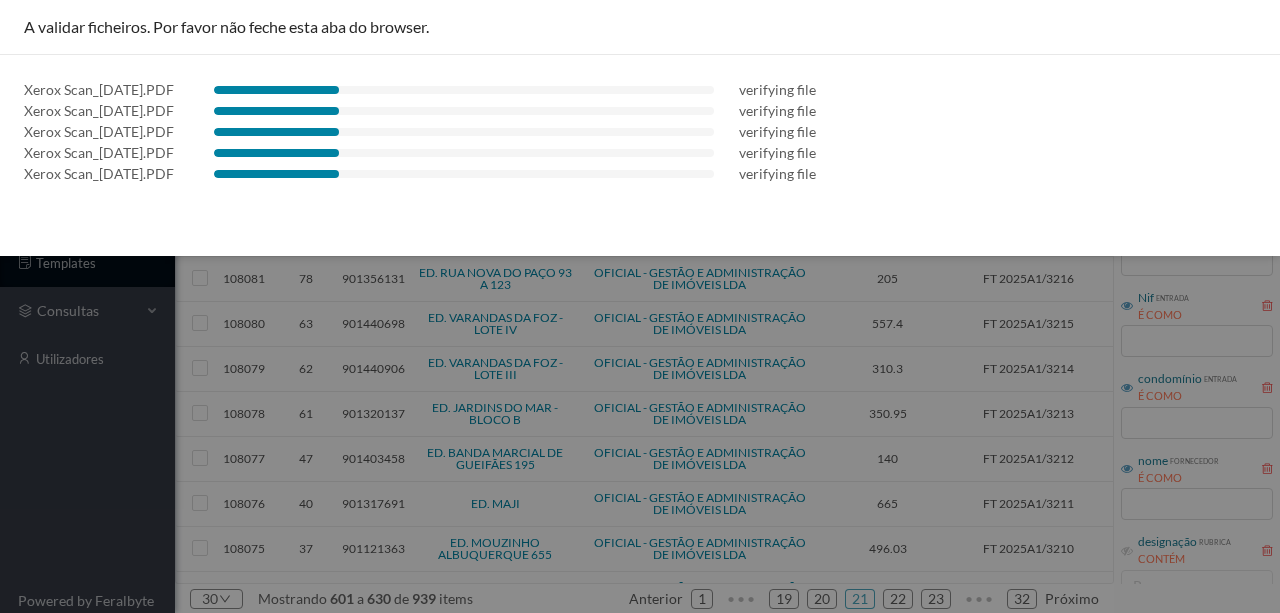 click on "Xerox Scan_05082025160506.PDF verifying file Xerox Scan_05082025160458.PDF verifying file Xerox Scan_05082025160449.PDF verifying file Xerox Scan_05082025160440.PDF verifying file Xerox Scan_05082025160434_20250805160434.PDF verifying file" at bounding box center (640, 131) 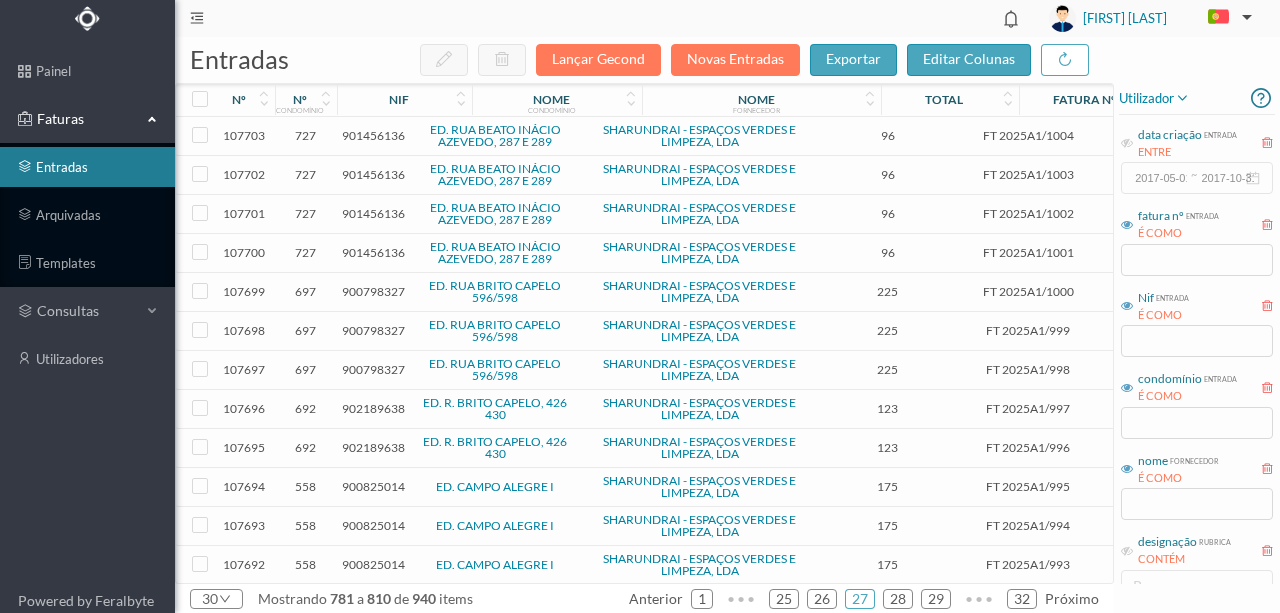scroll, scrollTop: 0, scrollLeft: 0, axis: both 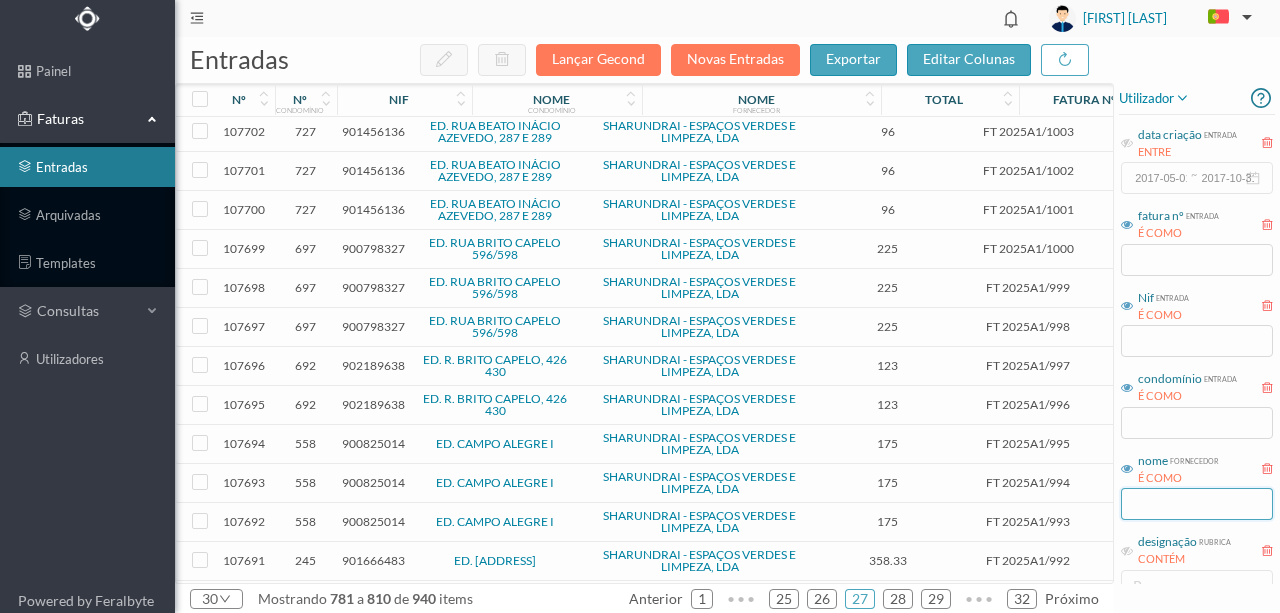 drag, startPoint x: 1171, startPoint y: 503, endPoint x: 1179, endPoint y: 496, distance: 10.630146 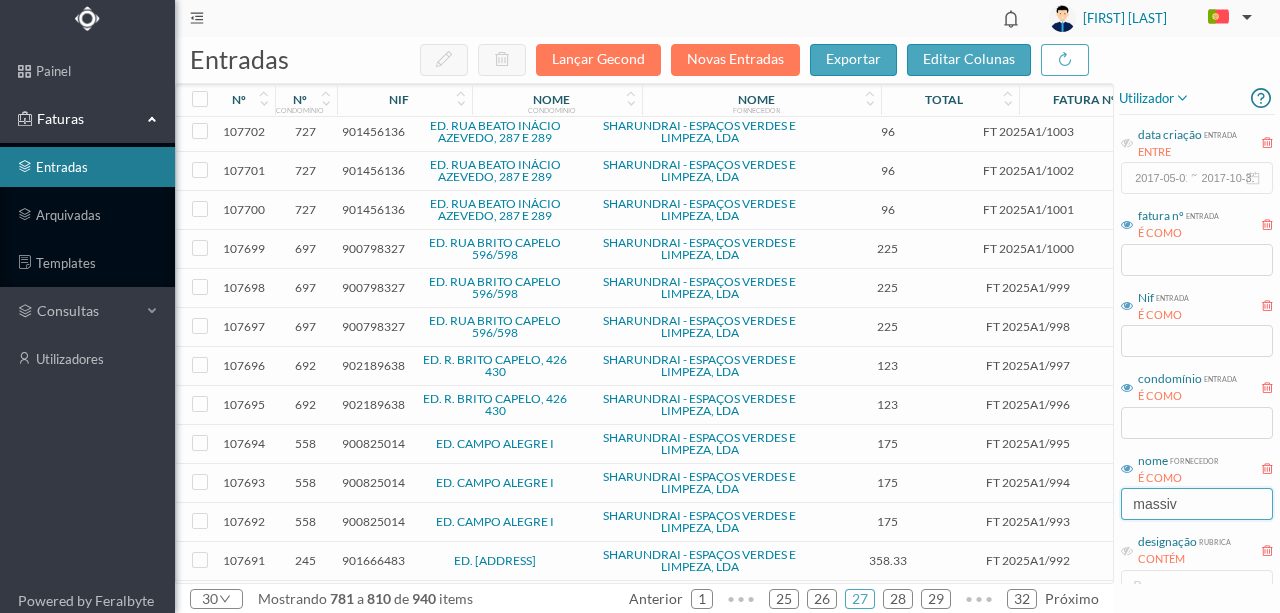 scroll, scrollTop: 0, scrollLeft: 0, axis: both 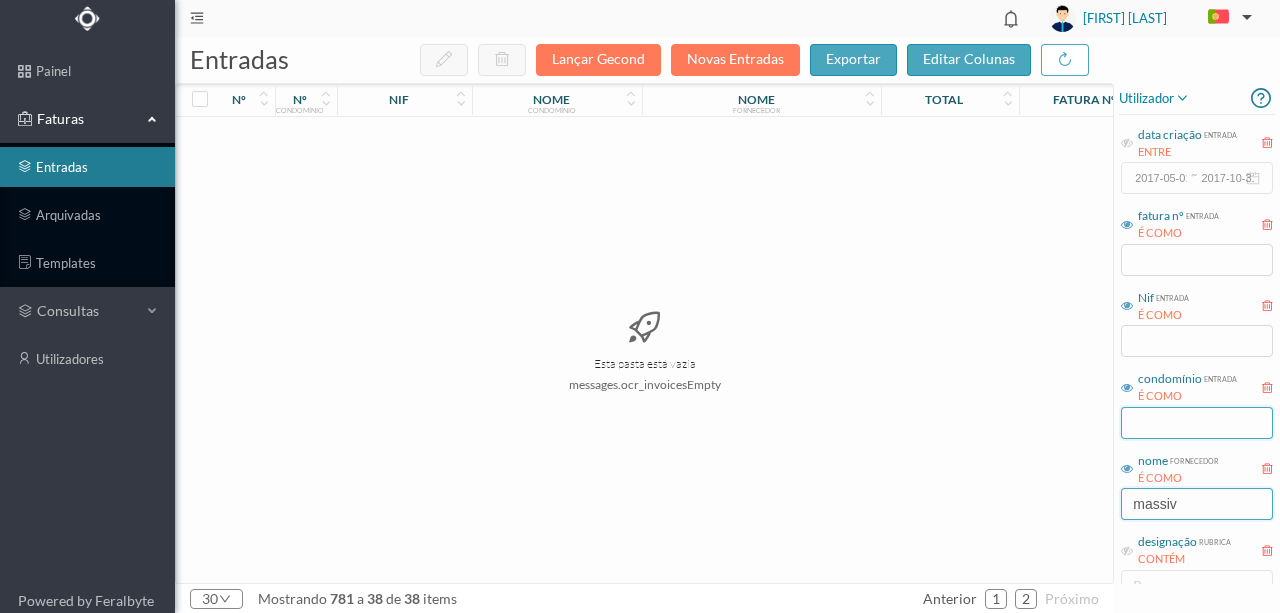 type on "massiv" 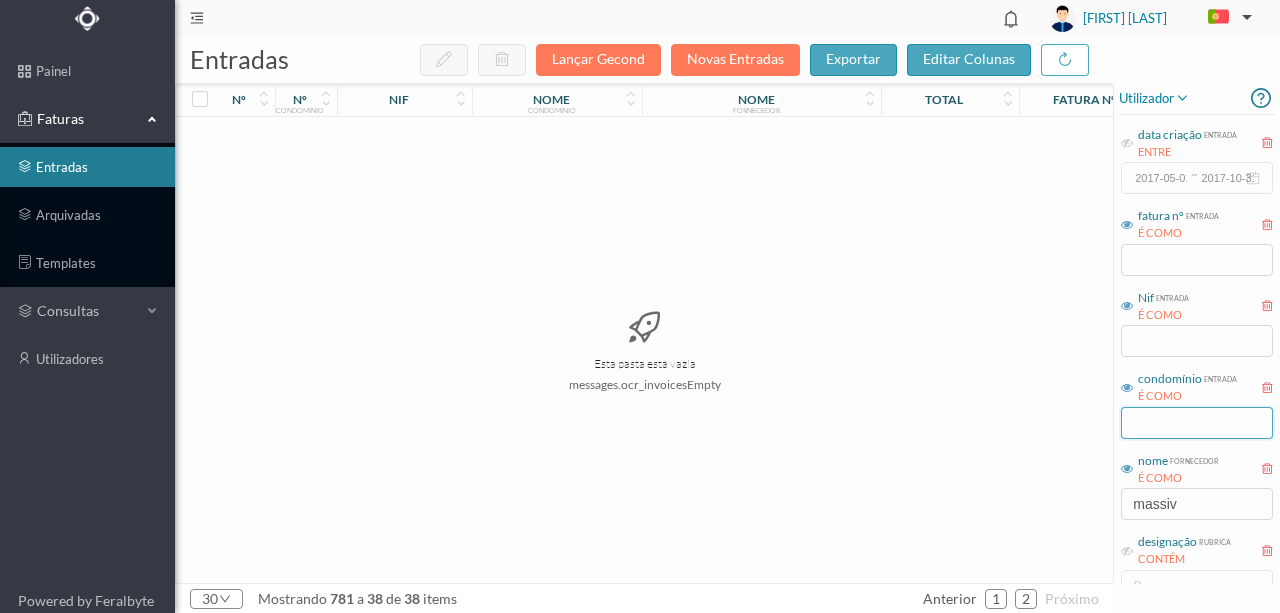click at bounding box center (1197, 423) 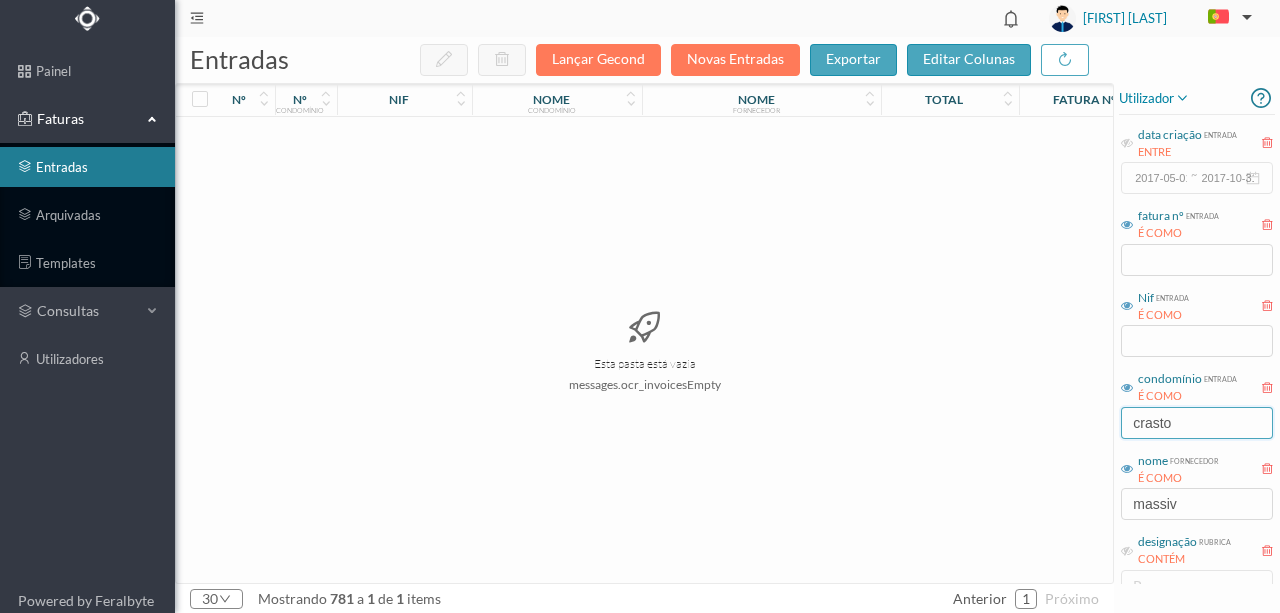 type on "crasto" 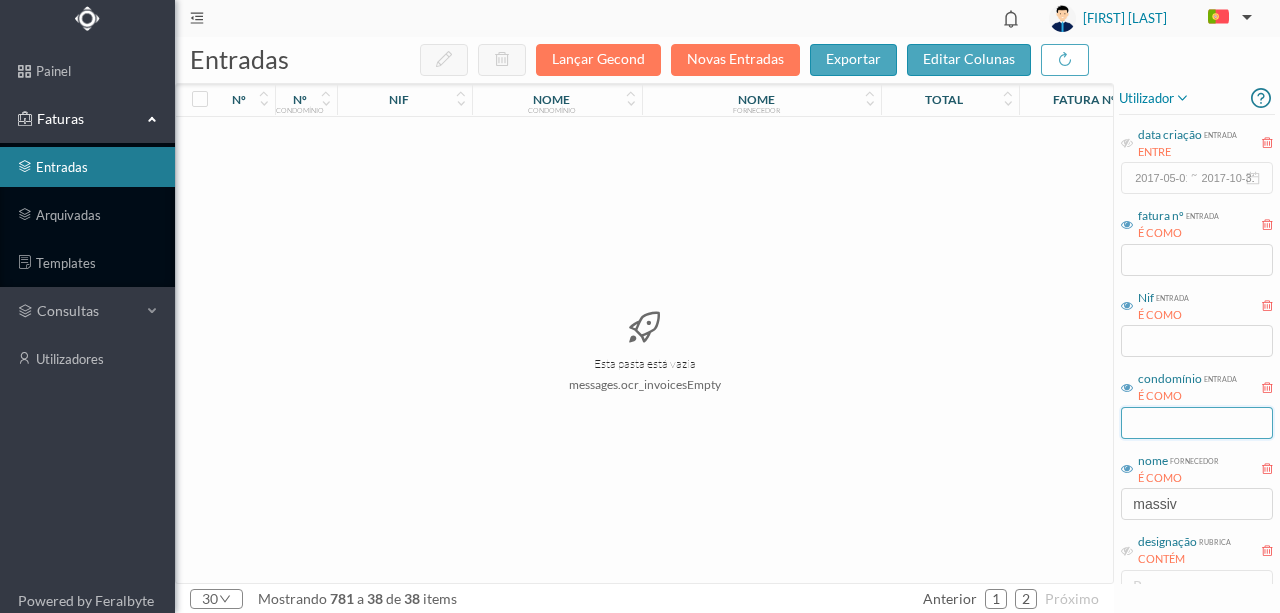 type 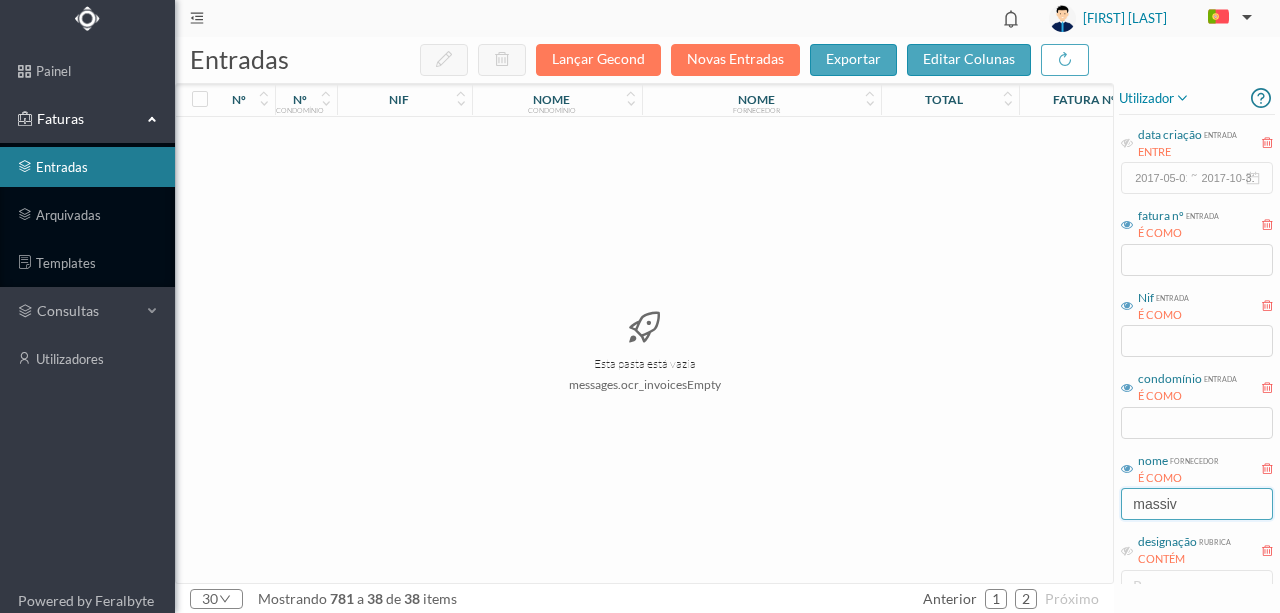drag, startPoint x: 1207, startPoint y: 506, endPoint x: 1090, endPoint y: 447, distance: 131.03435 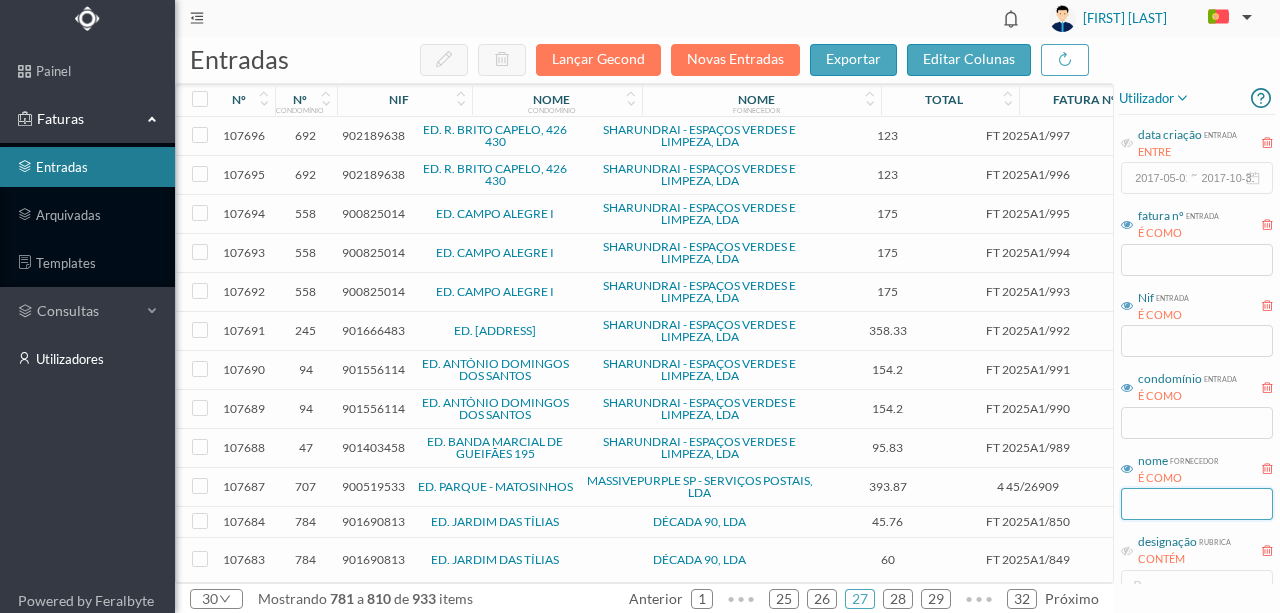 type 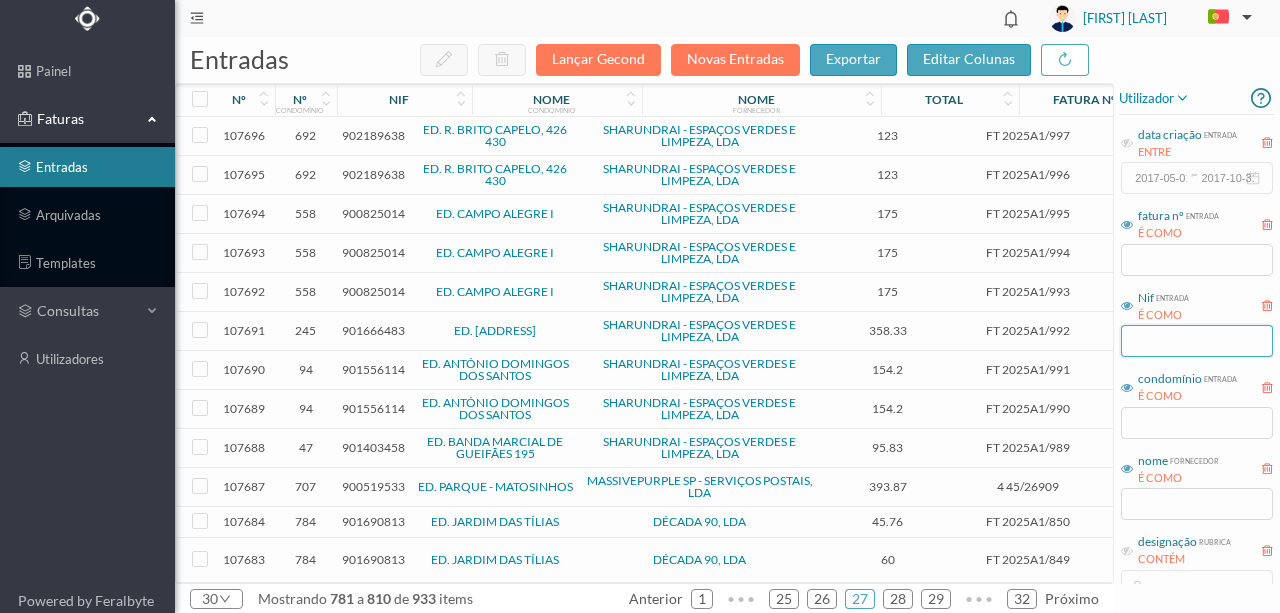 click at bounding box center (1197, 341) 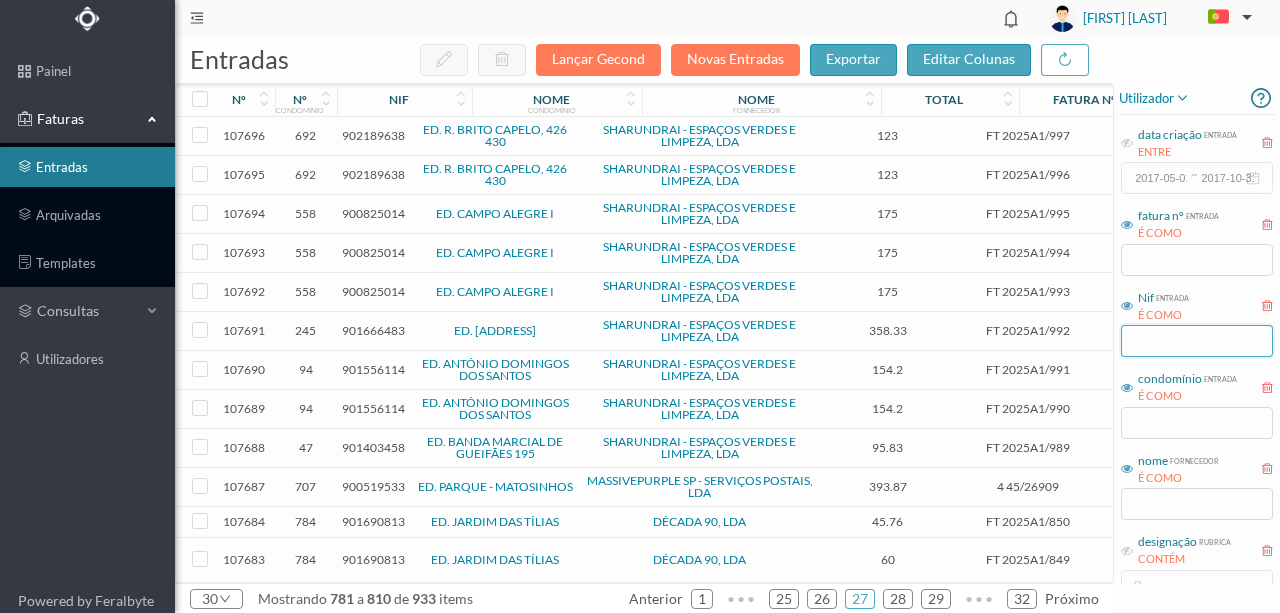 paste on "900809388" 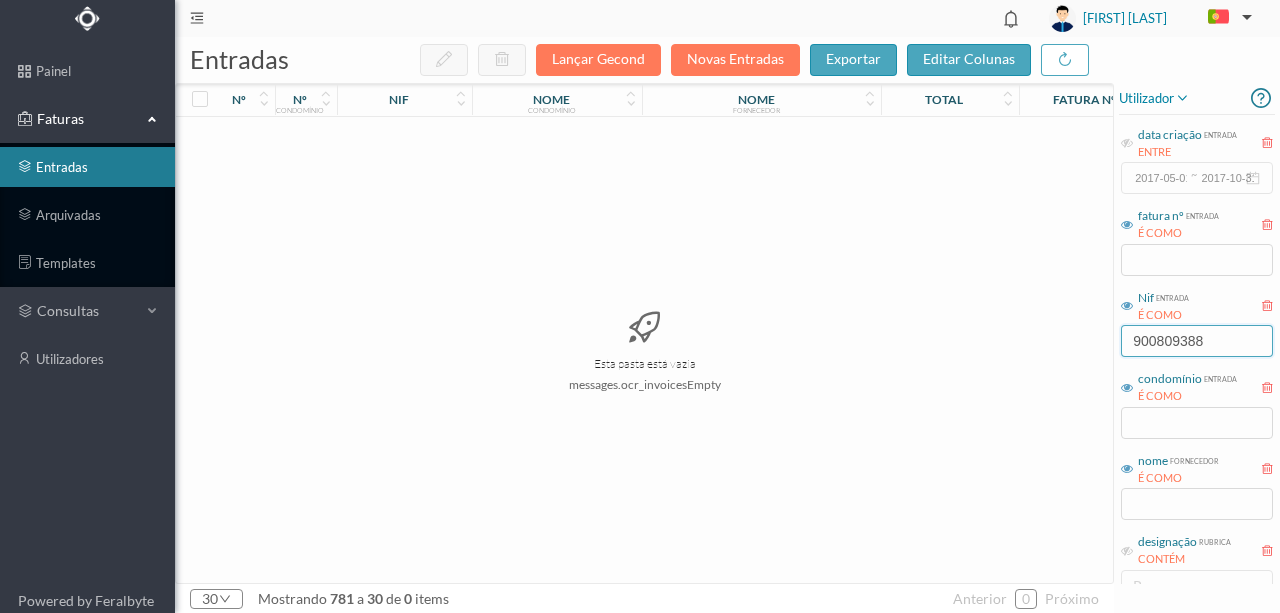 type on "900809388" 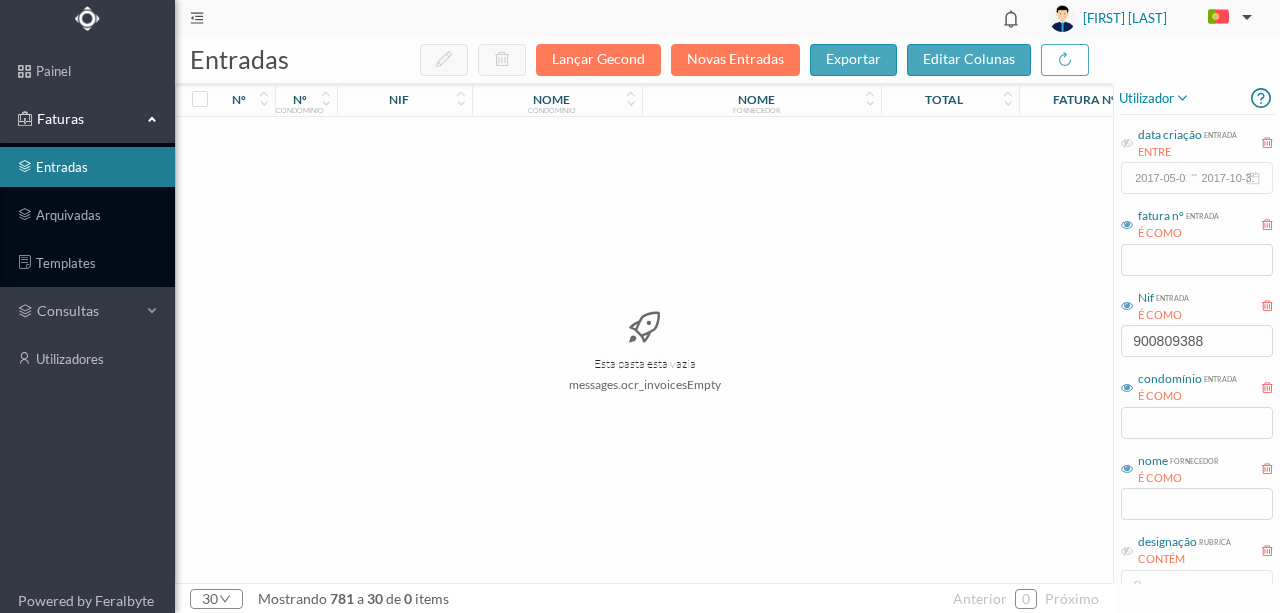 click on "Esta pasta está vazia messages.ocr_invoicesEmpty" at bounding box center (644, 350) 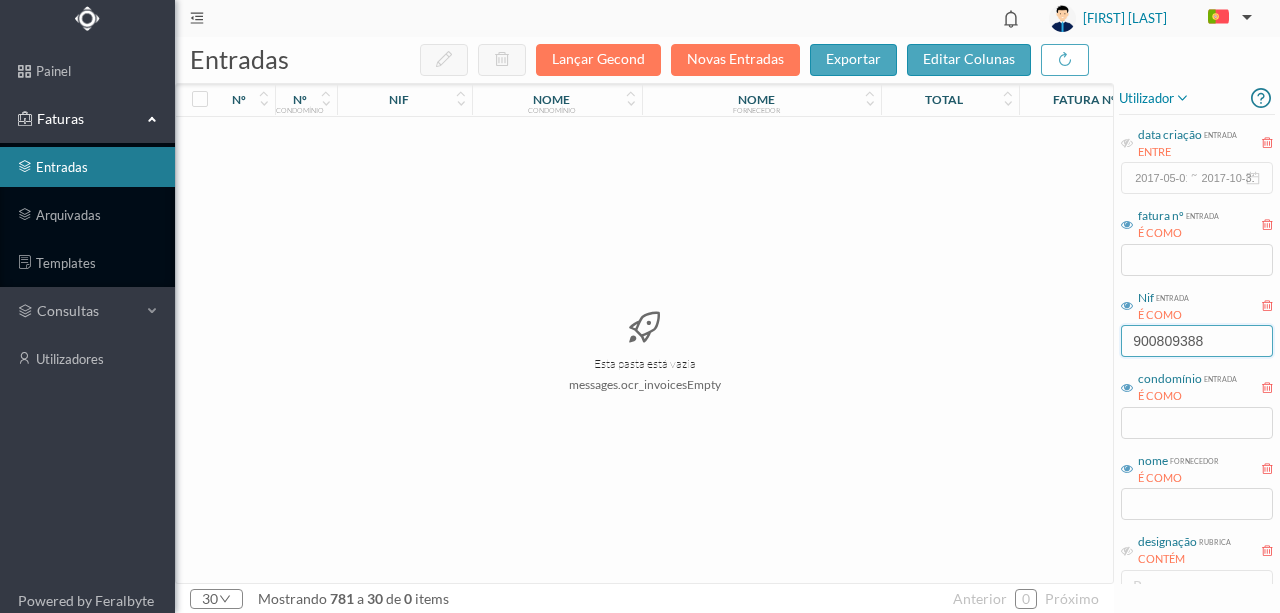 drag, startPoint x: 1218, startPoint y: 340, endPoint x: 1084, endPoint y: 336, distance: 134.0597 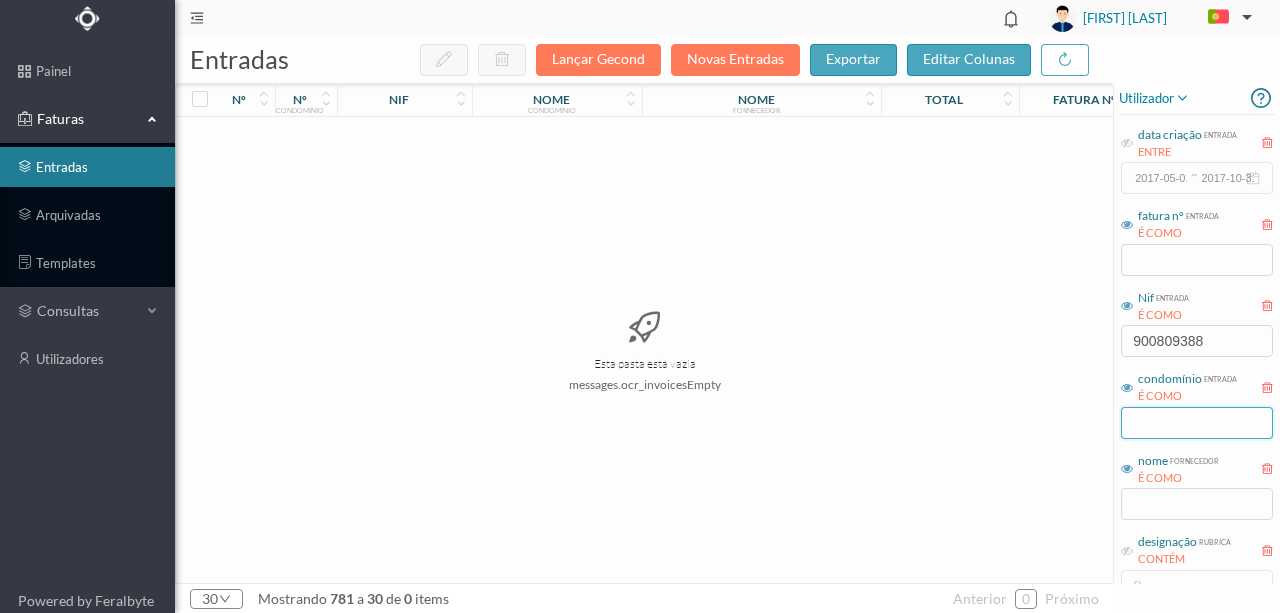 click at bounding box center [1197, 423] 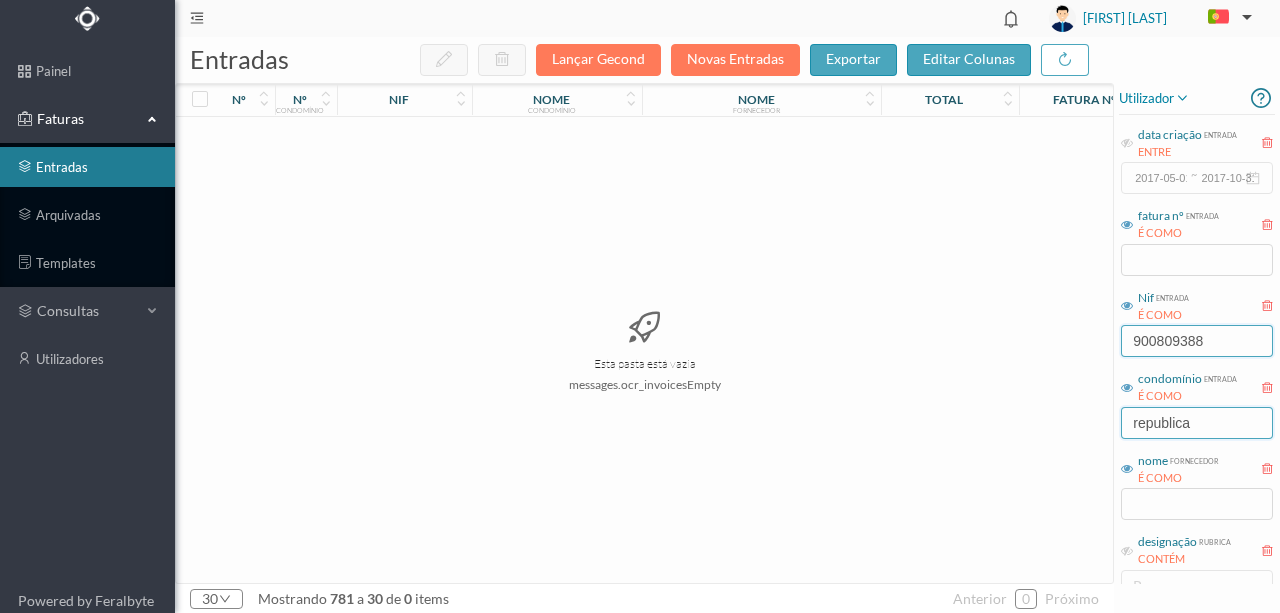 type on "republica" 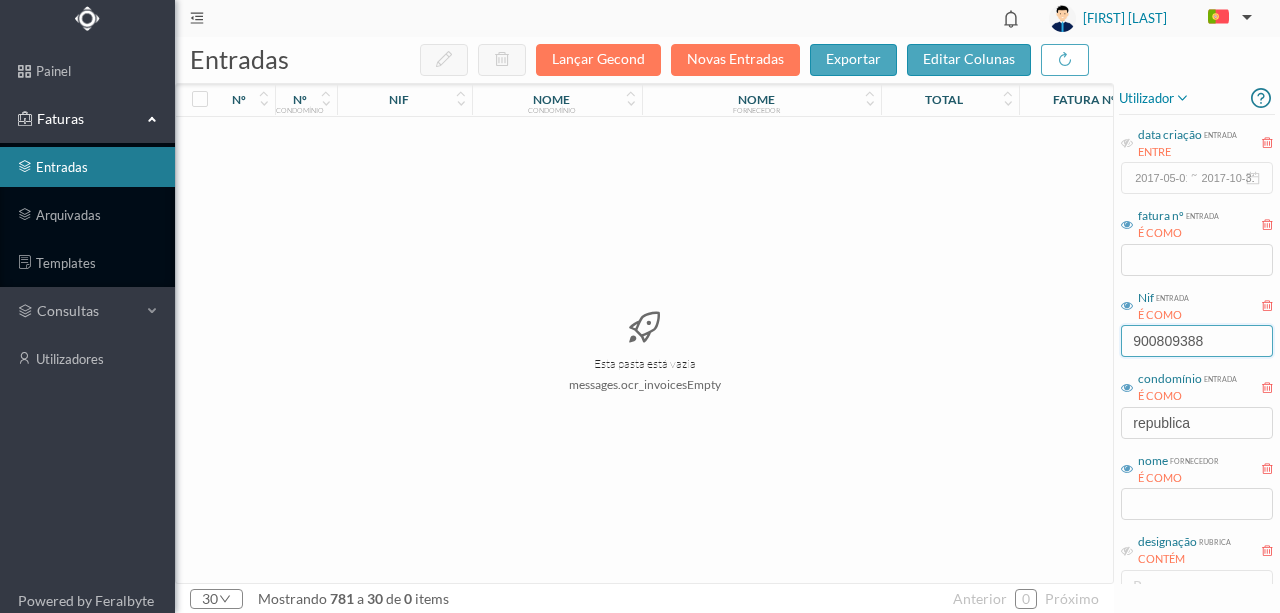 drag, startPoint x: 1214, startPoint y: 340, endPoint x: 1006, endPoint y: 336, distance: 208.03845 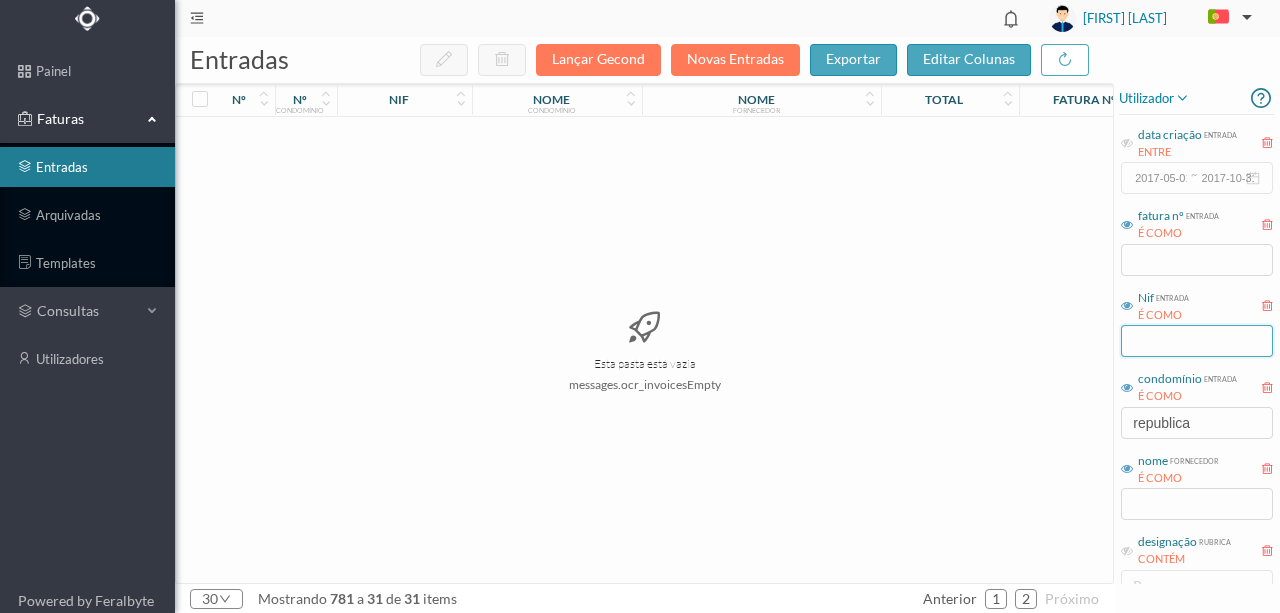 type 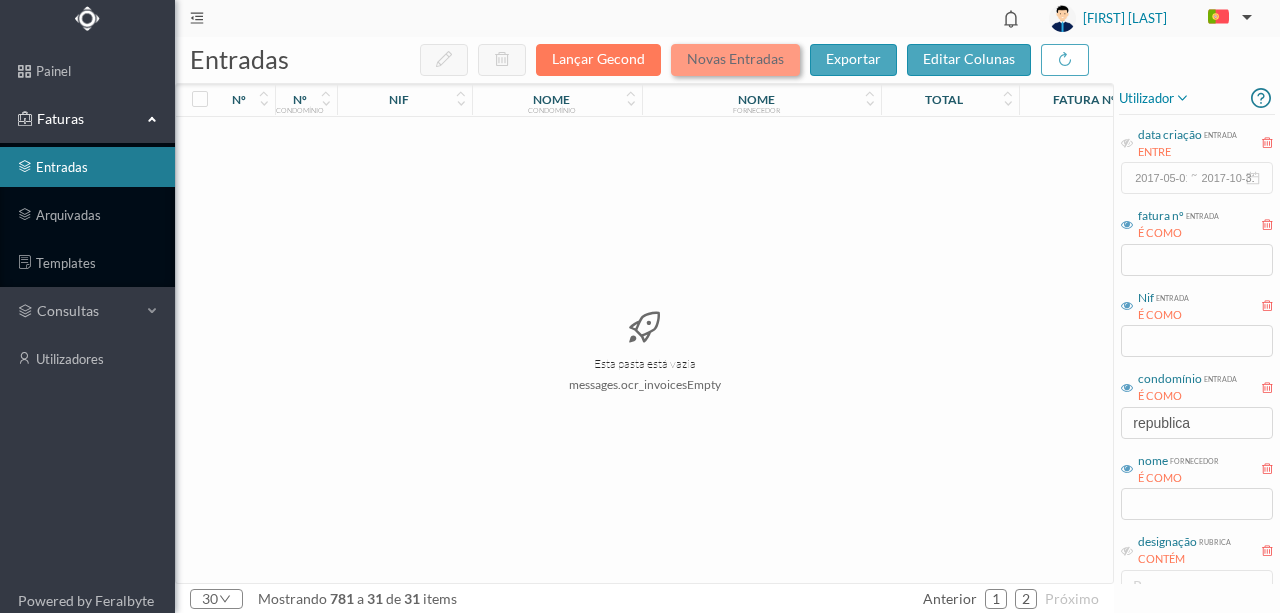 click on "Novas Entradas" at bounding box center [735, 60] 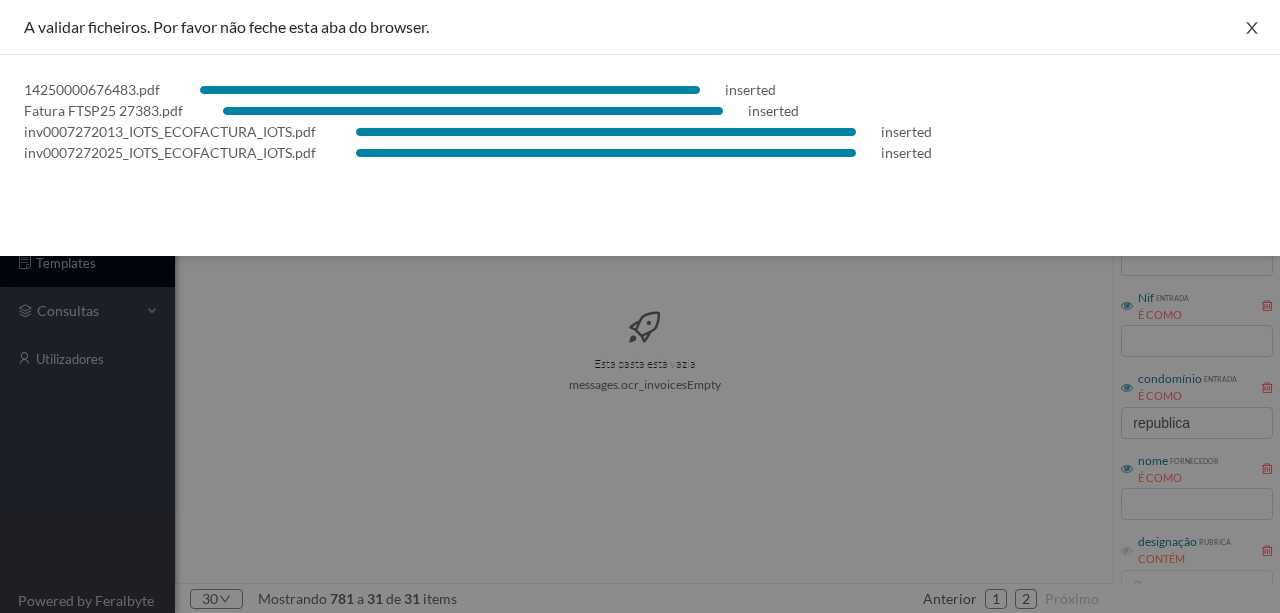 click 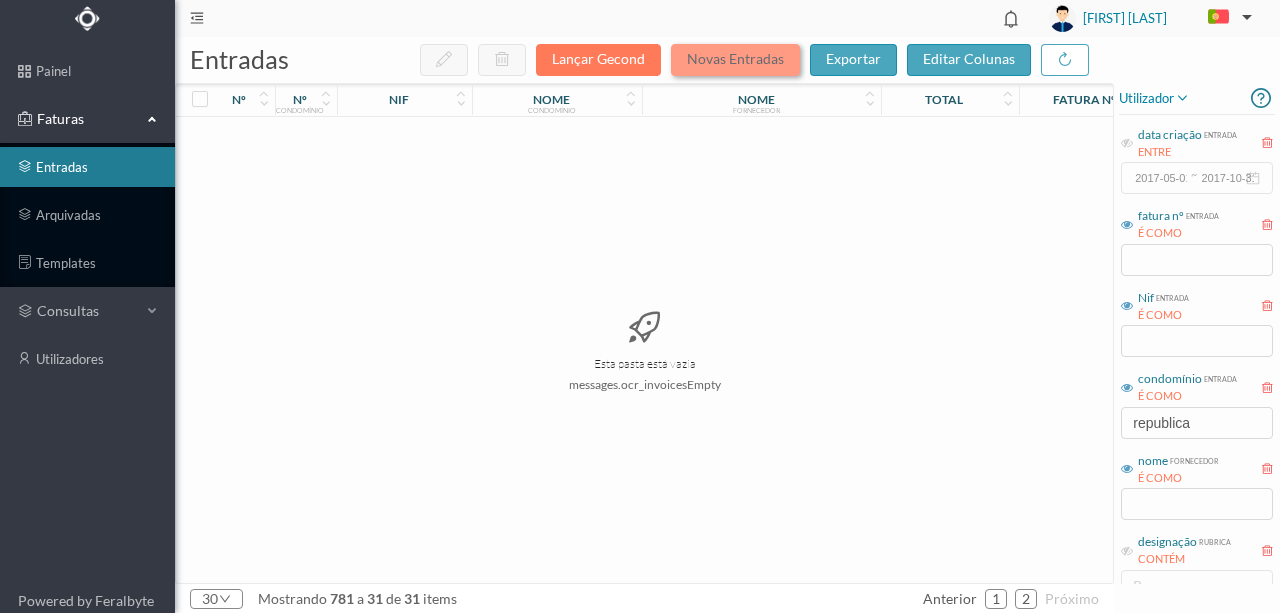 click on "Novas Entradas" at bounding box center (735, 60) 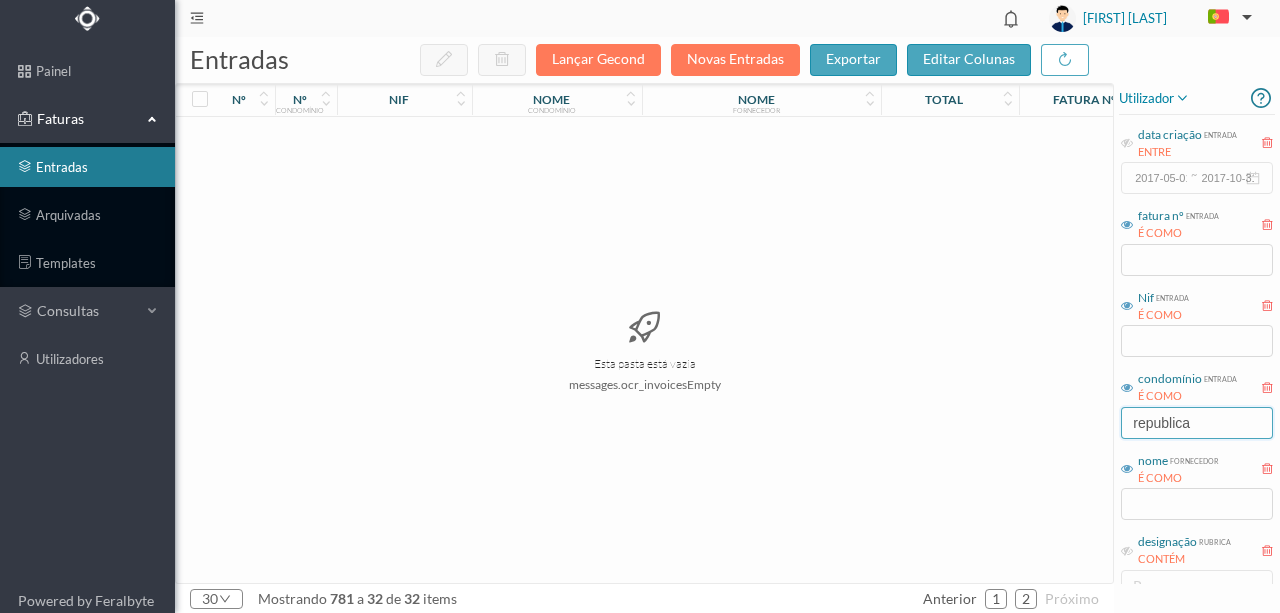 drag, startPoint x: 1222, startPoint y: 410, endPoint x: 979, endPoint y: 426, distance: 243.52618 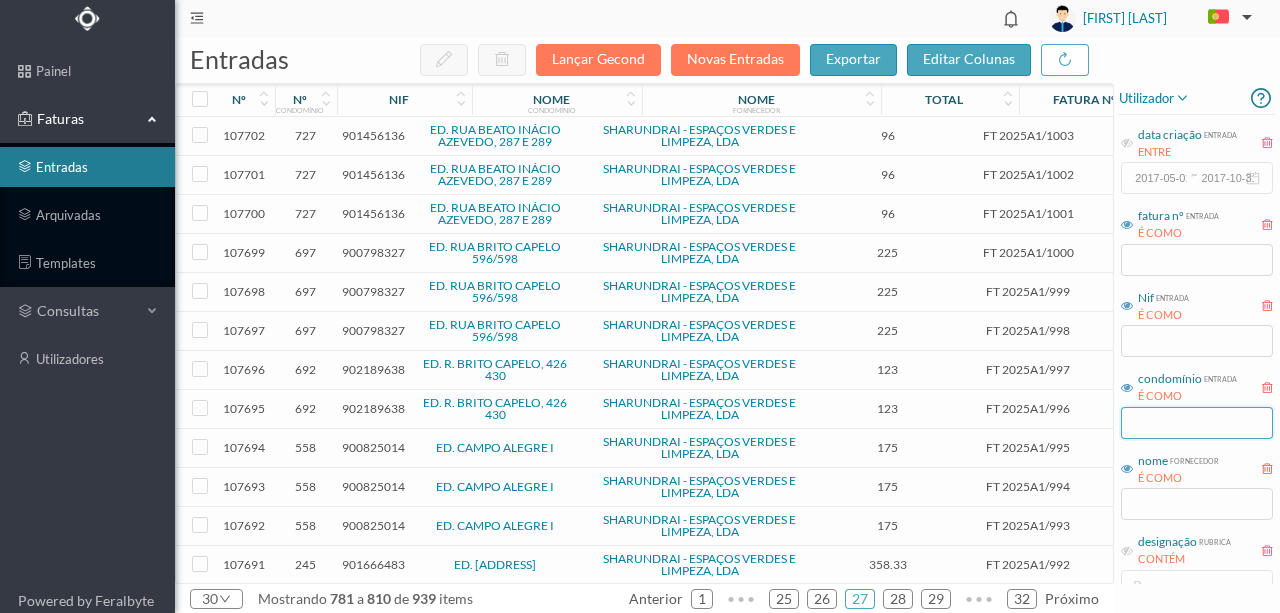 type 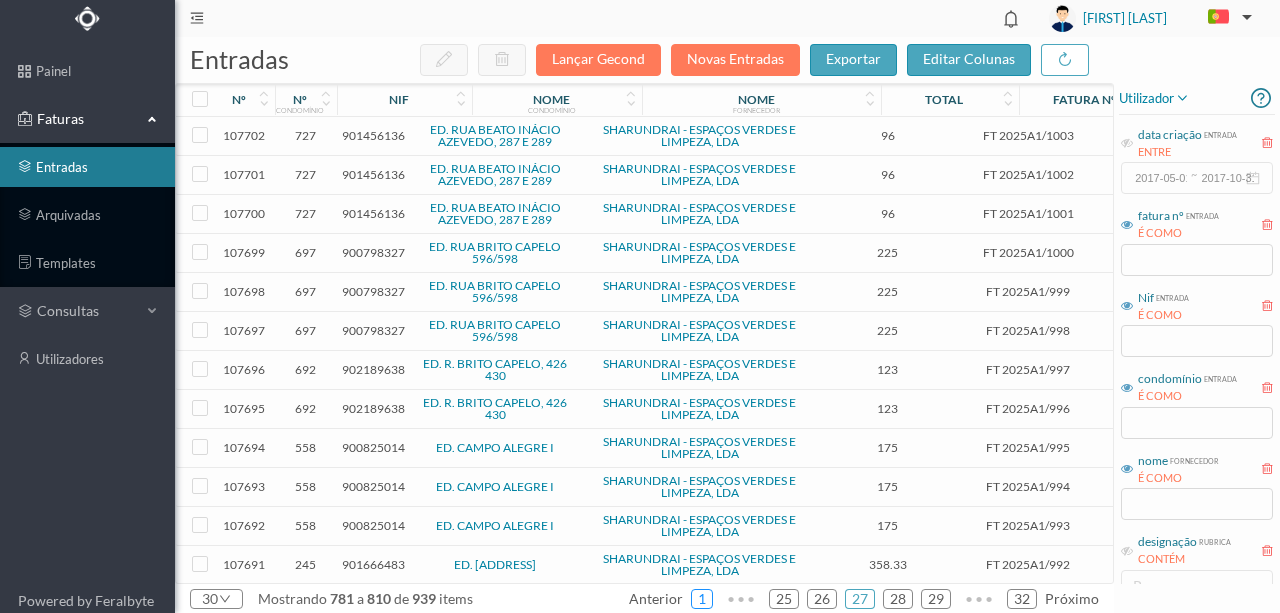 click on "1" at bounding box center [702, 599] 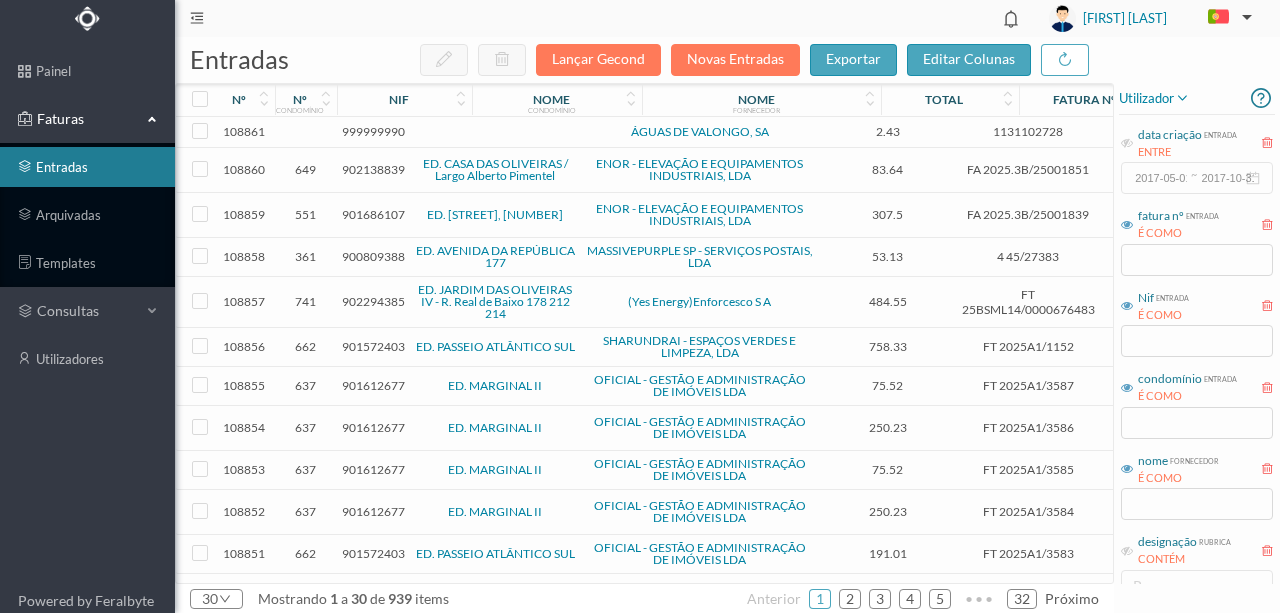 click on "900809388" at bounding box center [373, 256] 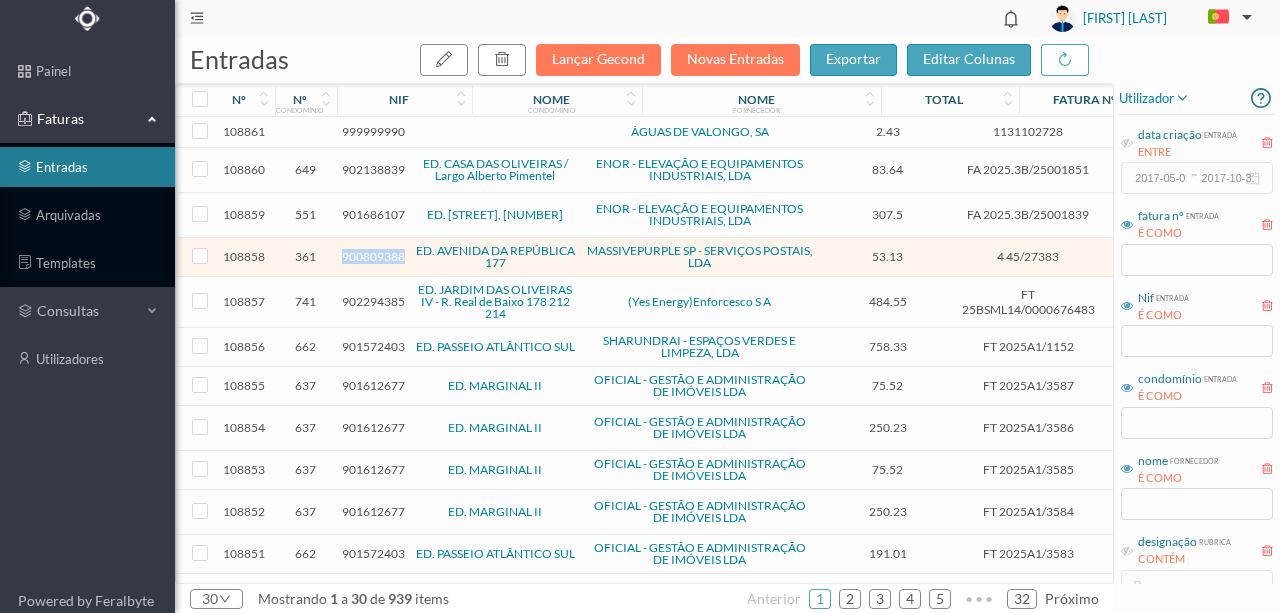 click on "900809388" at bounding box center (373, 256) 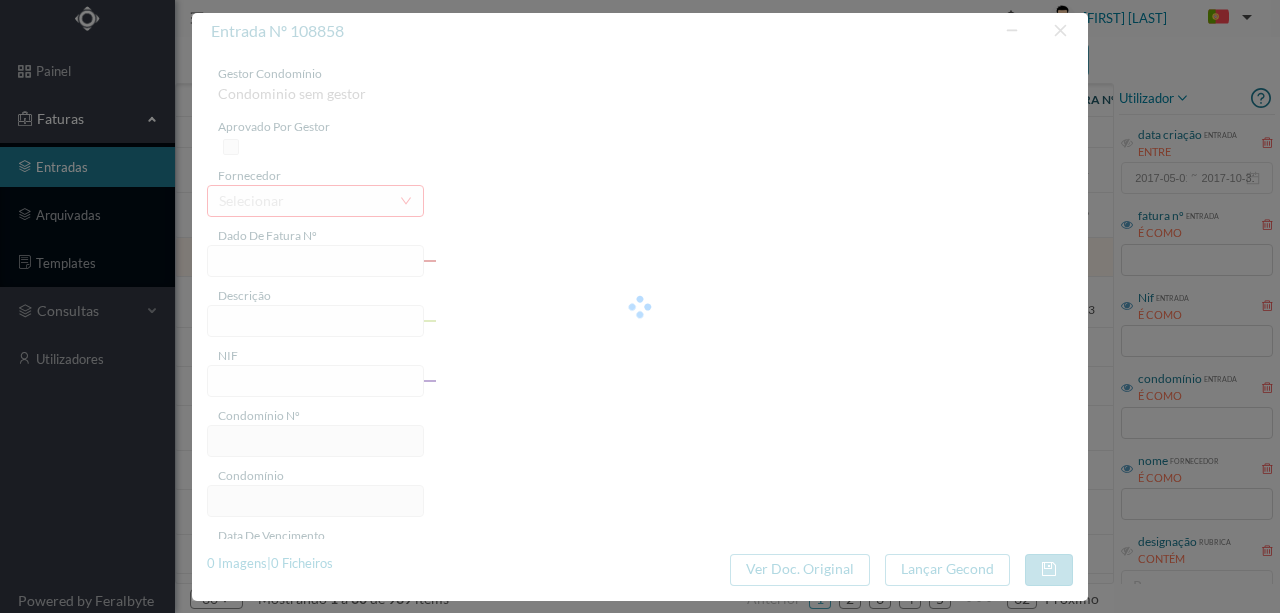 type on "[NUMBER]/[NUMBER]" 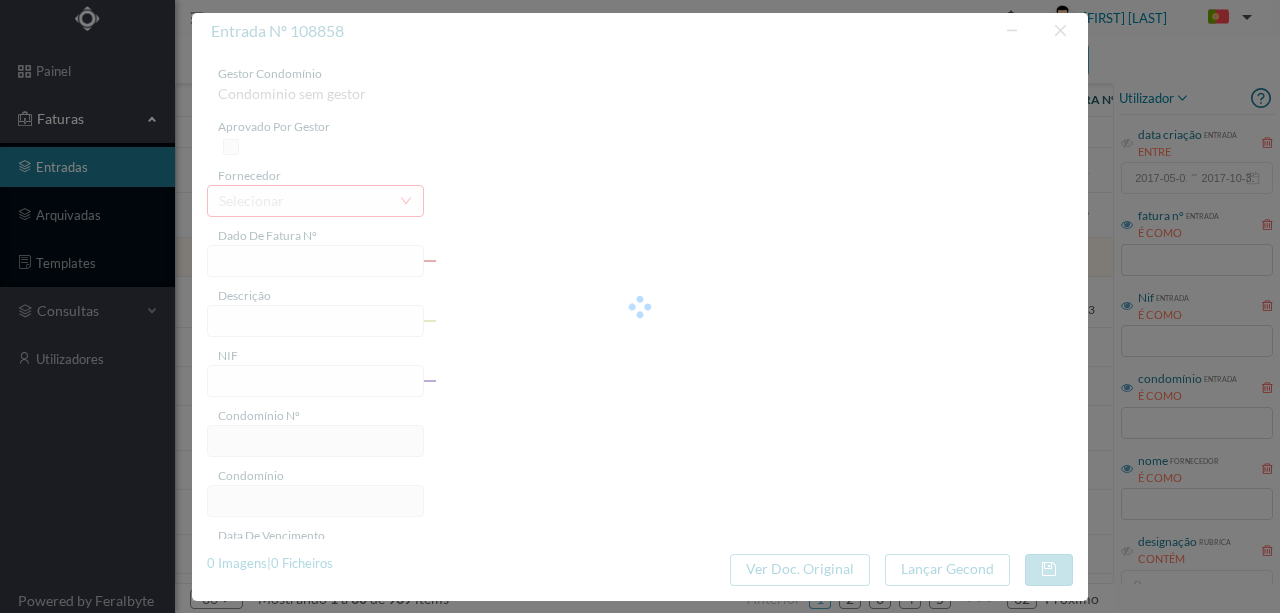 type on "Serviço Envio Correio" 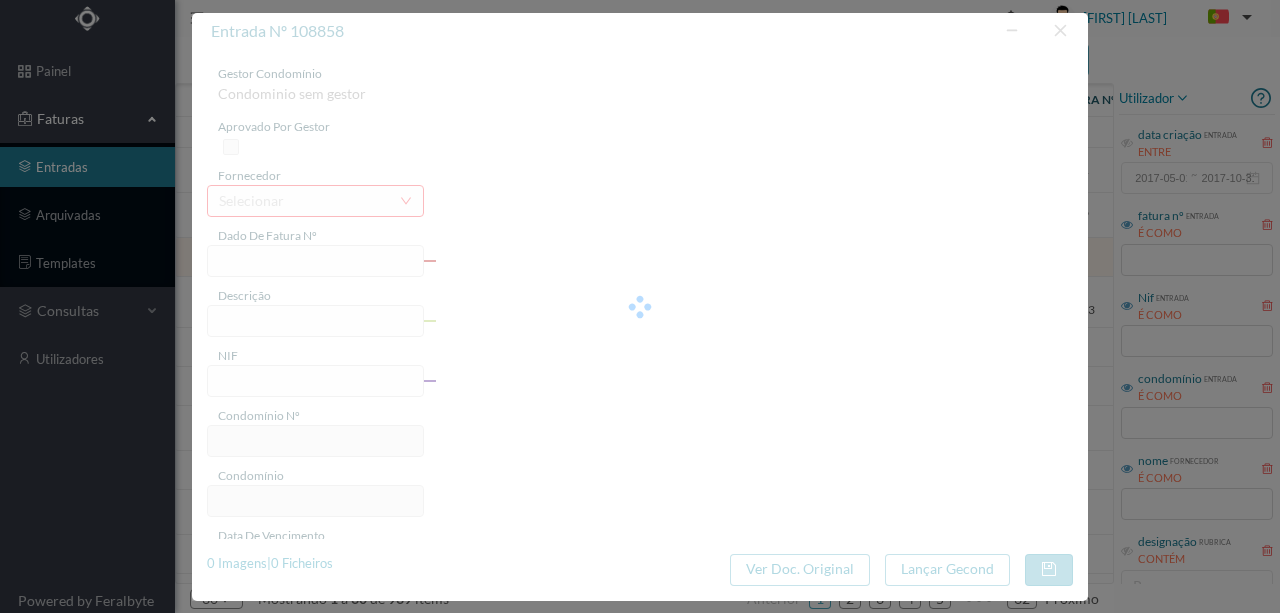 type on "900809388" 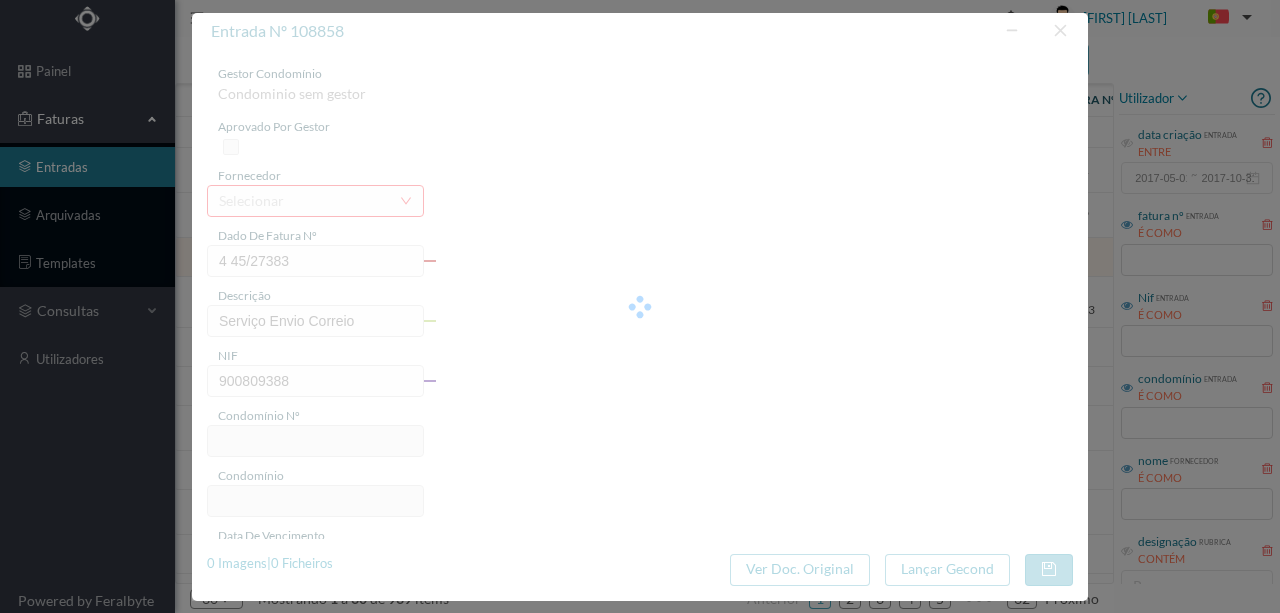 type on "361" 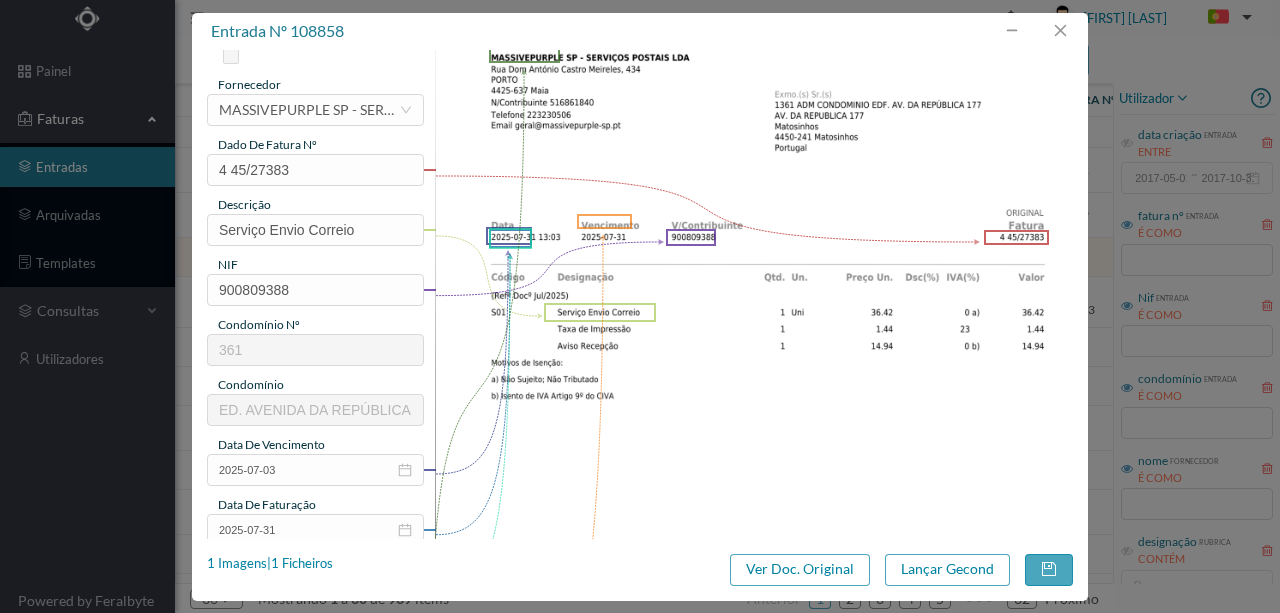 scroll, scrollTop: 0, scrollLeft: 0, axis: both 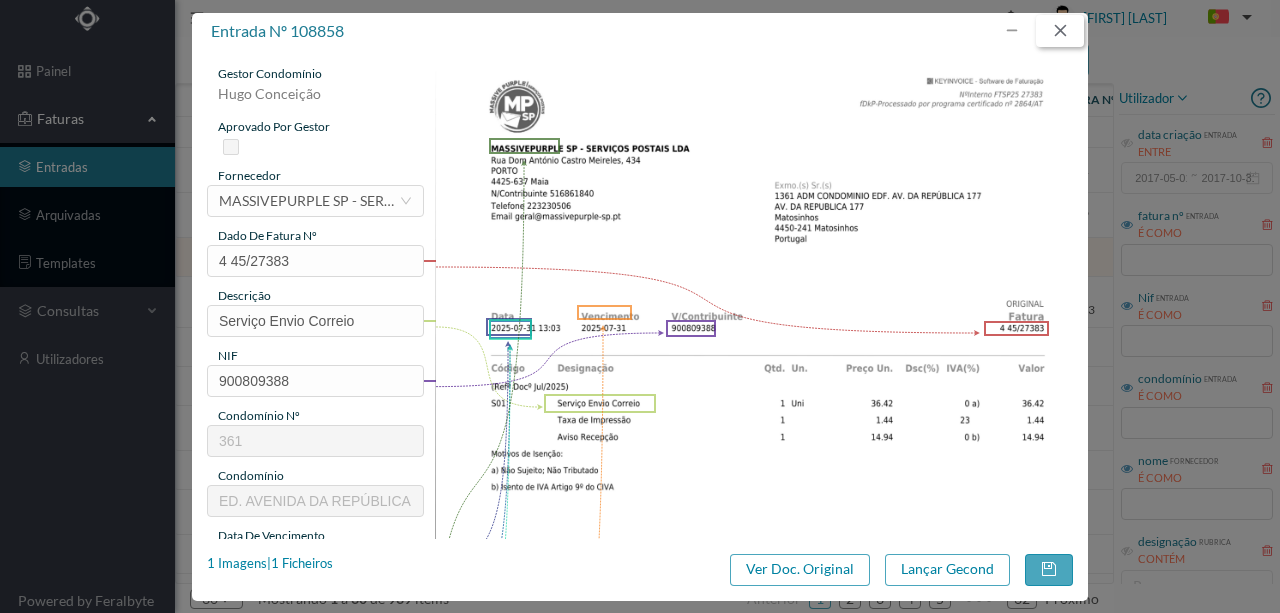 click at bounding box center (1060, 31) 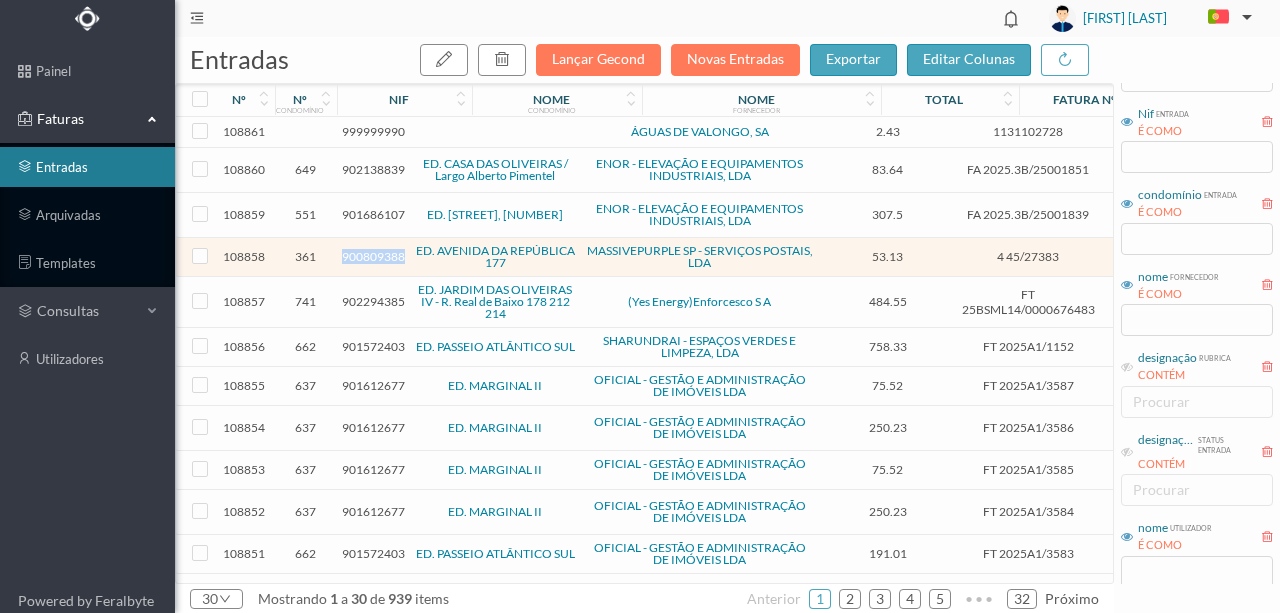 scroll, scrollTop: 200, scrollLeft: 0, axis: vertical 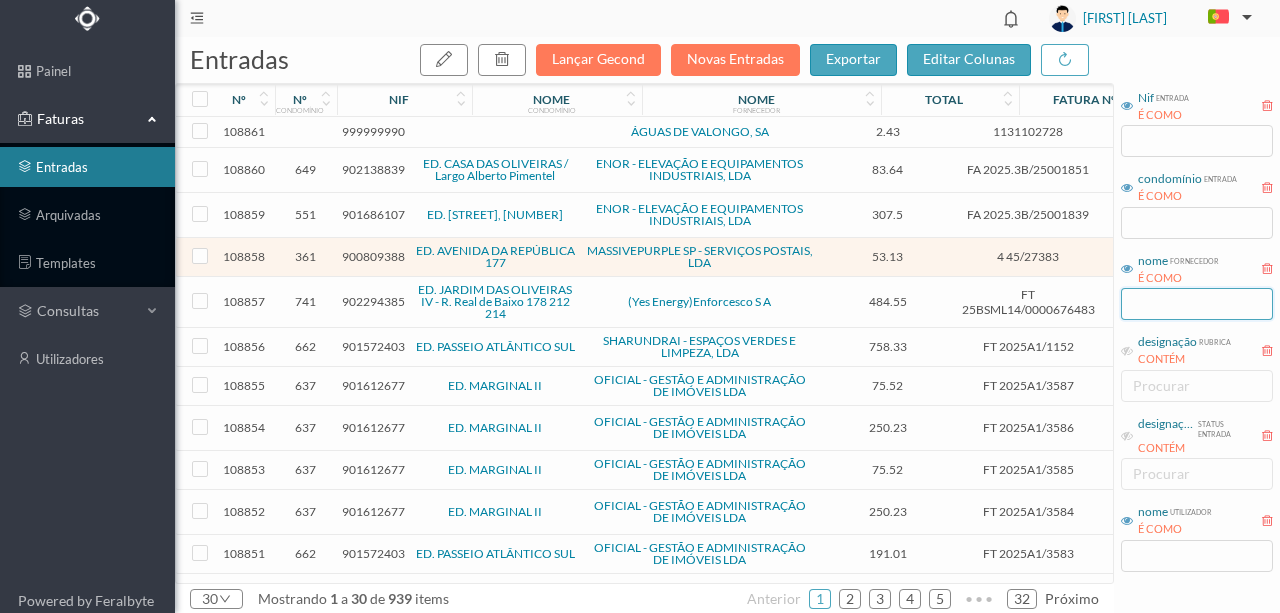 click at bounding box center (1197, 304) 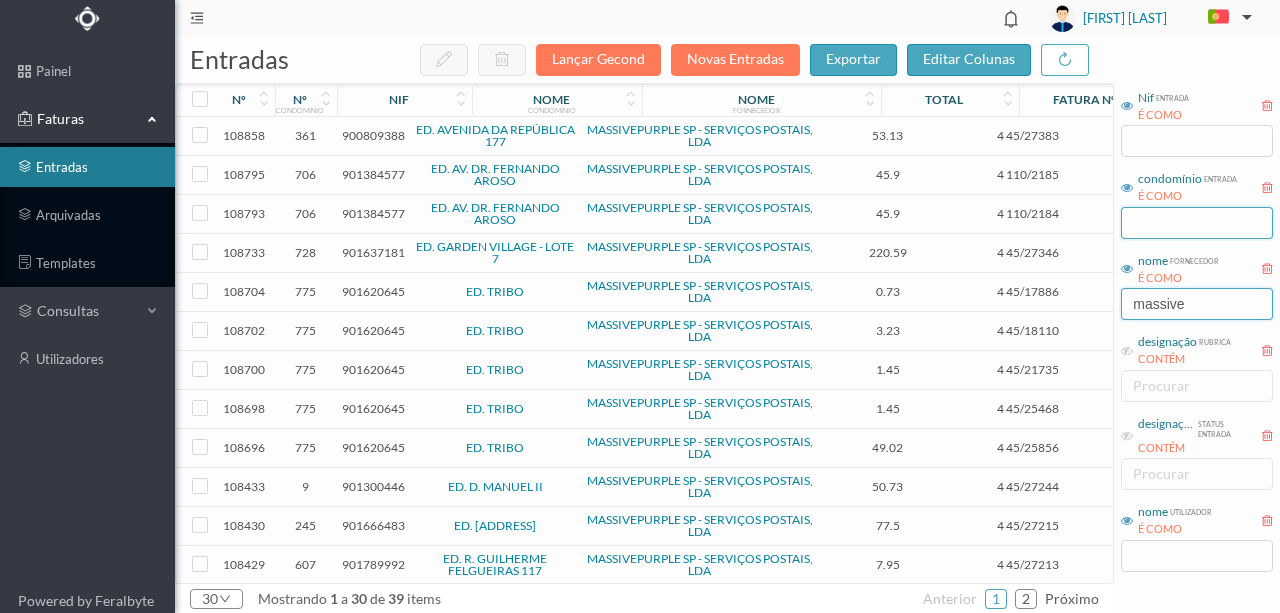 type on "massive" 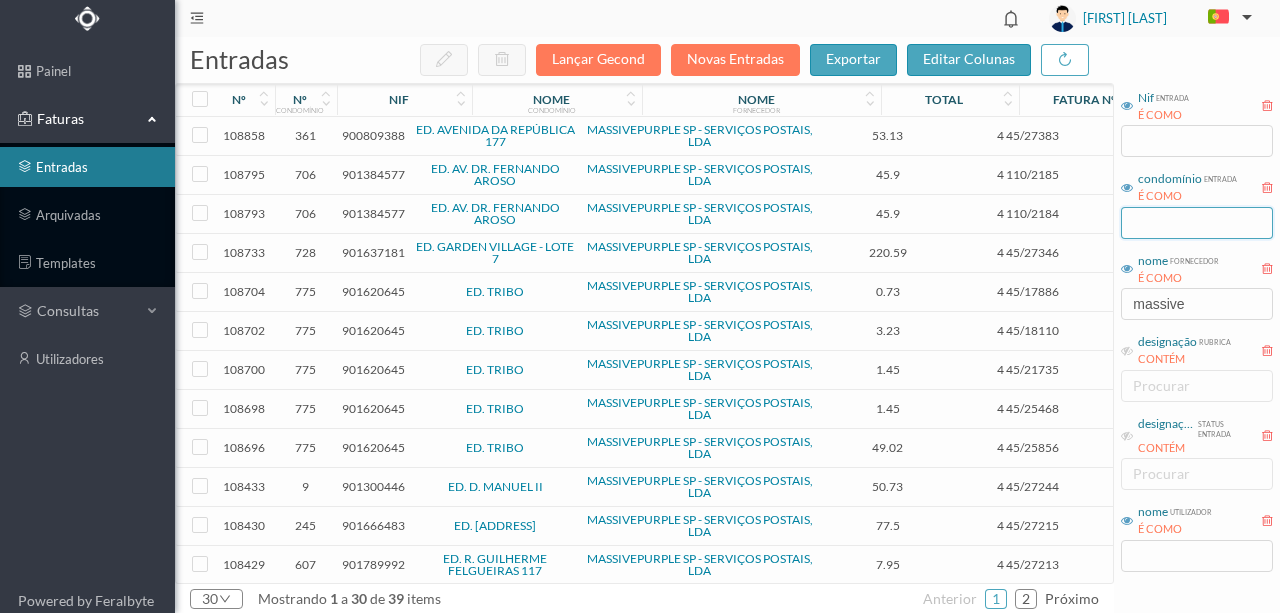 click at bounding box center [1197, 223] 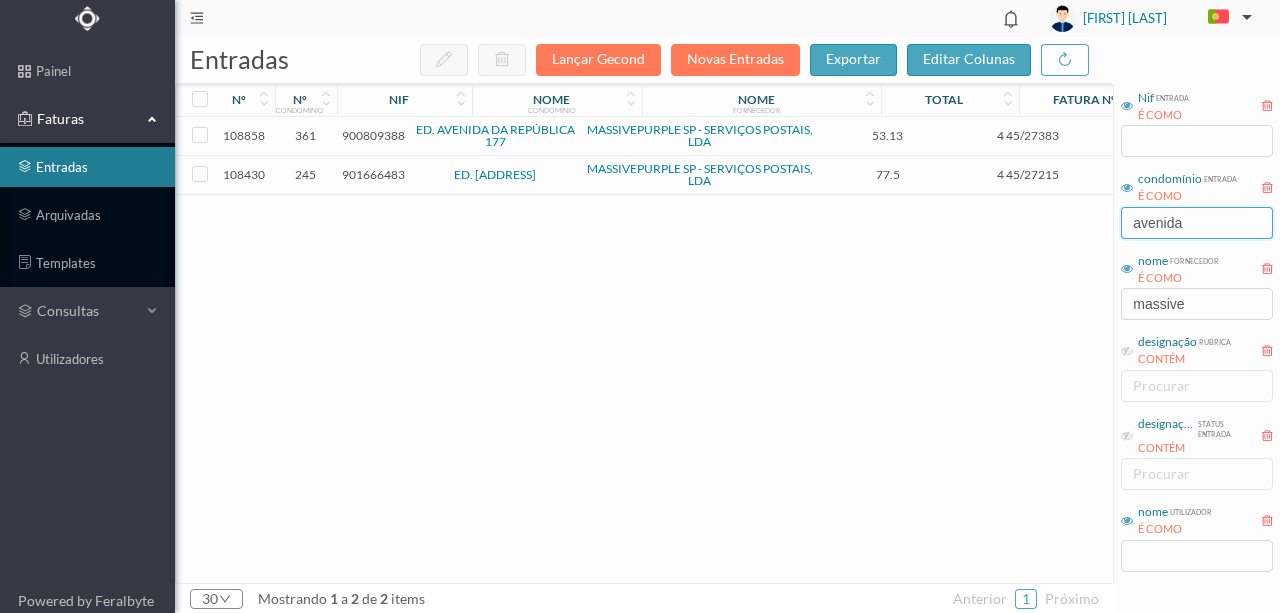 type on "avenida" 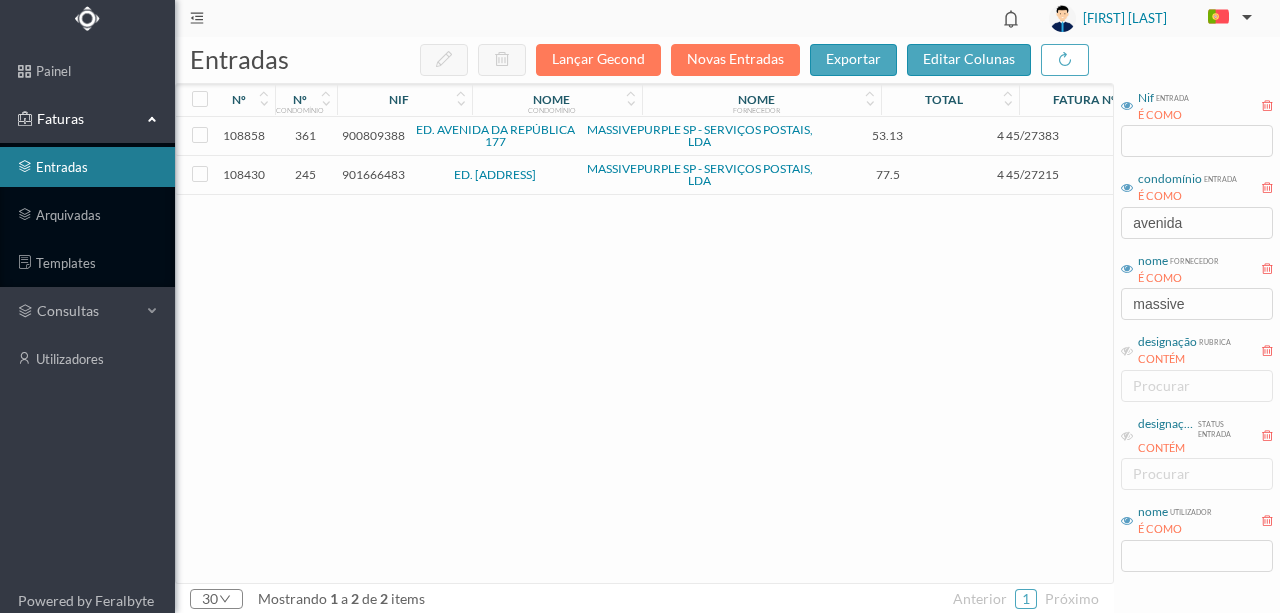 click on "900809388" at bounding box center (373, 135) 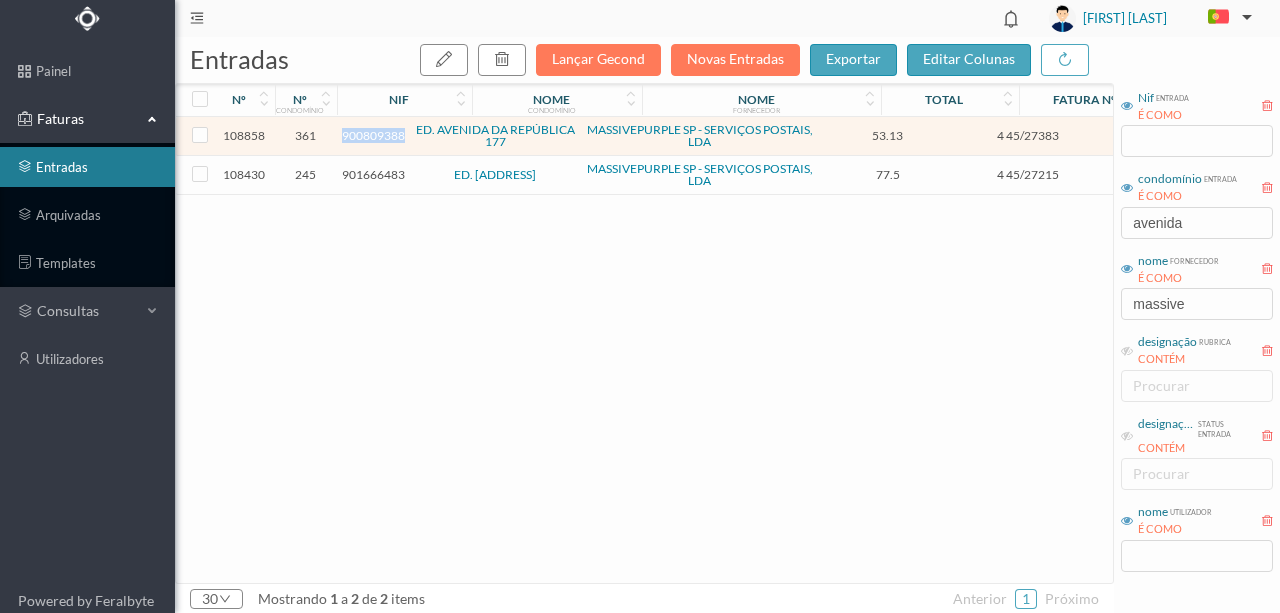 click on "900809388" at bounding box center (373, 135) 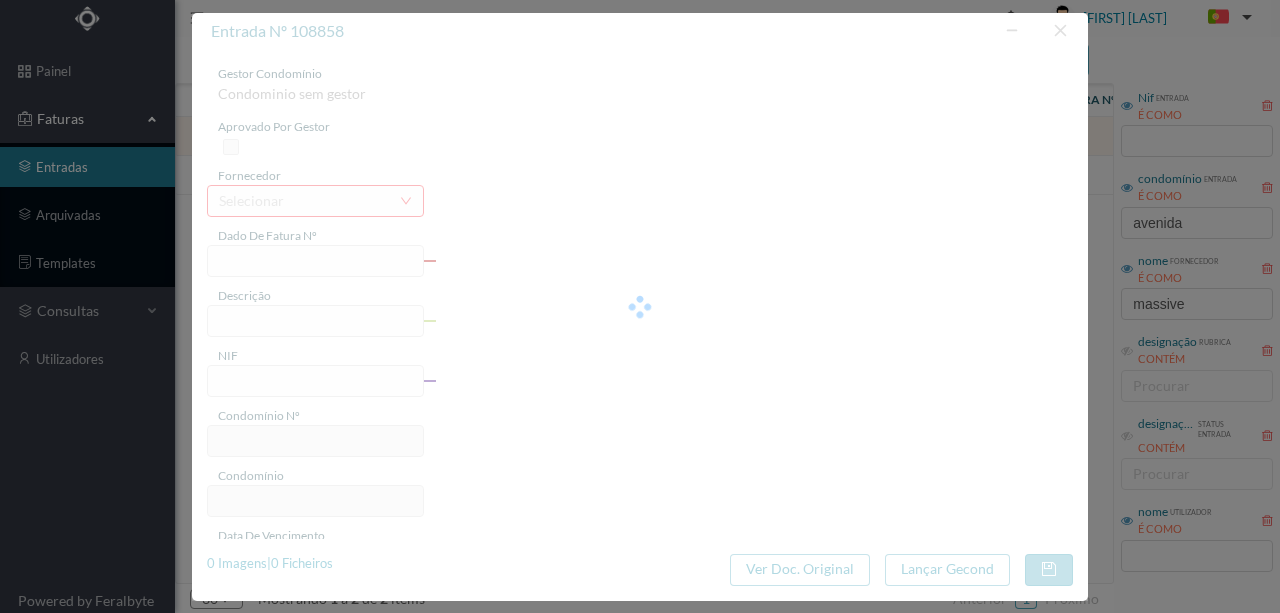 type on "[NUMBER]/[NUMBER]" 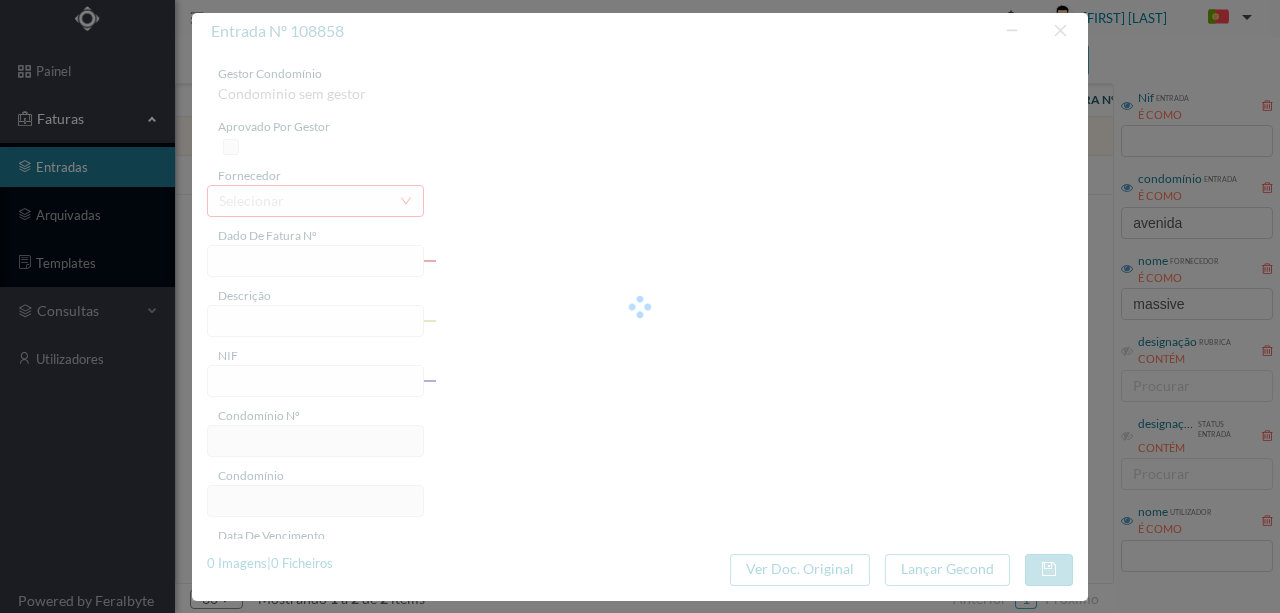 type on "Serviço Envio Correio" 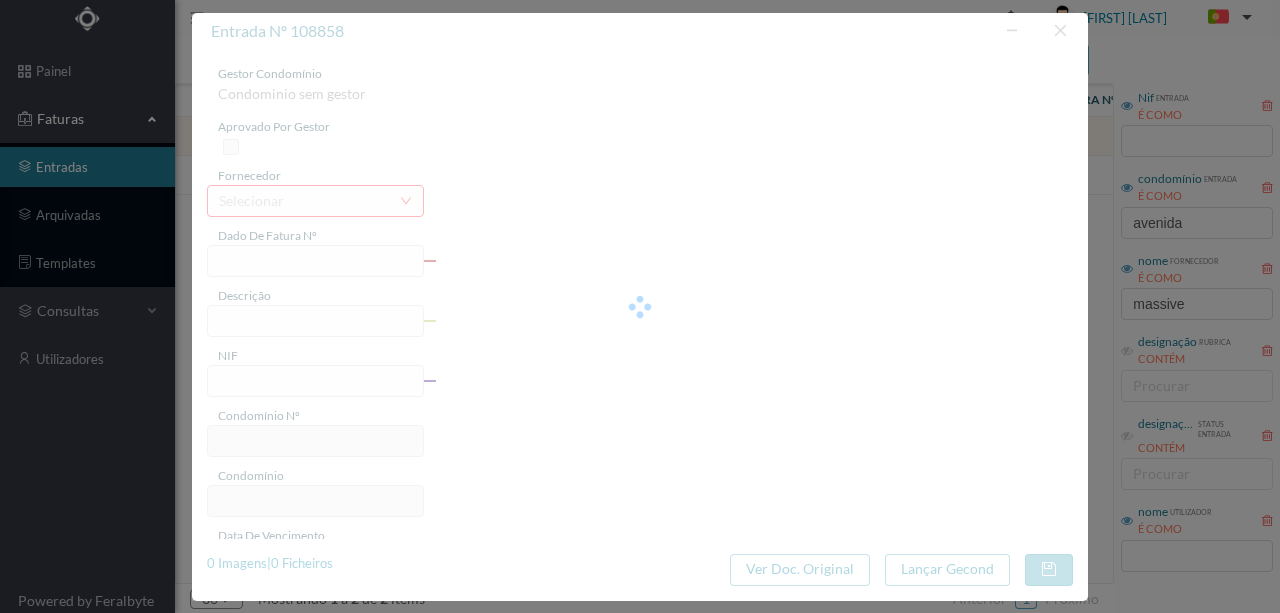 type on "900809388" 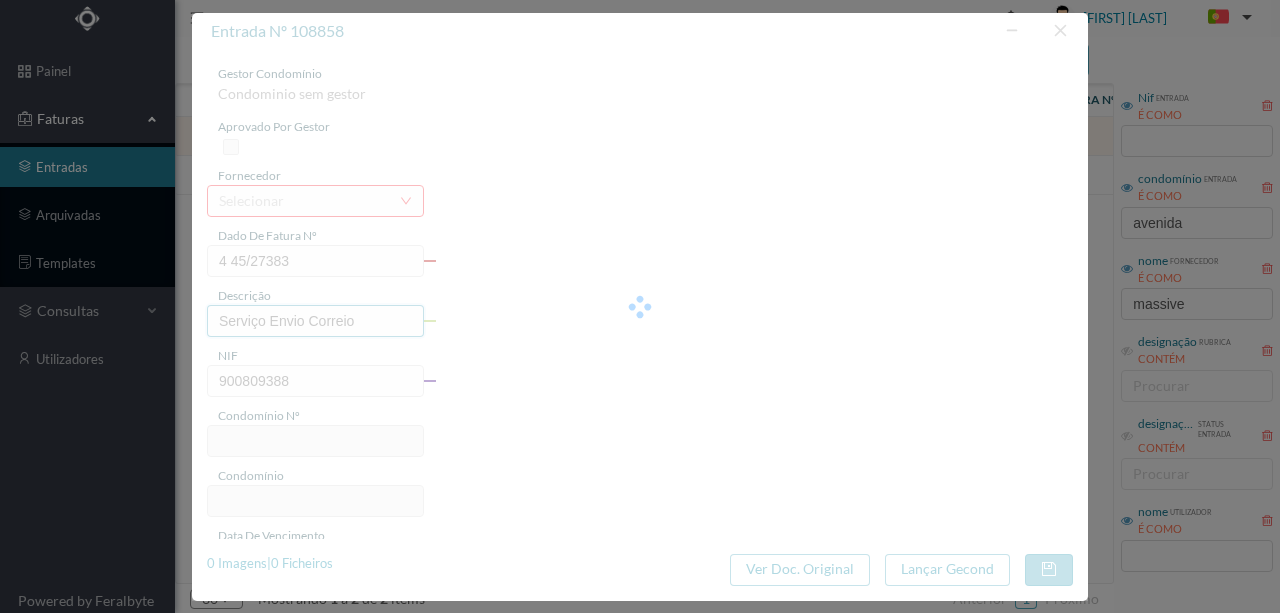 type on "361" 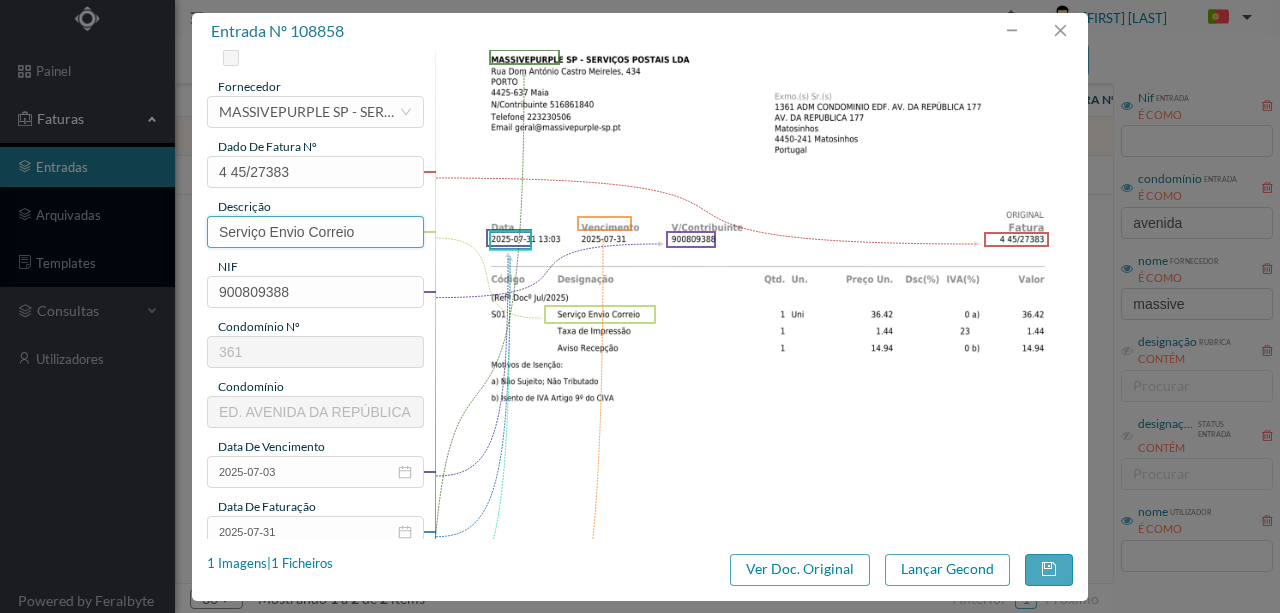 scroll, scrollTop: 200, scrollLeft: 0, axis: vertical 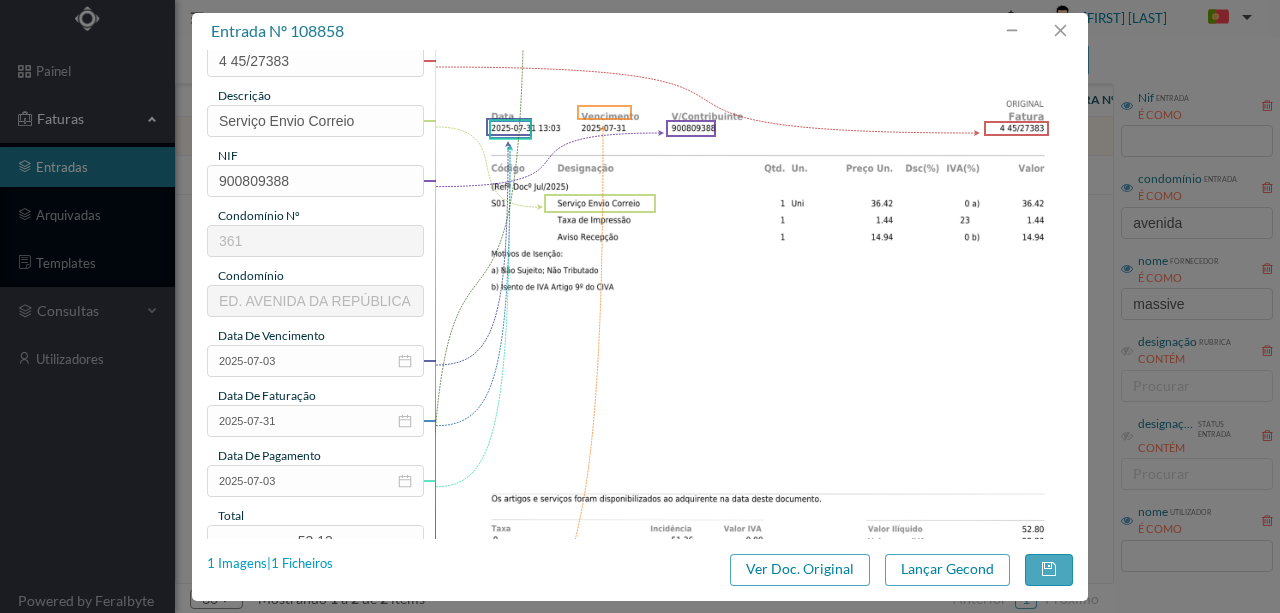 click on "1   Imagens  |  1   Ficheiros" at bounding box center (270, 564) 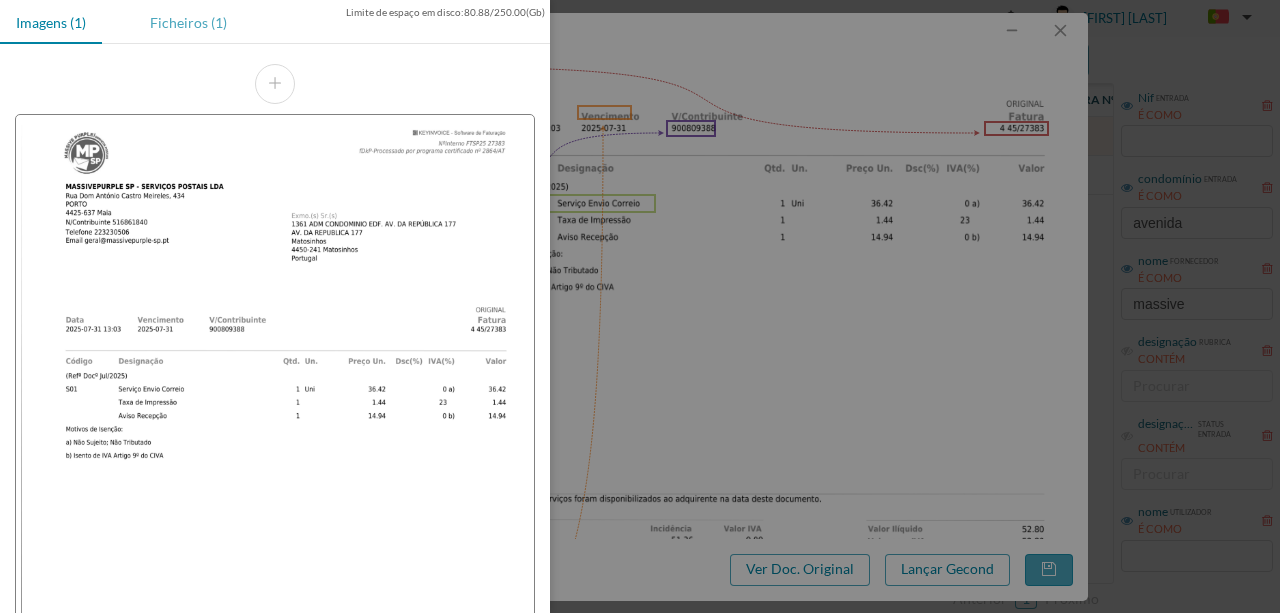 click on "Ficheiros (1)" at bounding box center (188, 22) 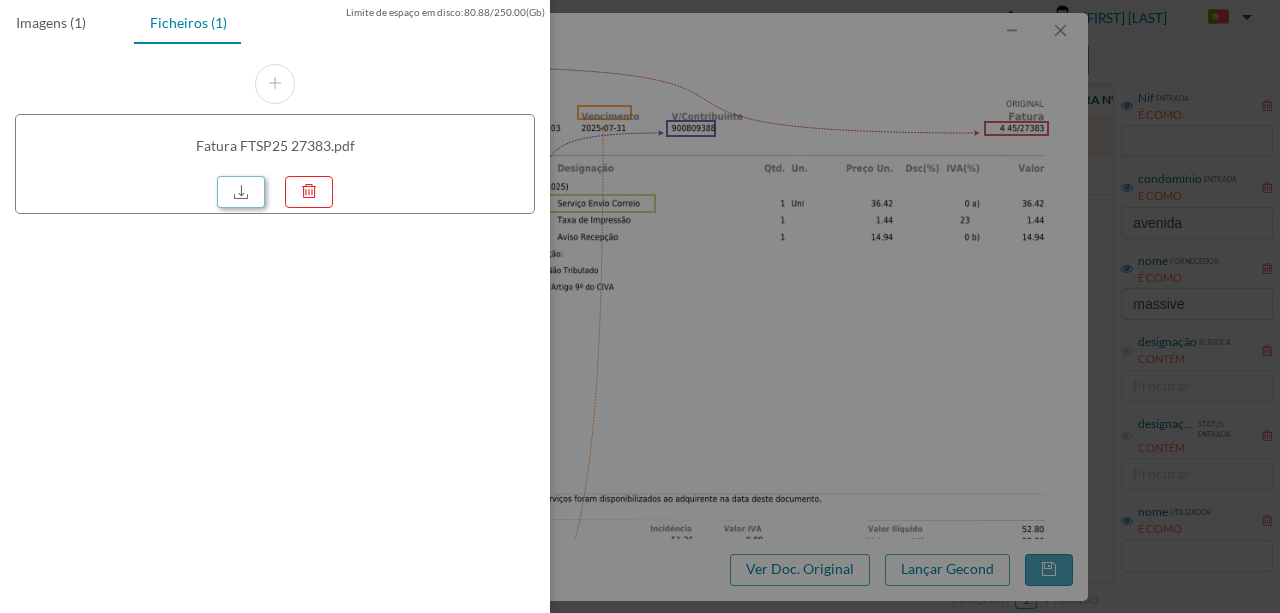 click at bounding box center [241, 192] 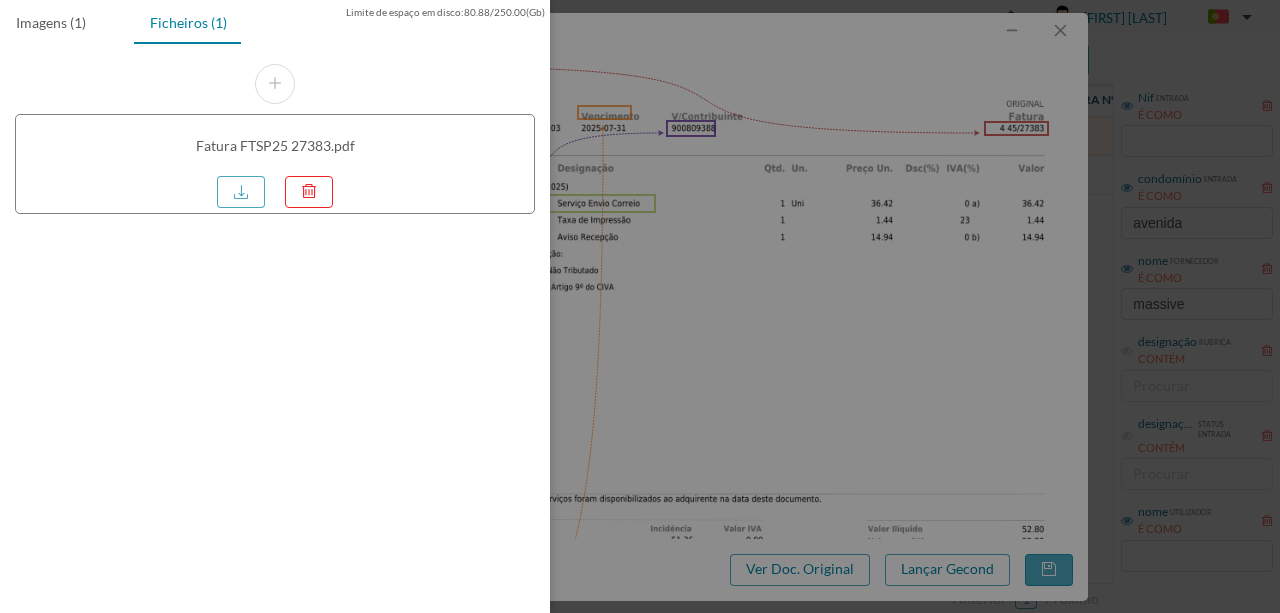 click at bounding box center [640, 306] 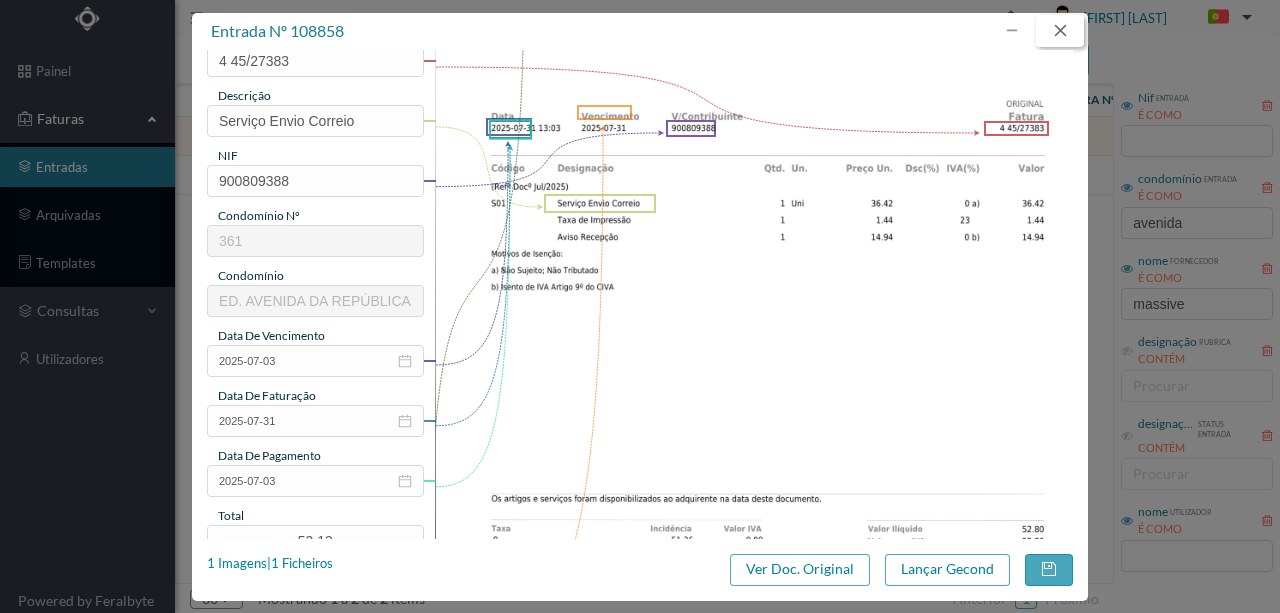 click at bounding box center (1060, 31) 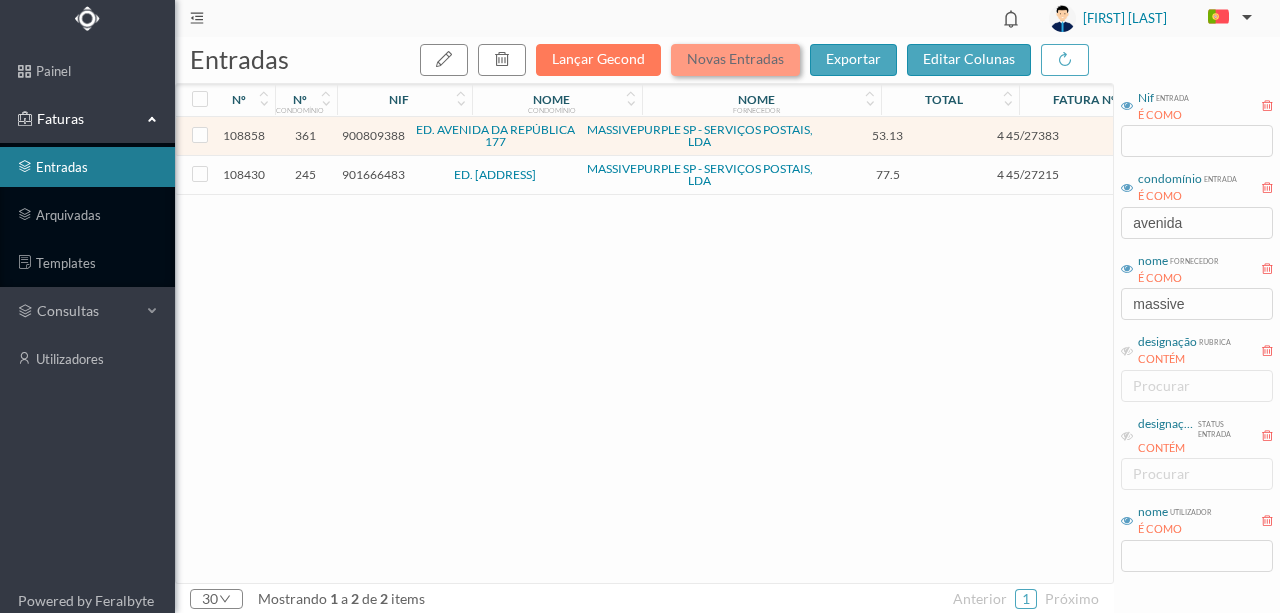 click on "Novas Entradas" at bounding box center [735, 60] 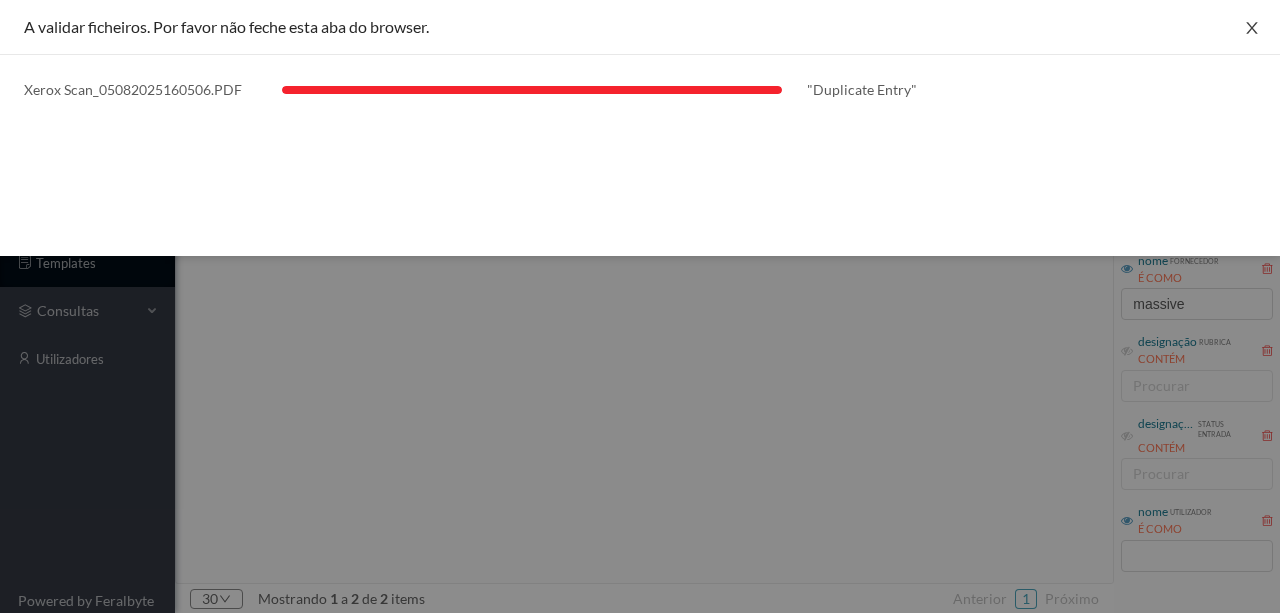 drag, startPoint x: 1256, startPoint y: 22, endPoint x: 815, endPoint y: 74, distance: 444.05518 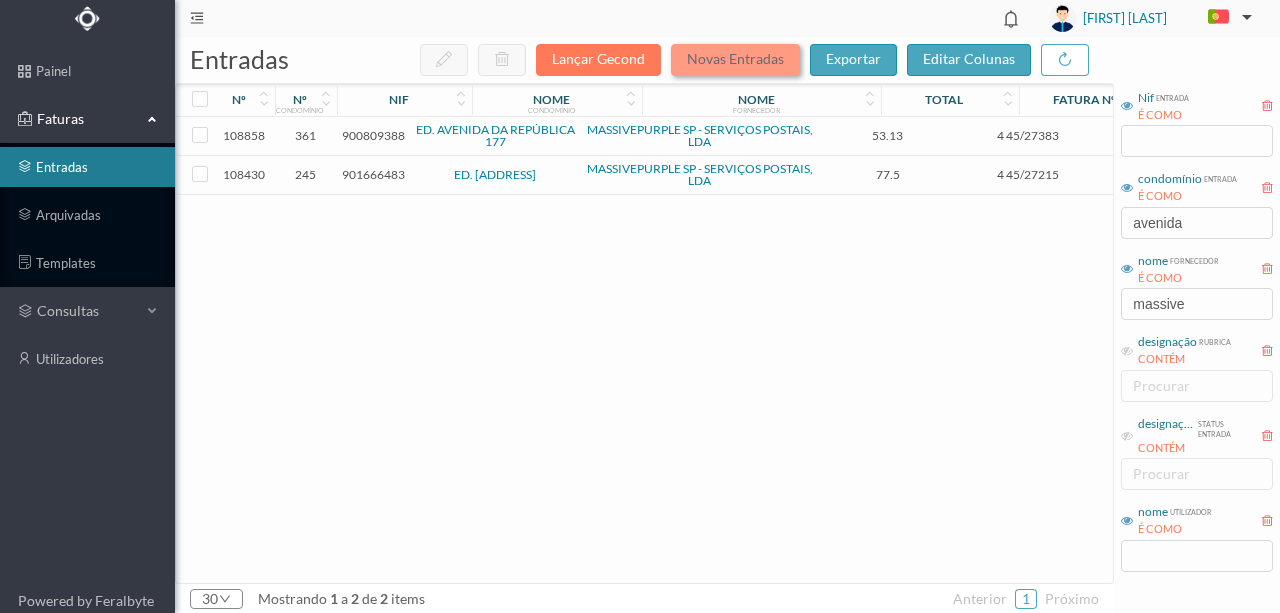 click on "Novas Entradas" at bounding box center [735, 60] 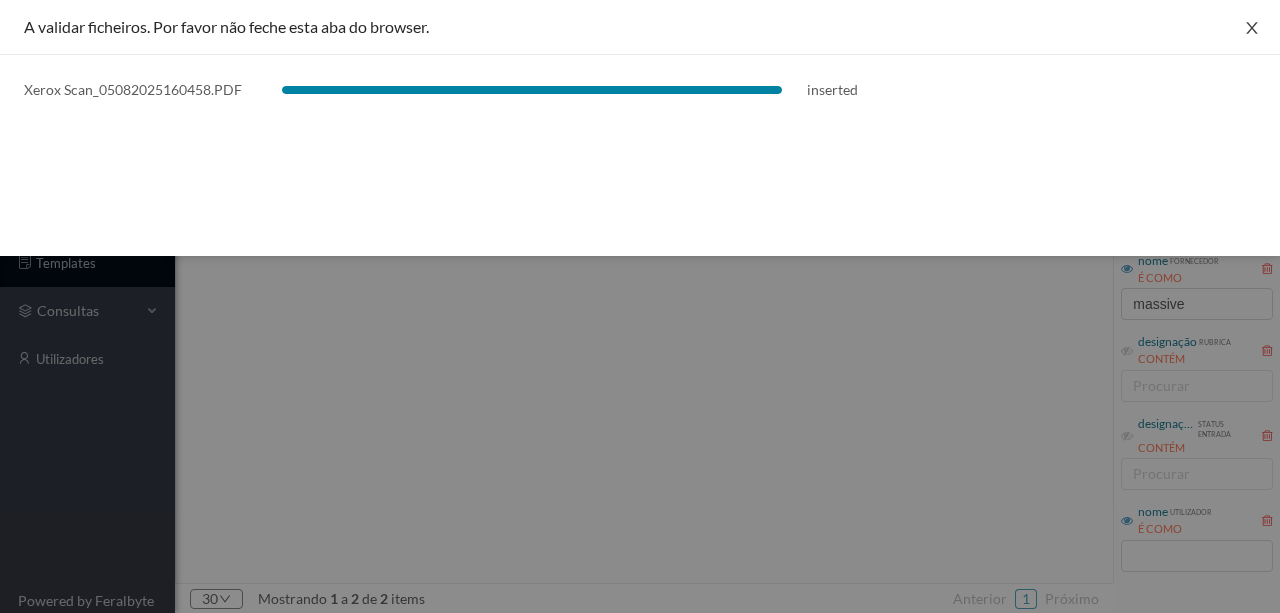 click 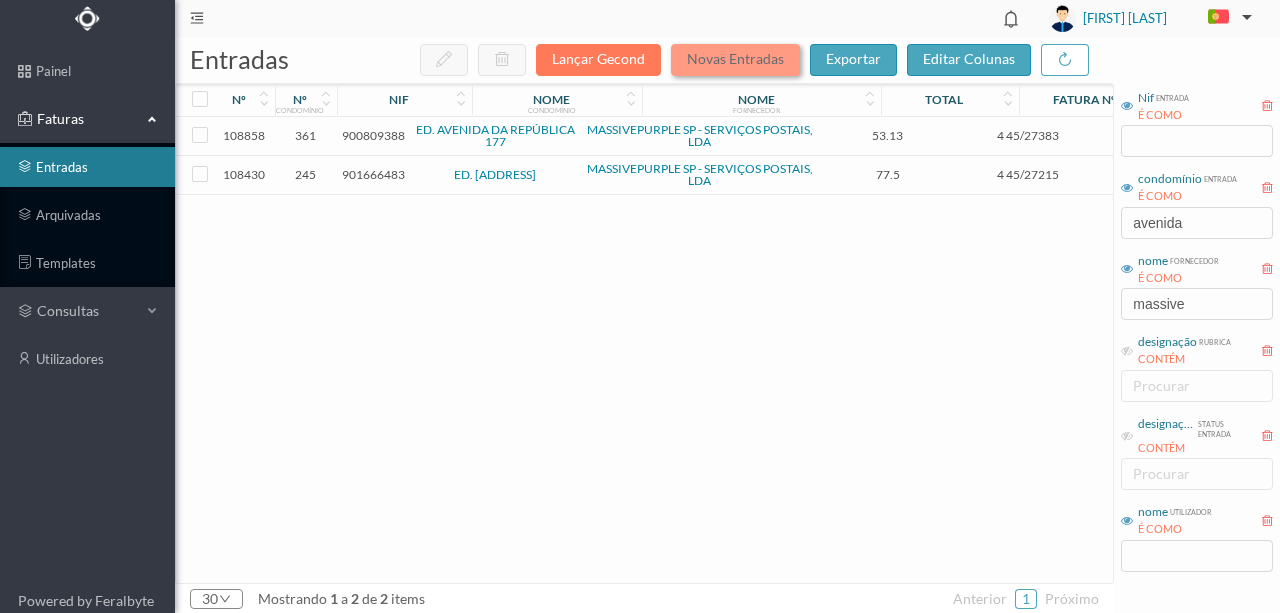 click on "Novas Entradas" at bounding box center [735, 60] 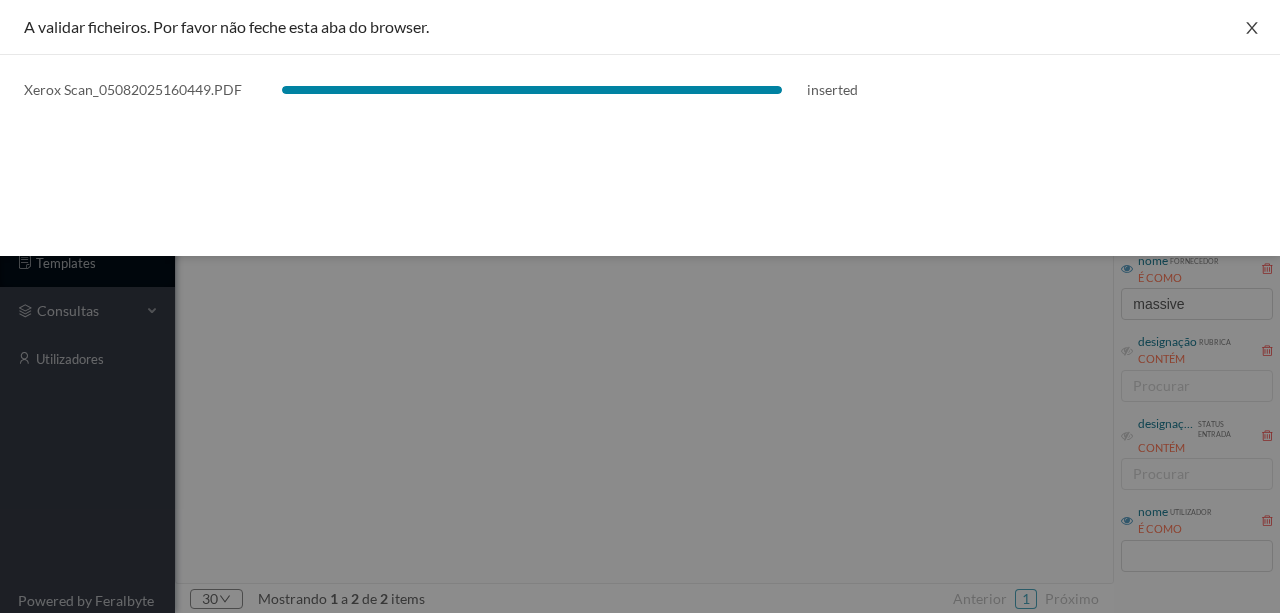 click 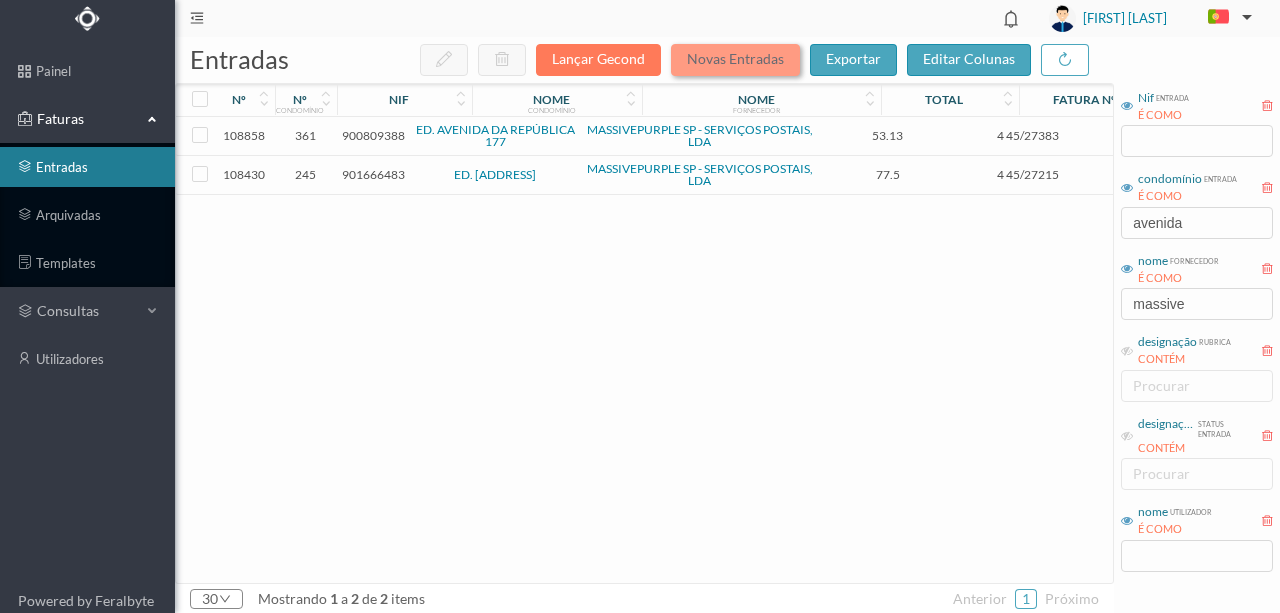 click on "Novas Entradas" at bounding box center [735, 60] 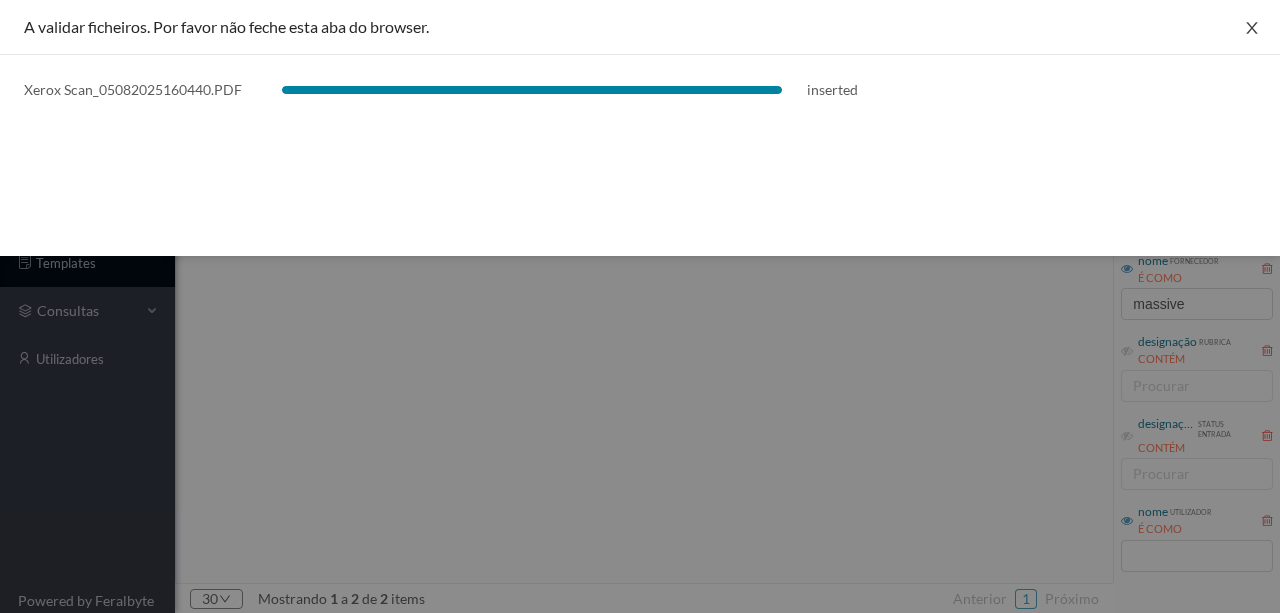 click 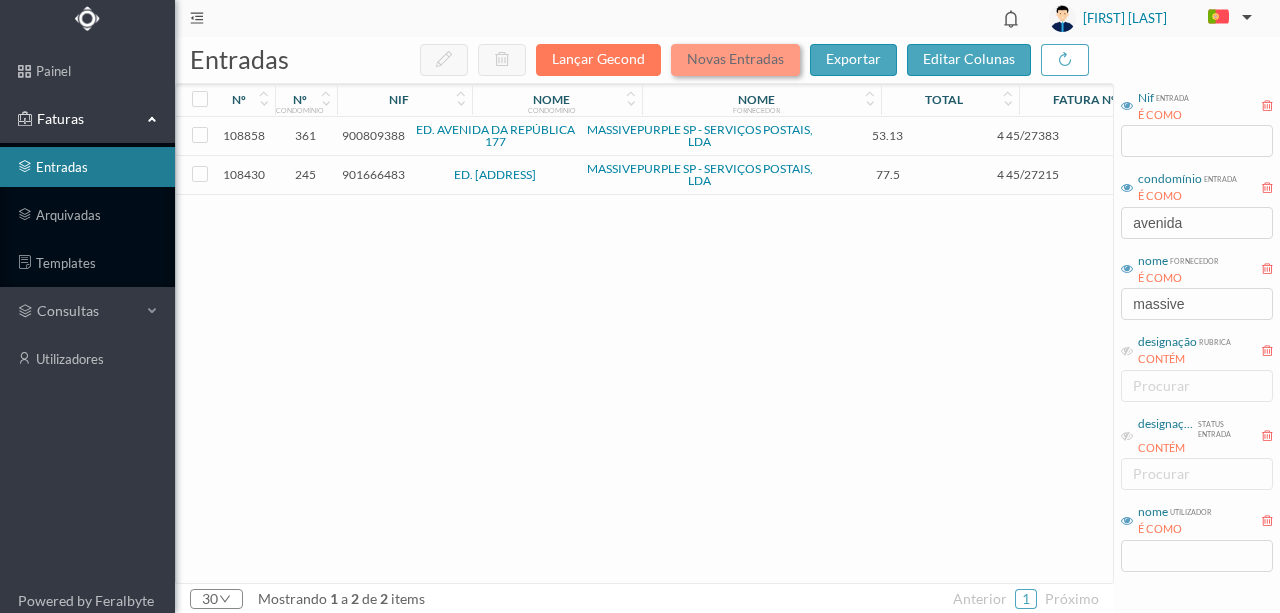 click on "Novas Entradas" at bounding box center (735, 60) 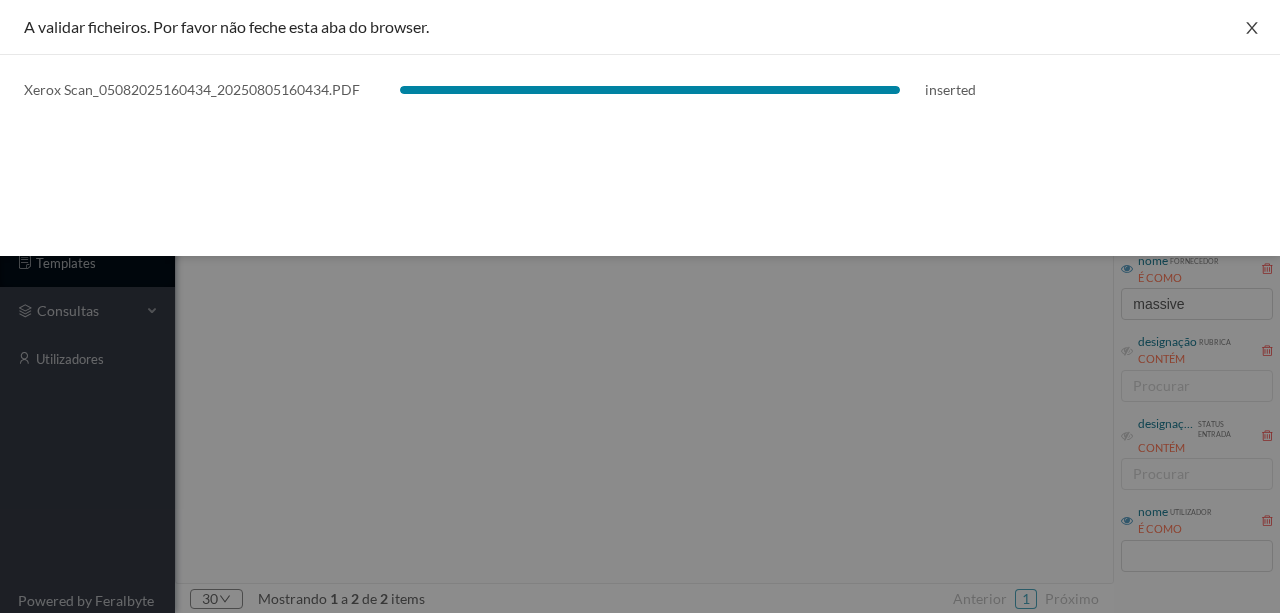 click 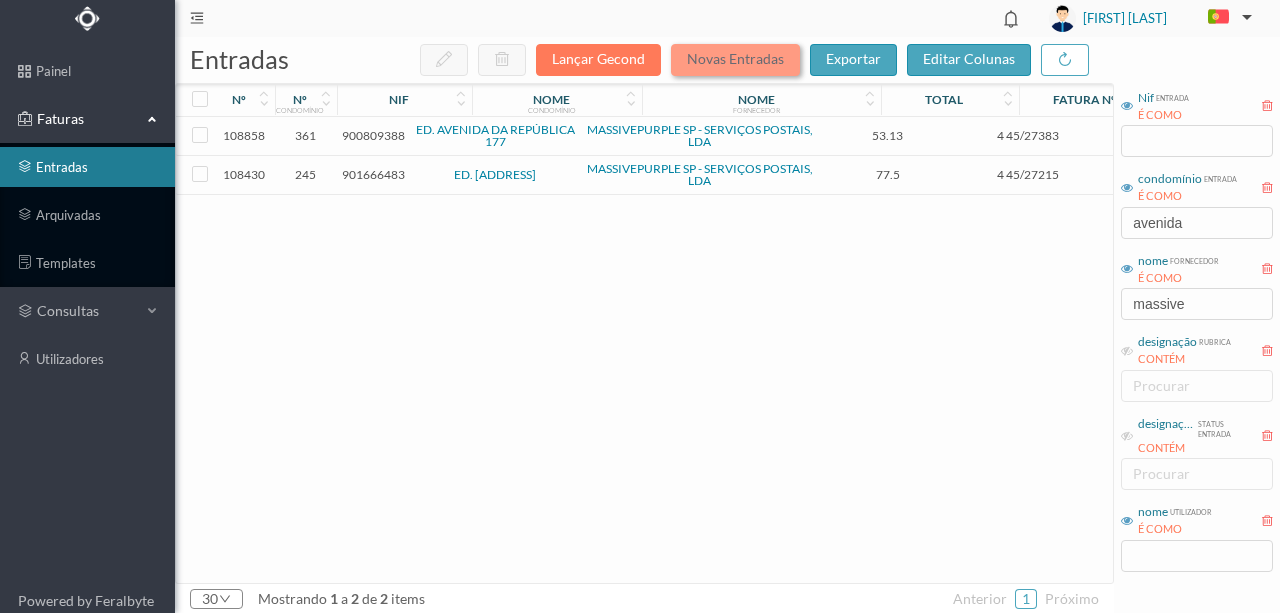 click on "Novas Entradas" at bounding box center (735, 60) 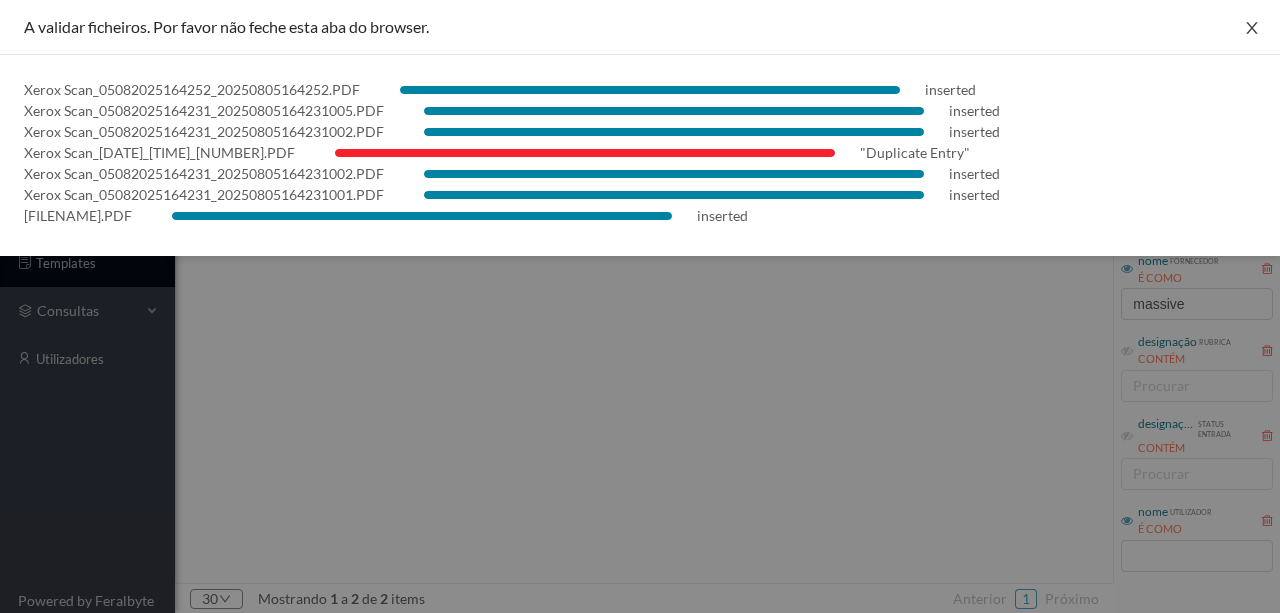 click 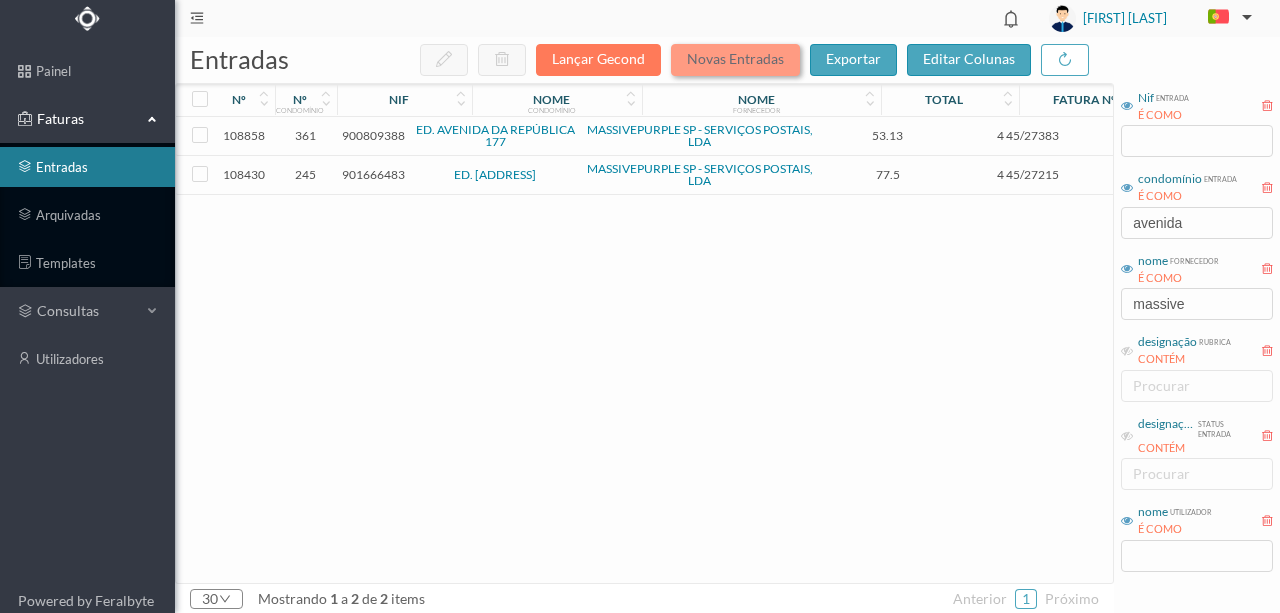 click on "Novas Entradas" at bounding box center (735, 60) 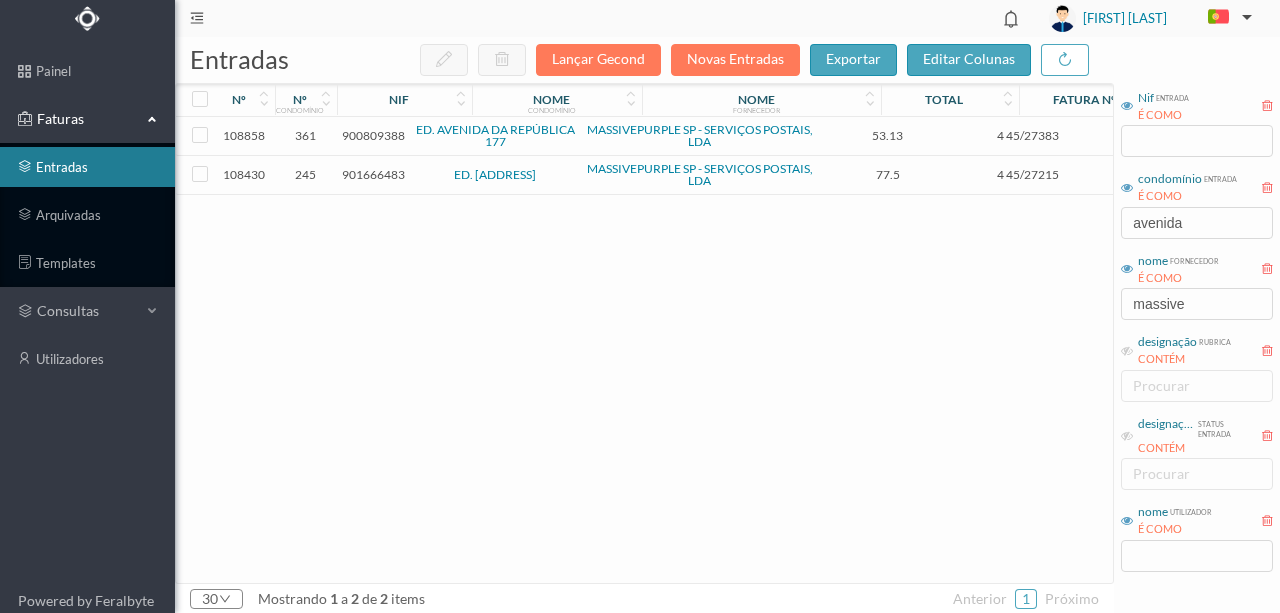 click on "108858 361 900809388 ED. AVENIDA DA REPÚBLICA 177 MASSIVEPURPLE SP - SERVIÇOS POSTAIS,  LDA 53.13 4 45/27383 Correspondência Facturas por pagar 108430 245 901666483 ED. AVENIDA DA REPÚBLICA 354 MASSIVEPURPLE SP - SERVIÇOS POSTAIS,  LDA 77.5 4 45/27215 Correspondência Facturas por pagar" at bounding box center (764, 350) 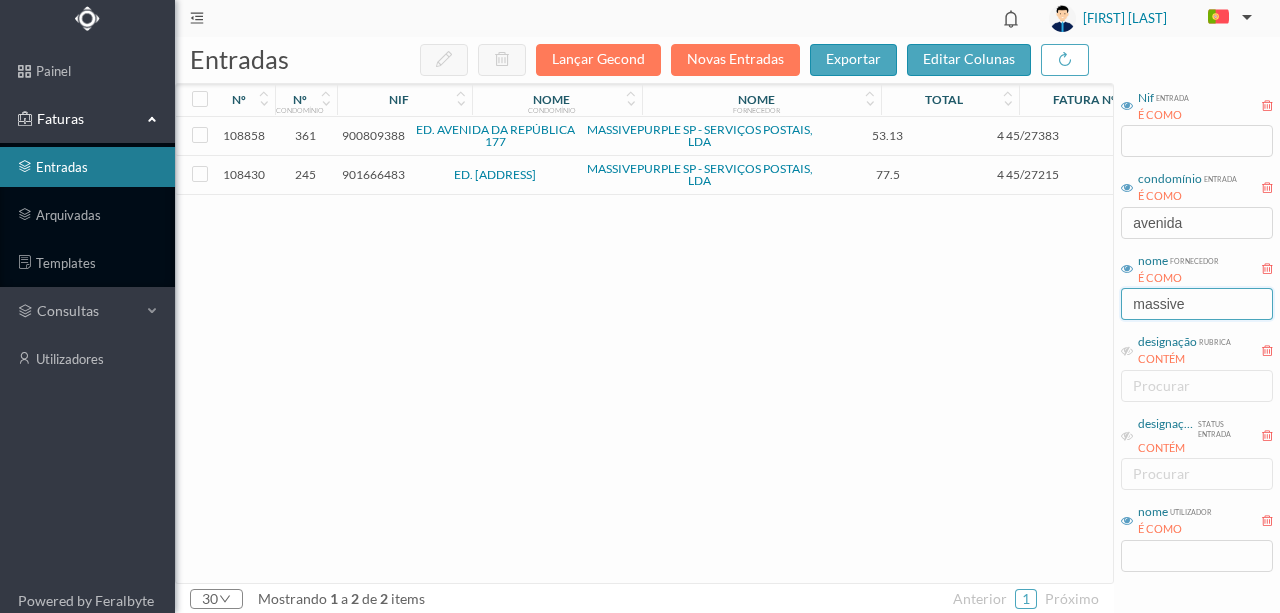 drag, startPoint x: 1214, startPoint y: 300, endPoint x: 494, endPoint y: 320, distance: 720.2777 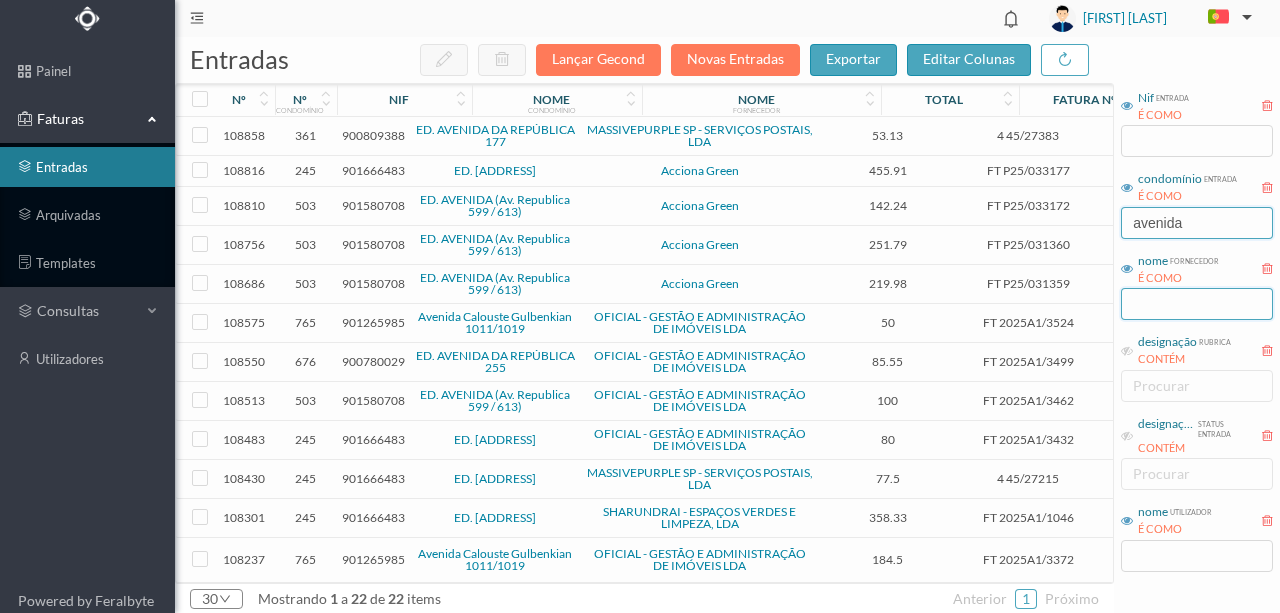 type 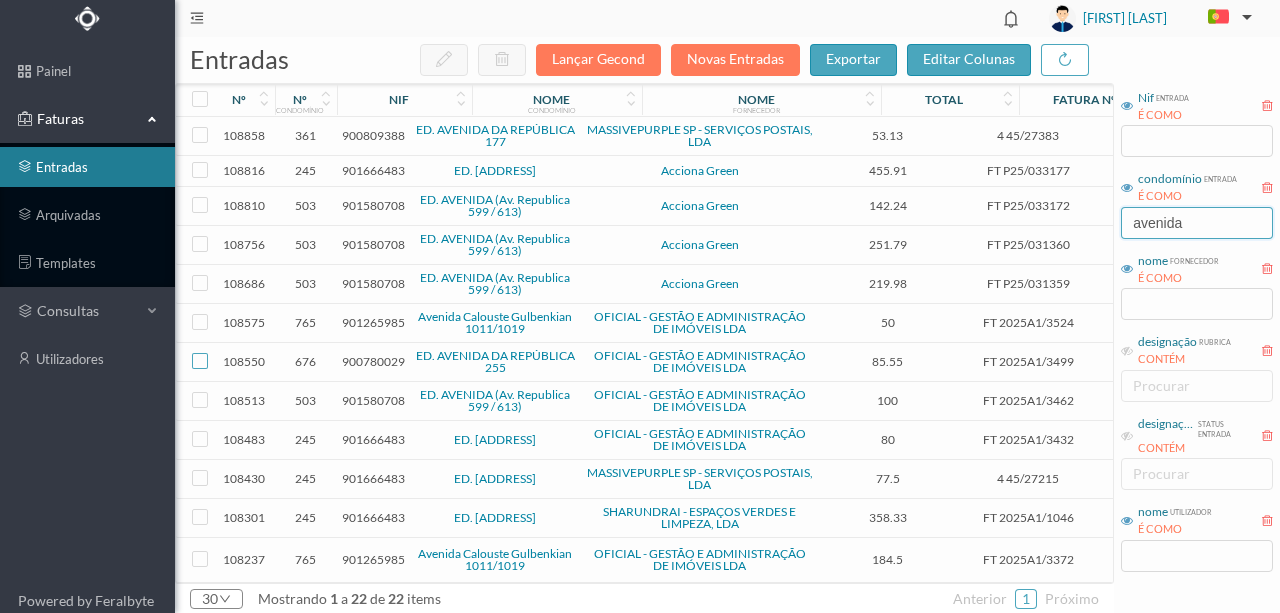 drag, startPoint x: 1194, startPoint y: 220, endPoint x: 196, endPoint y: 371, distance: 1009.3587 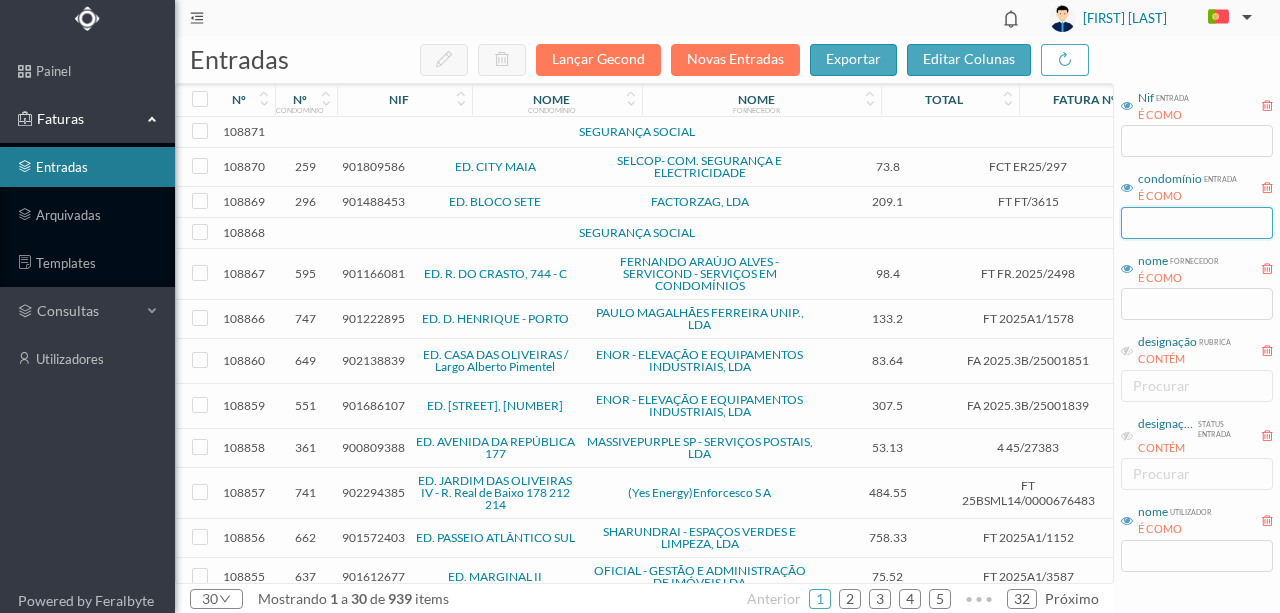 type 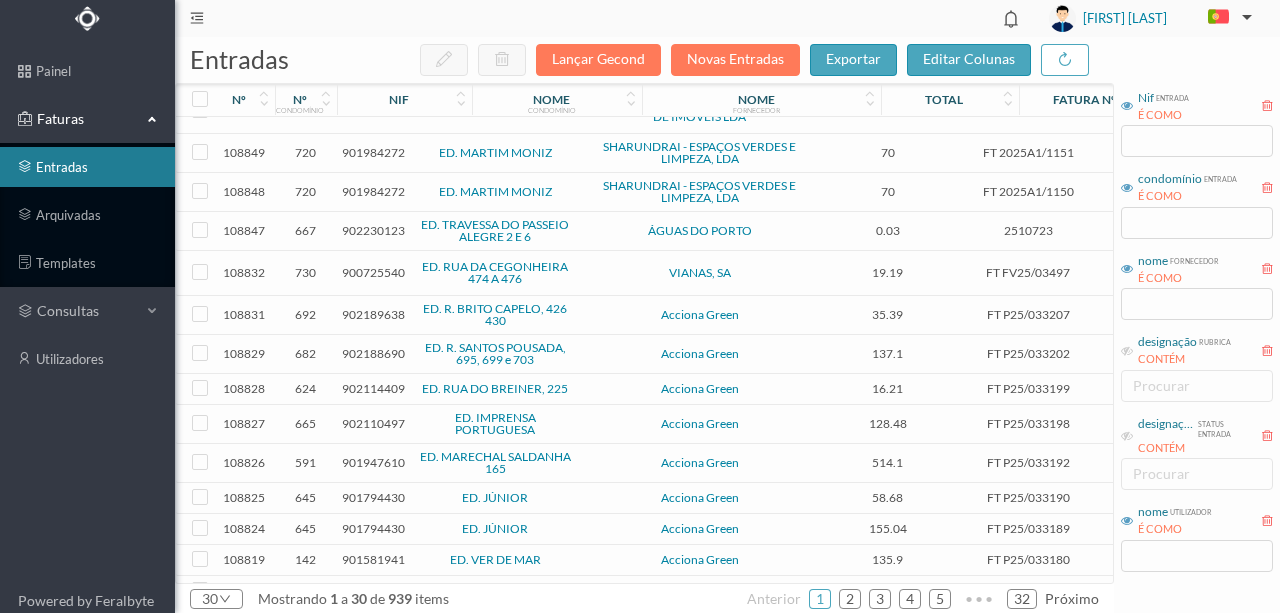scroll, scrollTop: 691, scrollLeft: 0, axis: vertical 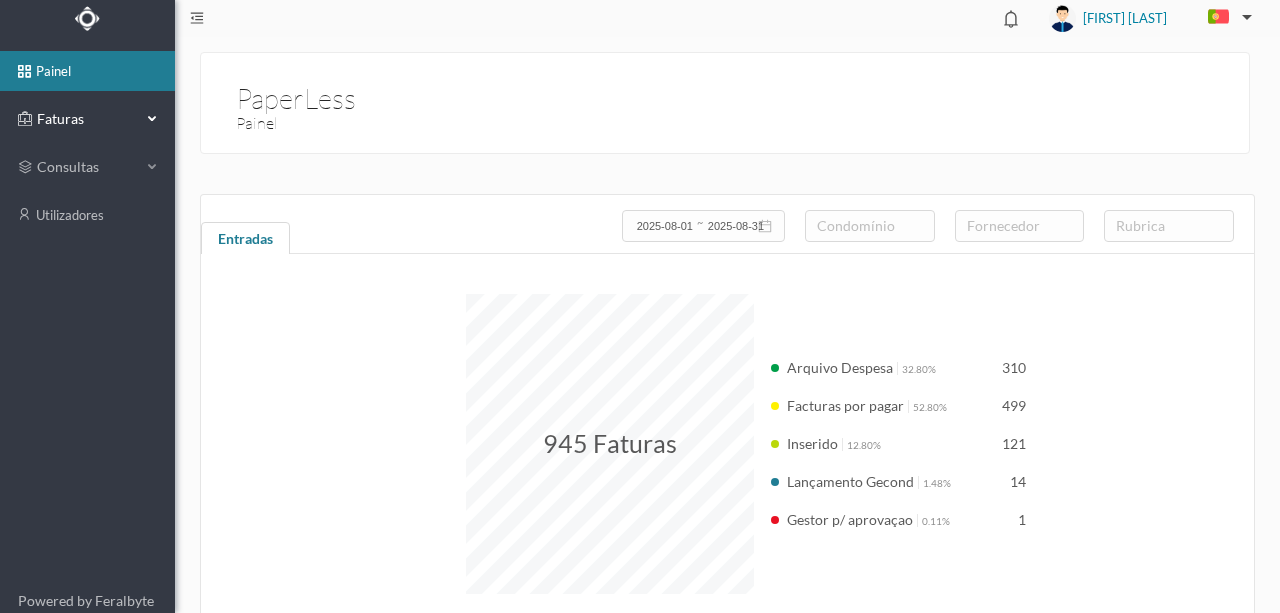 click on "Faturas" at bounding box center (87, 119) 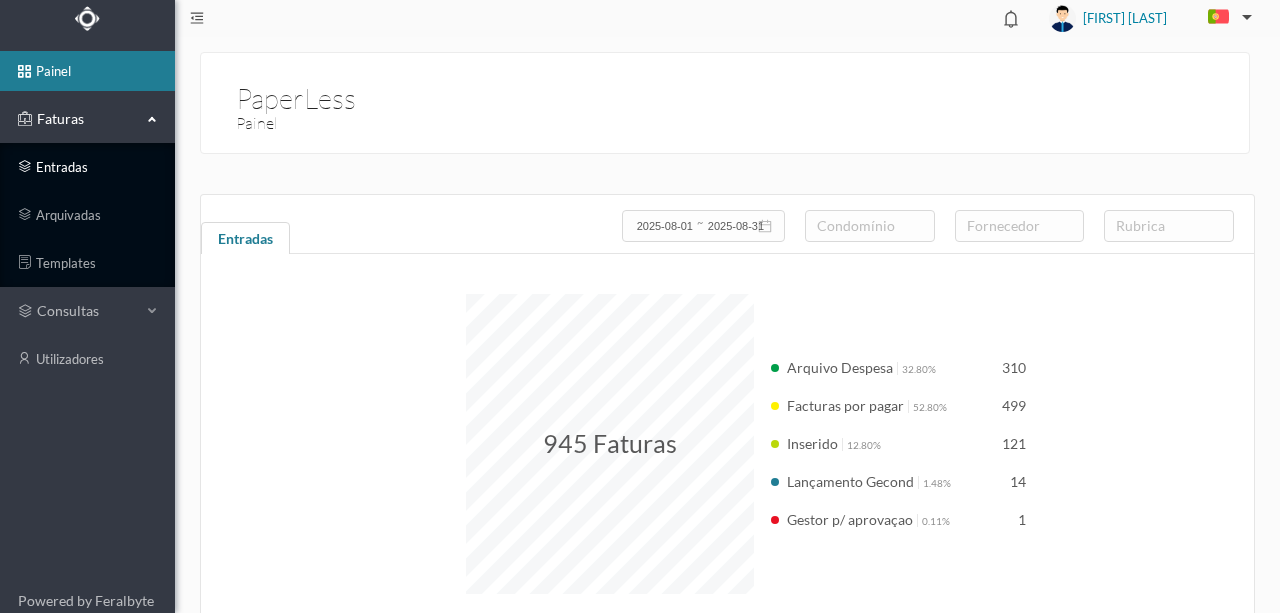 click on "entradas" at bounding box center (87, 167) 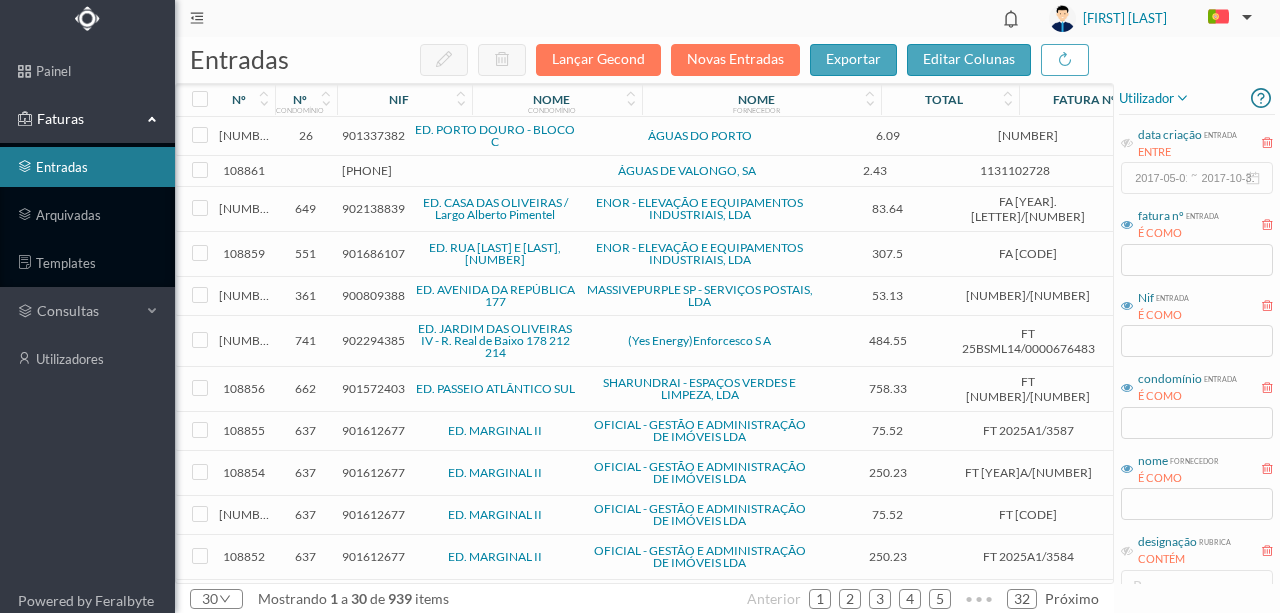 click on "901337382" at bounding box center [373, 135] 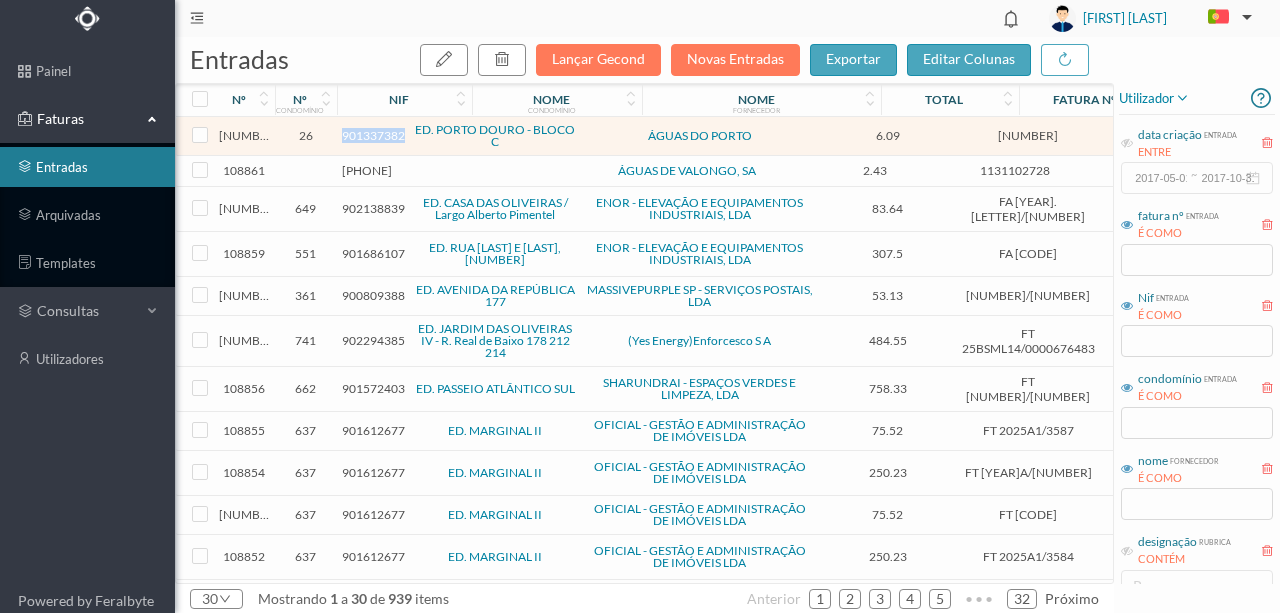 click on "901337382" at bounding box center (373, 135) 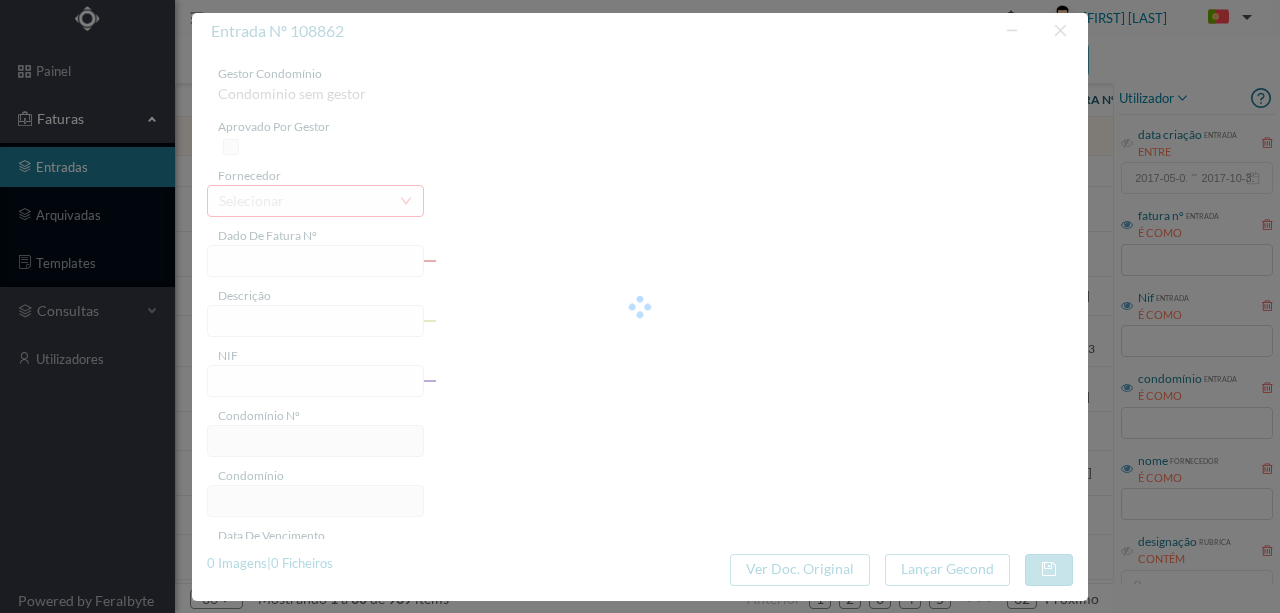 type on "[NUMBER]" 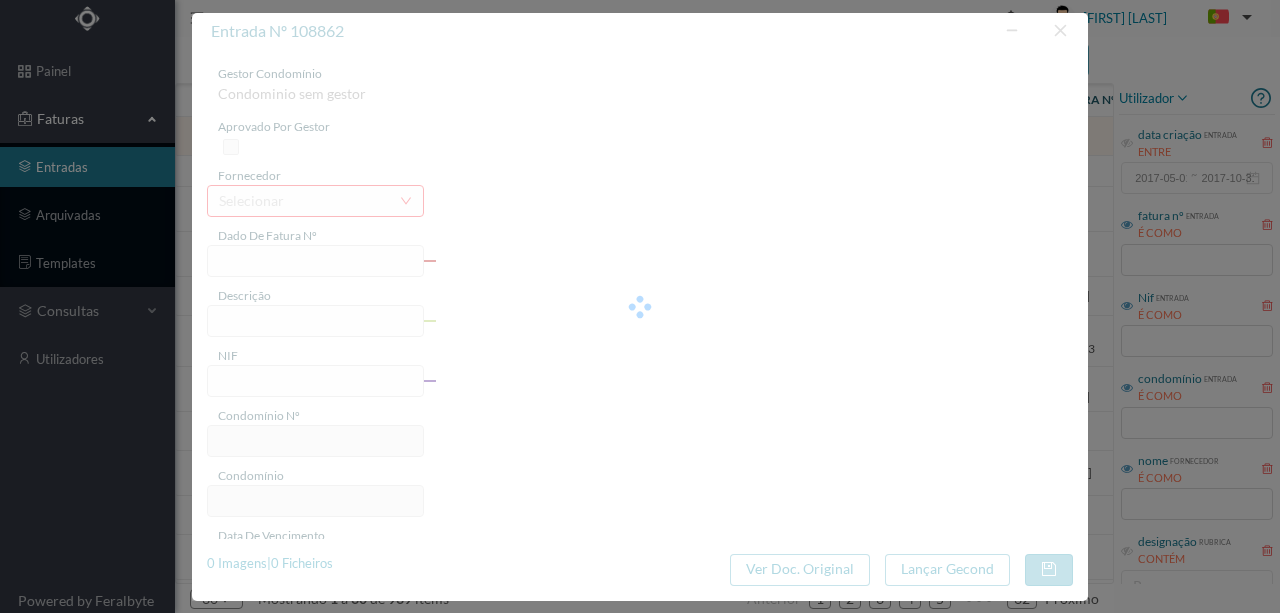 type on "RUA ORFEAO DO PORTO, NR 205 ., SI PORTO" 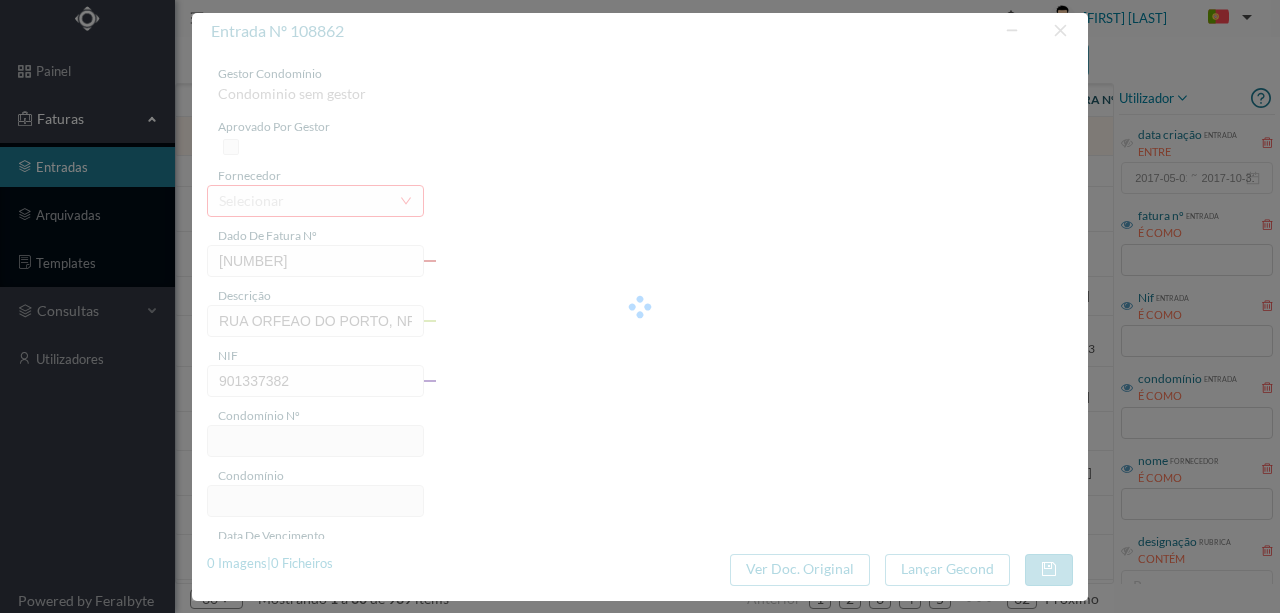 type on "26" 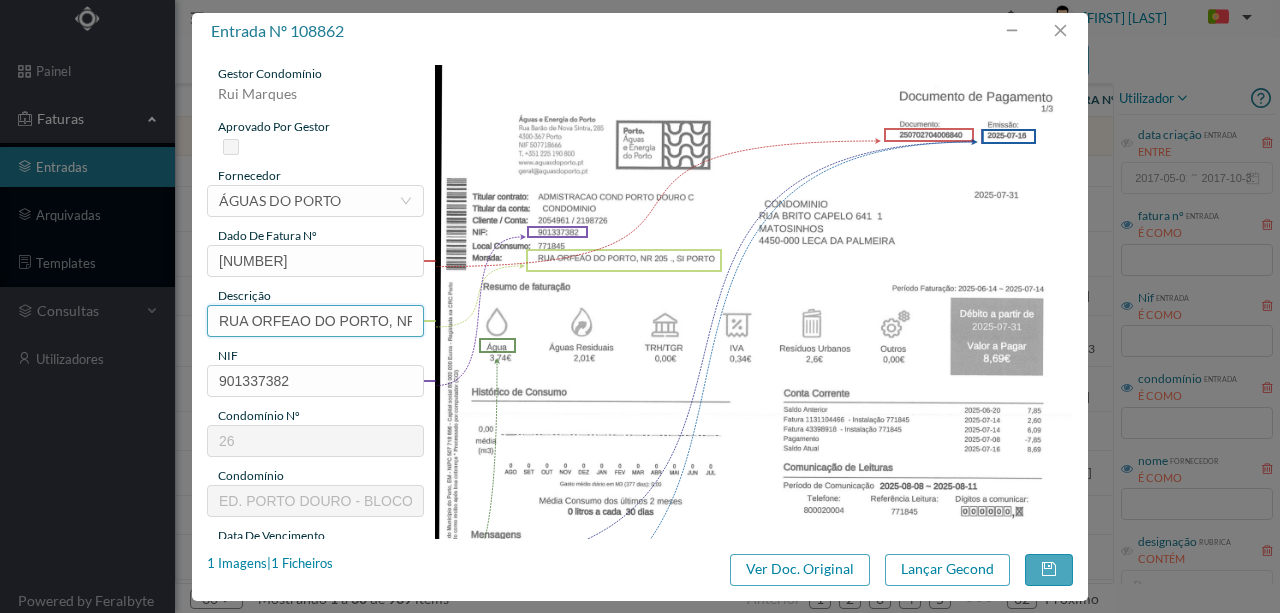 scroll, scrollTop: 0, scrollLeft: 115, axis: horizontal 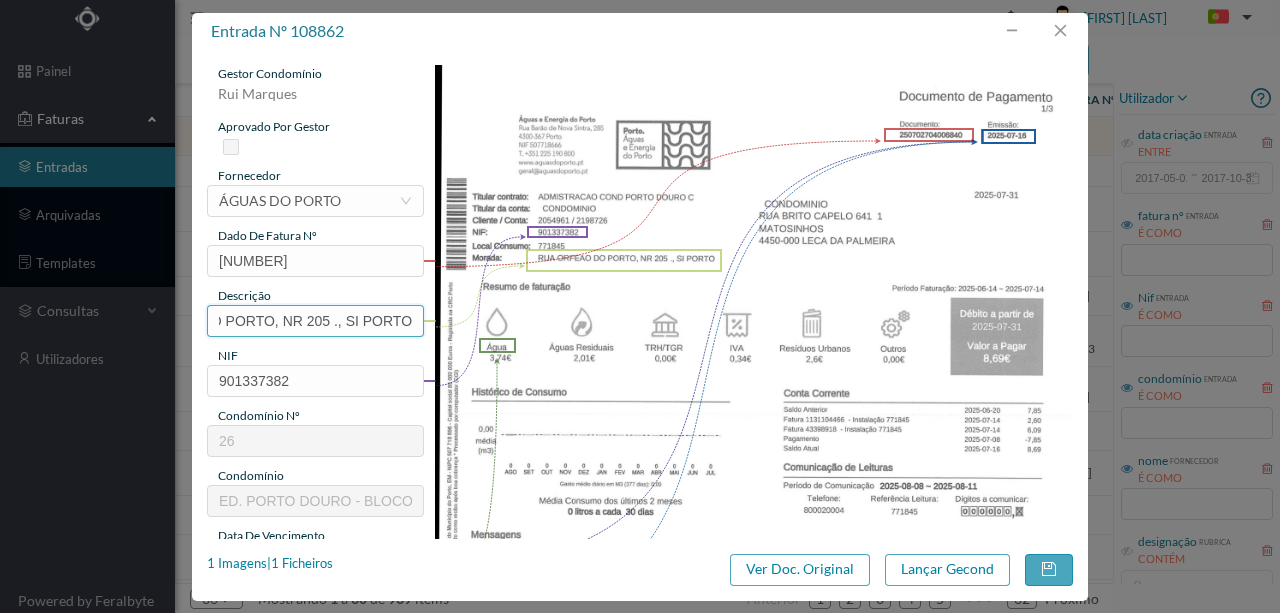 drag, startPoint x: 214, startPoint y: 317, endPoint x: 758, endPoint y: 316, distance: 544.0009 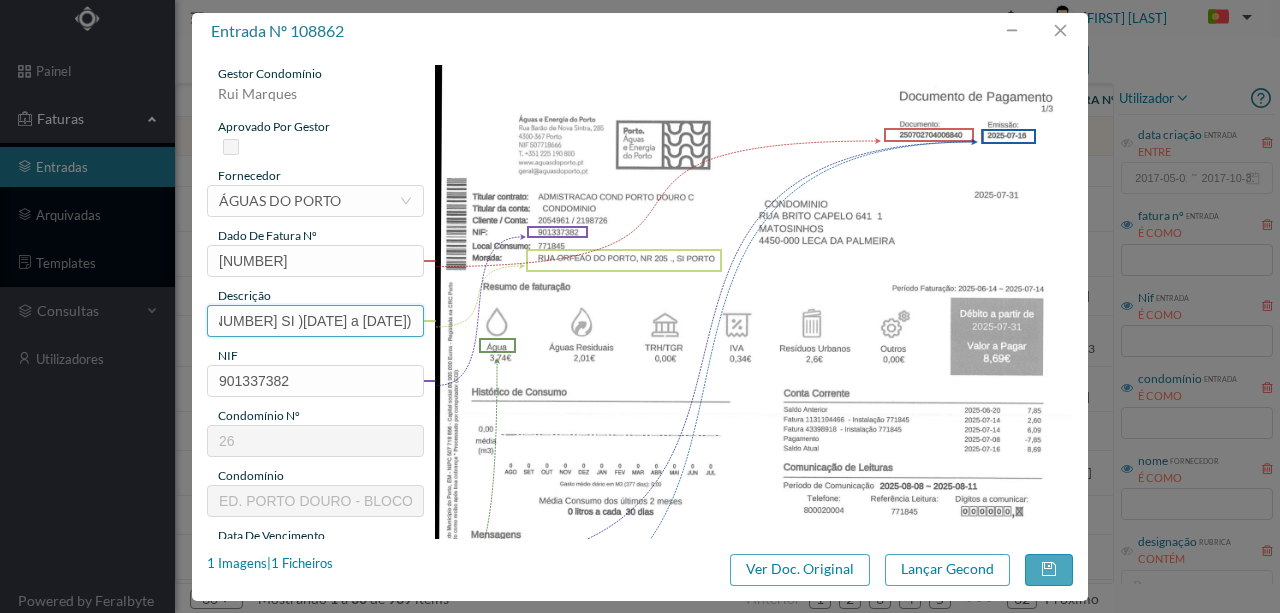 scroll, scrollTop: 0, scrollLeft: 17, axis: horizontal 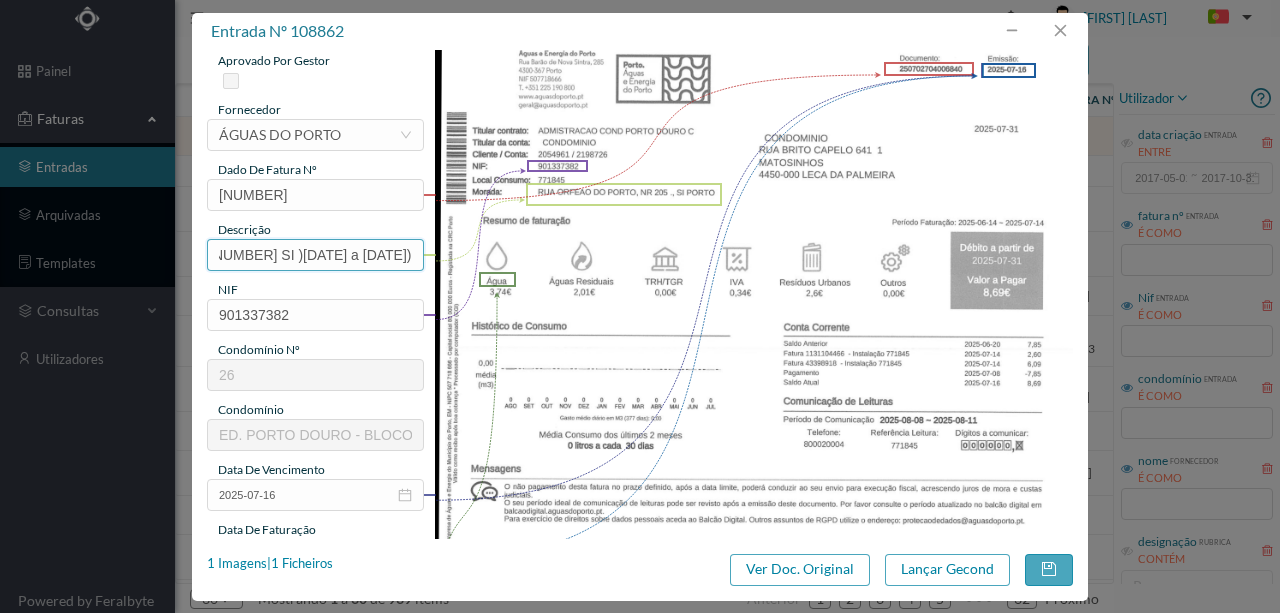 click on "[NUMBER] SI )[DATE] a [DATE])" at bounding box center (315, 255) 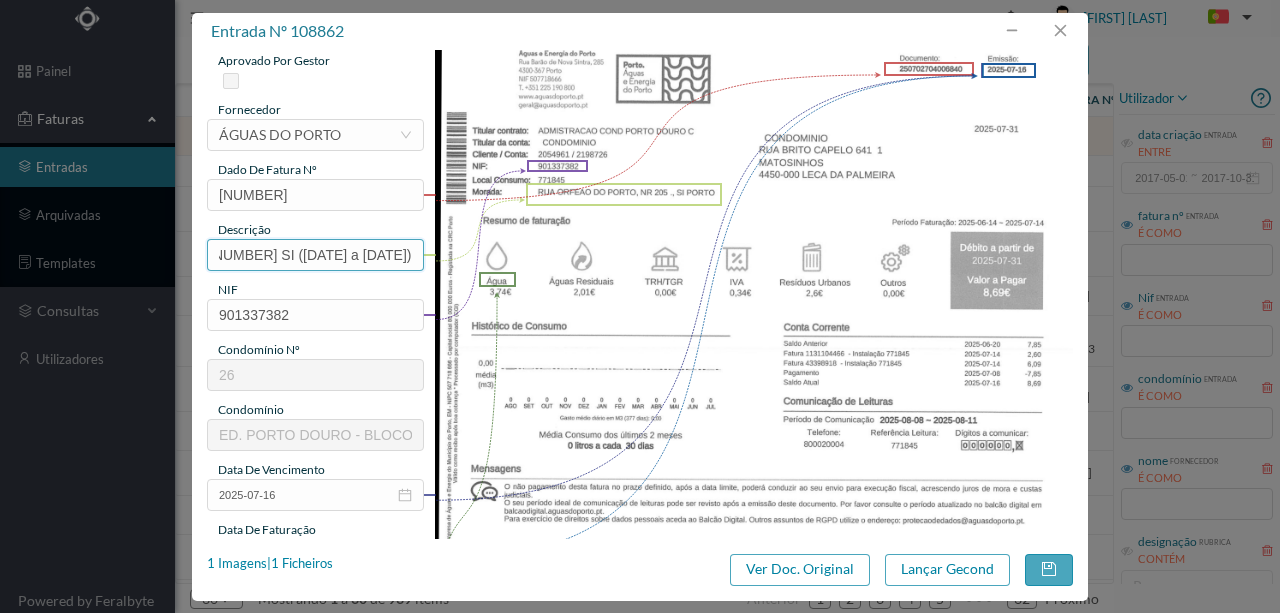 scroll, scrollTop: 0, scrollLeft: 12, axis: horizontal 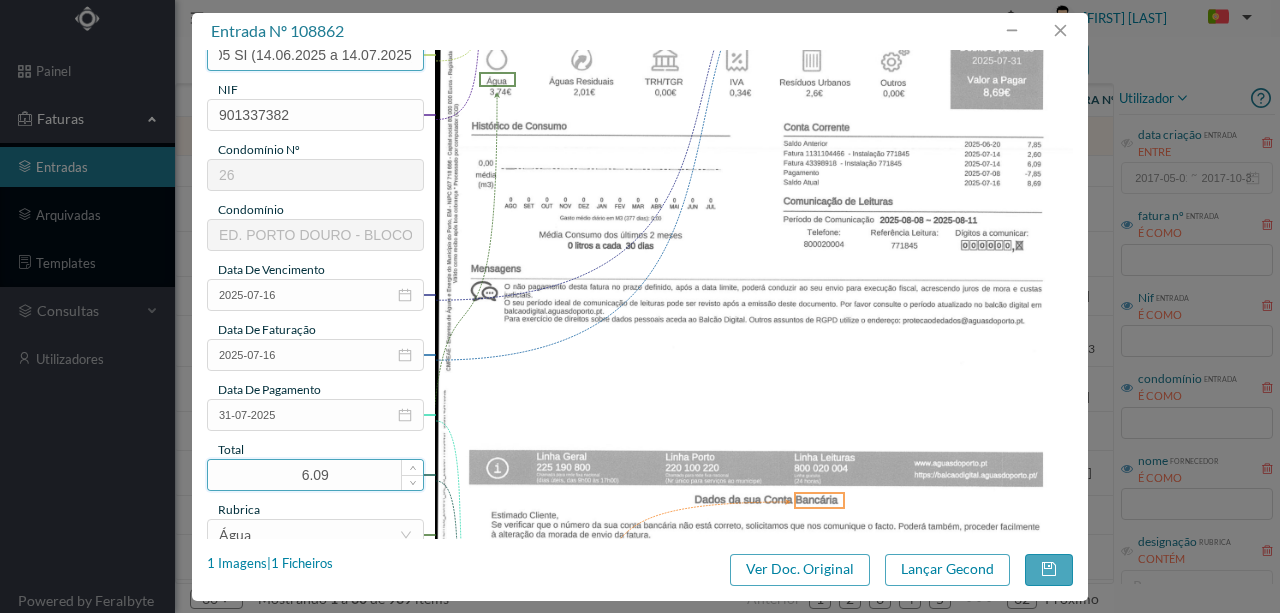 type on "205 SI (14.06.2025 a 14.07.2025)" 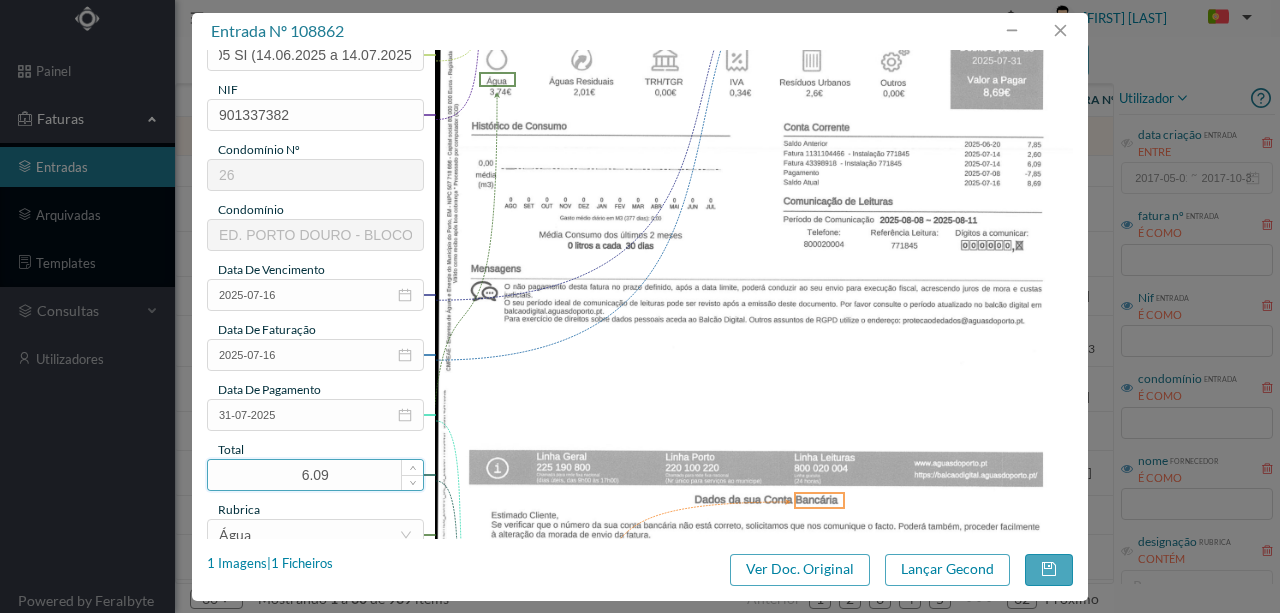 scroll, scrollTop: 0, scrollLeft: 0, axis: both 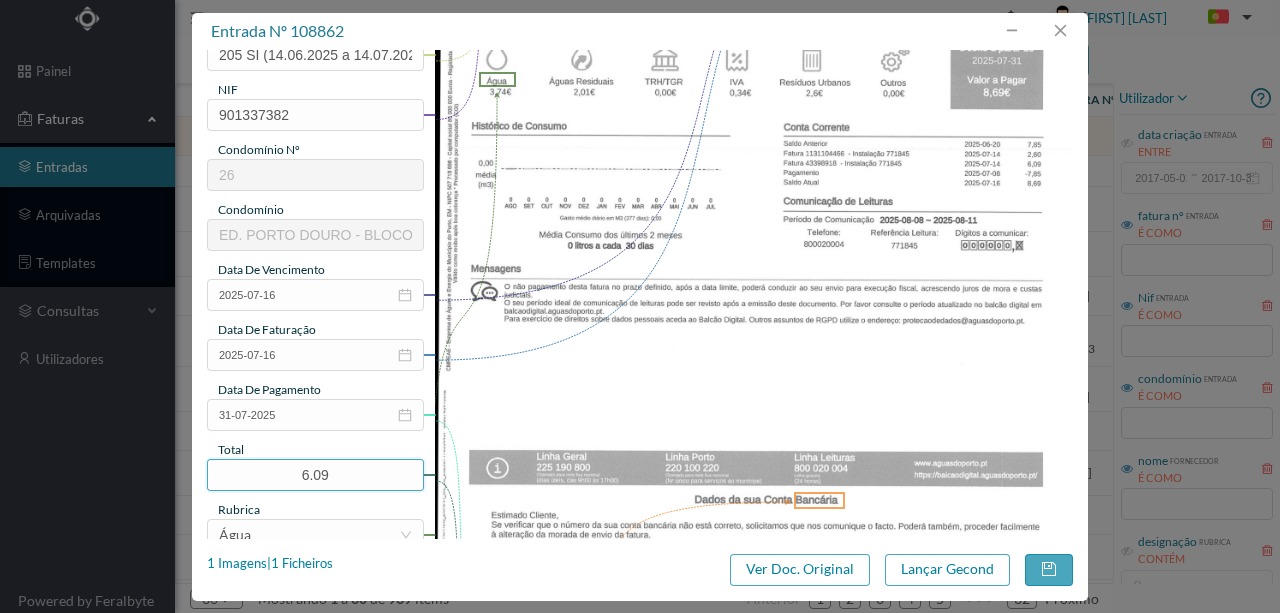 drag, startPoint x: 367, startPoint y: 476, endPoint x: 113, endPoint y: 440, distance: 256.53848 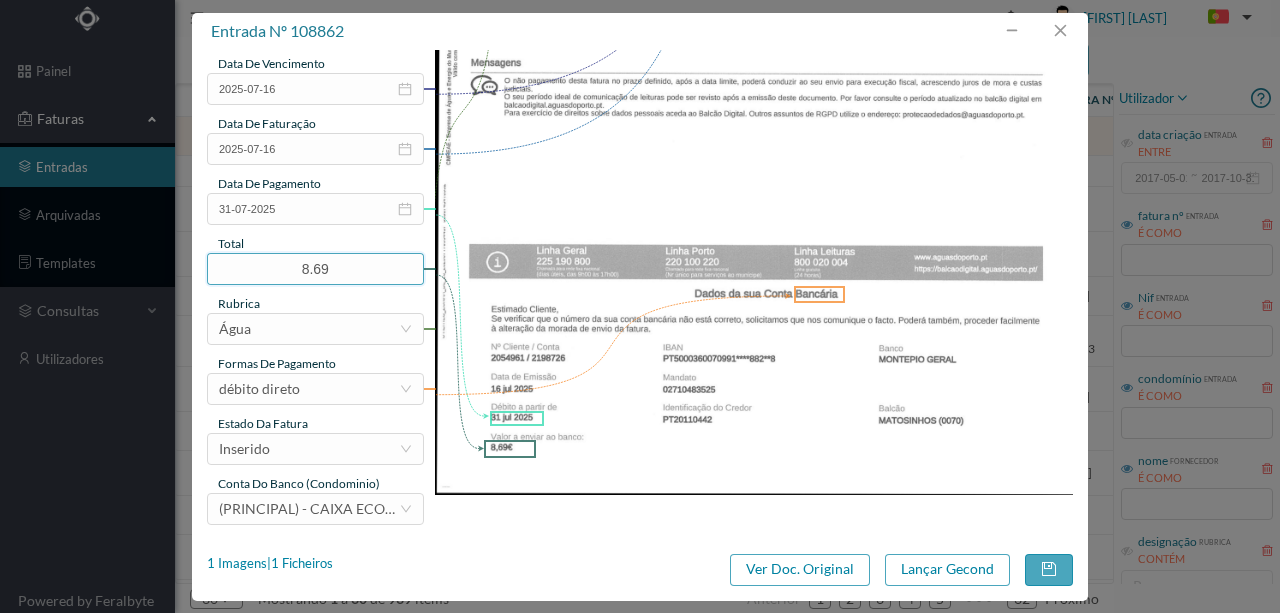 scroll, scrollTop: 473, scrollLeft: 0, axis: vertical 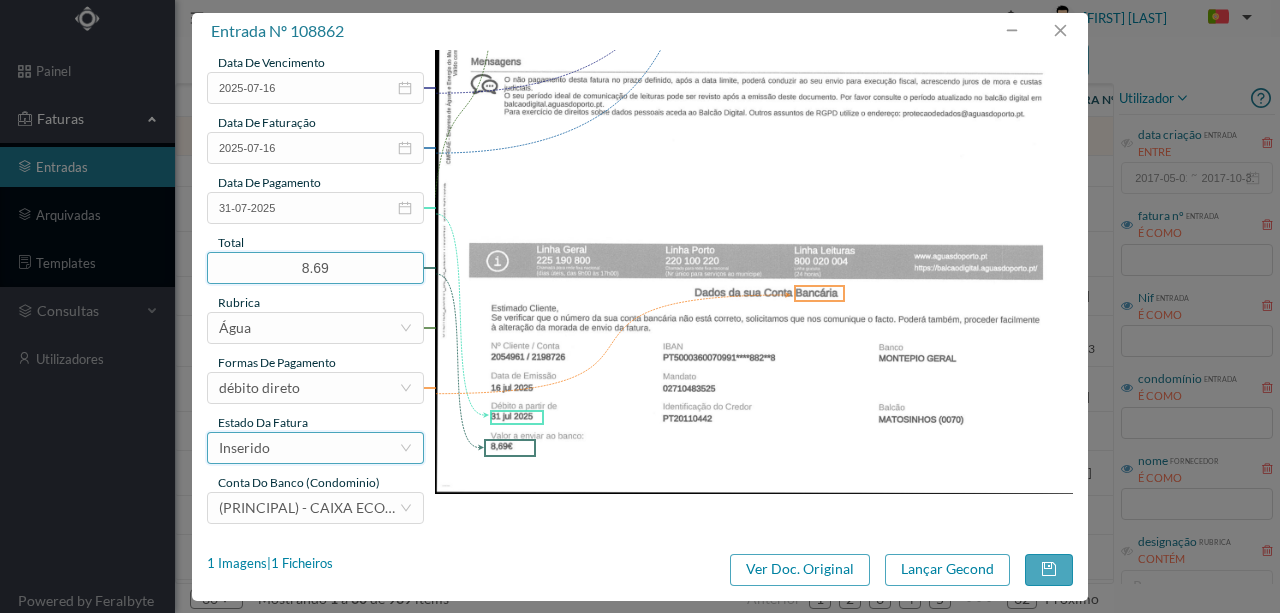 type on "8.69" 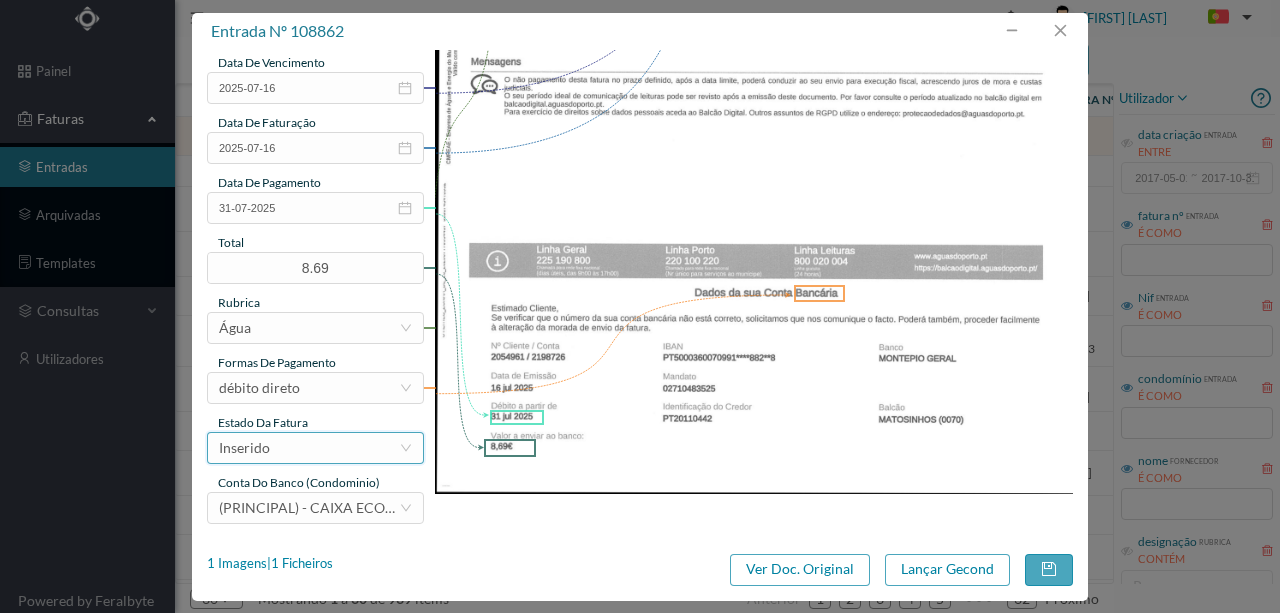 click on "Inserido" at bounding box center (309, 448) 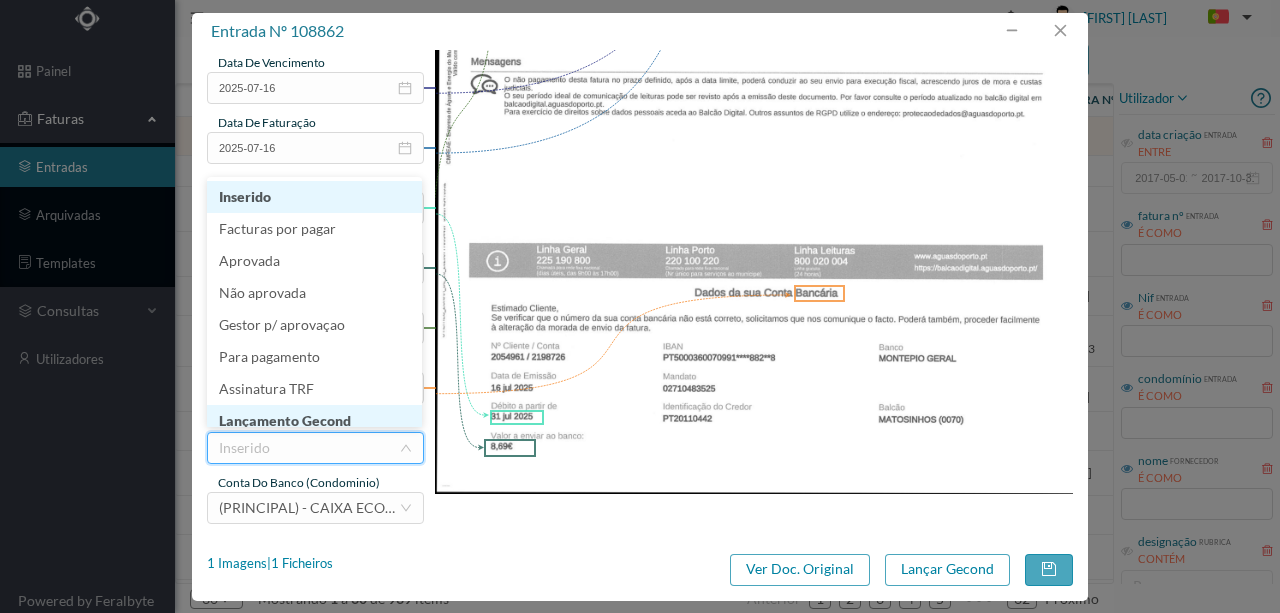 scroll, scrollTop: 10, scrollLeft: 0, axis: vertical 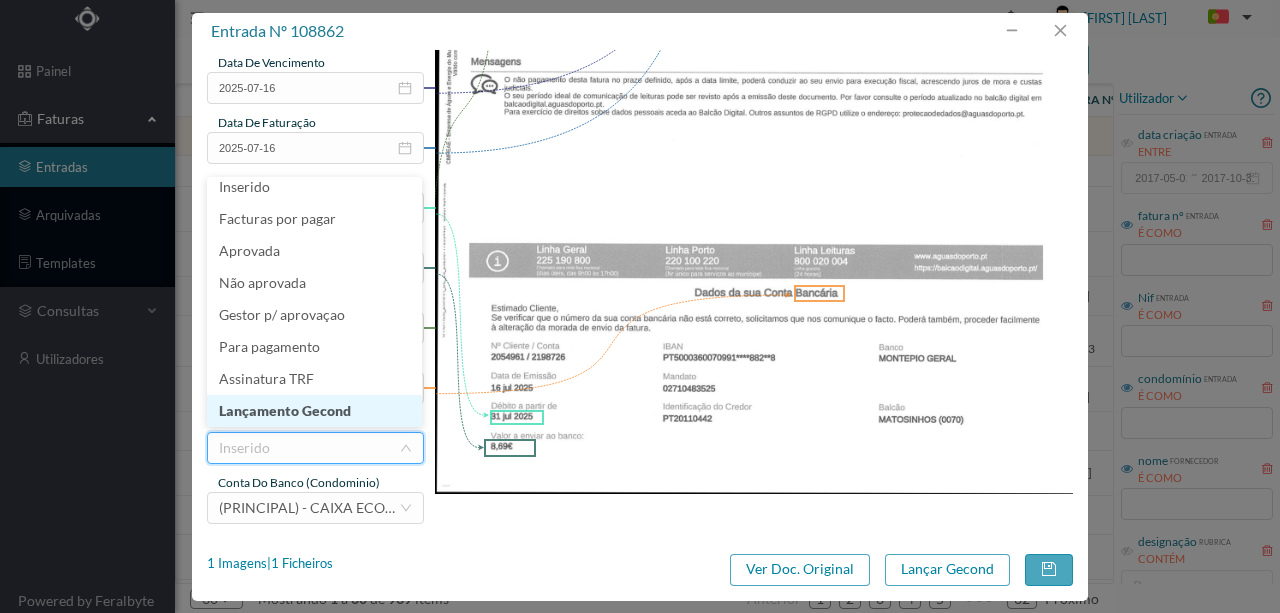 drag, startPoint x: 290, startPoint y: 414, endPoint x: 774, endPoint y: 407, distance: 484.05063 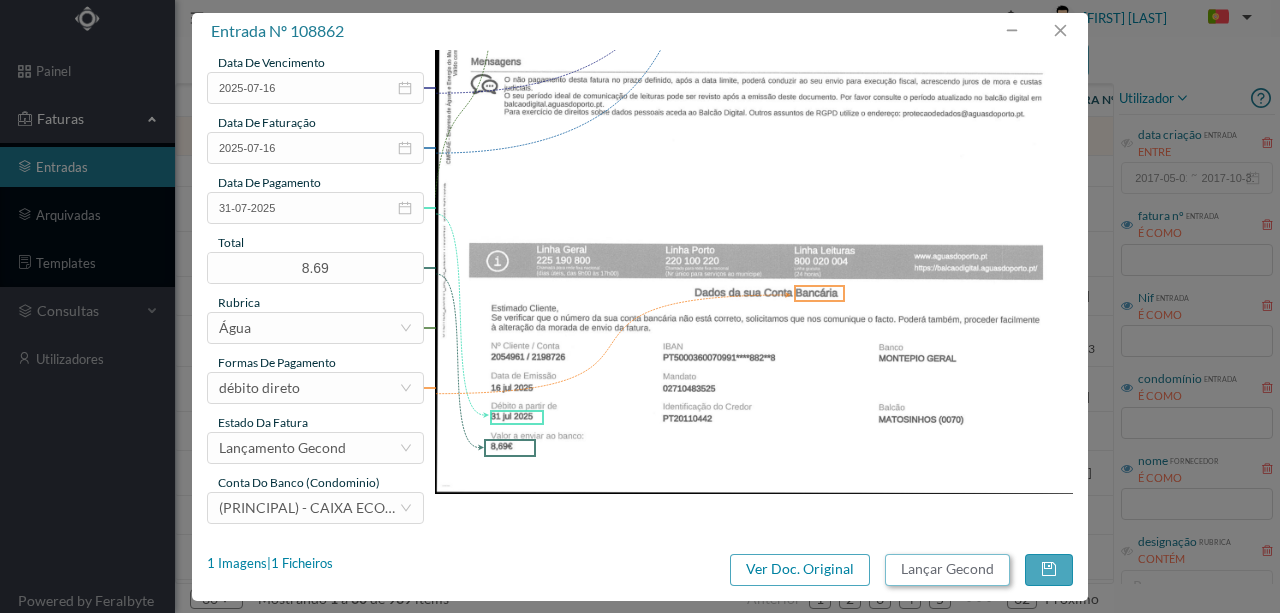 click on "Lançar Gecond" at bounding box center [947, 570] 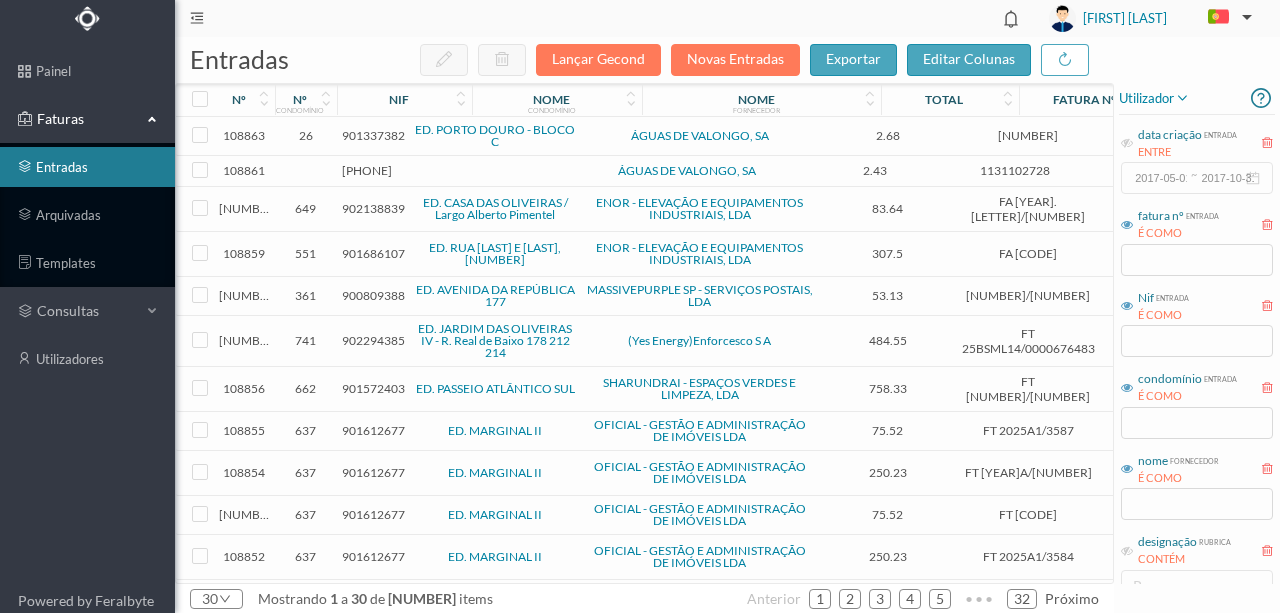 click on "901337382" at bounding box center (373, 135) 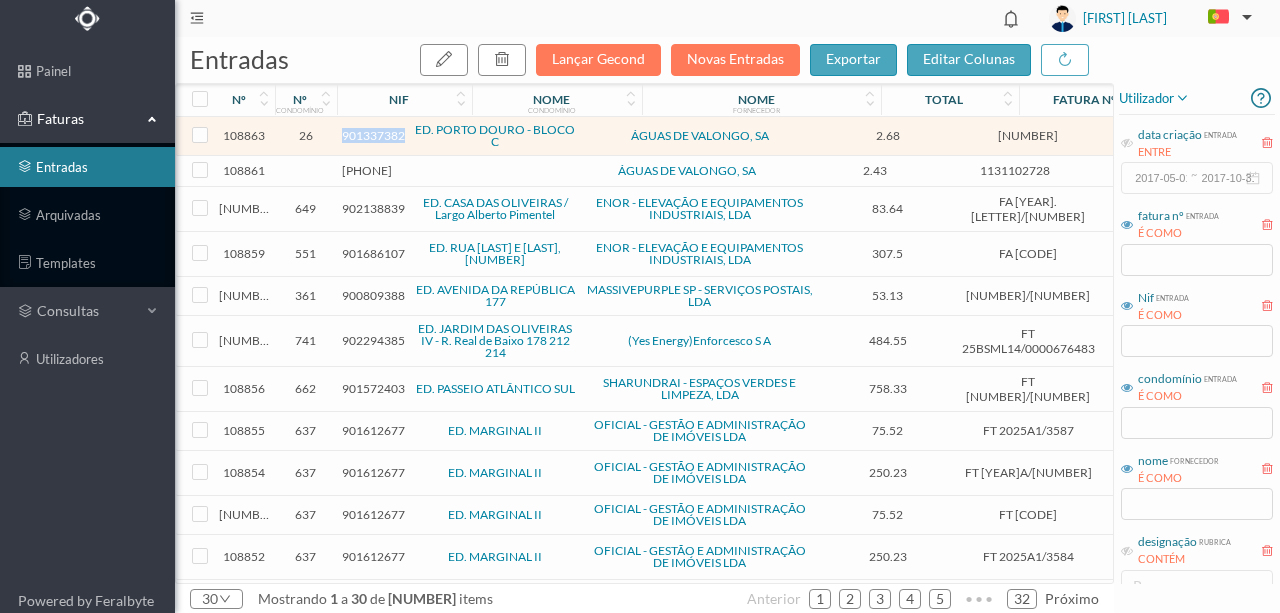 click on "901337382" at bounding box center (373, 135) 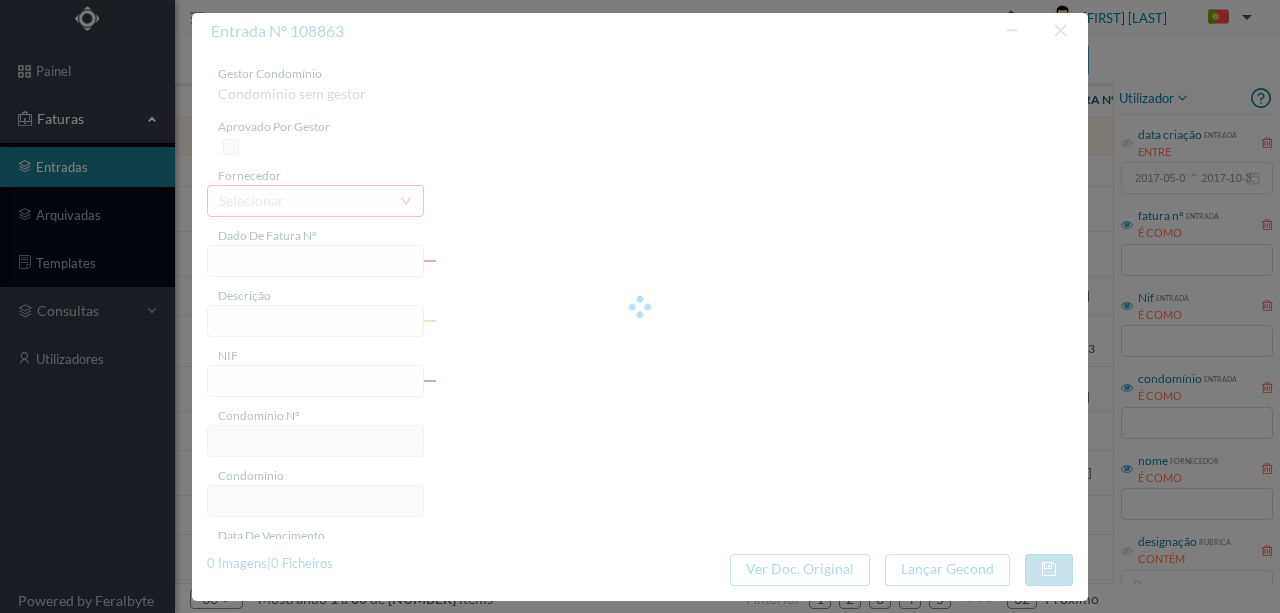 type on "[NUMBER]" 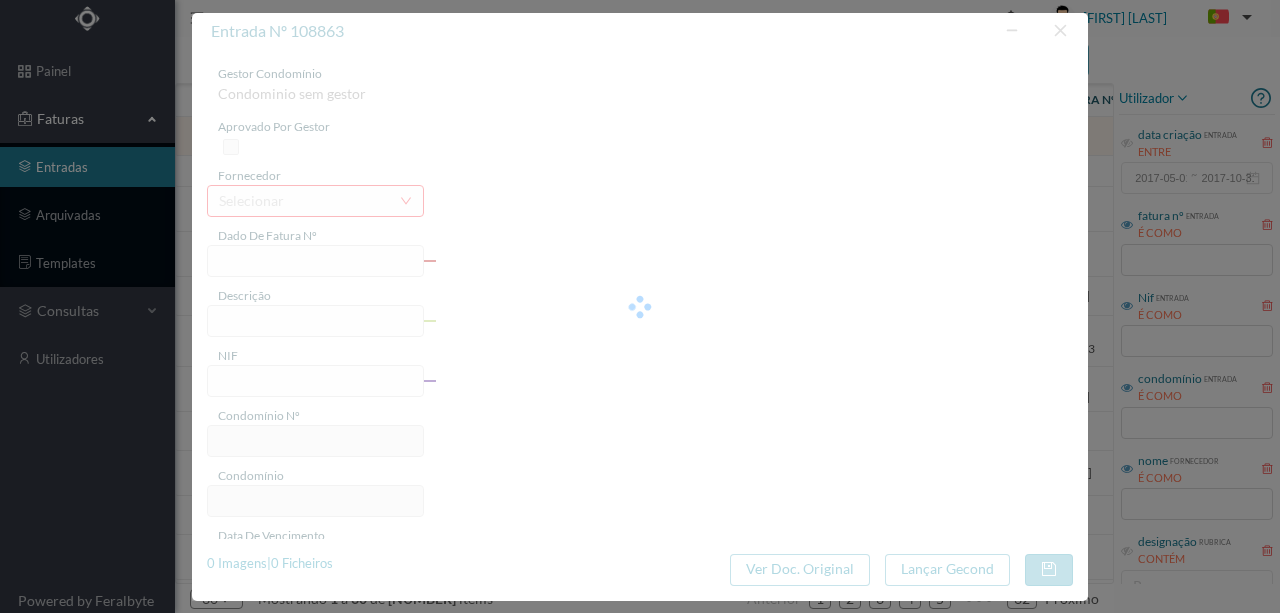 type on "VV e Ene pp Eh" 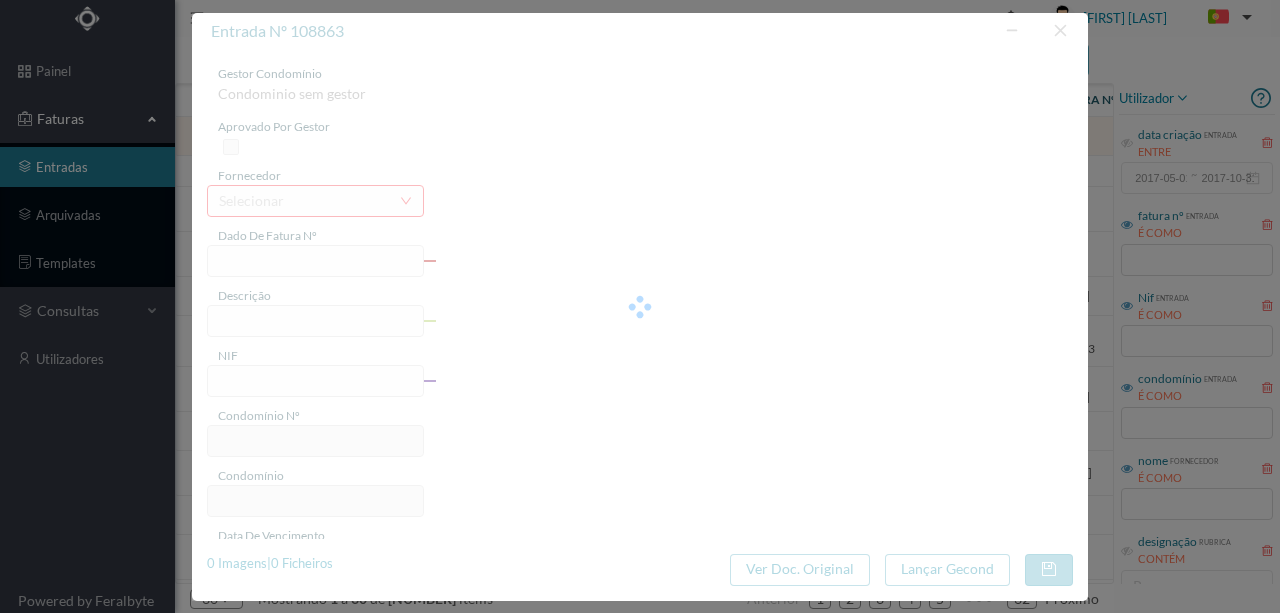 type on "2025-07-31" 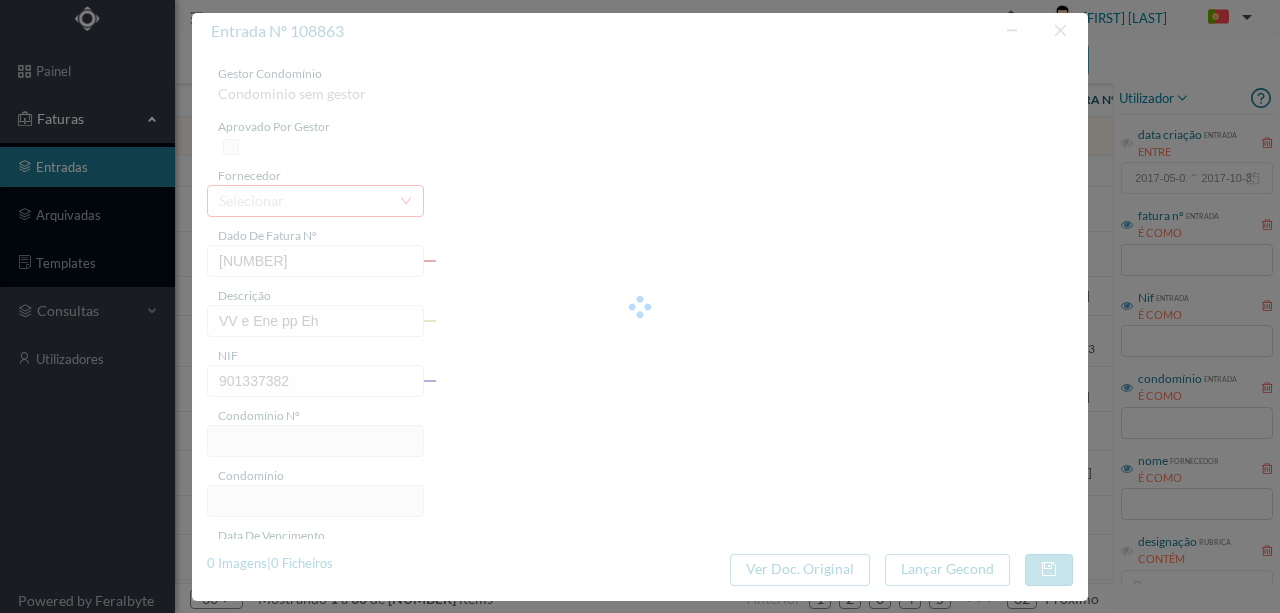 type on "26" 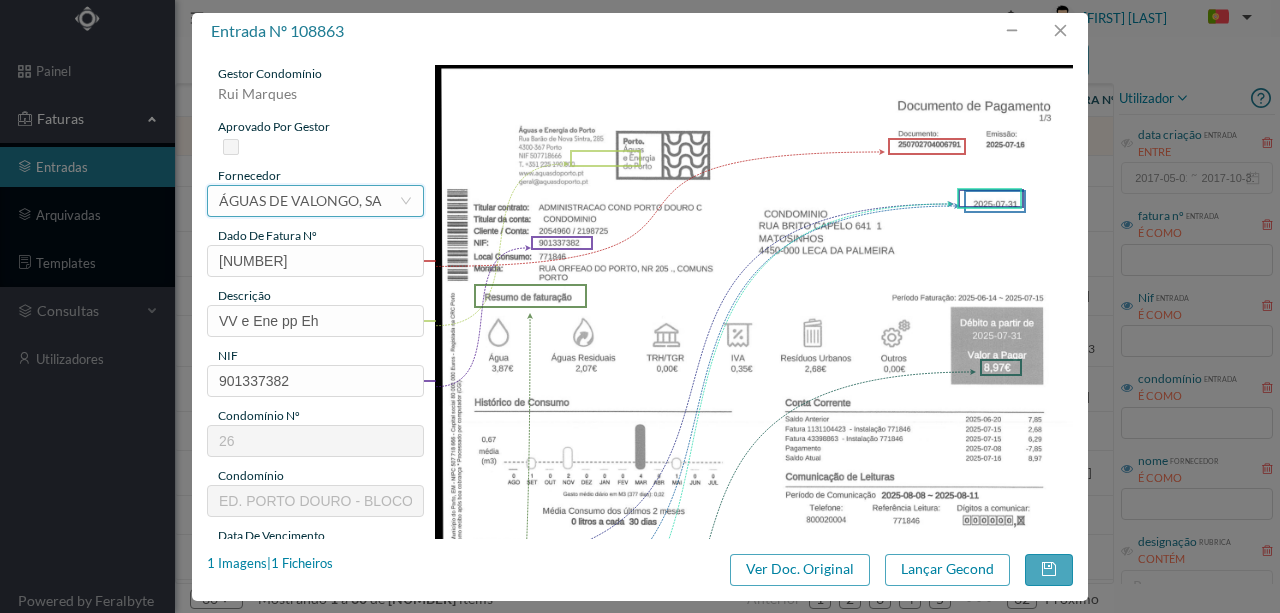 click on "ÁGUAS DE VALONGO, SA" at bounding box center (300, 201) 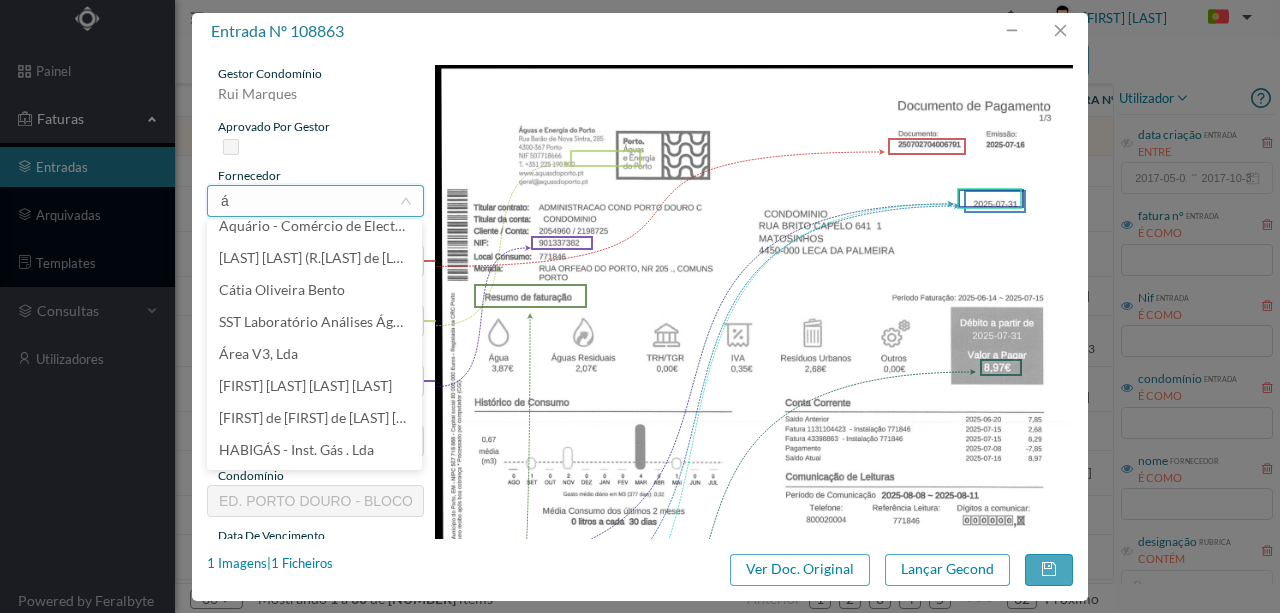 scroll, scrollTop: 4, scrollLeft: 0, axis: vertical 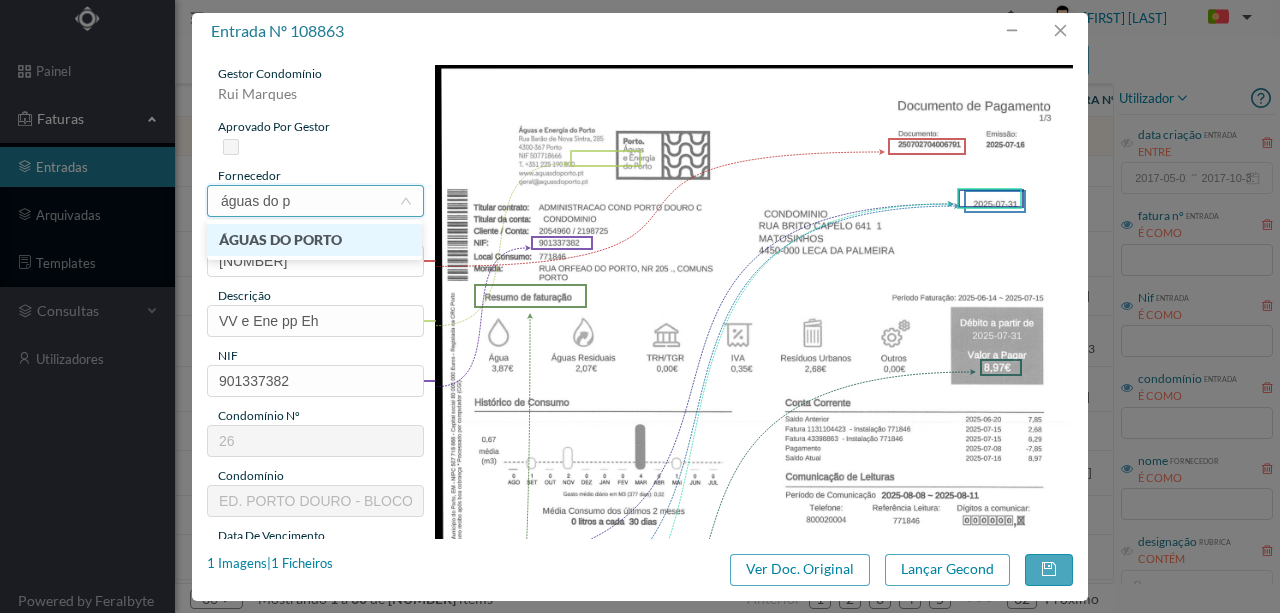 type on "águas do po" 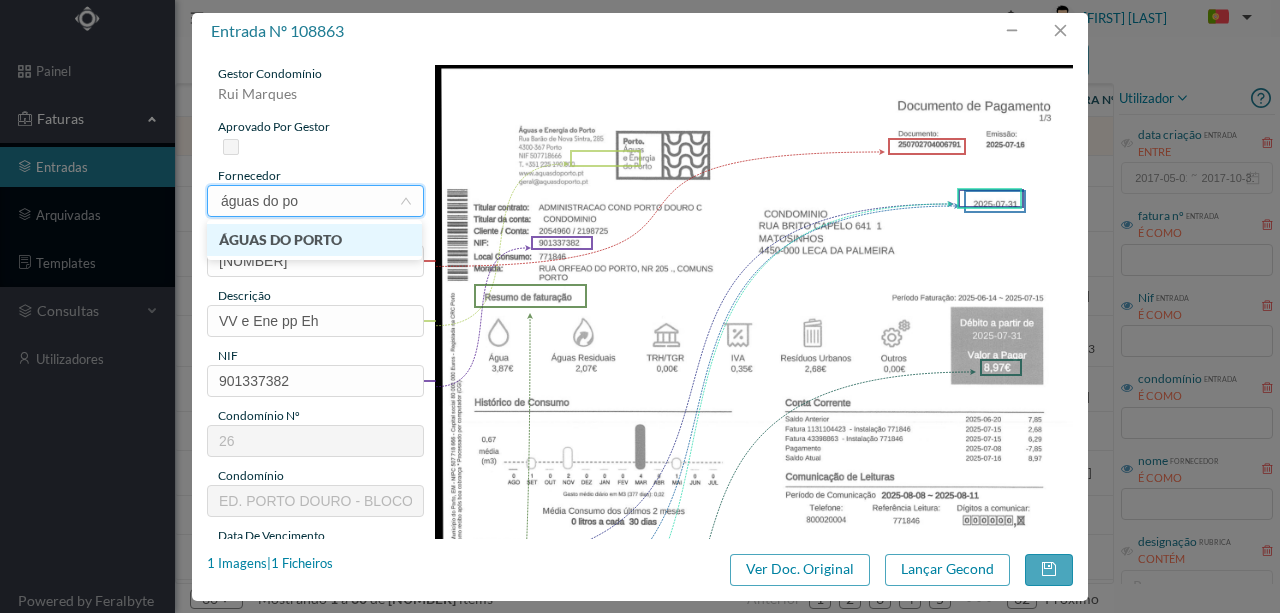 click on "ÁGUAS DO PORTO" at bounding box center (314, 240) 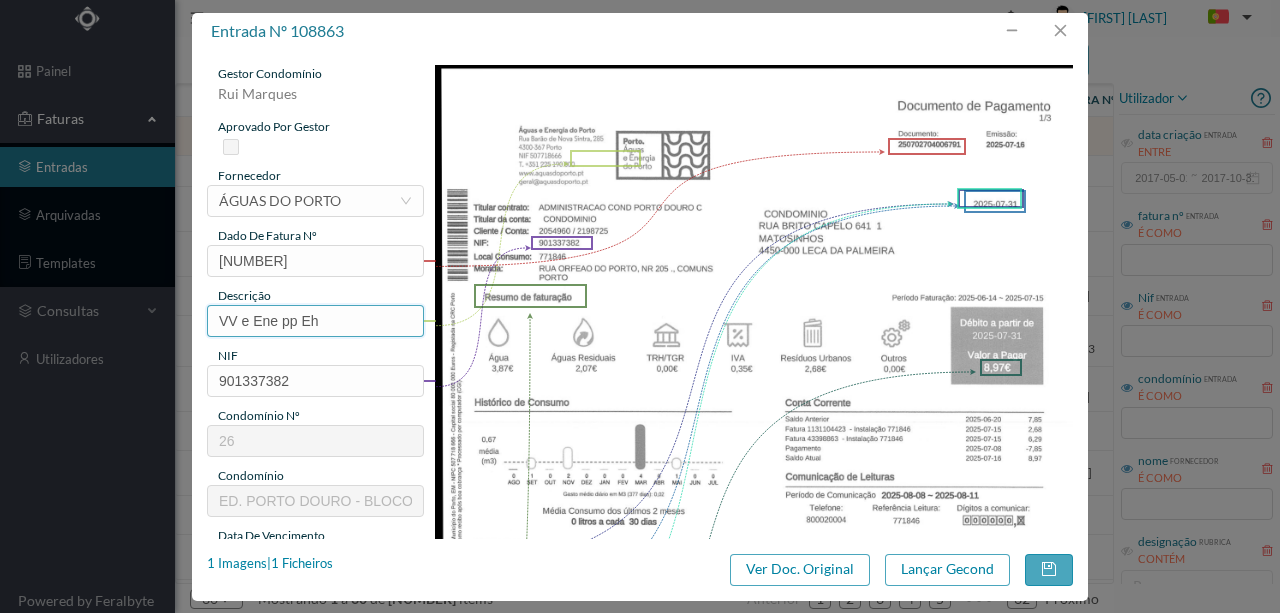 drag, startPoint x: 344, startPoint y: 318, endPoint x: 160, endPoint y: 339, distance: 185.19449 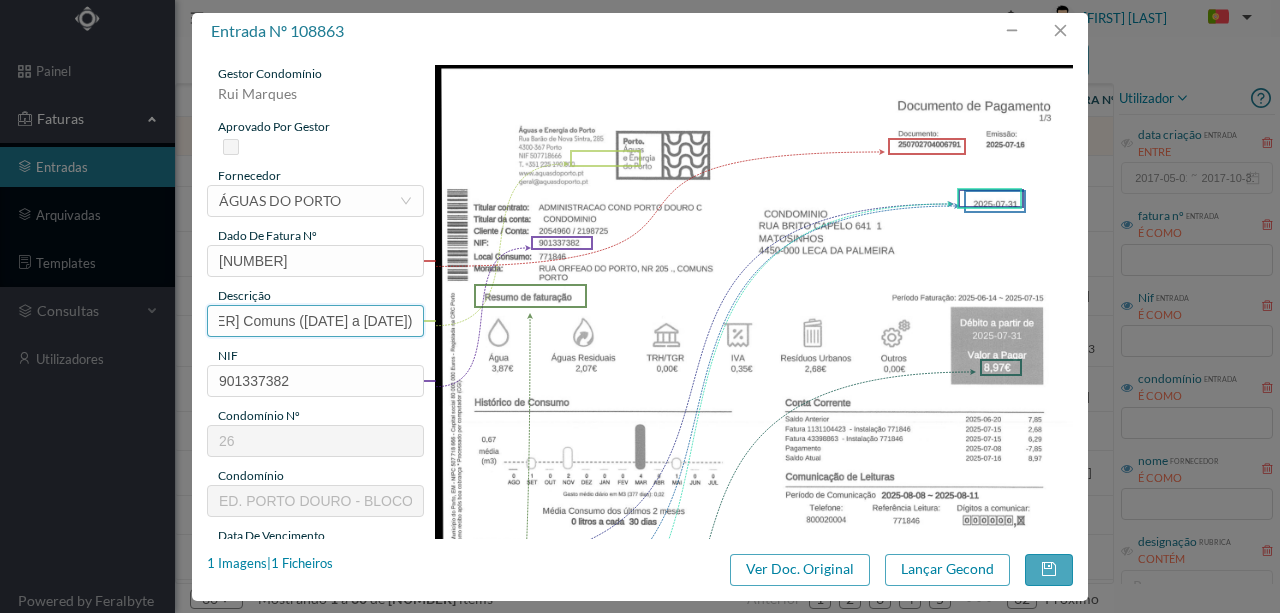 scroll, scrollTop: 0, scrollLeft: 56, axis: horizontal 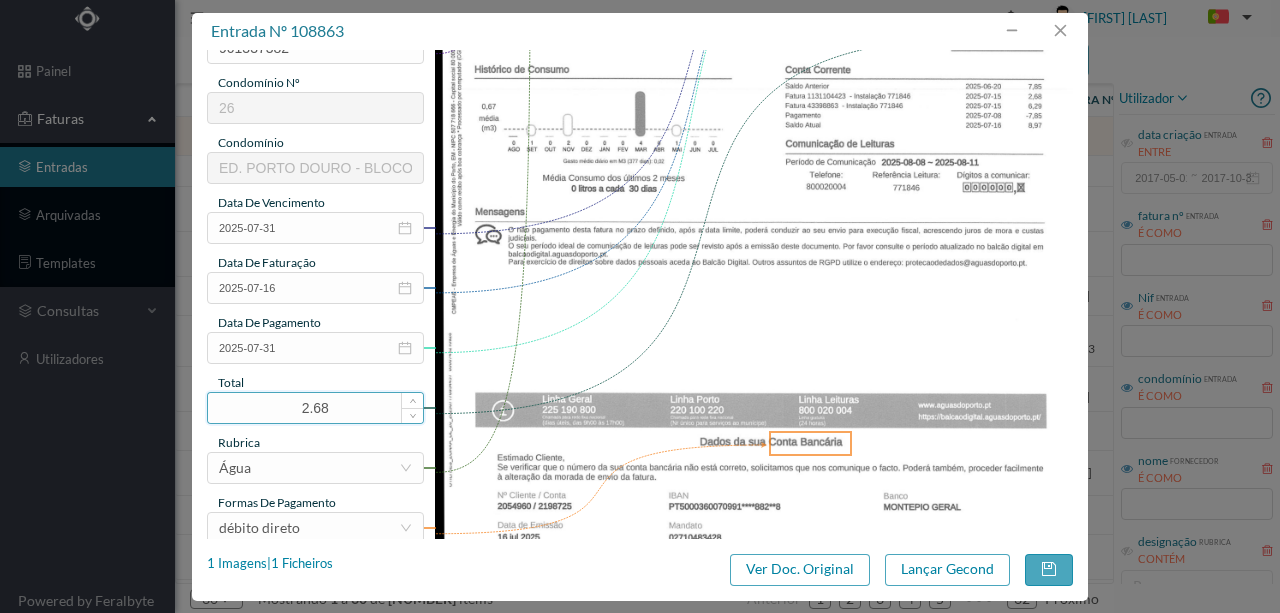 type on "[NUMBER] Comuns ([DATE] a [DATE])" 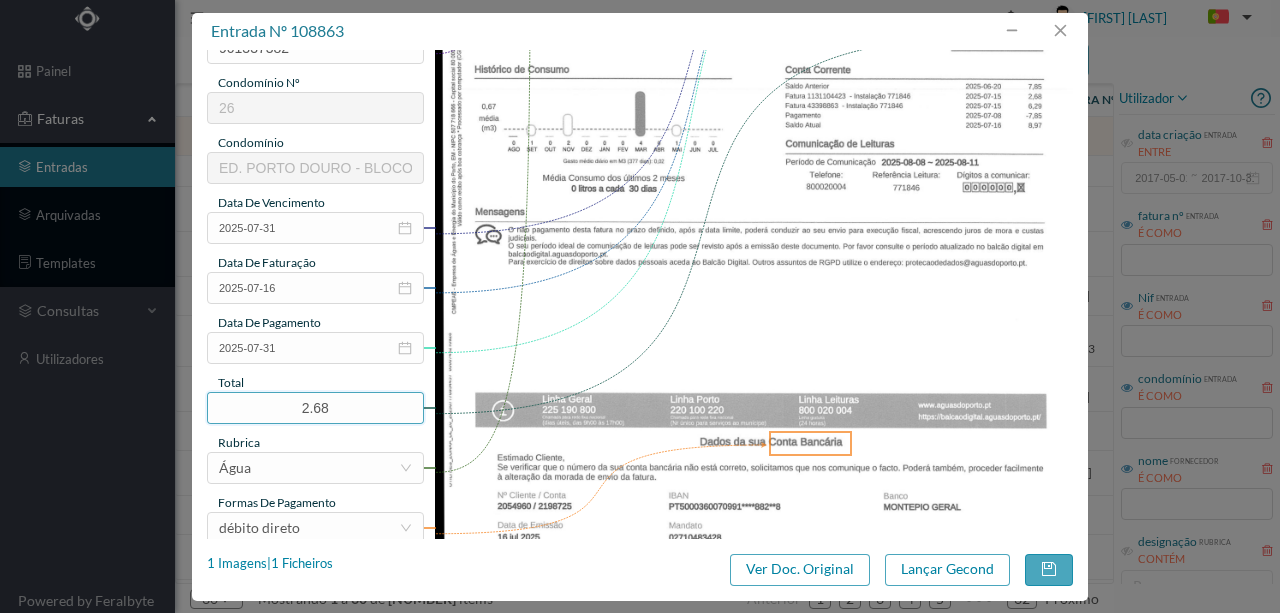 drag, startPoint x: 335, startPoint y: 409, endPoint x: 296, endPoint y: 388, distance: 44.294468 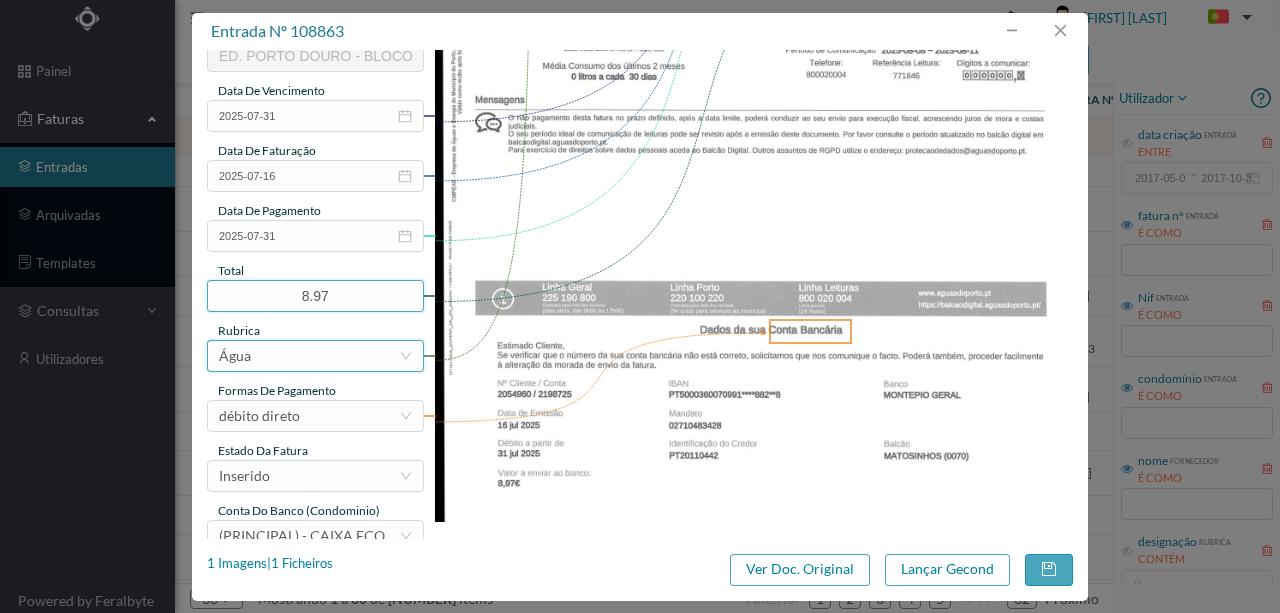 scroll, scrollTop: 473, scrollLeft: 0, axis: vertical 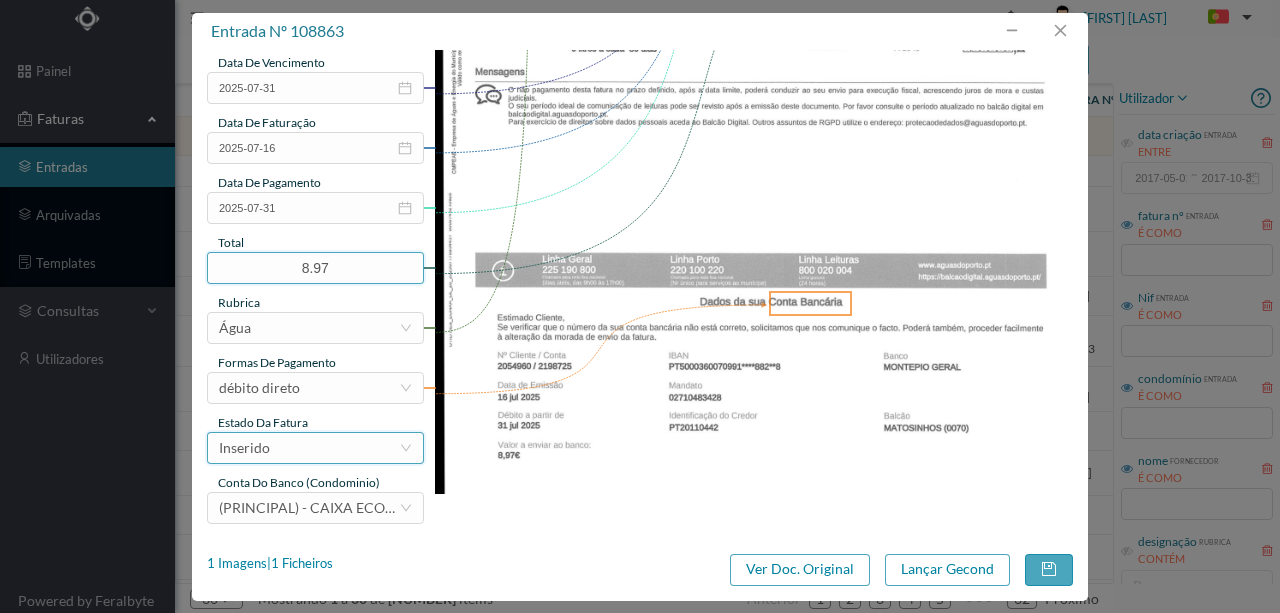 type on "8.97" 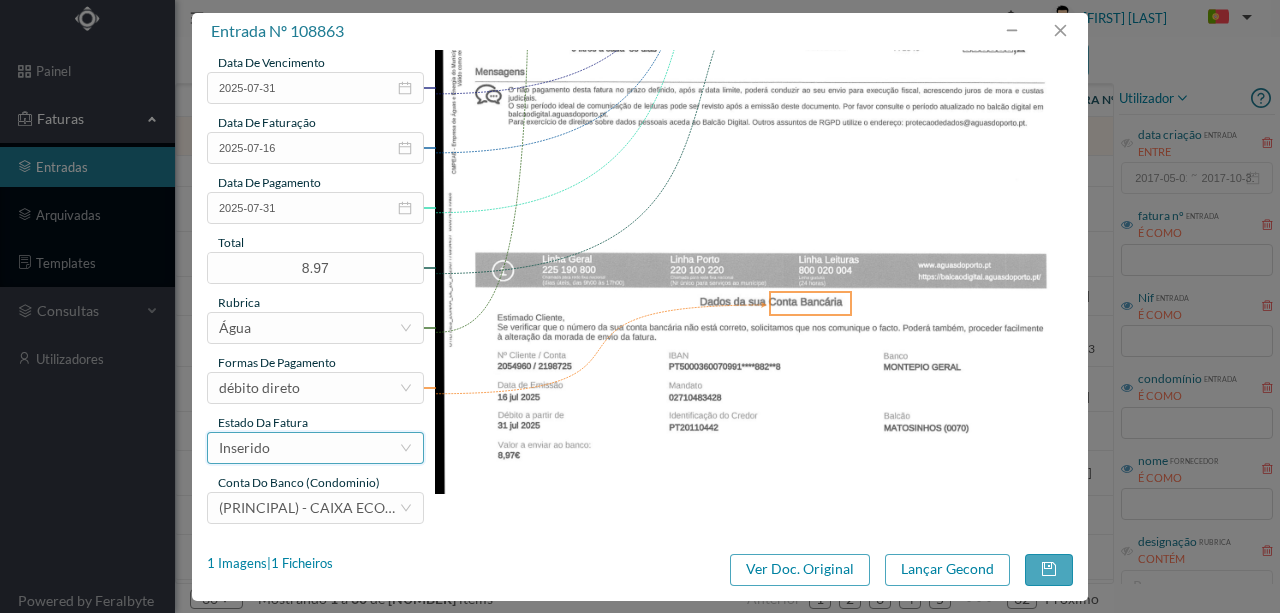 click on "Inserido" at bounding box center [309, 448] 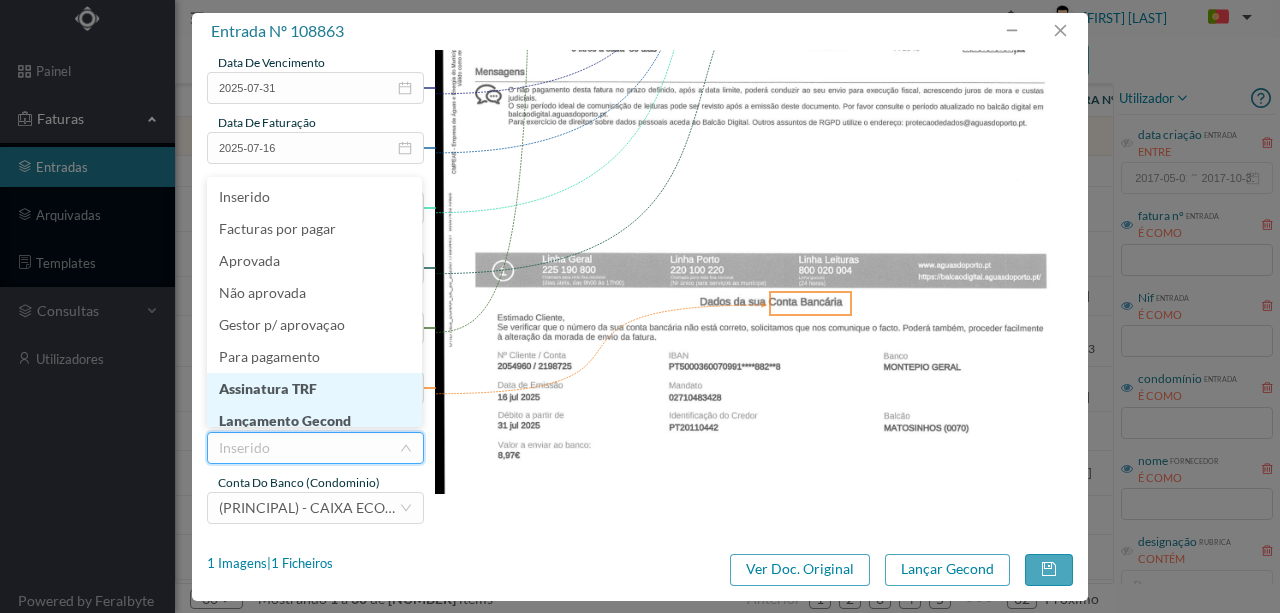 scroll, scrollTop: 10, scrollLeft: 0, axis: vertical 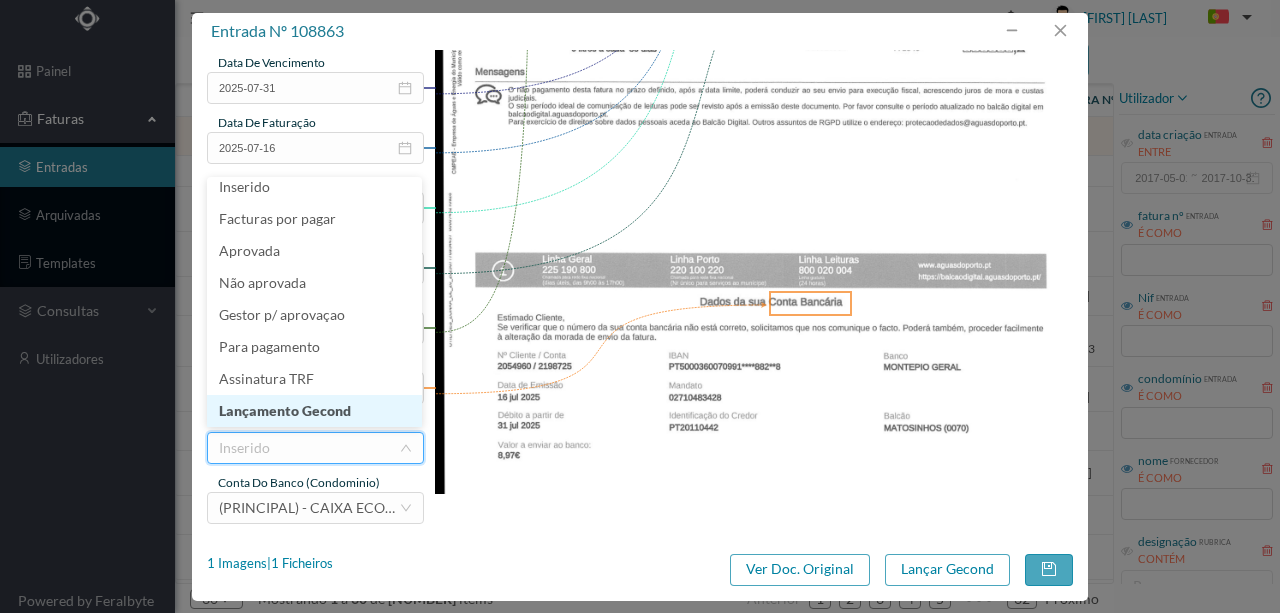click on "Lançamento Gecond" at bounding box center [314, 411] 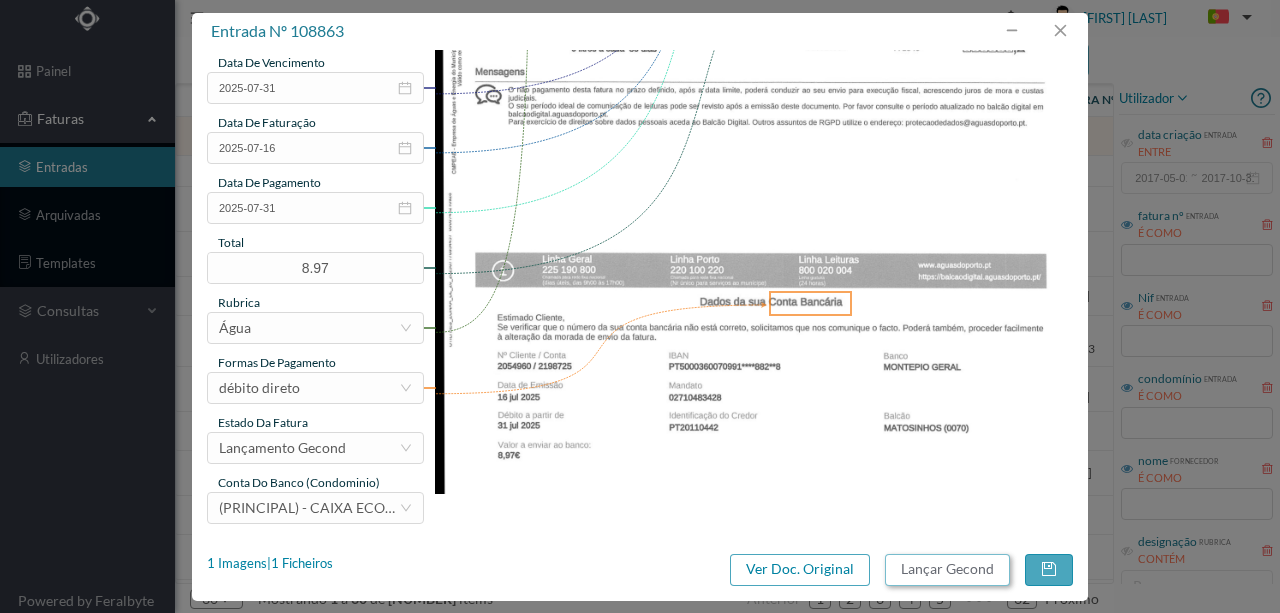 click on "Lançar Gecond" at bounding box center (947, 570) 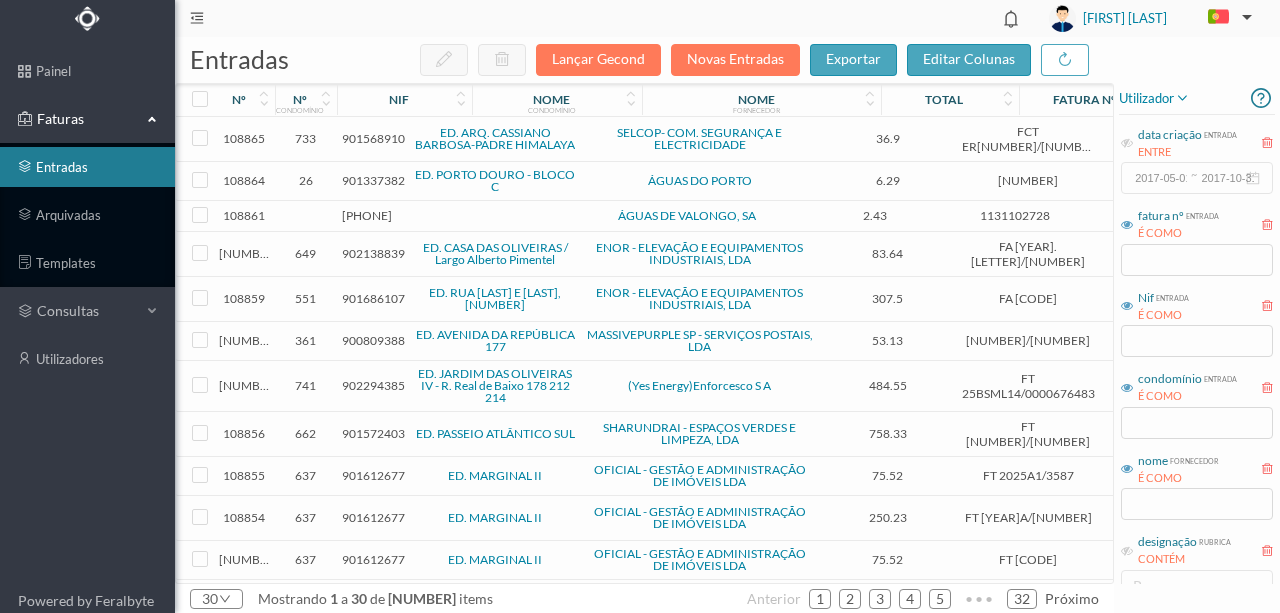 click on "901337382" at bounding box center (373, 180) 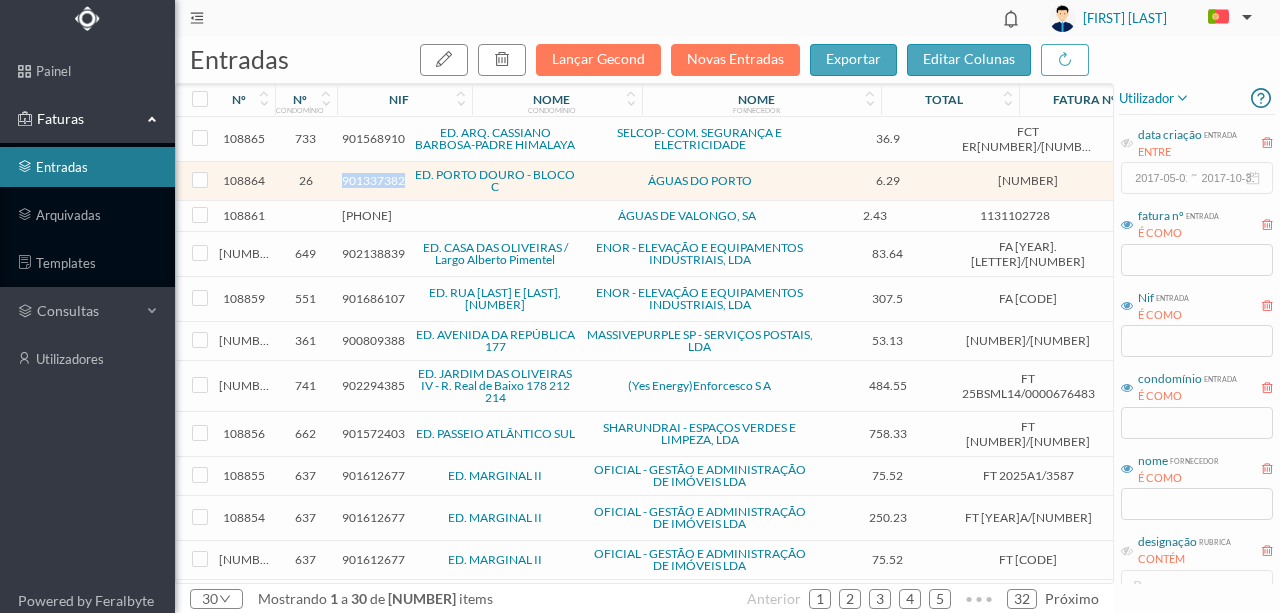 click on "901337382" at bounding box center (373, 180) 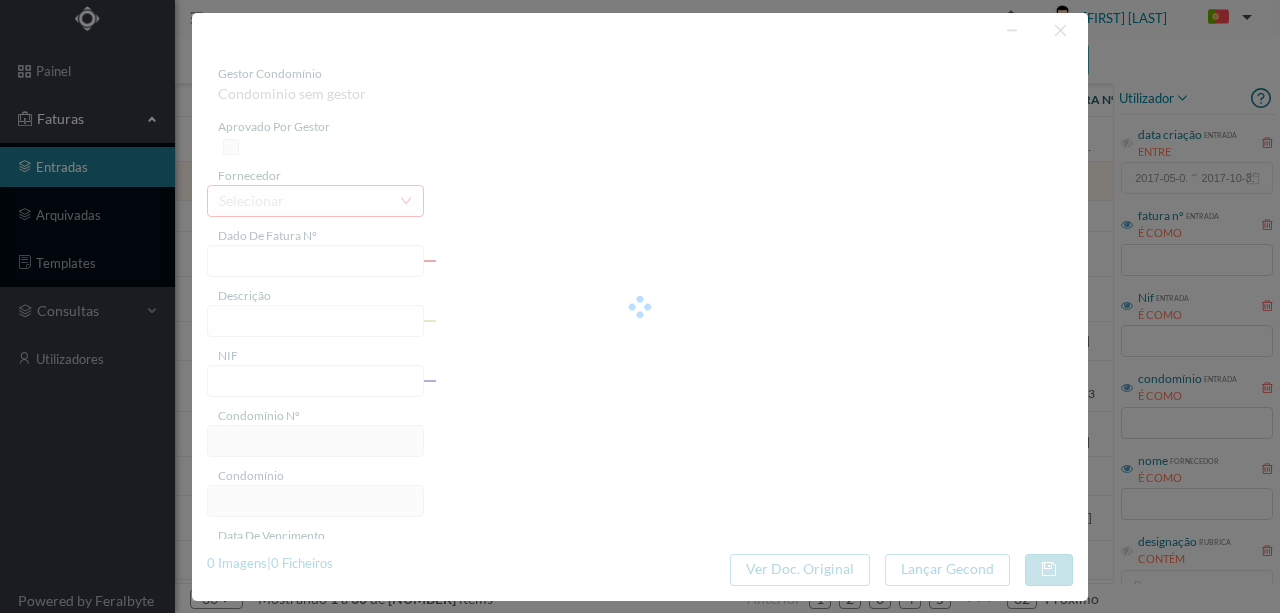 type on "[NUMBER]" 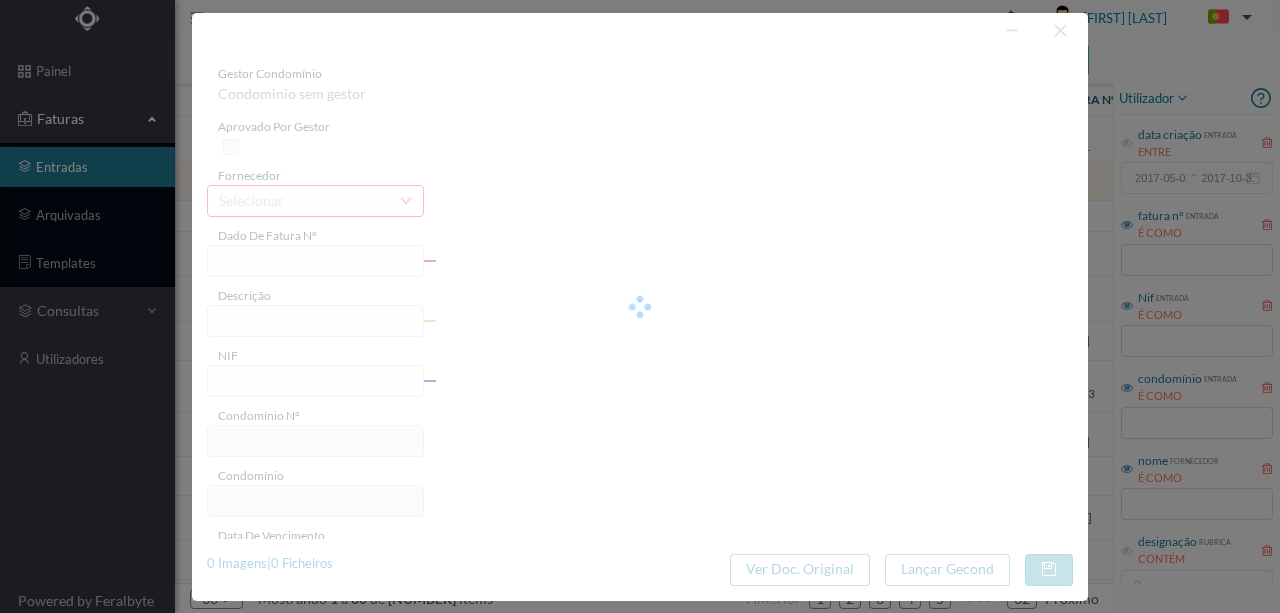 type on "RUA ORFEAO DO PORTO, NR [NUMBER] .., COMUNS [CITY]" 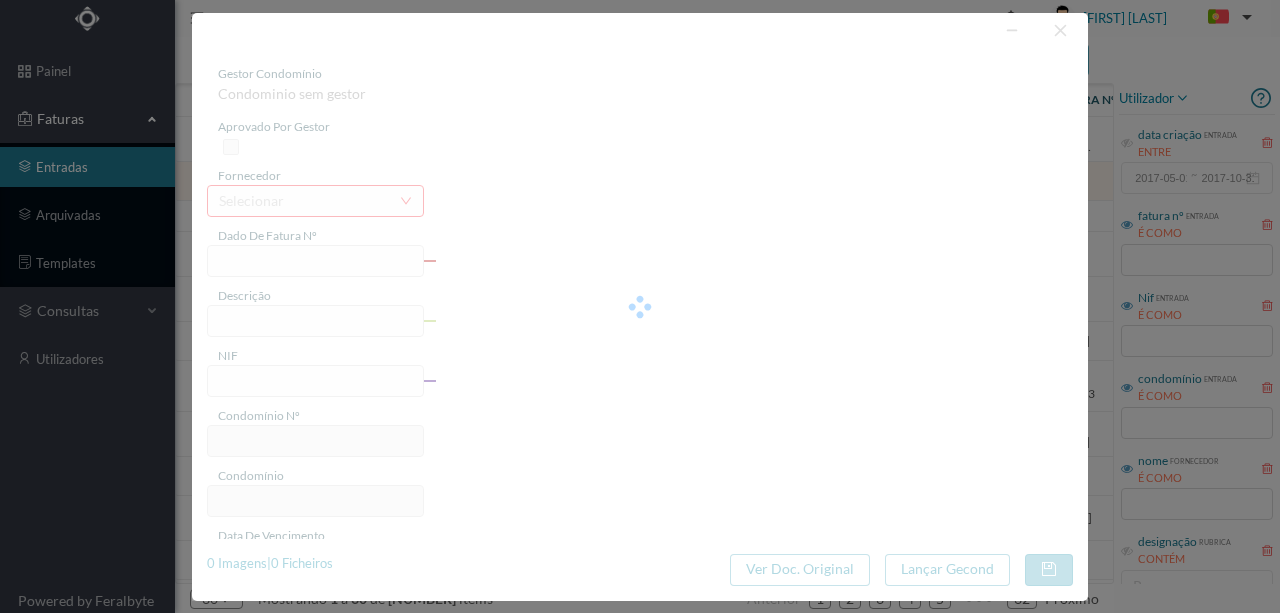 type on "31-07-2025" 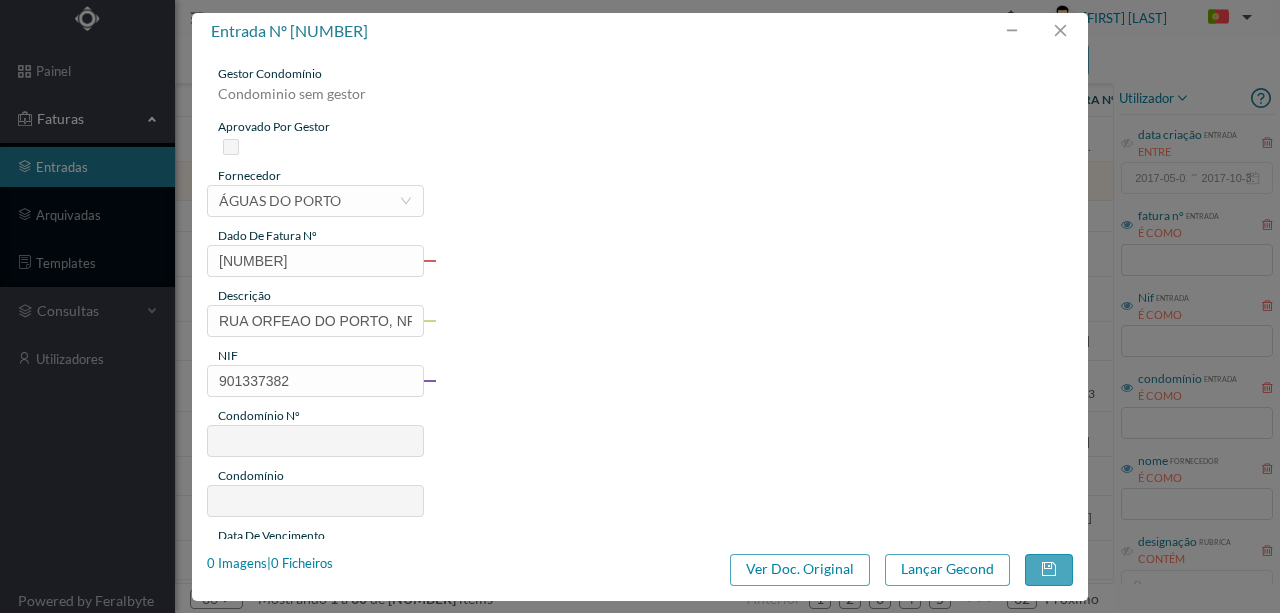type on "26" 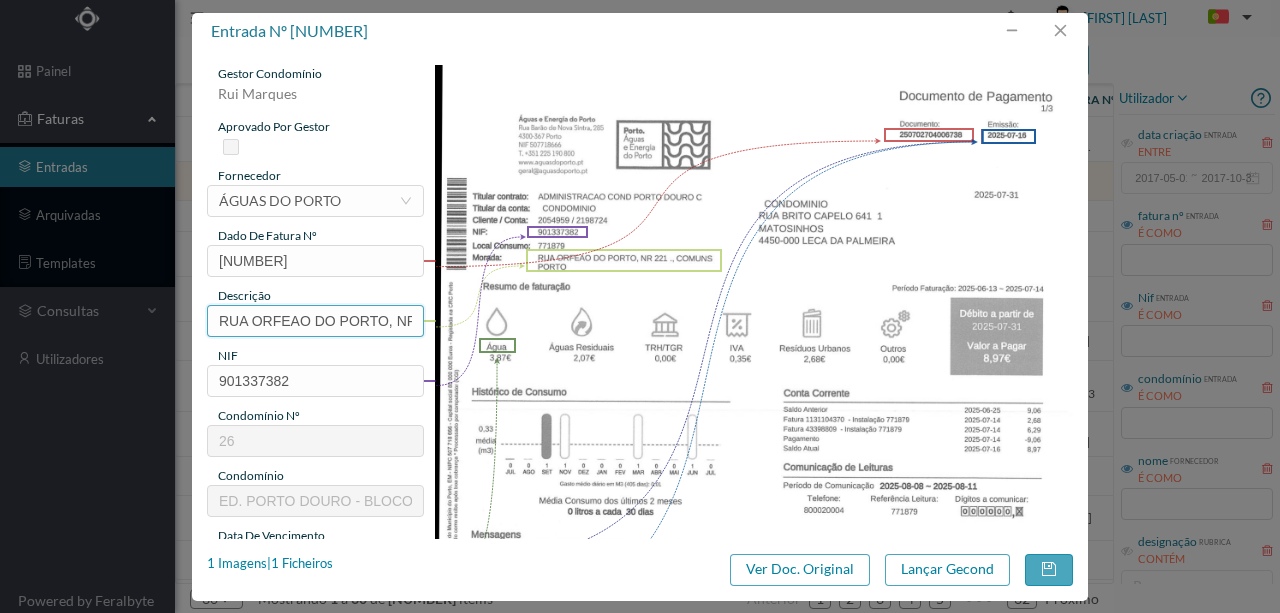 scroll, scrollTop: 0, scrollLeft: 168, axis: horizontal 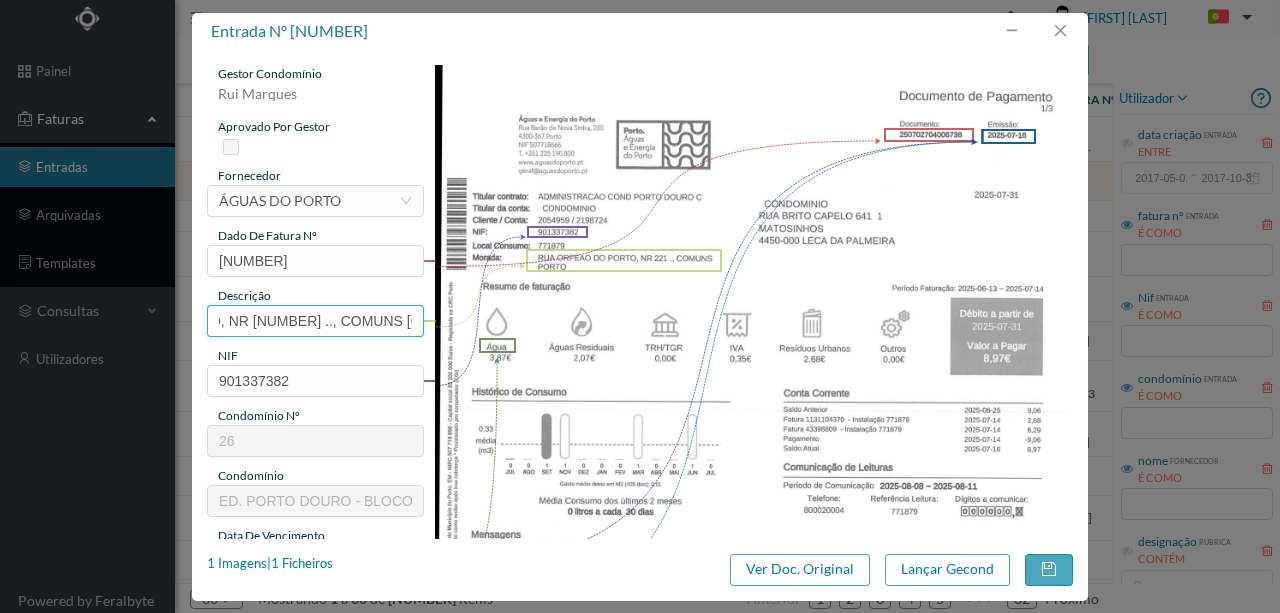 drag, startPoint x: 208, startPoint y: 316, endPoint x: 811, endPoint y: 334, distance: 603.2686 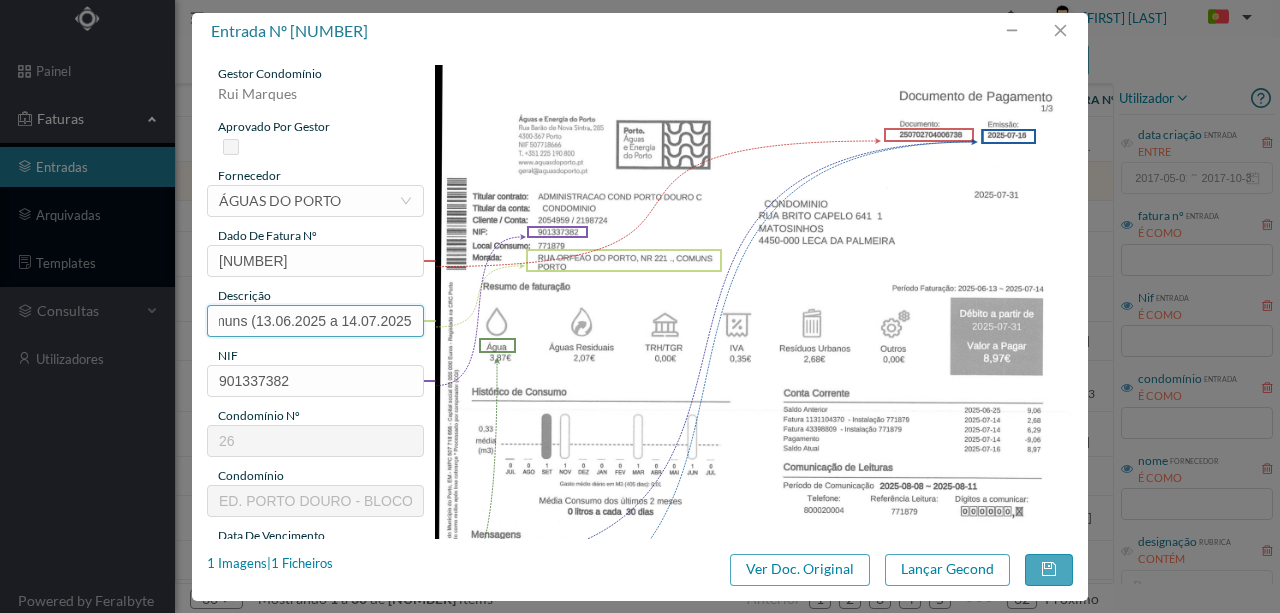 scroll, scrollTop: 0, scrollLeft: 56, axis: horizontal 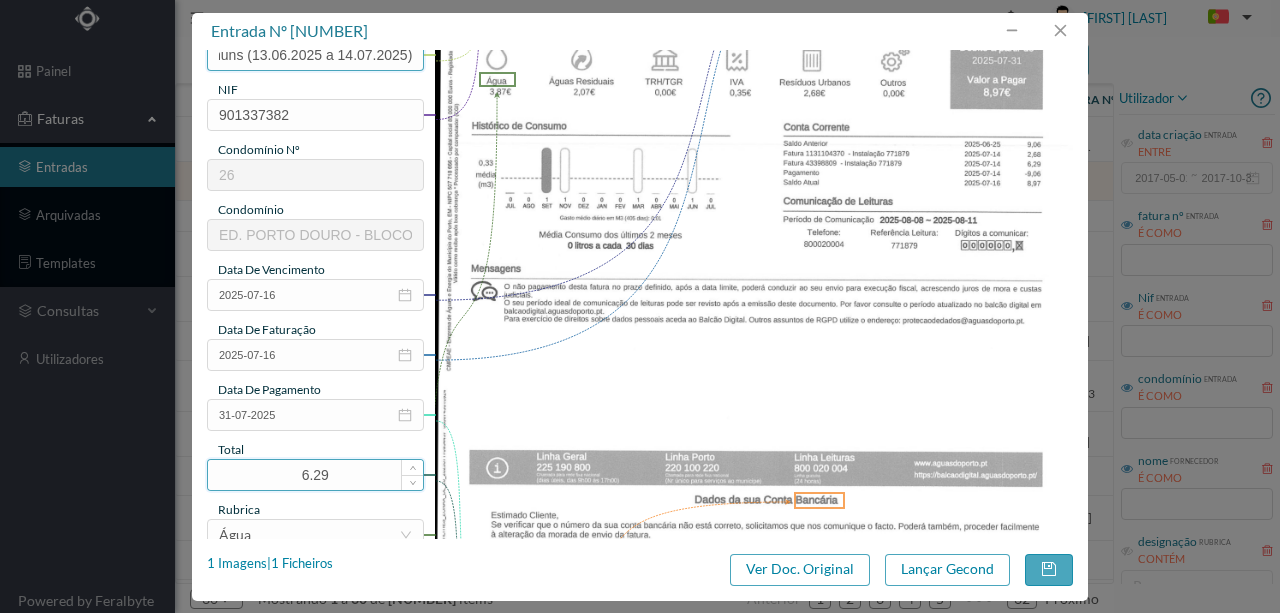 type on "221 Comuns (13.06.2025 a 14.07.2025)" 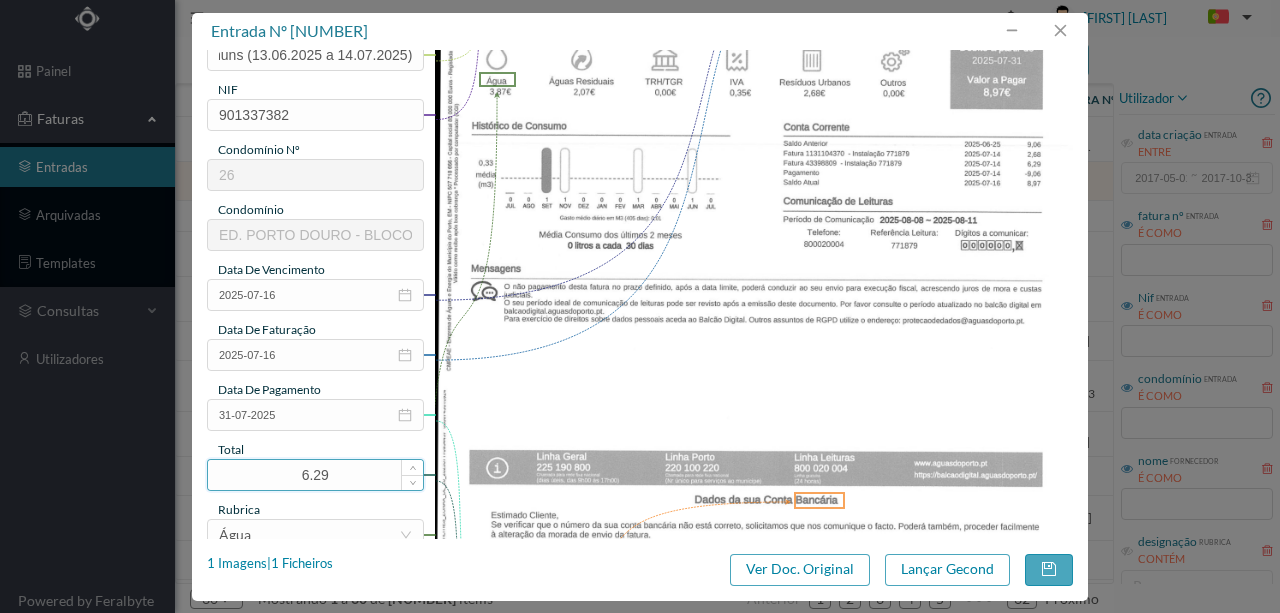 scroll, scrollTop: 0, scrollLeft: 0, axis: both 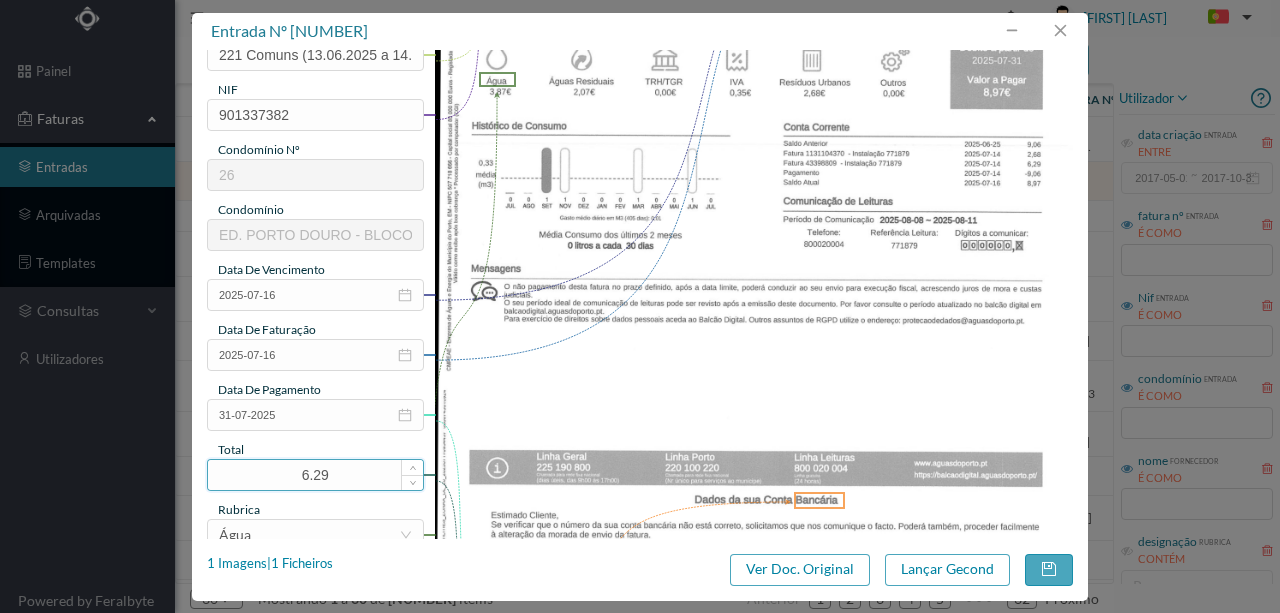 drag, startPoint x: 343, startPoint y: 470, endPoint x: 217, endPoint y: 474, distance: 126.06348 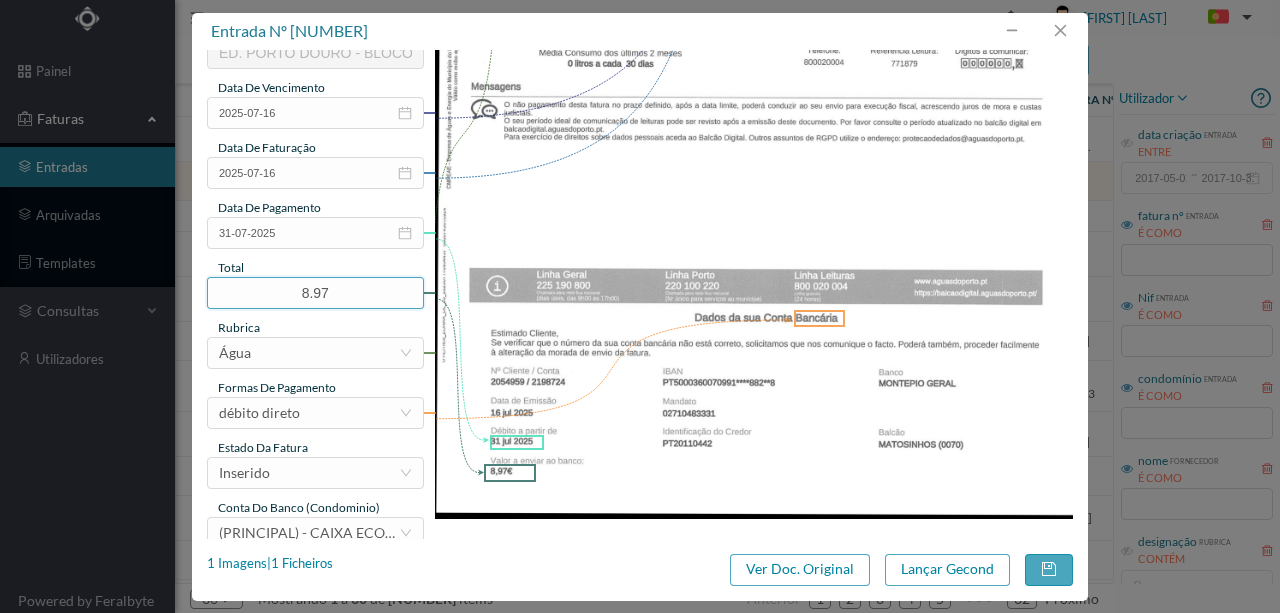 scroll, scrollTop: 473, scrollLeft: 0, axis: vertical 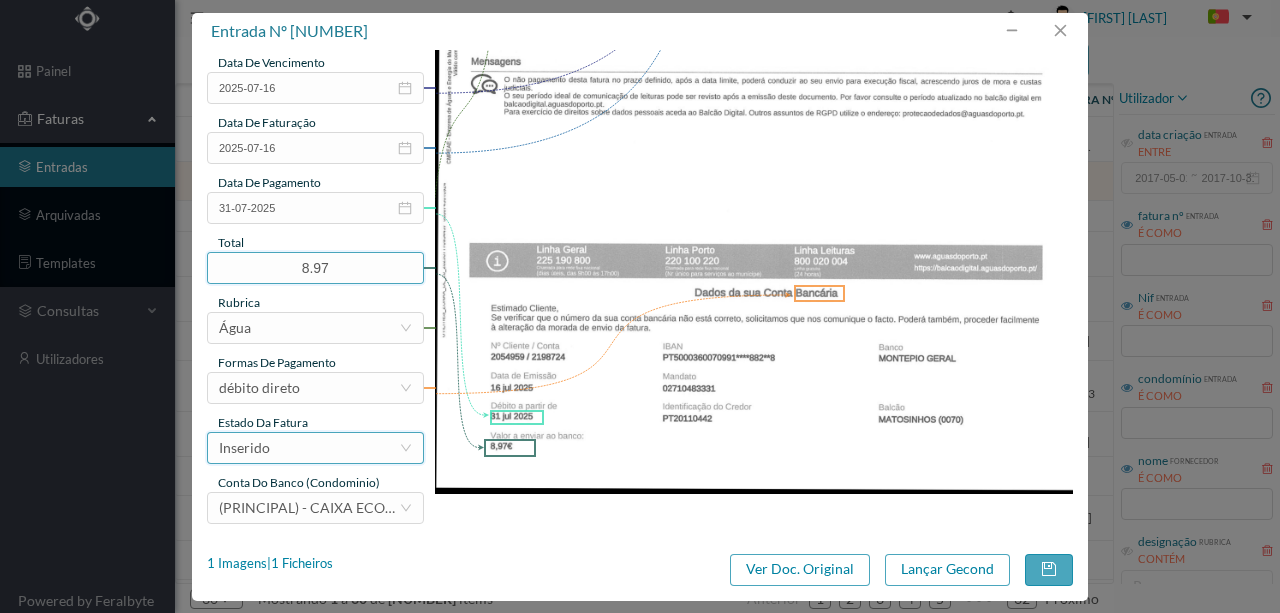 type on "8.97" 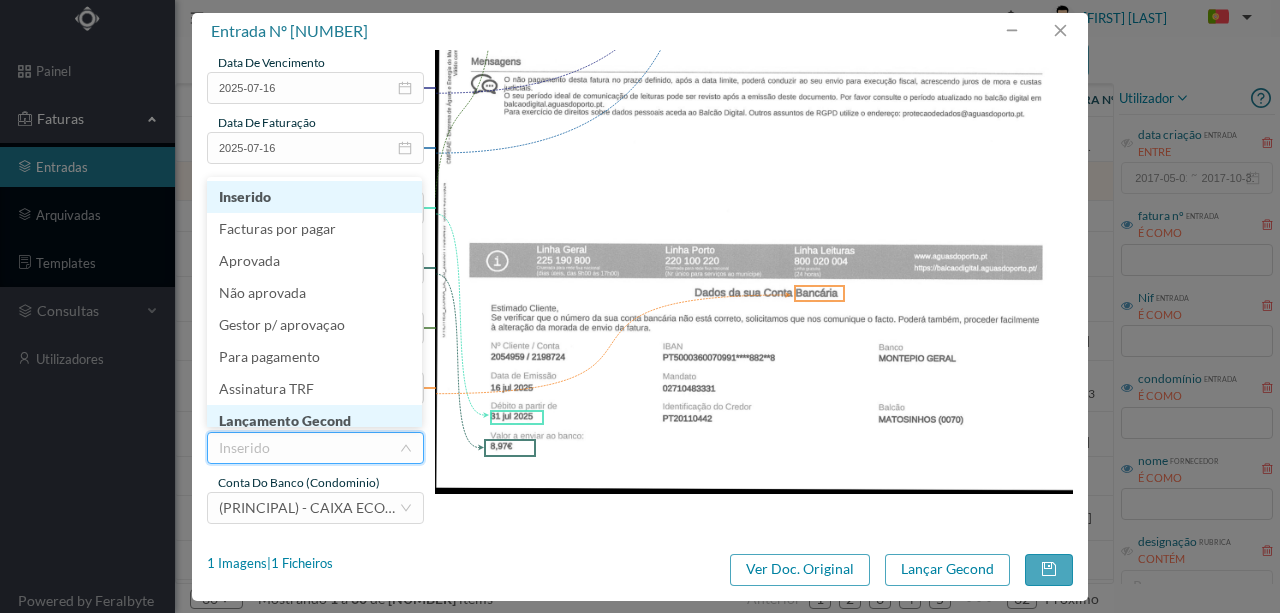 scroll, scrollTop: 10, scrollLeft: 0, axis: vertical 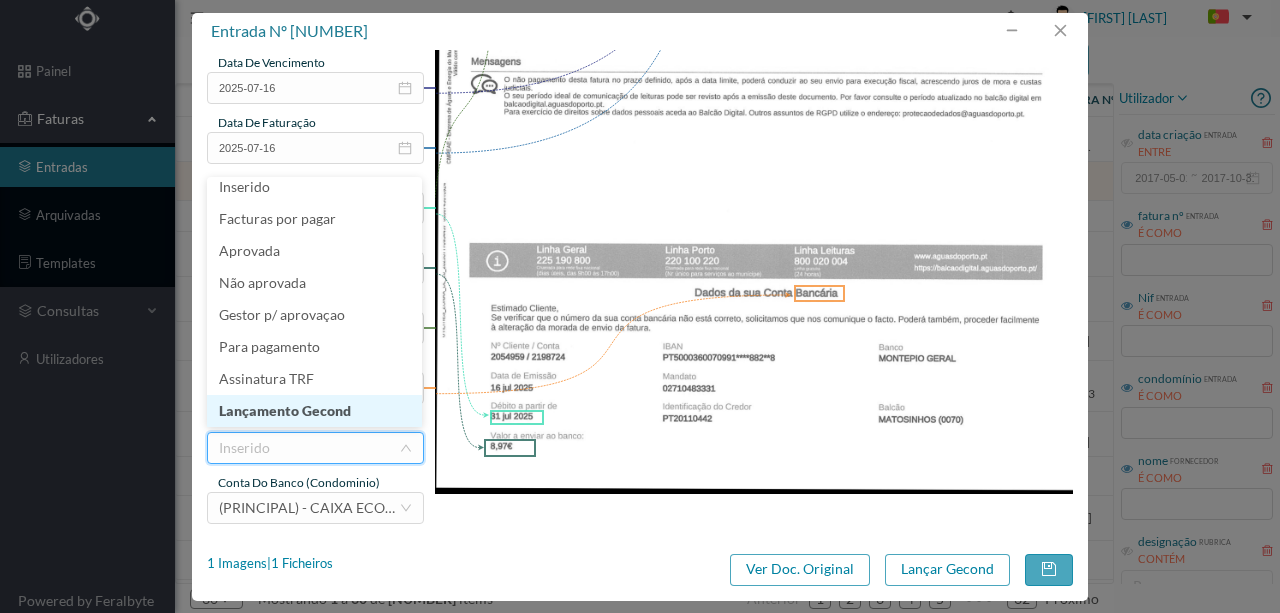 click on "Lançamento Gecond" at bounding box center (314, 411) 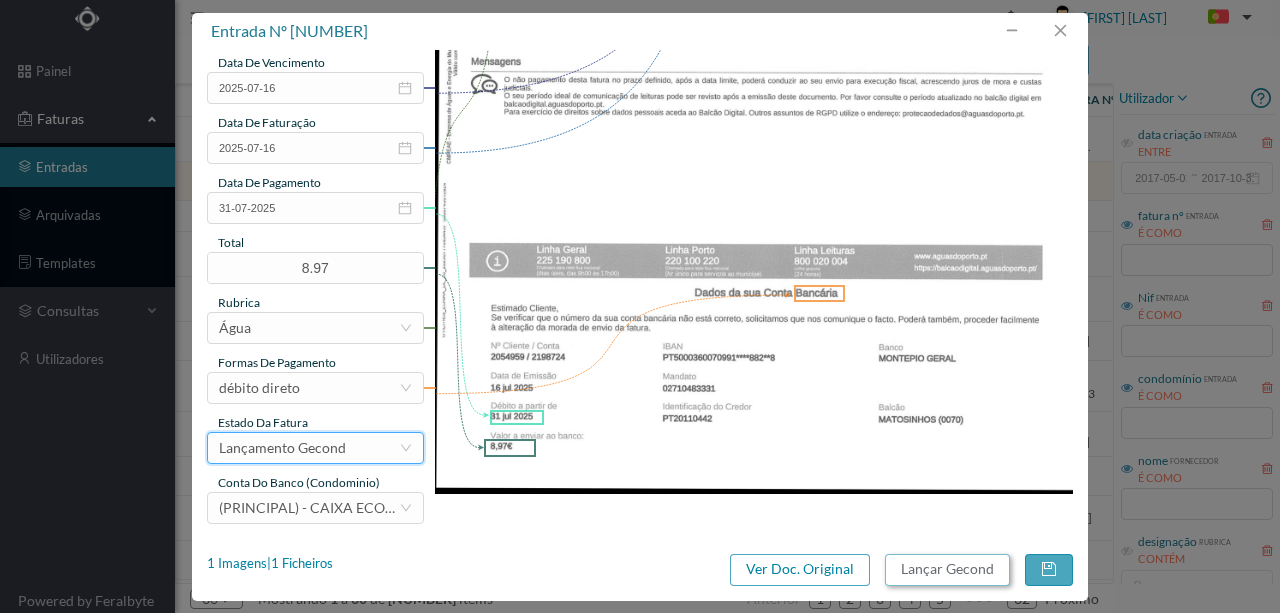 click on "Lançar Gecond" at bounding box center (947, 570) 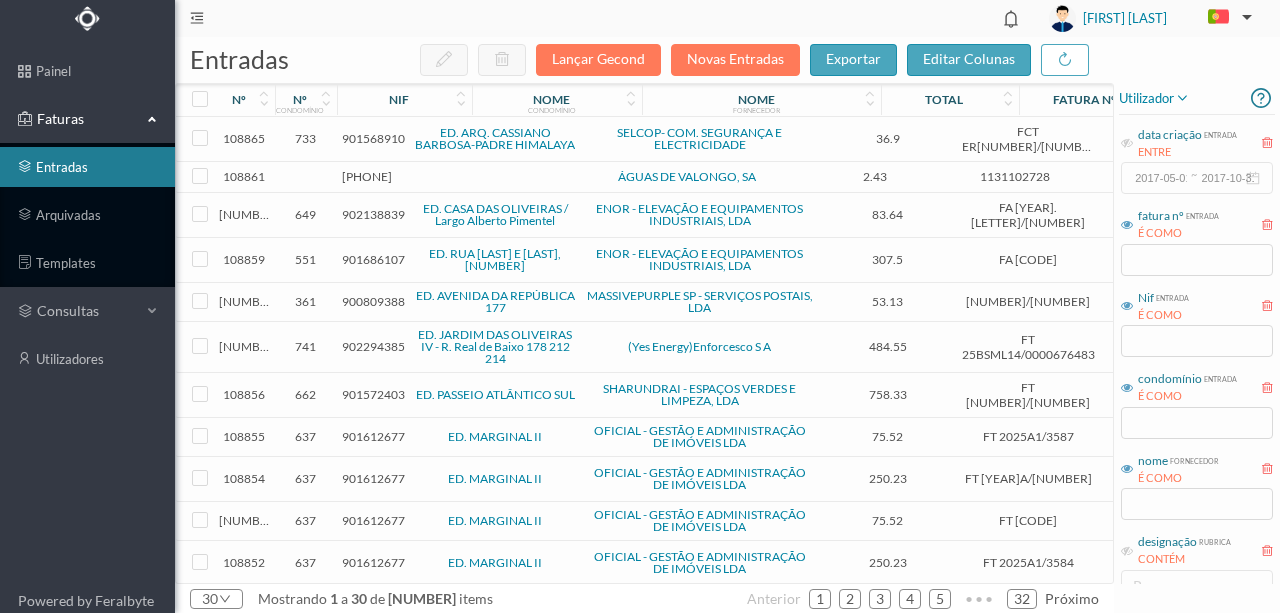 click on "999999990" at bounding box center [367, 176] 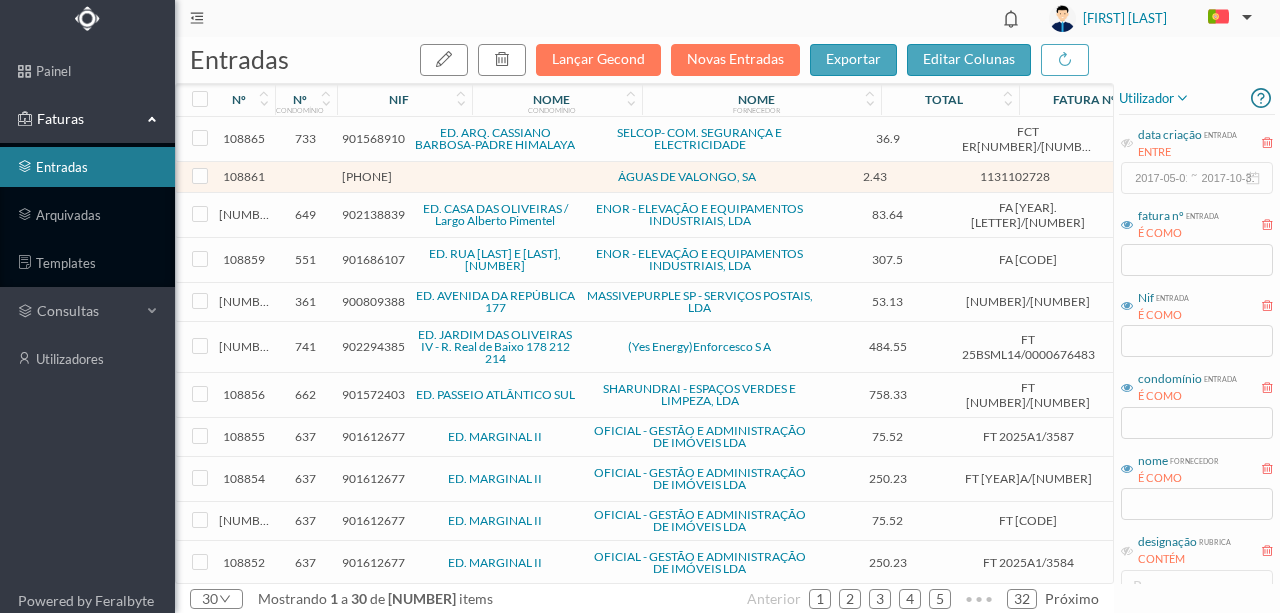 click on "999999990" at bounding box center [367, 176] 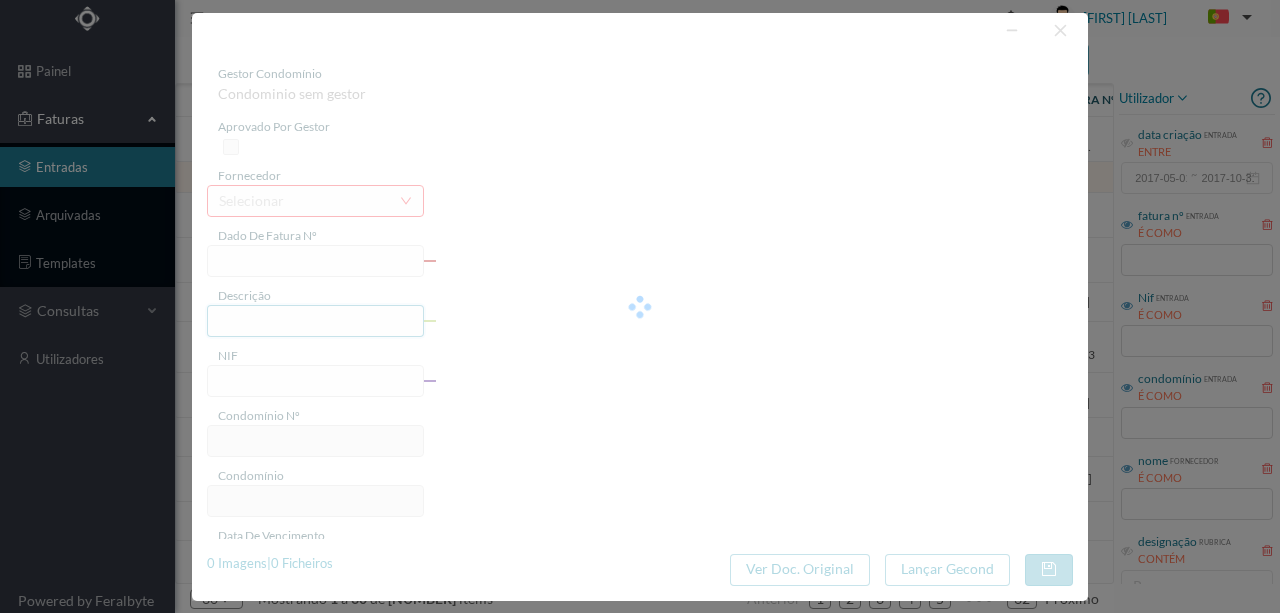 type on "1131102728" 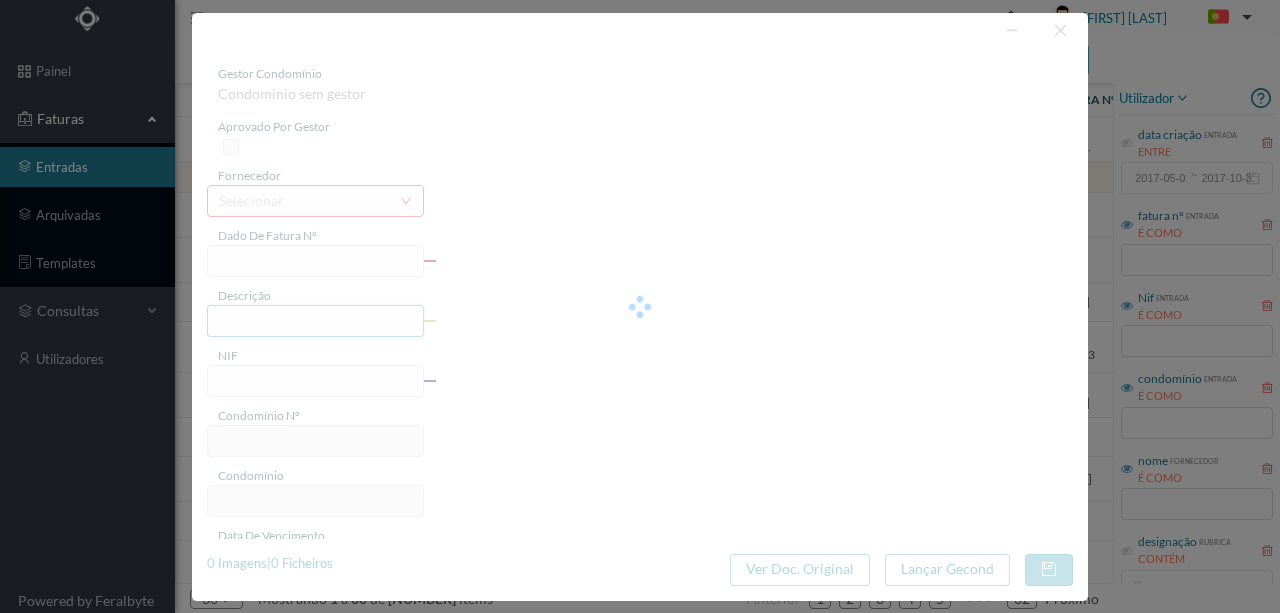 type on "O" 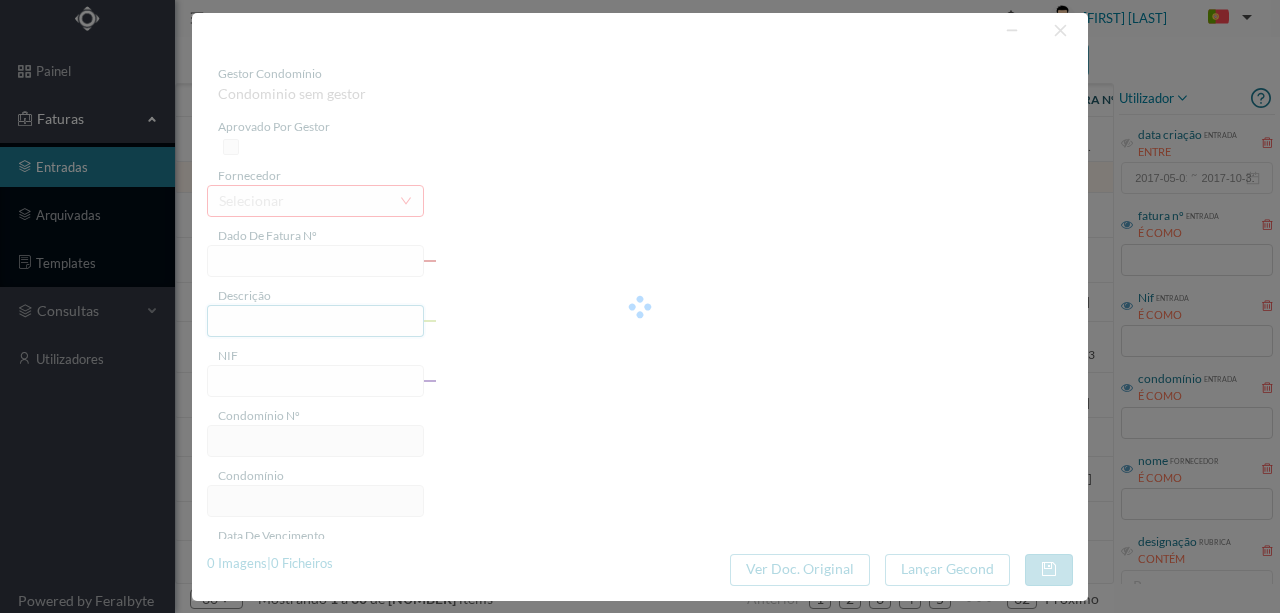 type on "2025-07-31" 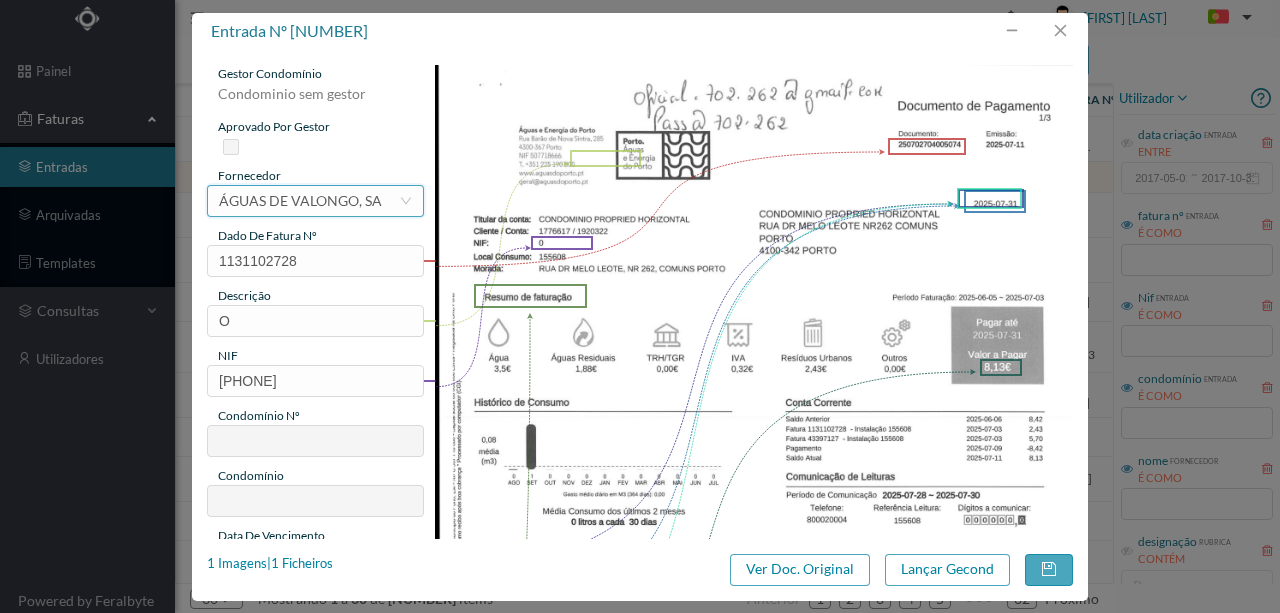 click on "ÁGUAS DE VALONGO, SA" at bounding box center [300, 201] 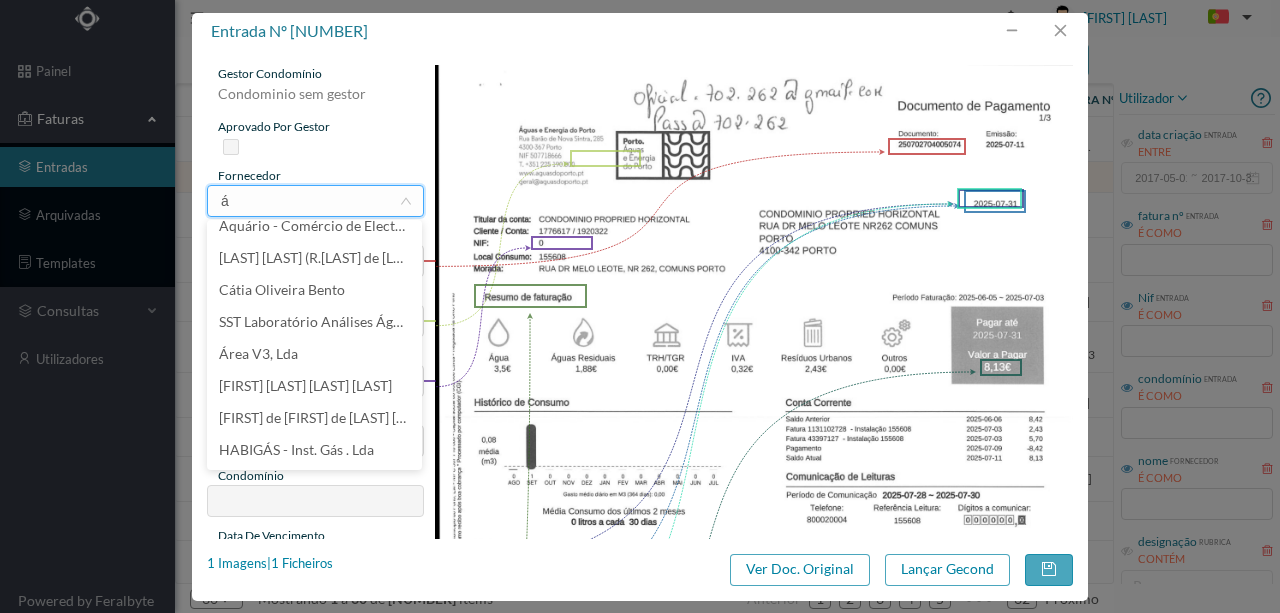 scroll, scrollTop: 4, scrollLeft: 0, axis: vertical 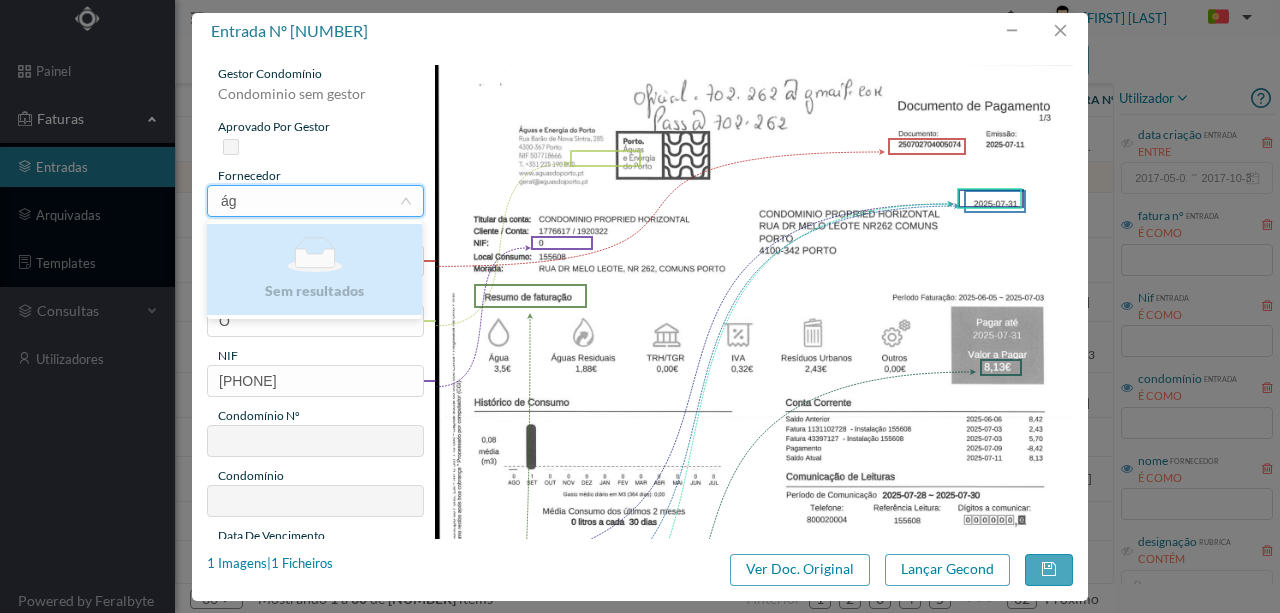 type on "á" 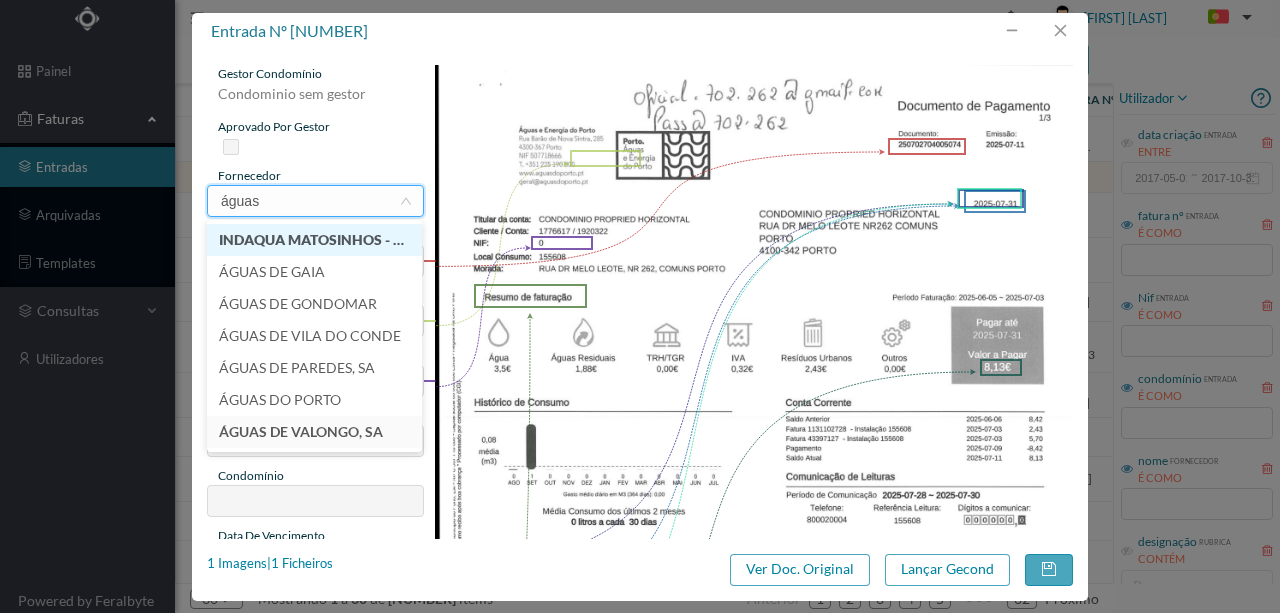 type on "águas d" 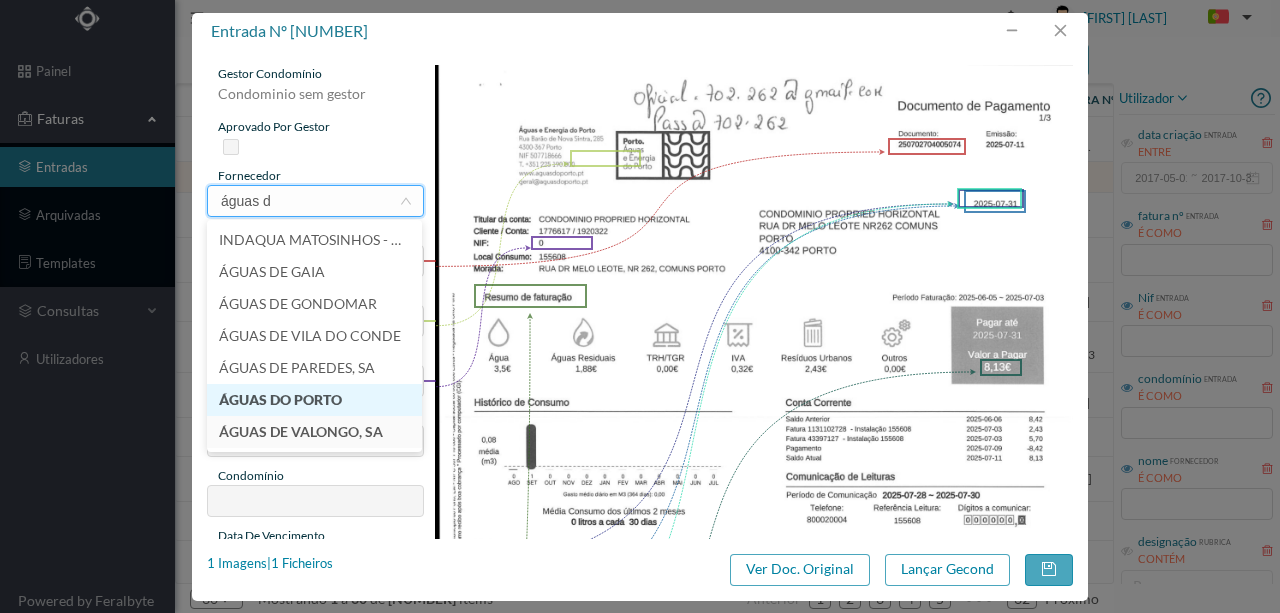 click on "ÁGUAS DO PORTO" at bounding box center [314, 400] 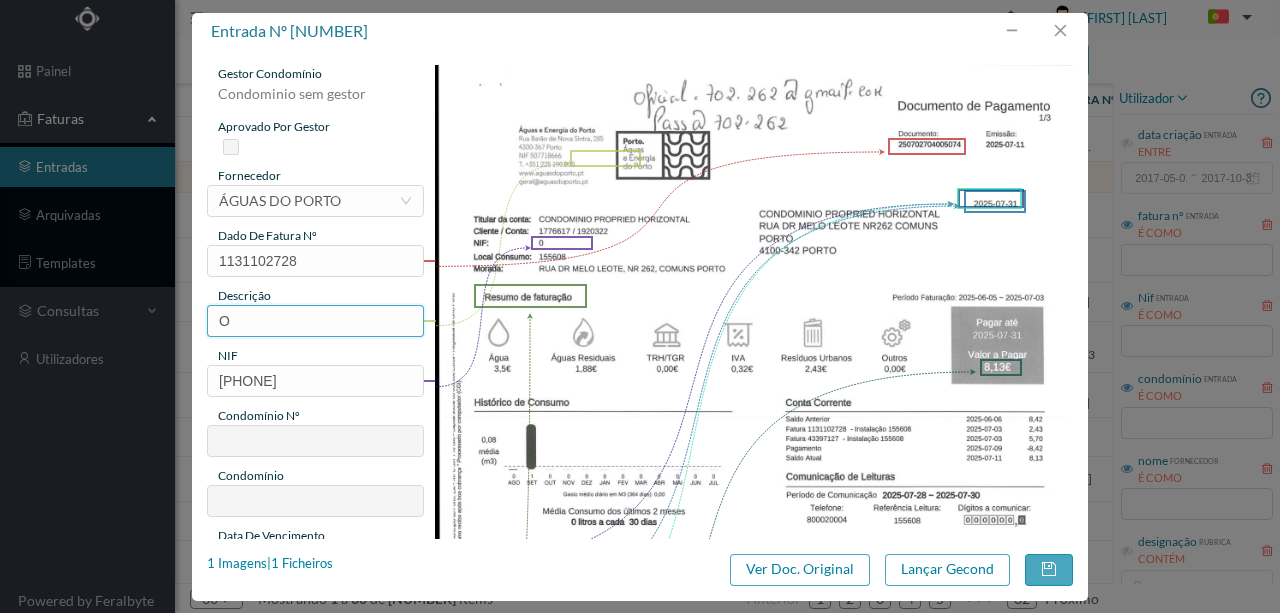 drag, startPoint x: 255, startPoint y: 323, endPoint x: 122, endPoint y: 317, distance: 133.13527 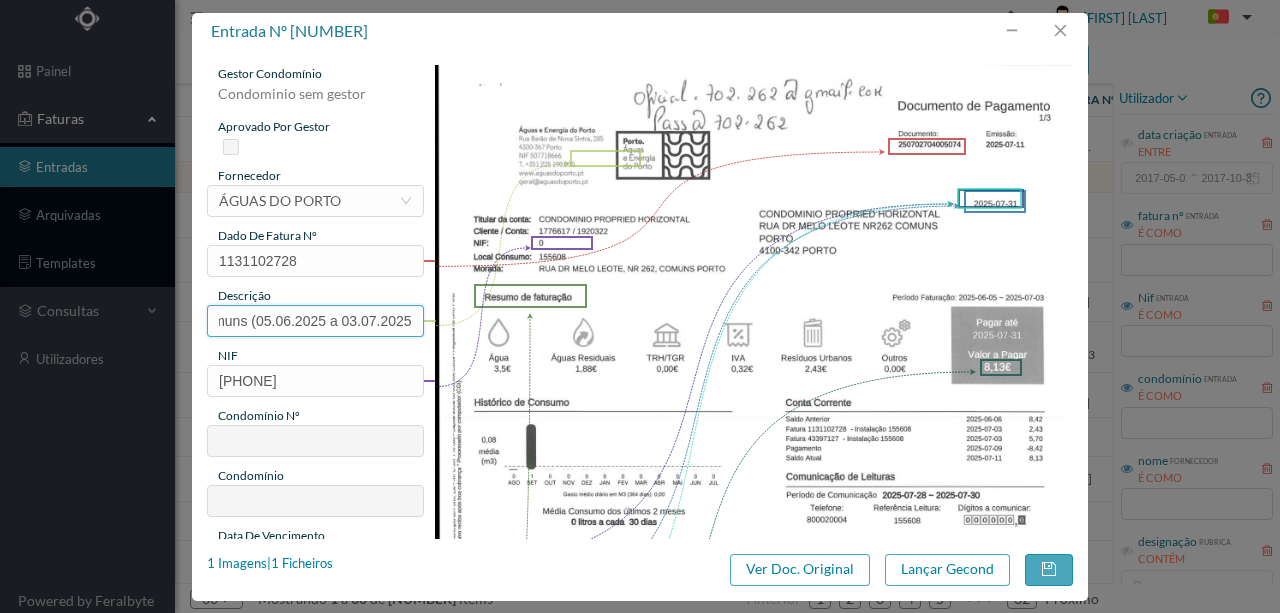 scroll, scrollTop: 0, scrollLeft: 56, axis: horizontal 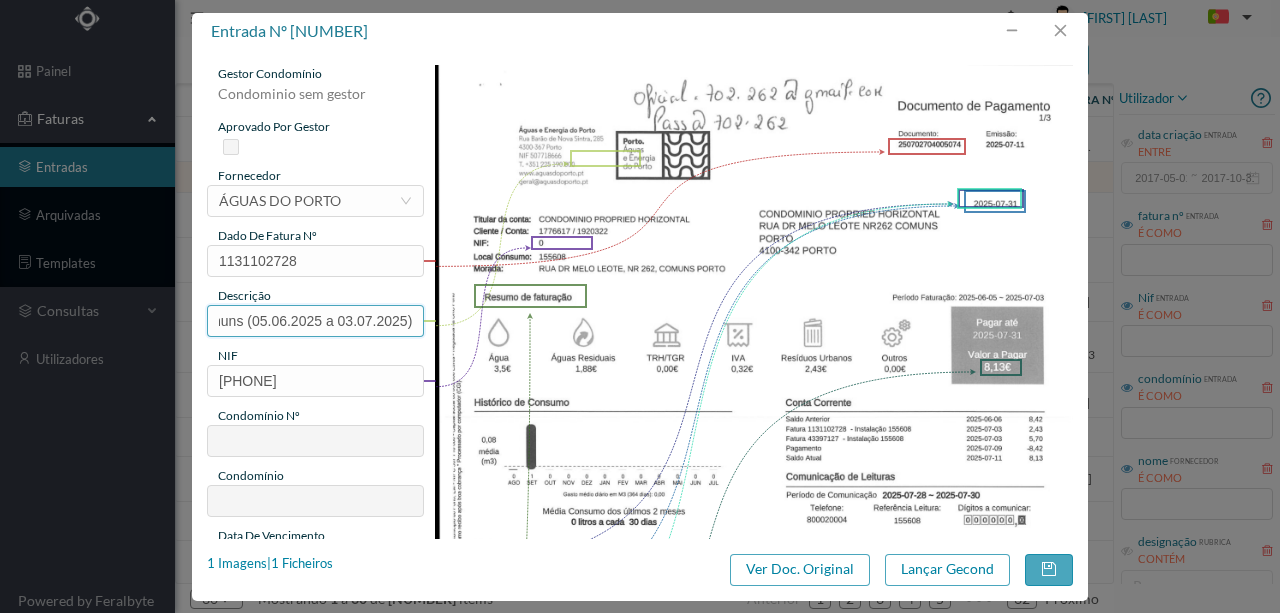type on "262 Comuns (05.06.2025 a 03.07.2025)" 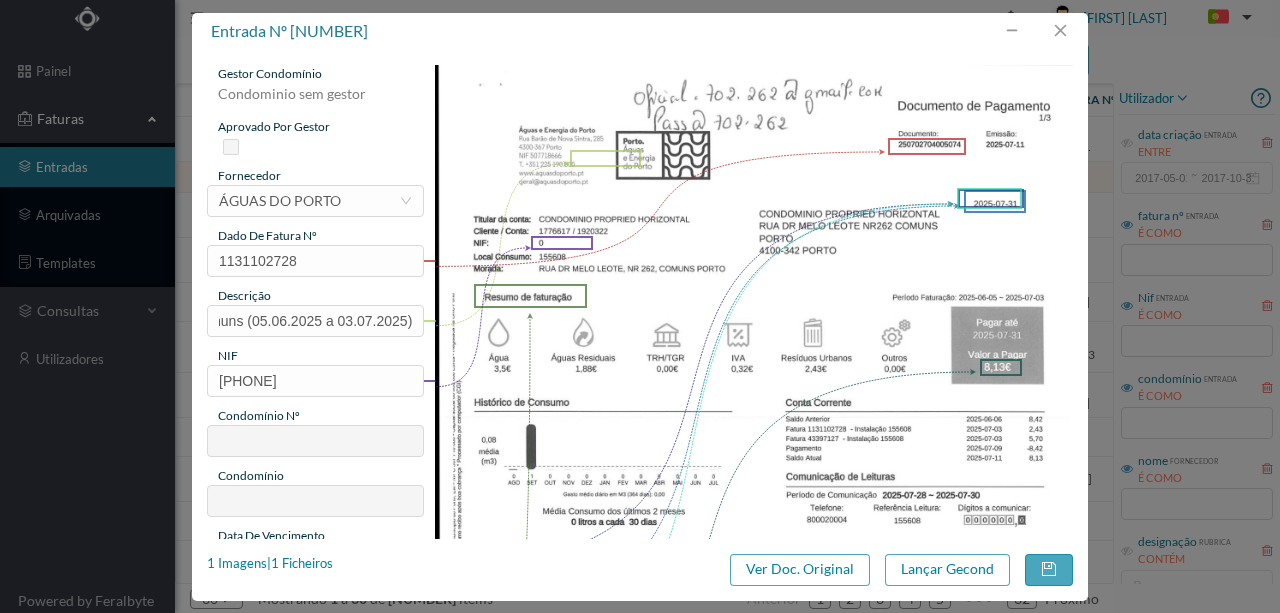 scroll, scrollTop: 0, scrollLeft: 0, axis: both 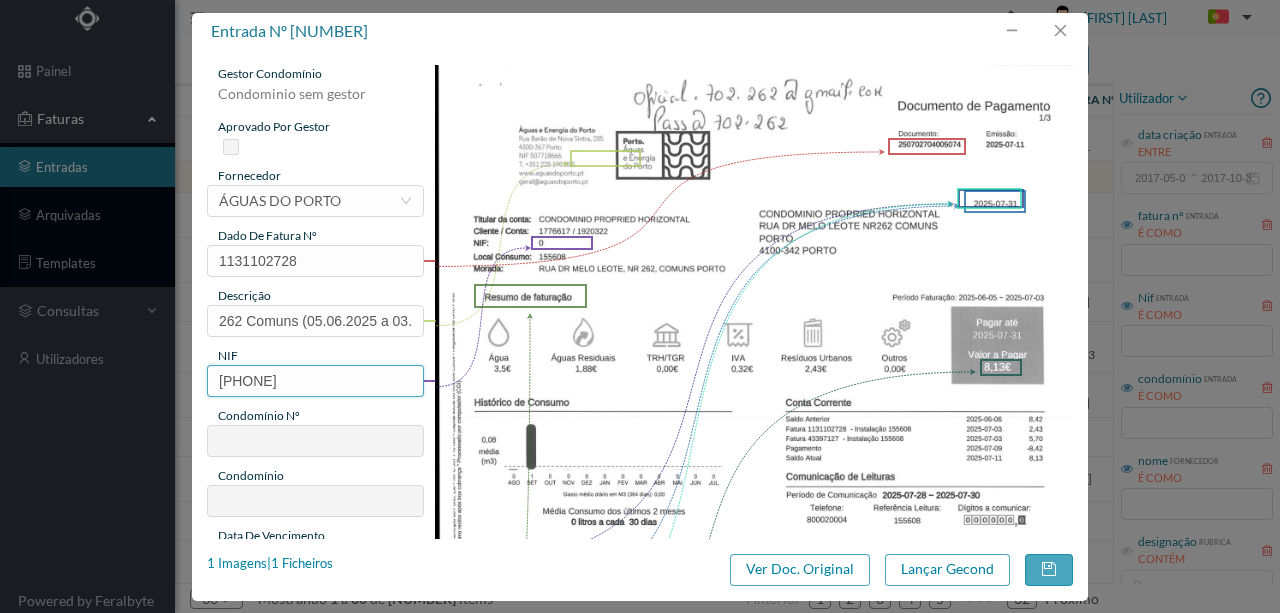 drag, startPoint x: 272, startPoint y: 375, endPoint x: 139, endPoint y: 388, distance: 133.63383 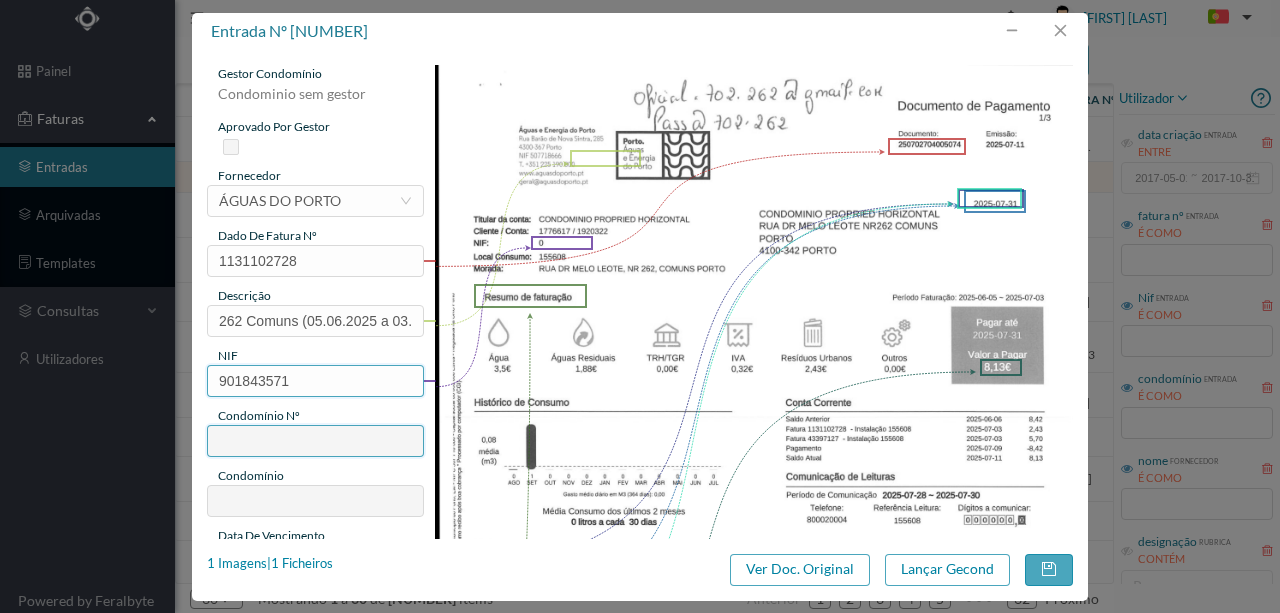 type on "702" 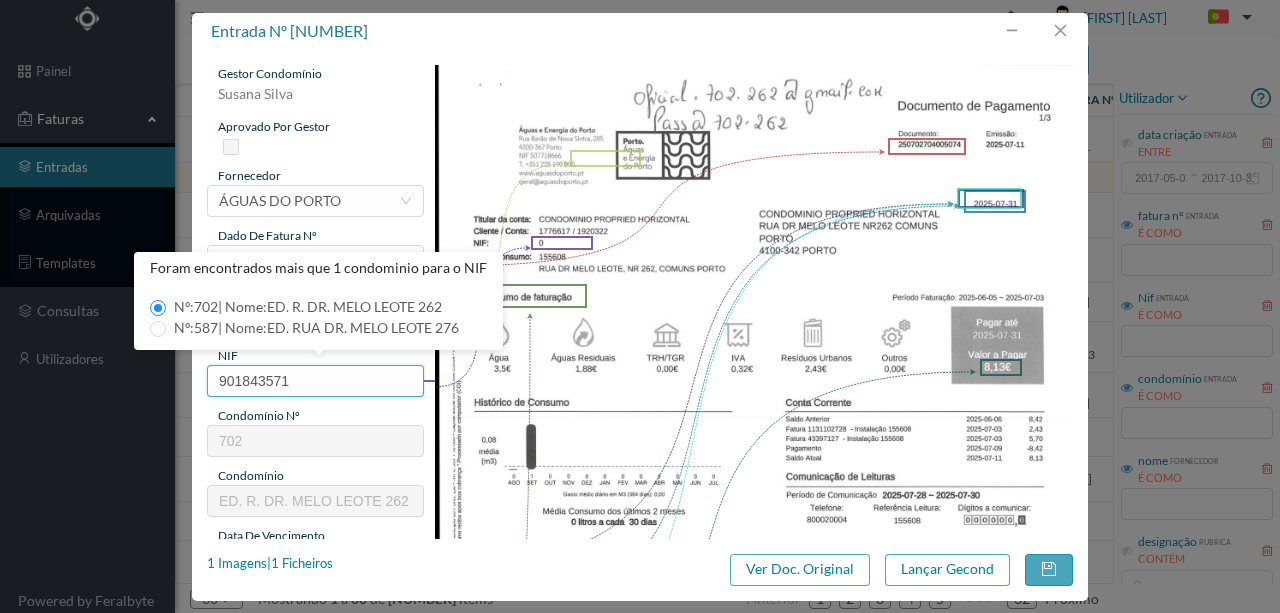 type on "901843571" 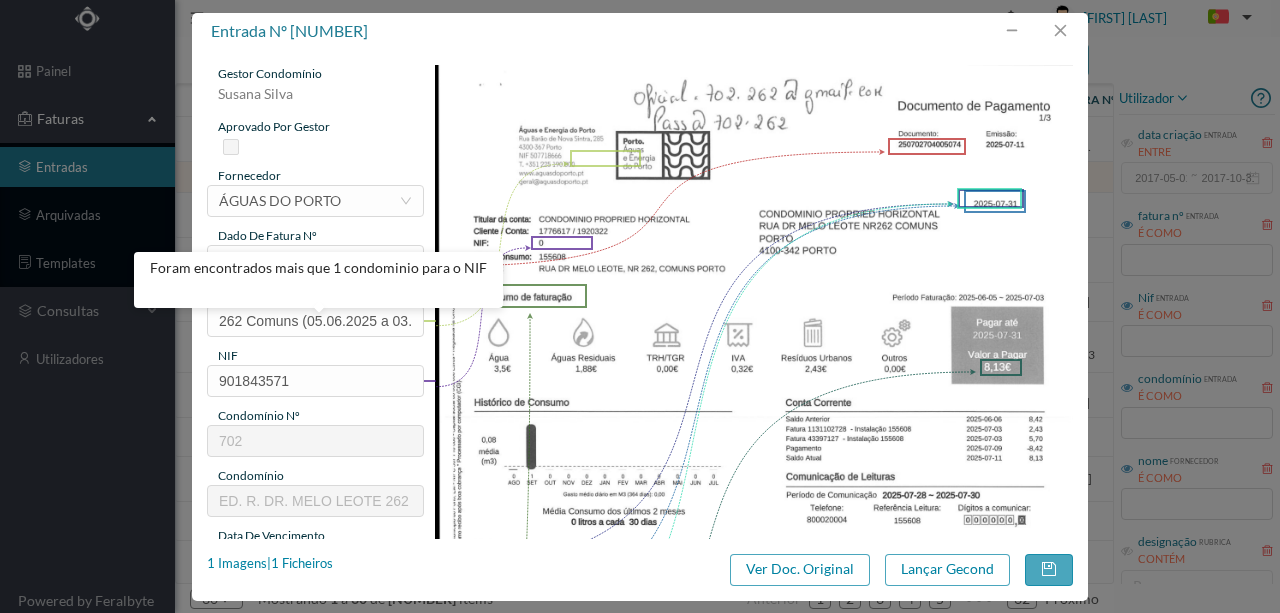 click at bounding box center [754, 516] 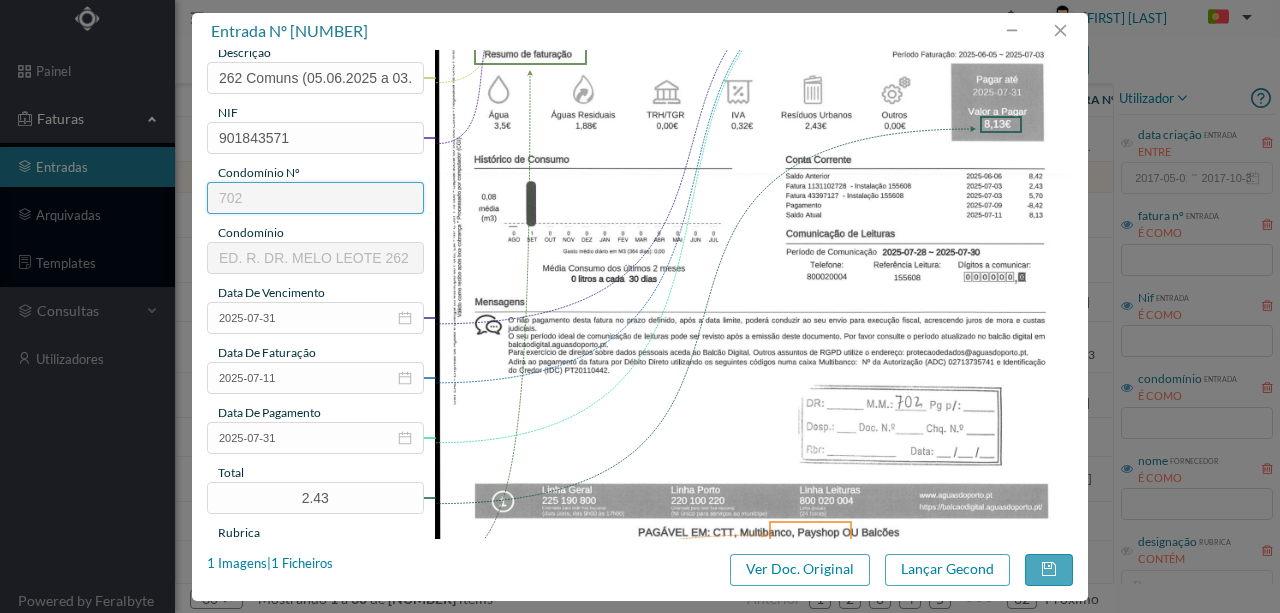 scroll, scrollTop: 266, scrollLeft: 0, axis: vertical 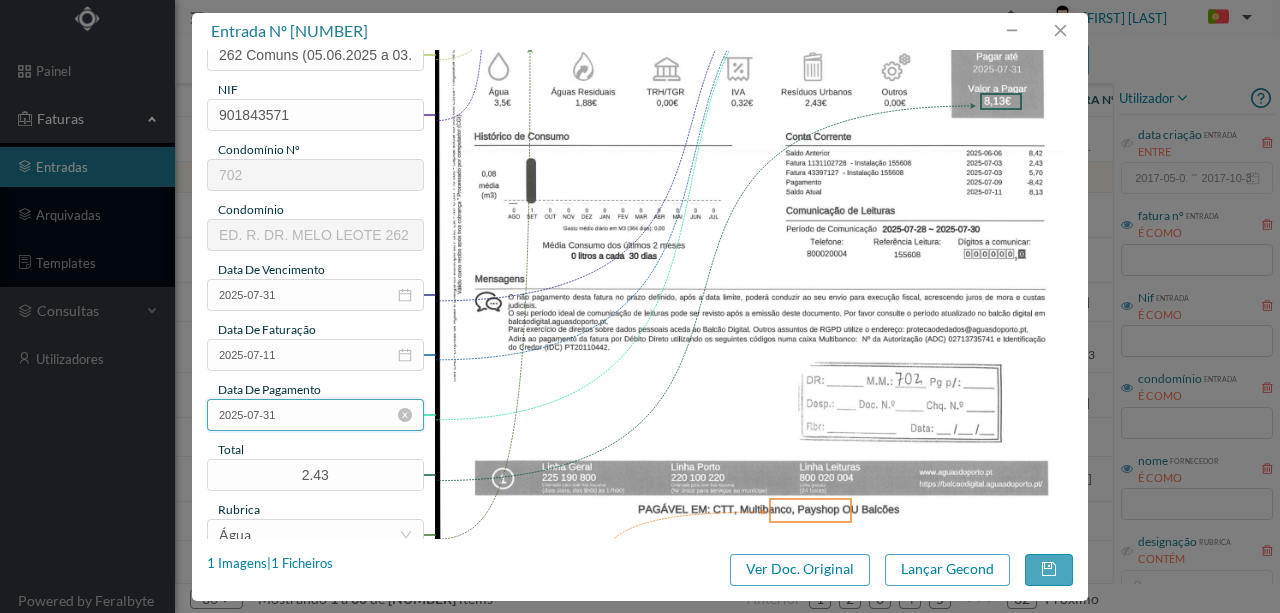 click on "2025-07-31" at bounding box center [315, 415] 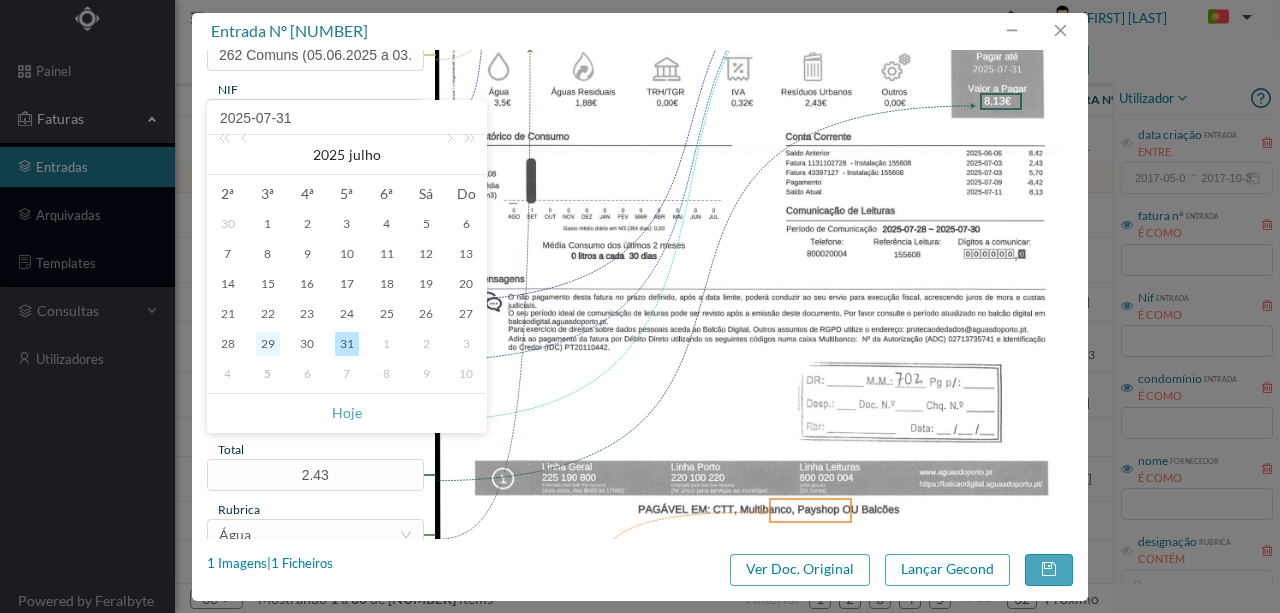 click on "29" at bounding box center (268, 344) 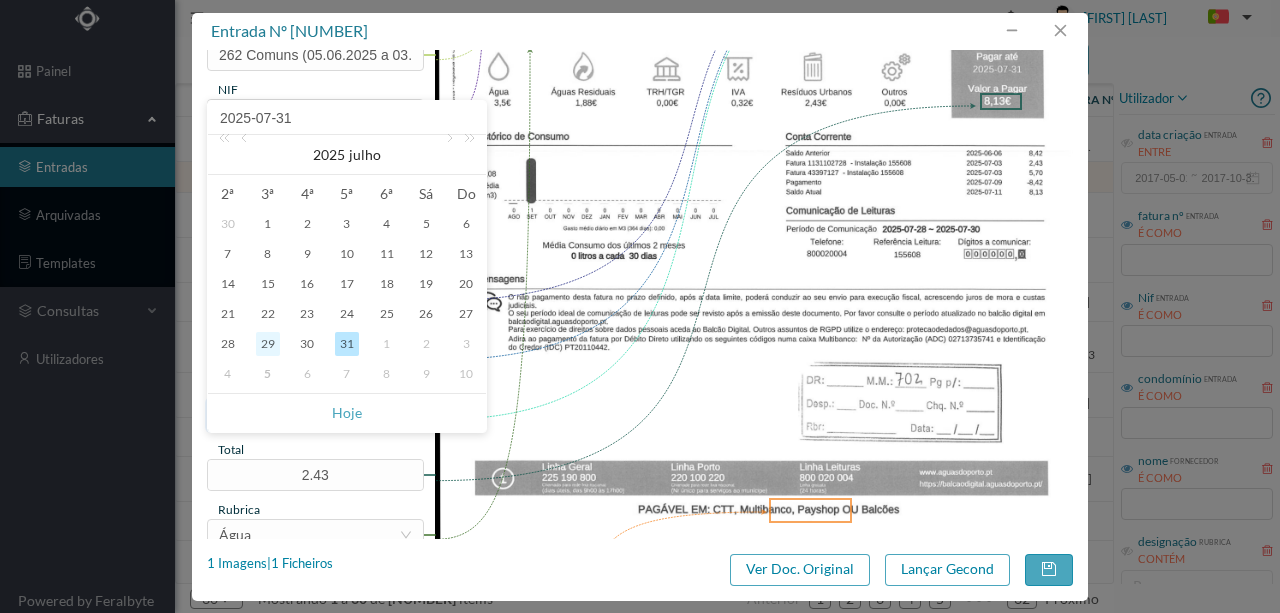 type on "2025-07-29" 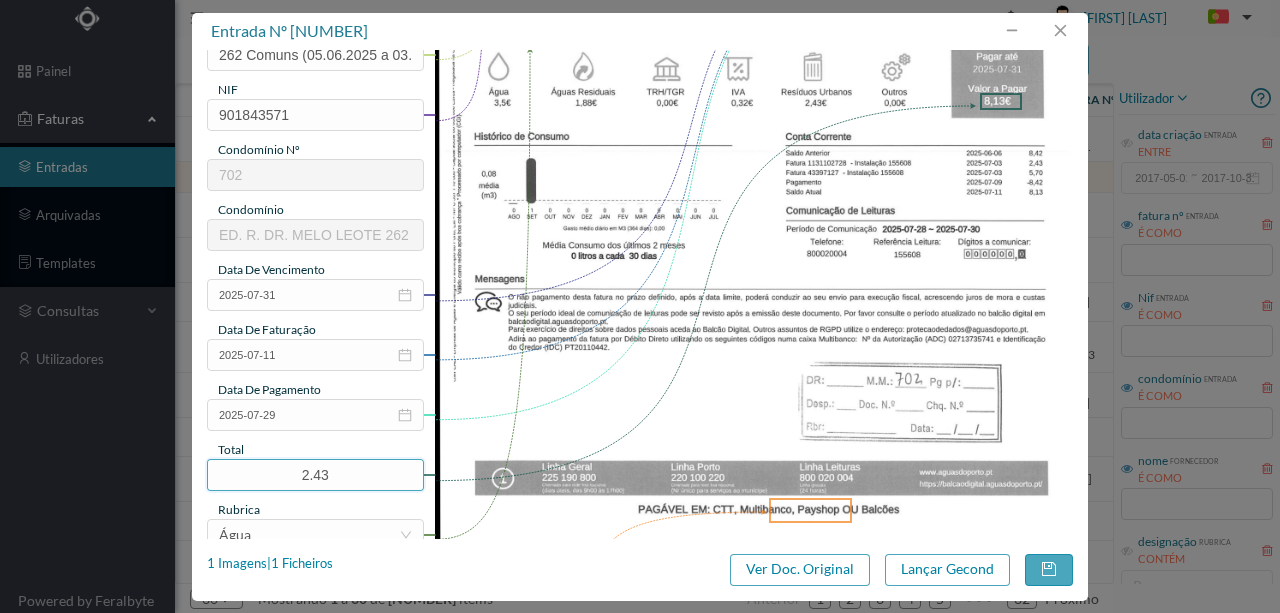 drag, startPoint x: 336, startPoint y: 478, endPoint x: 110, endPoint y: 450, distance: 227.7279 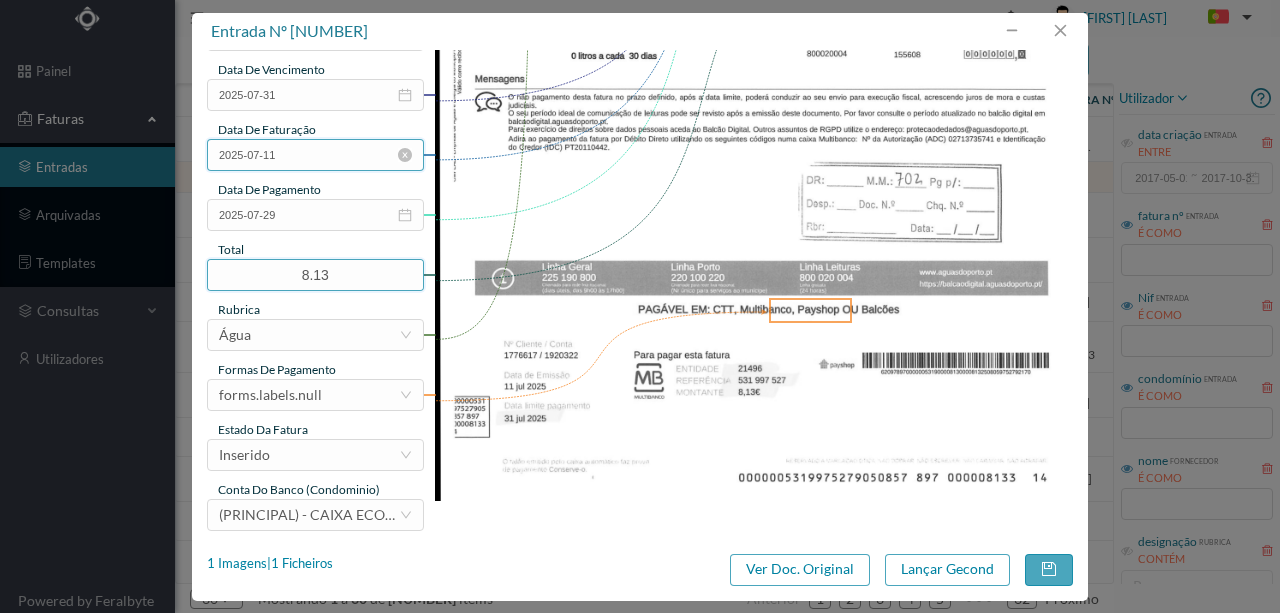 scroll, scrollTop: 473, scrollLeft: 0, axis: vertical 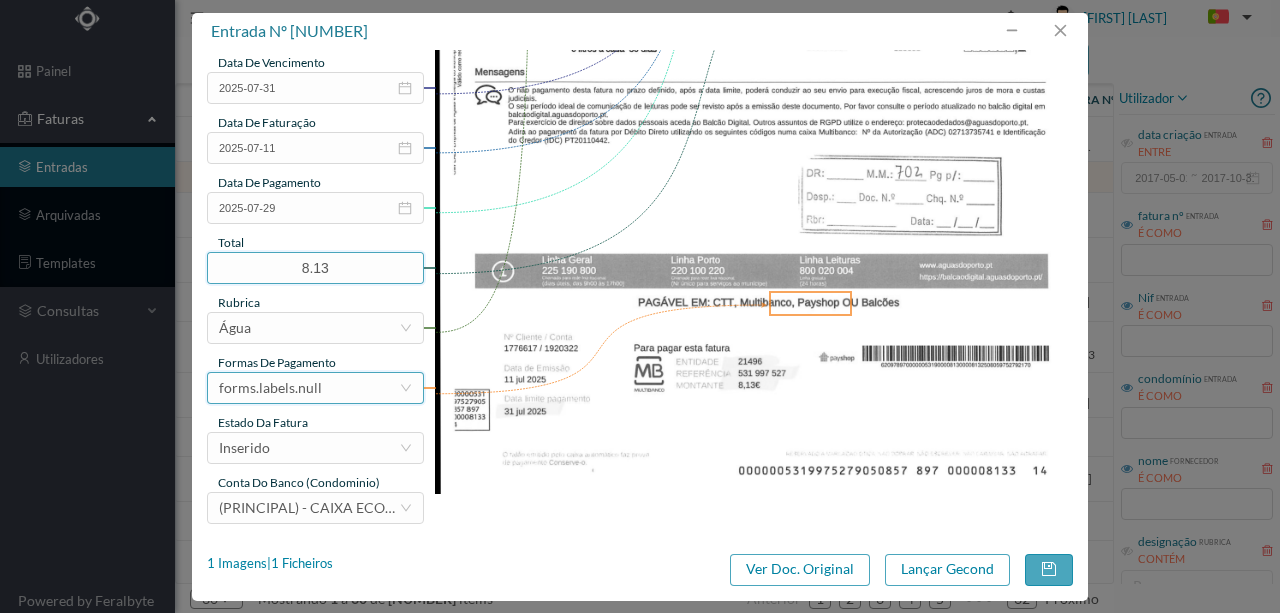 type on "8.13" 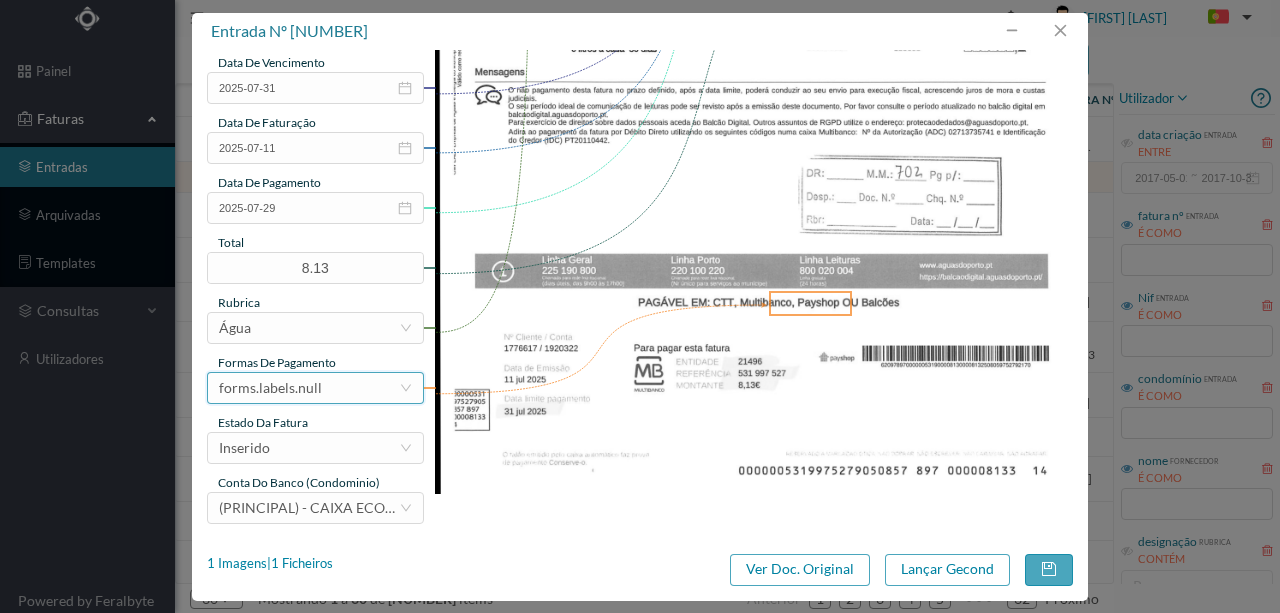 click on "forms.labels.null" at bounding box center (270, 388) 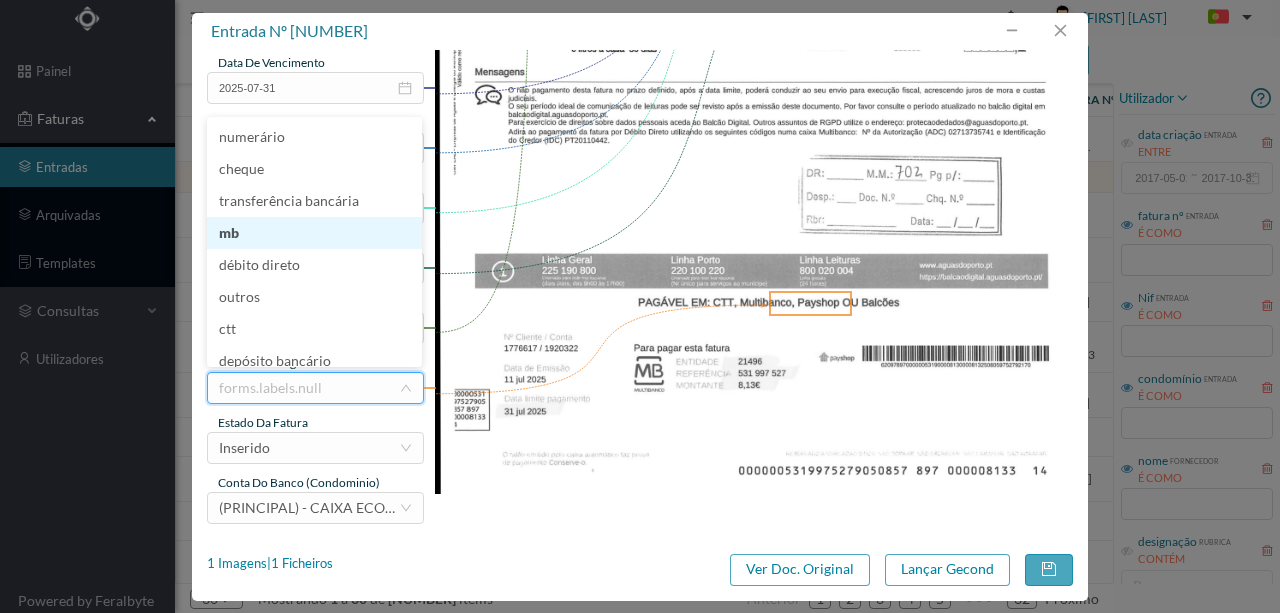 click on "mb" at bounding box center [314, 233] 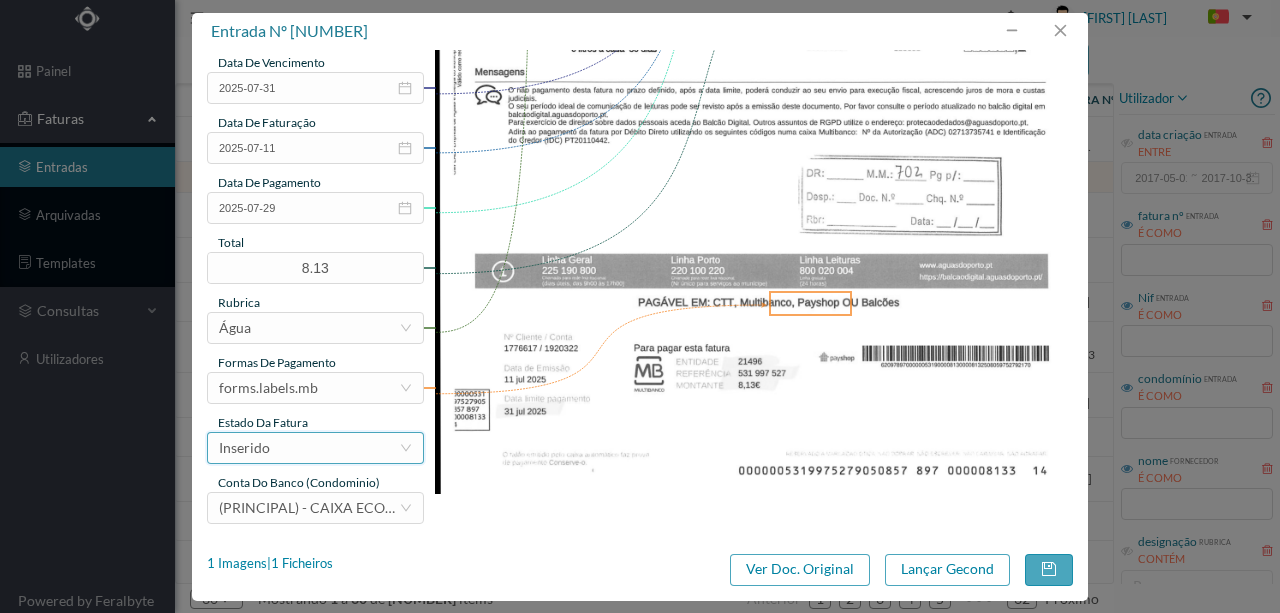 click on "Inserido" at bounding box center [309, 448] 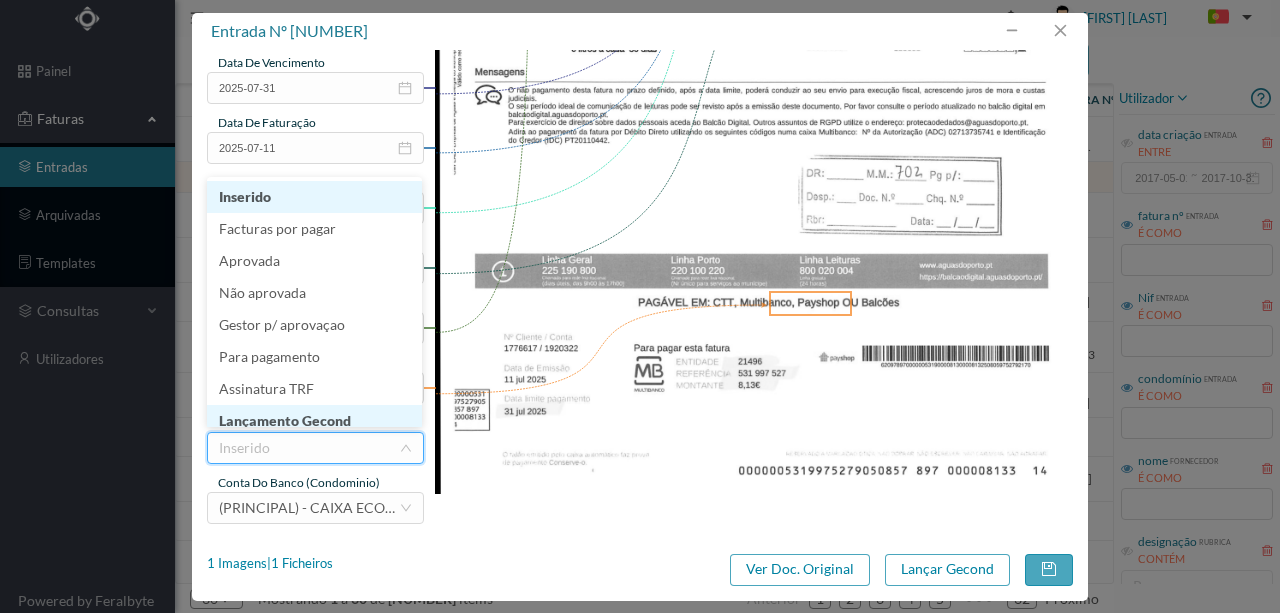 scroll, scrollTop: 10, scrollLeft: 0, axis: vertical 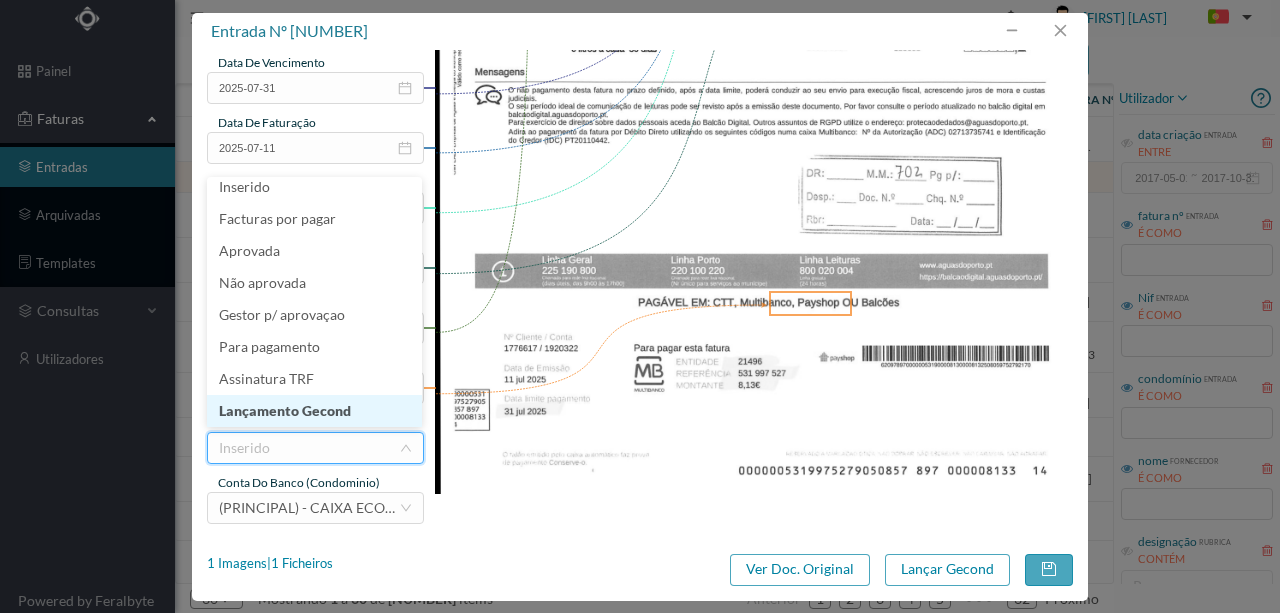 click on "Lançamento Gecond" at bounding box center [314, 411] 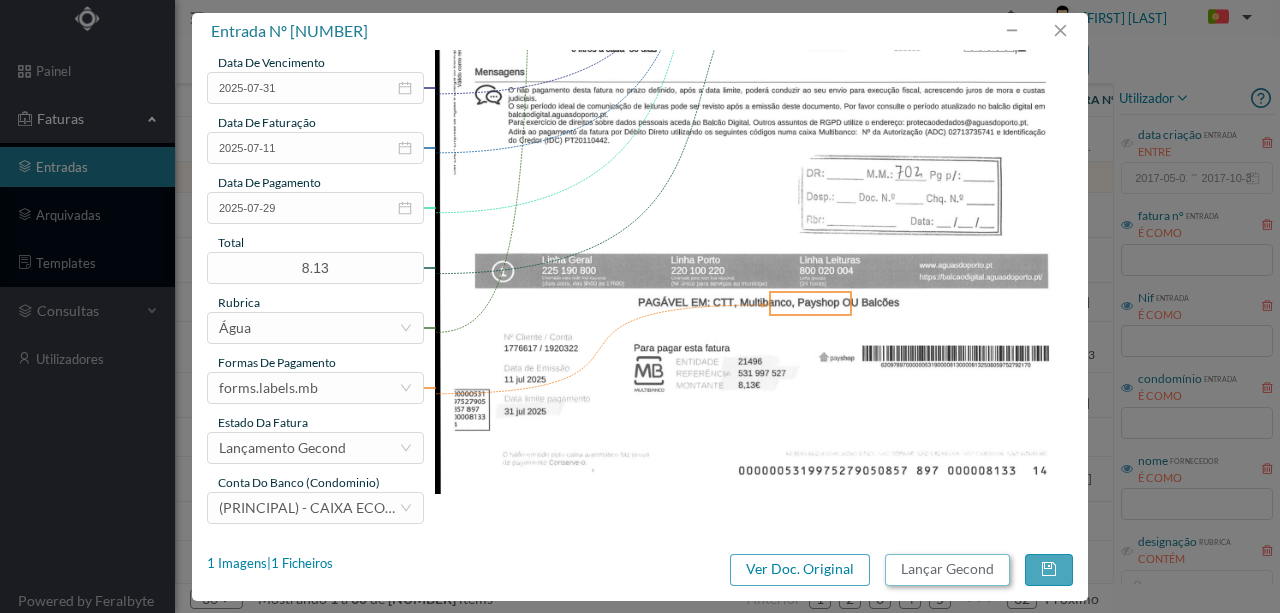 click on "Lançar Gecond" at bounding box center [947, 570] 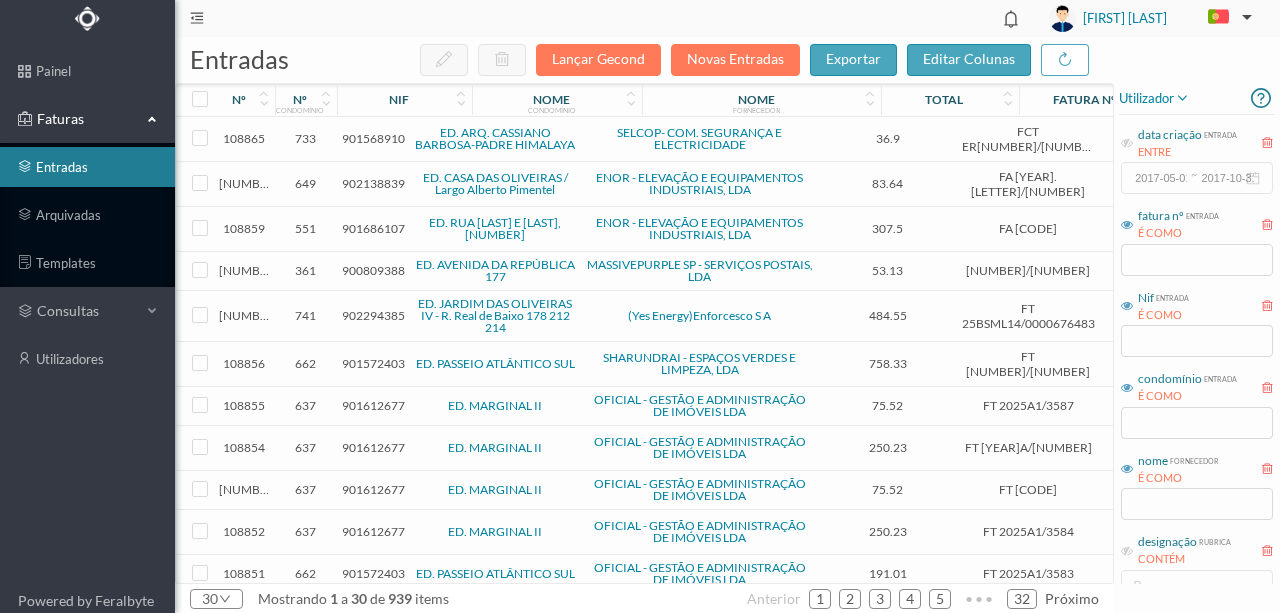 click on "901568910" at bounding box center [373, 138] 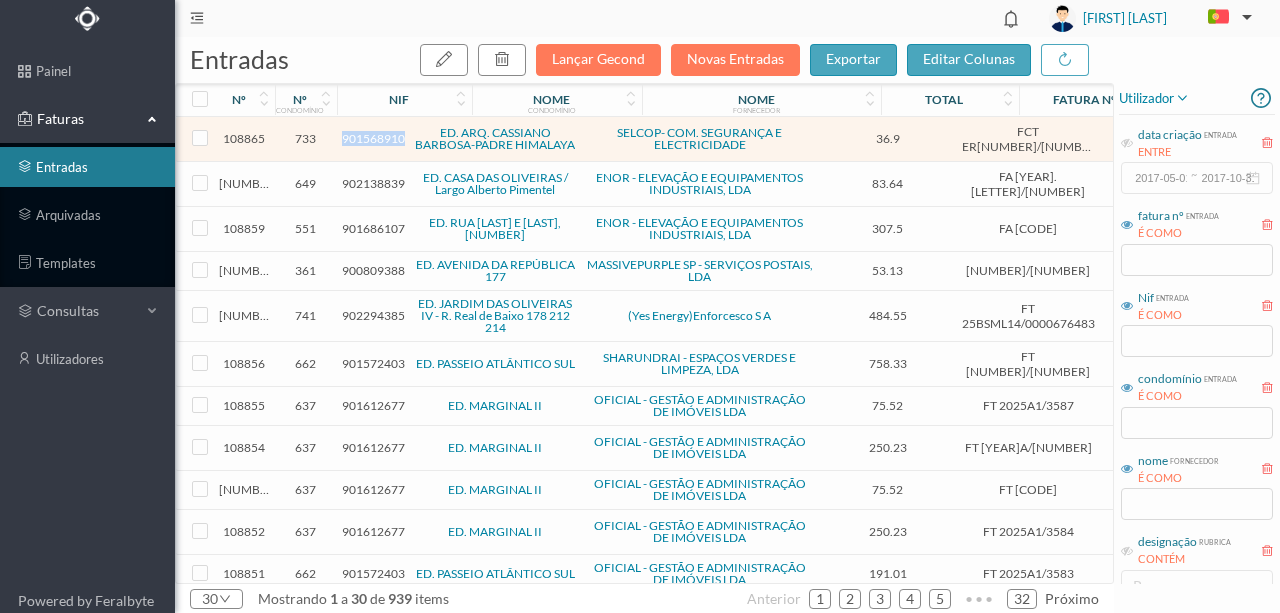 click on "901568910" at bounding box center (373, 138) 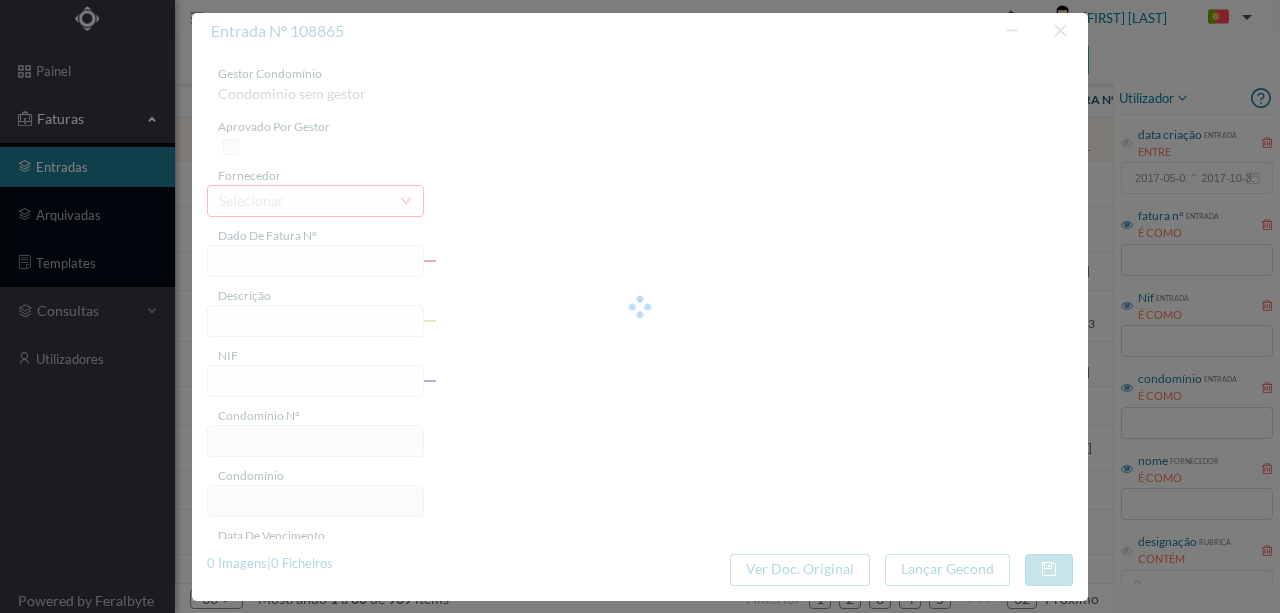 type on "FCT ER25/357" 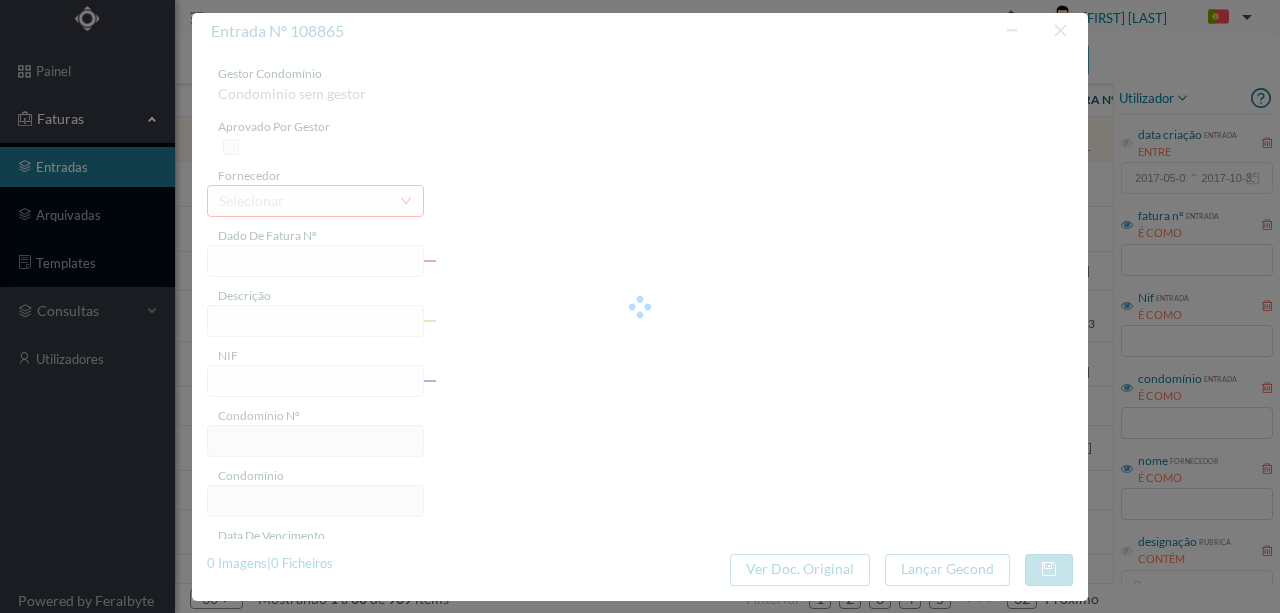 type on "PESQUISA E REPARAÇÃO SISTEMA INCENDIO péÉDNCIiCAN ENATAM ALARAMAE ECICÇTERAA CICOALLTHNMO" 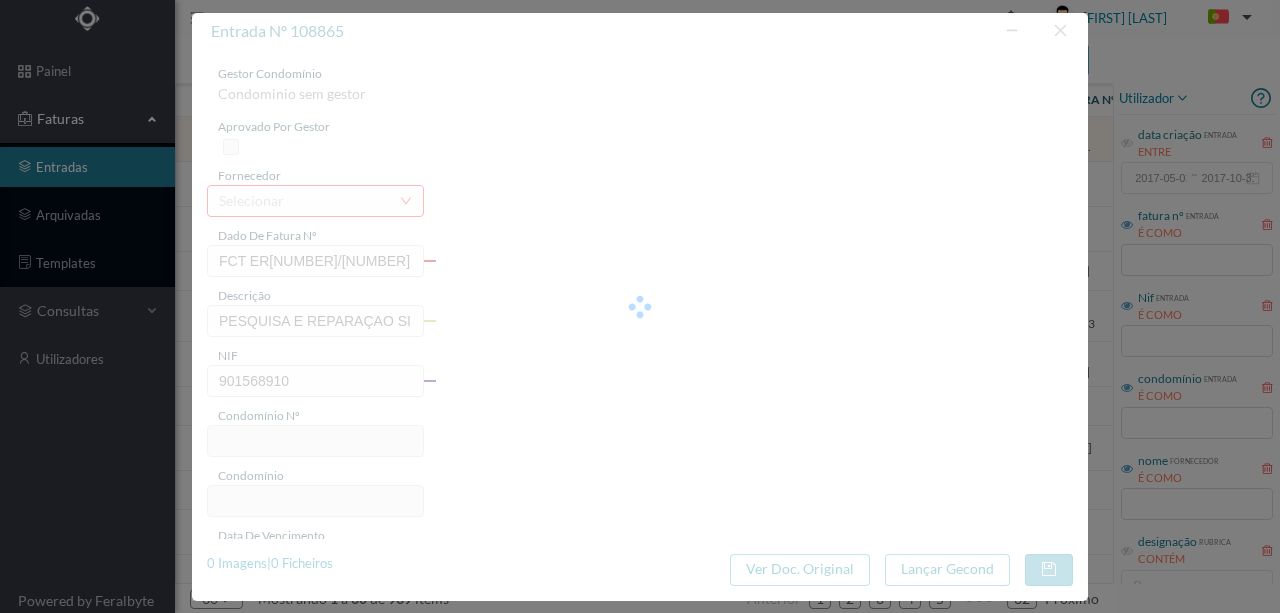 type on "733" 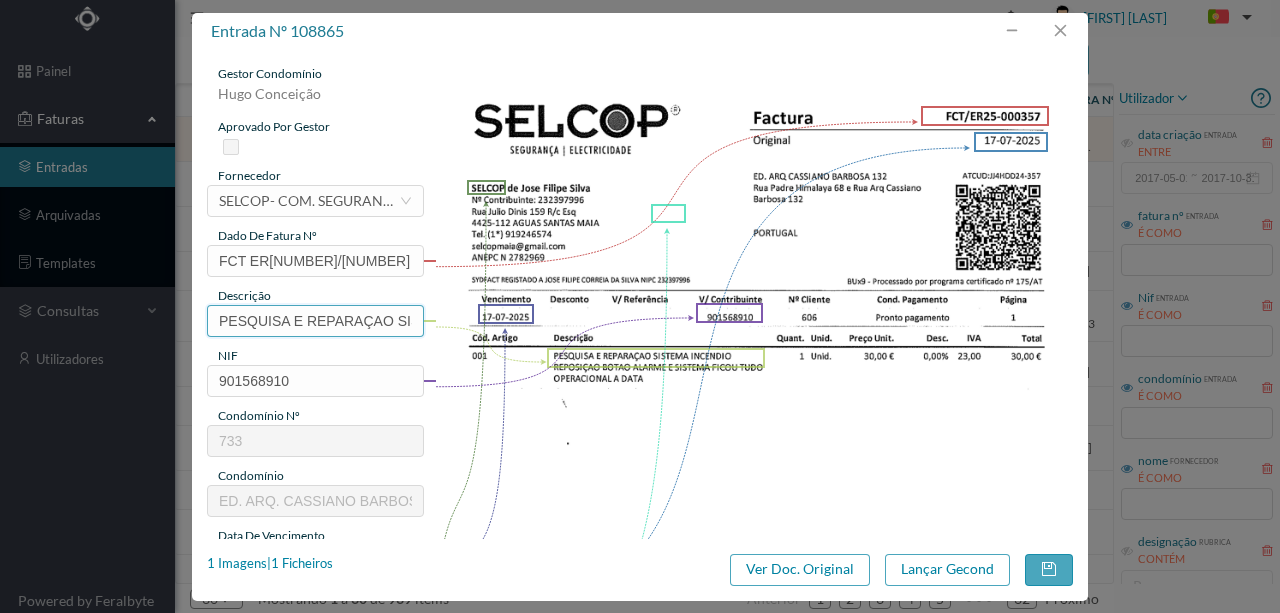 scroll, scrollTop: 0, scrollLeft: 562, axis: horizontal 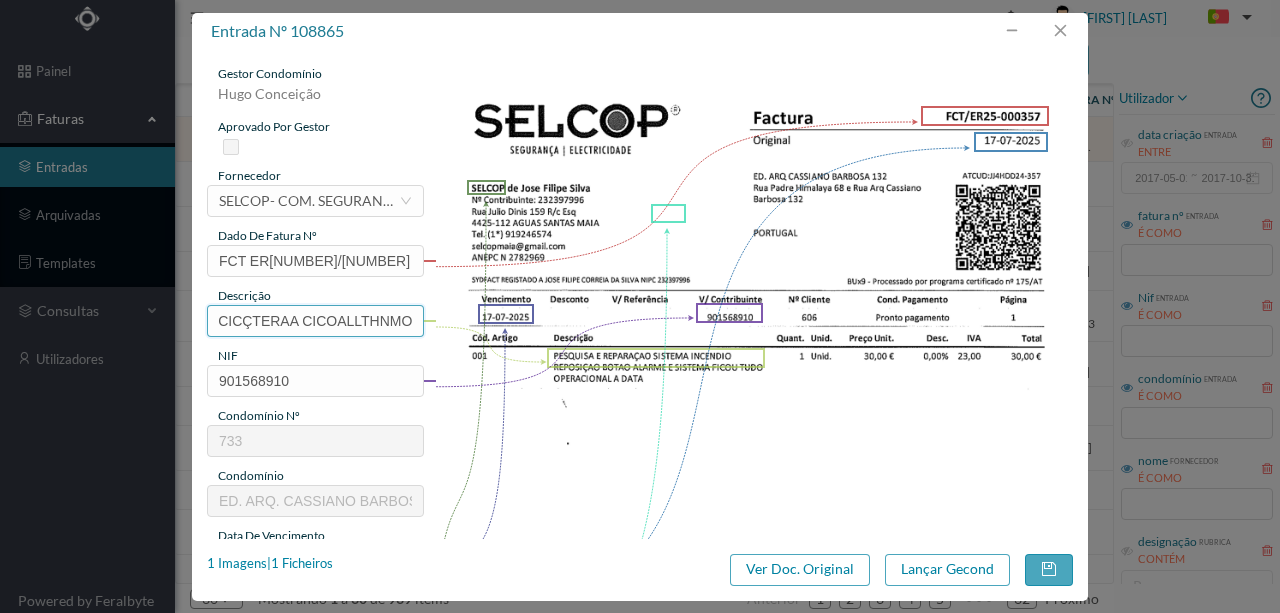 drag, startPoint x: 212, startPoint y: 318, endPoint x: 1436, endPoint y: 290, distance: 1224.3202 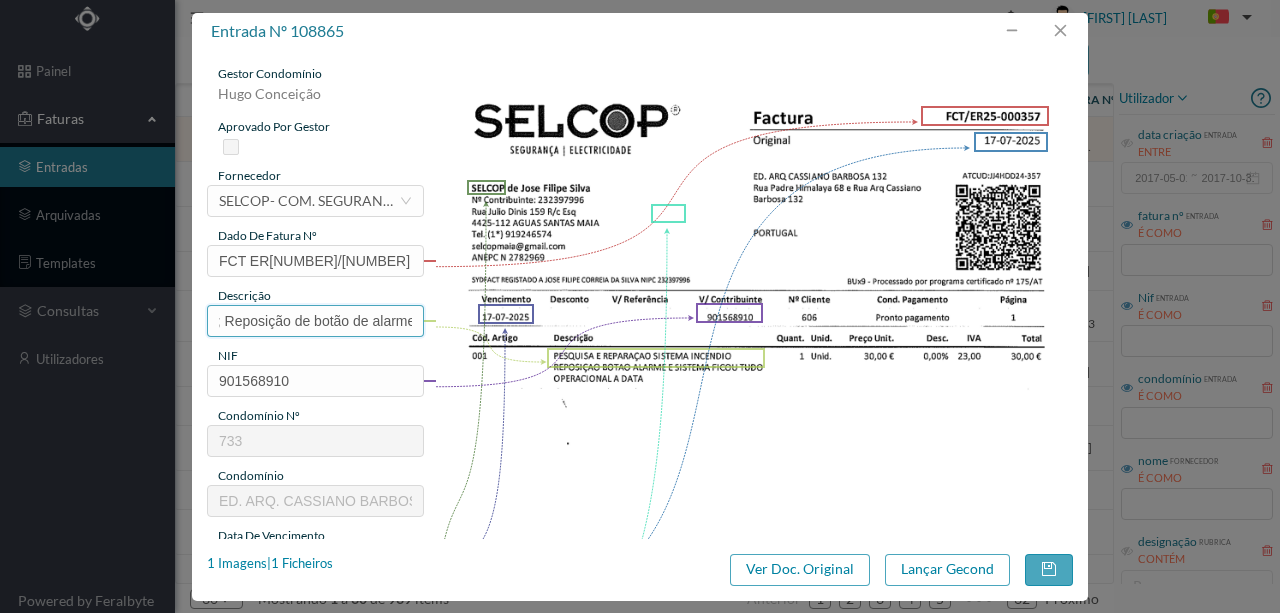 scroll, scrollTop: 0, scrollLeft: 274, axis: horizontal 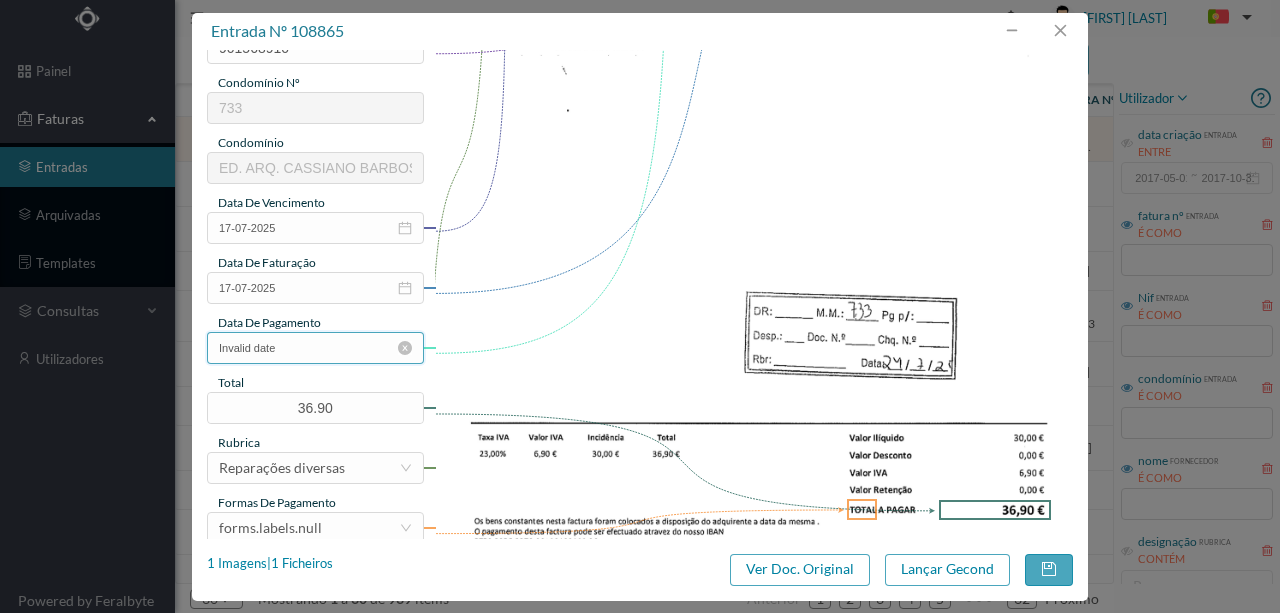type on "Pesquisa e reparação  sistema de incendio; Reposição de botão de alarme" 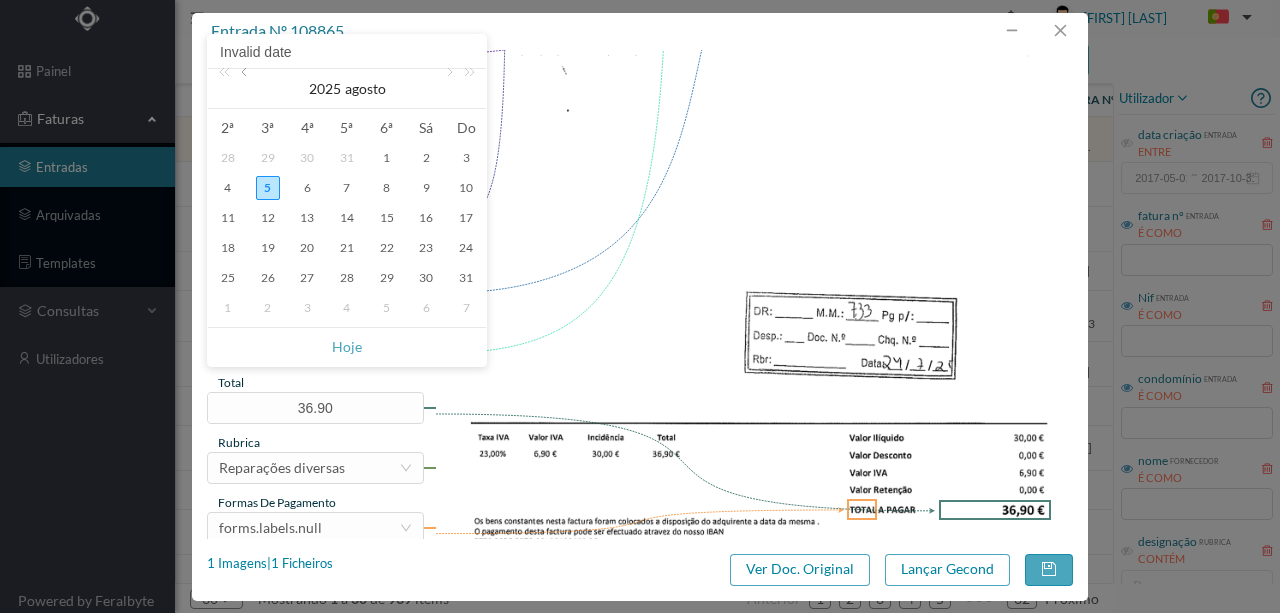 click at bounding box center [246, 89] 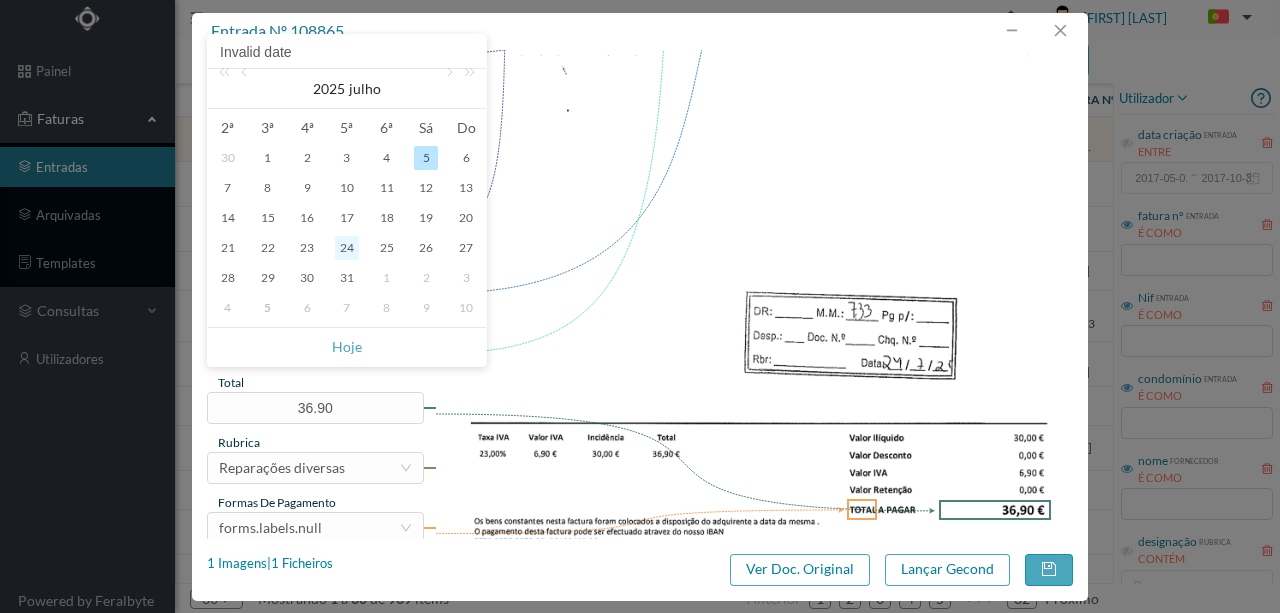 click on "24" at bounding box center (347, 248) 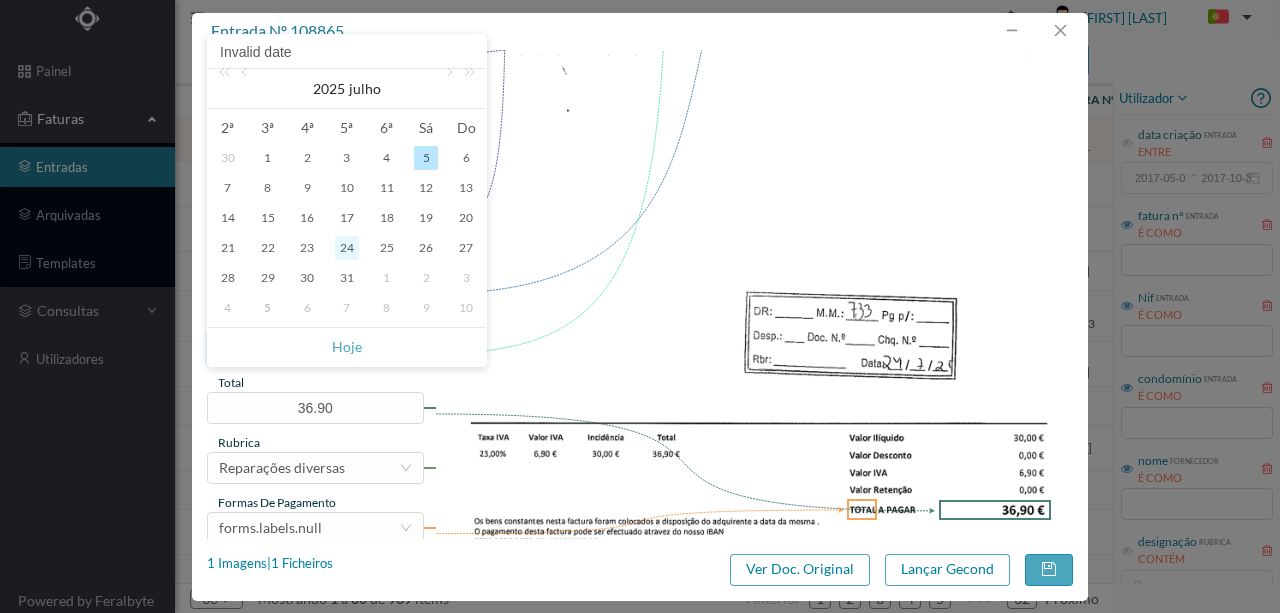type on "24-07-2025" 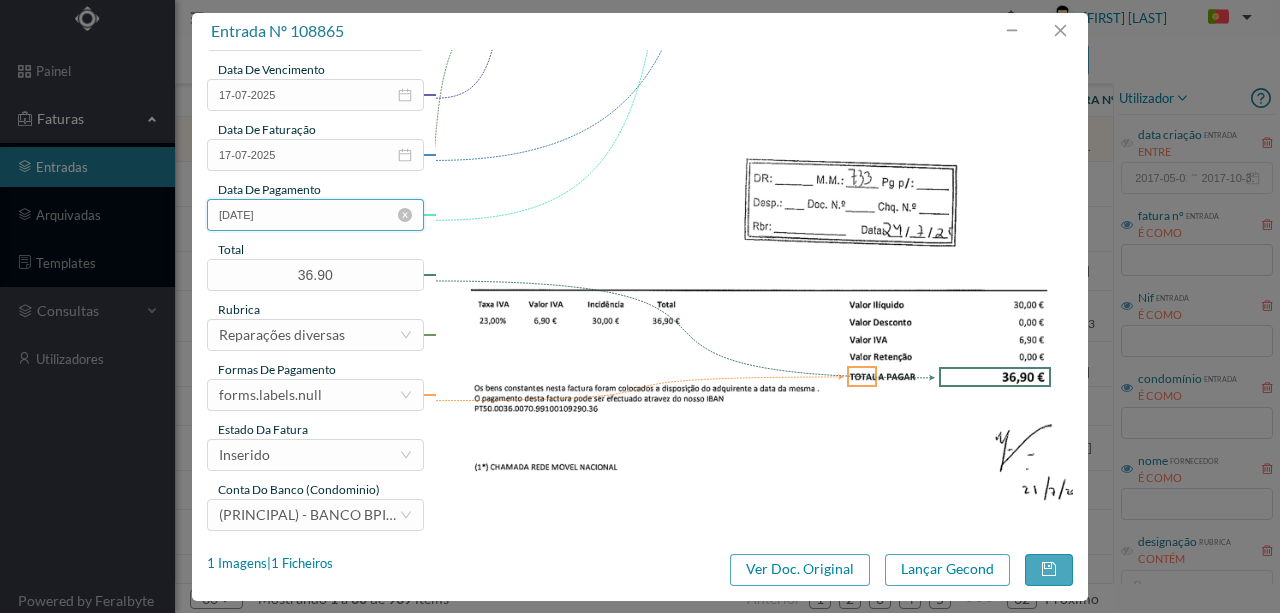 scroll, scrollTop: 466, scrollLeft: 0, axis: vertical 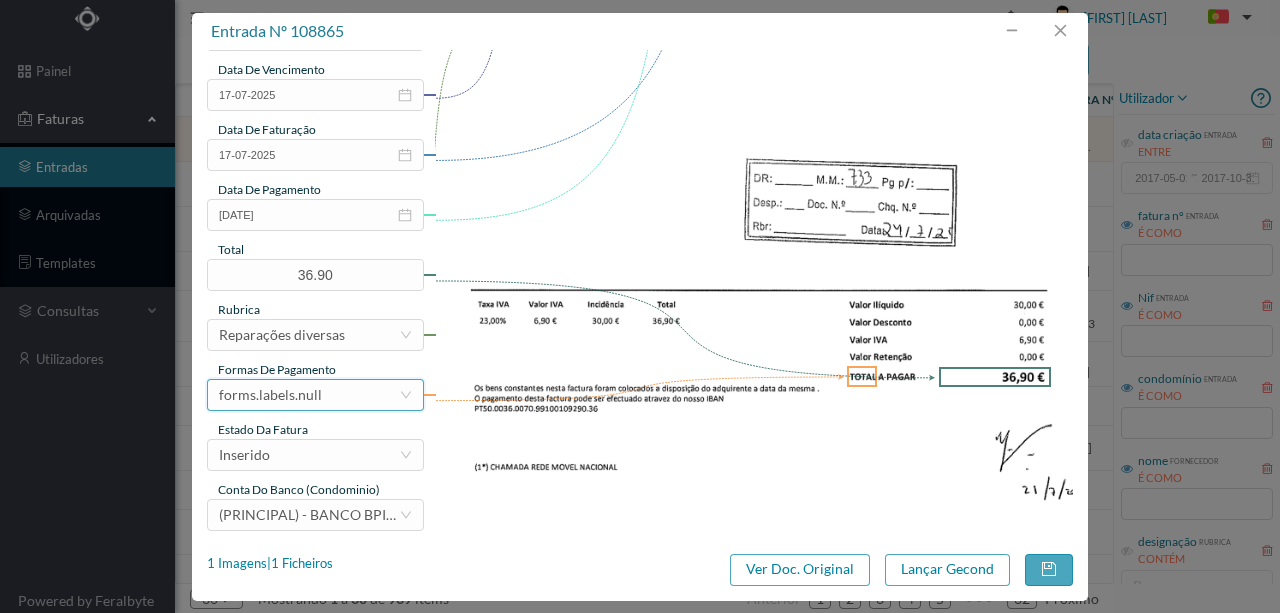 click on "forms.labels.null" at bounding box center (270, 395) 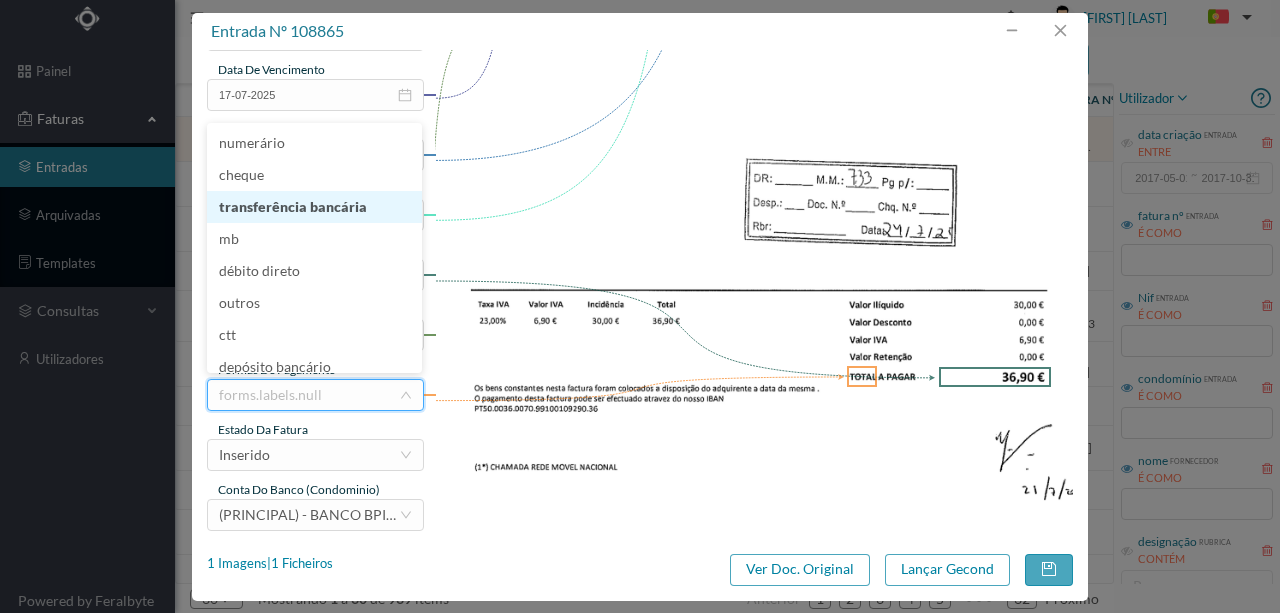 click on "transferência bancária" at bounding box center [314, 207] 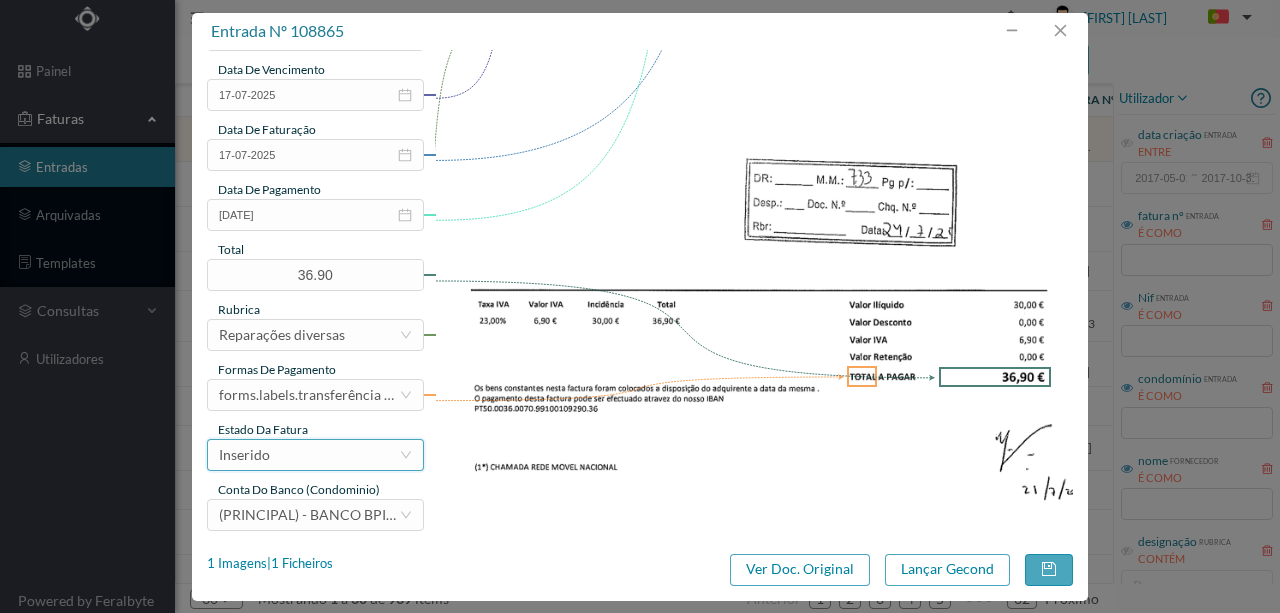 drag, startPoint x: 324, startPoint y: 460, endPoint x: 248, endPoint y: 466, distance: 76.23647 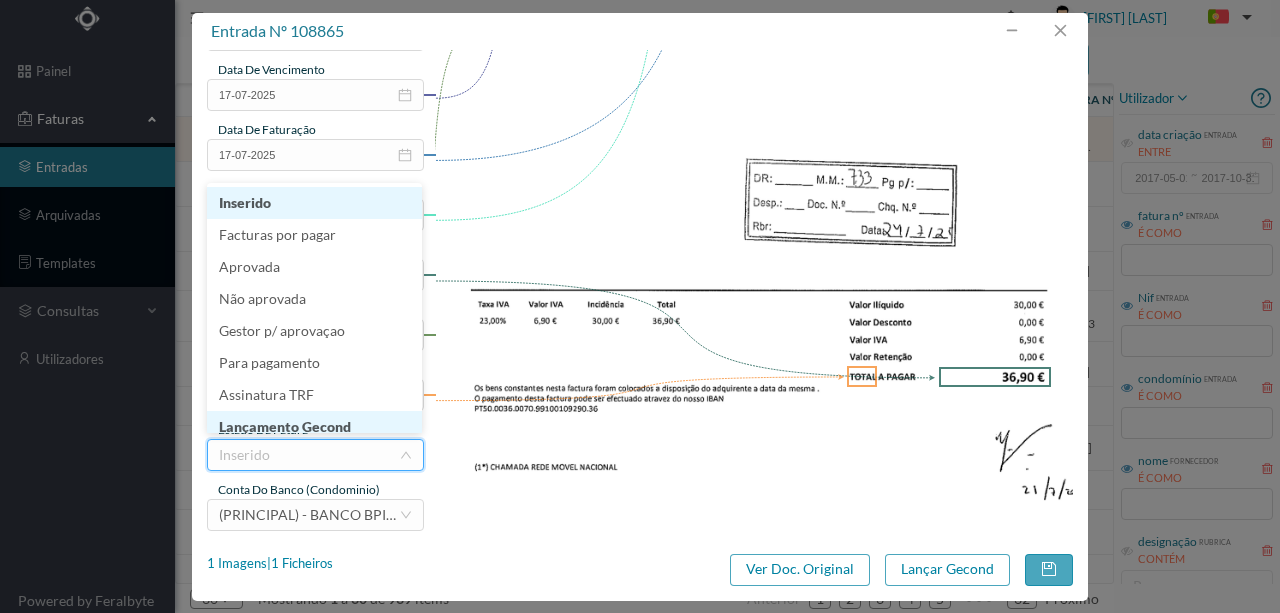 scroll, scrollTop: 10, scrollLeft: 0, axis: vertical 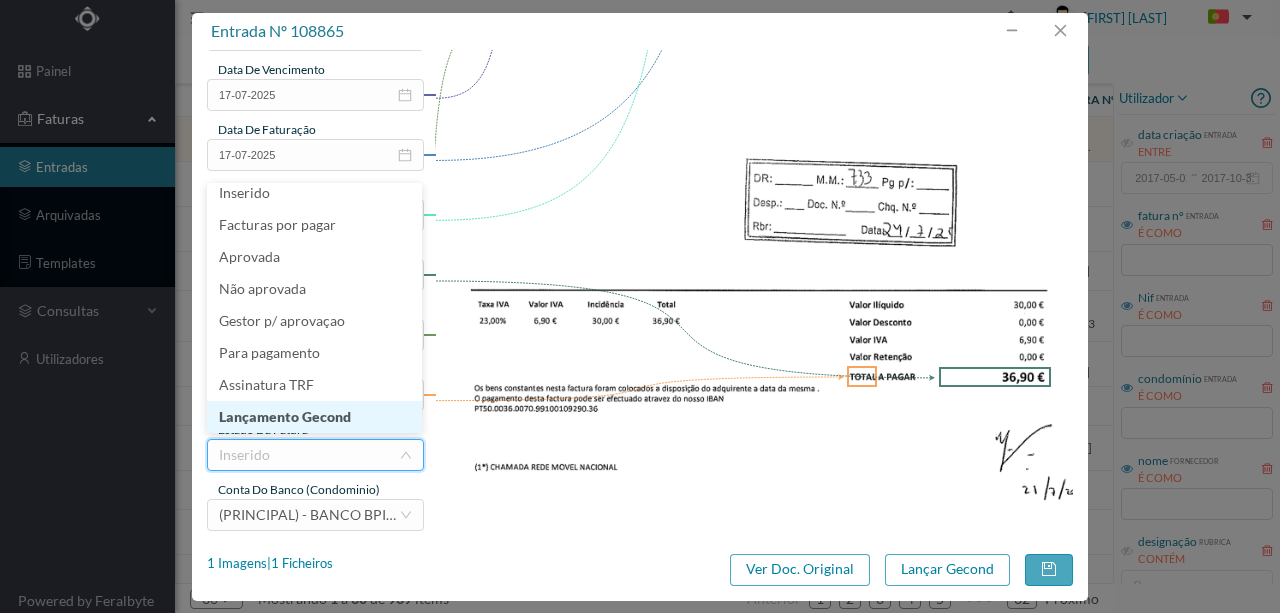 click on "Lançamento Gecond" at bounding box center [314, 417] 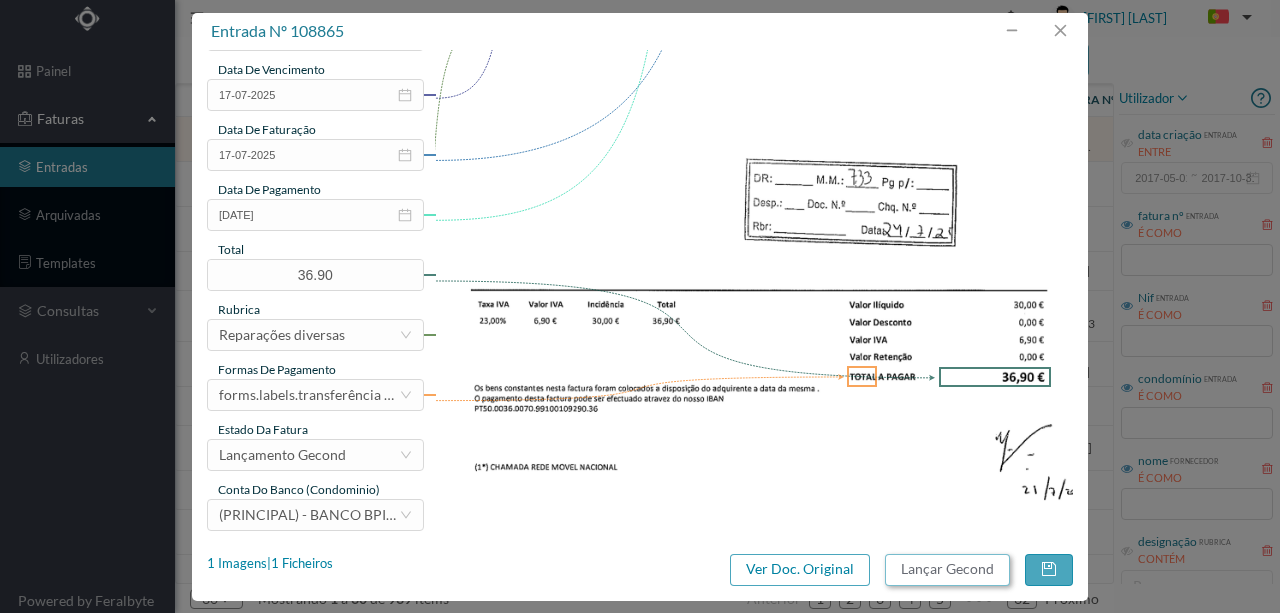 click on "Lançar Gecond" at bounding box center [947, 570] 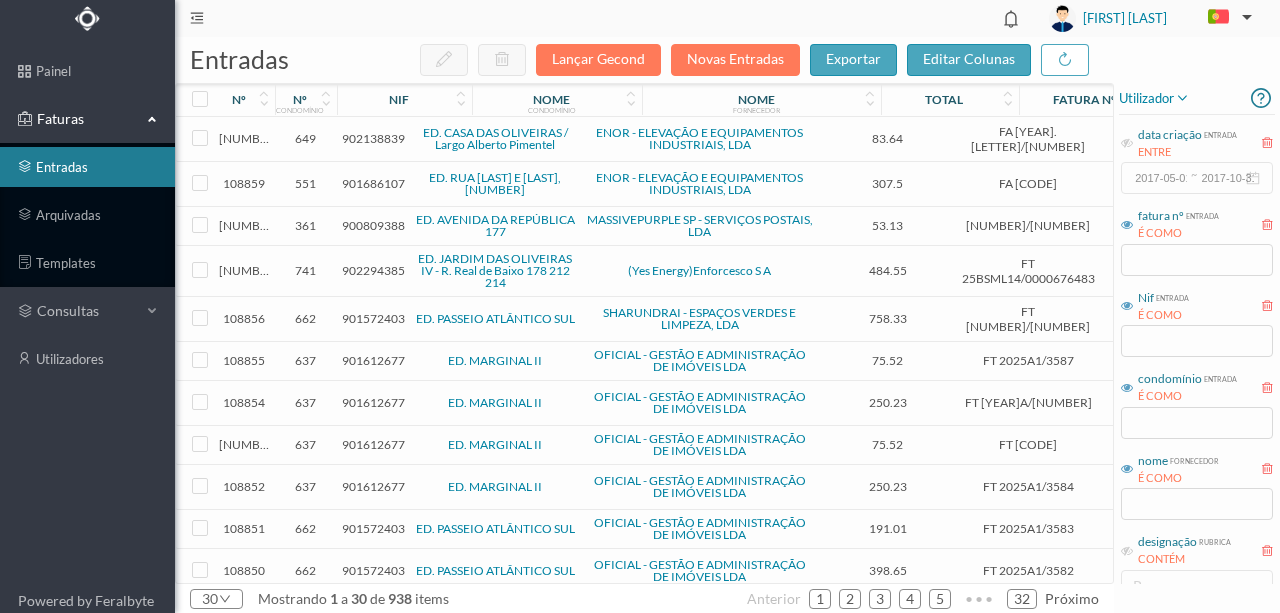 click on "901686107" at bounding box center [373, 183] 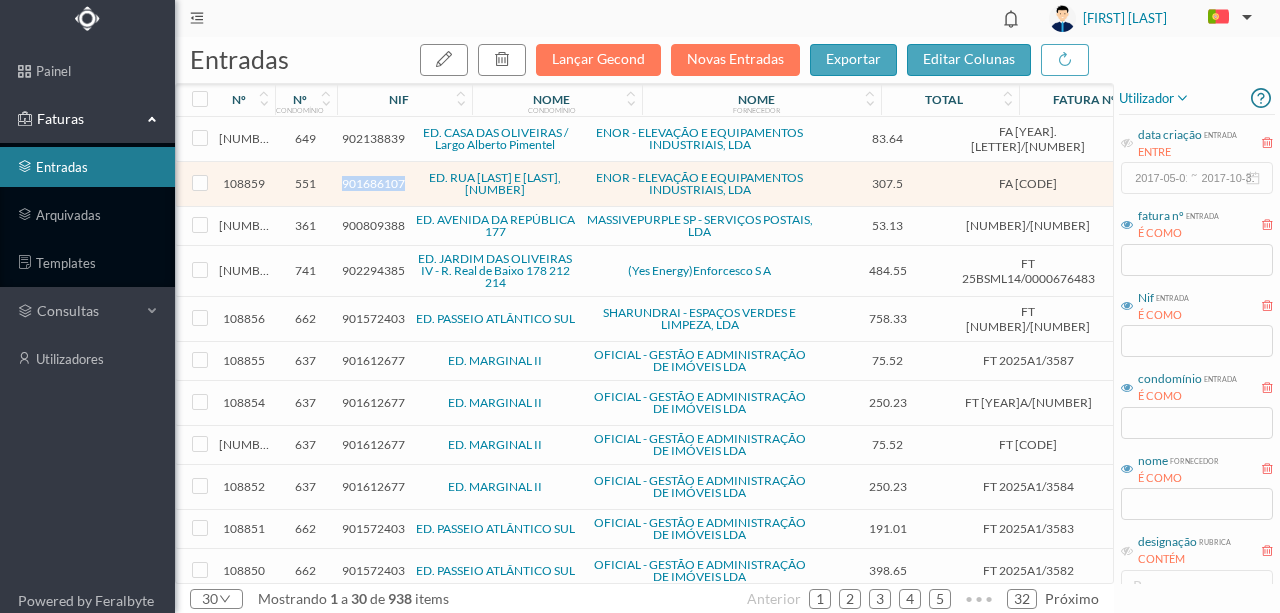 click on "901686107" at bounding box center [373, 183] 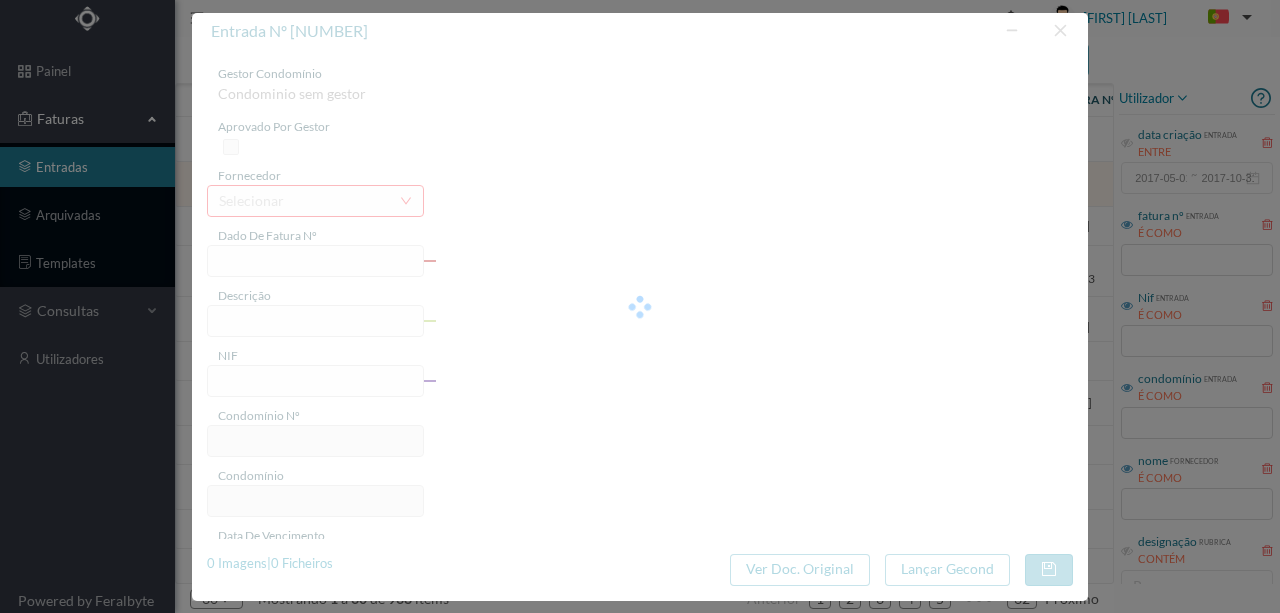 type on "FA 2025.3B/25001839" 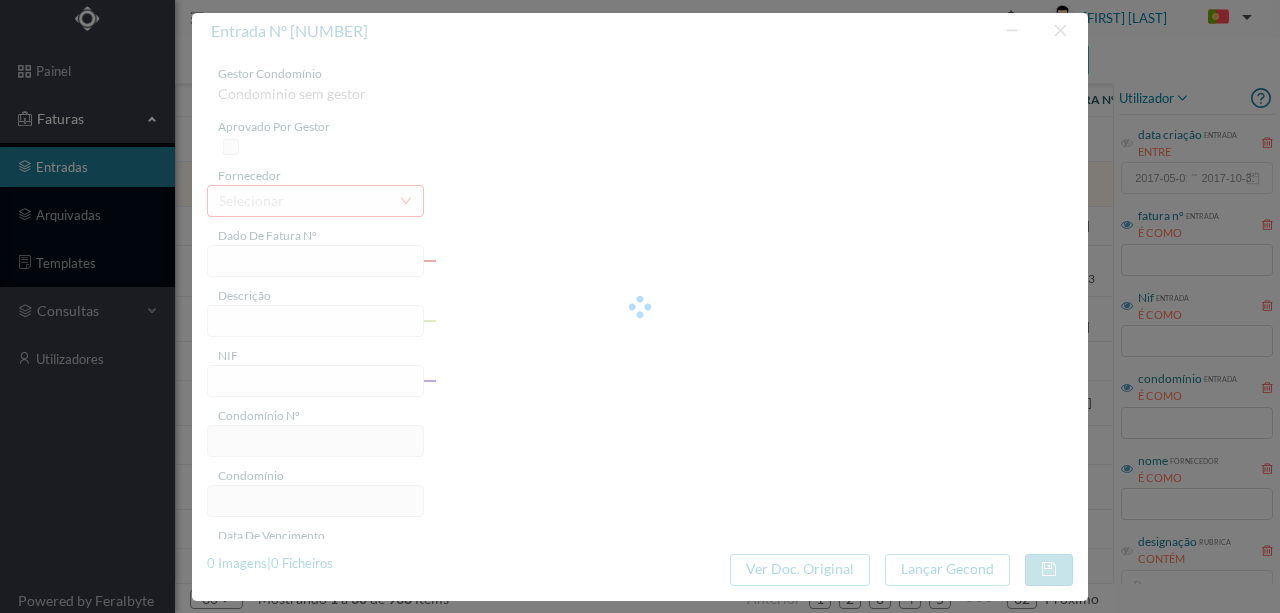type on "COLOCAÇÃO DE DIFERENCIAL TRIFASICO N" 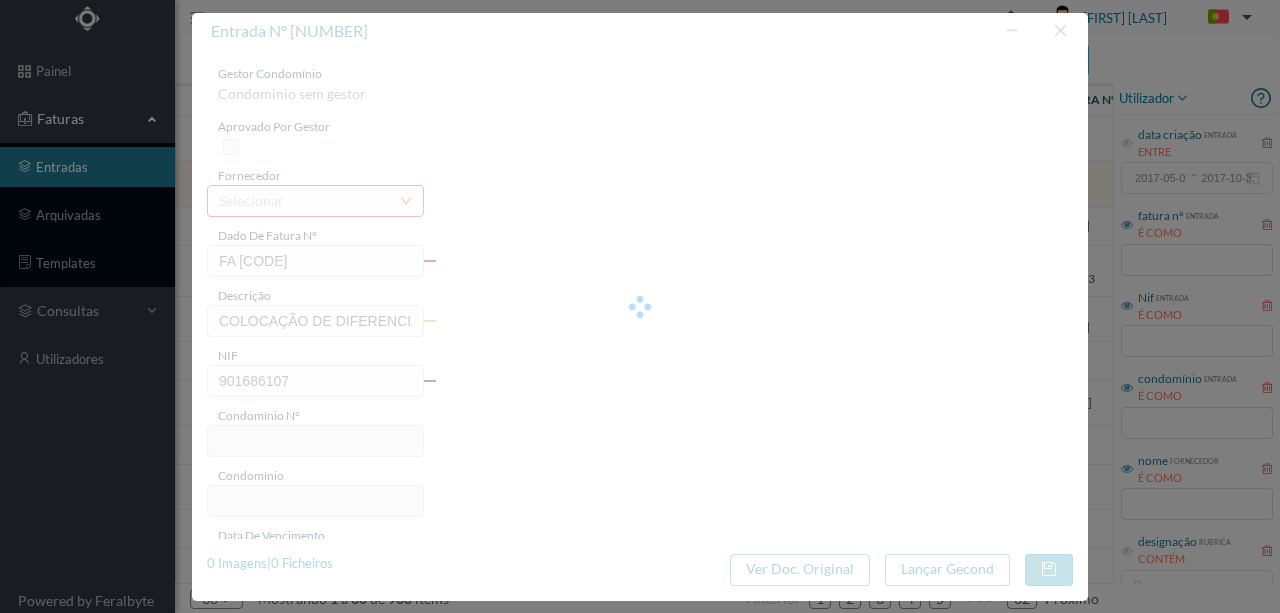 type on "551" 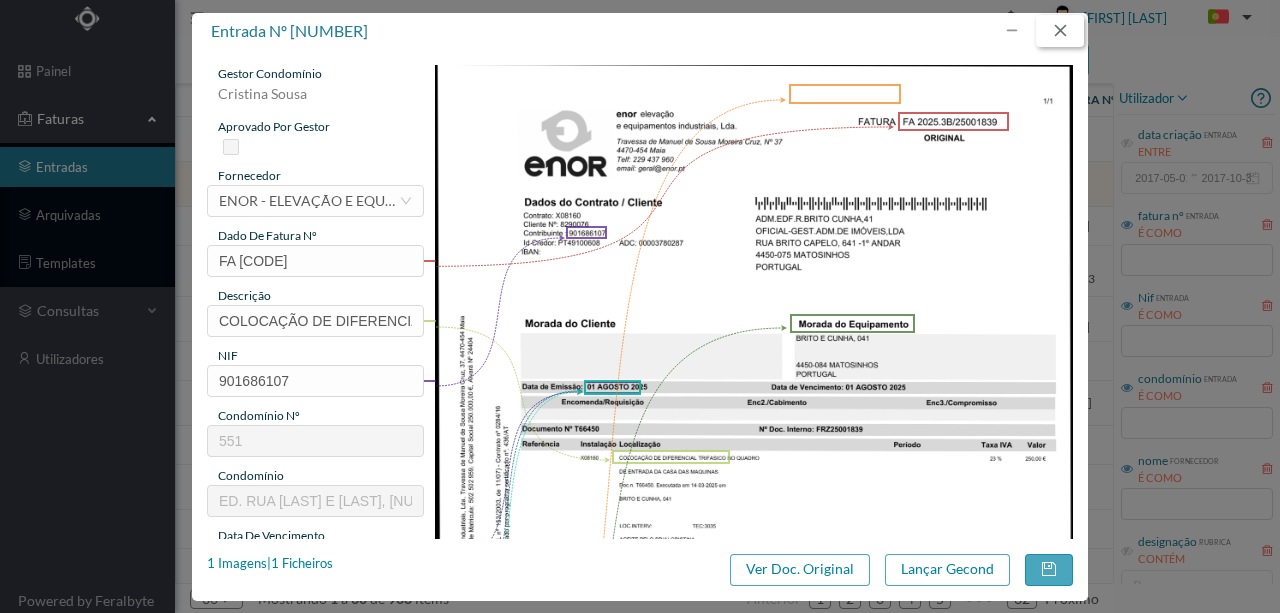 click at bounding box center (1060, 31) 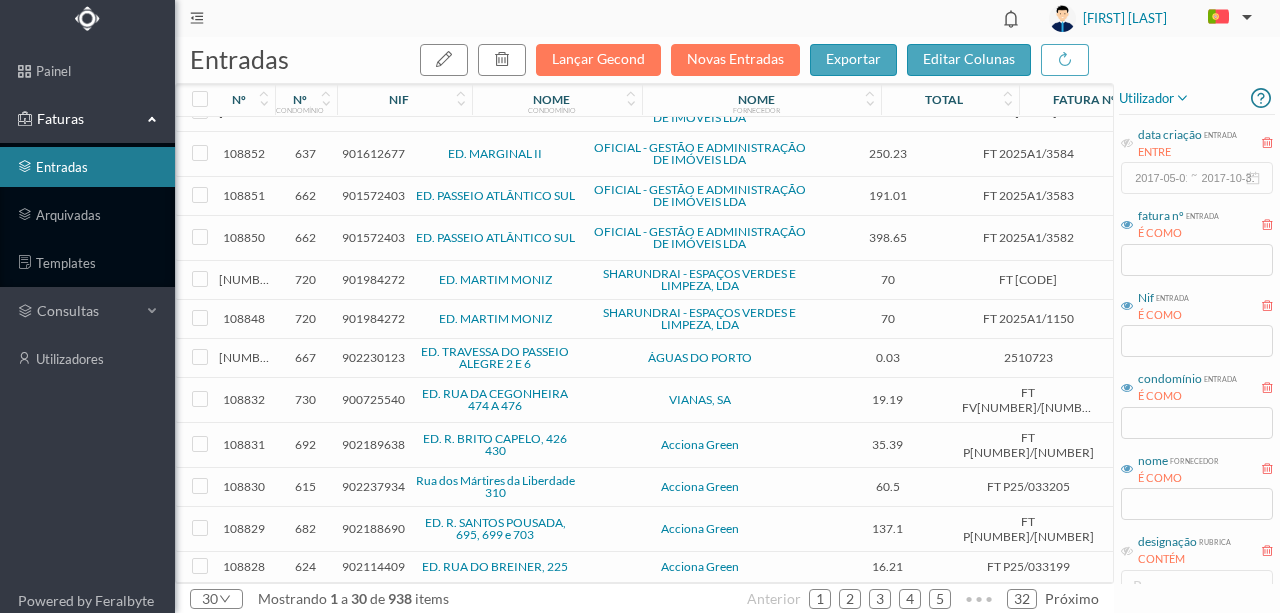 scroll, scrollTop: 466, scrollLeft: 0, axis: vertical 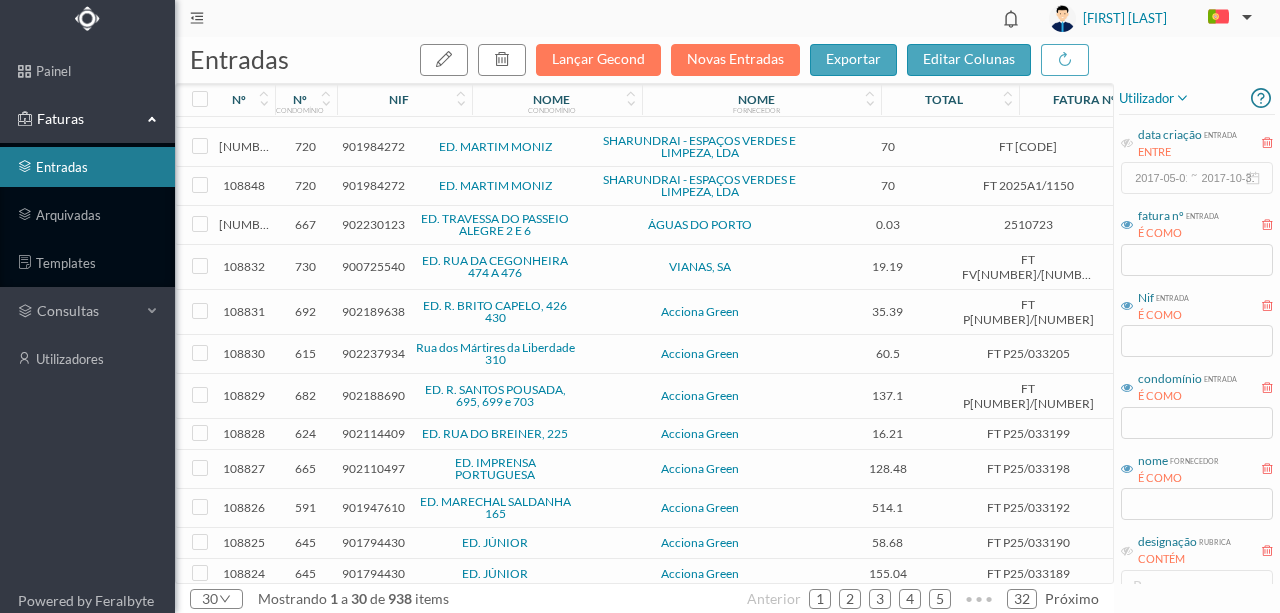 click on "902230123" at bounding box center [373, 224] 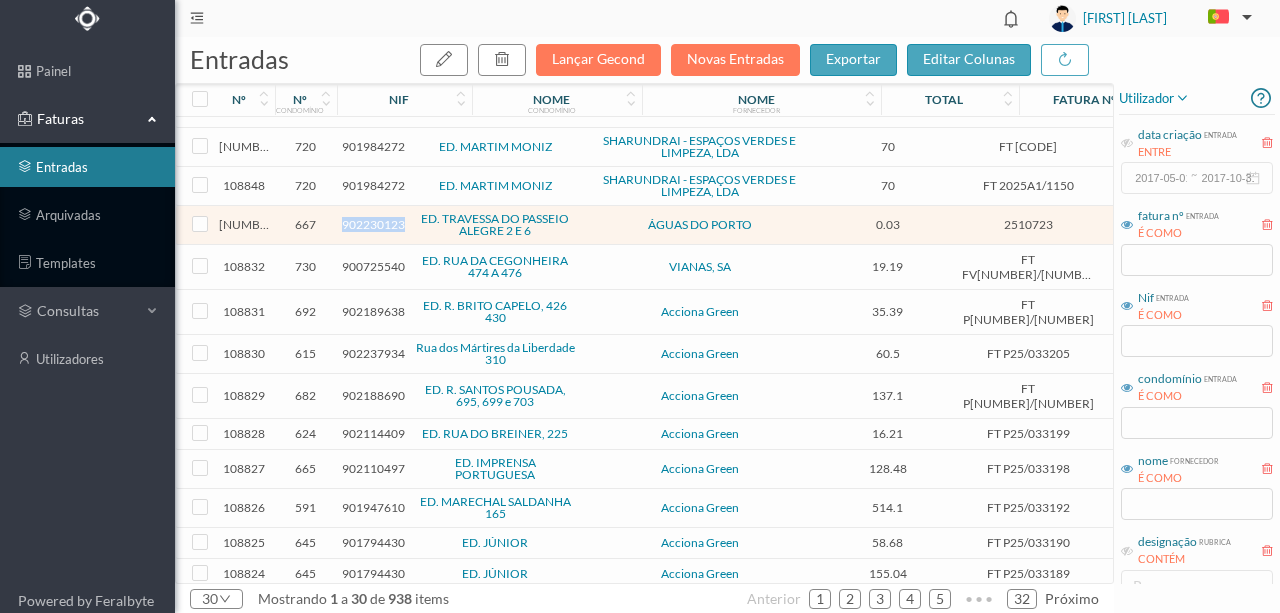 click on "902230123" at bounding box center [373, 224] 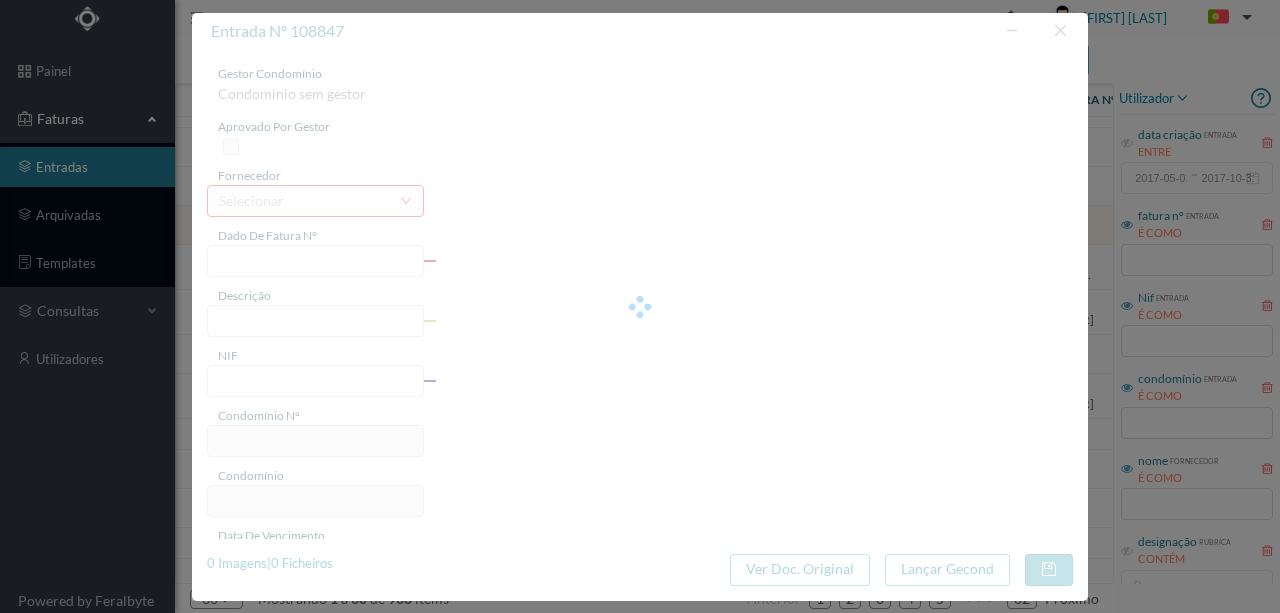 type on "2510723" 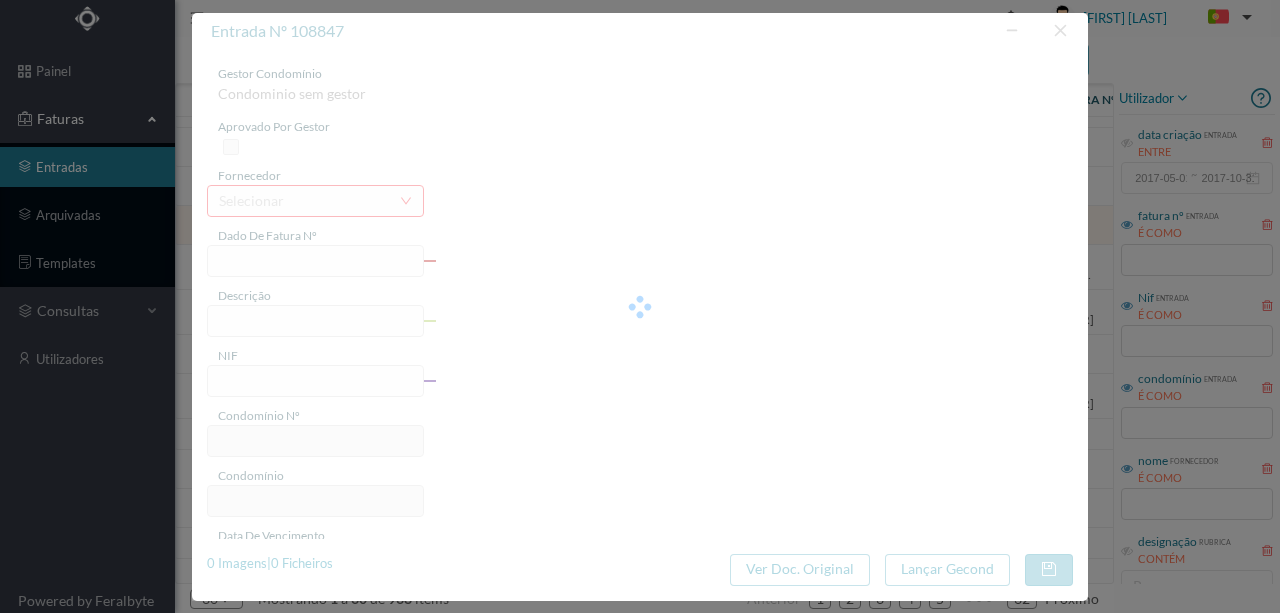 type on "TRAVESSA PASSEIO ALEGRE, NR 2, COMUNS PORTO" 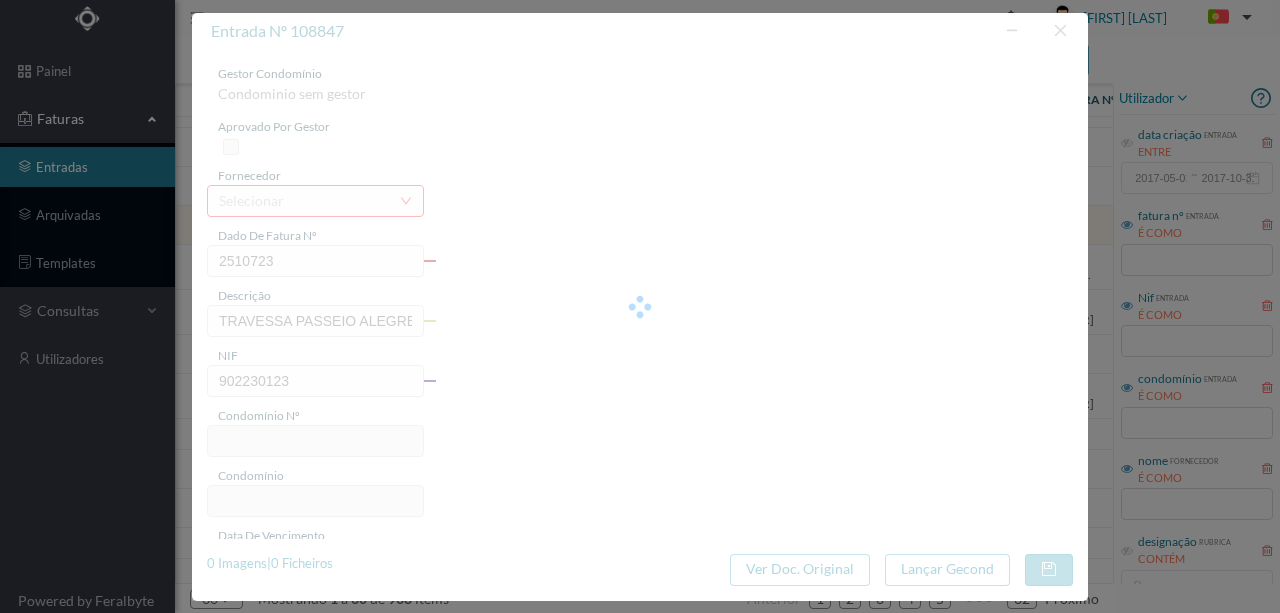 type on "667" 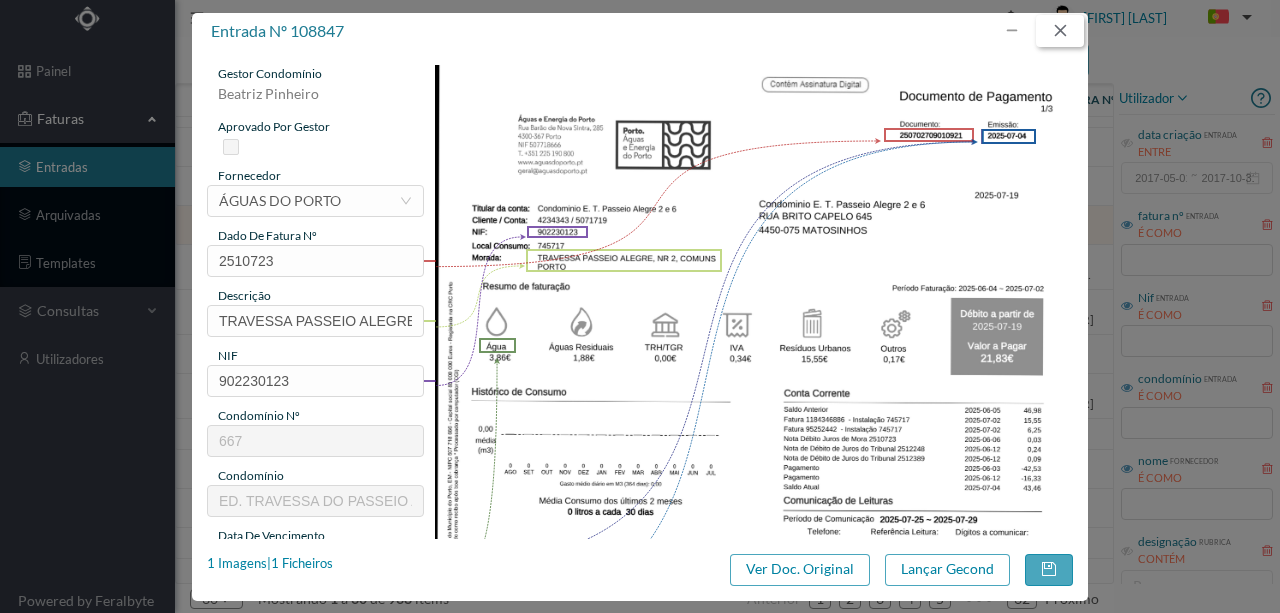 click at bounding box center (1060, 31) 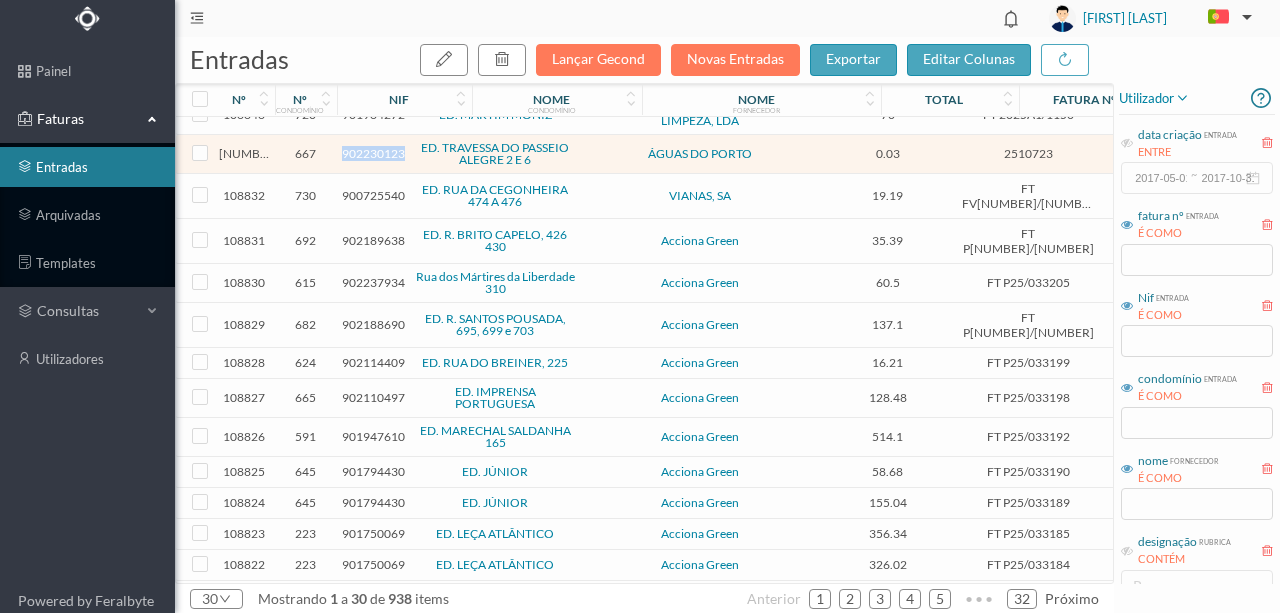 scroll, scrollTop: 538, scrollLeft: 0, axis: vertical 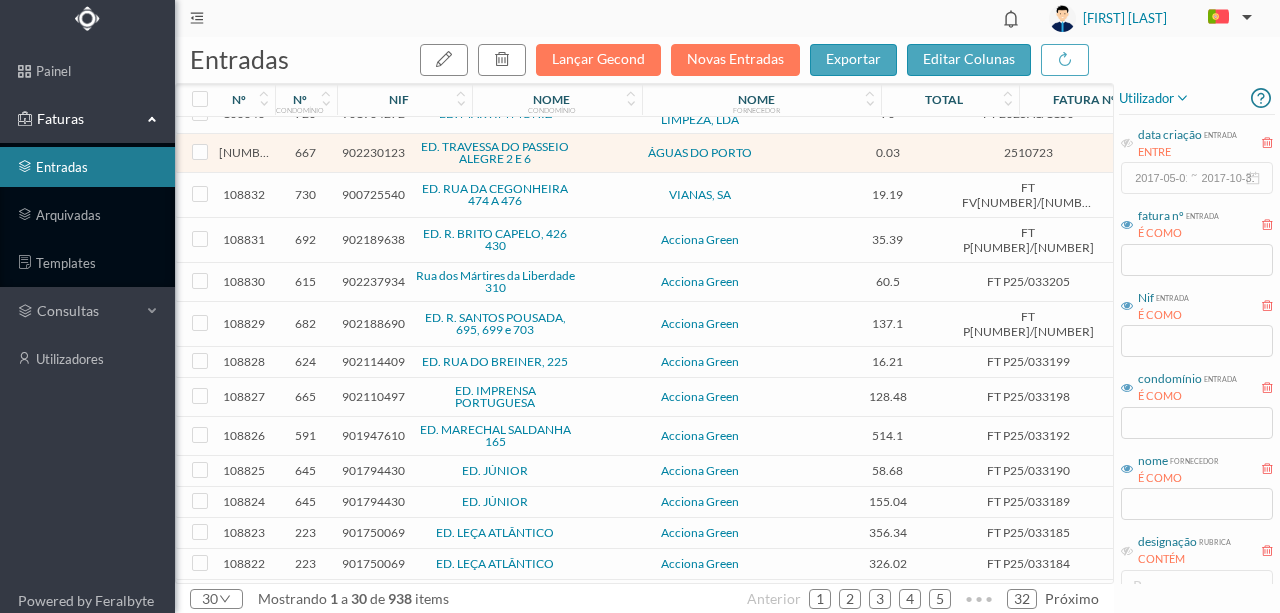 click on "902189638" at bounding box center (373, 239) 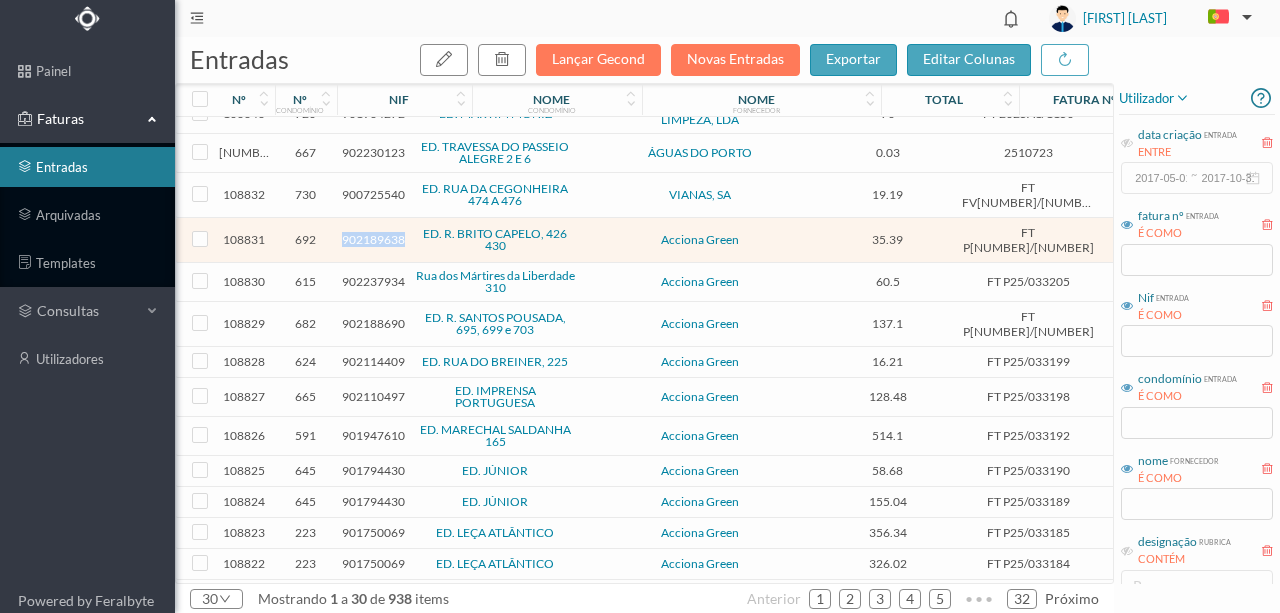 click on "902189638" at bounding box center (373, 239) 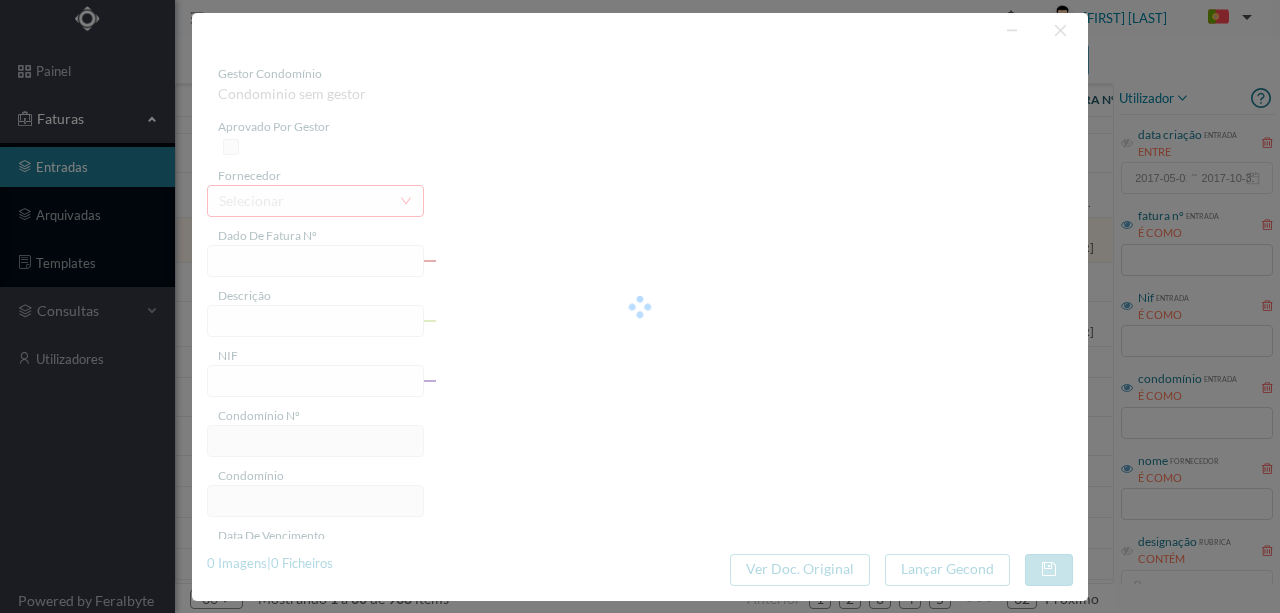 type on "FT P25/033207" 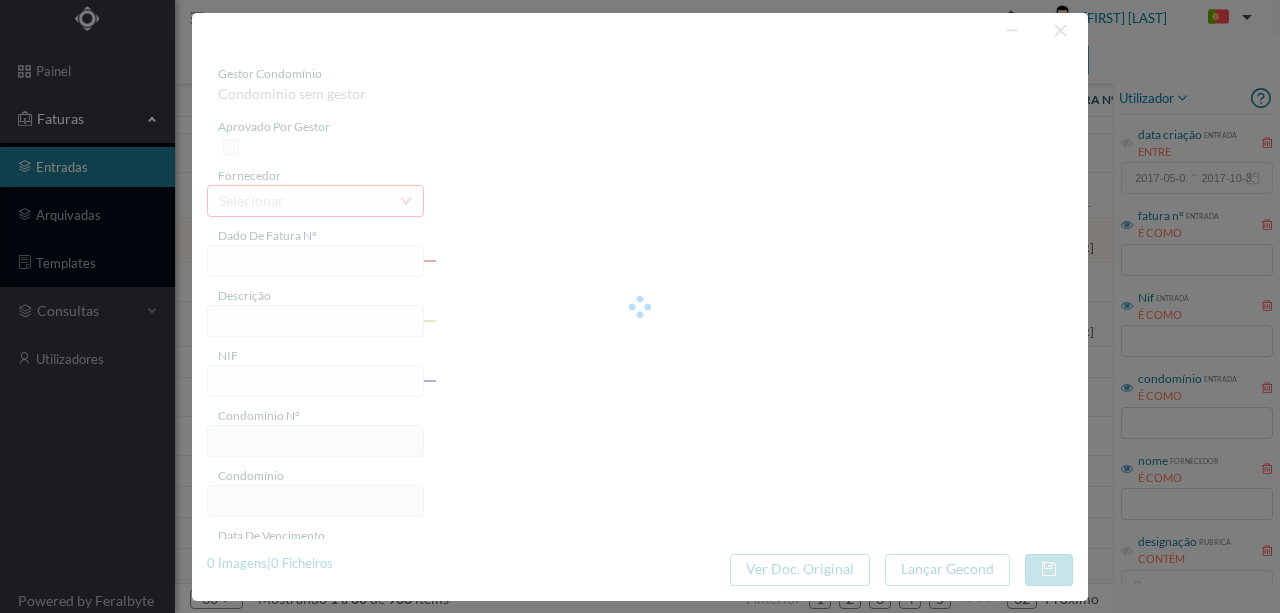 type on "BRITO CAPELO 430" 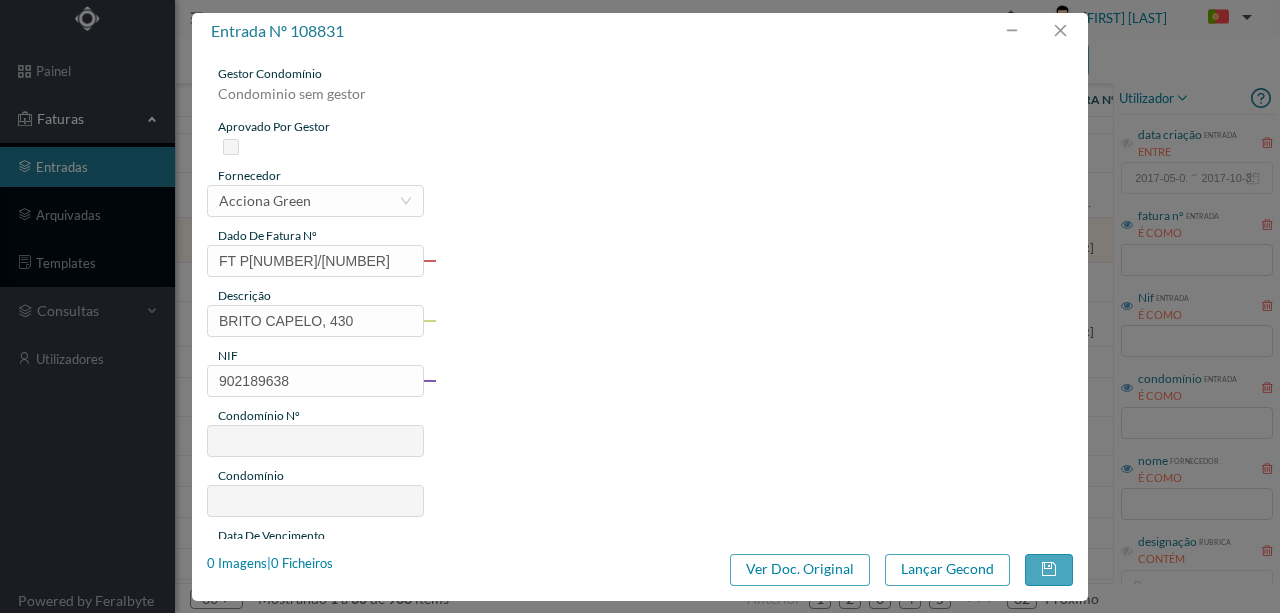 type on "692" 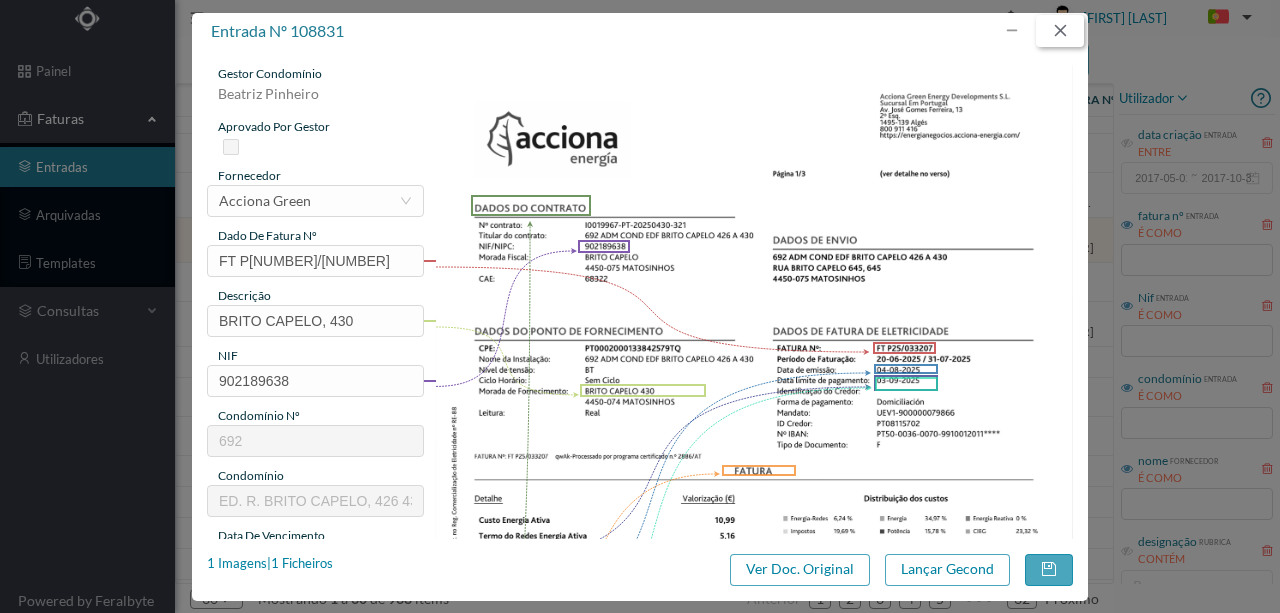 click at bounding box center (1060, 31) 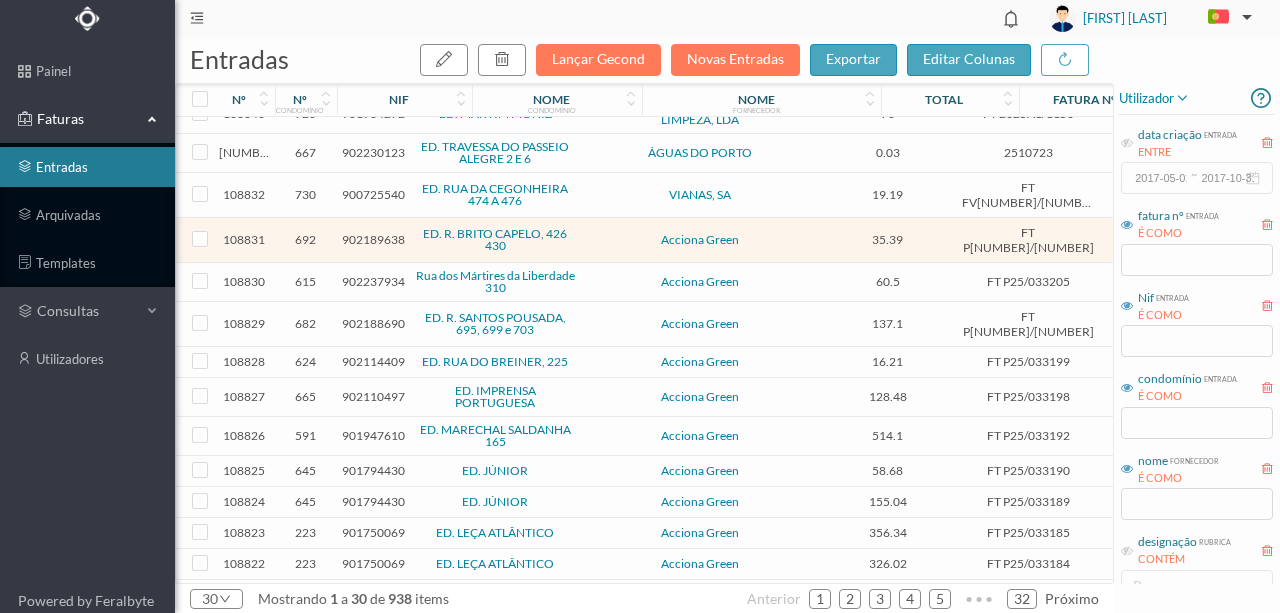 click on "902237934" at bounding box center [373, 281] 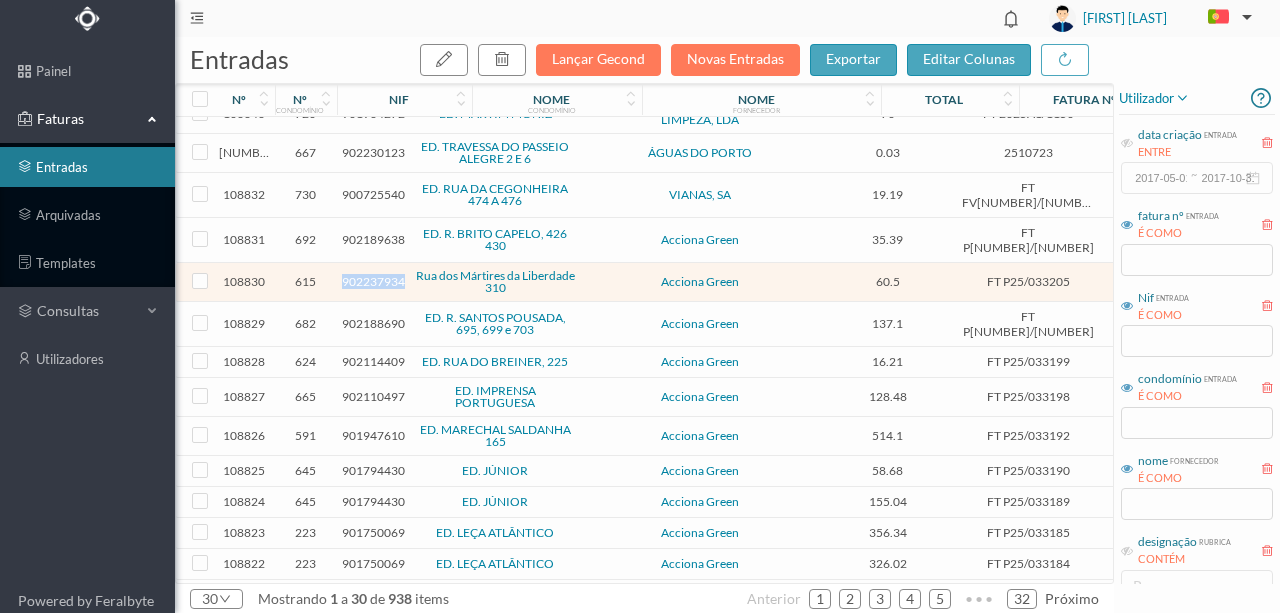 click on "902237934" at bounding box center [373, 281] 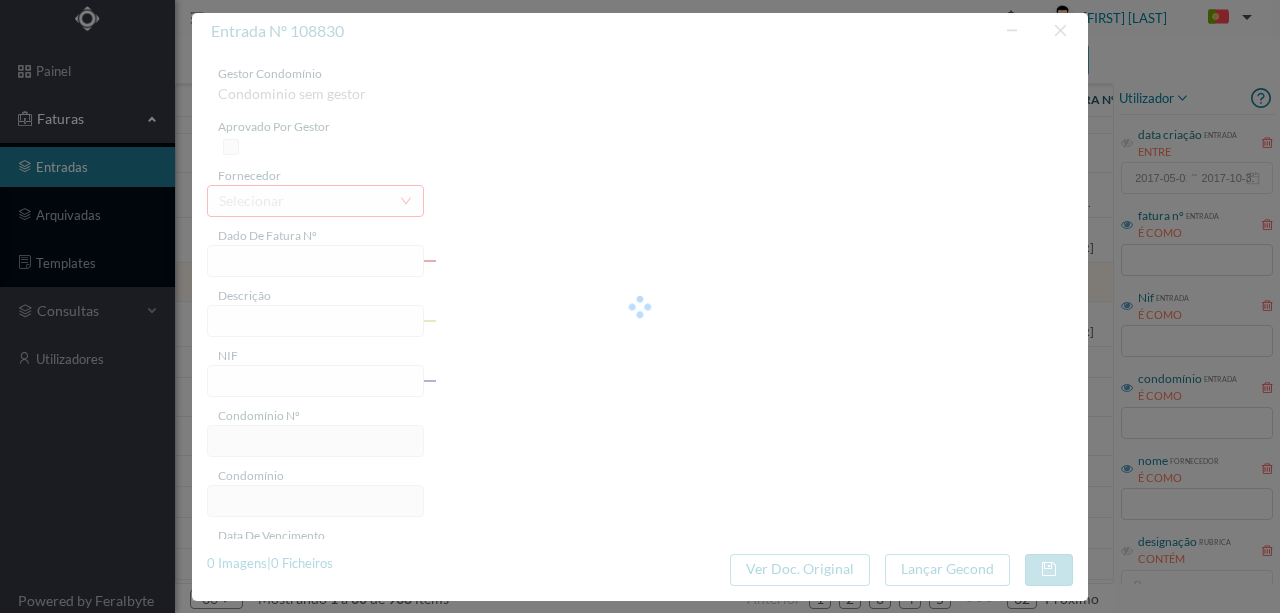 type on "FT P25/033205" 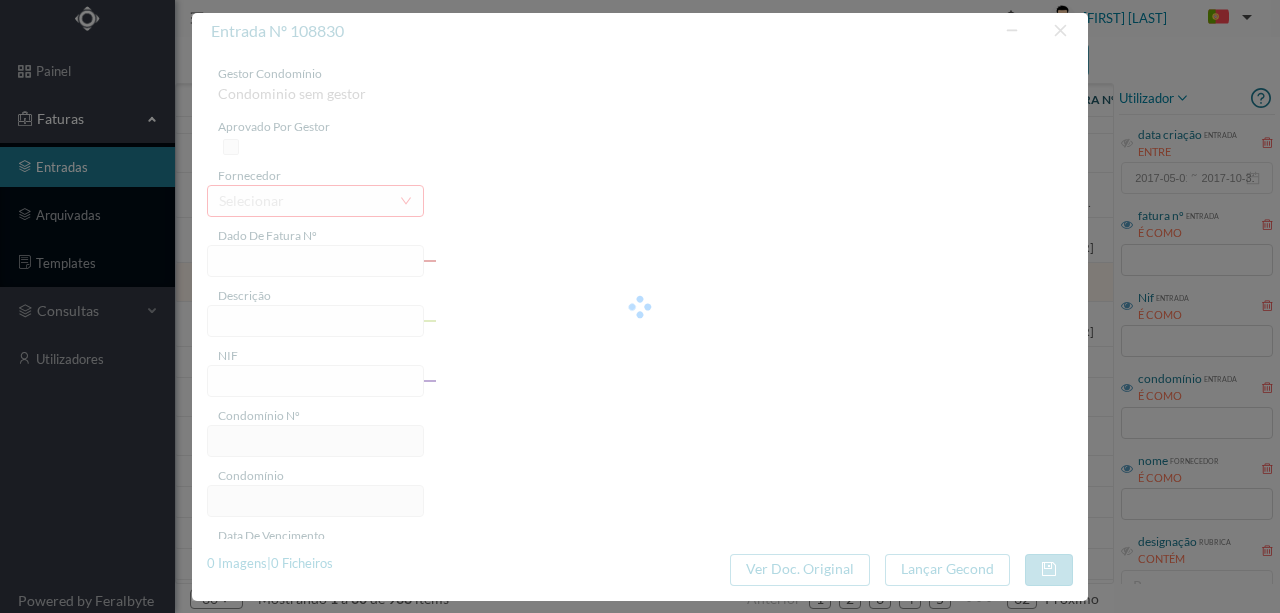 type on "MARTIRES DA LIBERDADE 310 SC" 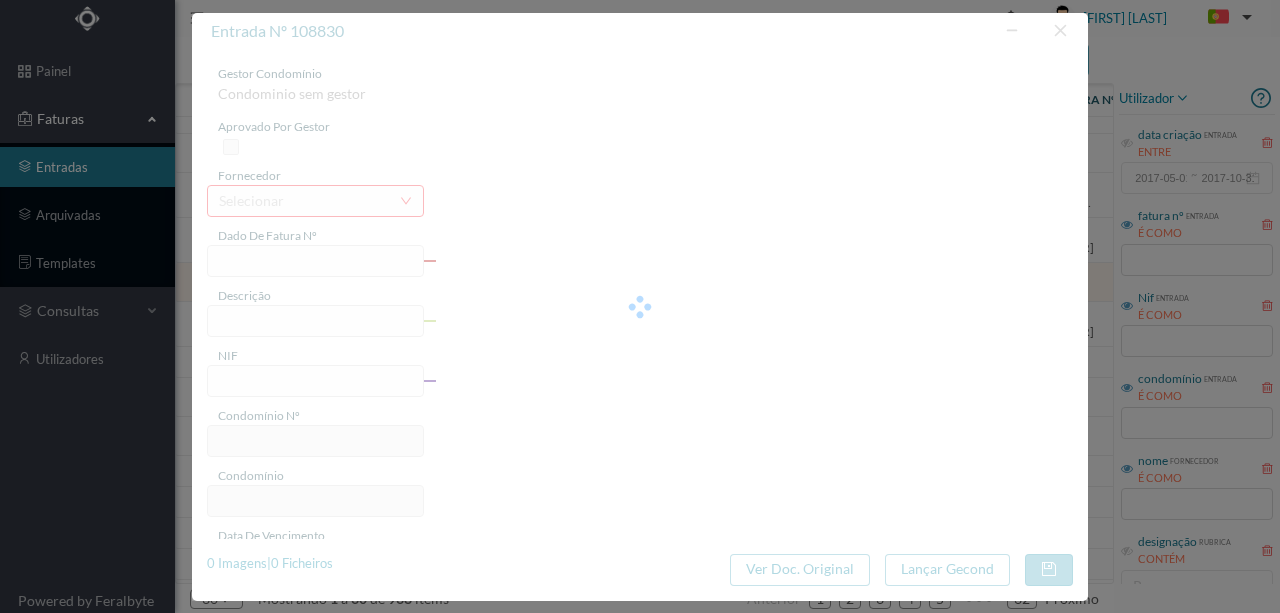 type on "03-09-2025" 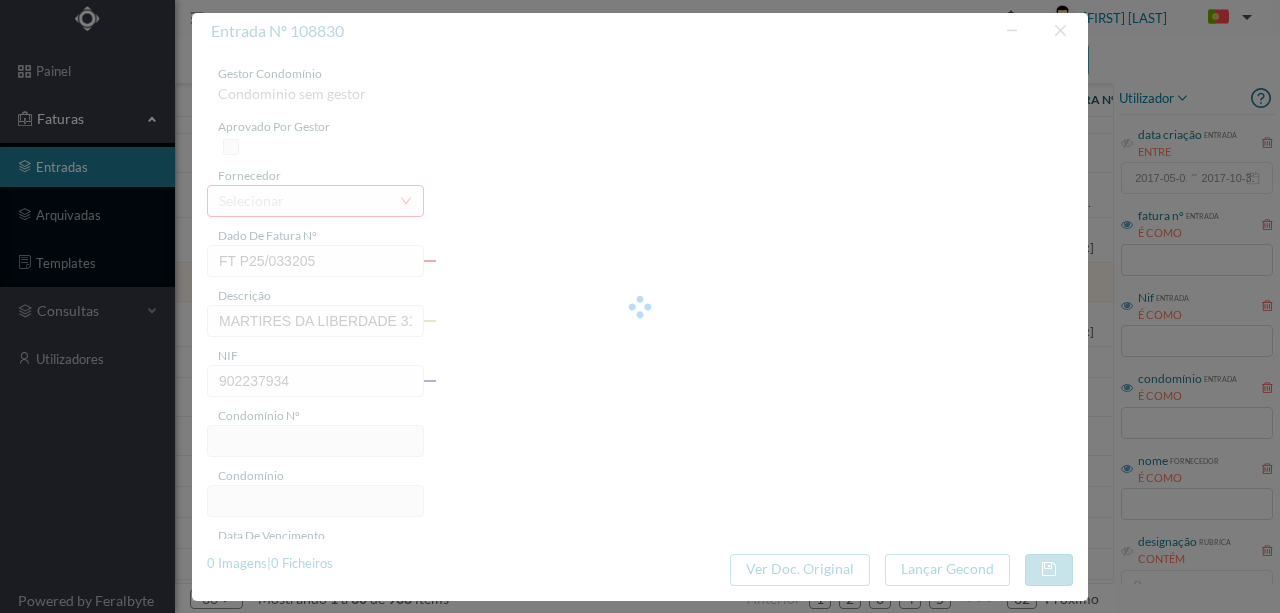 type on "615" 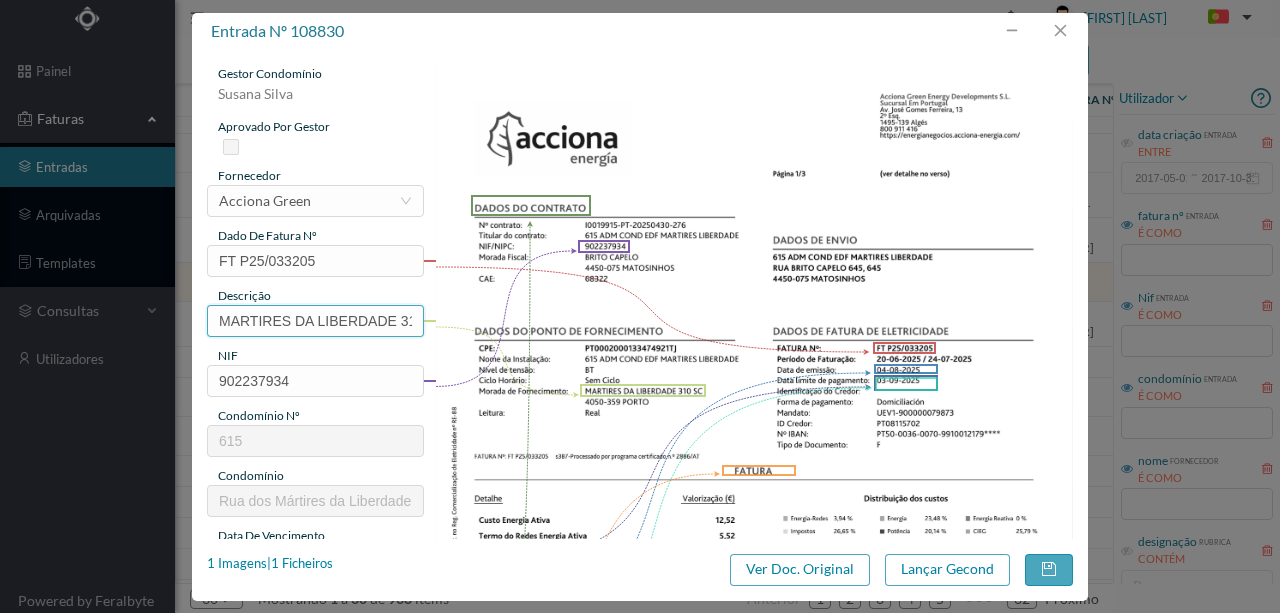 scroll, scrollTop: 0, scrollLeft: 36, axis: horizontal 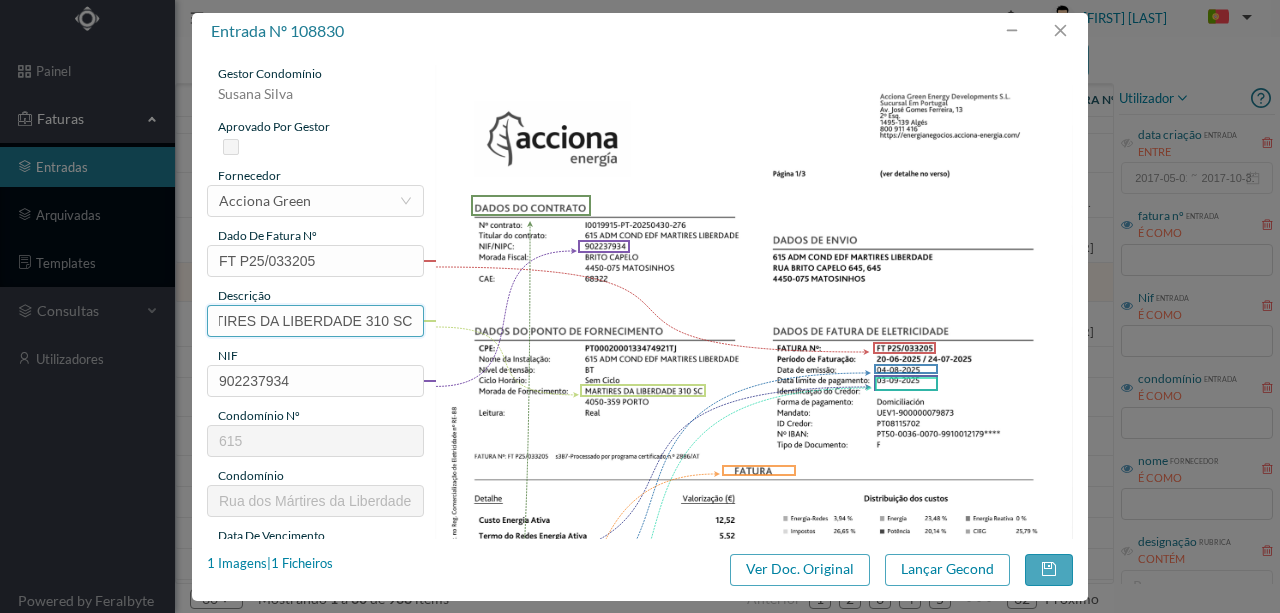 drag, startPoint x: 216, startPoint y: 319, endPoint x: 595, endPoint y: 323, distance: 379.02112 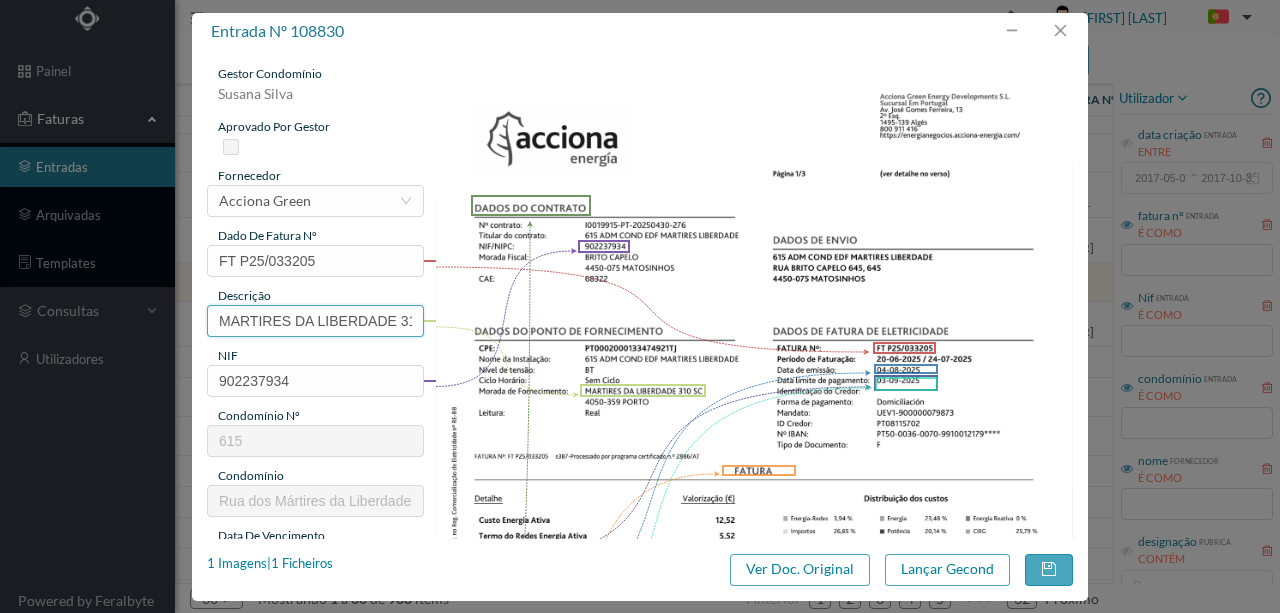 drag, startPoint x: 361, startPoint y: 319, endPoint x: 82, endPoint y: 315, distance: 279.0287 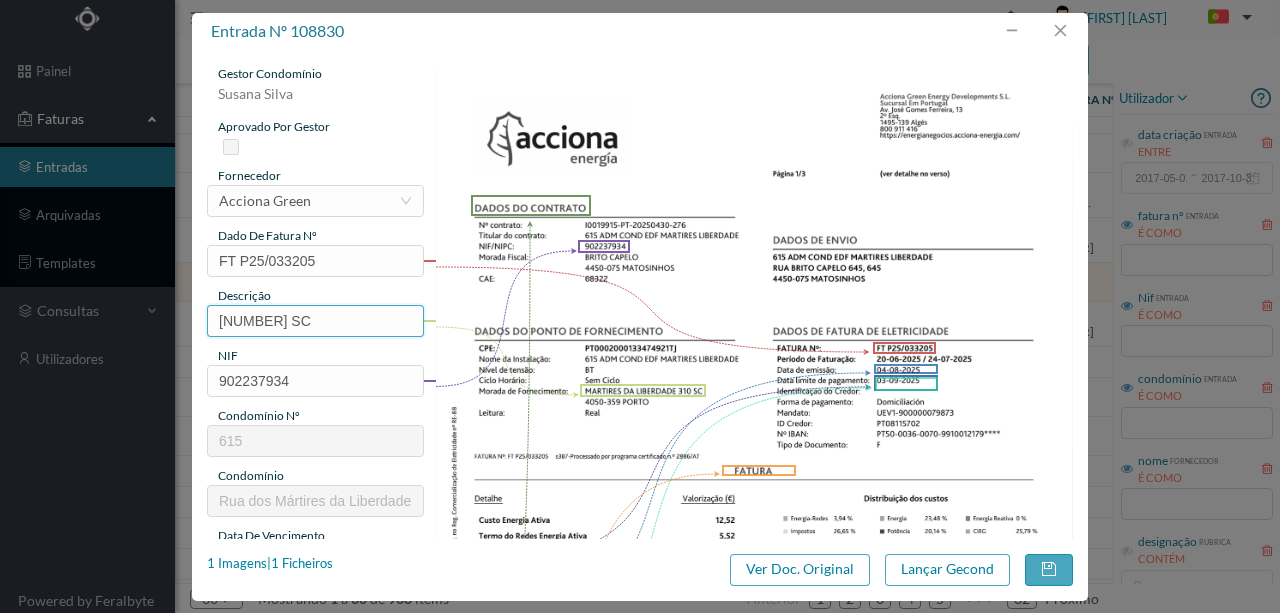 click on "310 SC" at bounding box center [315, 321] 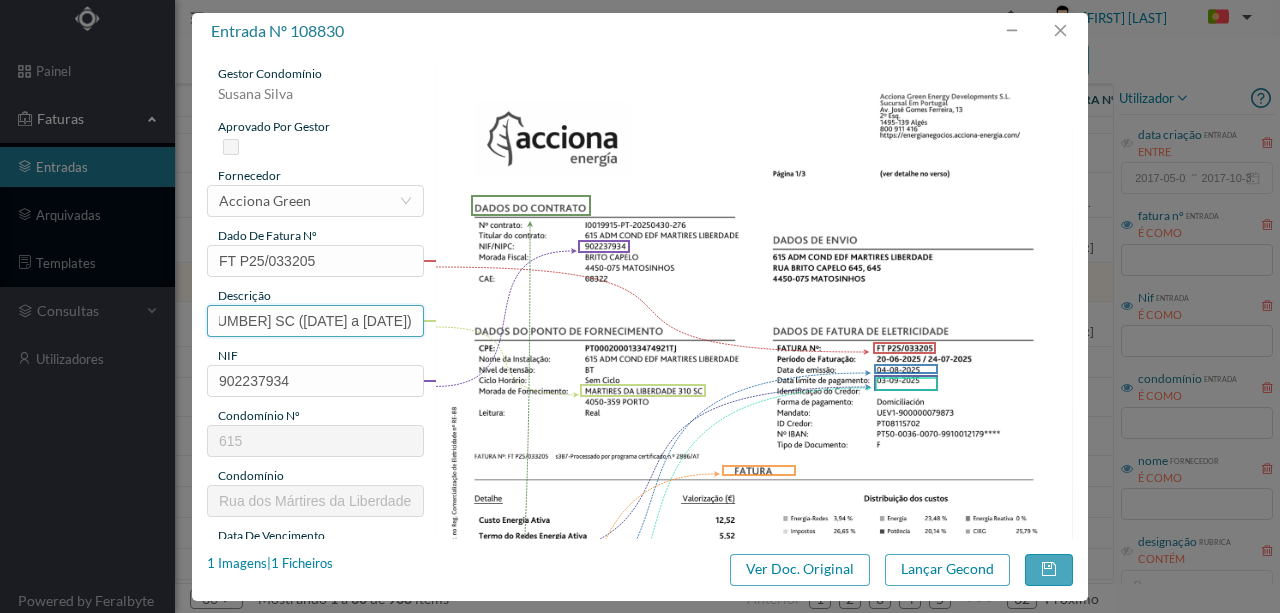 scroll, scrollTop: 0, scrollLeft: 27, axis: horizontal 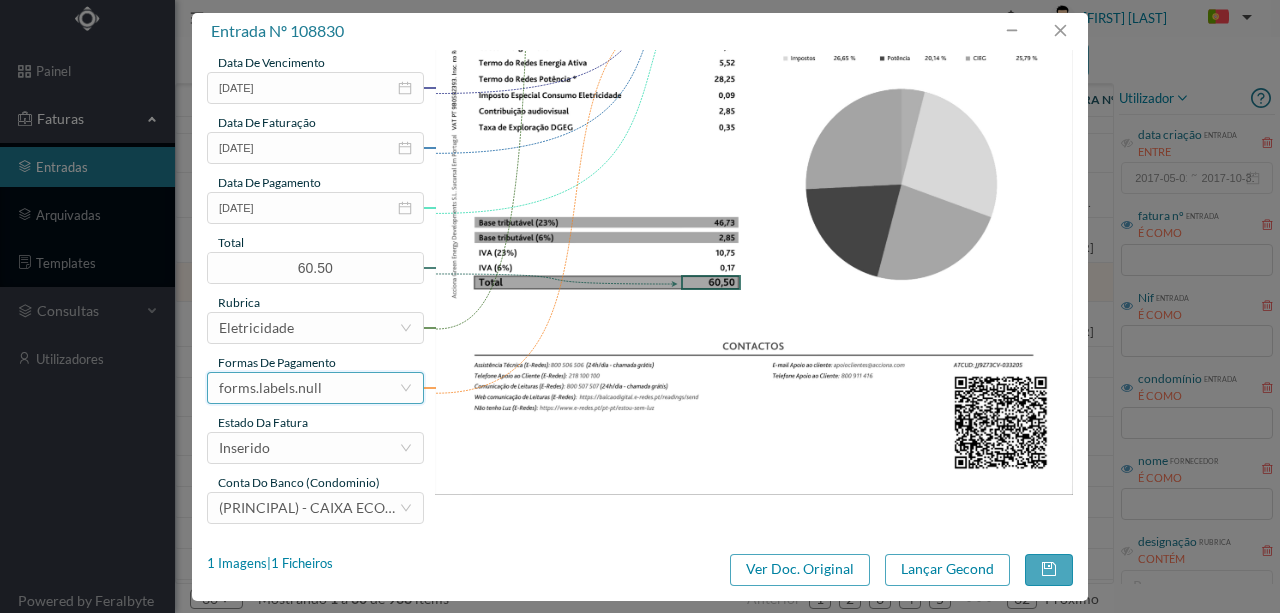 type on "310 SC (20.06.2025 a 24.07.2025)" 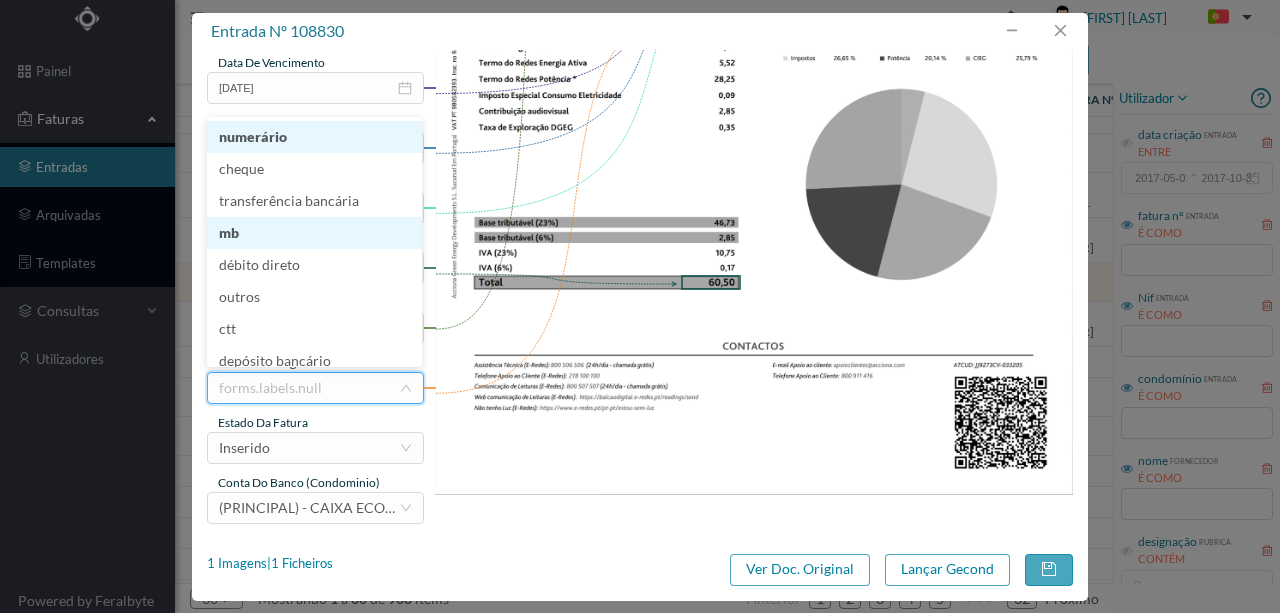 scroll, scrollTop: 10, scrollLeft: 0, axis: vertical 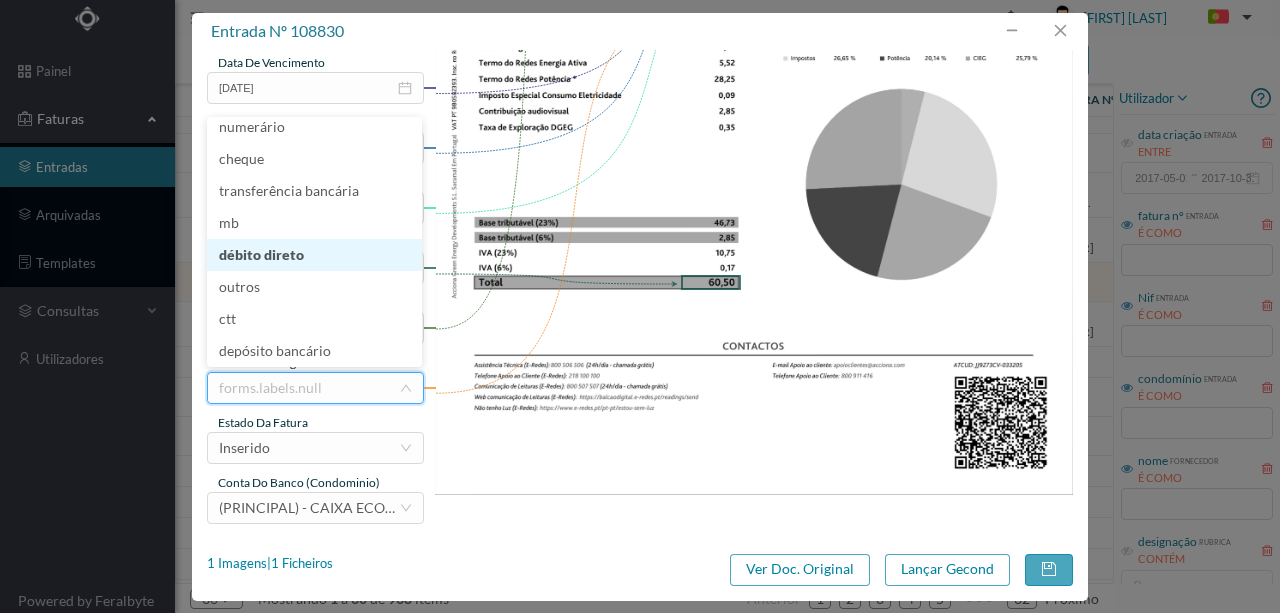 click on "débito direto" at bounding box center [314, 255] 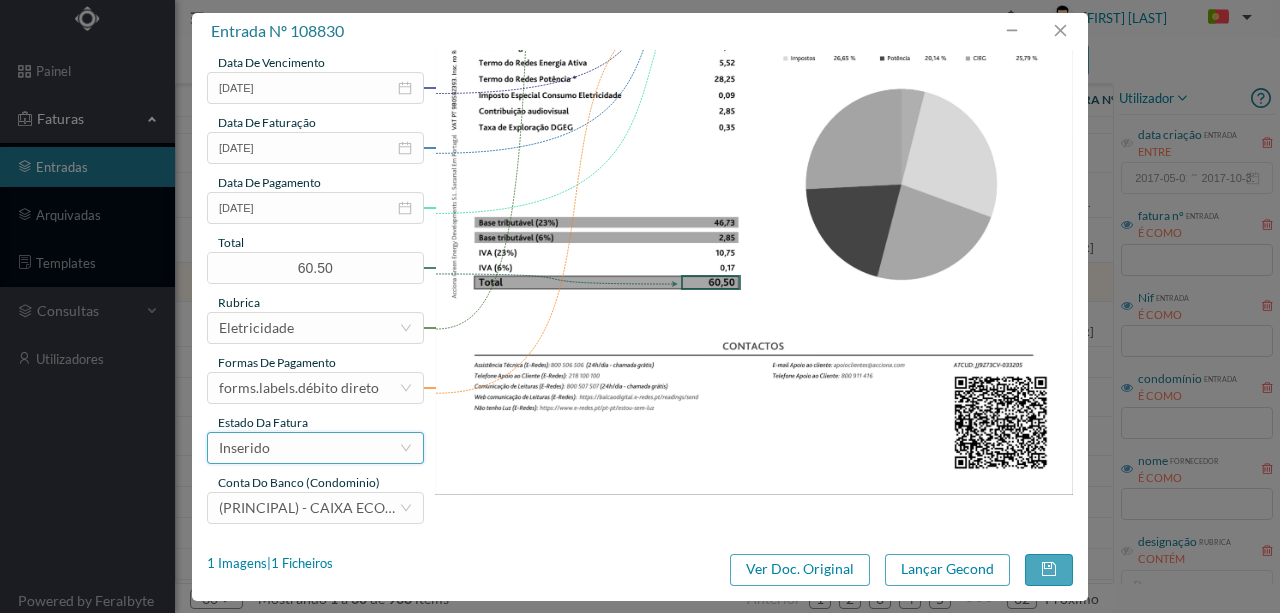click on "Inserido" at bounding box center (309, 448) 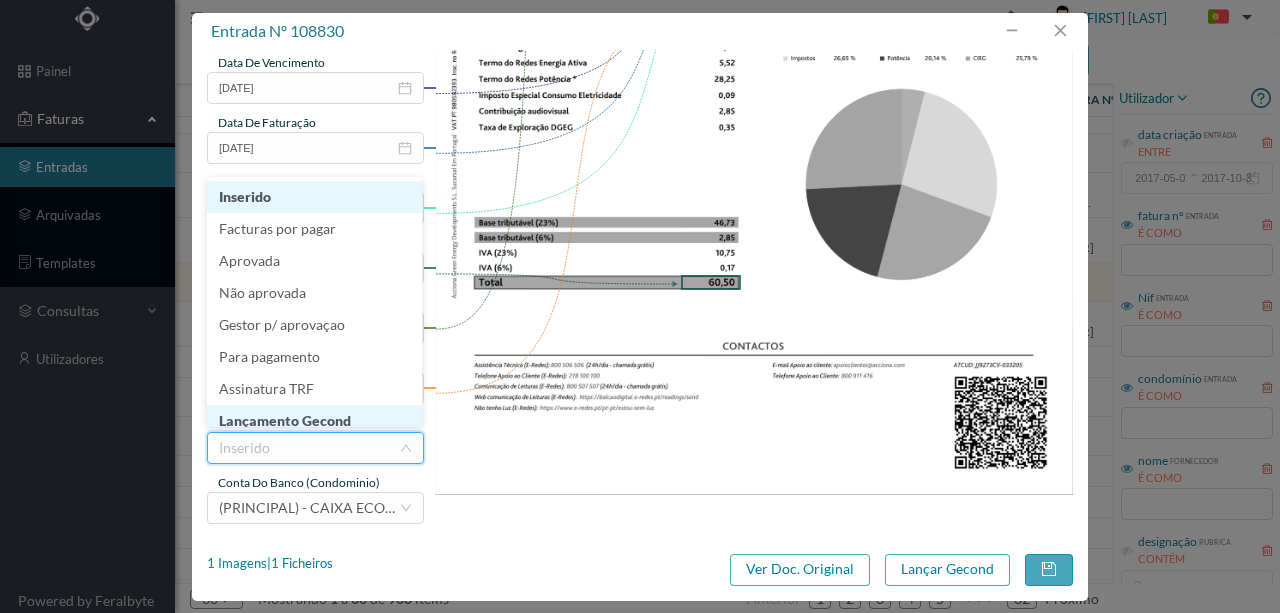 scroll, scrollTop: 10, scrollLeft: 0, axis: vertical 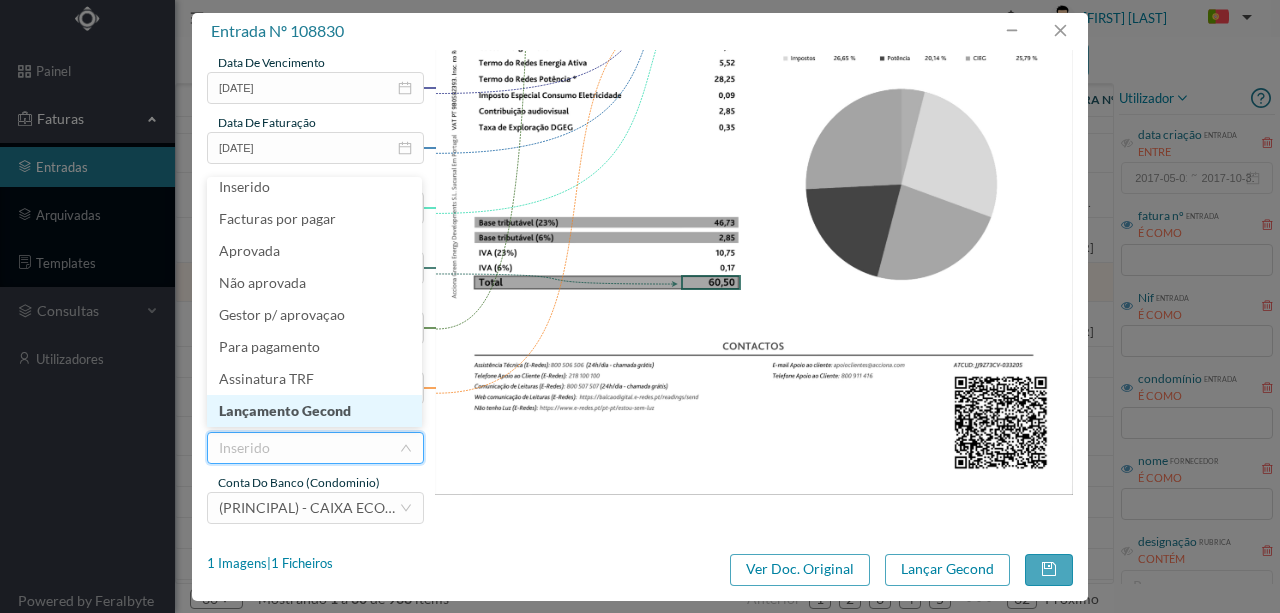 click on "Lançamento Gecond" at bounding box center [314, 411] 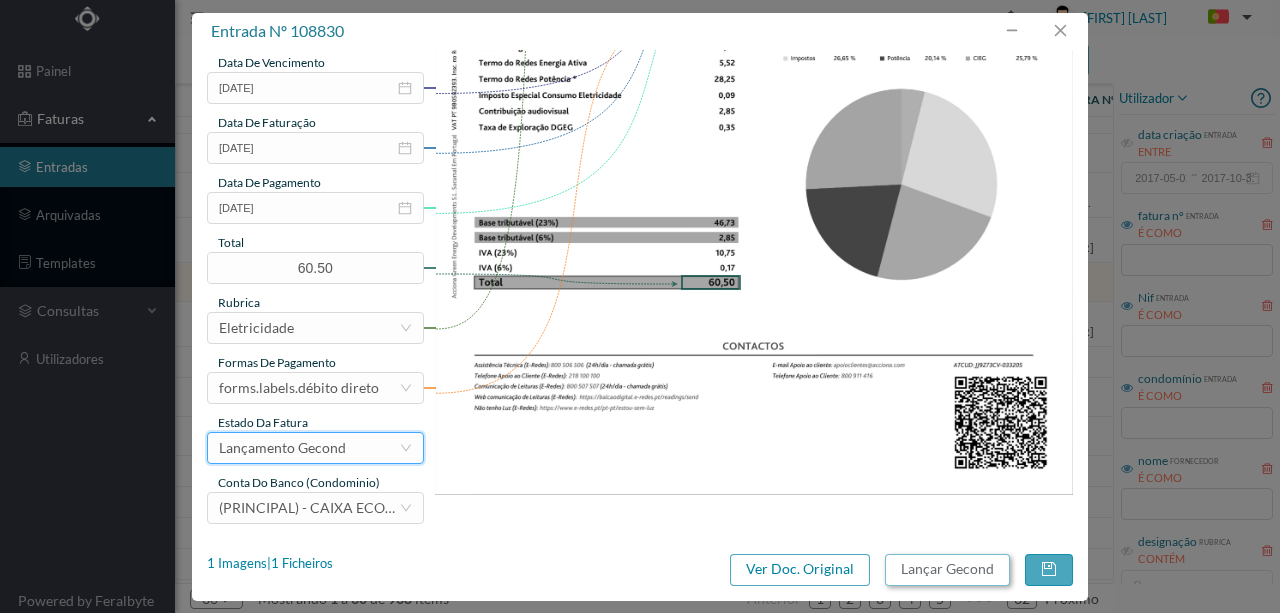 click on "Lançar Gecond" at bounding box center (947, 570) 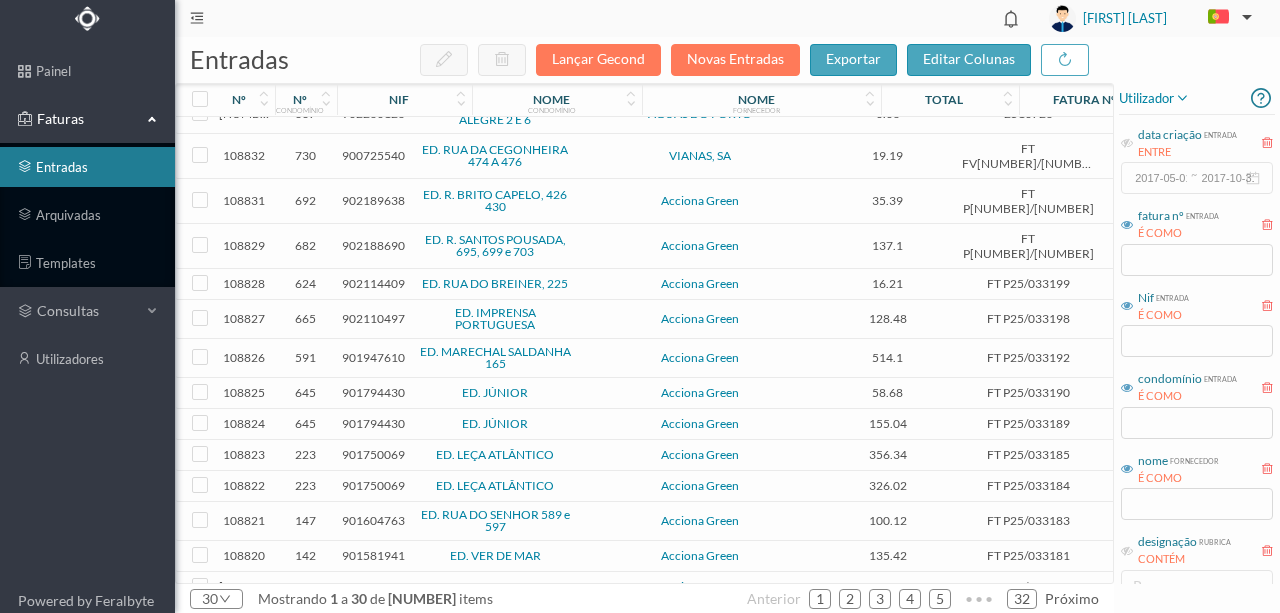 scroll, scrollTop: 691, scrollLeft: 0, axis: vertical 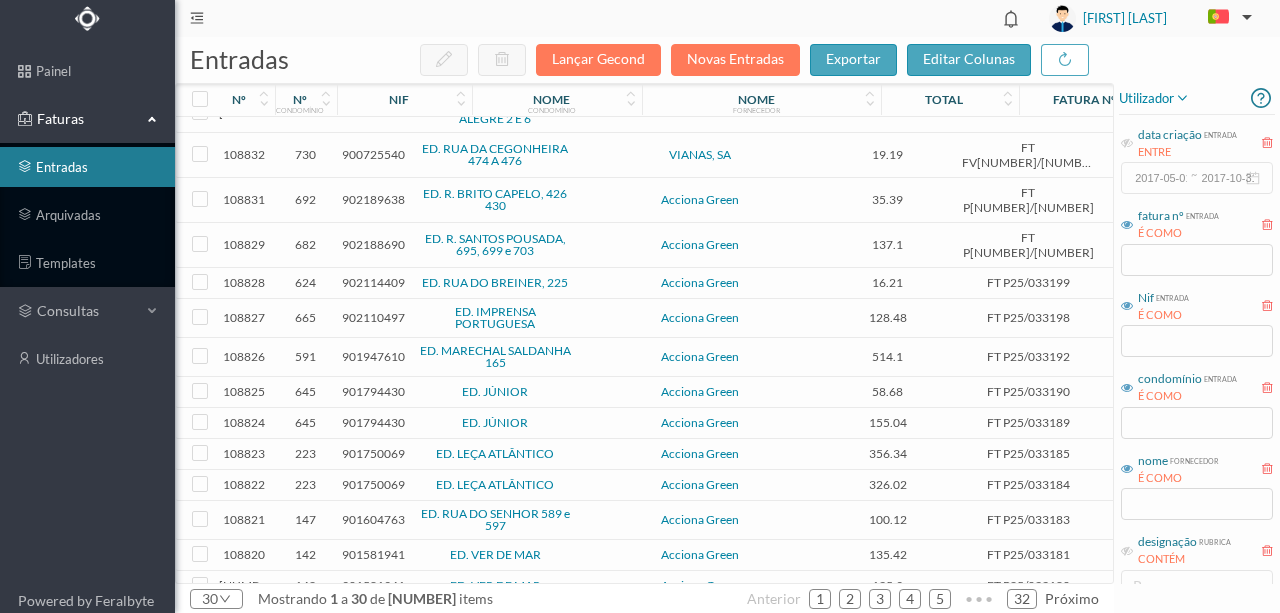 click on "901750069" at bounding box center [373, 453] 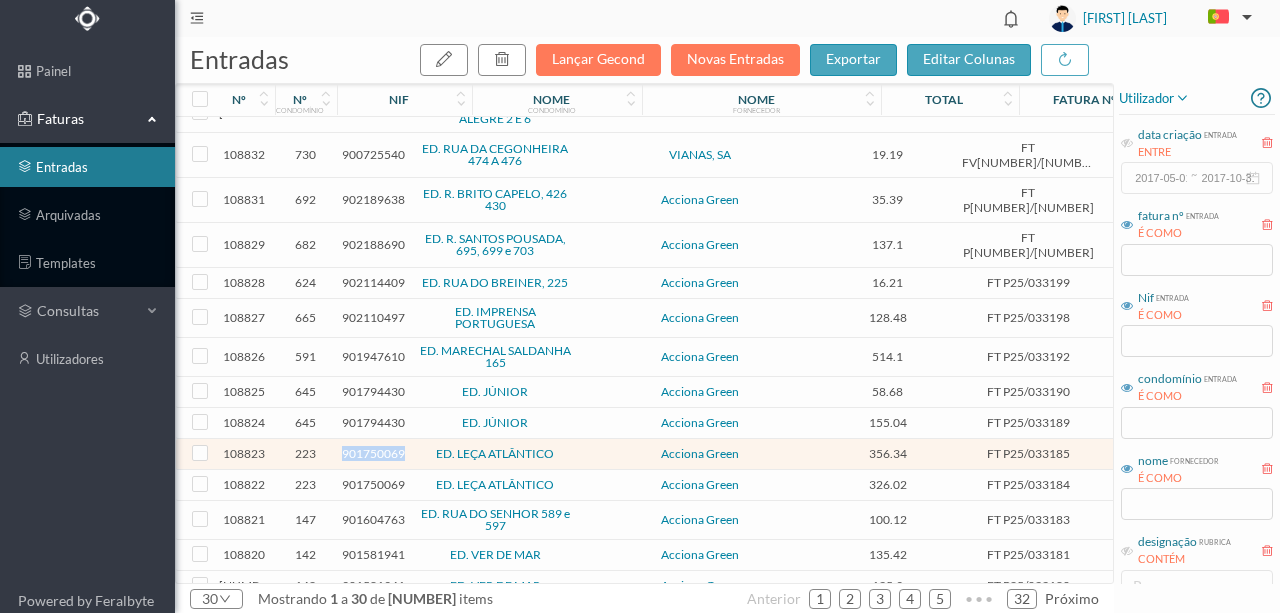 click on "901750069" at bounding box center (373, 453) 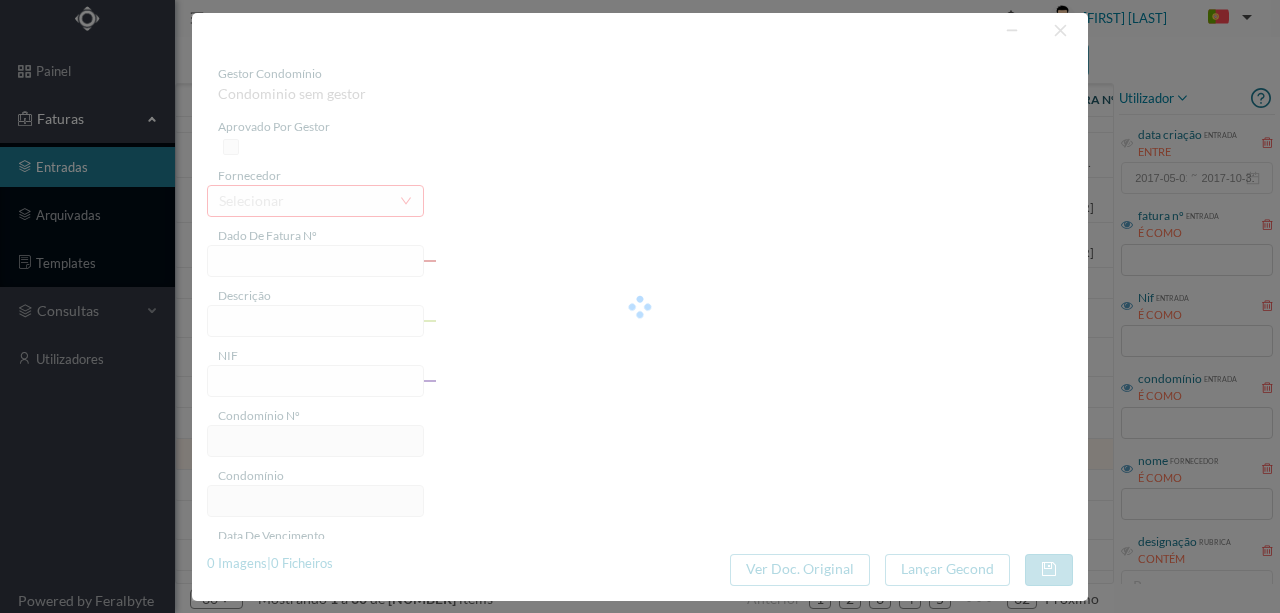 type on "FT P25/033185" 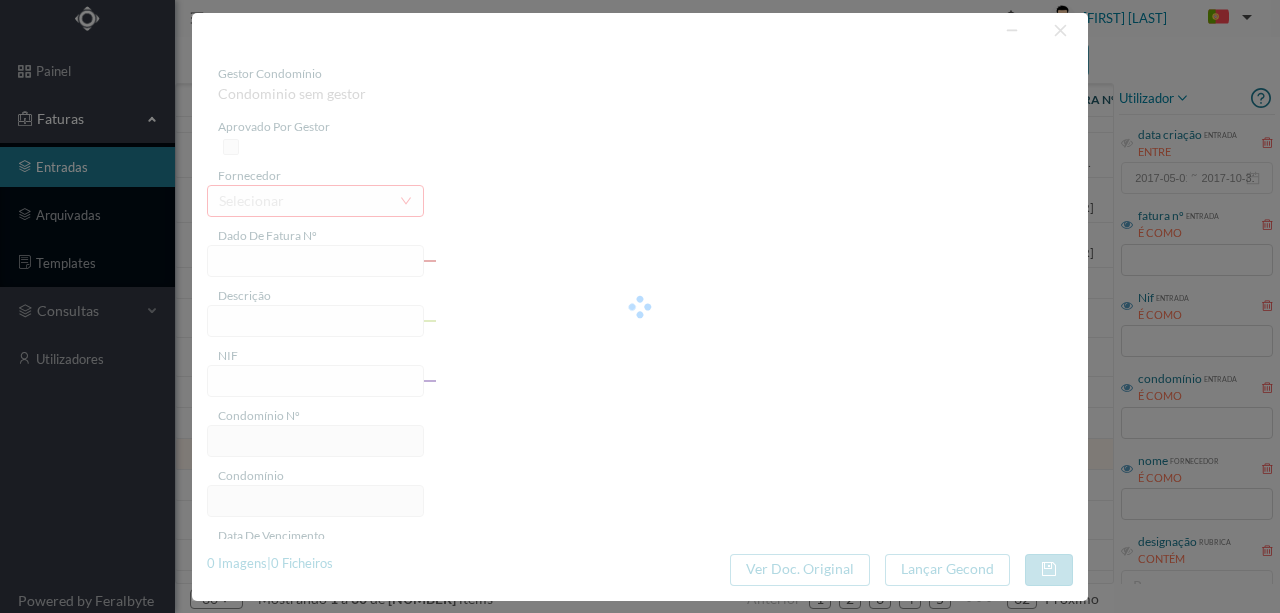 type on "DO SOL POENTE 964" 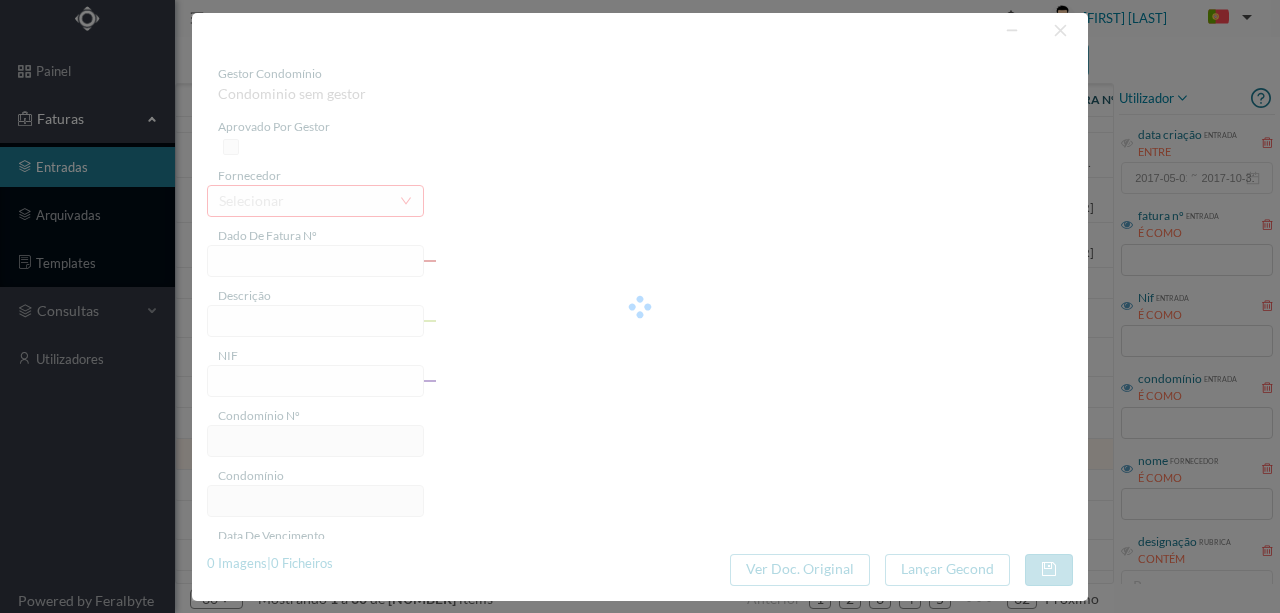 type on "901750069" 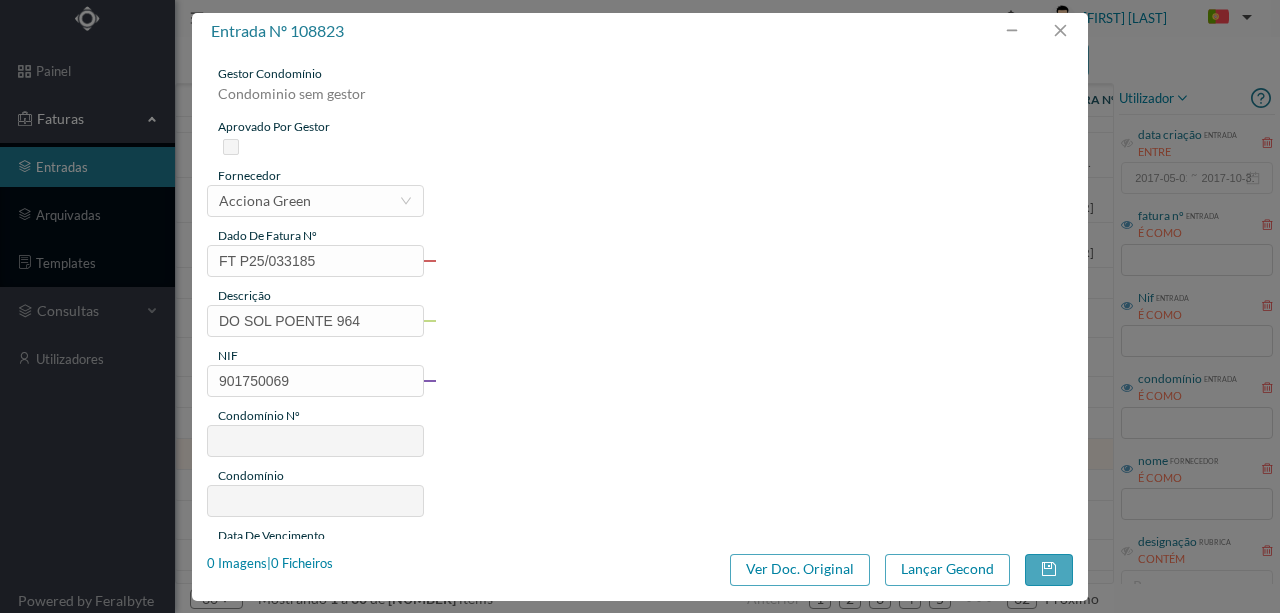 type on "223" 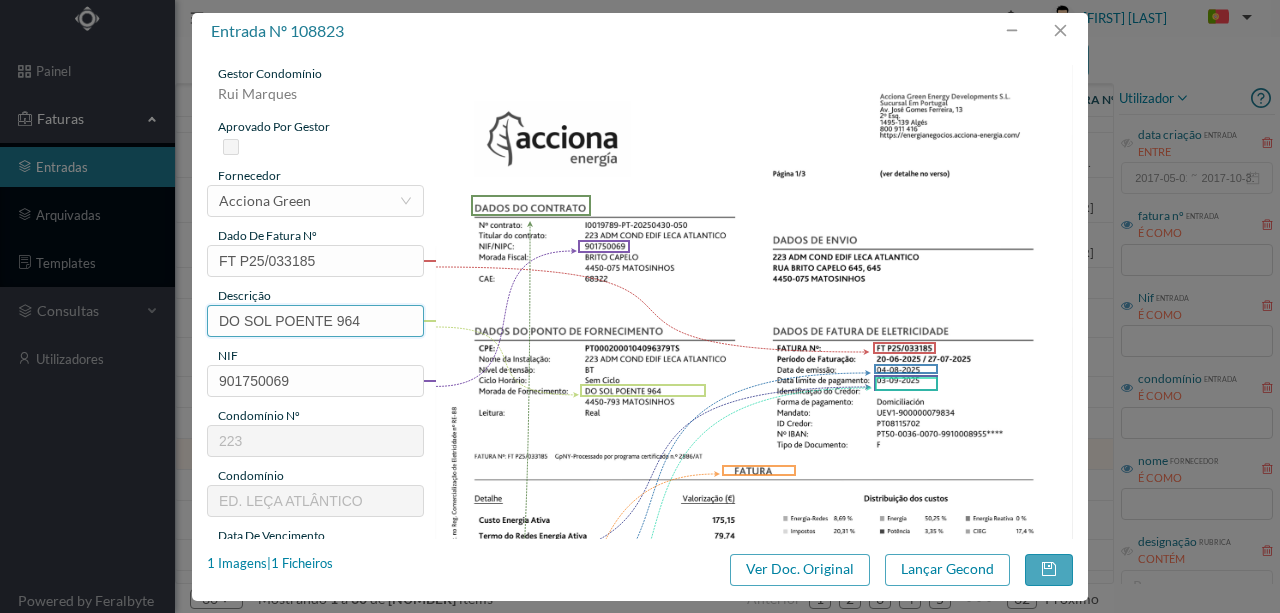 drag, startPoint x: 322, startPoint y: 320, endPoint x: 594, endPoint y: 254, distance: 279.89282 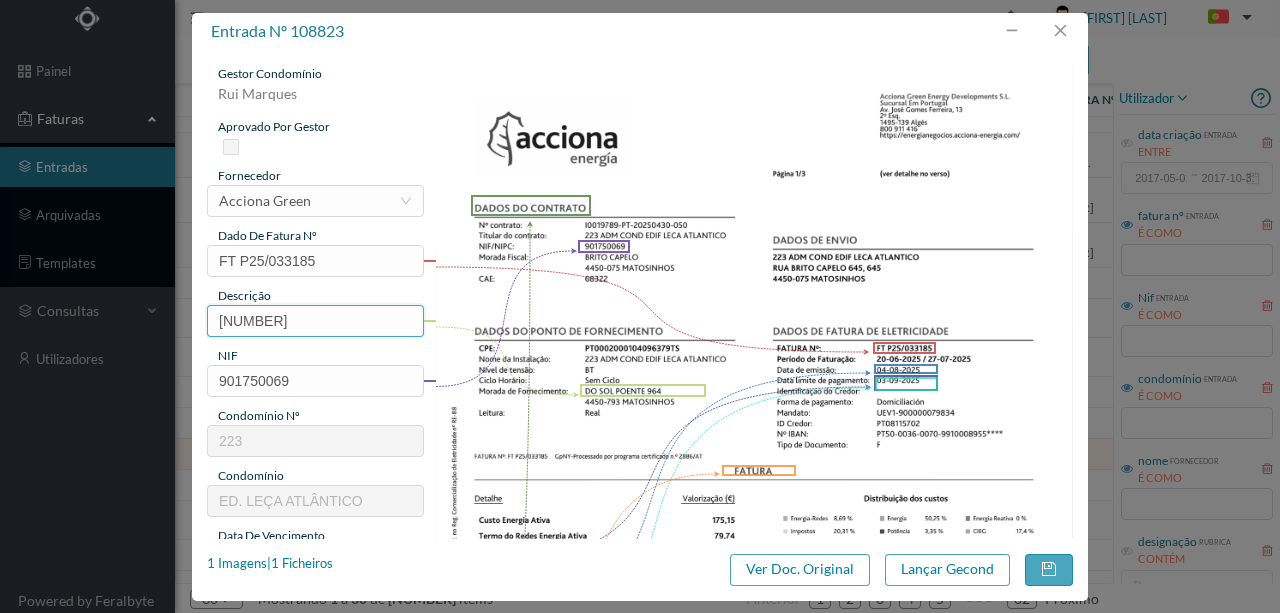 click on "964" at bounding box center (315, 321) 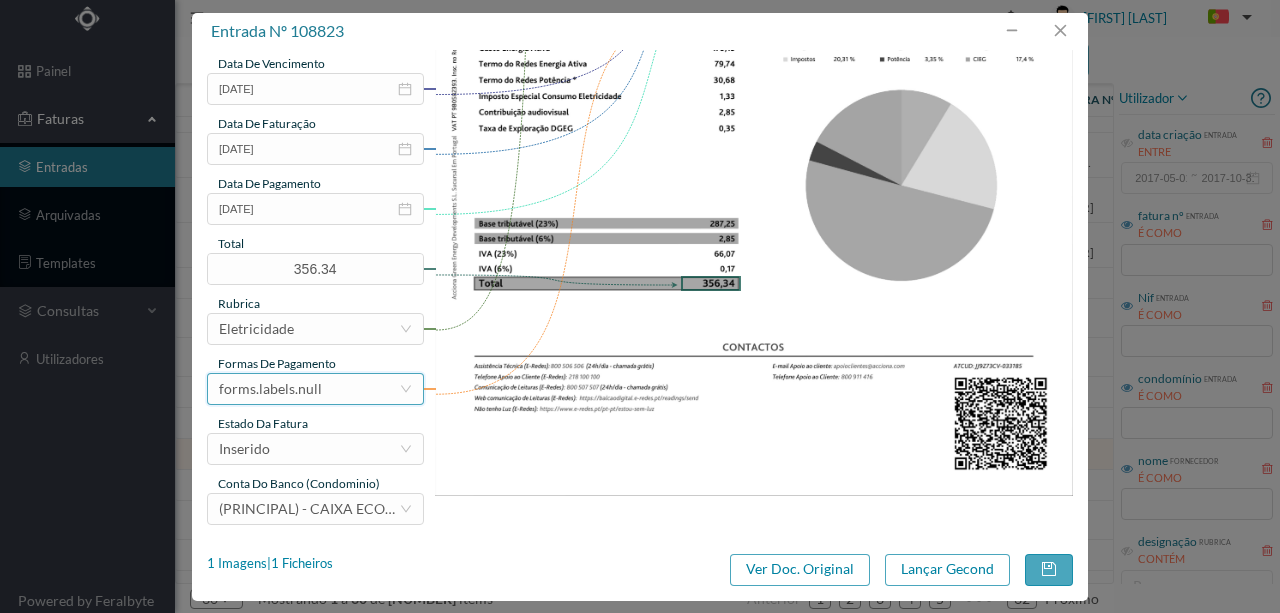 scroll, scrollTop: 473, scrollLeft: 0, axis: vertical 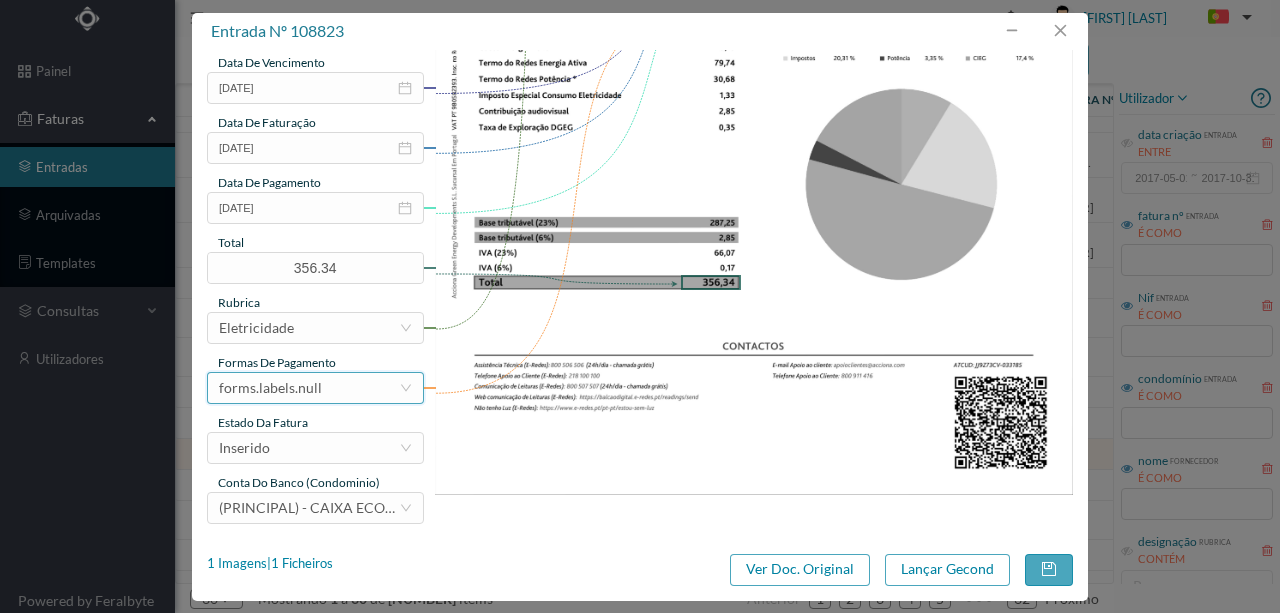 type on "964 (20.06.2025 a 24.07.2025)" 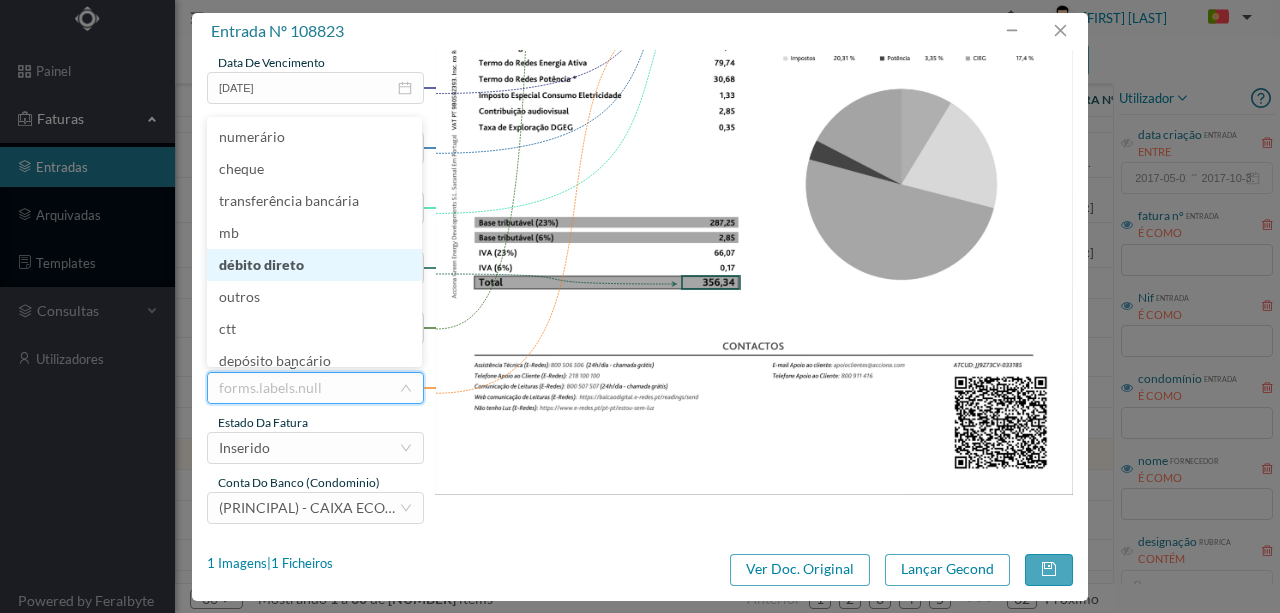 click on "débito direto" at bounding box center (314, 265) 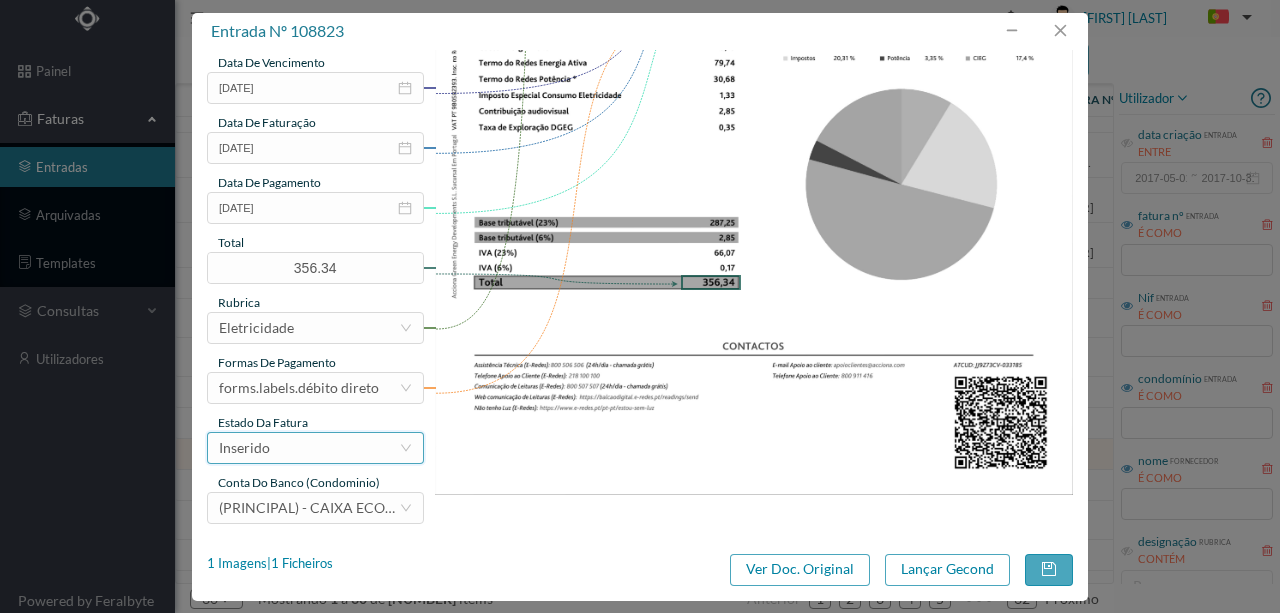 click on "Inserido" at bounding box center [309, 448] 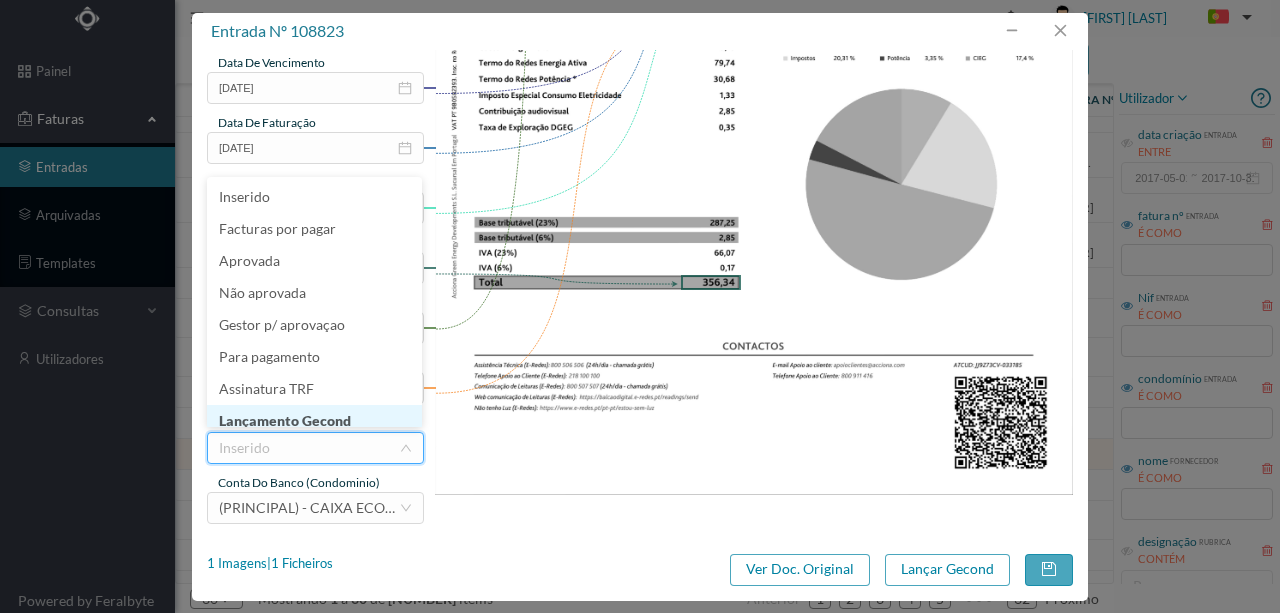 scroll, scrollTop: 10, scrollLeft: 0, axis: vertical 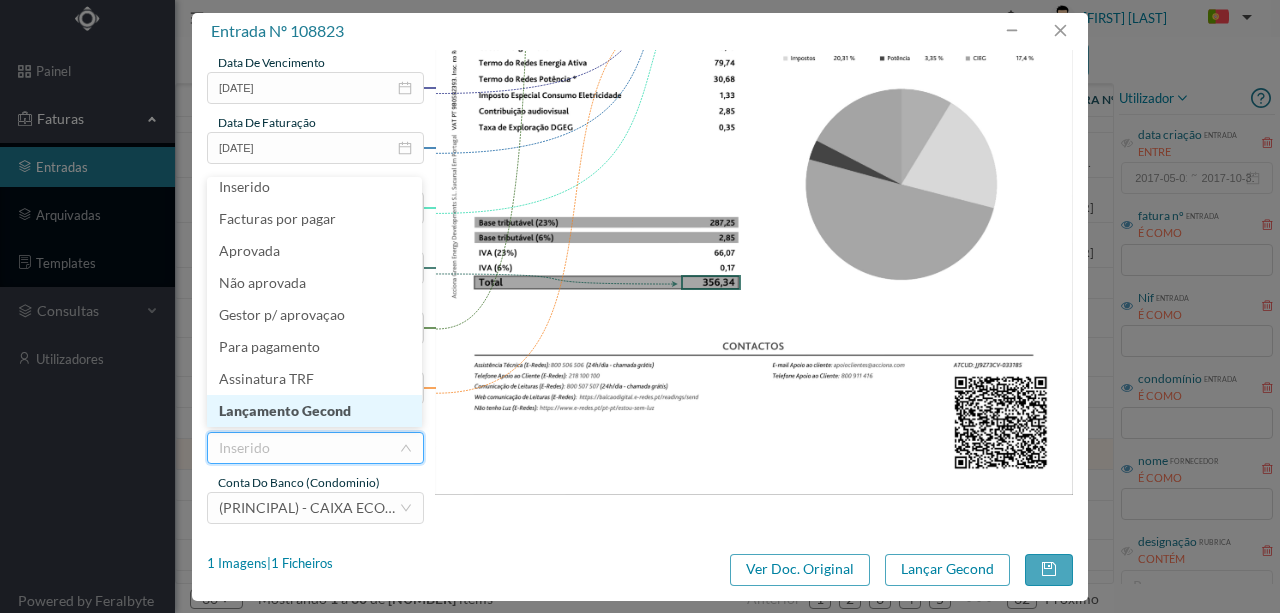 drag, startPoint x: 306, startPoint y: 412, endPoint x: 767, endPoint y: 501, distance: 469.5125 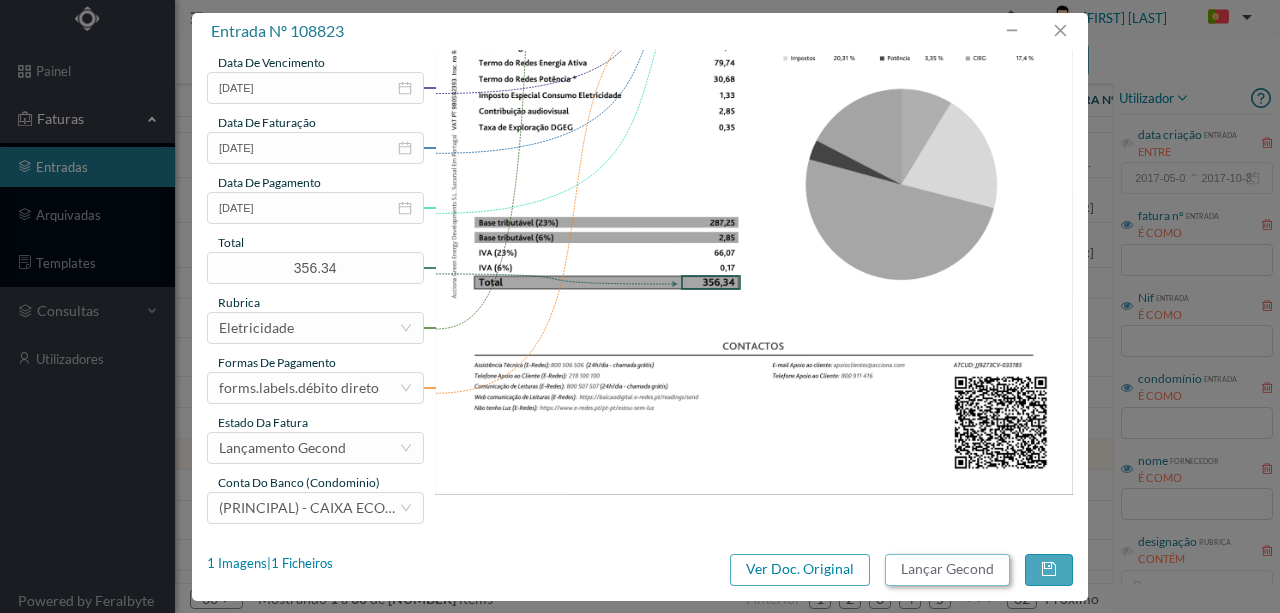 click on "Lançar Gecond" at bounding box center (947, 570) 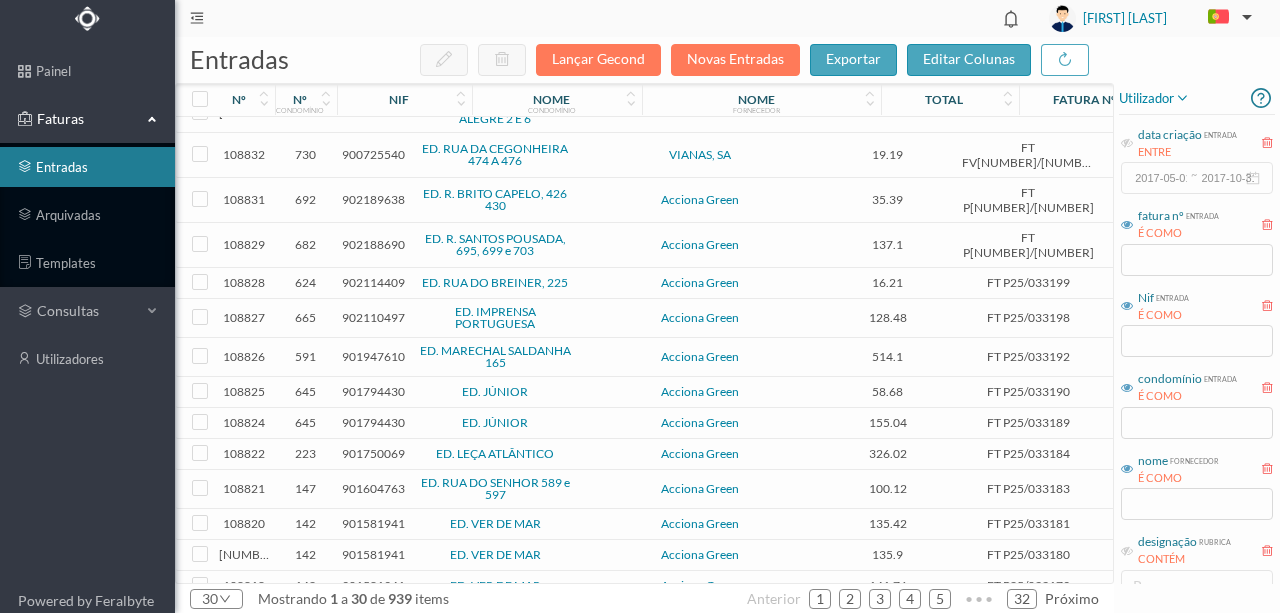 click on "901750069" at bounding box center (373, 453) 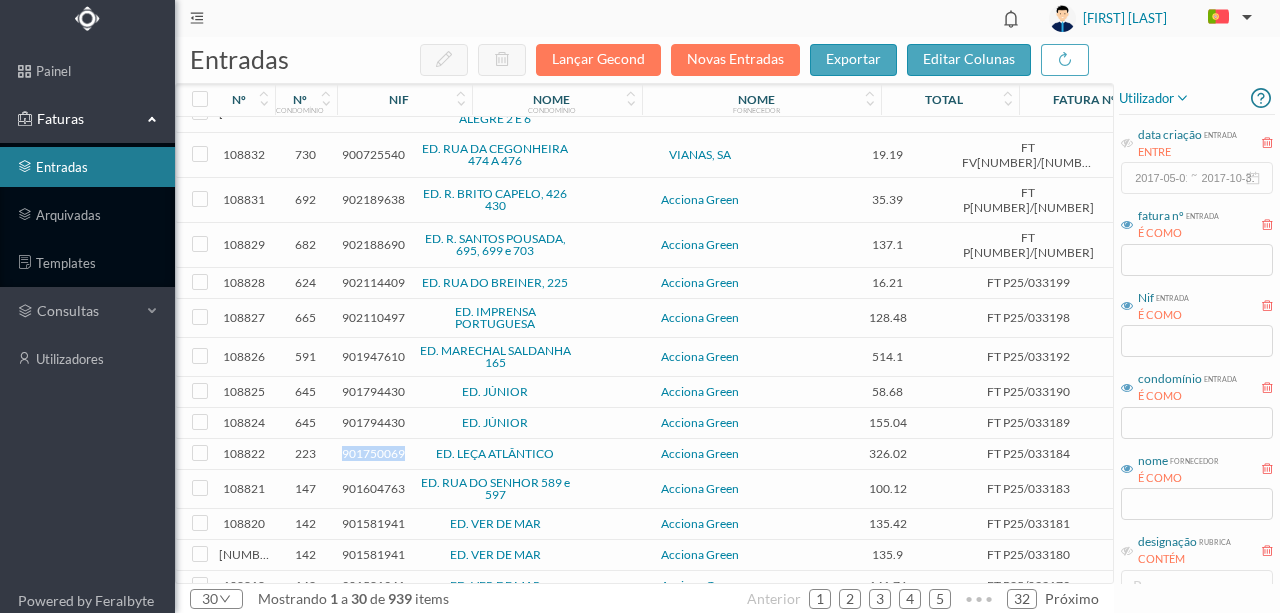 click on "901750069" at bounding box center [373, 453] 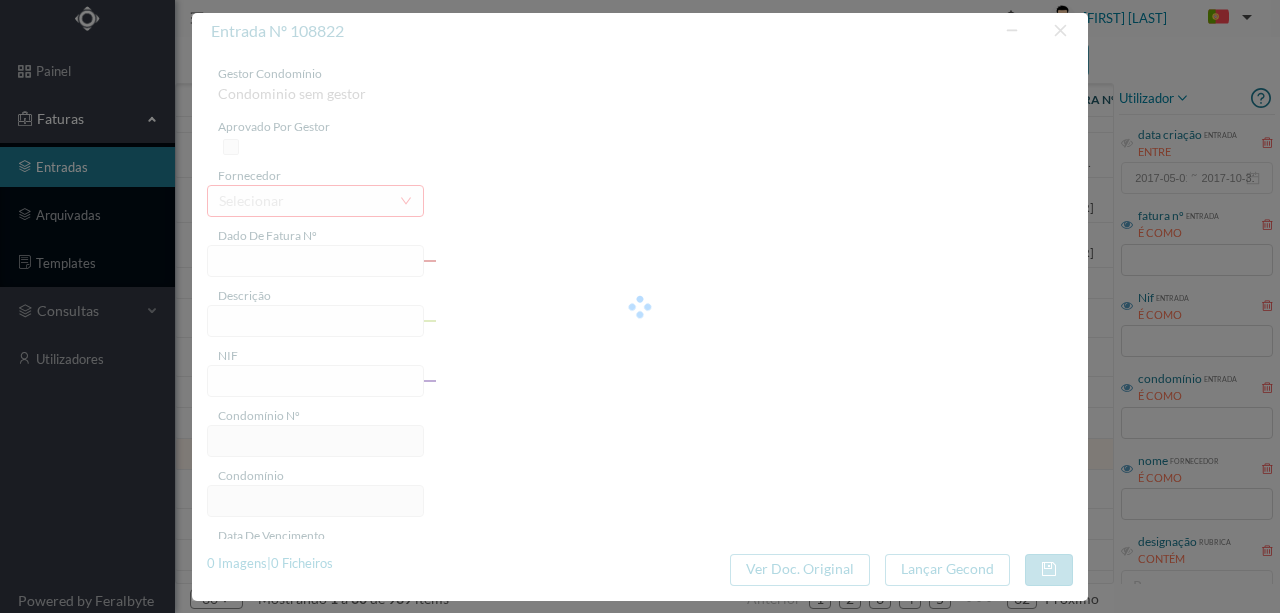 type on "FT P25/033184" 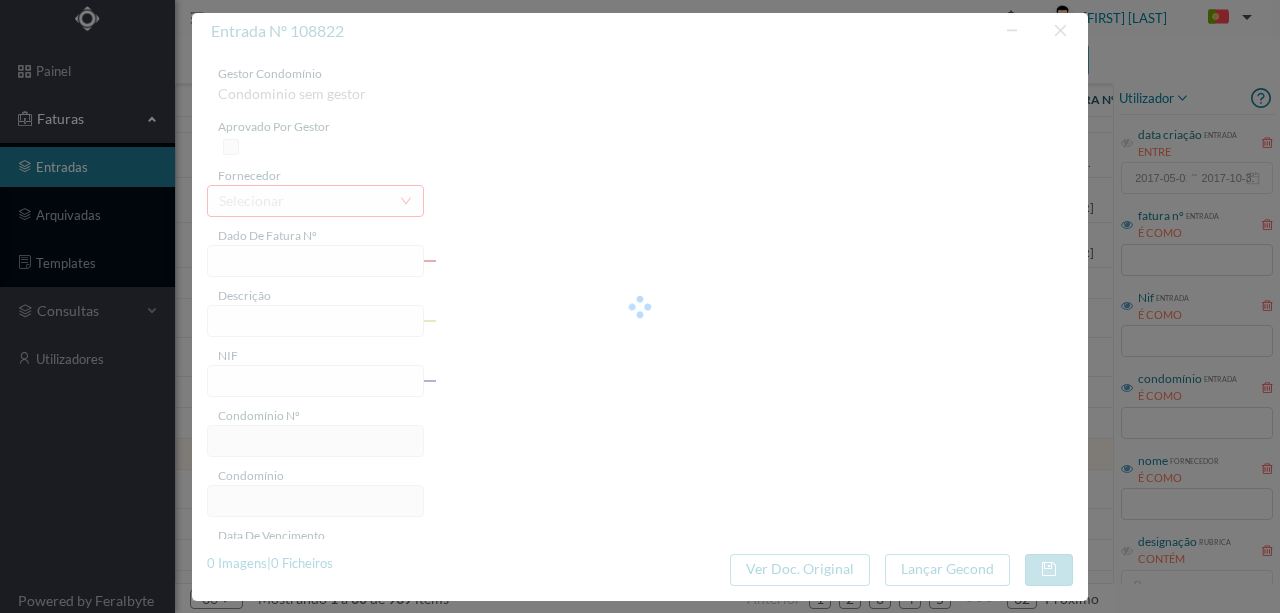 type on "DO SOL POENTE 964" 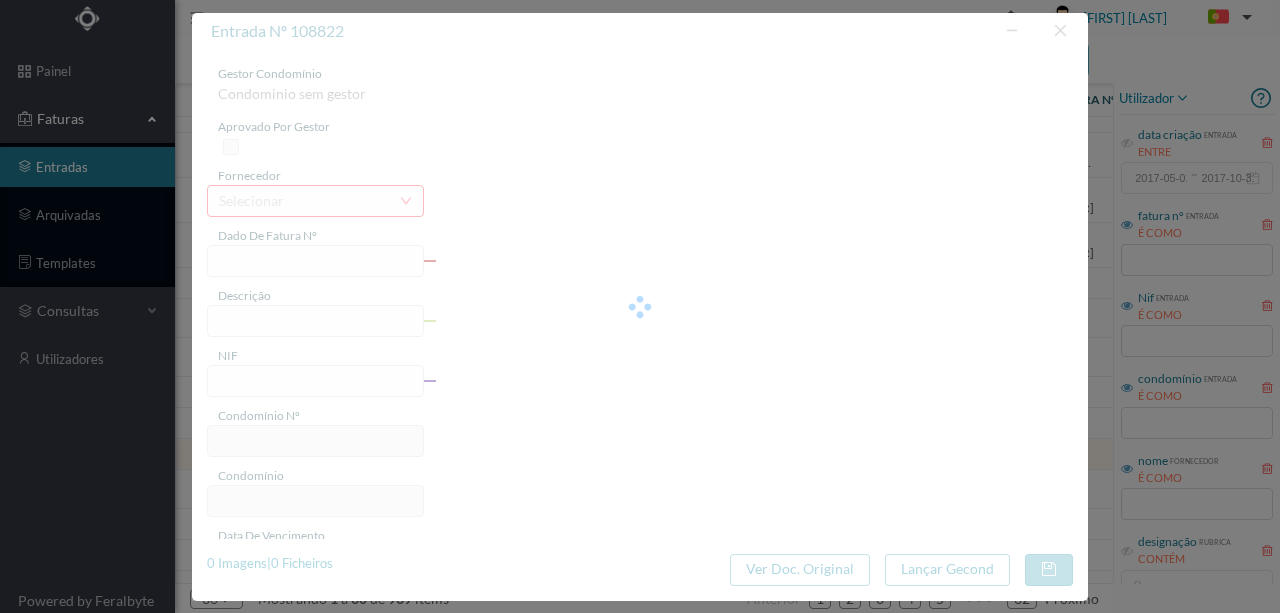 type on "04-08-2025" 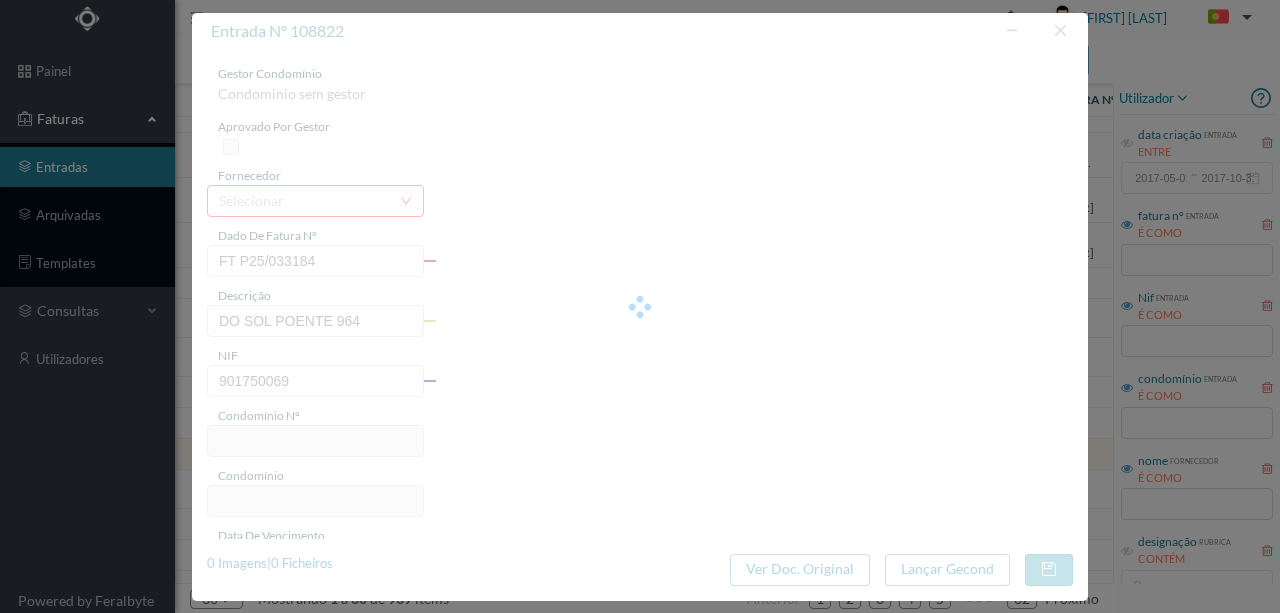 type on "223" 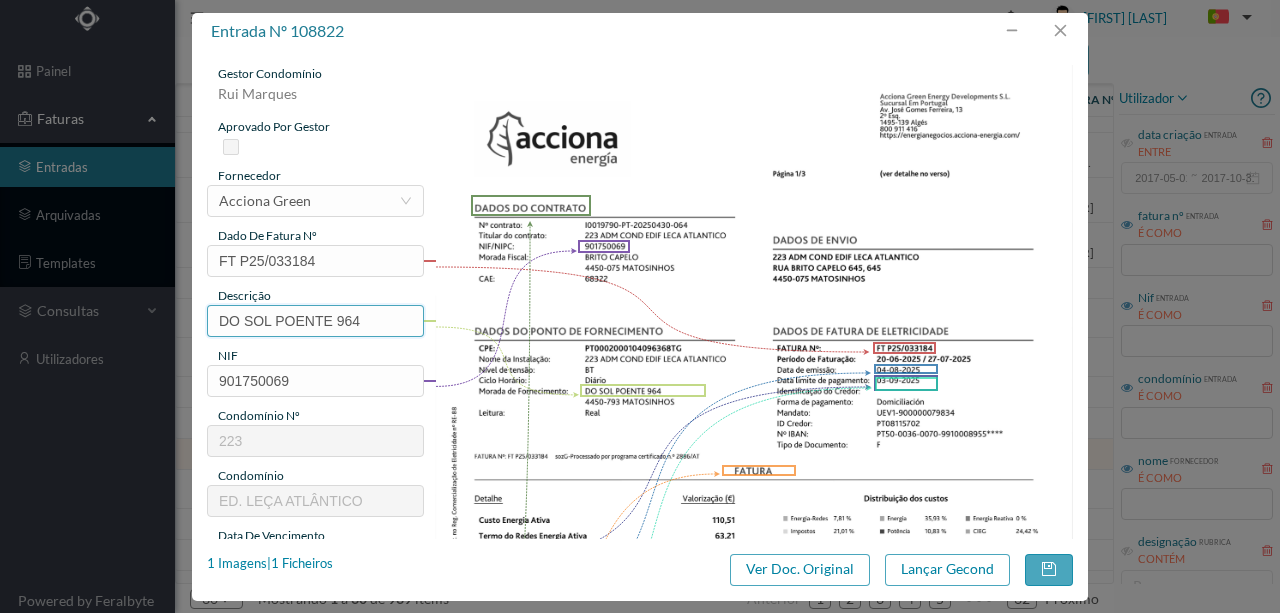 drag, startPoint x: 335, startPoint y: 318, endPoint x: 48, endPoint y: 314, distance: 287.02786 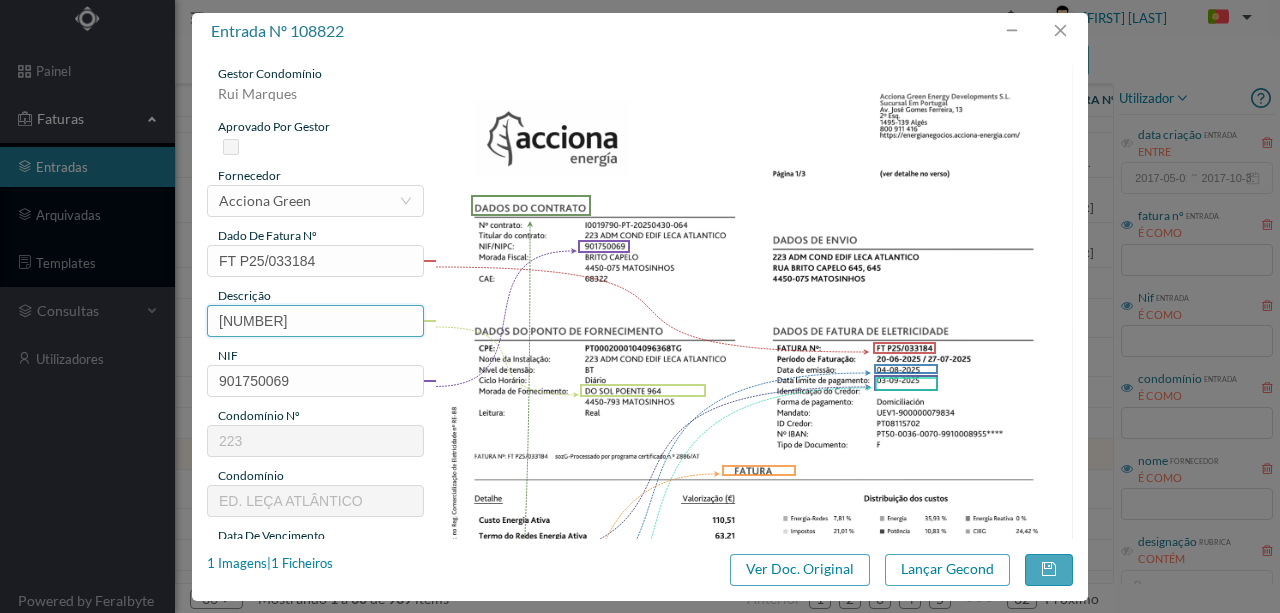 click on "964" at bounding box center [315, 321] 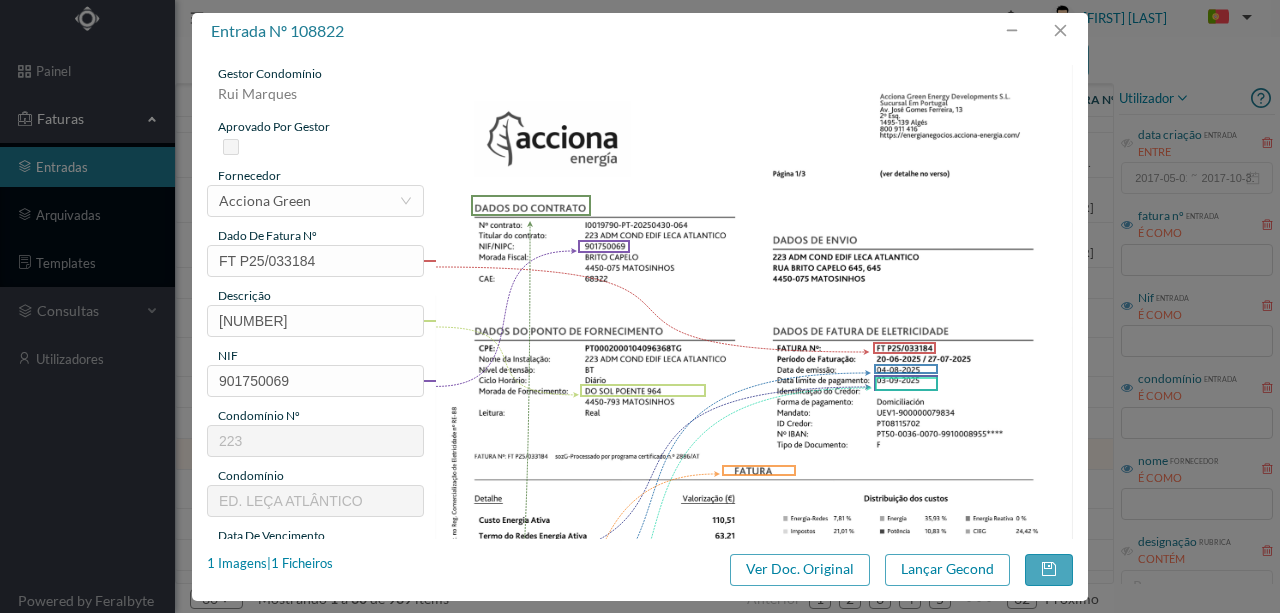 drag, startPoint x: 282, startPoint y: 329, endPoint x: 702, endPoint y: 140, distance: 460.56595 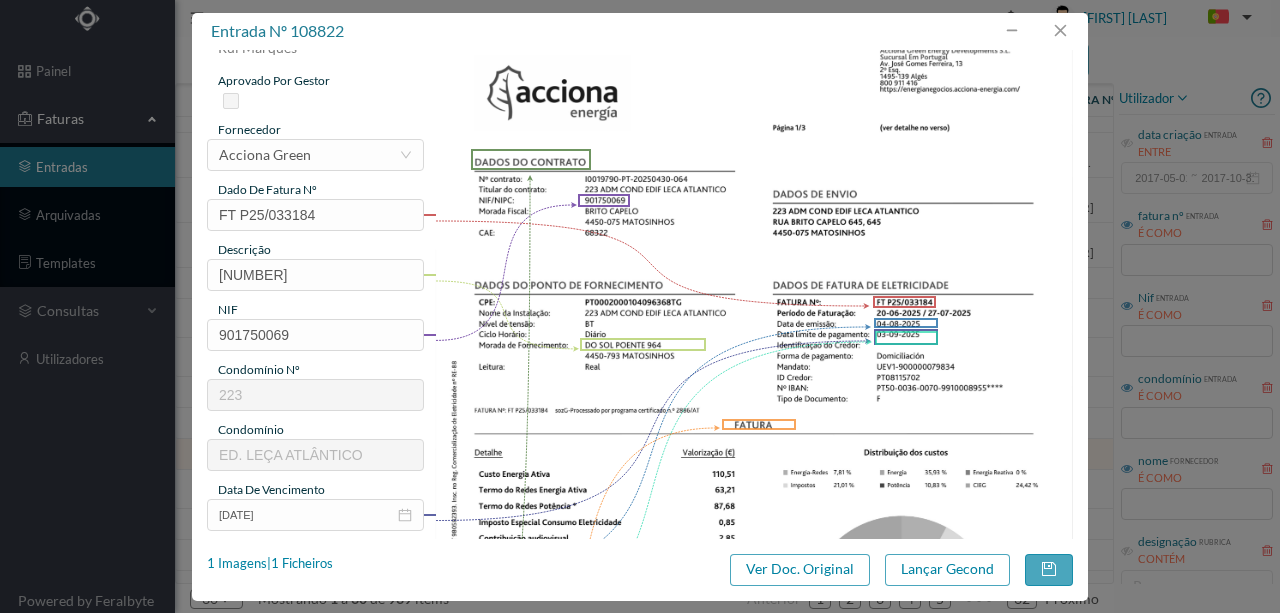 scroll, scrollTop: 0, scrollLeft: 0, axis: both 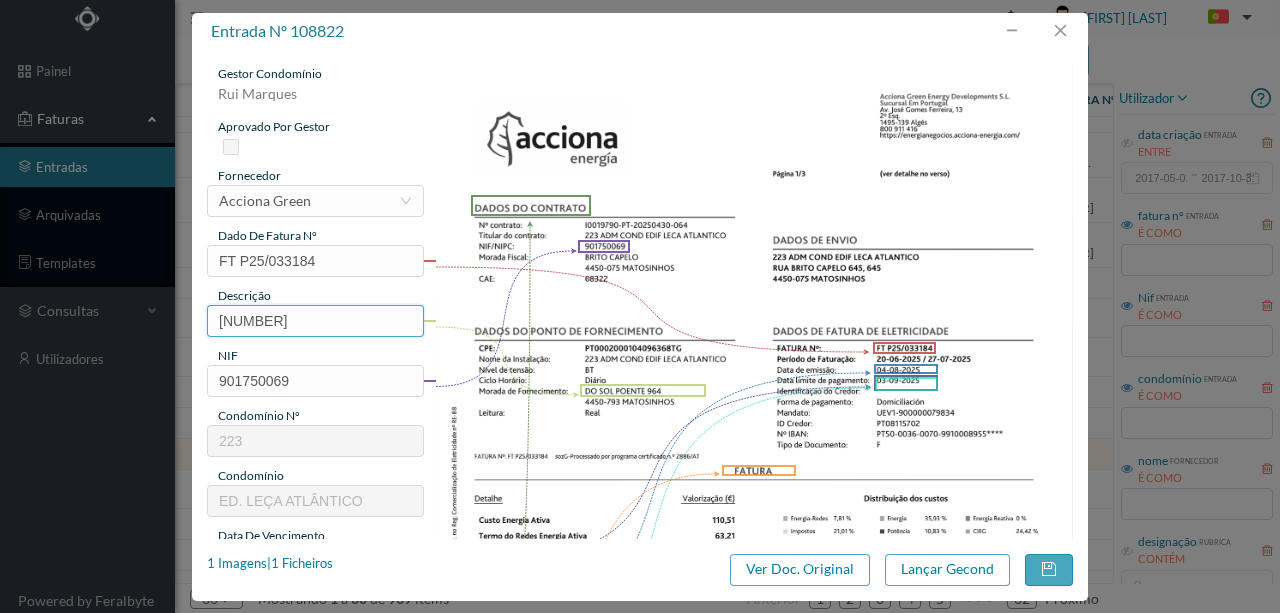 click on "964" at bounding box center [315, 321] 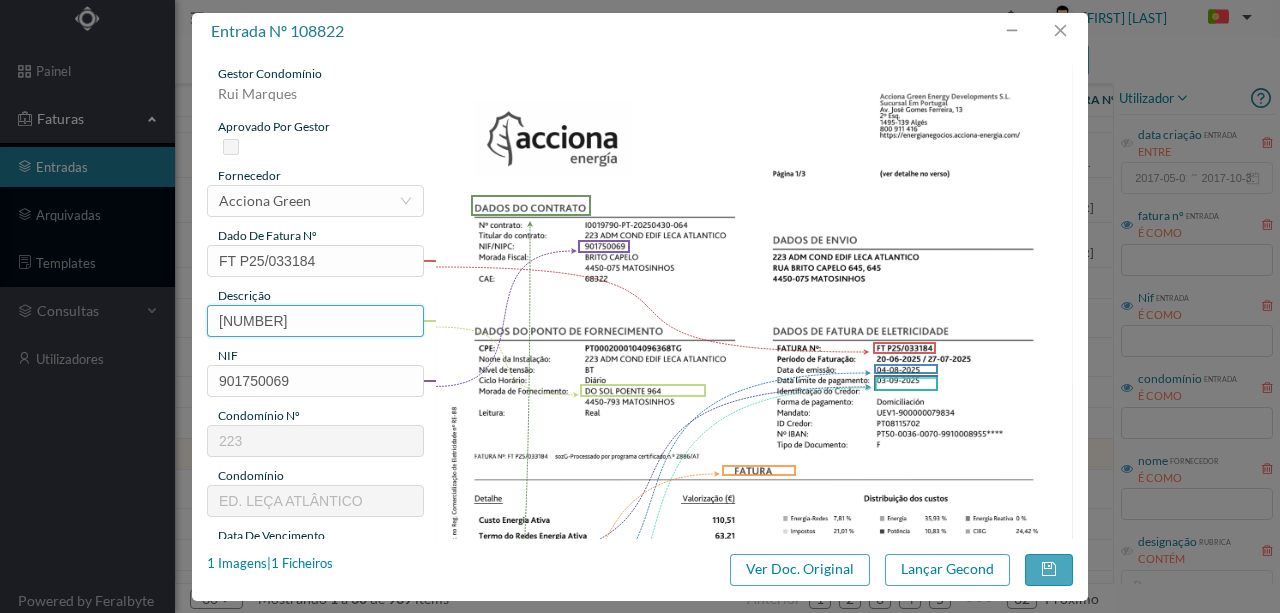 paste on "(20.06.2025 a 24.07.2025)" 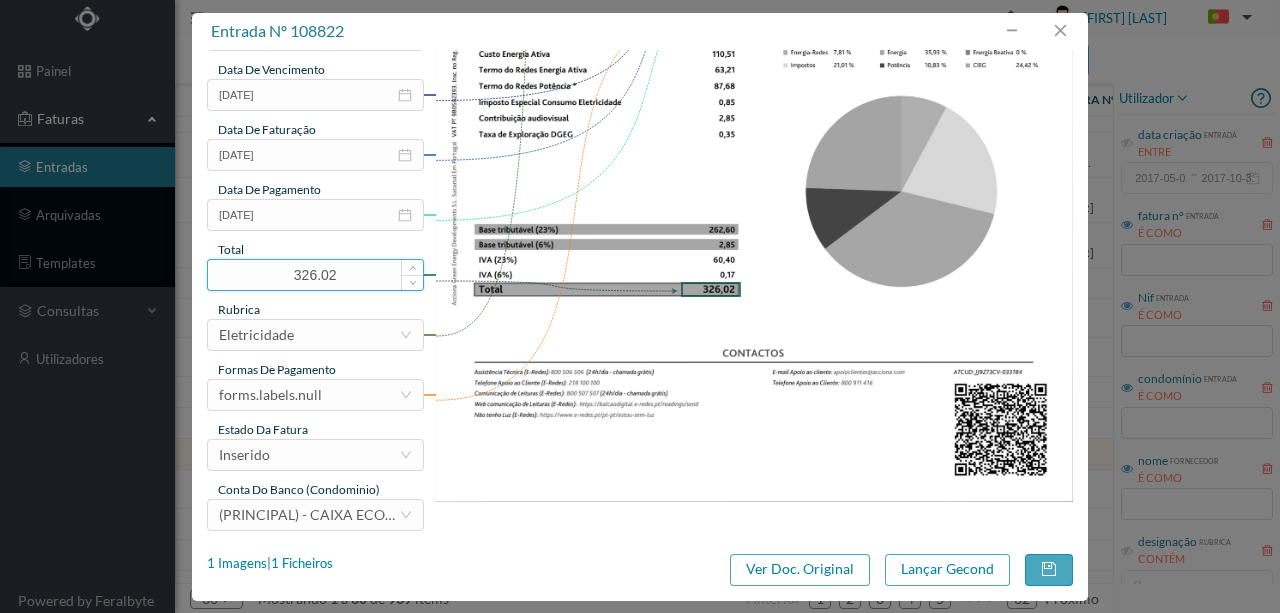 scroll, scrollTop: 473, scrollLeft: 0, axis: vertical 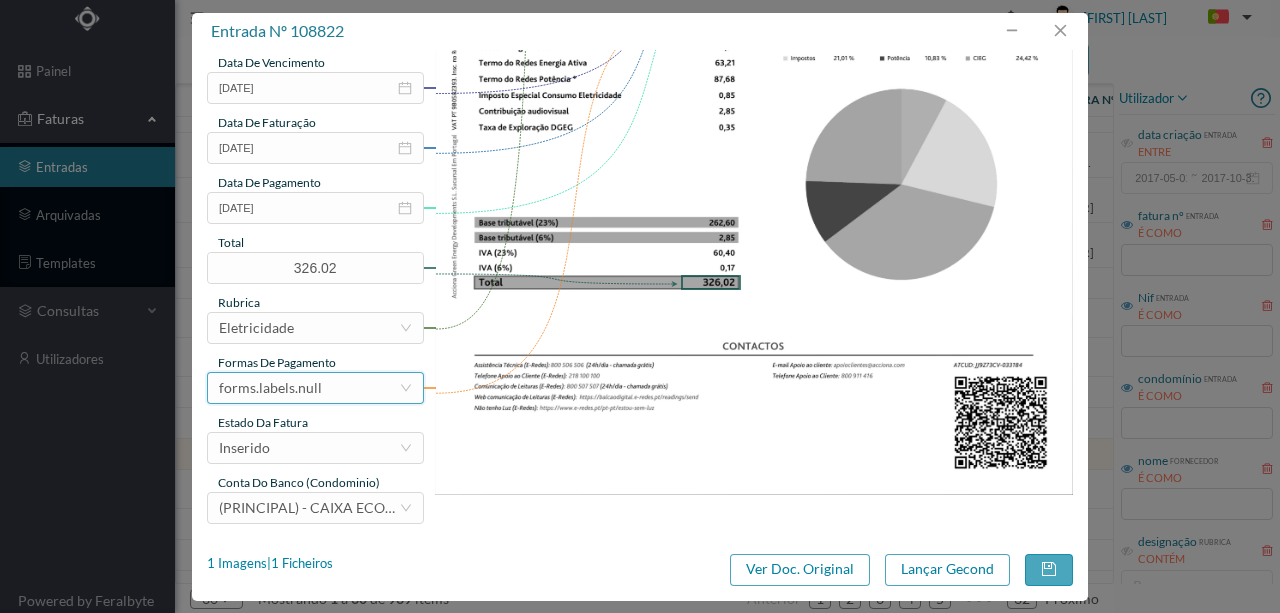 type on "964 (20.06.2025 a 24.07.2025)" 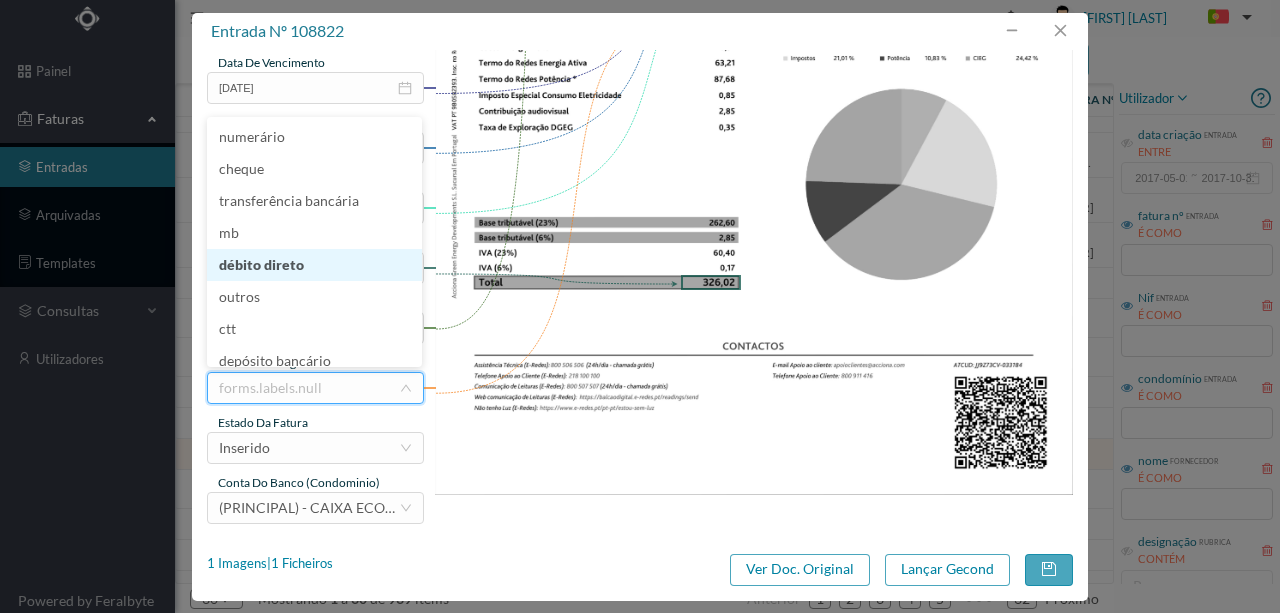 click on "débito direto" at bounding box center (314, 265) 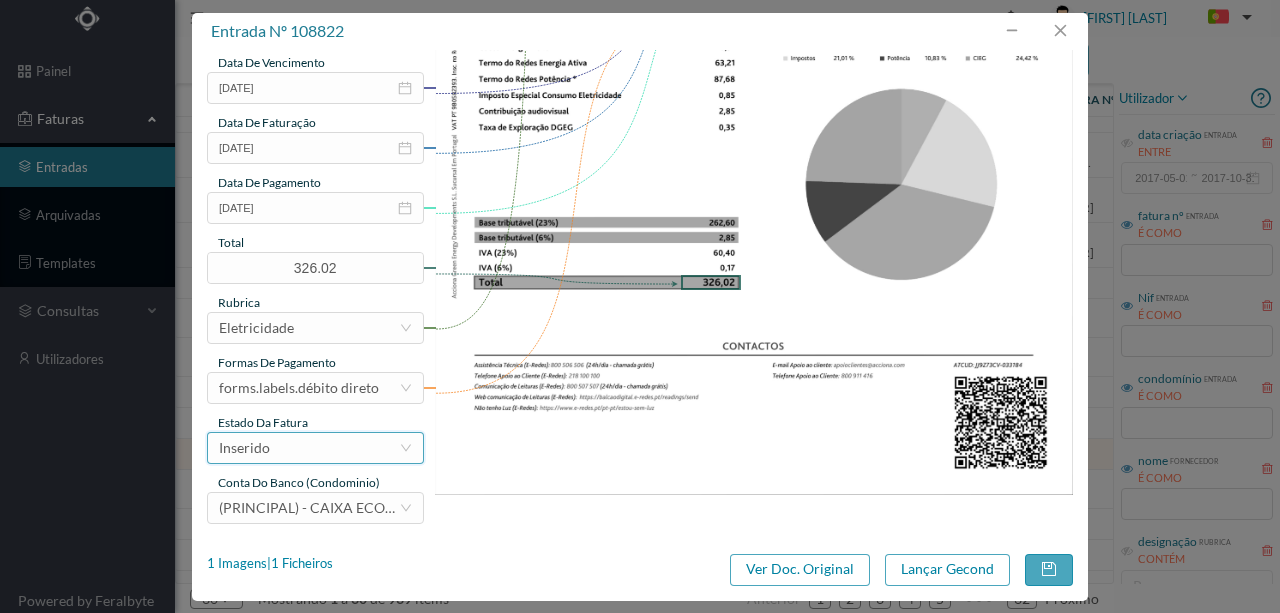 click on "Inserido" at bounding box center (309, 448) 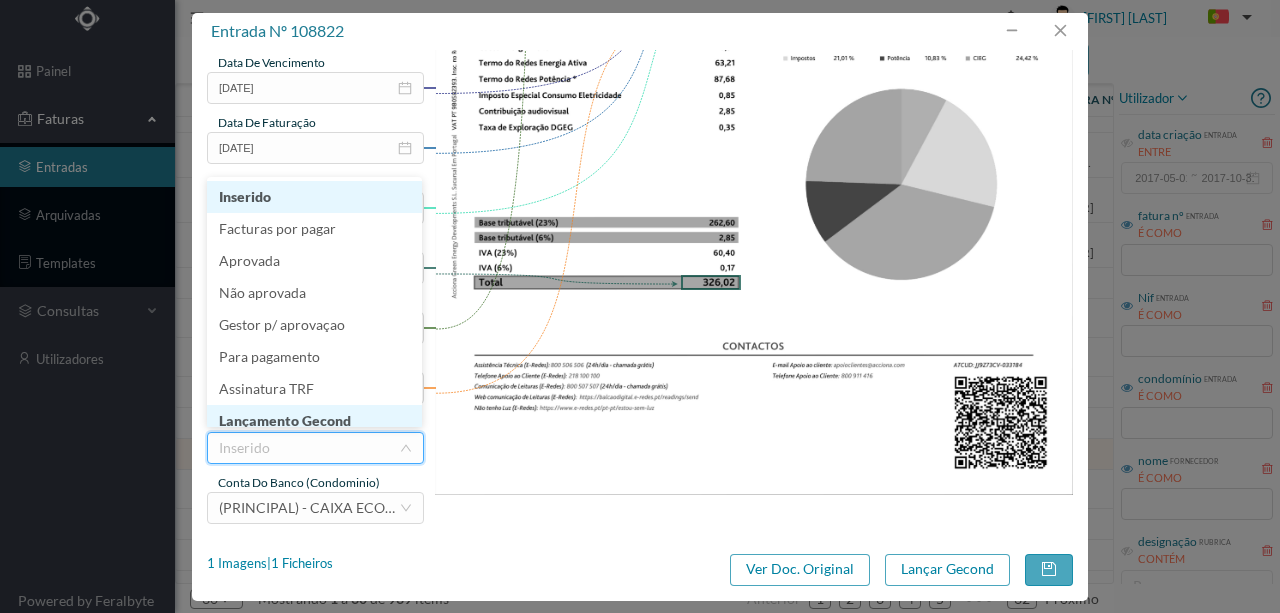 scroll, scrollTop: 10, scrollLeft: 0, axis: vertical 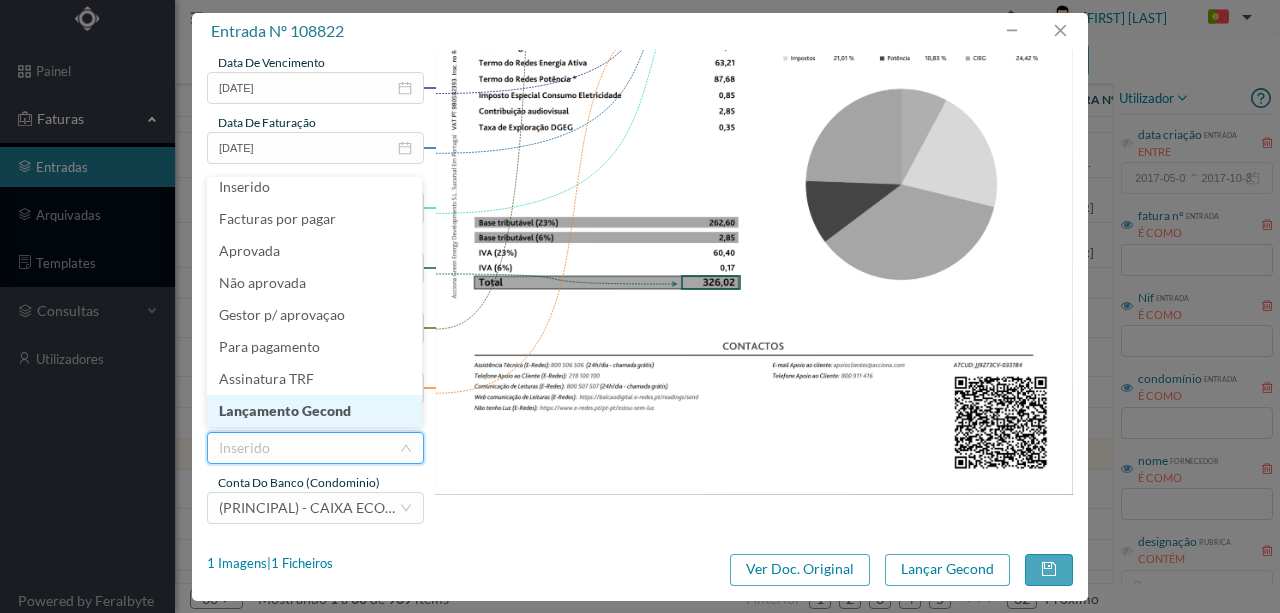 click on "Lançamento Gecond" at bounding box center (314, 411) 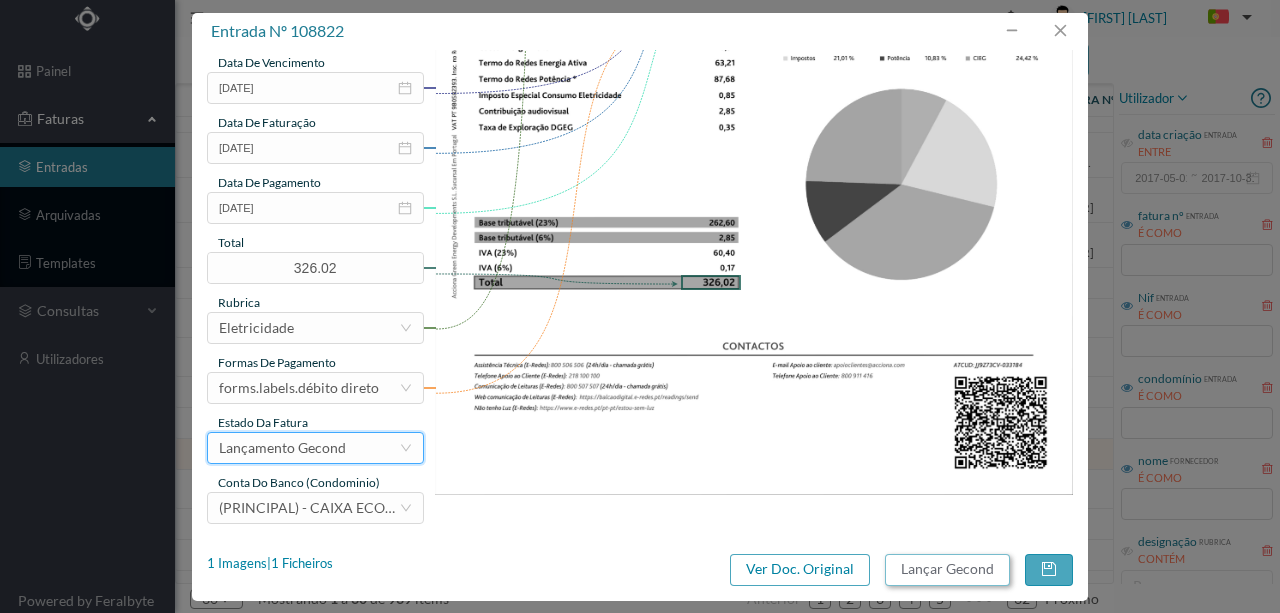click on "Lançar Gecond" at bounding box center (947, 570) 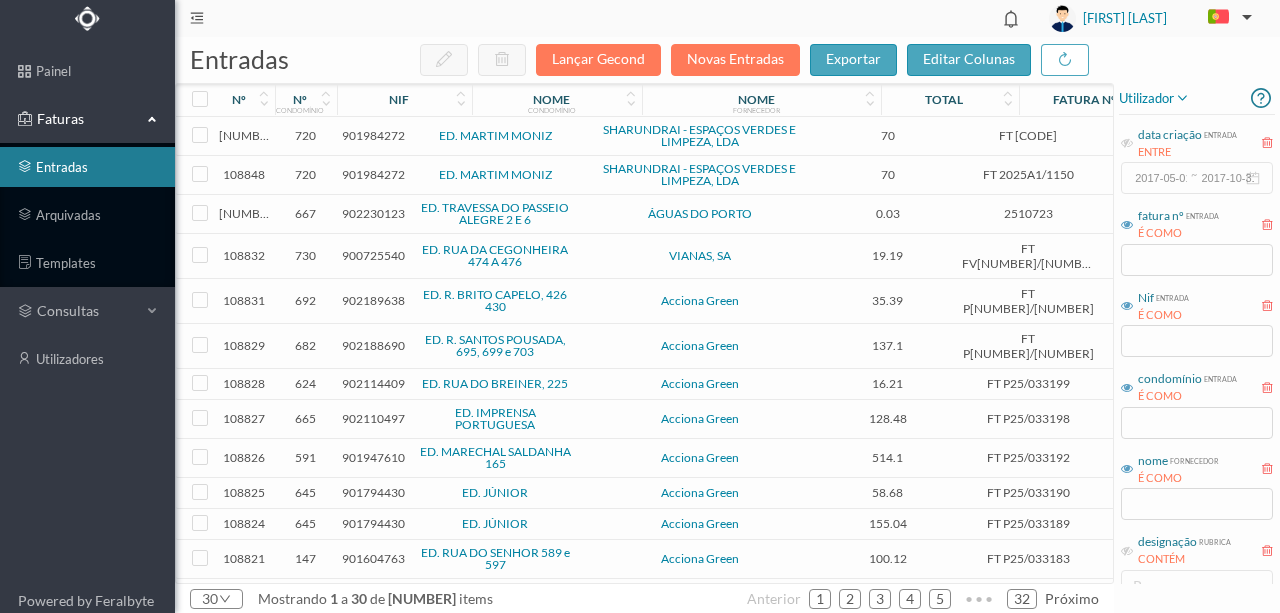 scroll, scrollTop: 699, scrollLeft: 0, axis: vertical 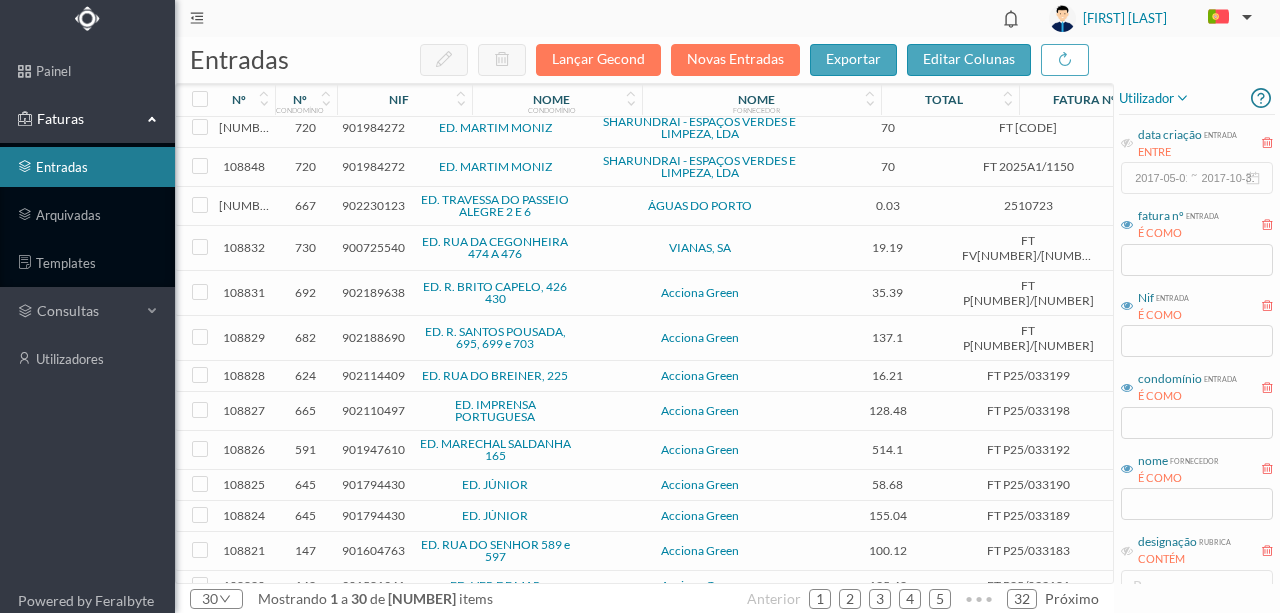 click on "901604763" at bounding box center [373, 550] 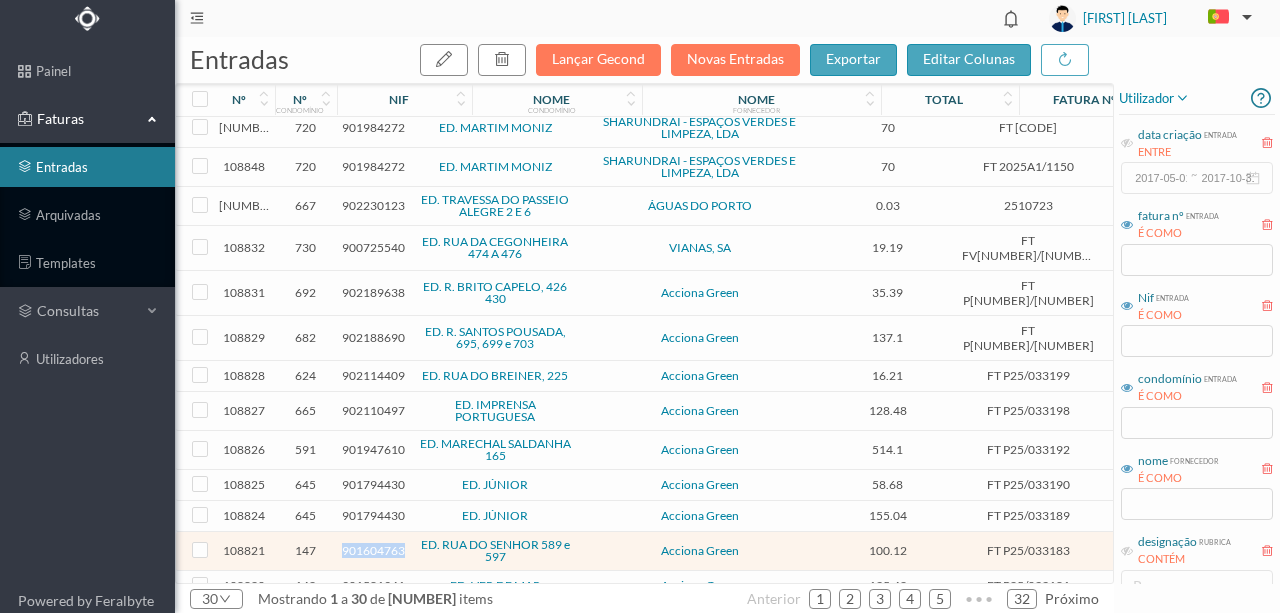 click on "901604763" at bounding box center (373, 550) 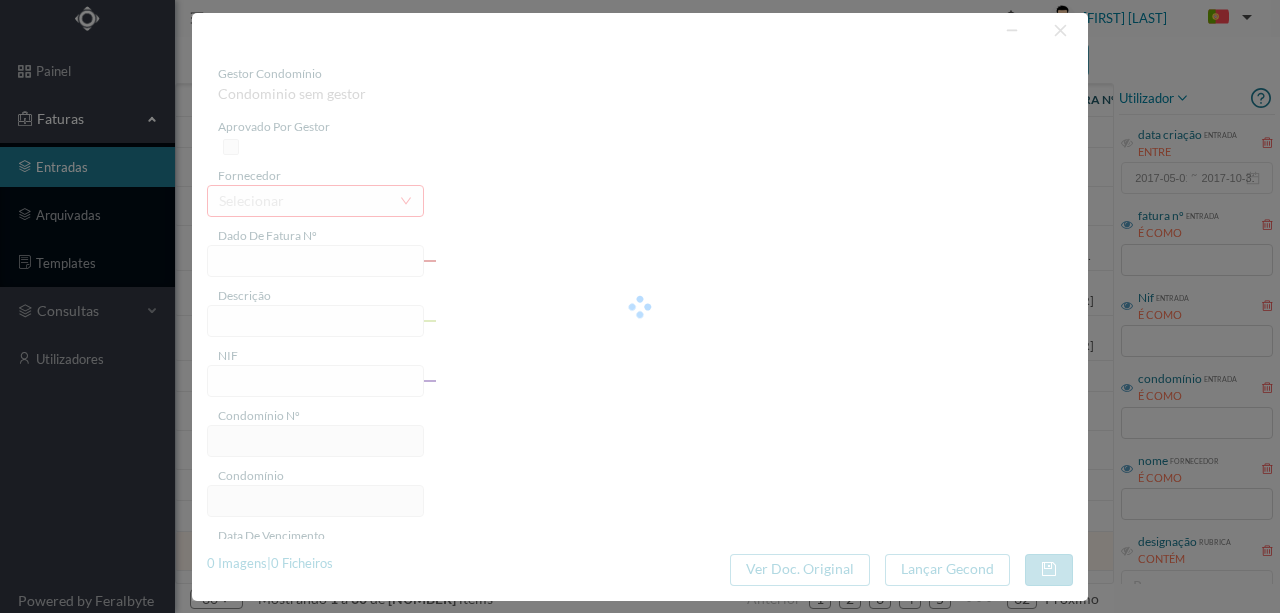 type on "FT P25/033183" 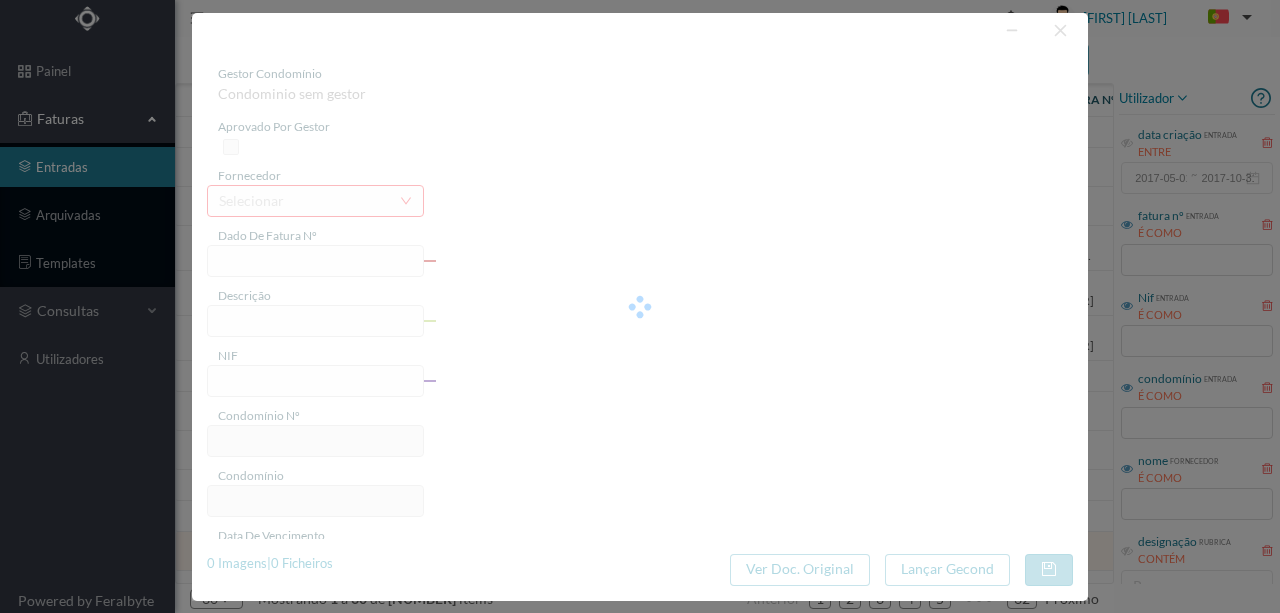 type on "DO SENHOR 589" 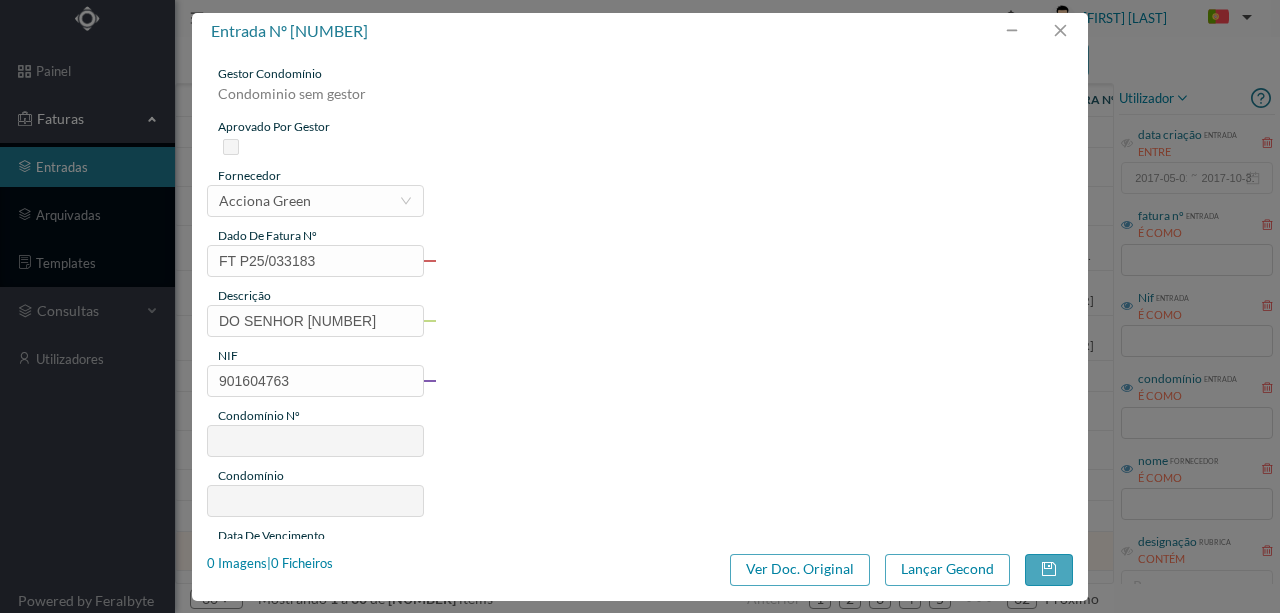type on "147" 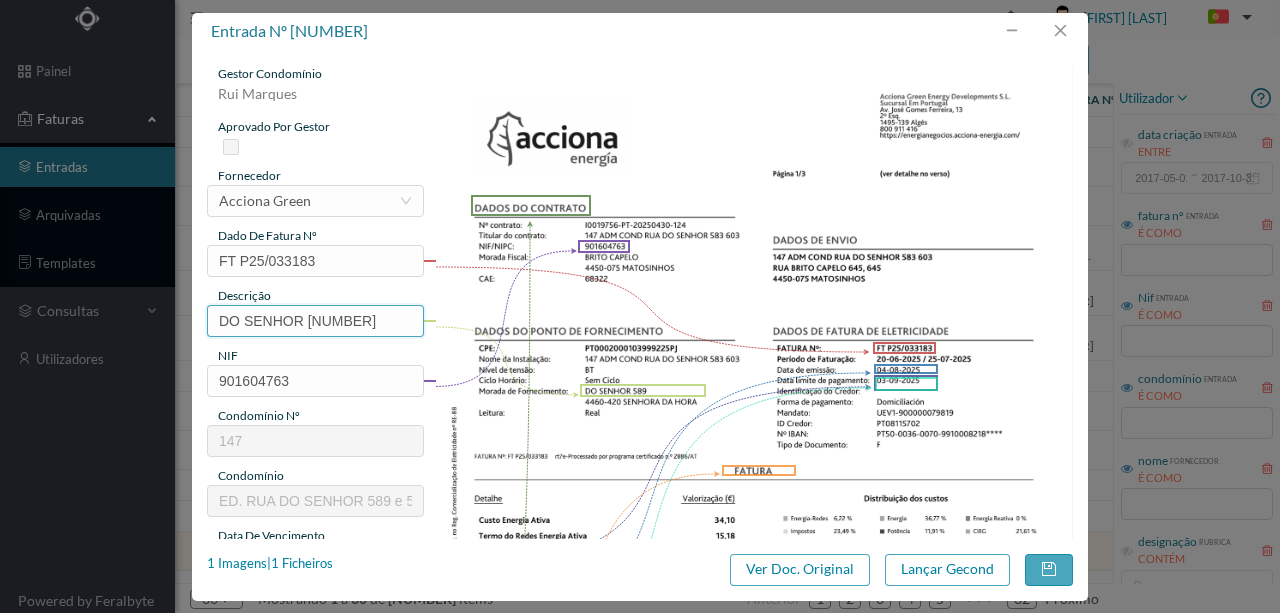 drag, startPoint x: 304, startPoint y: 316, endPoint x: 40, endPoint y: 341, distance: 265.18106 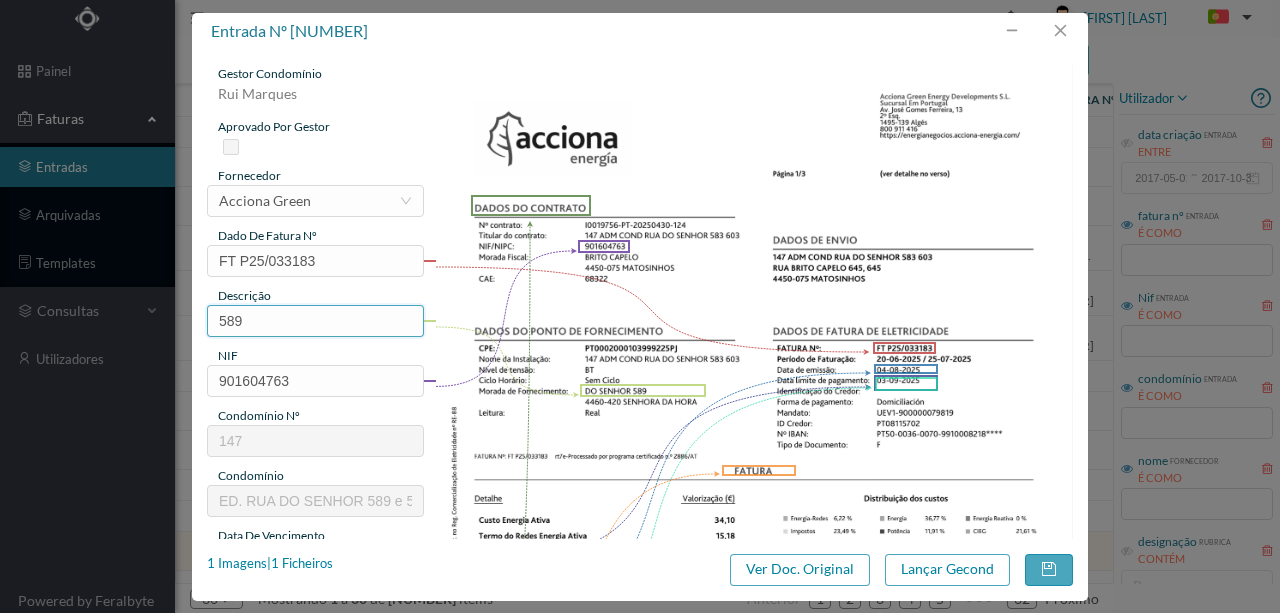 click on "589" at bounding box center (315, 321) 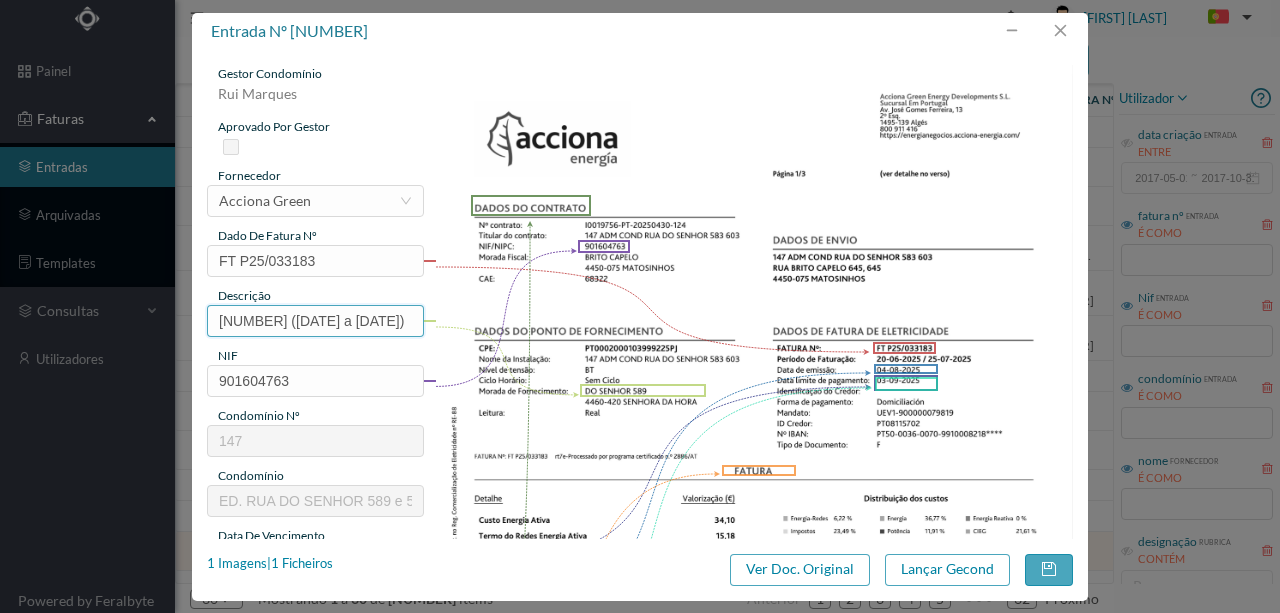 scroll, scrollTop: 0, scrollLeft: 4, axis: horizontal 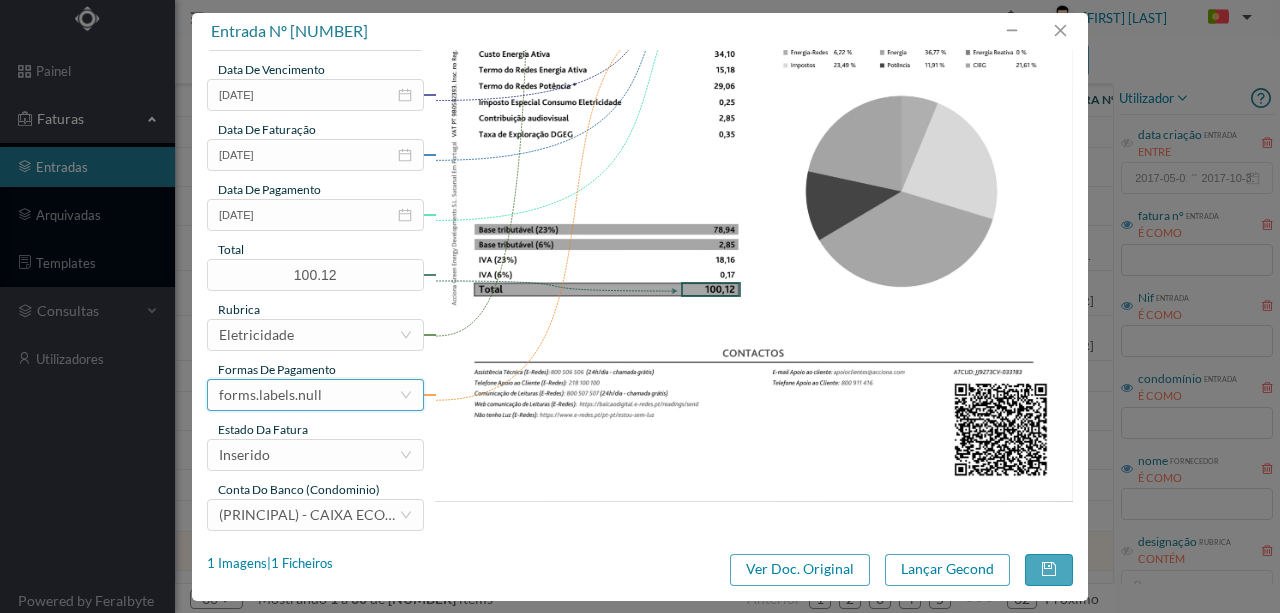 type on "589 (20.06.2025 a 24.07.2025)" 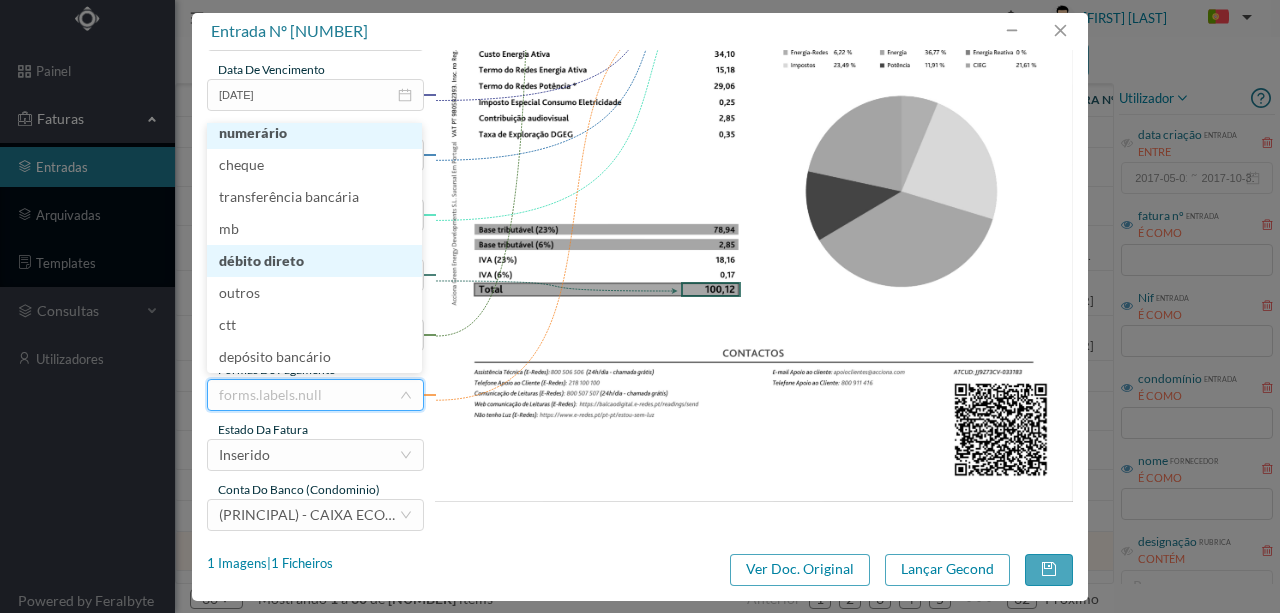 scroll, scrollTop: 4, scrollLeft: 0, axis: vertical 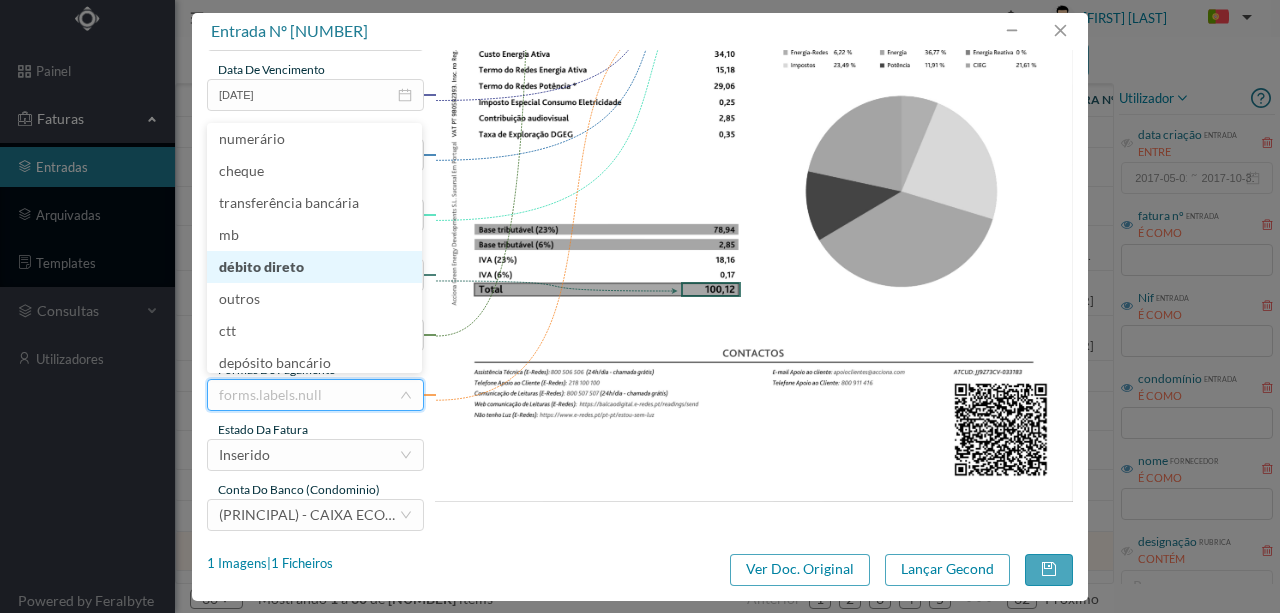 click on "débito direto" at bounding box center (314, 267) 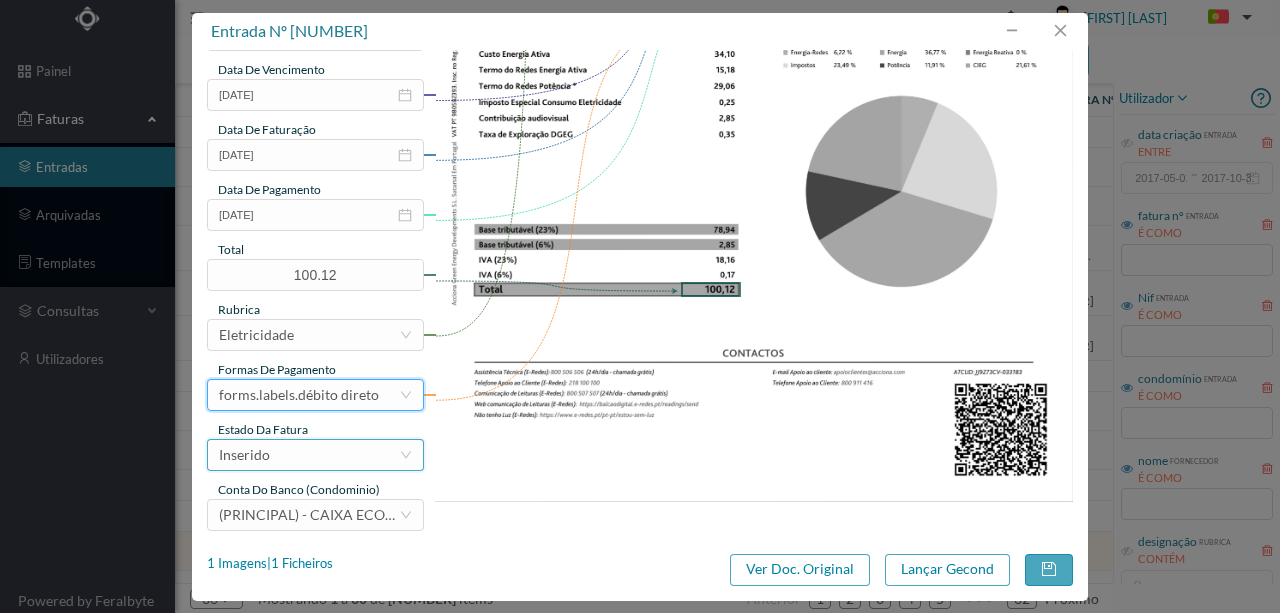 click on "Inserido" at bounding box center (309, 455) 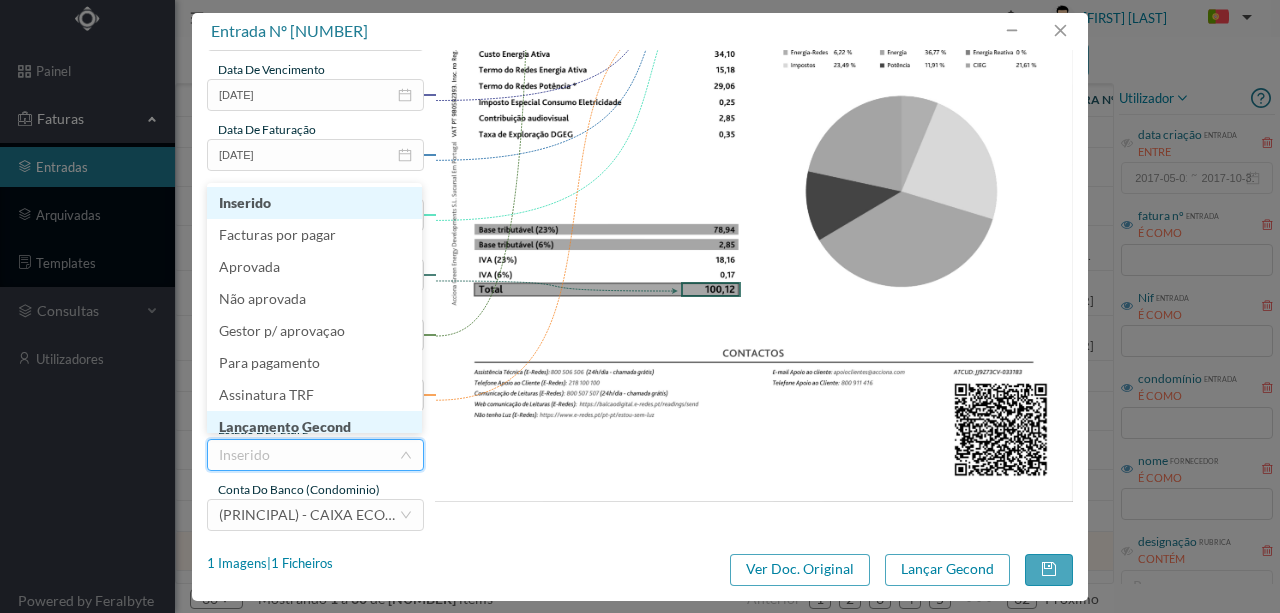 scroll, scrollTop: 10, scrollLeft: 0, axis: vertical 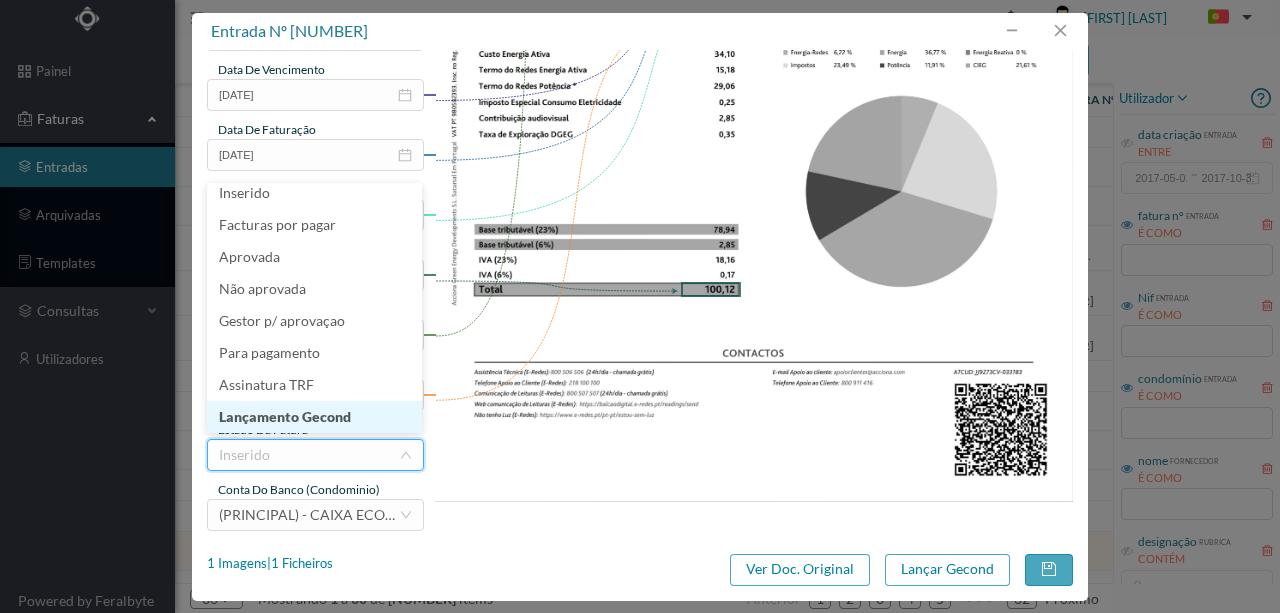 click on "Lançamento Gecond" at bounding box center [314, 417] 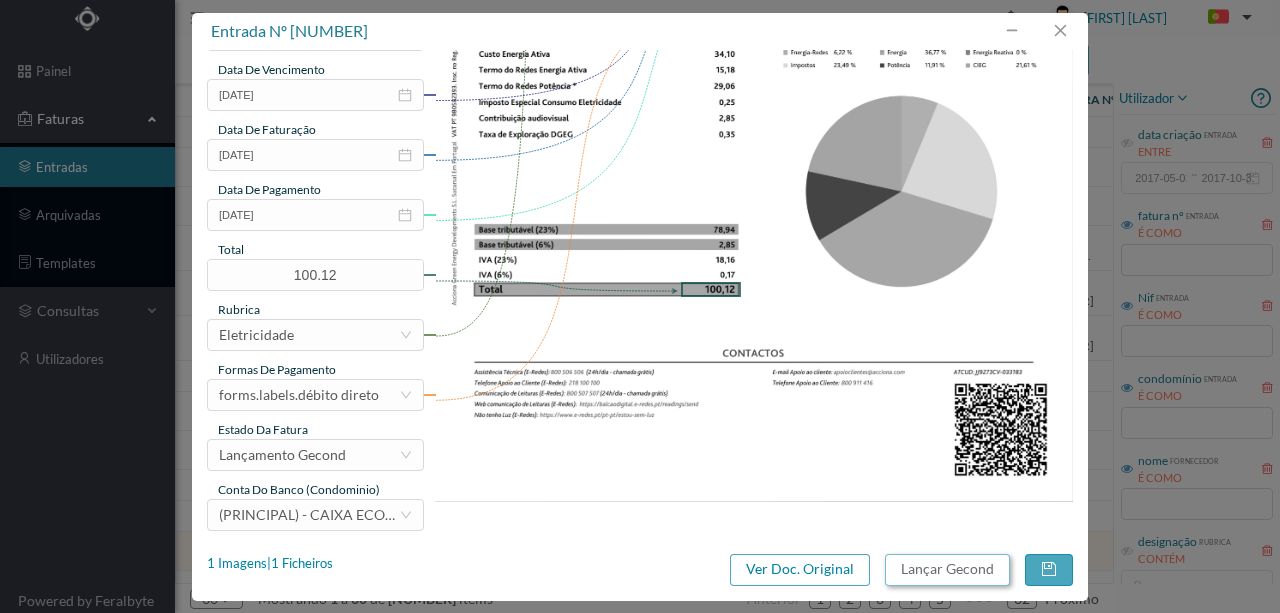 click on "Lançar Gecond" at bounding box center (947, 570) 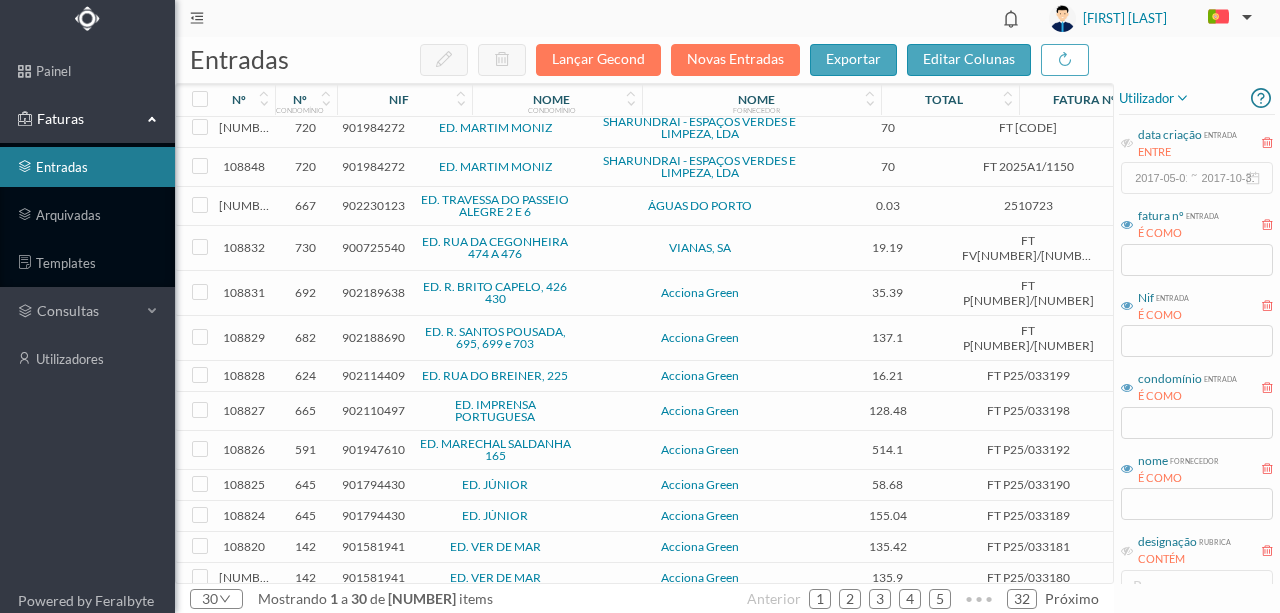 scroll, scrollTop: 691, scrollLeft: 0, axis: vertical 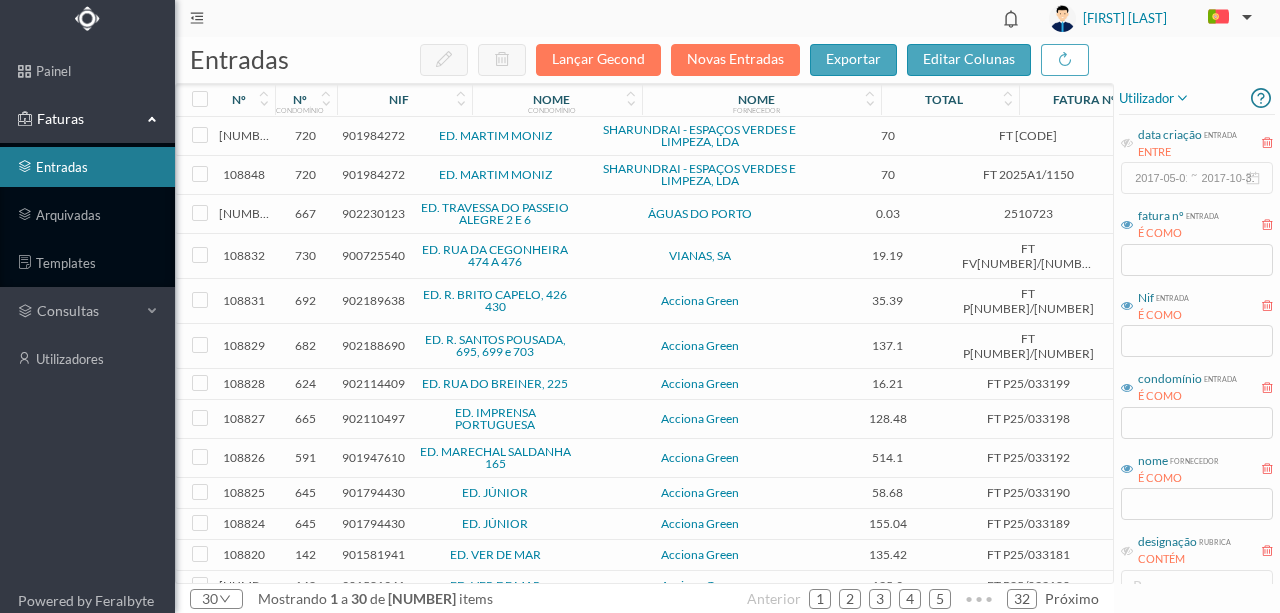 click on "901947610" at bounding box center (373, 457) 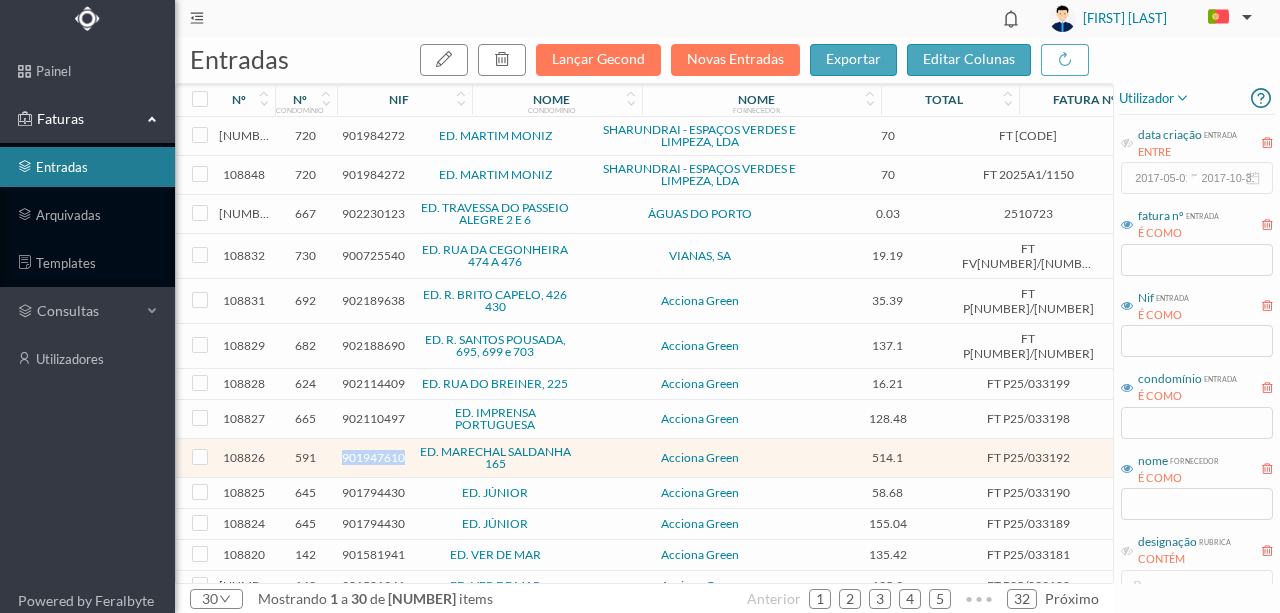 click on "901947610" at bounding box center (373, 457) 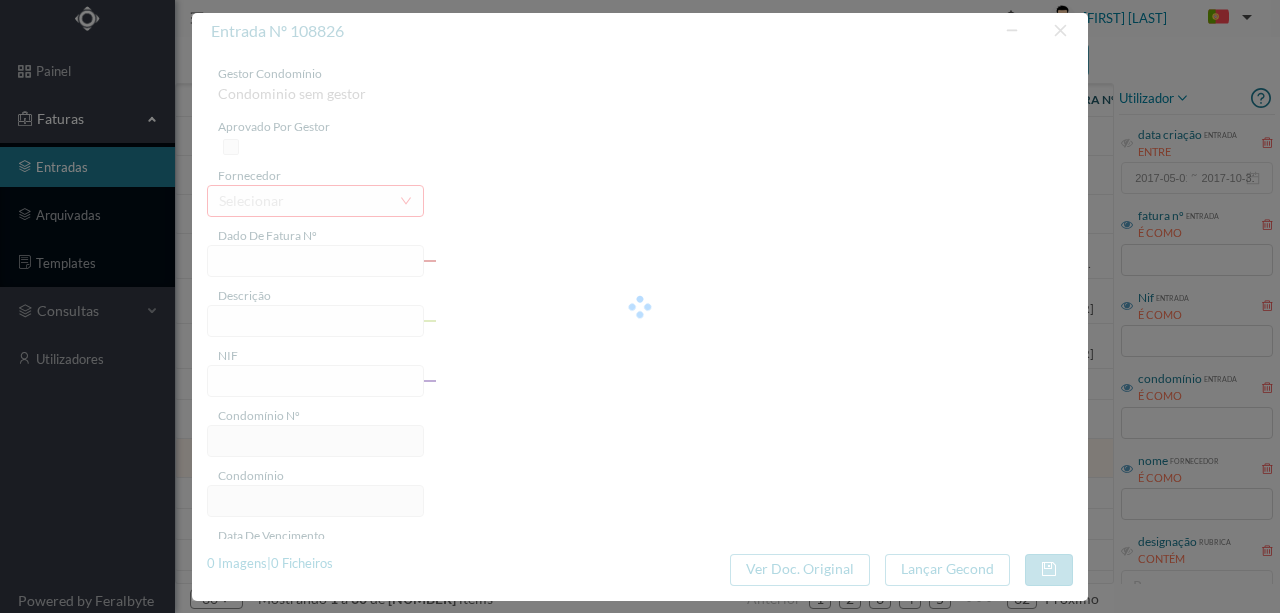 type on "FT P25/033192" 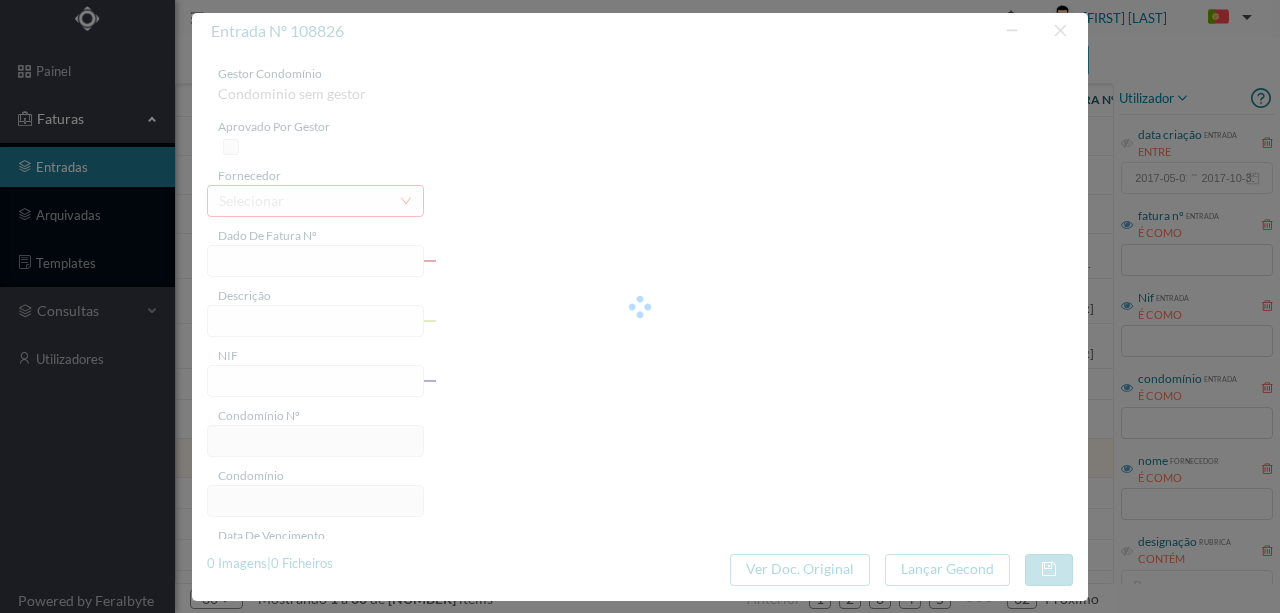 type on "MARECHAL SALDANHA 165" 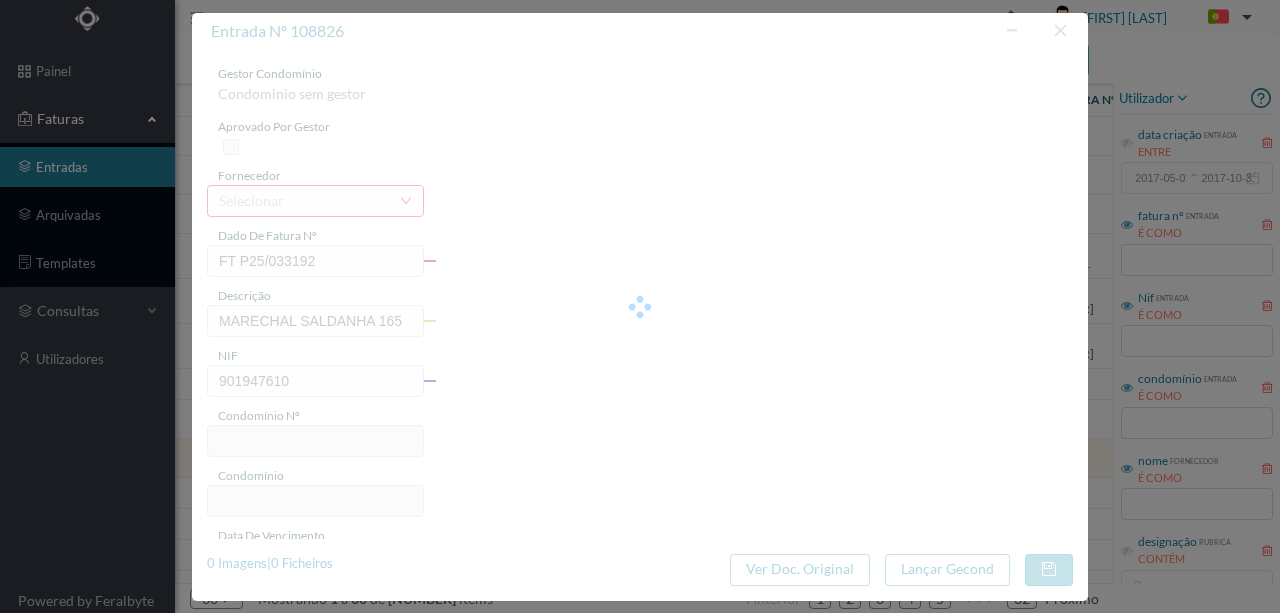 type on "591" 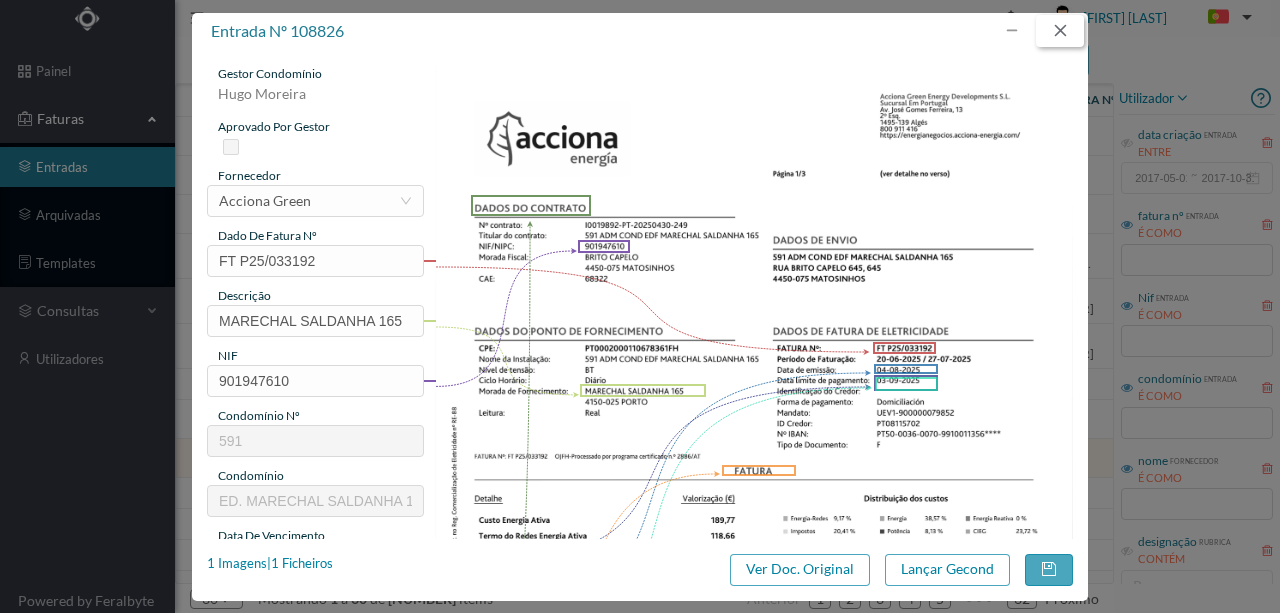 drag, startPoint x: 1068, startPoint y: 30, endPoint x: 1051, endPoint y: 33, distance: 17.262676 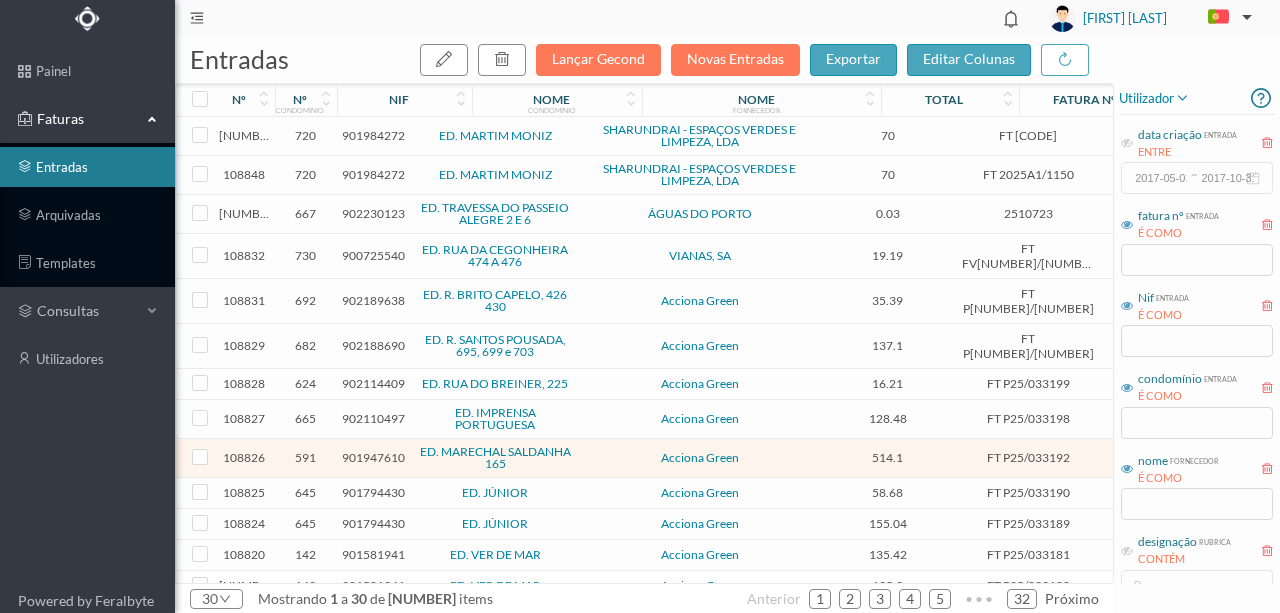 click on "901581941" at bounding box center (373, 554) 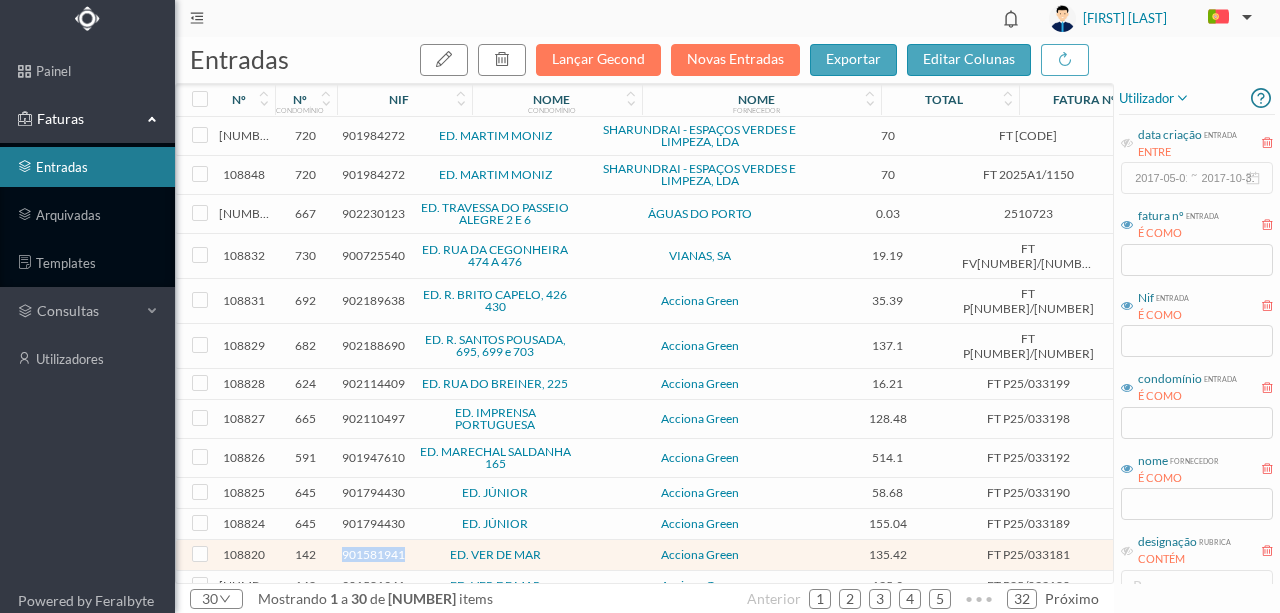 click on "901581941" at bounding box center (373, 554) 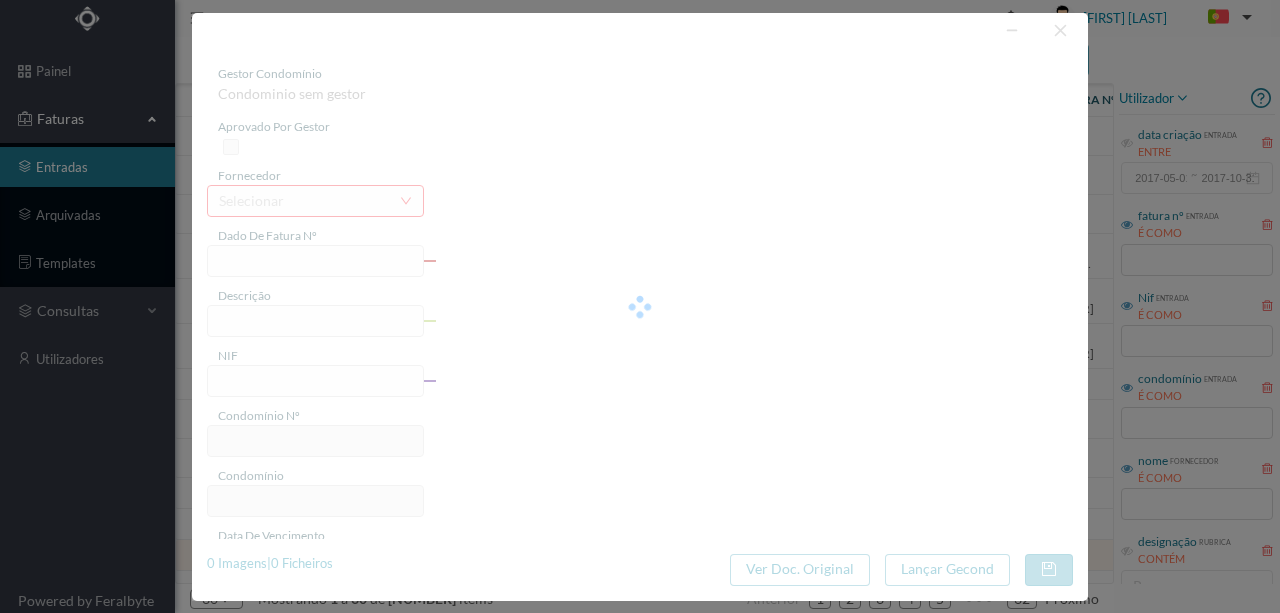 type on "FT P25/033181" 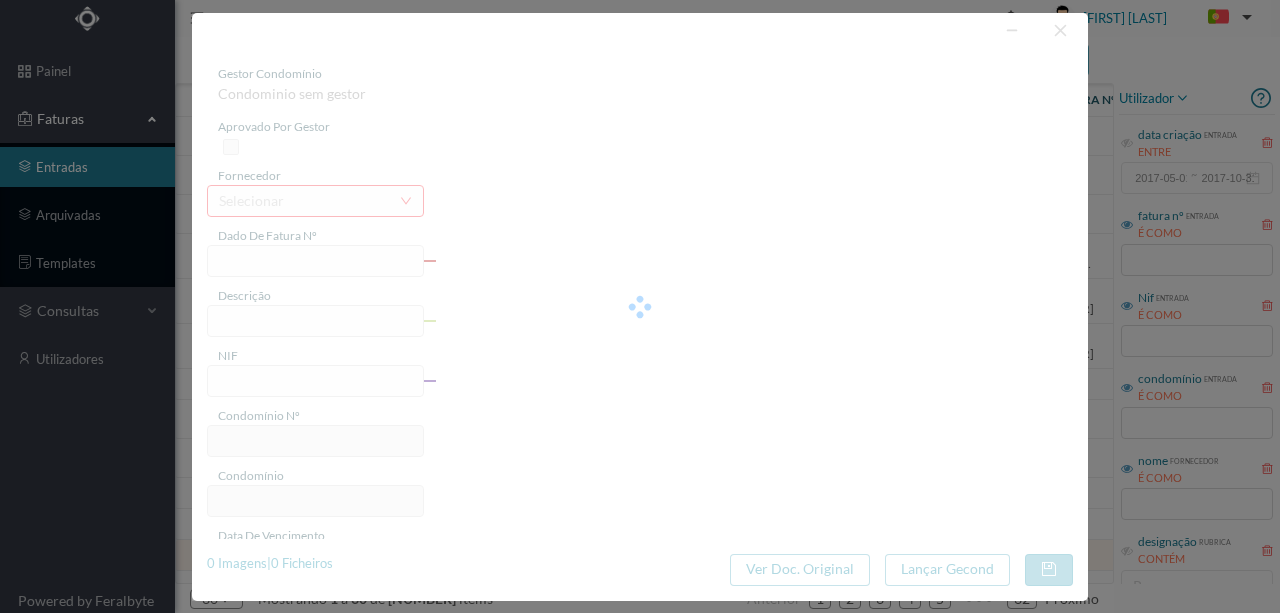 type on "BARTOLOMEU DIAS 61" 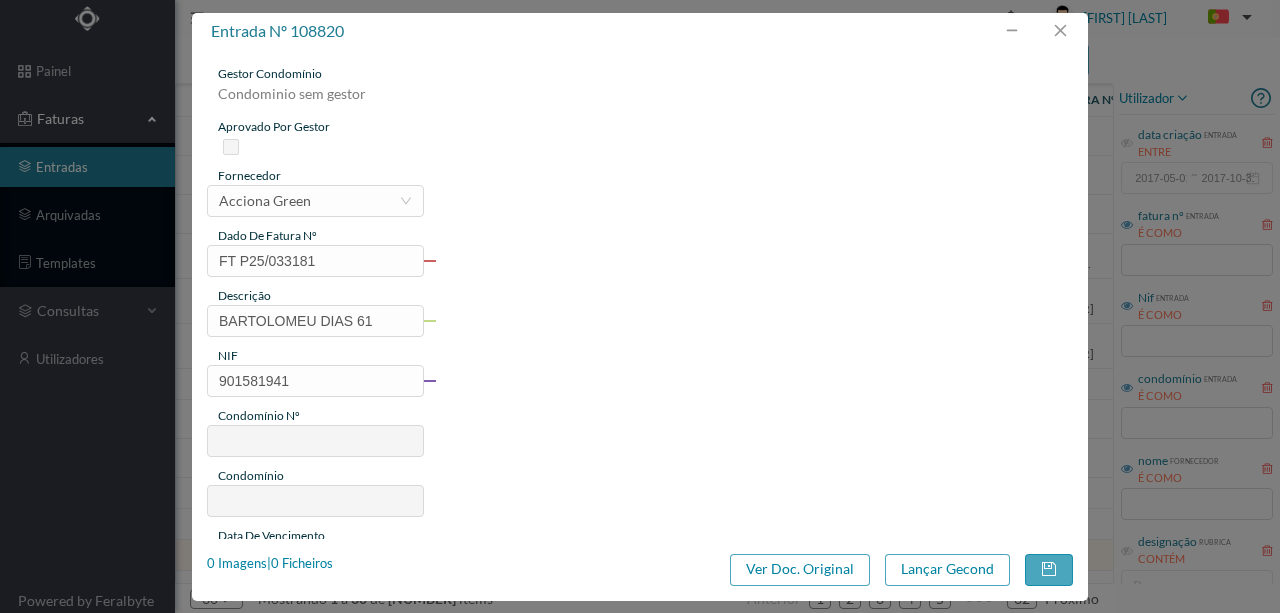 type on "142" 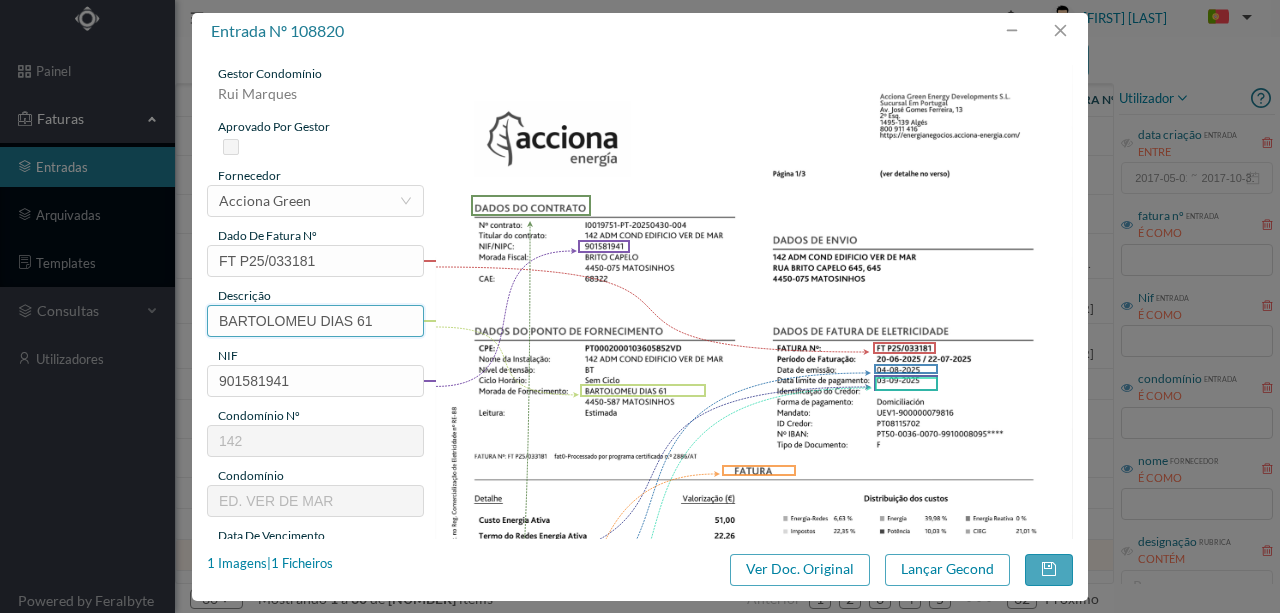 drag, startPoint x: 352, startPoint y: 317, endPoint x: 612, endPoint y: 191, distance: 288.92215 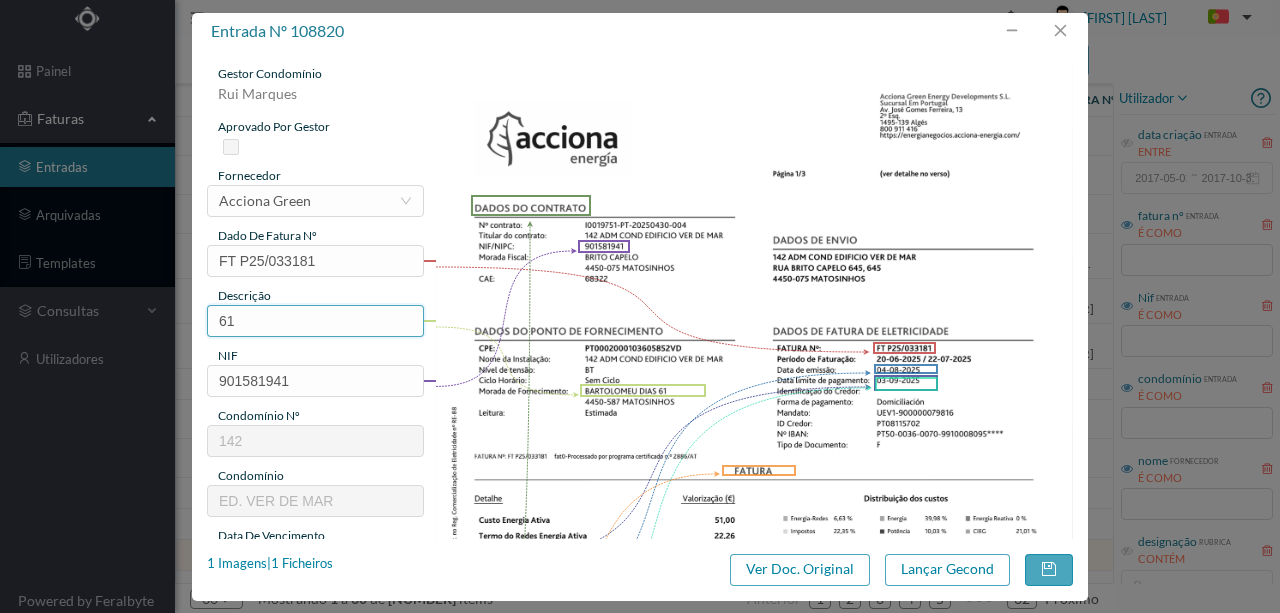 click on "61" at bounding box center (315, 321) 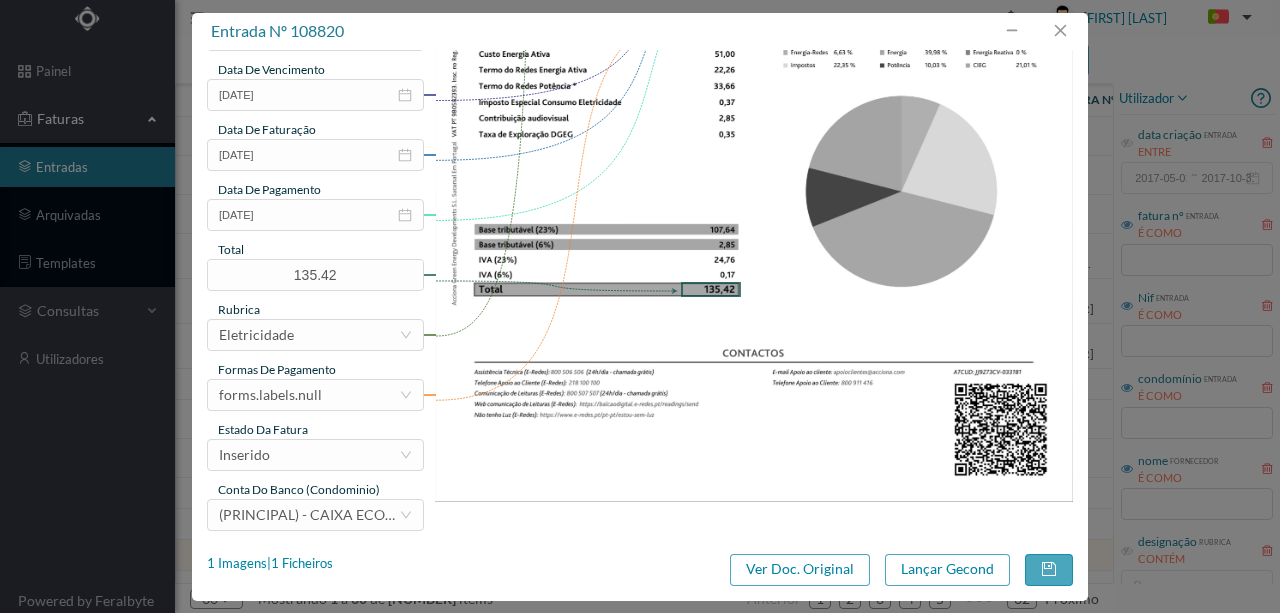 scroll, scrollTop: 466, scrollLeft: 0, axis: vertical 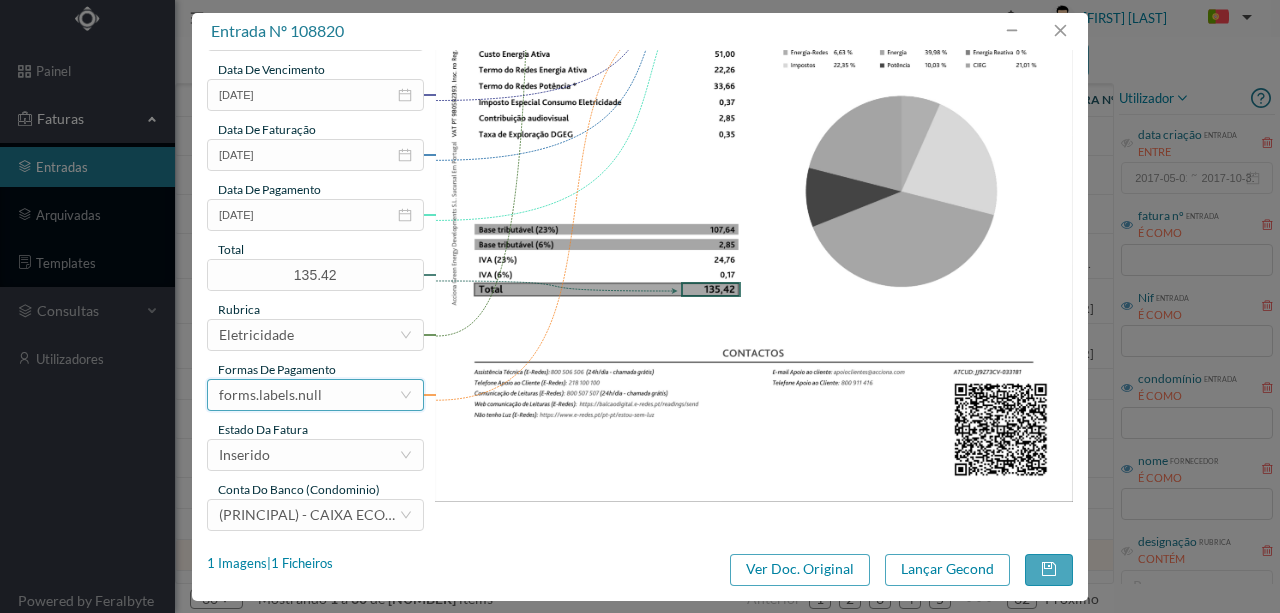 type on "61 (20.06.2025 a 24.07.2025)" 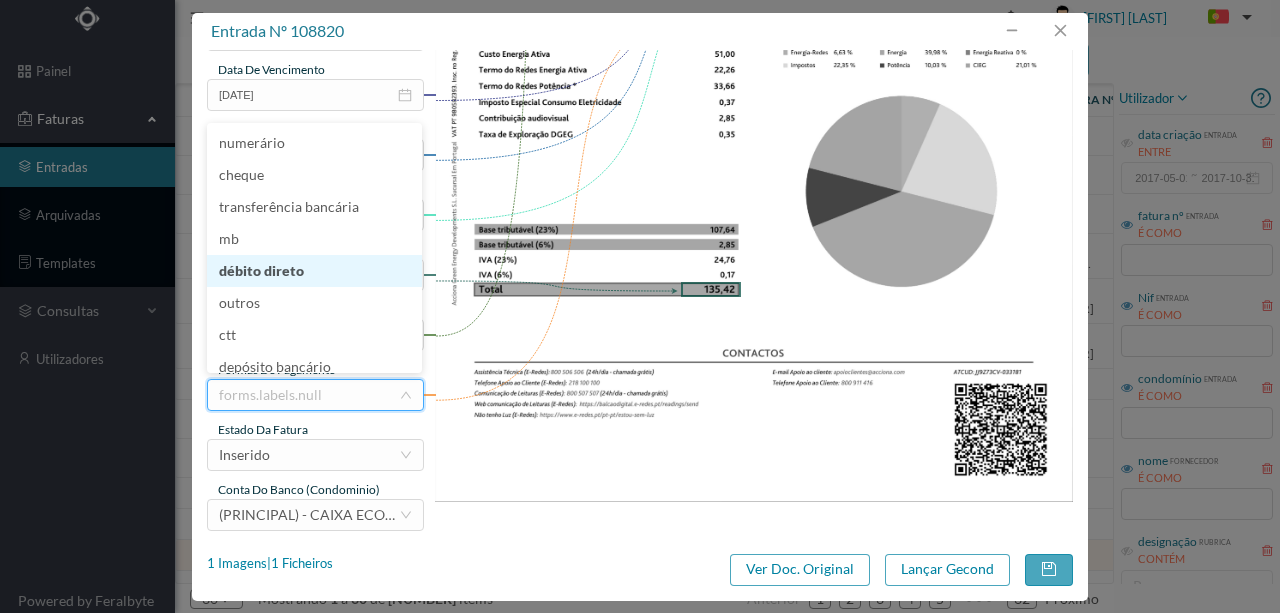 click on "débito direto" at bounding box center (314, 271) 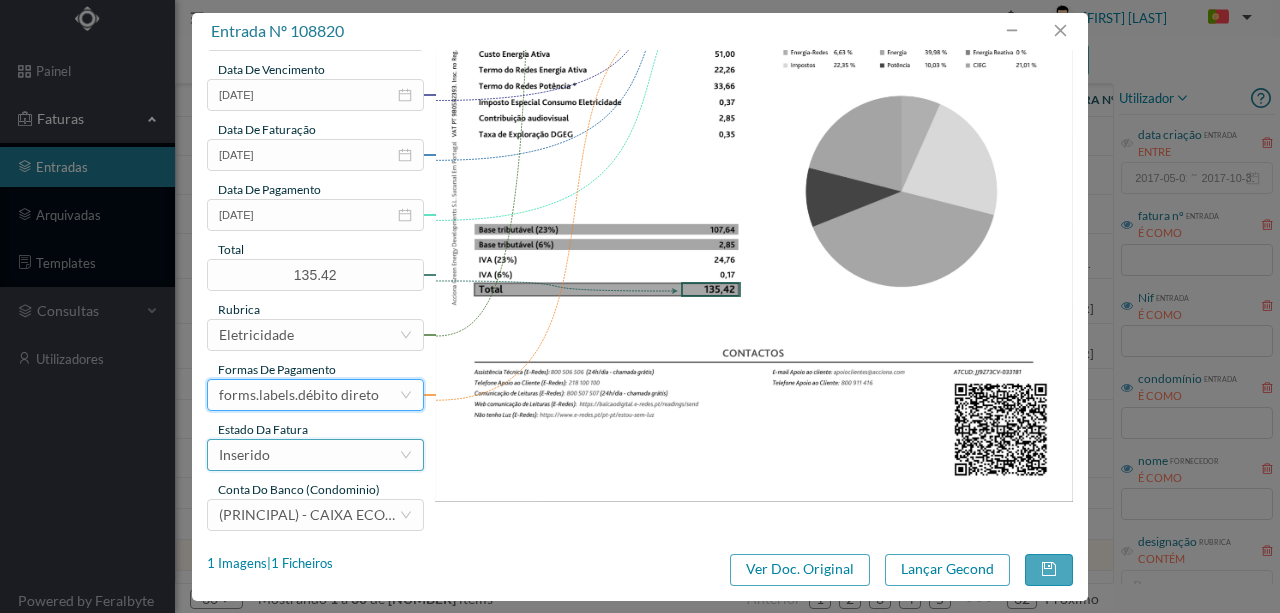 click on "Inserido" at bounding box center [309, 455] 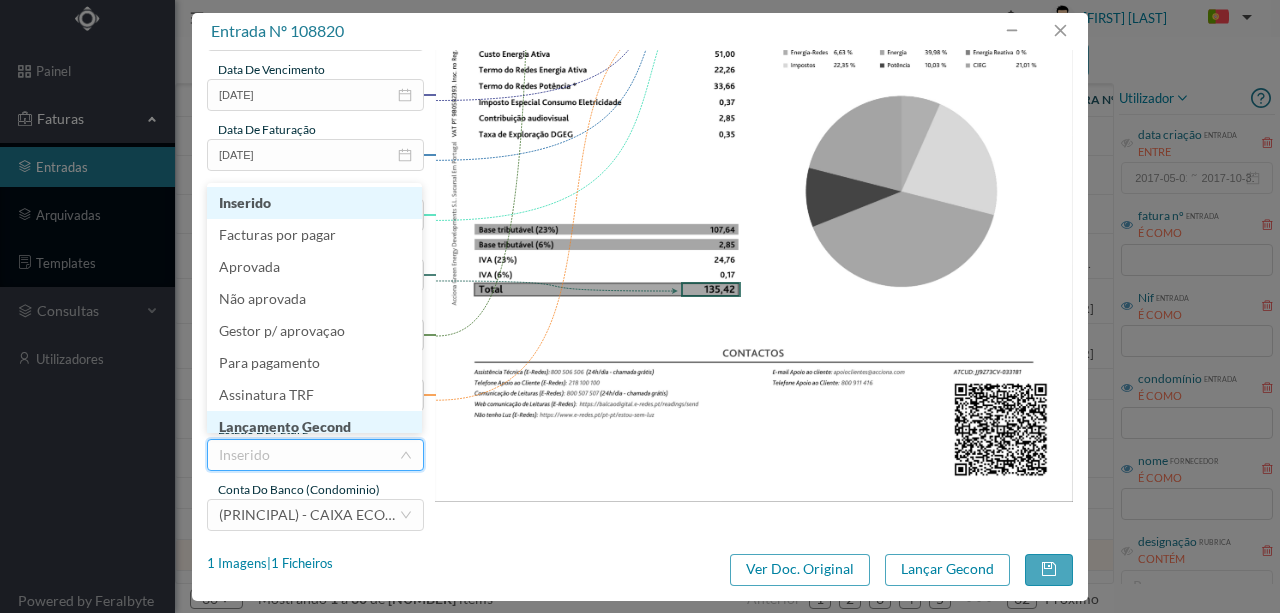scroll, scrollTop: 10, scrollLeft: 0, axis: vertical 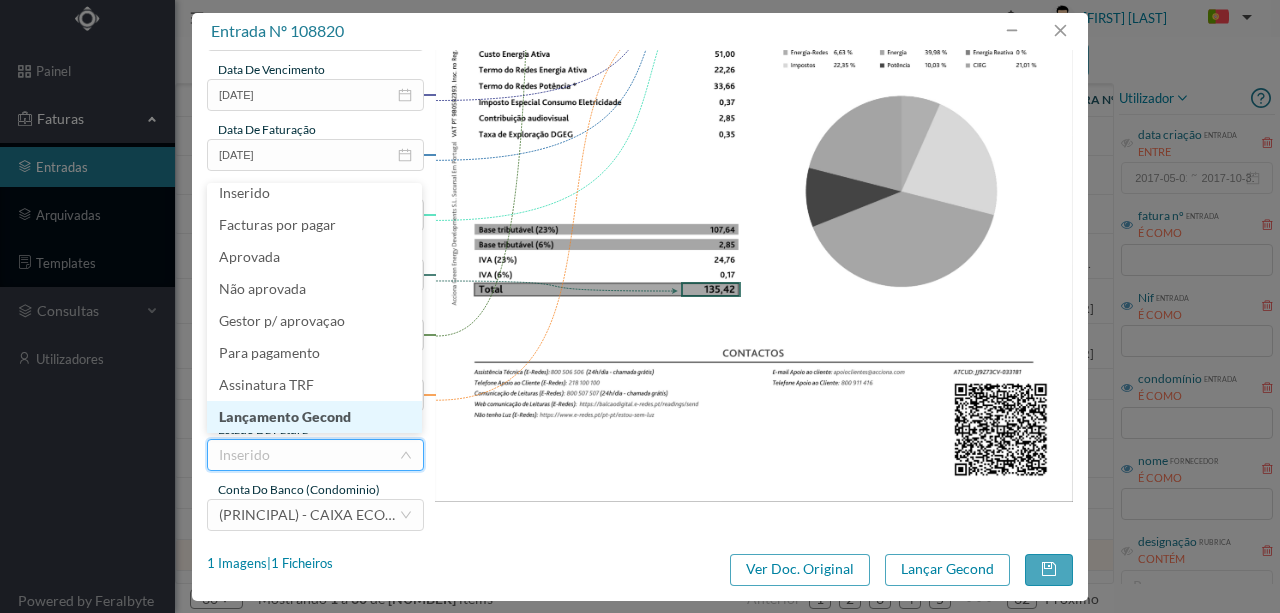 click on "Lançamento Gecond" at bounding box center (314, 417) 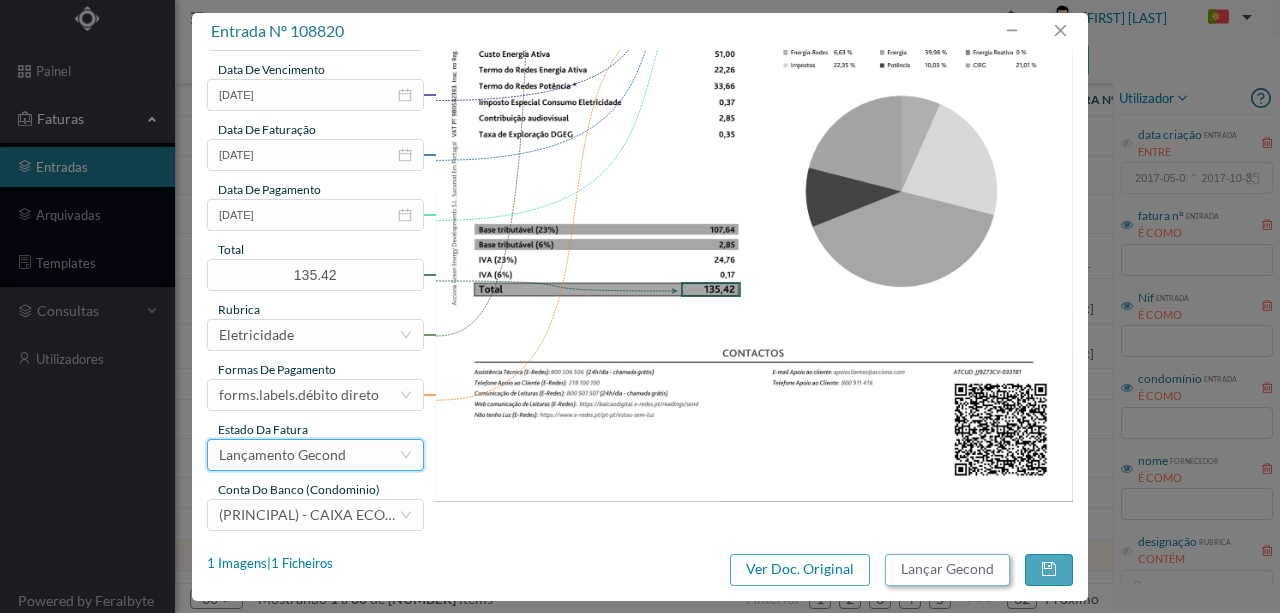 click on "Lançar Gecond" at bounding box center [947, 570] 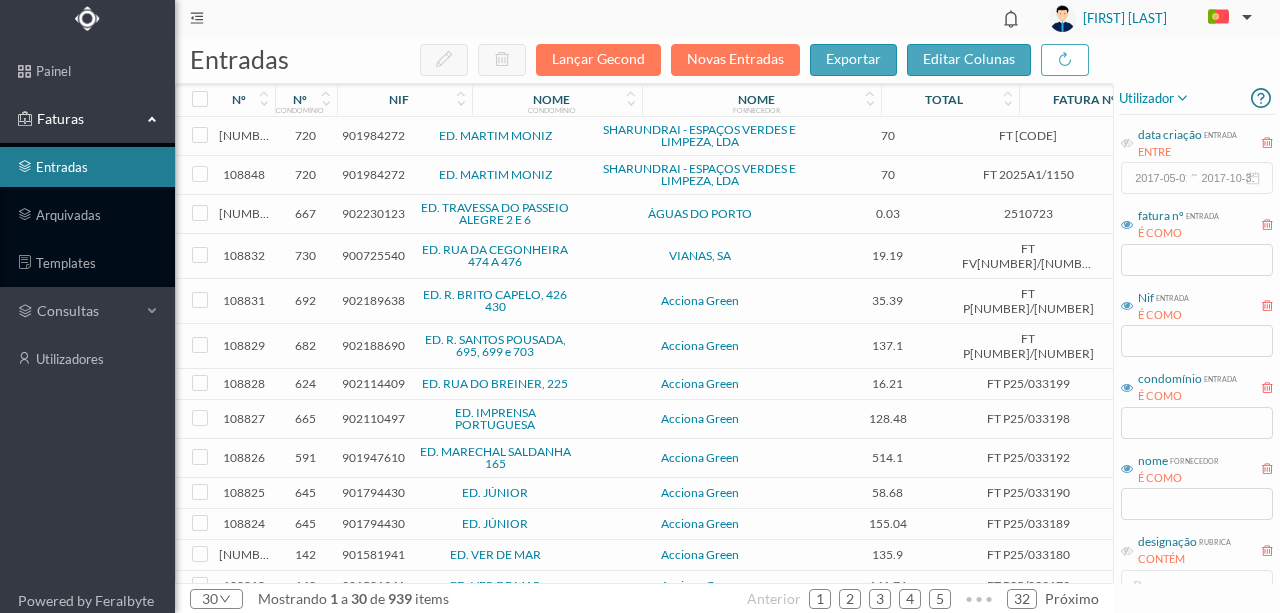 click on "901581941" at bounding box center [373, 554] 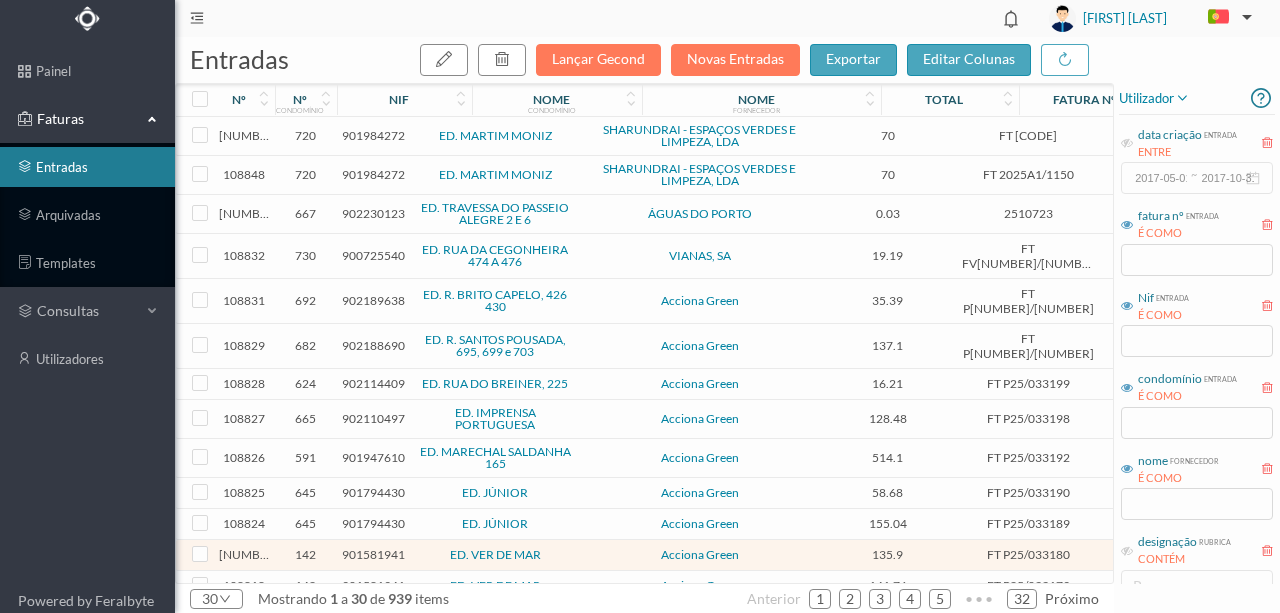 click on "901581941" at bounding box center (373, 554) 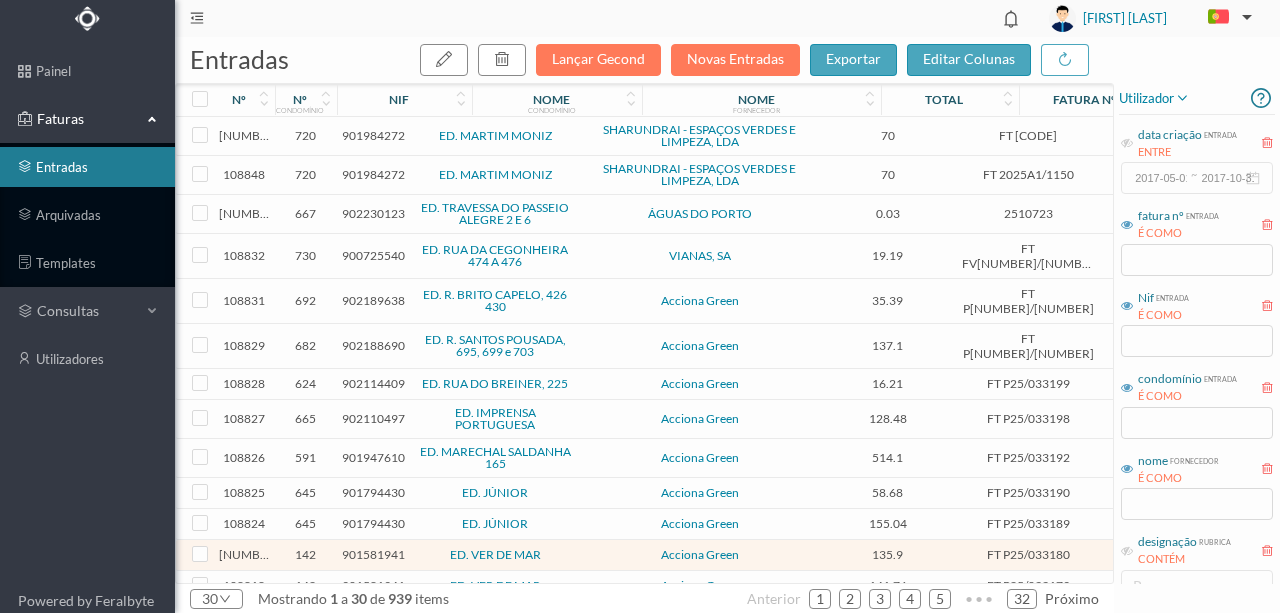click on "901581941" at bounding box center [373, 554] 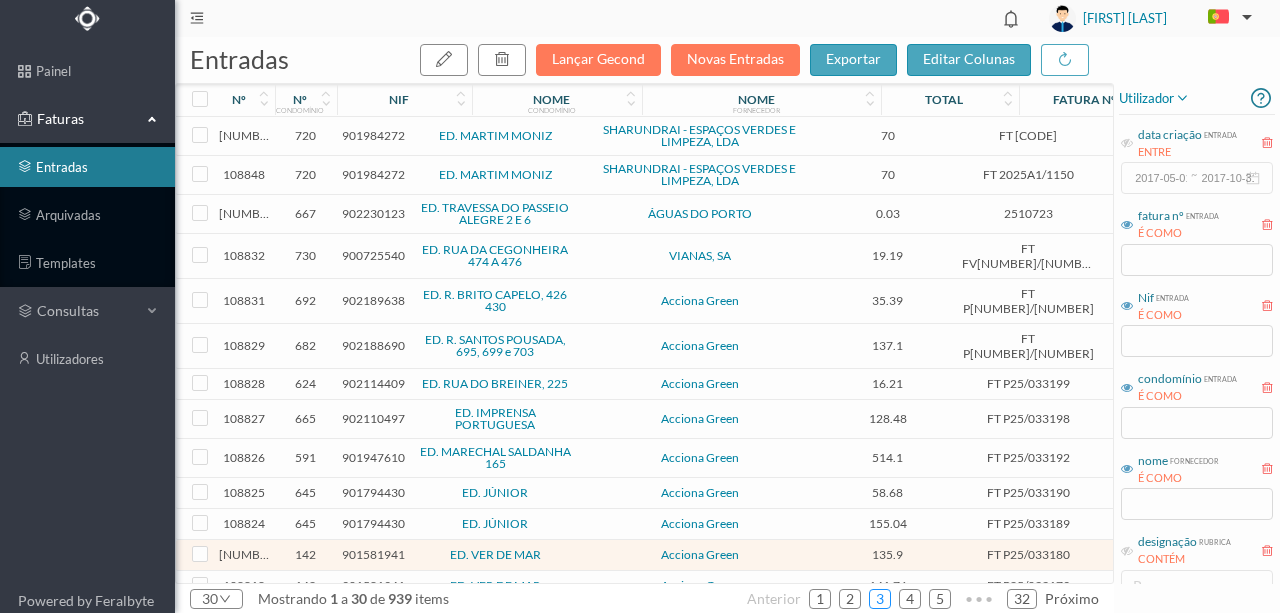 click on "3" at bounding box center (880, 599) 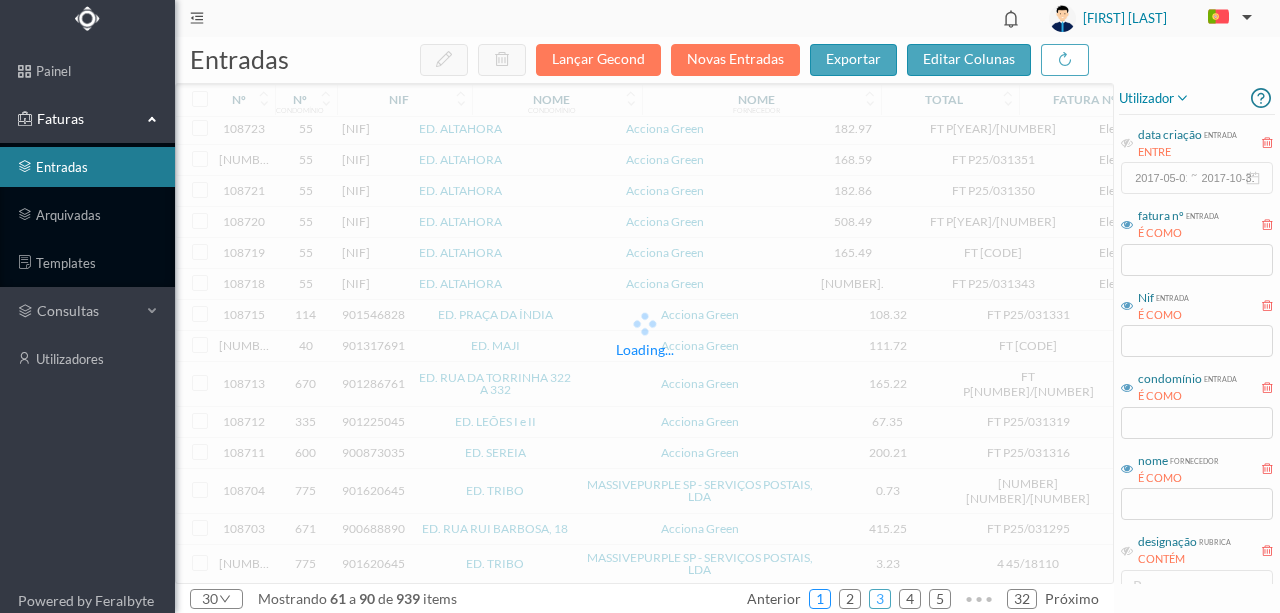 scroll, scrollTop: 523, scrollLeft: 0, axis: vertical 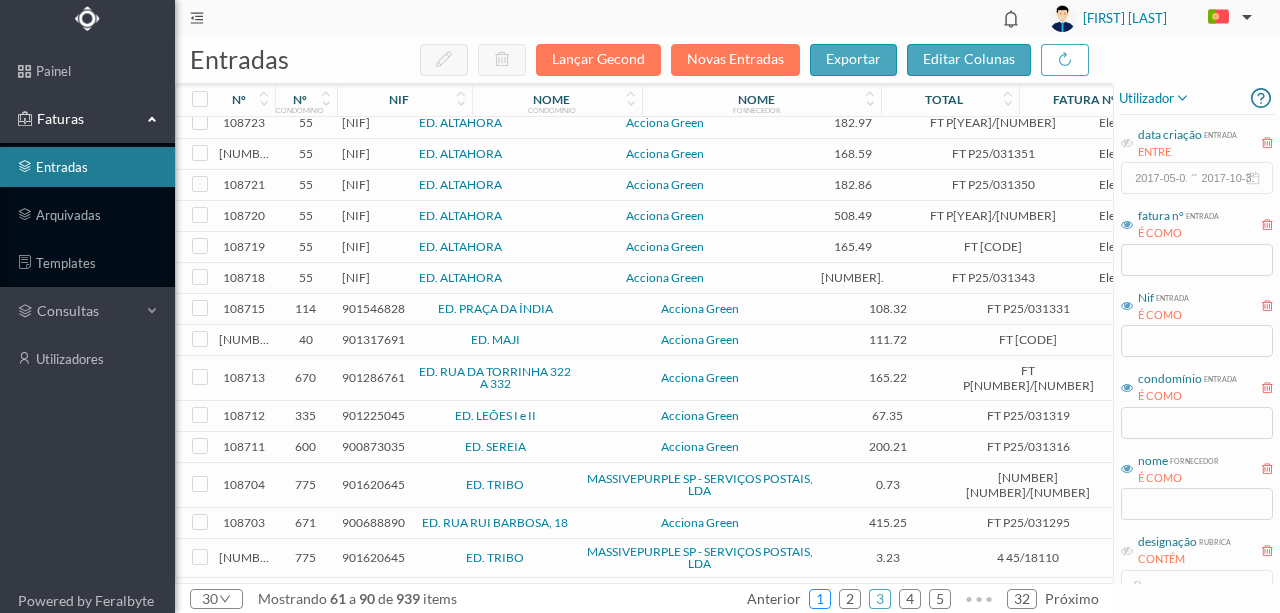 click on "1" at bounding box center [820, 599] 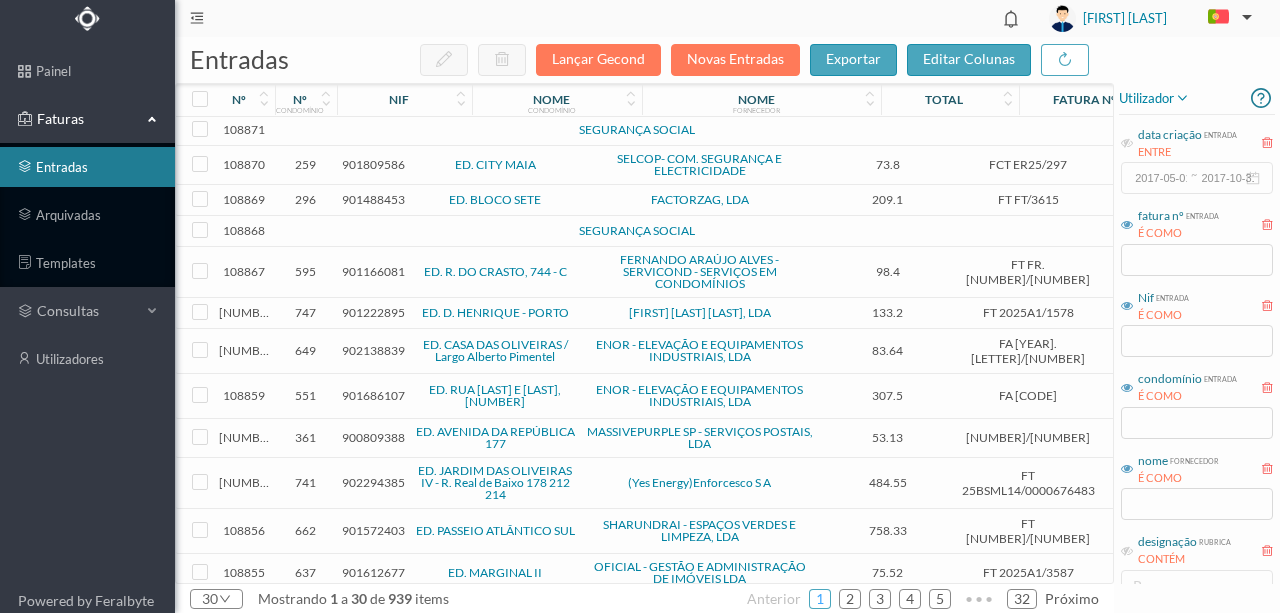 scroll, scrollTop: 0, scrollLeft: 0, axis: both 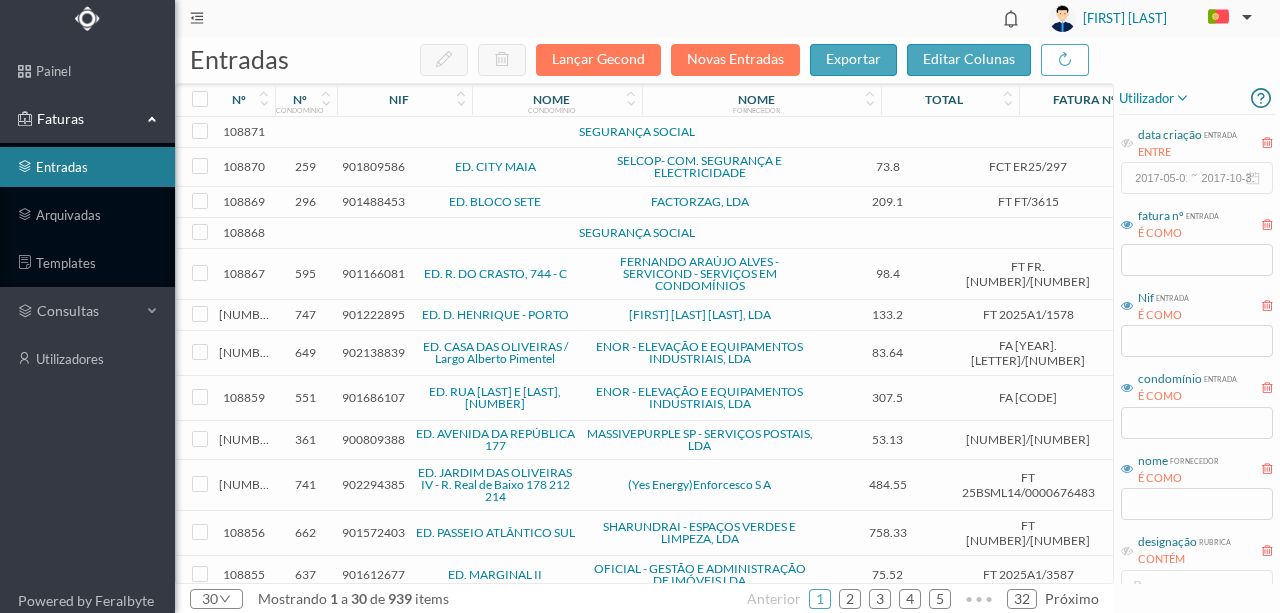 click at bounding box center (432, 132) 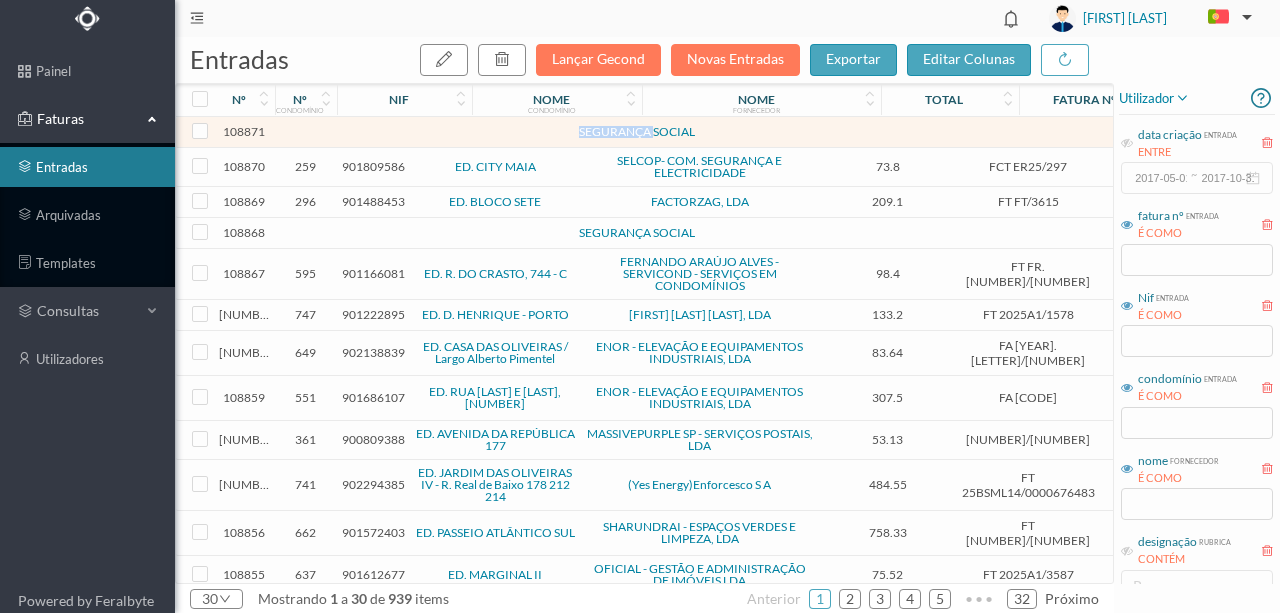 click at bounding box center [432, 132] 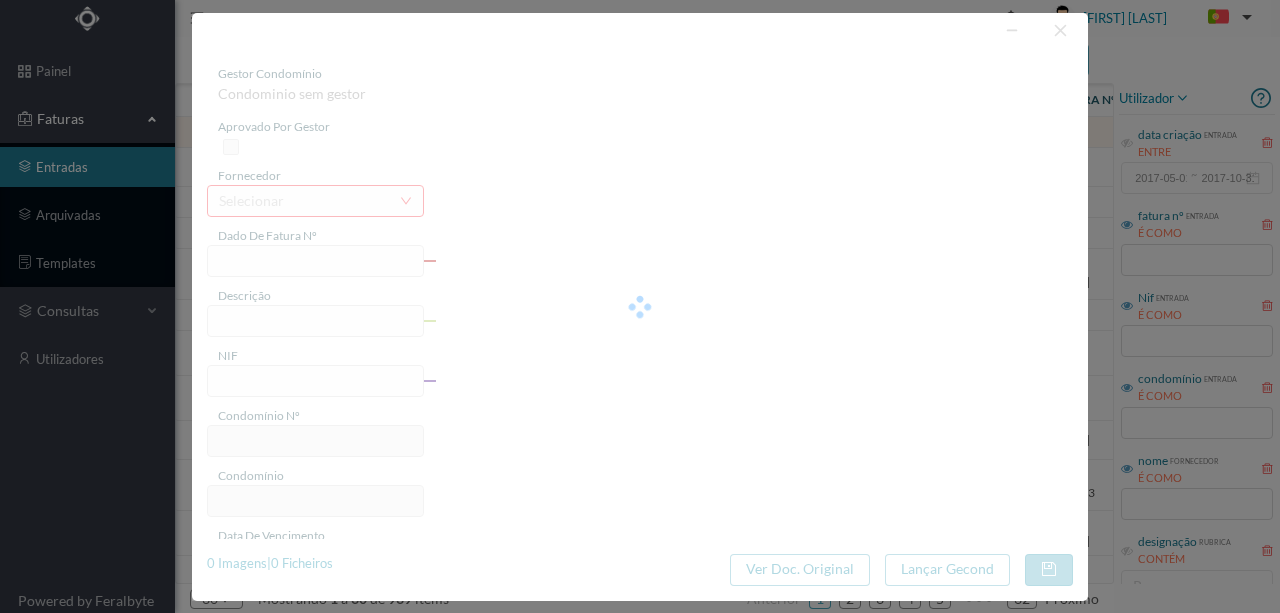 type on "0" 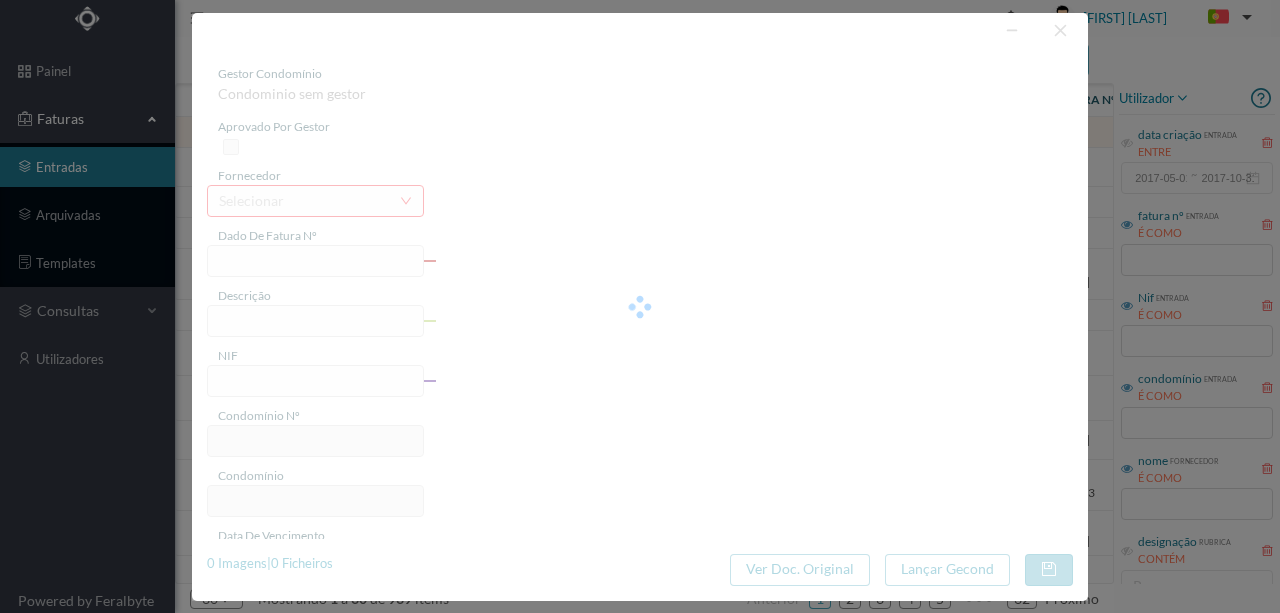 type on "Invalid date" 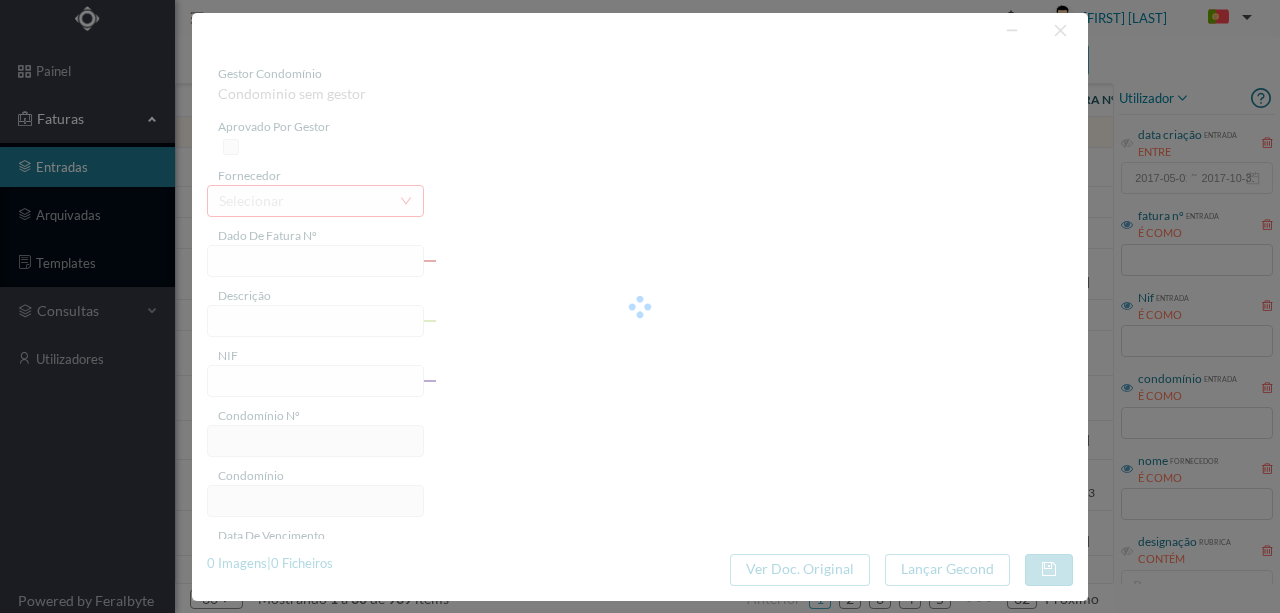 type on "Invalid date" 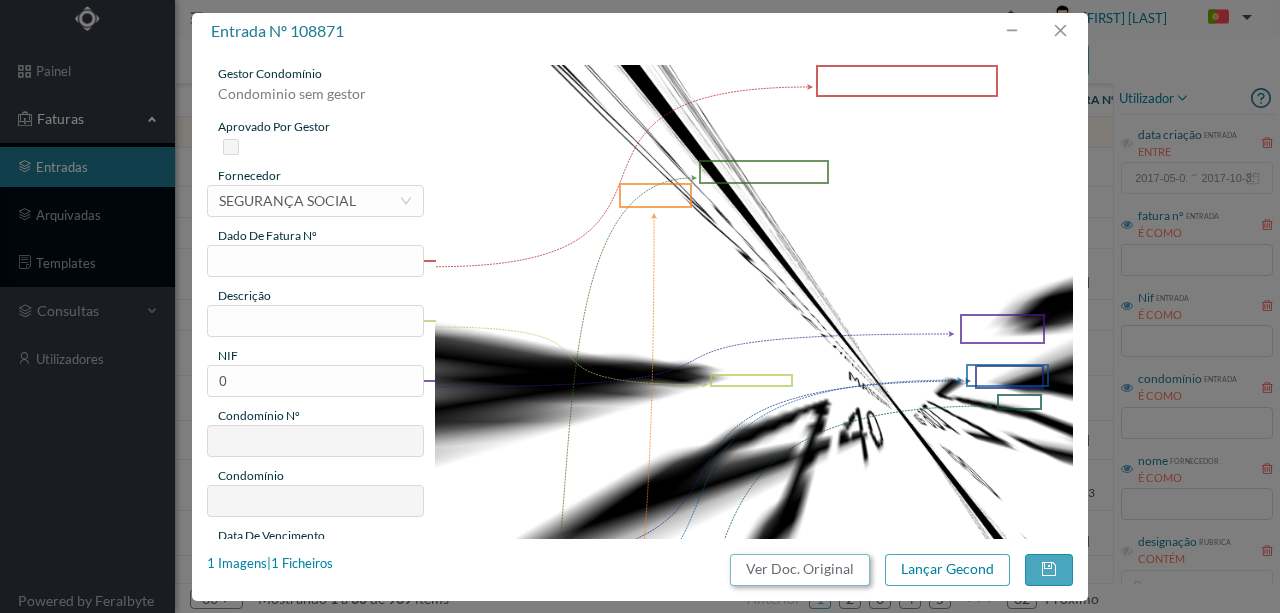 drag, startPoint x: 797, startPoint y: 568, endPoint x: 745, endPoint y: 89, distance: 481.81427 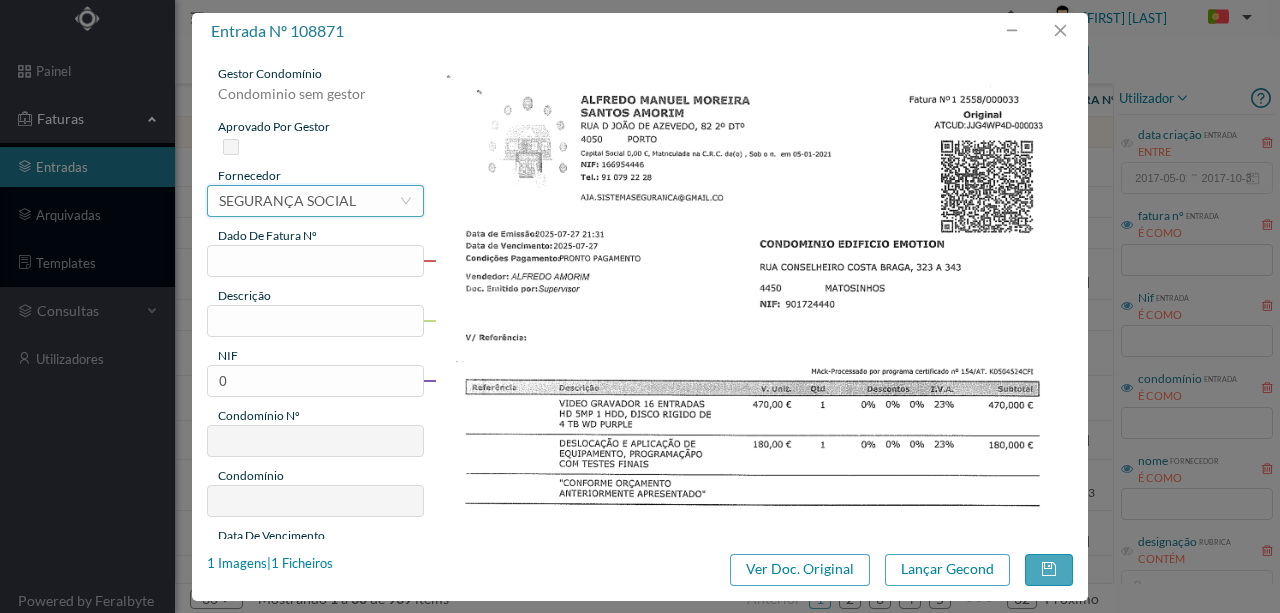 click on "SEGURANÇA SOCIAL" at bounding box center (287, 201) 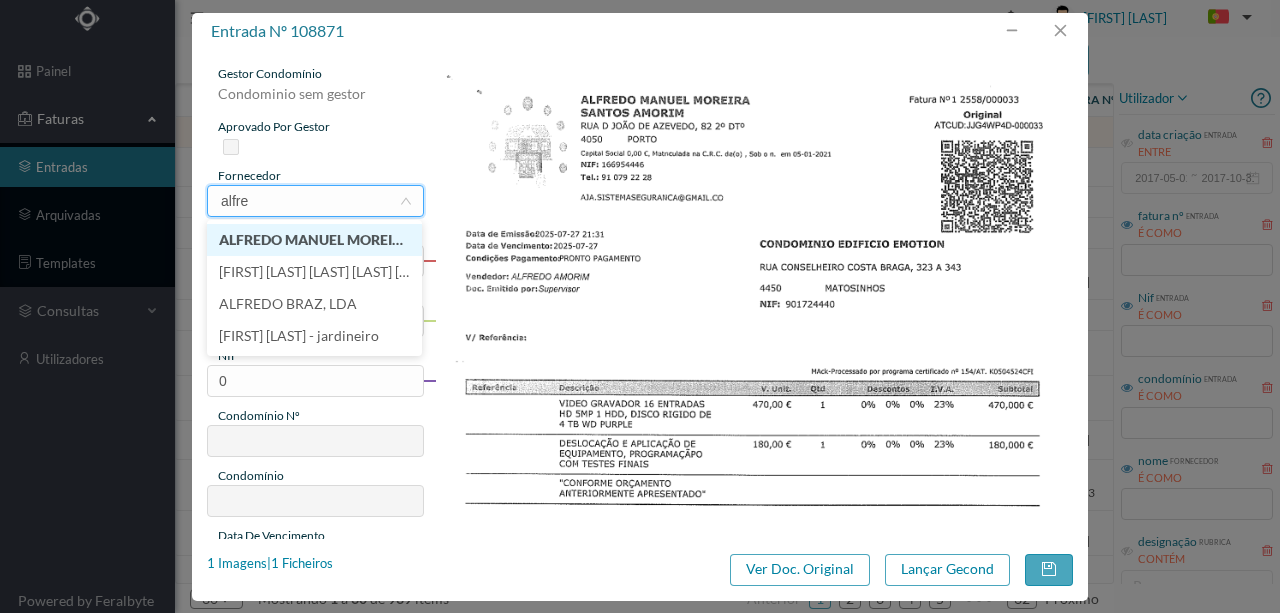 scroll, scrollTop: 0, scrollLeft: 0, axis: both 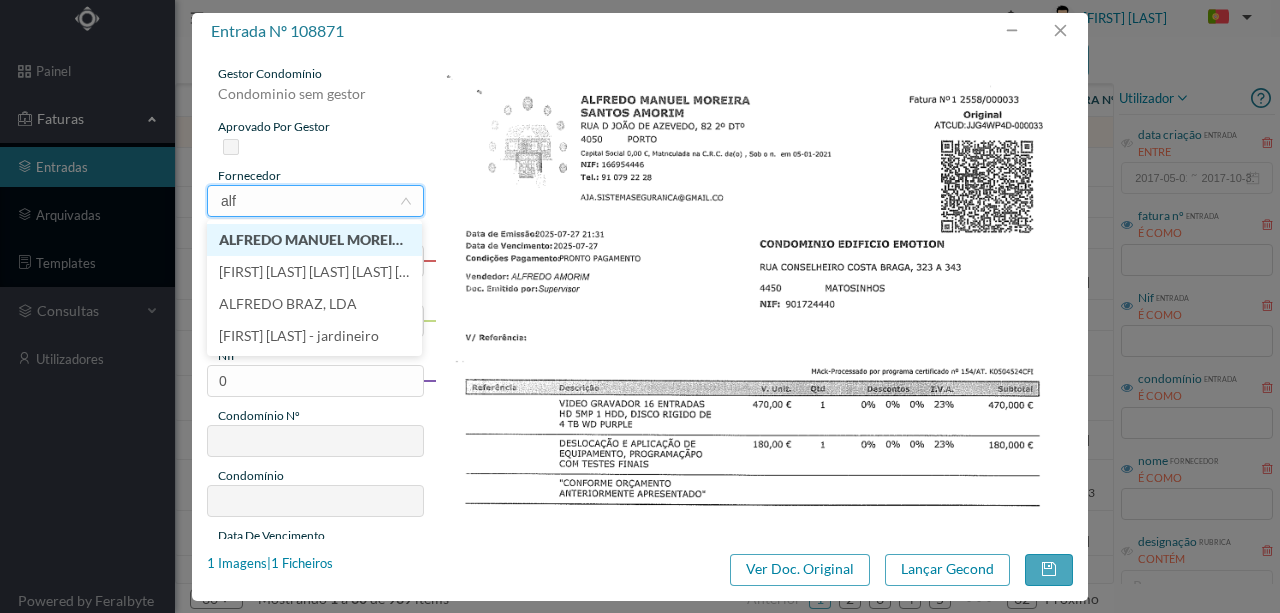 type on "alfredo" 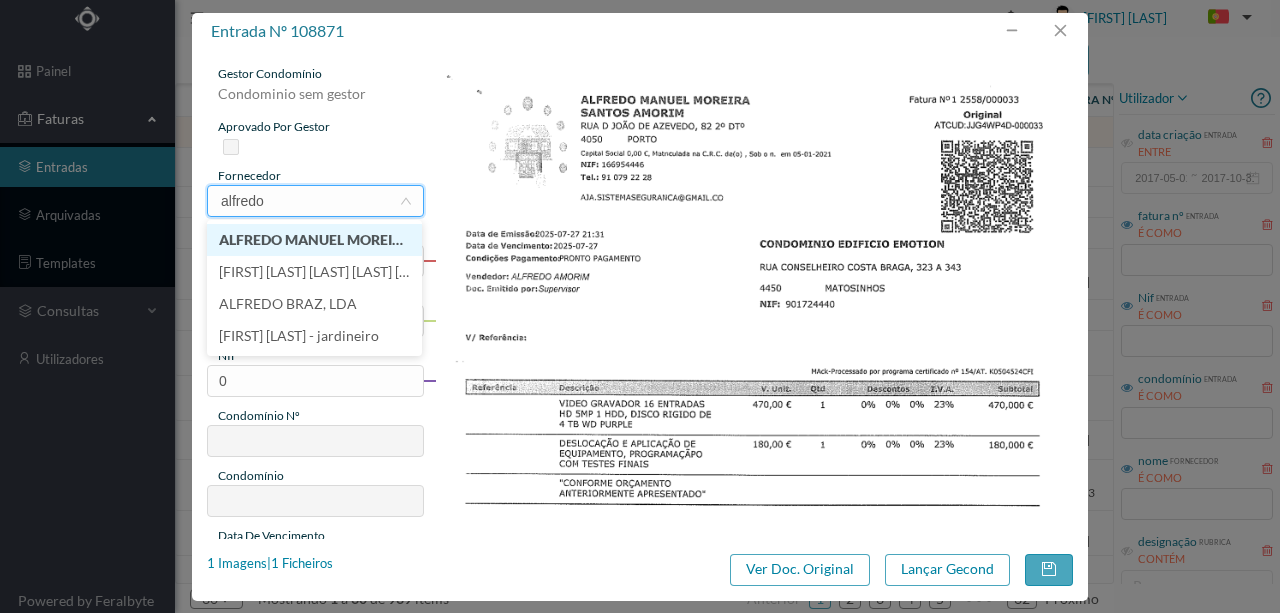 click on "ALFREDO MANUEL MOREIRA SANTOS AMORIM" at bounding box center (314, 240) 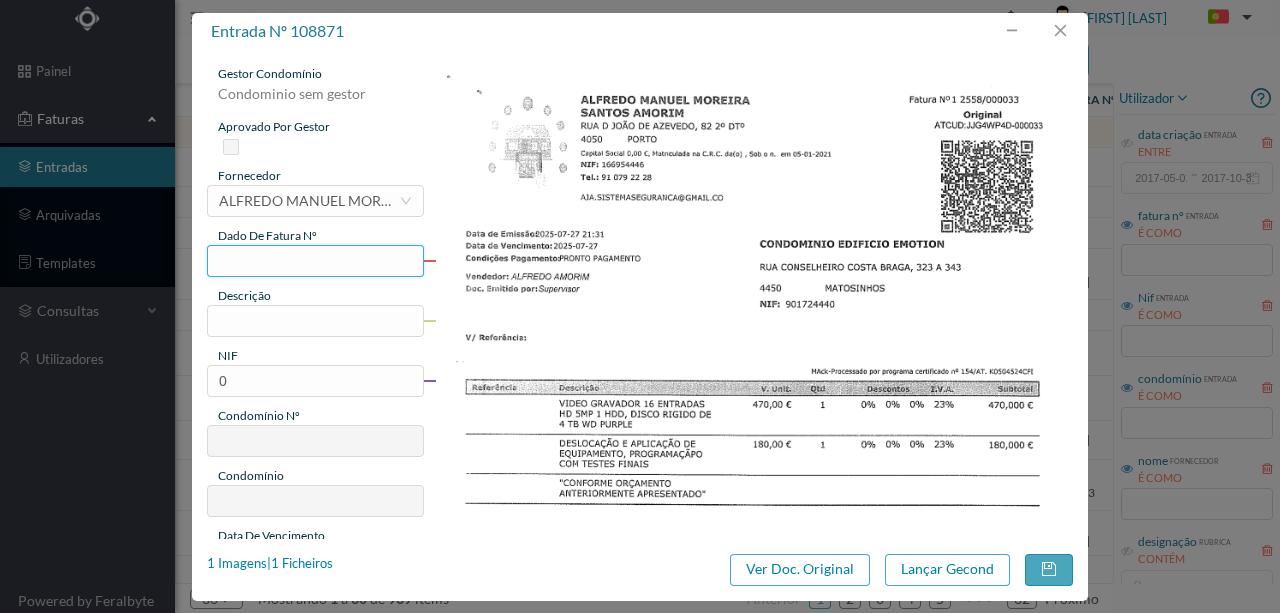 click at bounding box center [315, 261] 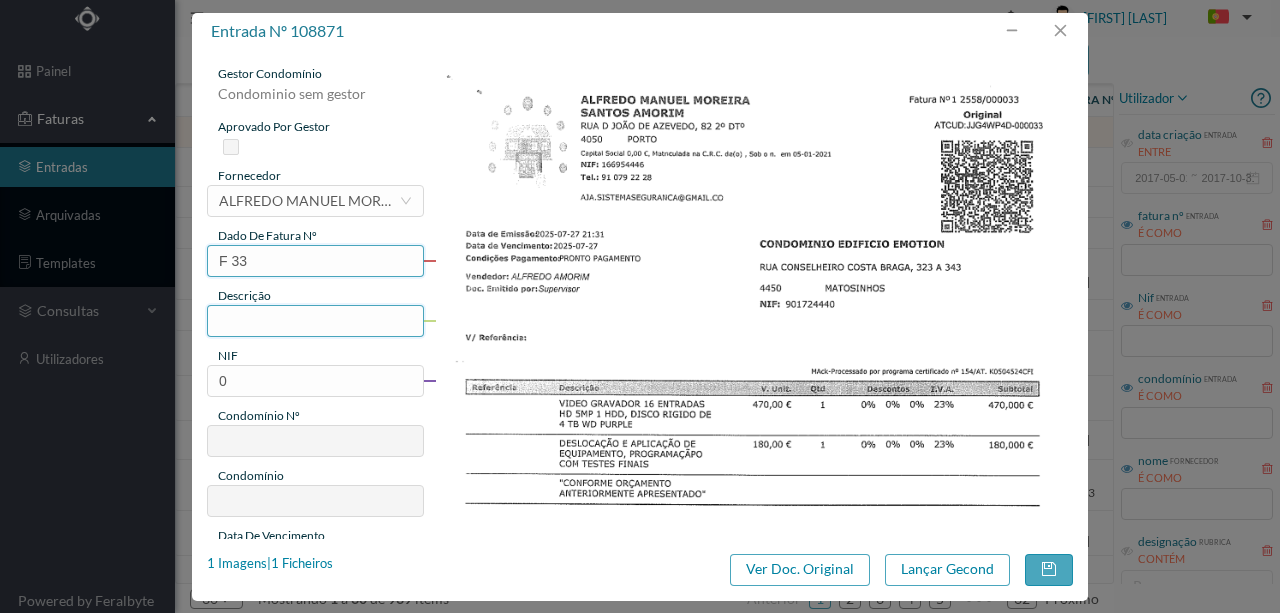 type on "F 33" 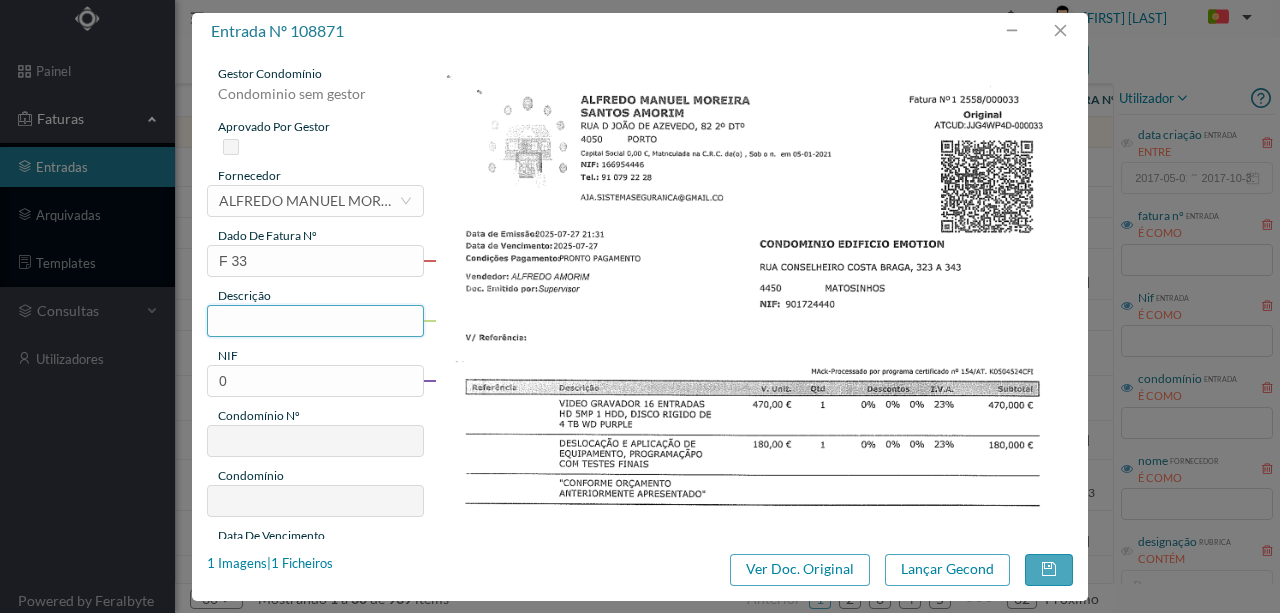 click at bounding box center (315, 321) 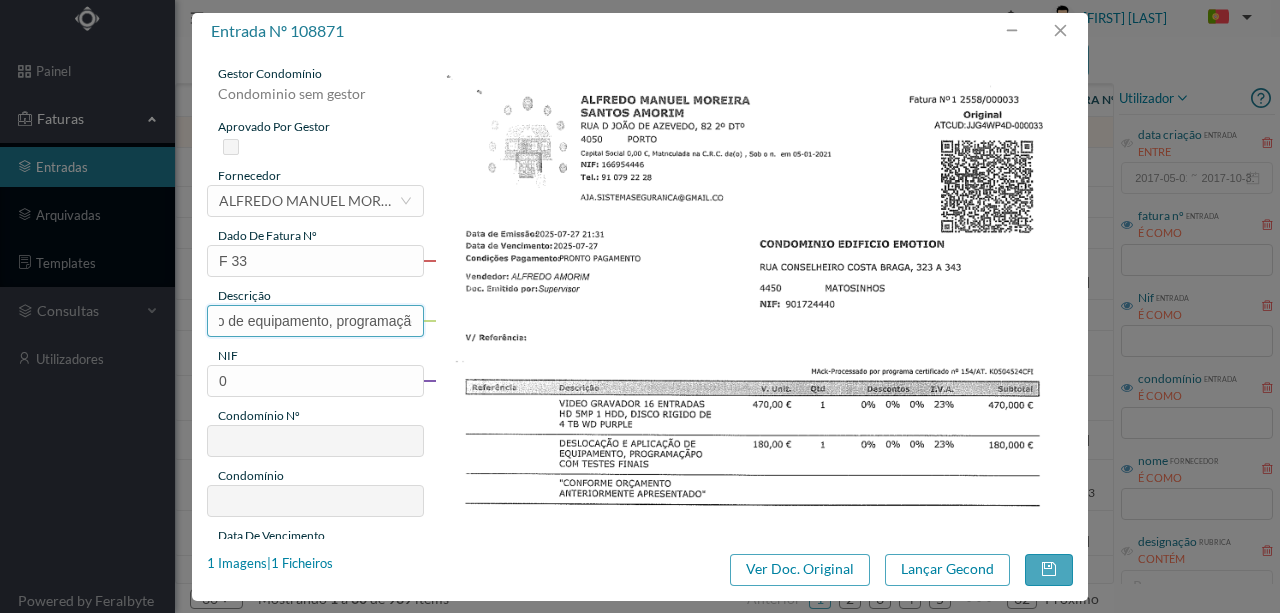 scroll, scrollTop: 0, scrollLeft: 345, axis: horizontal 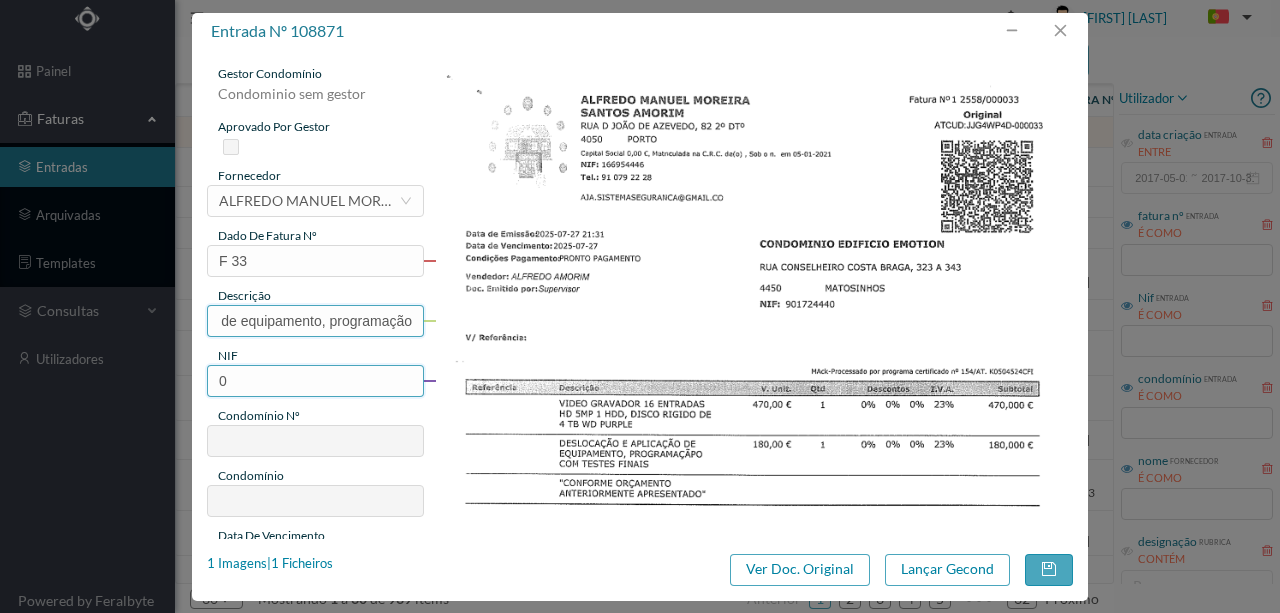 type on "1 video gravador 16 entradas - Deslocação e aplicação de equipamento, programação" 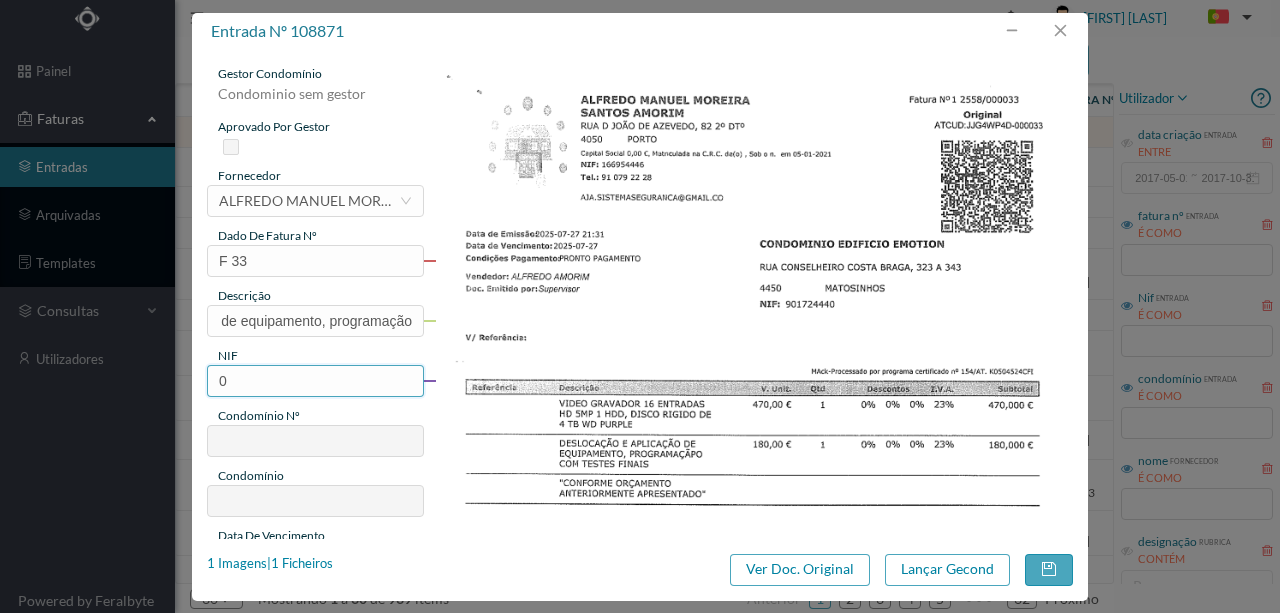 scroll, scrollTop: 0, scrollLeft: 0, axis: both 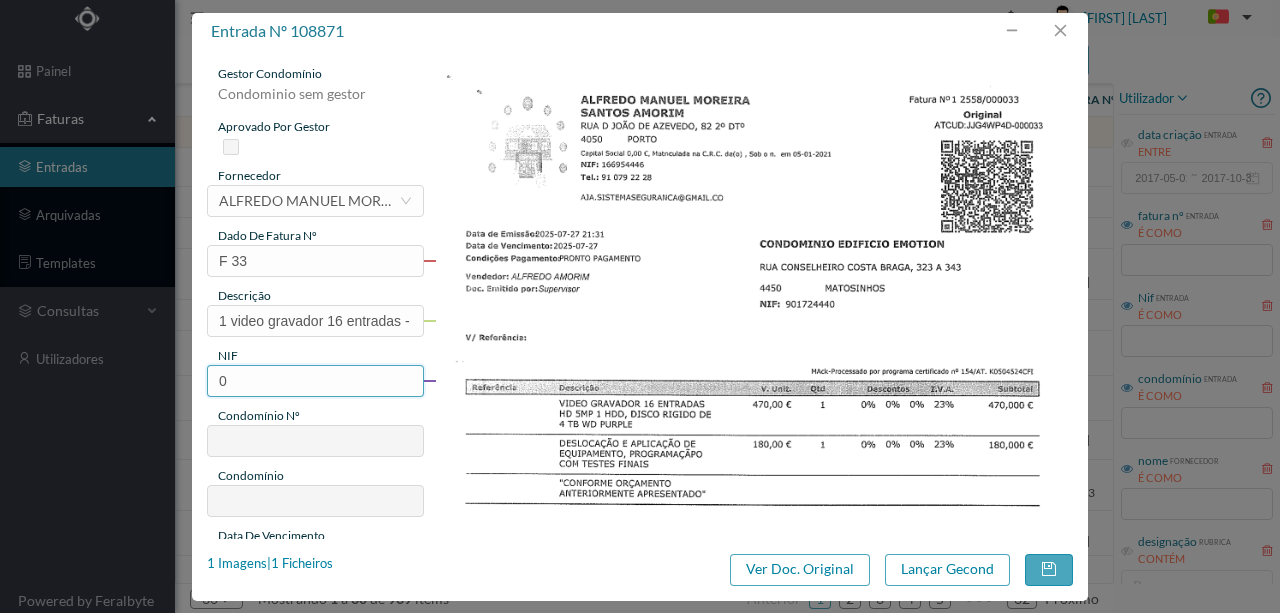 drag, startPoint x: 240, startPoint y: 372, endPoint x: 195, endPoint y: 388, distance: 47.759815 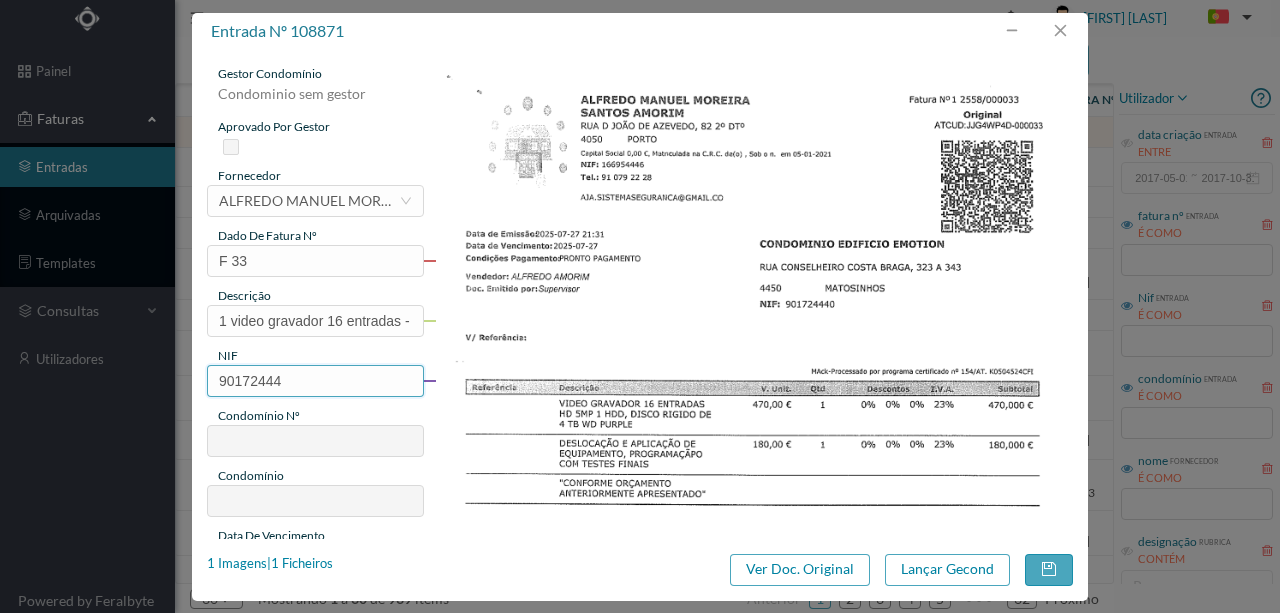 type on "901724440" 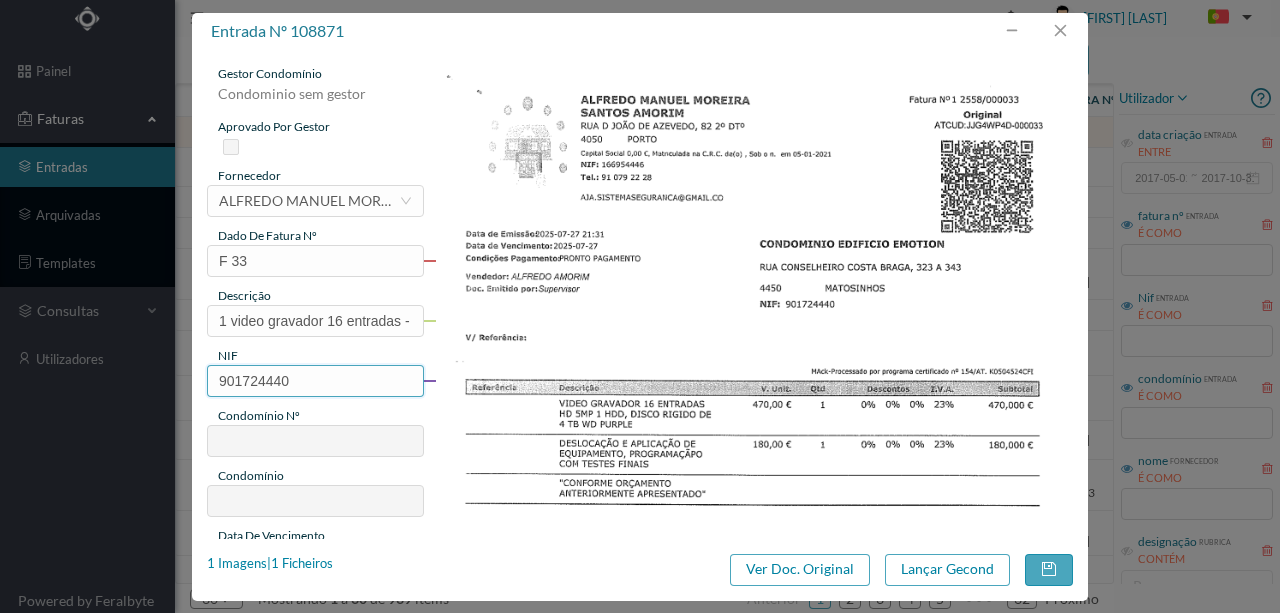 type on "217" 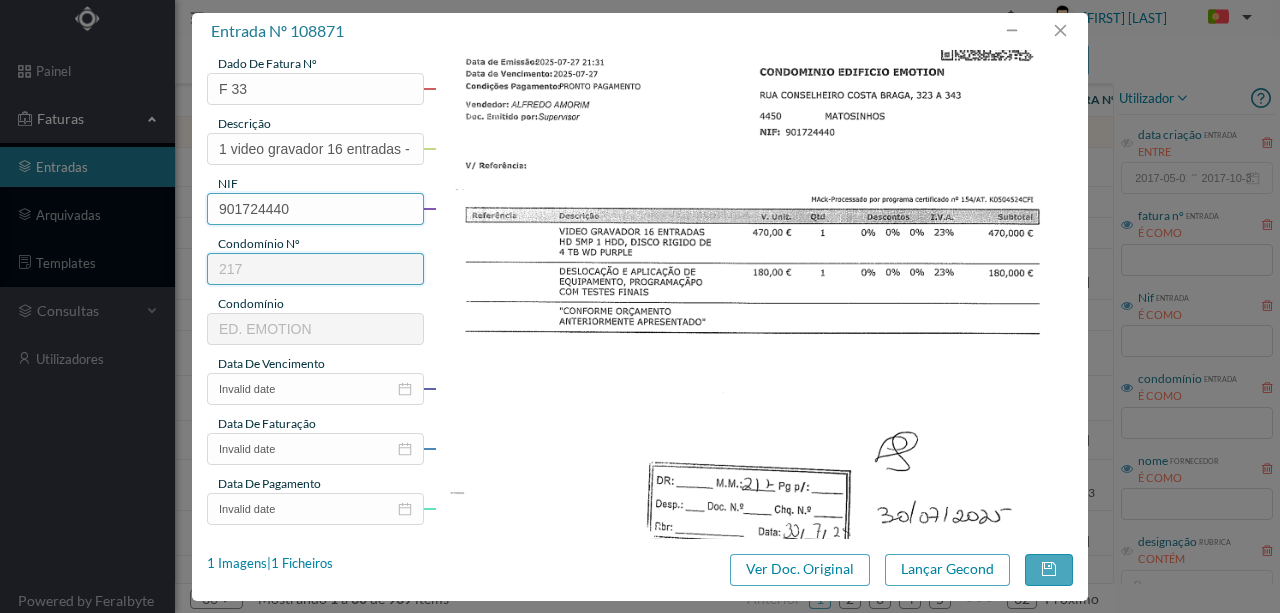 scroll, scrollTop: 200, scrollLeft: 0, axis: vertical 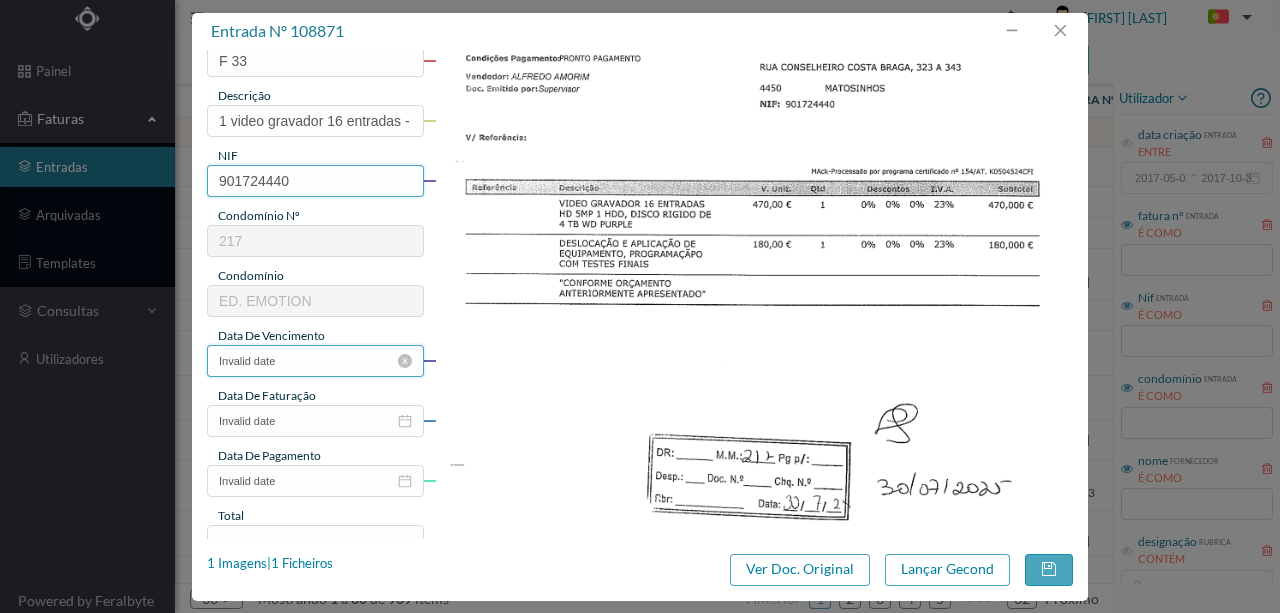 type on "901724440" 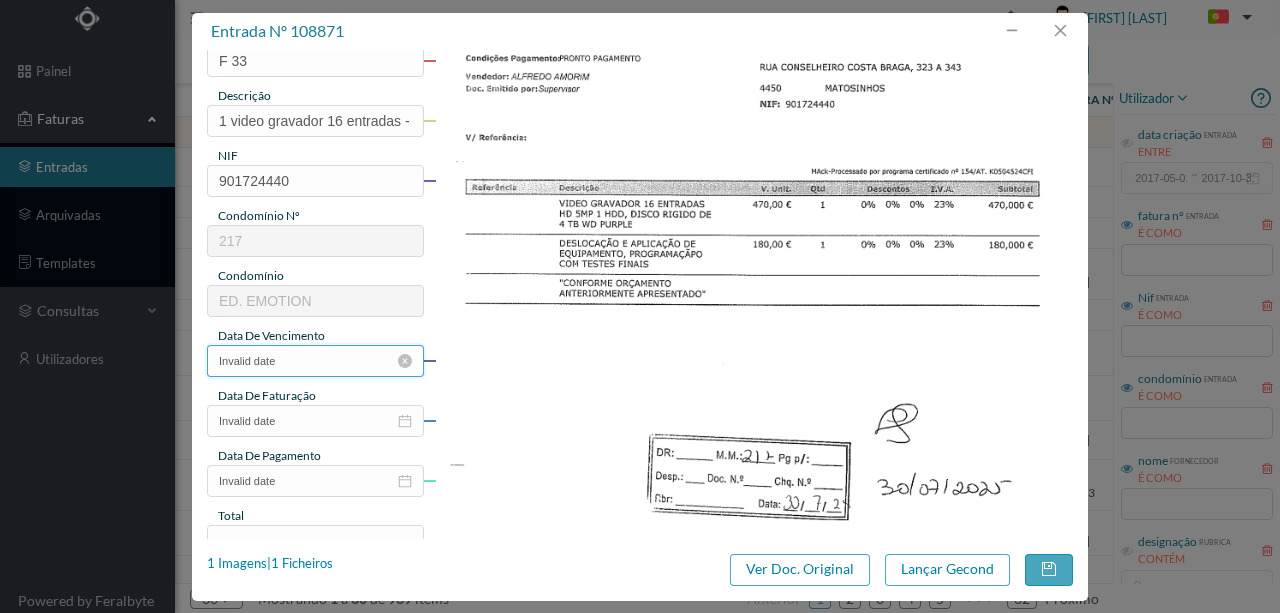 click on "Invalid date" at bounding box center (315, 361) 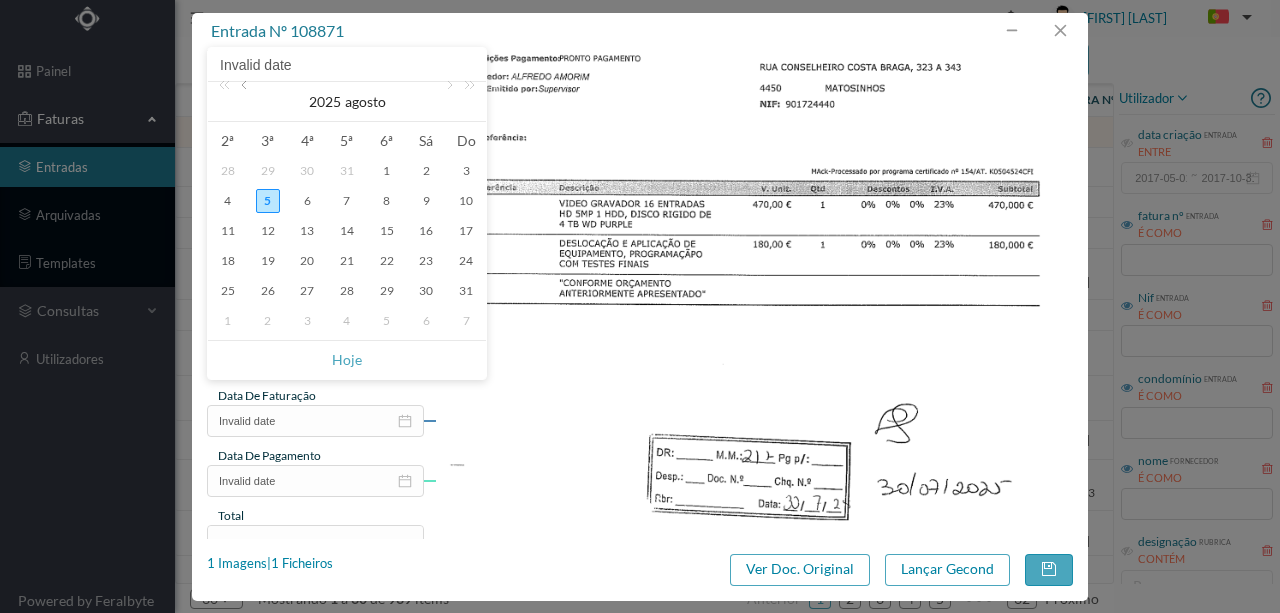 click at bounding box center [246, 102] 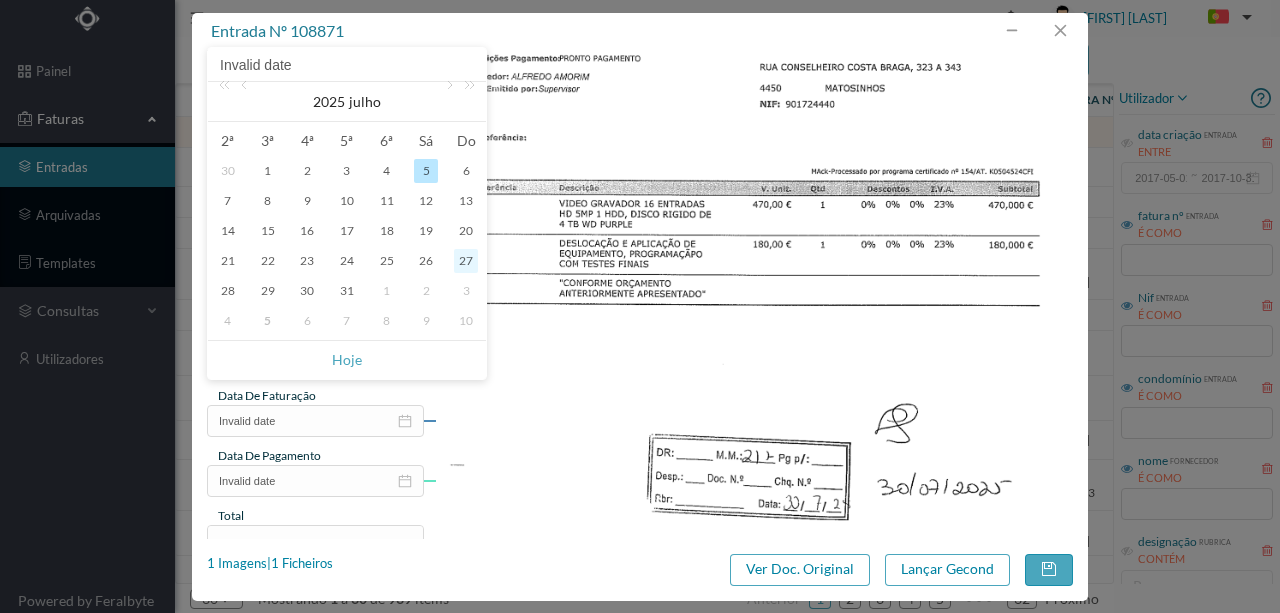 click on "27" at bounding box center [466, 261] 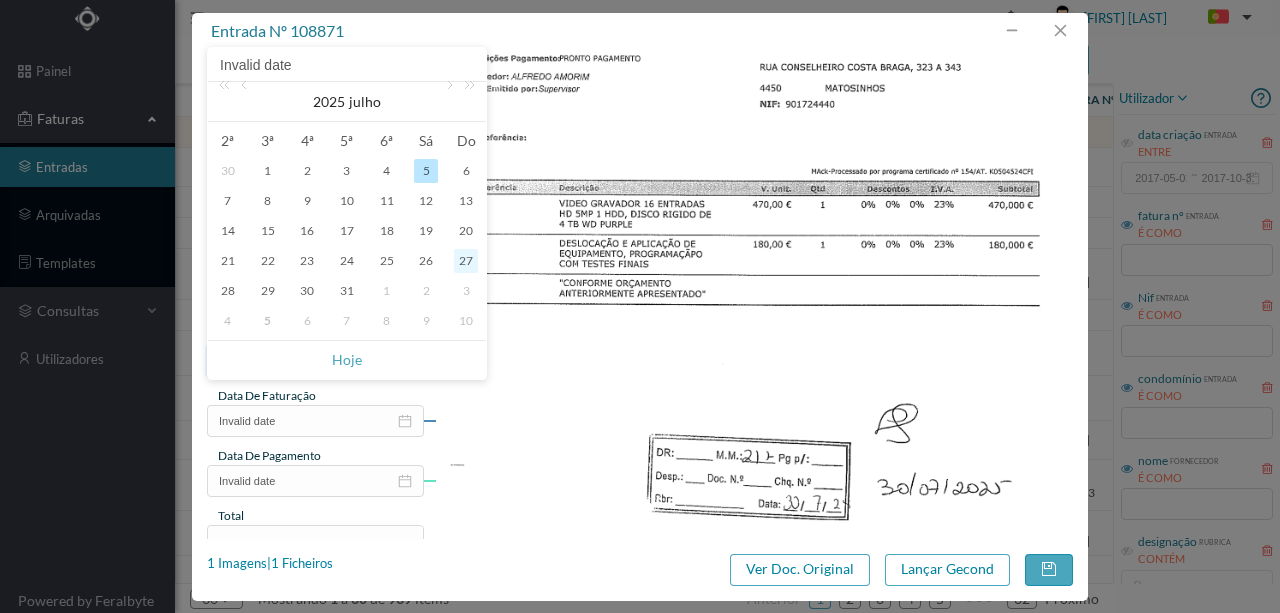 type on "2025-07-27" 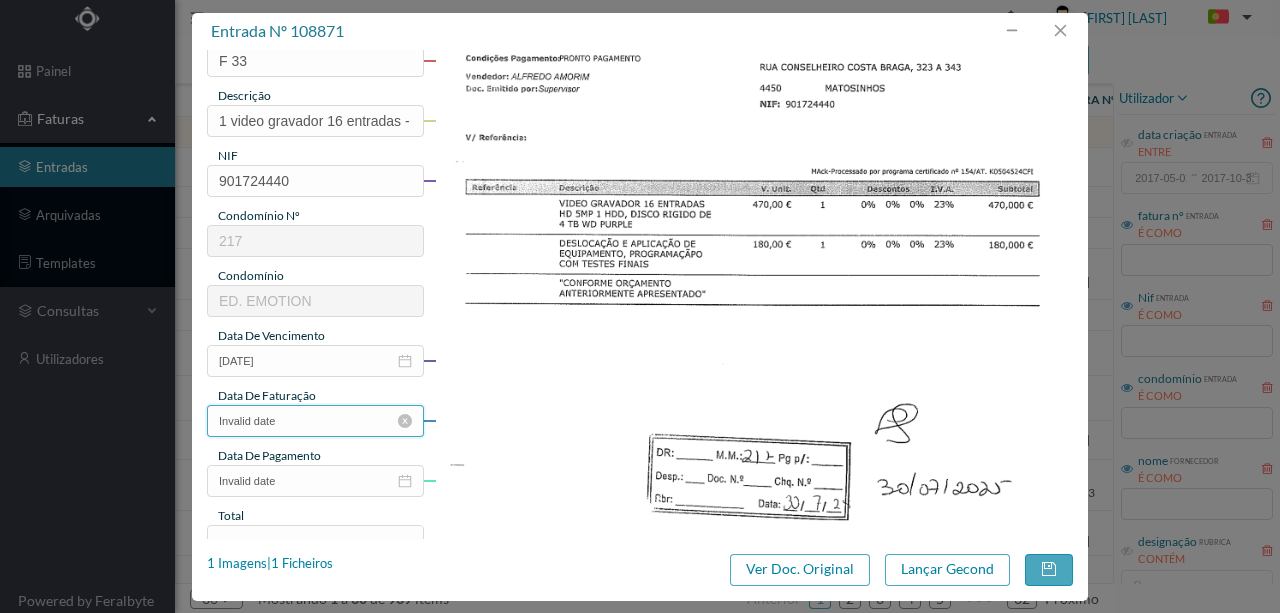 click on "Invalid date" at bounding box center (315, 421) 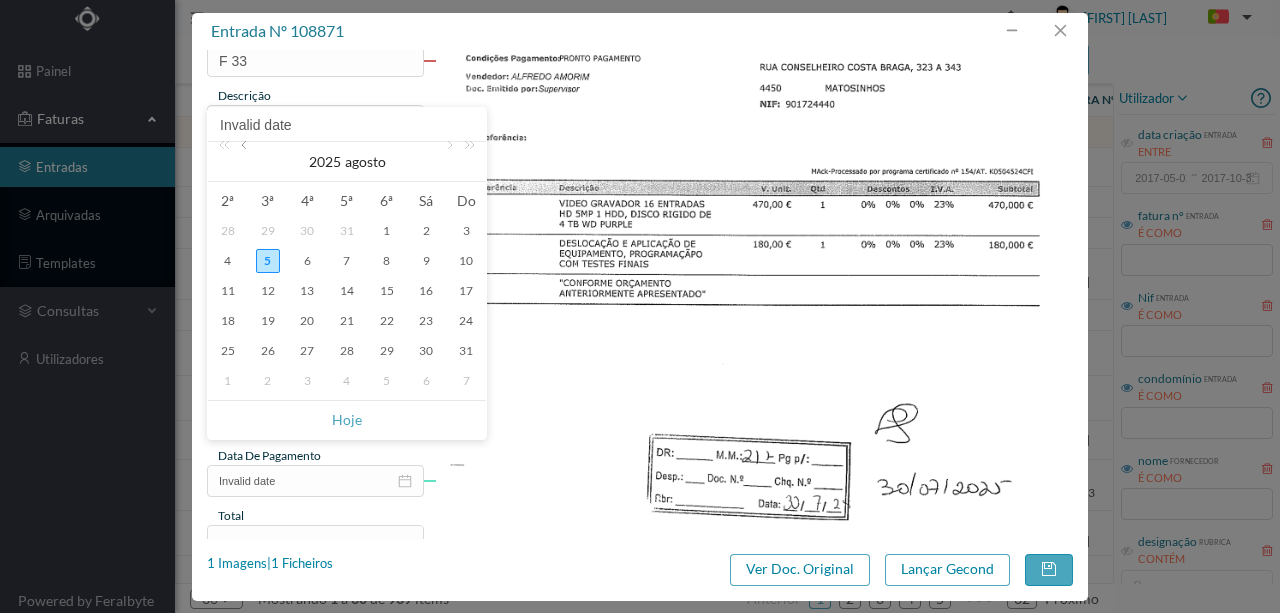 click at bounding box center (246, 162) 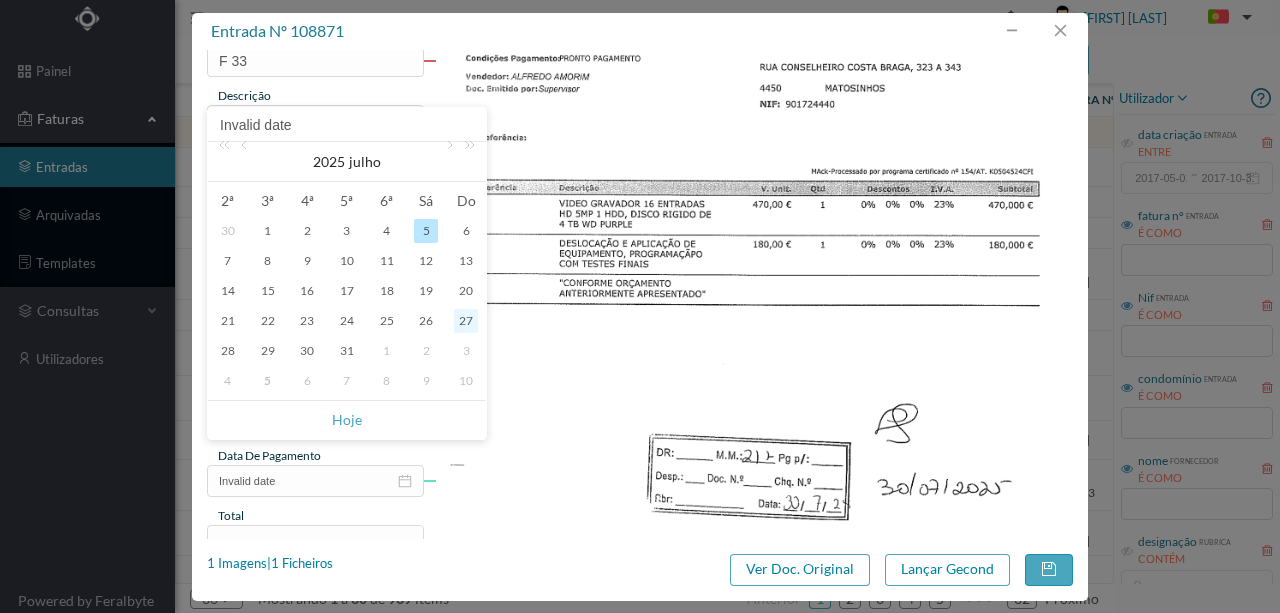 click on "27" at bounding box center (466, 321) 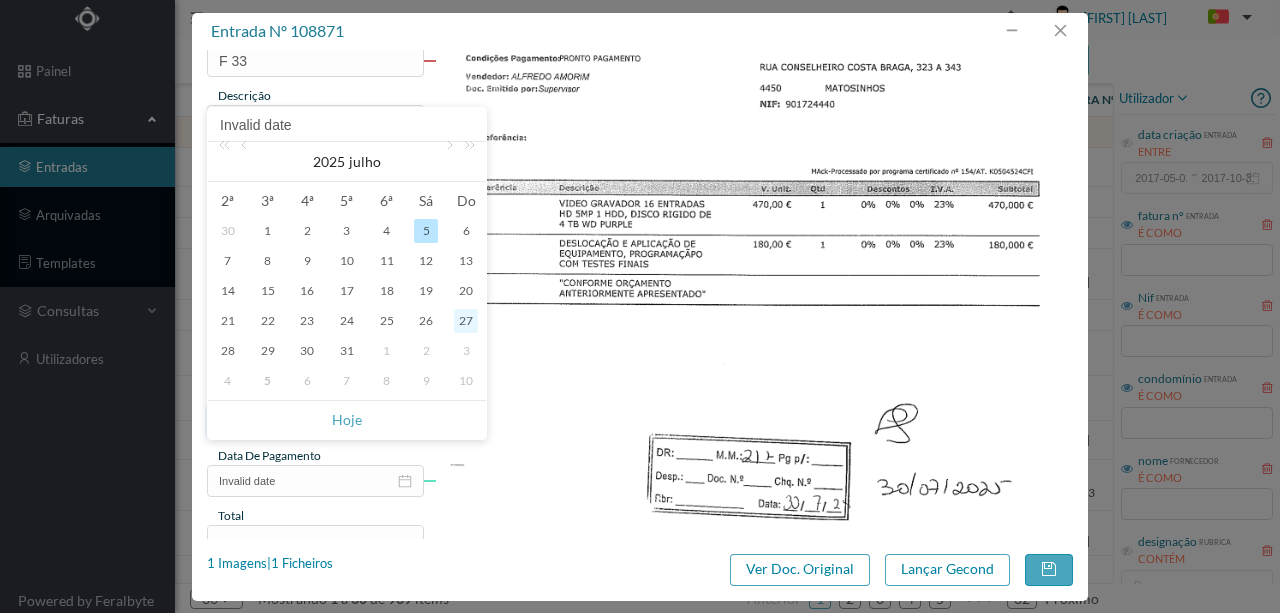 type on "2025-07-27" 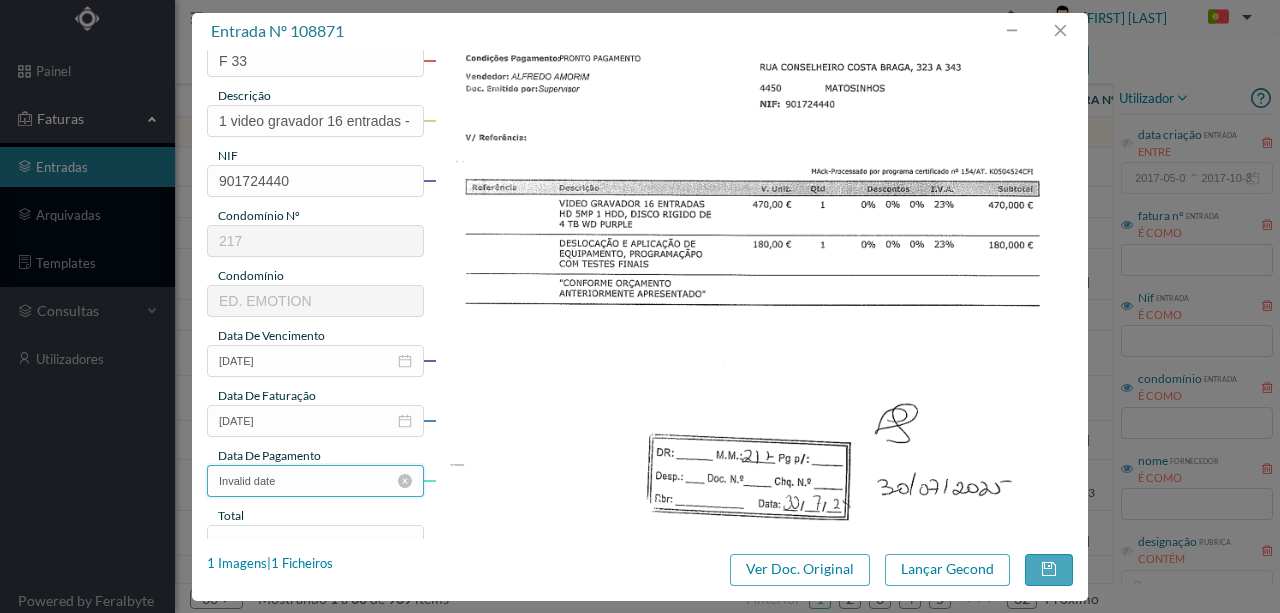 click on "Invalid date" at bounding box center (315, 481) 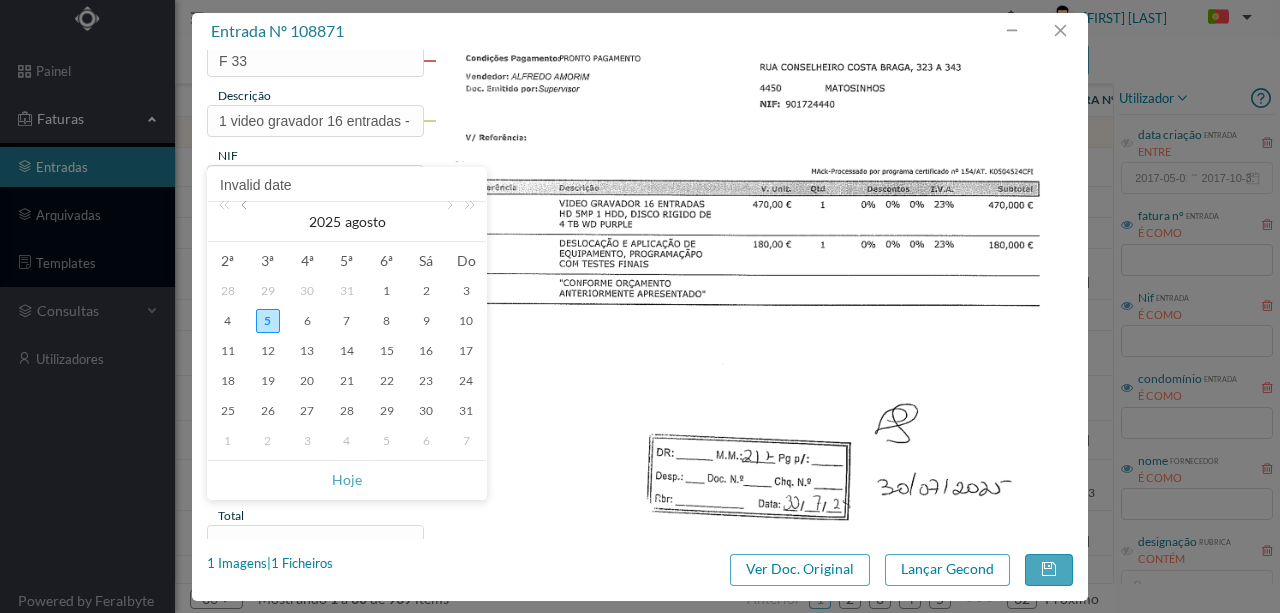 click at bounding box center (246, 222) 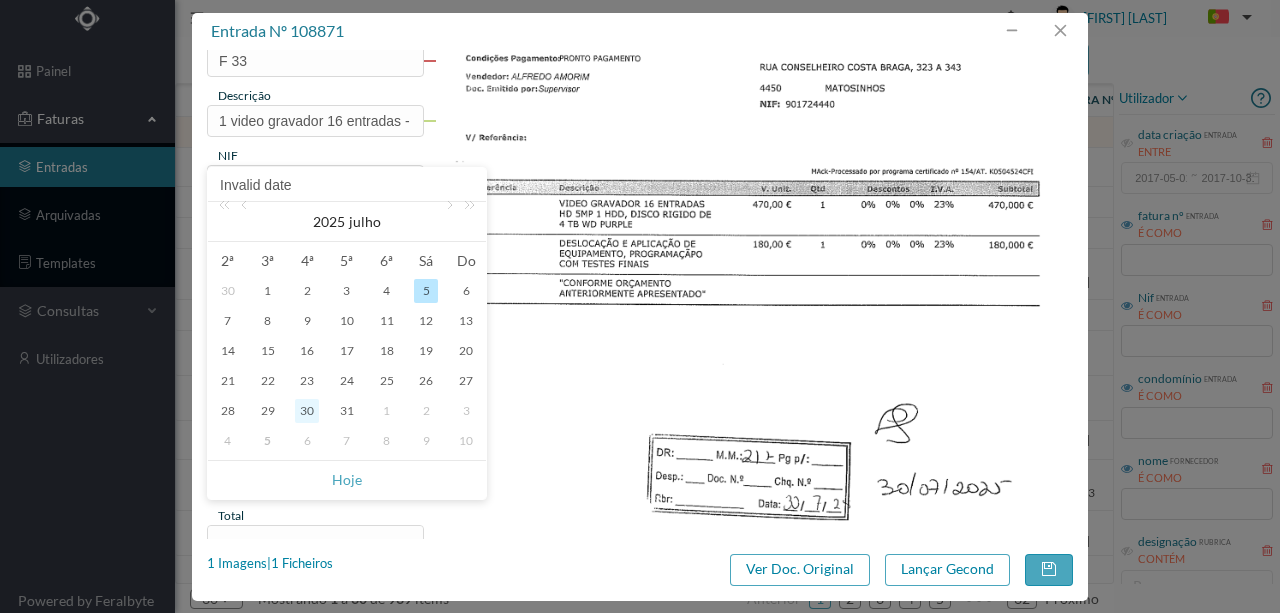 click on "30" at bounding box center [307, 411] 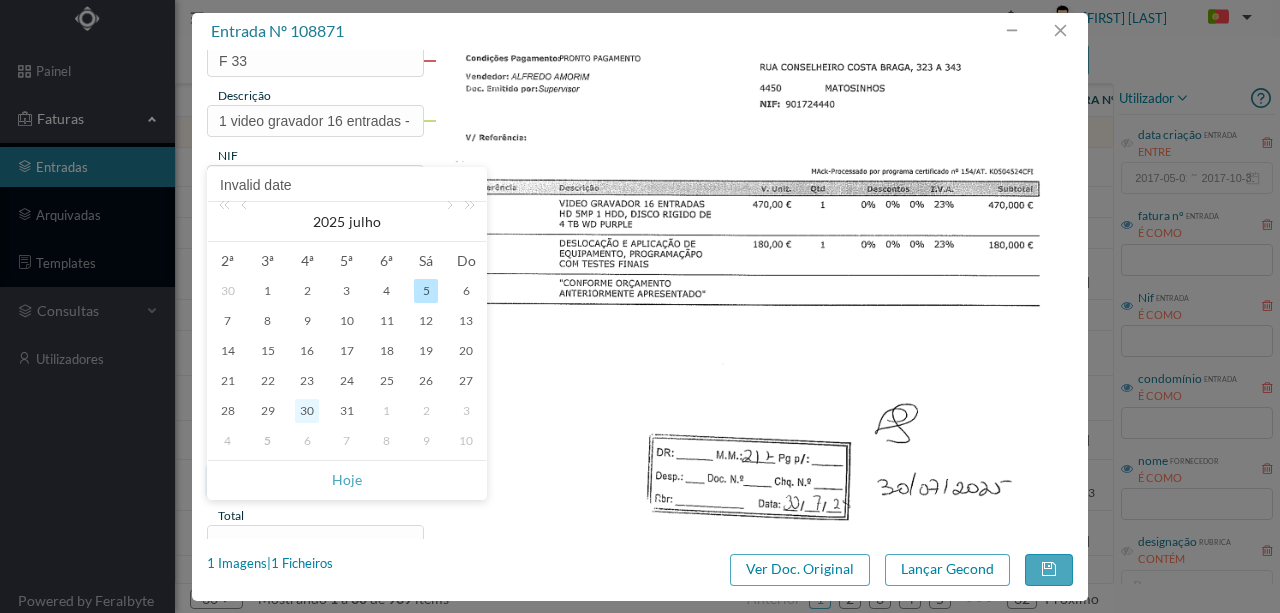 type on "2025-07-30" 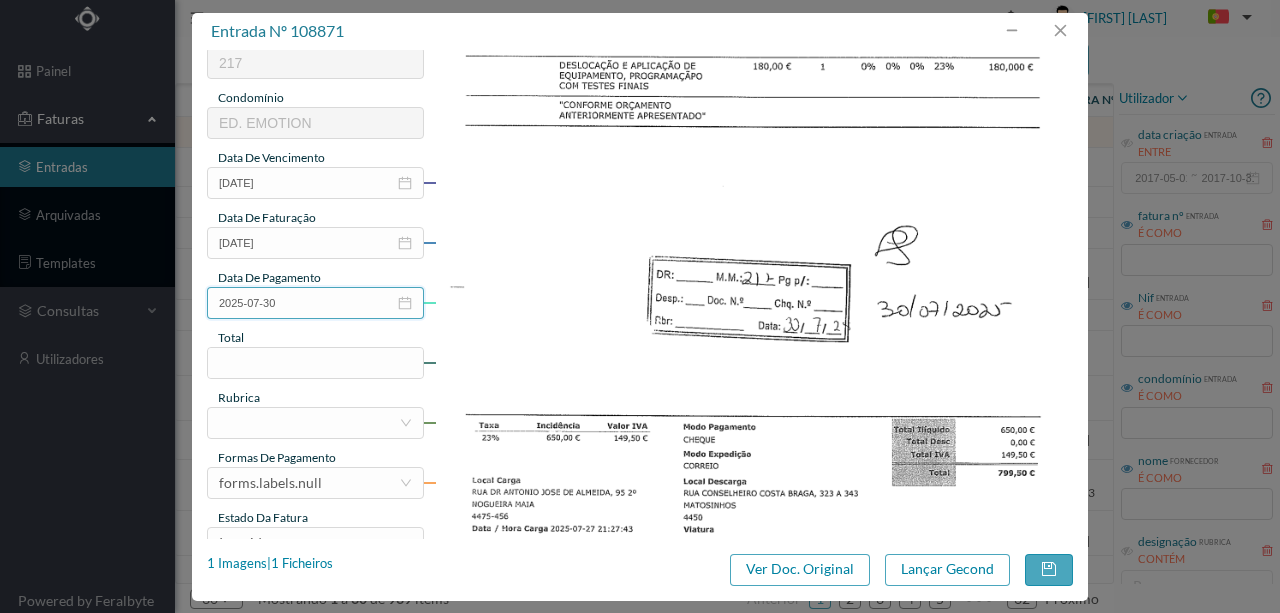 scroll, scrollTop: 466, scrollLeft: 0, axis: vertical 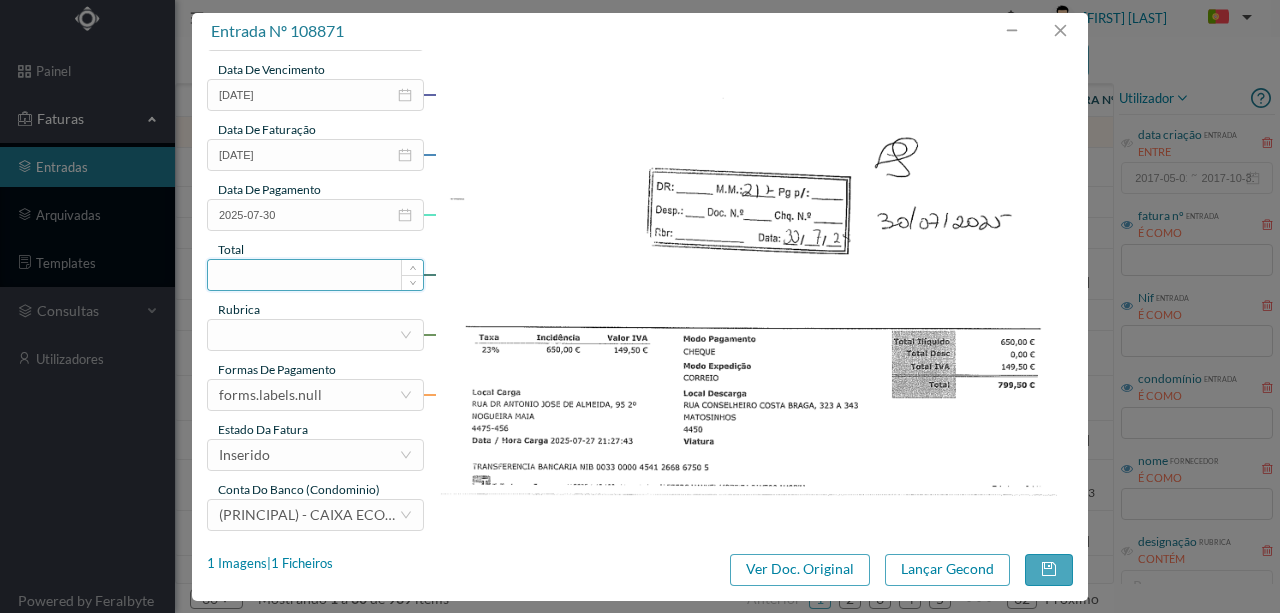 click at bounding box center [315, 275] 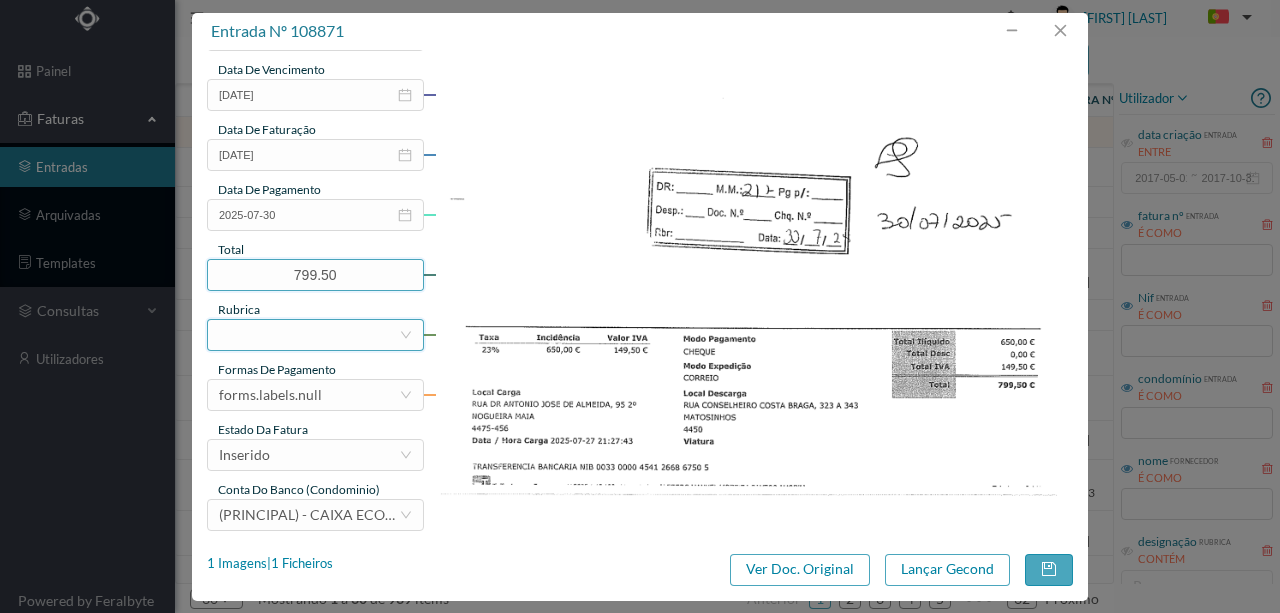 type on "799.50" 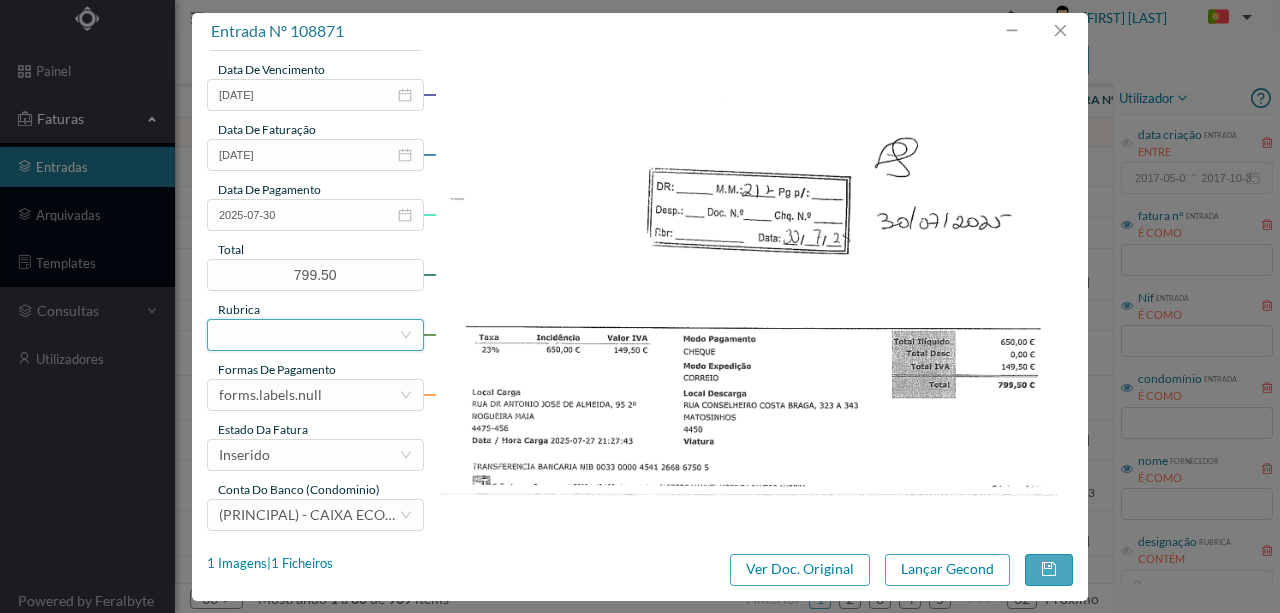drag, startPoint x: 233, startPoint y: 336, endPoint x: 374, endPoint y: 299, distance: 145.7738 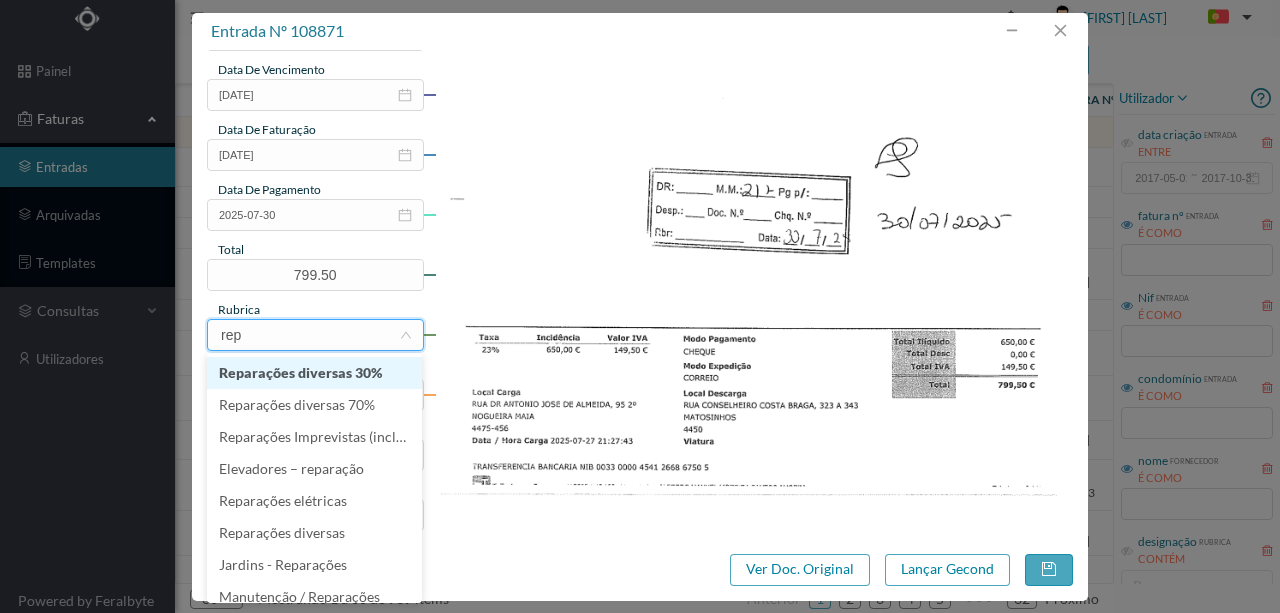 type on "repa" 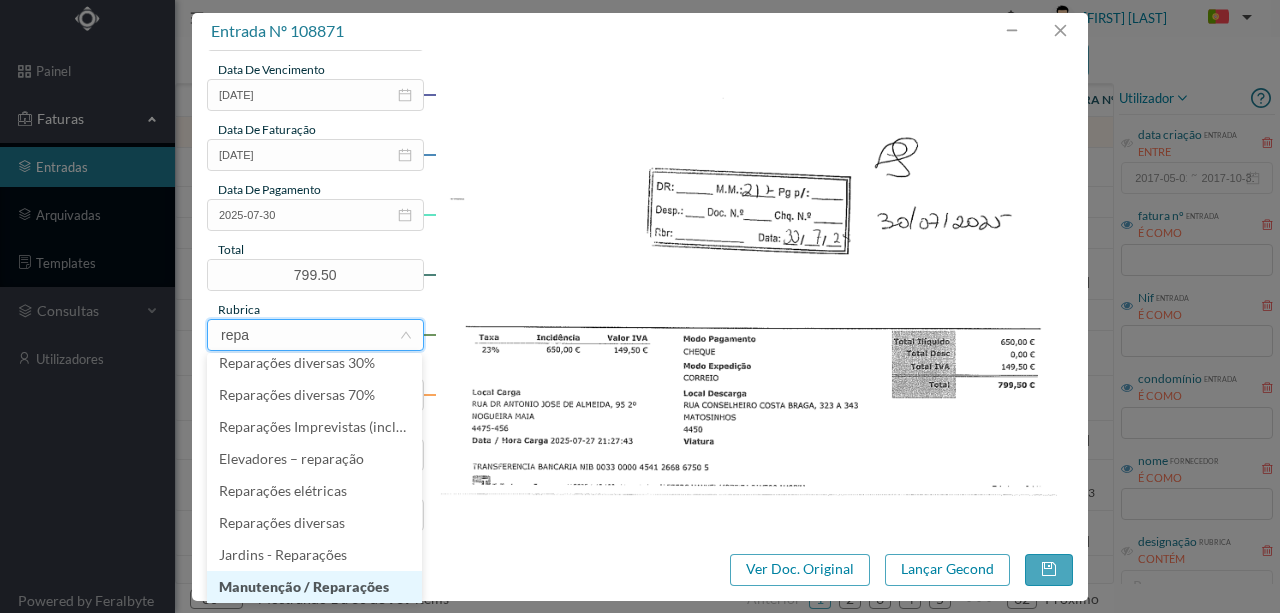 click on "Manutenção / Reparações" at bounding box center (314, 587) 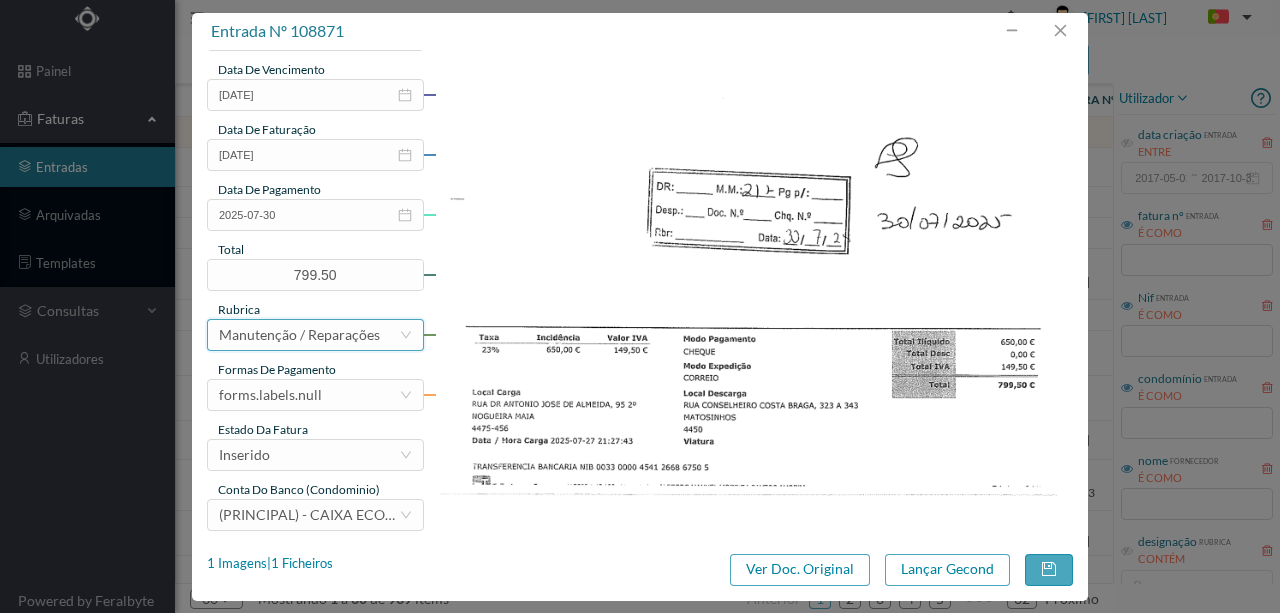 scroll, scrollTop: 4, scrollLeft: 0, axis: vertical 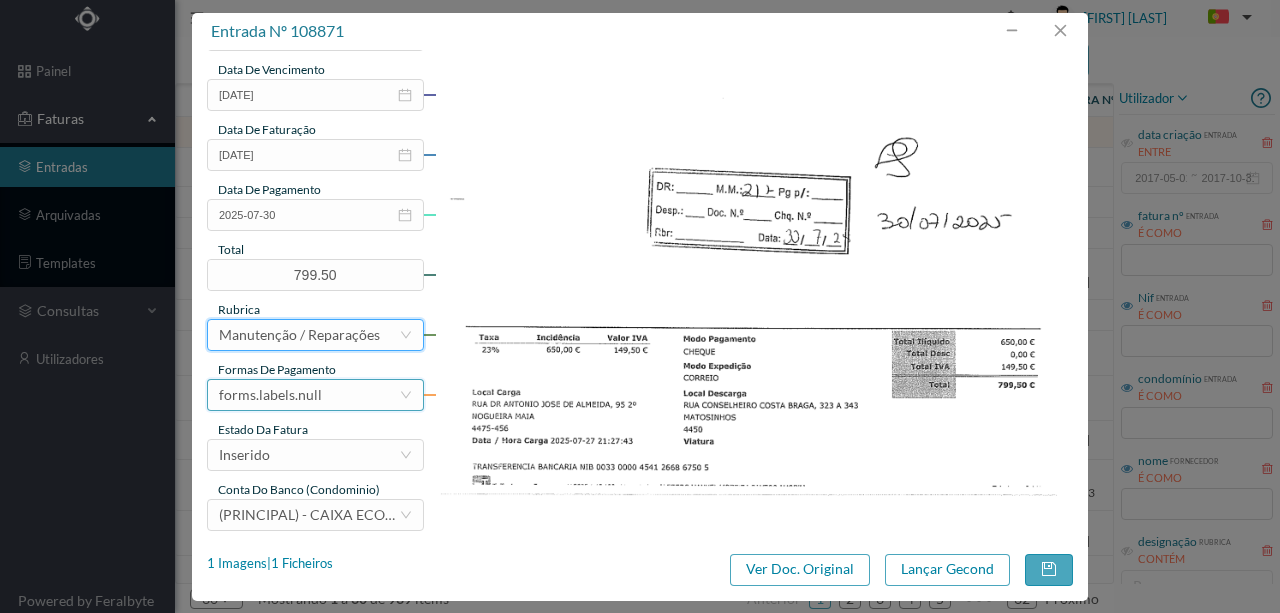 click on "forms.labels.null" at bounding box center [270, 395] 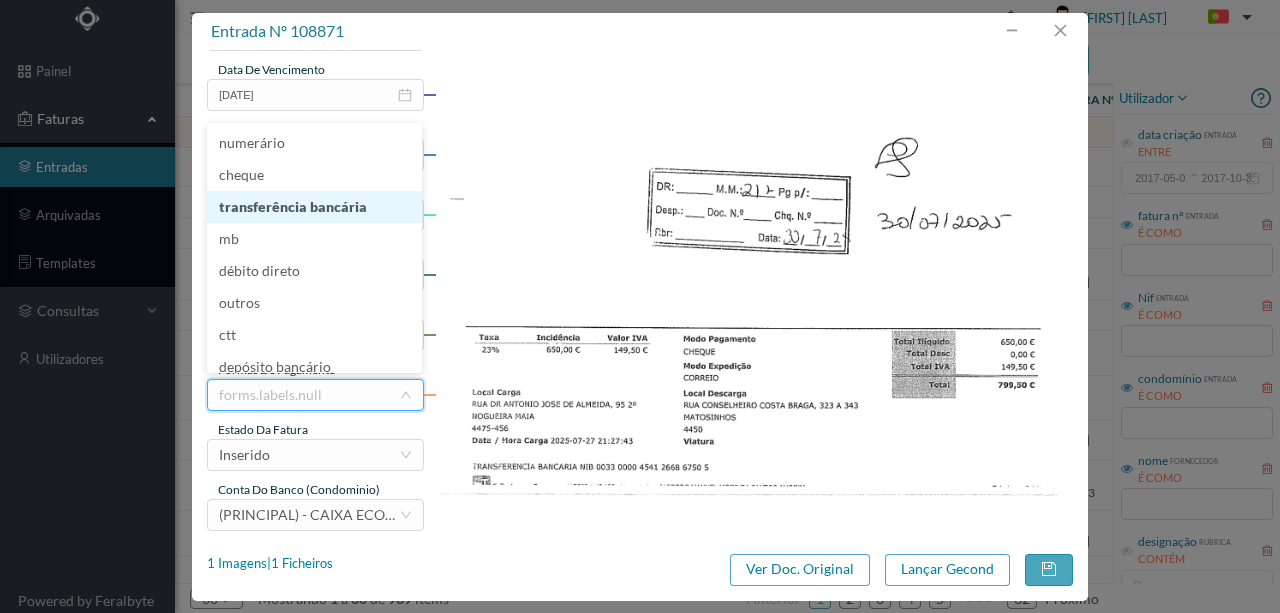 click on "transferência bancária" at bounding box center (314, 207) 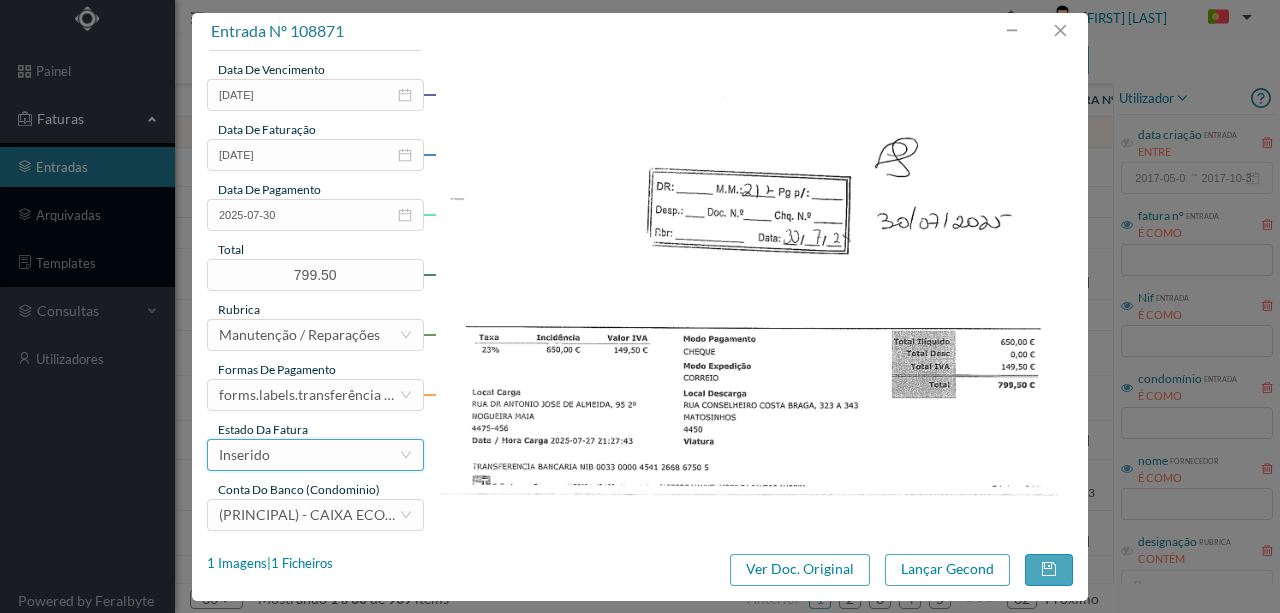 click on "Inserido" at bounding box center (309, 455) 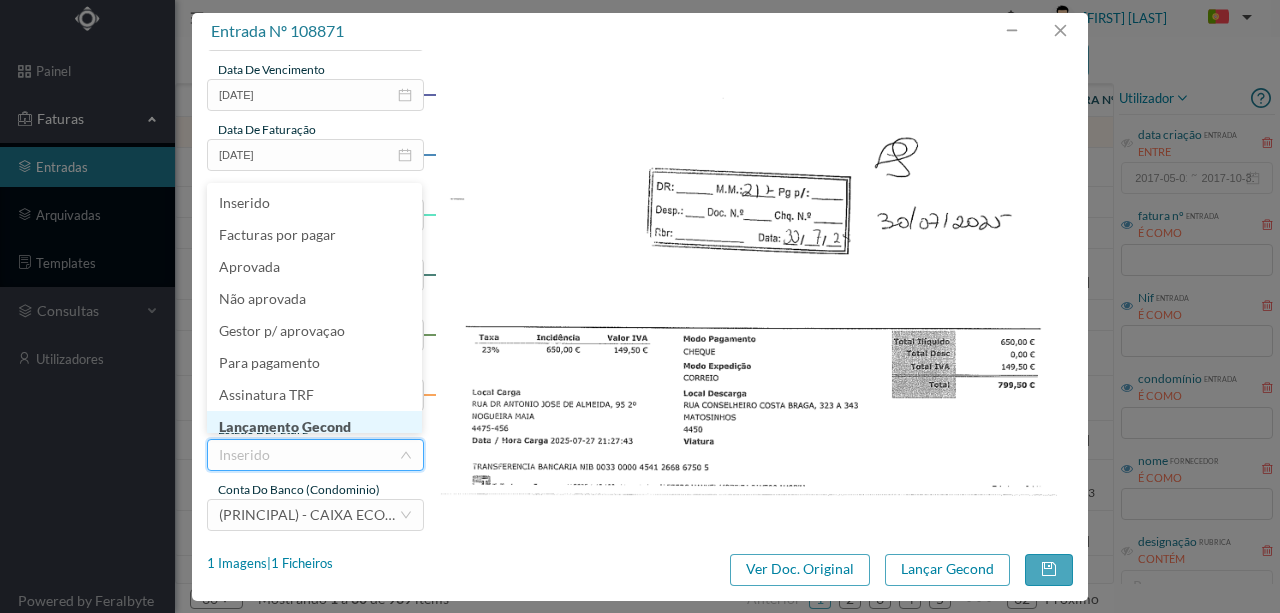scroll, scrollTop: 10, scrollLeft: 0, axis: vertical 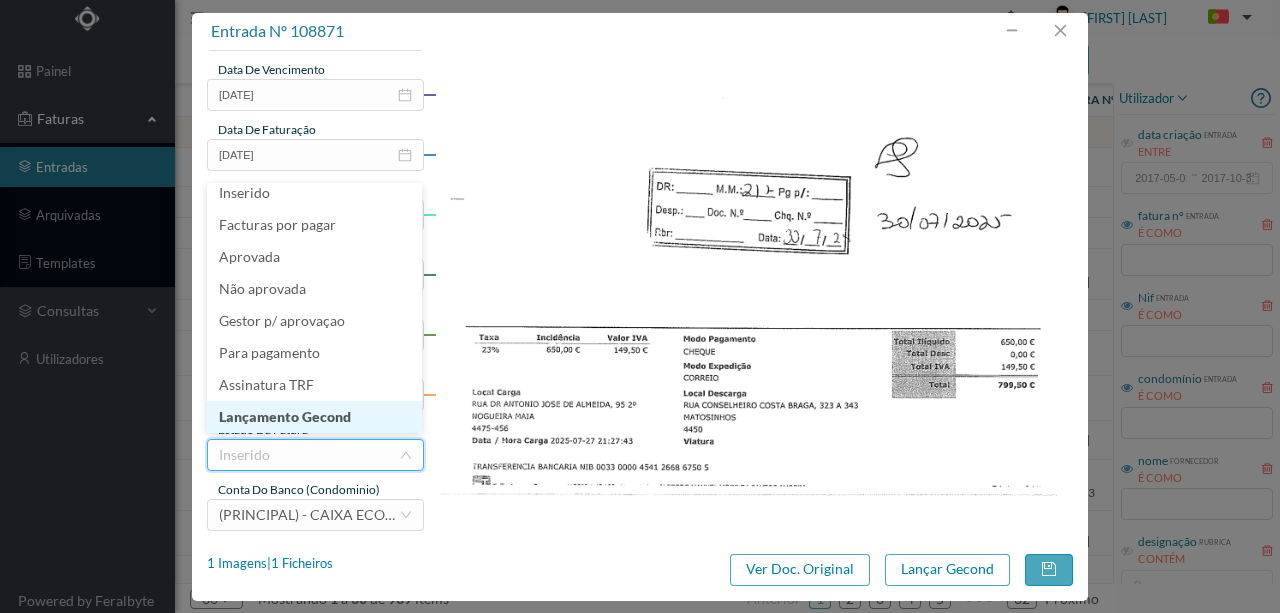 click on "Lançamento Gecond" at bounding box center (314, 417) 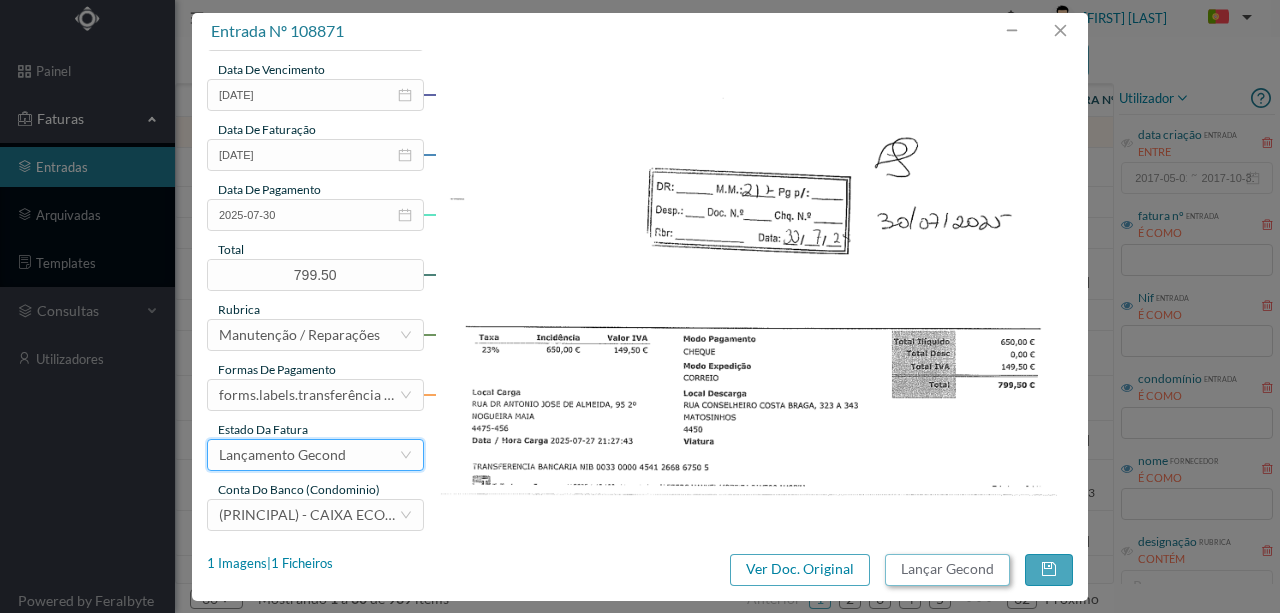 click on "Lançar Gecond" at bounding box center (947, 570) 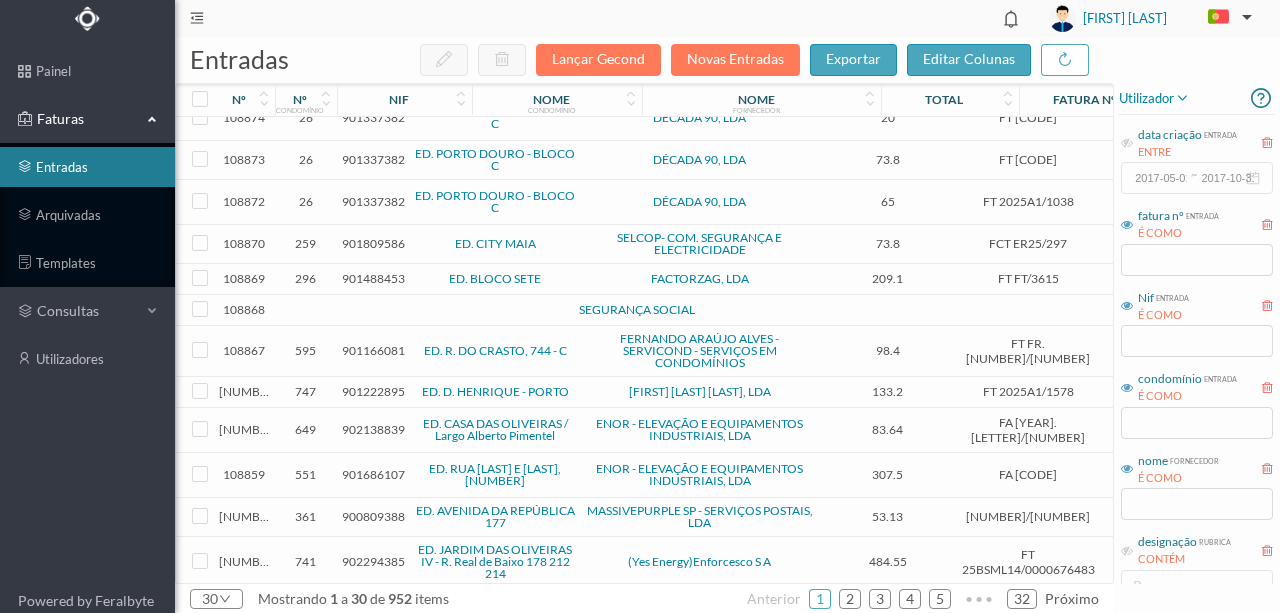 scroll, scrollTop: 533, scrollLeft: 0, axis: vertical 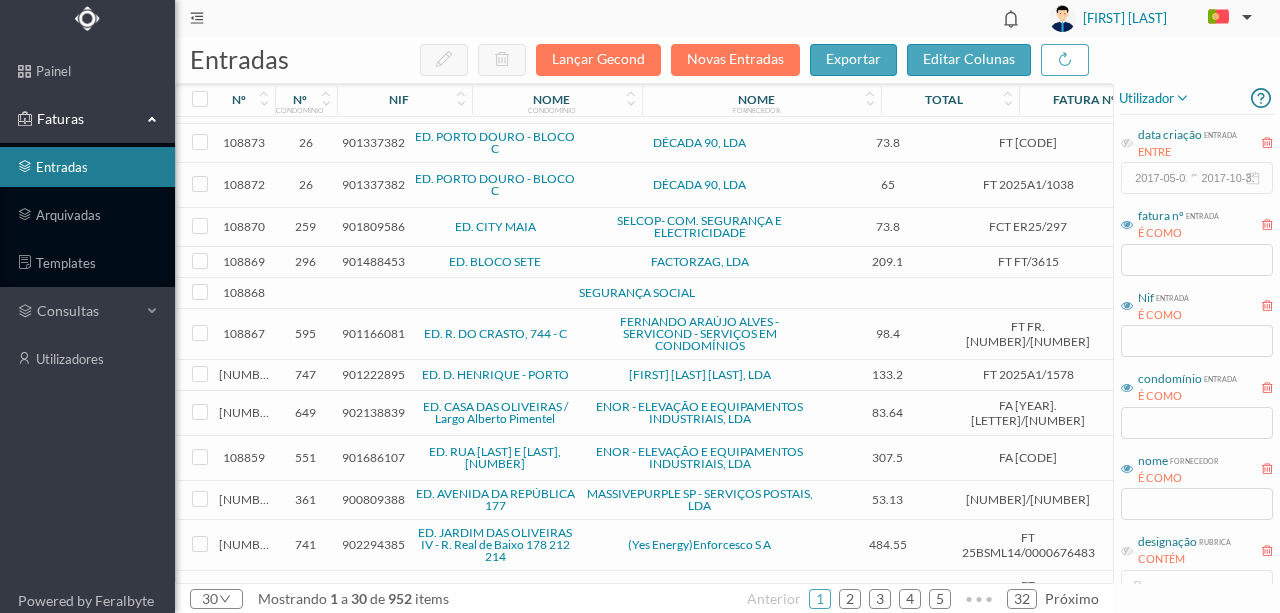 click on "901809586" at bounding box center (373, 226) 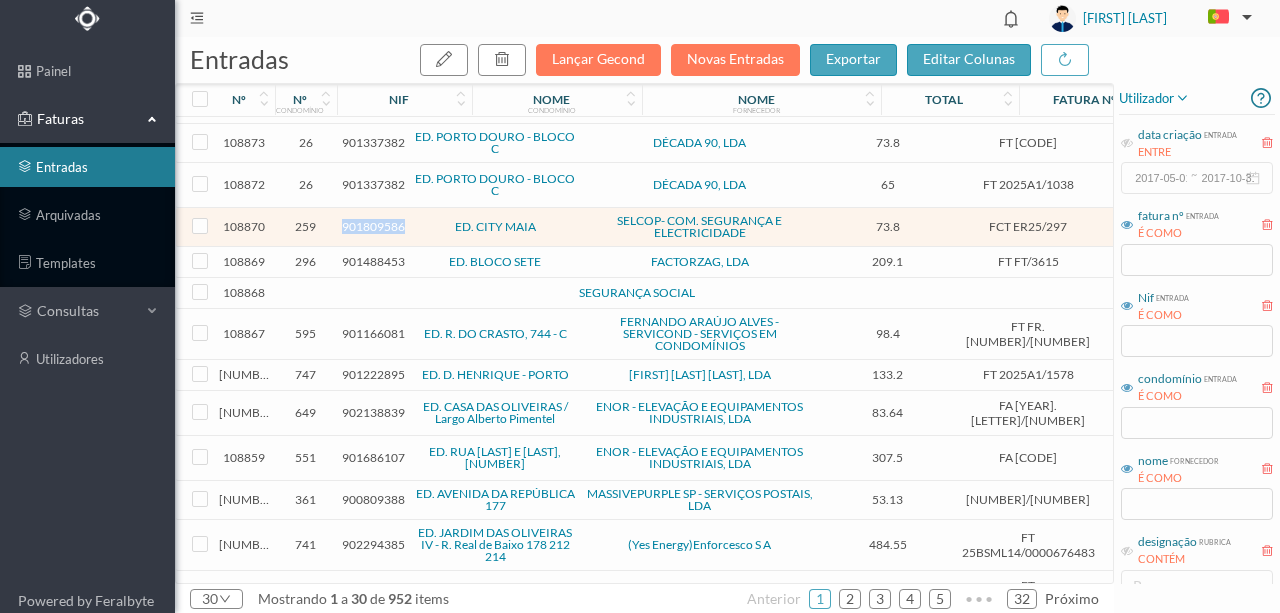 click on "901809586" at bounding box center (373, 226) 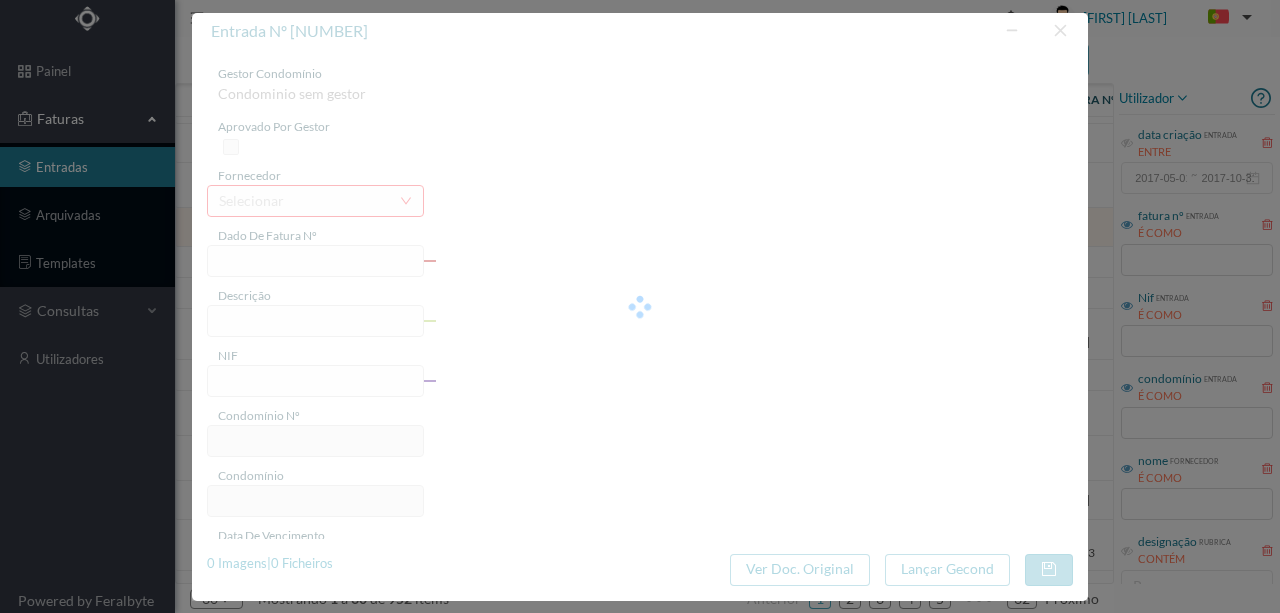 type on "FCT ER25/297" 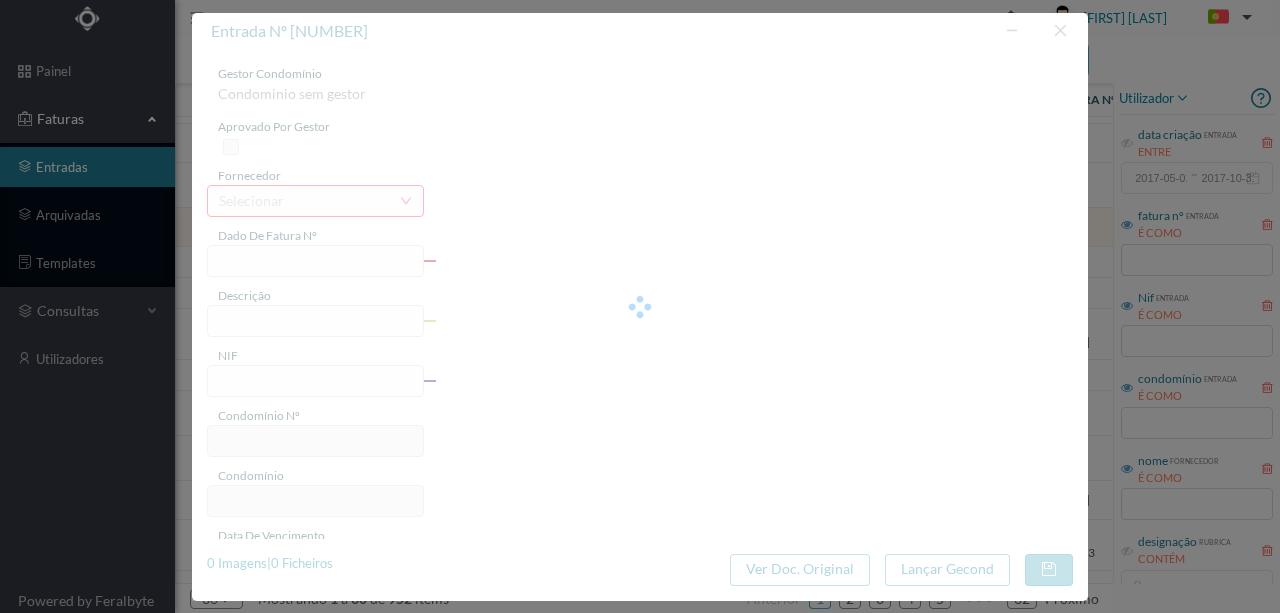 type on "Analiuse e pesquisa avaria electrica circuito ilum amarasmnai" 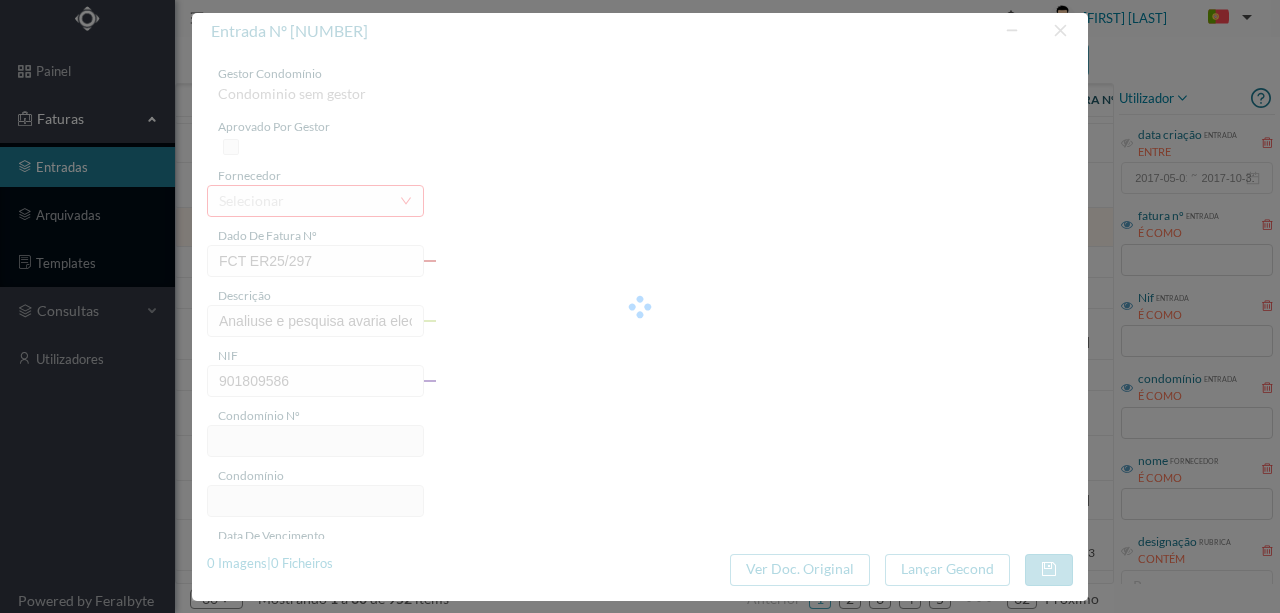 type on "259" 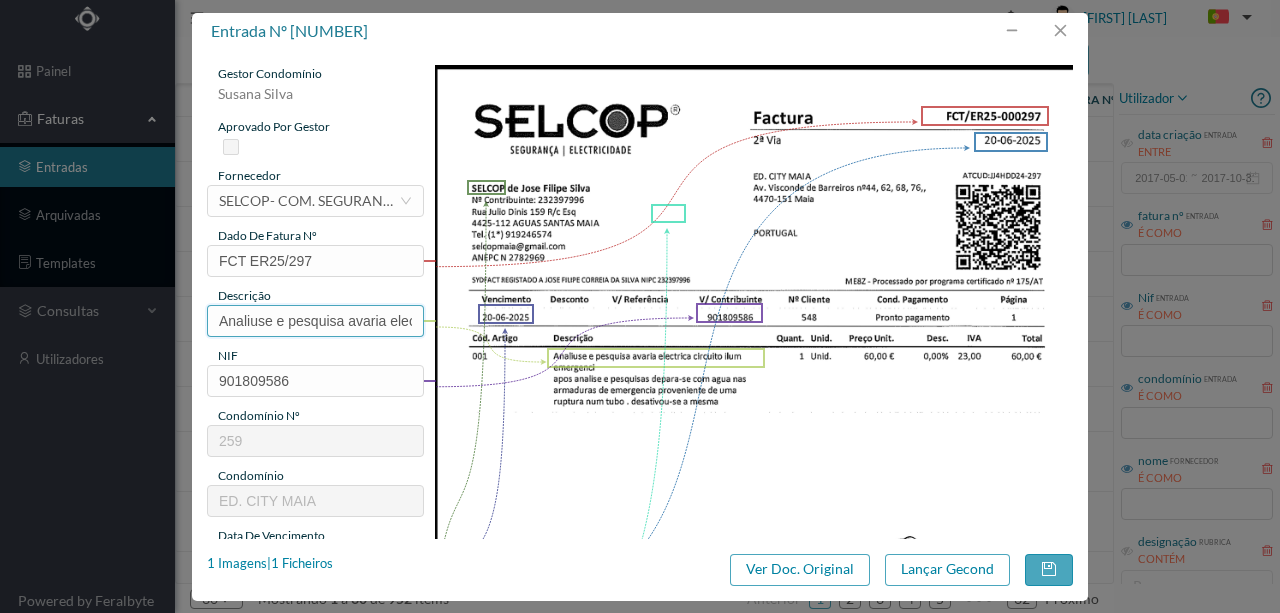 scroll, scrollTop: 0, scrollLeft: 0, axis: both 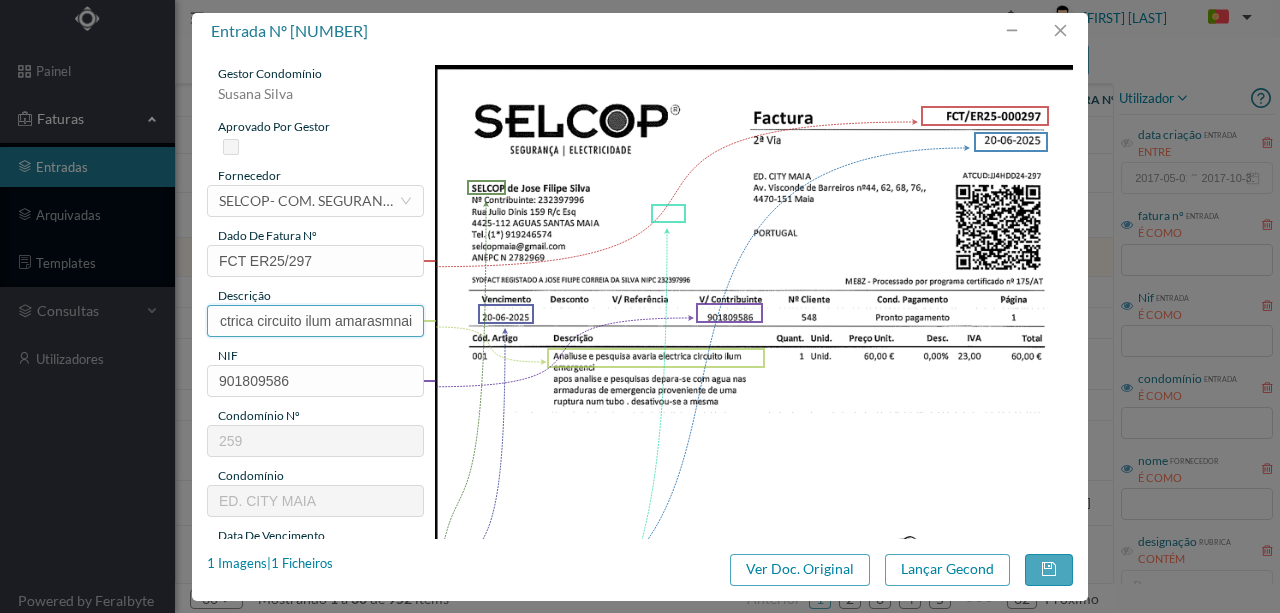 drag, startPoint x: 215, startPoint y: 324, endPoint x: 560, endPoint y: 341, distance: 345.41858 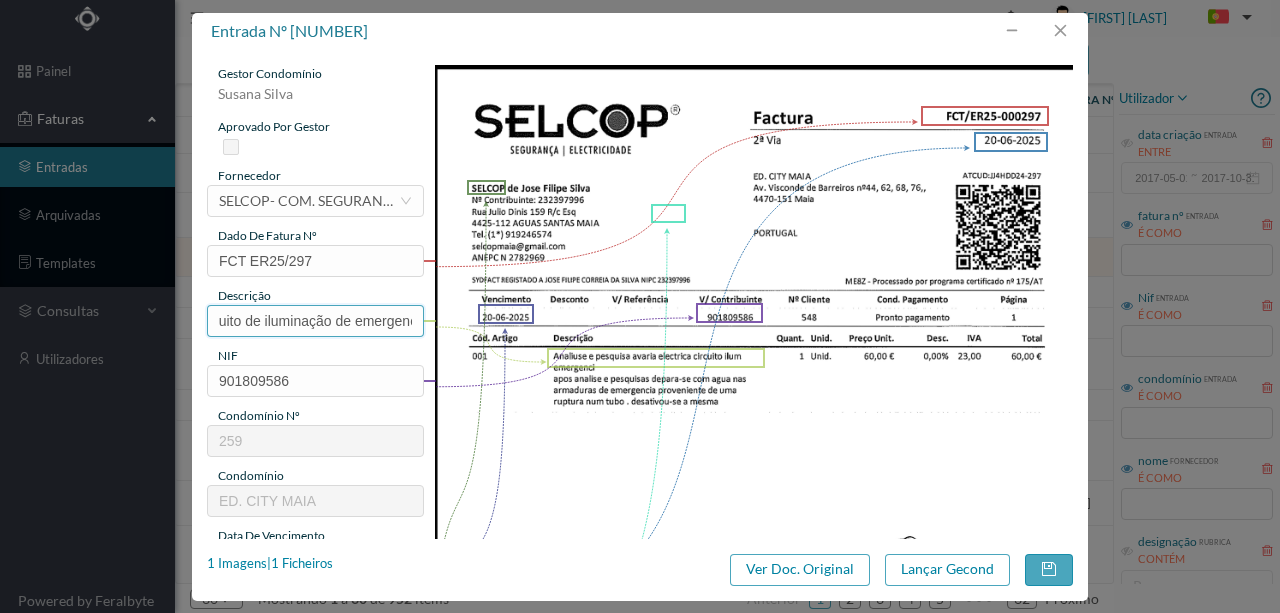 scroll, scrollTop: 0, scrollLeft: 271, axis: horizontal 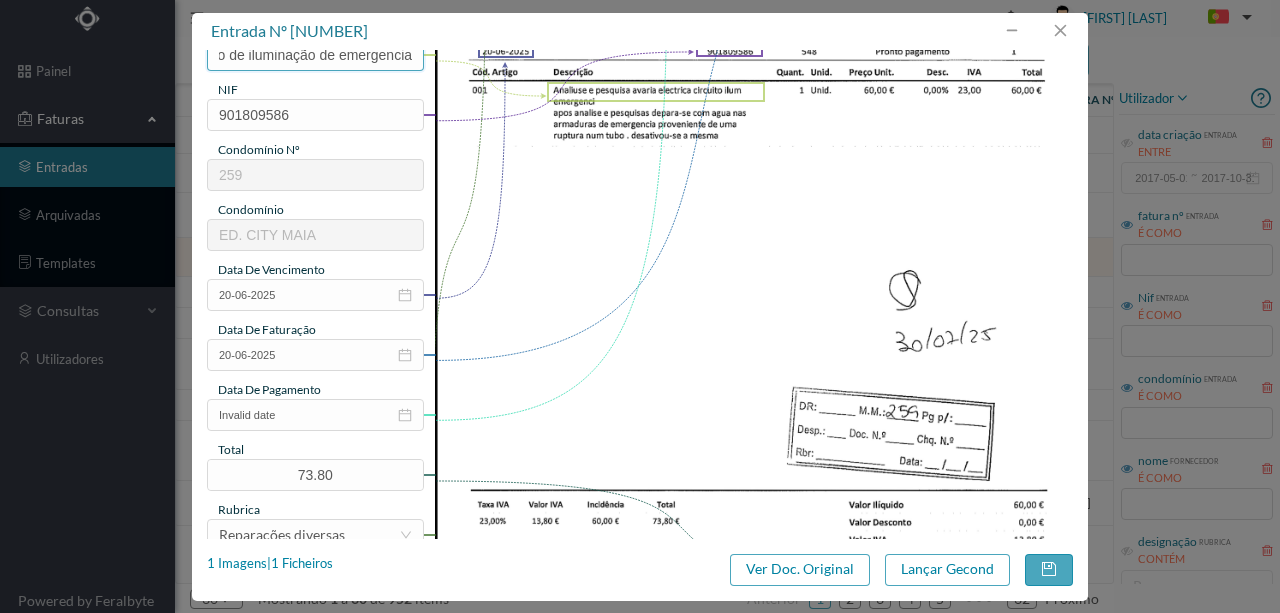 type on "Analise e pesquisa avaria eletrica no circuito de iluminação de emergencia" 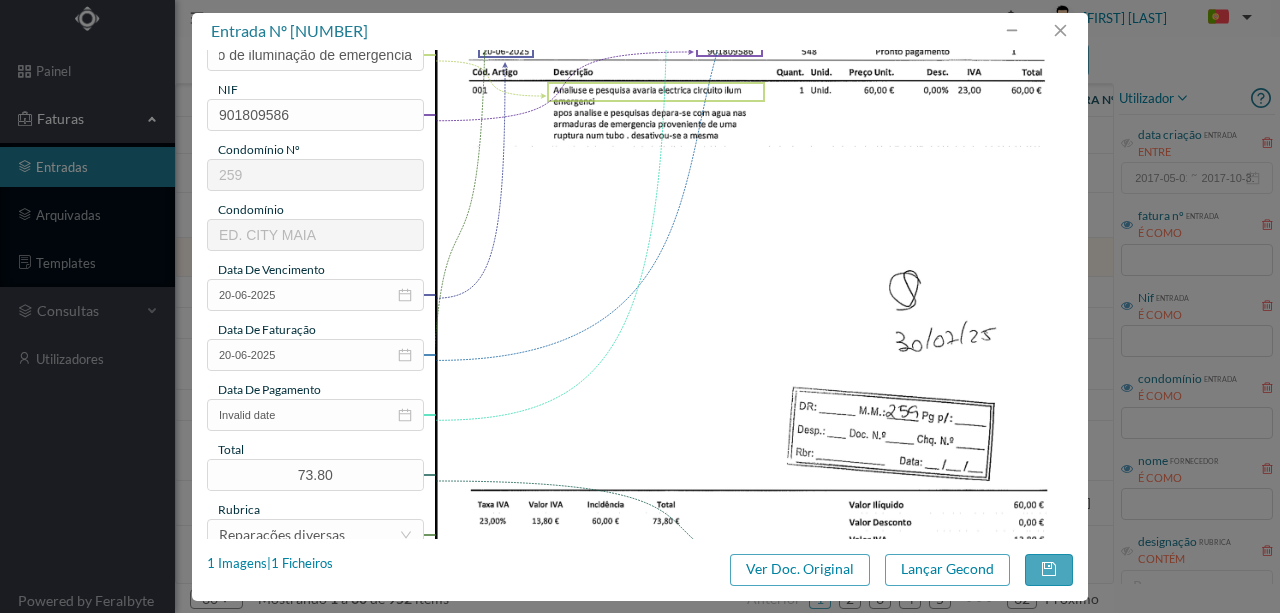 scroll, scrollTop: 0, scrollLeft: 0, axis: both 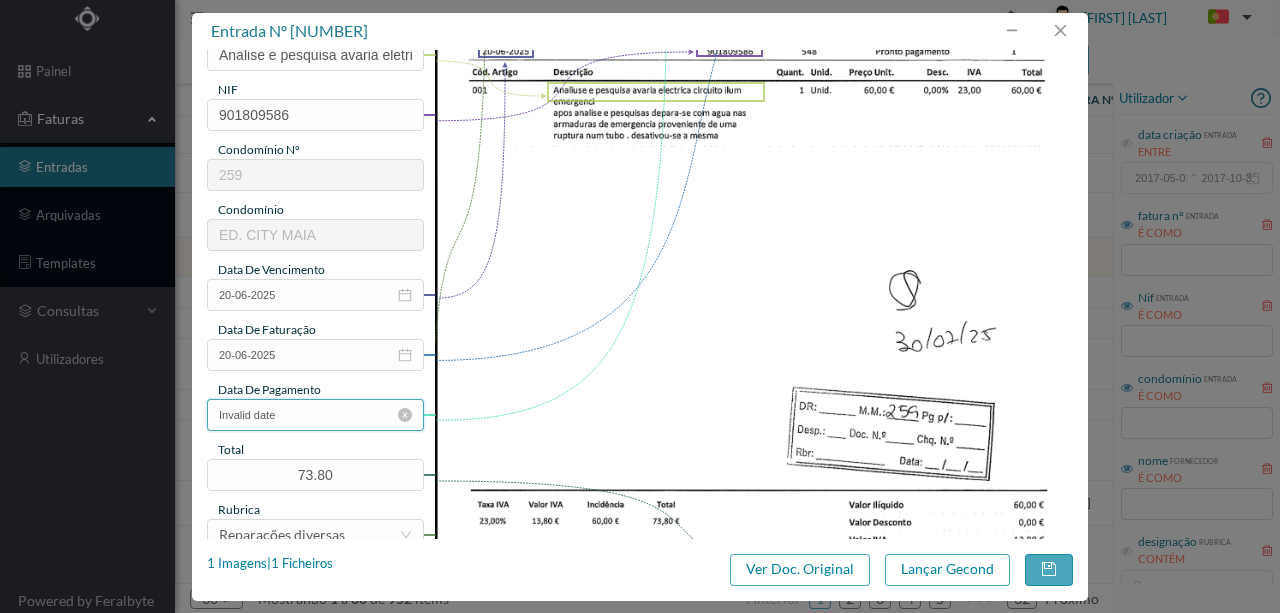click on "Invalid date" at bounding box center (315, 415) 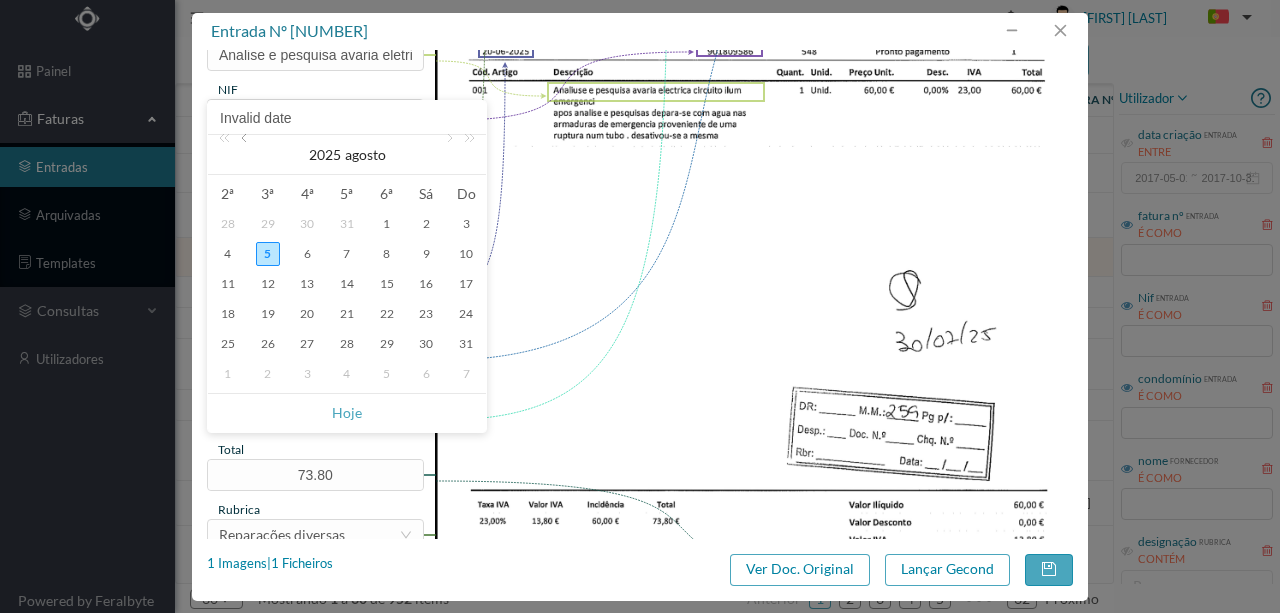 click at bounding box center (246, 155) 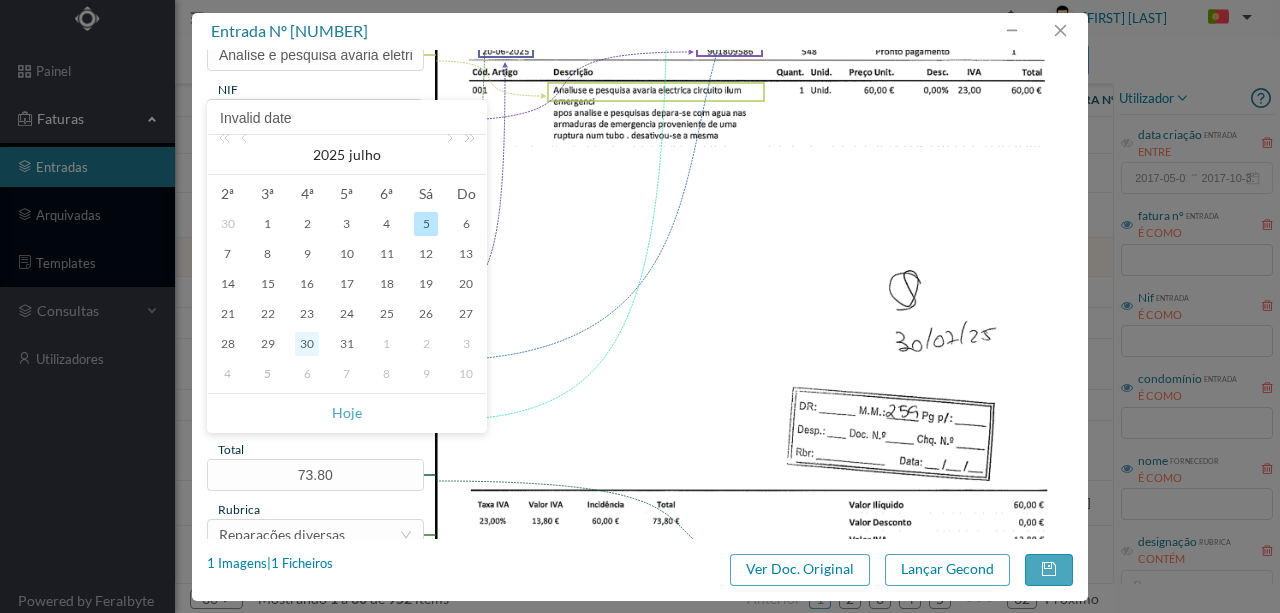 click on "30" at bounding box center [307, 344] 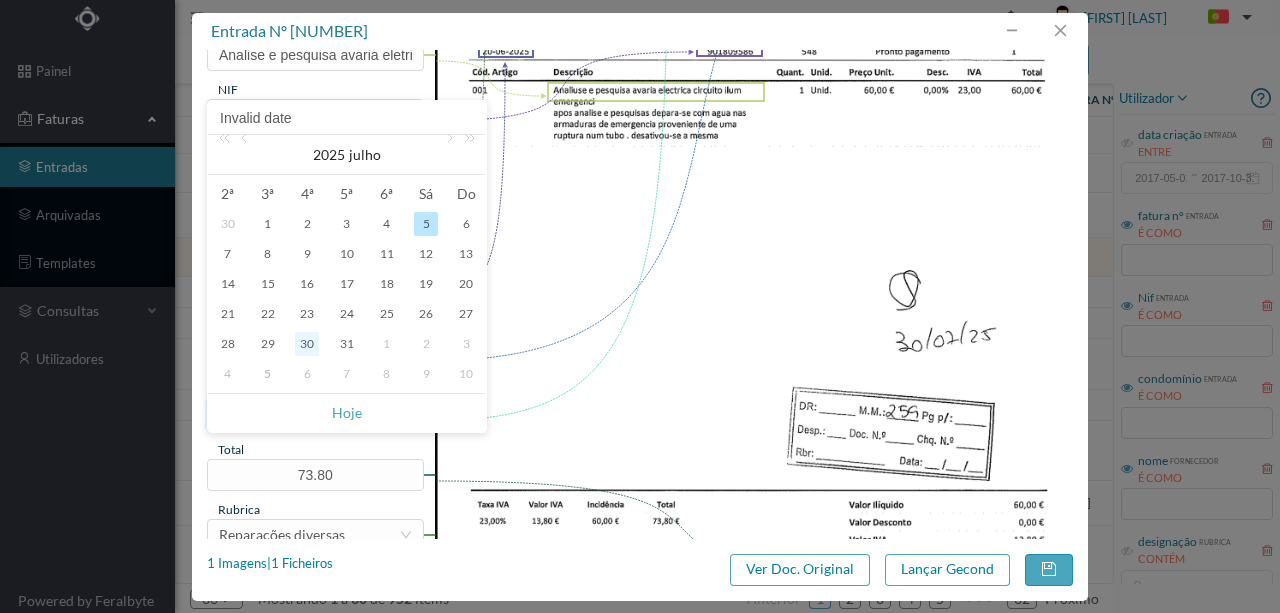 type on "30-07-2025" 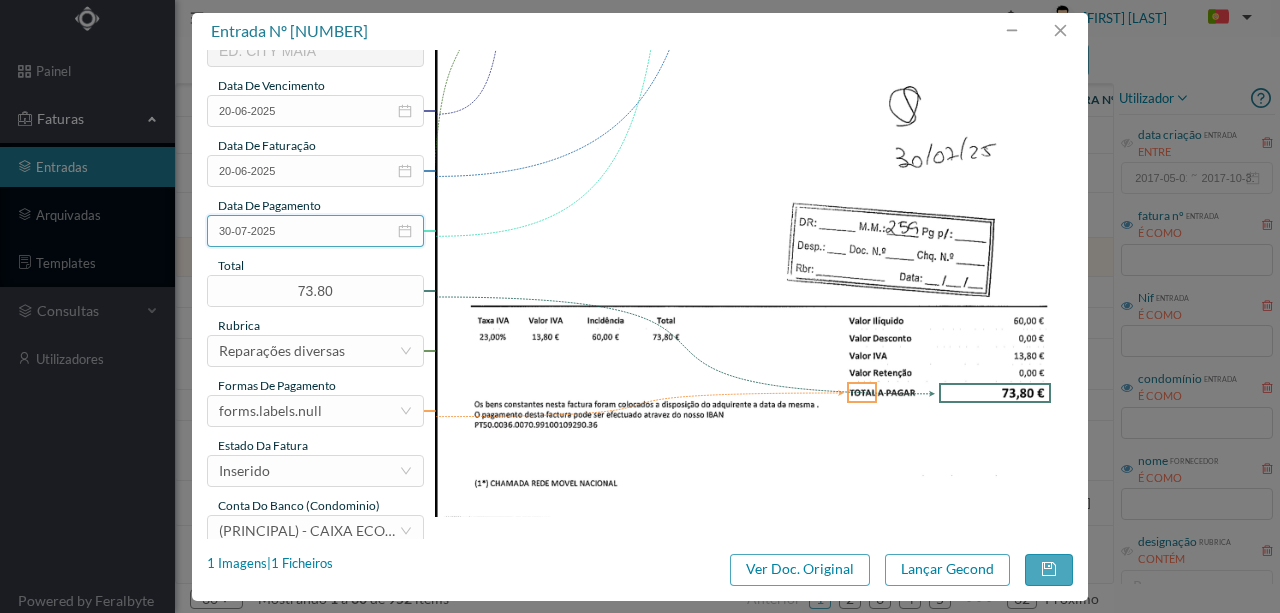 scroll, scrollTop: 466, scrollLeft: 0, axis: vertical 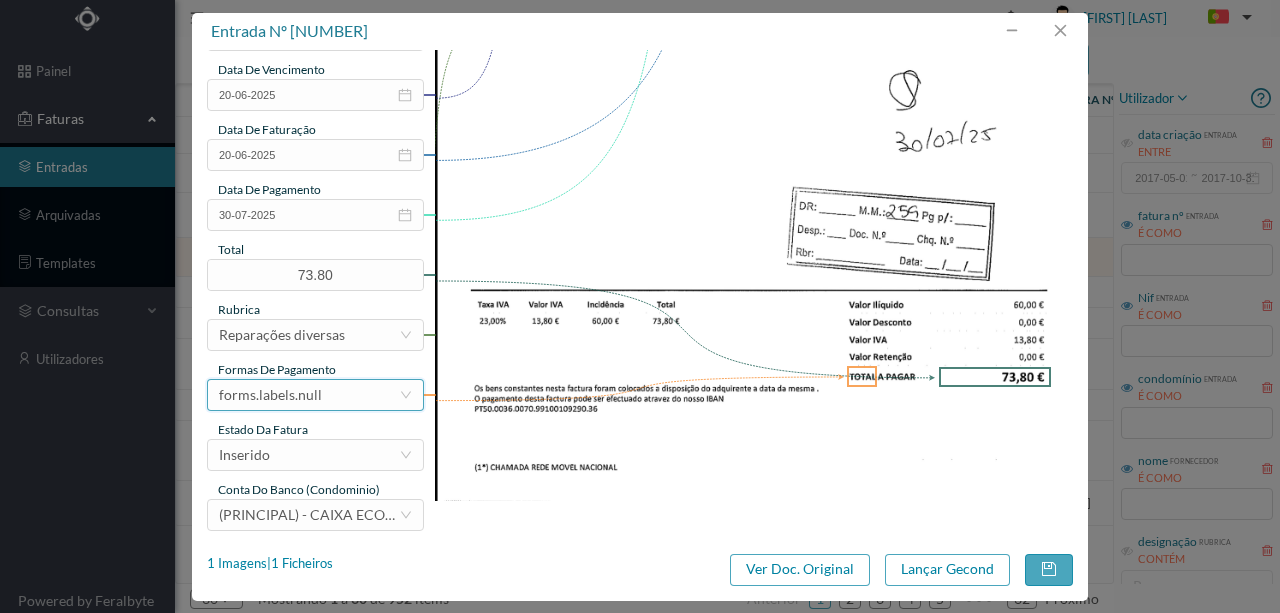 click on "forms.labels.null" at bounding box center [270, 395] 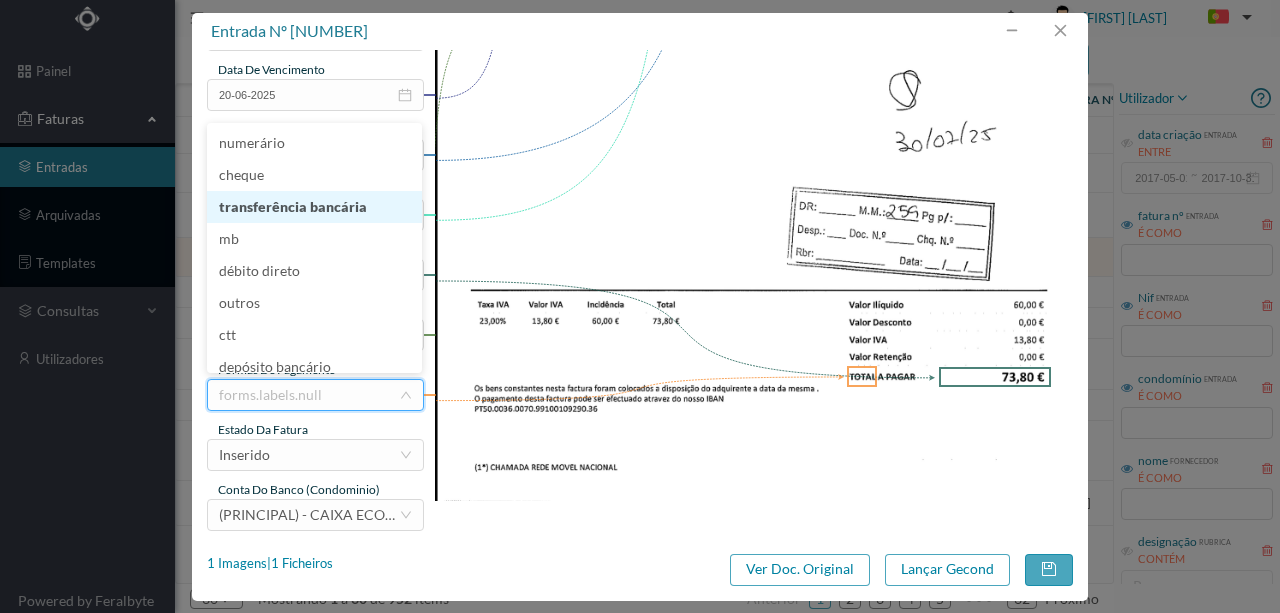 click on "transferência bancária" at bounding box center (314, 207) 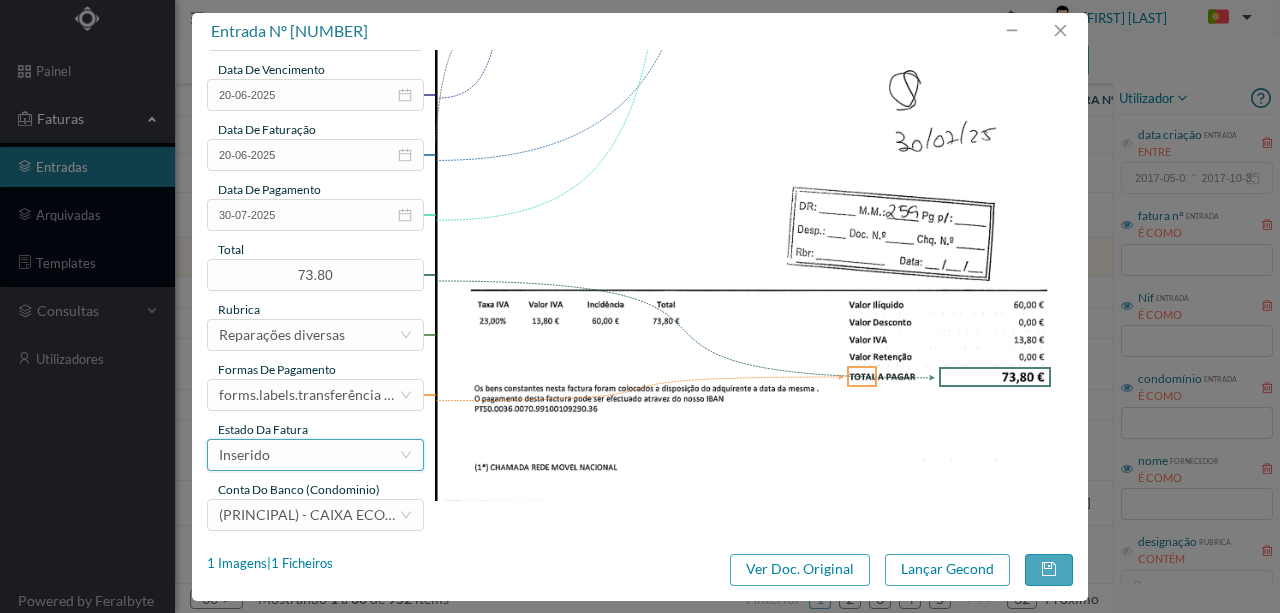 click on "Inserido" at bounding box center (309, 455) 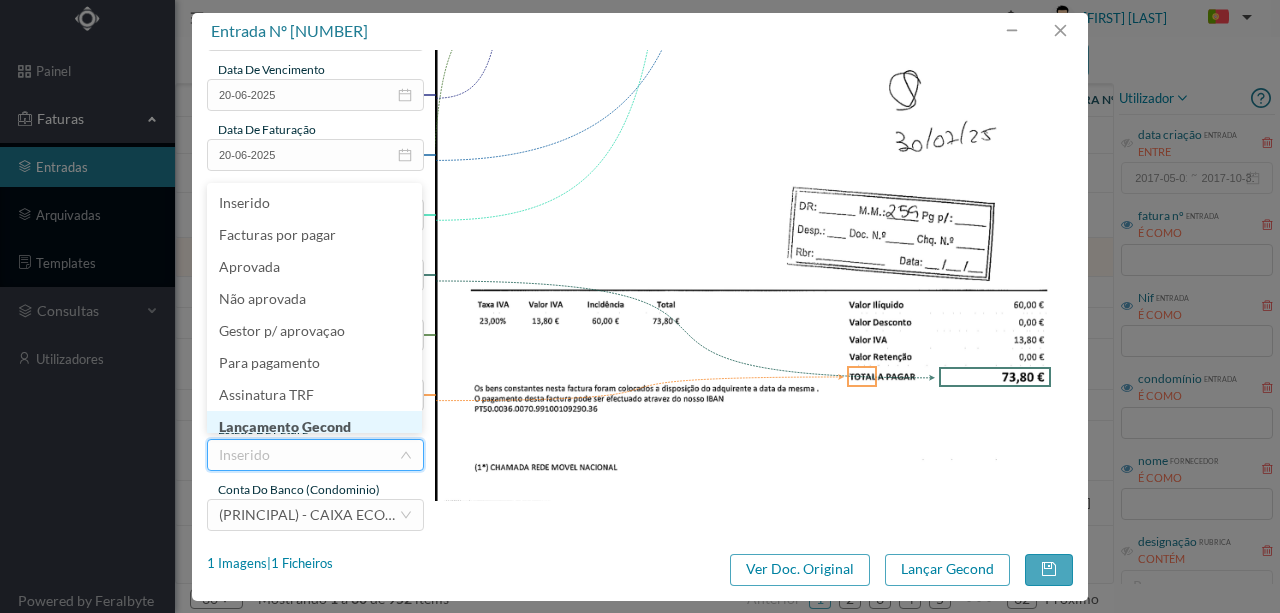 scroll, scrollTop: 10, scrollLeft: 0, axis: vertical 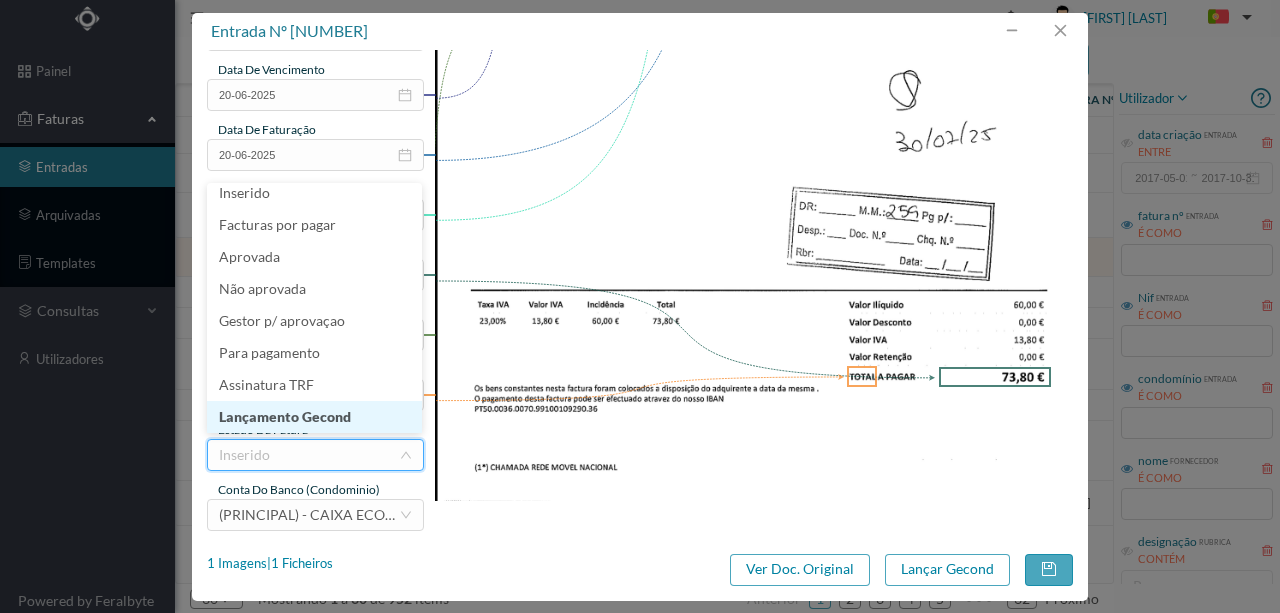 click on "Lançamento Gecond" at bounding box center (314, 417) 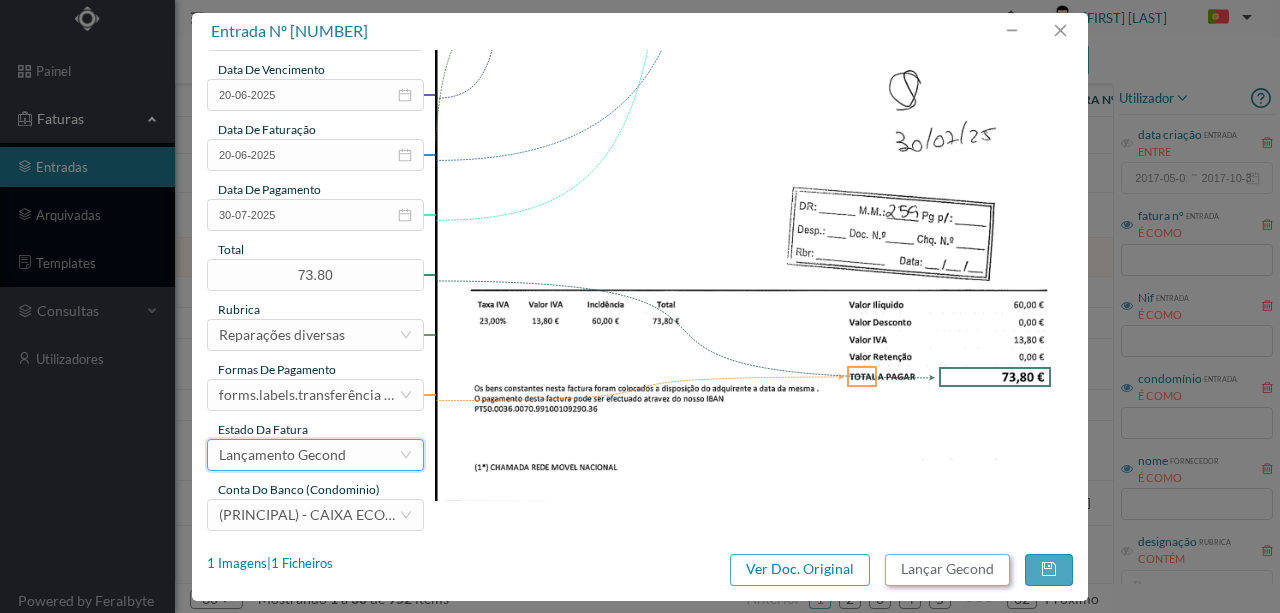 click on "Lançar Gecond" at bounding box center [947, 570] 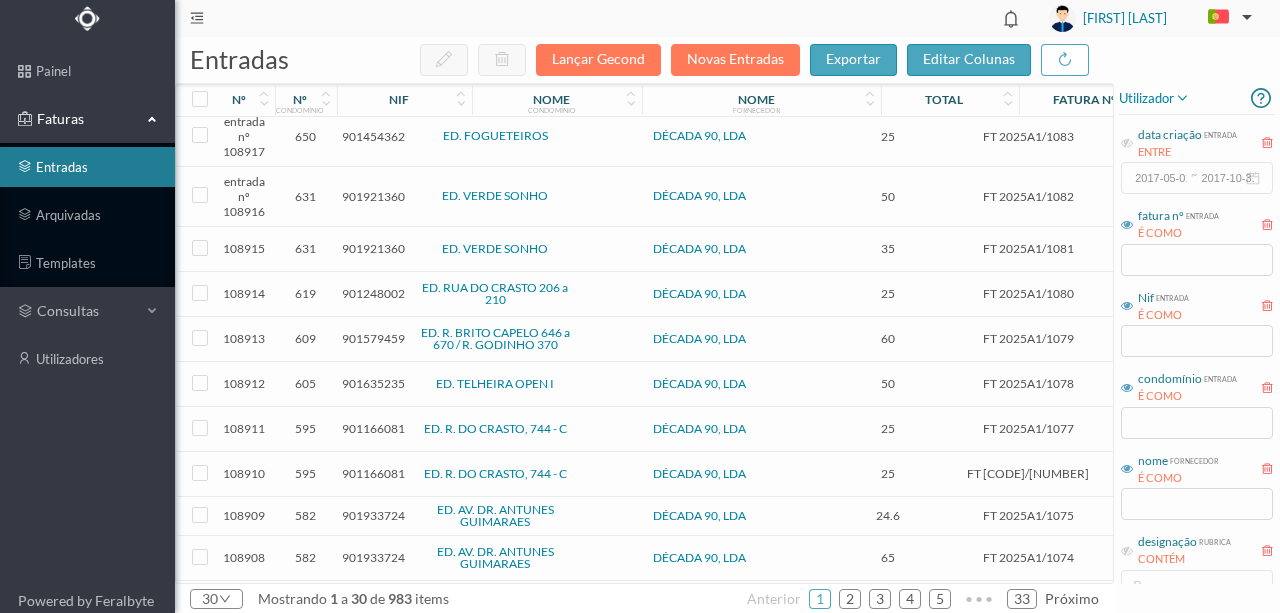 scroll, scrollTop: 0, scrollLeft: 0, axis: both 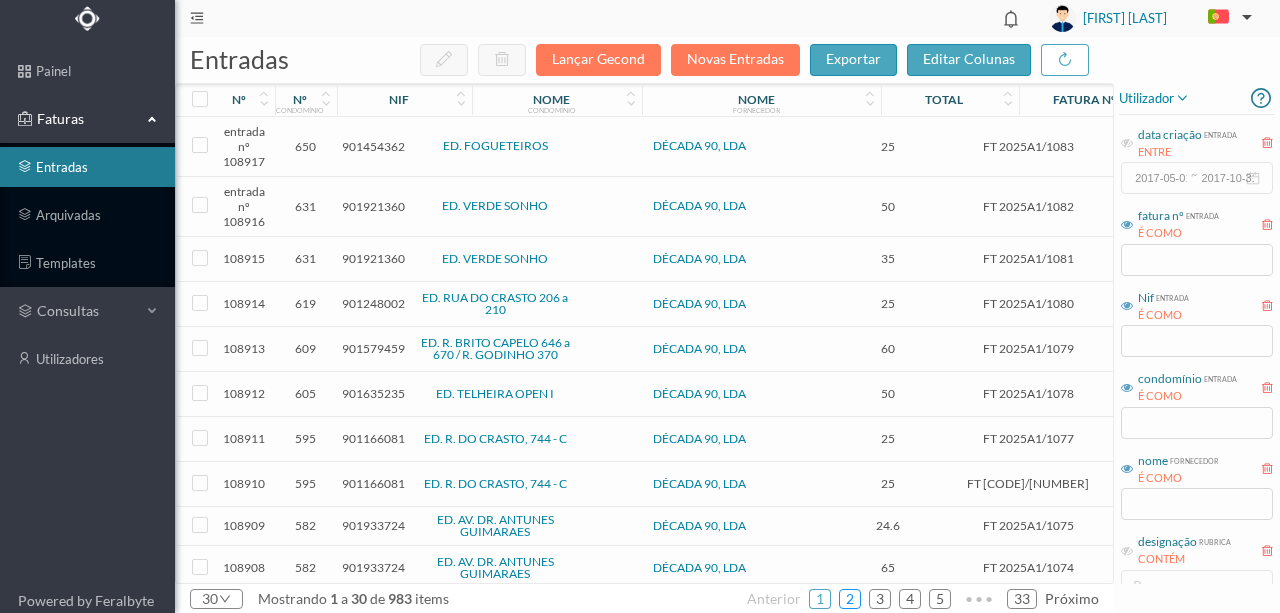 click on "2" at bounding box center [850, 599] 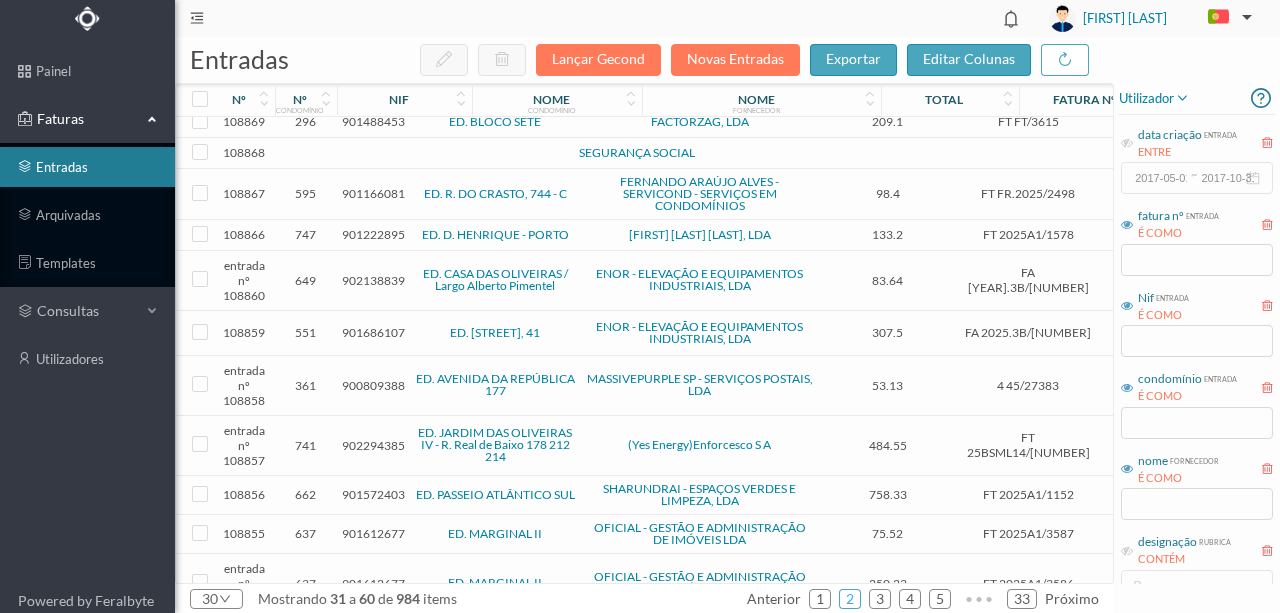 scroll, scrollTop: 547, scrollLeft: 0, axis: vertical 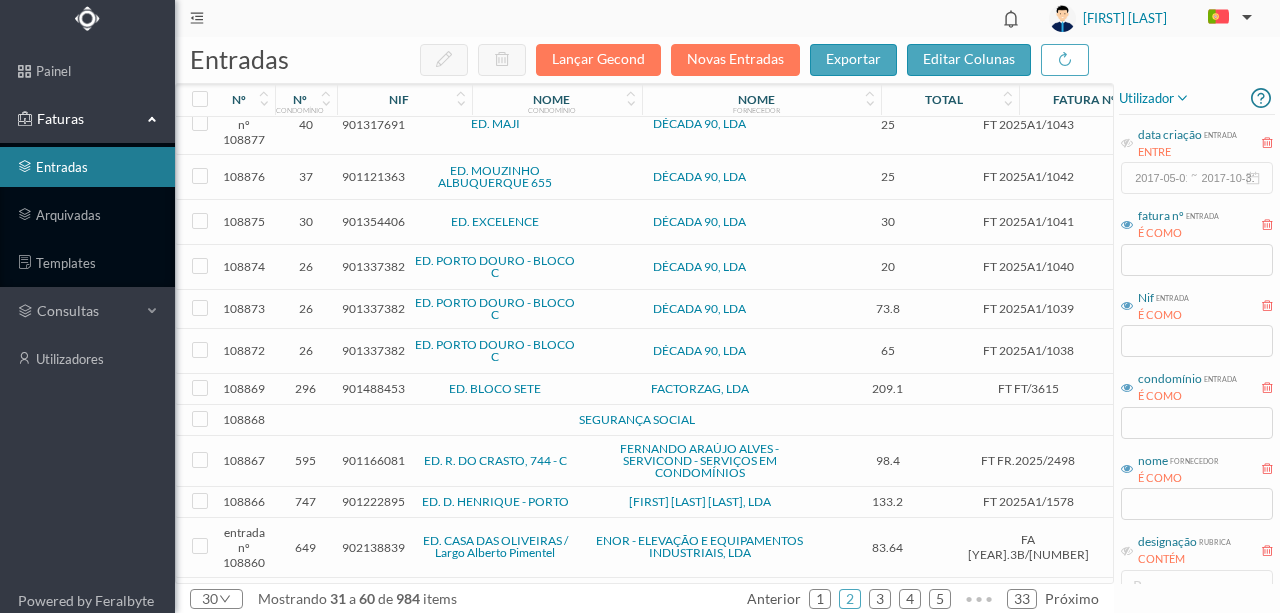 click at bounding box center [432, 420] 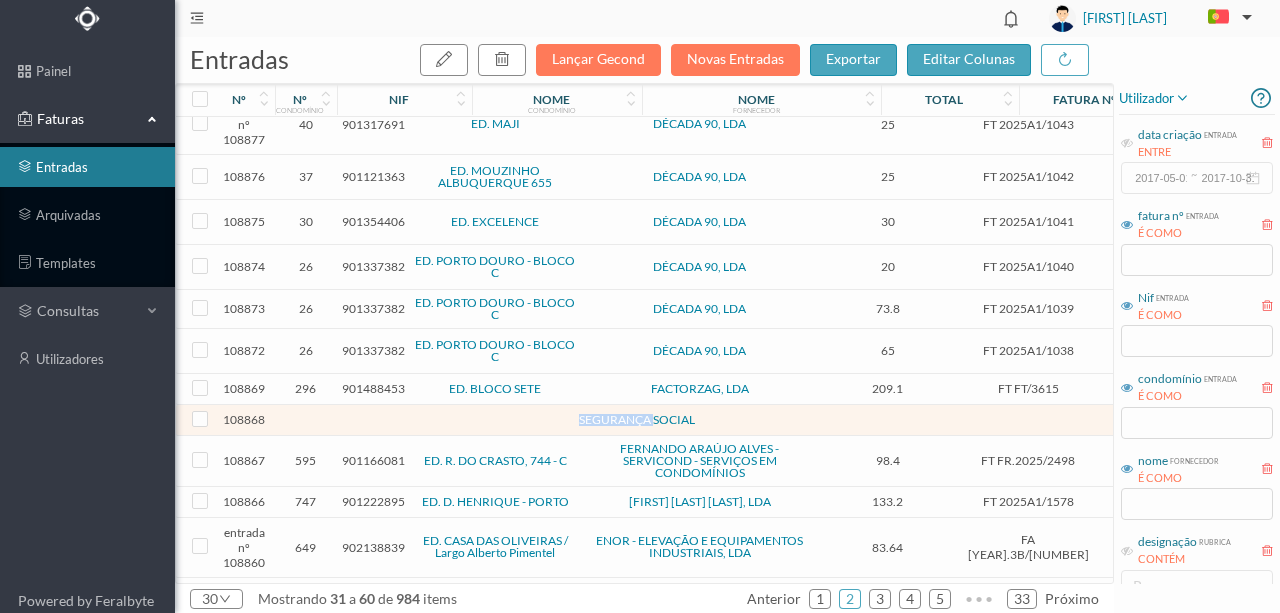 click at bounding box center (432, 420) 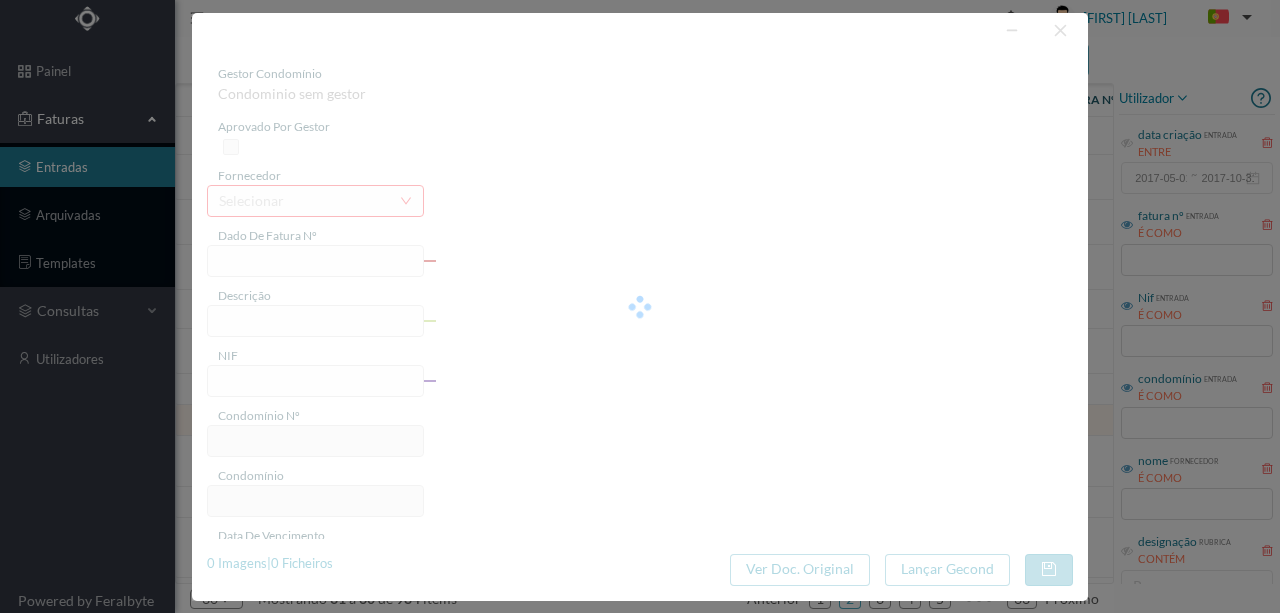 type on "0" 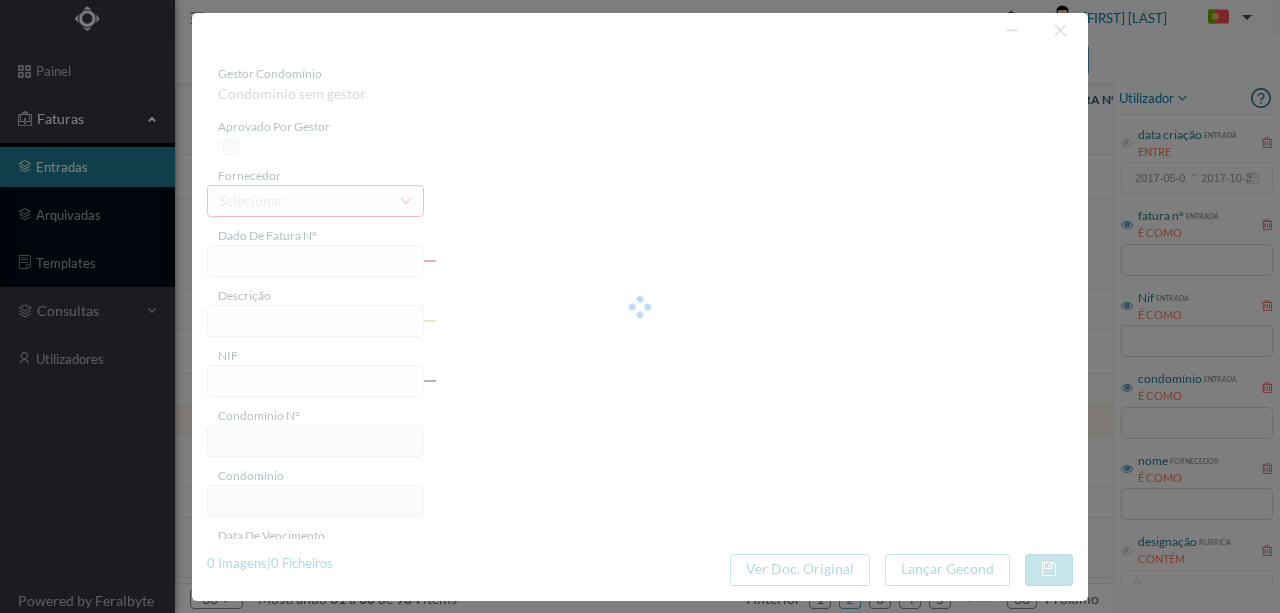 type on "Invalid date" 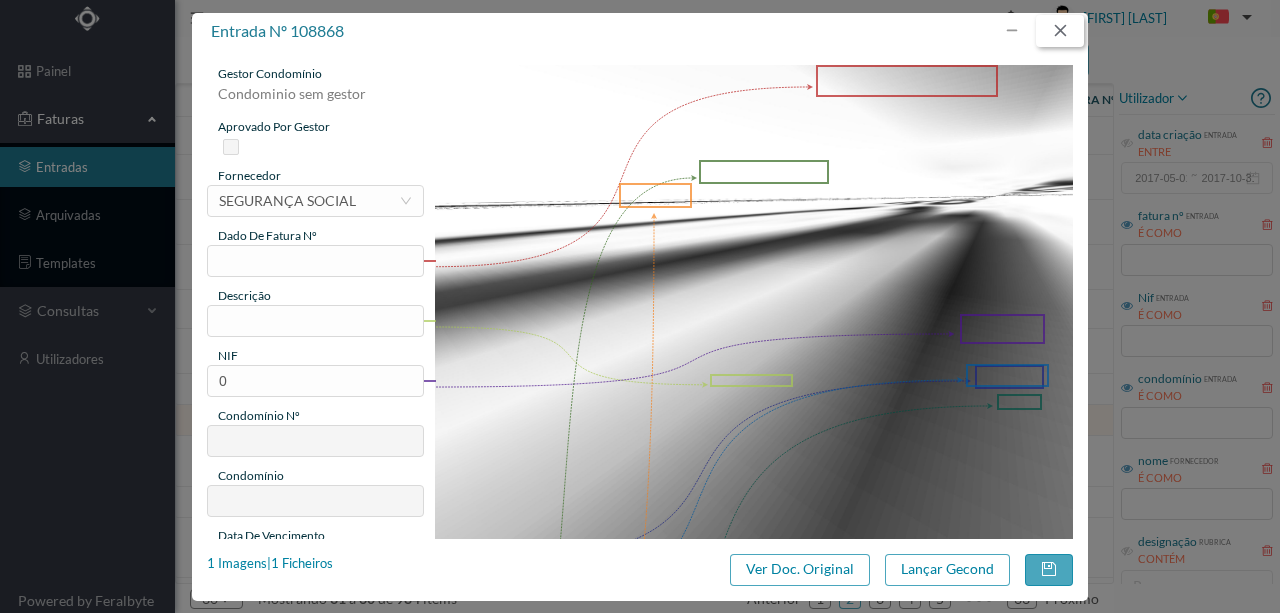 click at bounding box center (1060, 31) 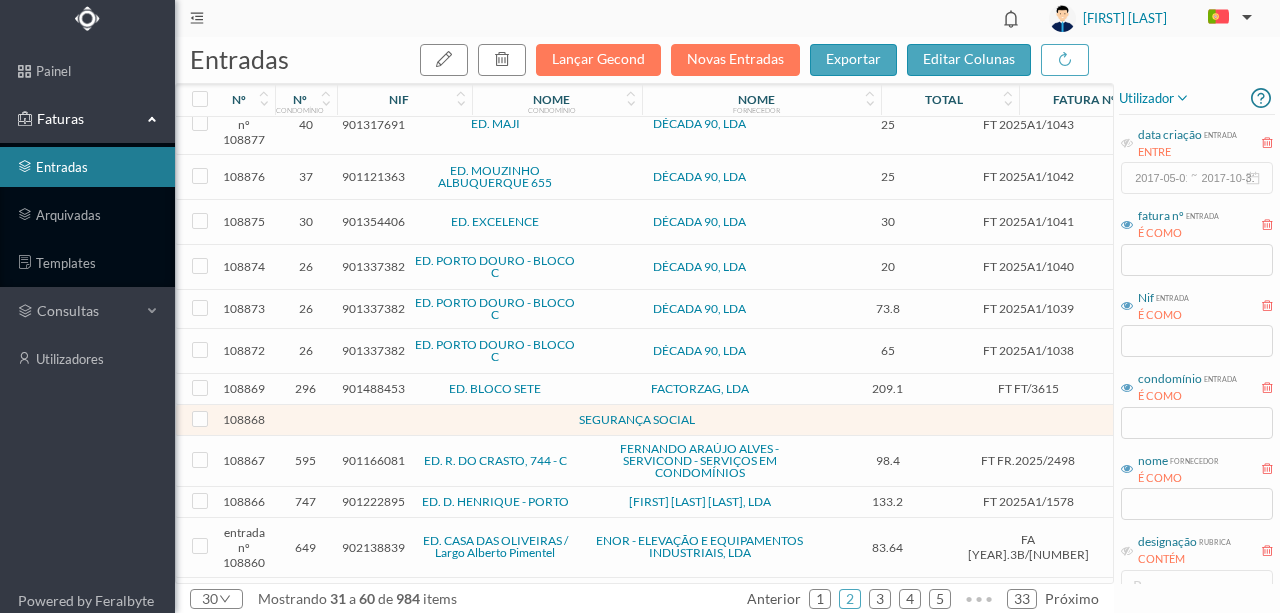 click on "901488453" at bounding box center [373, 388] 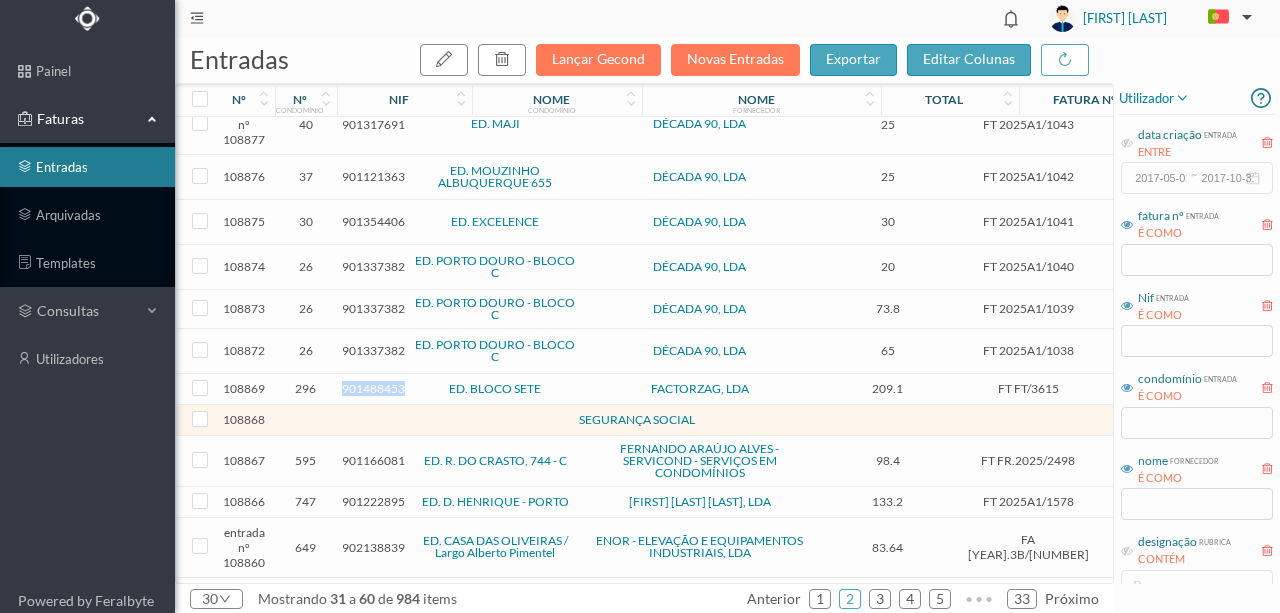 click on "901488453" at bounding box center (373, 388) 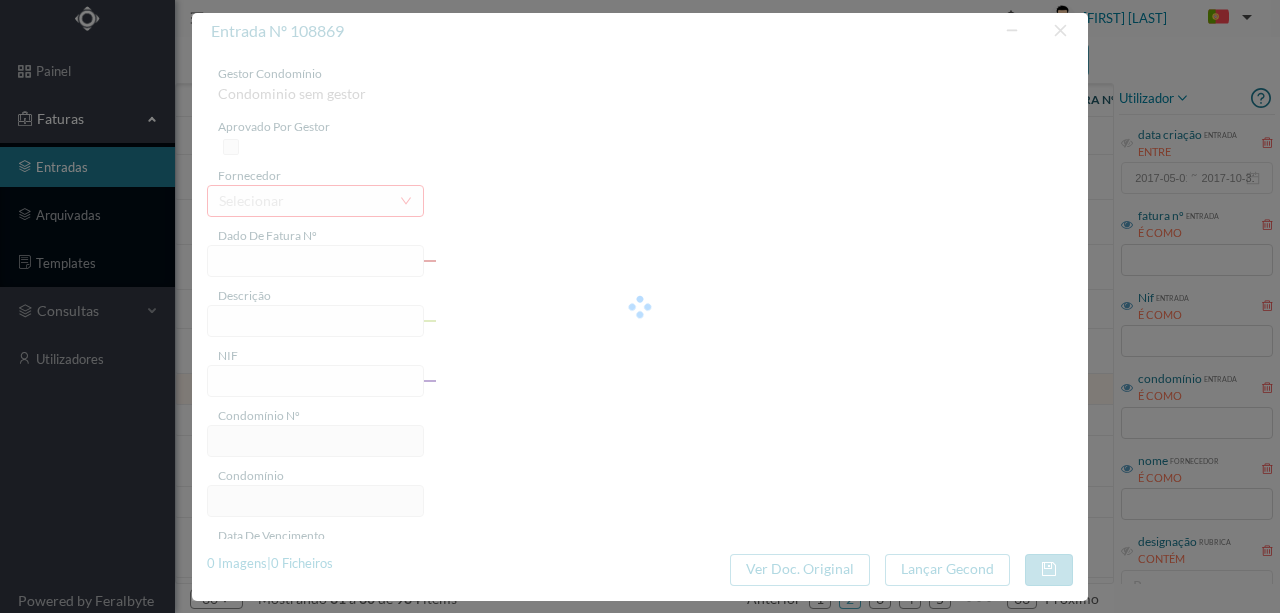 type on "FT FT/3615" 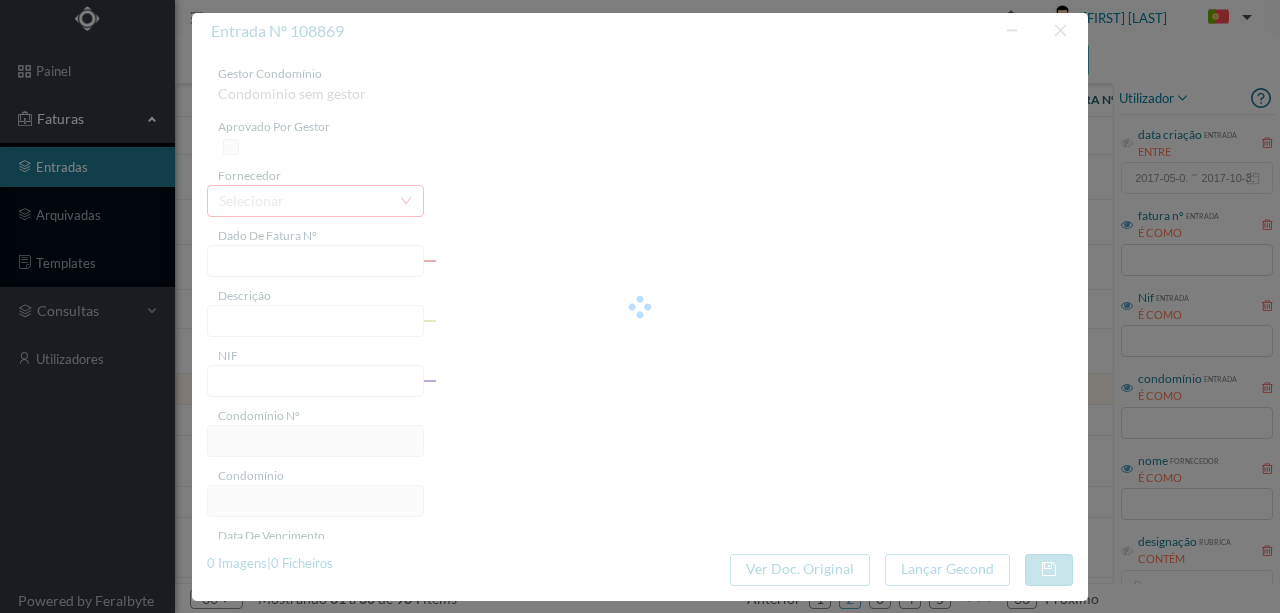 type on "Desinfestação bgsara f )" 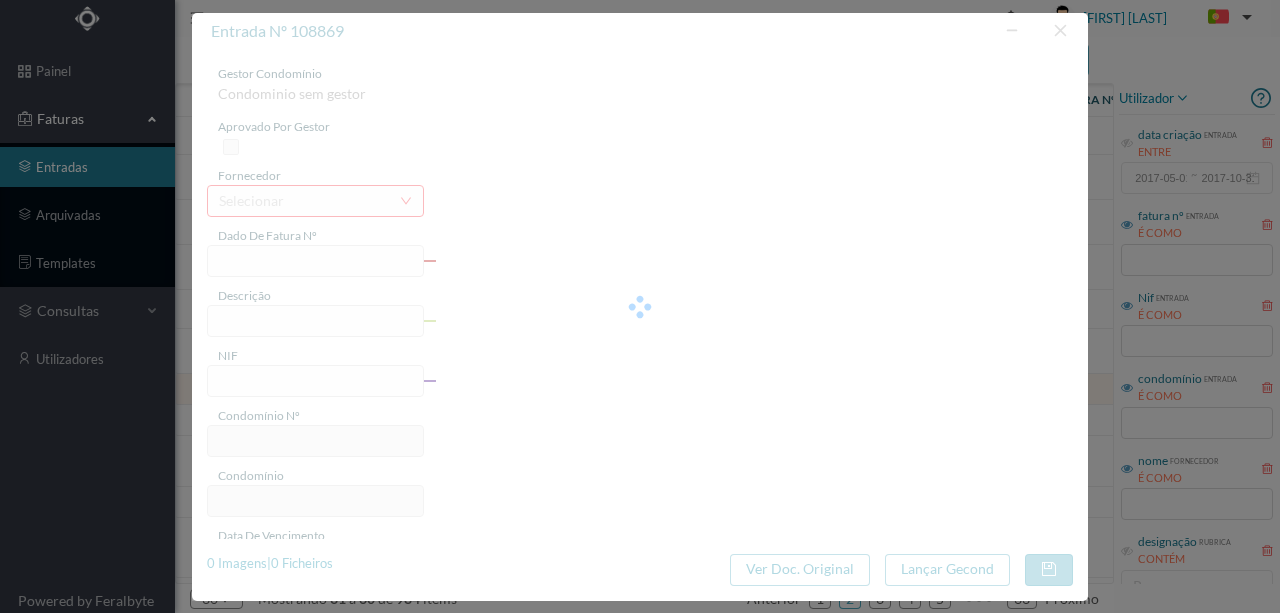 type on "2025-07-30" 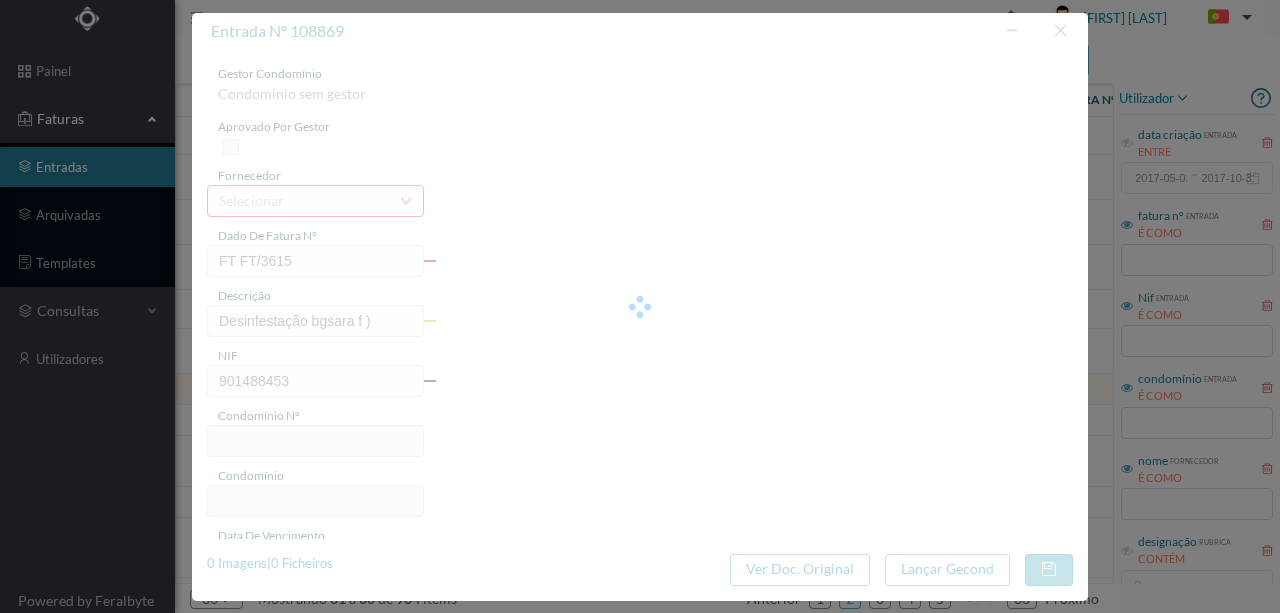 type on "296" 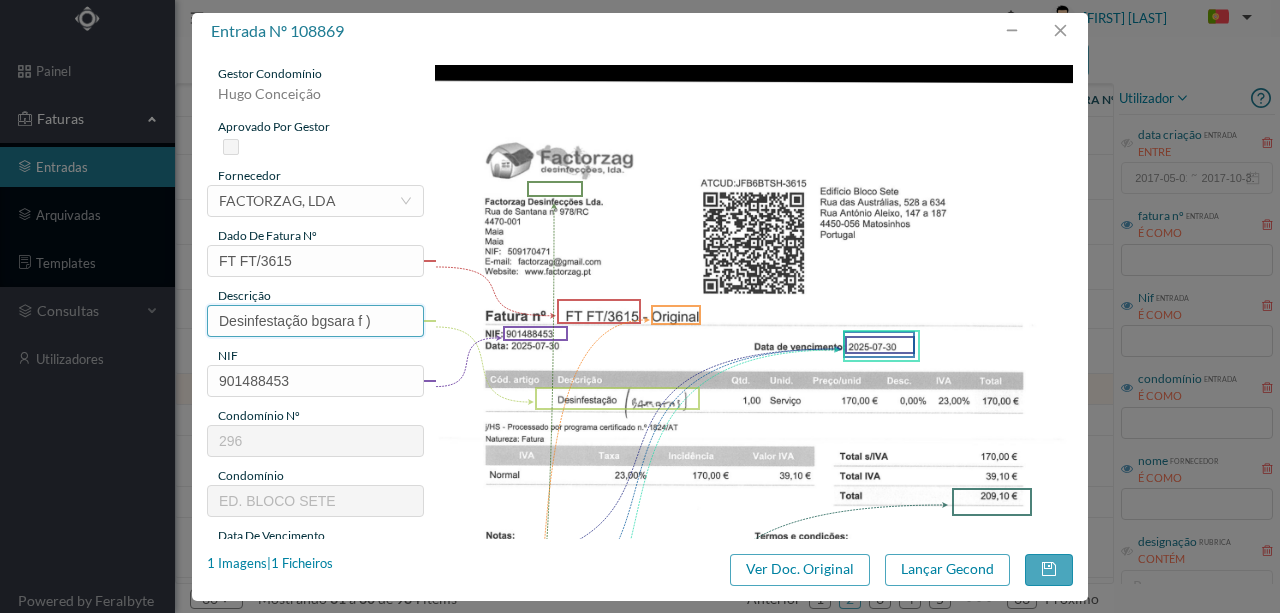 drag, startPoint x: 389, startPoint y: 316, endPoint x: 313, endPoint y: 319, distance: 76.05919 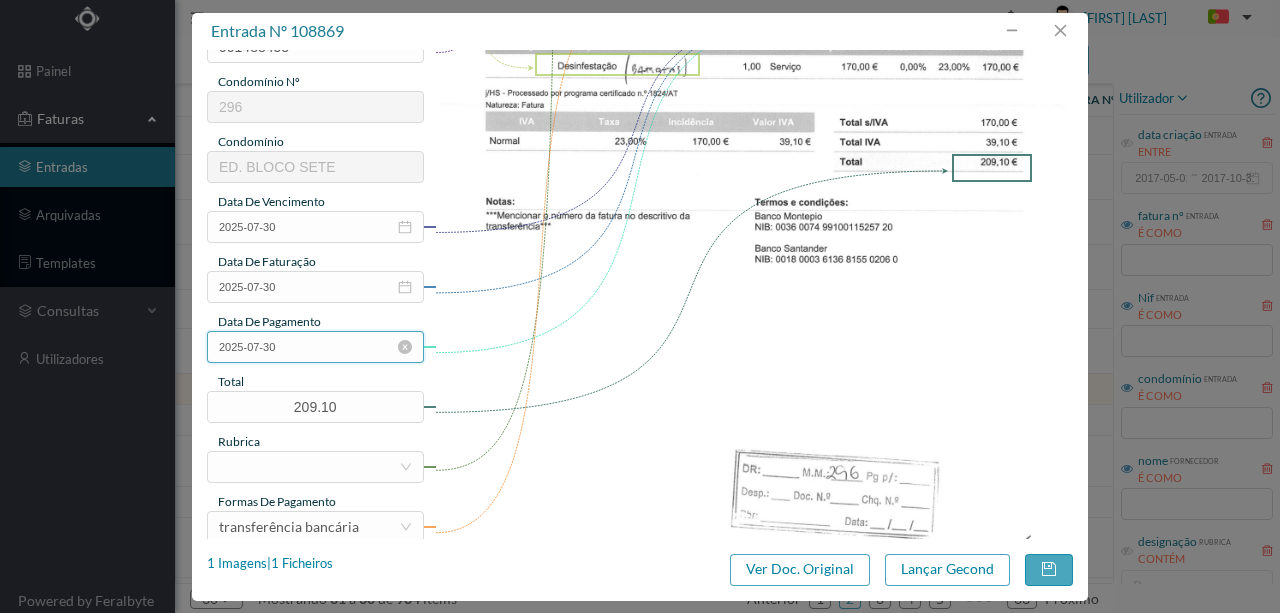scroll, scrollTop: 333, scrollLeft: 0, axis: vertical 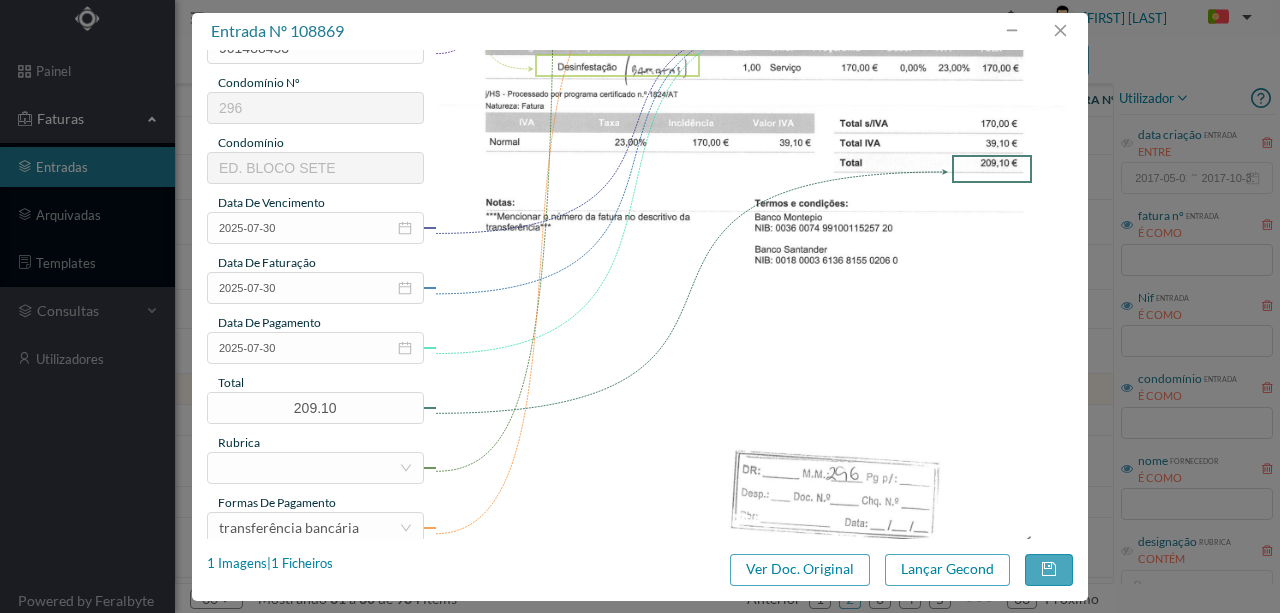 type on "Desinfestação (Baratas)" 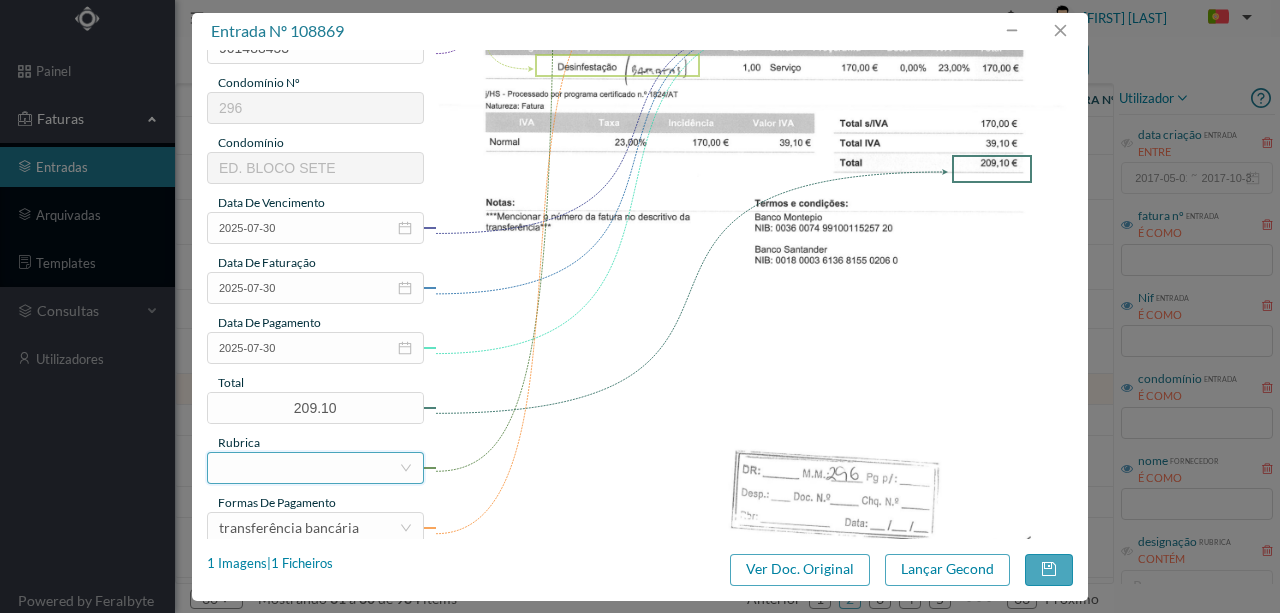click at bounding box center [309, 468] 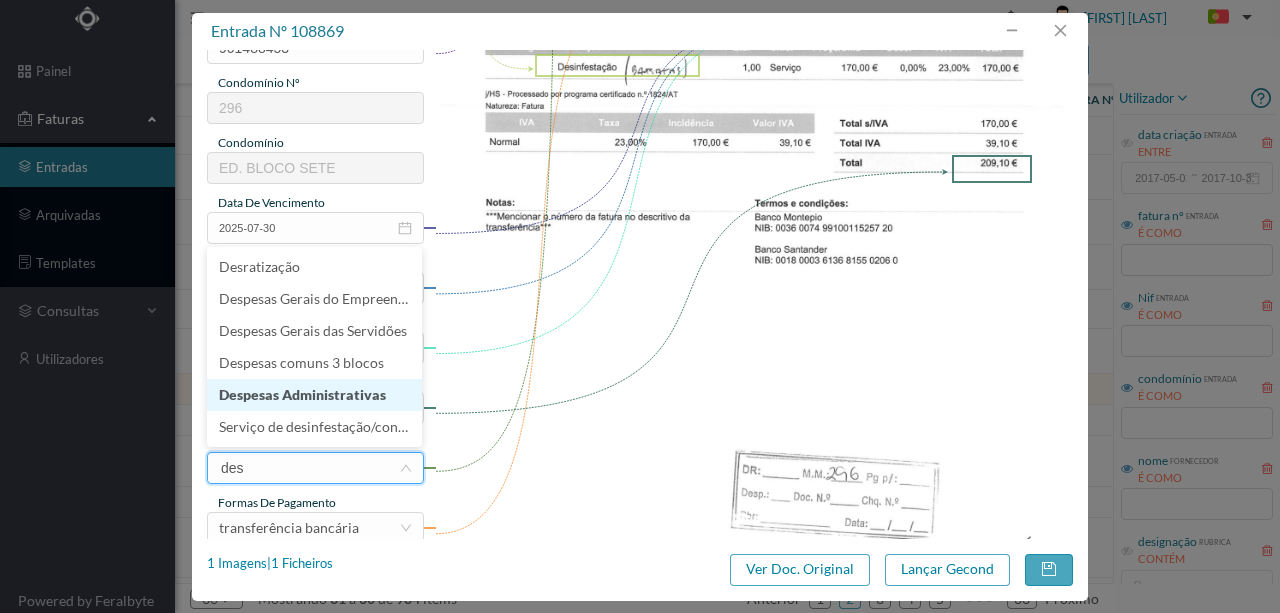 type on "desi" 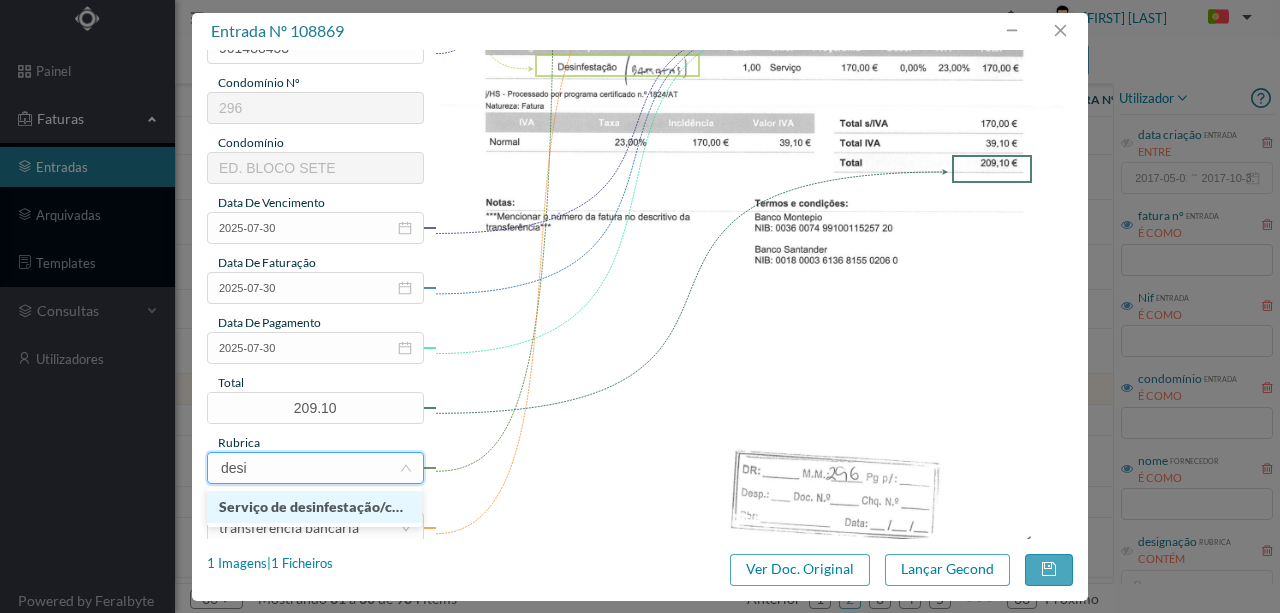 click on "Serviço de desinfestação/controlo de pragas" at bounding box center [314, 507] 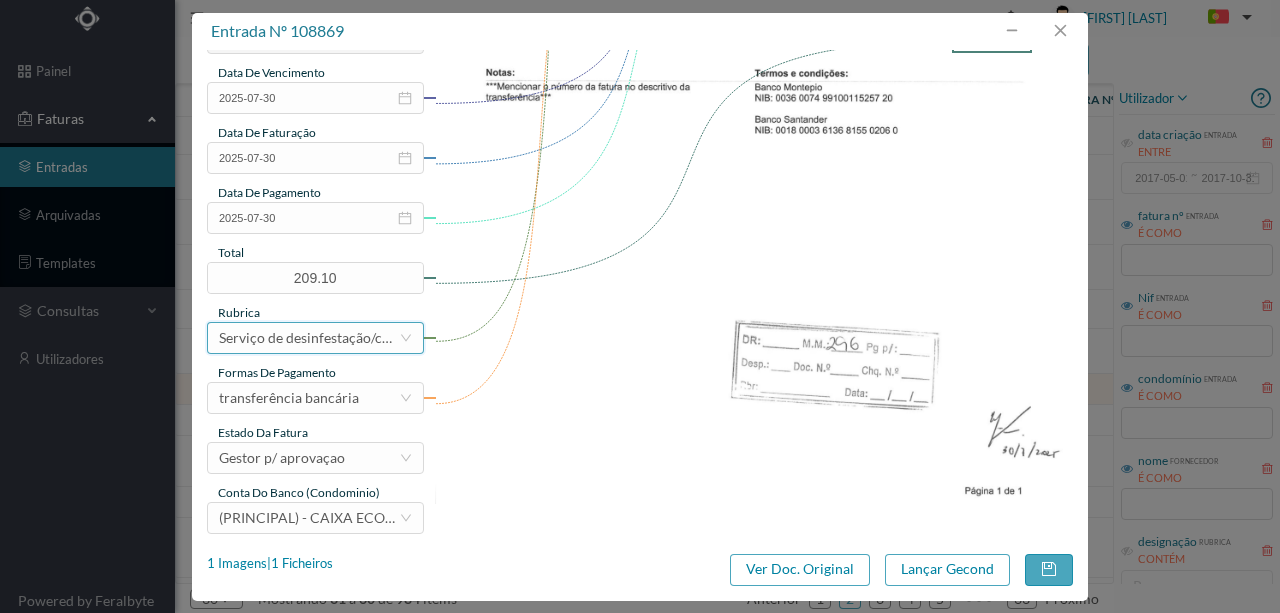 scroll, scrollTop: 466, scrollLeft: 0, axis: vertical 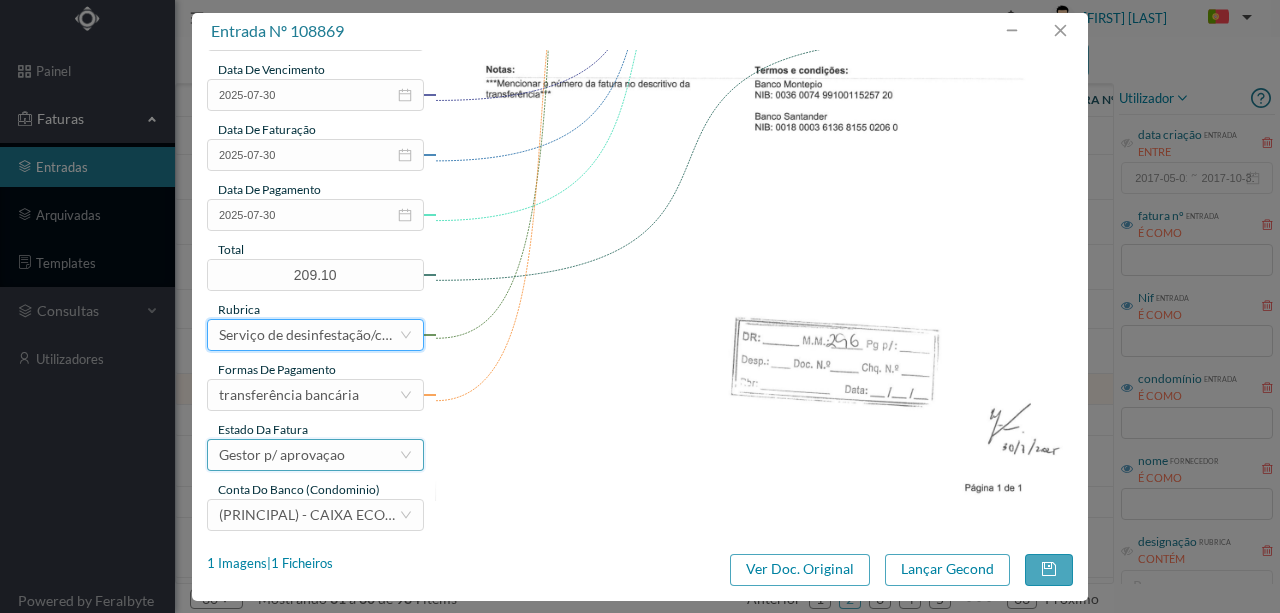 click on "Gestor p/ aprovaçao" at bounding box center [282, 455] 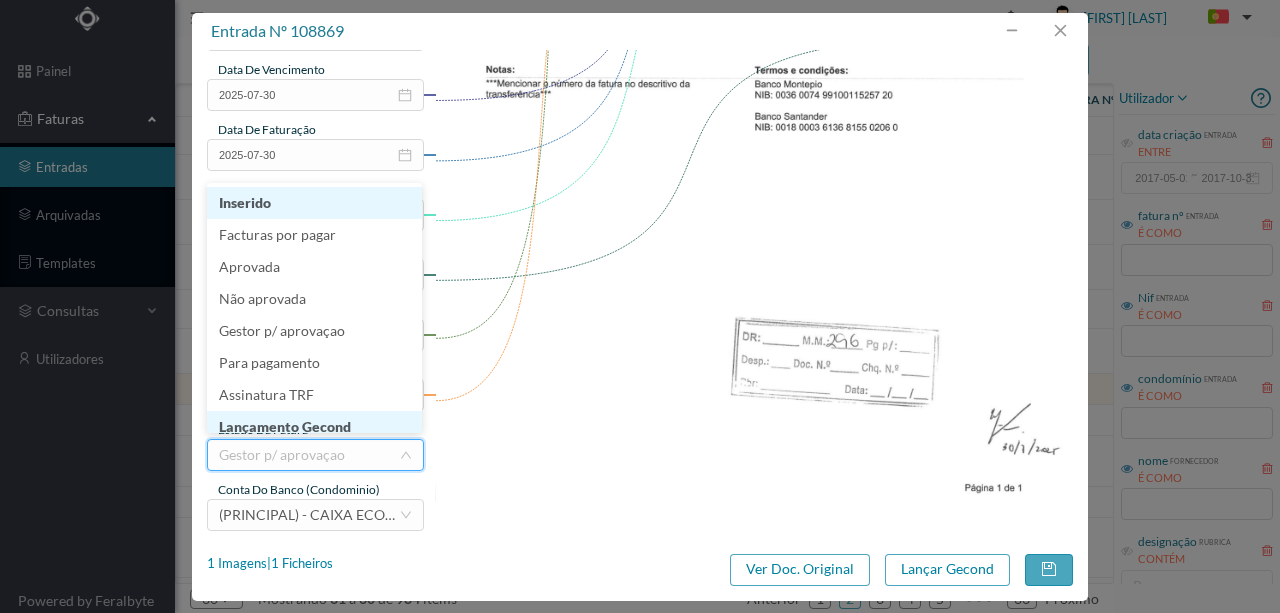 scroll, scrollTop: 10, scrollLeft: 0, axis: vertical 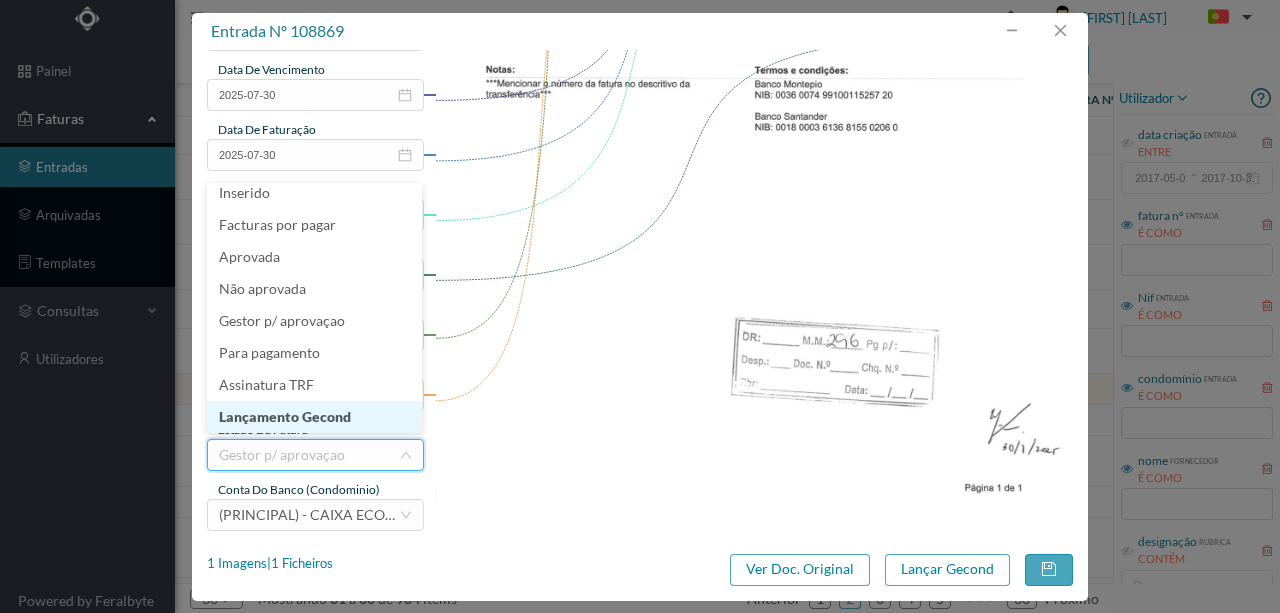 click on "Lançamento Gecond" at bounding box center [314, 417] 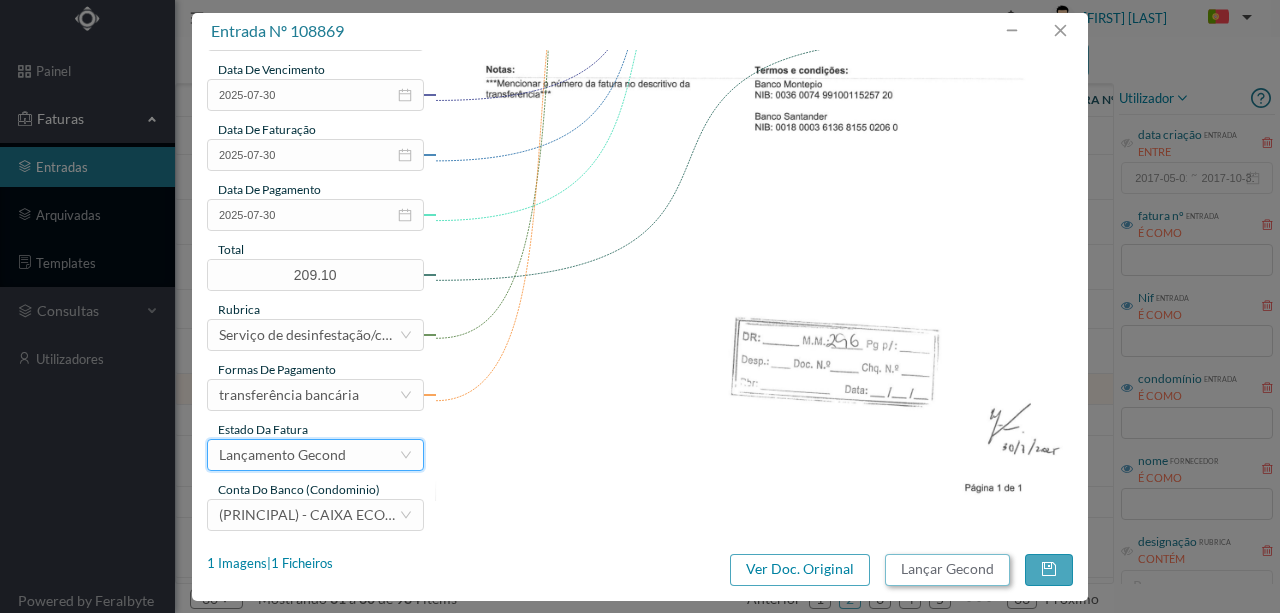 click on "Lançar Gecond" at bounding box center (947, 570) 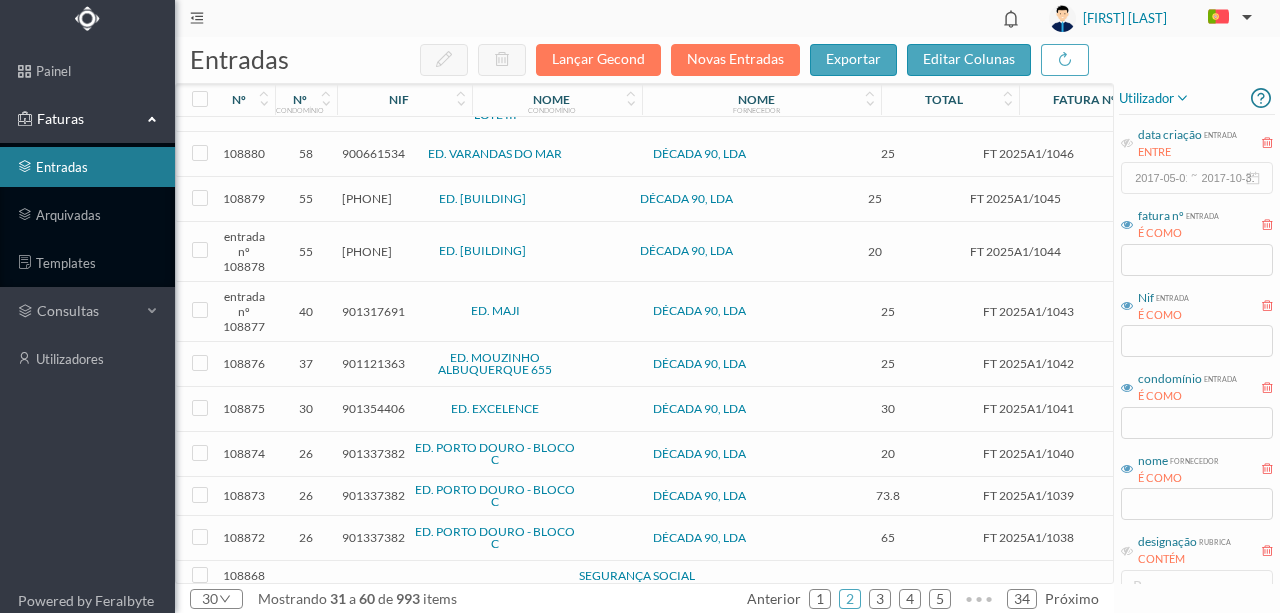 scroll, scrollTop: 828, scrollLeft: 0, axis: vertical 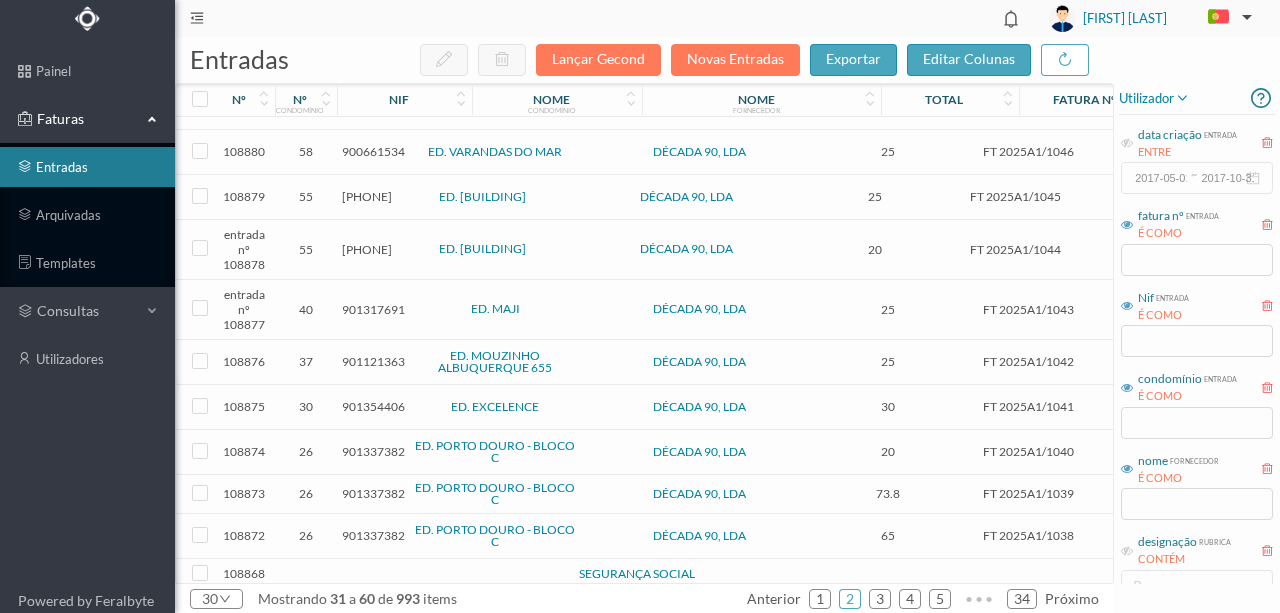 click at bounding box center (432, 574) 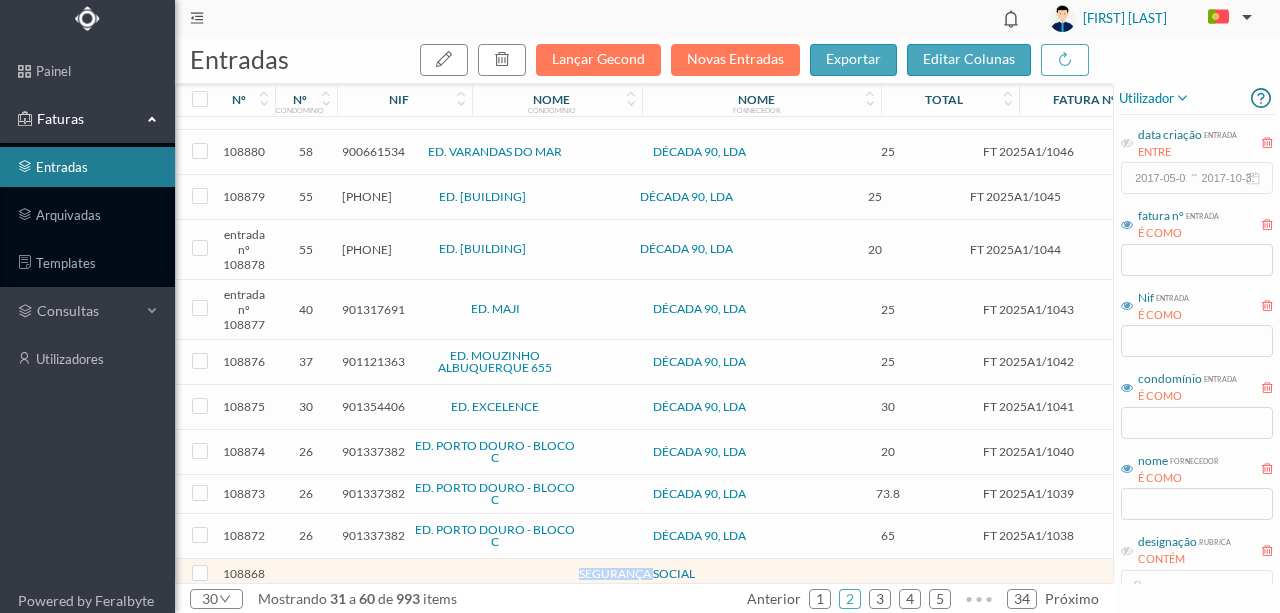 click at bounding box center (432, 574) 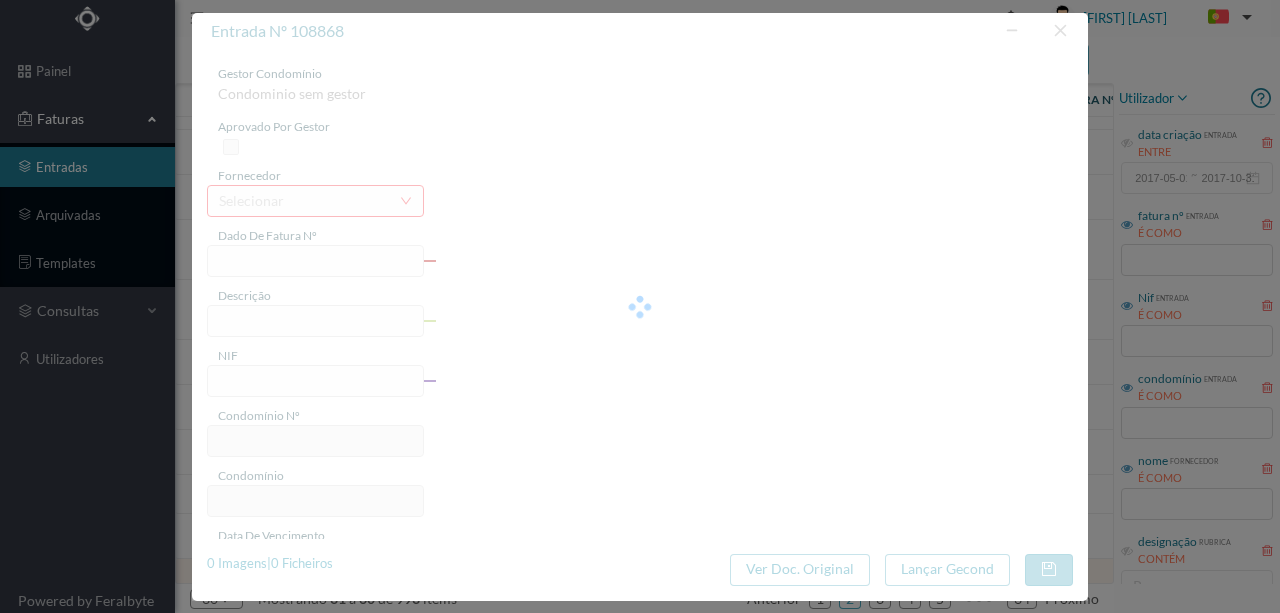 type on "0" 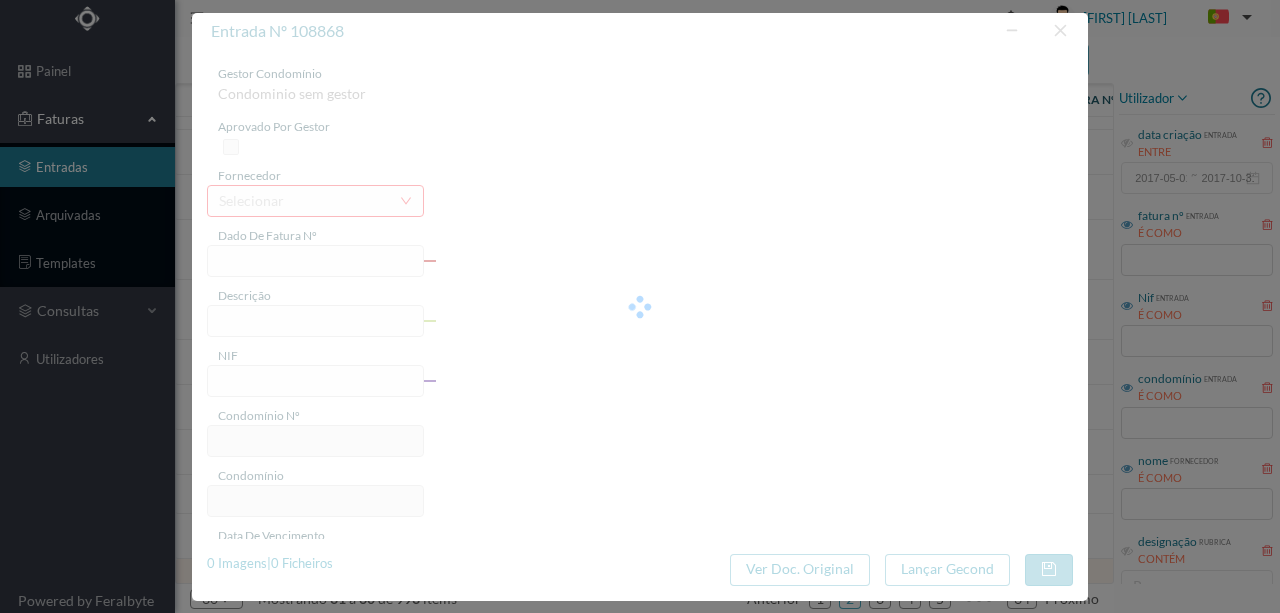 type on "Invalid date" 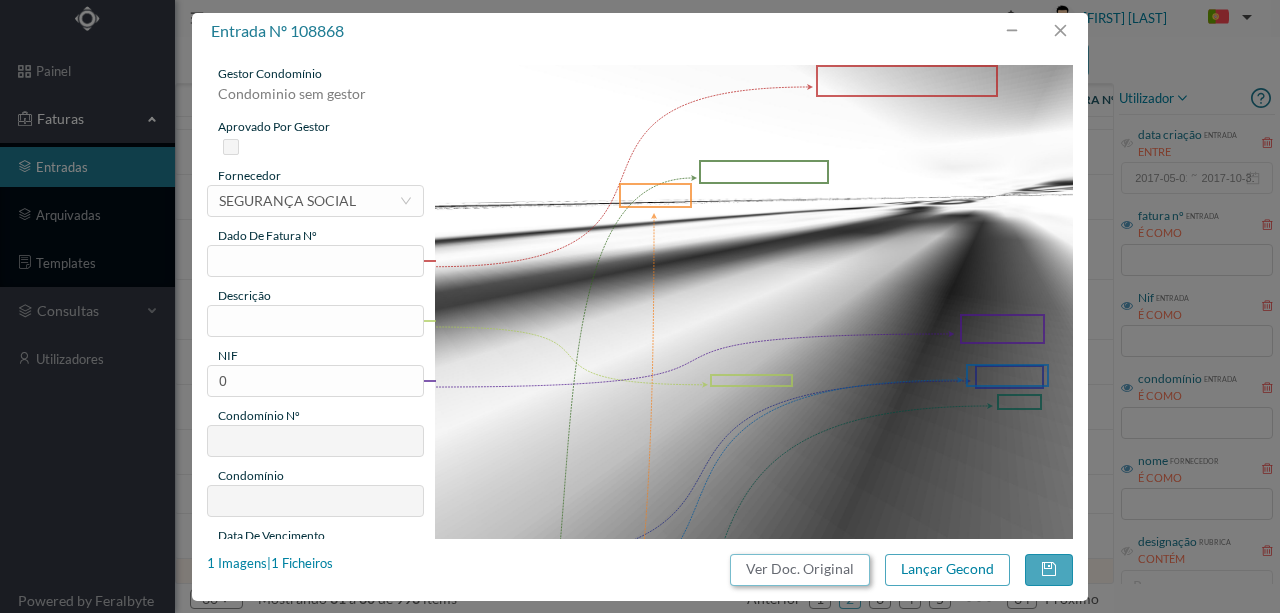 click on "Ver Doc. Original" at bounding box center (800, 570) 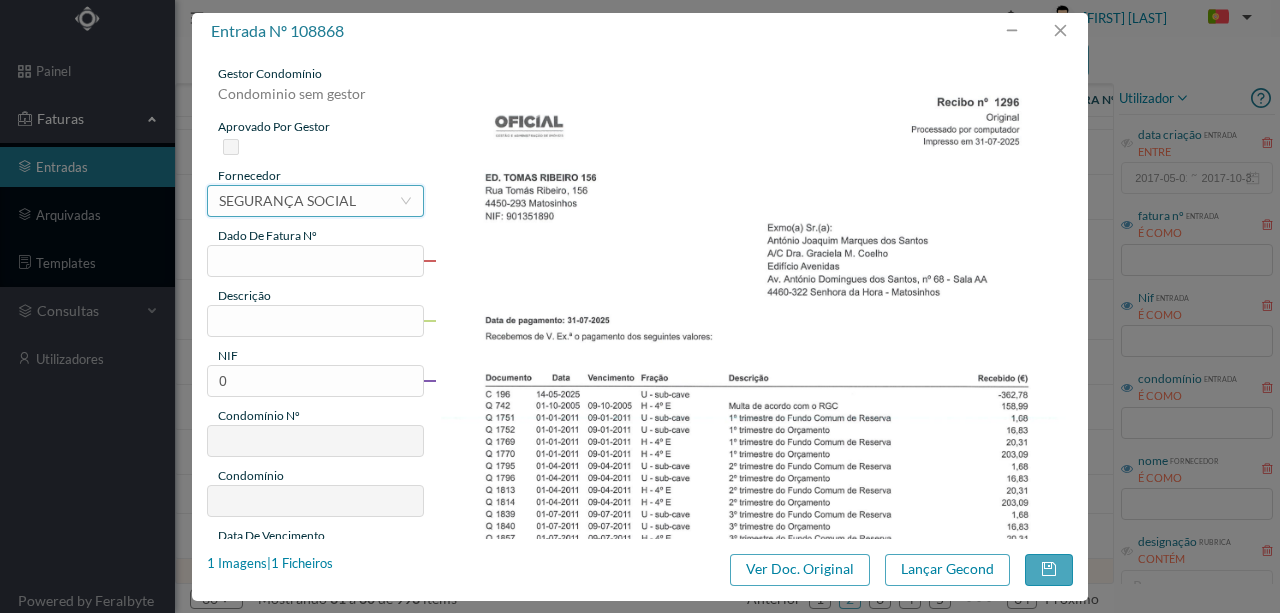 click on "selecionar SEGURANÇA SOCIAL" at bounding box center (309, 201) 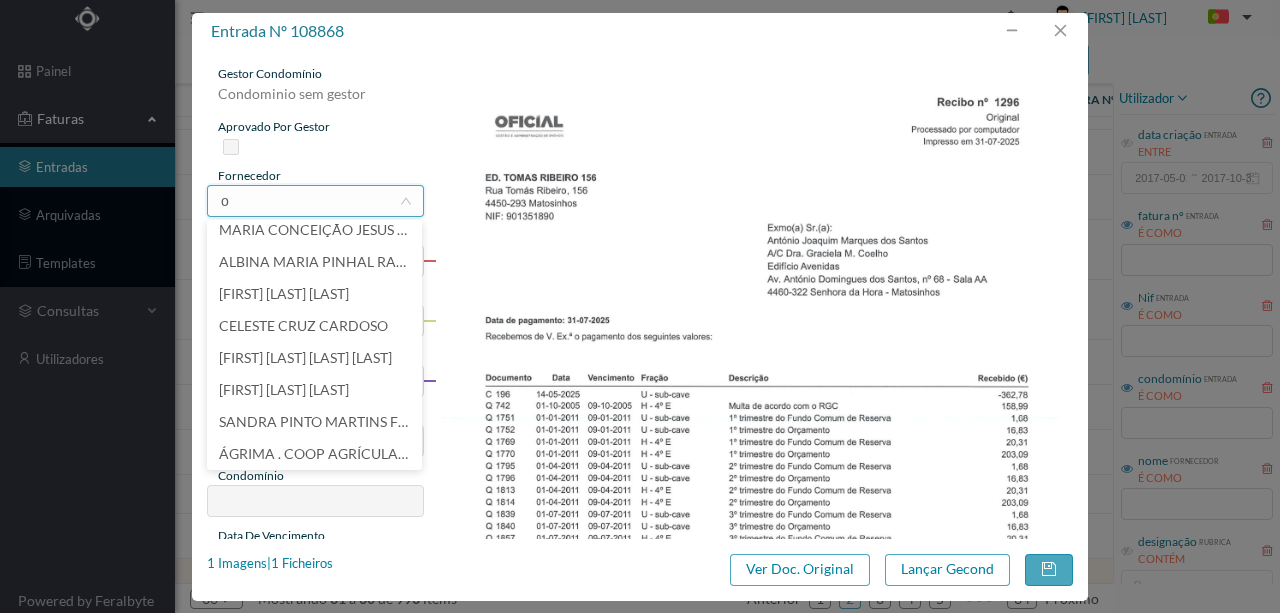 scroll, scrollTop: 4, scrollLeft: 0, axis: vertical 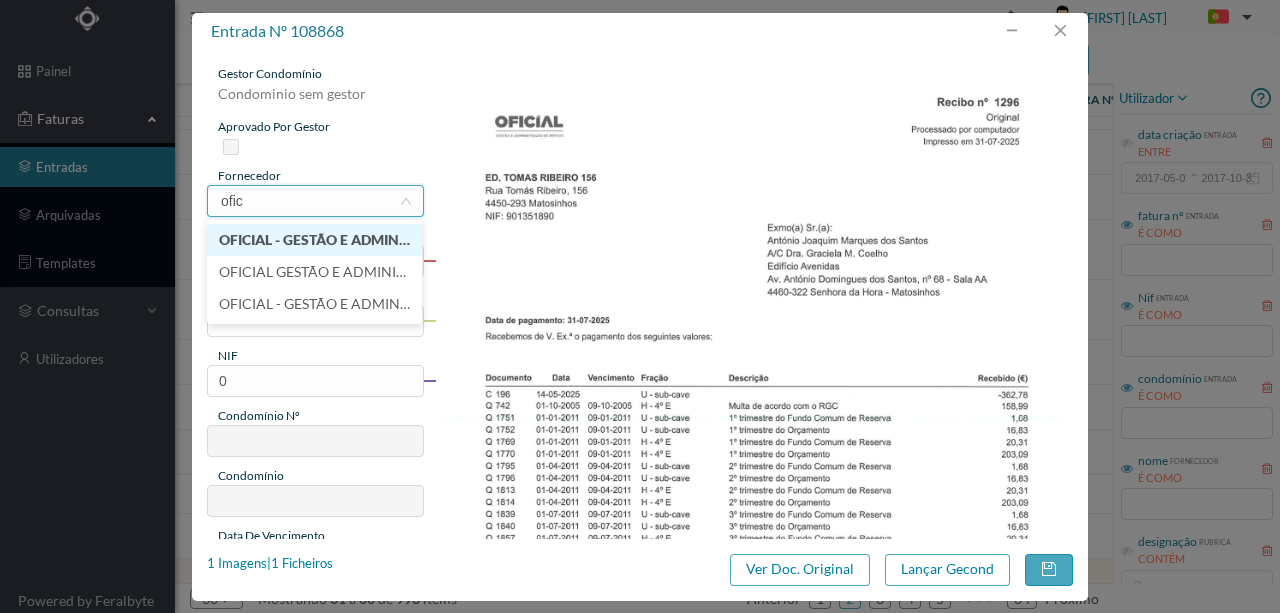 type on "ofici" 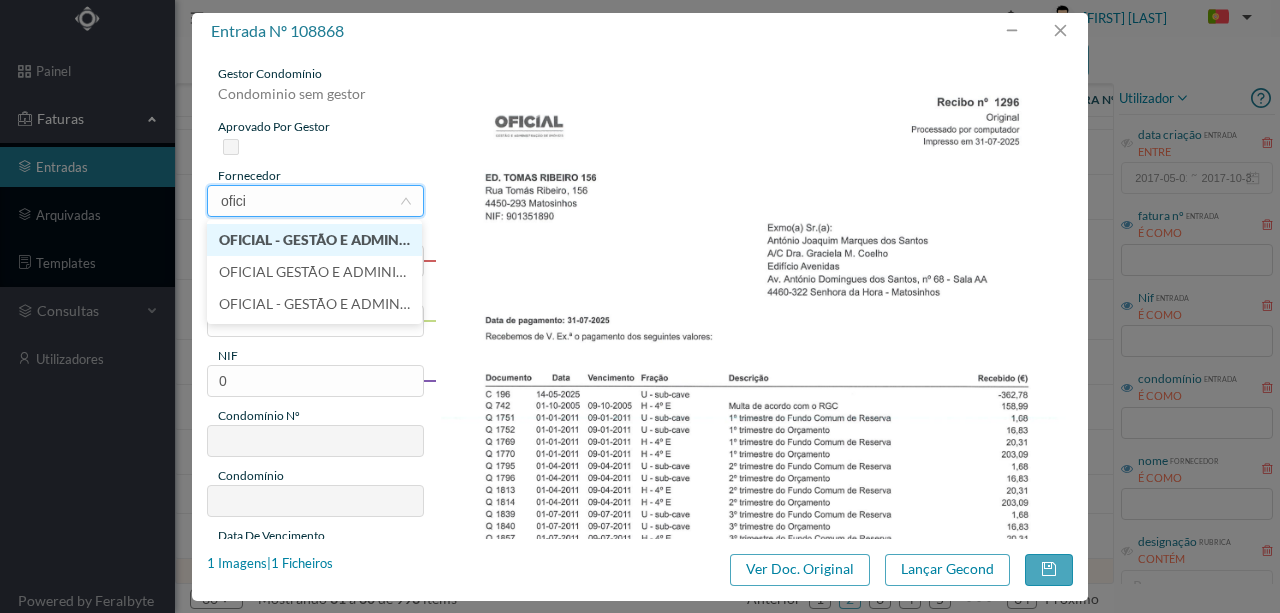 click on "OFICIAL - GESTÃO E ADMINISTRAÇÃO DE IMÓVEIS, LDA" at bounding box center [314, 240] 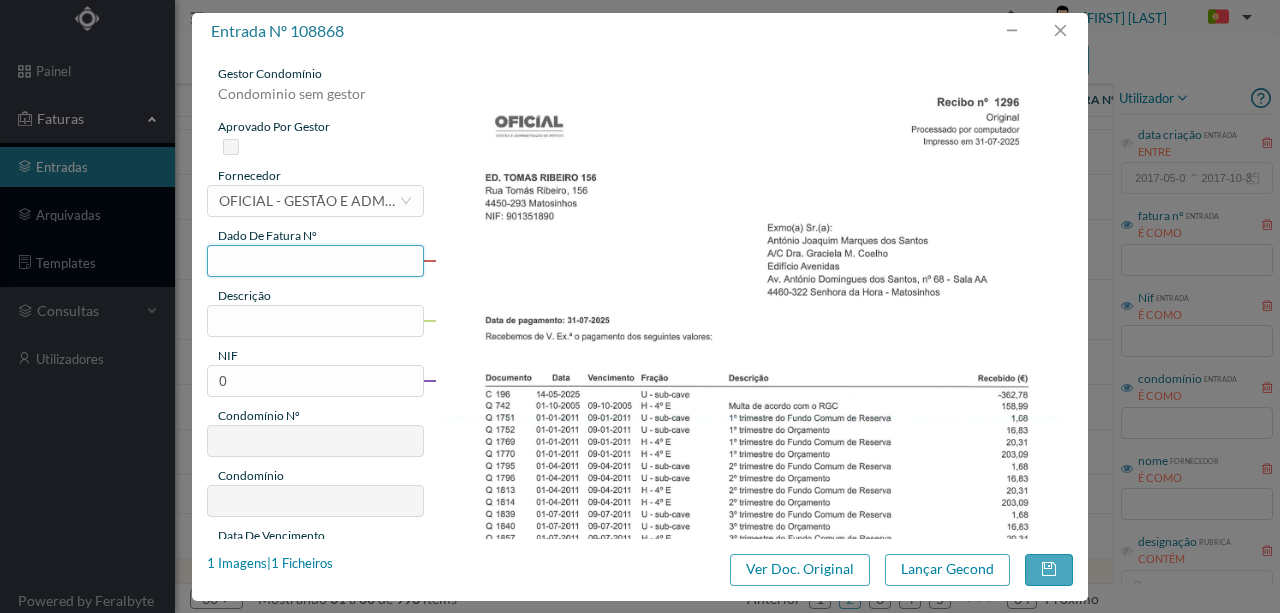 drag, startPoint x: 269, startPoint y: 258, endPoint x: 306, endPoint y: 250, distance: 37.85499 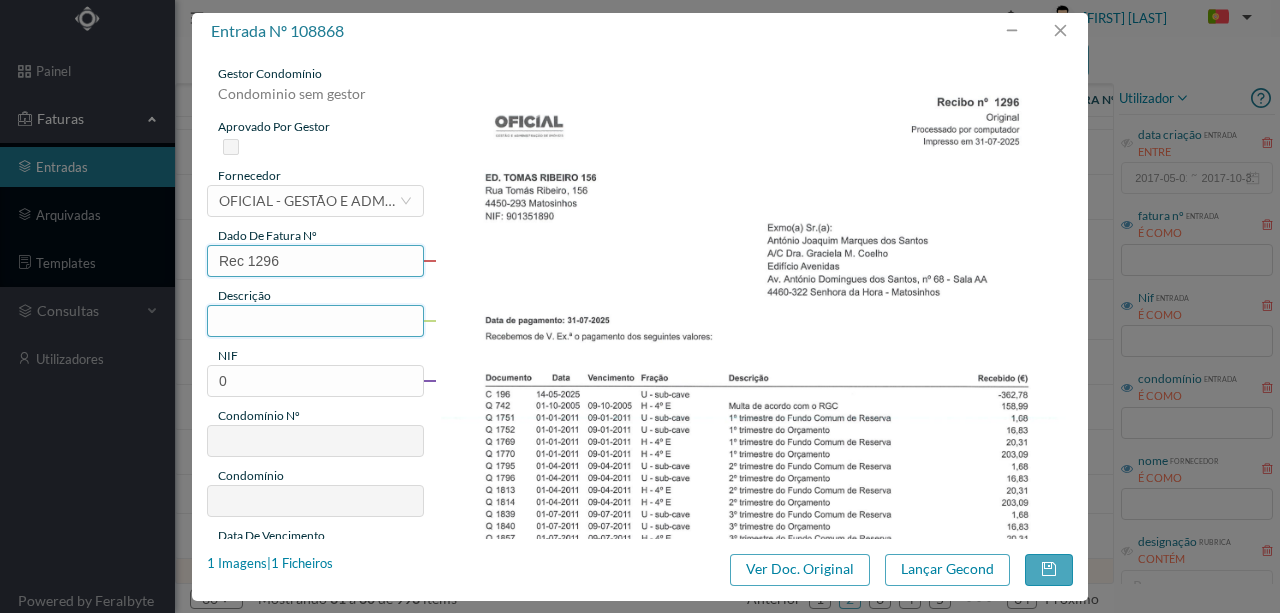 type on "Rec 1296" 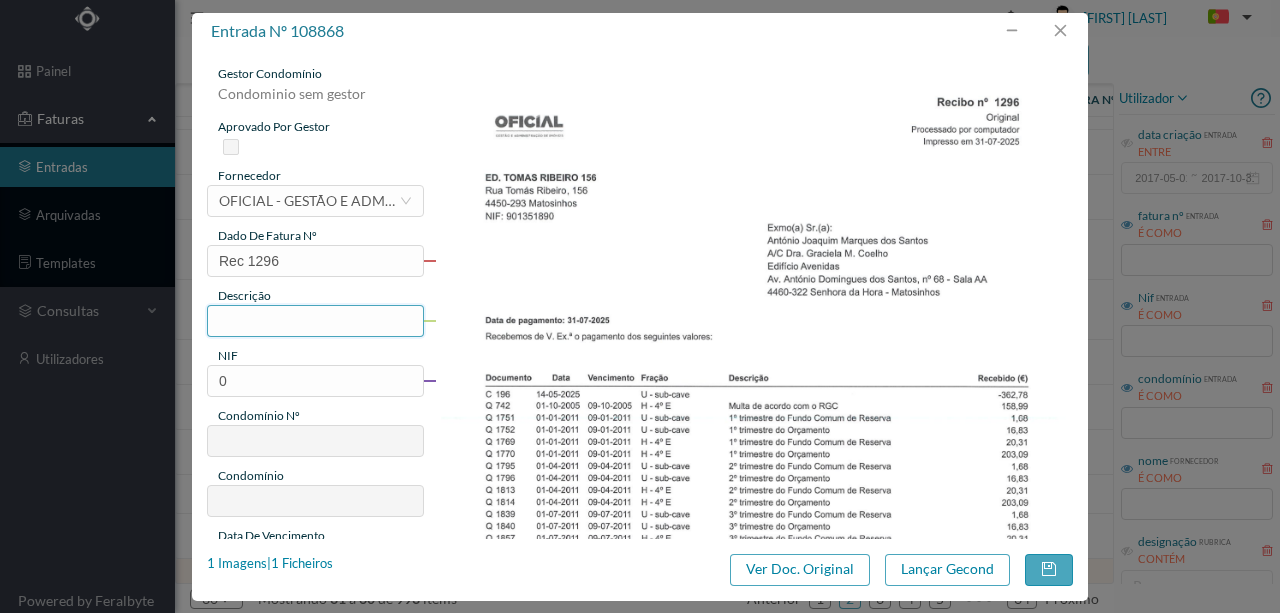 click at bounding box center [315, 321] 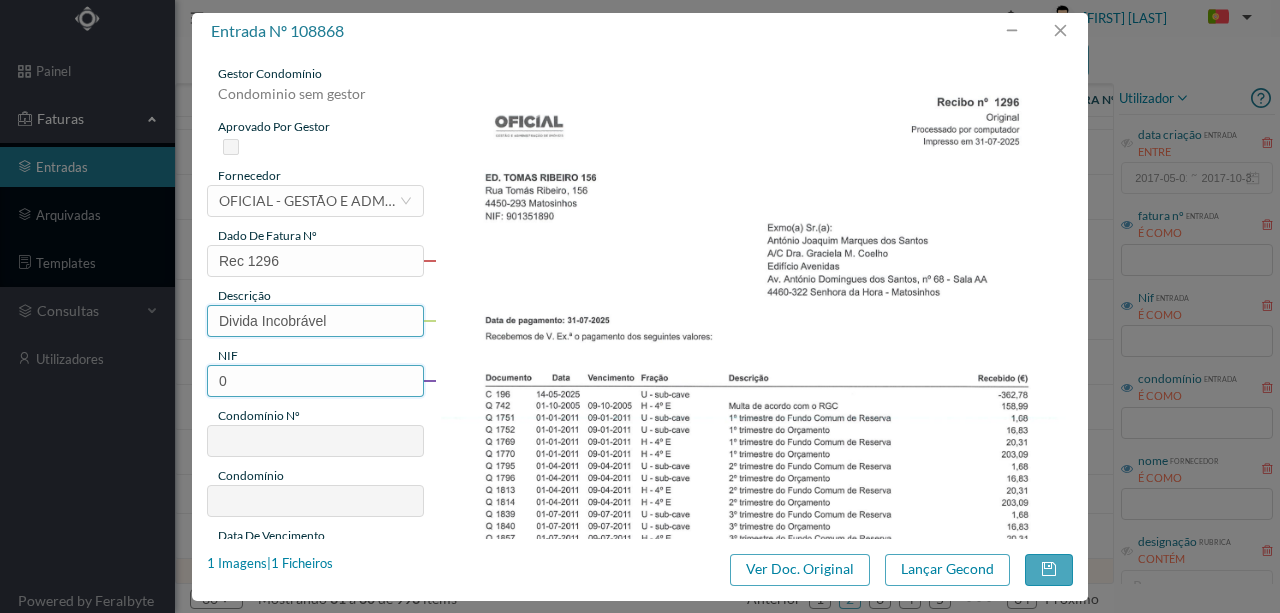 type on "Divida Incobrável" 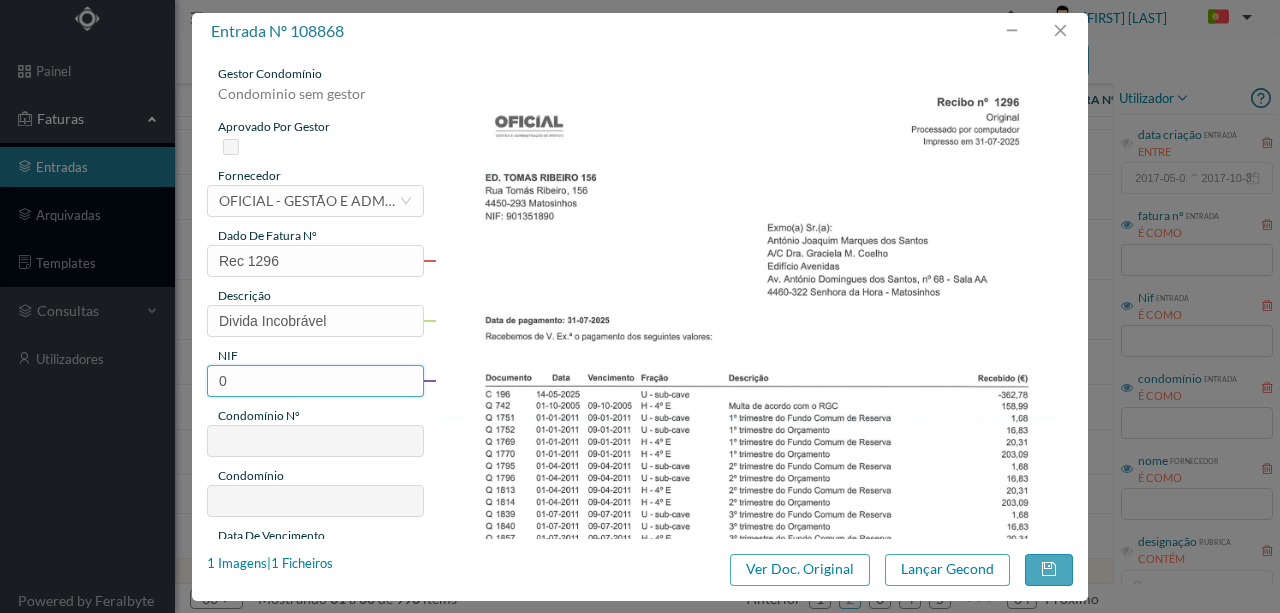 drag, startPoint x: 230, startPoint y: 382, endPoint x: 187, endPoint y: 373, distance: 43.931767 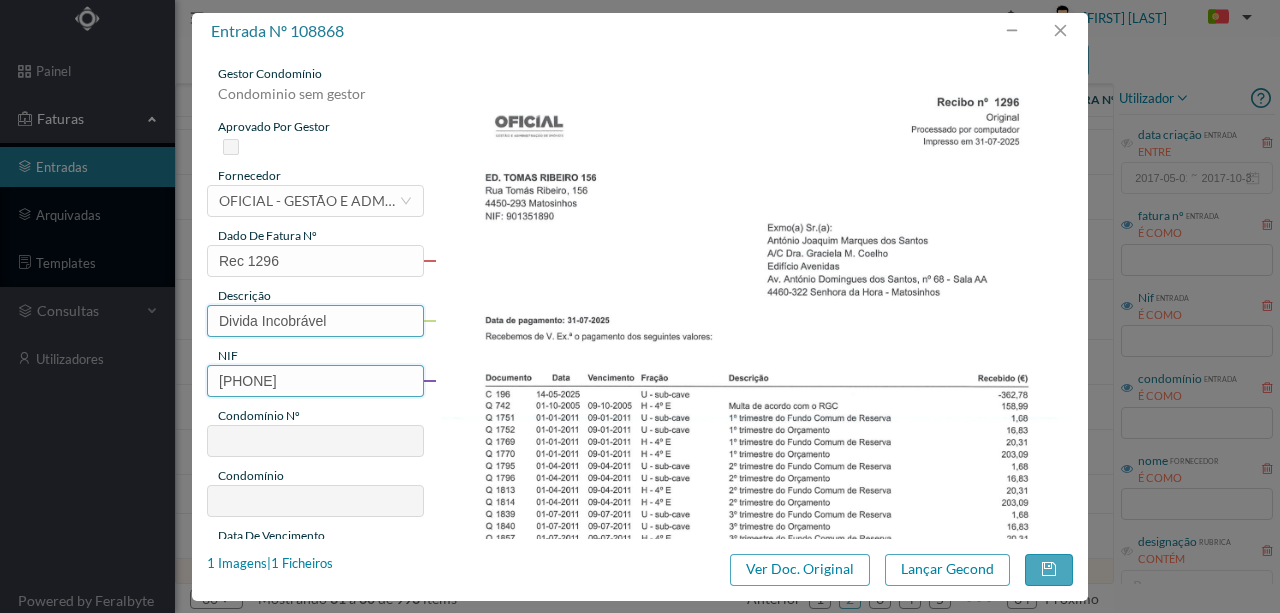 type on "901351890" 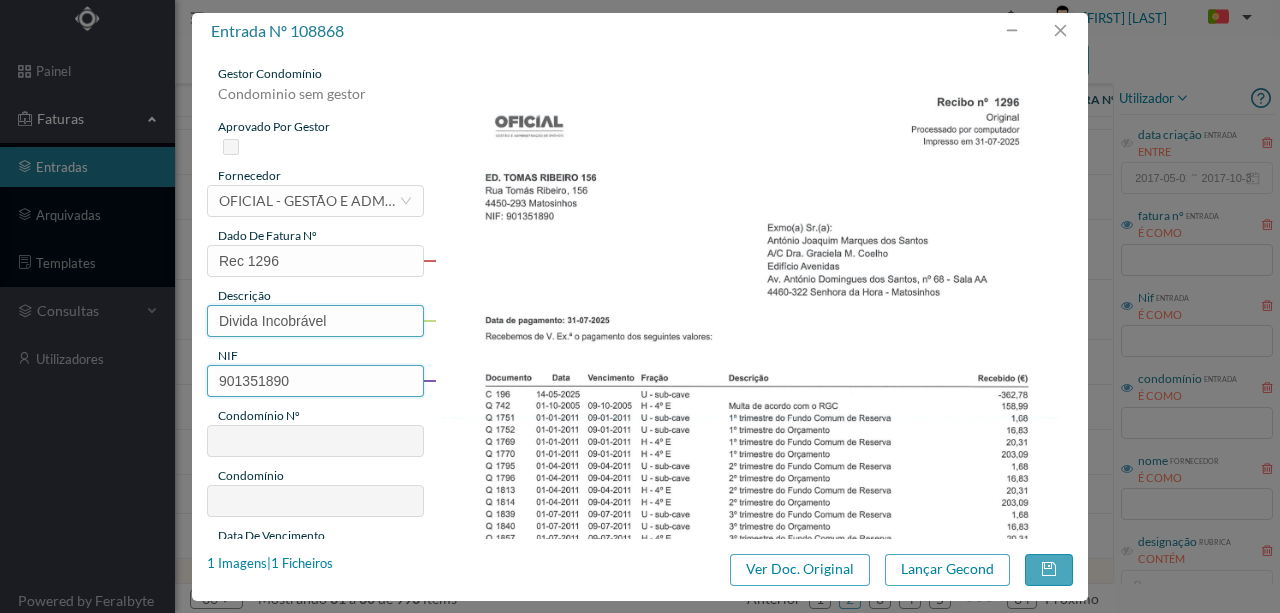 type on "23" 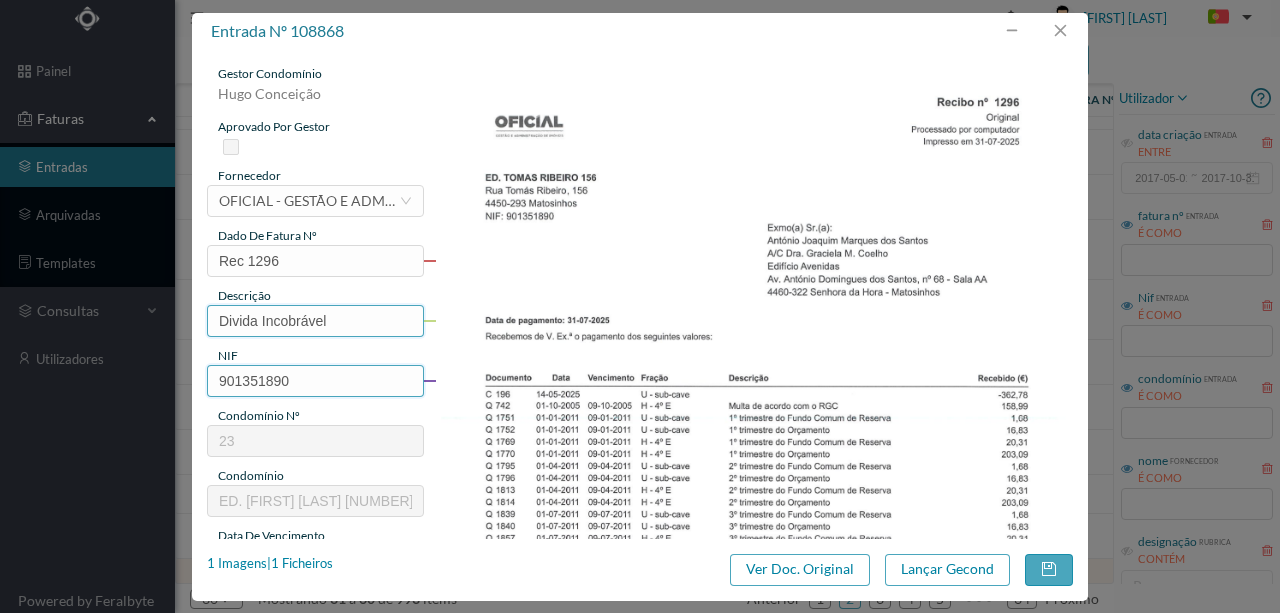 type on "901351890" 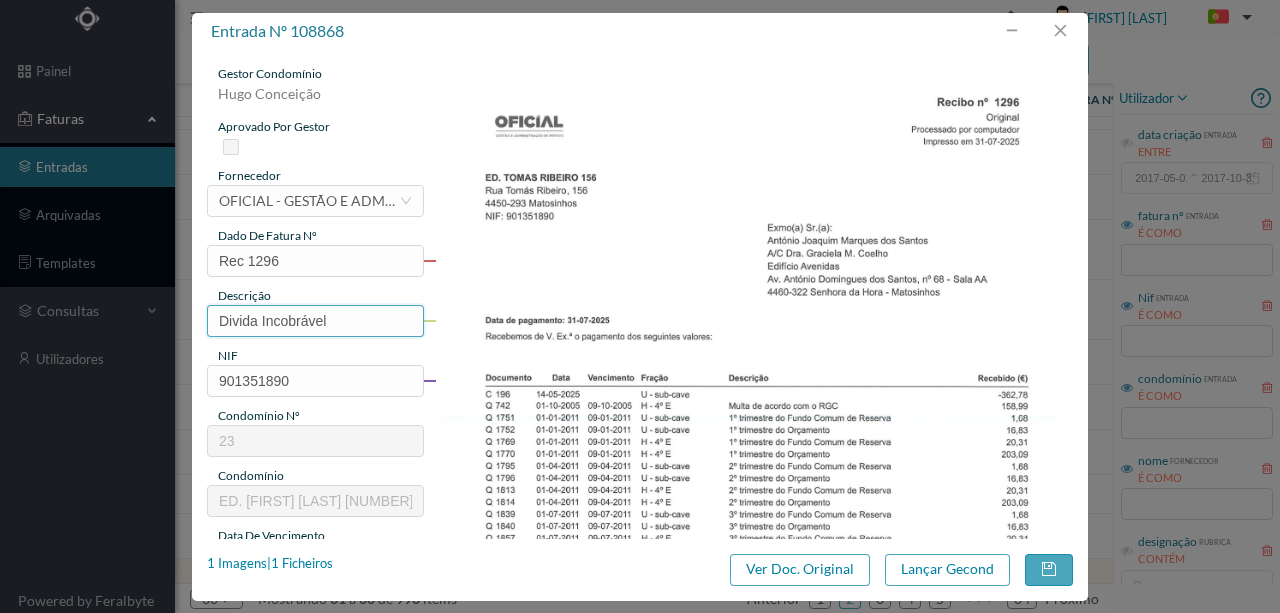 click on "Divida Incobrável" at bounding box center [315, 321] 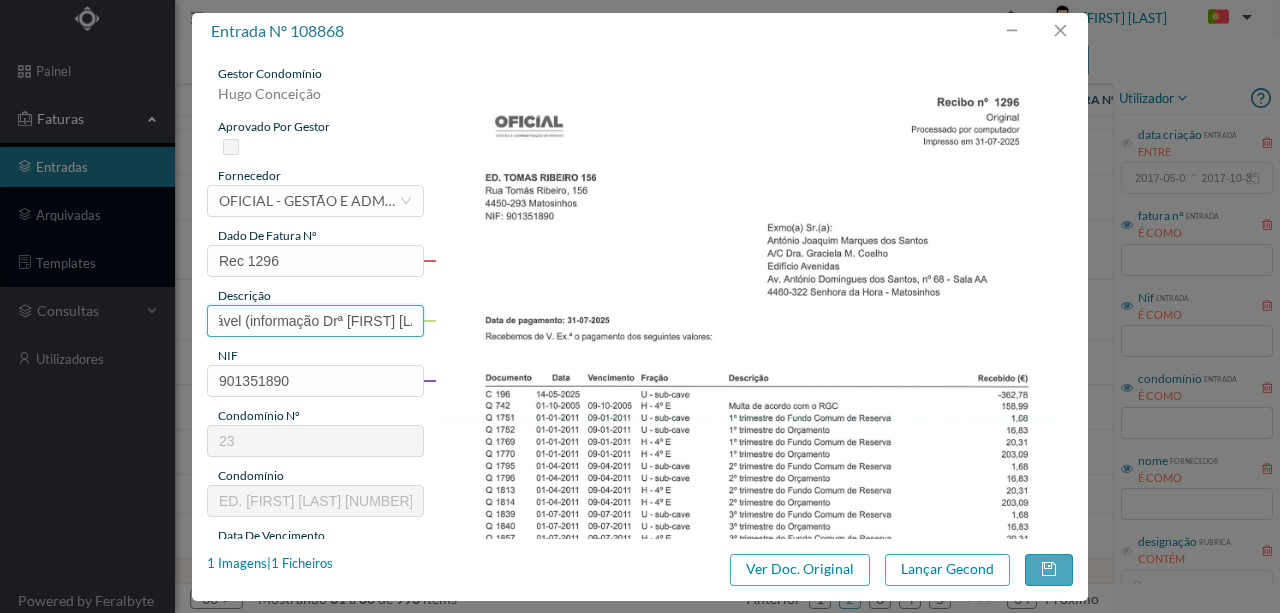scroll, scrollTop: 0, scrollLeft: 90, axis: horizontal 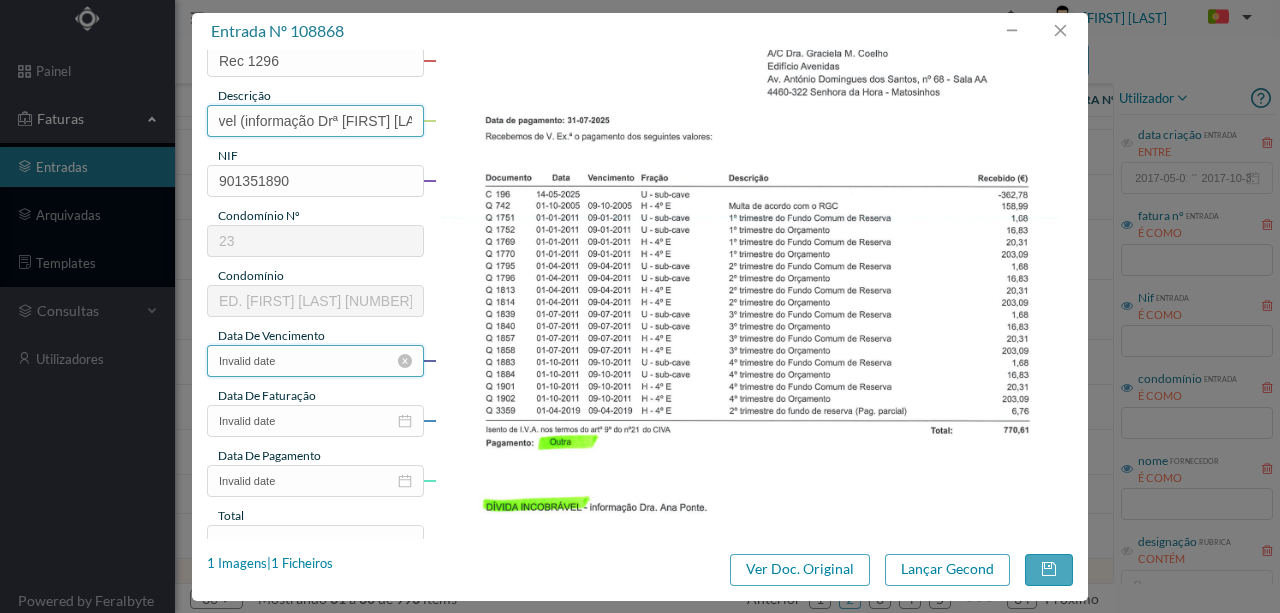 type on "Divida Incobrável (informação Drª Ana Ponte)" 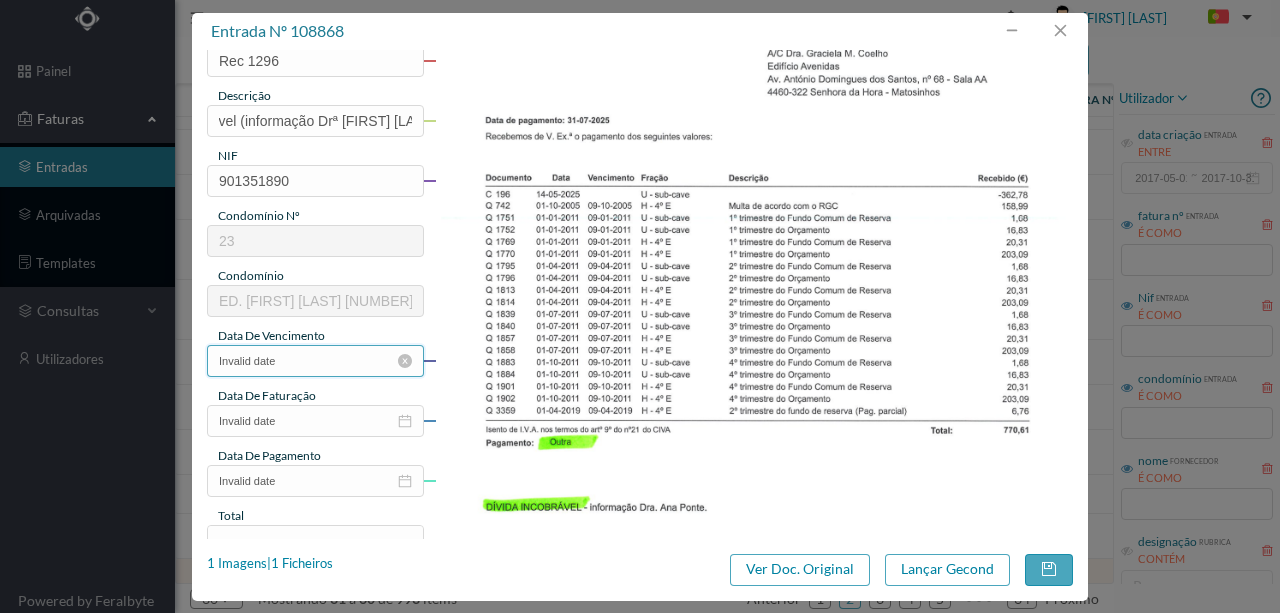 click on "Invalid date" at bounding box center [315, 361] 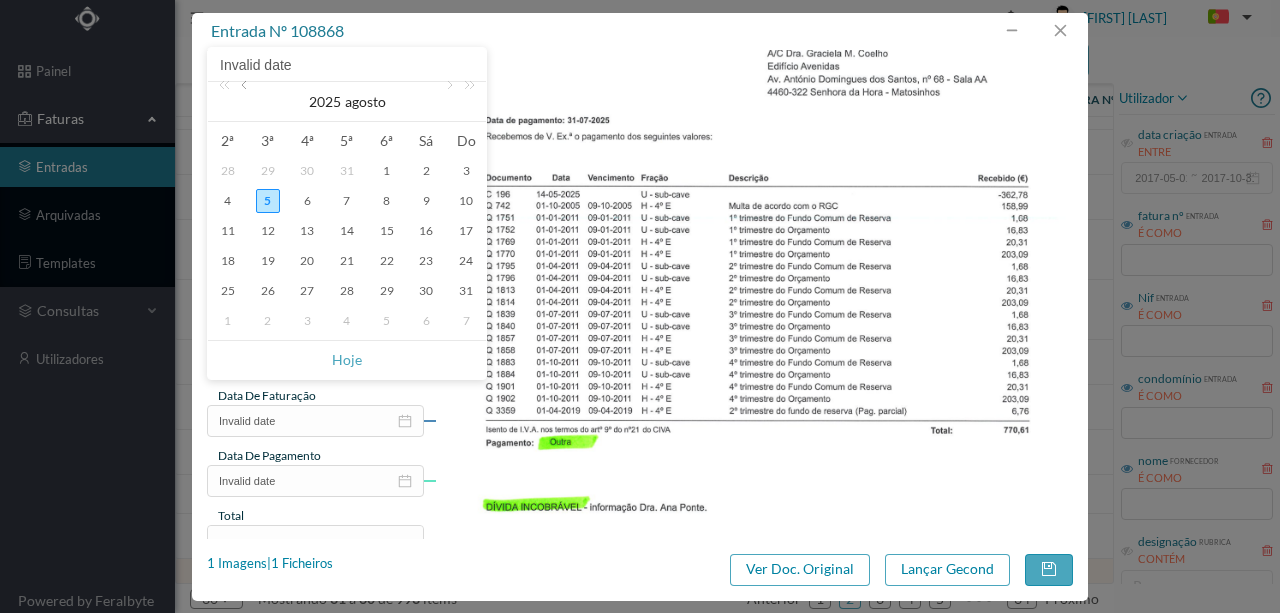 click at bounding box center (246, 102) 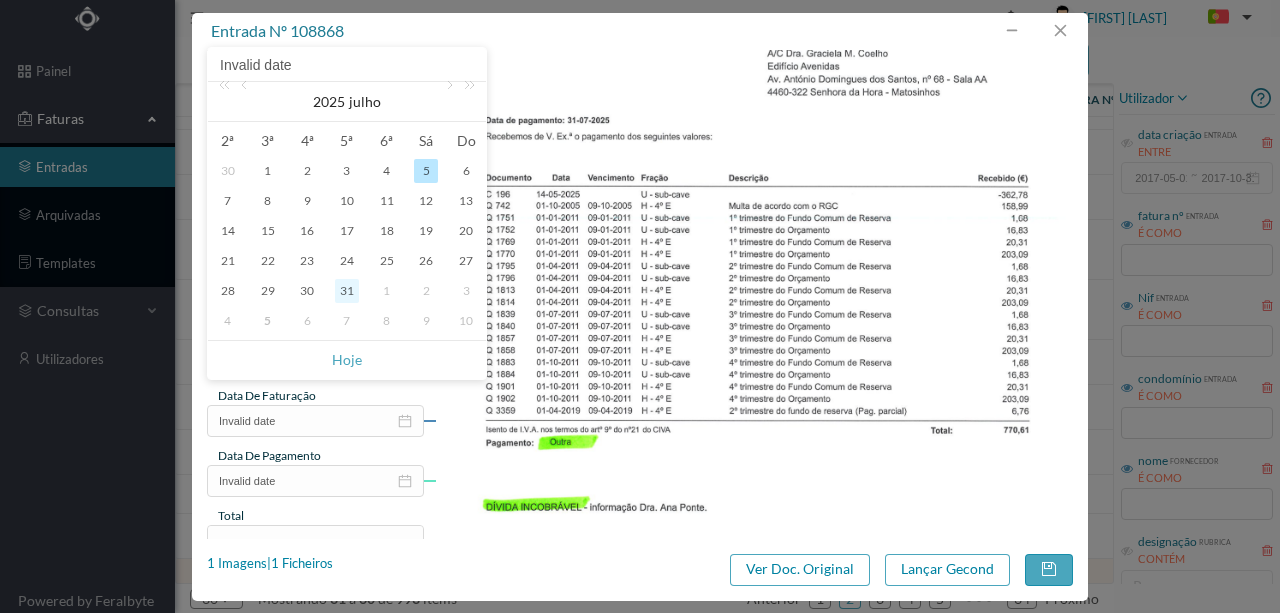 click on "31" at bounding box center [347, 291] 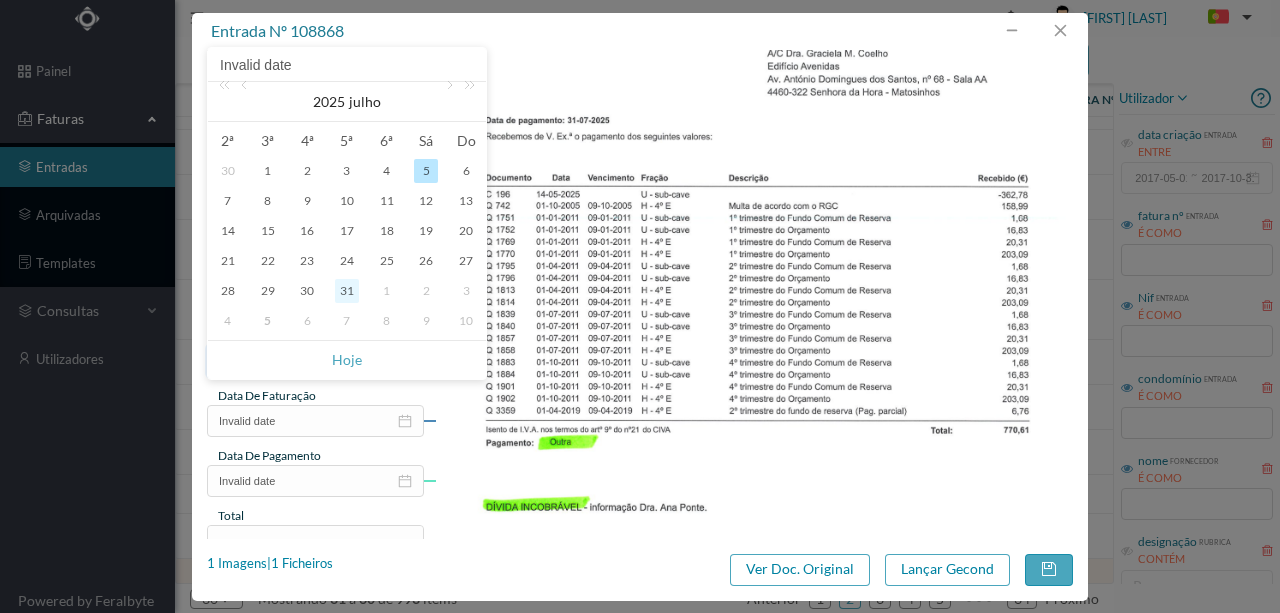 type on "2025-07-31" 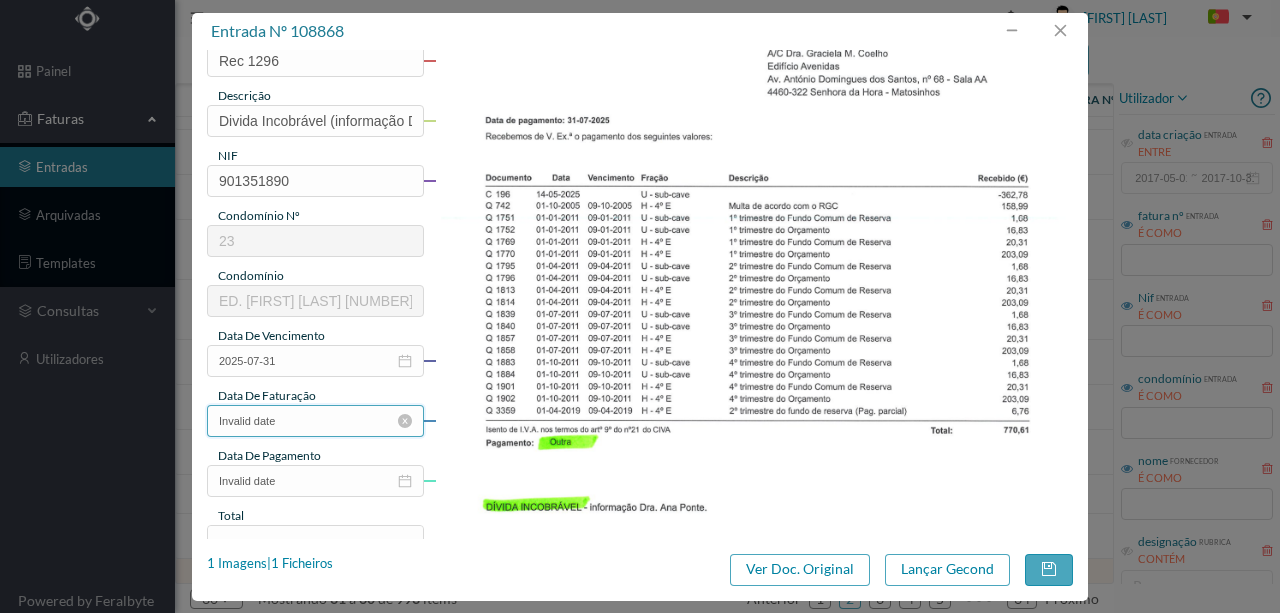 click on "Invalid date" at bounding box center [315, 421] 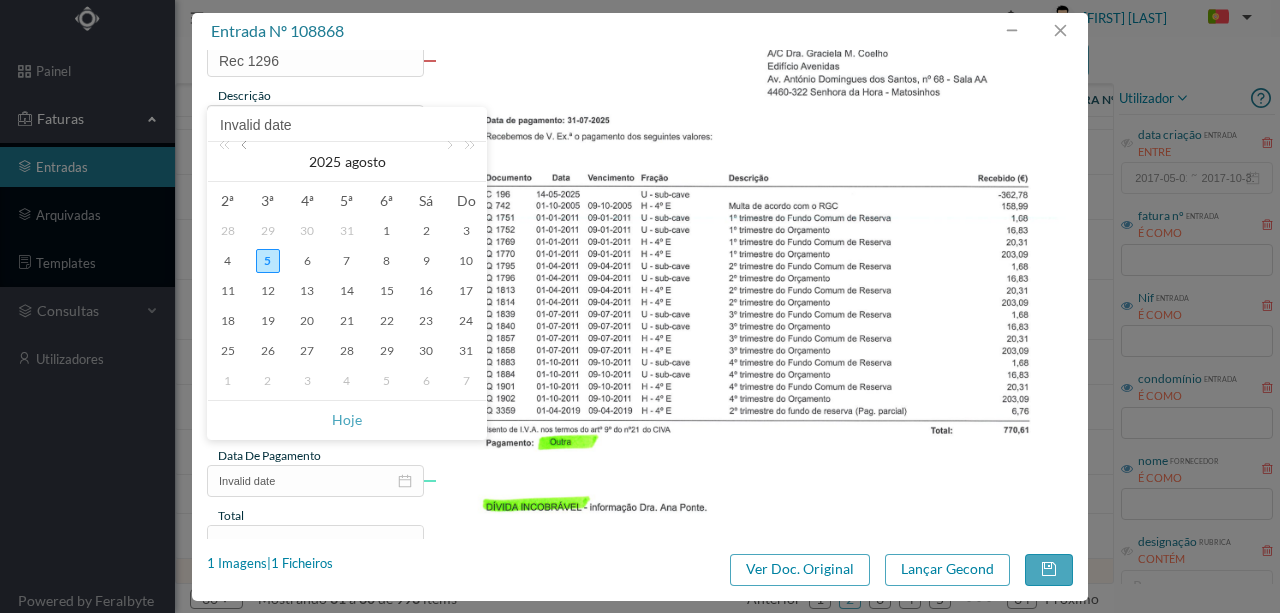 click at bounding box center (246, 162) 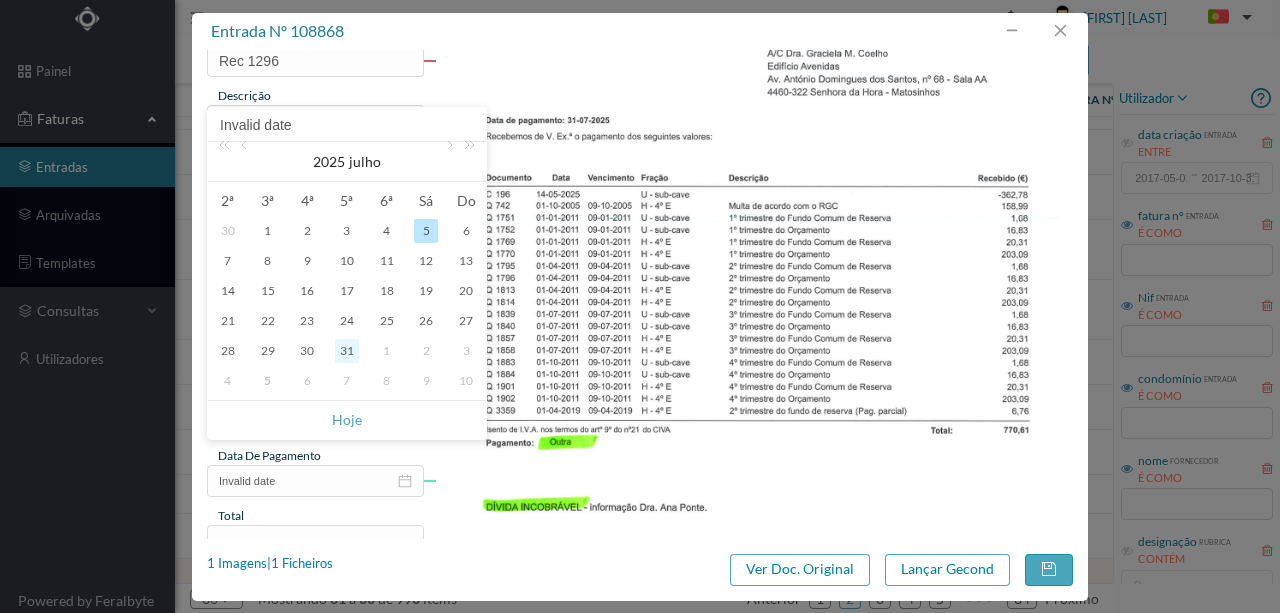 click on "31" at bounding box center (347, 351) 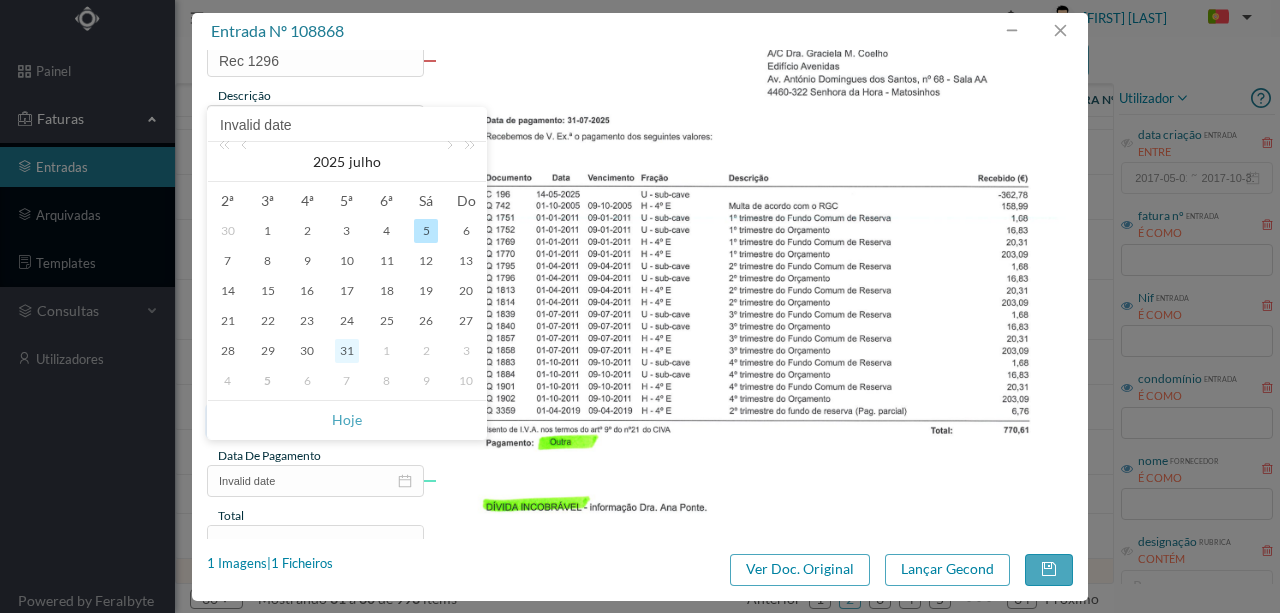 type on "2025-07-31" 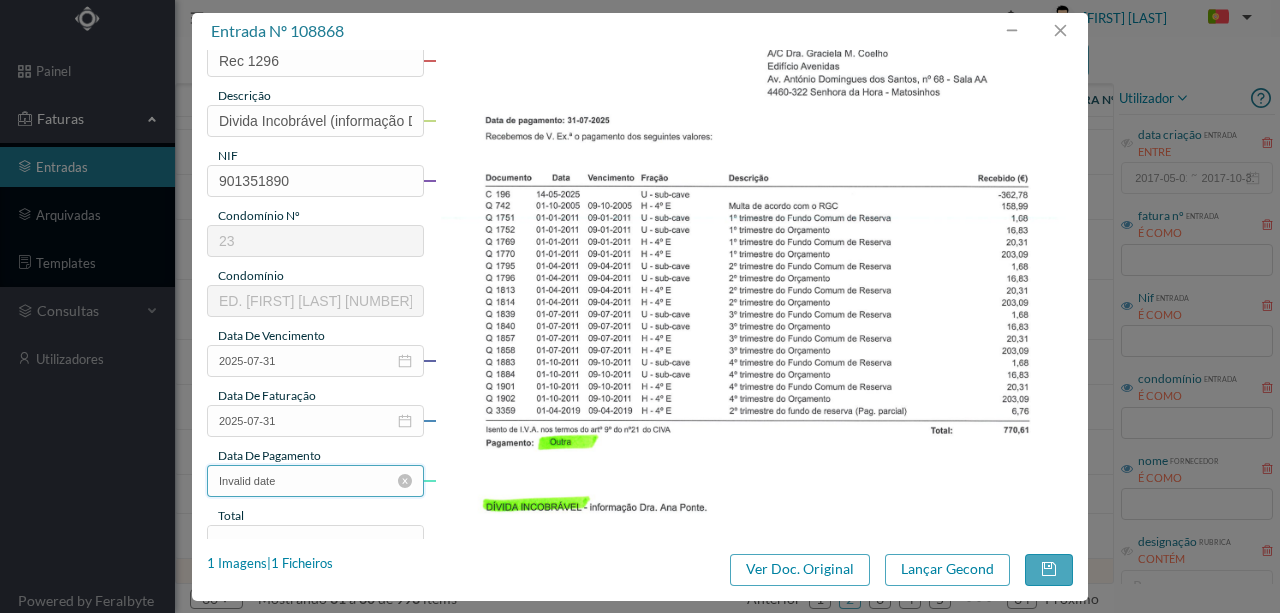 click on "Invalid date" at bounding box center [315, 481] 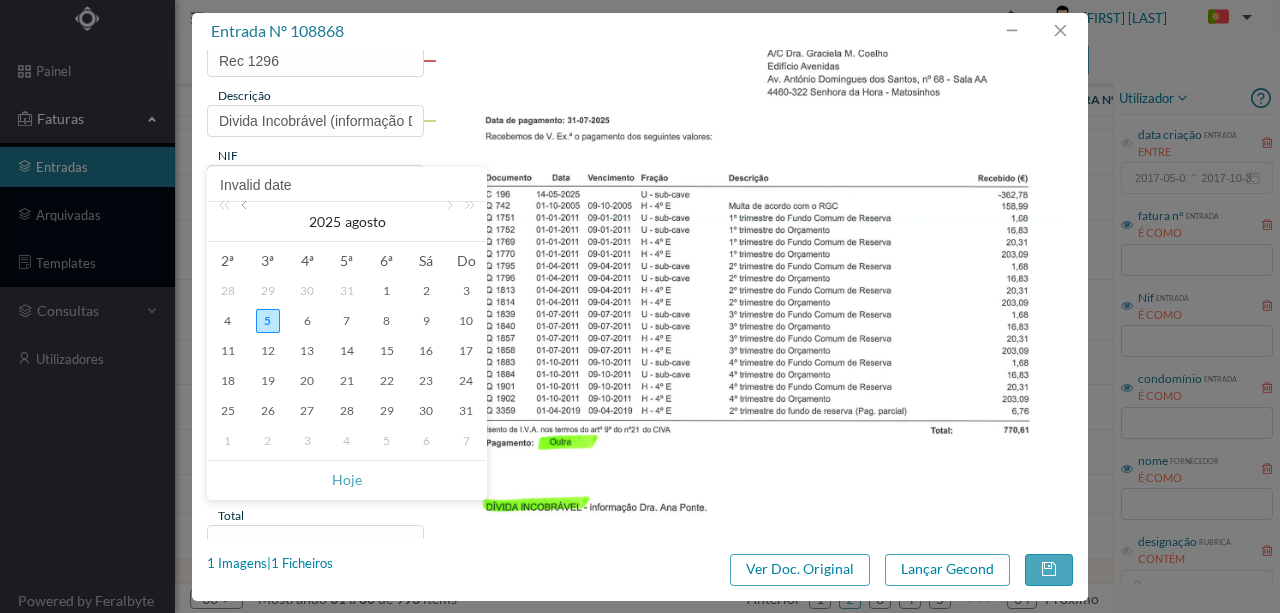 click at bounding box center (246, 222) 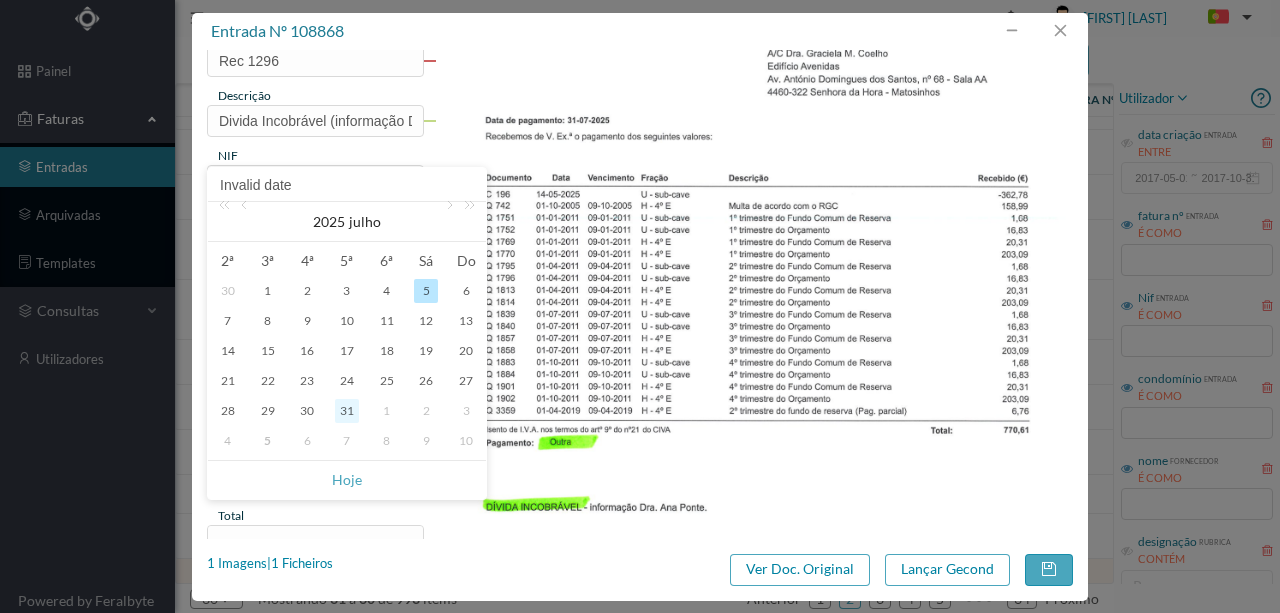 click on "31" at bounding box center (347, 411) 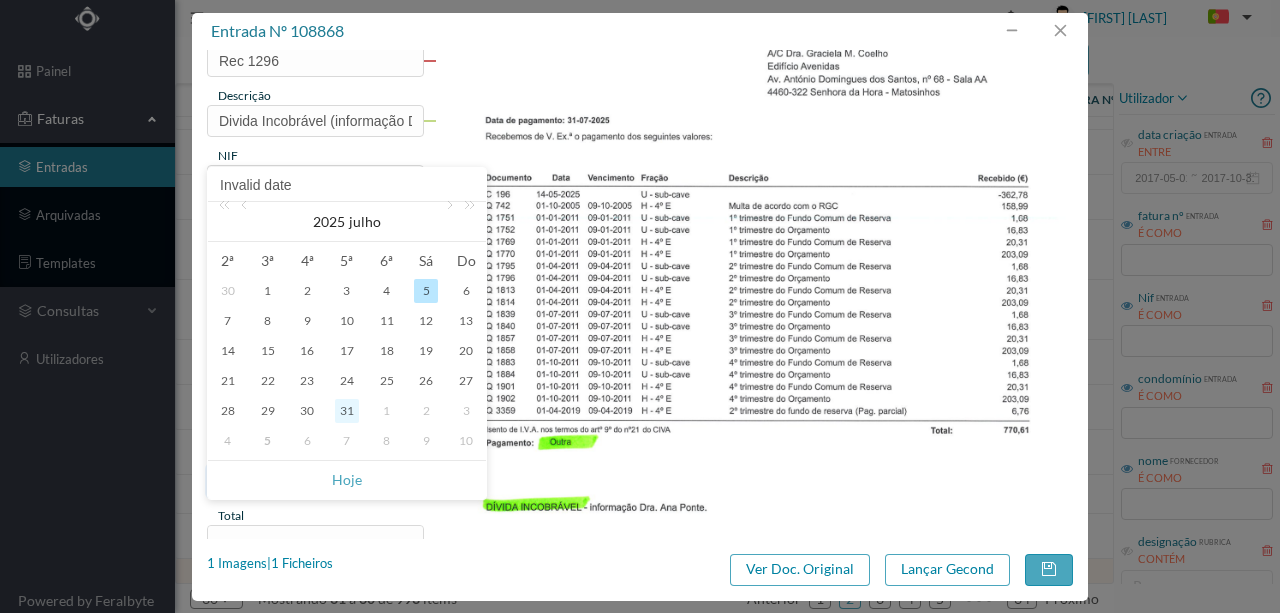 type on "2025-07-31" 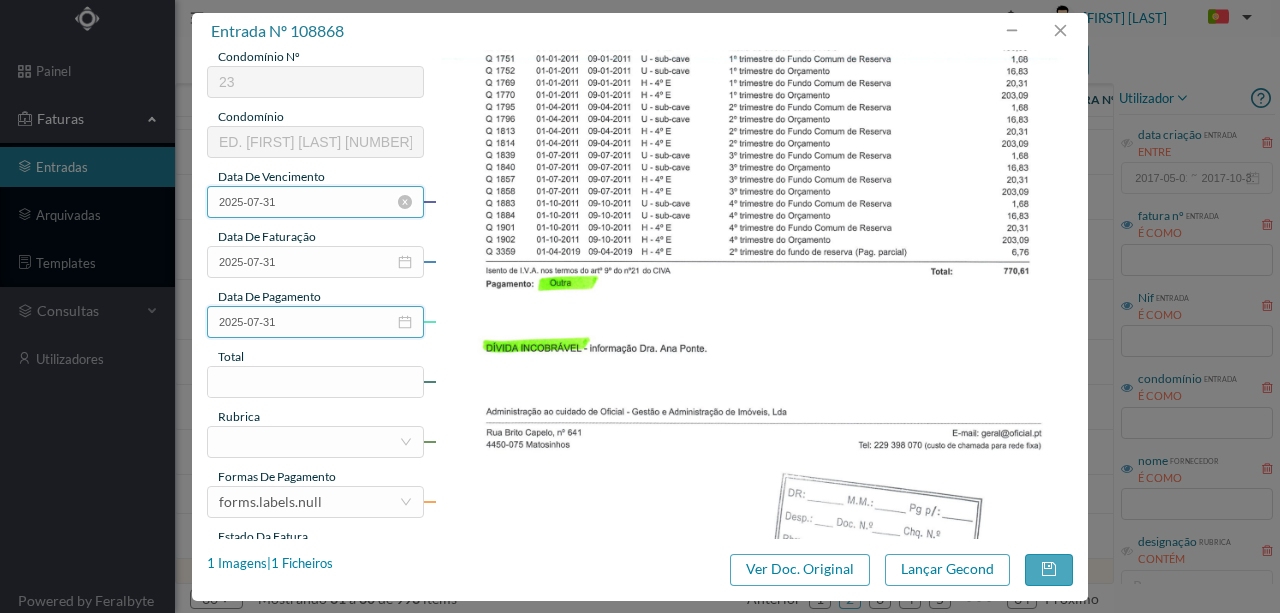 scroll, scrollTop: 400, scrollLeft: 0, axis: vertical 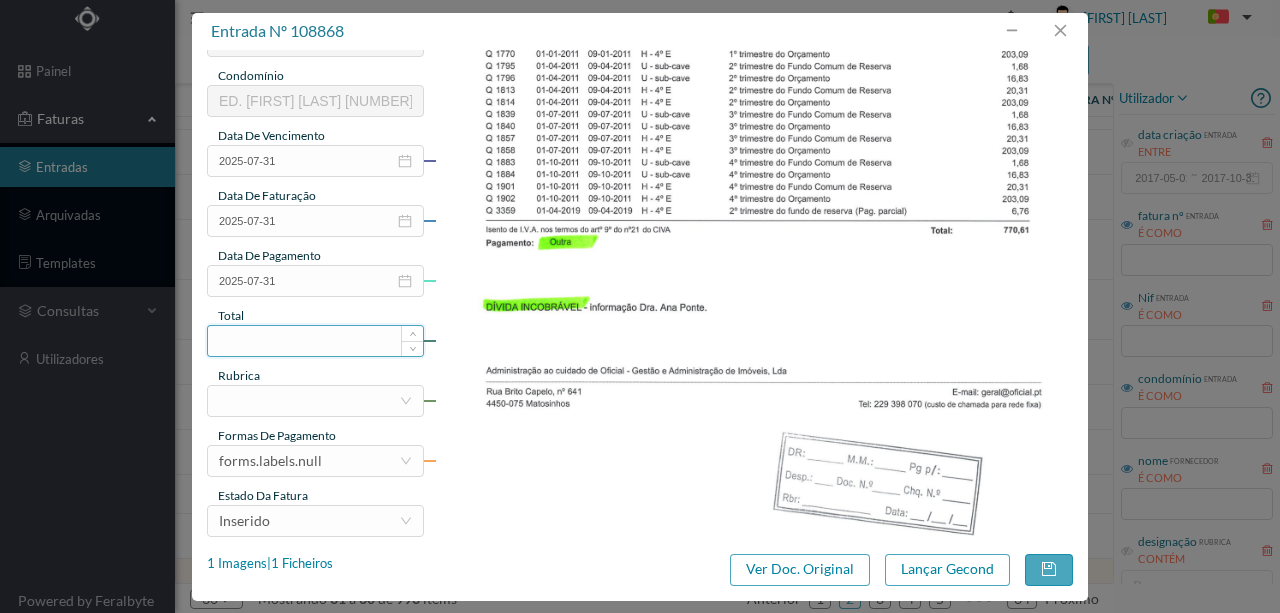 click at bounding box center (315, 341) 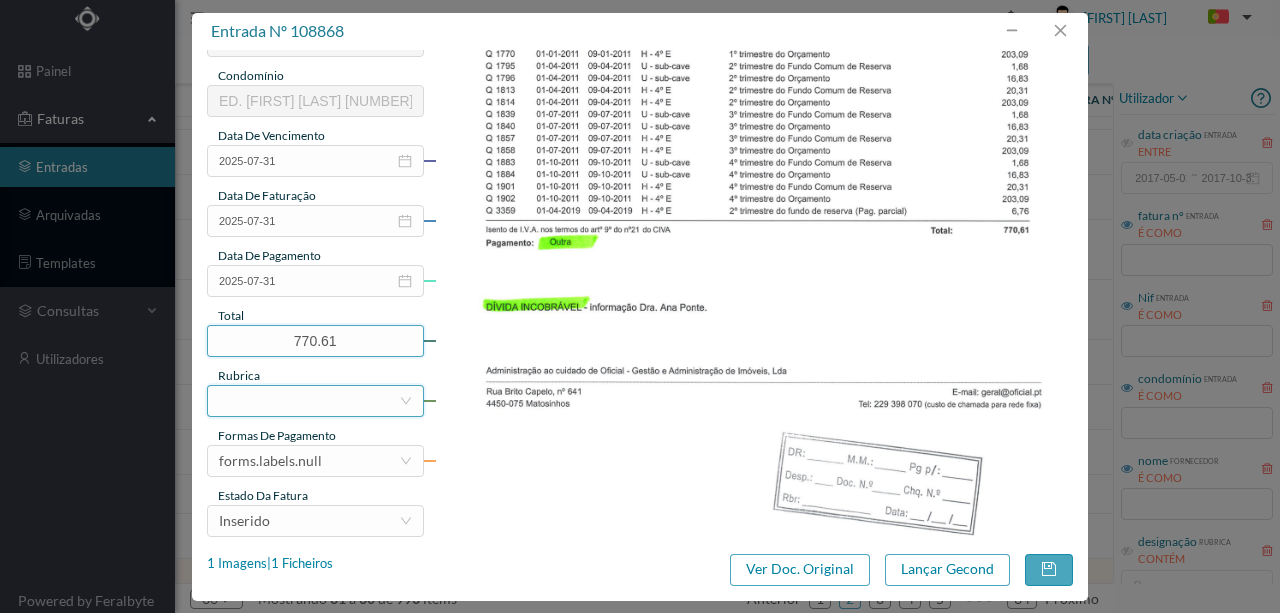 type on "770.61" 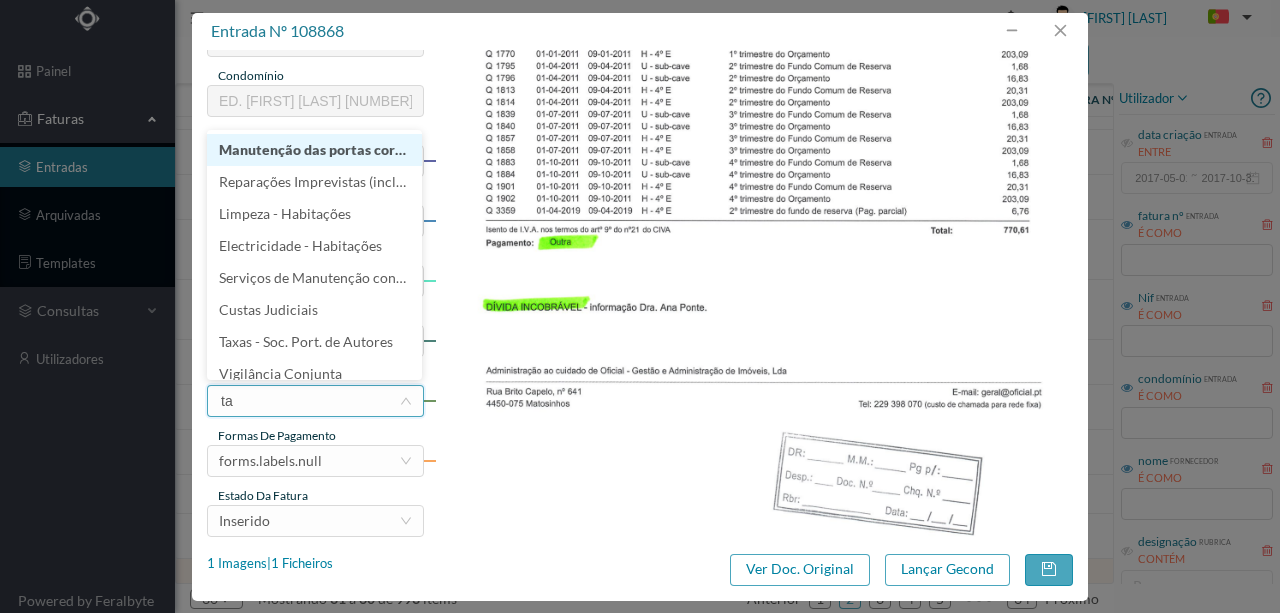 type on "tax" 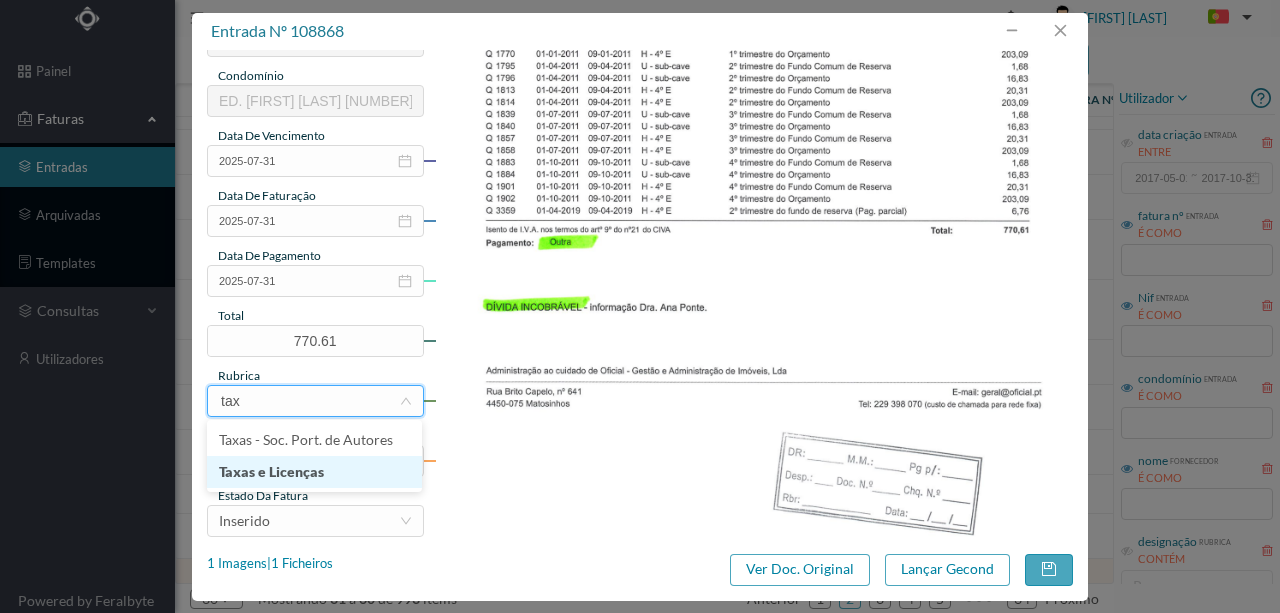 click on "Taxas e Licenças" at bounding box center (314, 472) 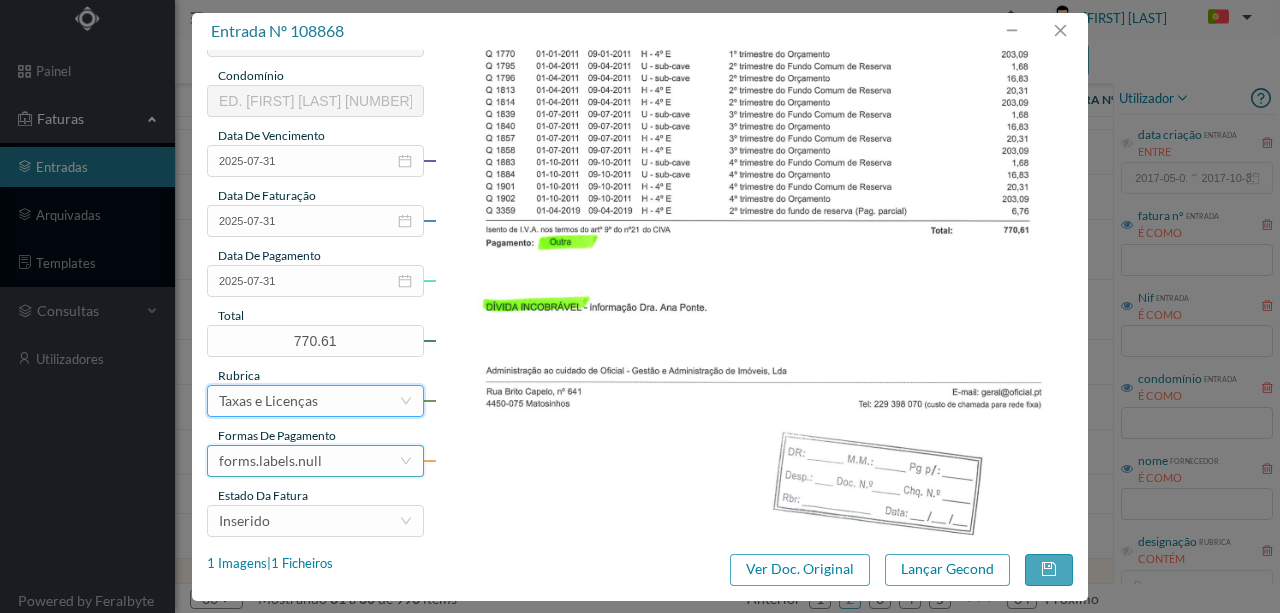 click on "forms.labels.null" at bounding box center (309, 461) 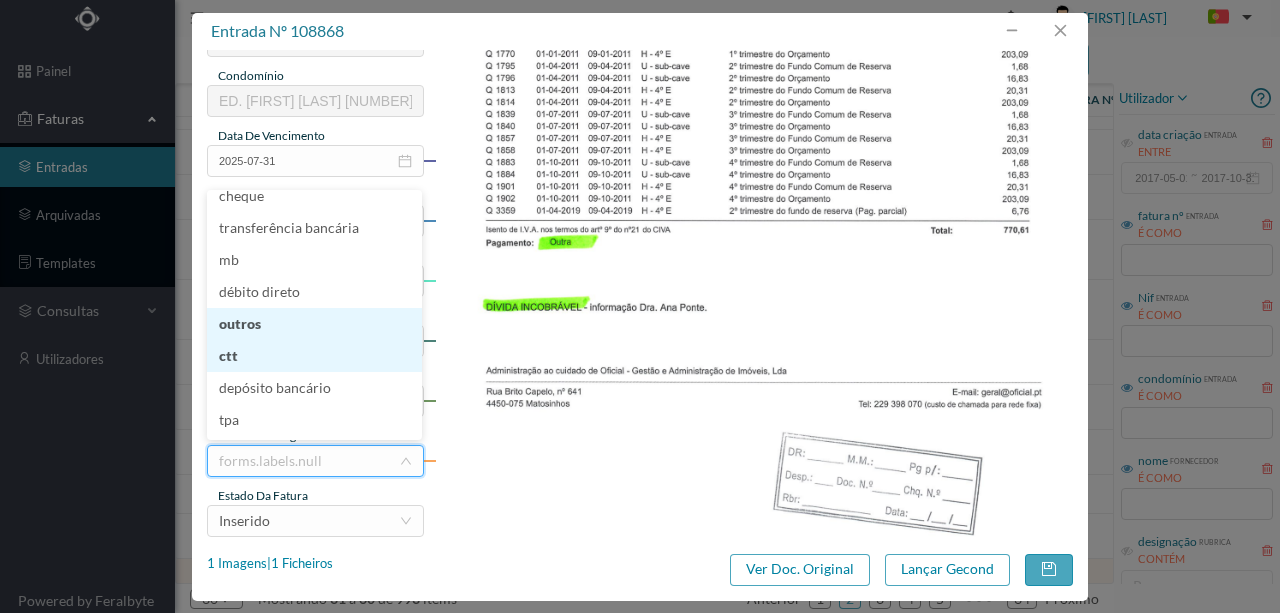 scroll, scrollTop: 0, scrollLeft: 0, axis: both 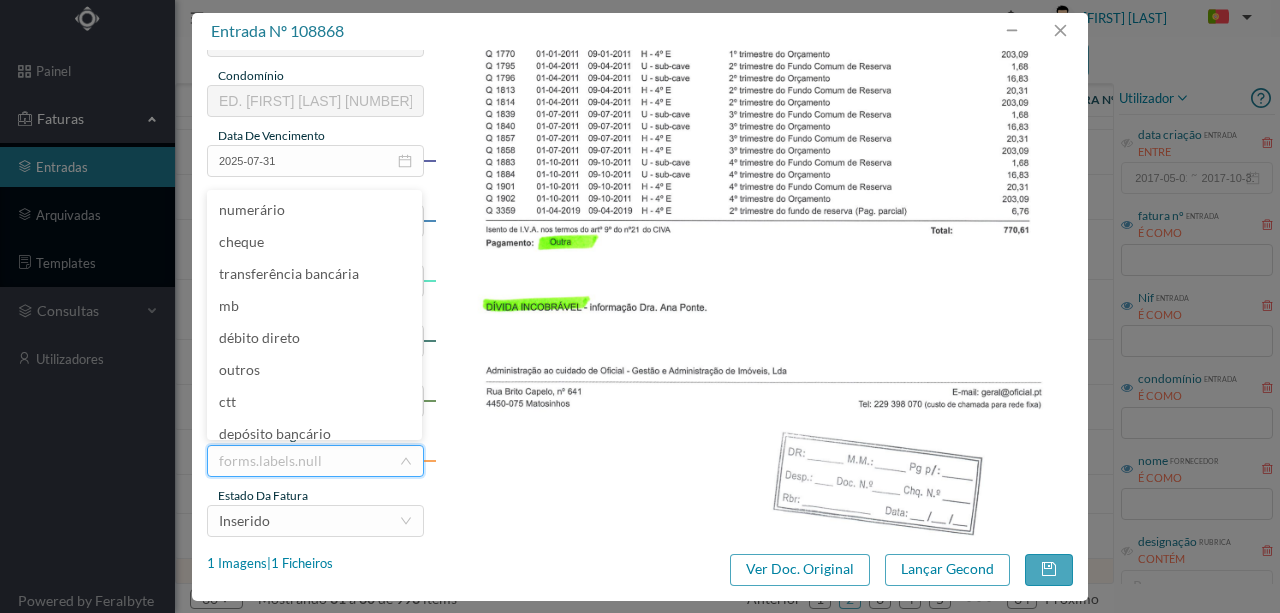 drag, startPoint x: 564, startPoint y: 463, endPoint x: 335, endPoint y: 420, distance: 233.00215 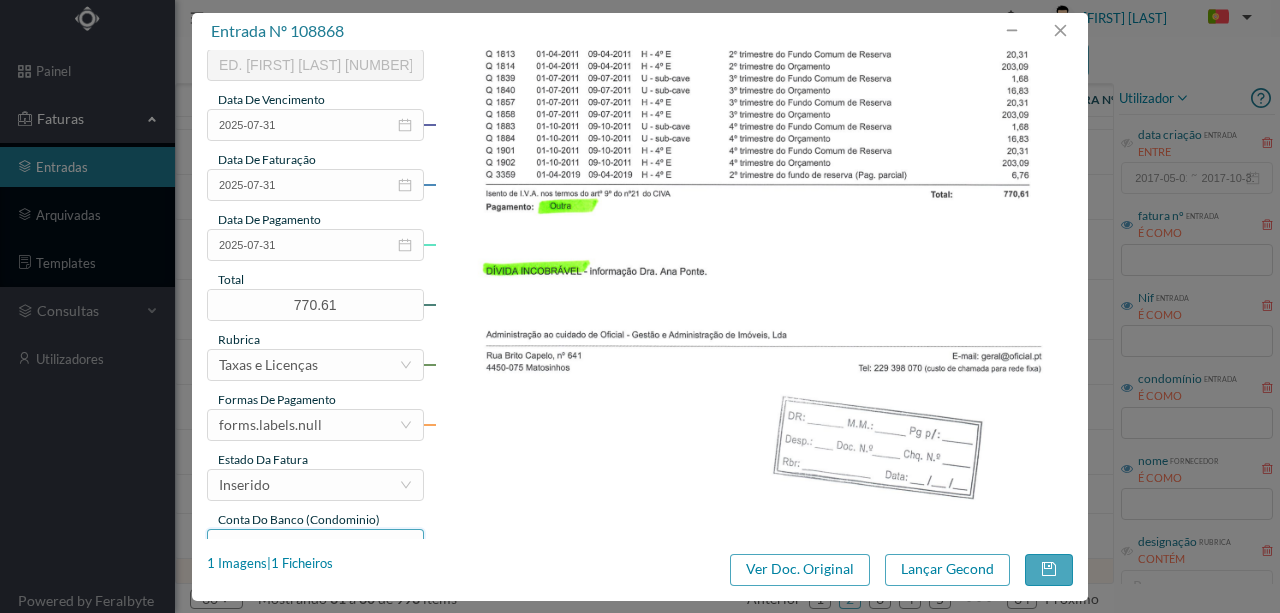 scroll, scrollTop: 473, scrollLeft: 0, axis: vertical 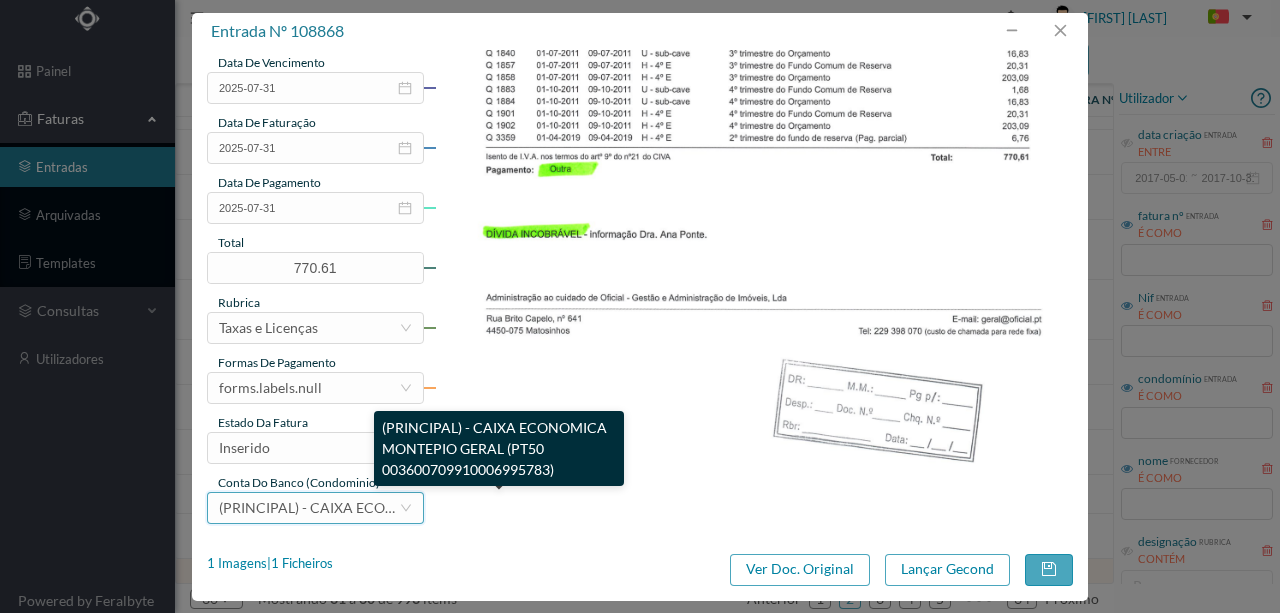 click on "(PRINCIPAL) - CAIXA ECONOMICA MONTEPIO GERAL (PT50 003600709910006995783)" at bounding box center [501, 507] 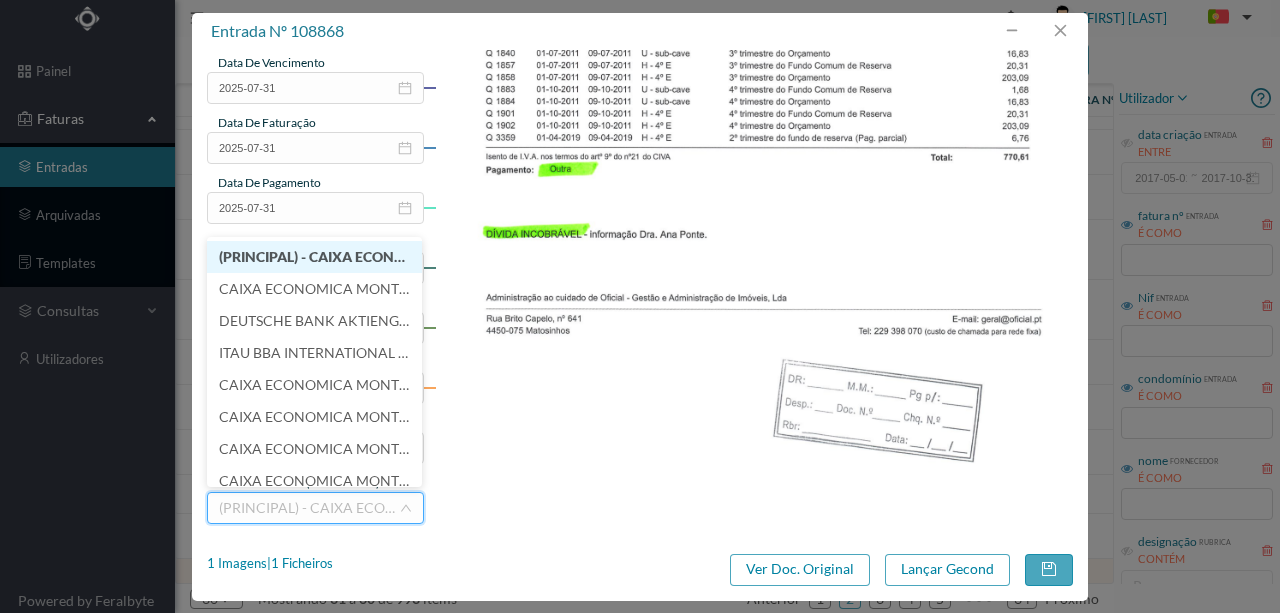 click at bounding box center [754, 43] 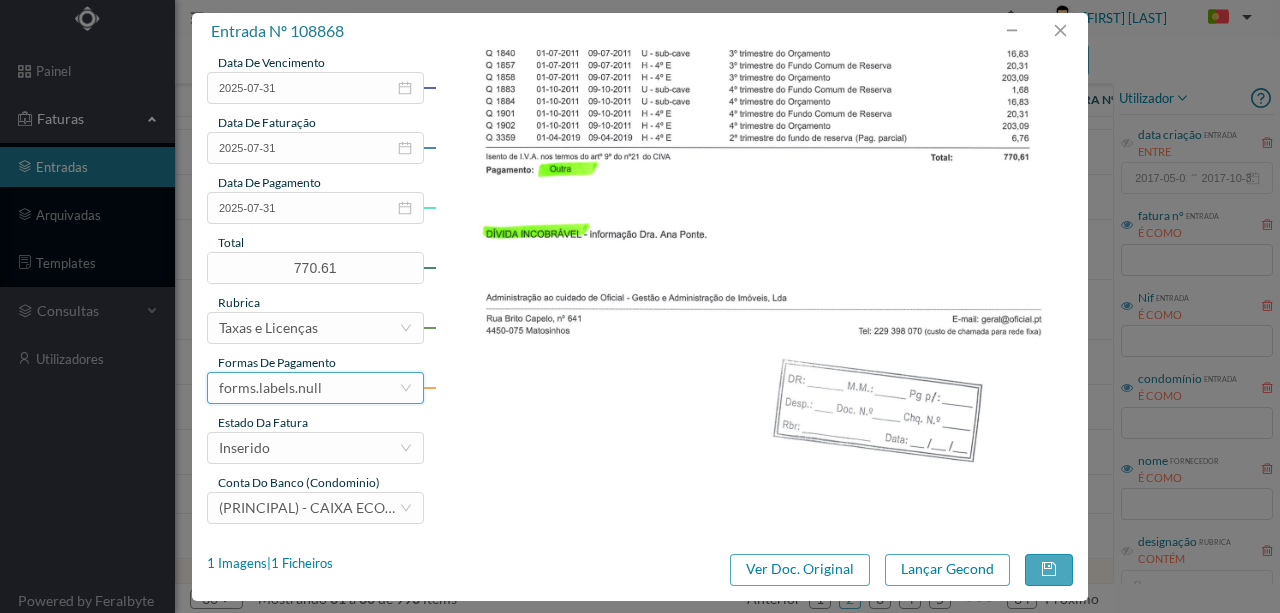 click on "forms.labels.null" at bounding box center (270, 388) 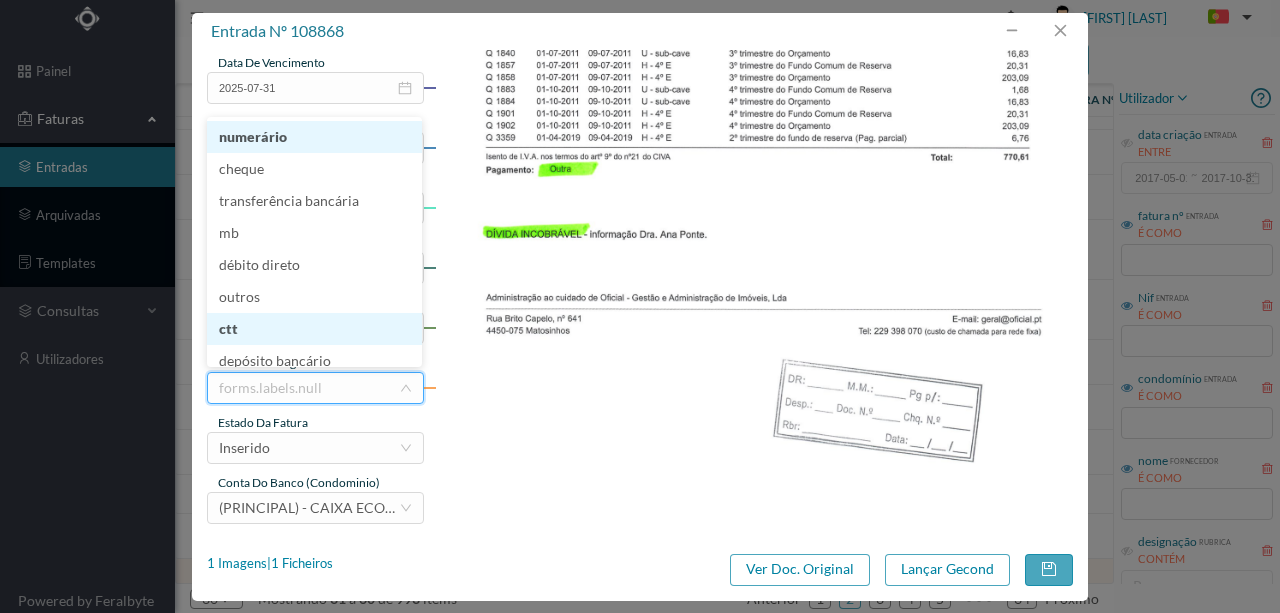scroll, scrollTop: 10, scrollLeft: 0, axis: vertical 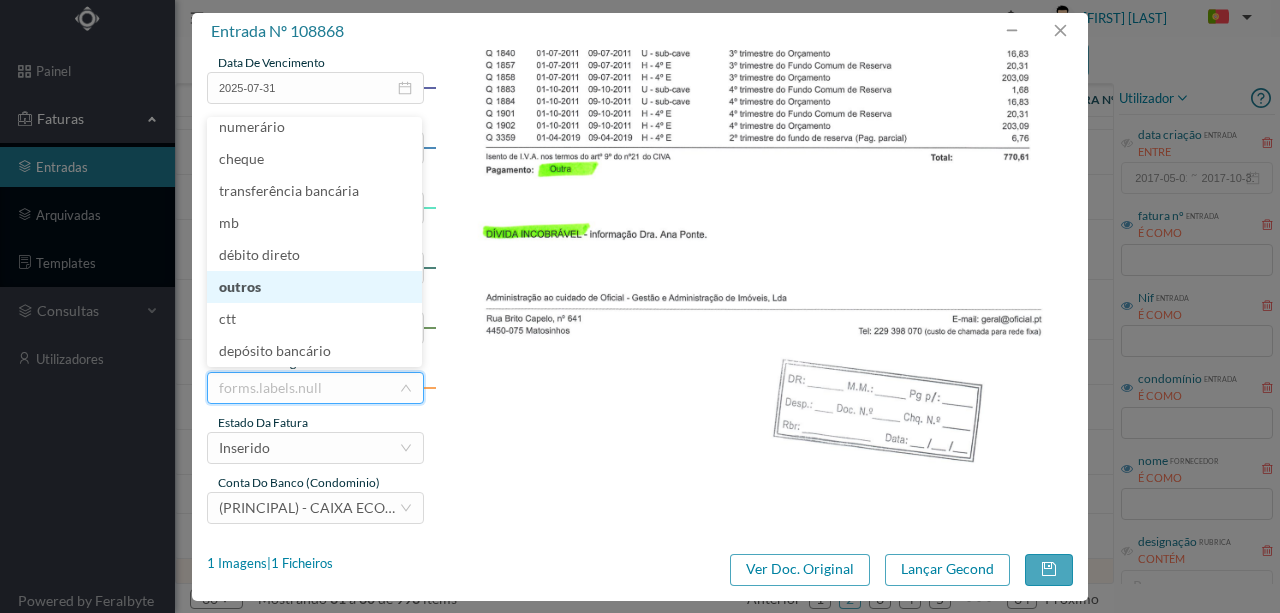 click on "outros" at bounding box center [314, 287] 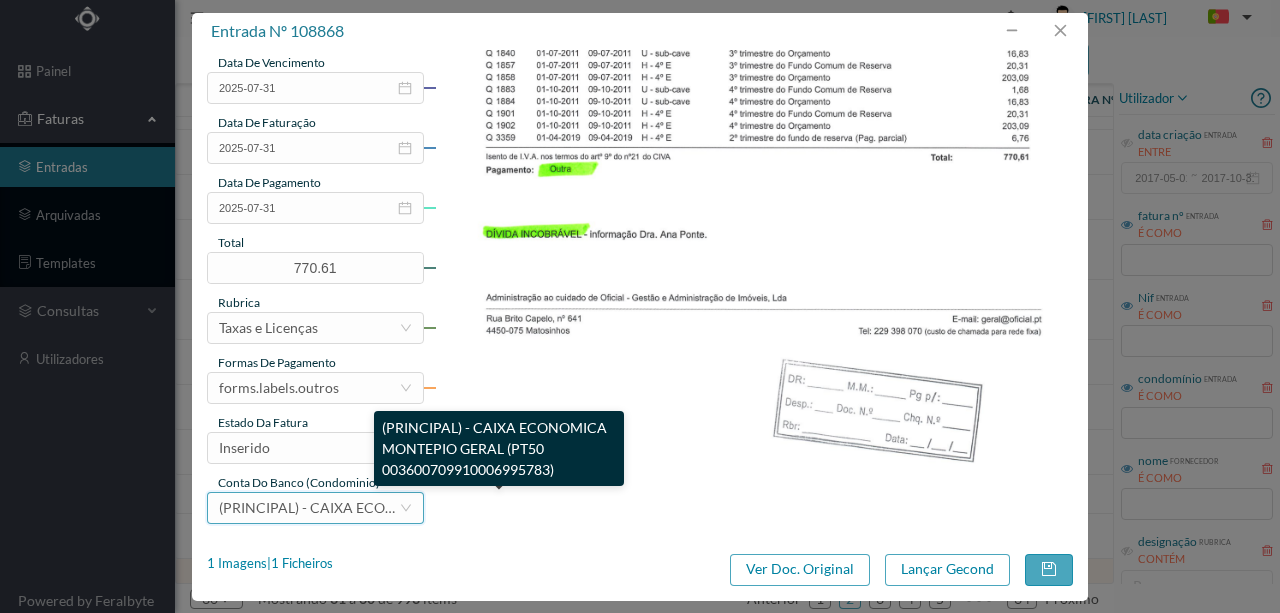 click on "(PRINCIPAL) - CAIXA ECONOMICA MONTEPIO GERAL (PT50 003600709910006995783)" at bounding box center [501, 507] 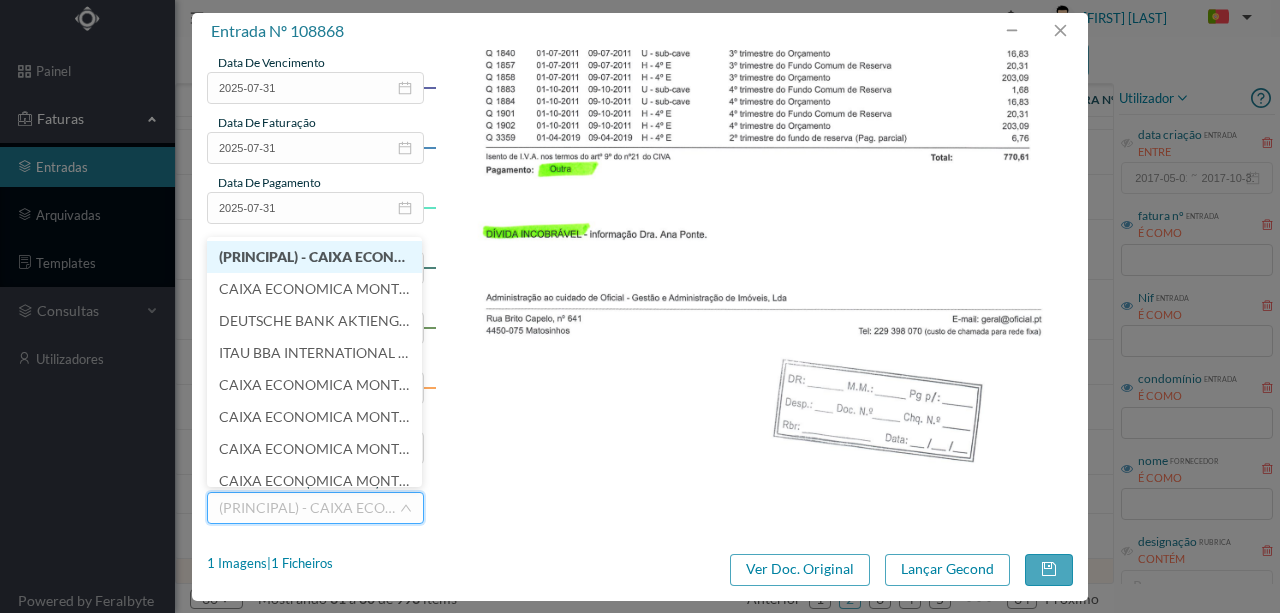 click at bounding box center (754, 43) 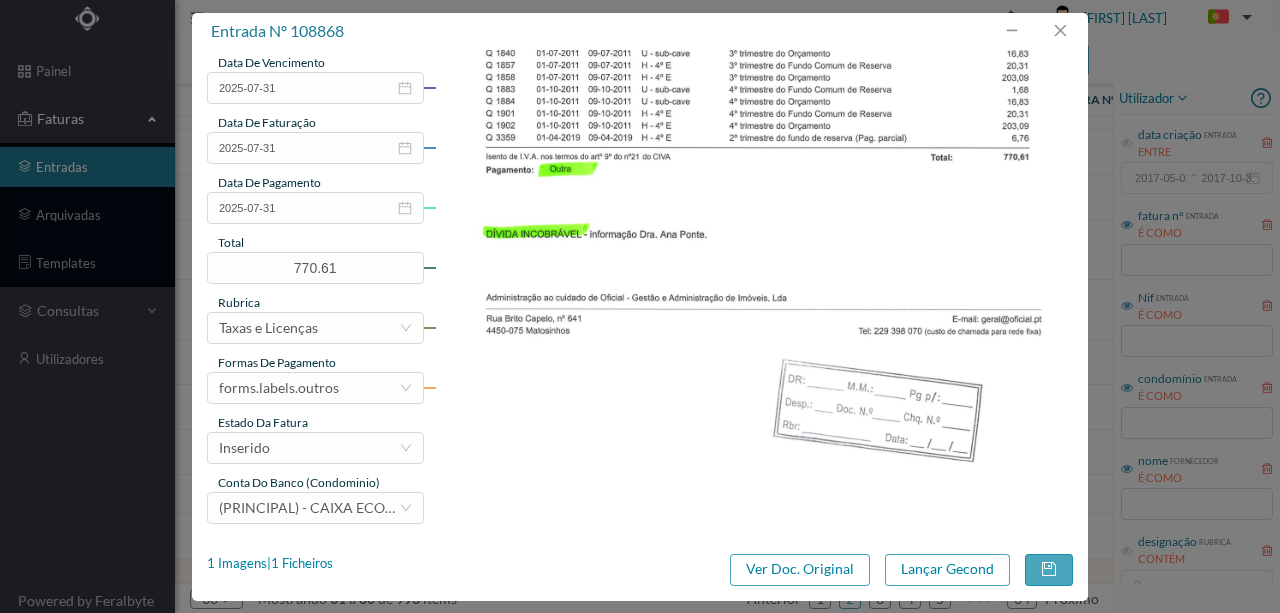 click at bounding box center (754, 43) 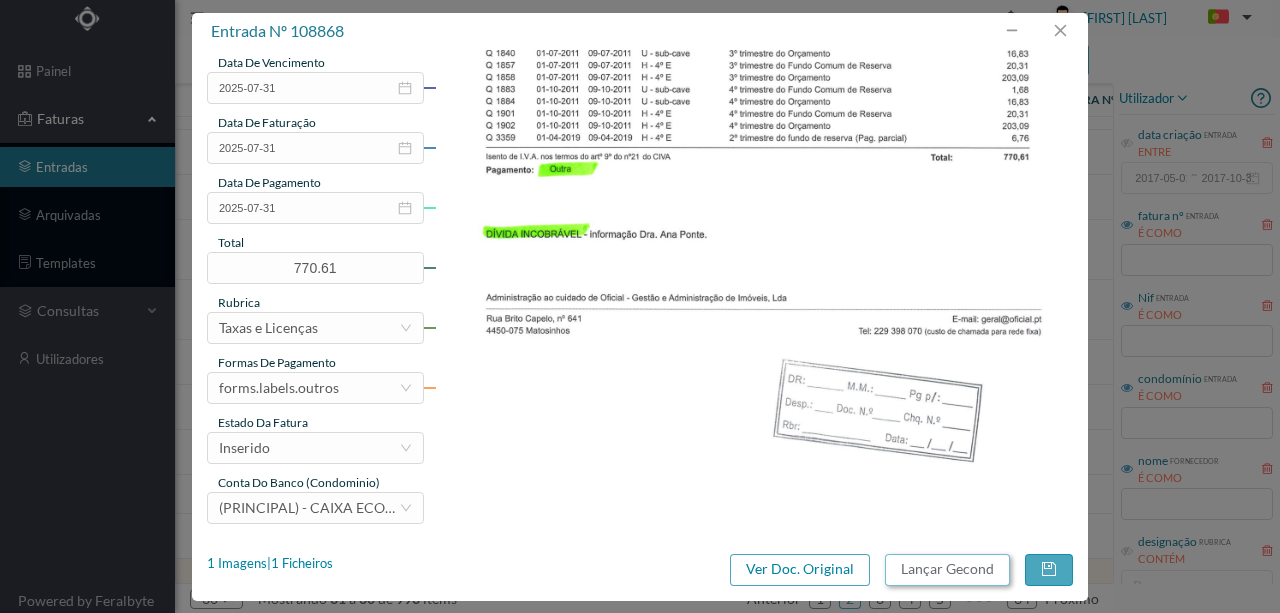 click on "Lançar Gecond" at bounding box center (947, 570) 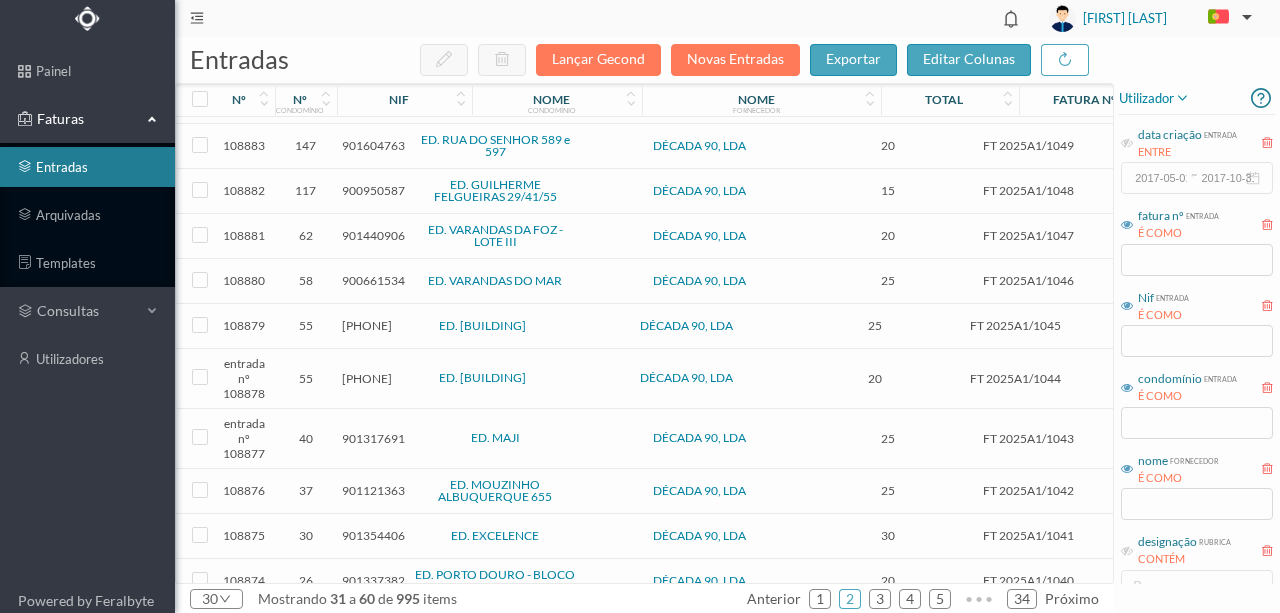 scroll, scrollTop: 827, scrollLeft: 0, axis: vertical 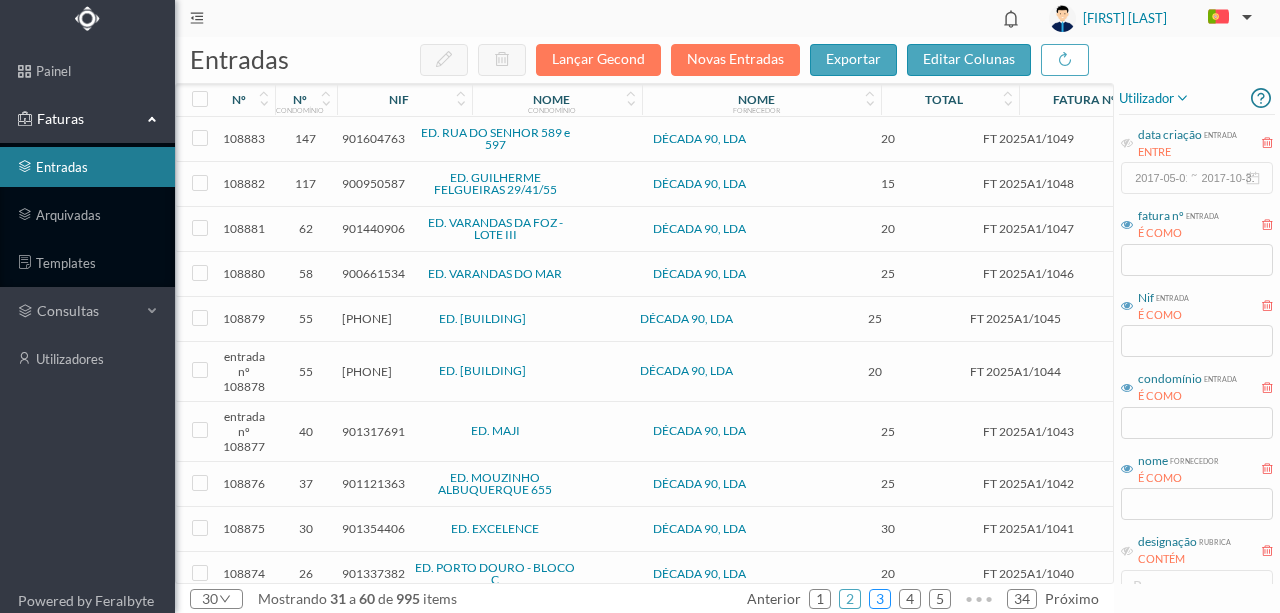 click on "3" at bounding box center [880, 599] 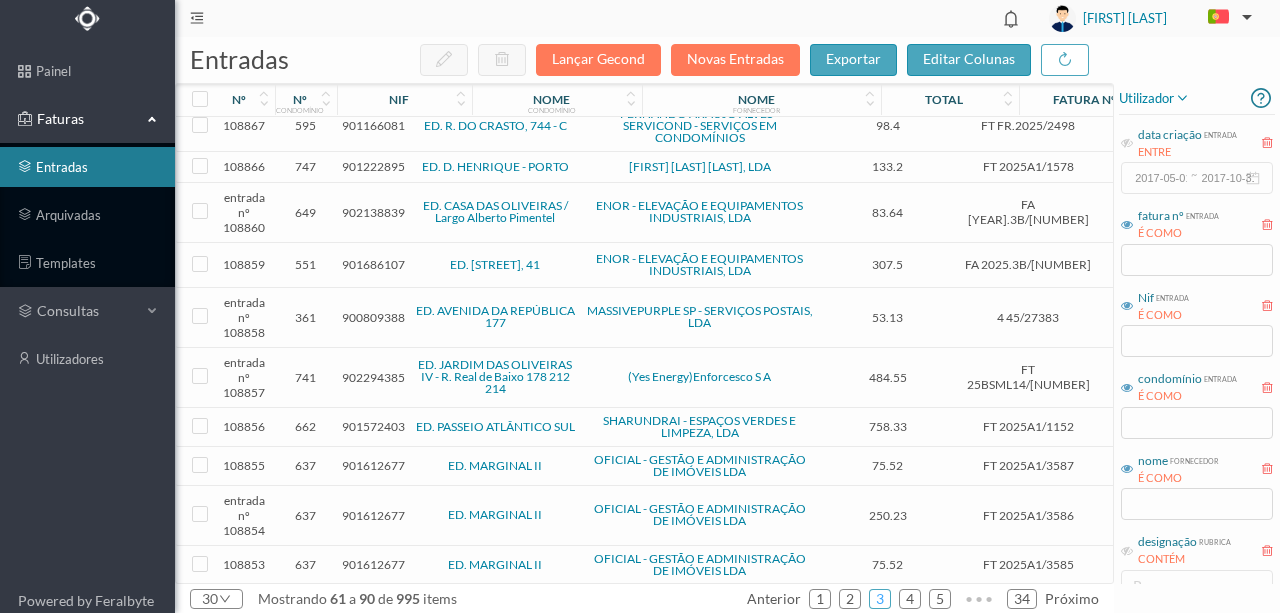 scroll, scrollTop: 0, scrollLeft: 0, axis: both 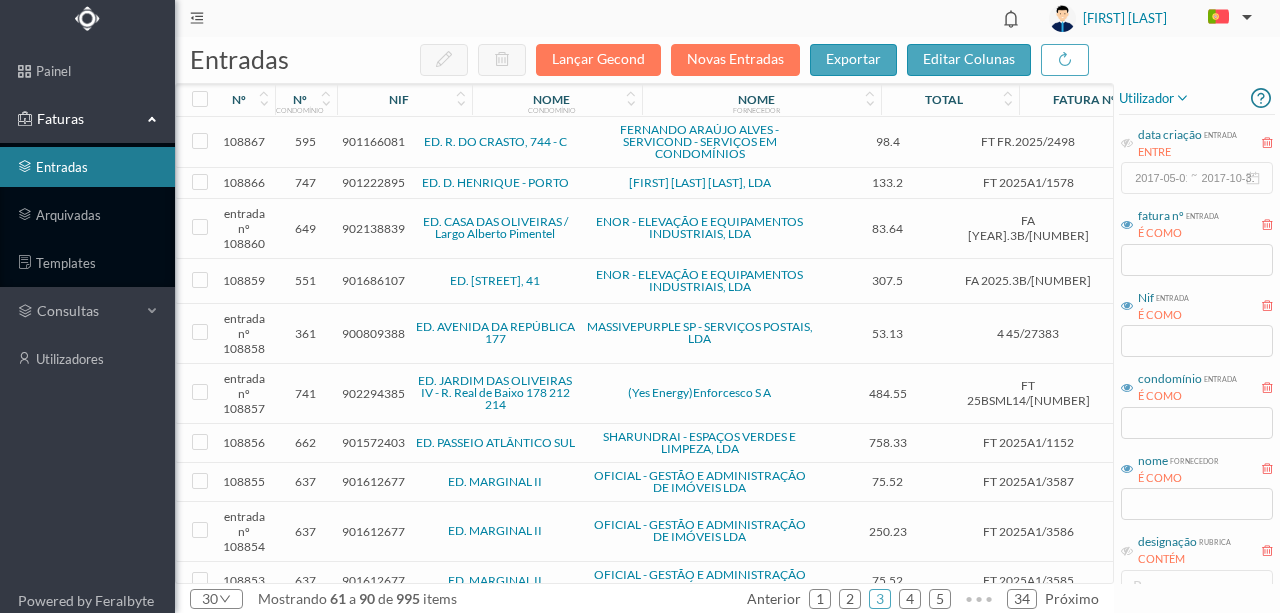 click on "901166081" at bounding box center [373, 141] 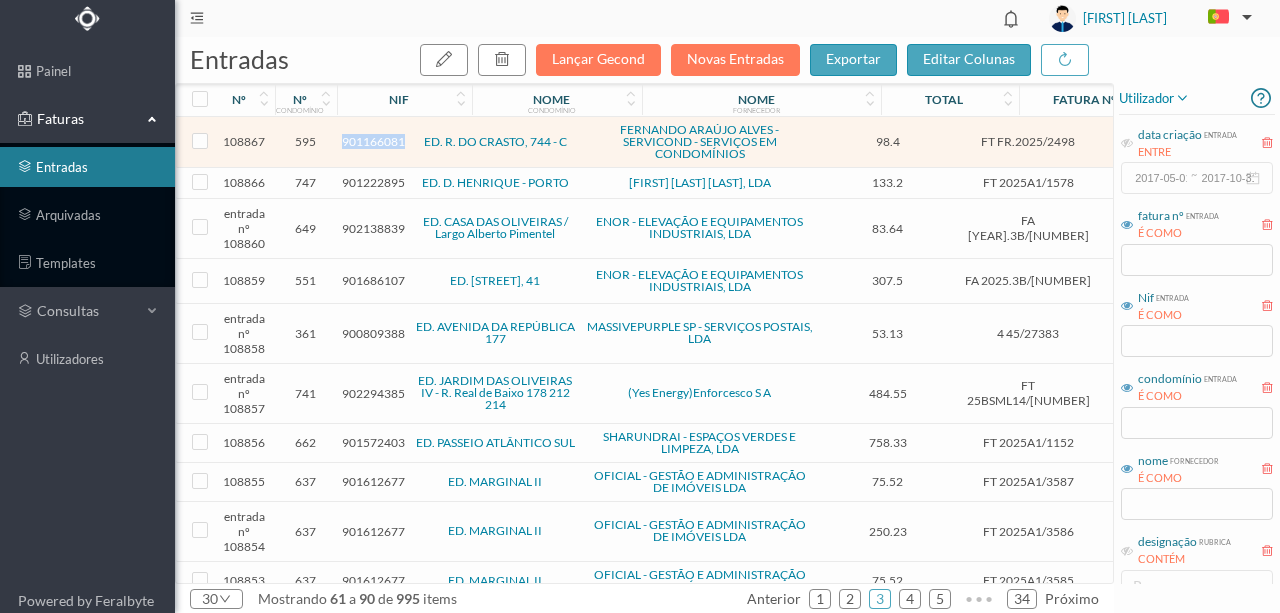 click on "901166081" at bounding box center [373, 141] 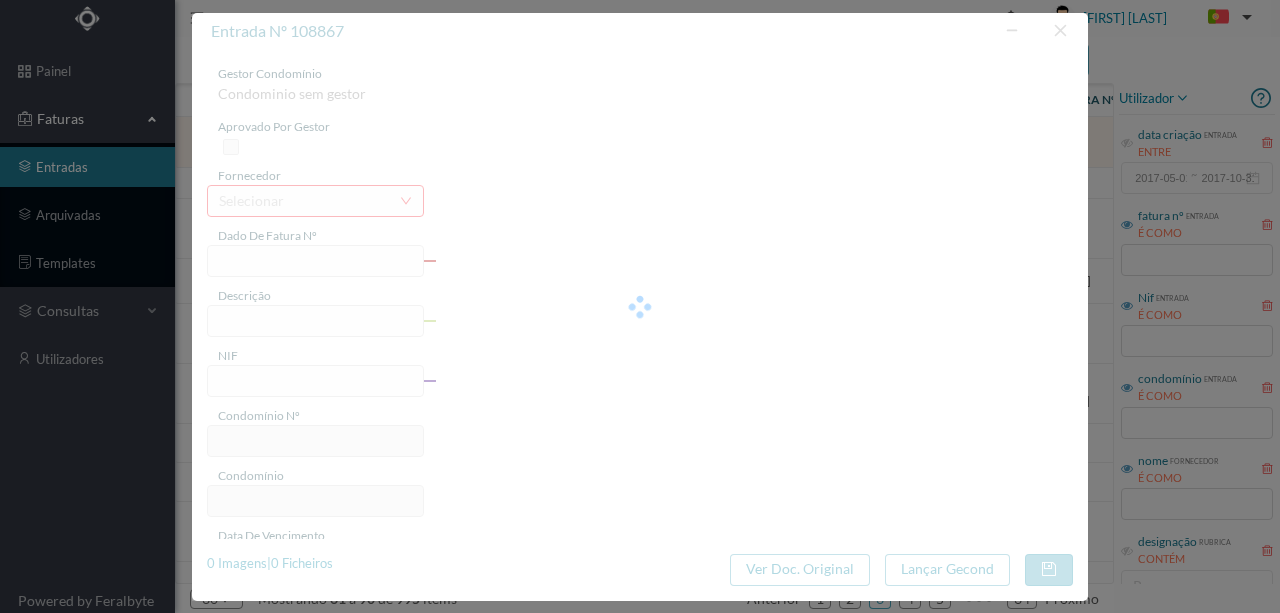 type on "FT FR.2025/2498" 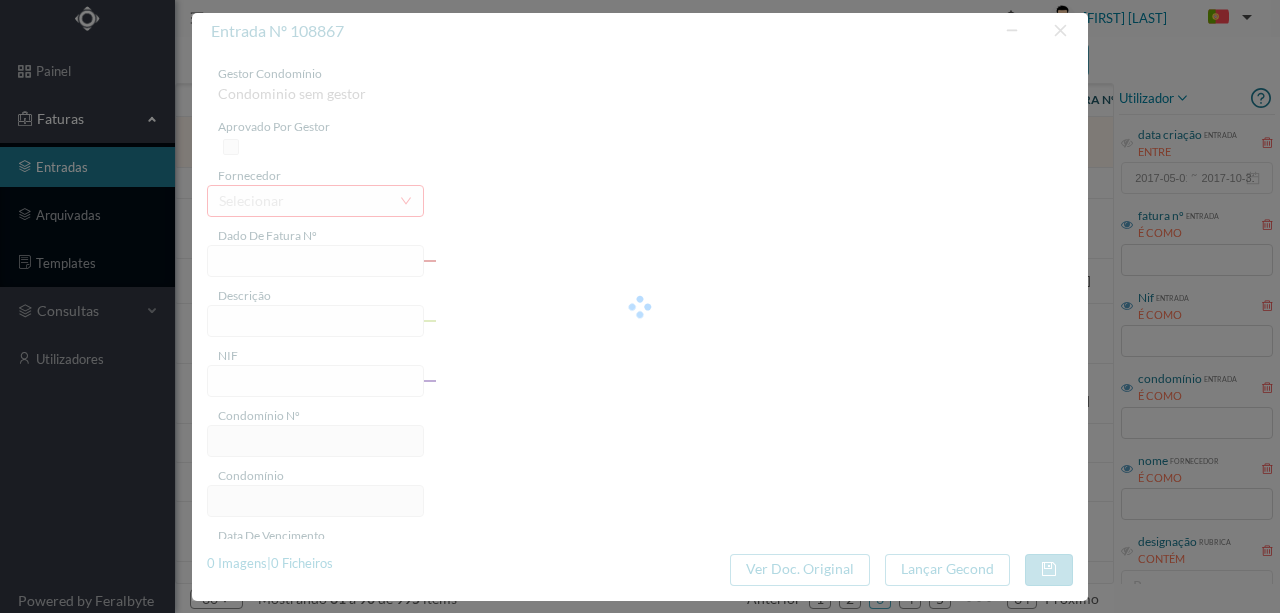 type on "901166081" 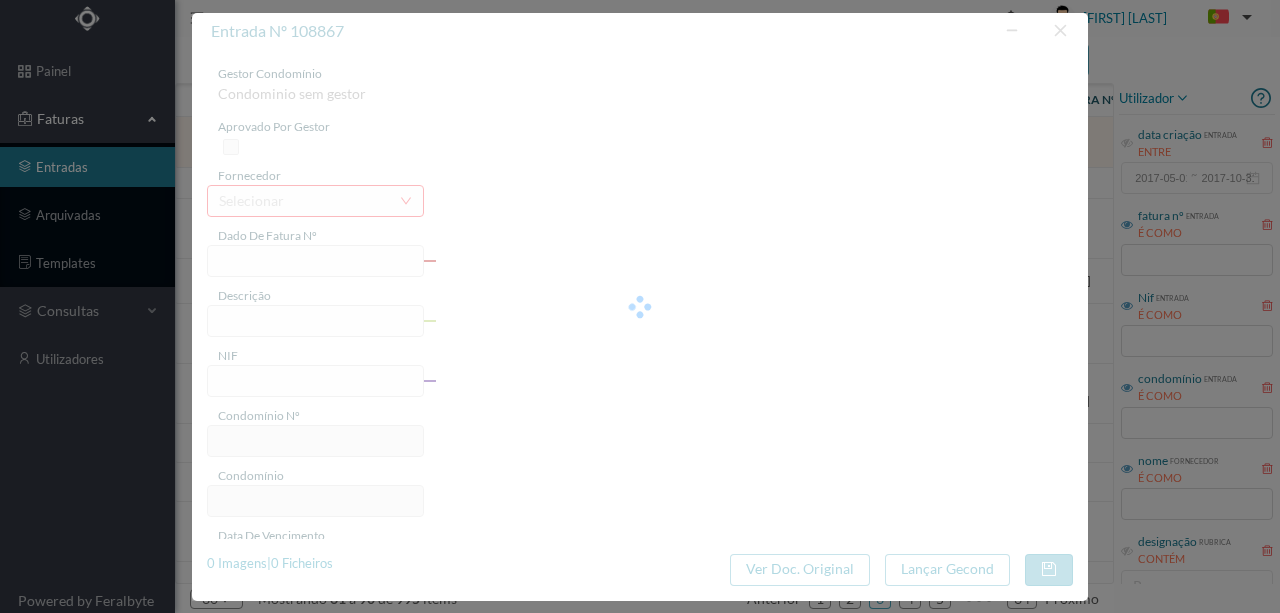 type on "3095-06-18" 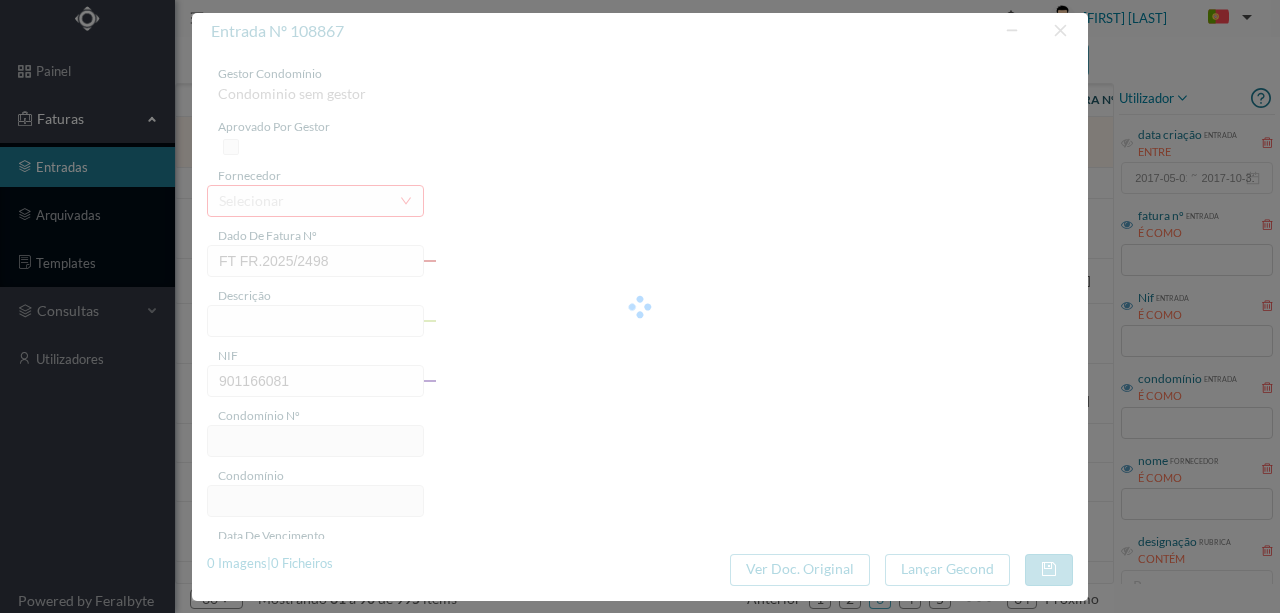 type on "595" 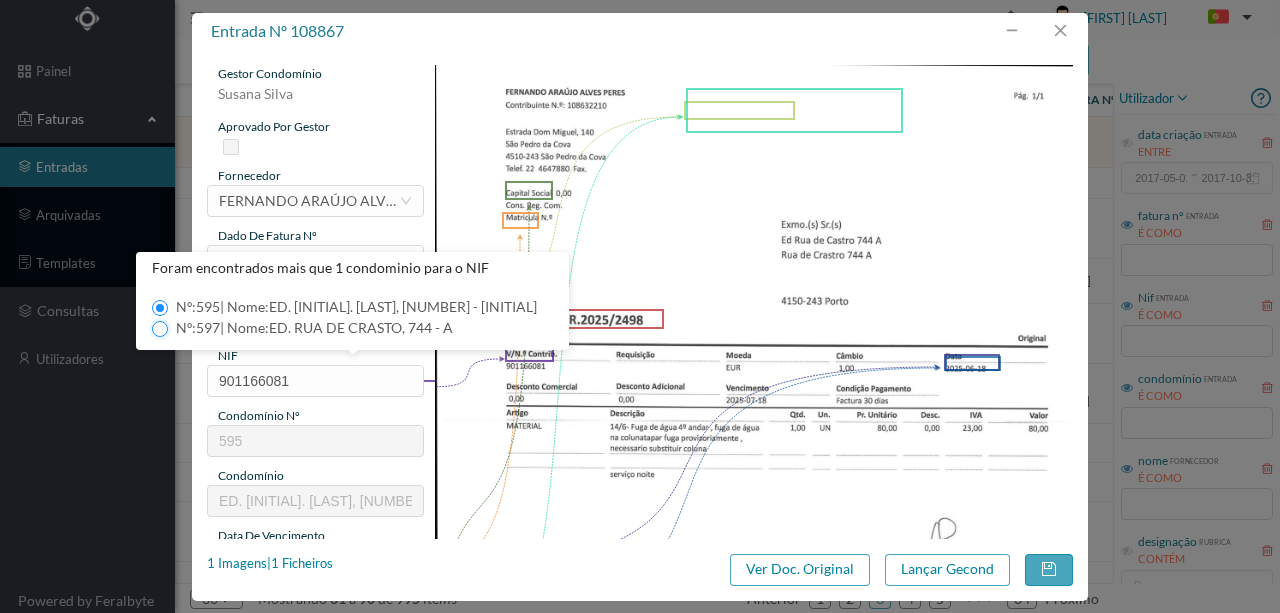 click on "Nº:  597  | Nome:  ED. RUA DE CRASTO, 744 - A" at bounding box center [160, 329] 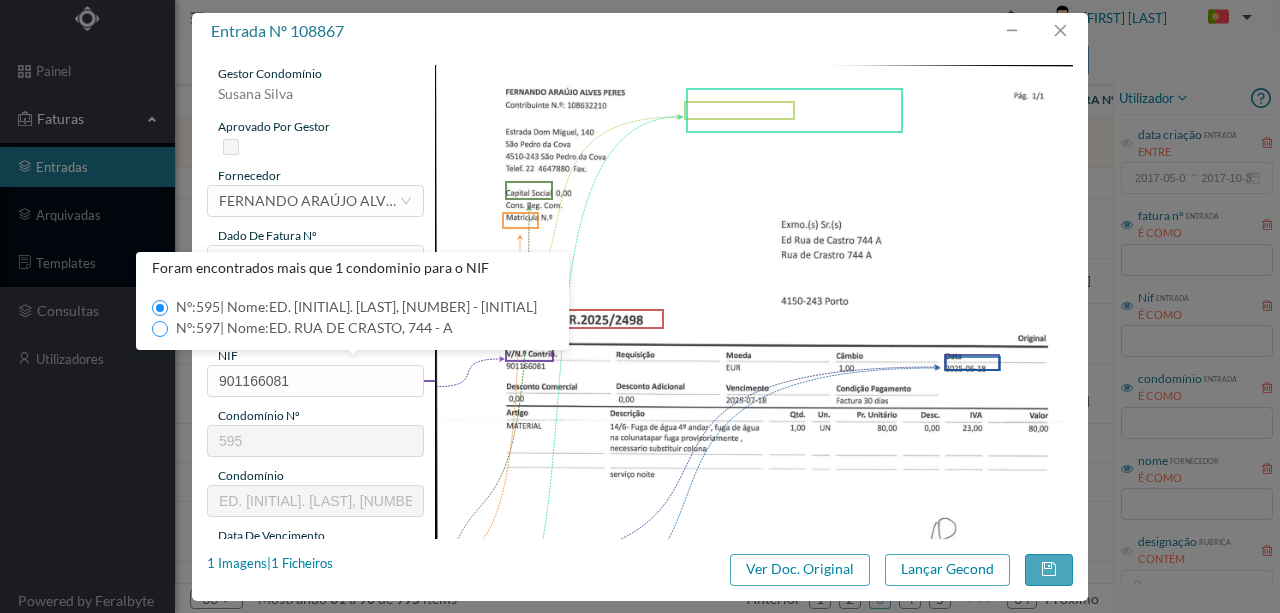 type on "597" 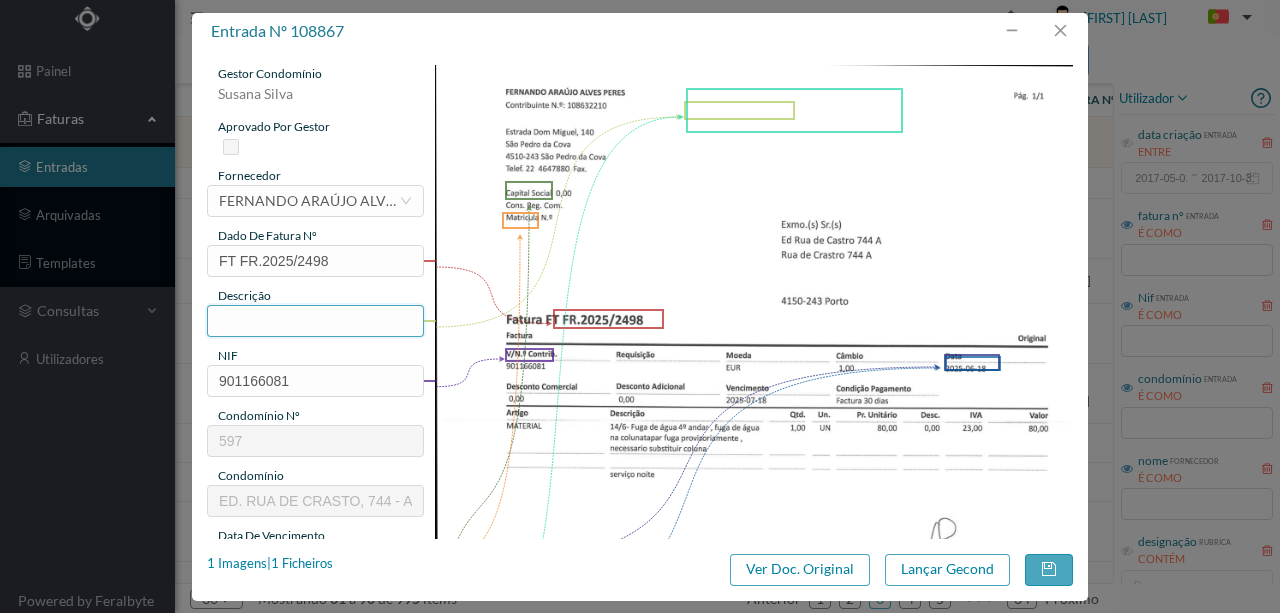 click at bounding box center (315, 321) 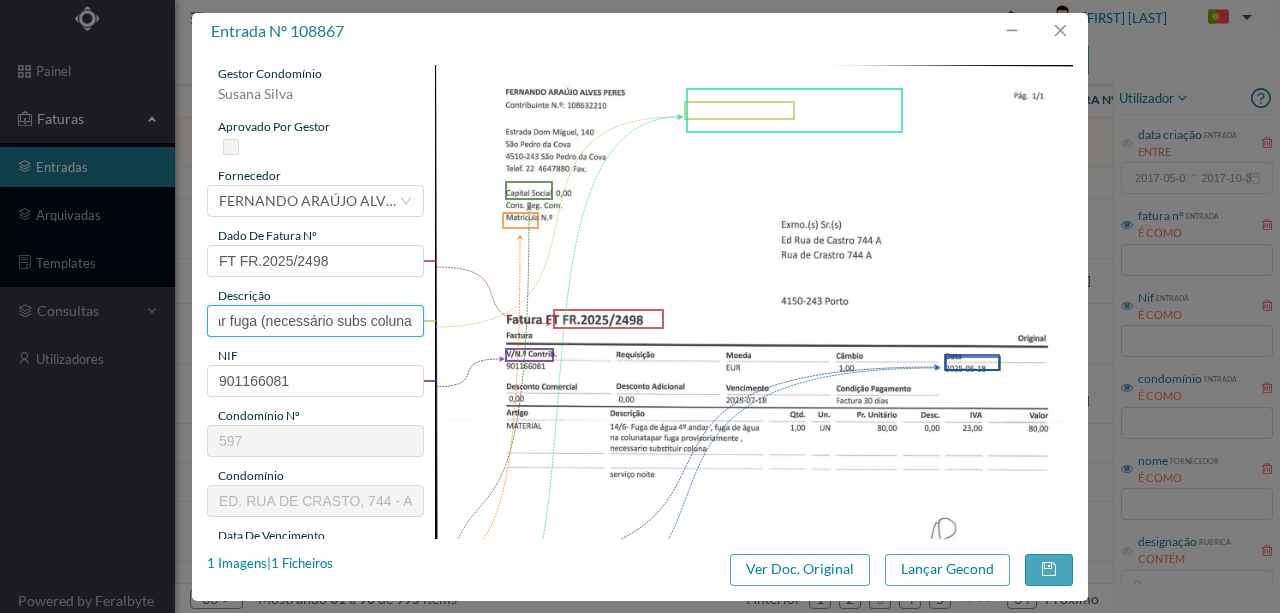 scroll, scrollTop: 0, scrollLeft: 203, axis: horizontal 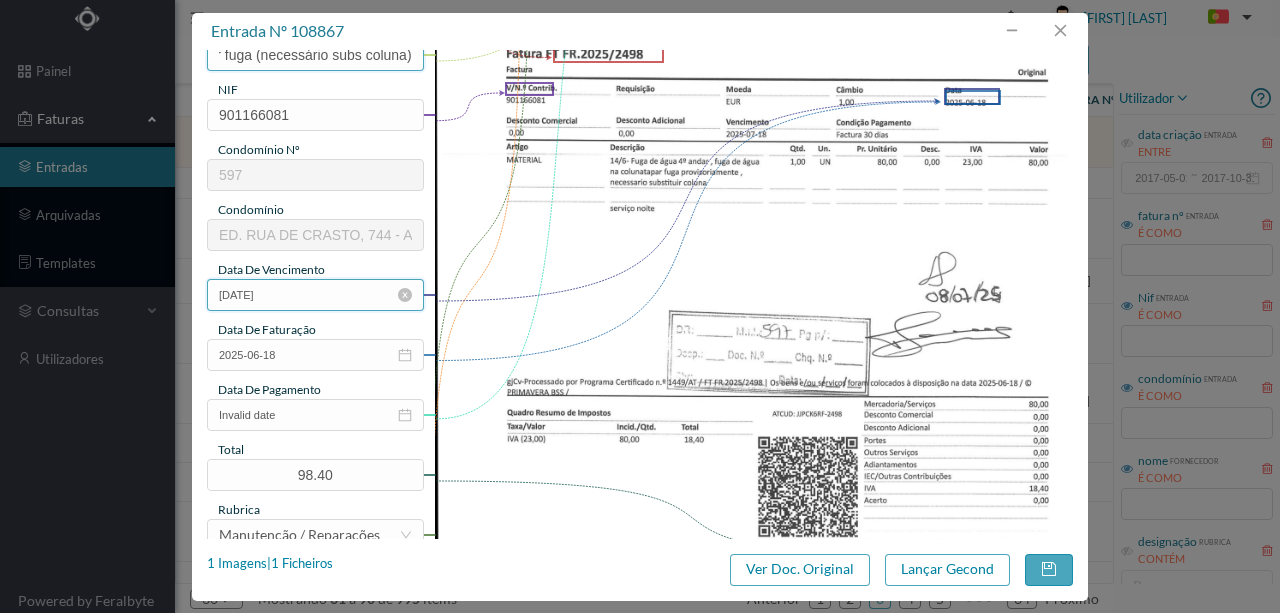 type on "Fuga de agua no 4º andar; Tapar fuga (necessário subs coluna)" 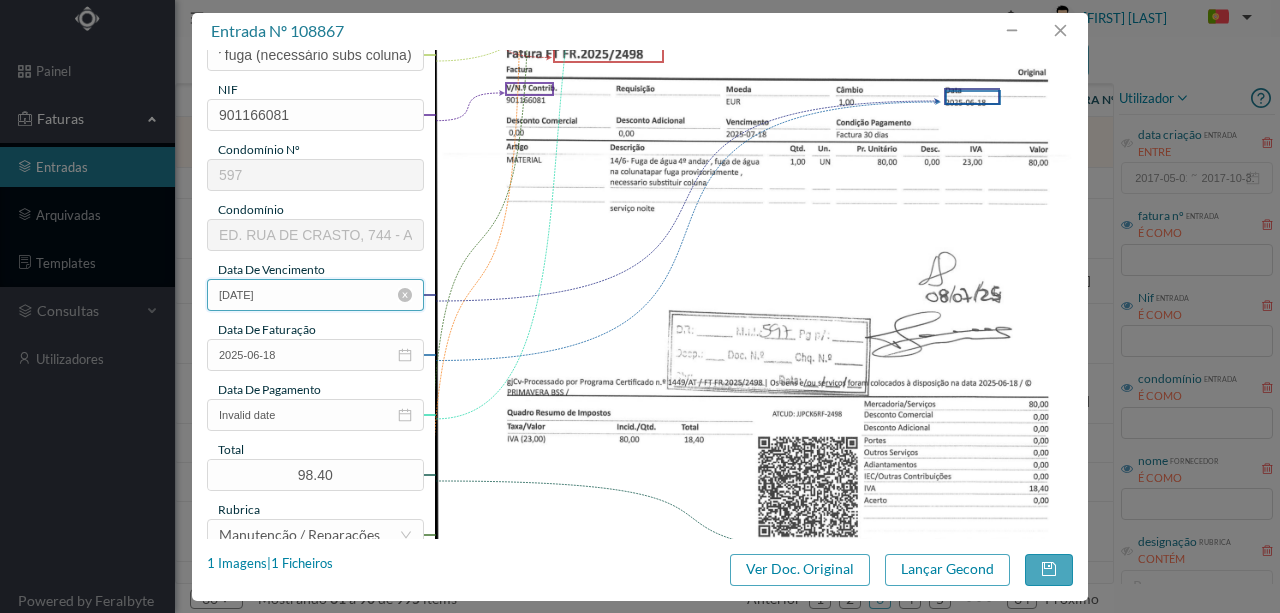 scroll, scrollTop: 0, scrollLeft: 0, axis: both 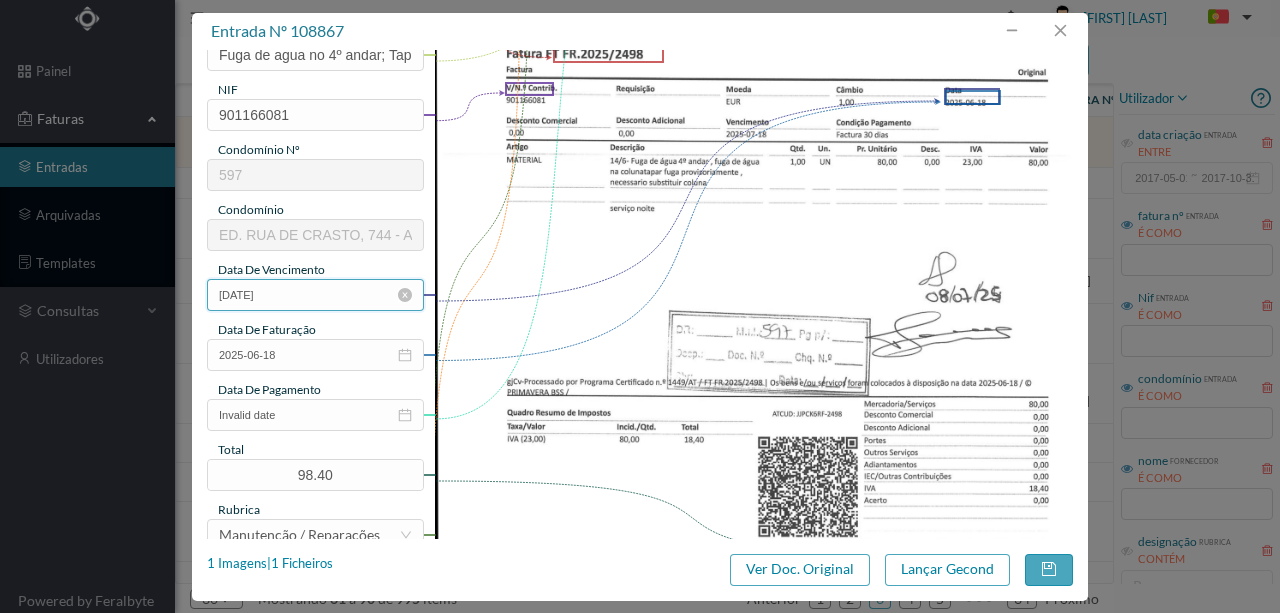 click on "3095-06-18" at bounding box center [315, 295] 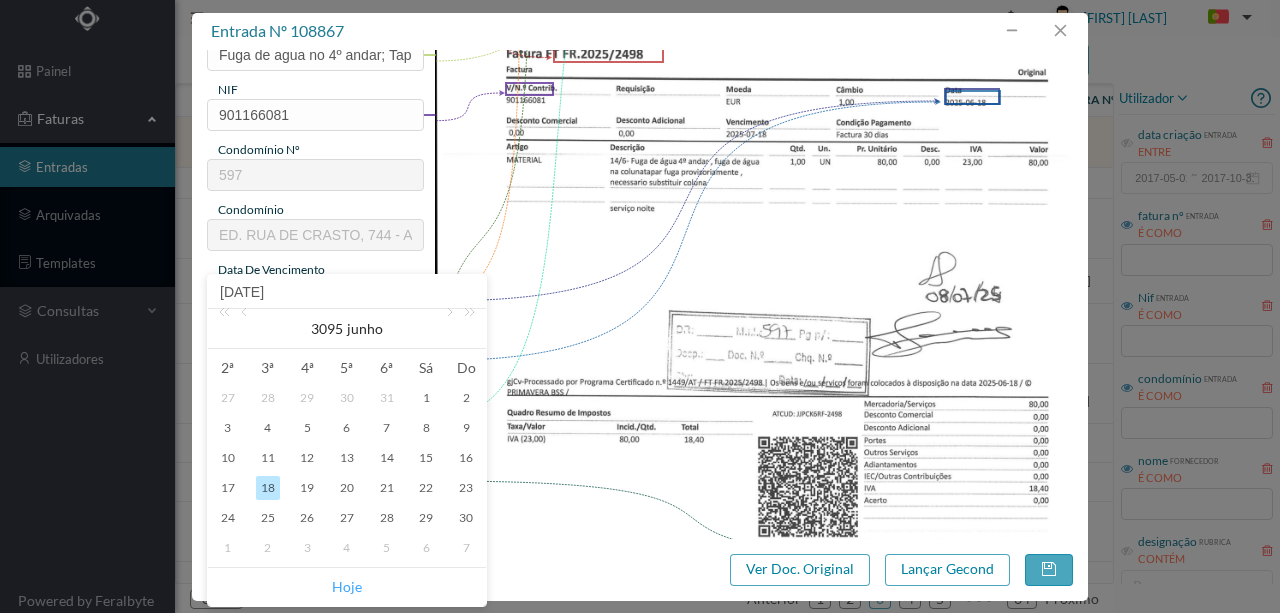 click on "Hoje" at bounding box center (347, 587) 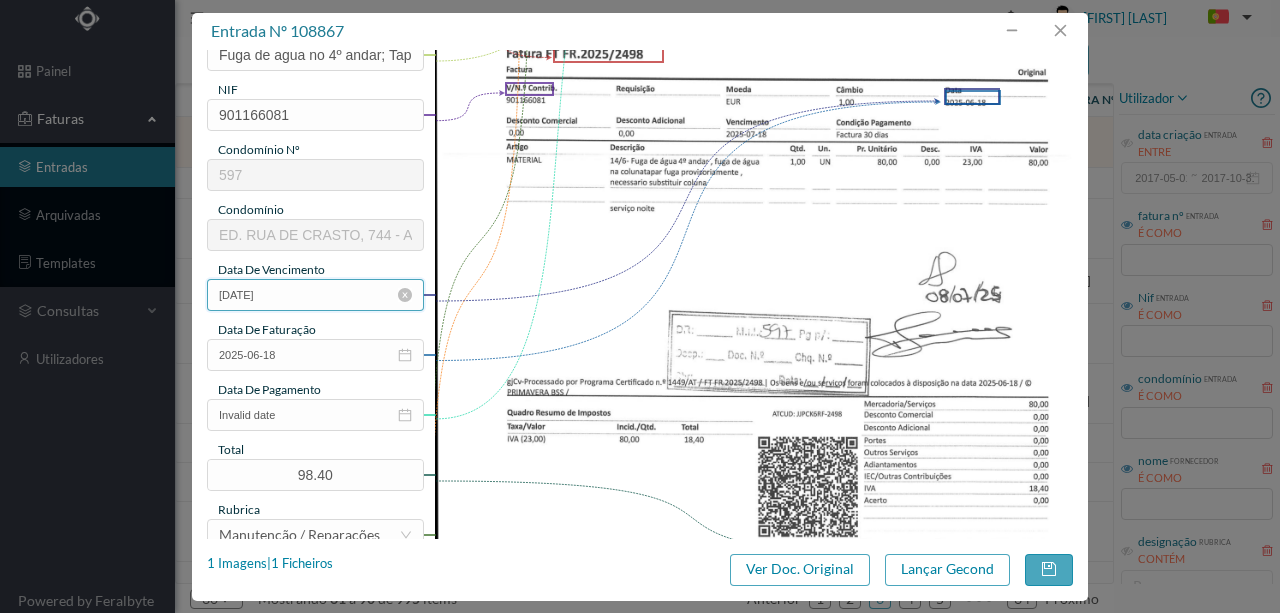 click on "2025-08-05" at bounding box center [315, 295] 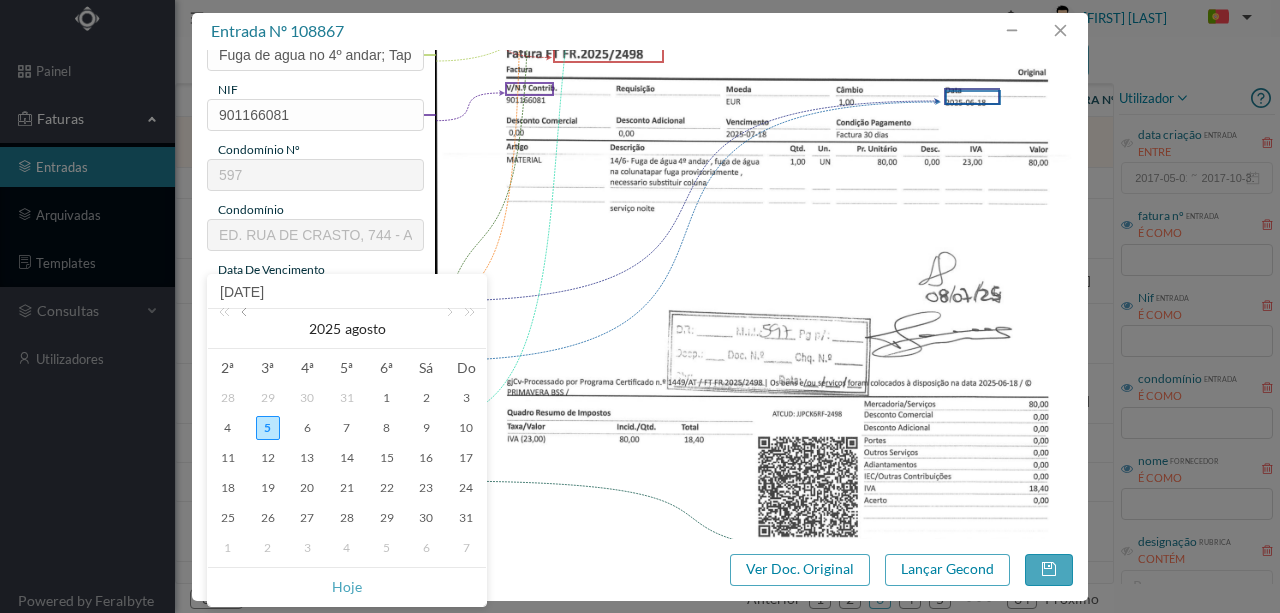 click at bounding box center [246, 329] 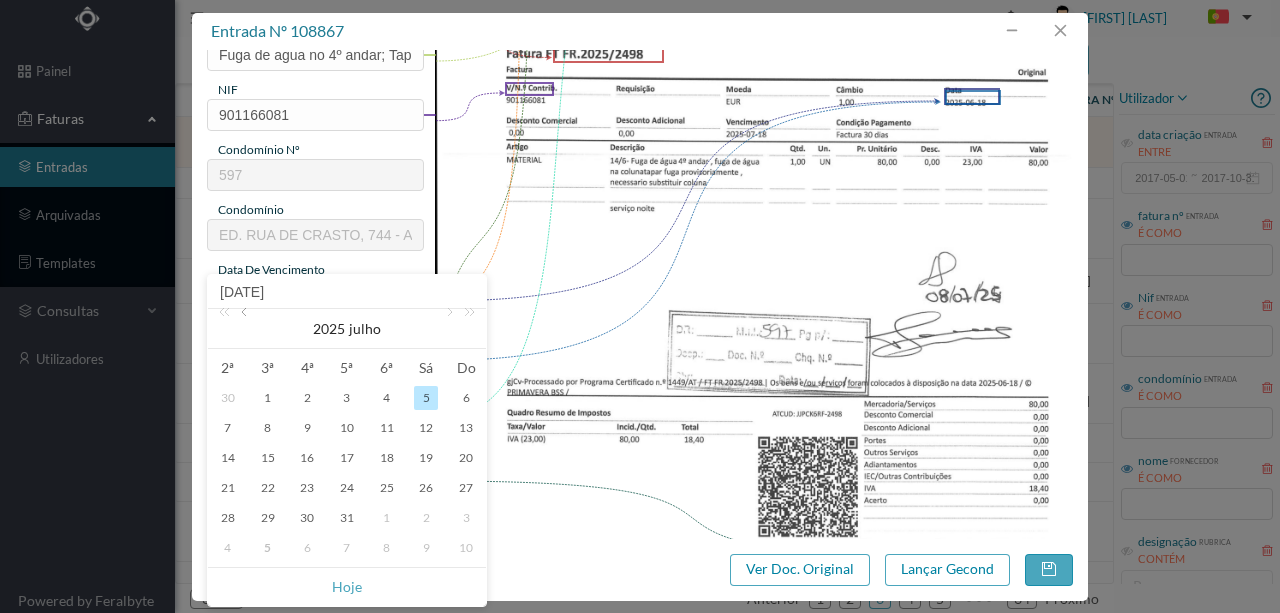 click at bounding box center (246, 329) 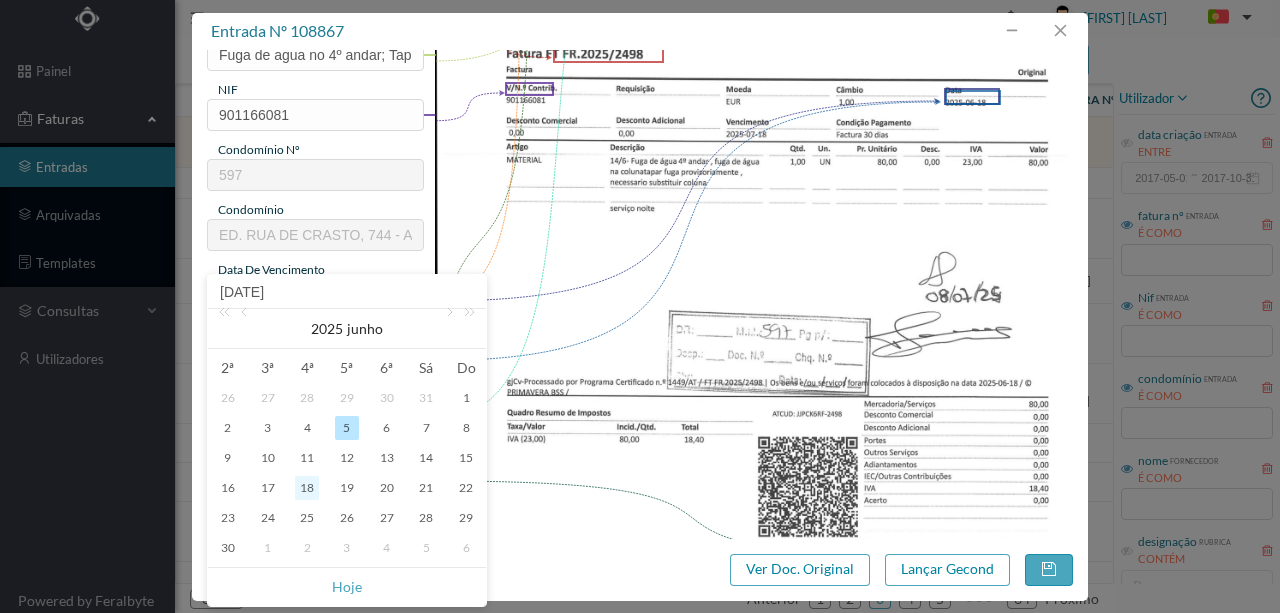 click on "18" at bounding box center (307, 488) 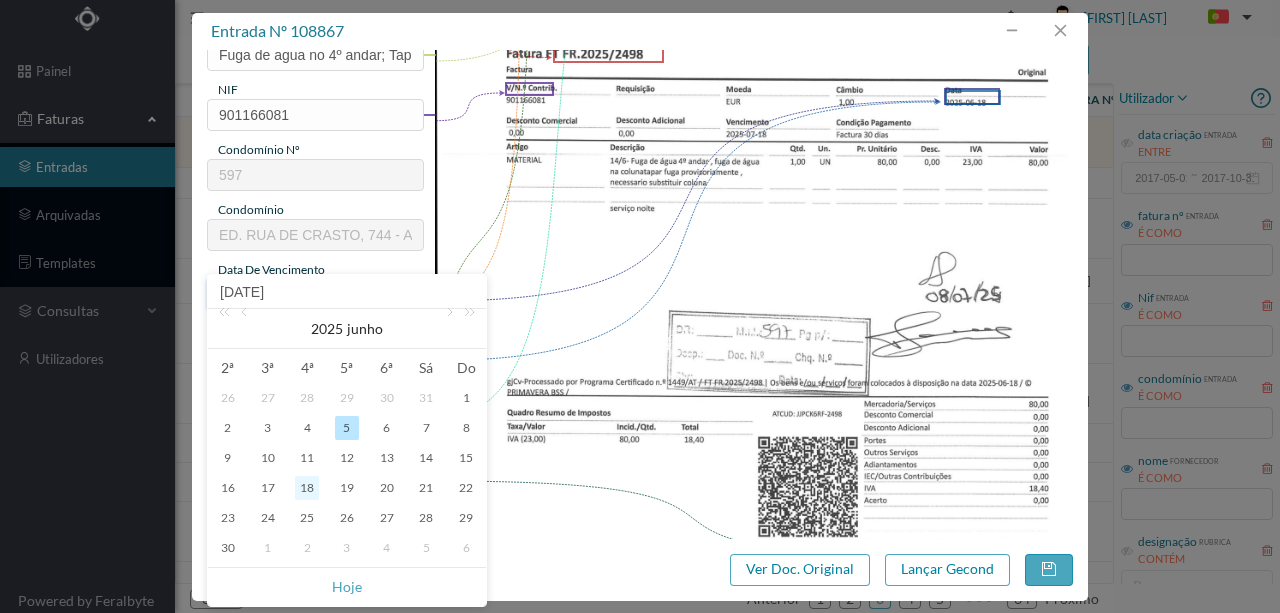 type on "2025-06-18" 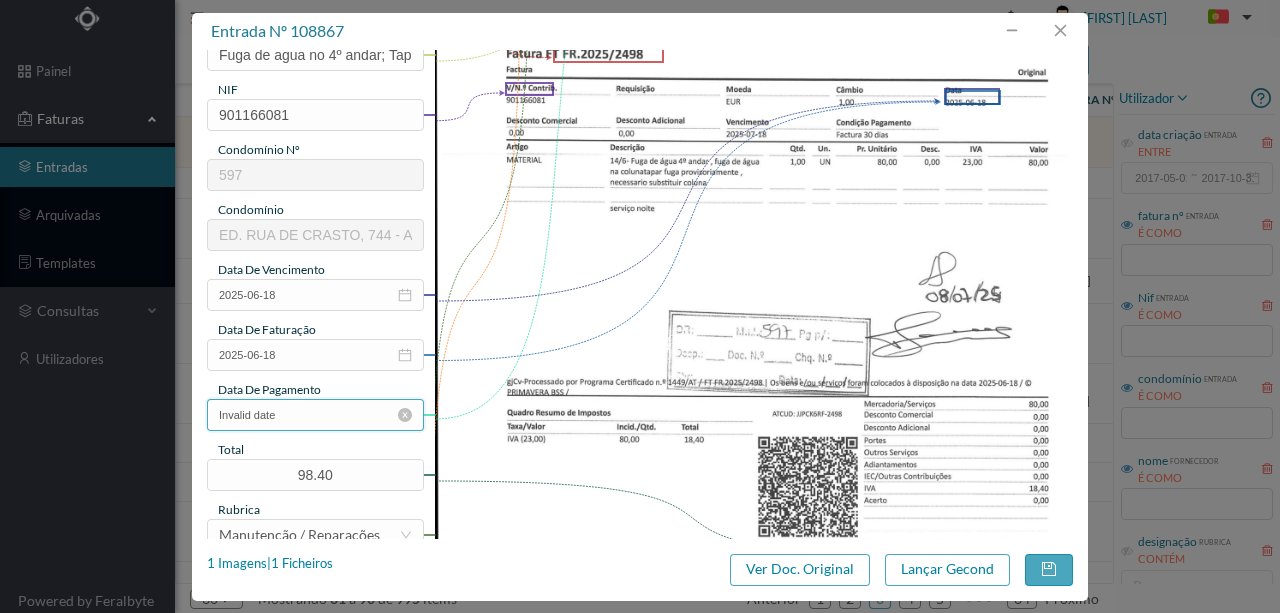 click on "Invalid date" at bounding box center (315, 415) 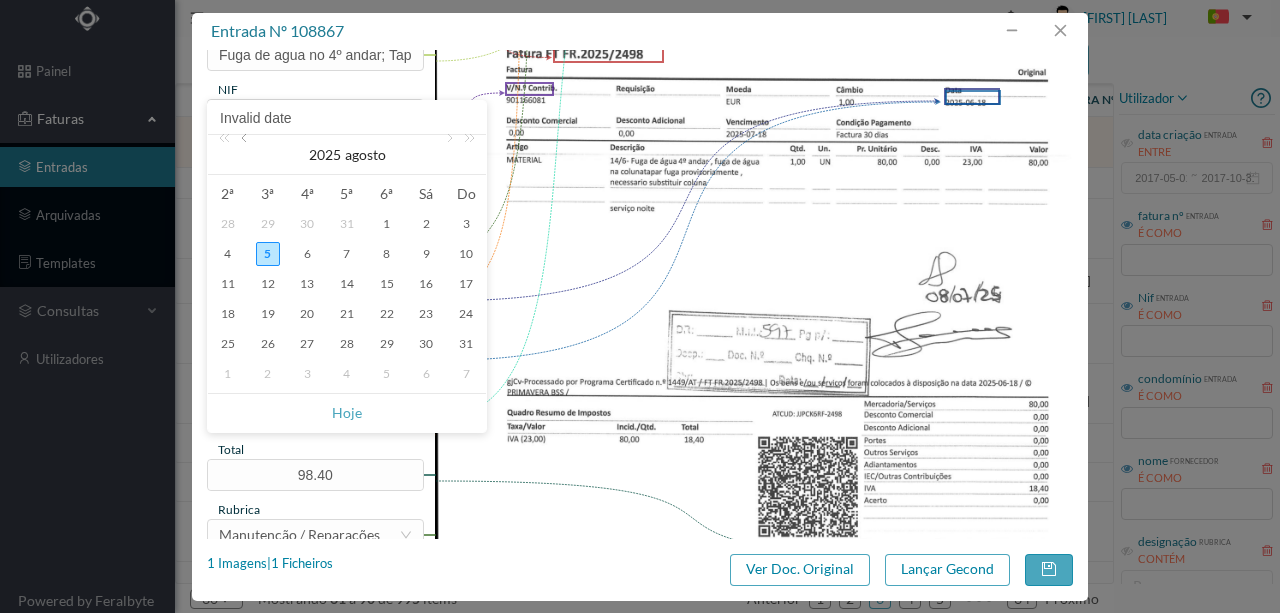 click at bounding box center (246, 155) 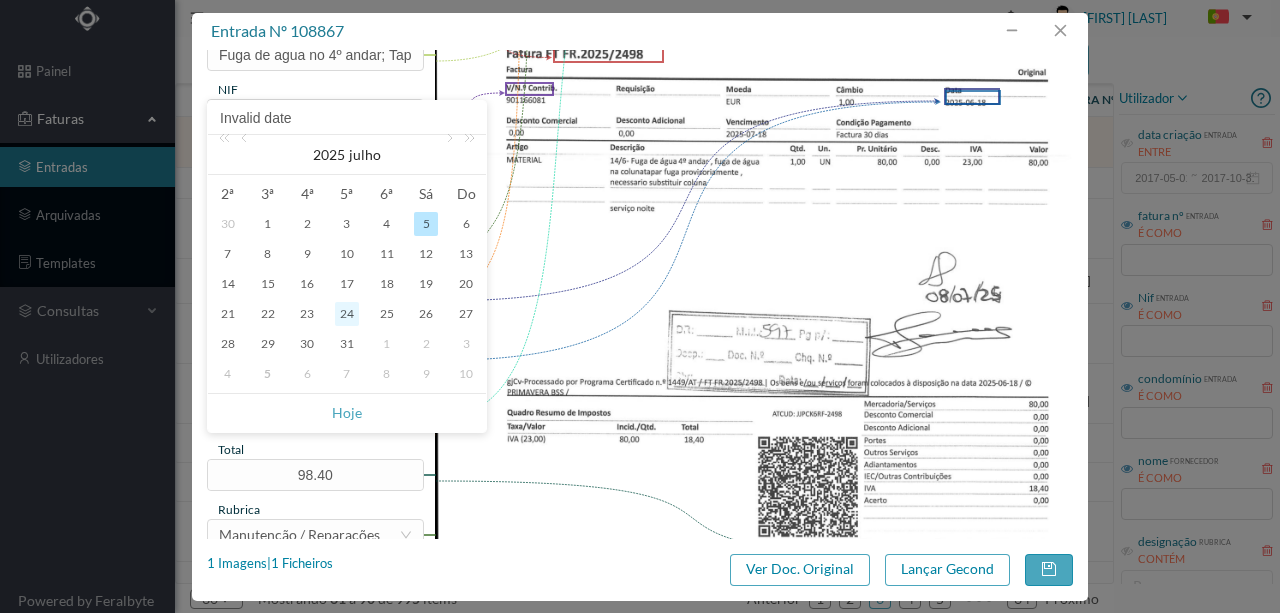 click on "24" at bounding box center [347, 314] 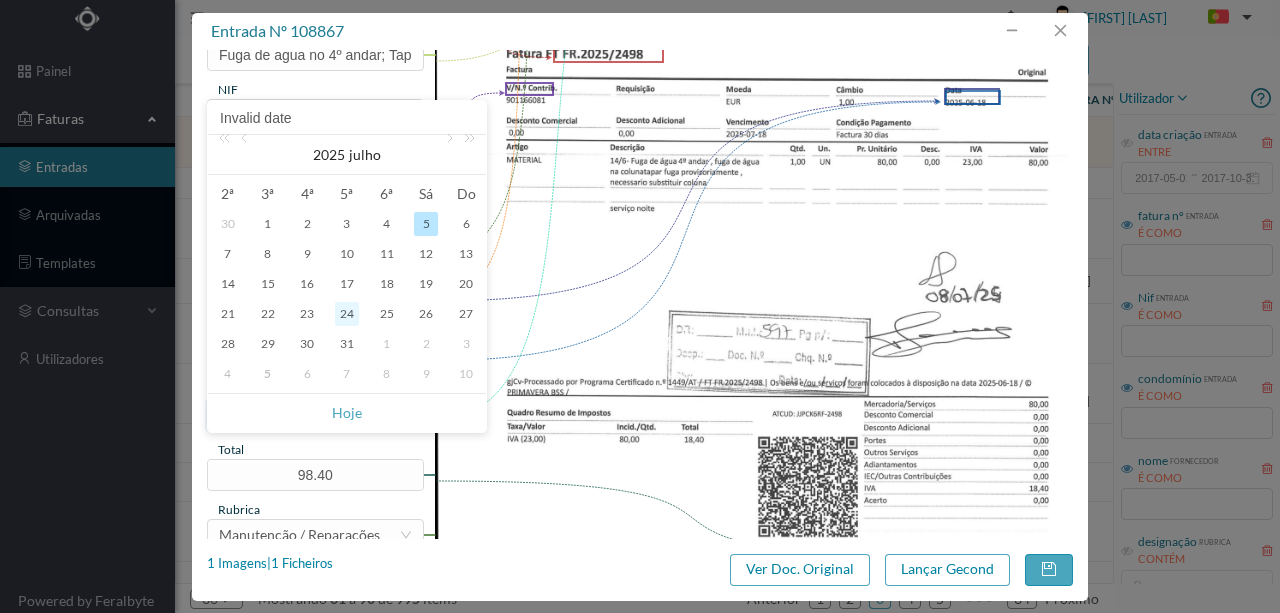 type on "2025-07-24" 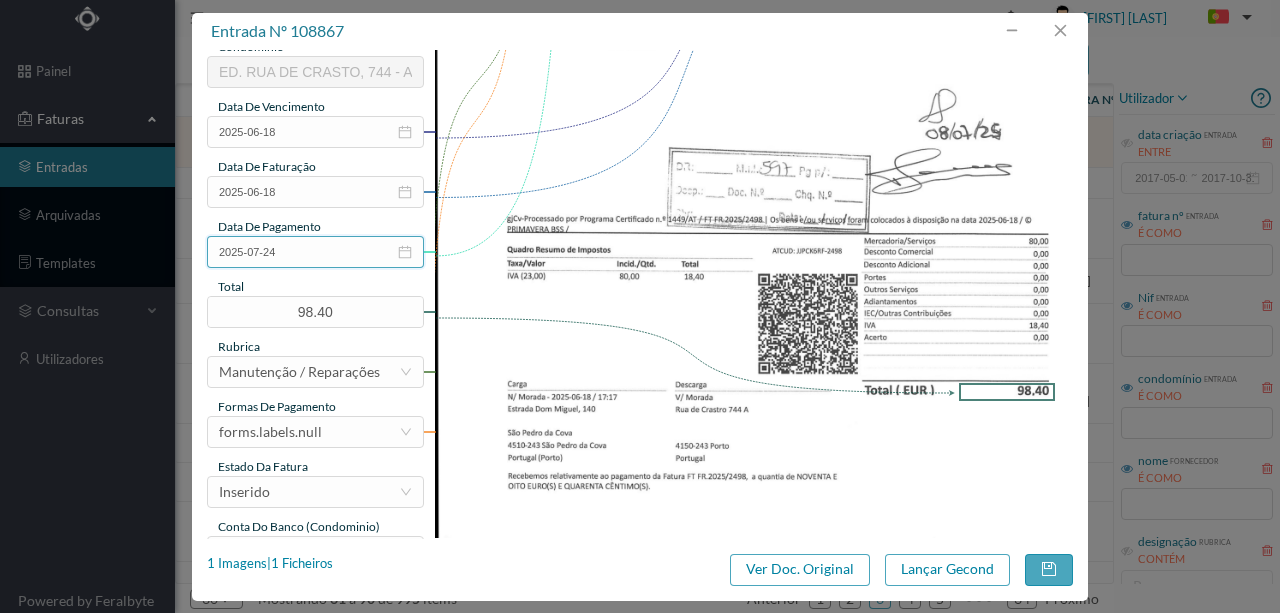 scroll, scrollTop: 466, scrollLeft: 0, axis: vertical 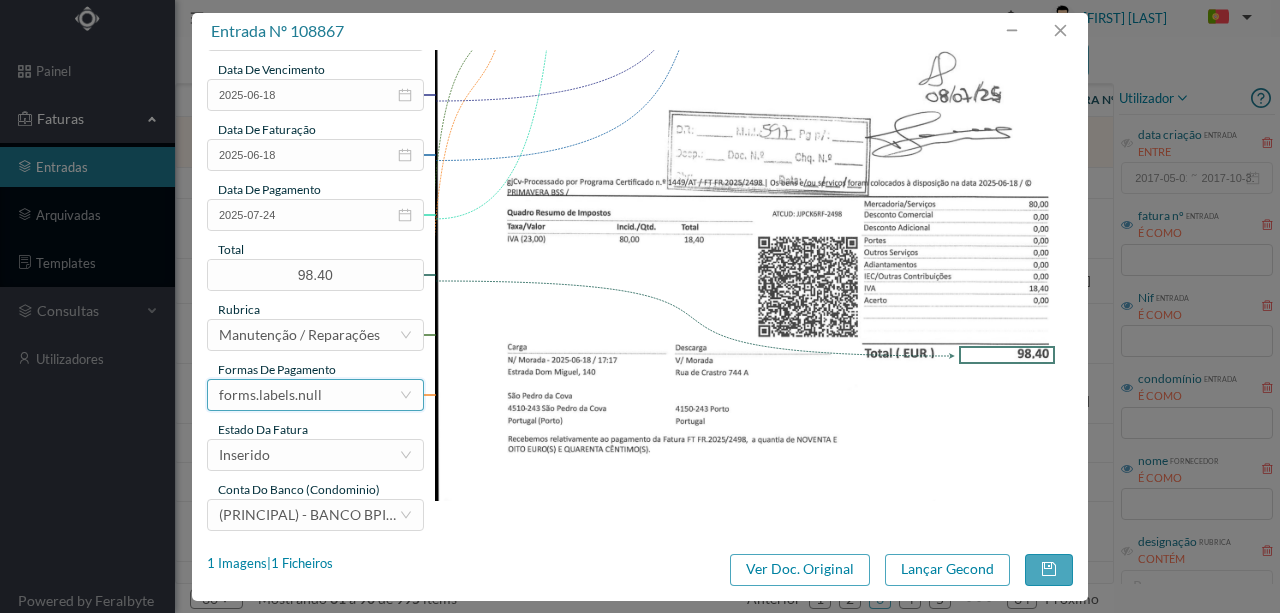 click on "forms.labels.null" at bounding box center [270, 395] 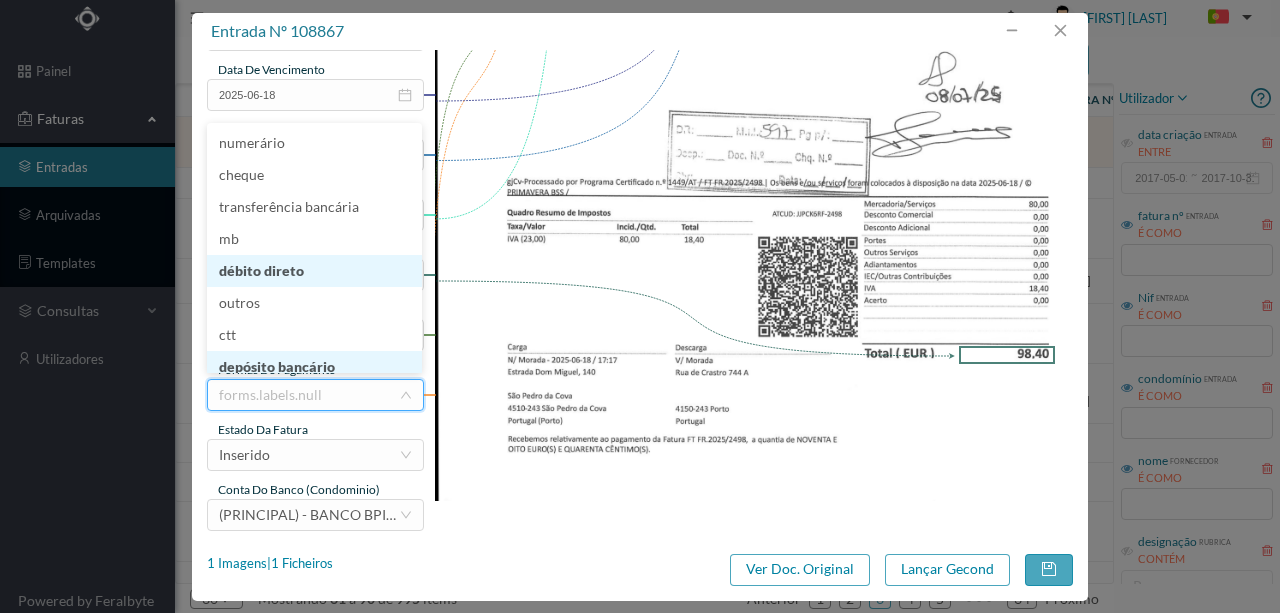 scroll, scrollTop: 8, scrollLeft: 0, axis: vertical 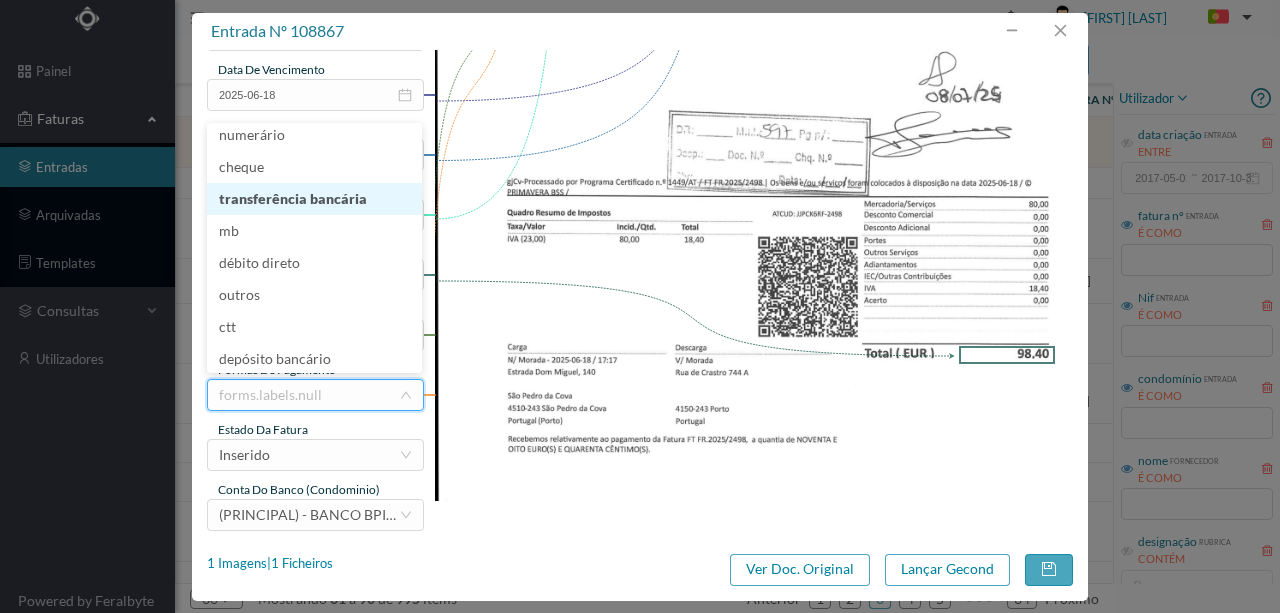 click on "transferência bancária" at bounding box center [314, 199] 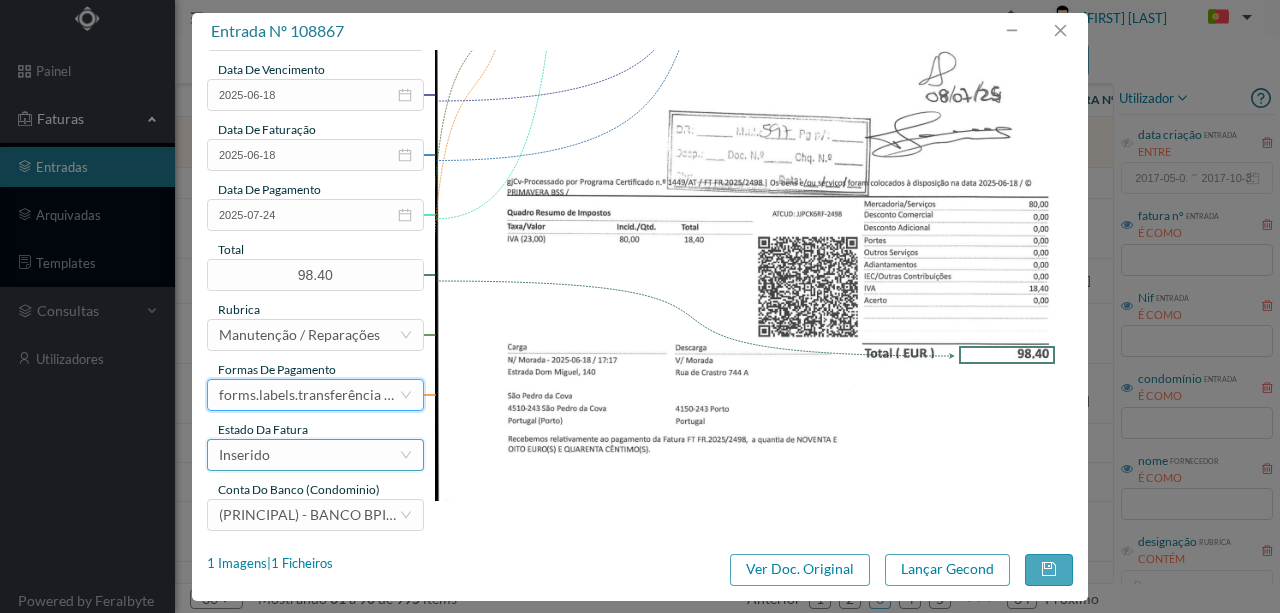 click on "Inserido" at bounding box center (309, 455) 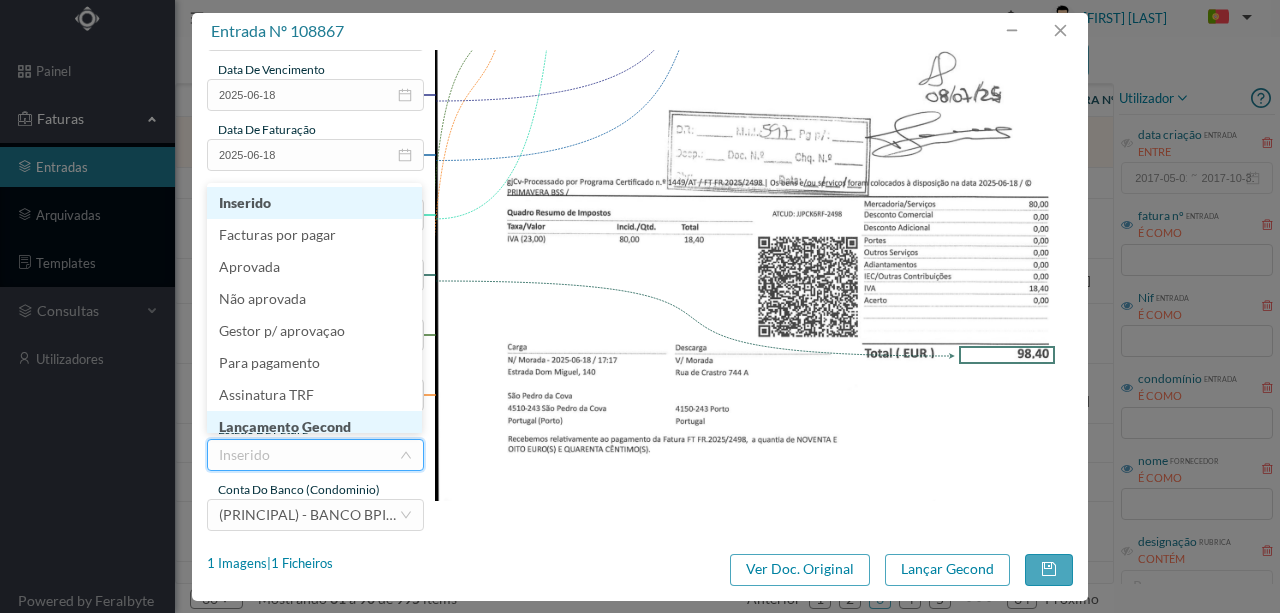 scroll, scrollTop: 10, scrollLeft: 0, axis: vertical 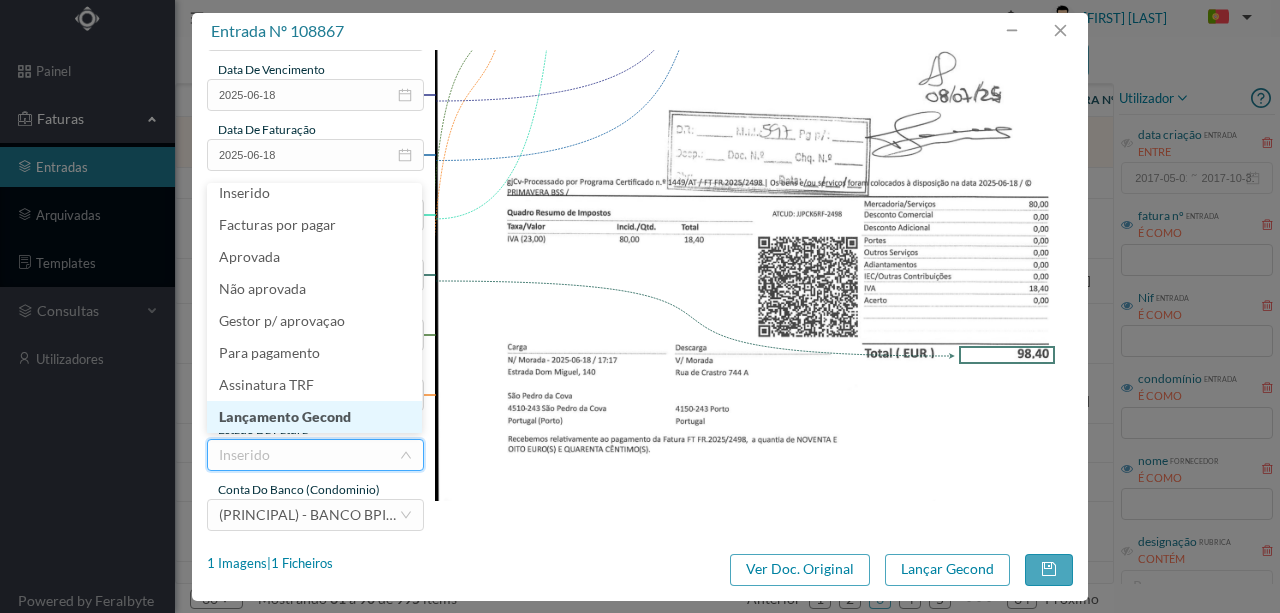 click on "Lançamento Gecond" at bounding box center [314, 417] 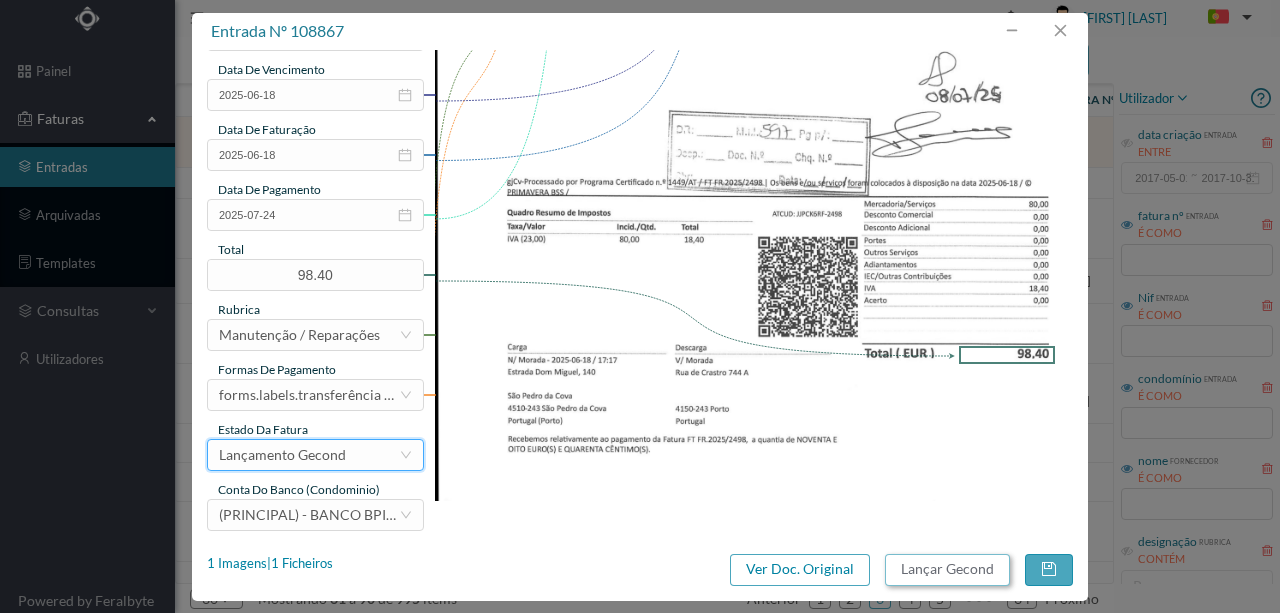 click on "Lançar Gecond" at bounding box center [947, 570] 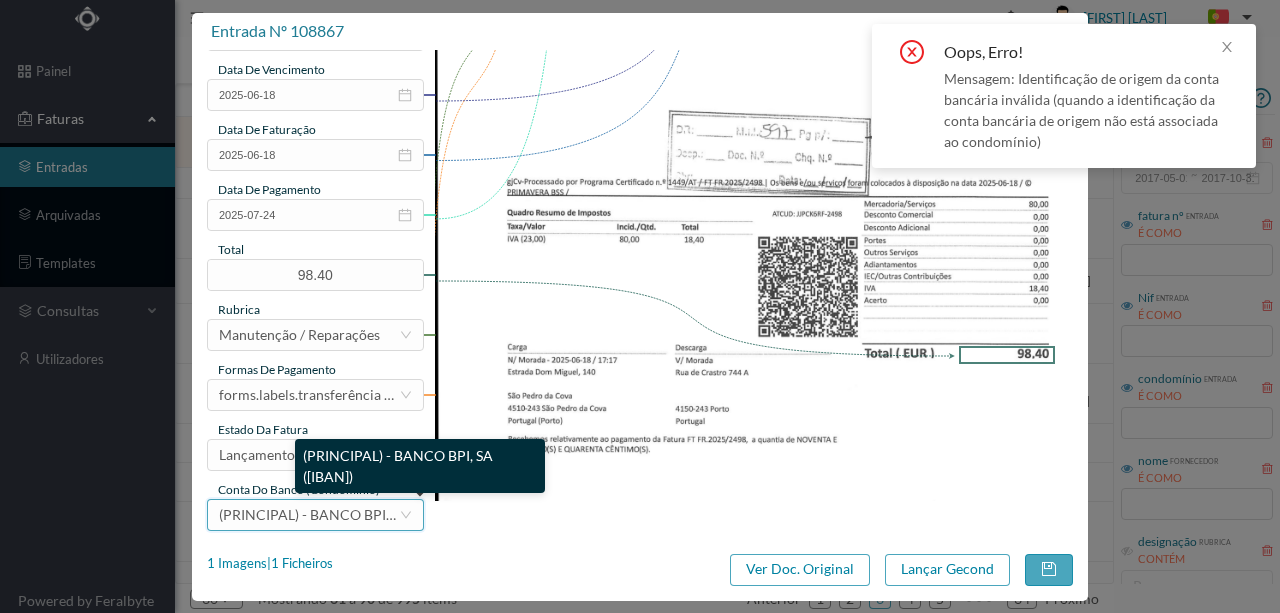 click on "(PRINCIPAL) - BANCO BPI, SA (PT50 001000003330542000195)" at bounding box center (340, 514) 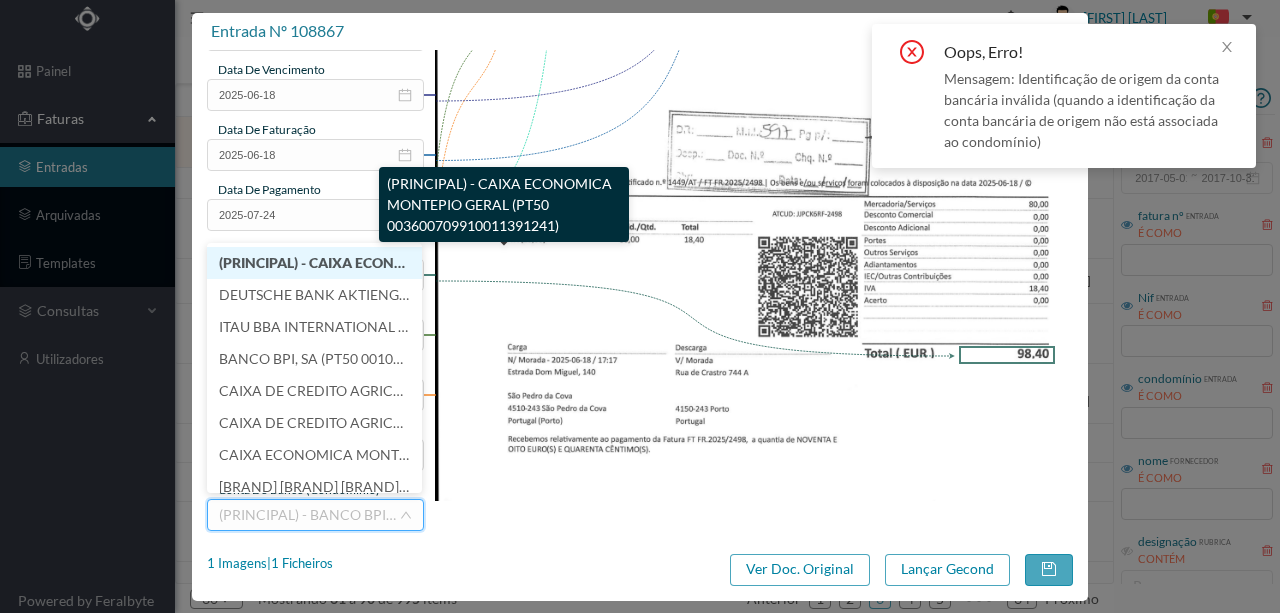 click on "(PRINCIPAL) - CAIXA ECONOMICA MONTEPIO GERAL (PT50 003600709910011391241)" at bounding box center (500, 262) 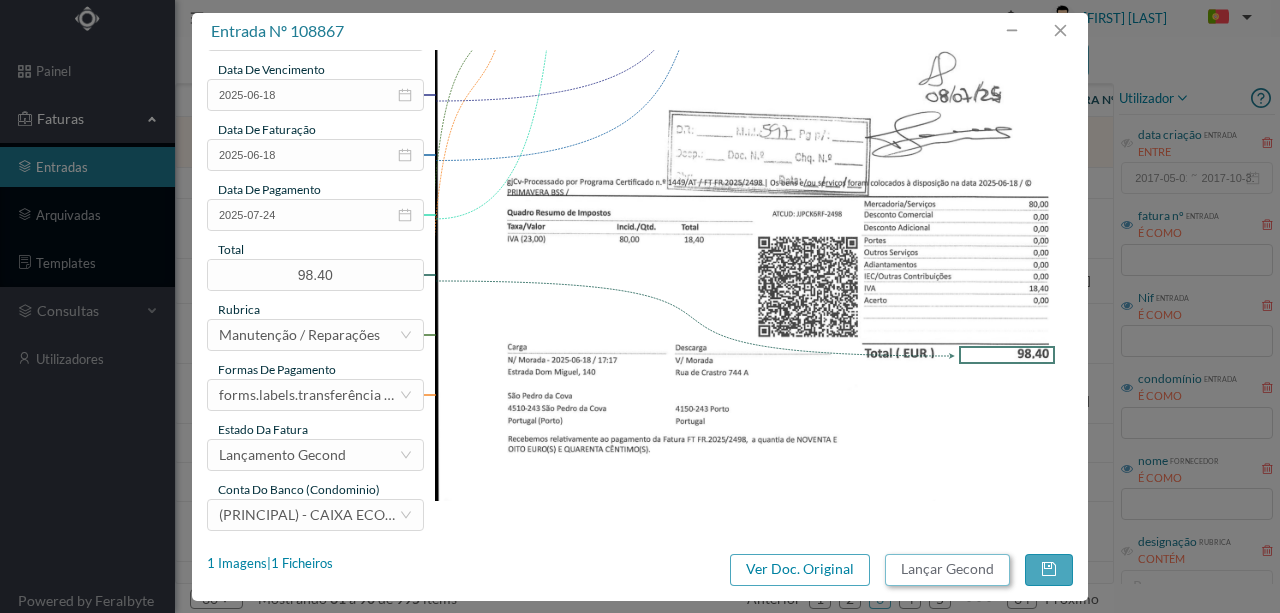 click on "Lançar Gecond" at bounding box center [947, 570] 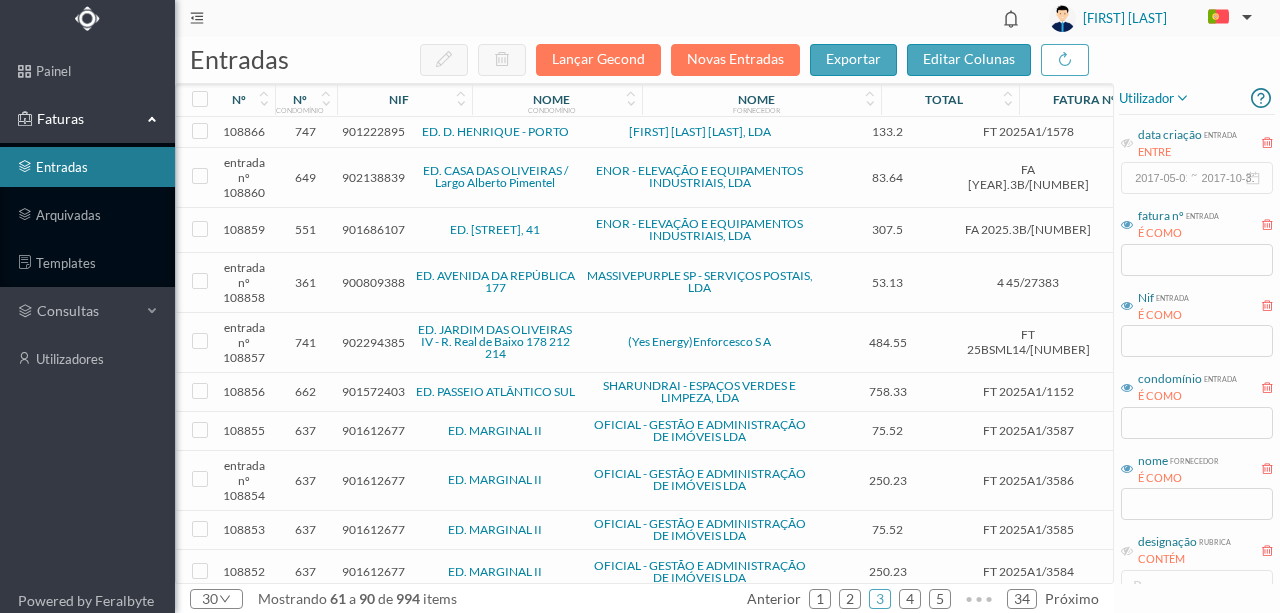 click on "901222895" at bounding box center (373, 131) 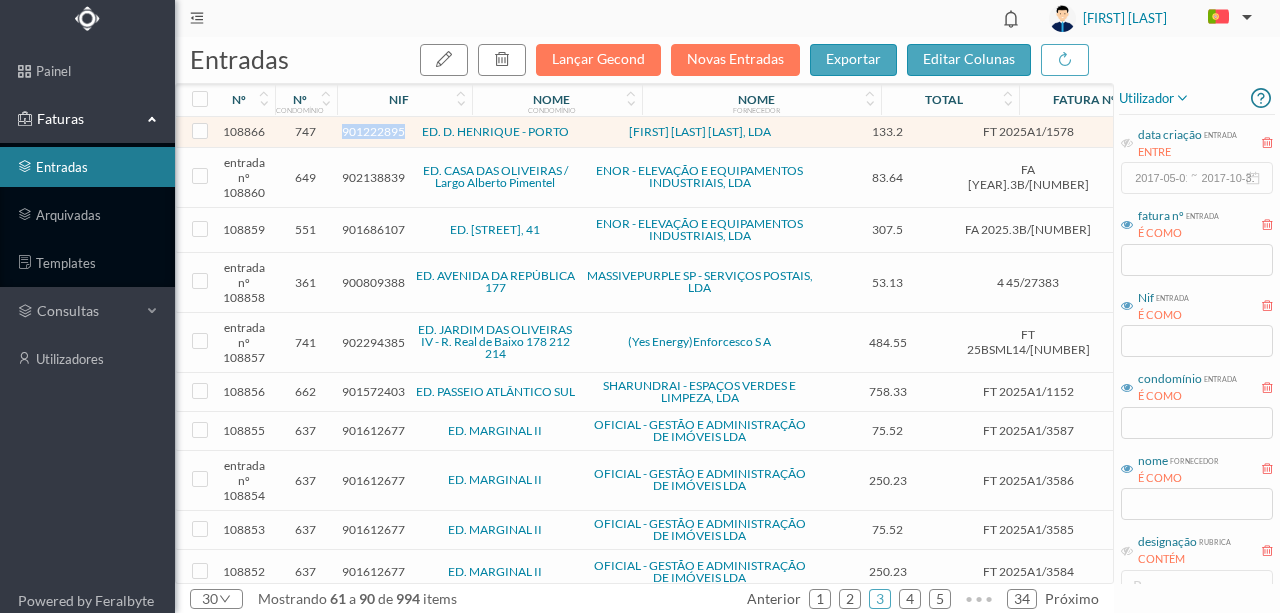 click on "901222895" at bounding box center (373, 131) 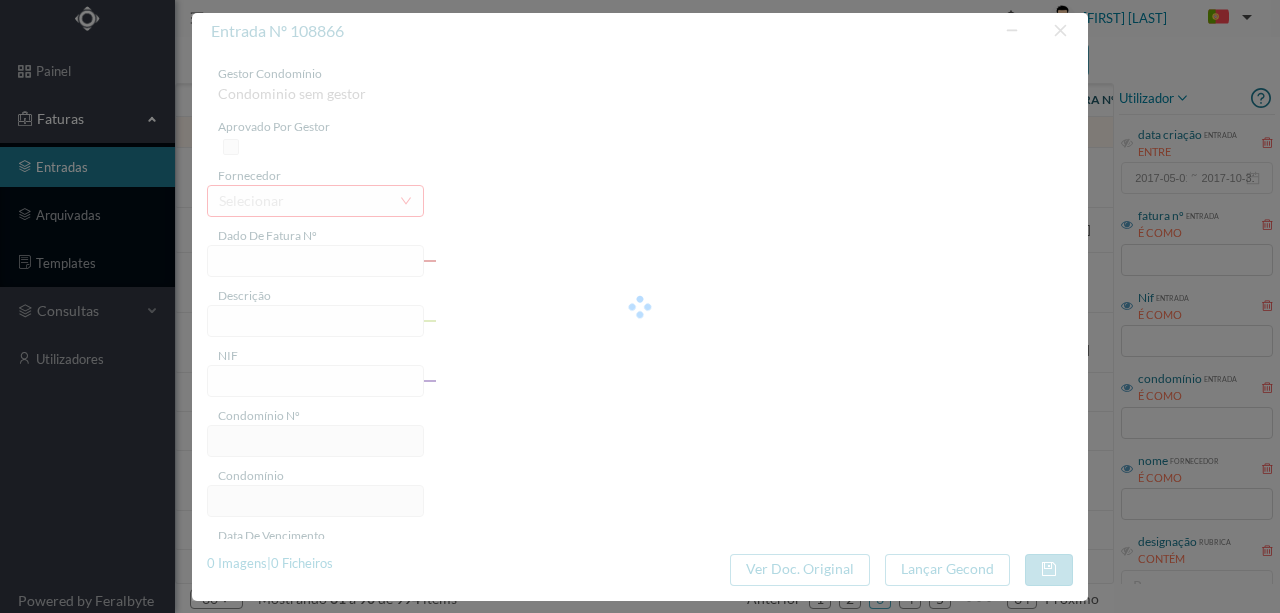 type on "FT 2025A1/1578" 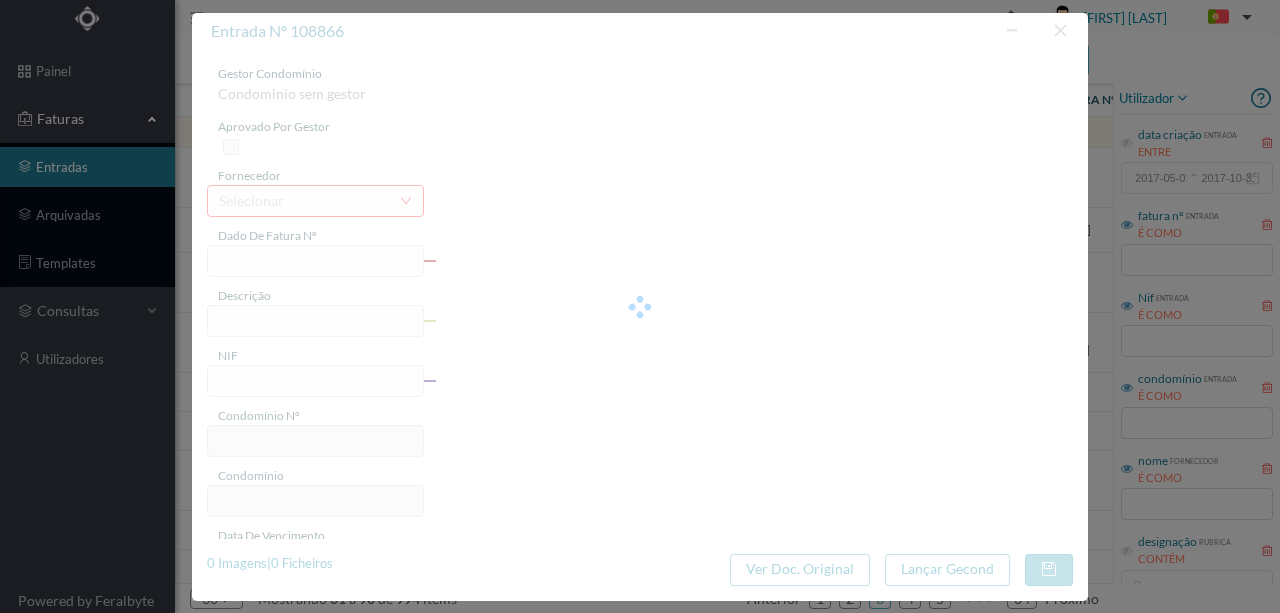 type on "901222895" 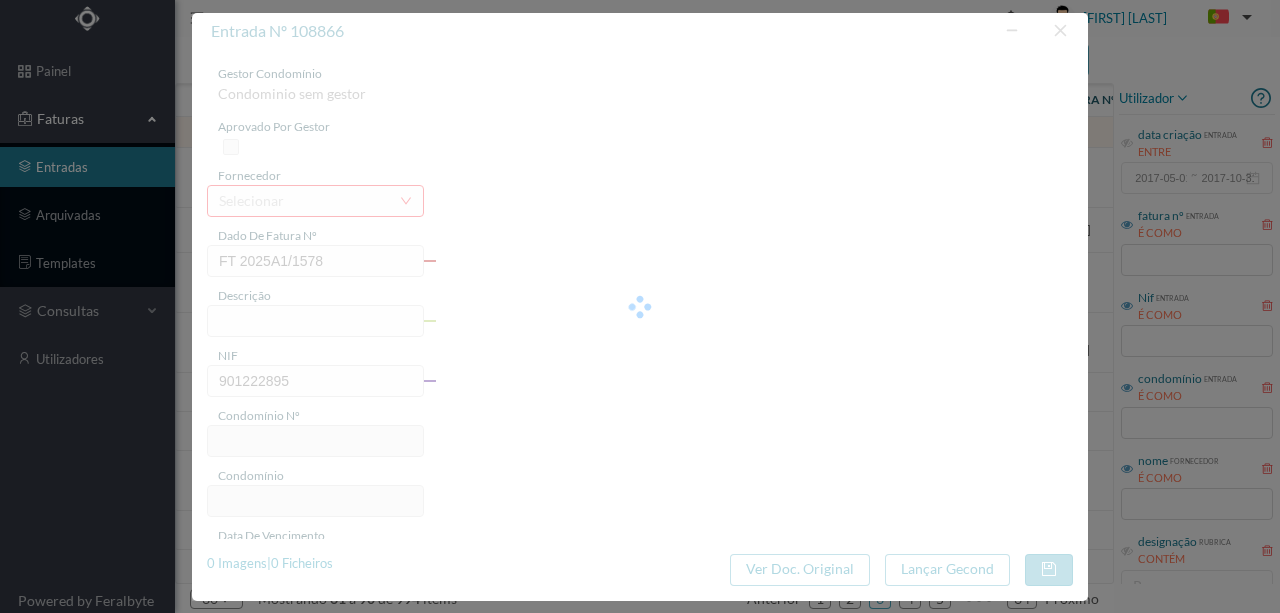 type on "747" 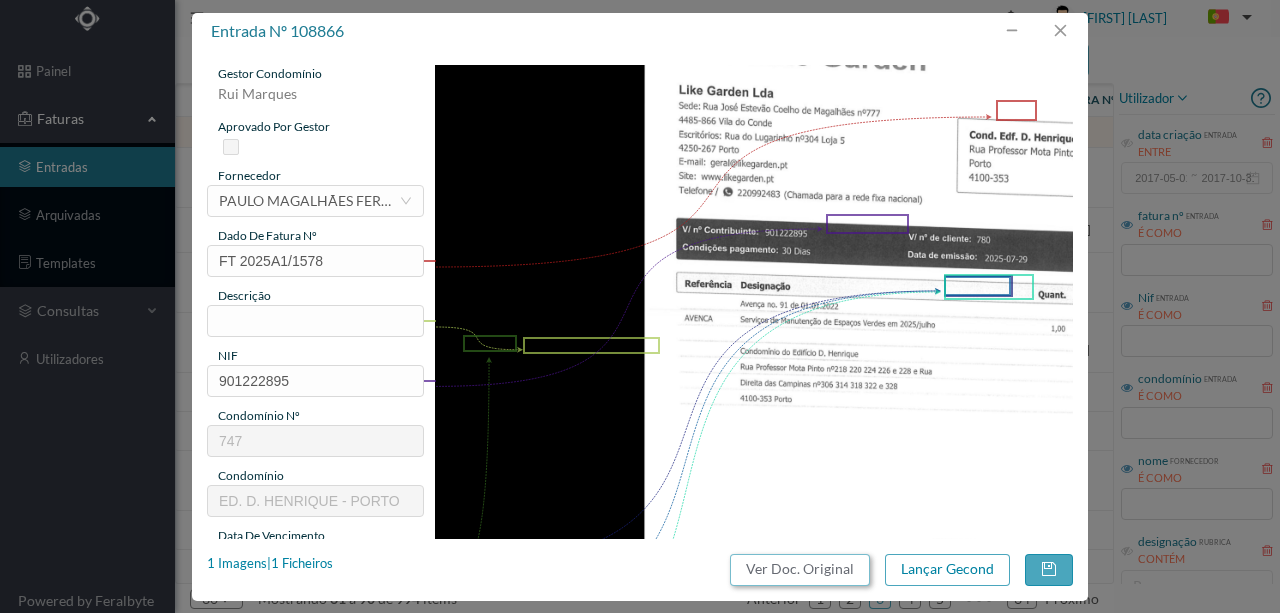 click on "Ver Doc. Original" at bounding box center (800, 570) 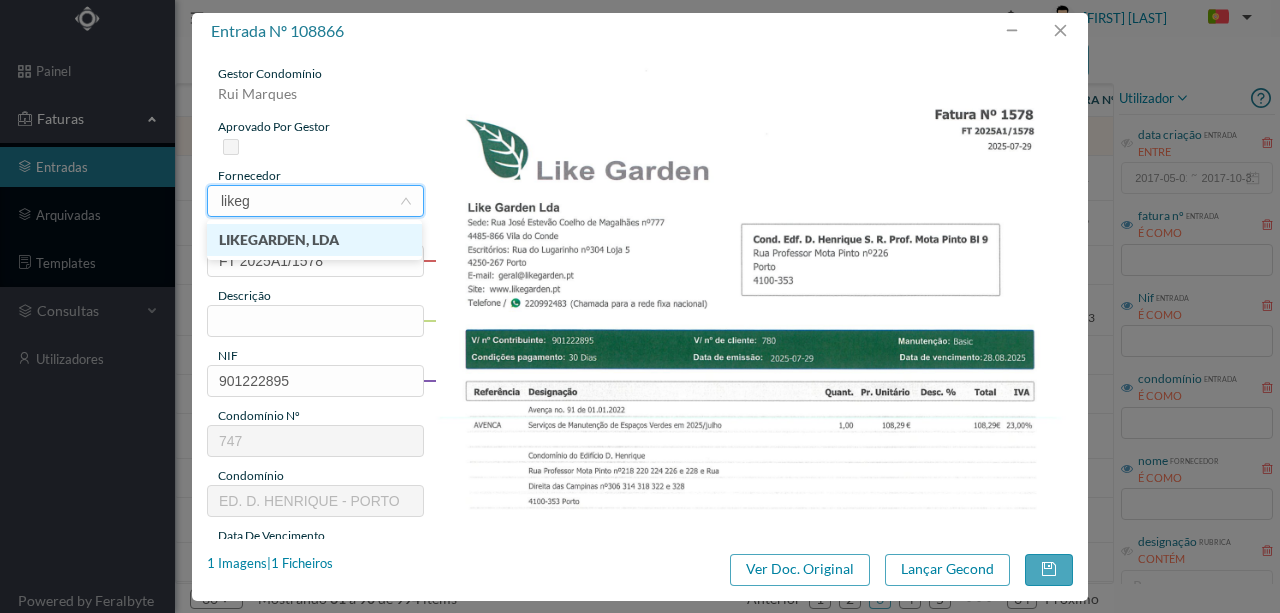 scroll, scrollTop: 0, scrollLeft: 0, axis: both 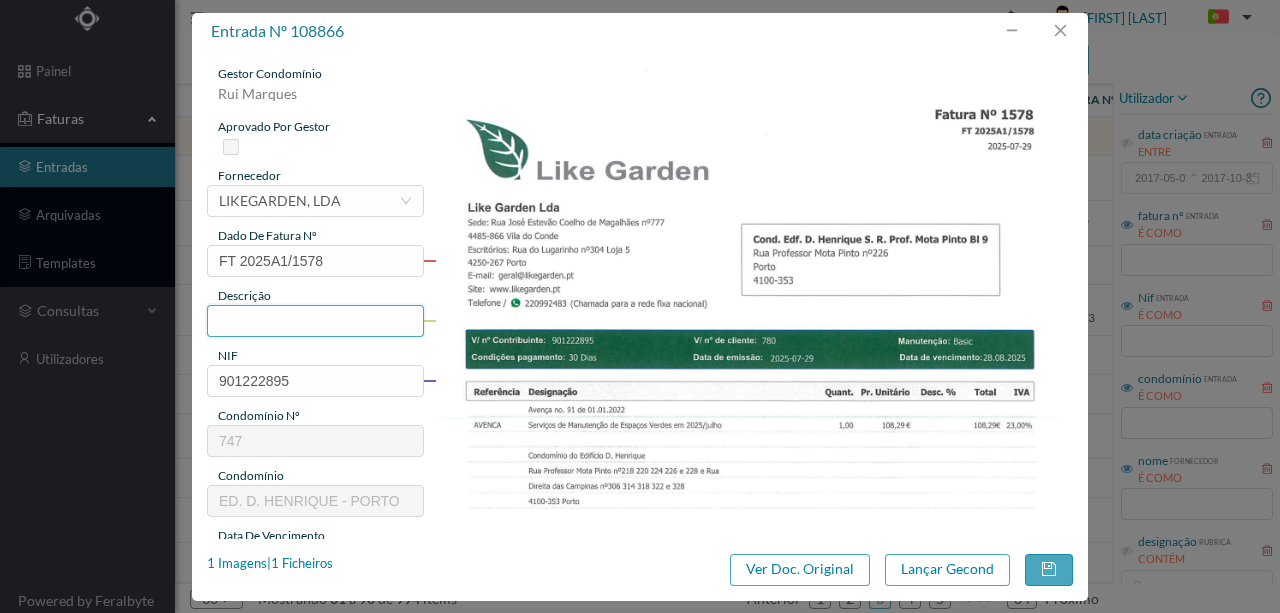 click at bounding box center (315, 321) 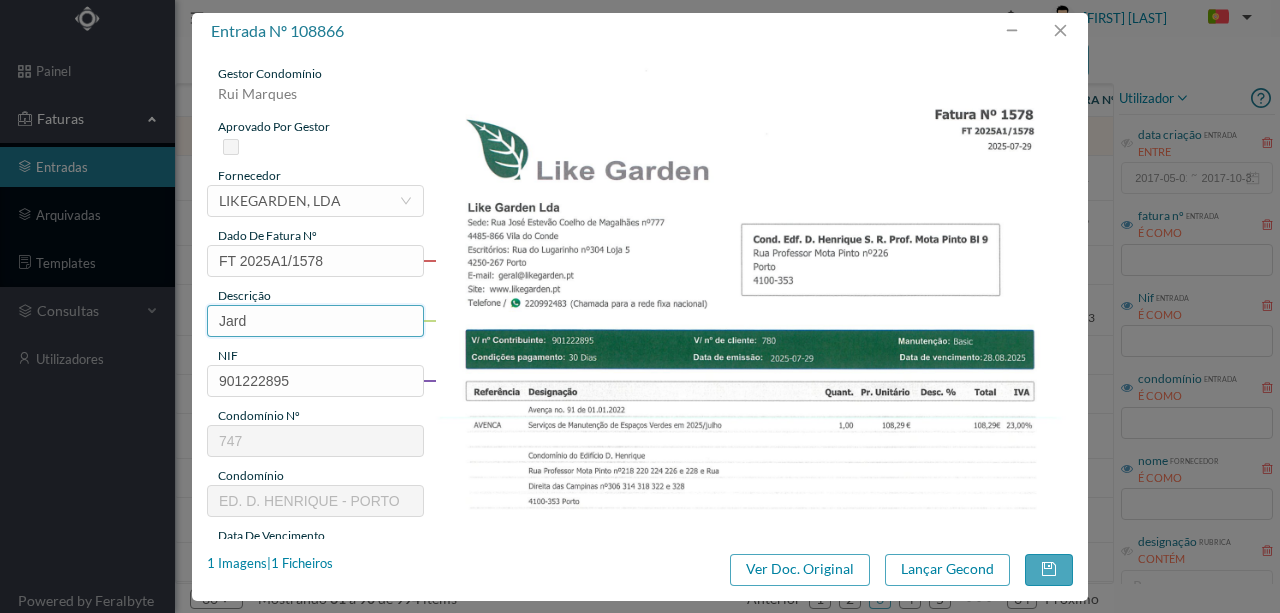type on "Jardinagem Julho" 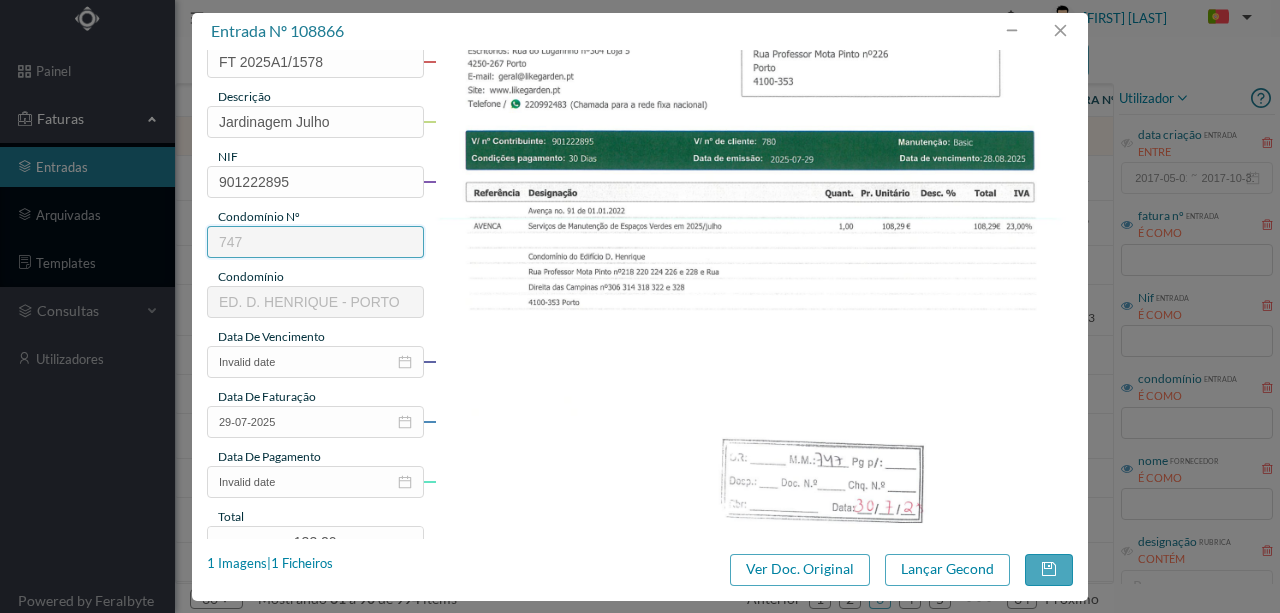 scroll, scrollTop: 200, scrollLeft: 0, axis: vertical 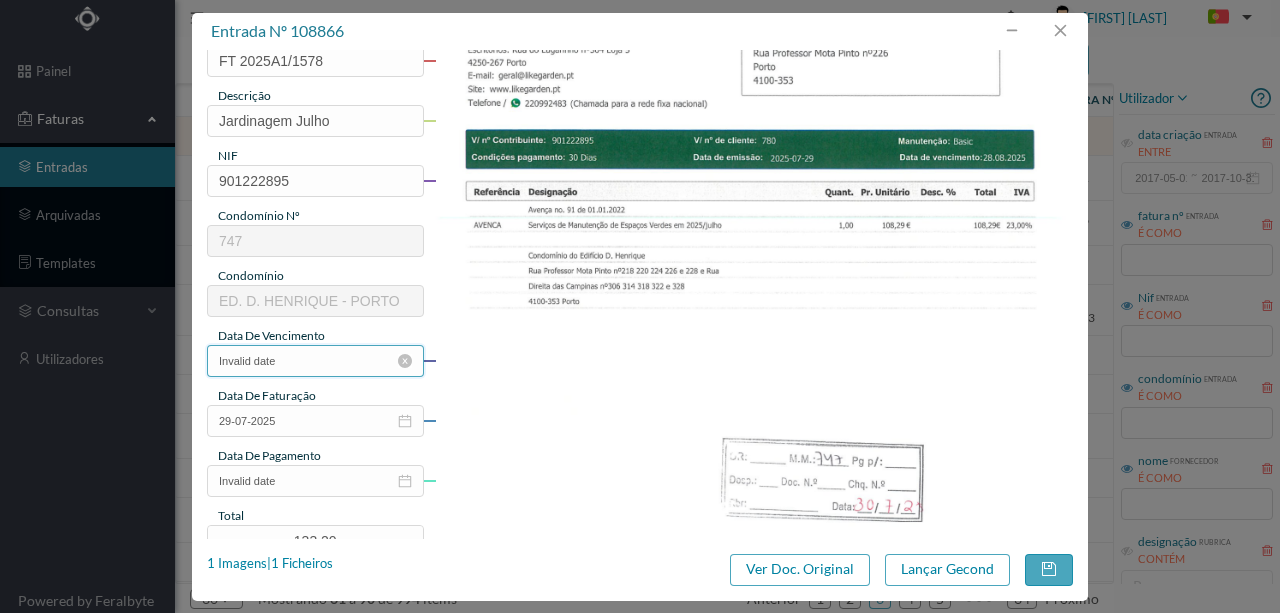 click on "Invalid date" at bounding box center [315, 361] 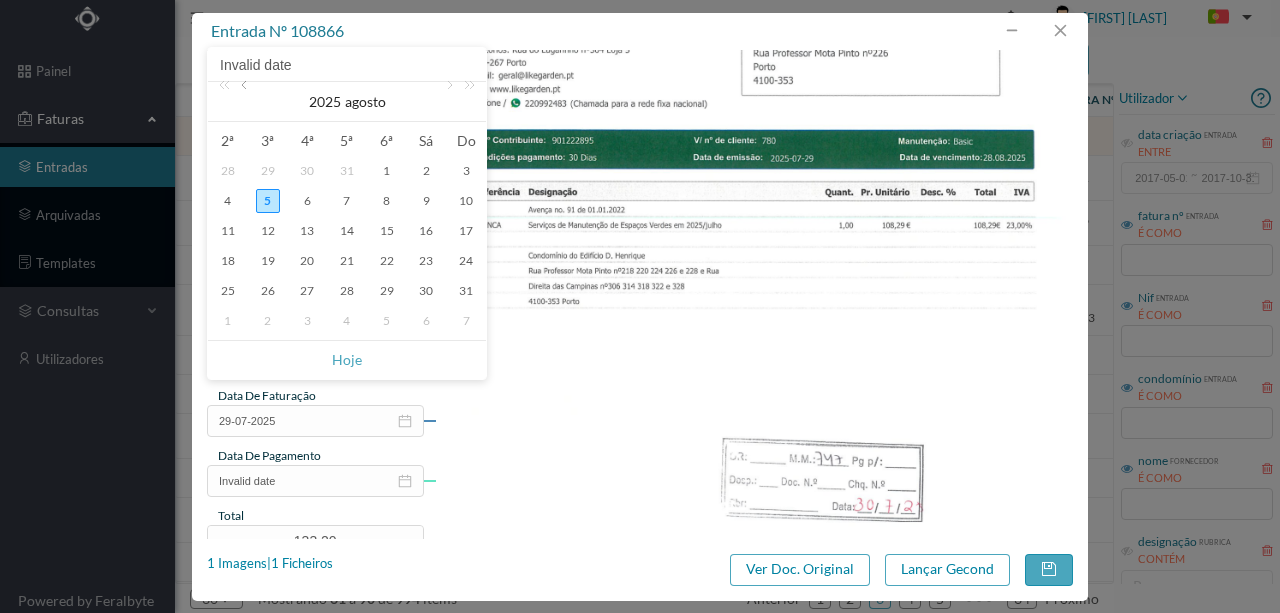 click at bounding box center [246, 102] 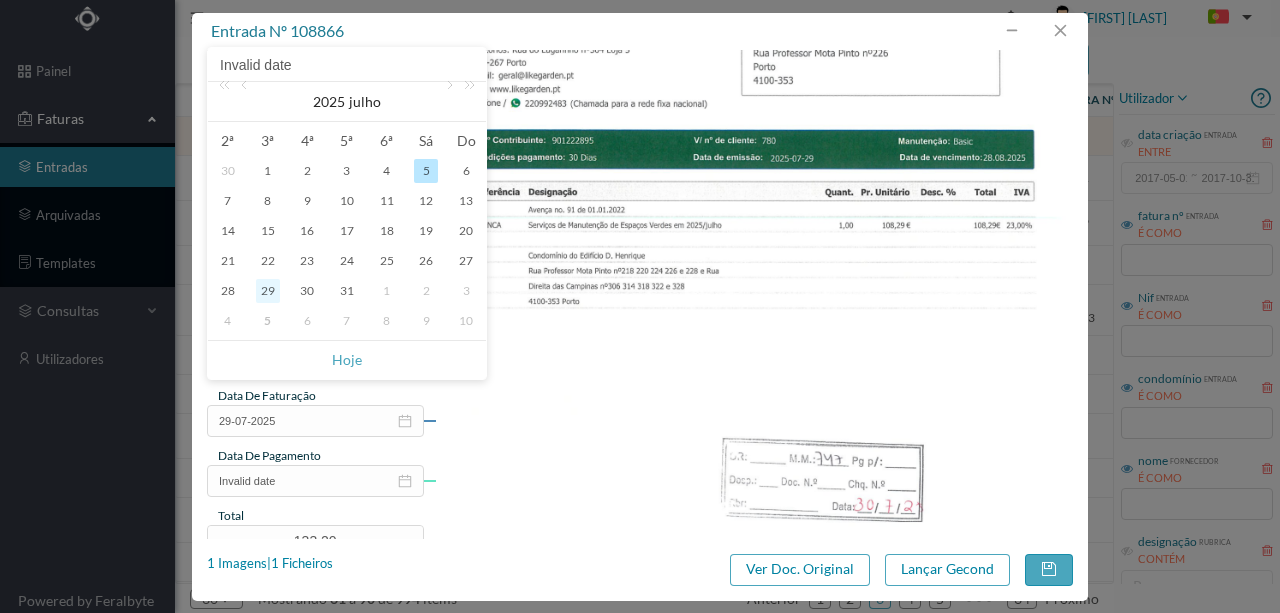 click on "29" at bounding box center (268, 291) 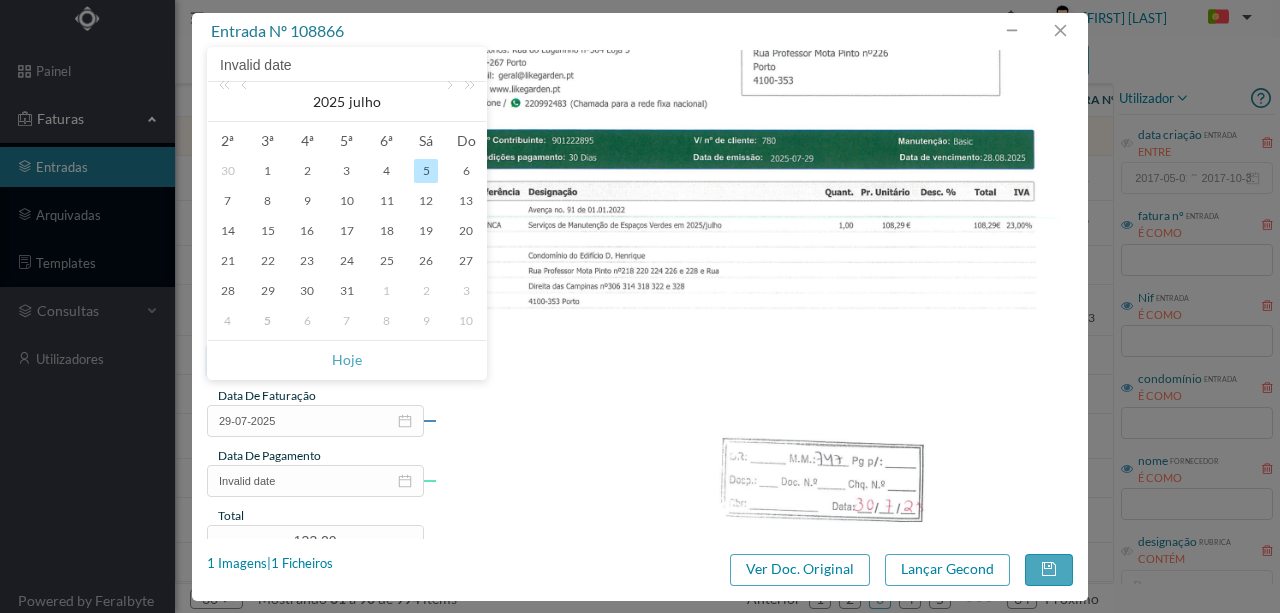 type on "29-07-2025" 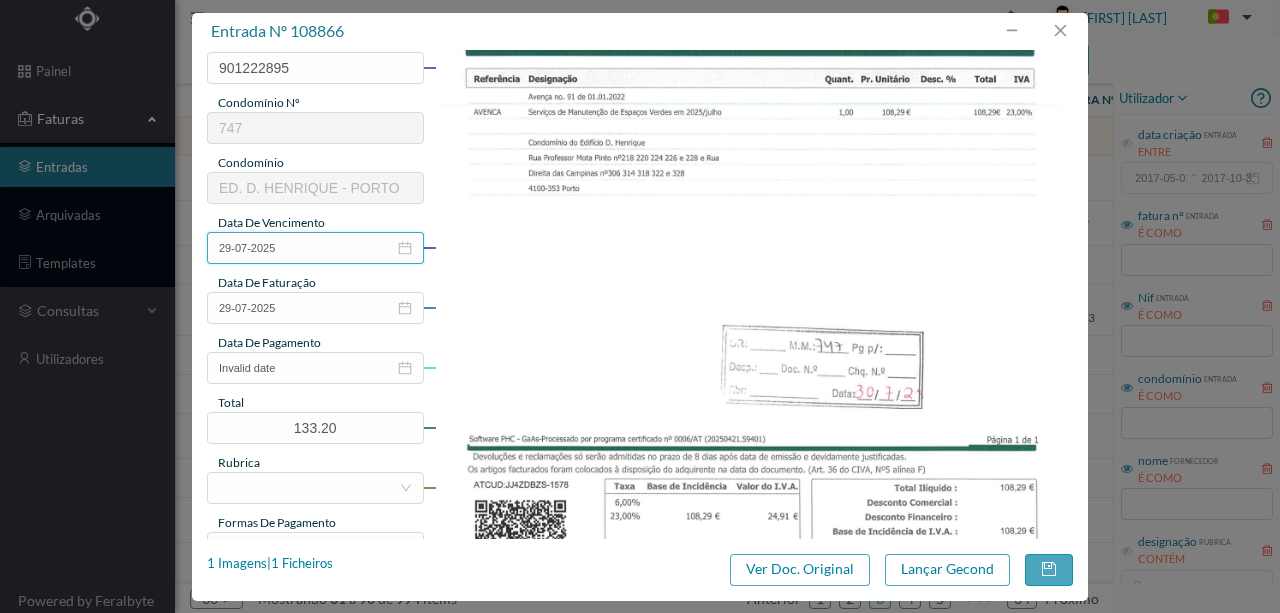 scroll, scrollTop: 333, scrollLeft: 0, axis: vertical 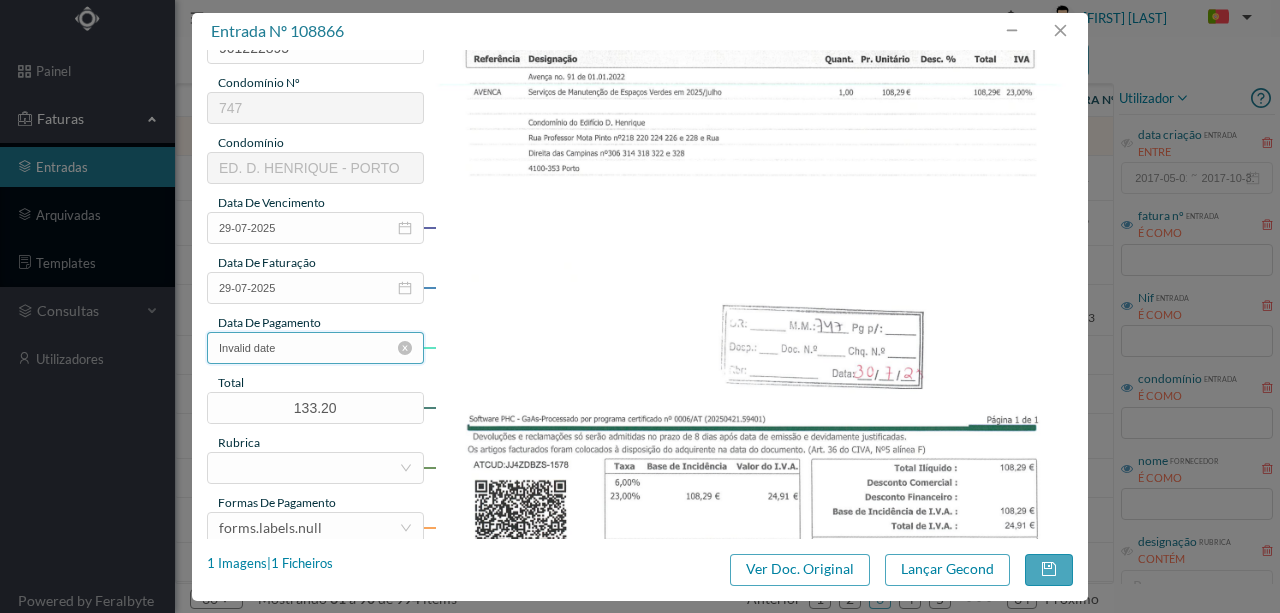 click on "Invalid date" at bounding box center [315, 348] 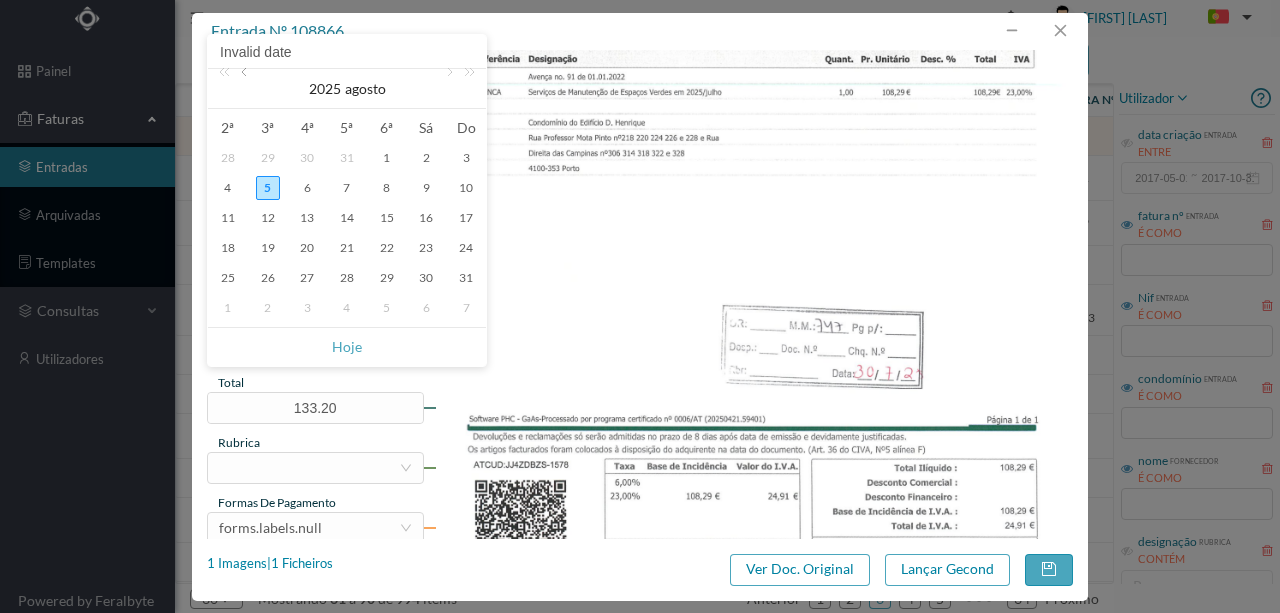 click at bounding box center [246, 89] 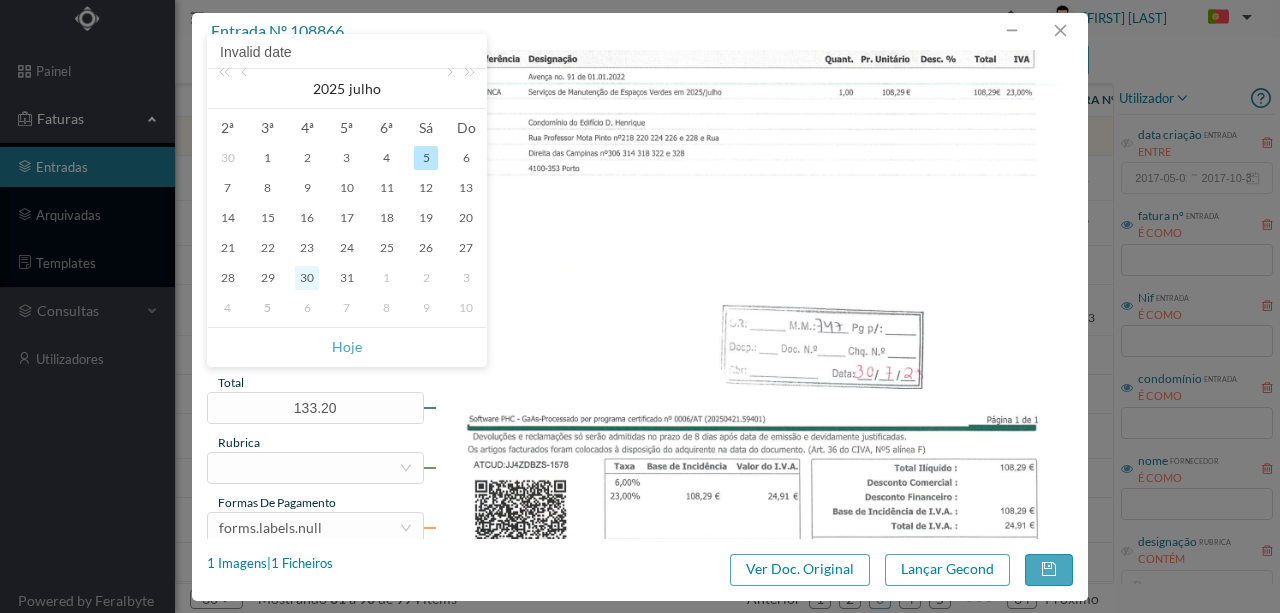 click on "30" at bounding box center (307, 278) 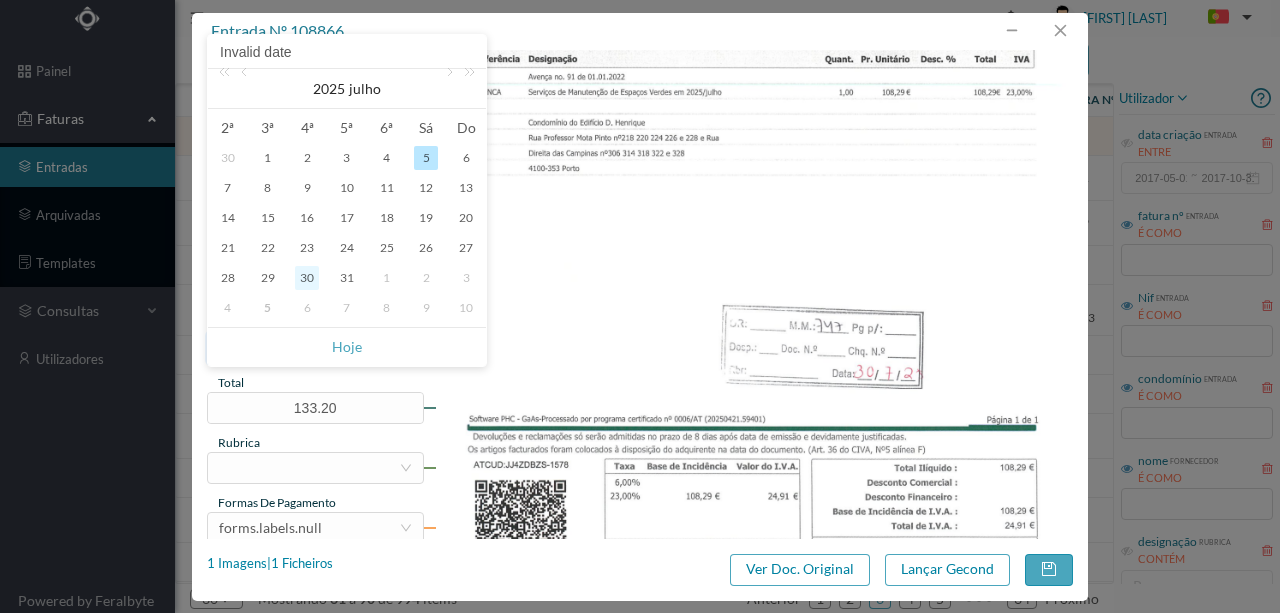 type on "30-07-2025" 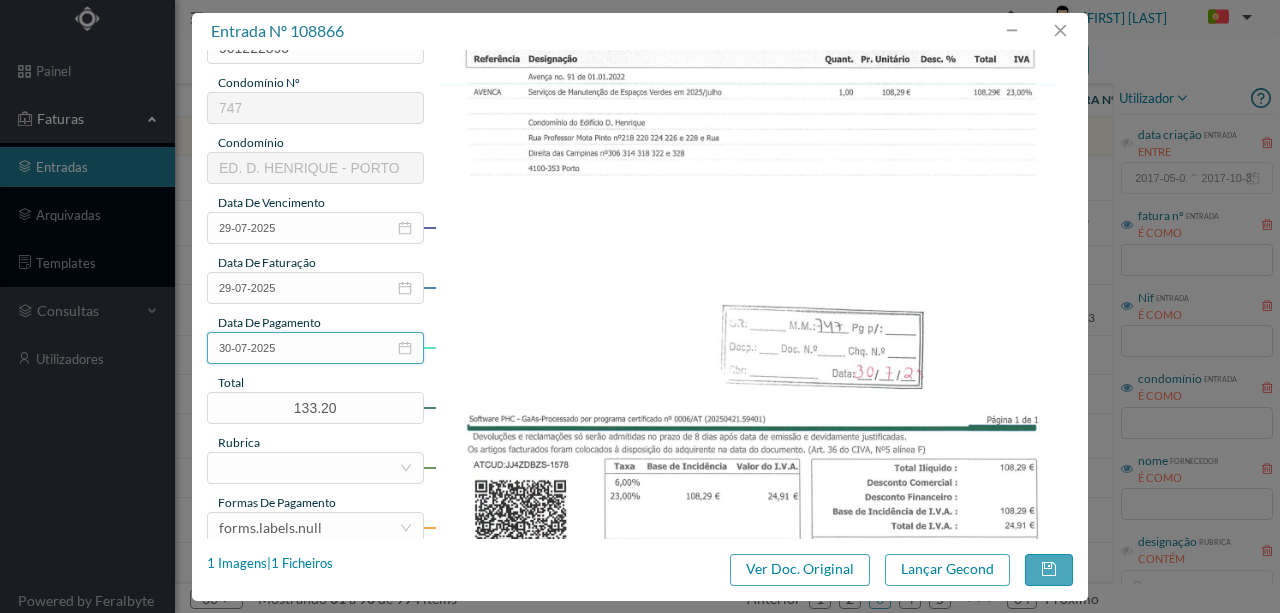 scroll, scrollTop: 400, scrollLeft: 0, axis: vertical 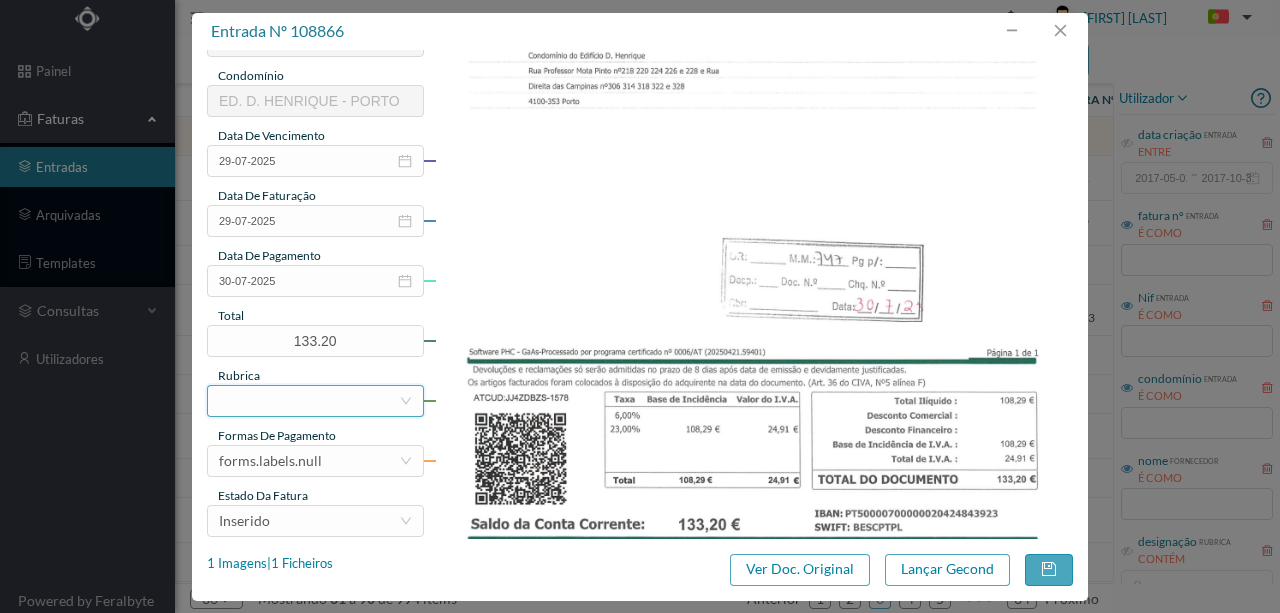 click at bounding box center [309, 401] 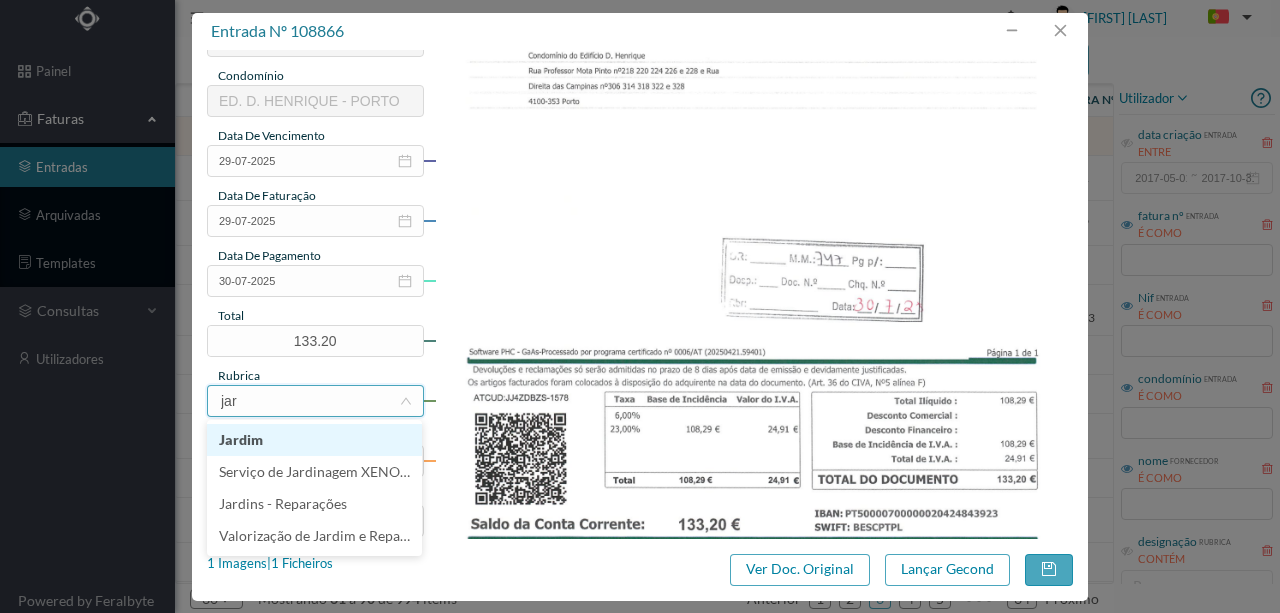 type on "jard" 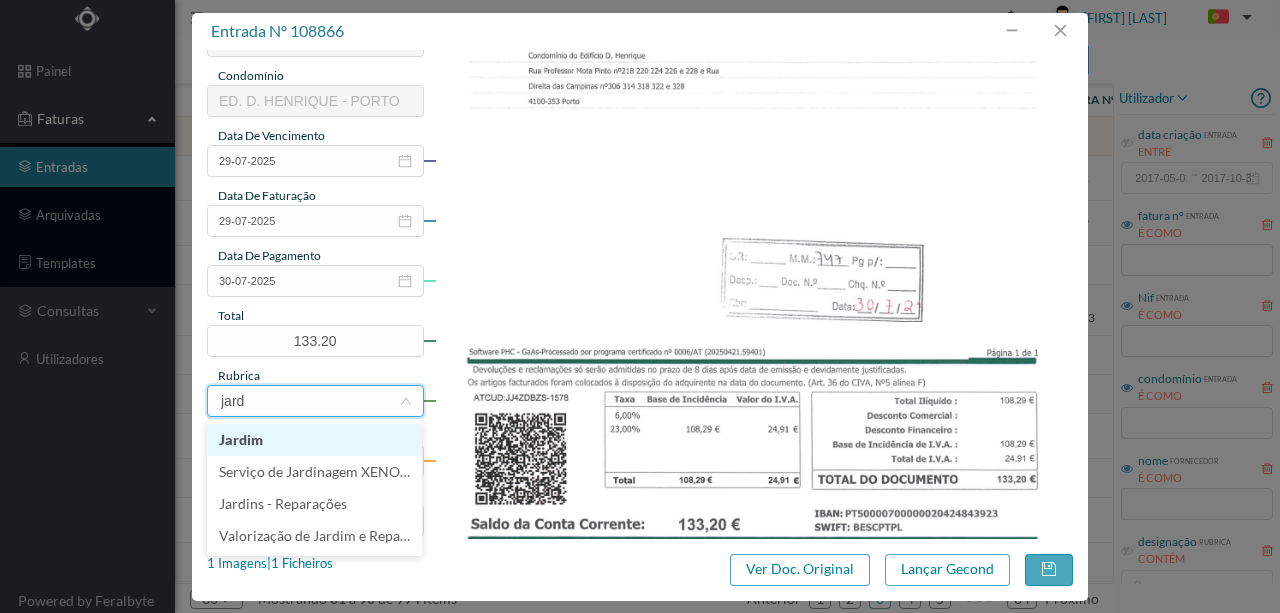 click on "Jardim" at bounding box center [314, 440] 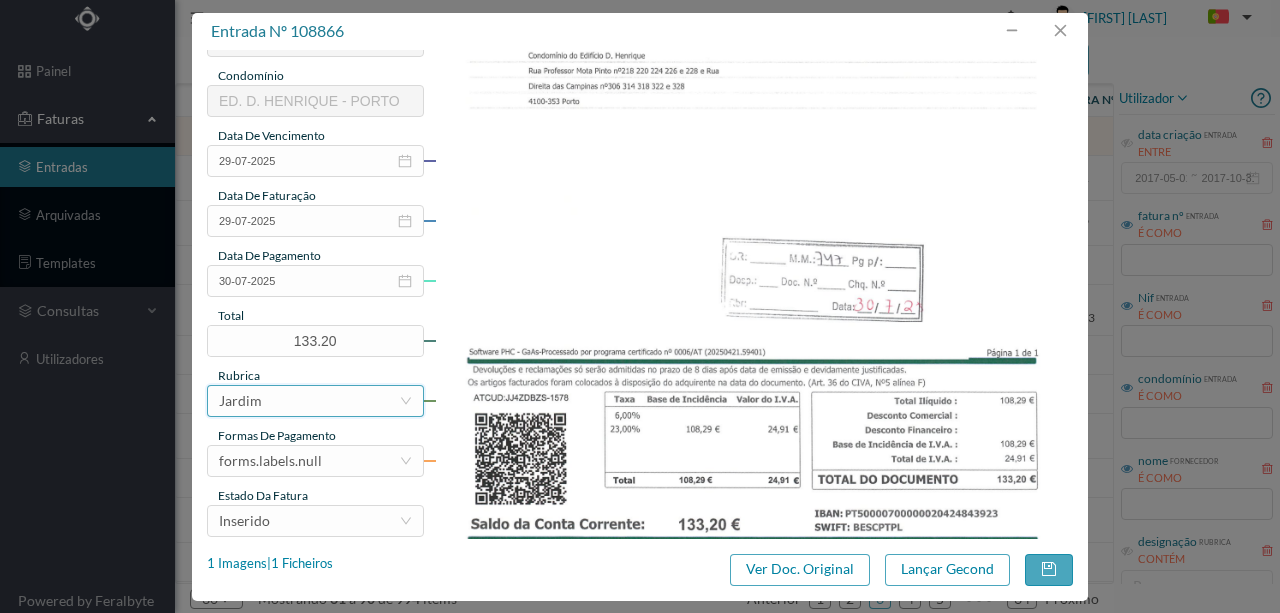 scroll, scrollTop: 473, scrollLeft: 0, axis: vertical 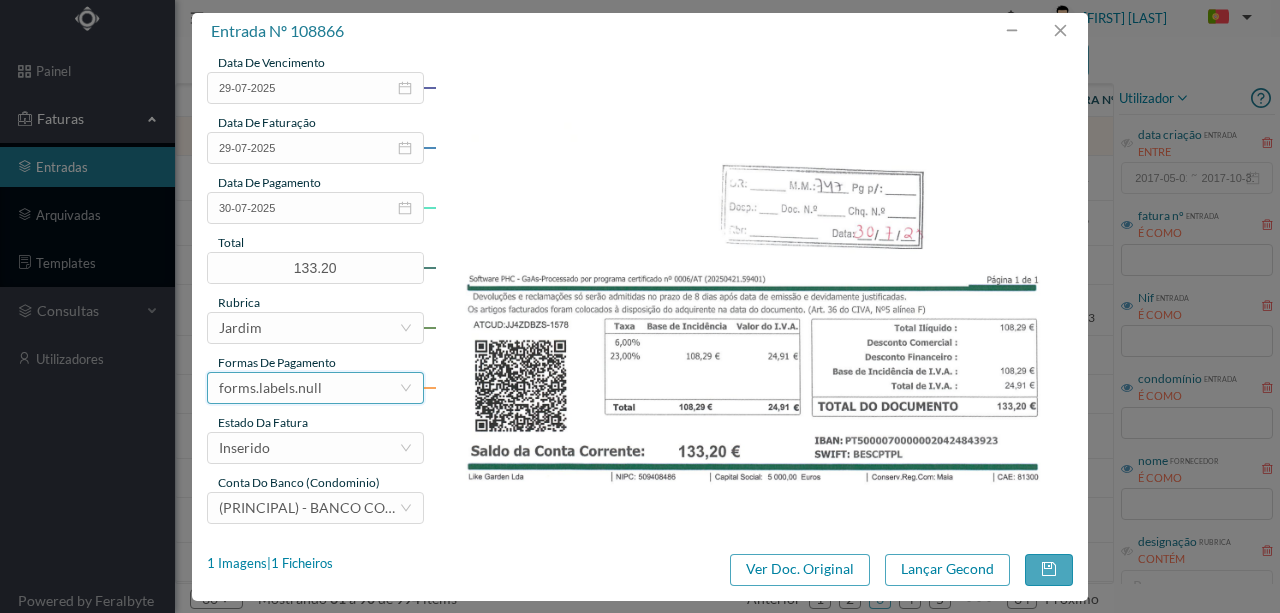 click on "forms.labels.null" at bounding box center (270, 388) 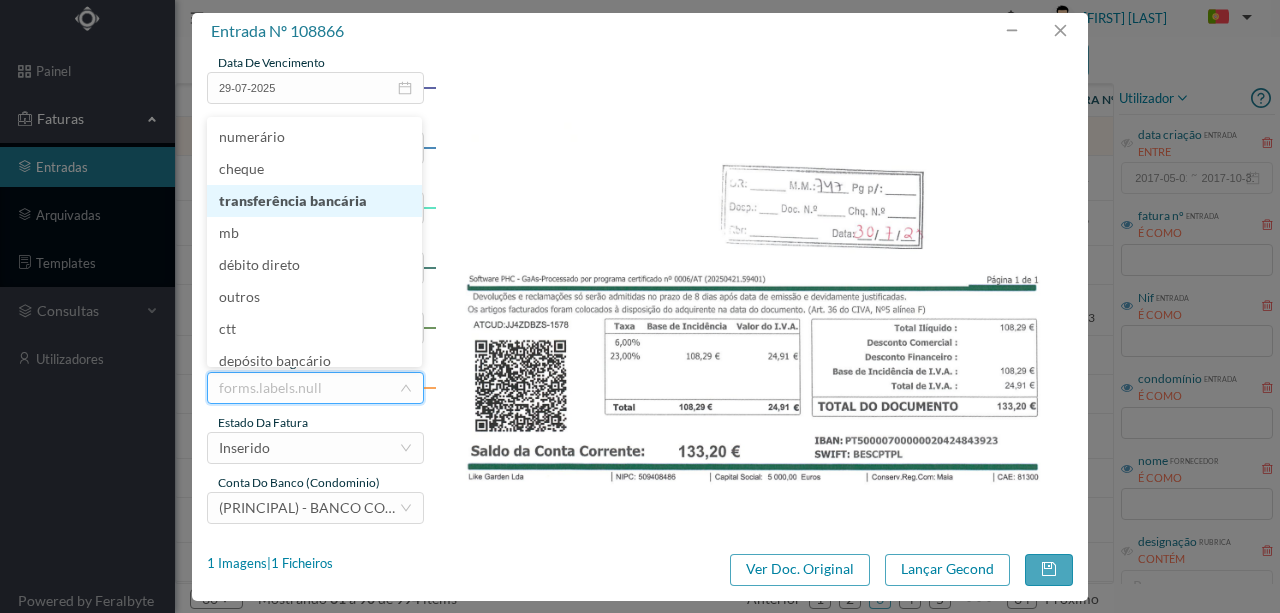 click on "transferência bancária" at bounding box center [314, 201] 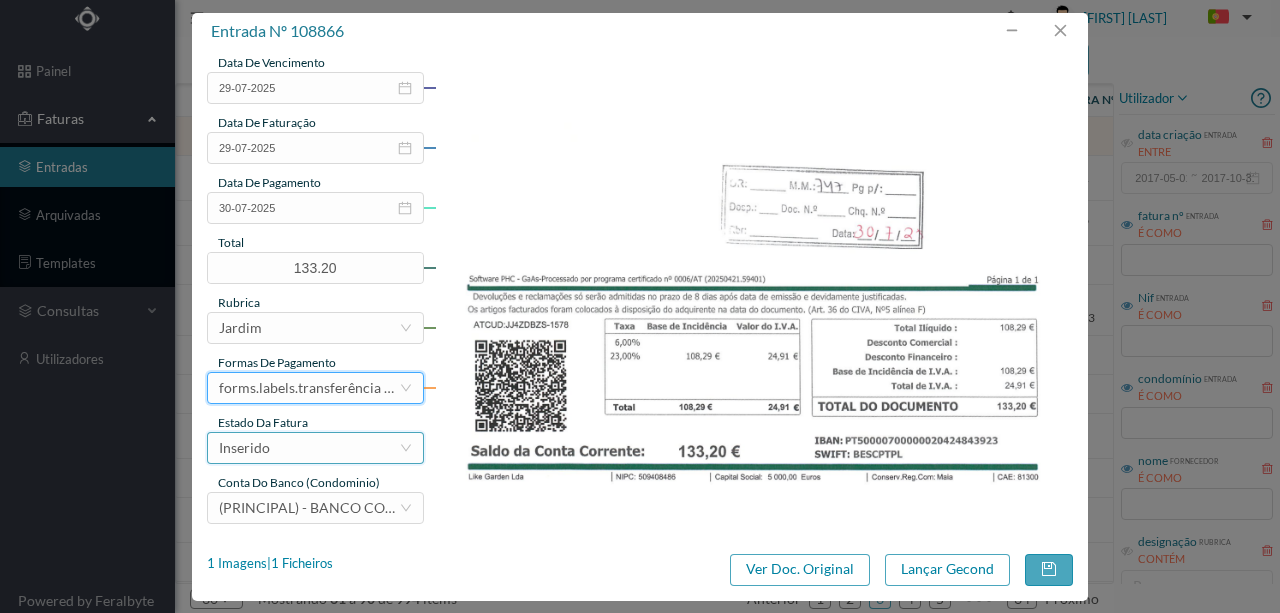 click on "Inserido" at bounding box center (309, 448) 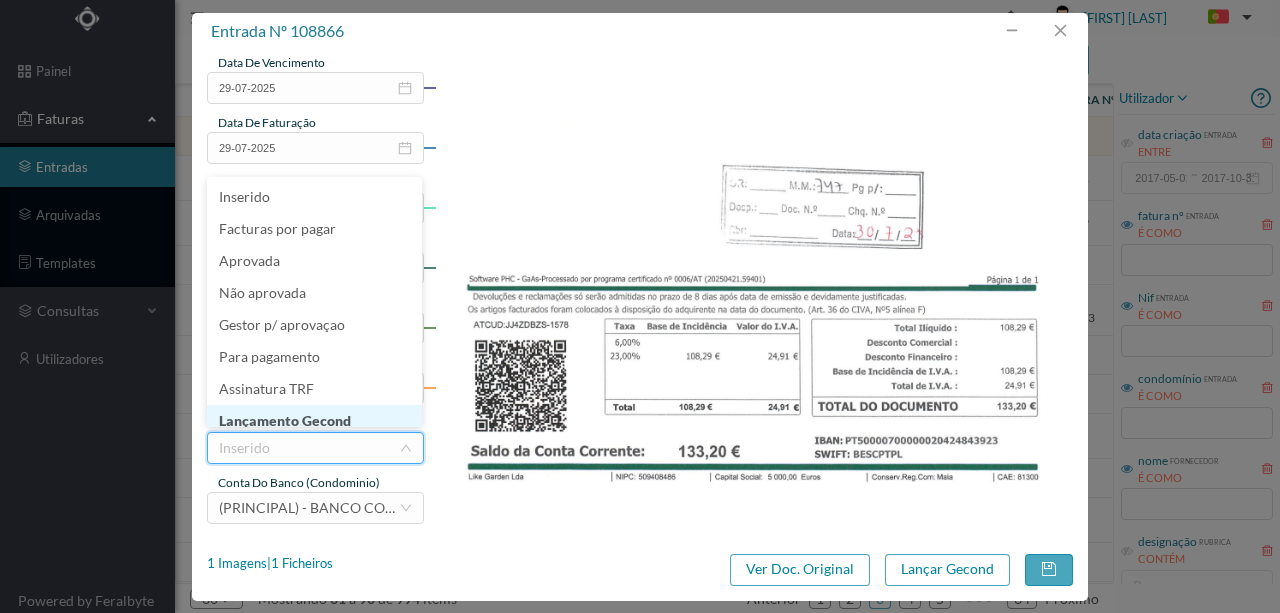 scroll, scrollTop: 10, scrollLeft: 0, axis: vertical 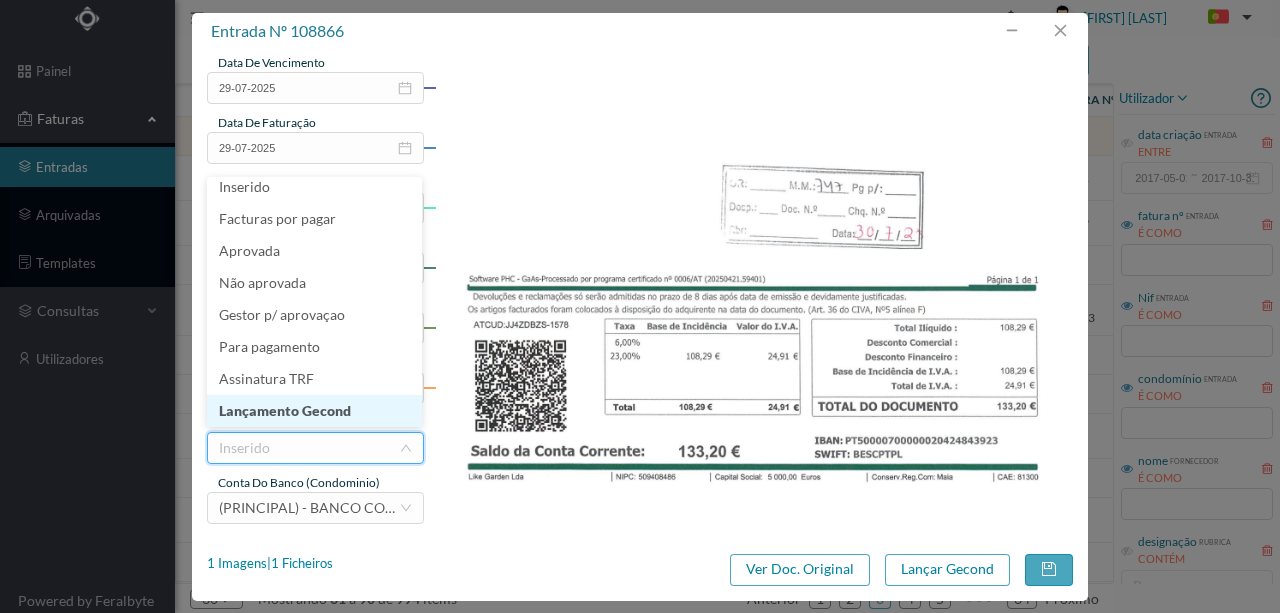 click on "Lançamento Gecond" at bounding box center (314, 411) 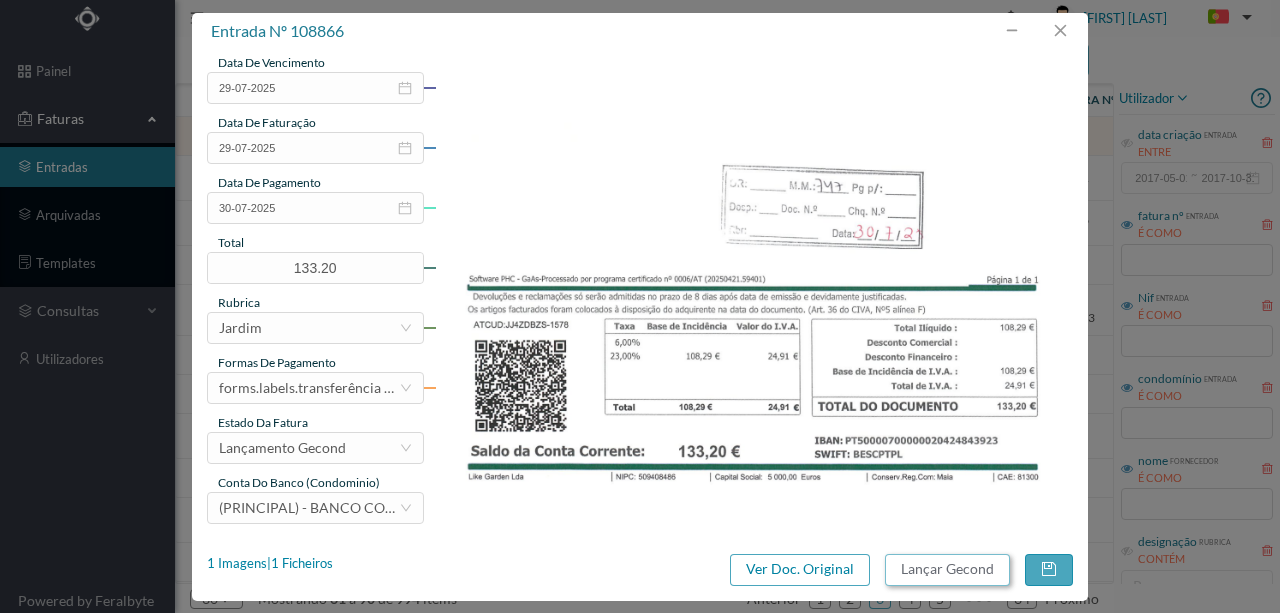 click on "Lançar Gecond" at bounding box center (947, 570) 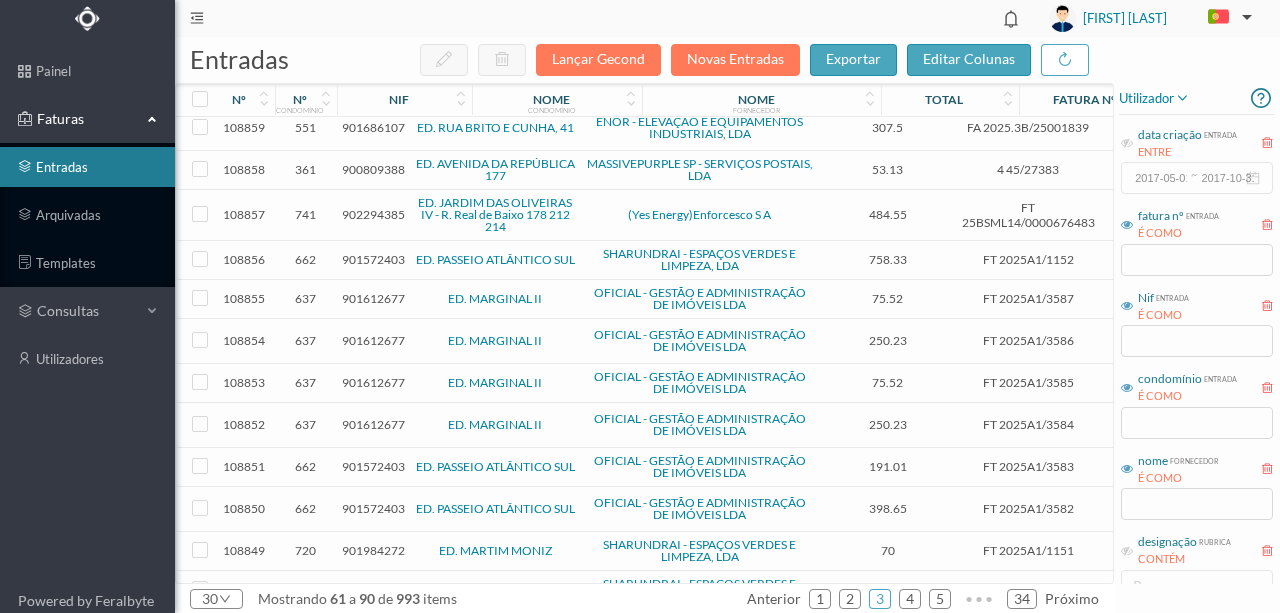 scroll, scrollTop: 0, scrollLeft: 0, axis: both 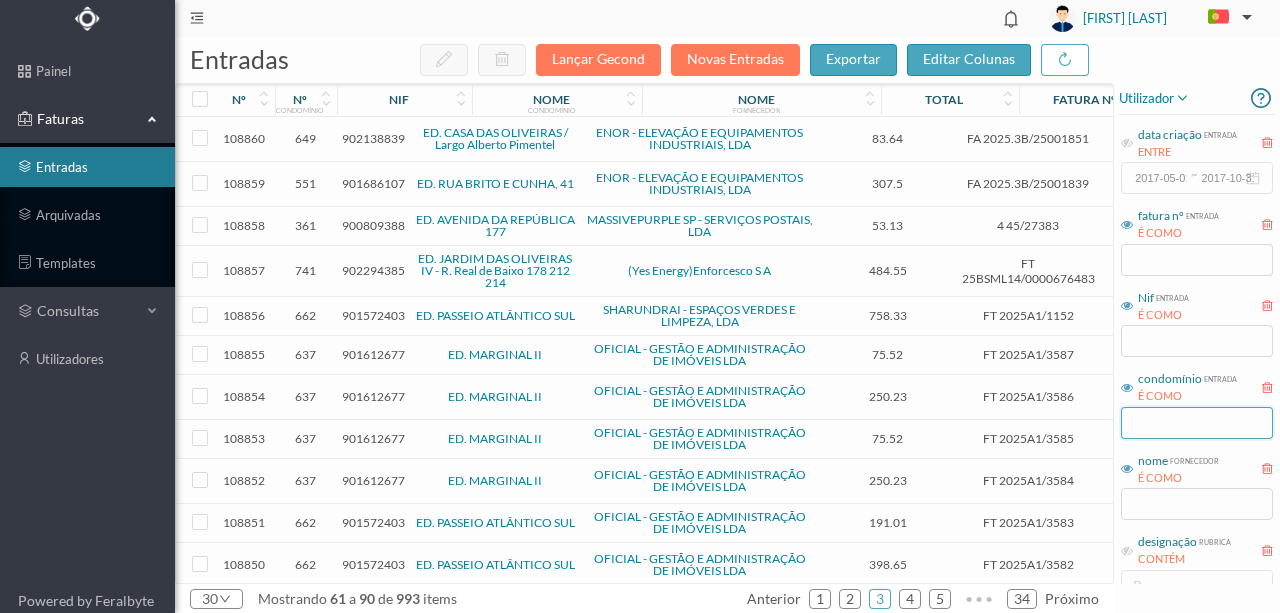 drag, startPoint x: 1160, startPoint y: 426, endPoint x: 1180, endPoint y: 436, distance: 22.36068 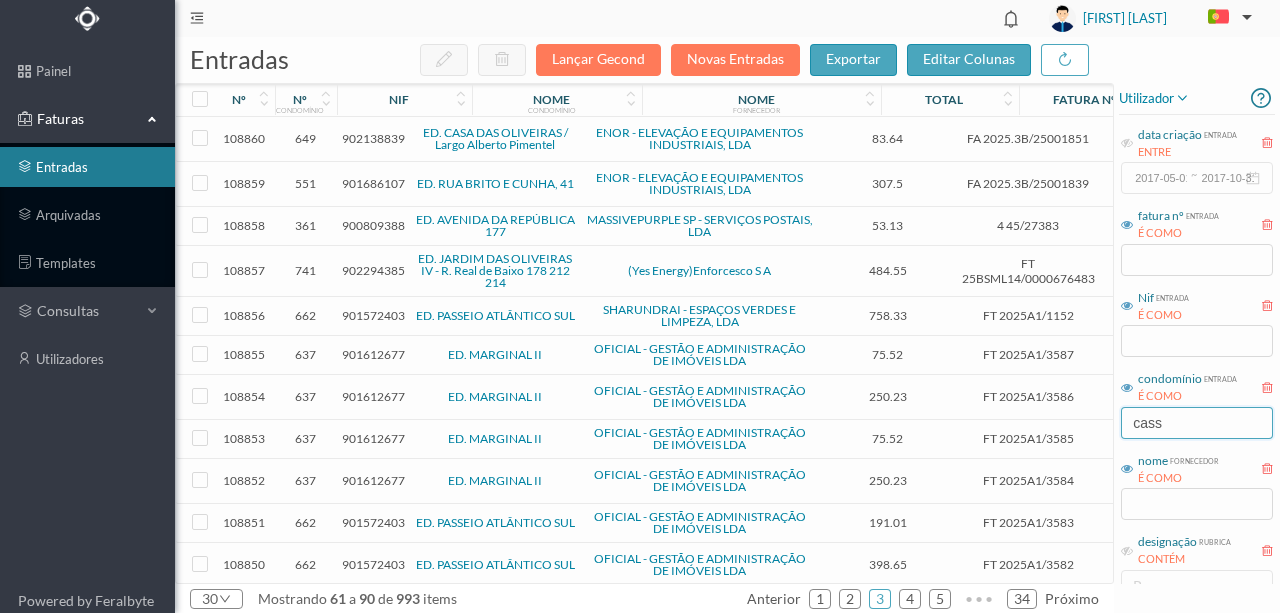 type on "cassi" 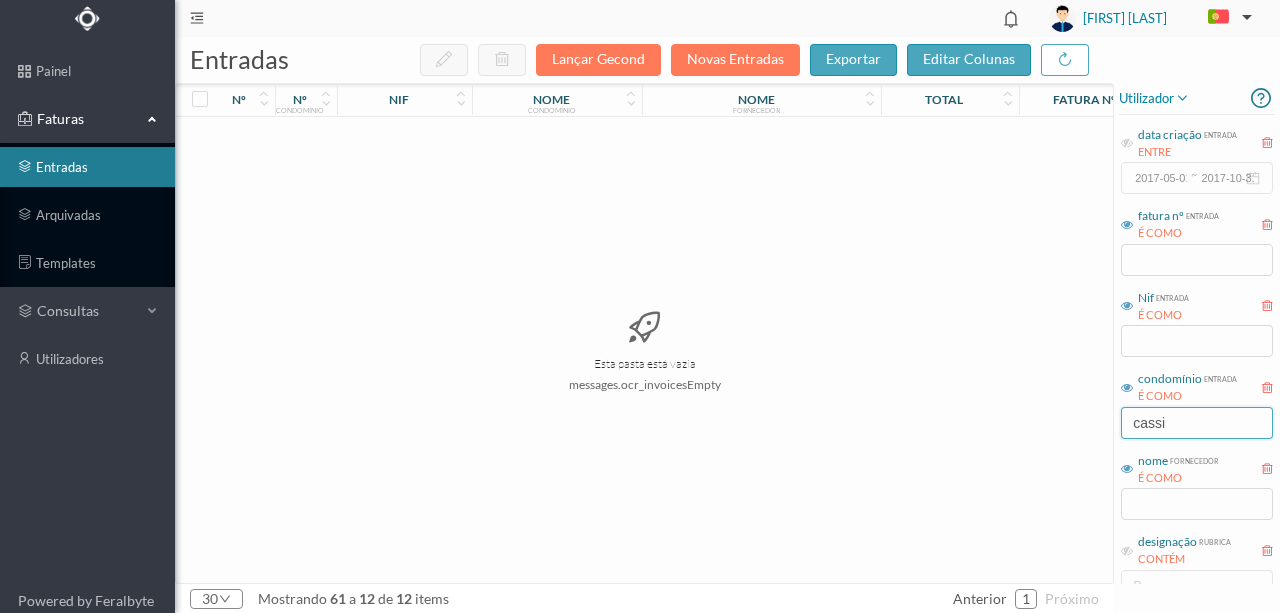 drag, startPoint x: 1183, startPoint y: 428, endPoint x: 1090, endPoint y: 418, distance: 93.53609 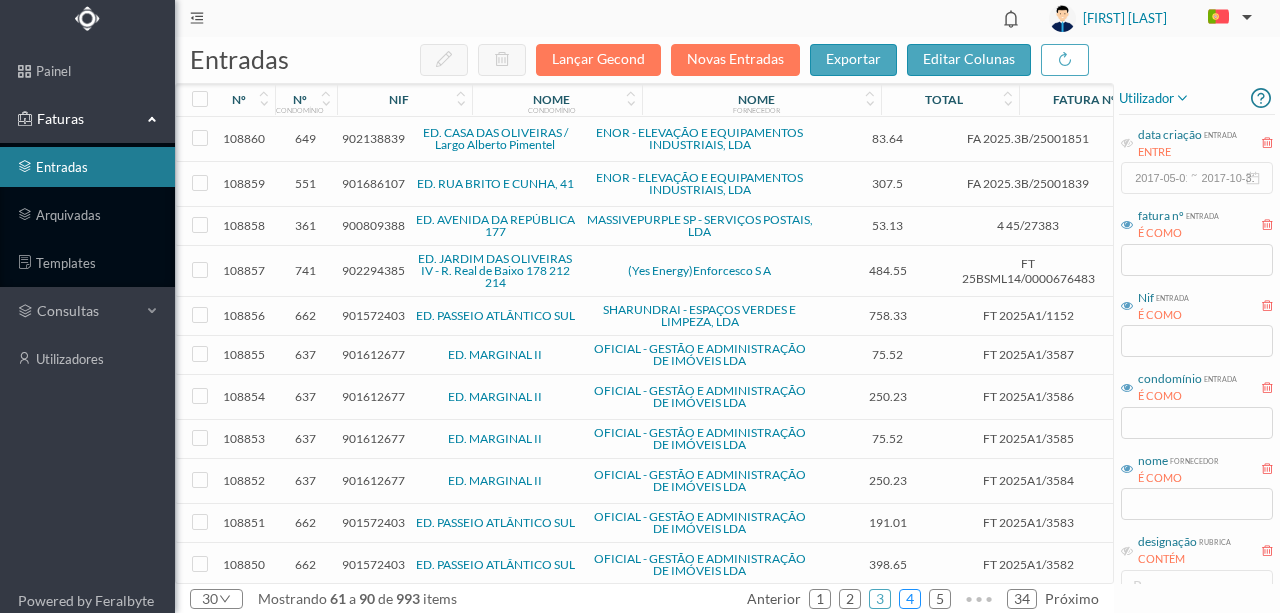 click on "4" at bounding box center [910, 599] 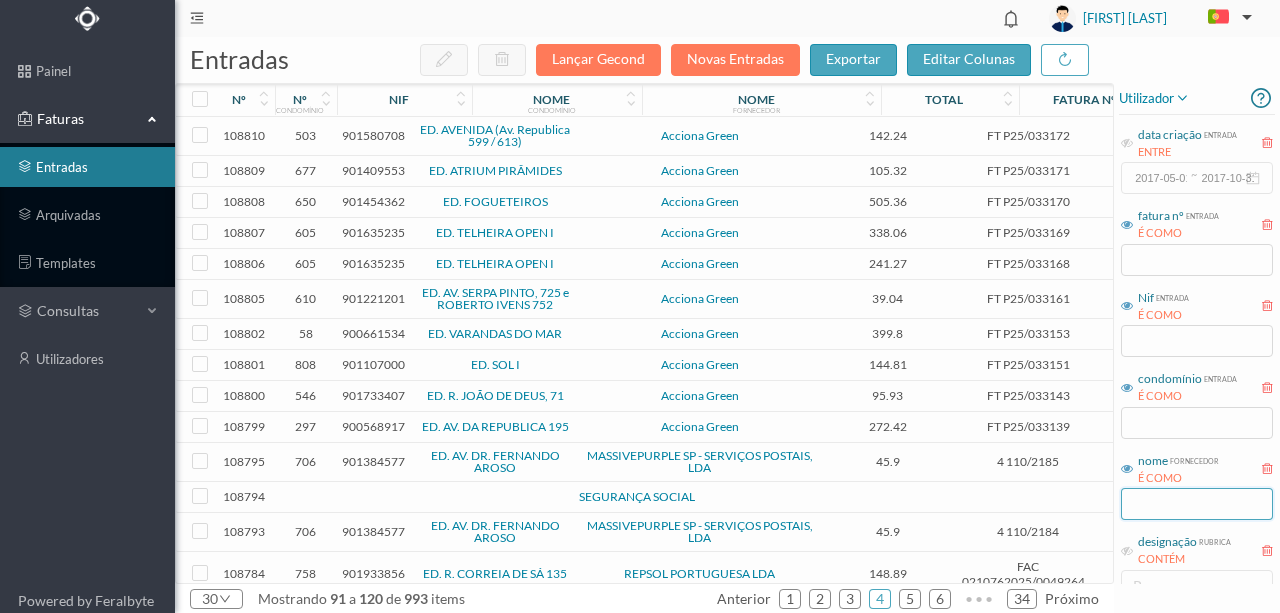 click at bounding box center [1197, 504] 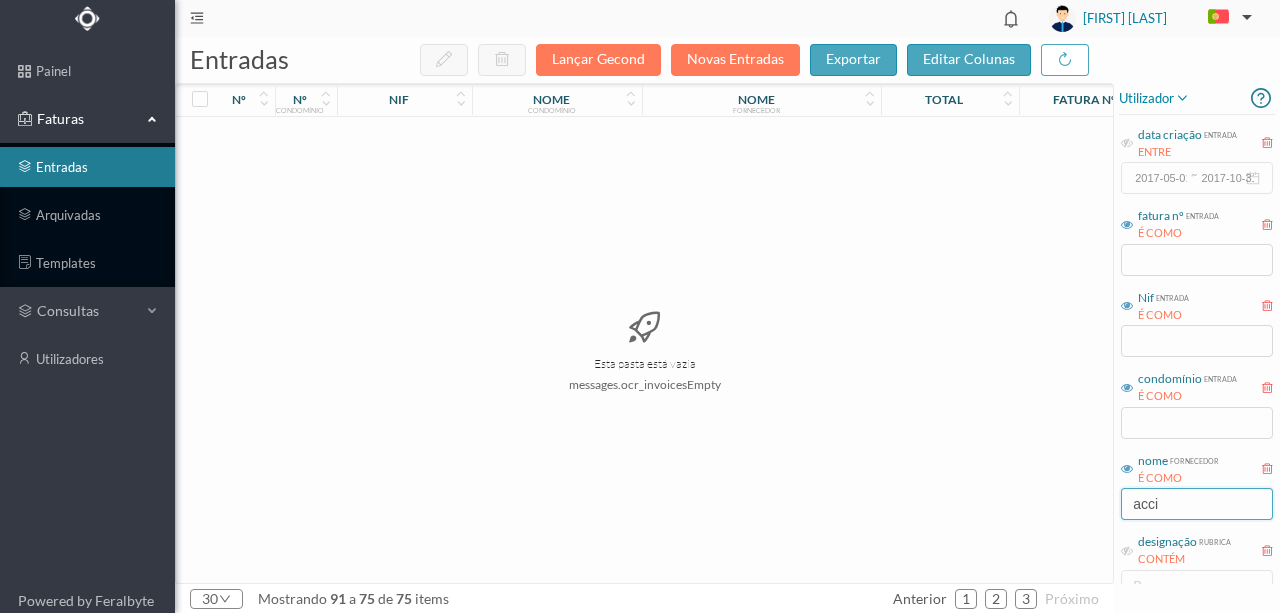 type on "accio" 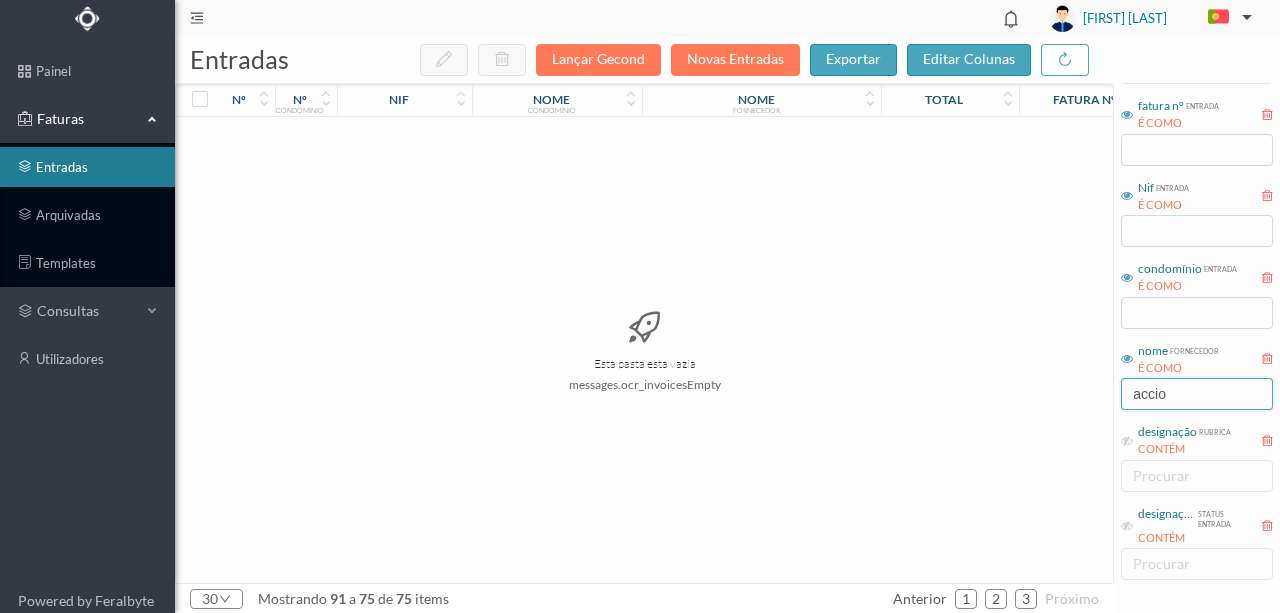scroll, scrollTop: 133, scrollLeft: 0, axis: vertical 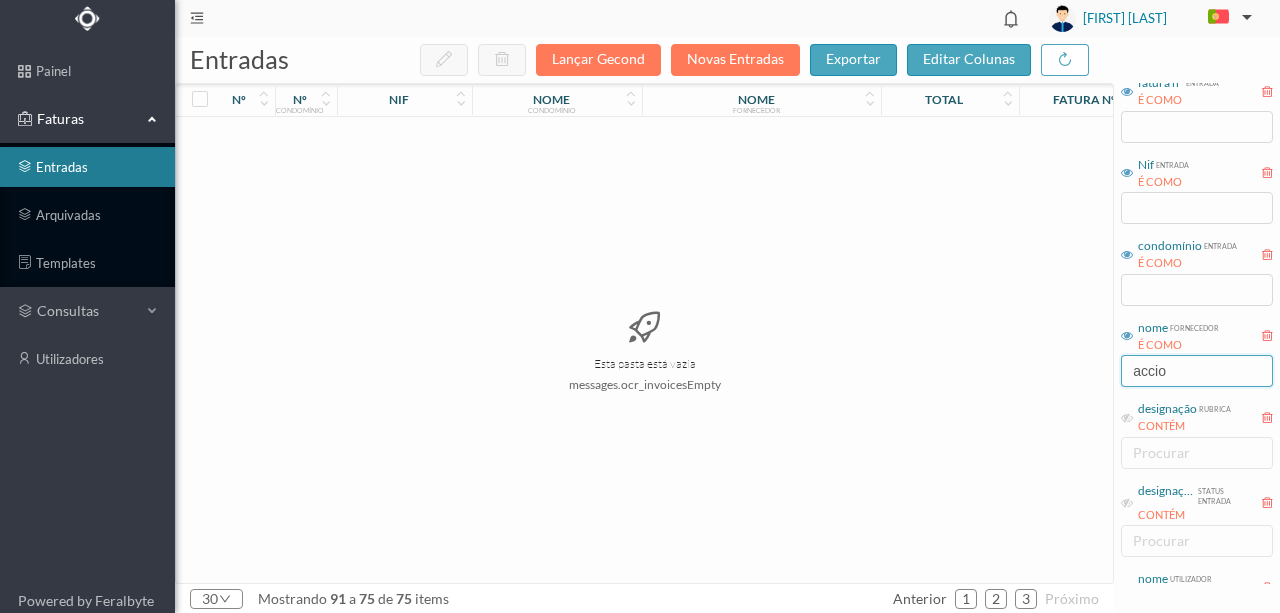 drag, startPoint x: 1180, startPoint y: 377, endPoint x: 1042, endPoint y: 379, distance: 138.0145 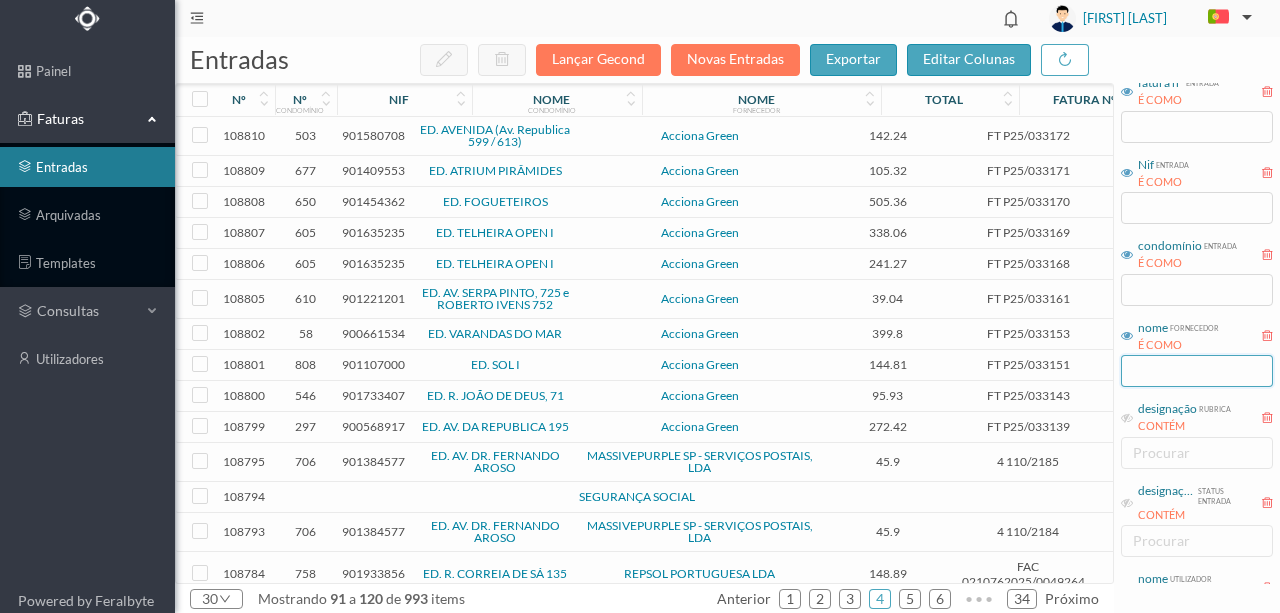 click at bounding box center [1197, 371] 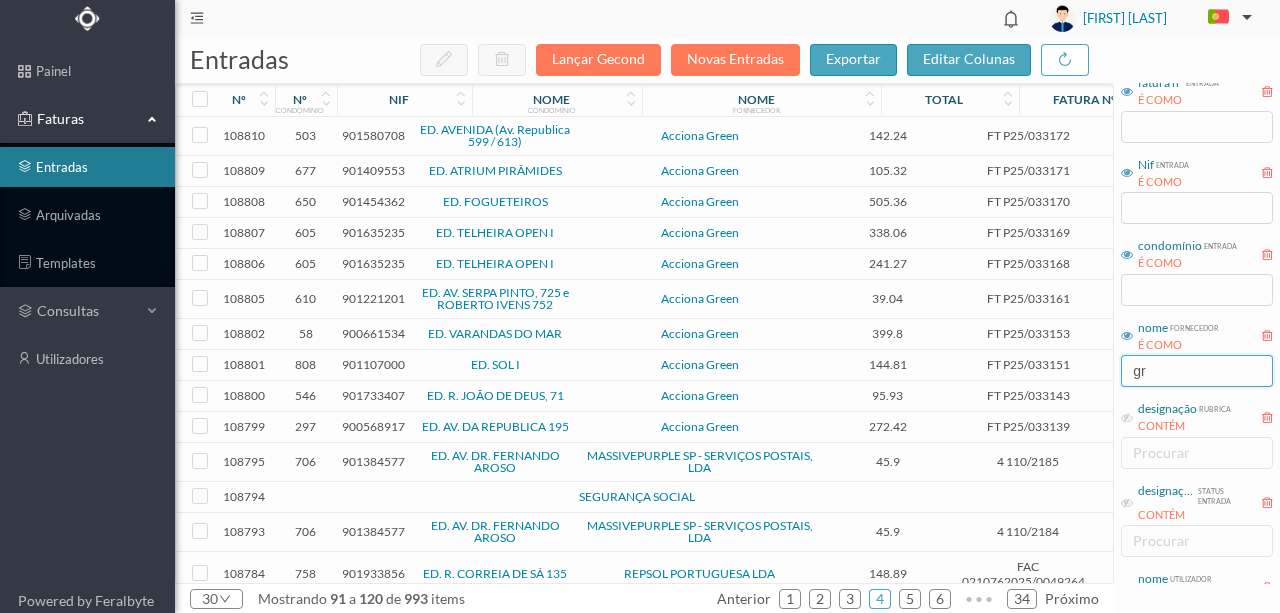 type on "gre" 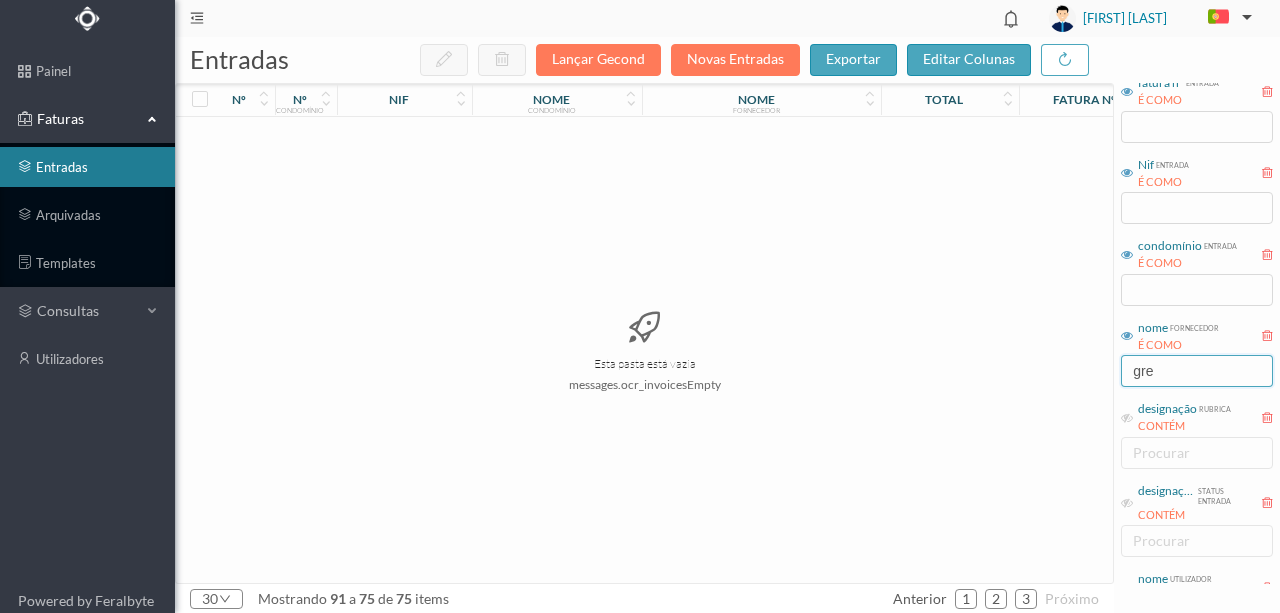 drag, startPoint x: 1174, startPoint y: 376, endPoint x: 1070, endPoint y: 374, distance: 104.019226 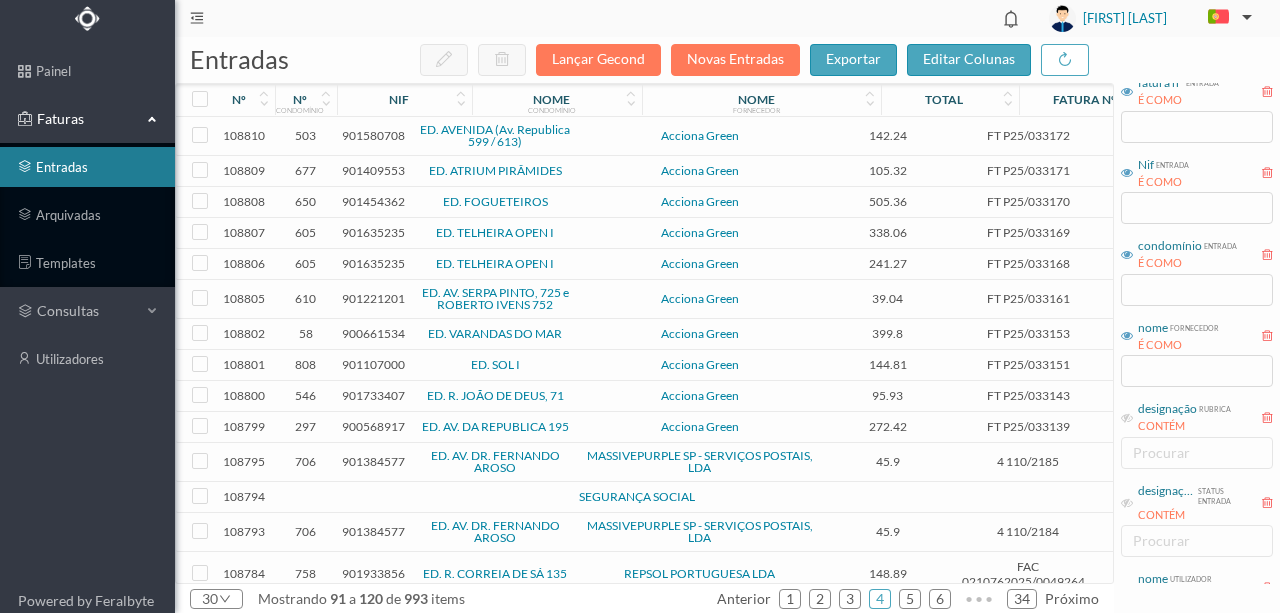 click at bounding box center (432, 497) 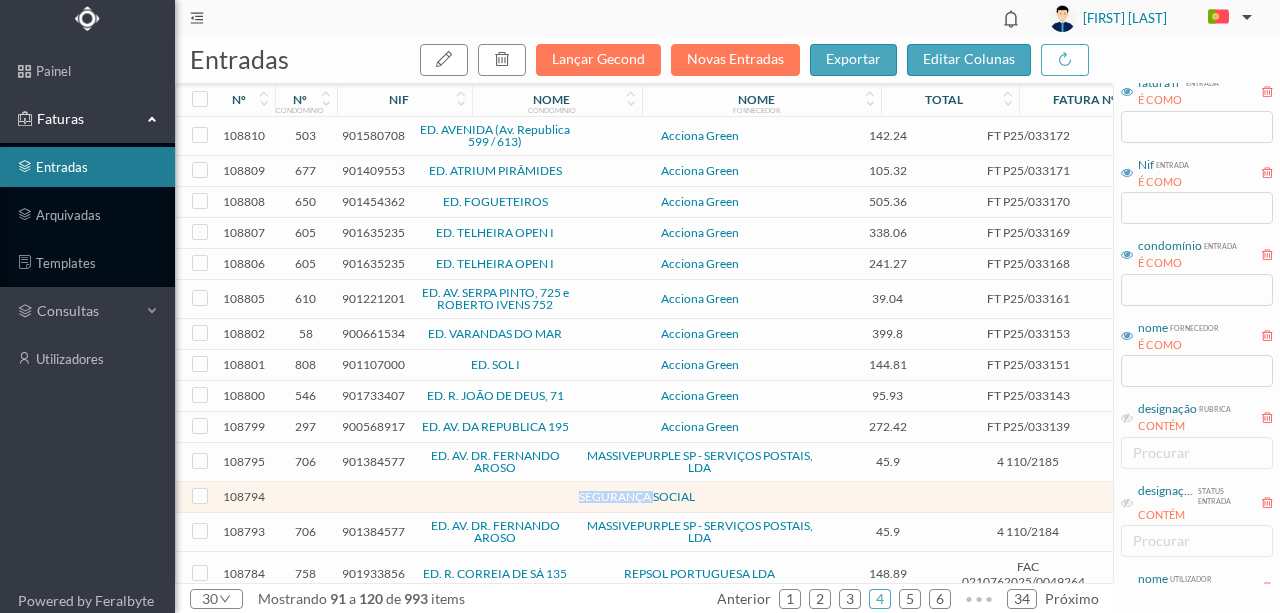 click at bounding box center [432, 497] 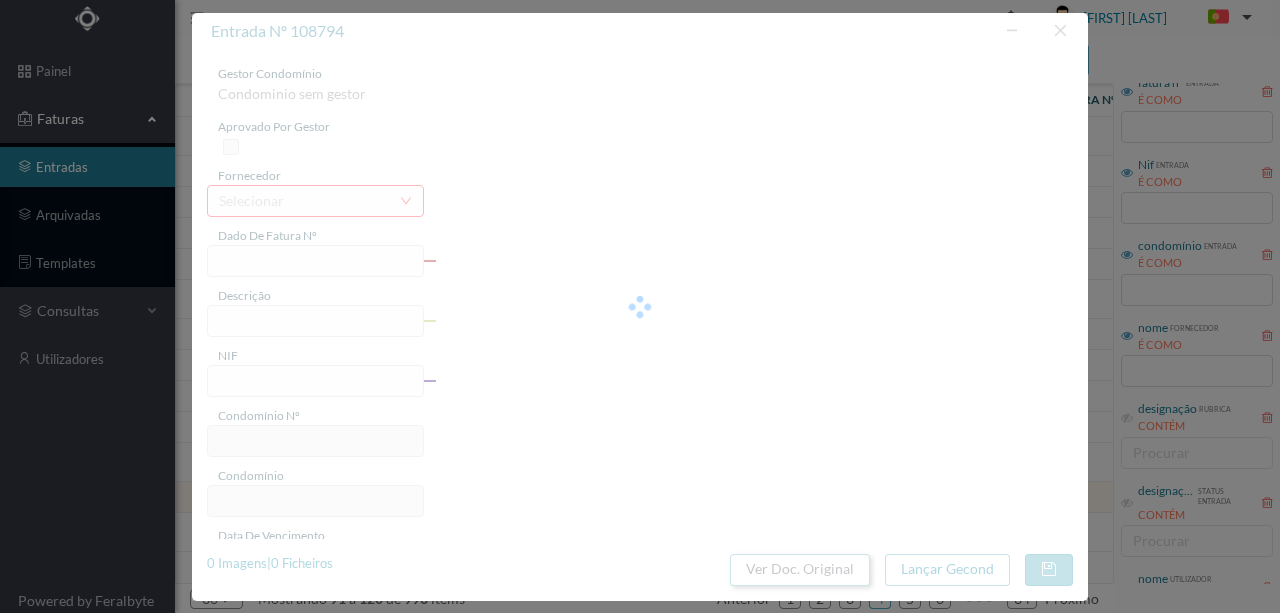 type on "0" 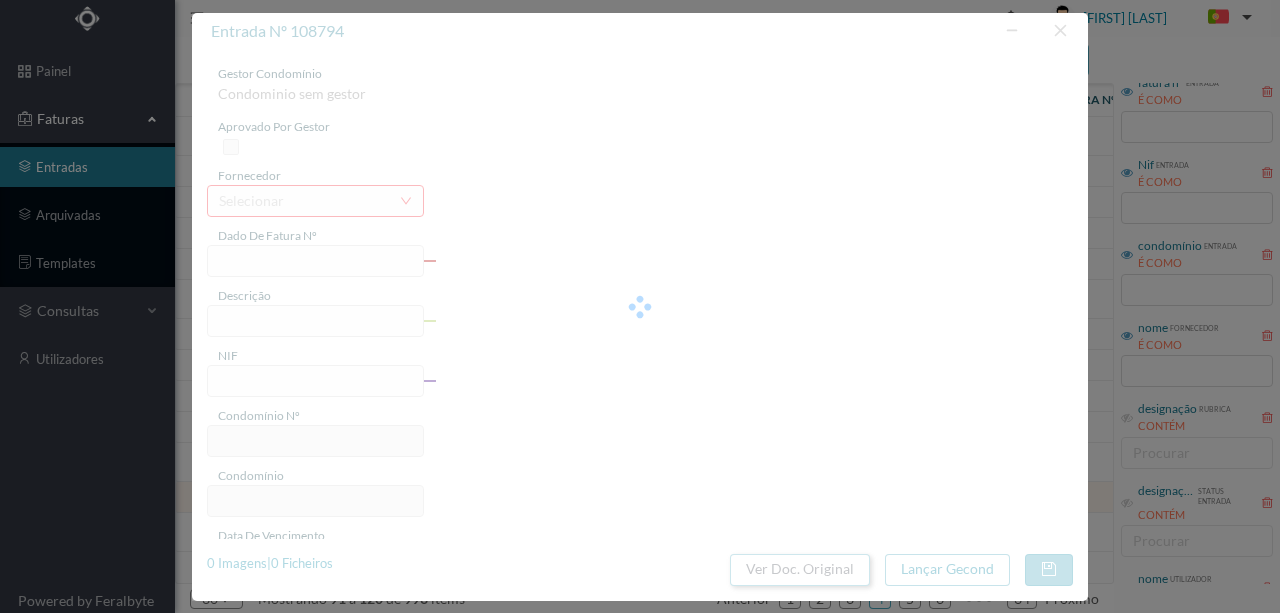 type on "Invalid date" 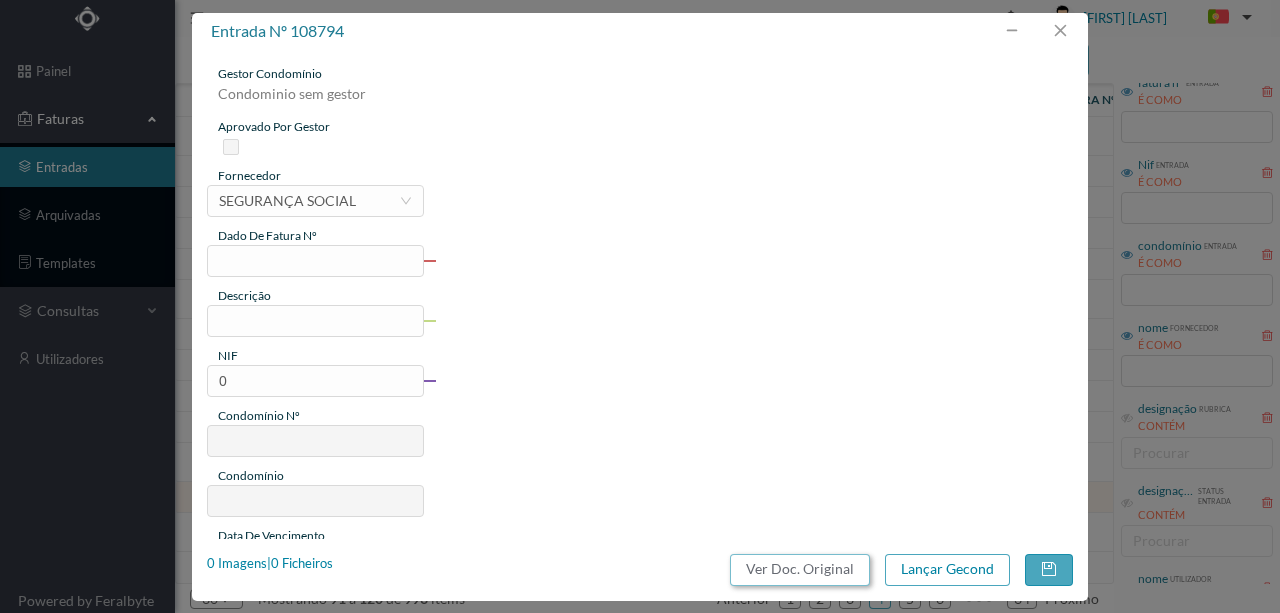 click on "Ver Doc. Original" at bounding box center (800, 570) 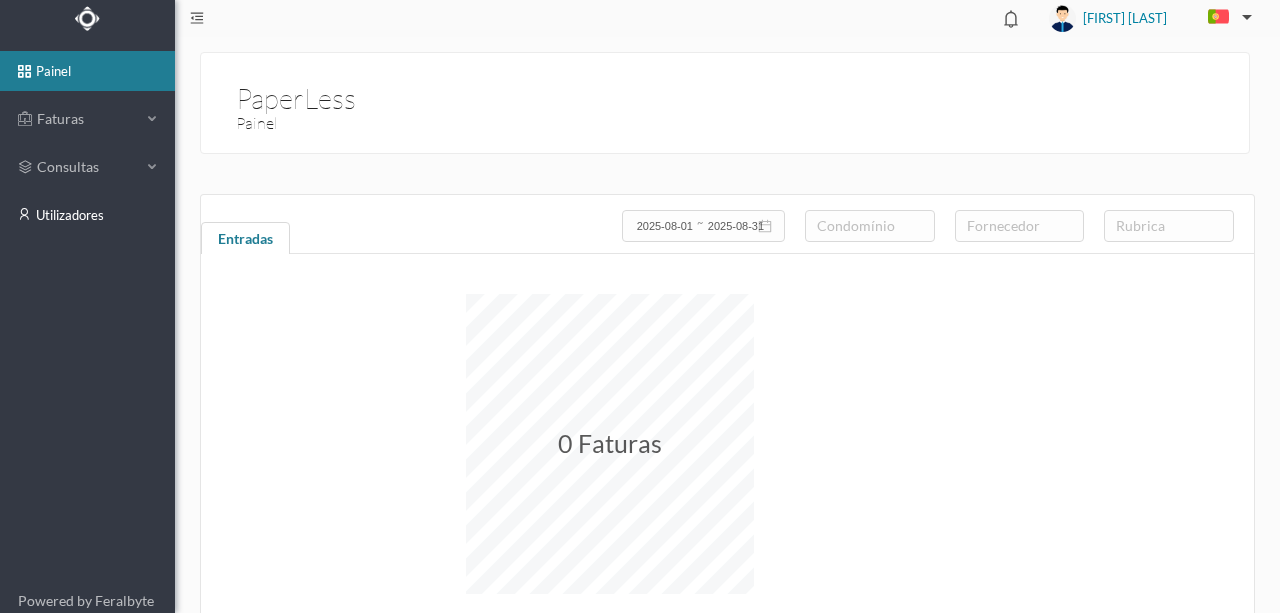 scroll, scrollTop: 0, scrollLeft: 0, axis: both 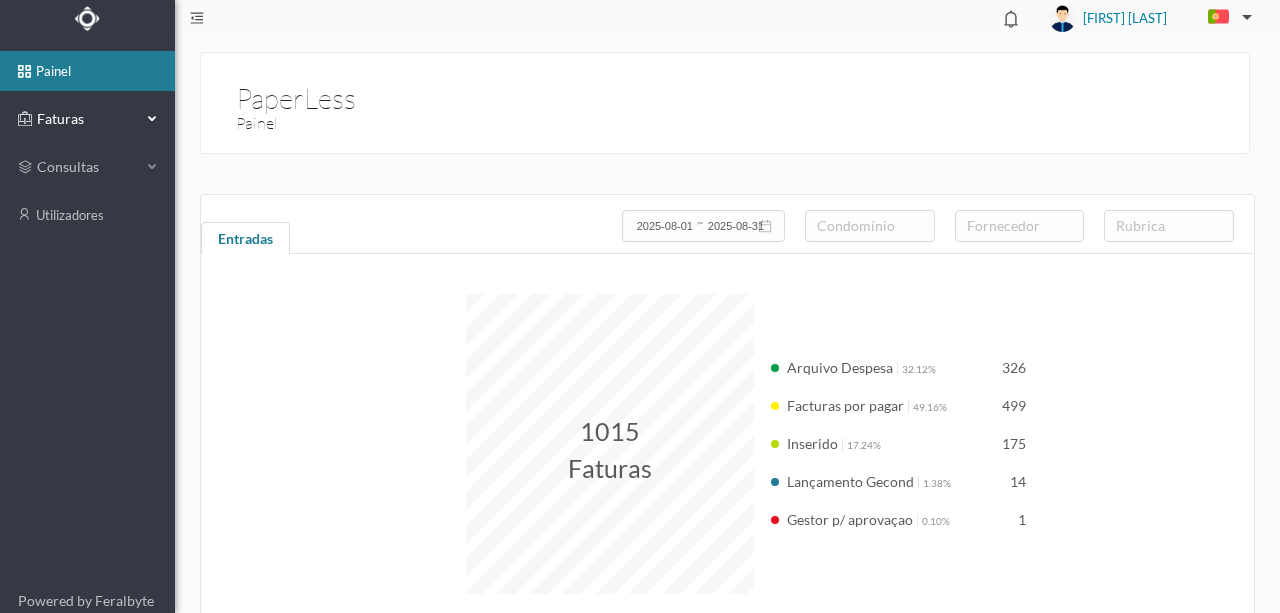 click on "Faturas" at bounding box center [87, 119] 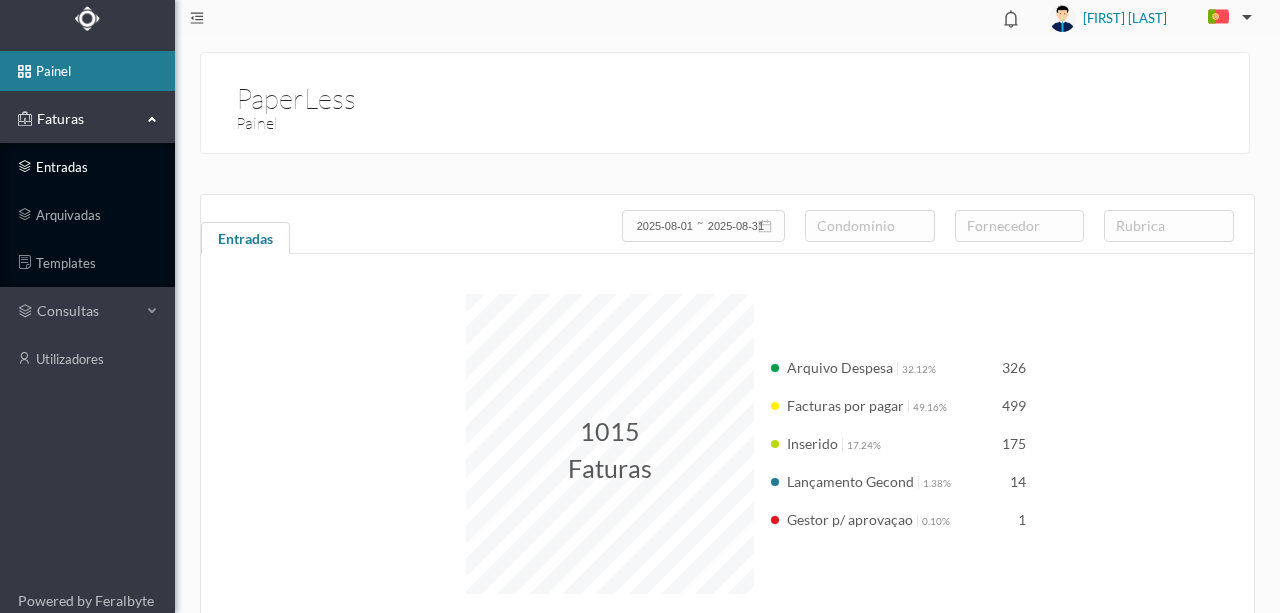 click on "entradas" at bounding box center [87, 167] 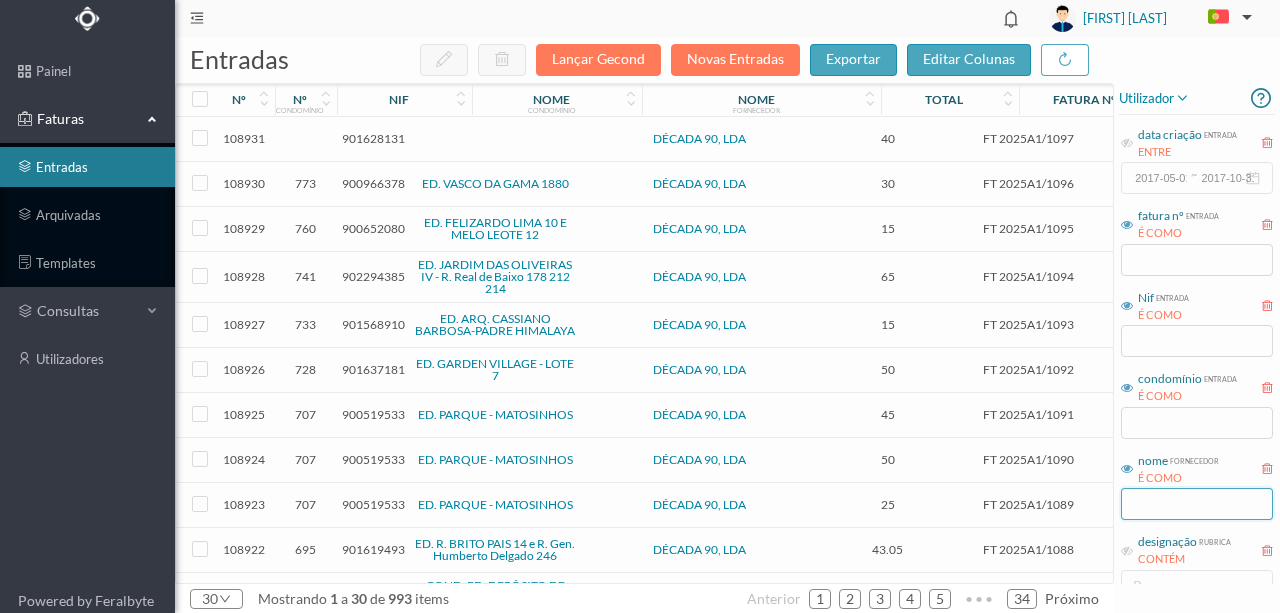 click at bounding box center [1197, 504] 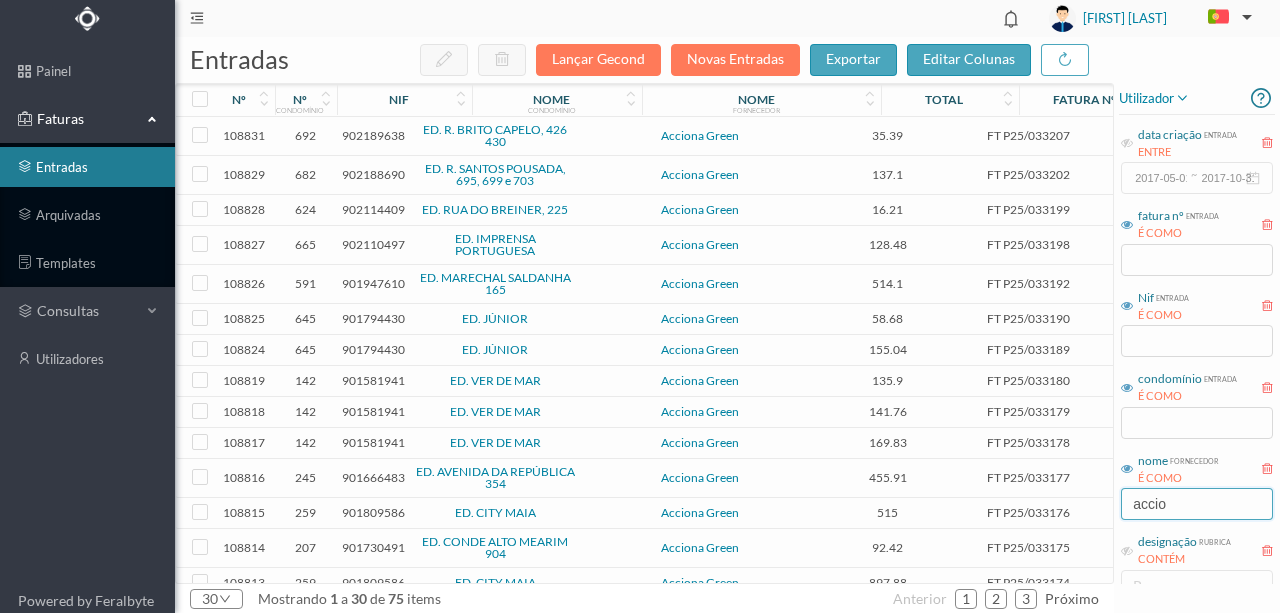 type on "accio" 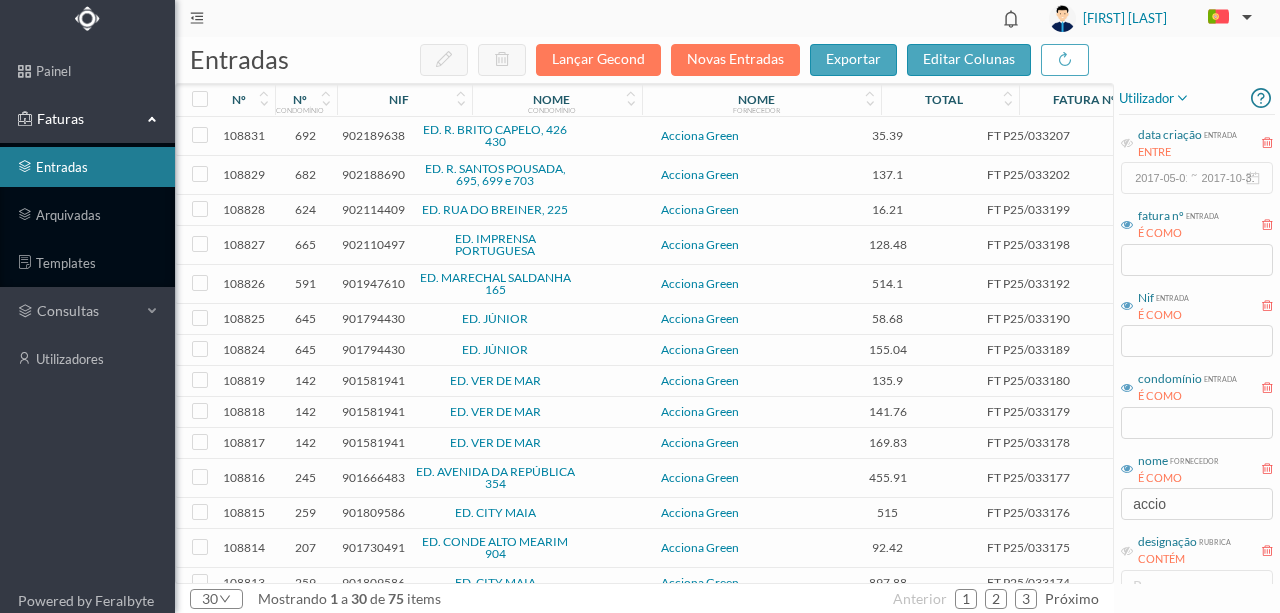 click on "901581941" at bounding box center [373, 380] 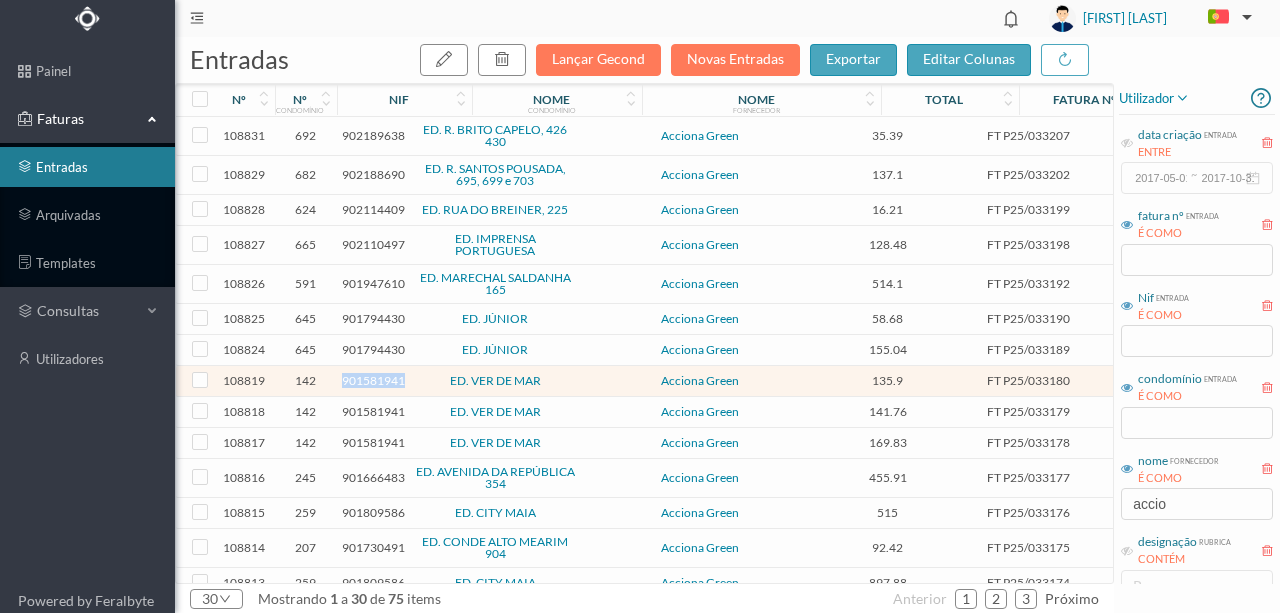 click on "901581941" at bounding box center (373, 380) 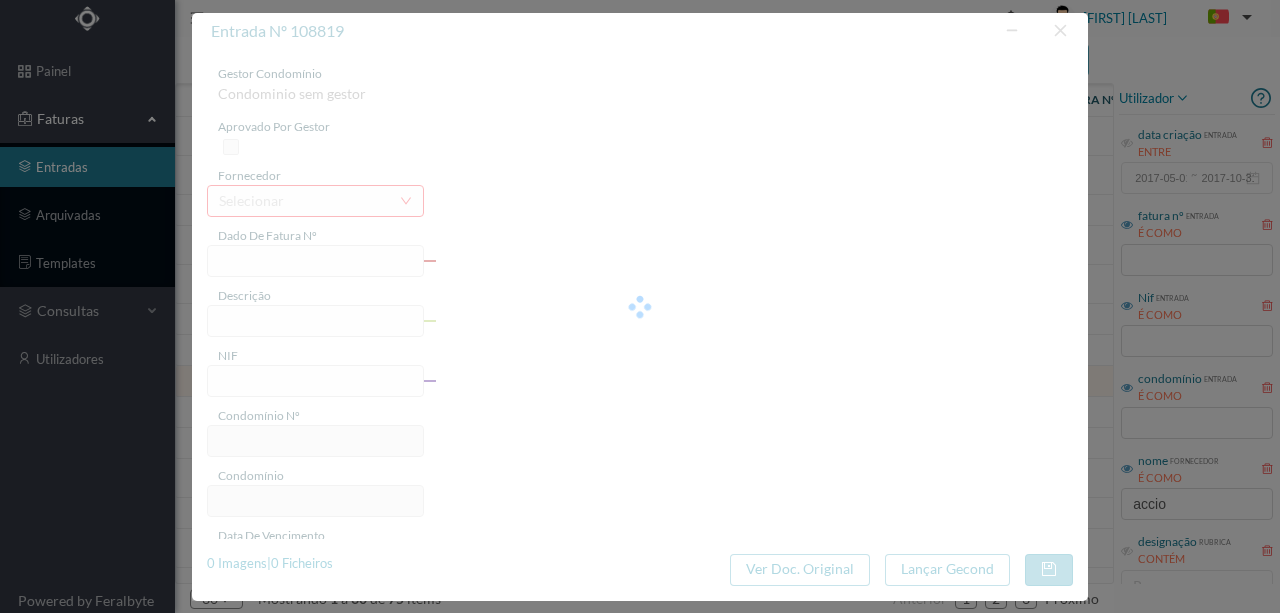 type on "FT P25/033180" 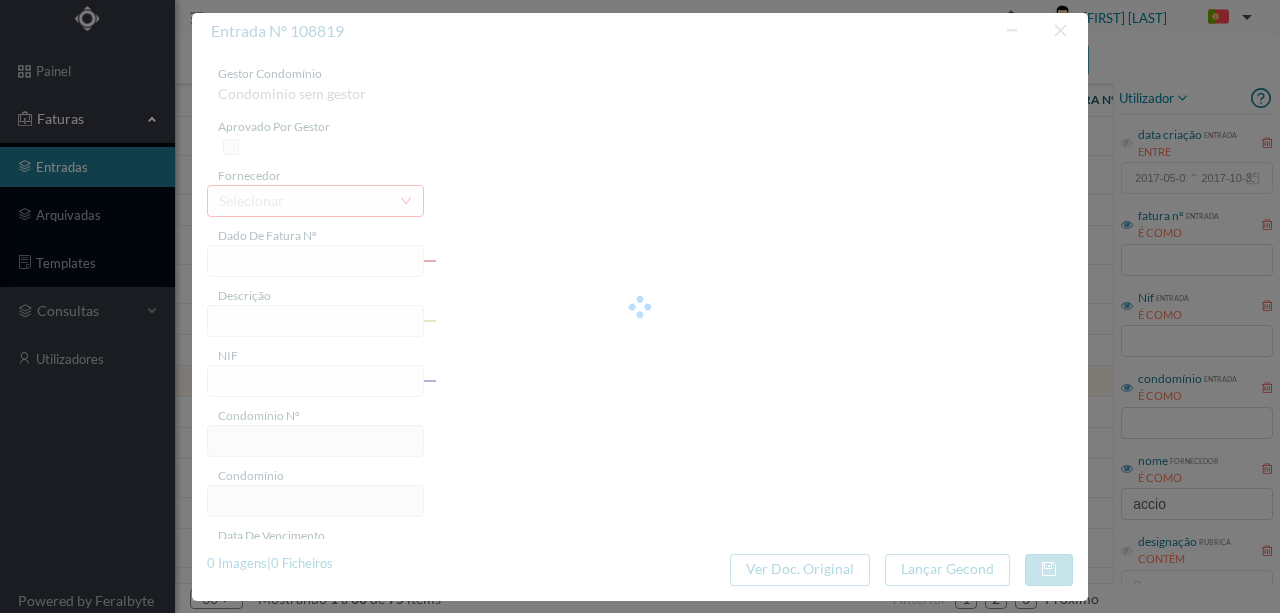 type on "TULLINS FURES 286" 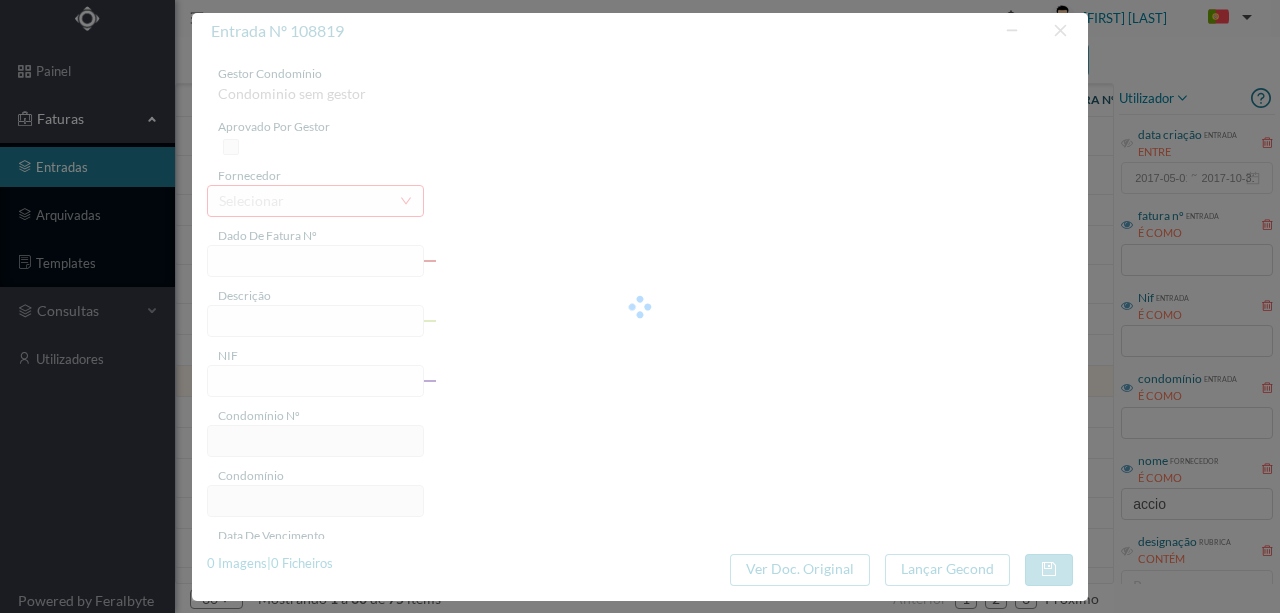 type on "901581941" 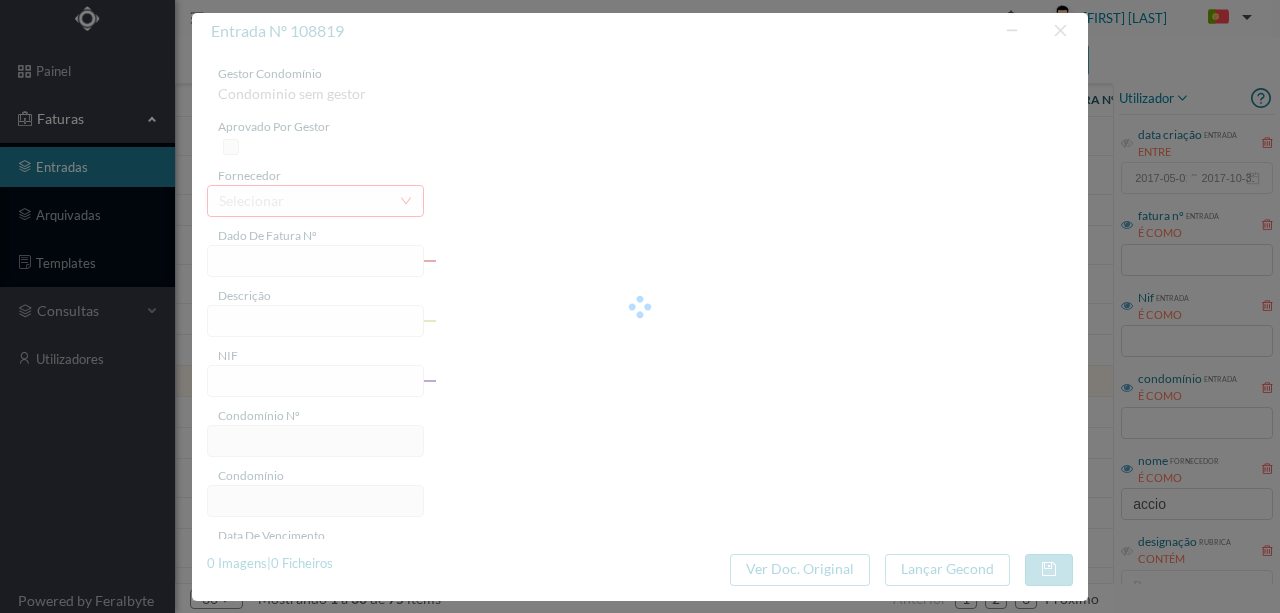 type on "04-08-2025" 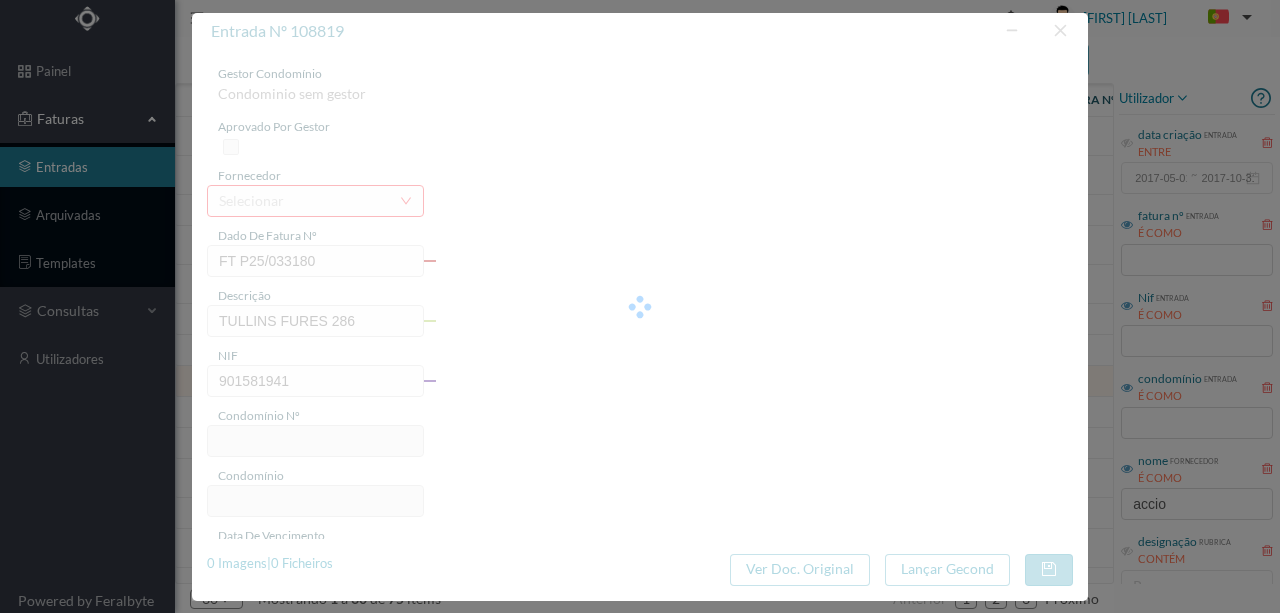 type on "142" 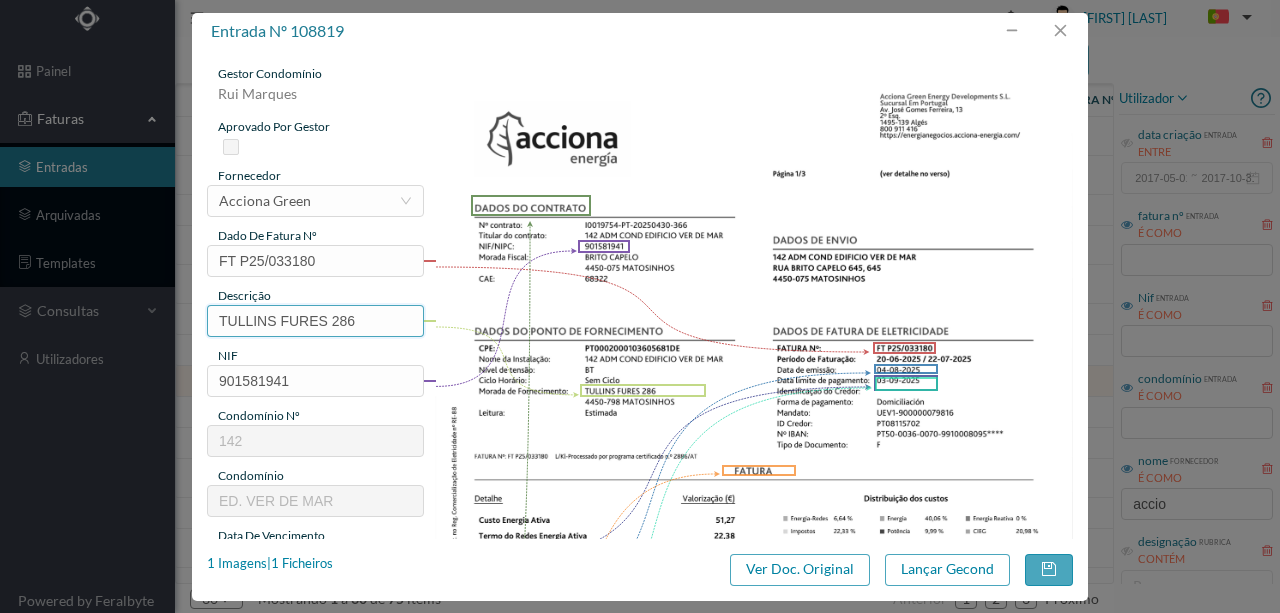 drag, startPoint x: 329, startPoint y: 318, endPoint x: 94, endPoint y: 322, distance: 235.03404 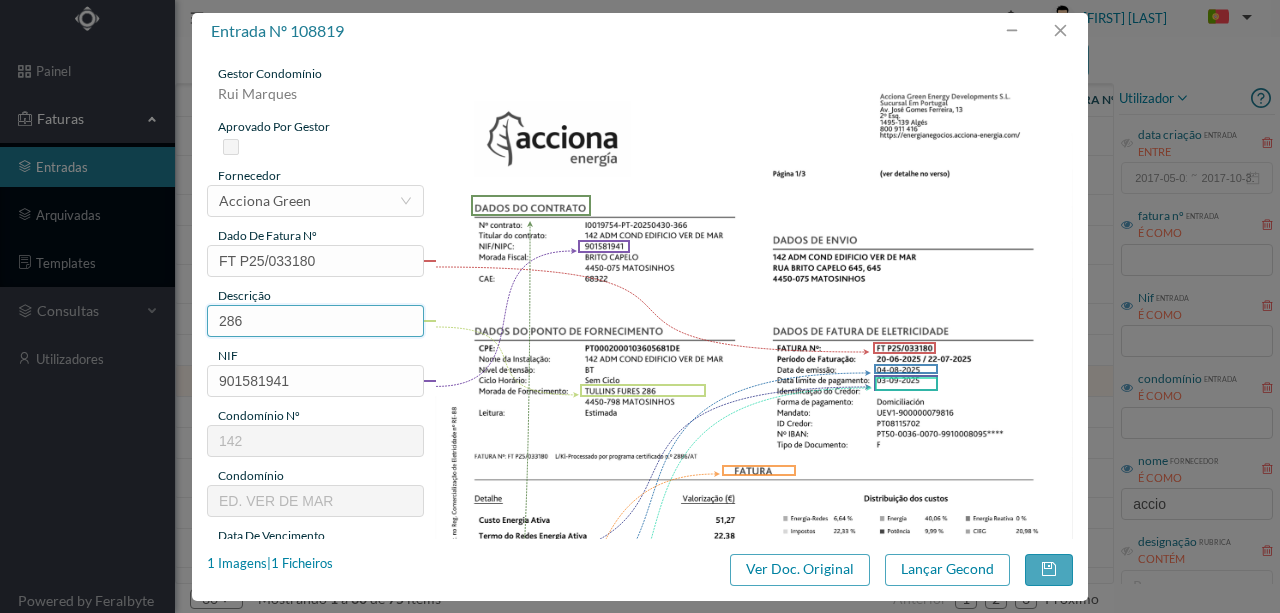 click on "286" at bounding box center [315, 321] 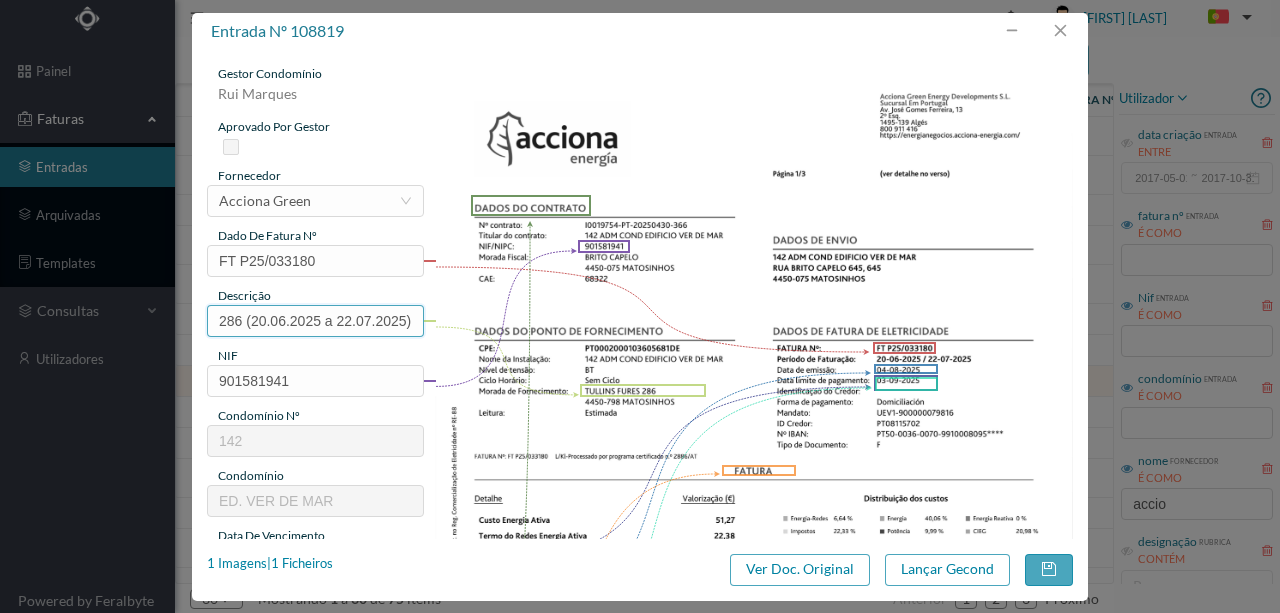 scroll, scrollTop: 0, scrollLeft: 4, axis: horizontal 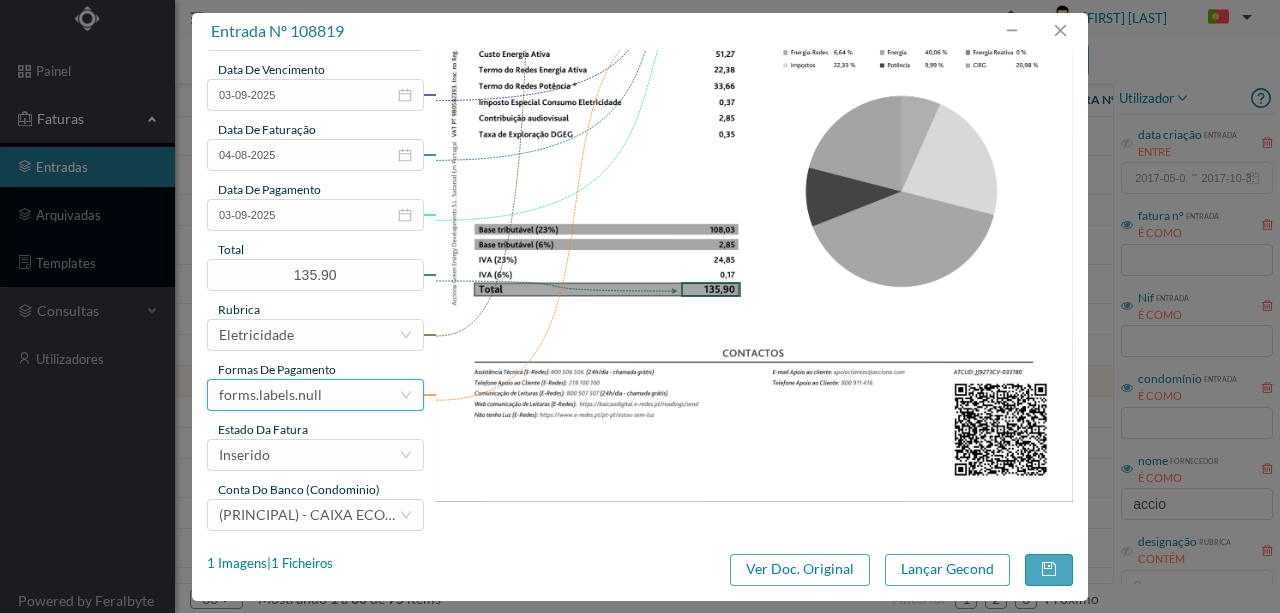 type on "286 (20.06.2025 a 22.07.2025)" 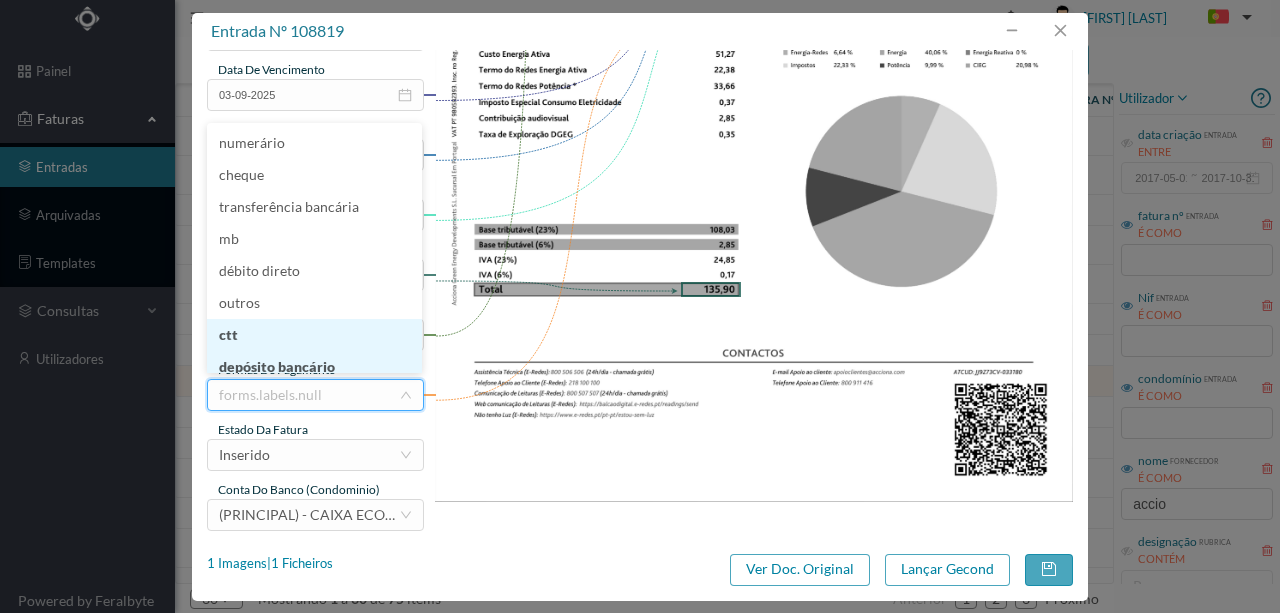 scroll, scrollTop: 10, scrollLeft: 0, axis: vertical 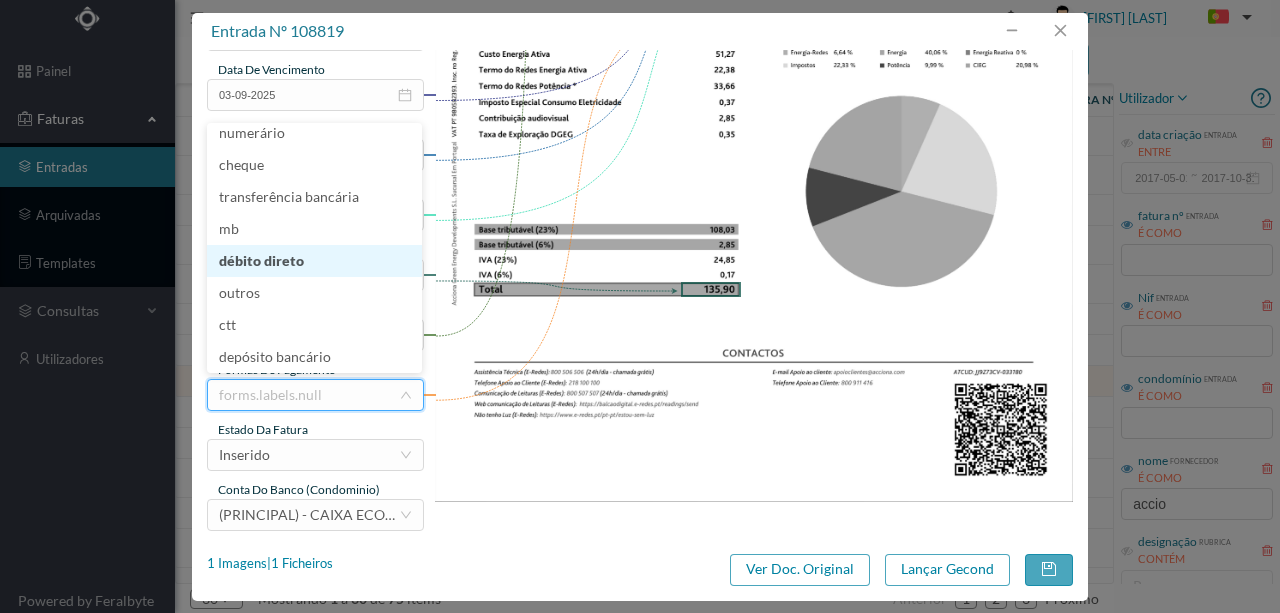 click on "débito direto" at bounding box center (314, 261) 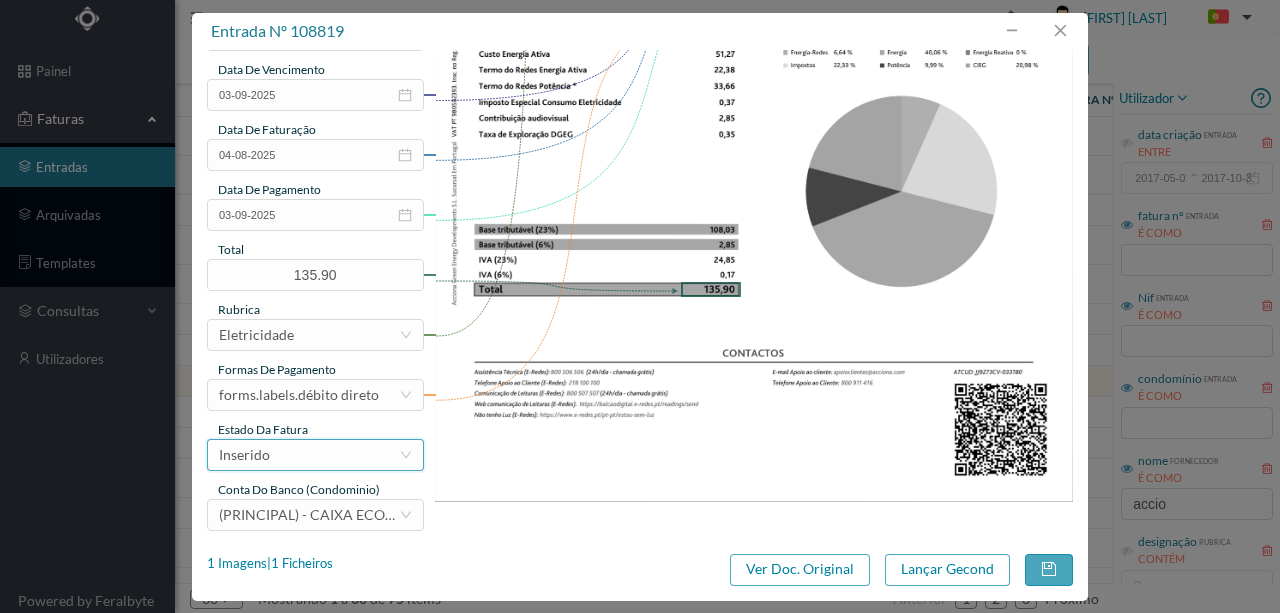 click on "Inserido" at bounding box center [309, 455] 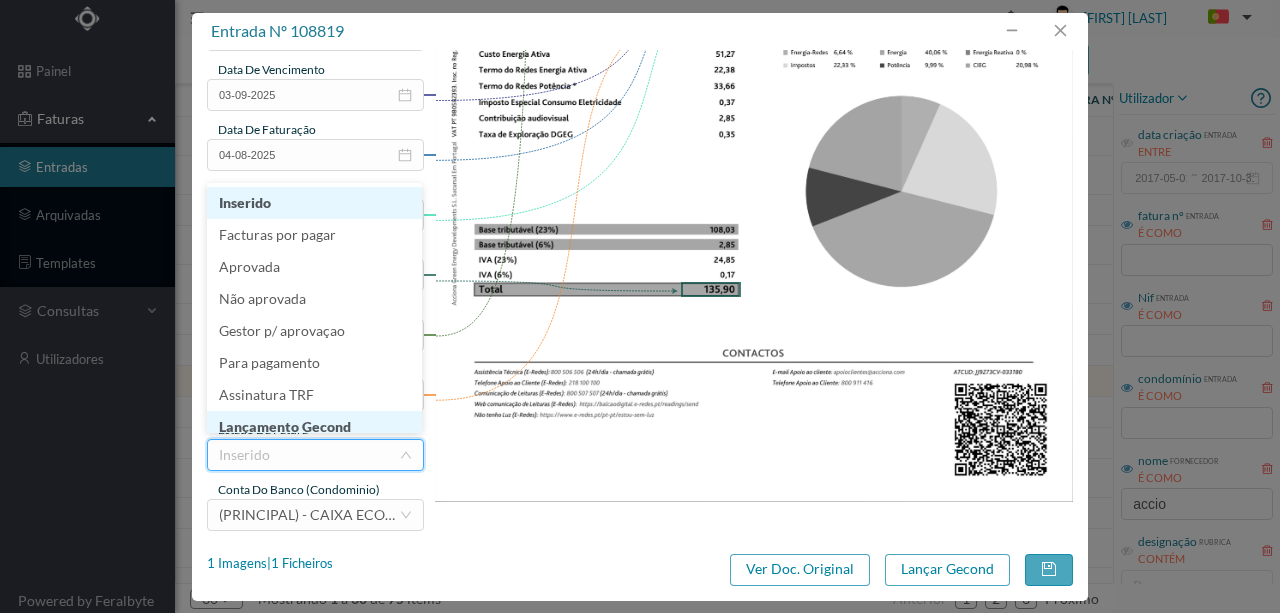 scroll, scrollTop: 10, scrollLeft: 0, axis: vertical 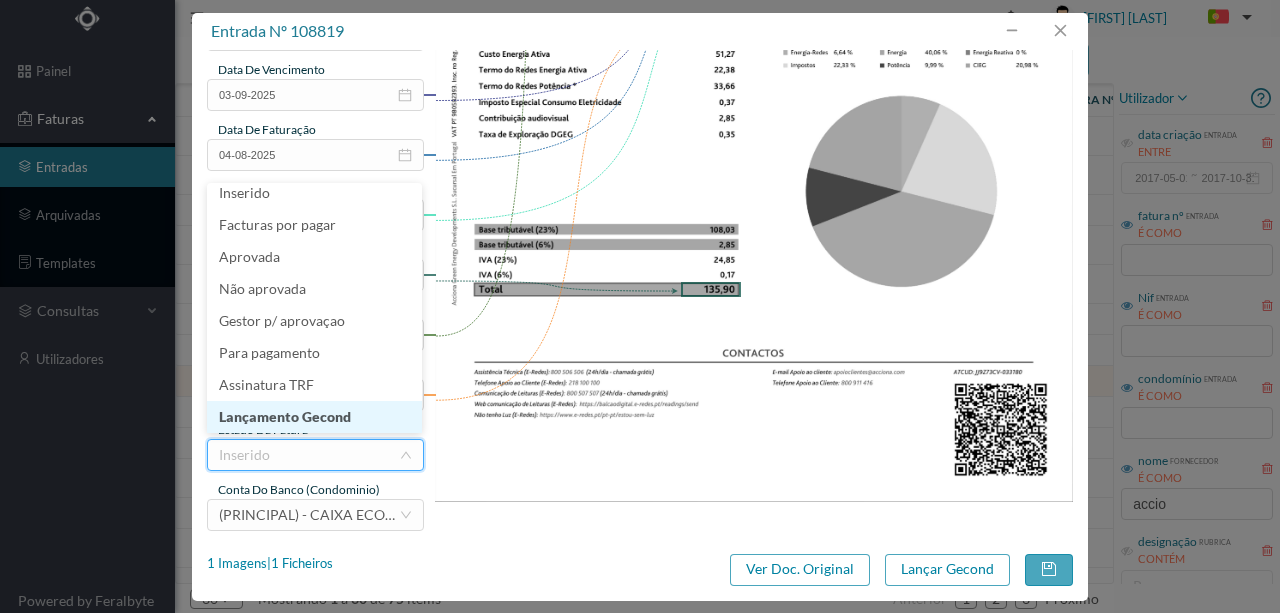 click on "Lançamento Gecond" at bounding box center [314, 417] 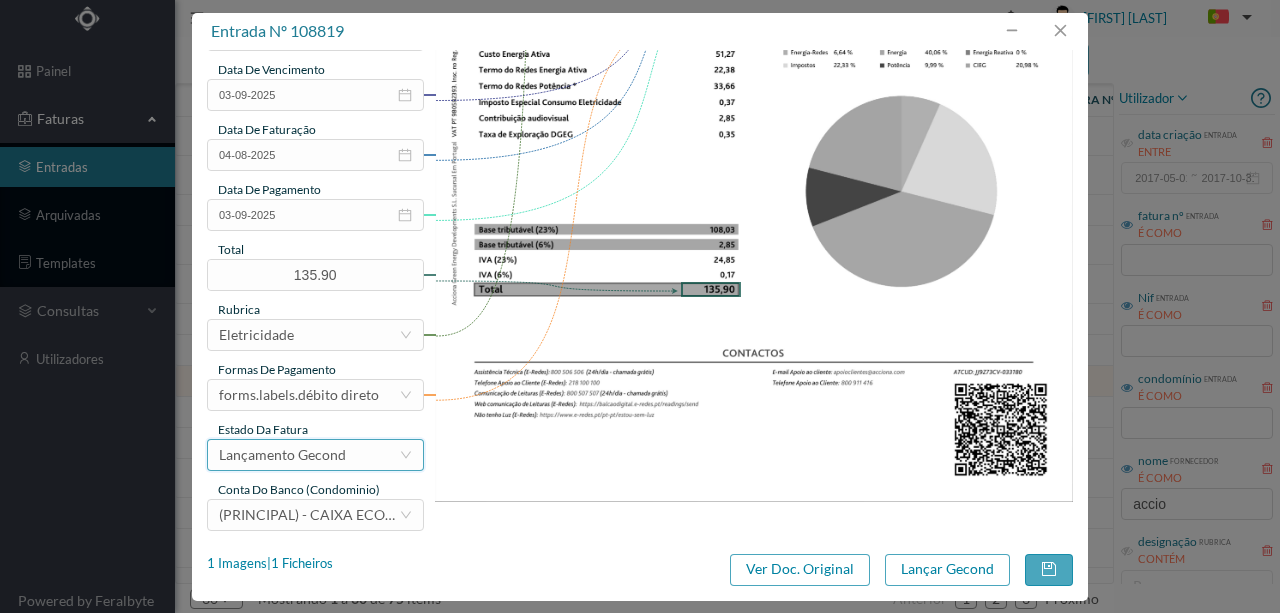 scroll, scrollTop: 473, scrollLeft: 0, axis: vertical 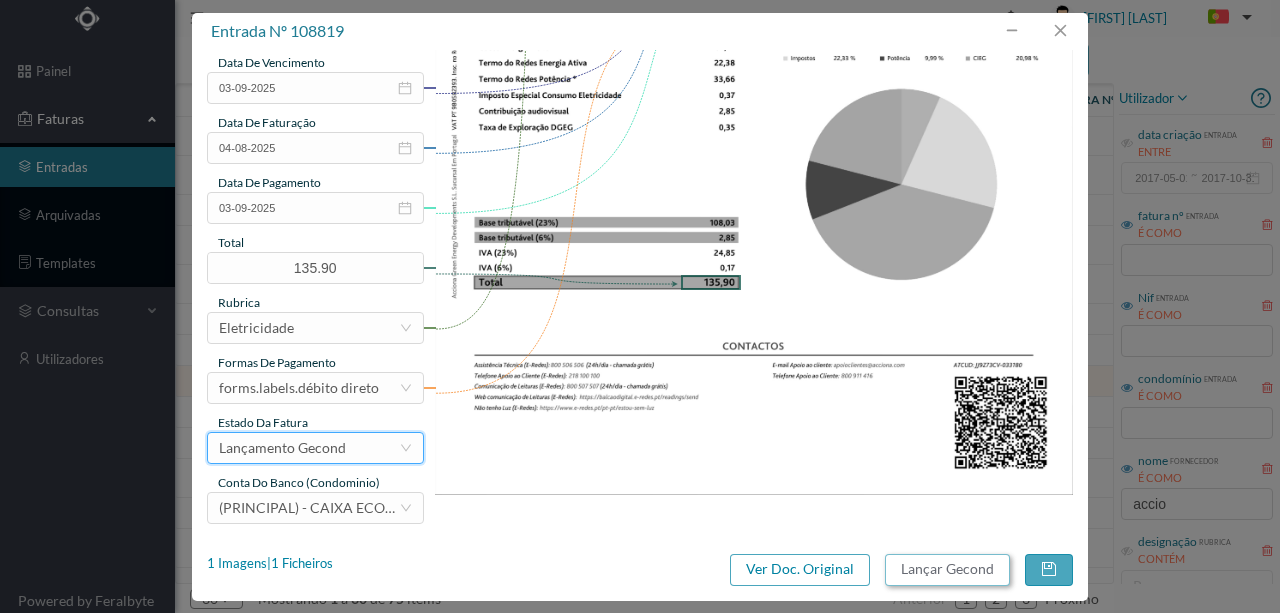 click on "Lançar Gecond" at bounding box center [947, 570] 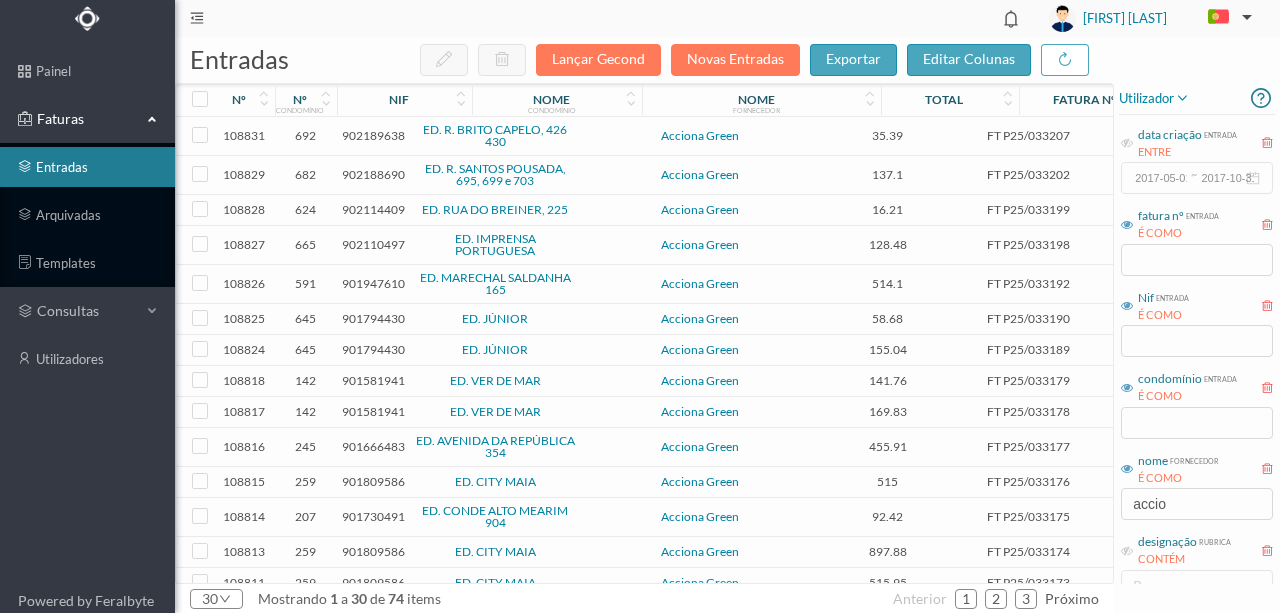 click on "901581941" at bounding box center [373, 380] 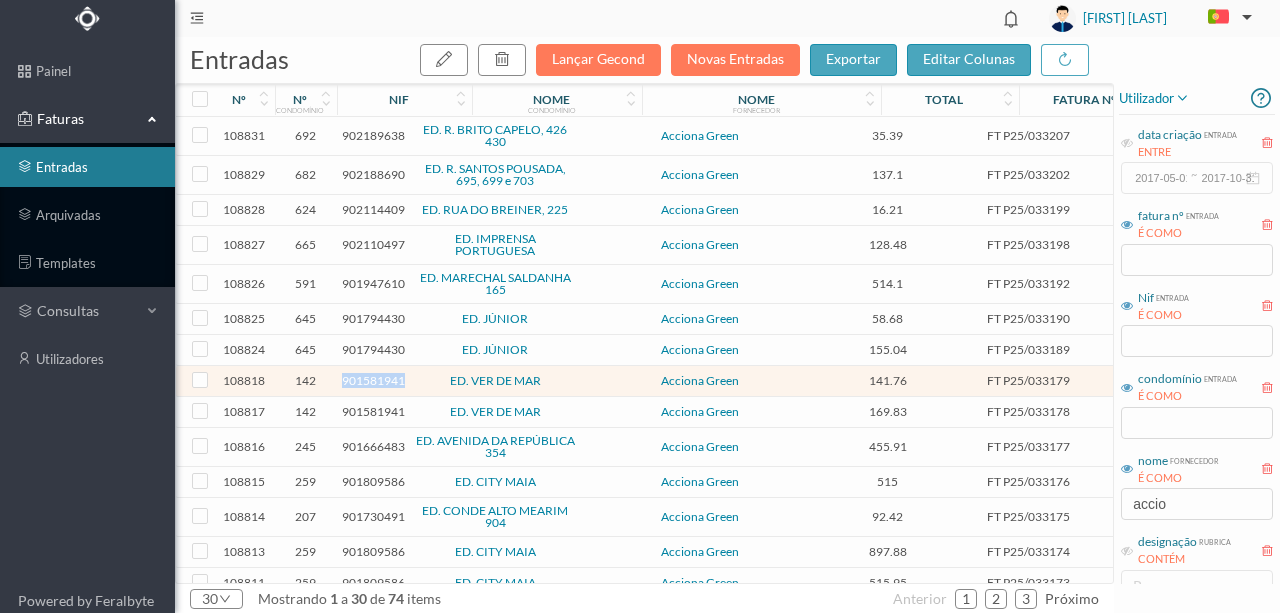 click on "901581941" at bounding box center (373, 380) 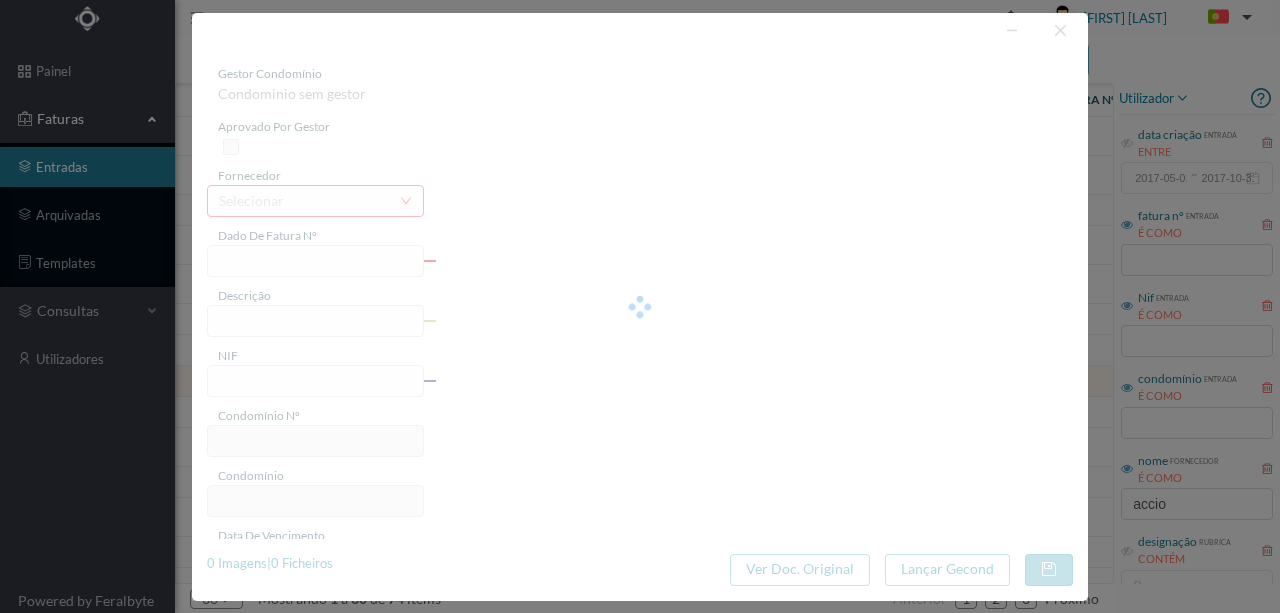 type on "FT P25/033179" 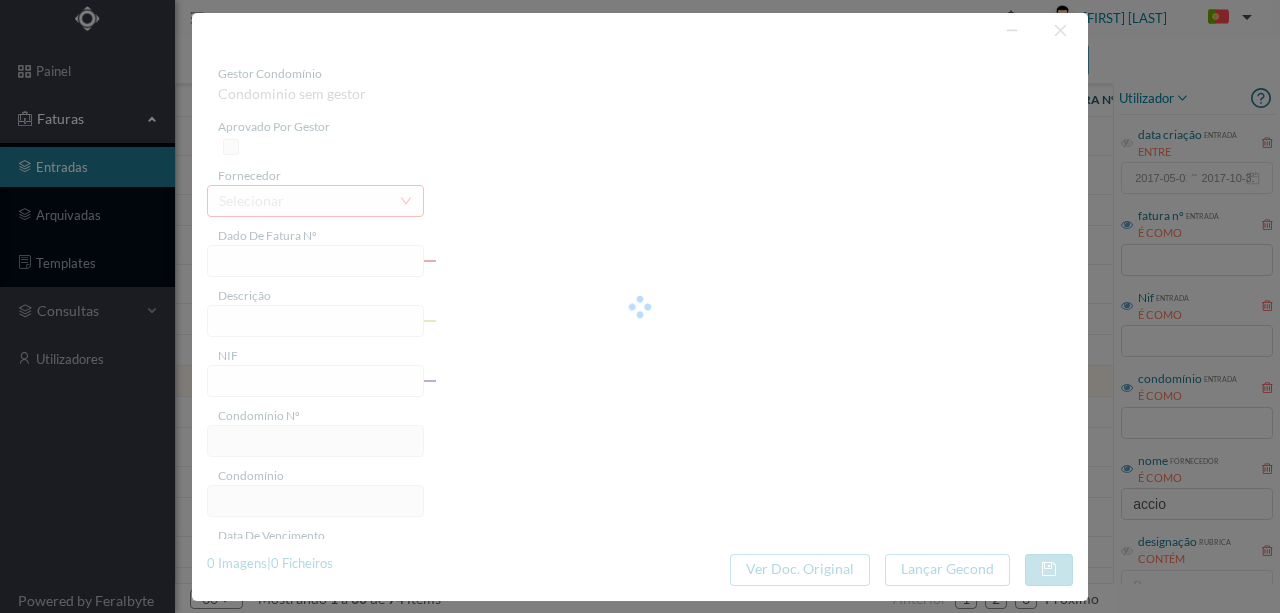type on "TULLINS FURES 266" 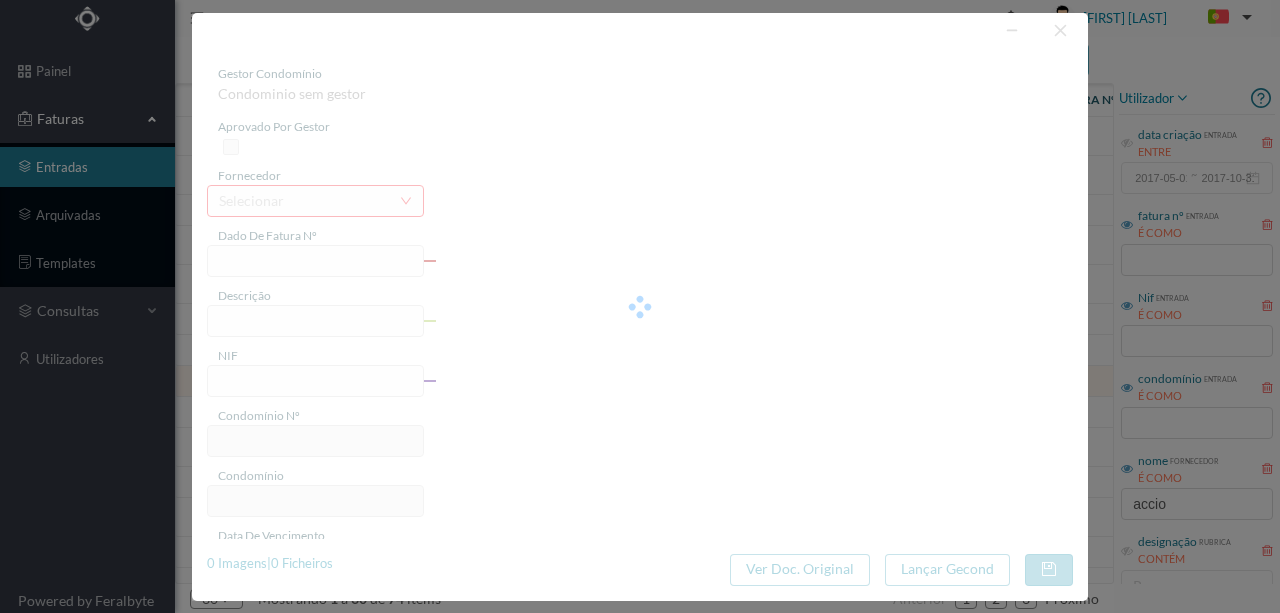 type on "901581941" 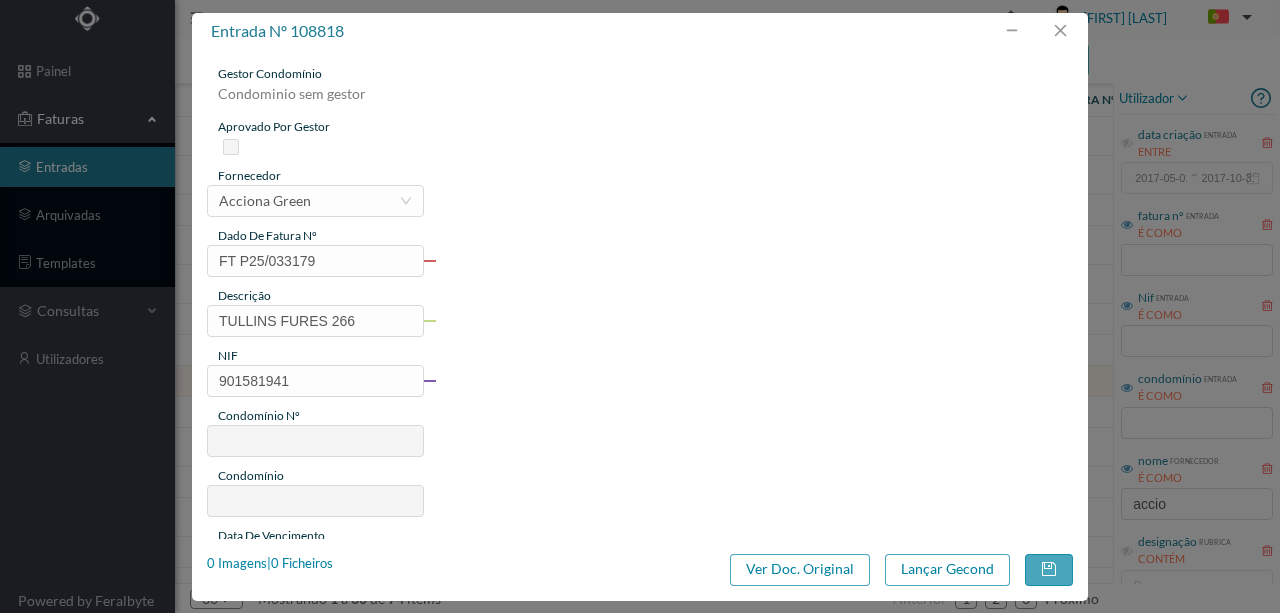type on "142" 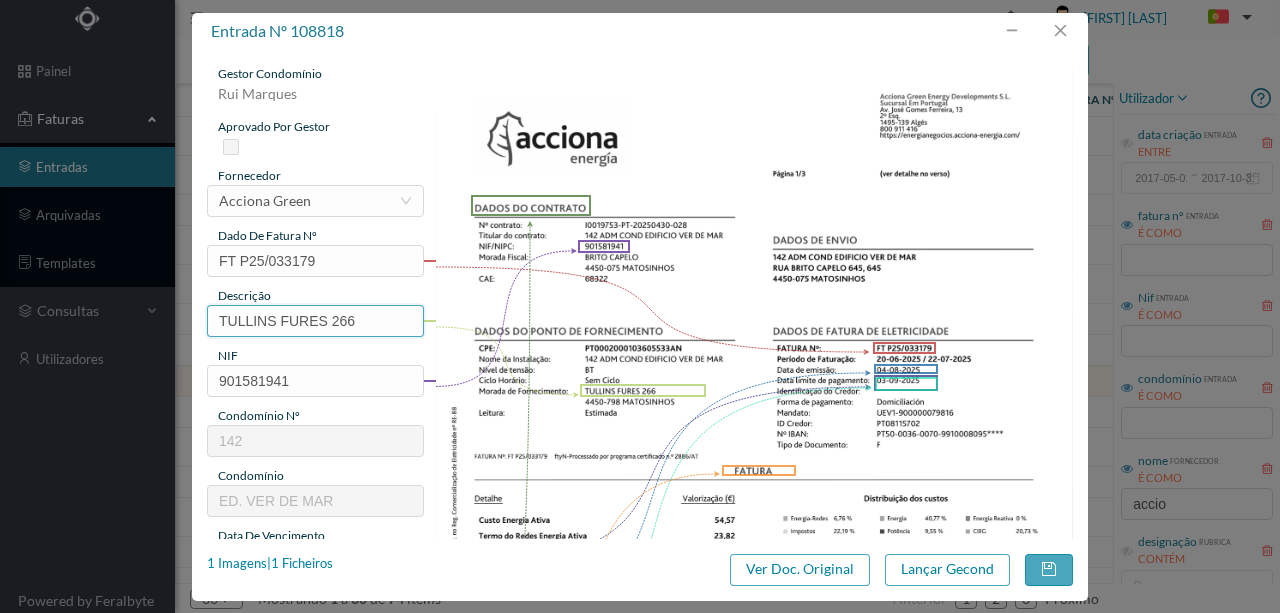 drag, startPoint x: 329, startPoint y: 318, endPoint x: 122, endPoint y: 325, distance: 207.11832 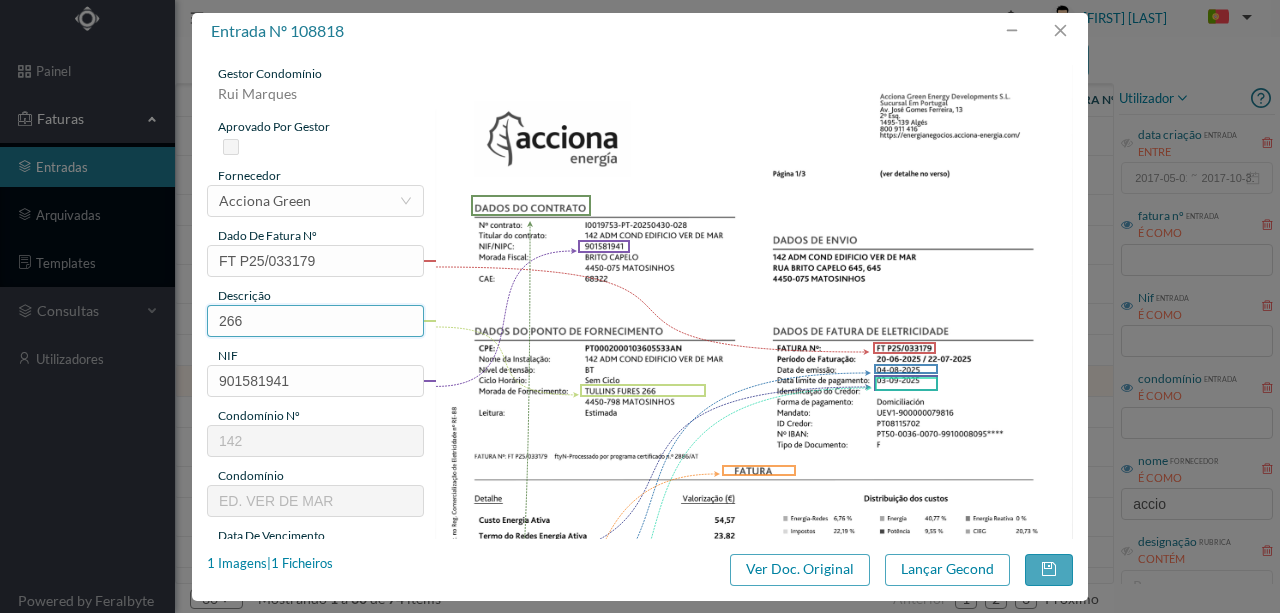 click on "266" at bounding box center (315, 321) 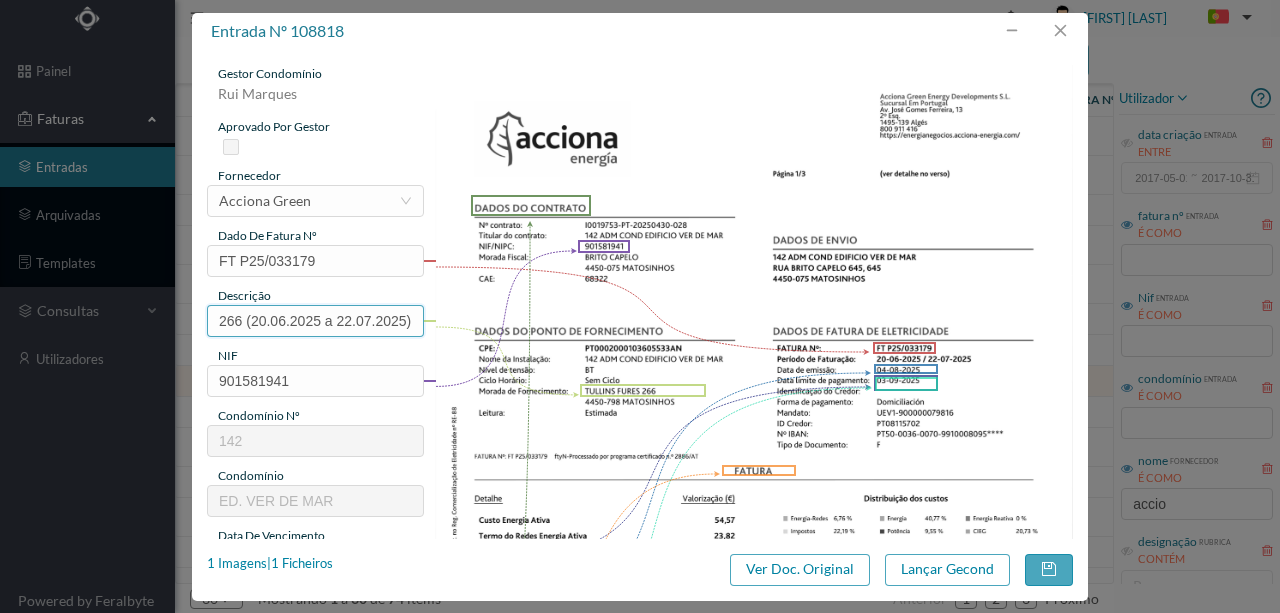 scroll, scrollTop: 0, scrollLeft: 4, axis: horizontal 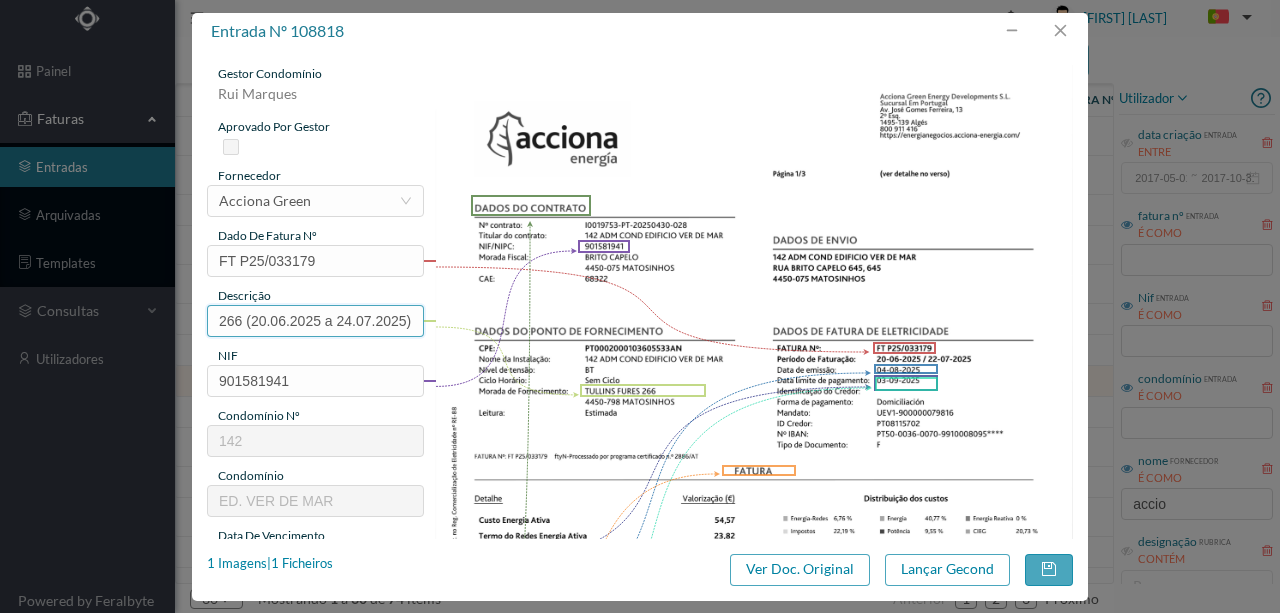 click on "266 (20.06.2025 a 24.07.2025)" at bounding box center [315, 321] 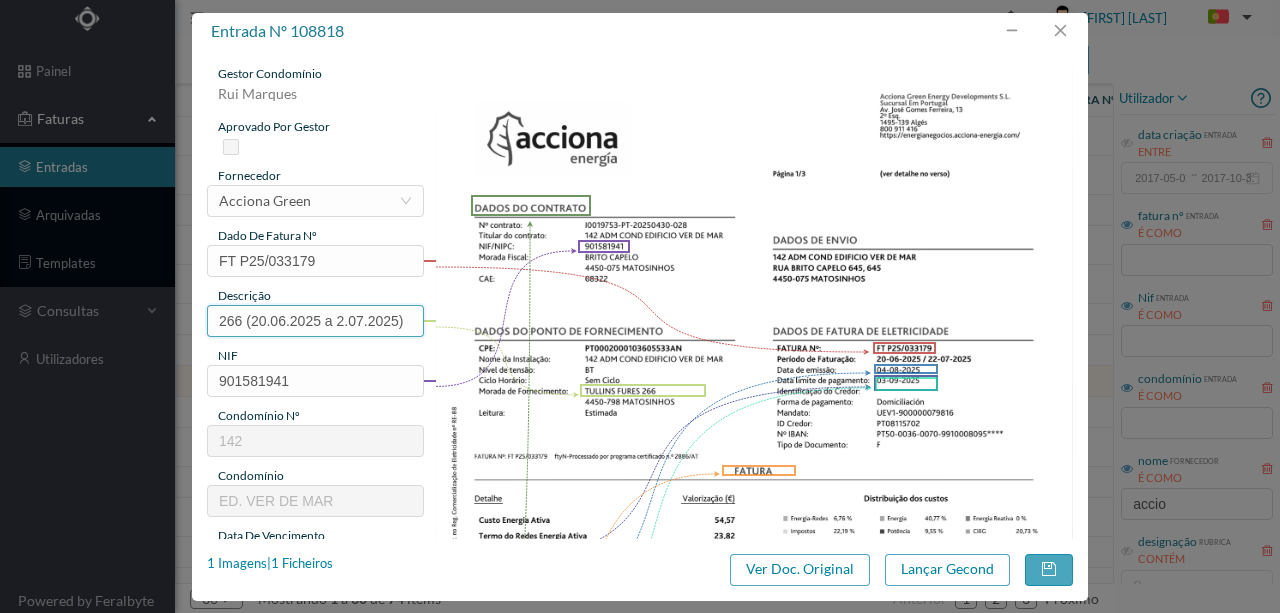 scroll, scrollTop: 0, scrollLeft: 0, axis: both 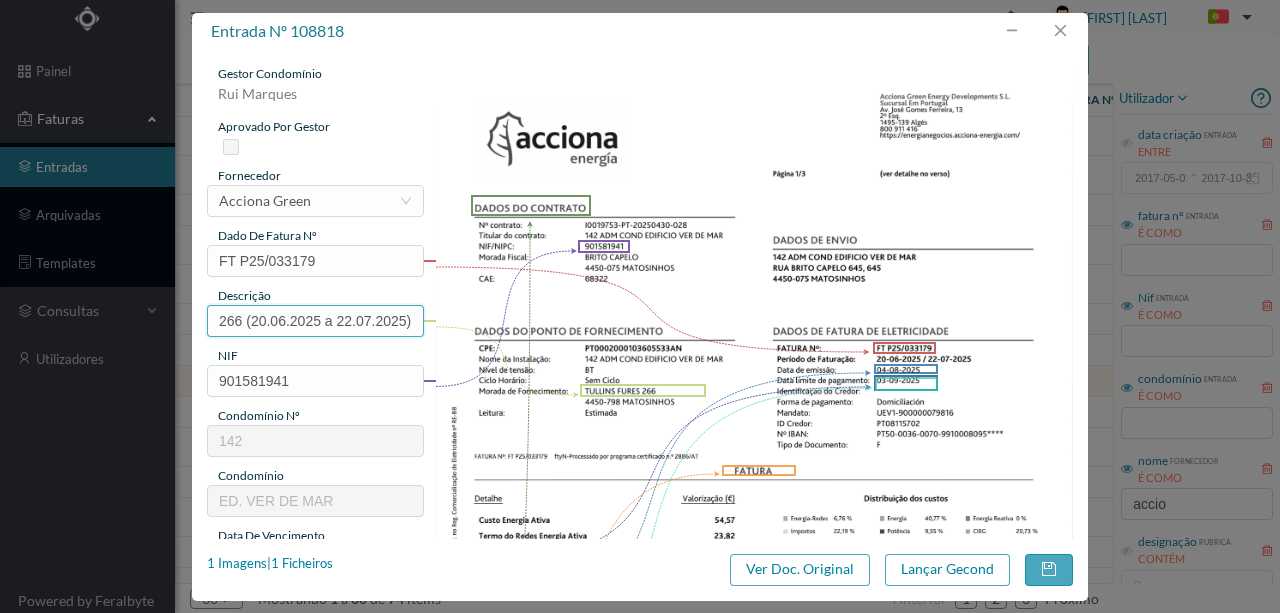 drag, startPoint x: 249, startPoint y: 319, endPoint x: 532, endPoint y: 320, distance: 283.00177 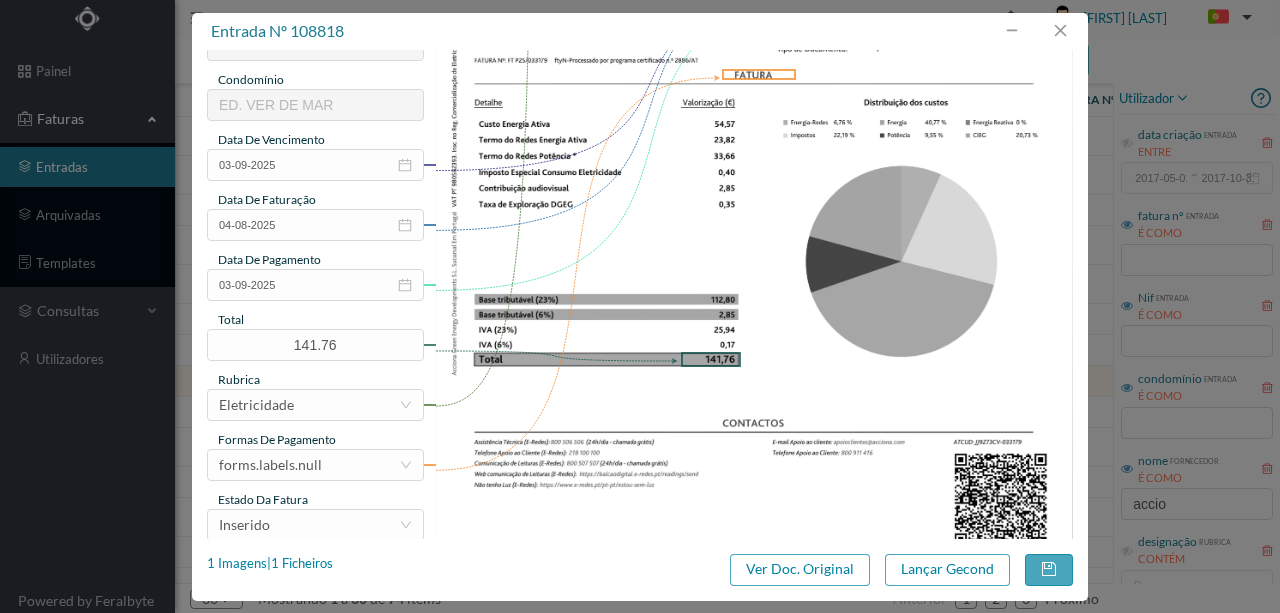 scroll, scrollTop: 400, scrollLeft: 0, axis: vertical 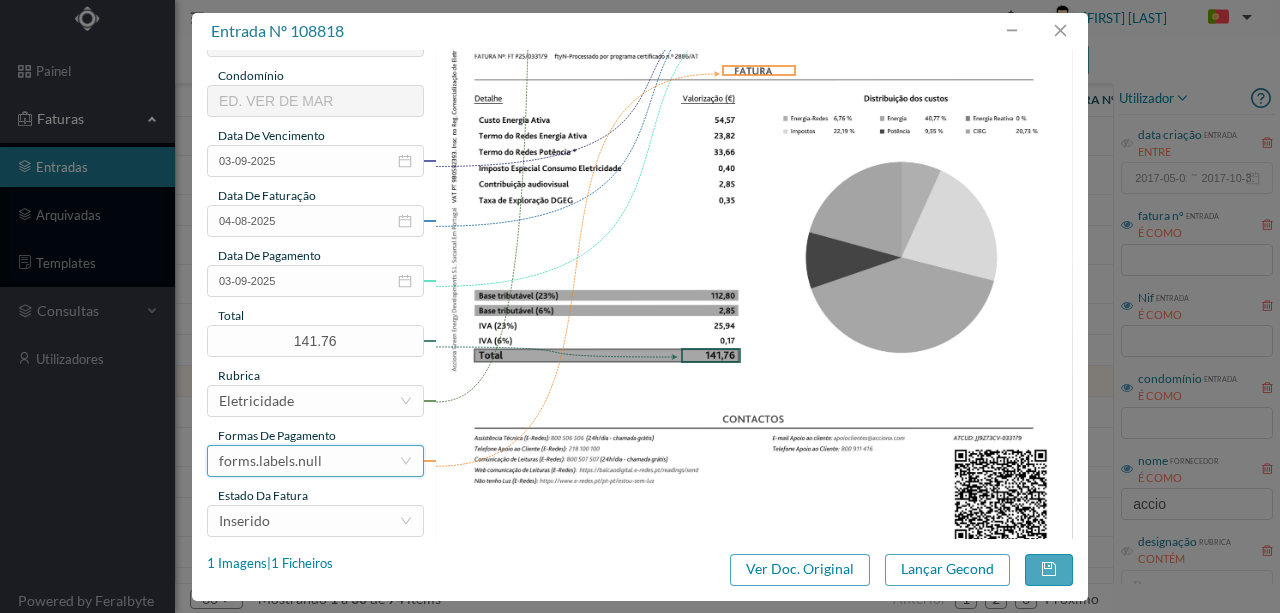 type on "266 (20.06.2025 a 22.07.2025)" 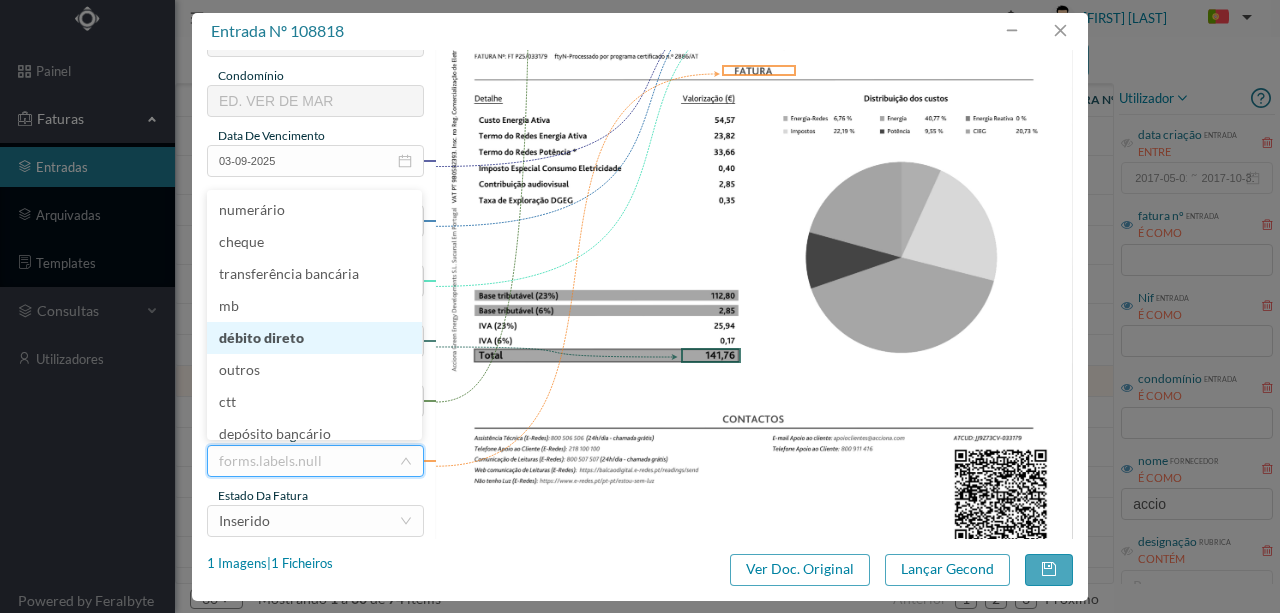 click on "débito direto" at bounding box center [314, 338] 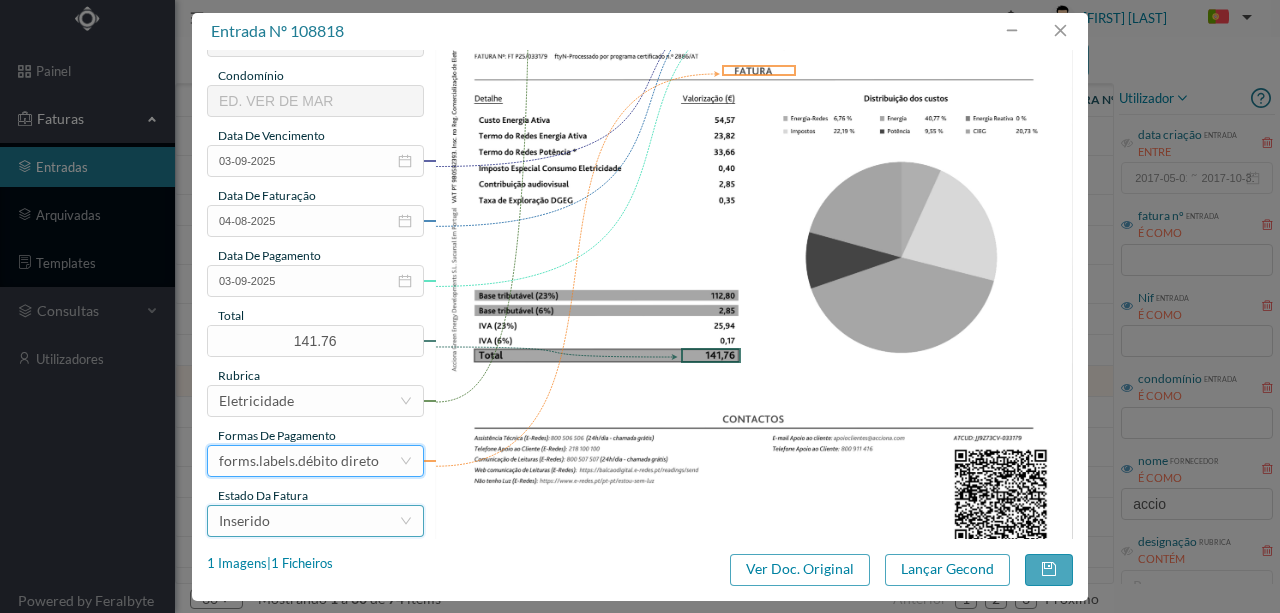 click on "Inserido" at bounding box center (309, 521) 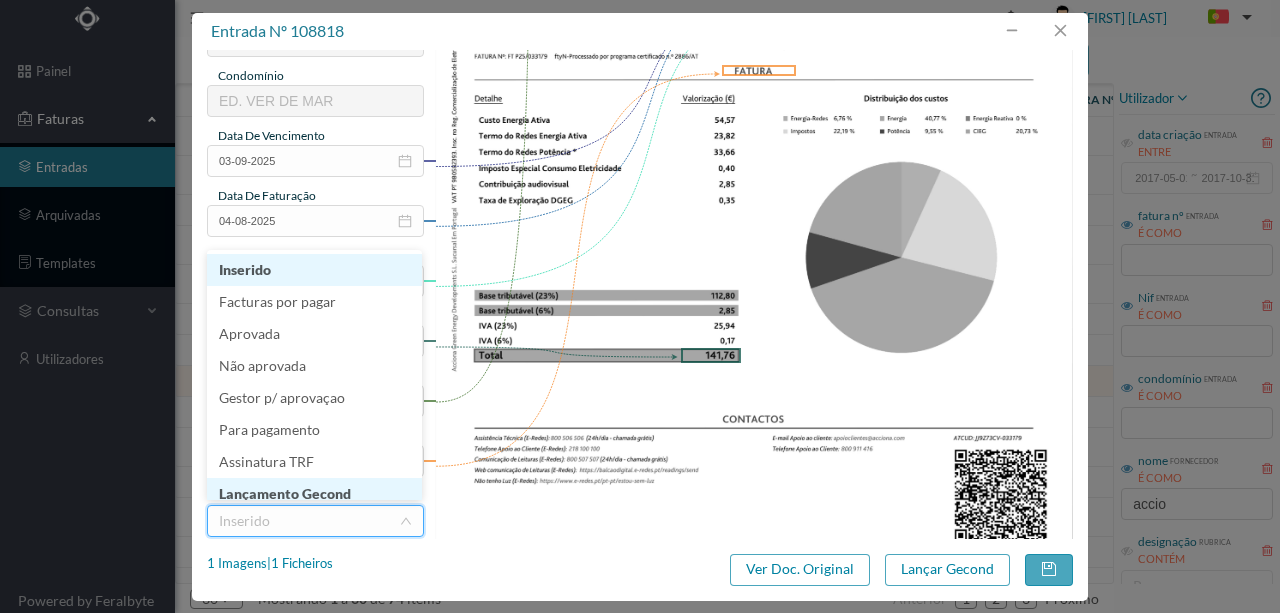 scroll, scrollTop: 10, scrollLeft: 0, axis: vertical 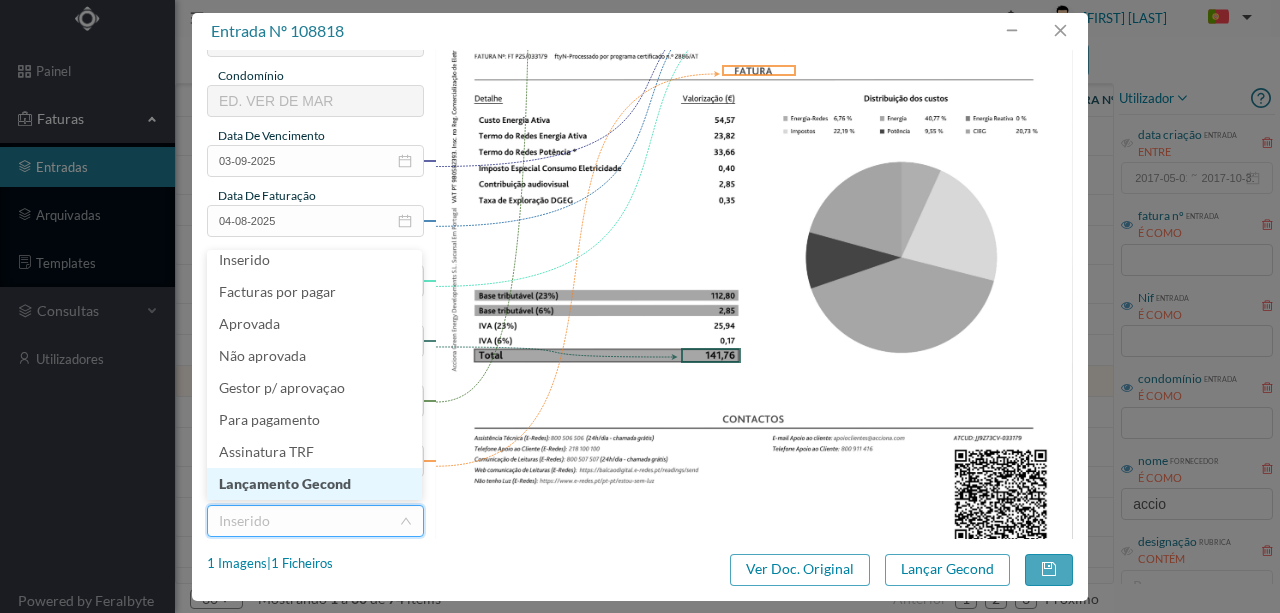 drag, startPoint x: 324, startPoint y: 483, endPoint x: 355, endPoint y: 482, distance: 31.016125 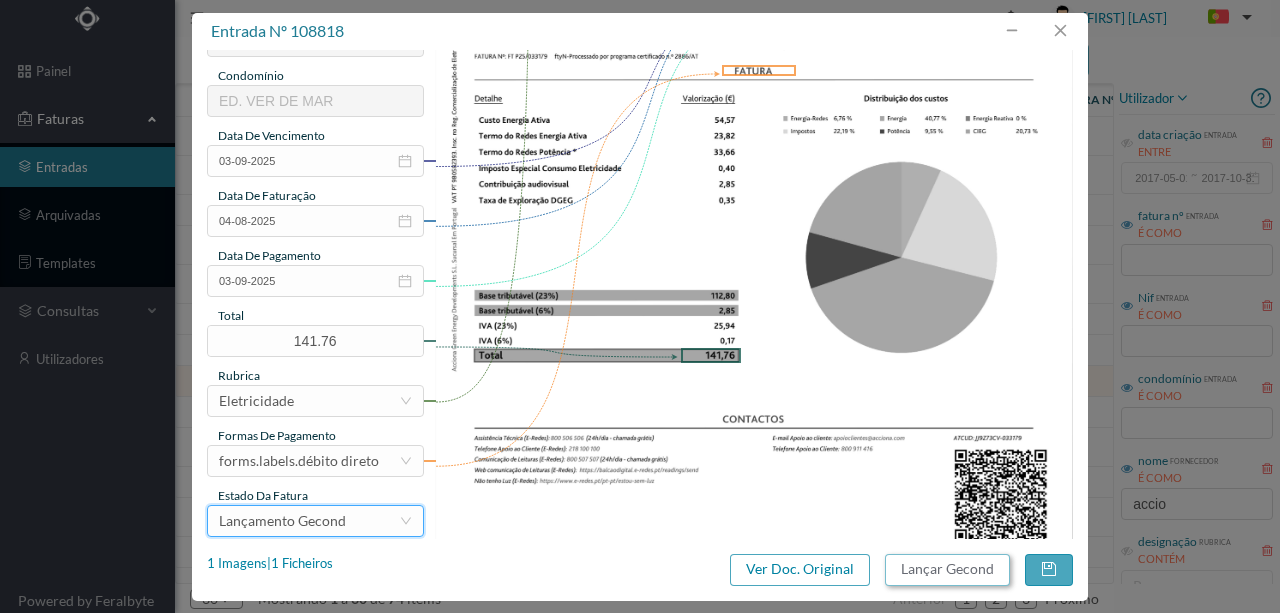 click on "Lançar Gecond" at bounding box center [947, 570] 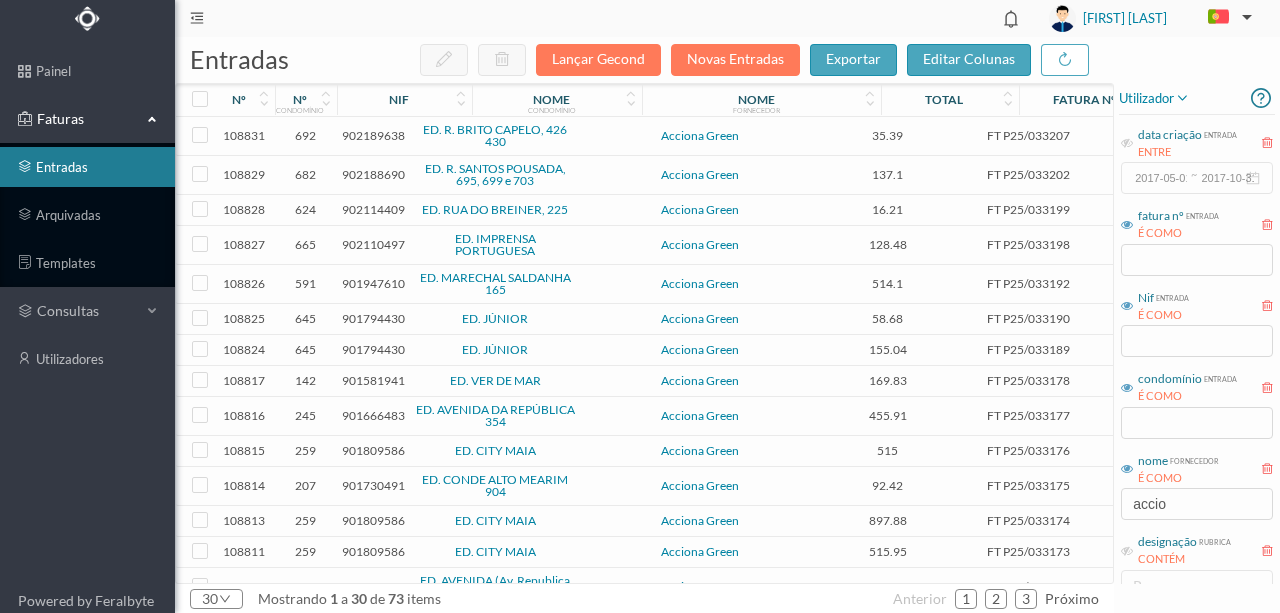 click on "901581941" at bounding box center [373, 380] 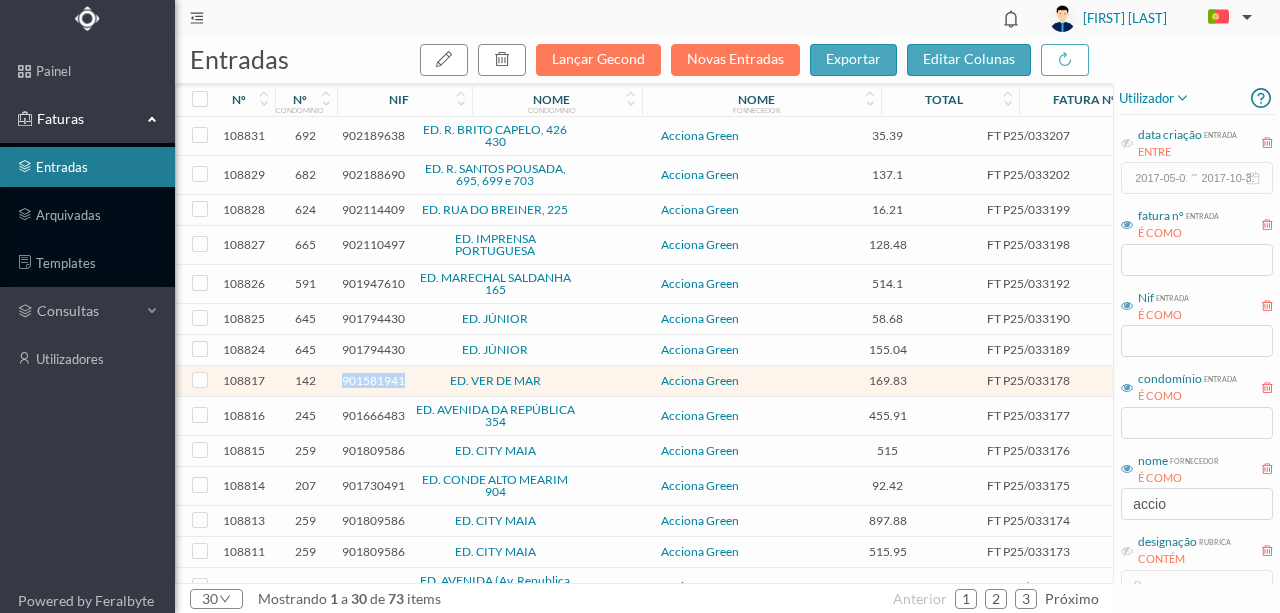 click on "901581941" at bounding box center [373, 380] 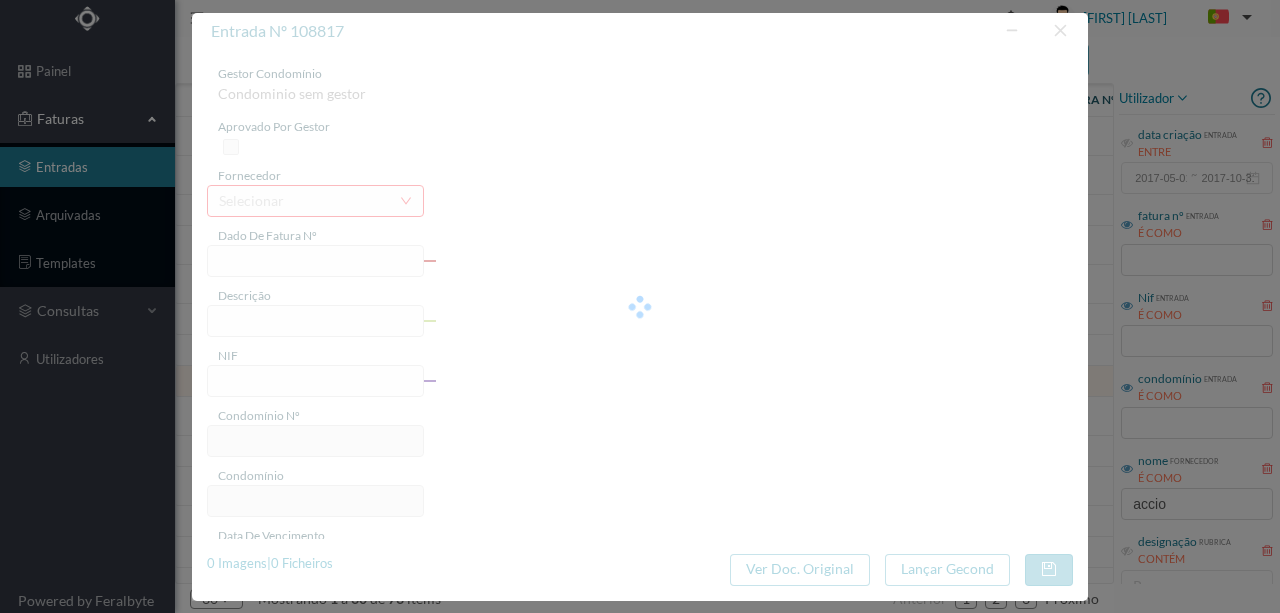 type on "FT P25/033178" 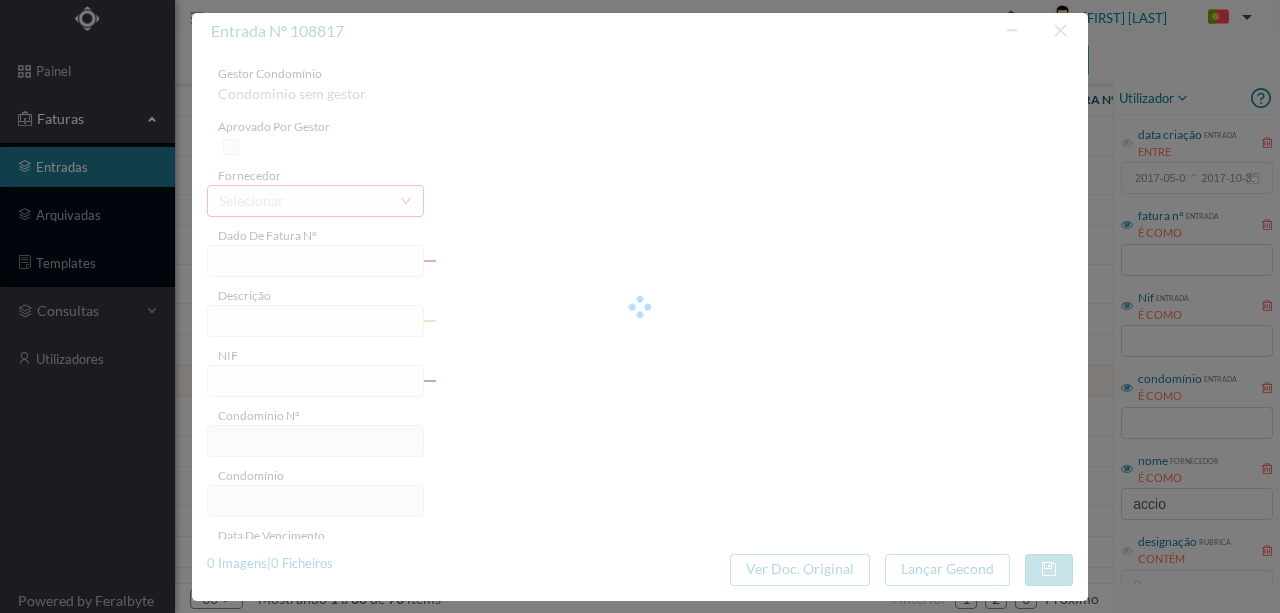 type on "BARTOLOMEU DIAS 67" 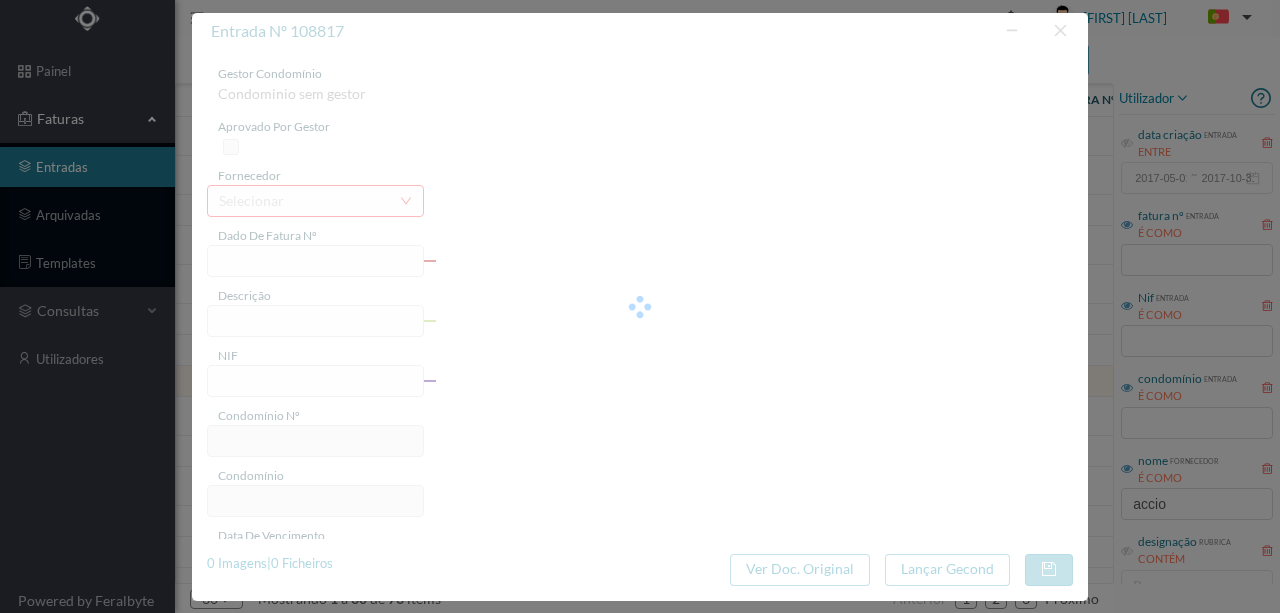 type on "03-09-2025" 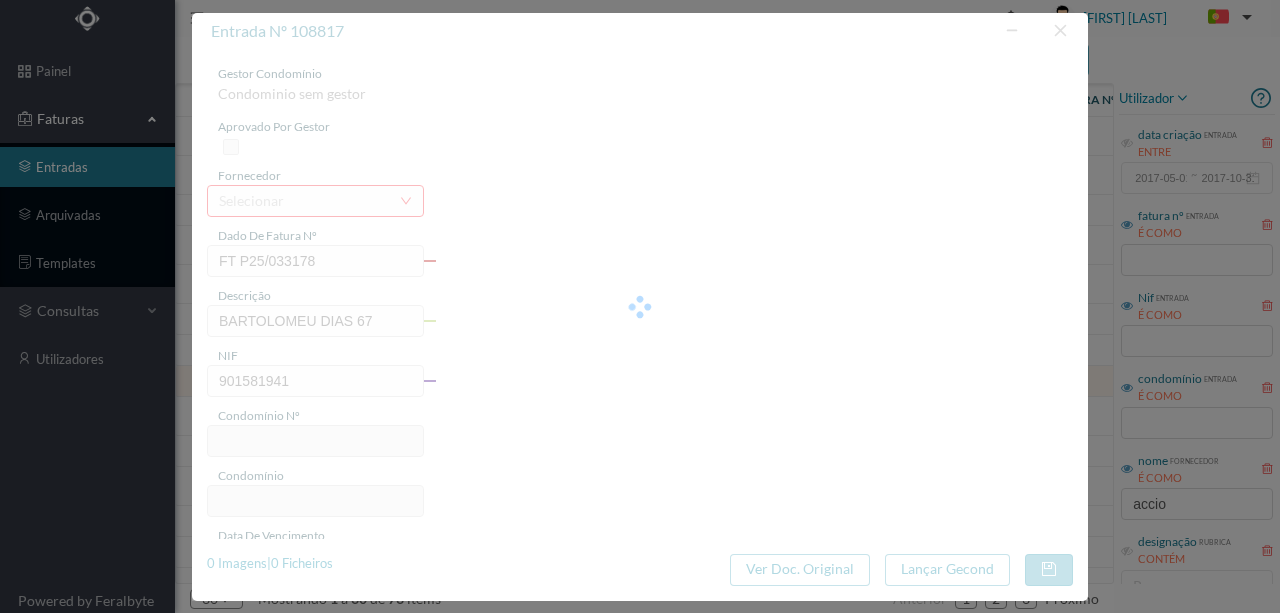 type on "142" 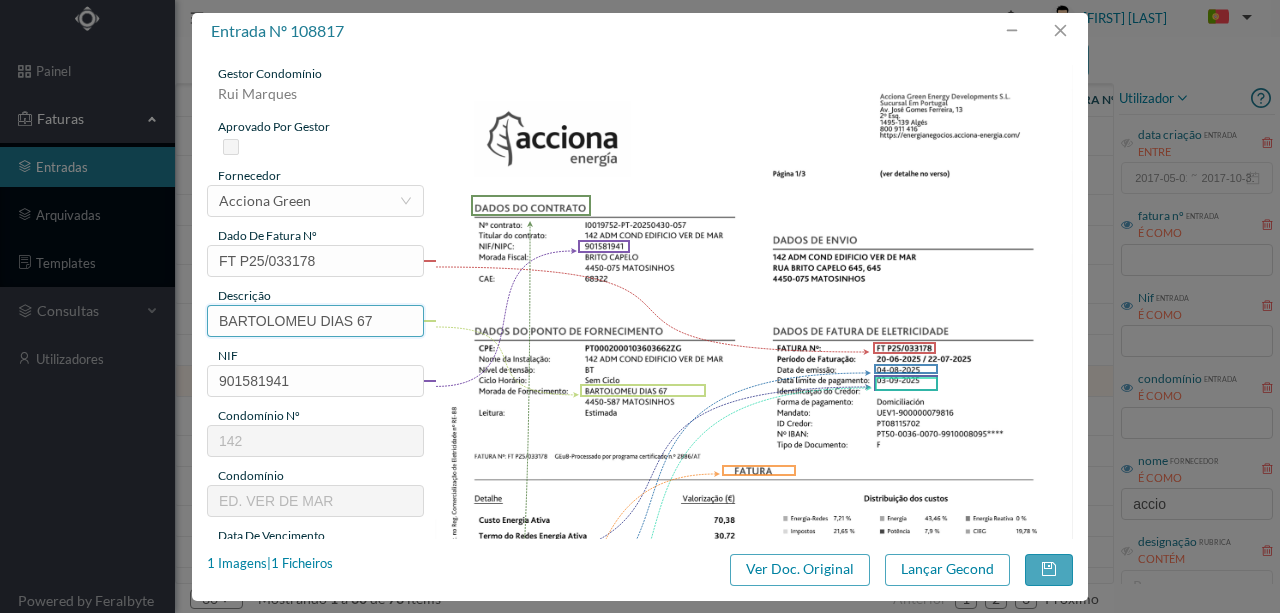 drag, startPoint x: 352, startPoint y: 318, endPoint x: 165, endPoint y: 318, distance: 187 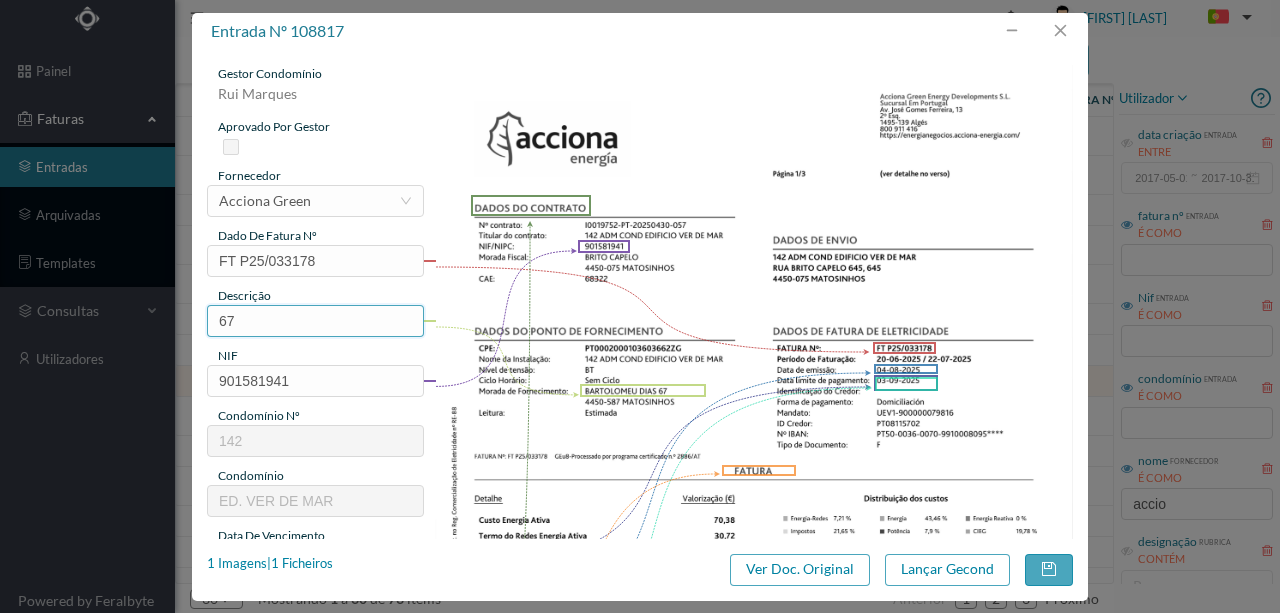 click on "67" at bounding box center [315, 321] 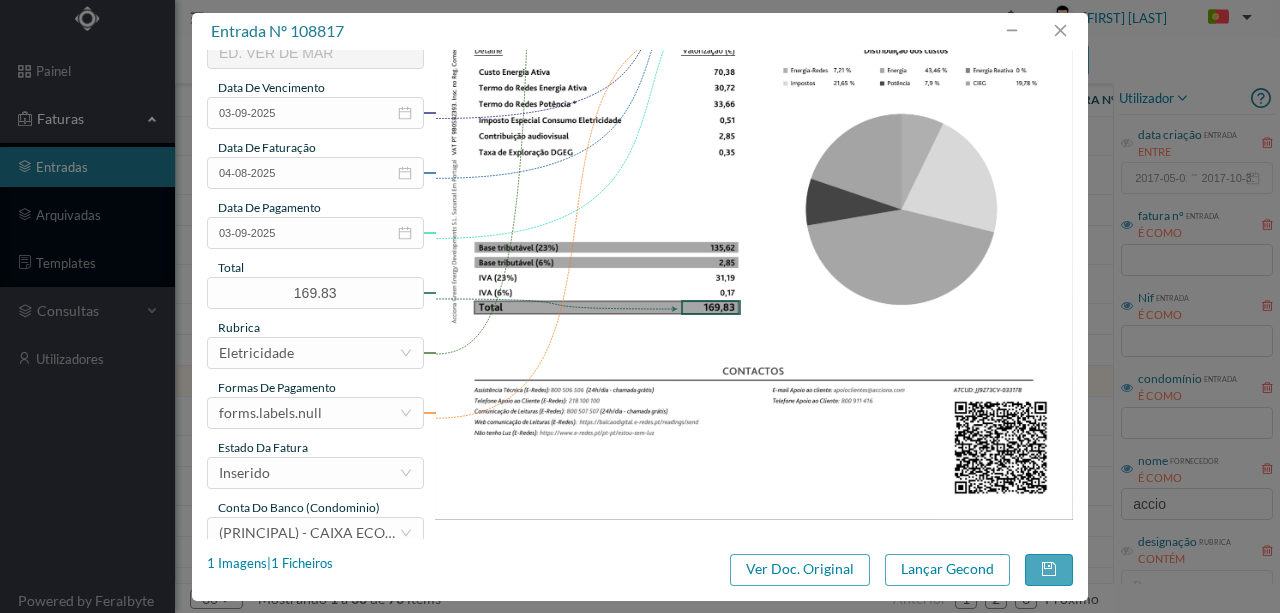 scroll, scrollTop: 466, scrollLeft: 0, axis: vertical 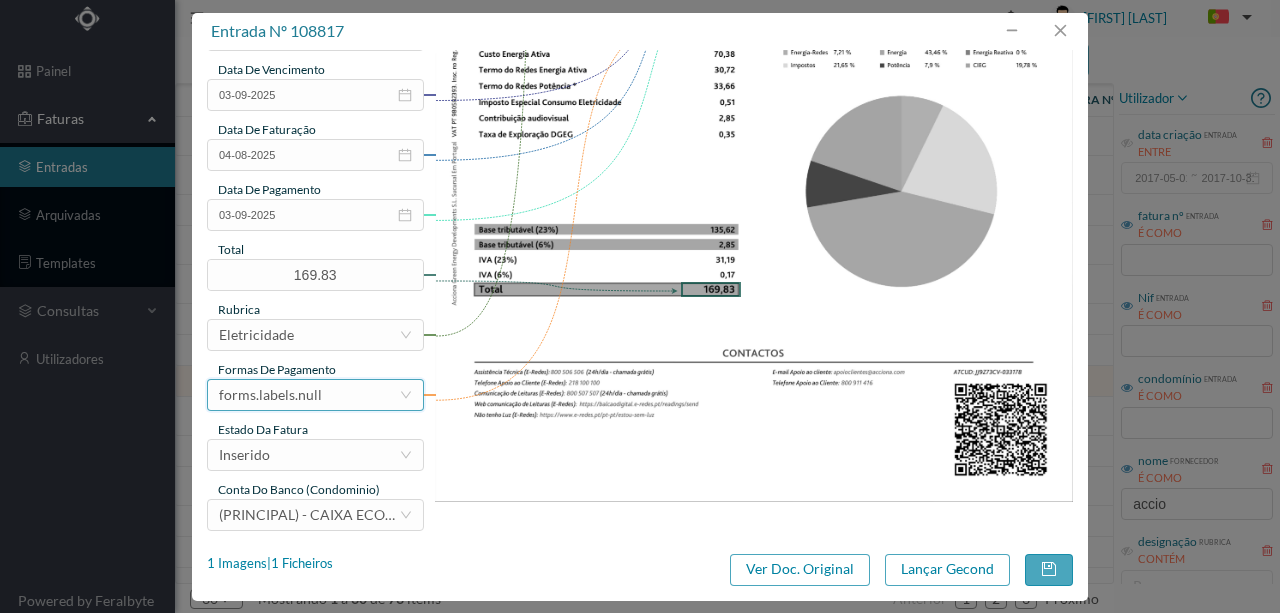 type on "67 (20.06.2025 a 22.07.2025)" 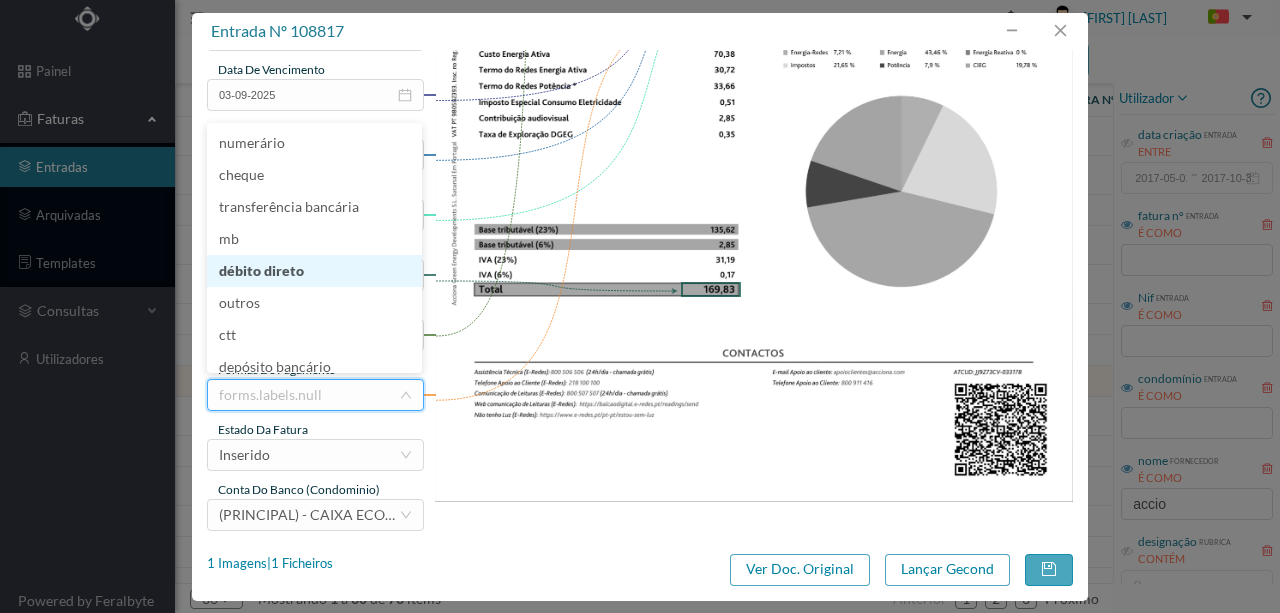 click on "débito direto" at bounding box center (314, 271) 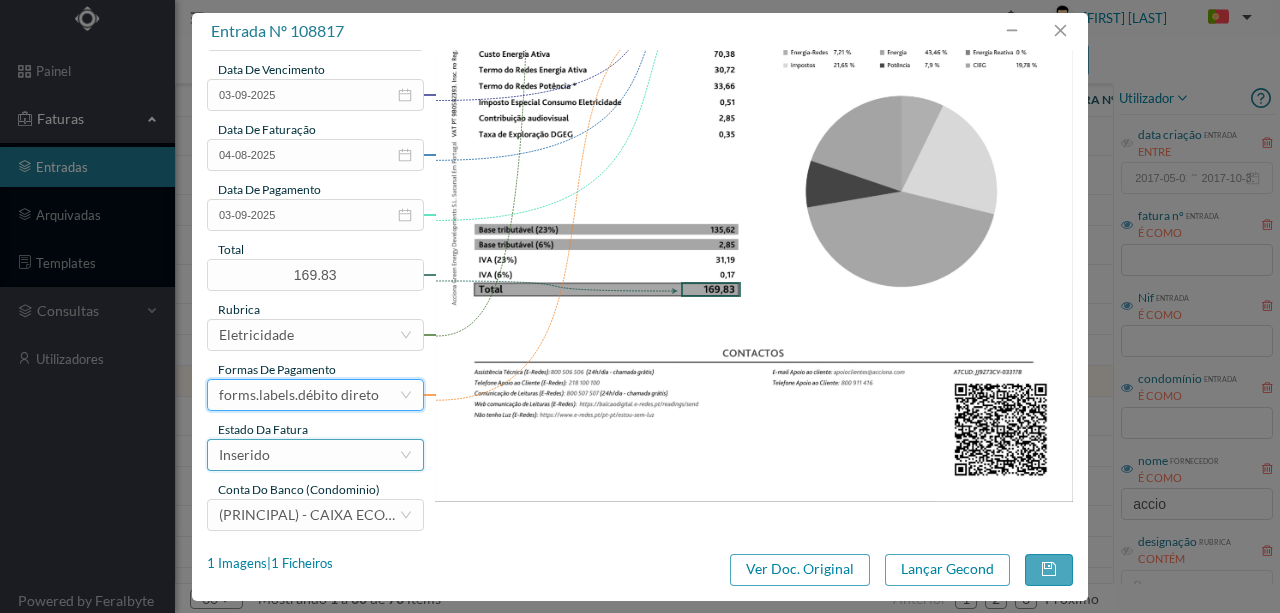click on "Inserido" at bounding box center (309, 455) 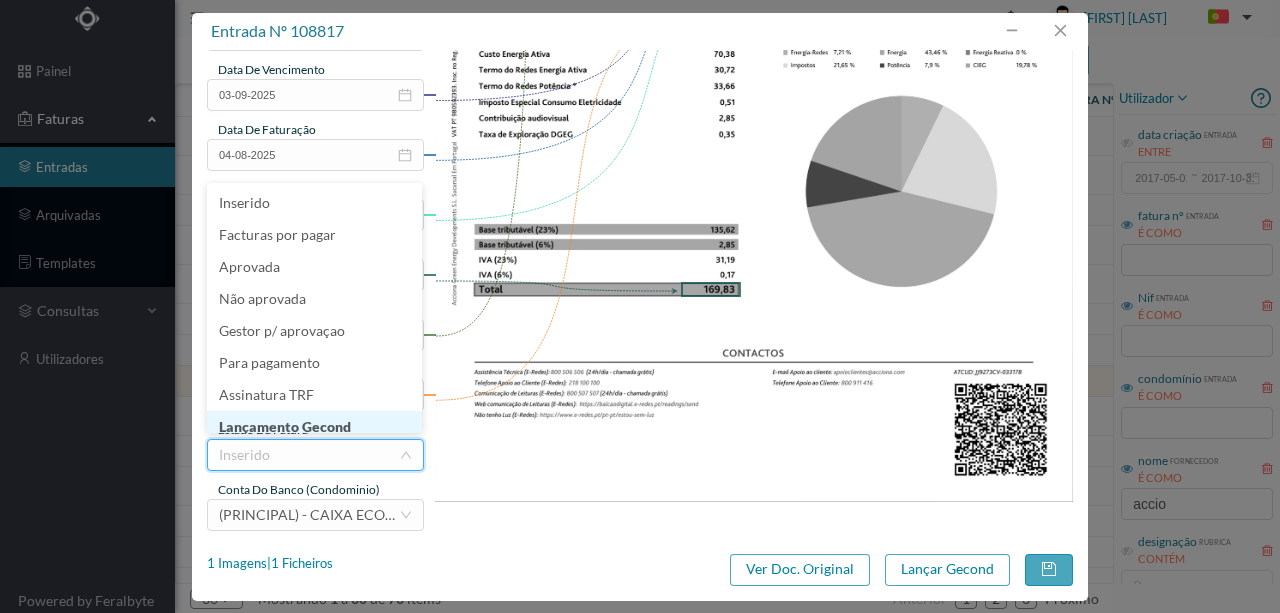 scroll, scrollTop: 10, scrollLeft: 0, axis: vertical 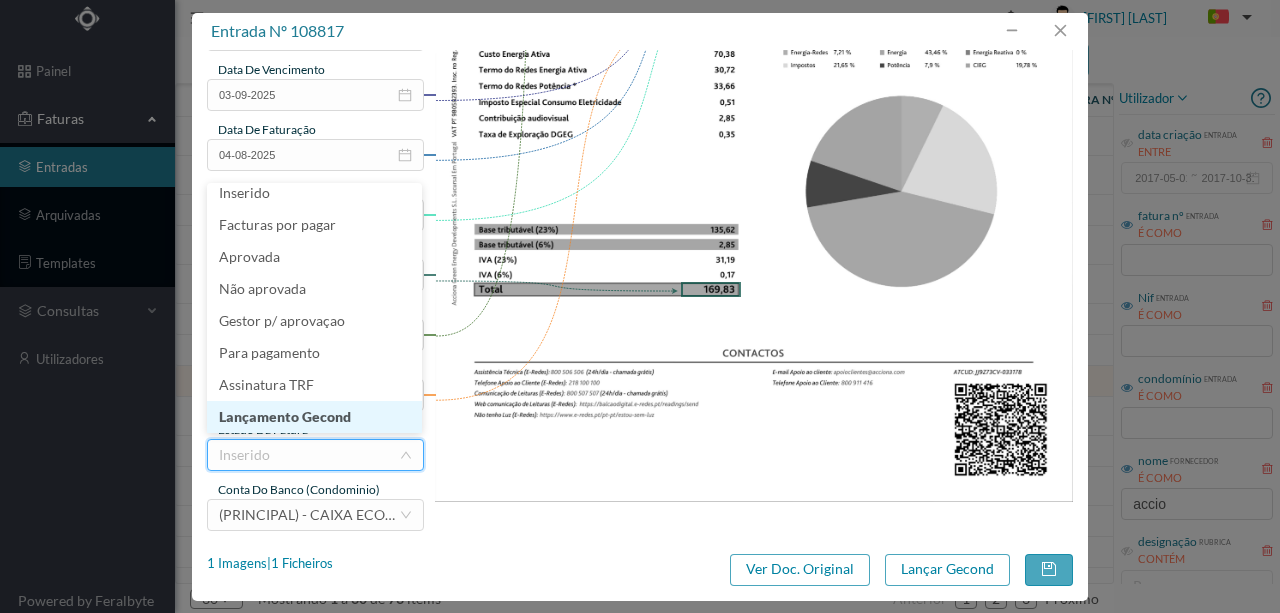 drag, startPoint x: 324, startPoint y: 418, endPoint x: 1054, endPoint y: 572, distance: 746.067 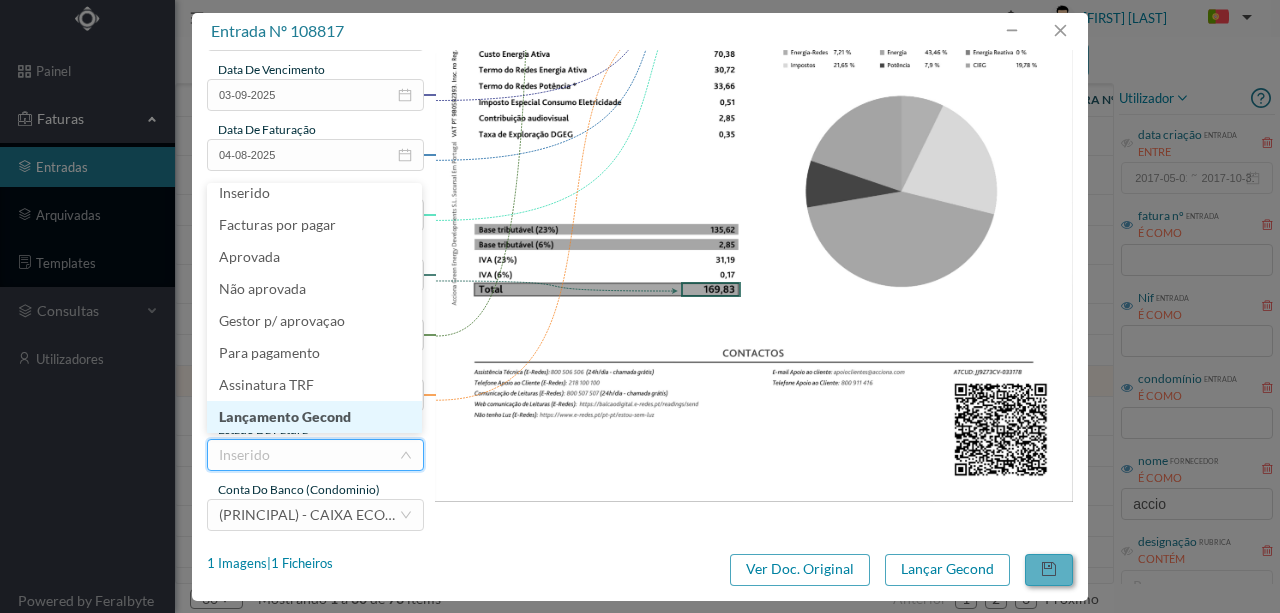 click on "Lançamento Gecond" at bounding box center [314, 417] 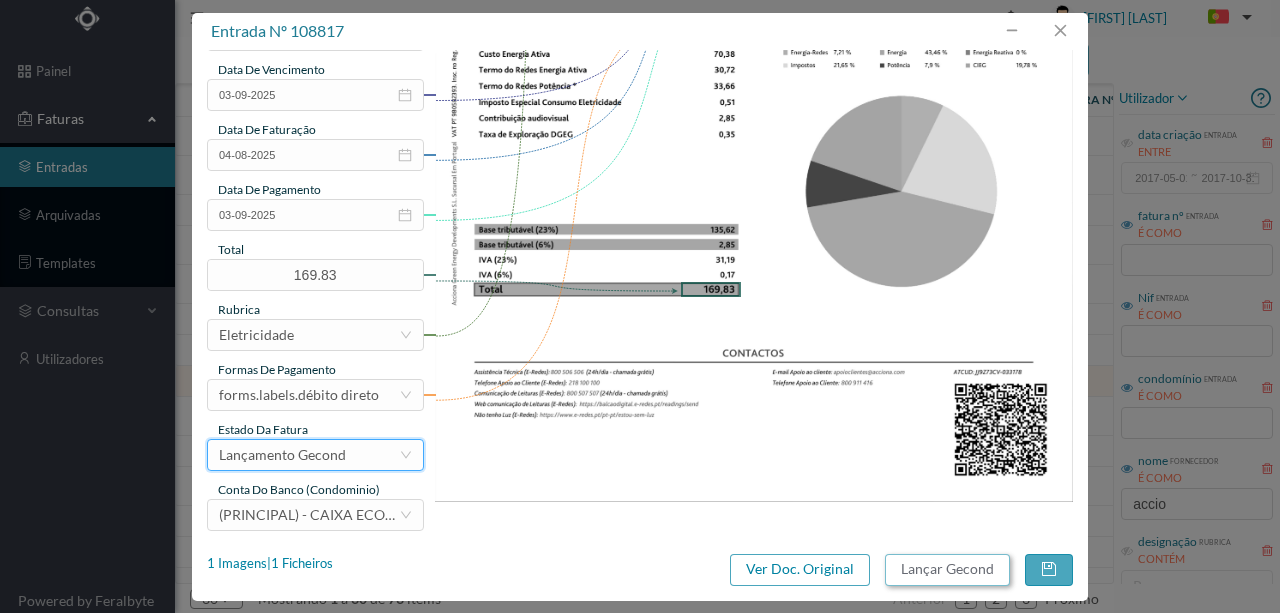 click on "Lançar Gecond" at bounding box center (947, 570) 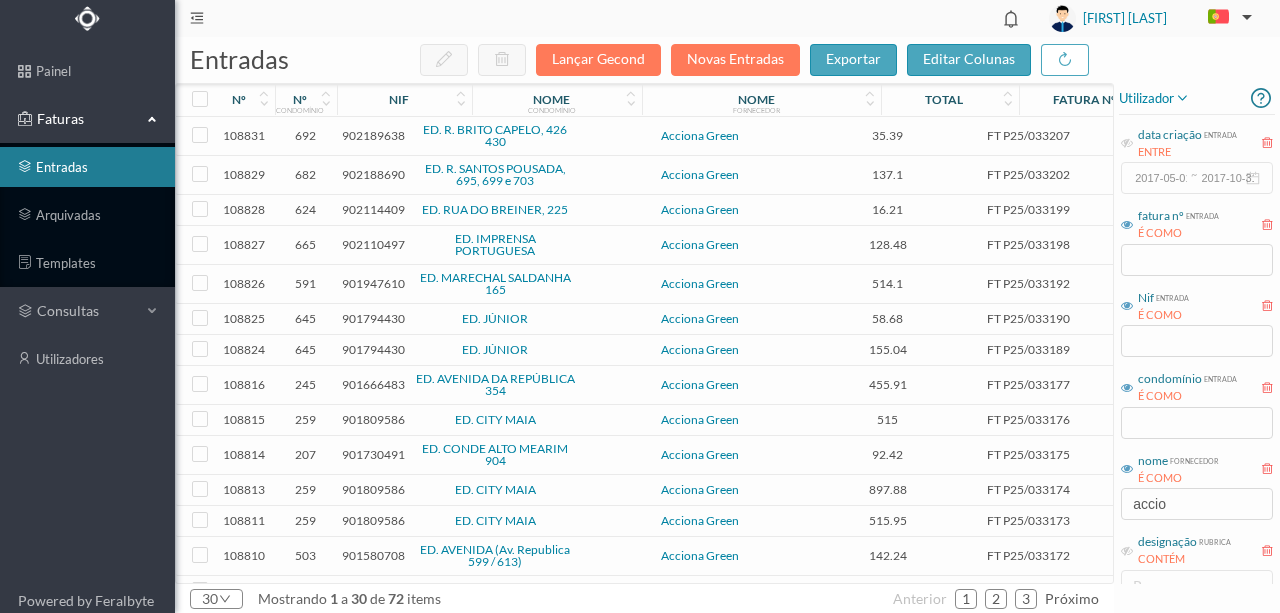 click on "901666483" at bounding box center (373, 384) 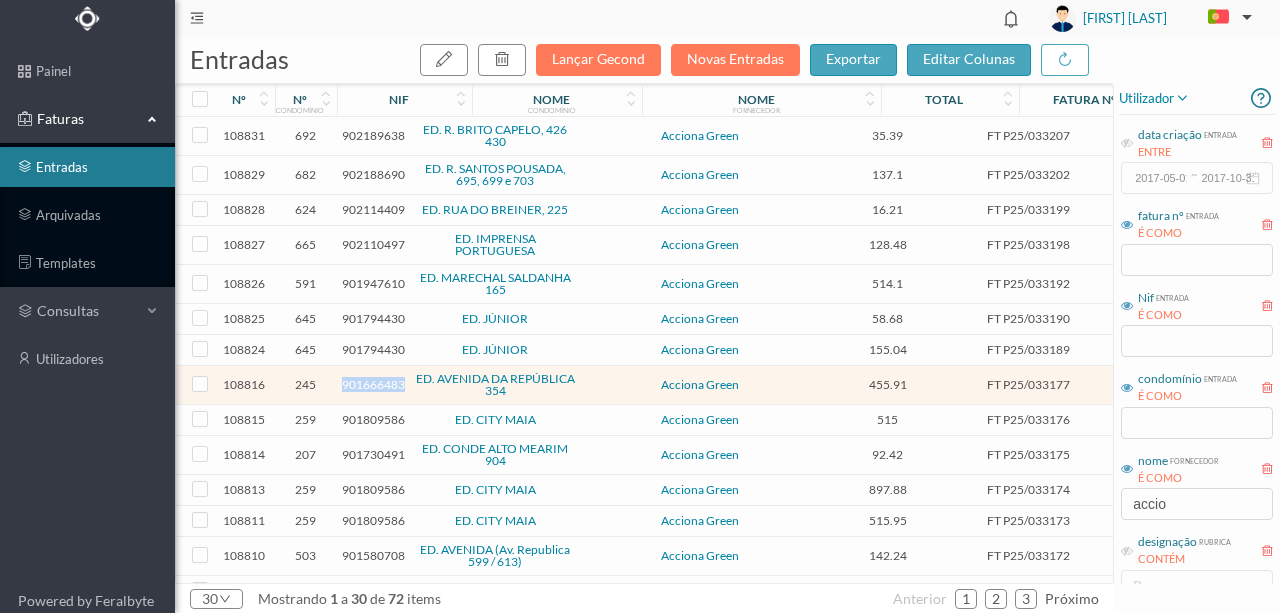 click on "901666483" at bounding box center (373, 384) 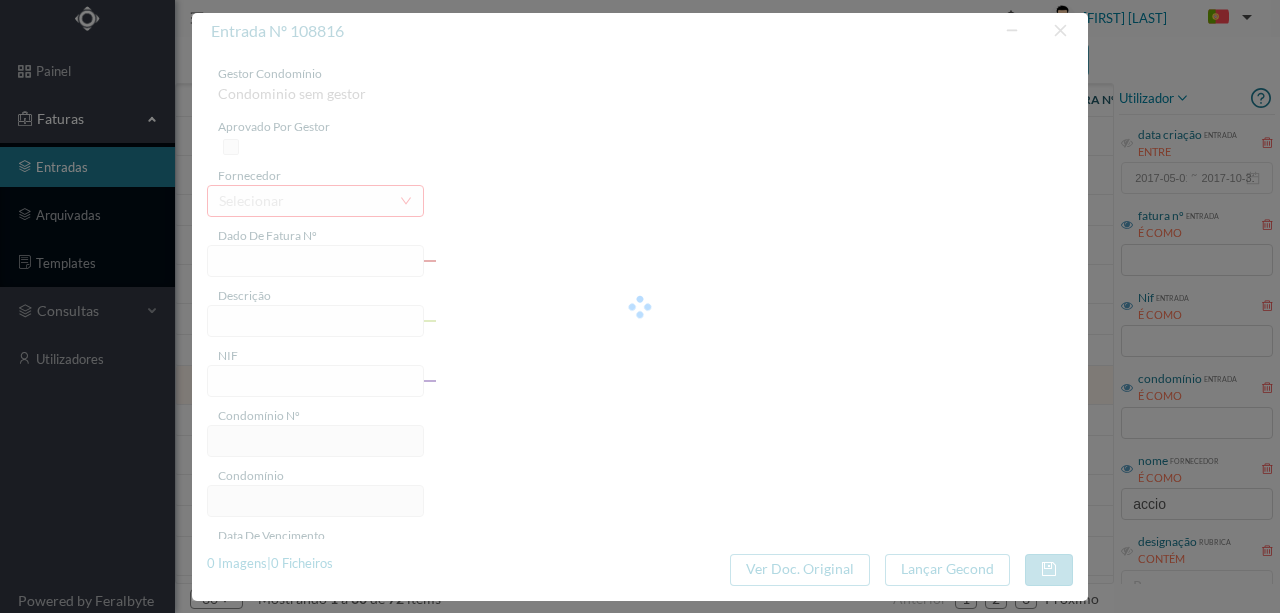 type on "FT P25/033177" 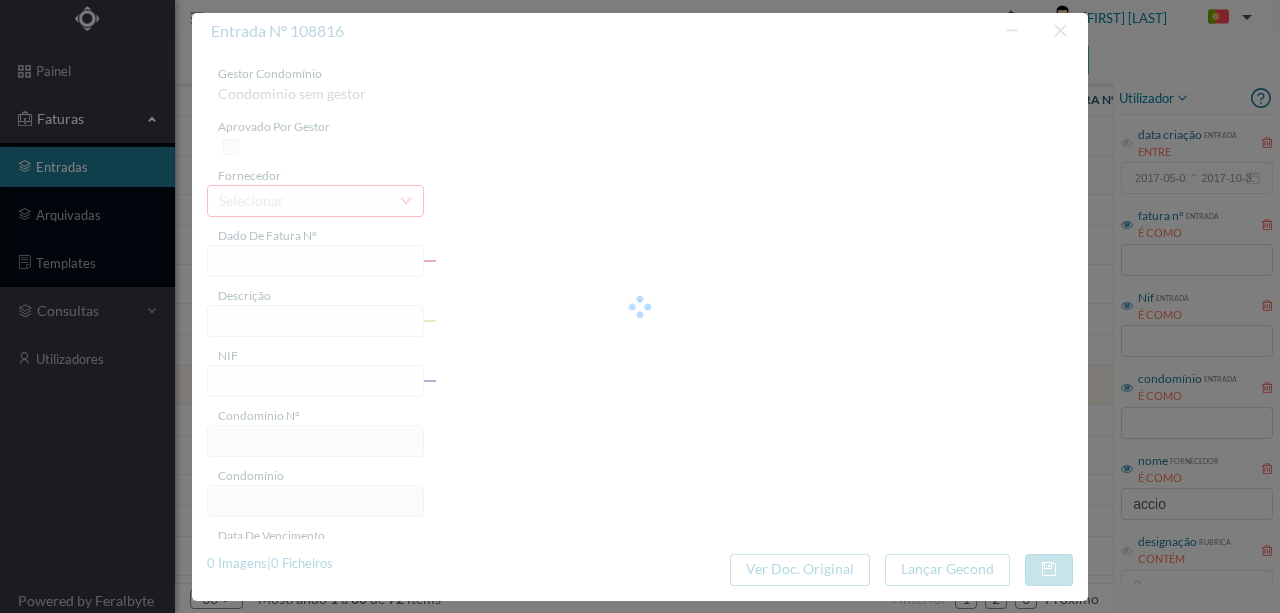 type on "DA REPUBLICA 354" 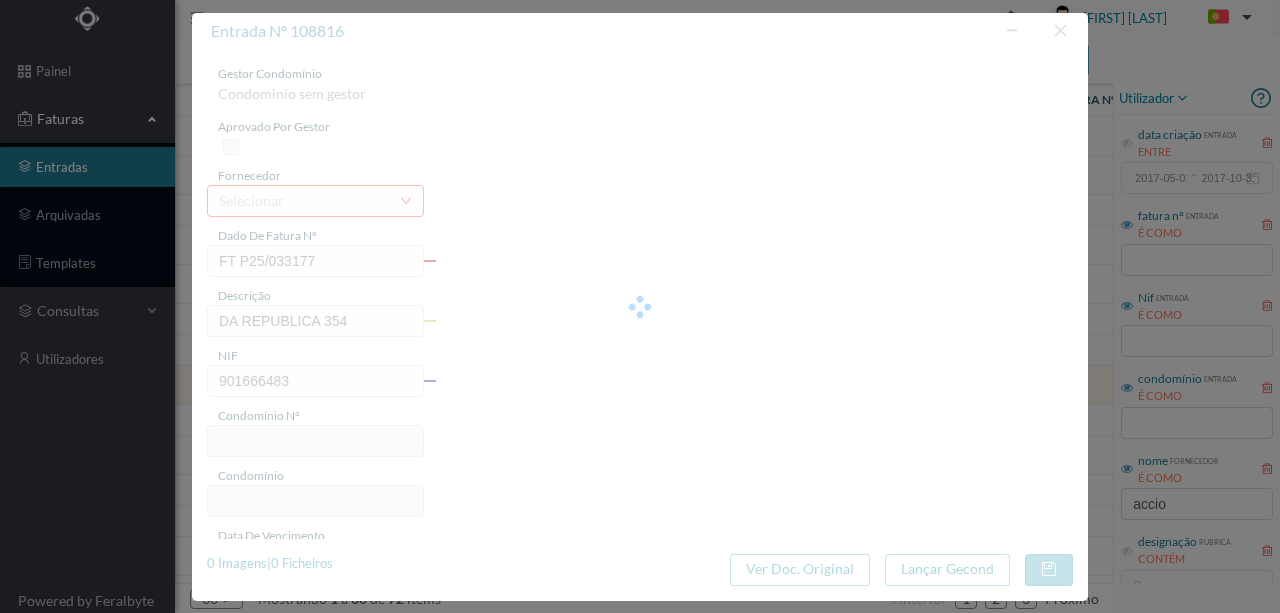 type on "245" 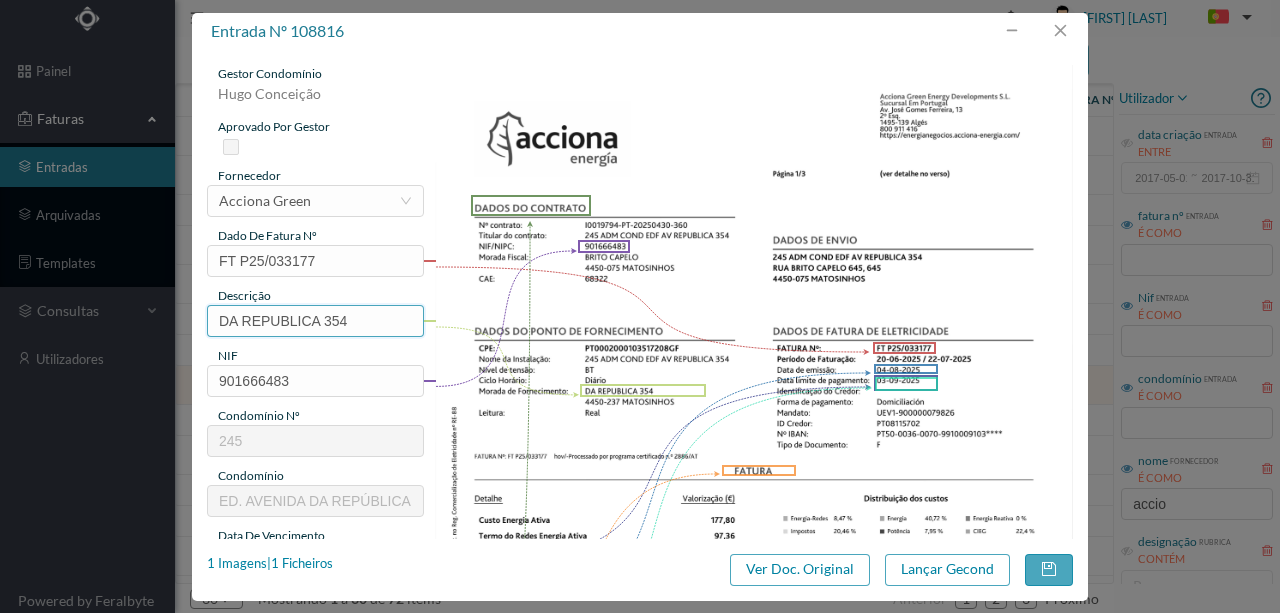 drag, startPoint x: 322, startPoint y: 322, endPoint x: 104, endPoint y: 345, distance: 219.20995 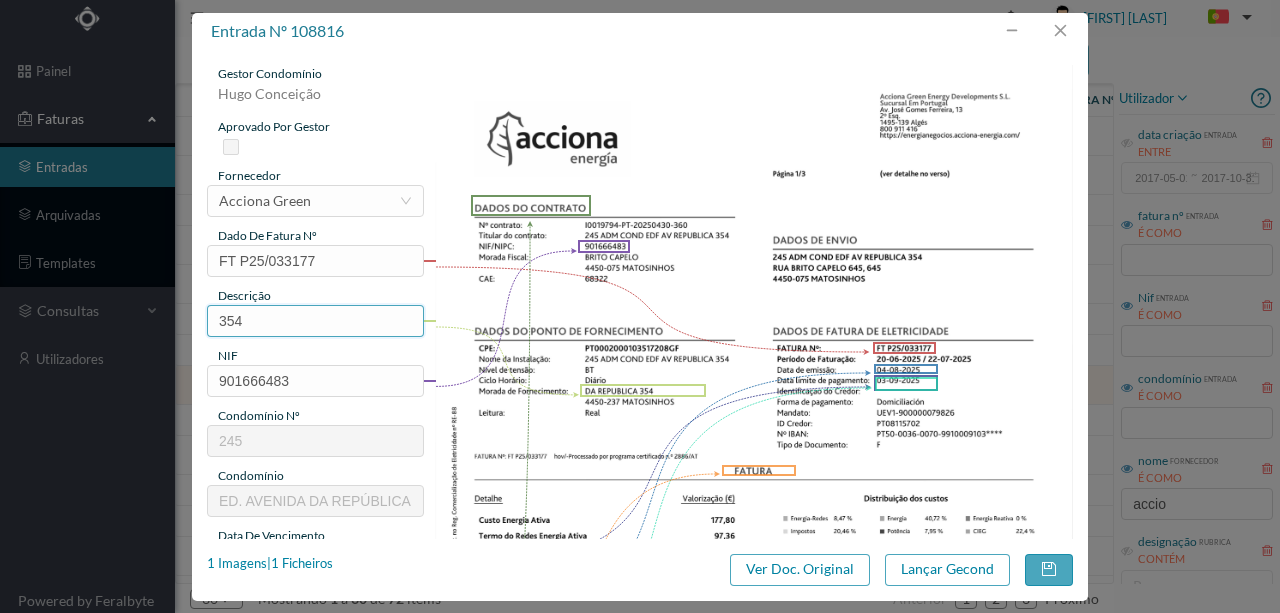 click on "354" at bounding box center (315, 321) 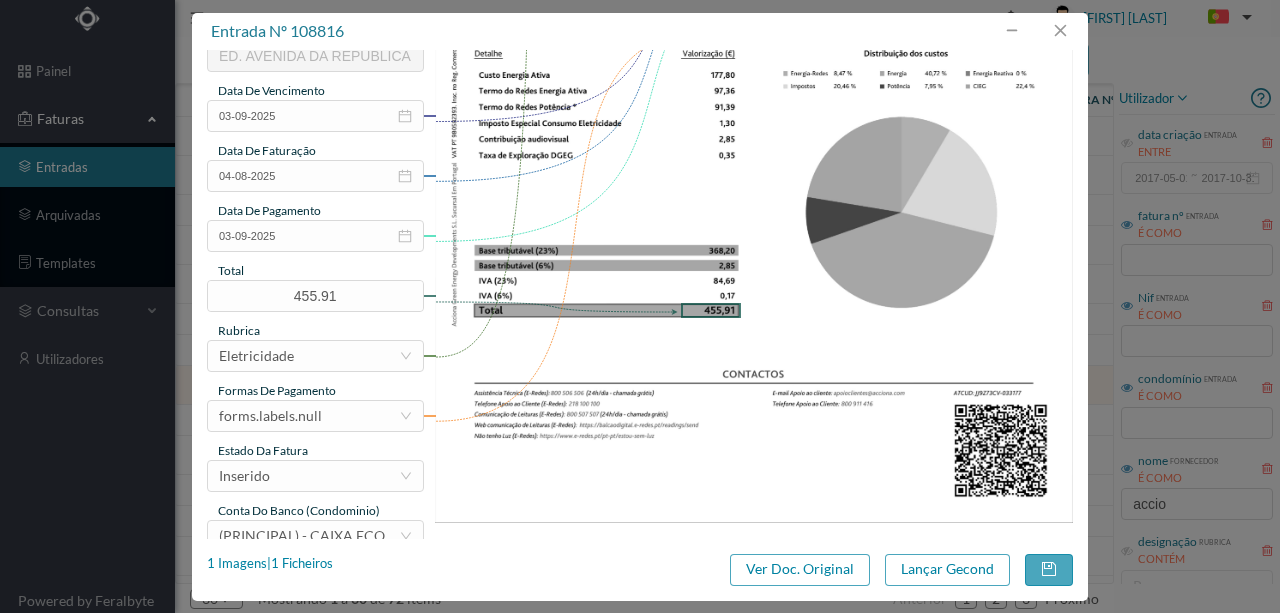 scroll, scrollTop: 466, scrollLeft: 0, axis: vertical 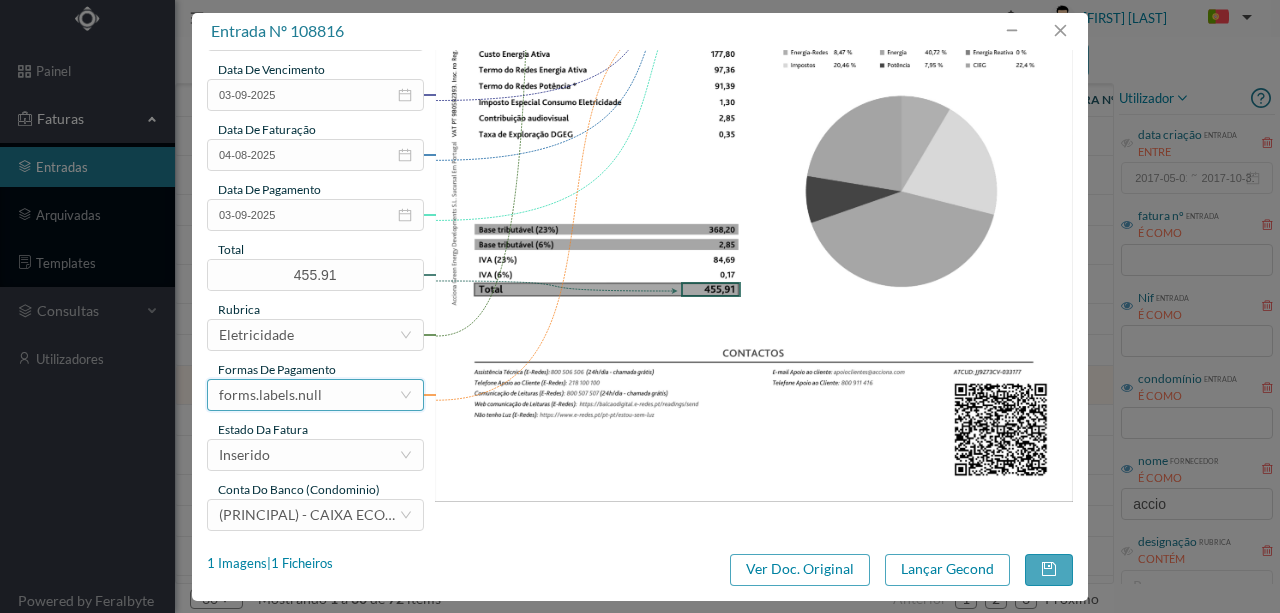 type on "354 (20.06.2025 a 22.07.2025)" 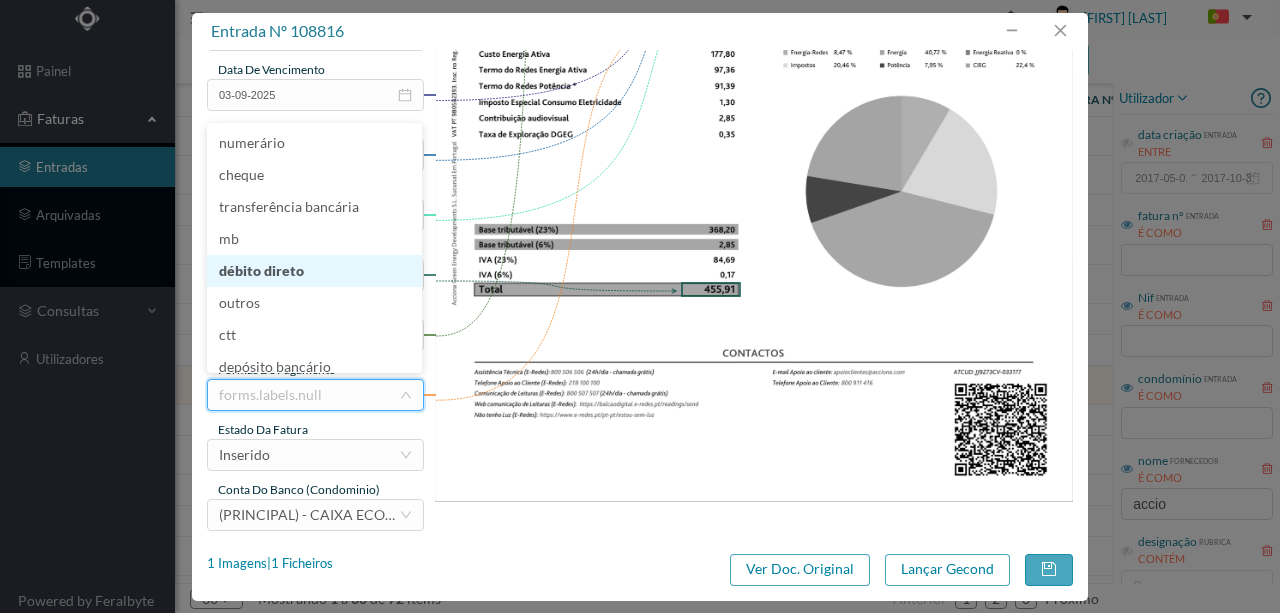 click on "débito direto" at bounding box center (314, 271) 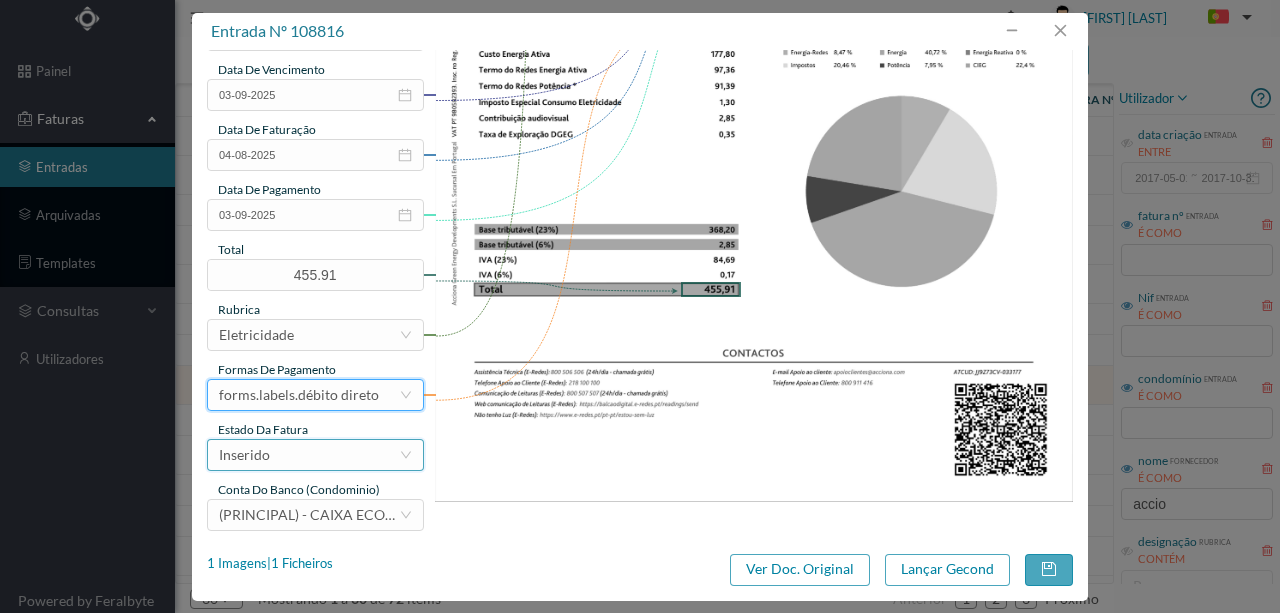 click on "Inserido" at bounding box center (309, 455) 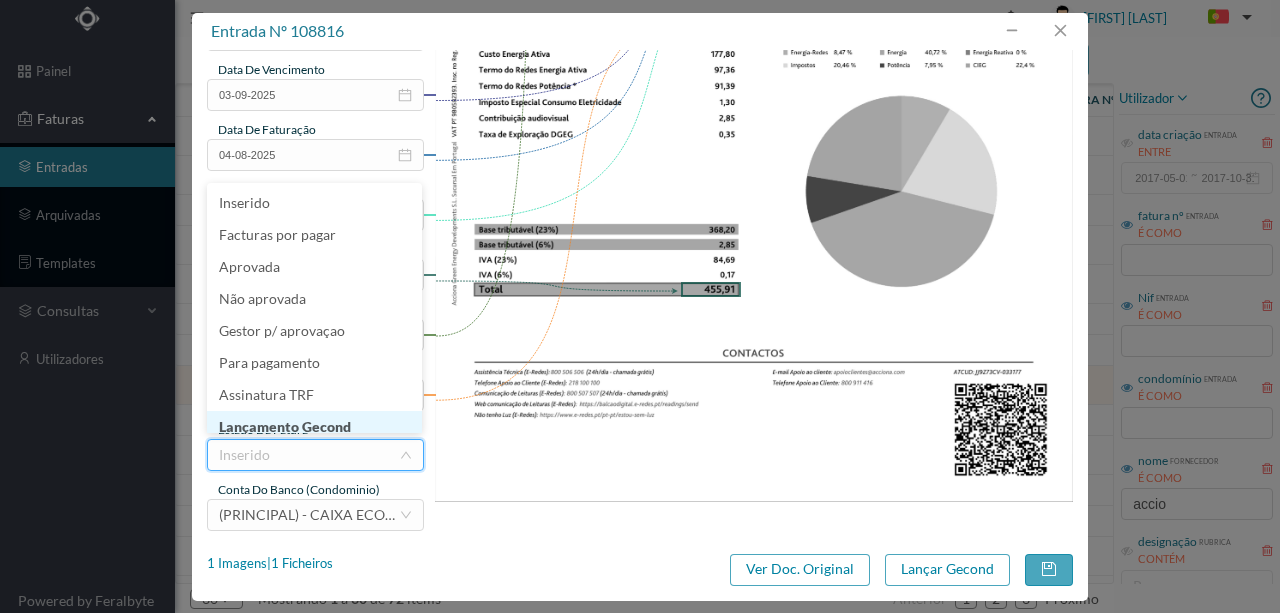 scroll, scrollTop: 10, scrollLeft: 0, axis: vertical 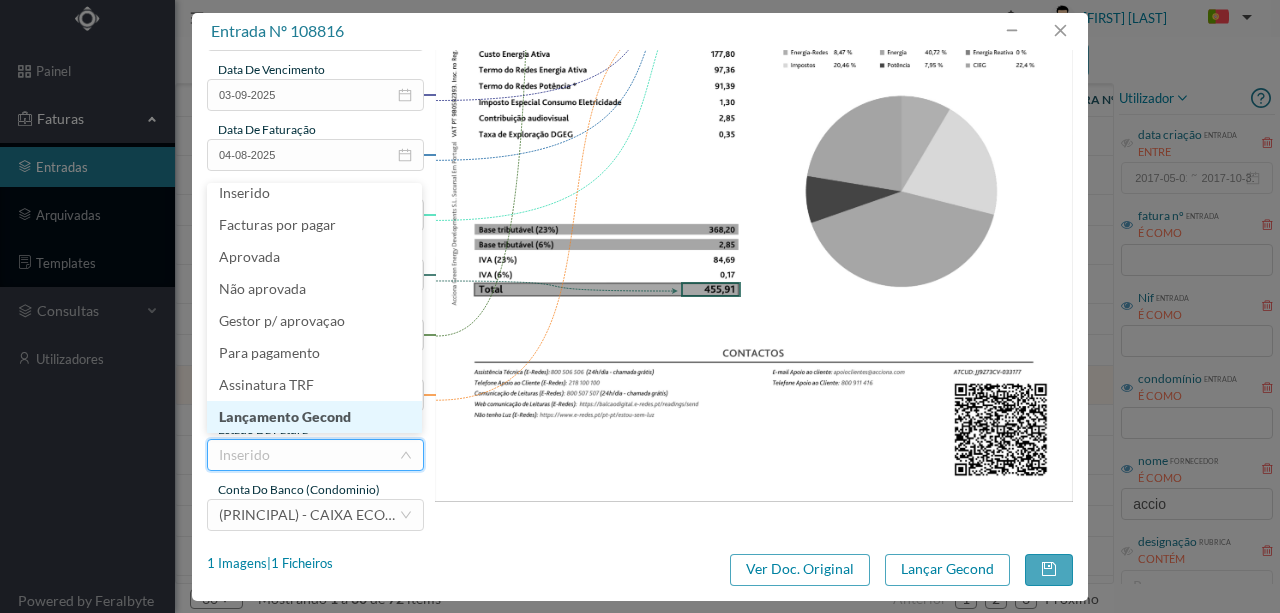 click on "Lançamento Gecond" at bounding box center (314, 417) 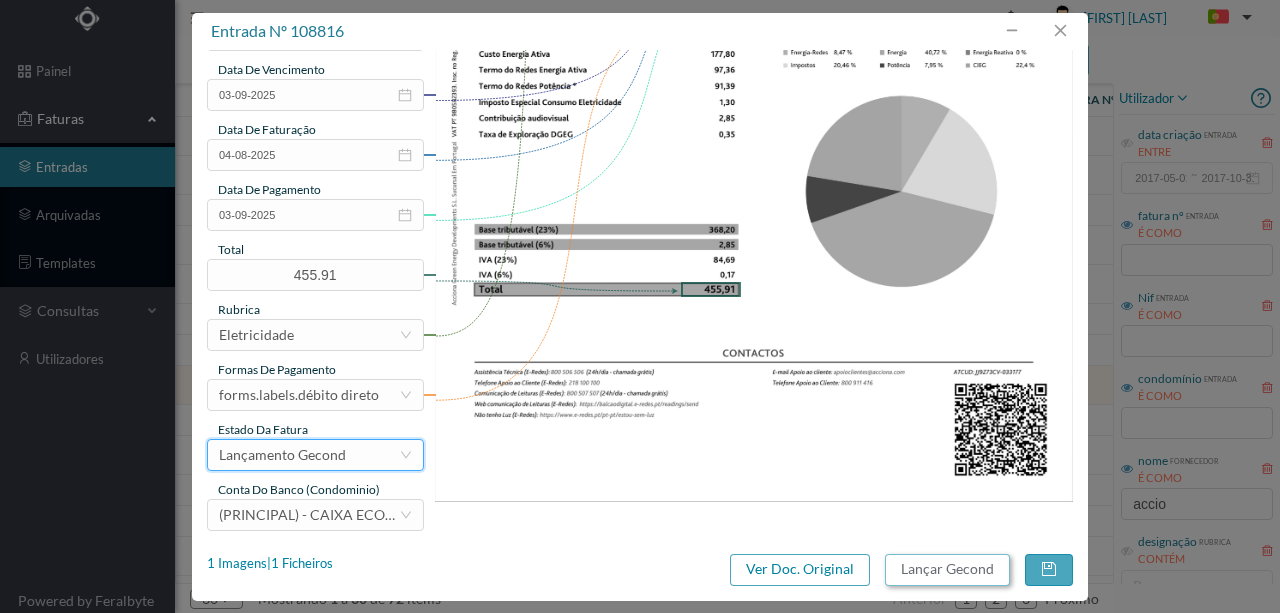click on "Lançar Gecond" at bounding box center [947, 570] 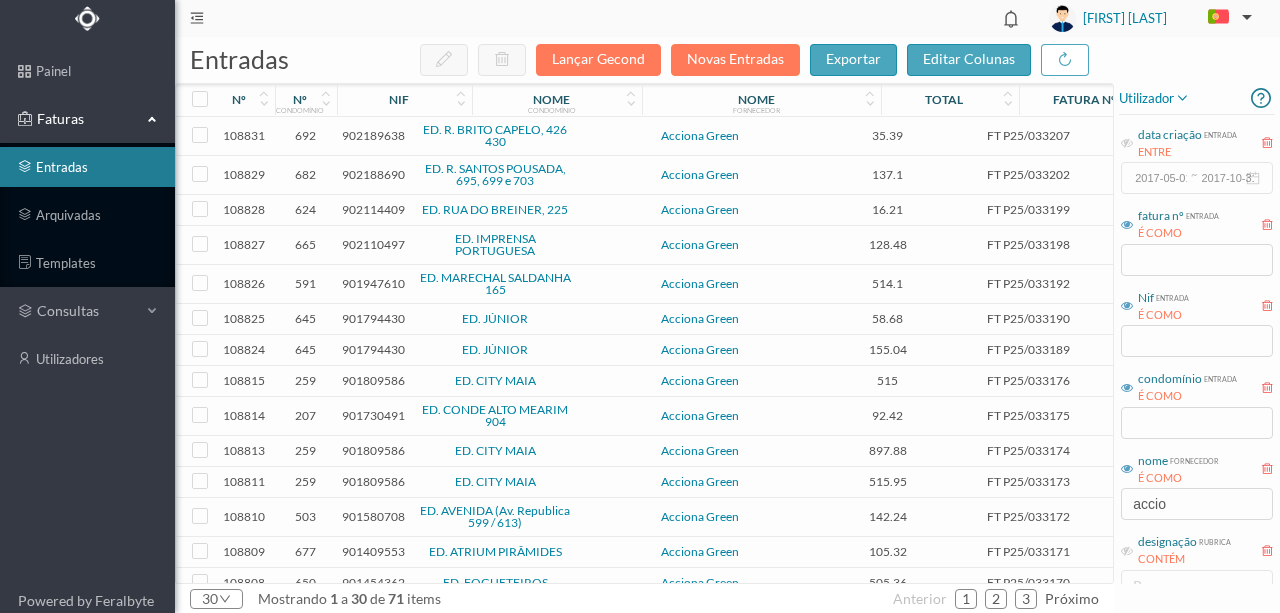 click on "901809586" at bounding box center (373, 380) 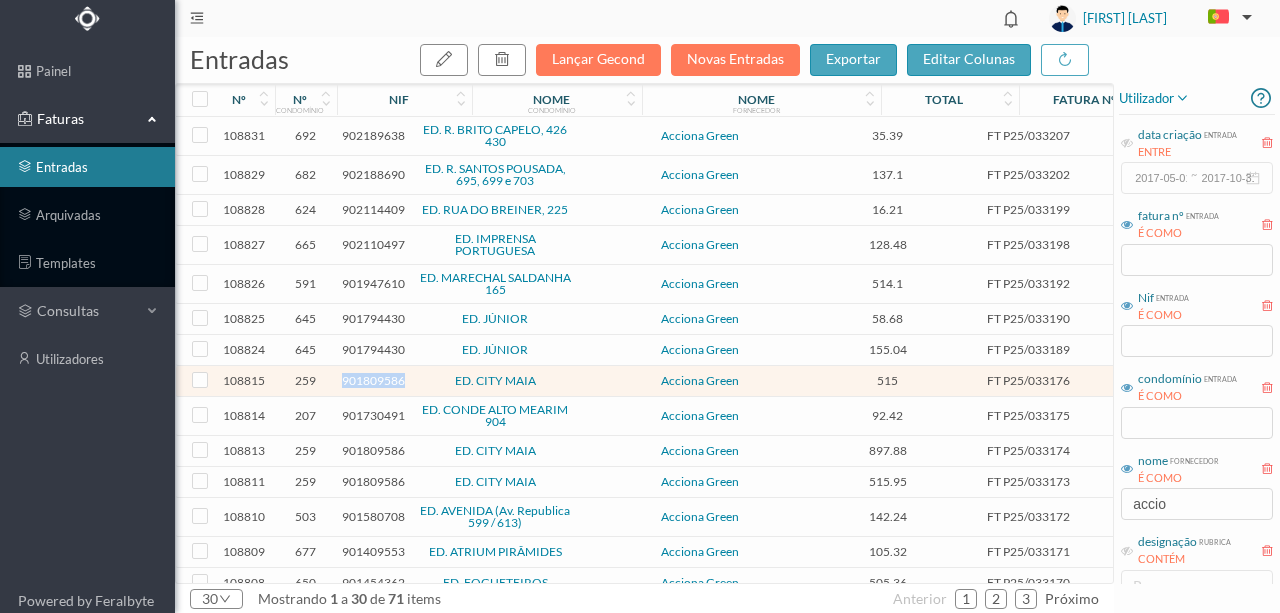 click on "901809586" at bounding box center (373, 380) 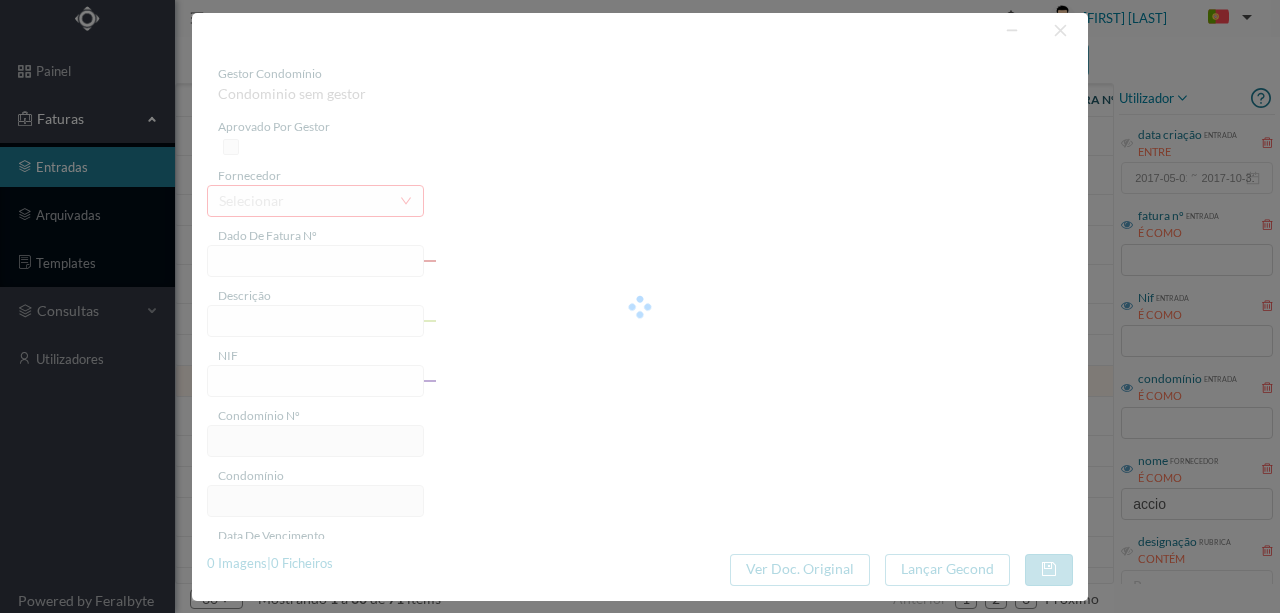 type on "FT P25/033176" 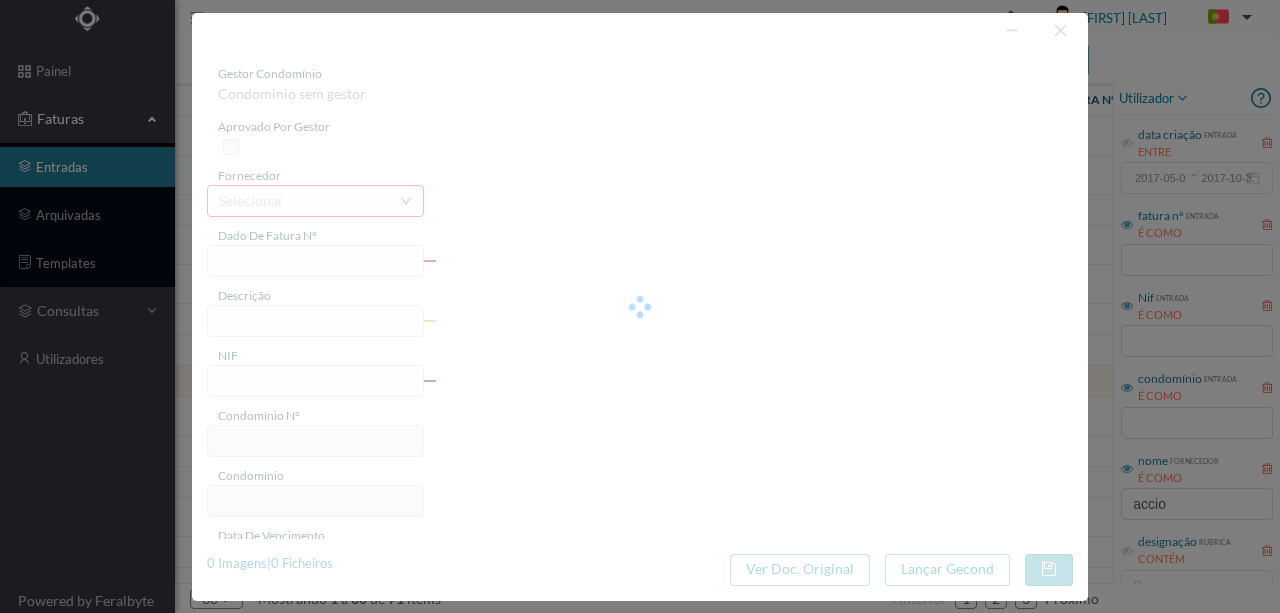 type on "VISCONDE DE BARREIROS 90" 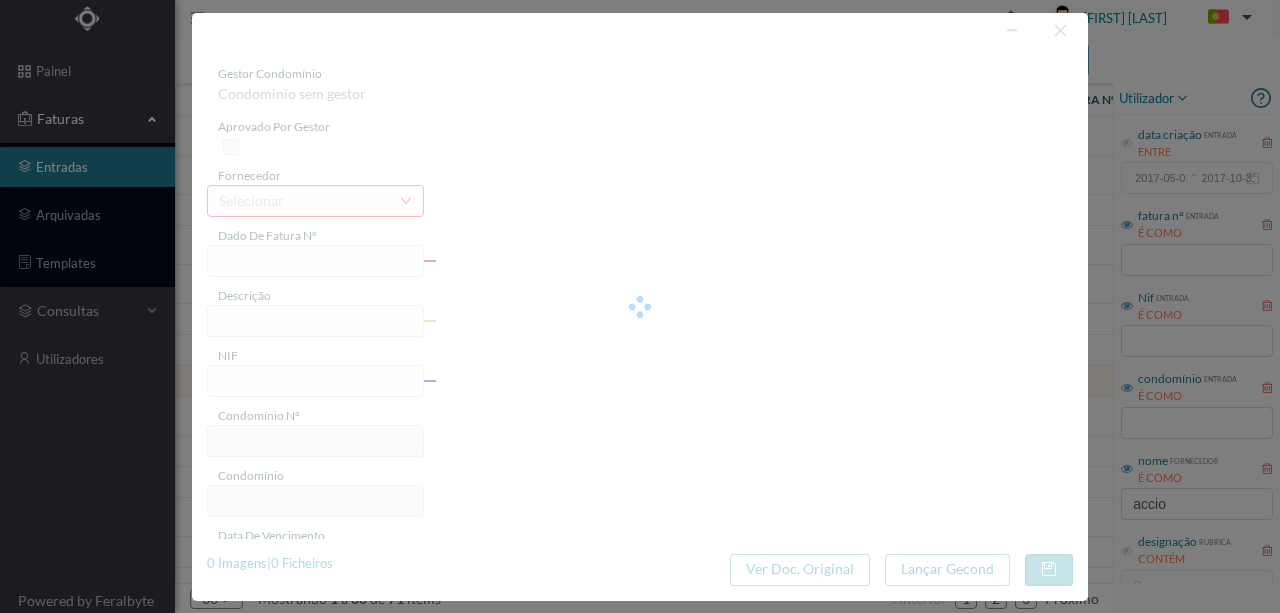 type on "04-08-2025" 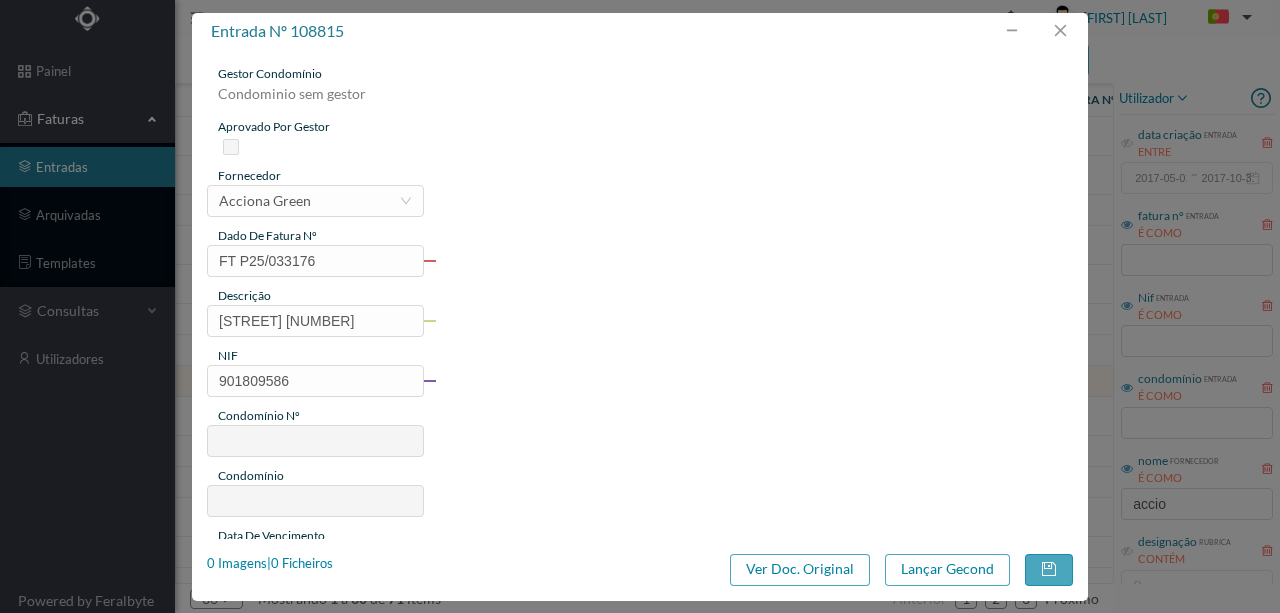type on "259" 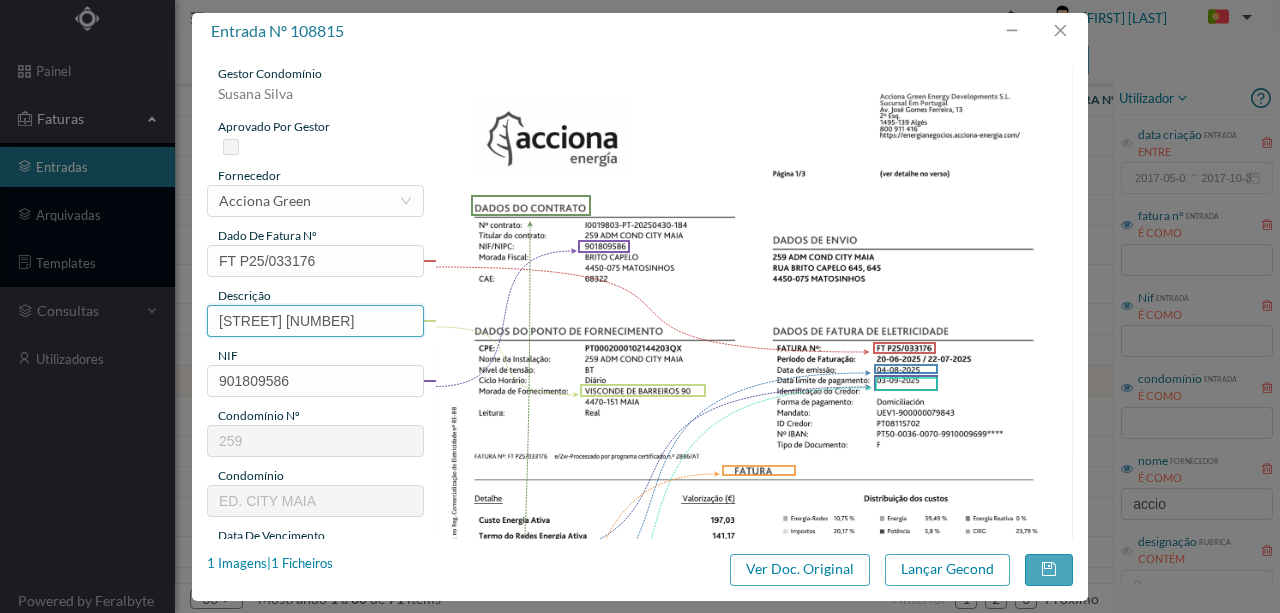 scroll, scrollTop: 0, scrollLeft: 10, axis: horizontal 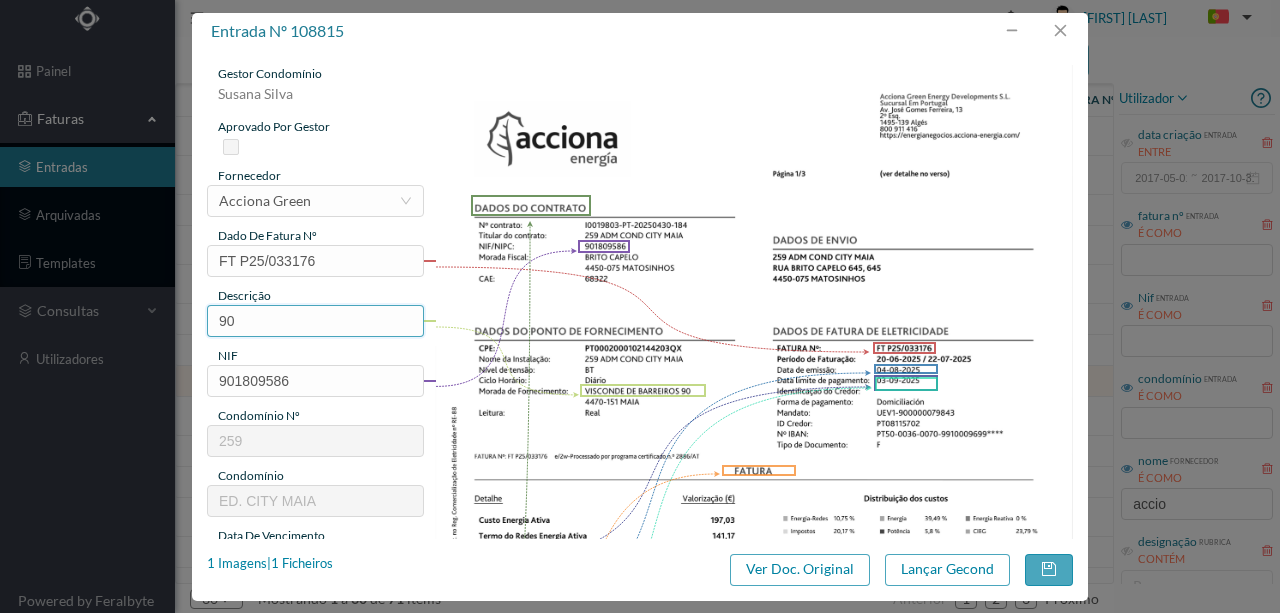 paste on "(20.06.2025 a 22.07.2025)" 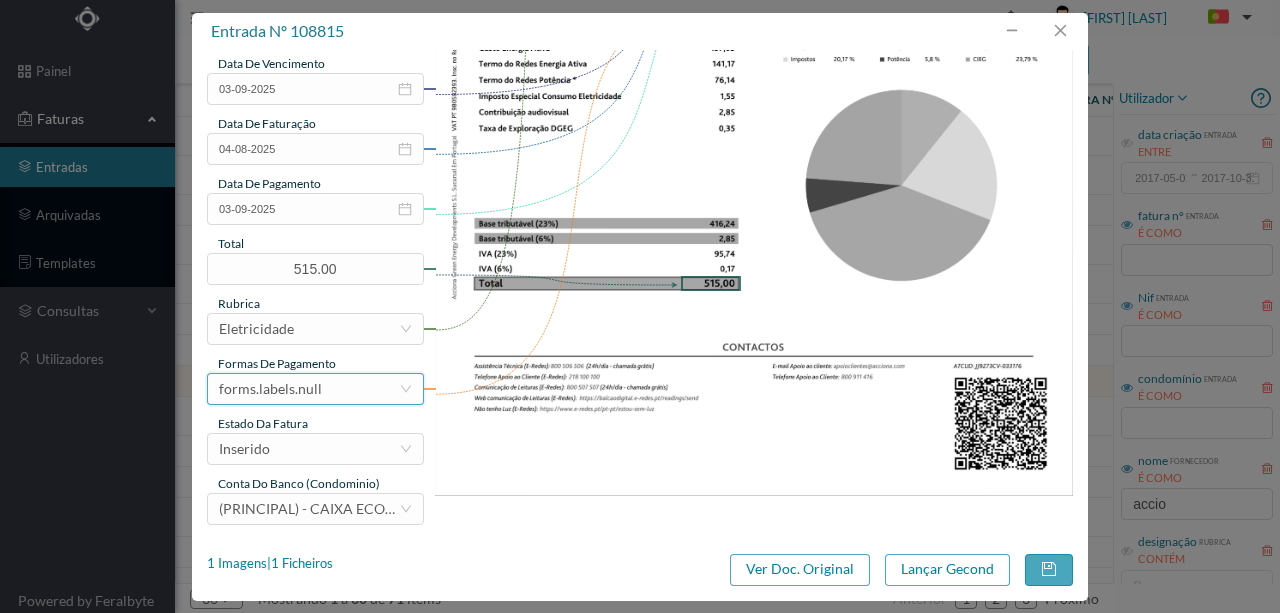 scroll, scrollTop: 473, scrollLeft: 0, axis: vertical 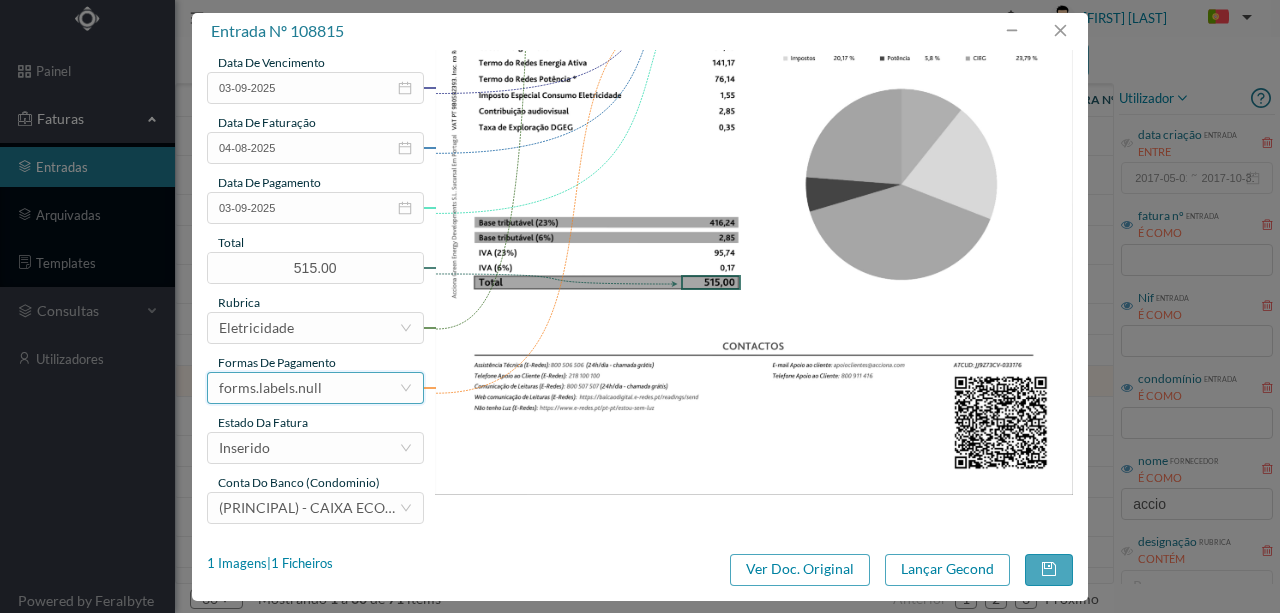 type on "90 (20.06.2025 a 22.07.2025)" 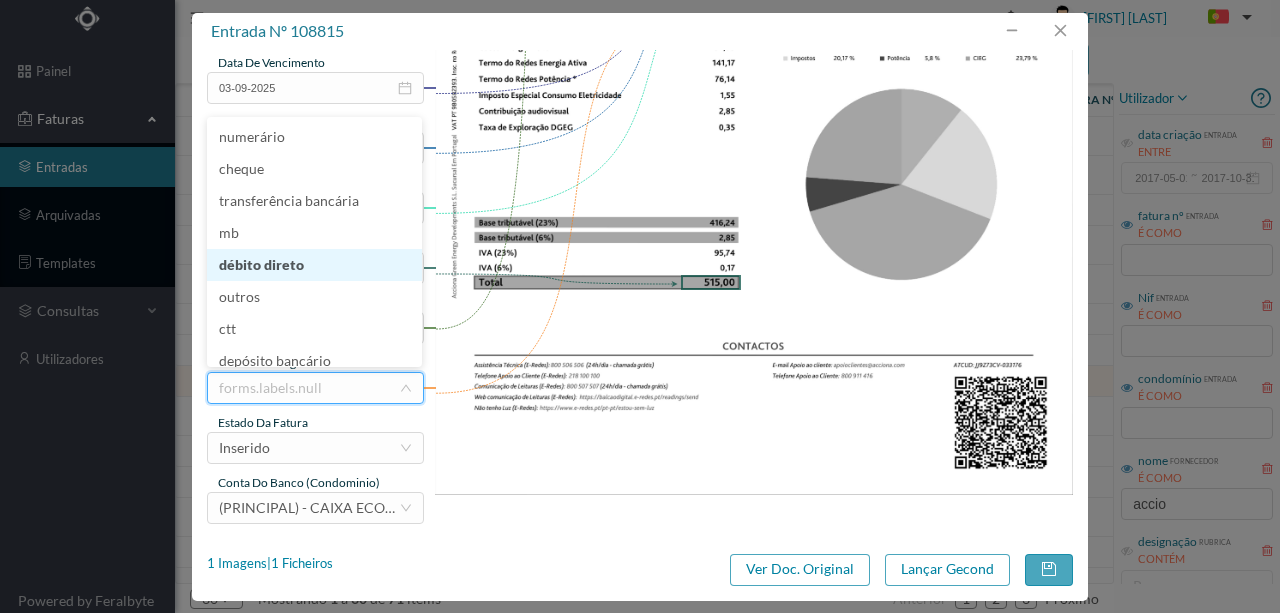 click on "débito direto" at bounding box center (314, 265) 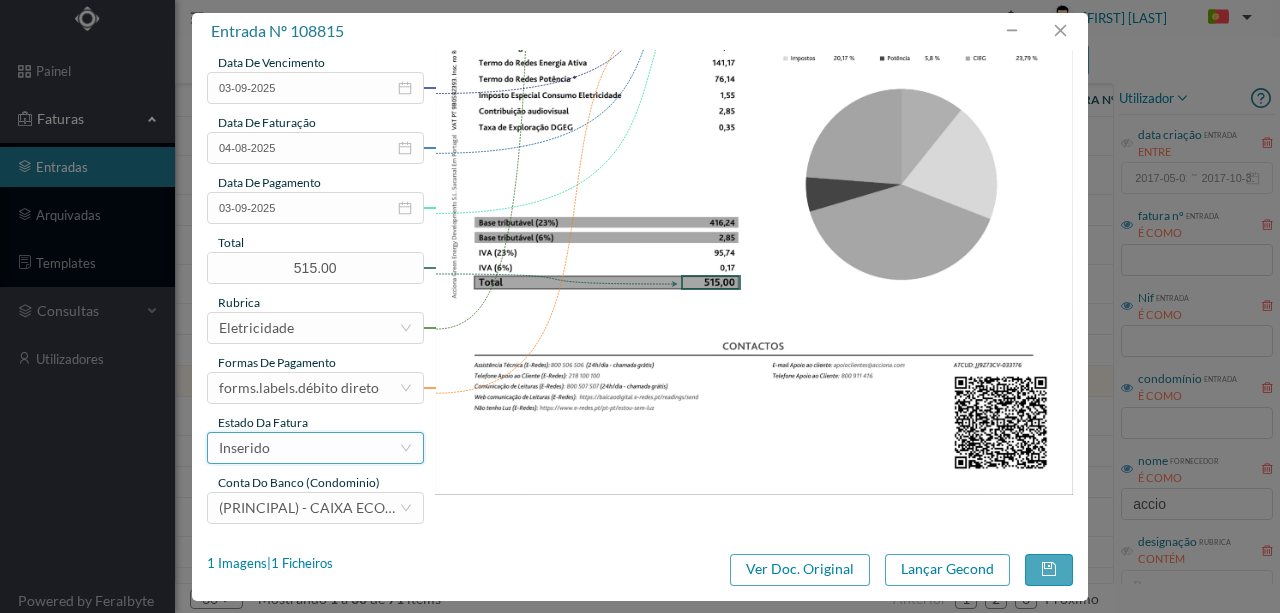 click on "Inserido" at bounding box center [309, 448] 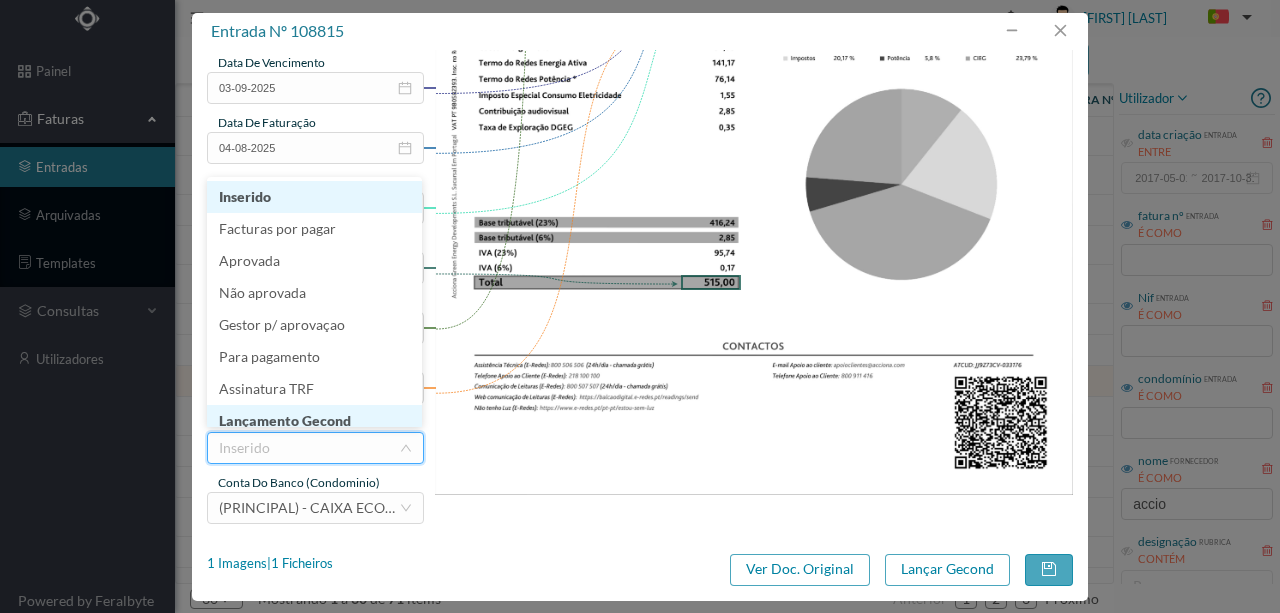 scroll, scrollTop: 10, scrollLeft: 0, axis: vertical 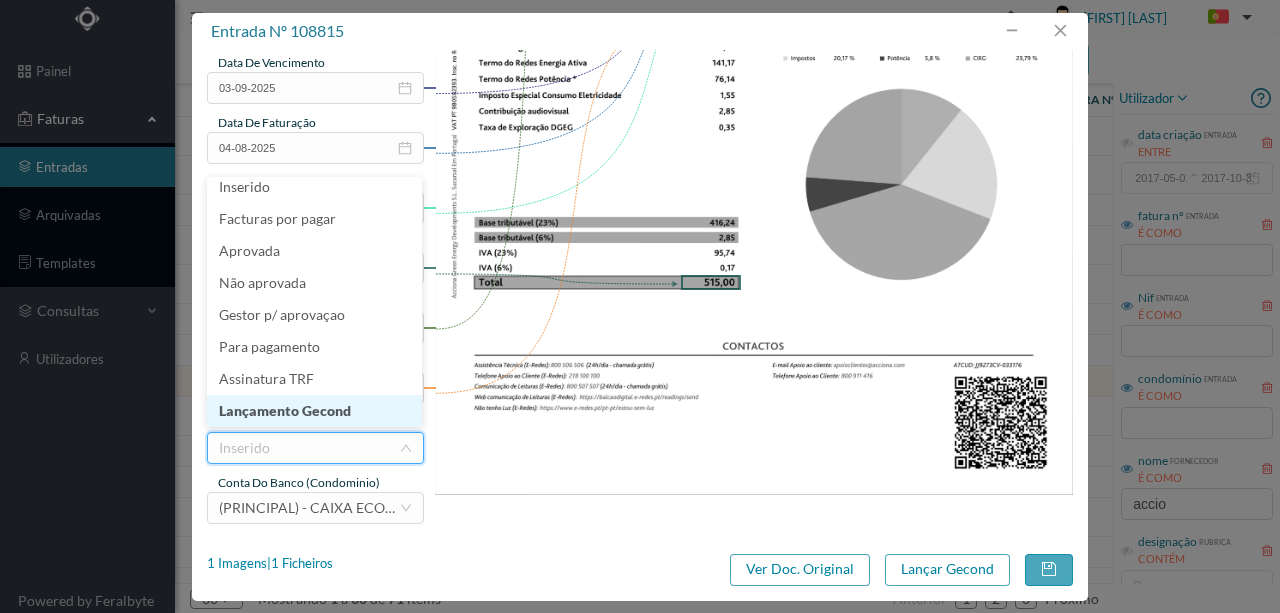 click on "Lançamento Gecond" at bounding box center (314, 411) 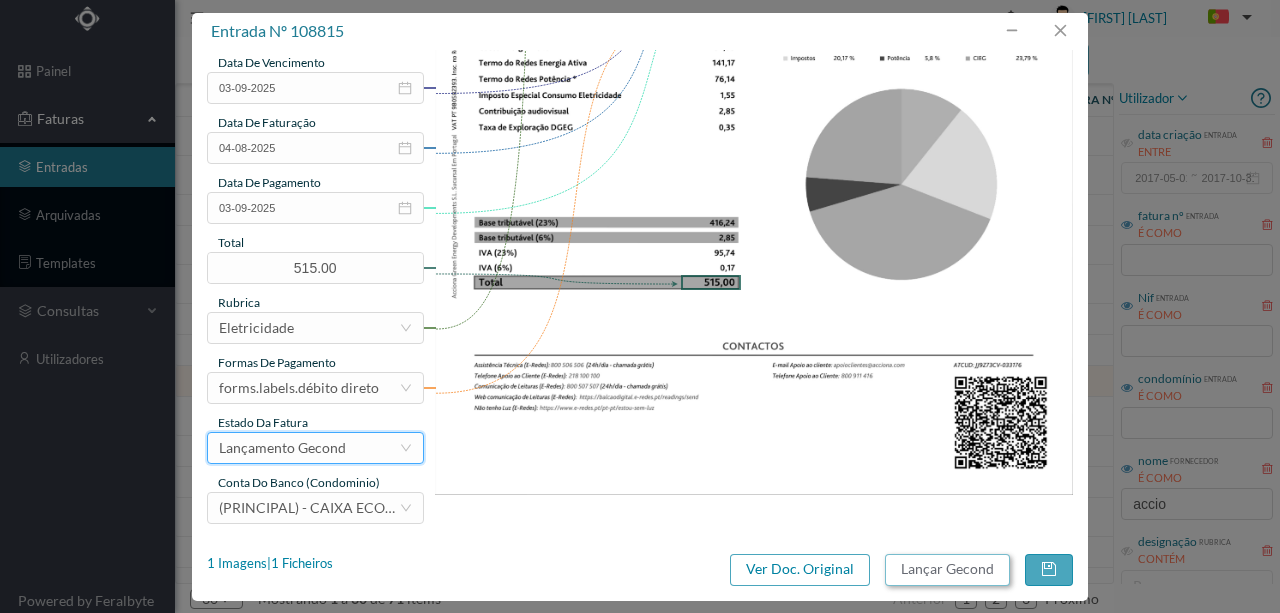 click on "Lançar Gecond" at bounding box center [947, 570] 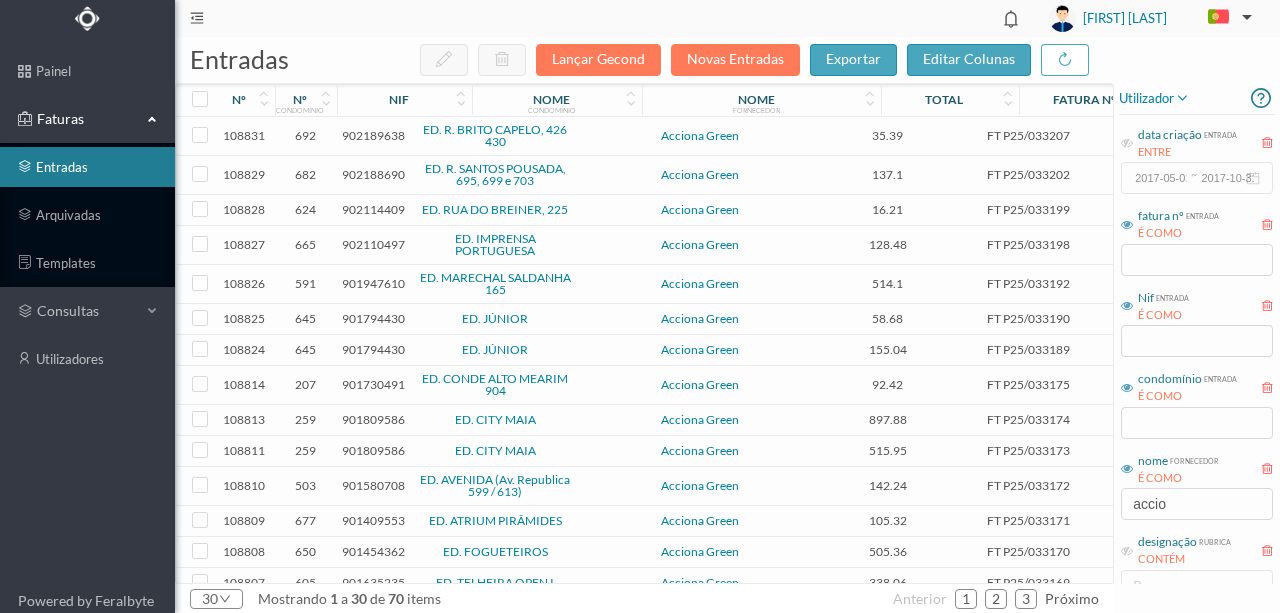 click on "901730491" at bounding box center [373, 384] 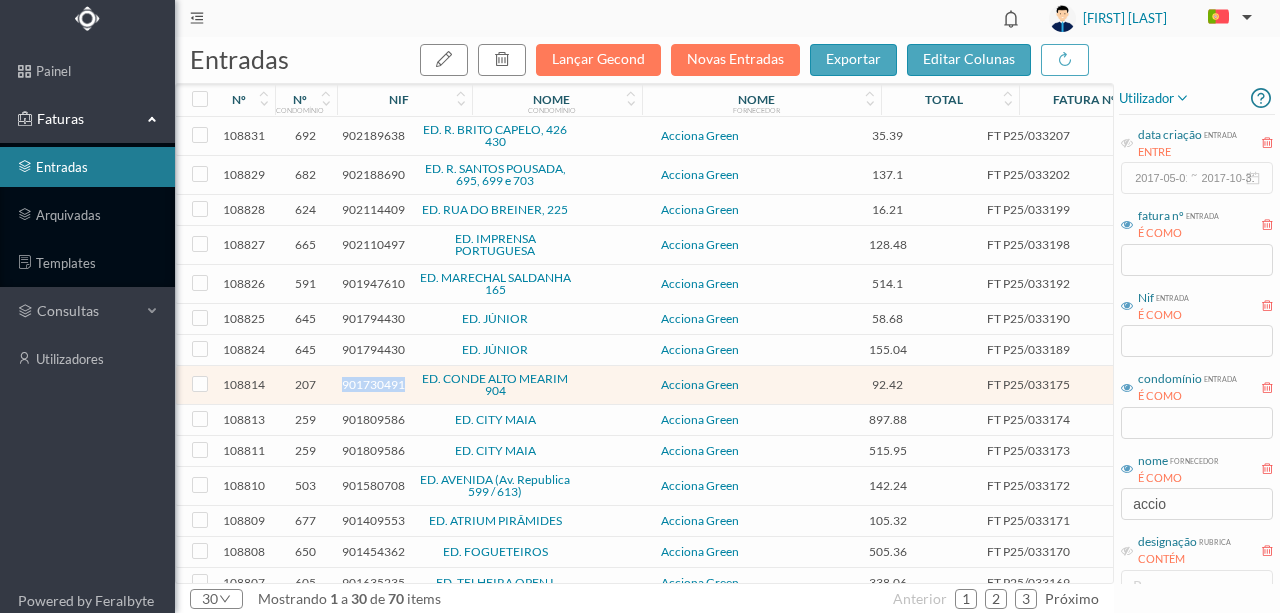 click on "901730491" at bounding box center [373, 384] 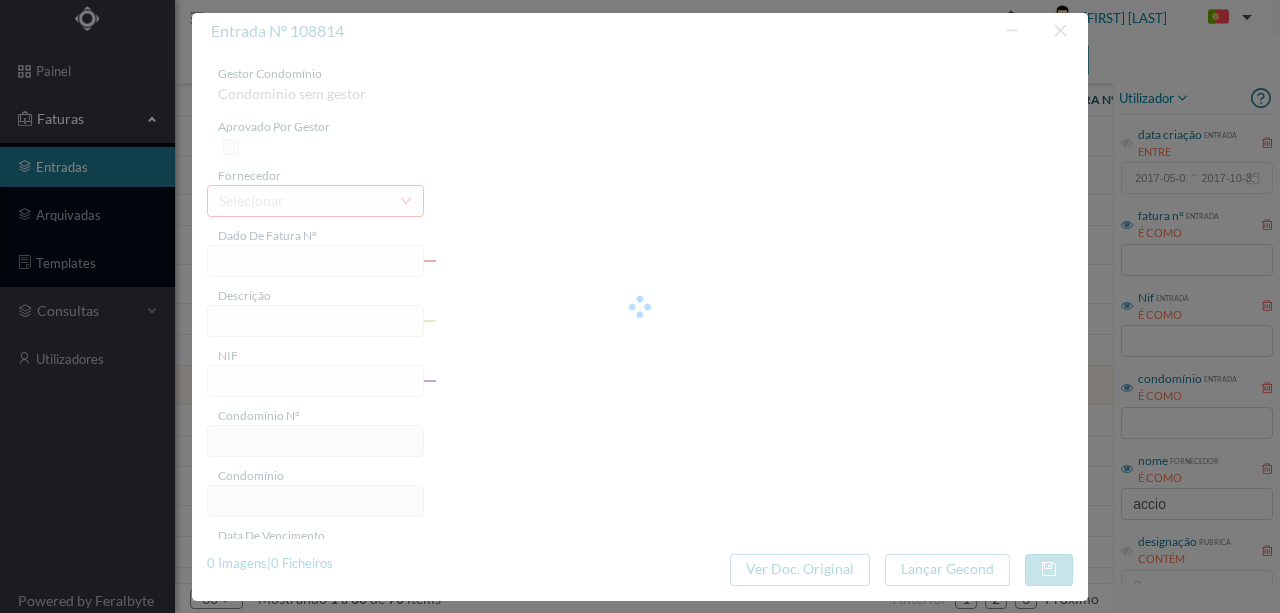 type on "FT P25/033175" 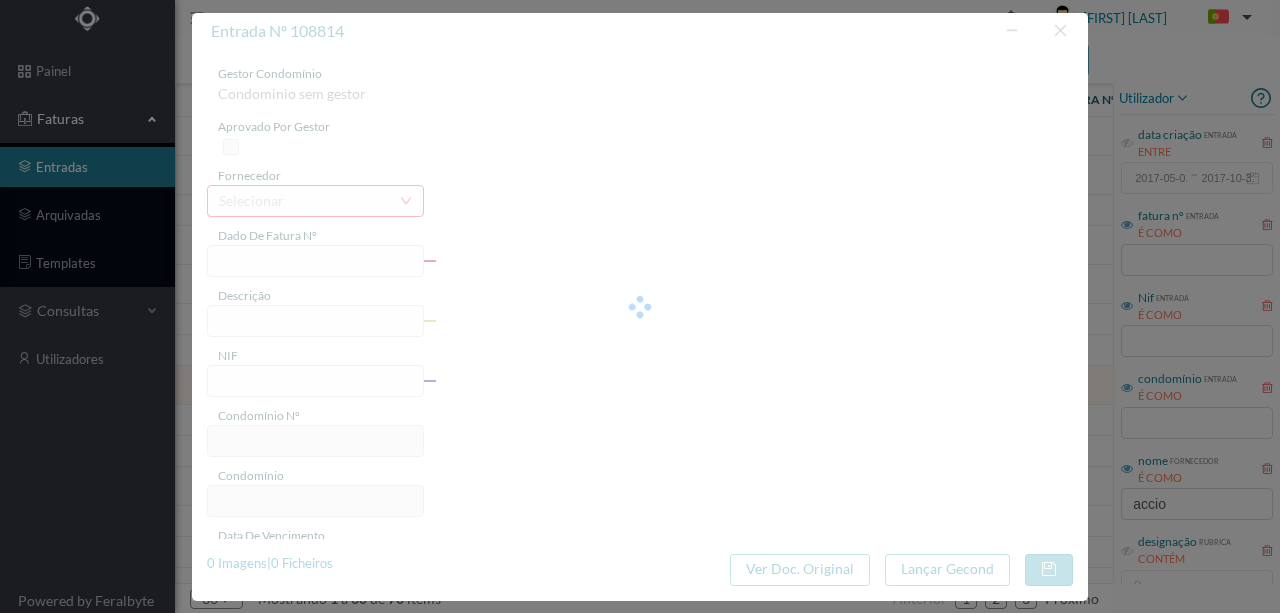 type on "CONDE ALTO MEARIM 904" 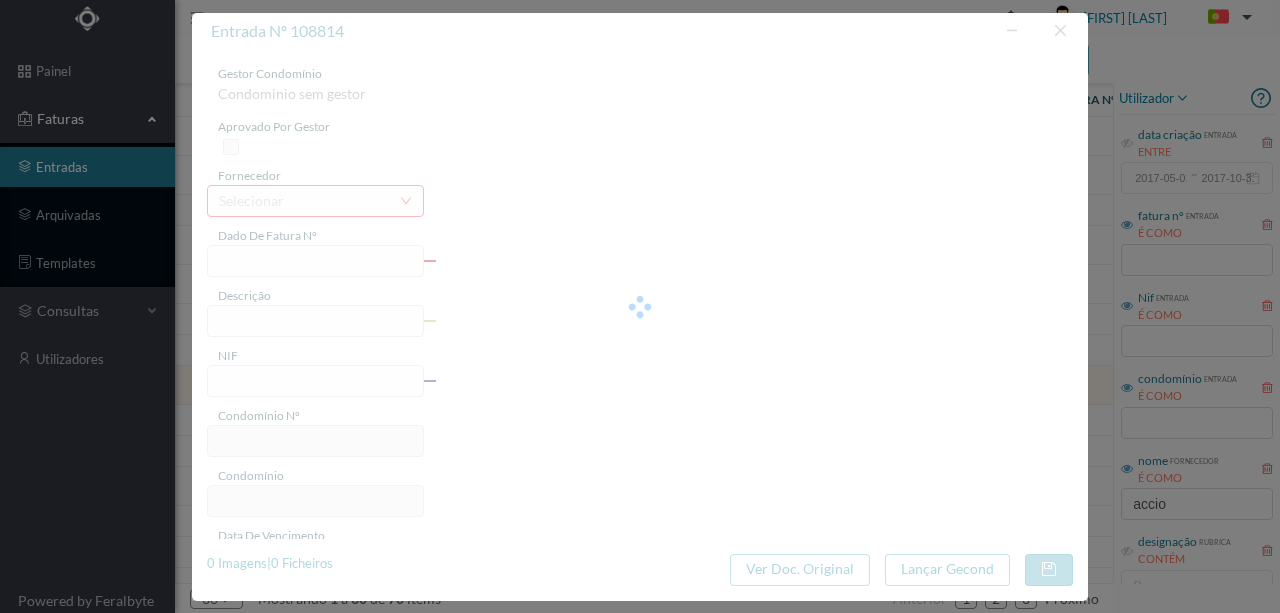 type on "03-09-2025" 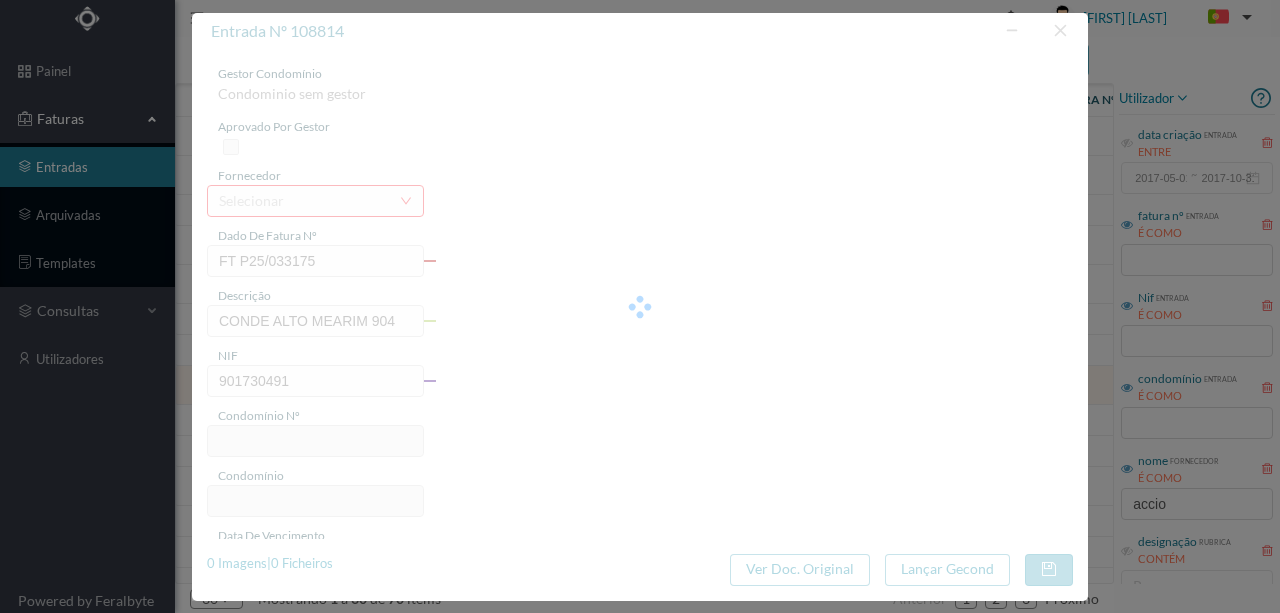 type on "207" 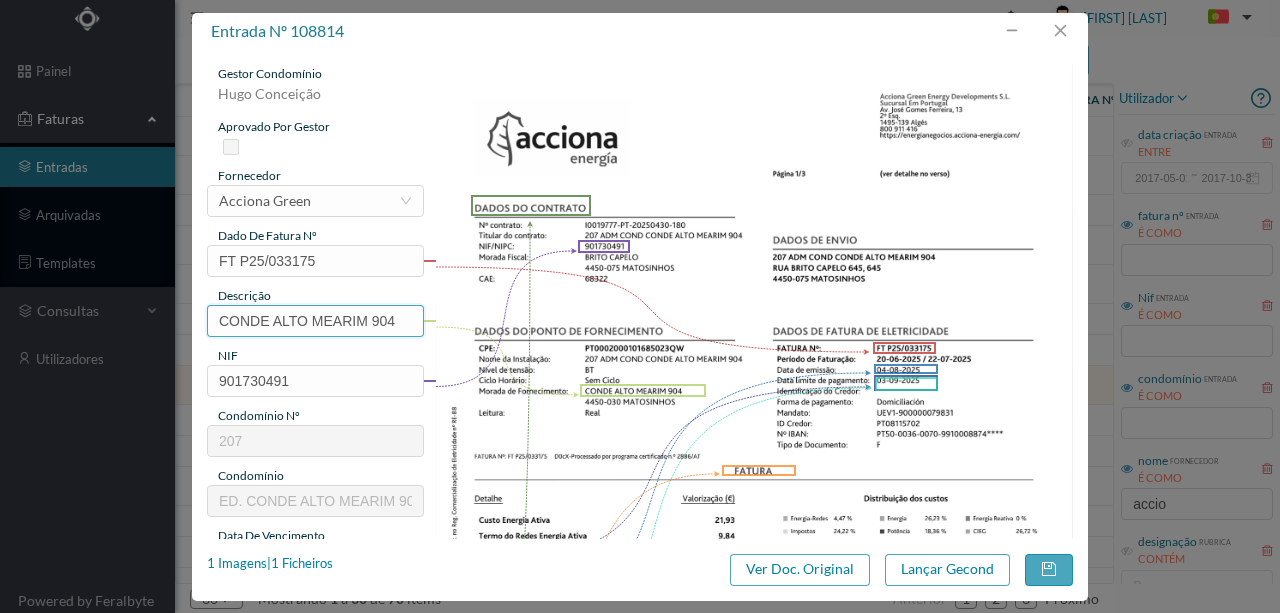 drag, startPoint x: 218, startPoint y: 316, endPoint x: 671, endPoint y: 332, distance: 453.28247 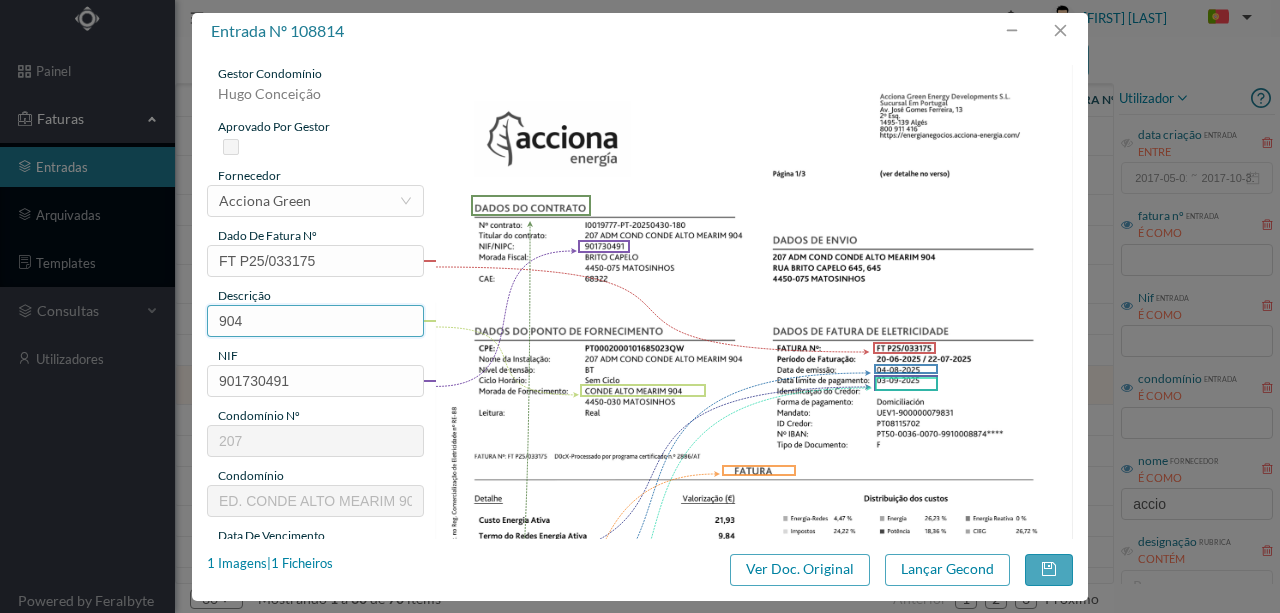 click on "904" at bounding box center (315, 321) 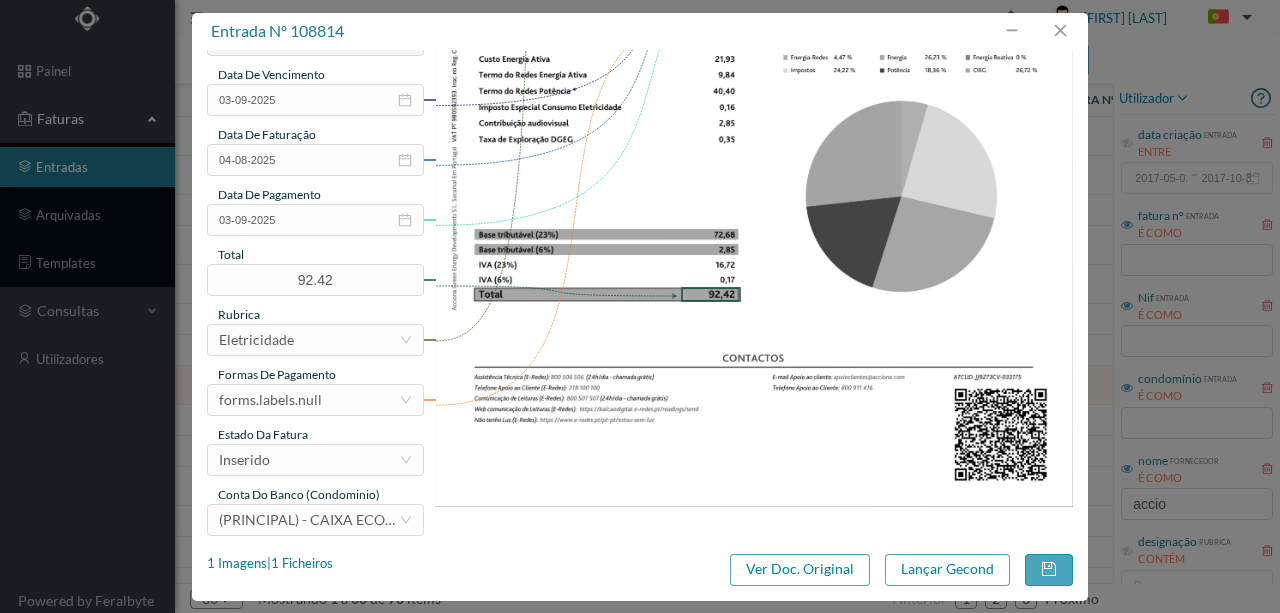 scroll, scrollTop: 466, scrollLeft: 0, axis: vertical 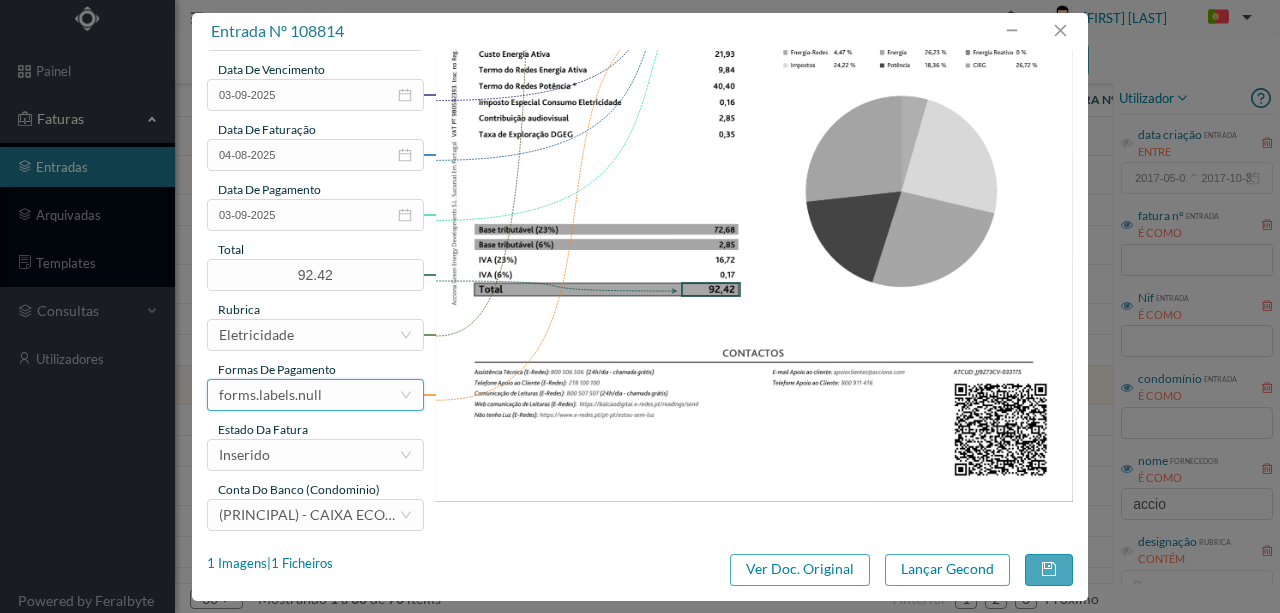 type on "904 (20.06.2025 a 22.07.2025)" 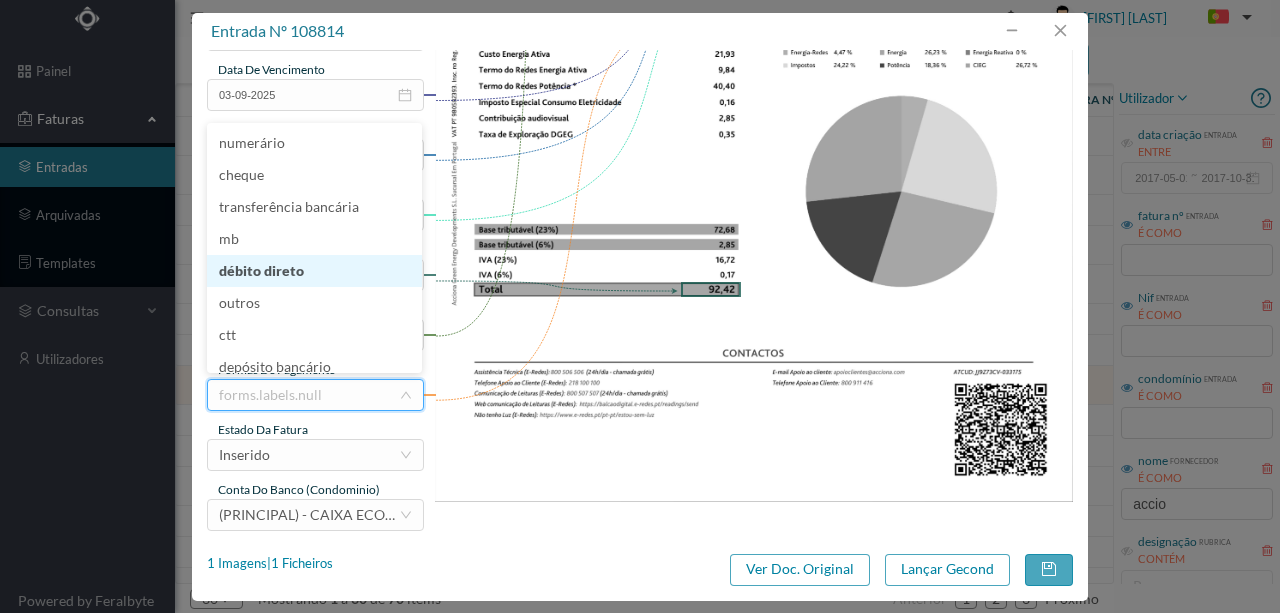click on "débito direto" at bounding box center (314, 271) 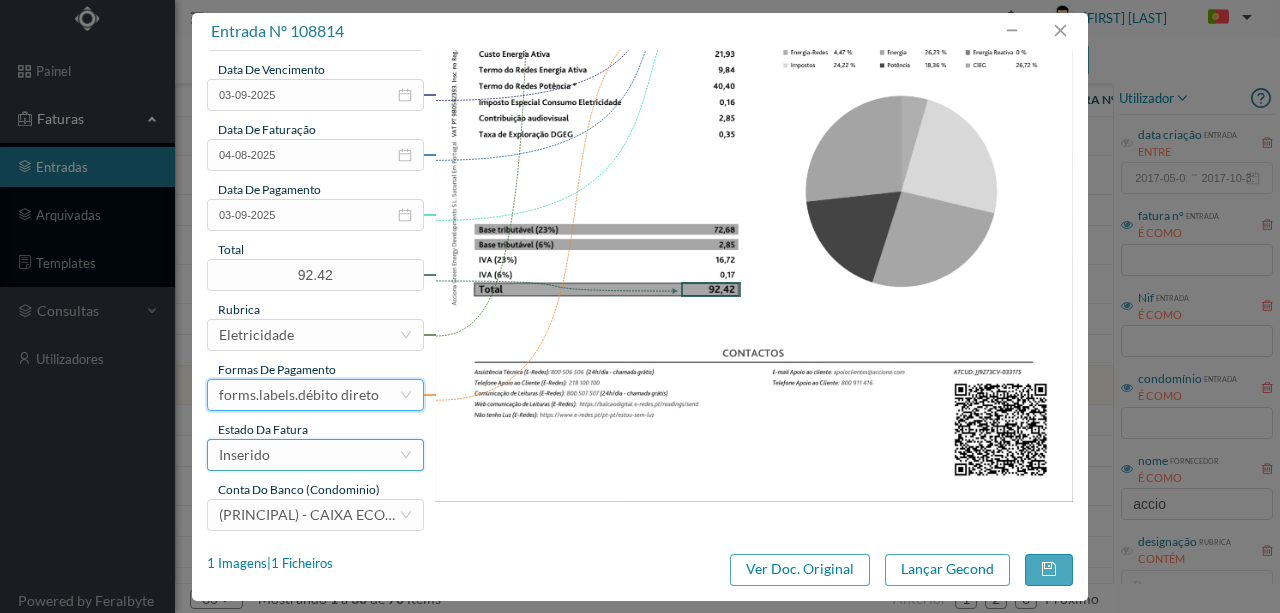 click on "Inserido" at bounding box center (309, 455) 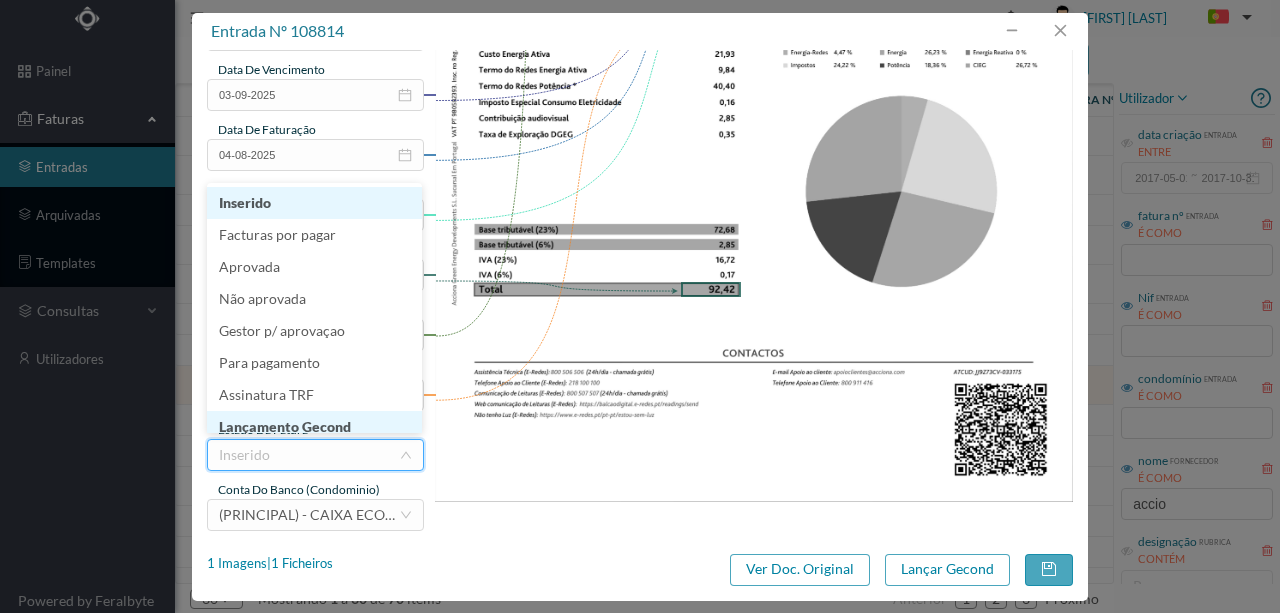 scroll, scrollTop: 10, scrollLeft: 0, axis: vertical 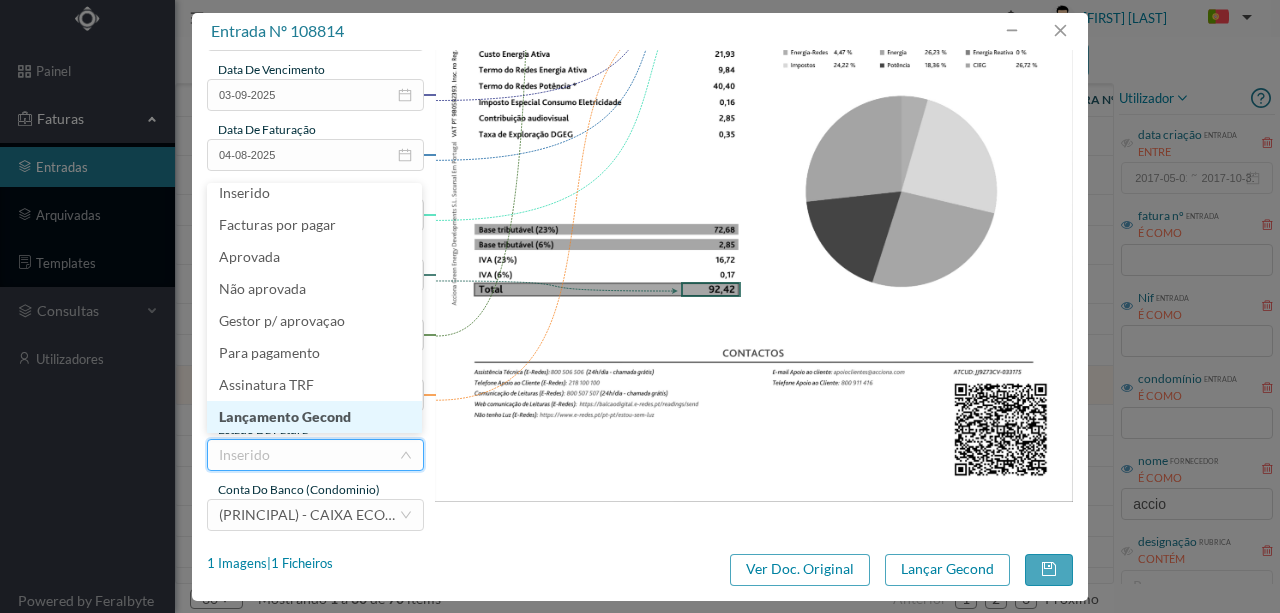 click on "Lançamento Gecond" at bounding box center (314, 417) 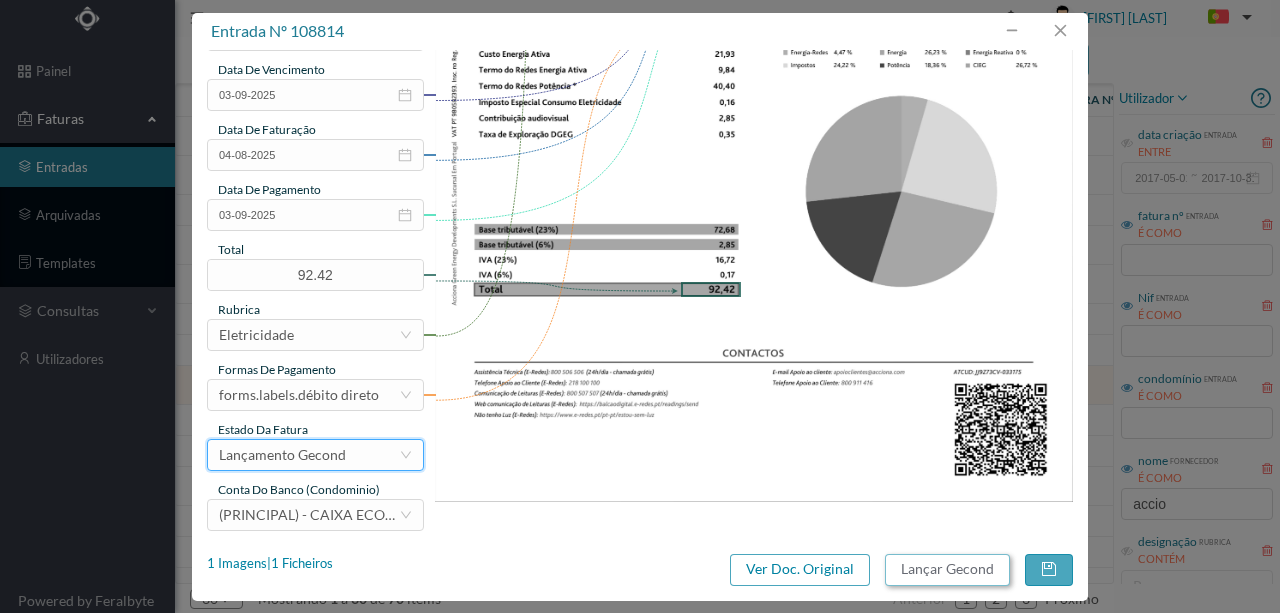 click on "Lançar Gecond" at bounding box center (947, 570) 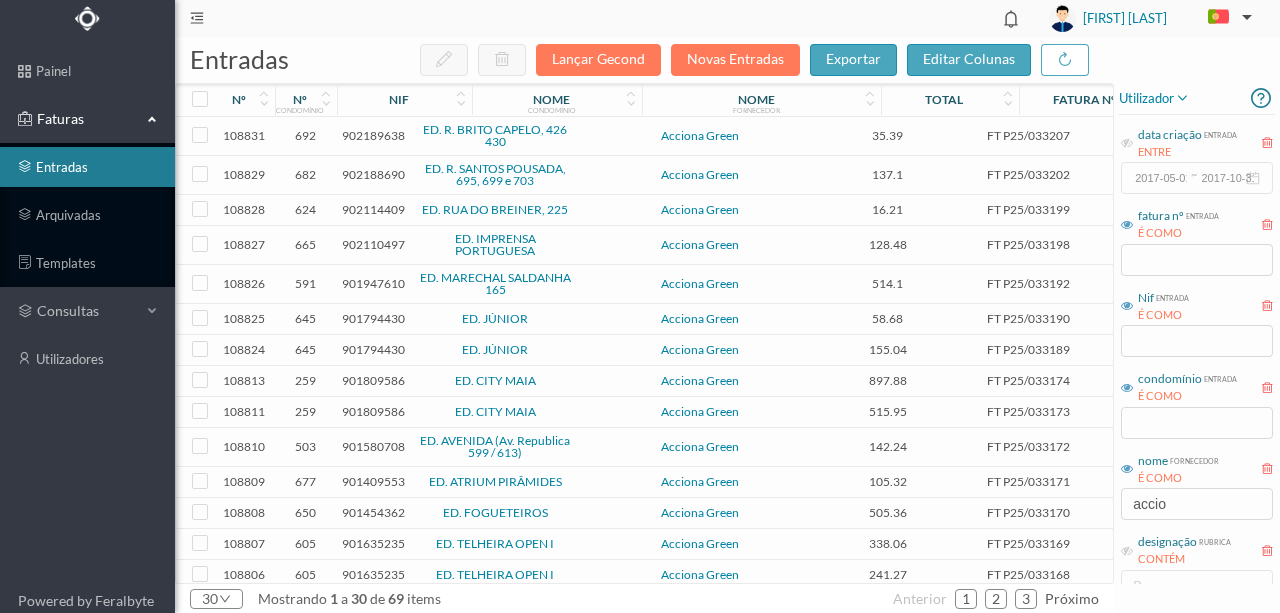click on "901809586" at bounding box center [373, 380] 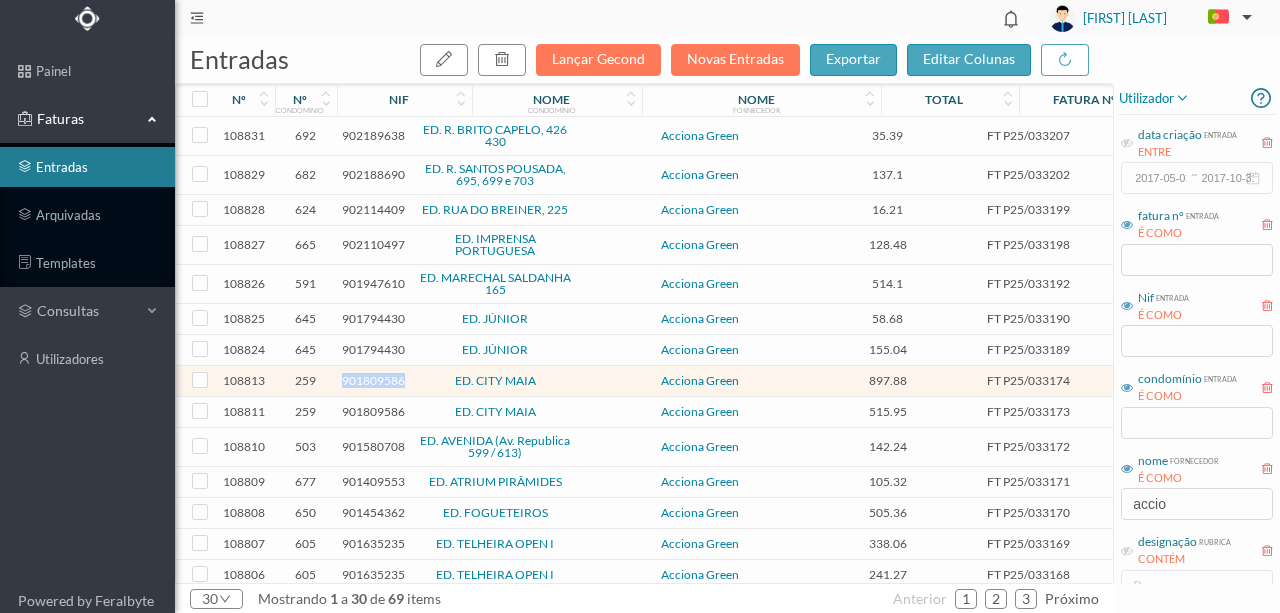 click on "901809586" at bounding box center (373, 380) 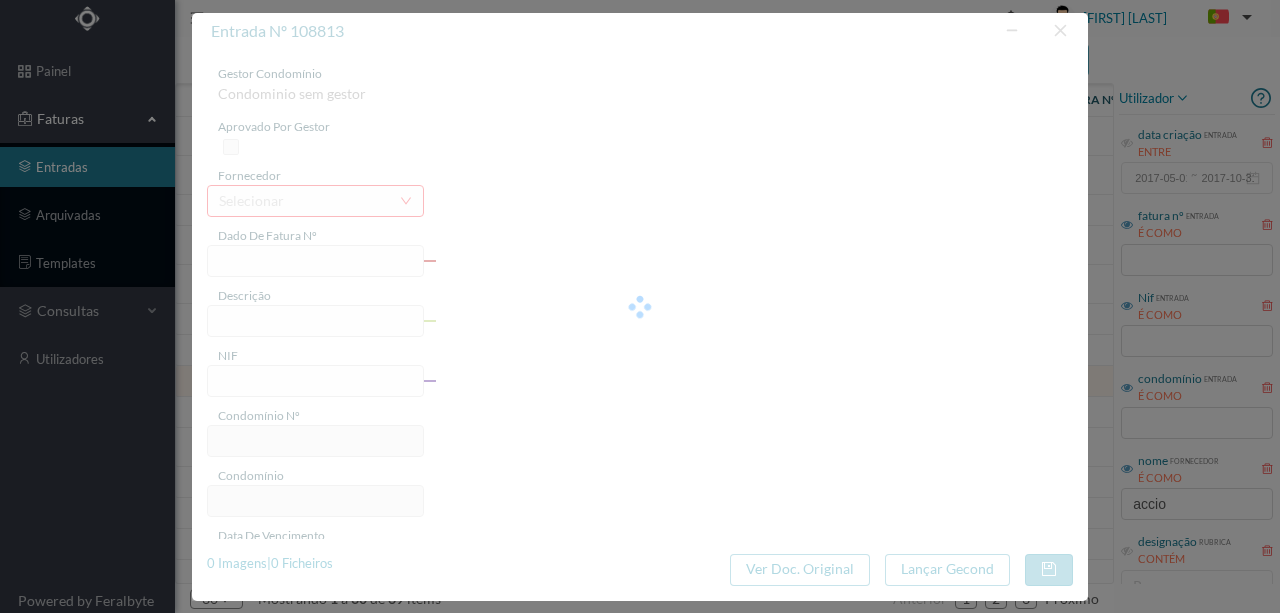 type on "FT P25/033174" 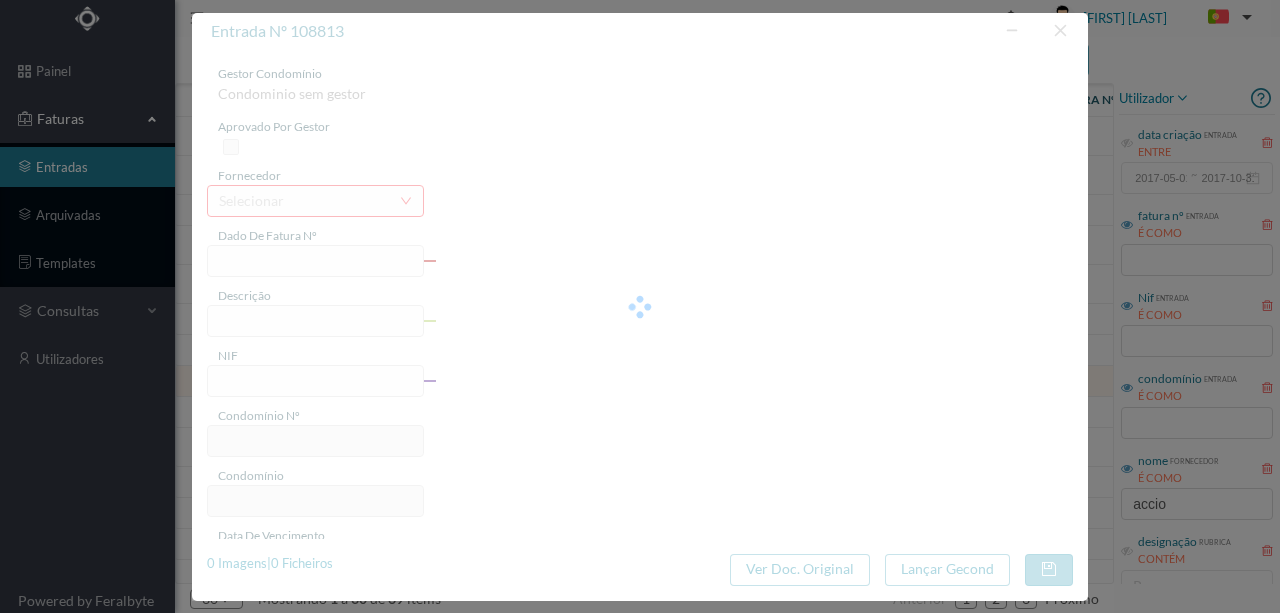 type on "DO PADRE ANTONIO 79" 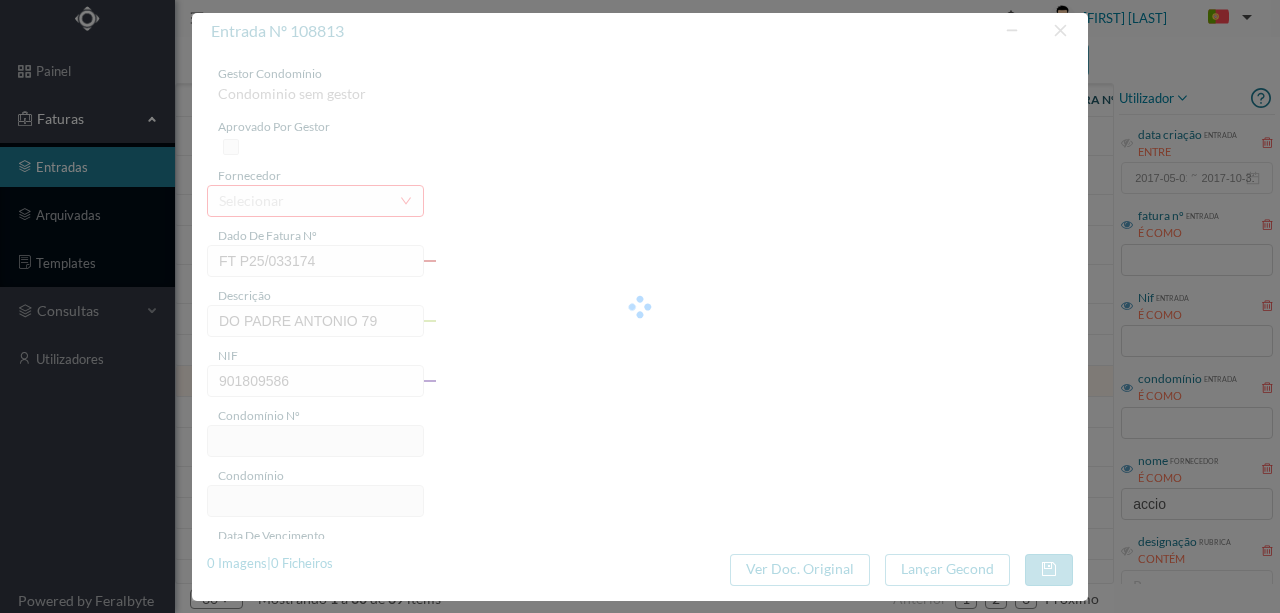 type on "259" 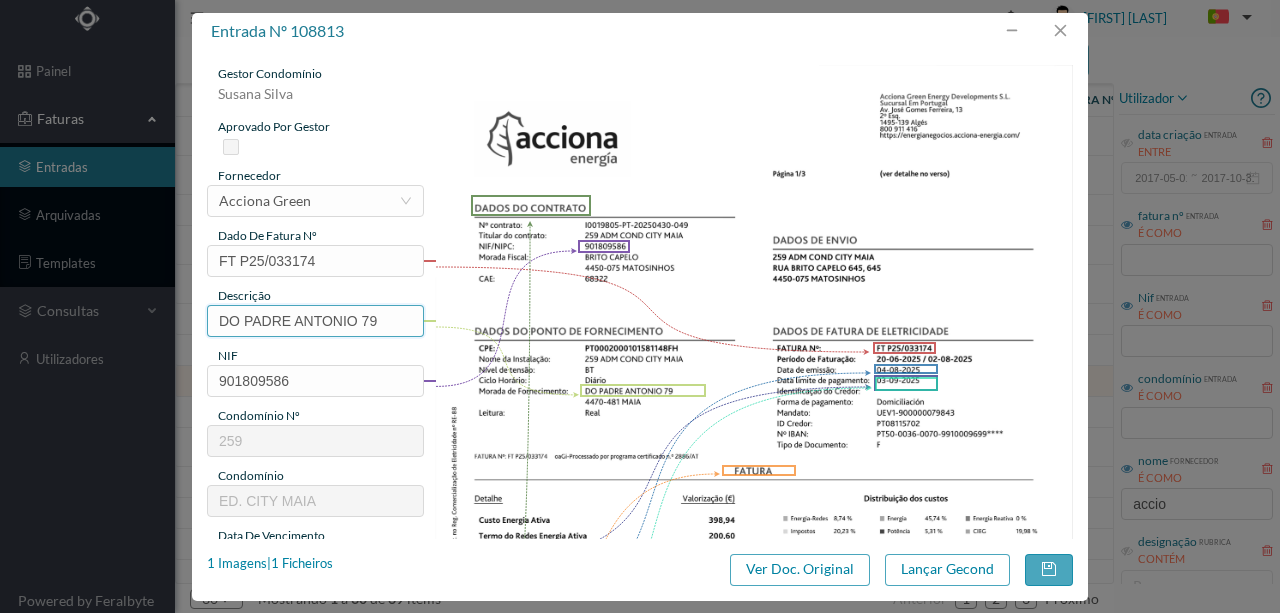 drag, startPoint x: 355, startPoint y: 318, endPoint x: 156, endPoint y: 316, distance: 199.01006 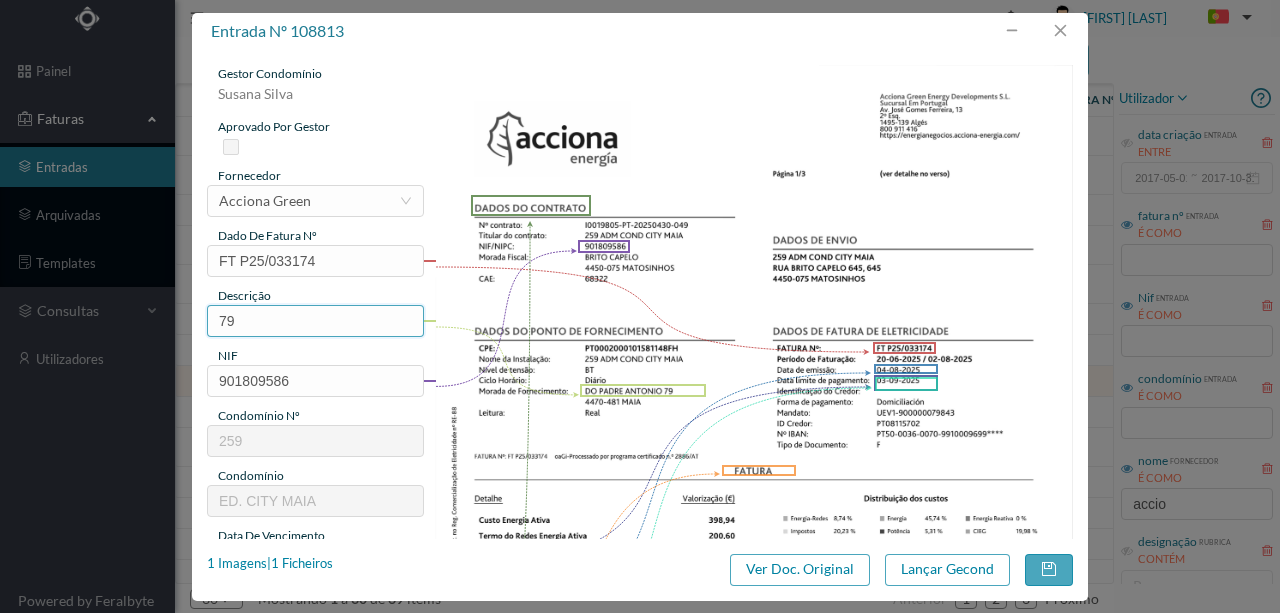 click on "79" at bounding box center (315, 321) 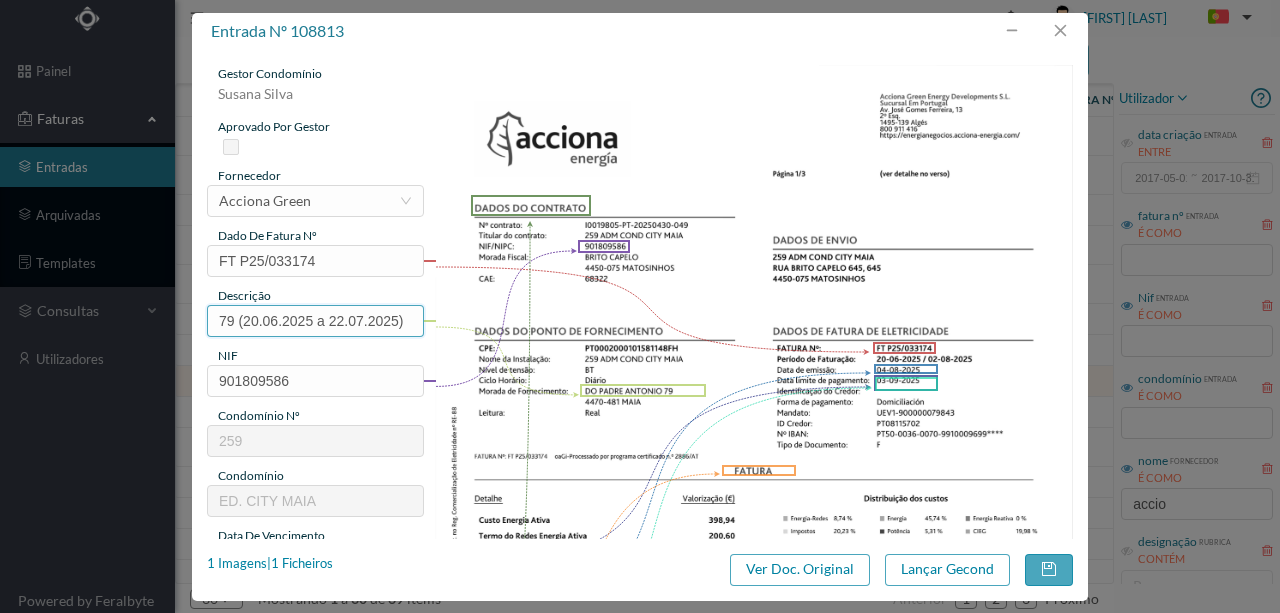 click on "79 (20.06.2025 a 22.07.2025)" at bounding box center [315, 321] 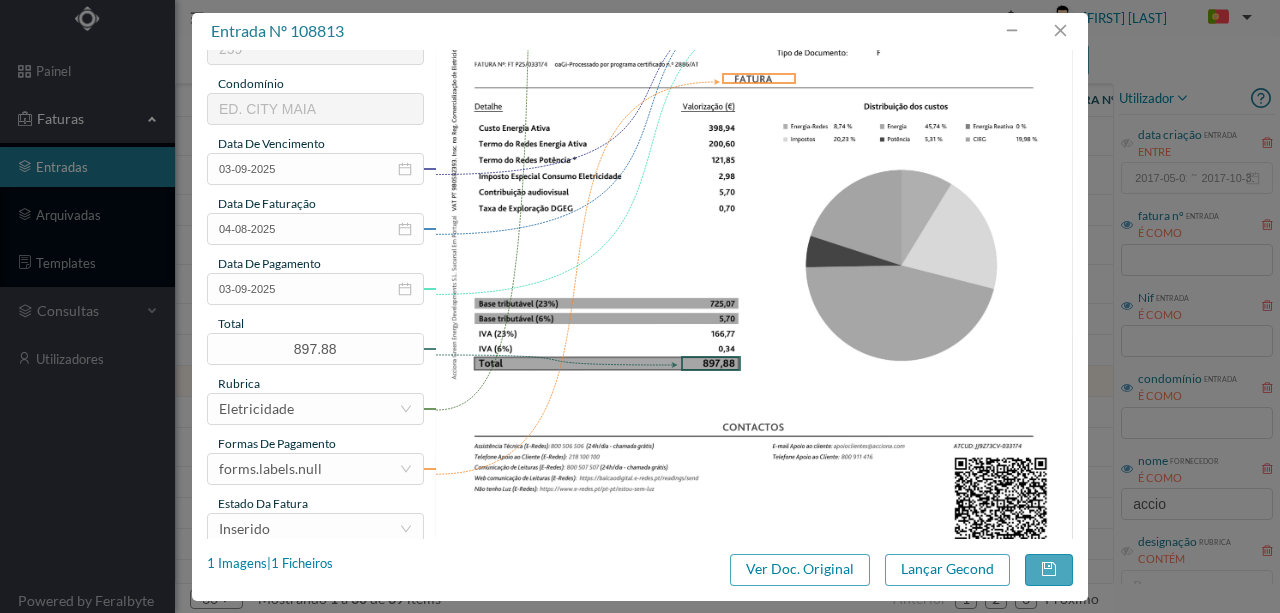 scroll, scrollTop: 466, scrollLeft: 0, axis: vertical 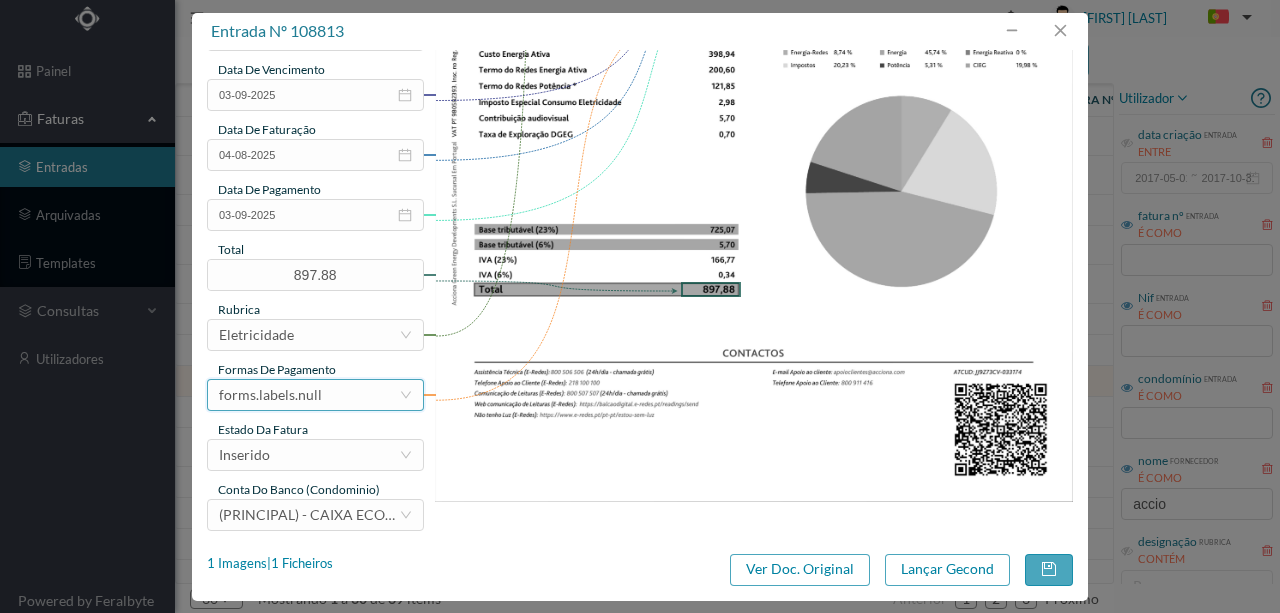 type on "79 (20.06.2025 a 02.08.2025)" 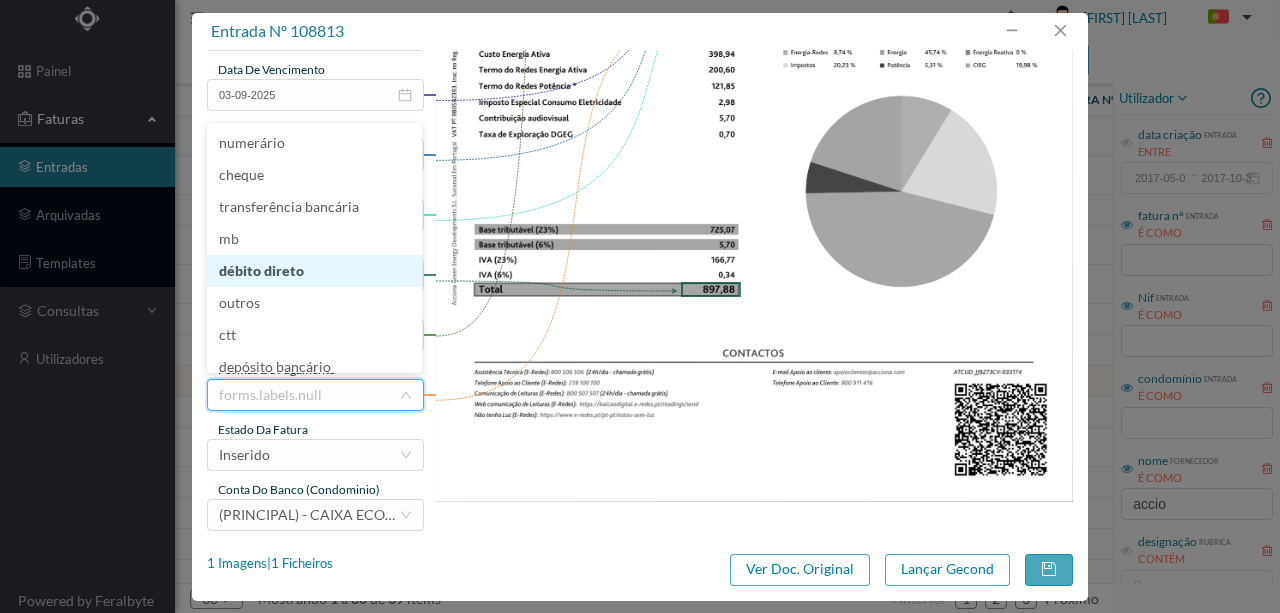 click on "débito direto" at bounding box center (314, 271) 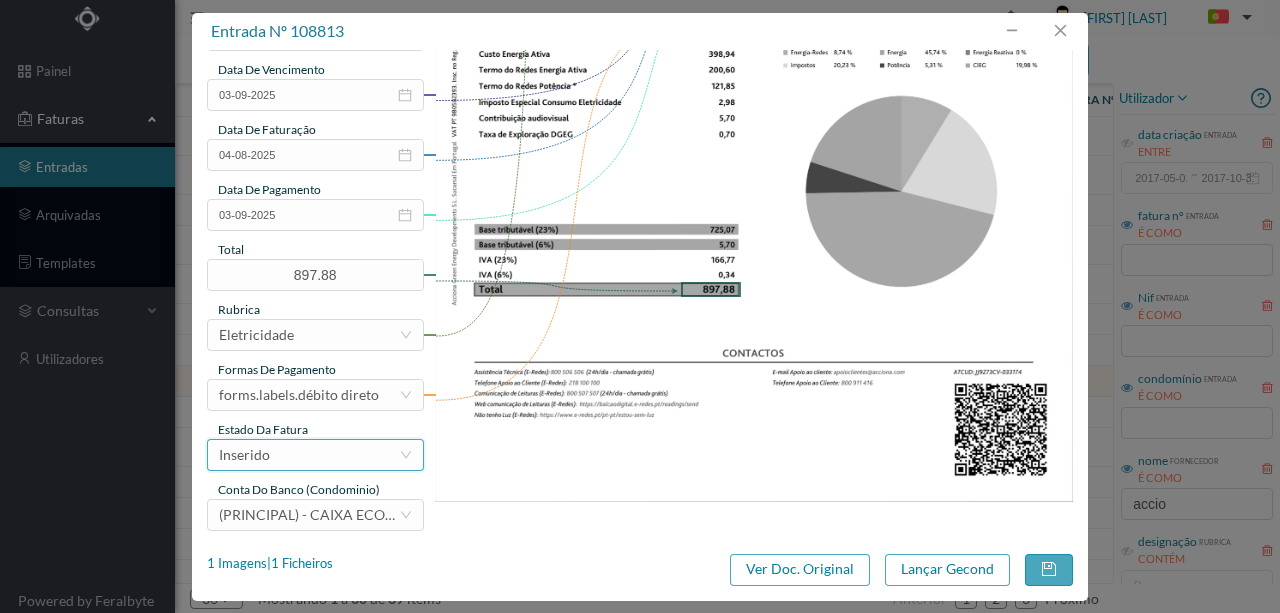 click on "Inserido" at bounding box center (309, 455) 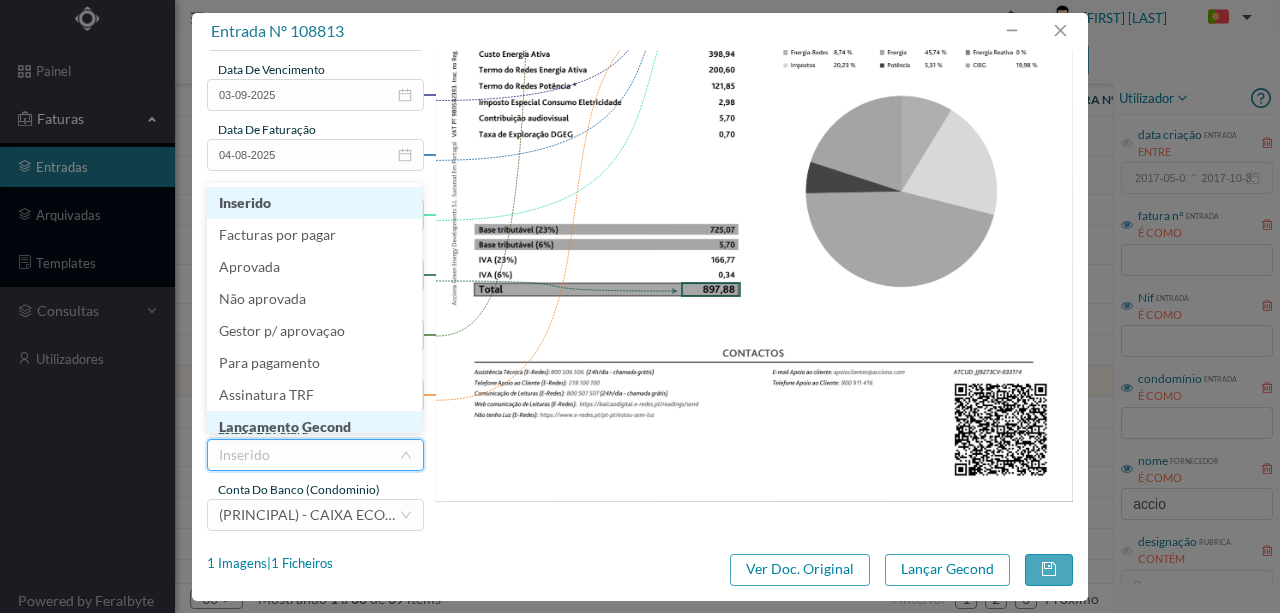 scroll, scrollTop: 10, scrollLeft: 0, axis: vertical 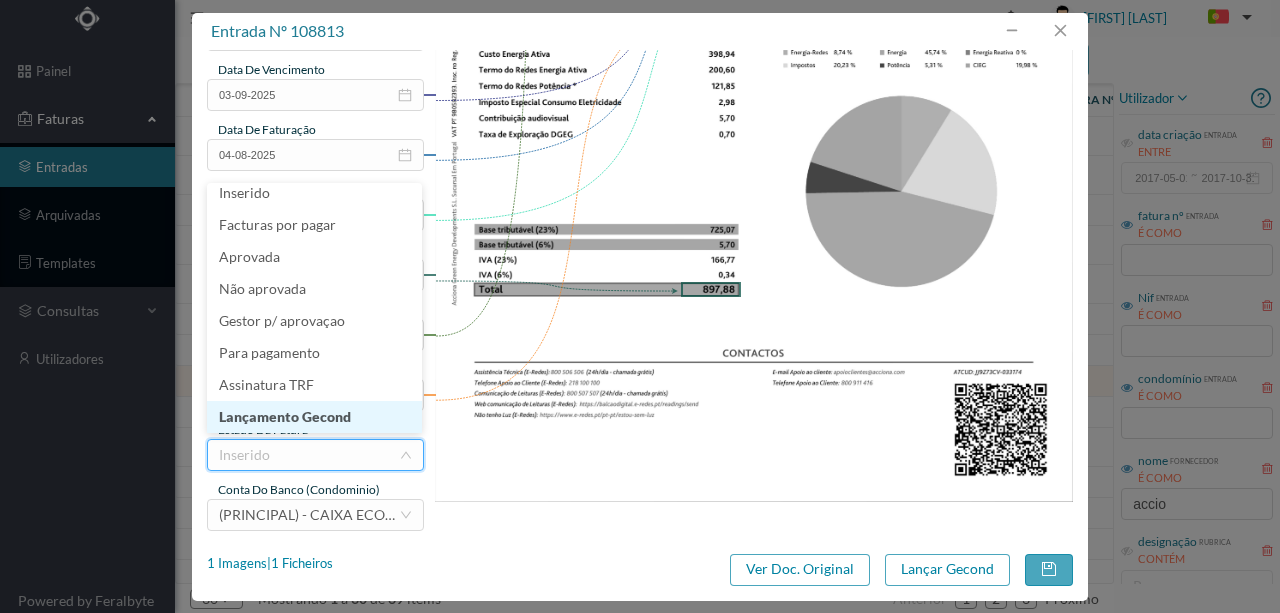 click on "Lançamento Gecond" at bounding box center [314, 417] 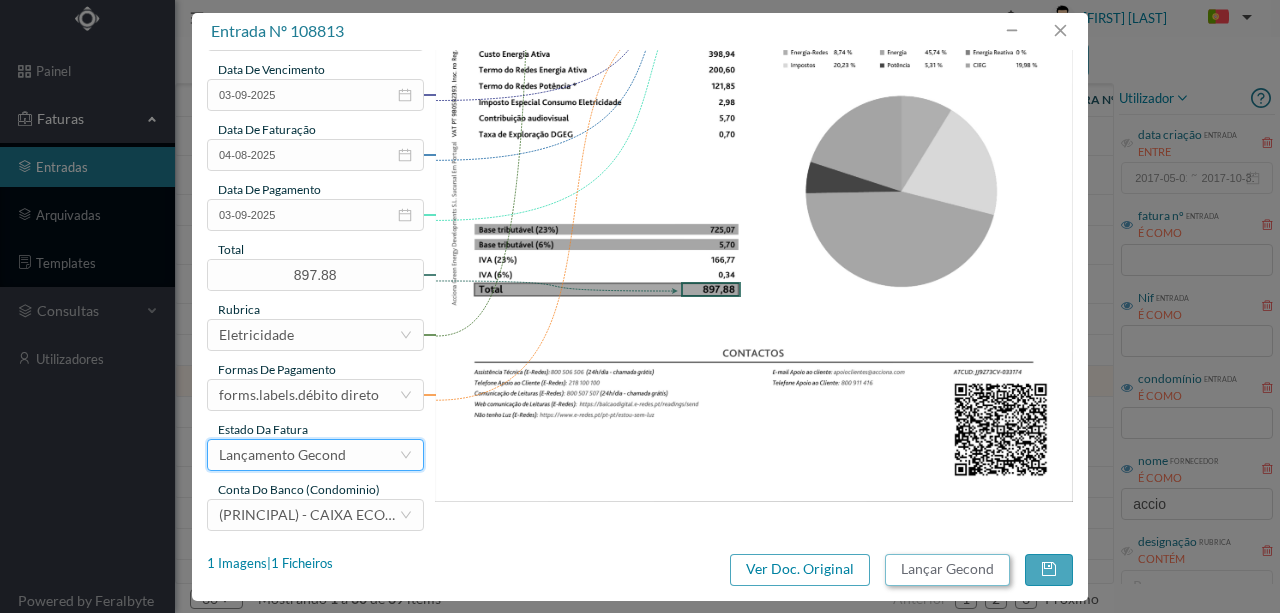 click on "Lançar Gecond" at bounding box center (947, 570) 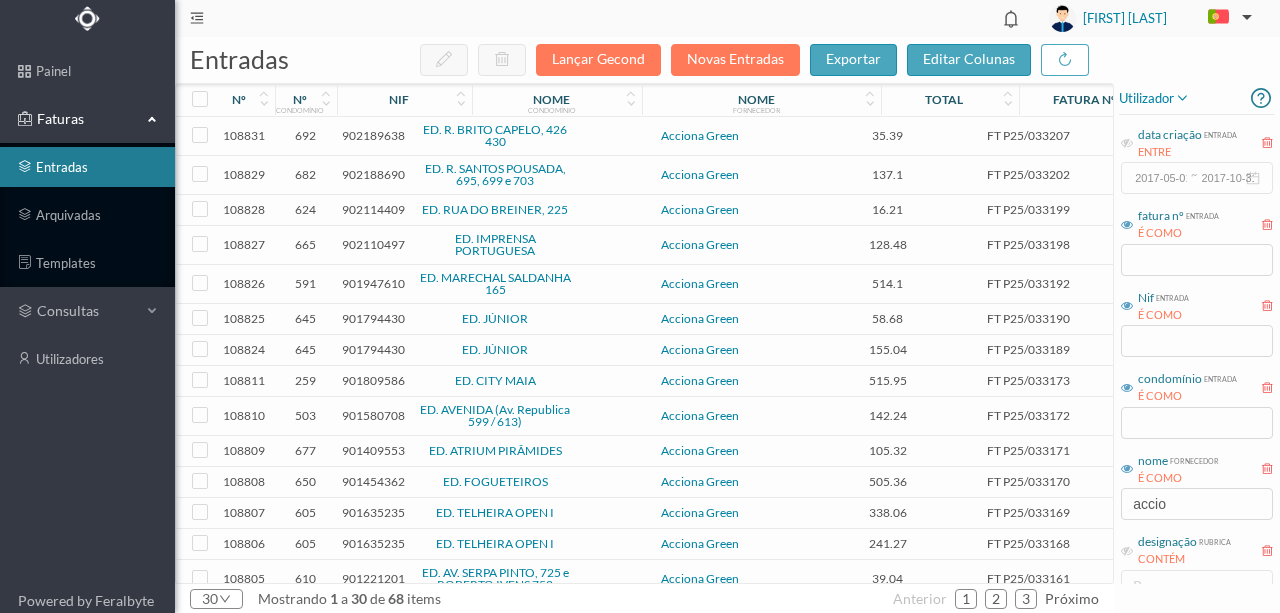 click on "901809586" at bounding box center [373, 380] 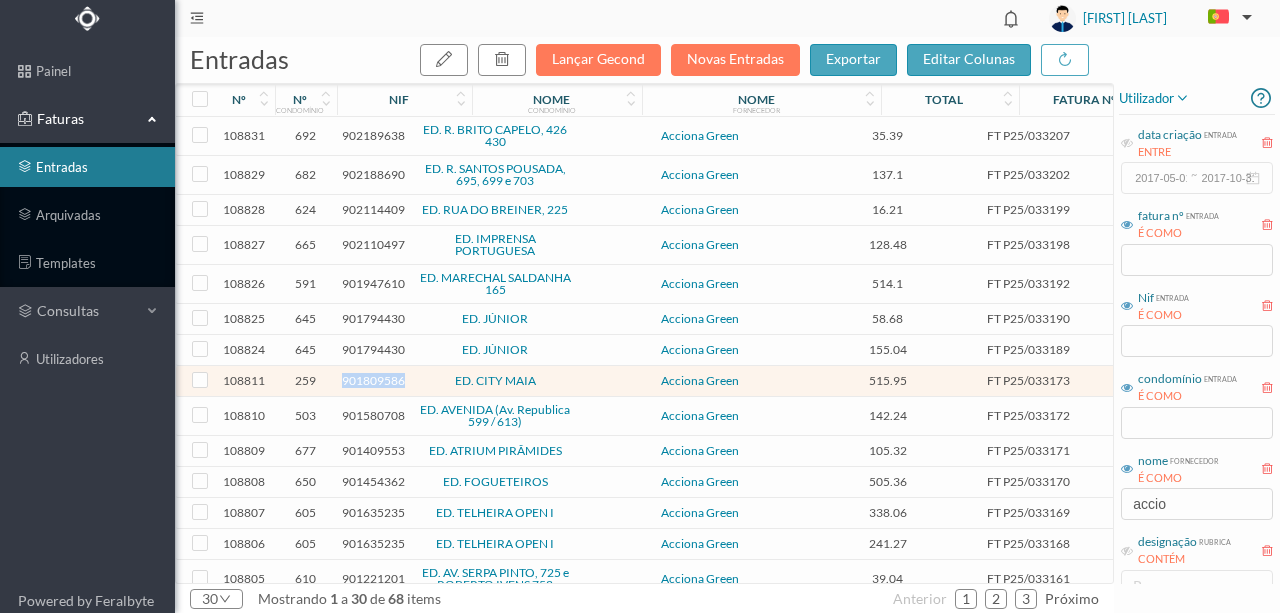 click on "901809586" at bounding box center (373, 380) 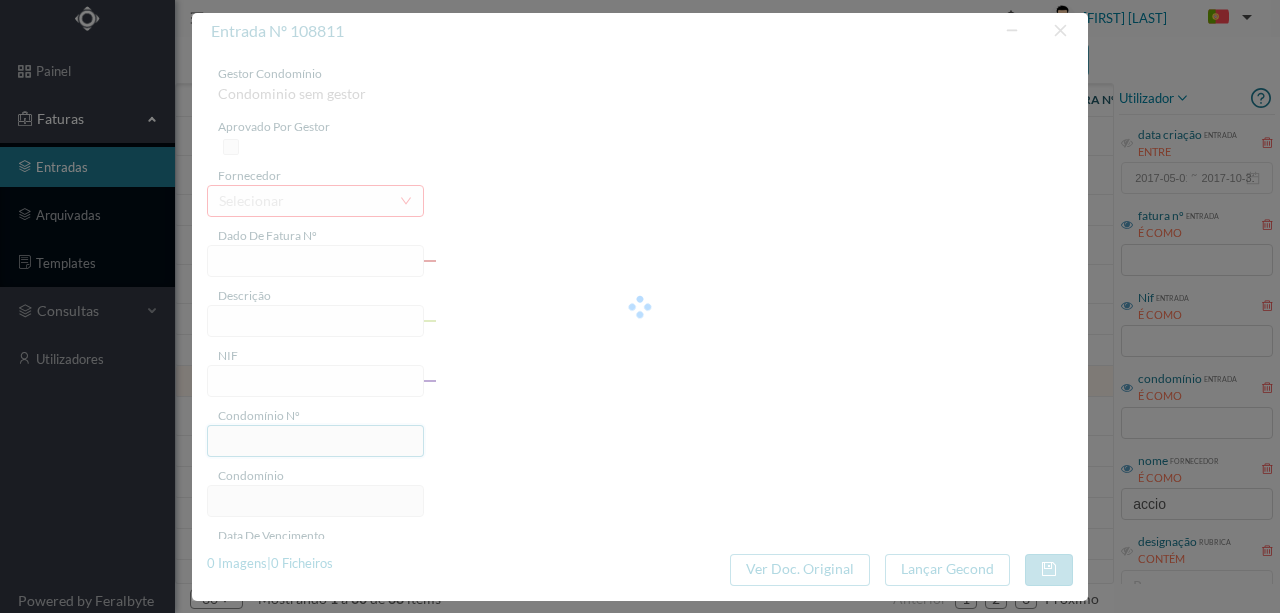 type on "FT P25/033173" 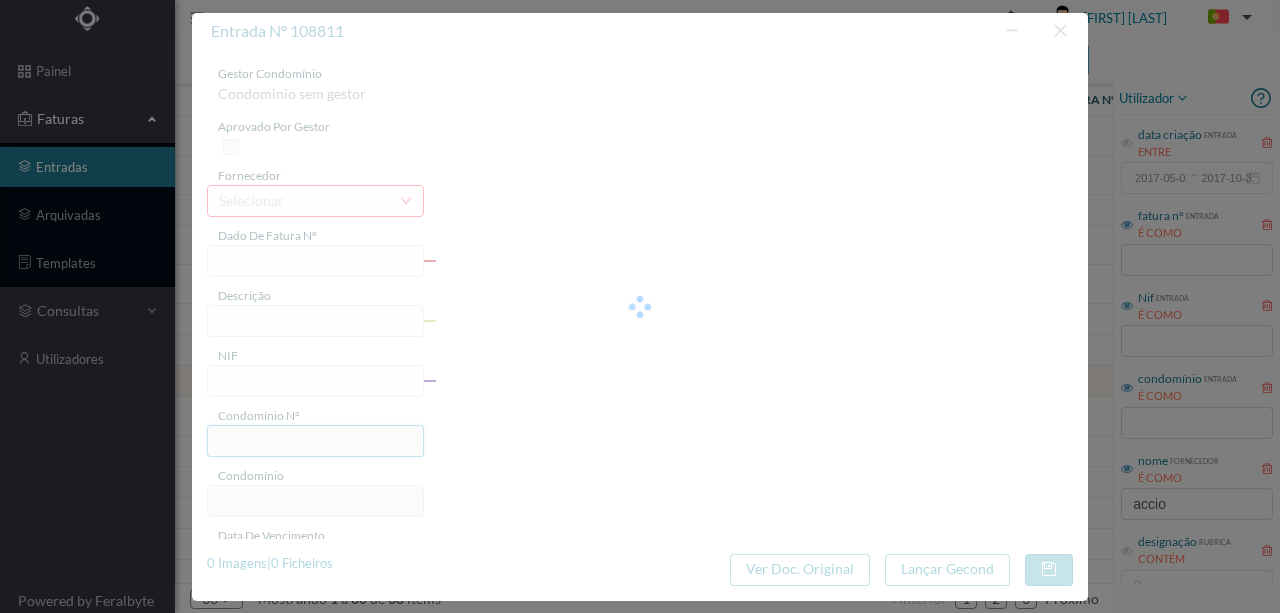 type on "VISCONDE DE BARREIROS 54" 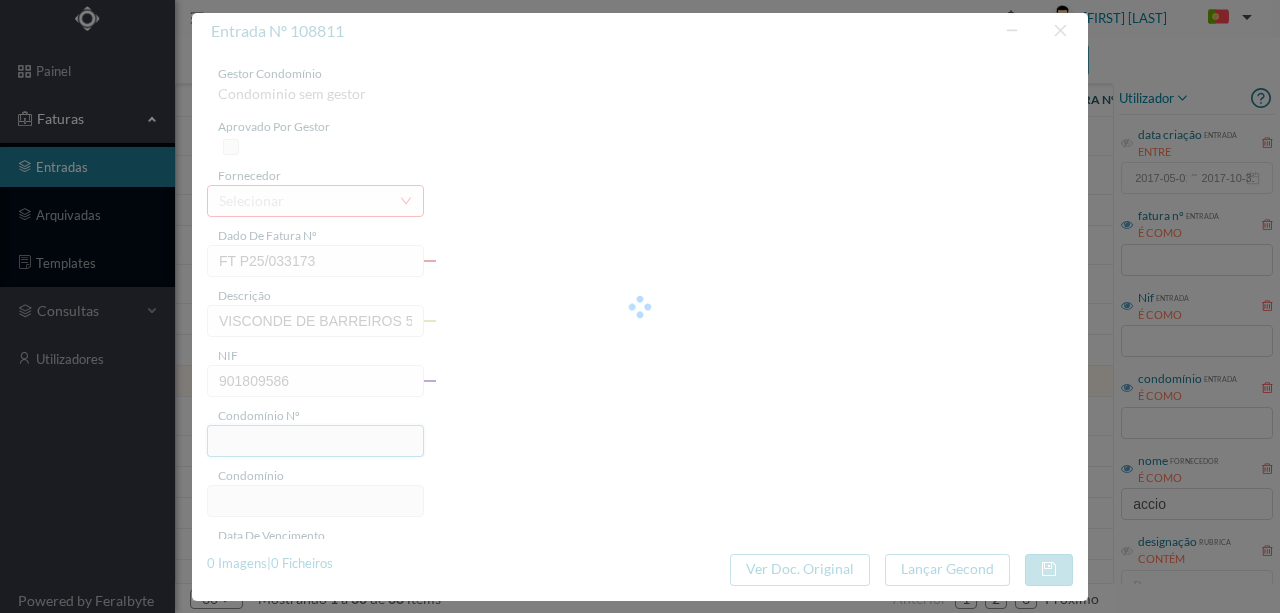 type on "259" 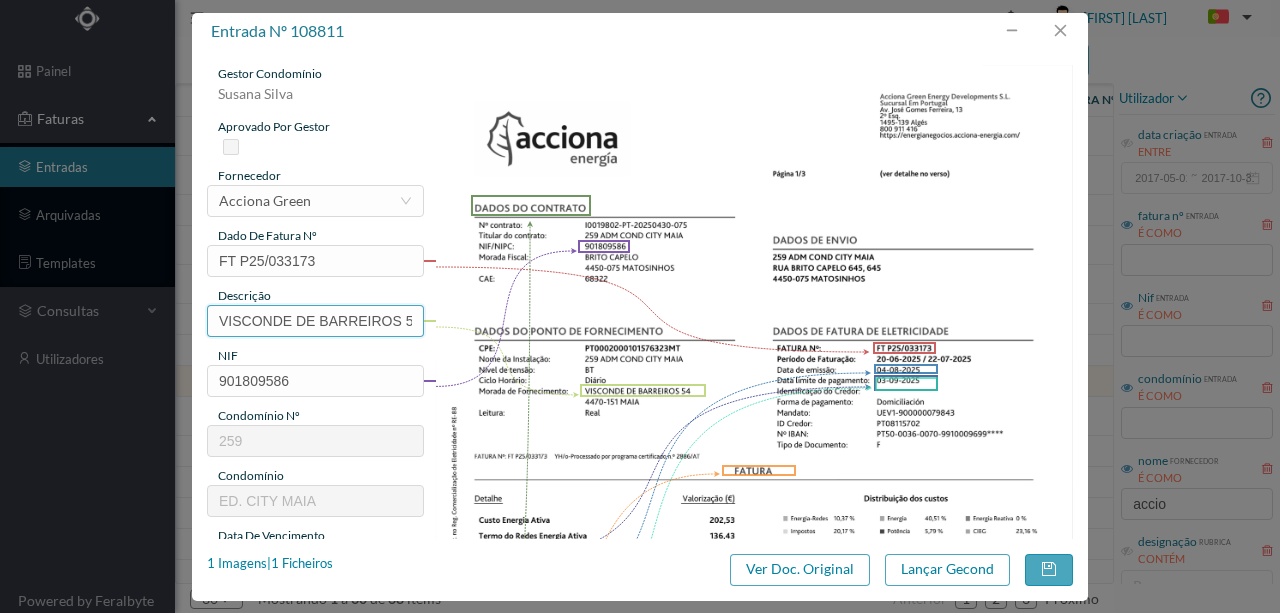 drag, startPoint x: 220, startPoint y: 322, endPoint x: 201, endPoint y: 317, distance: 19.646883 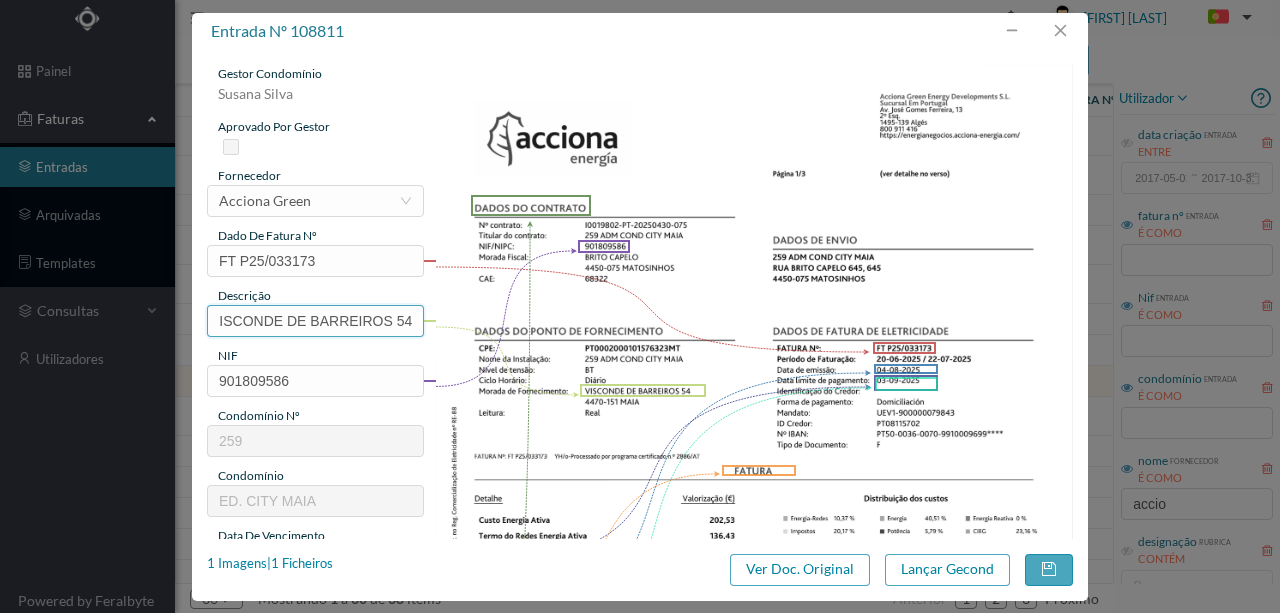 drag, startPoint x: 214, startPoint y: 316, endPoint x: 376, endPoint y: 347, distance: 164.93938 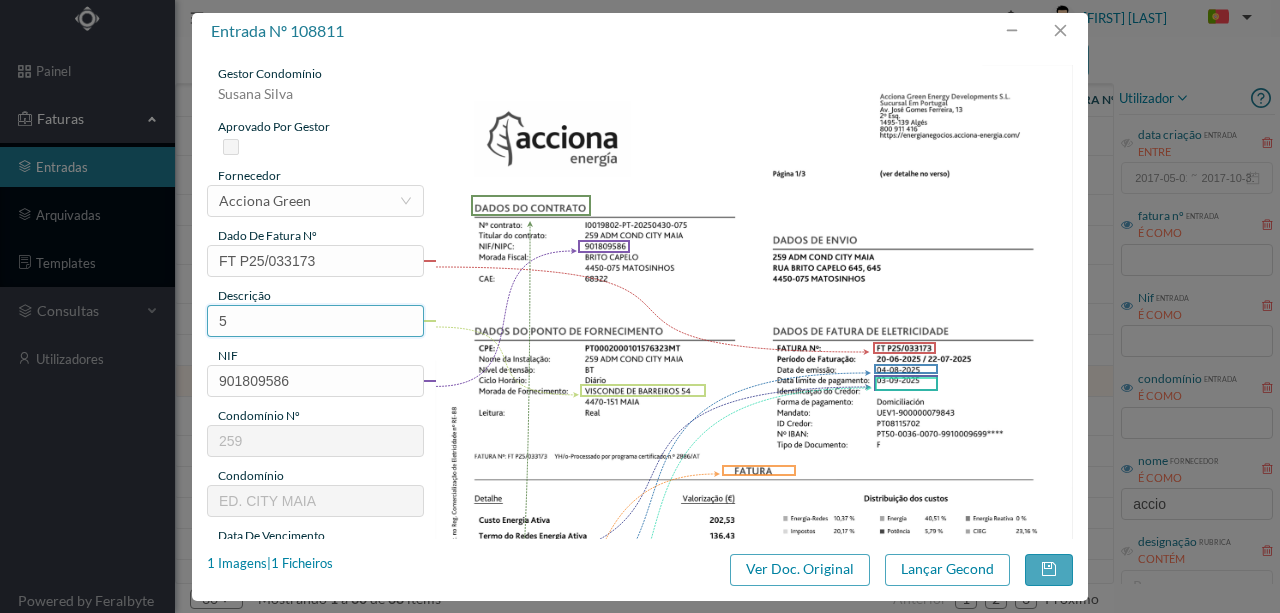 scroll, scrollTop: 0, scrollLeft: 0, axis: both 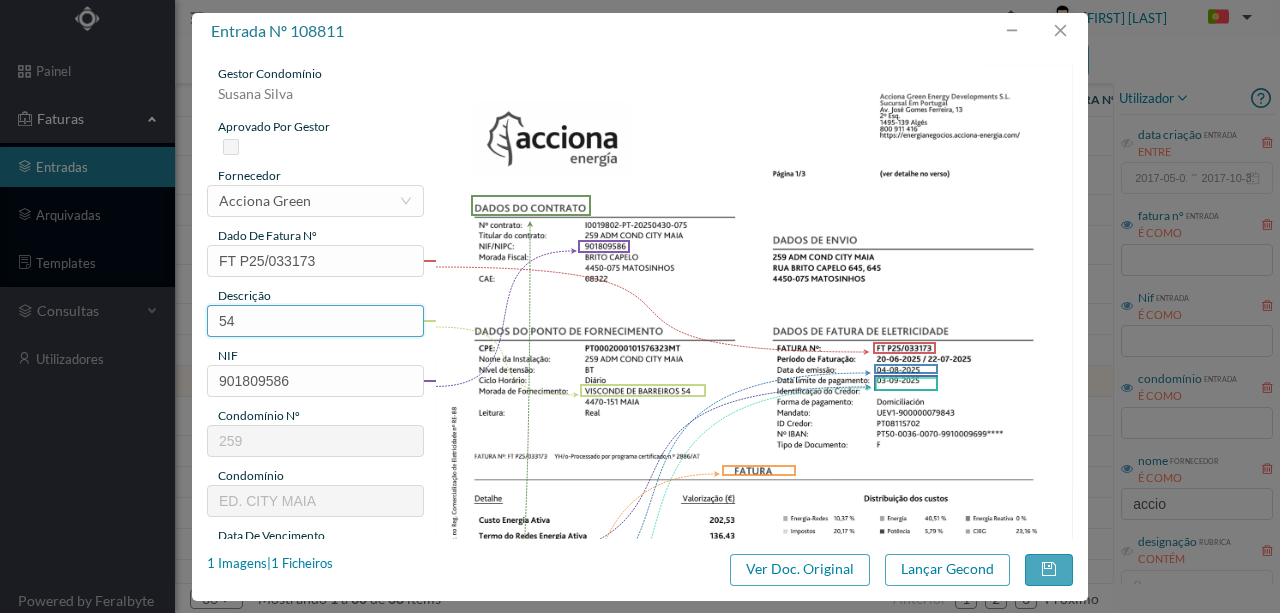 paste on "(20.06.2025 a 22.07.2025)" 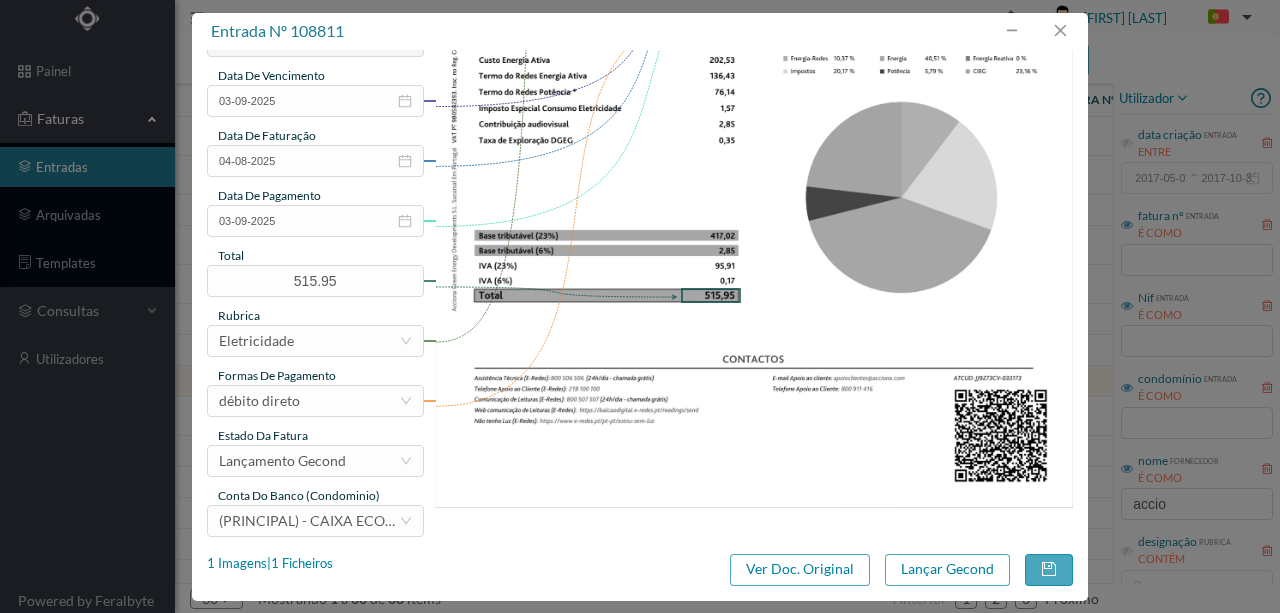 scroll, scrollTop: 466, scrollLeft: 0, axis: vertical 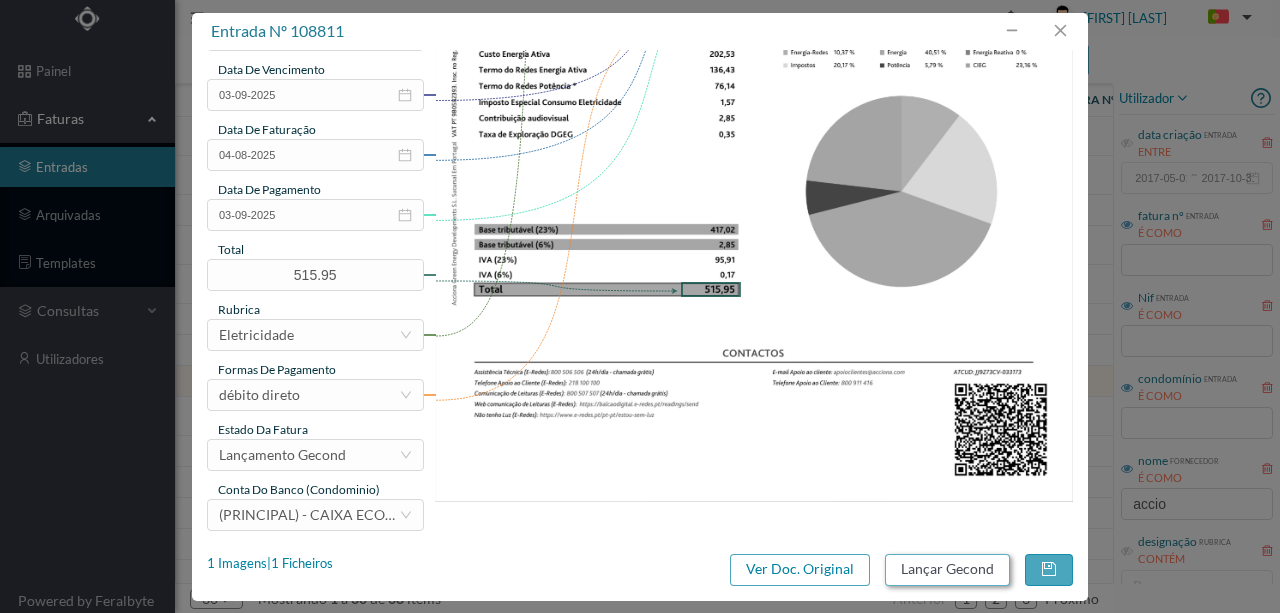 type on "54 (20.06.2025 a 22.07.2025)" 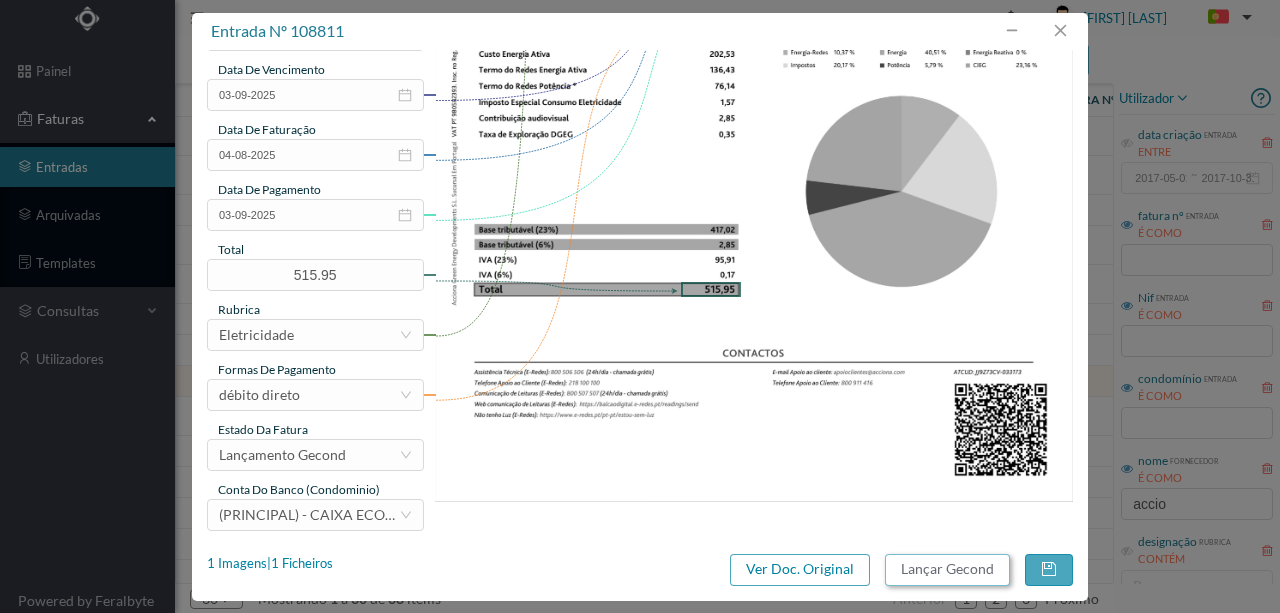 click on "Lançar Gecond" at bounding box center [947, 570] 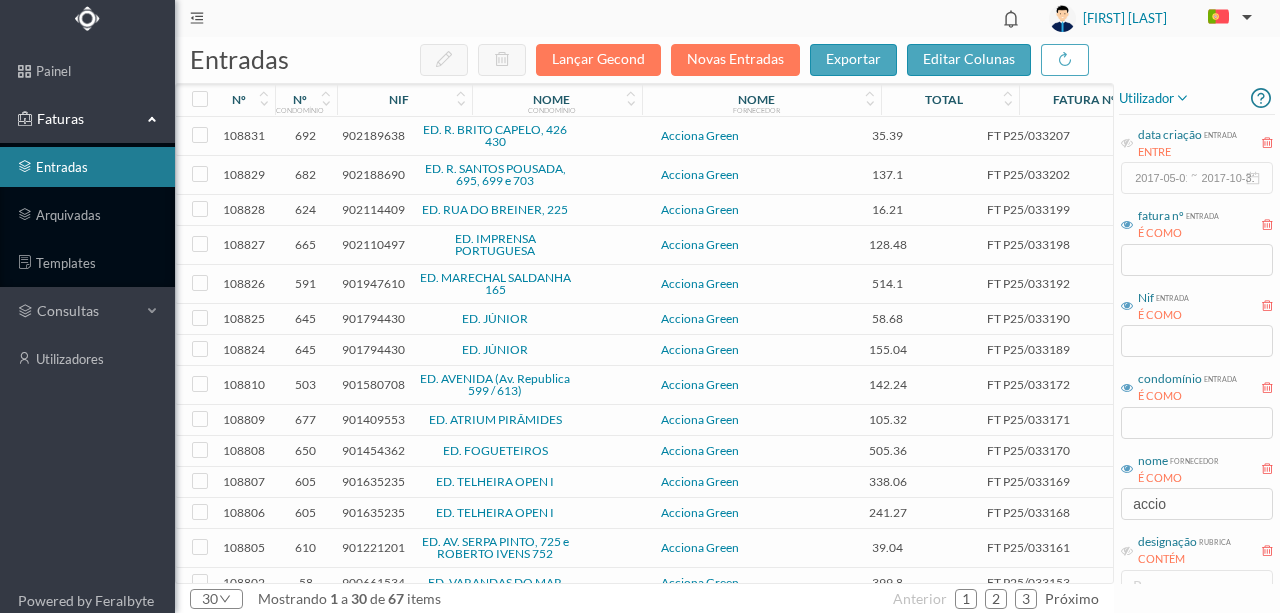 click on "901580708" at bounding box center (373, 384) 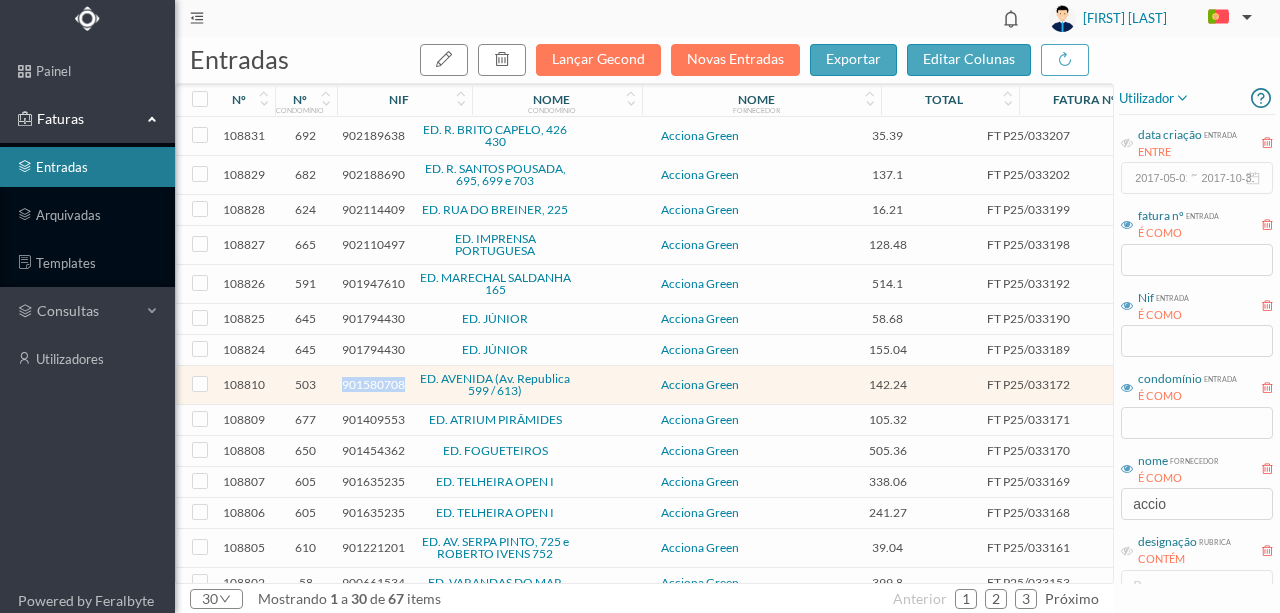 click on "901580708" at bounding box center [373, 384] 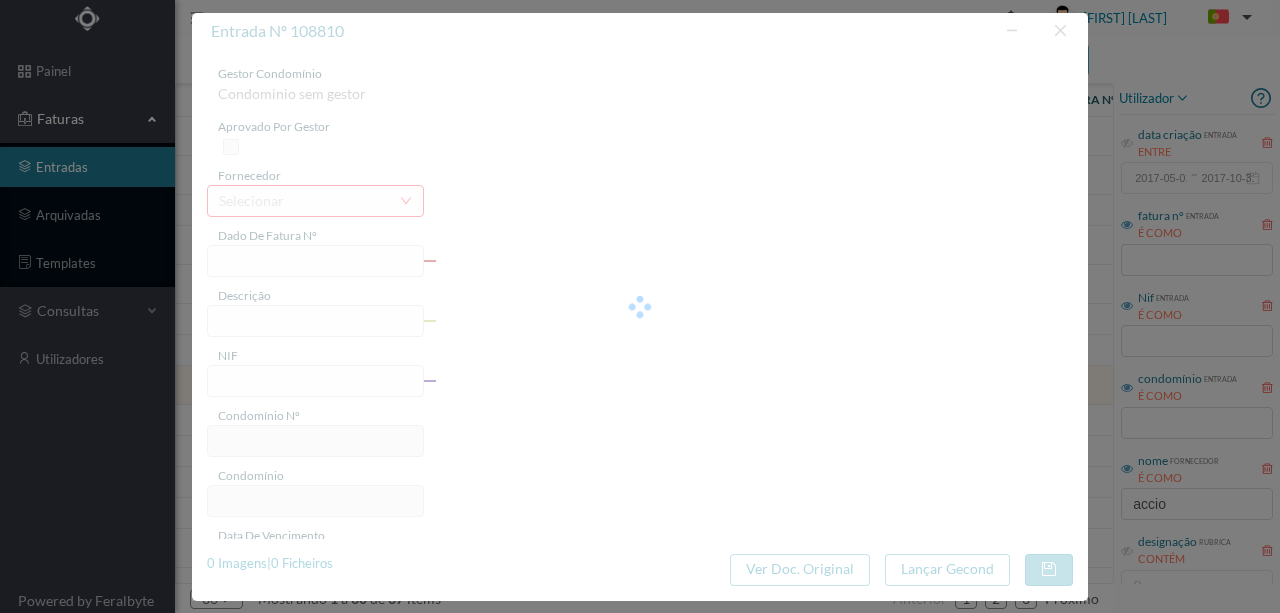 type on "FT P25/033172" 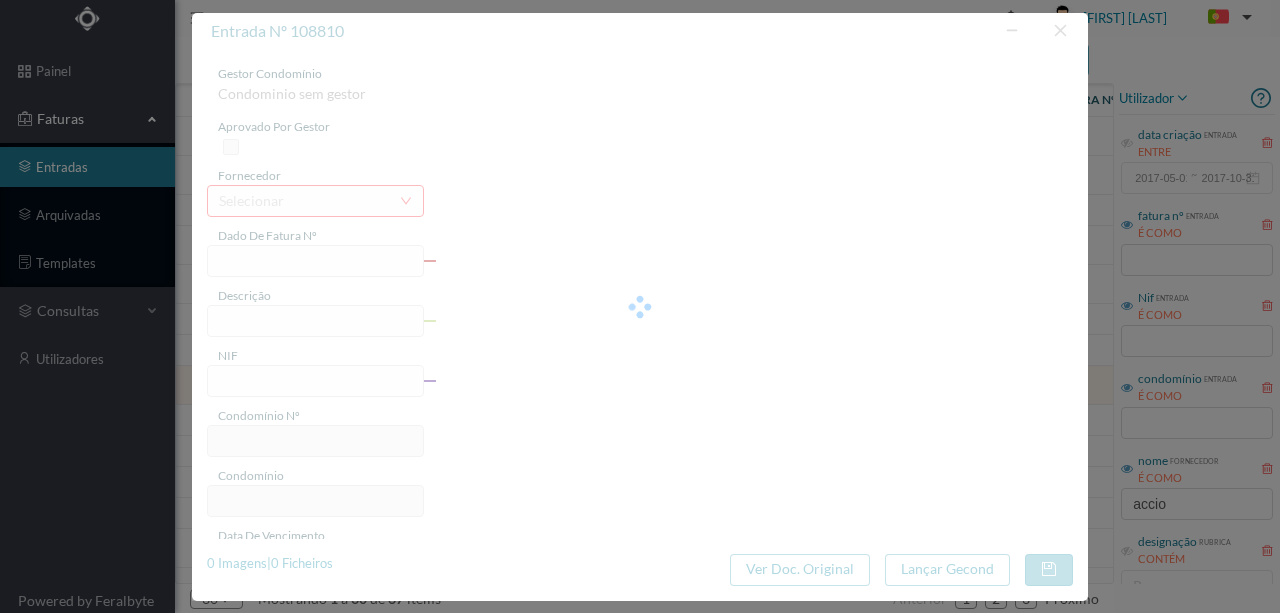 type on "DA REPUBLICA 613" 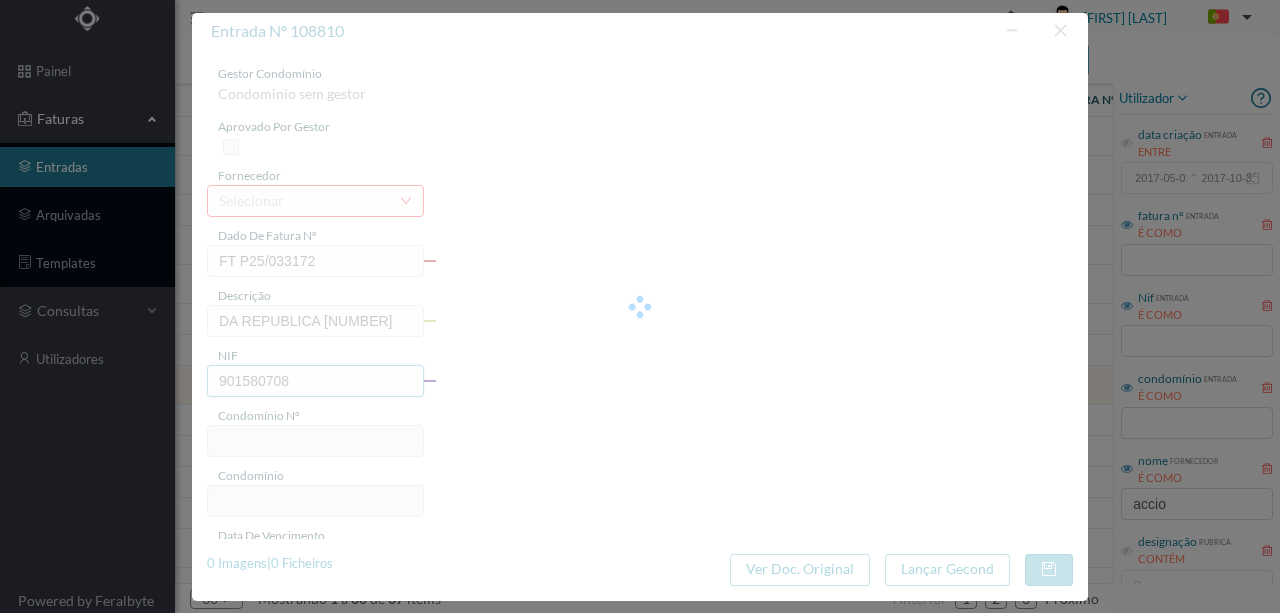 type on "503" 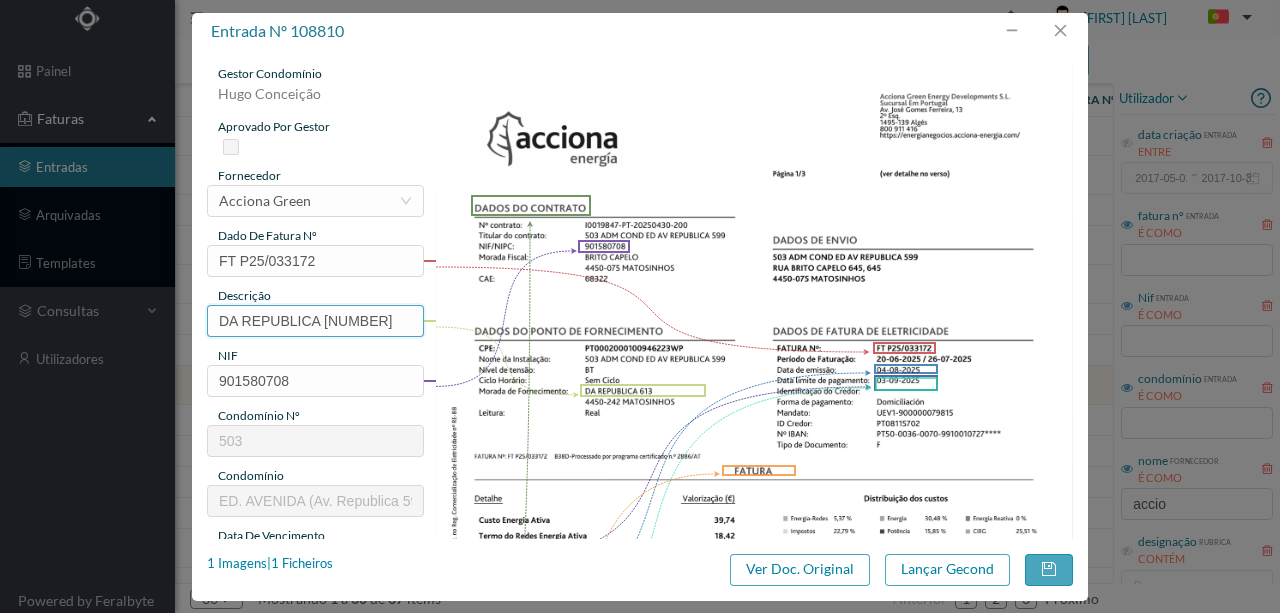 drag, startPoint x: 319, startPoint y: 318, endPoint x: 163, endPoint y: 315, distance: 156.02884 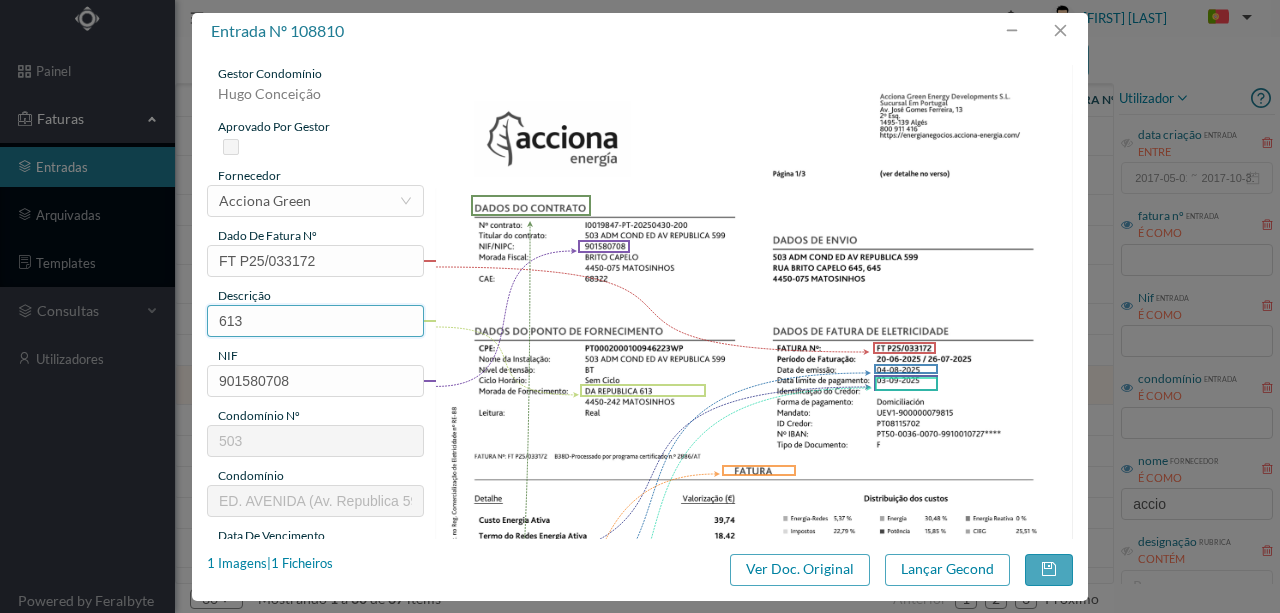 click on "613" at bounding box center (315, 321) 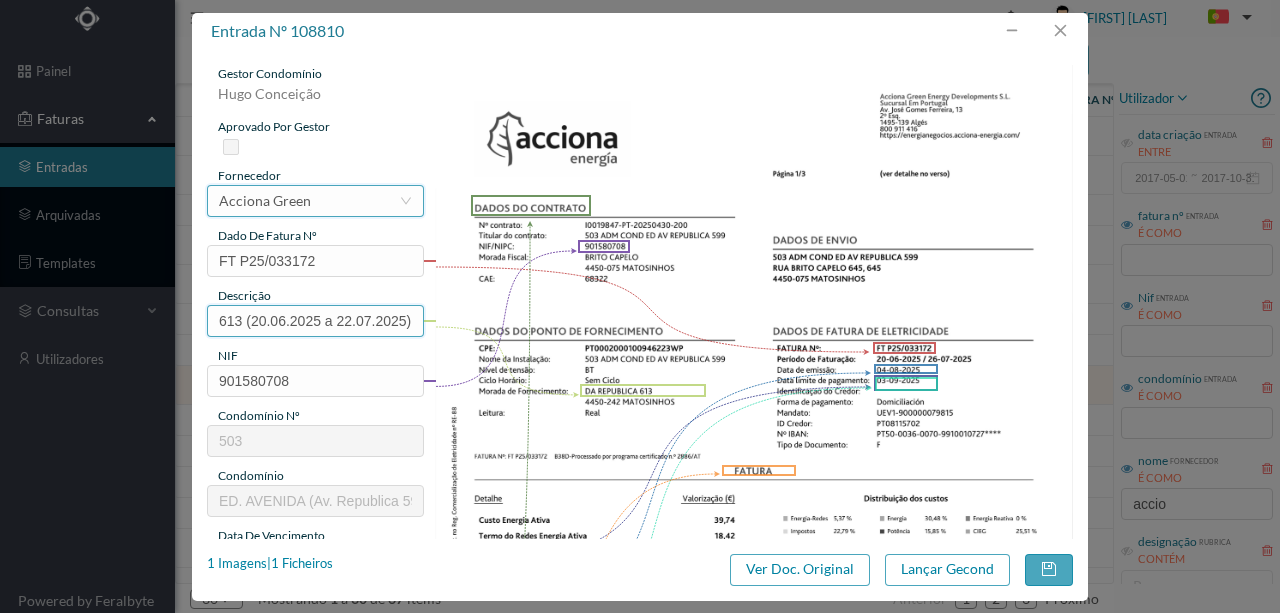 scroll, scrollTop: 0, scrollLeft: 4, axis: horizontal 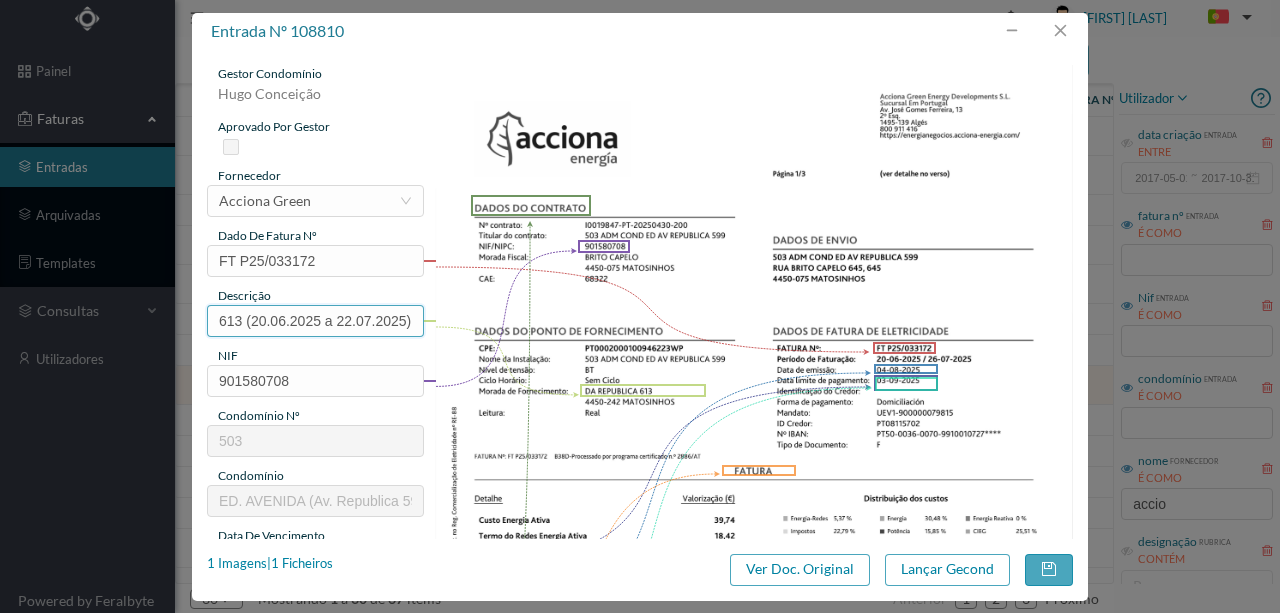 click on "613 (20.06.2025 a 22.07.2025)" at bounding box center (315, 321) 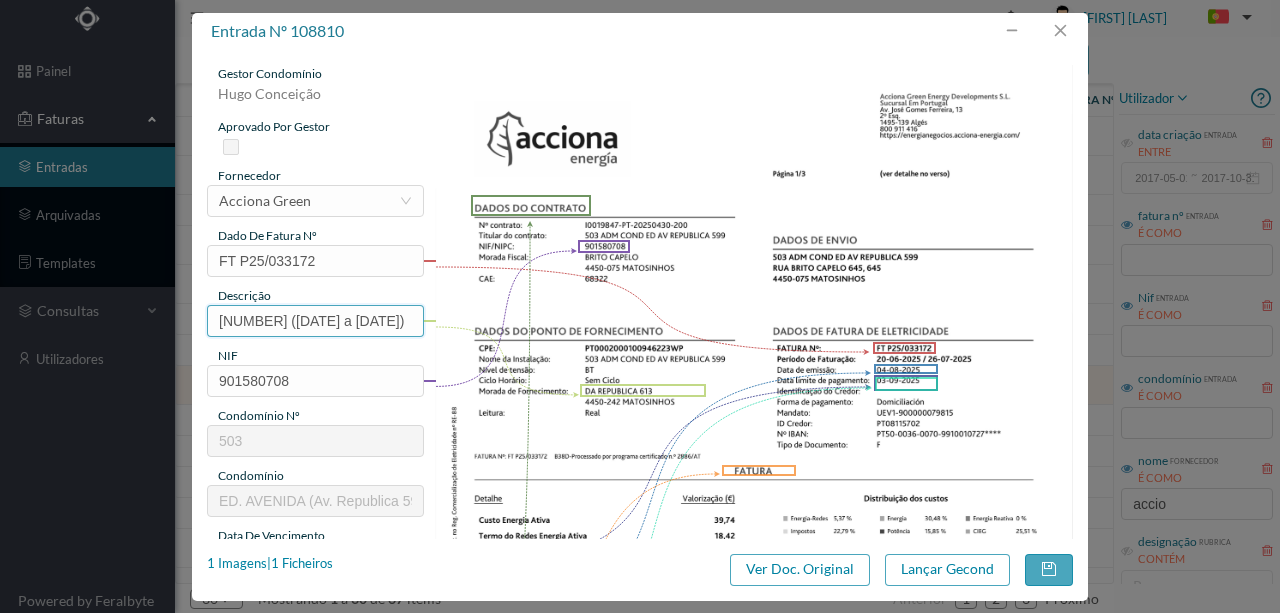 scroll, scrollTop: 0, scrollLeft: 0, axis: both 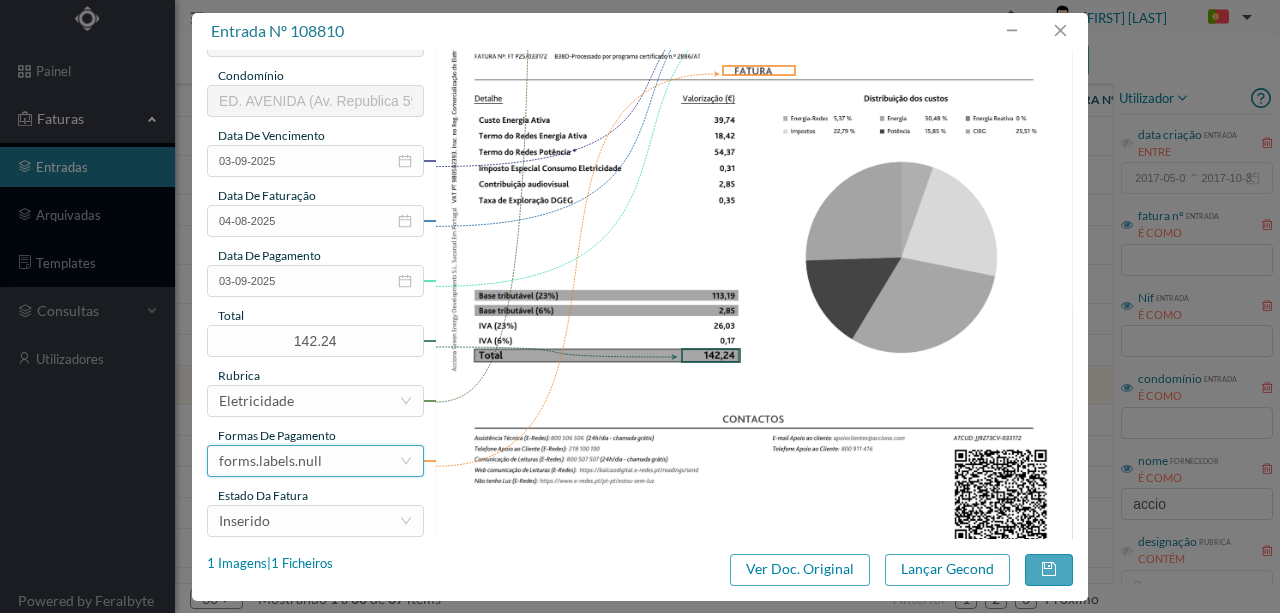 type on "613 (20.06.2025 a 26.07.2025)" 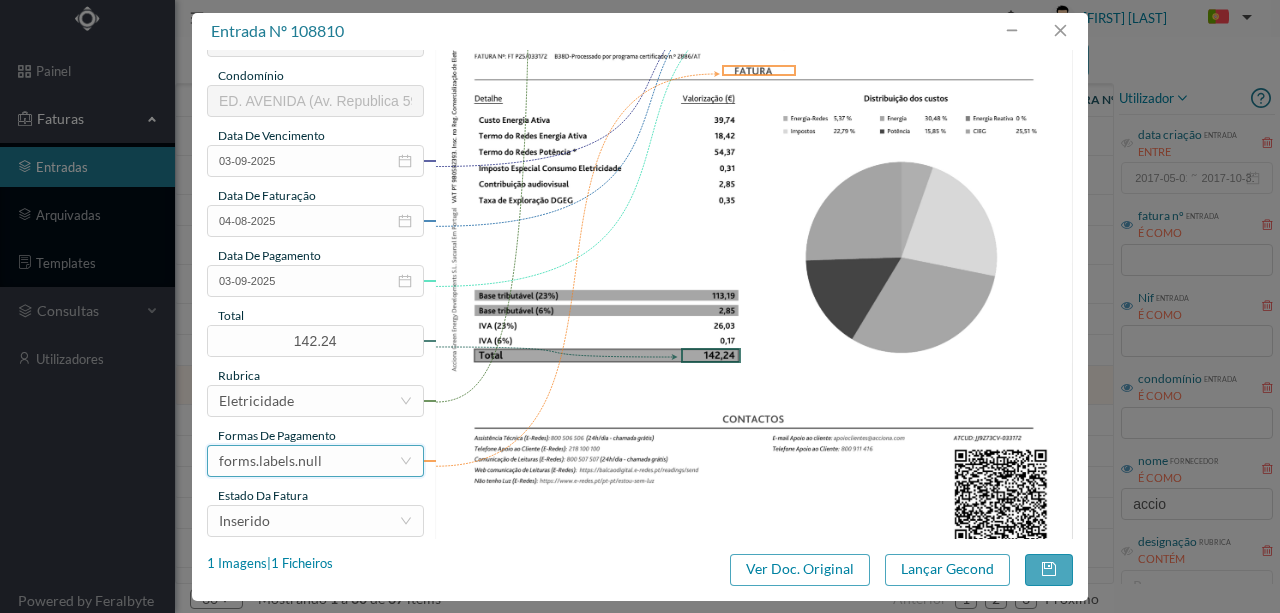click on "forms.labels.null" at bounding box center [270, 461] 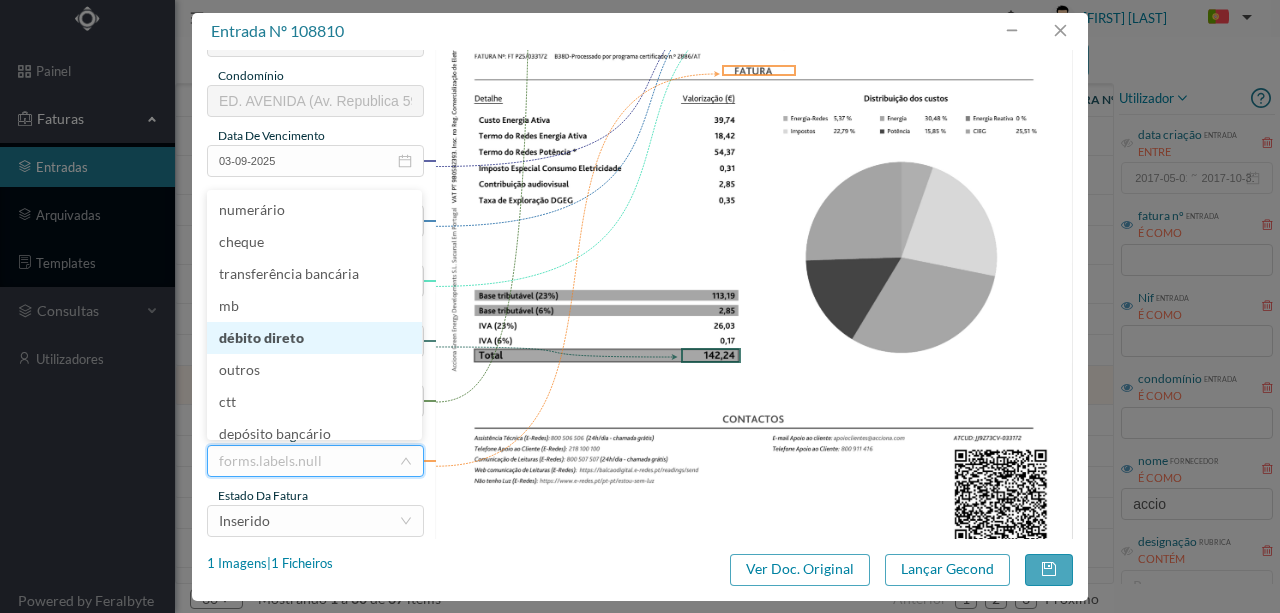click on "débito direto" at bounding box center [314, 338] 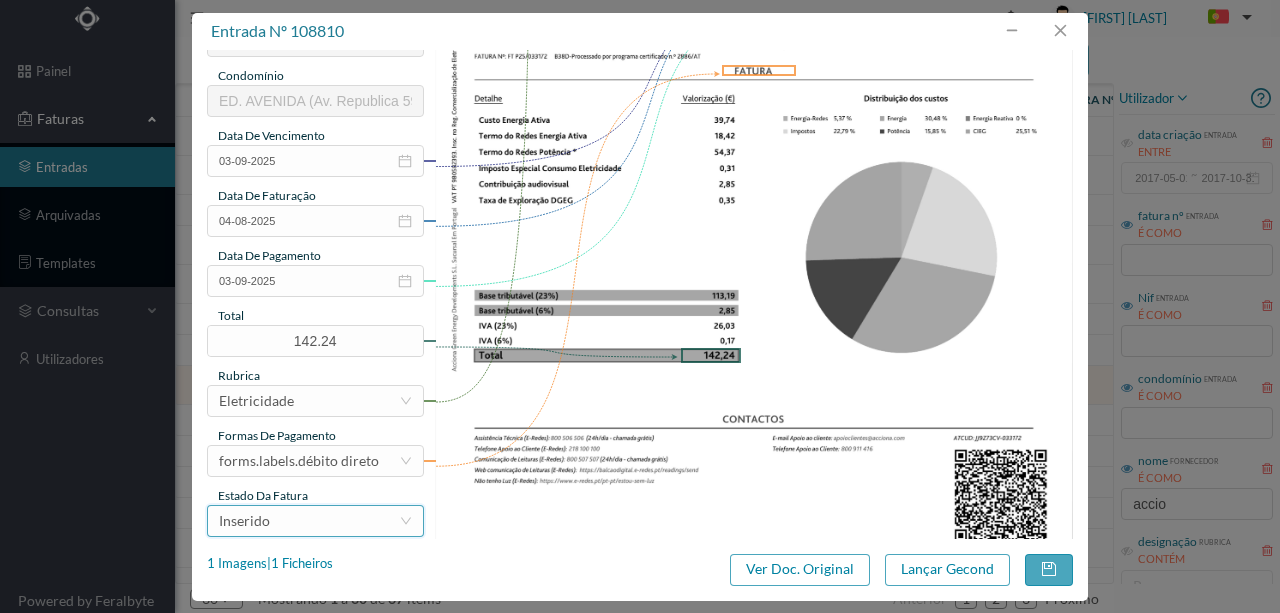 click on "Inserido" at bounding box center (244, 521) 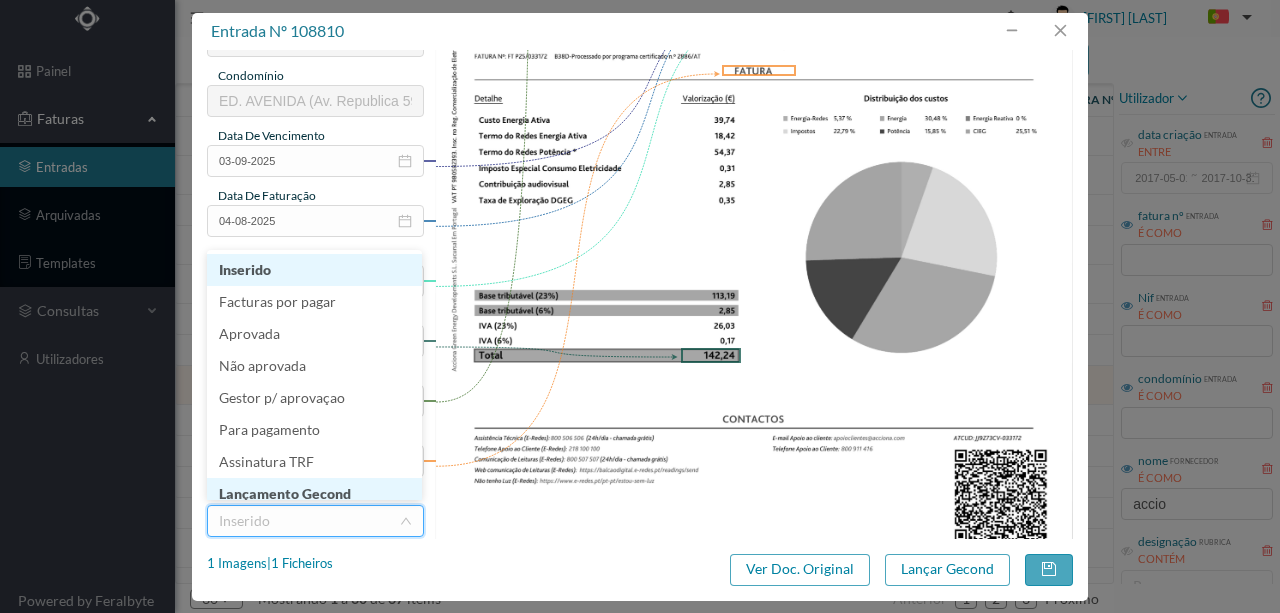 scroll, scrollTop: 10, scrollLeft: 0, axis: vertical 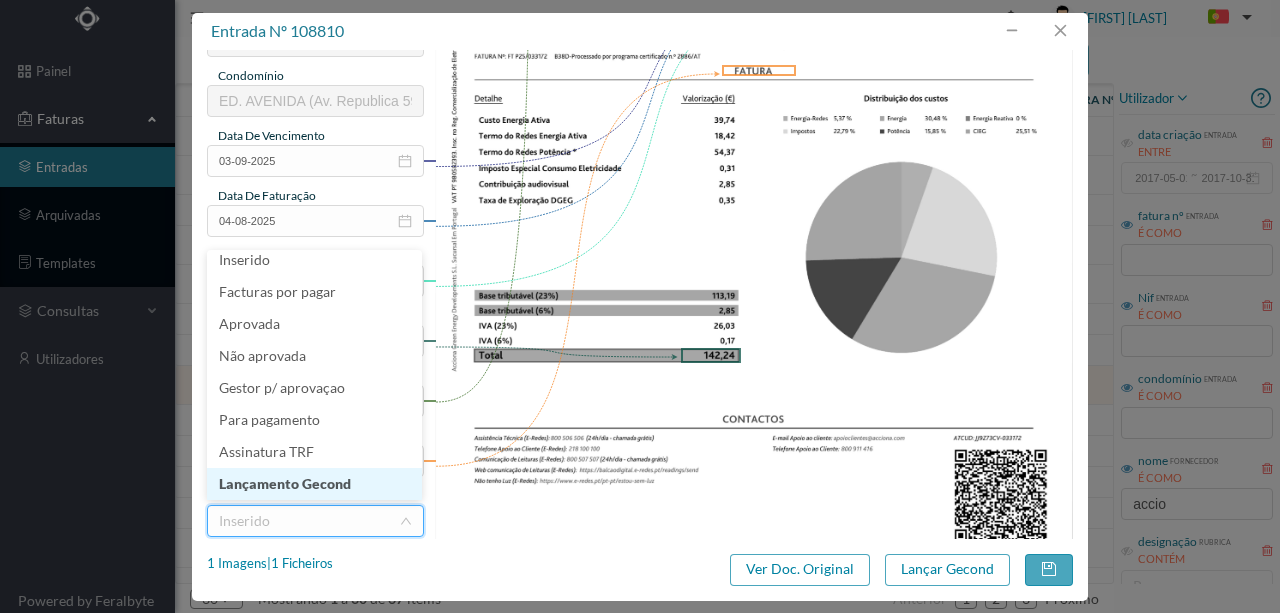 click on "Lançamento Gecond" at bounding box center (314, 484) 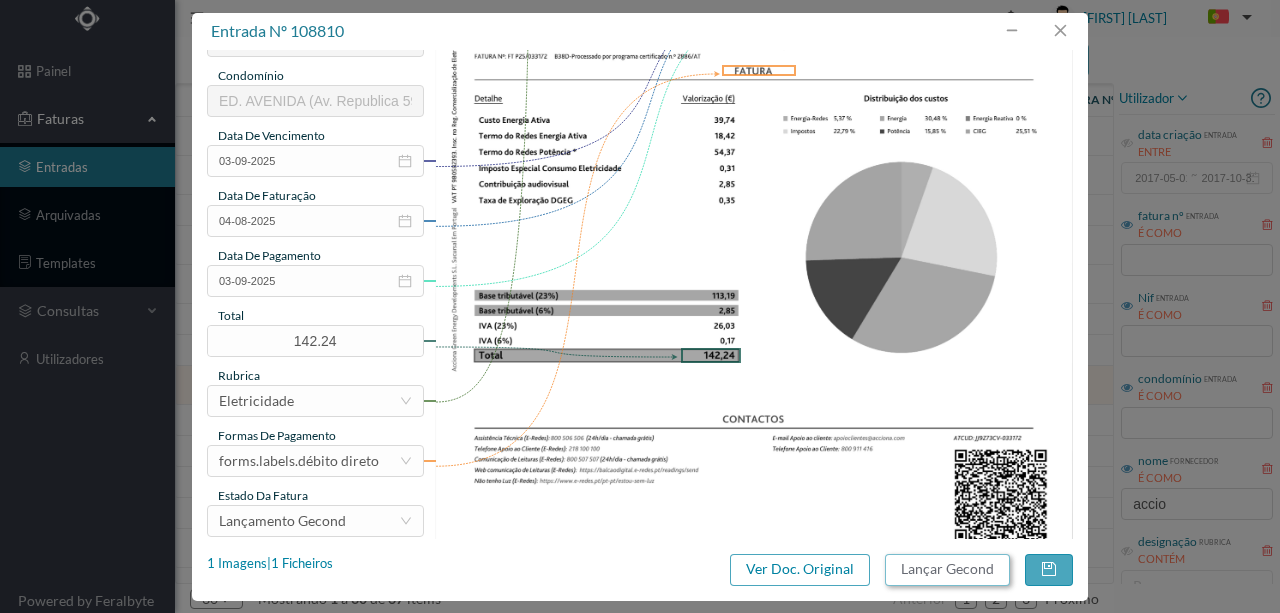 click on "Lançar Gecond" at bounding box center [947, 570] 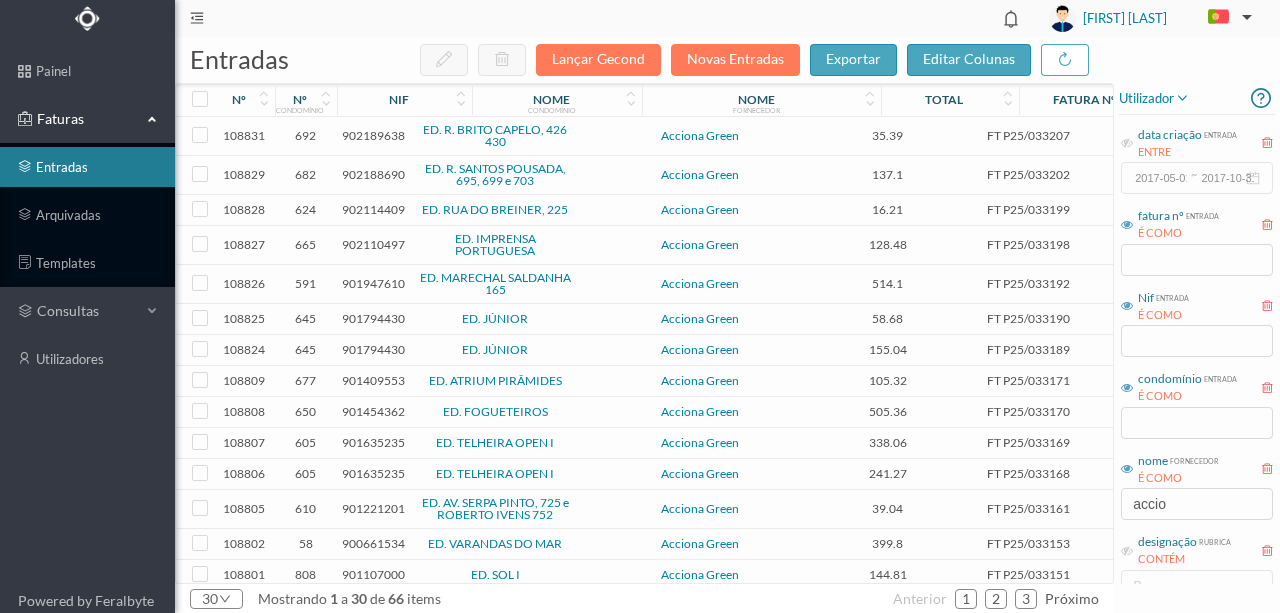 click on "901635235" at bounding box center (373, 442) 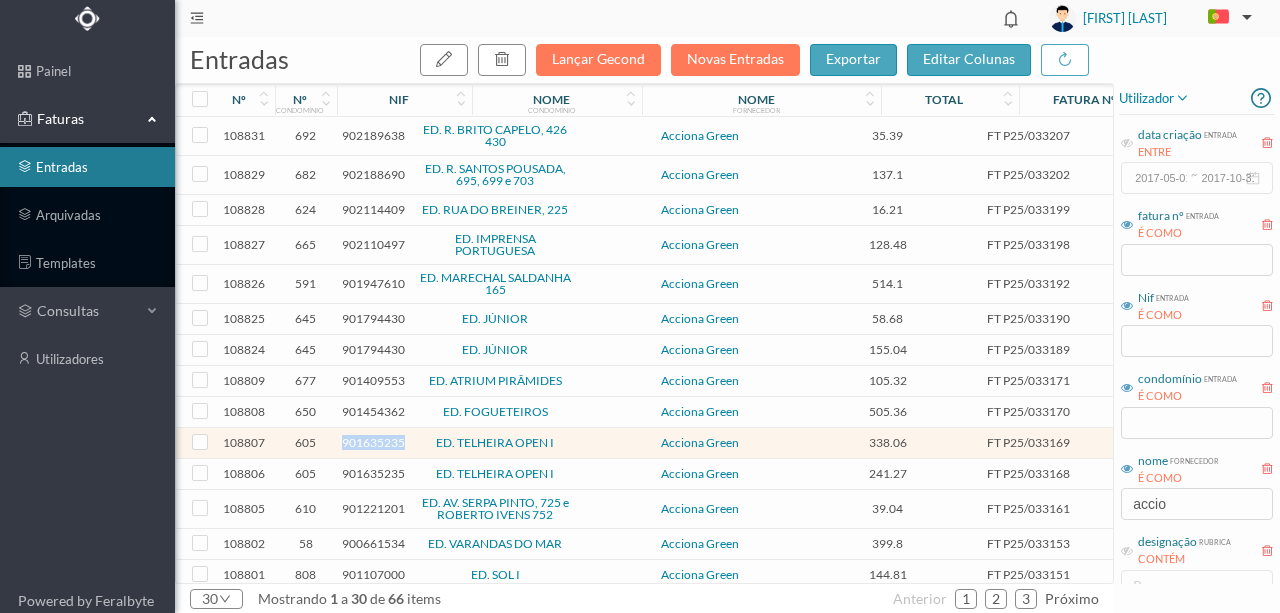 click on "901635235" at bounding box center (373, 442) 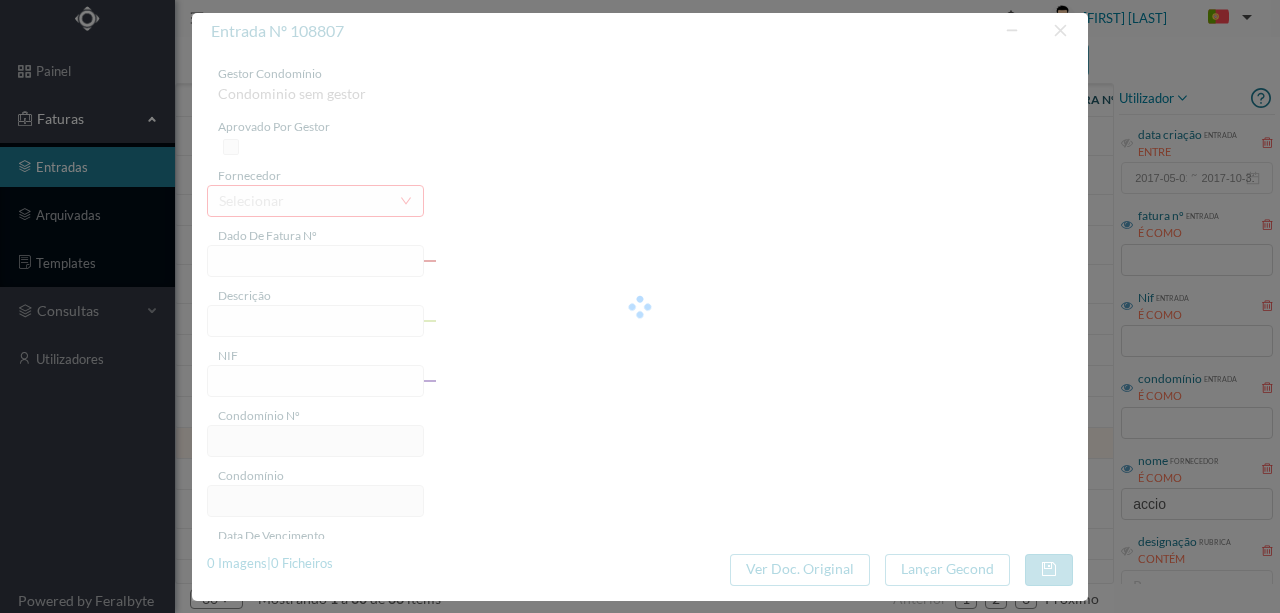 type on "FT P25/033169" 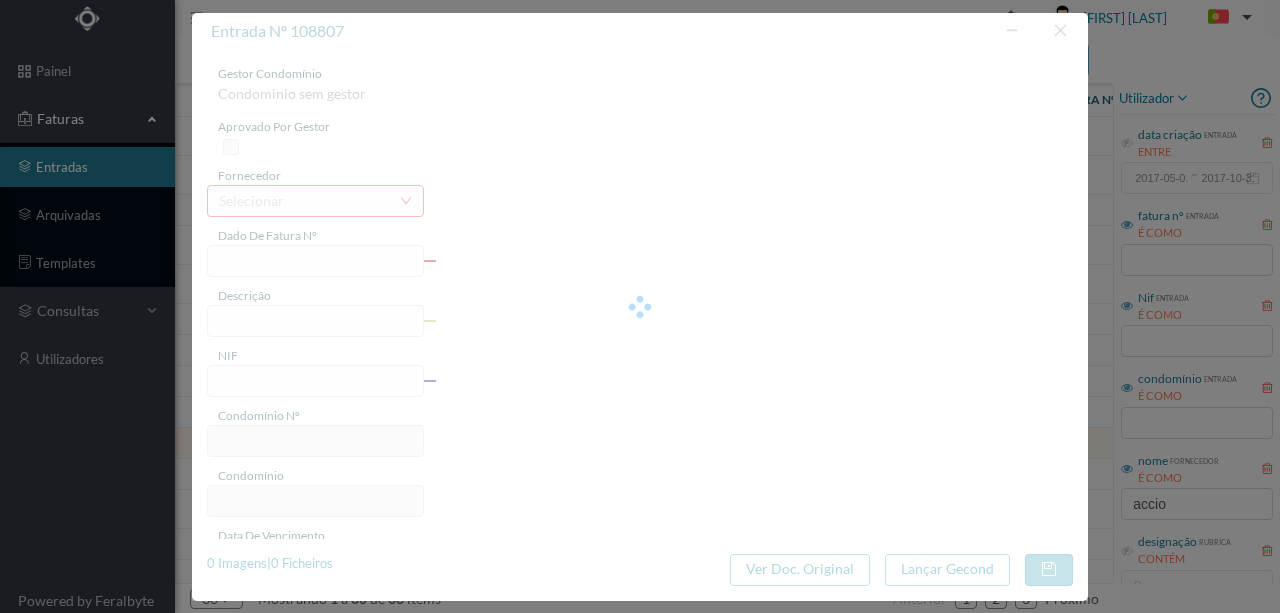type on "ENGENHEIRO MACHADO VAZ 18!" 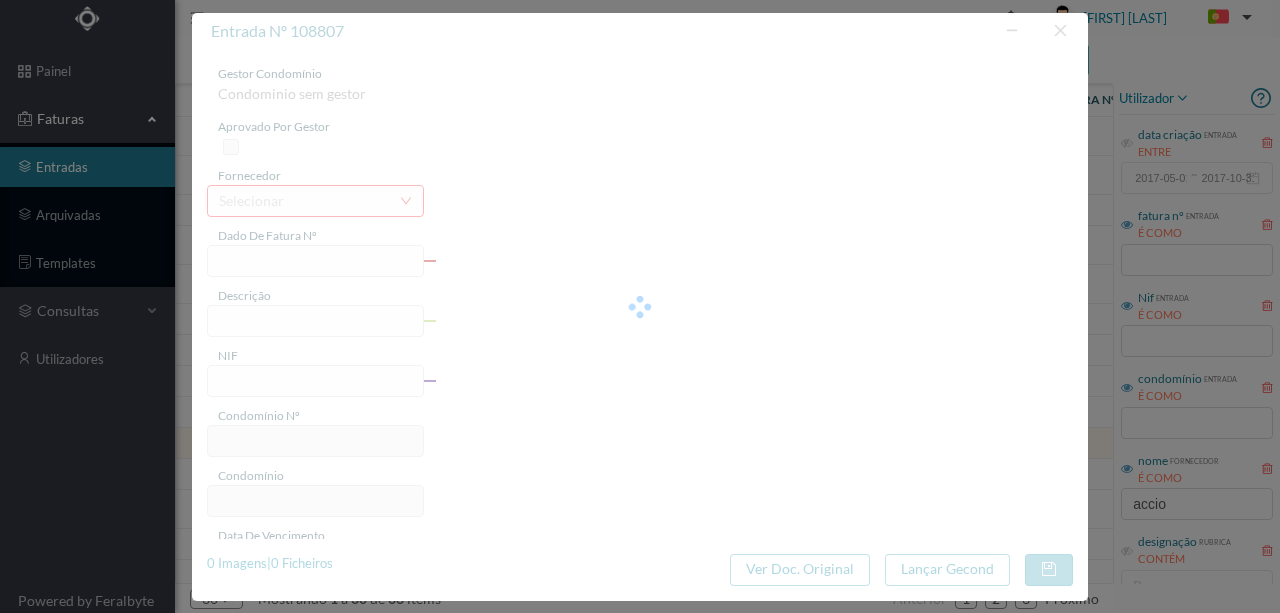 type on "03-09-2025" 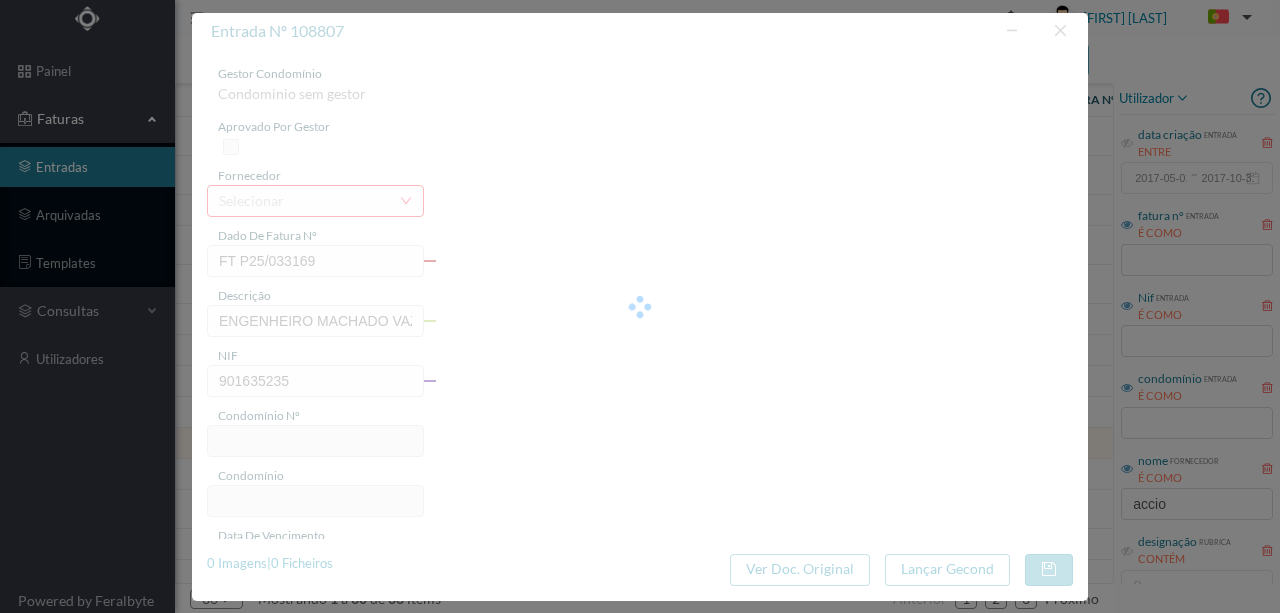 type on "605" 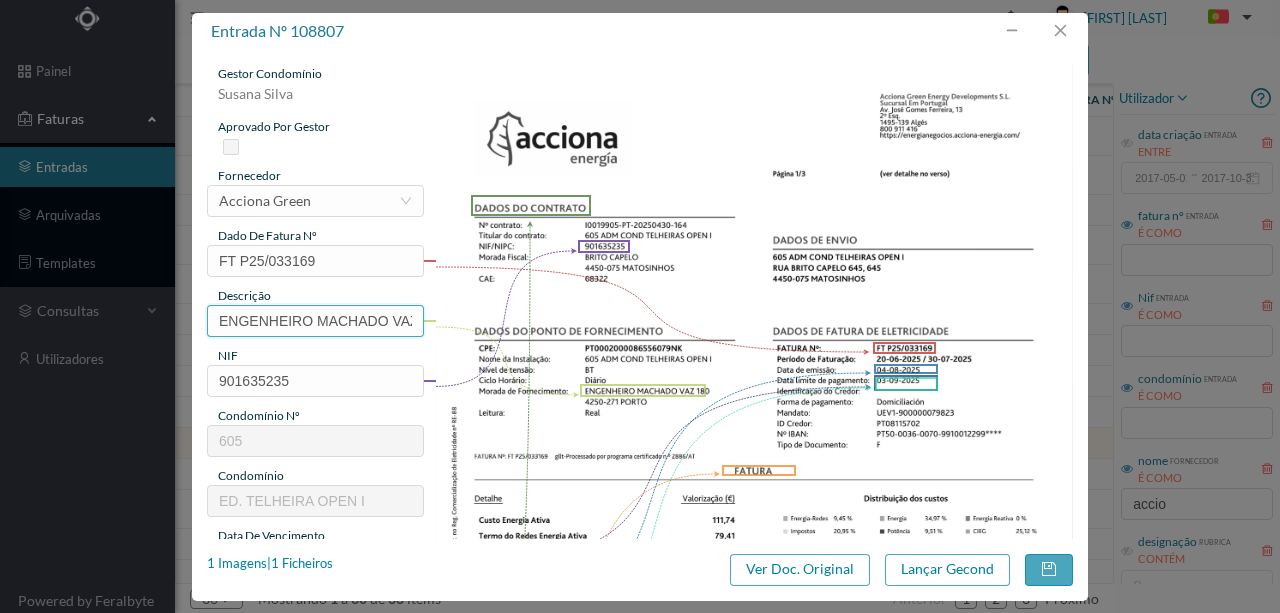 scroll, scrollTop: 0, scrollLeft: 31, axis: horizontal 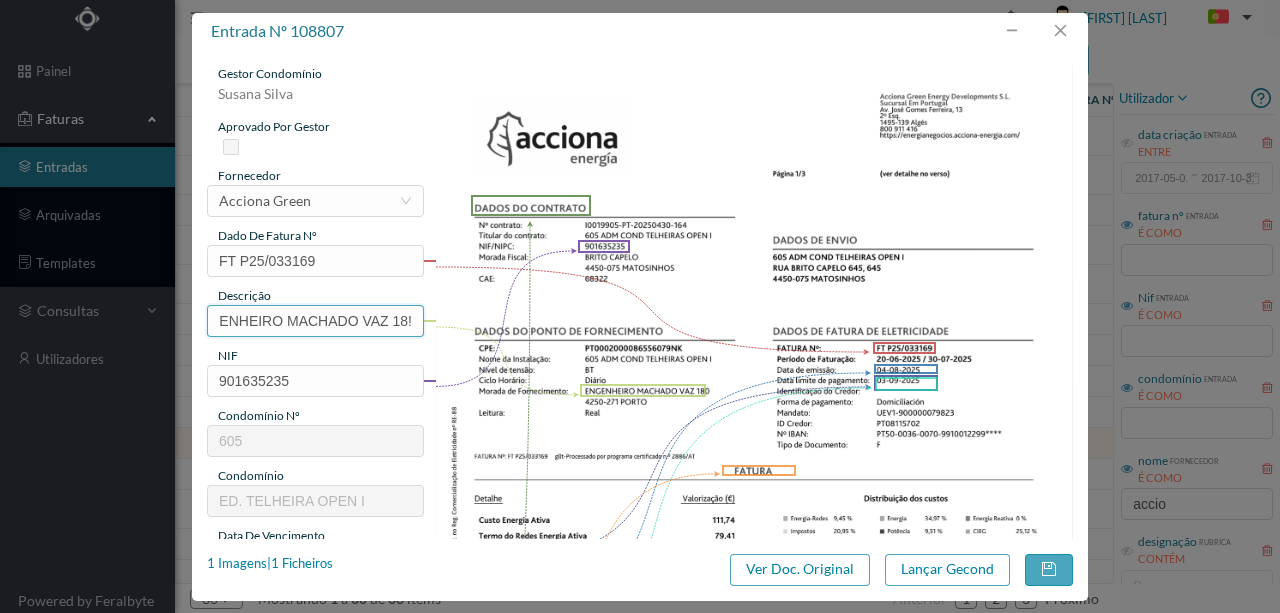 drag, startPoint x: 212, startPoint y: 320, endPoint x: 966, endPoint y: 304, distance: 754.16974 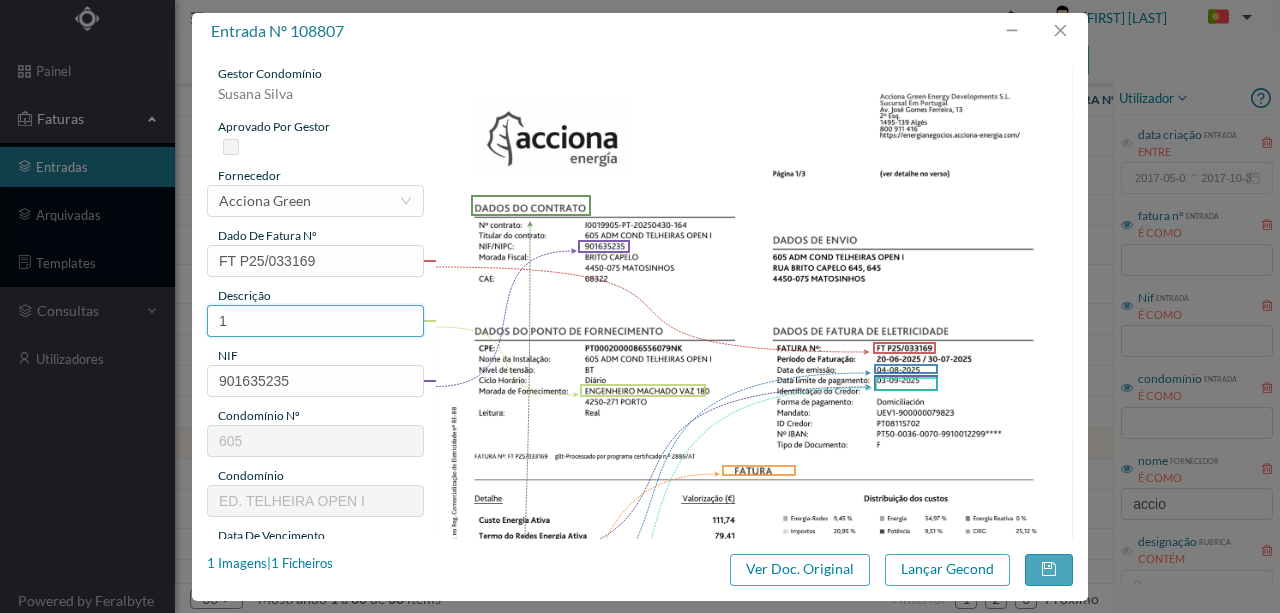 scroll, scrollTop: 0, scrollLeft: 0, axis: both 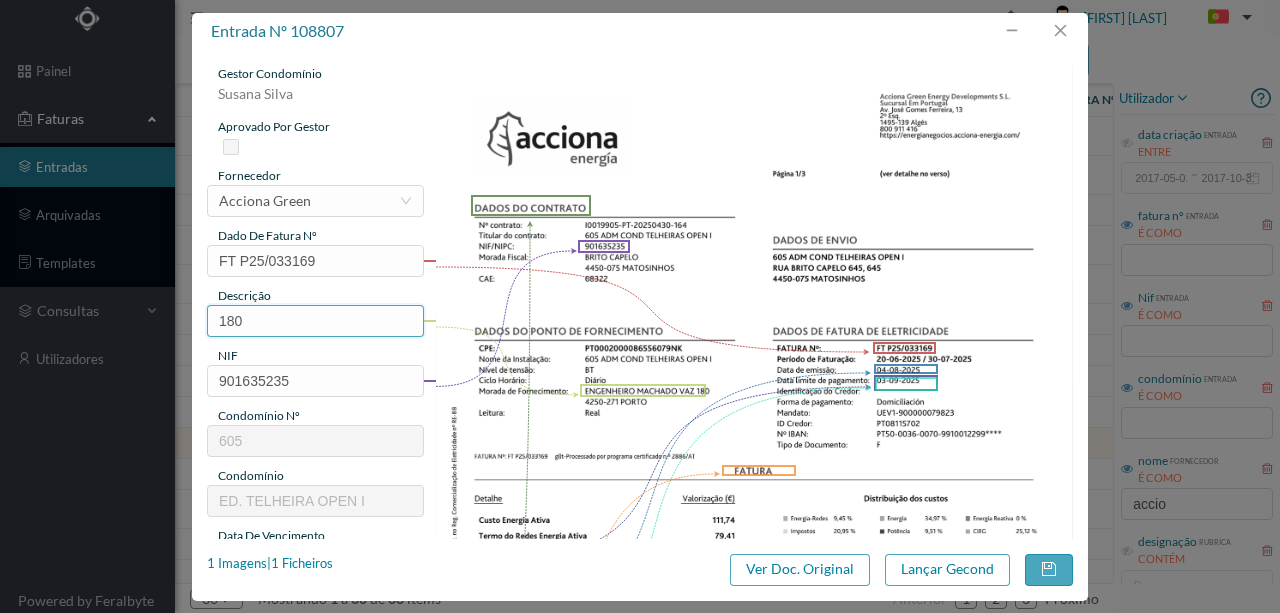 click on "180" at bounding box center [315, 321] 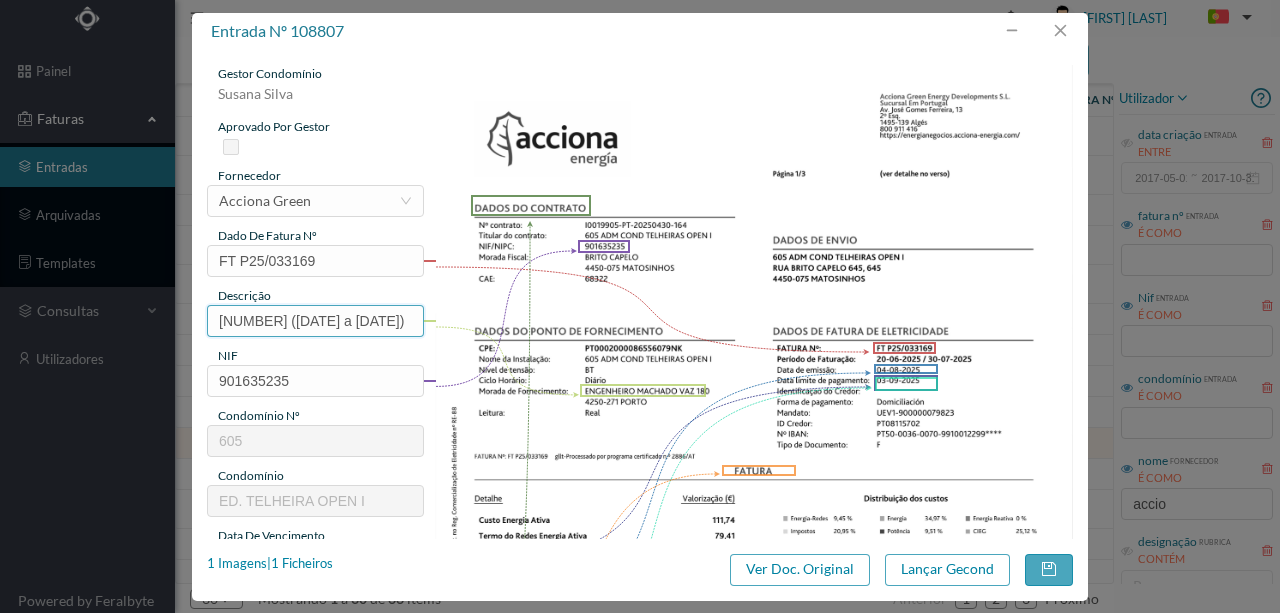 click on "180 (20.06.2025 a 22.07.2025)" at bounding box center [315, 321] 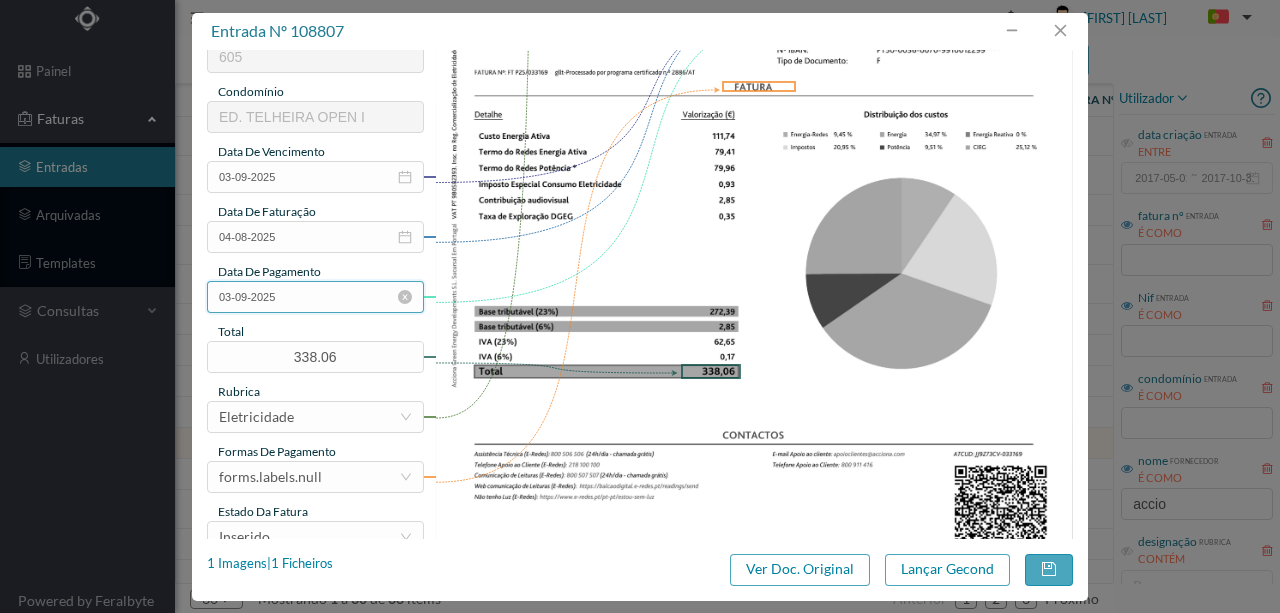 scroll, scrollTop: 400, scrollLeft: 0, axis: vertical 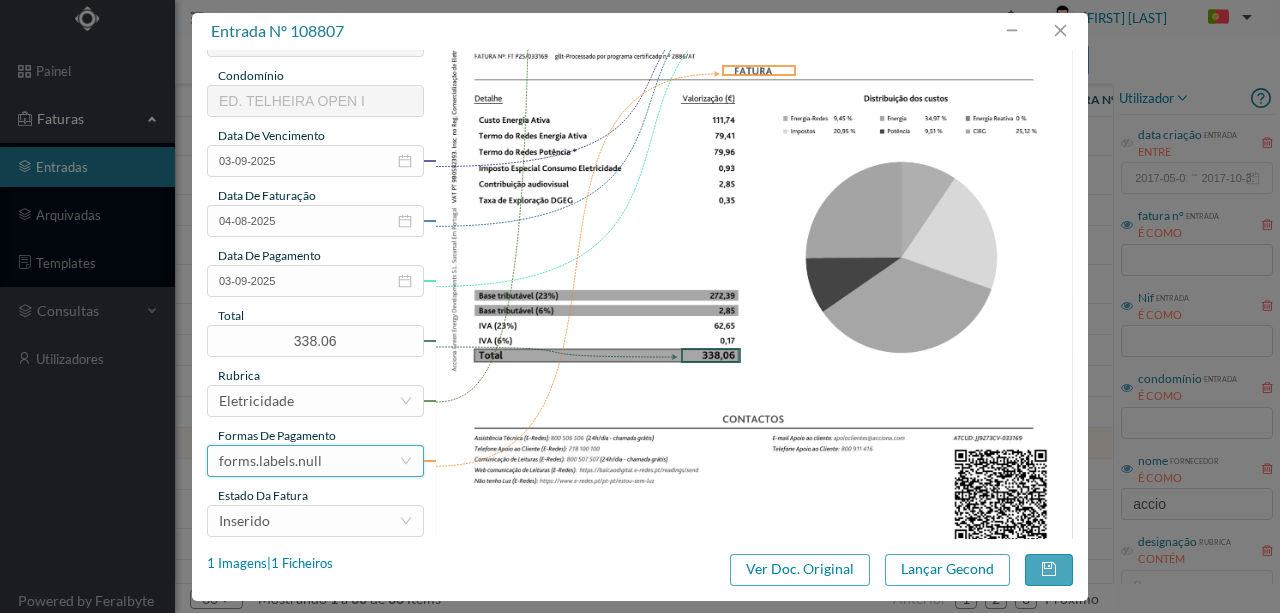 type on "180 (20.06.2025 a 30.07.2025)" 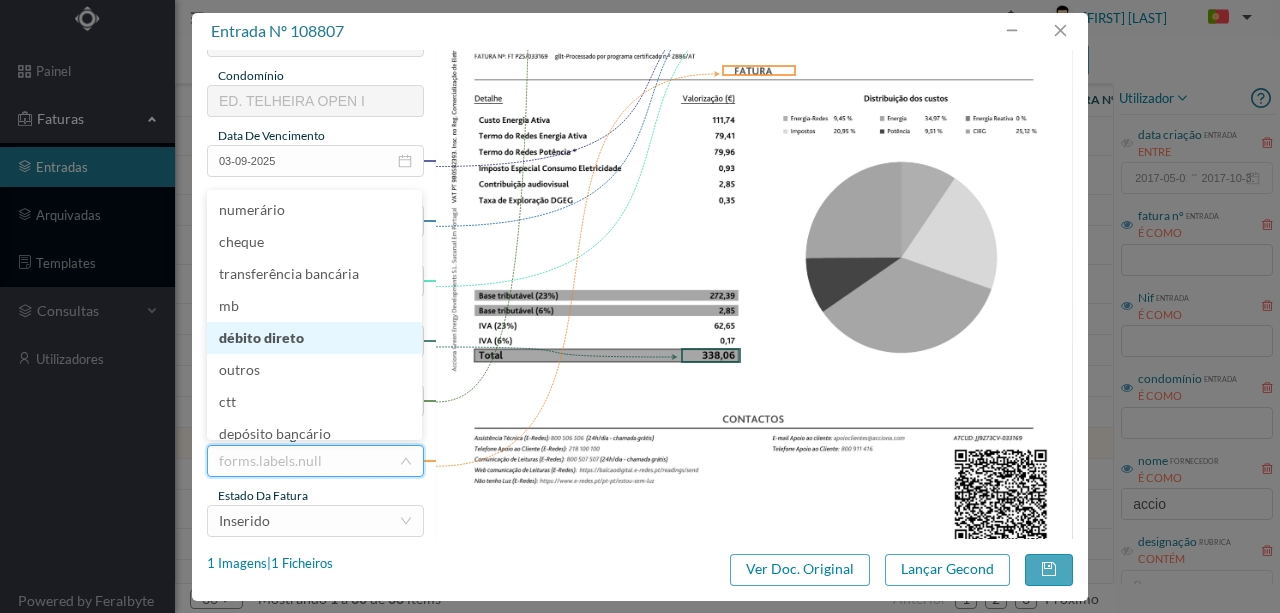 click on "débito direto" at bounding box center (314, 338) 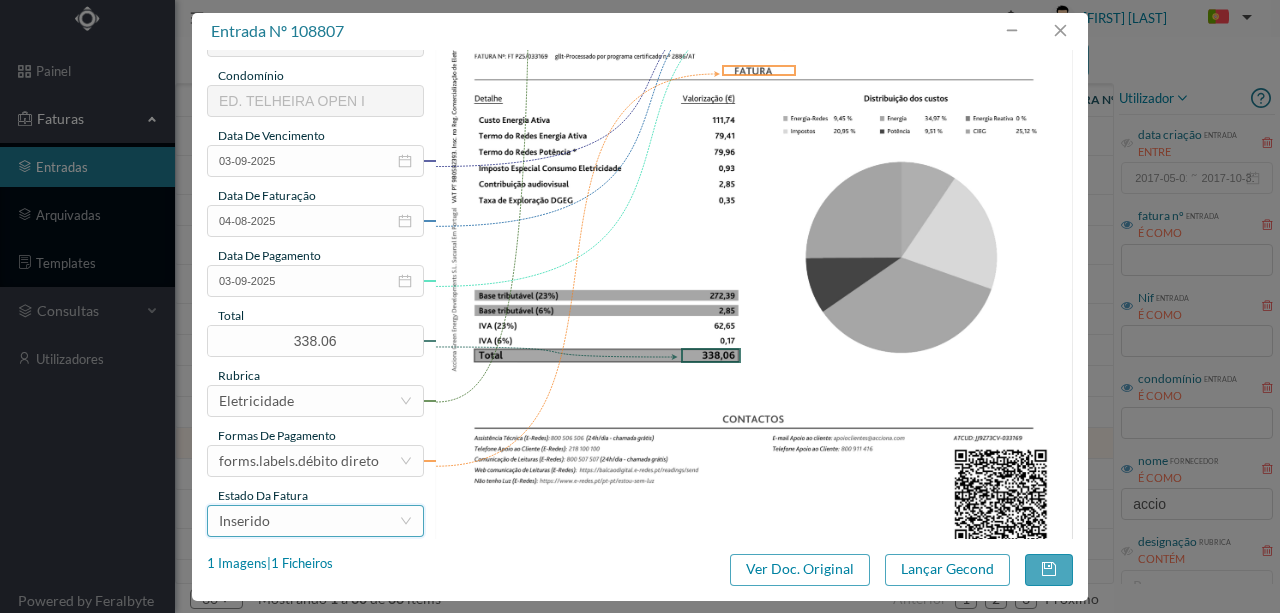 drag, startPoint x: 269, startPoint y: 522, endPoint x: 327, endPoint y: 512, distance: 58.855755 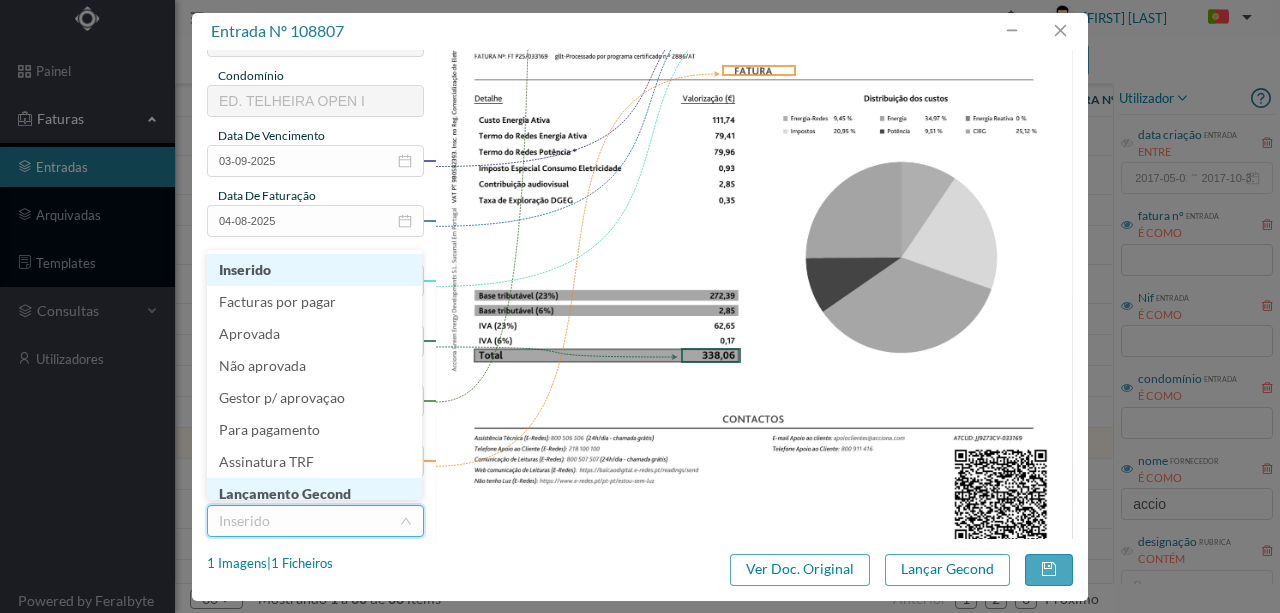 scroll, scrollTop: 10, scrollLeft: 0, axis: vertical 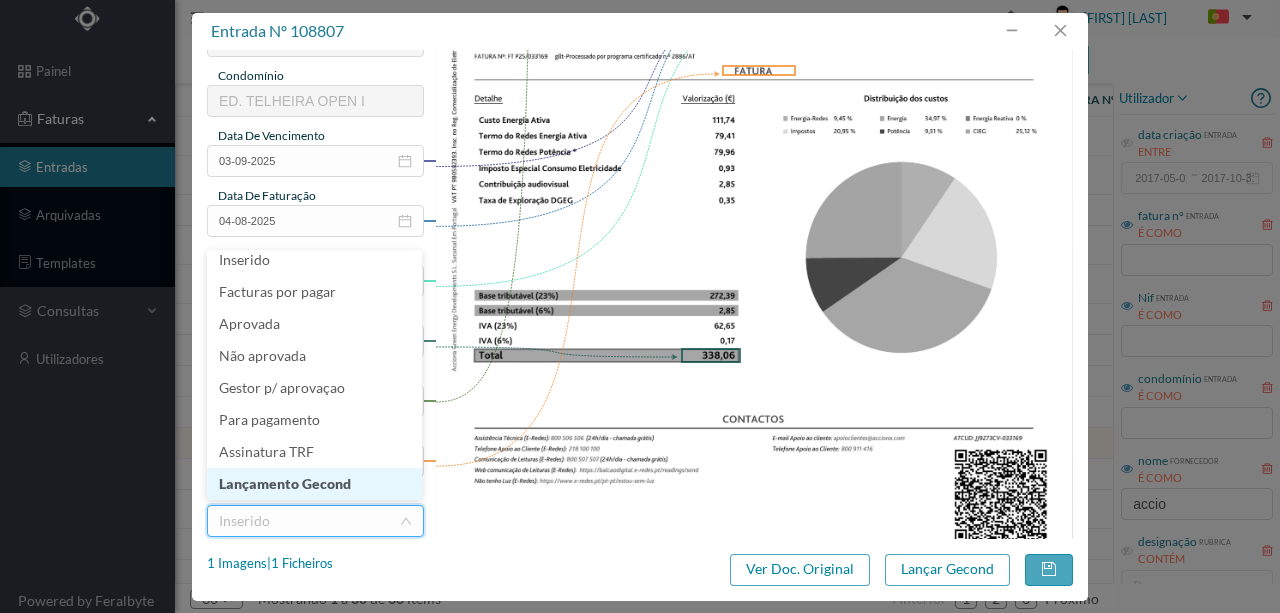 drag, startPoint x: 316, startPoint y: 484, endPoint x: 923, endPoint y: 606, distance: 619.1389 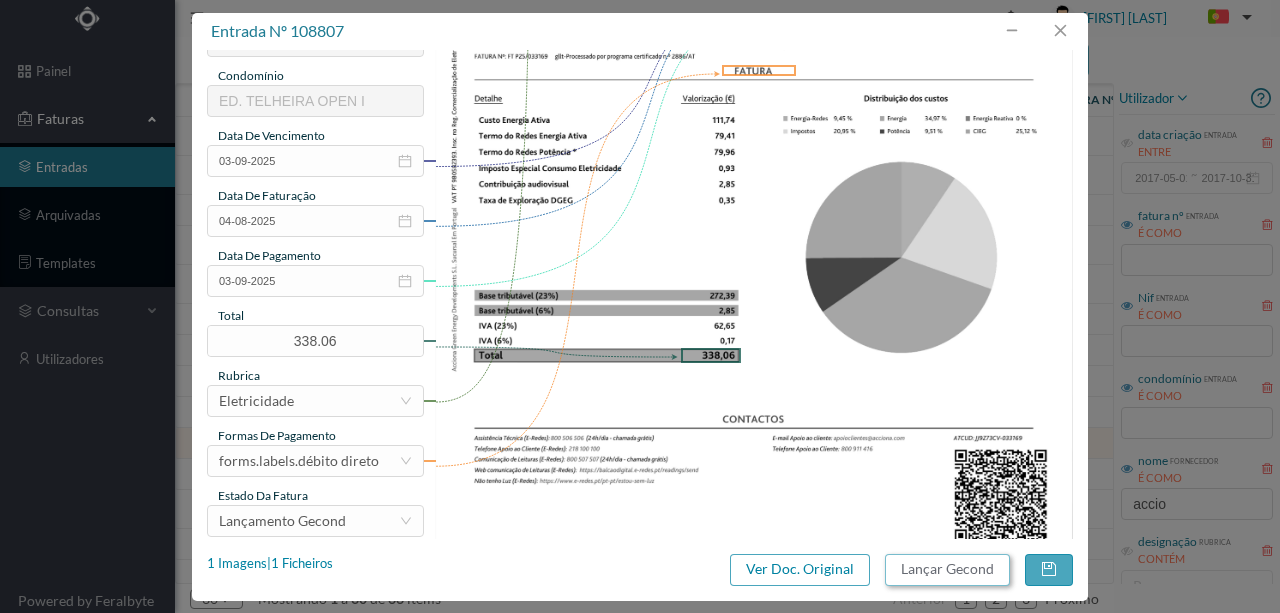 click on "Lançar Gecond" at bounding box center [947, 570] 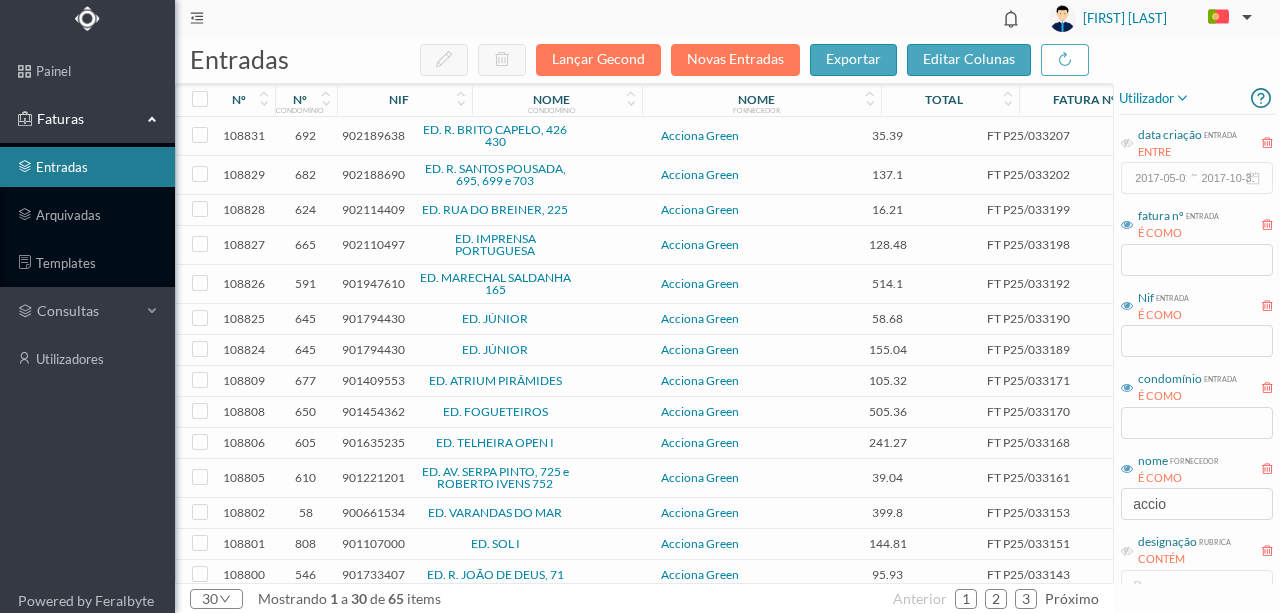 click on "901635235" at bounding box center [373, 442] 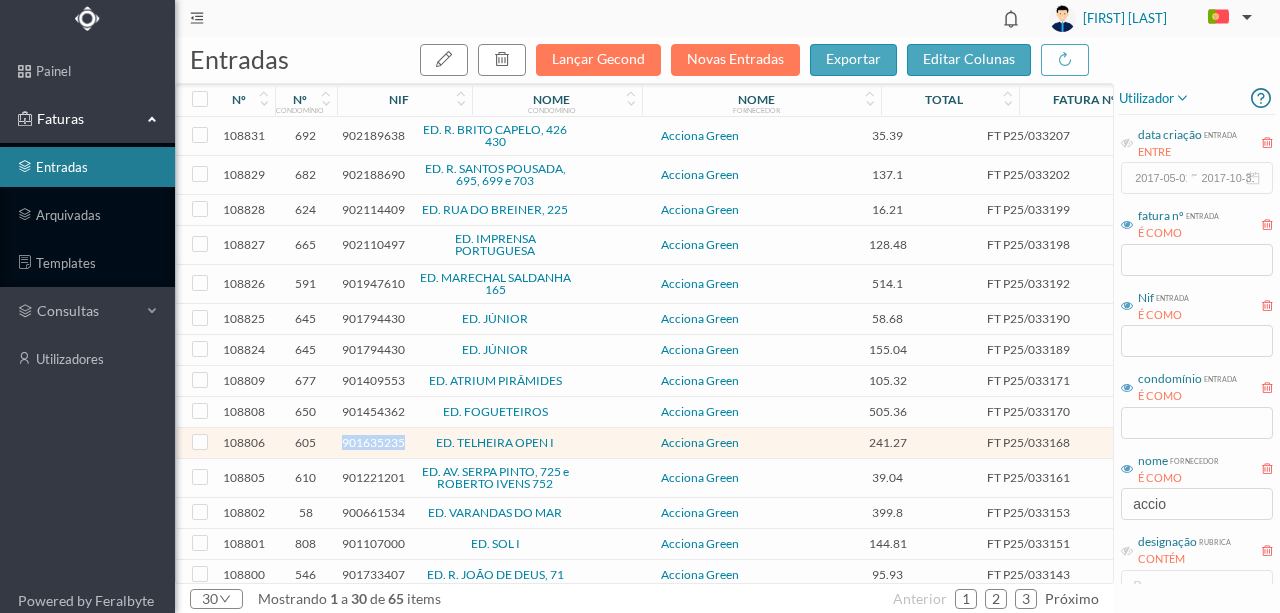 click on "901635235" at bounding box center [373, 442] 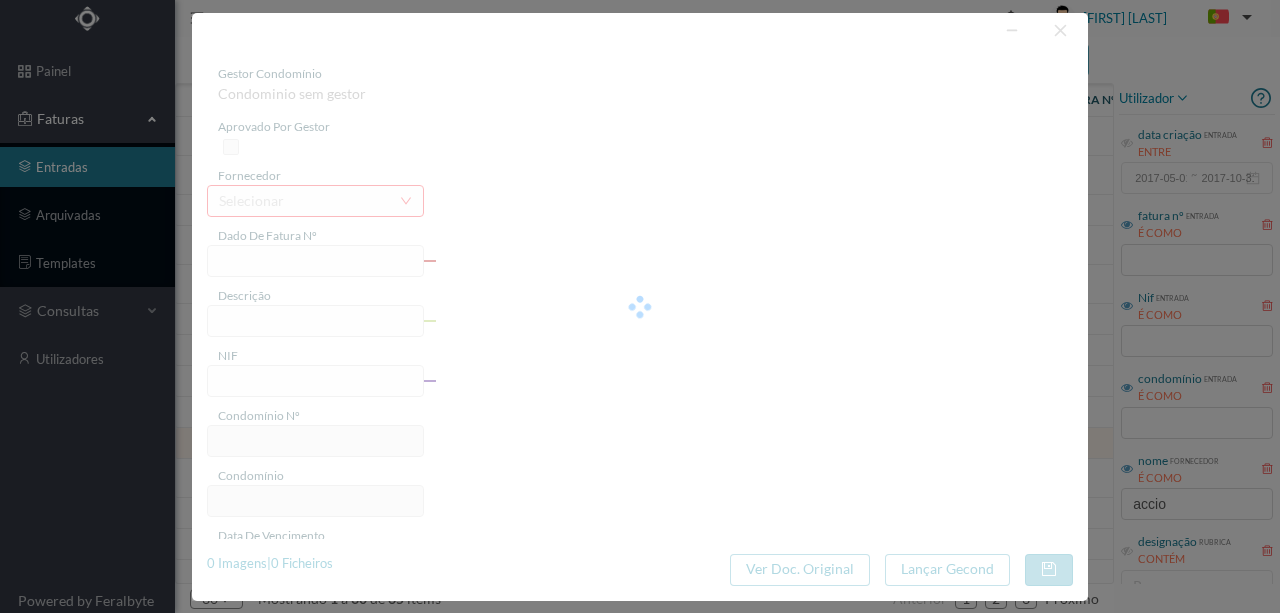 type on "FT P25/033168" 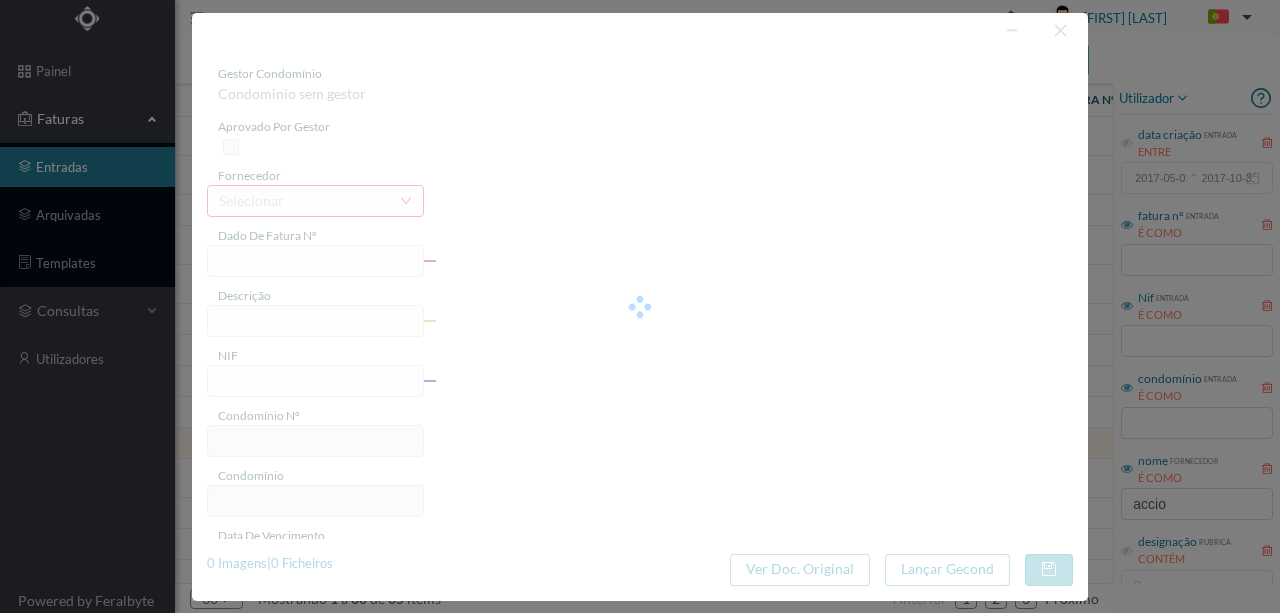 type on "ENGENHEIRO MACHADO VAZ 20" 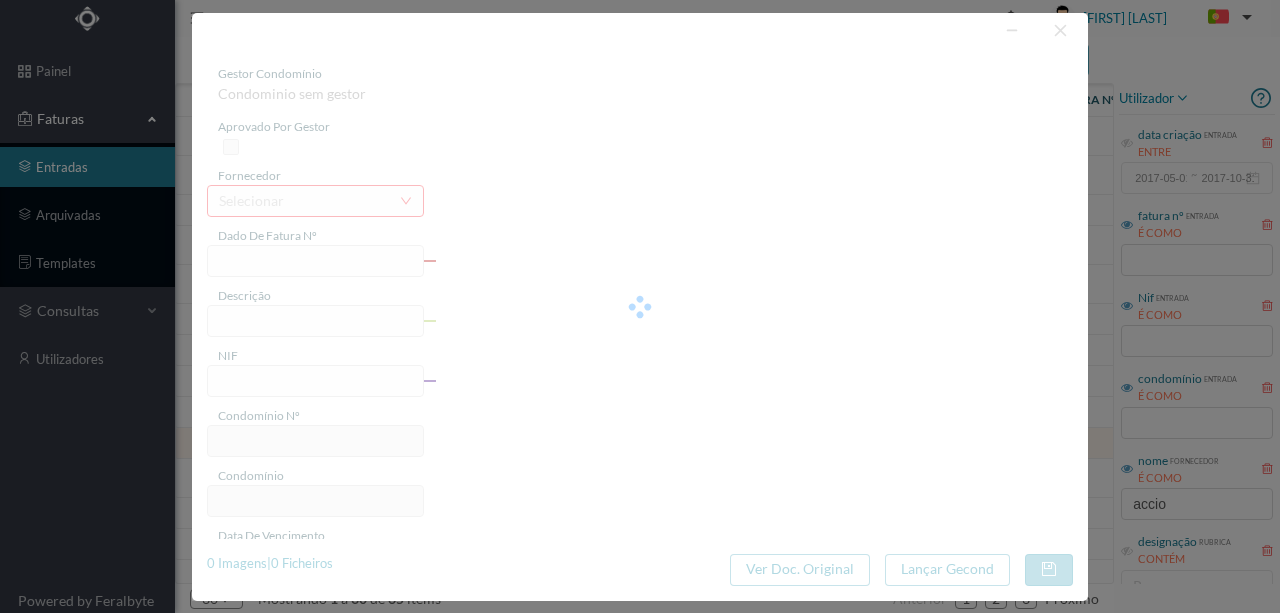 type on "03-09-2025" 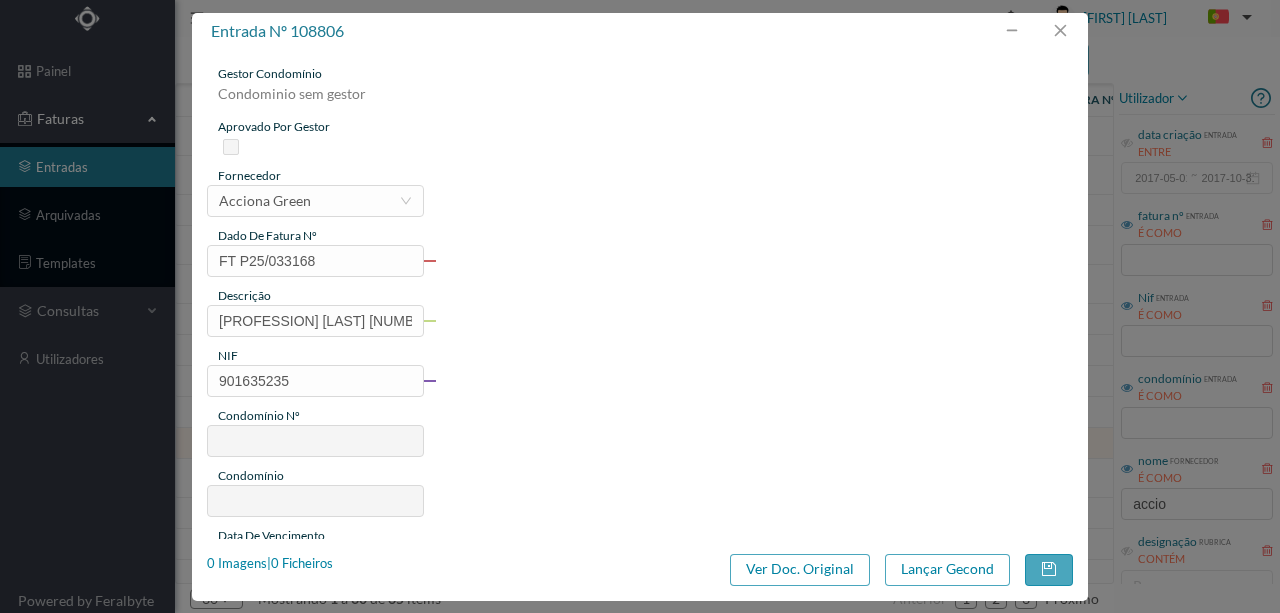 type on "605" 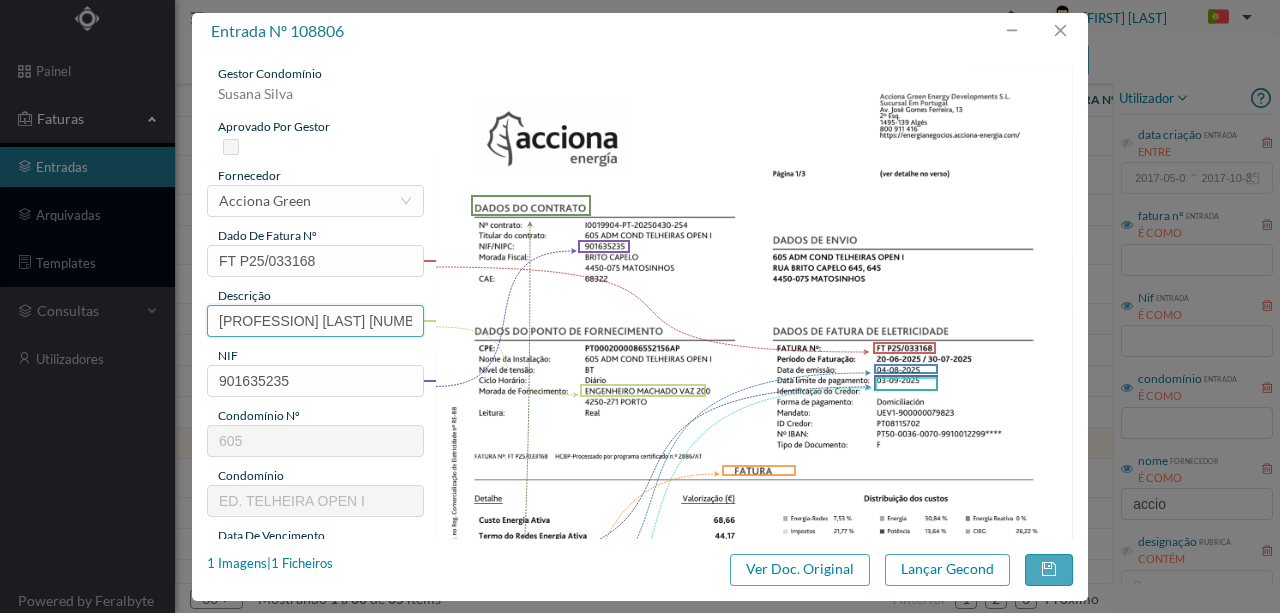 scroll, scrollTop: 0, scrollLeft: 27, axis: horizontal 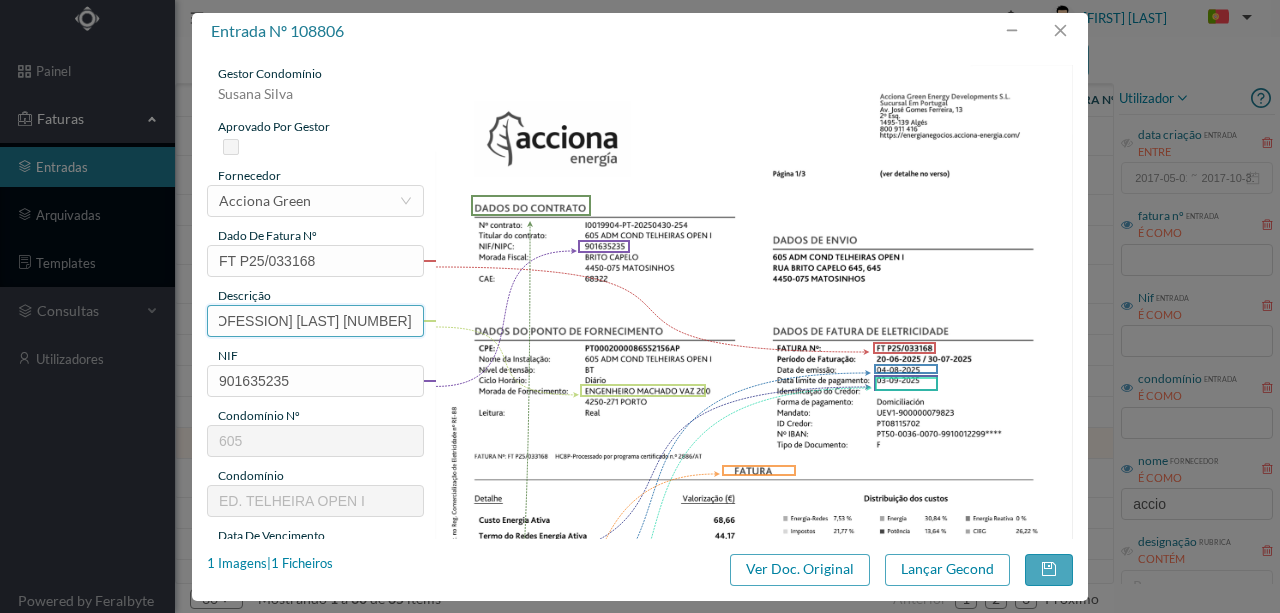 drag, startPoint x: 211, startPoint y: 322, endPoint x: 487, endPoint y: 320, distance: 276.00723 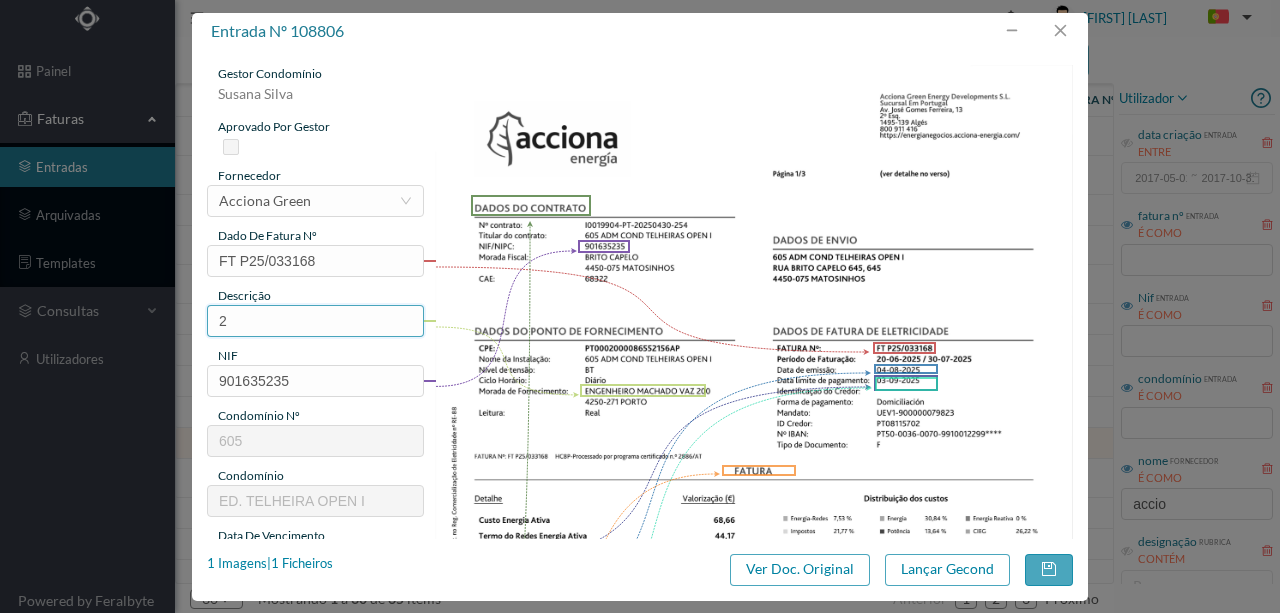scroll, scrollTop: 0, scrollLeft: 0, axis: both 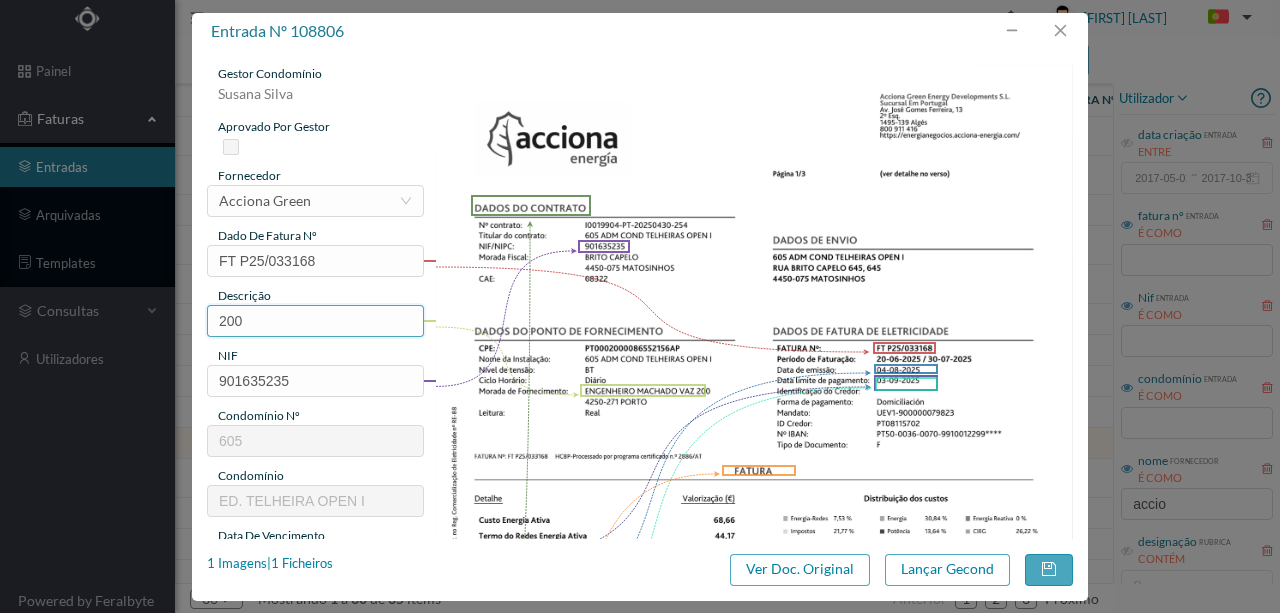 paste on "(20.06.2025 a 22.07.2025)" 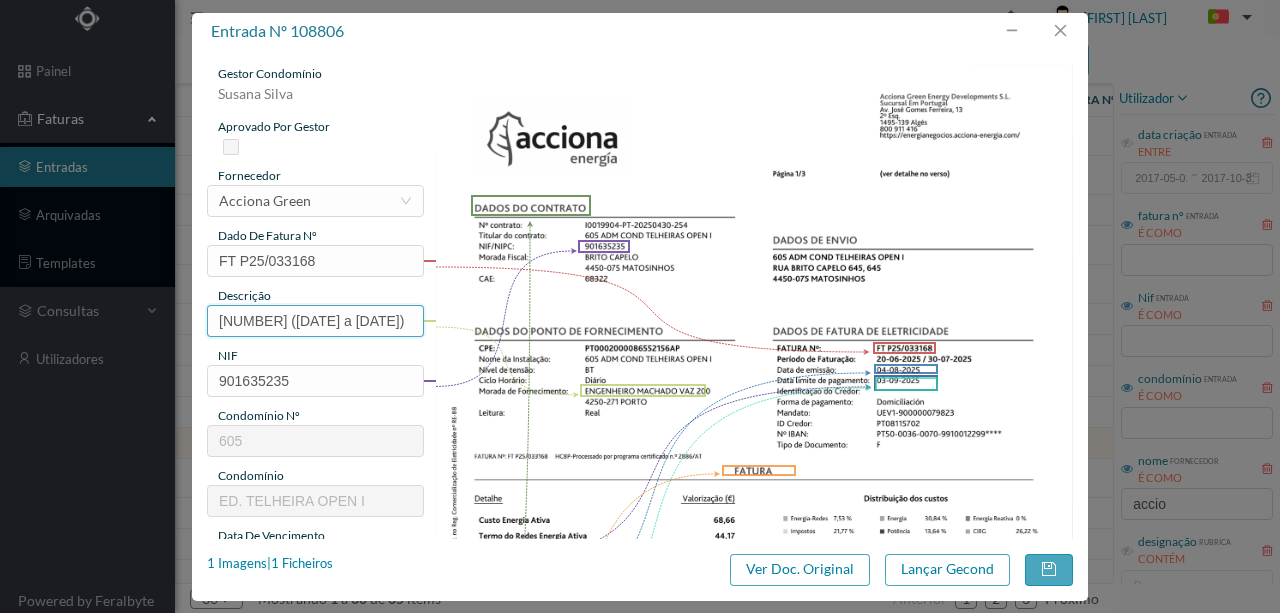 click on "200 (20.06.2025 a 22.07.2025)" at bounding box center [315, 321] 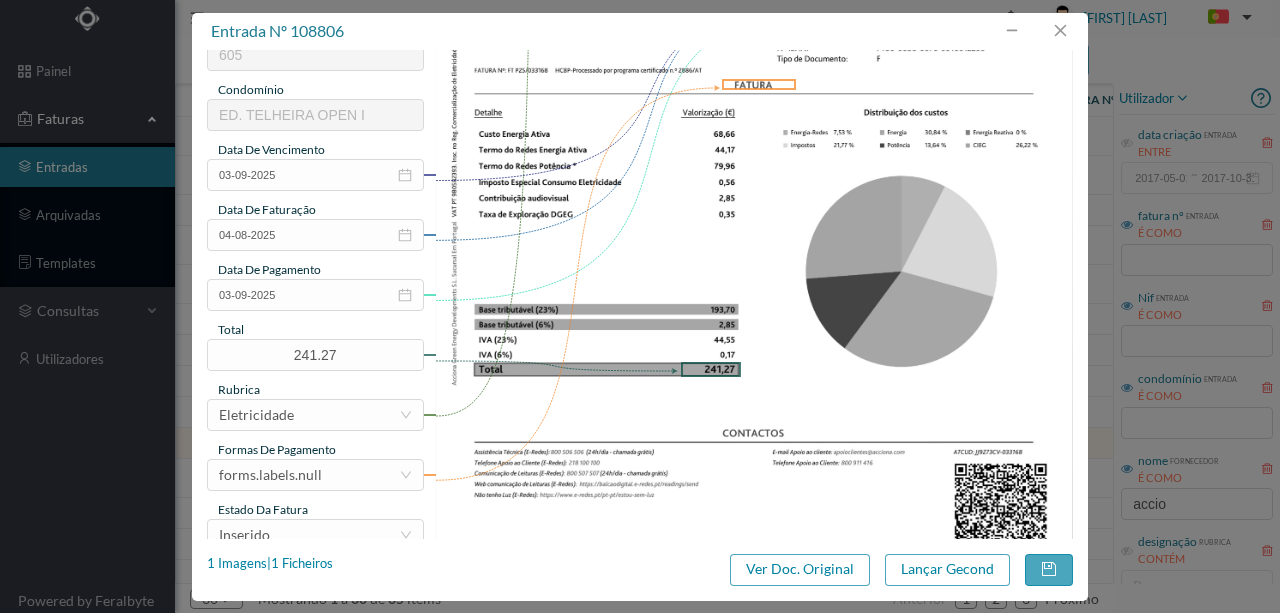 scroll, scrollTop: 466, scrollLeft: 0, axis: vertical 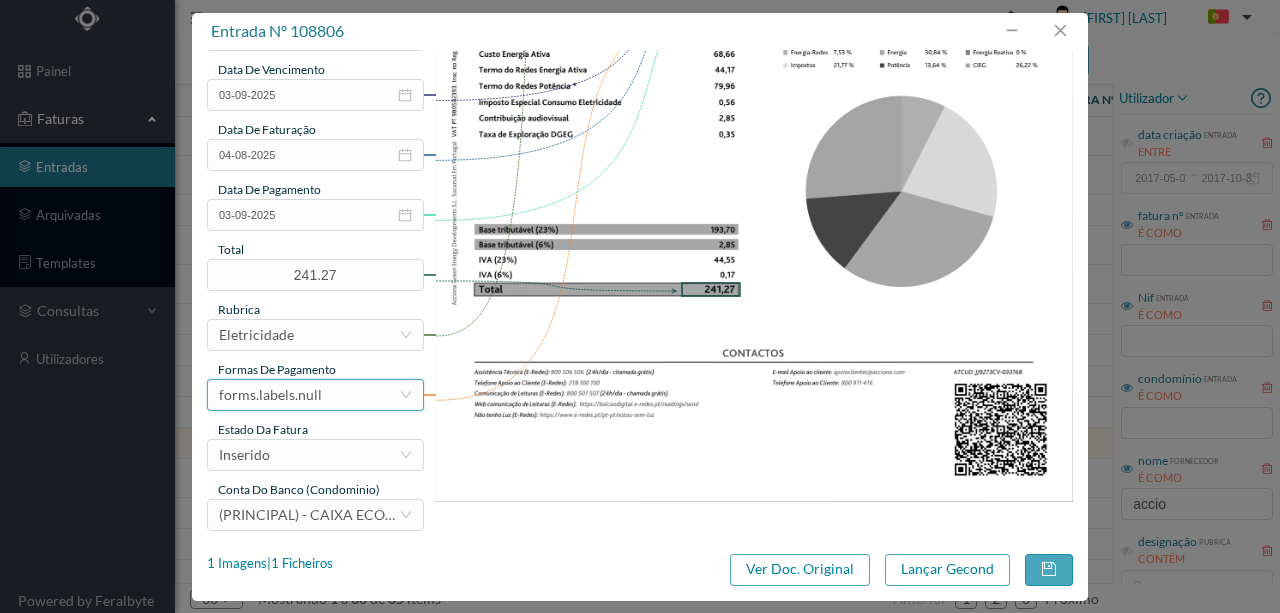 type on "200 (20.06.2025 a 30.07.2025)" 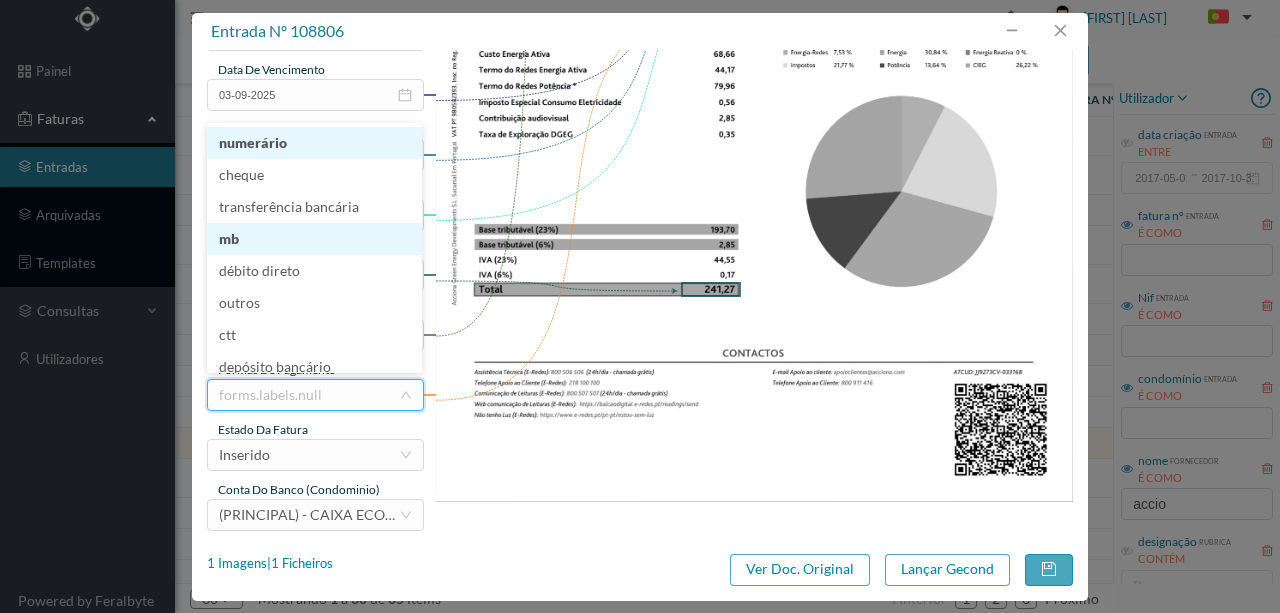 scroll, scrollTop: 9, scrollLeft: 0, axis: vertical 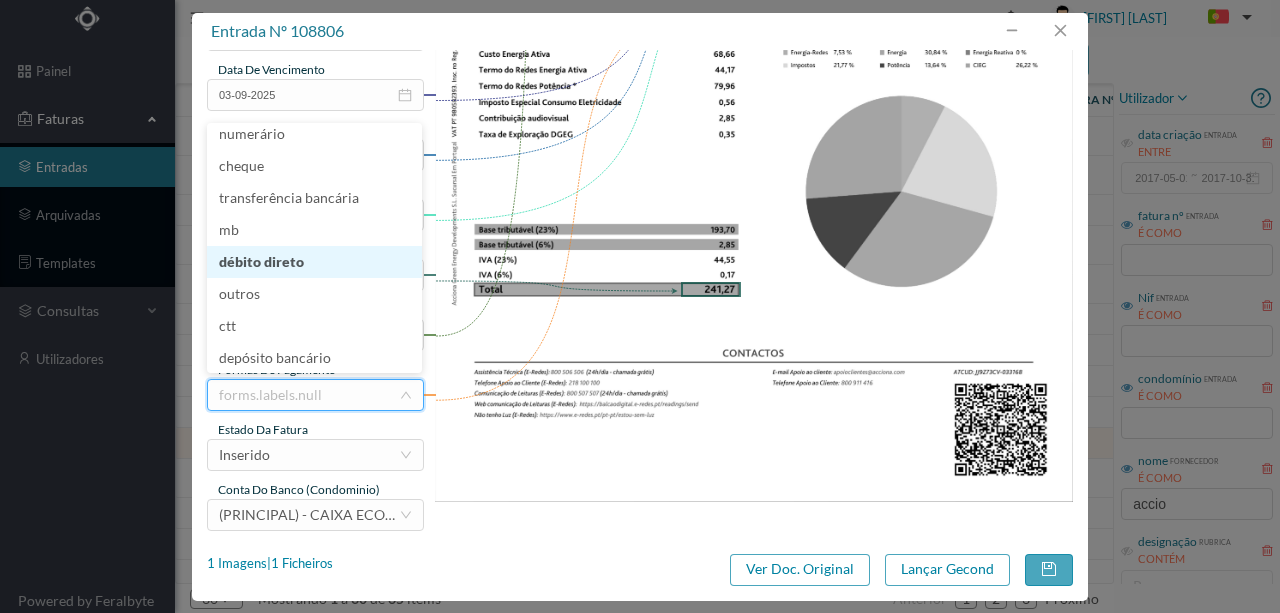 click on "débito direto" at bounding box center [314, 262] 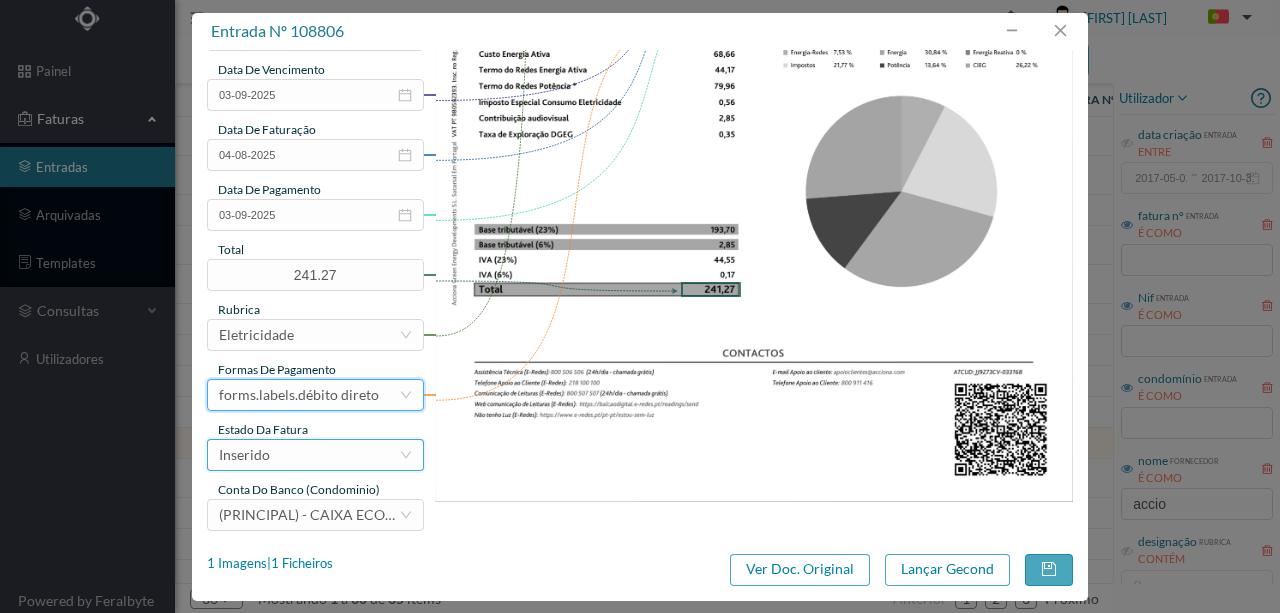 click on "Inserido" at bounding box center [309, 455] 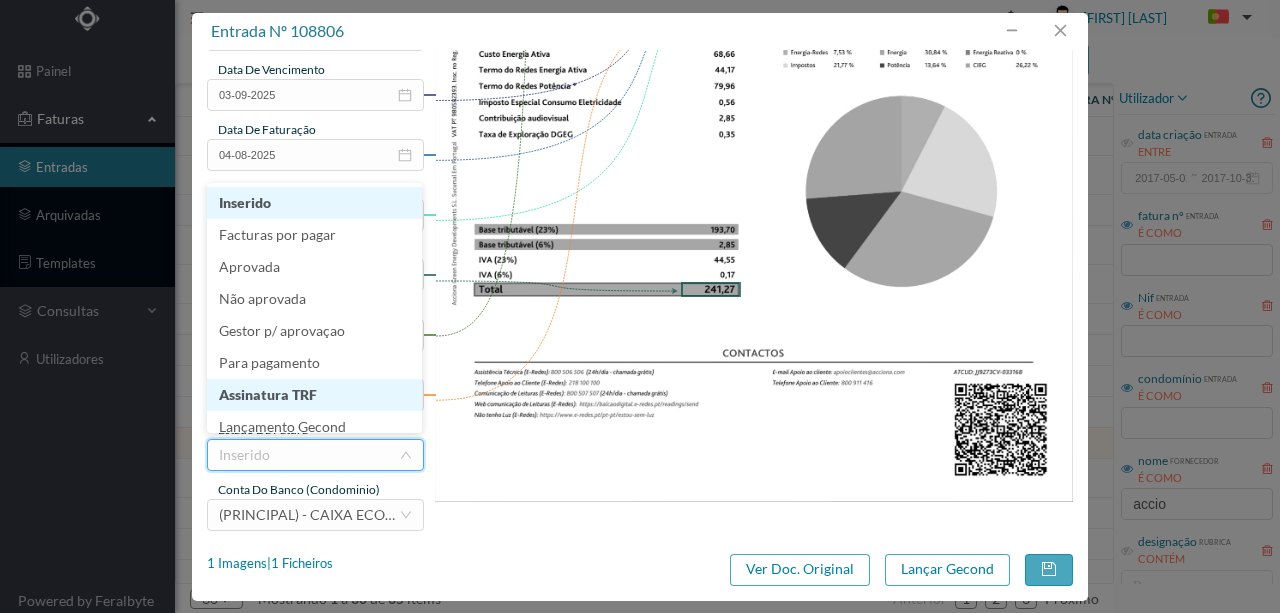 scroll, scrollTop: 10, scrollLeft: 0, axis: vertical 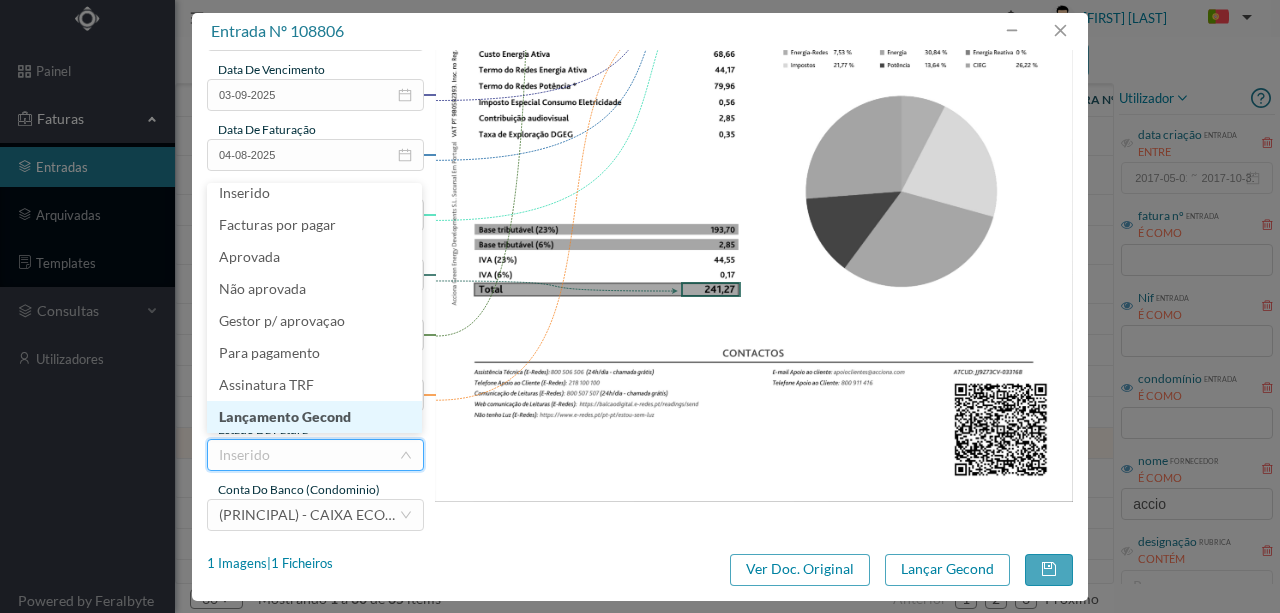 click on "Lançamento Gecond" at bounding box center [314, 417] 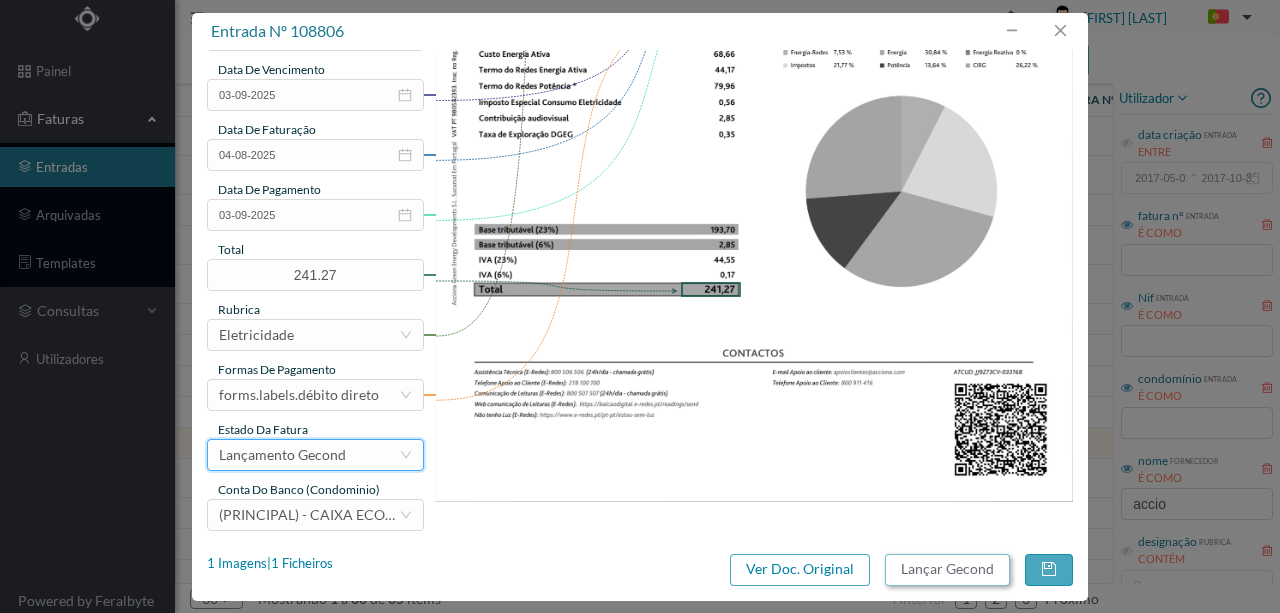click on "Lançar Gecond" at bounding box center [947, 570] 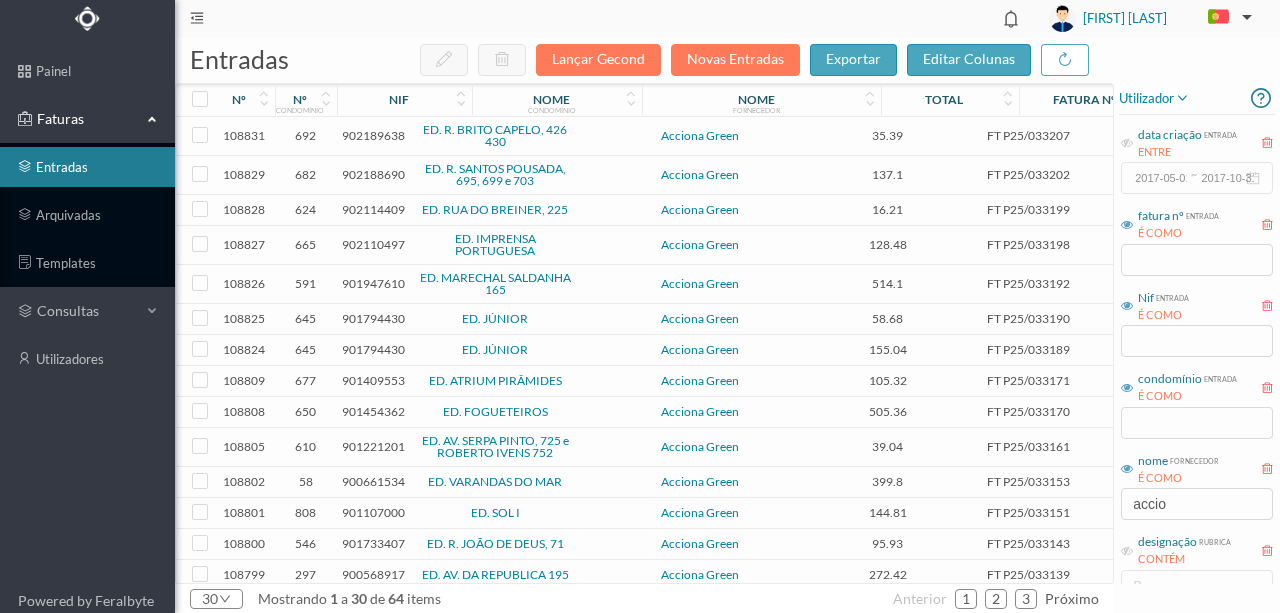 click on "901221201" at bounding box center [373, 446] 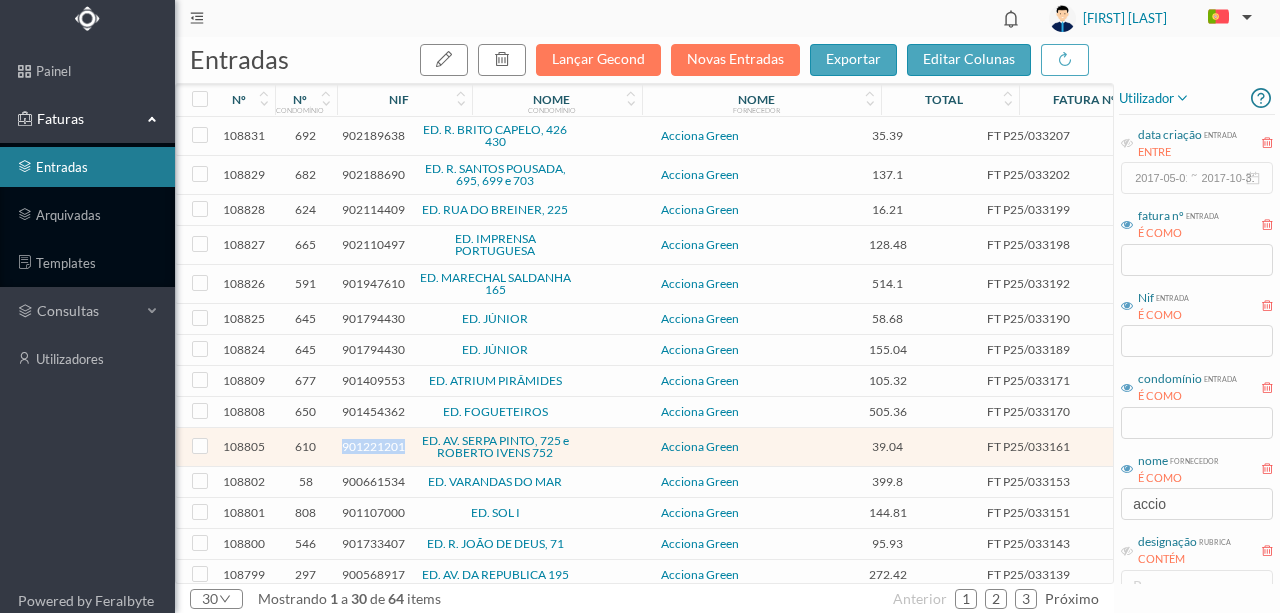 click on "901221201" at bounding box center (373, 446) 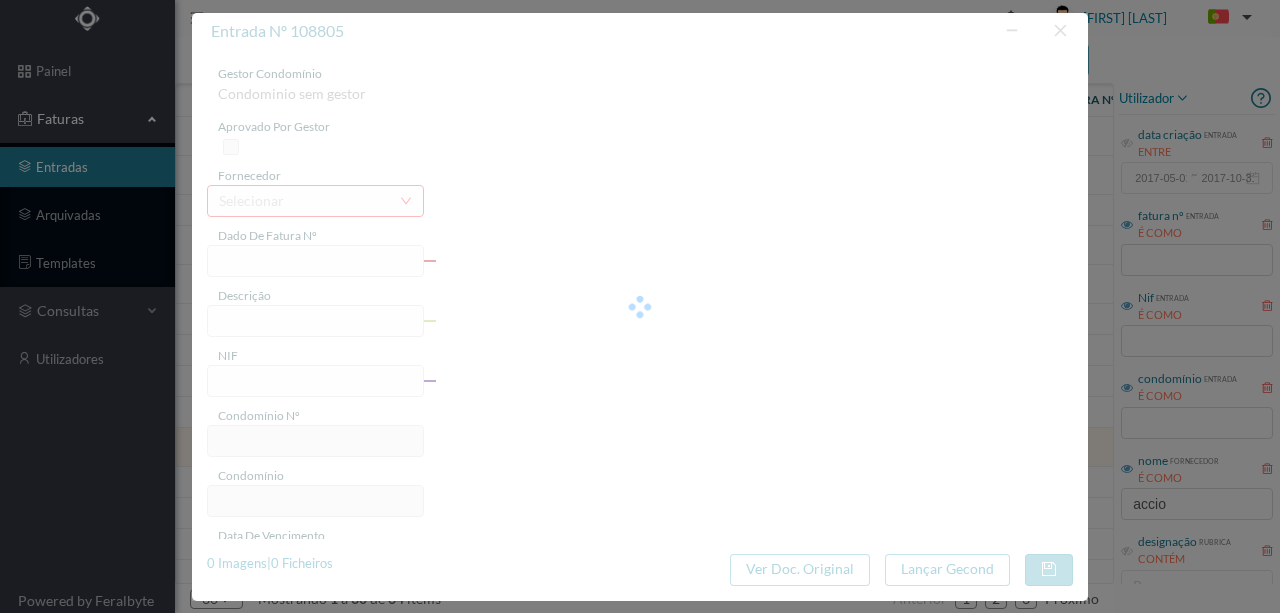 type on "FT P25/033161" 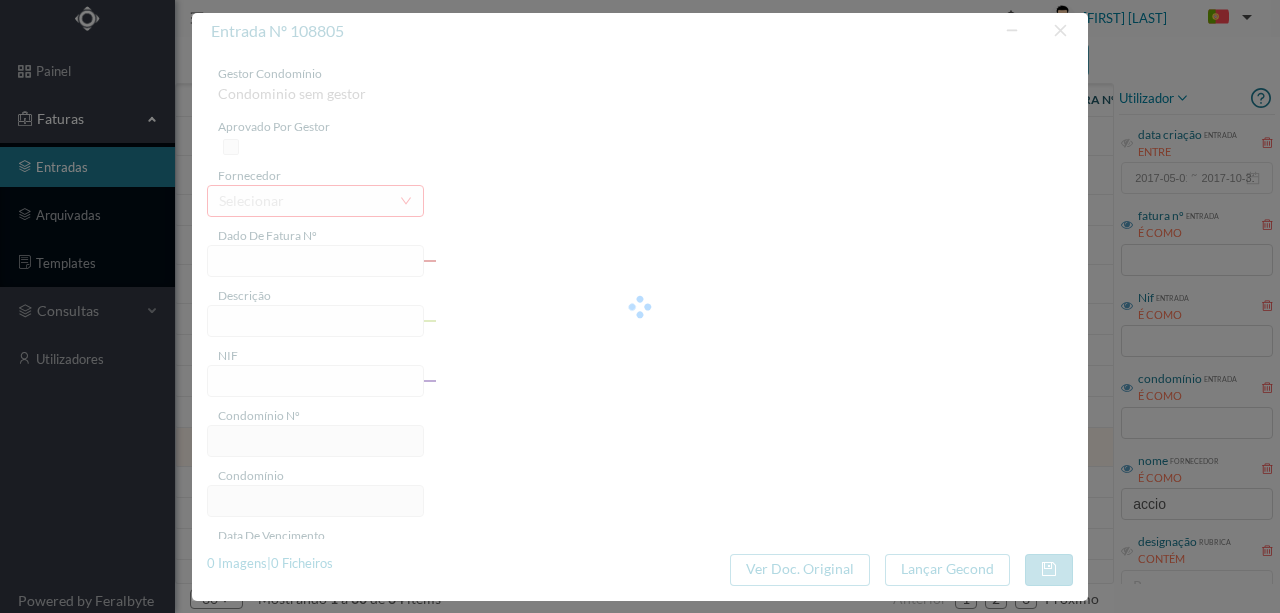 type on "901221201" 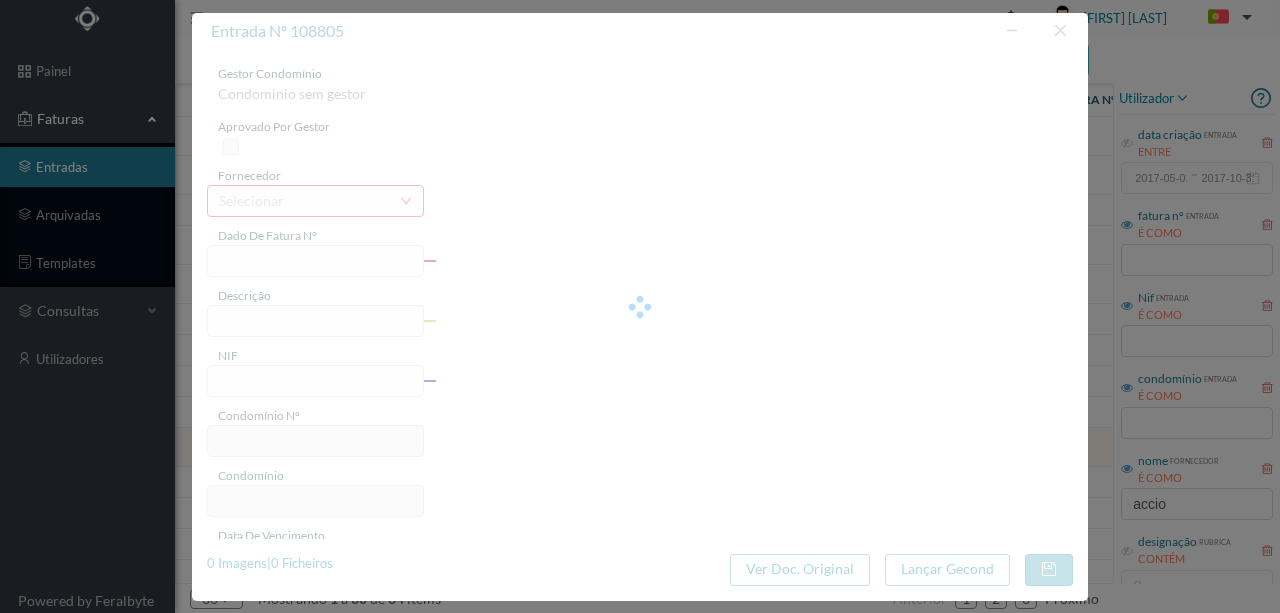 type on "04-08-2025" 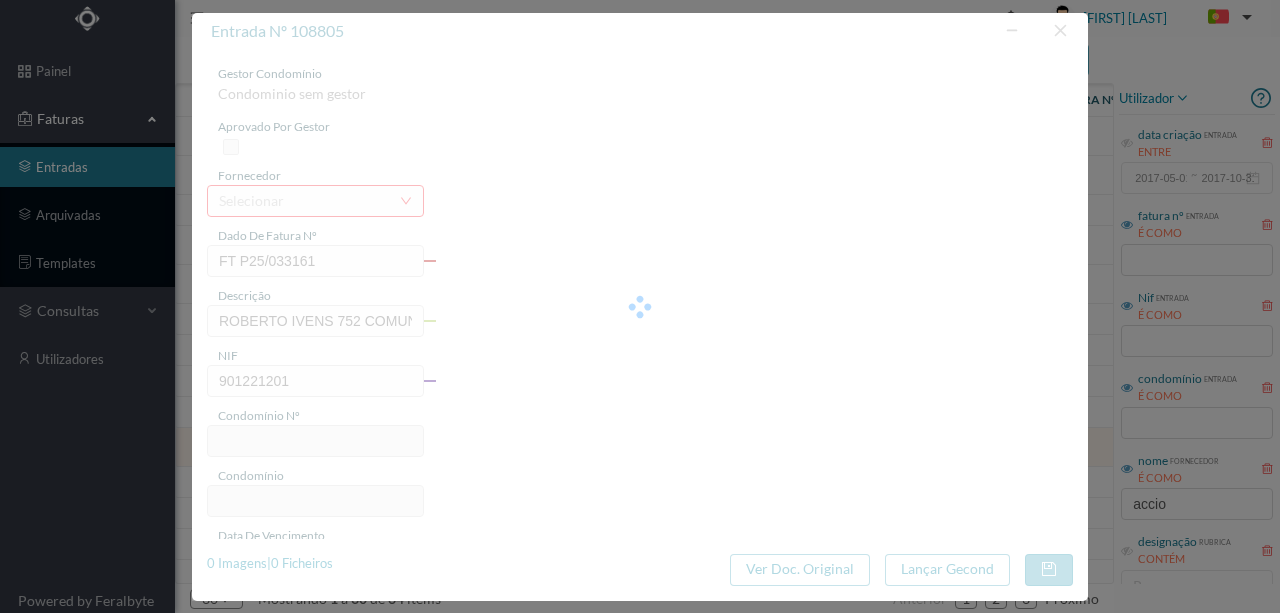 type on "610" 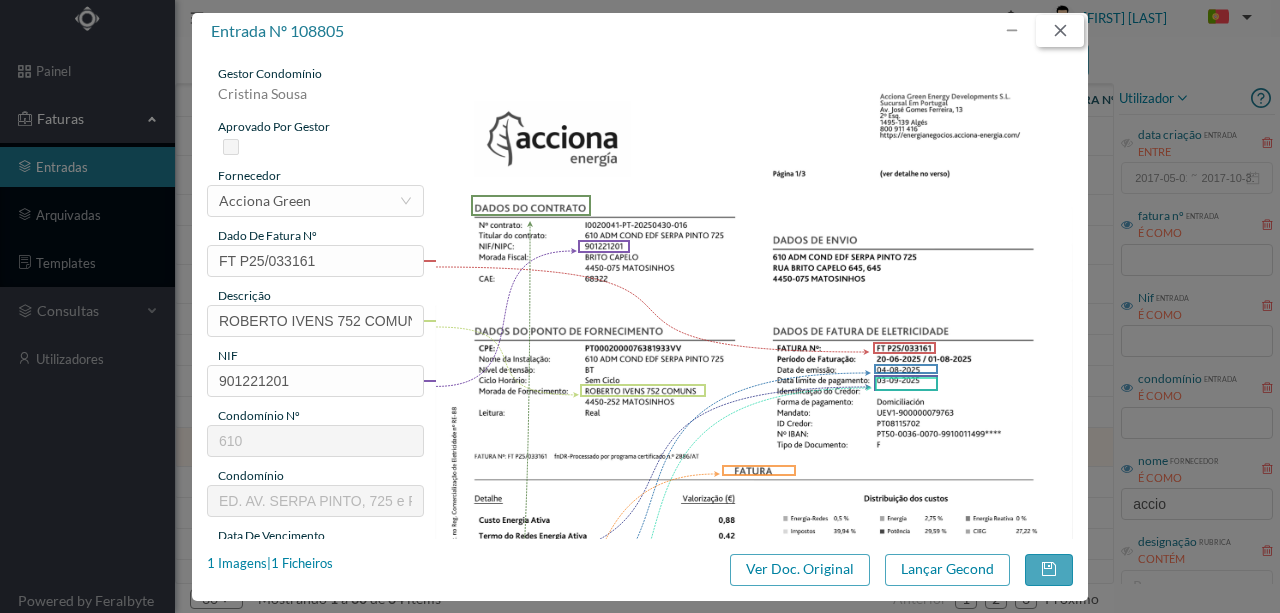 click at bounding box center [1060, 31] 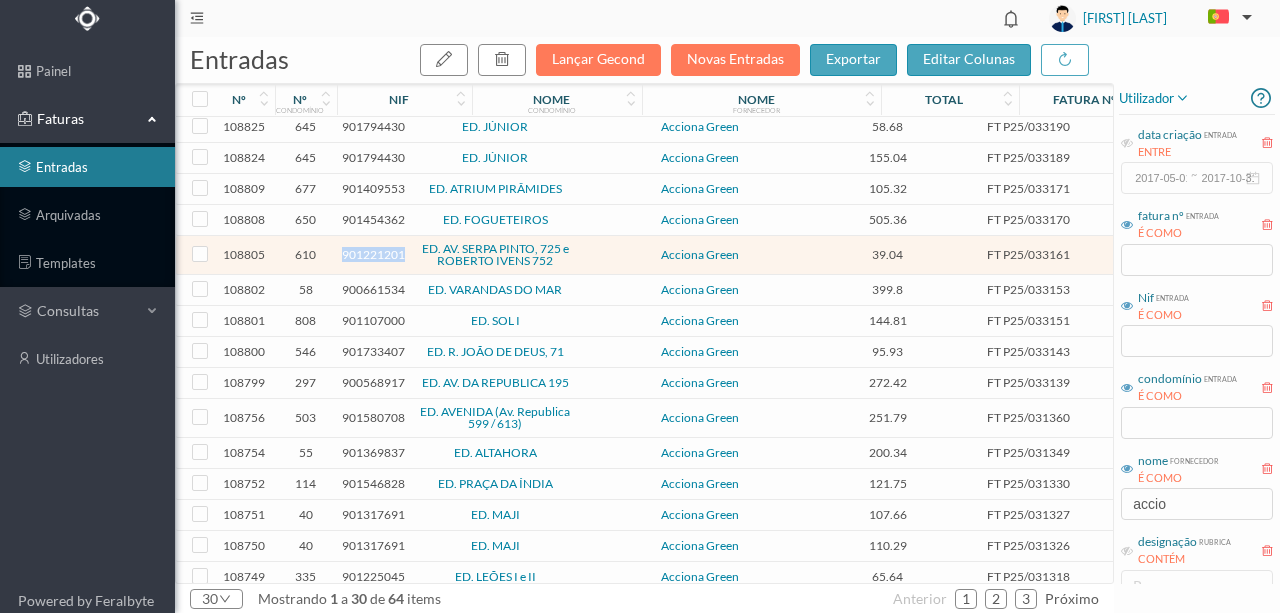 scroll, scrollTop: 200, scrollLeft: 0, axis: vertical 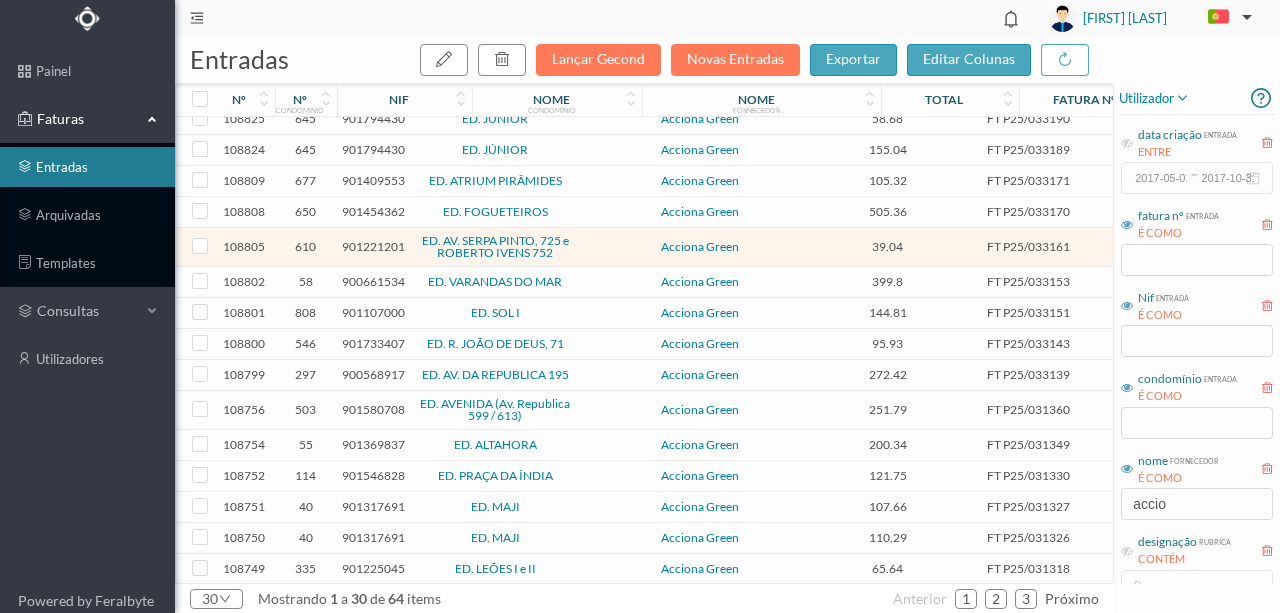 click on "900568917" at bounding box center (373, 374) 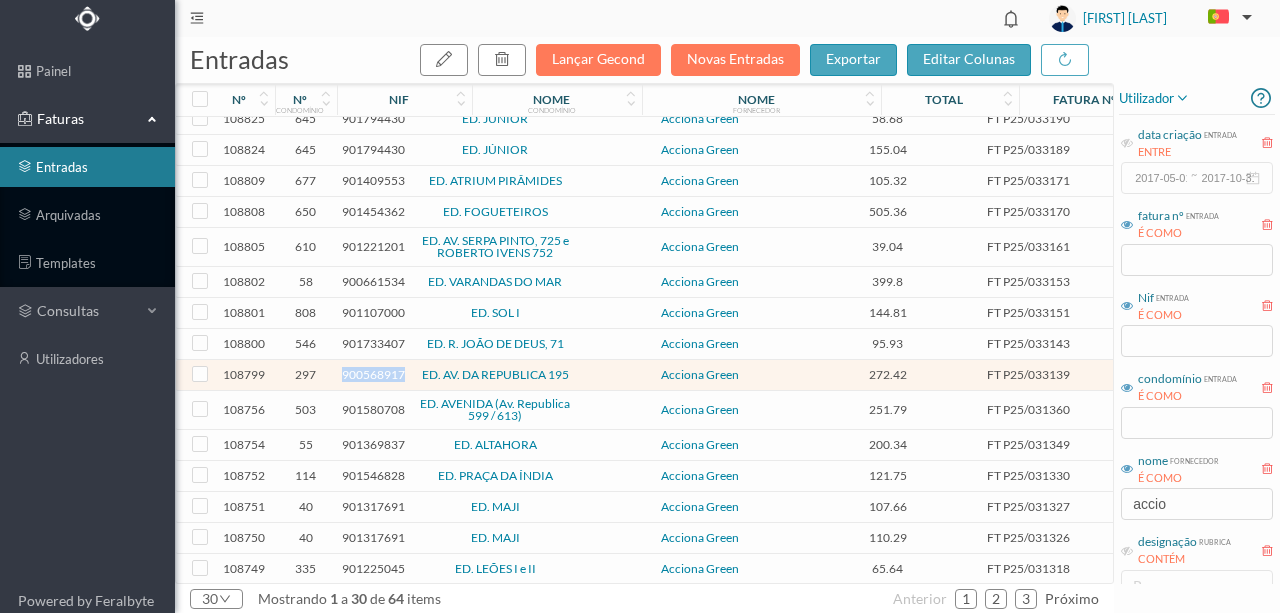 click on "900568917" at bounding box center (373, 374) 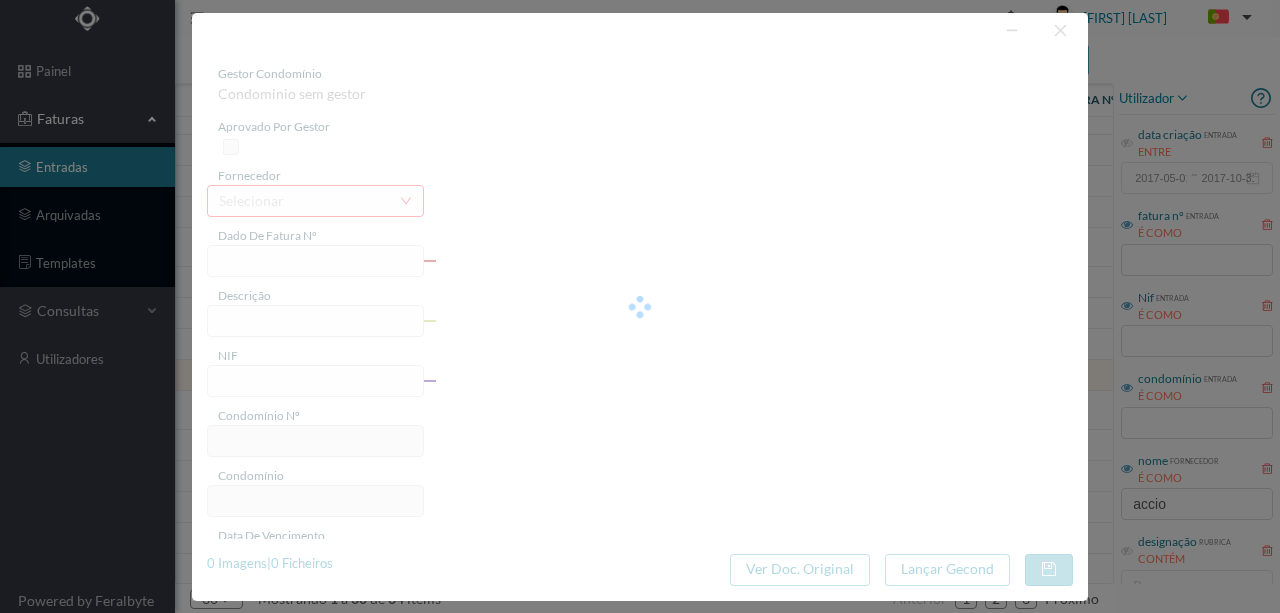 type on "FT P25/033139" 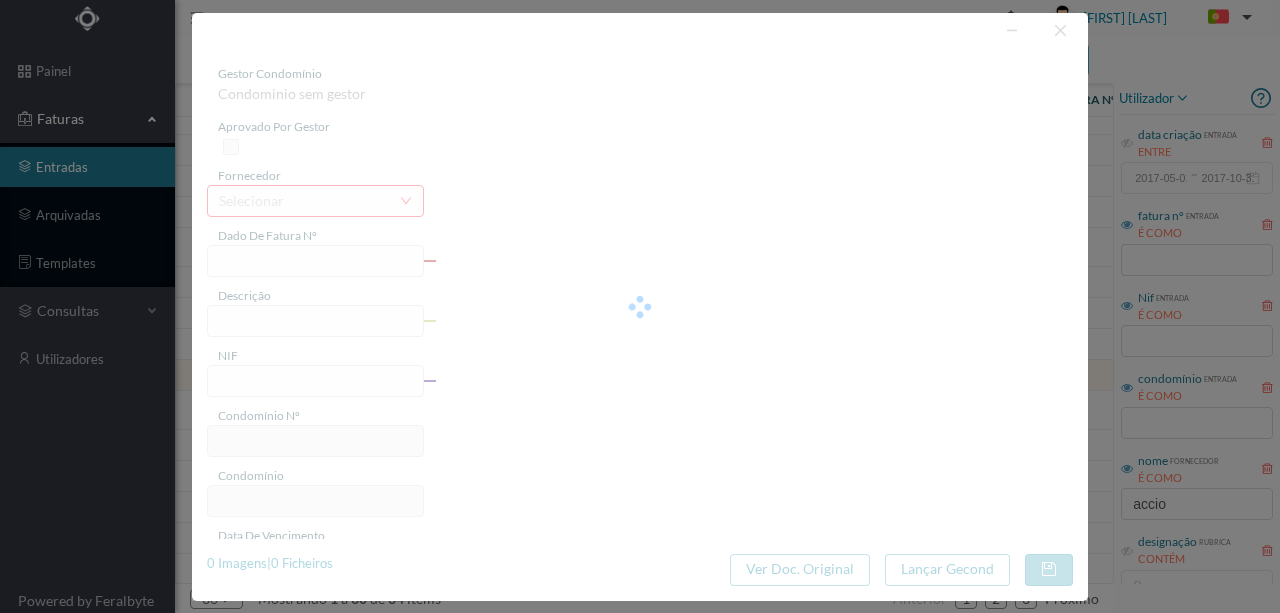 type on "900568917" 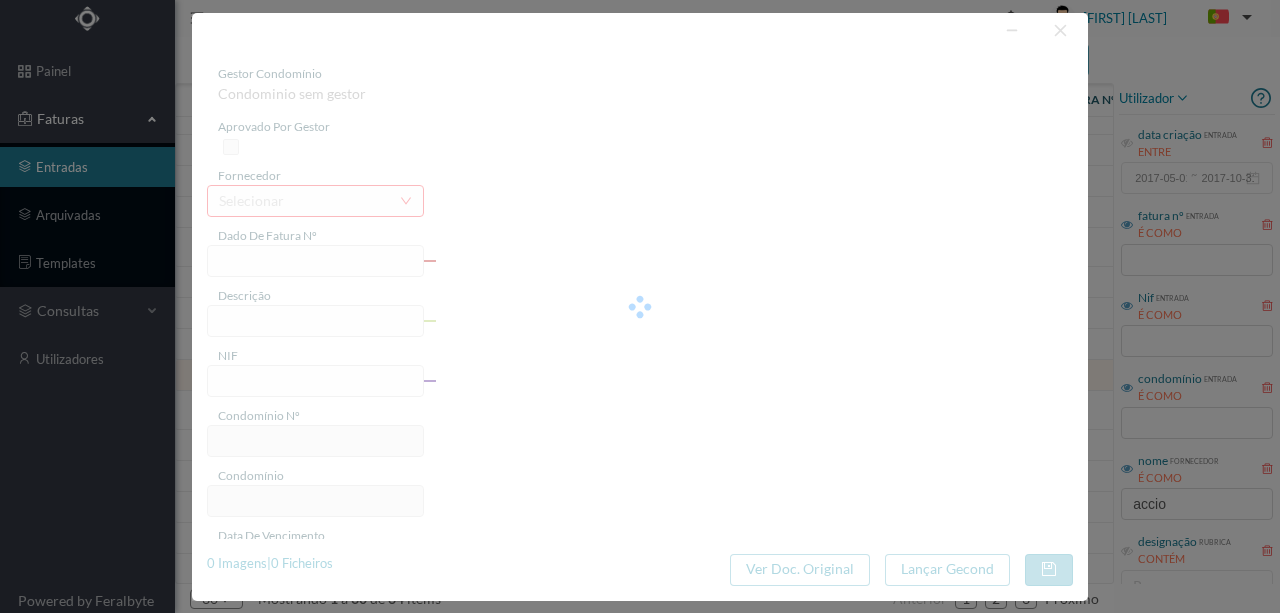 type on "03-09-2025" 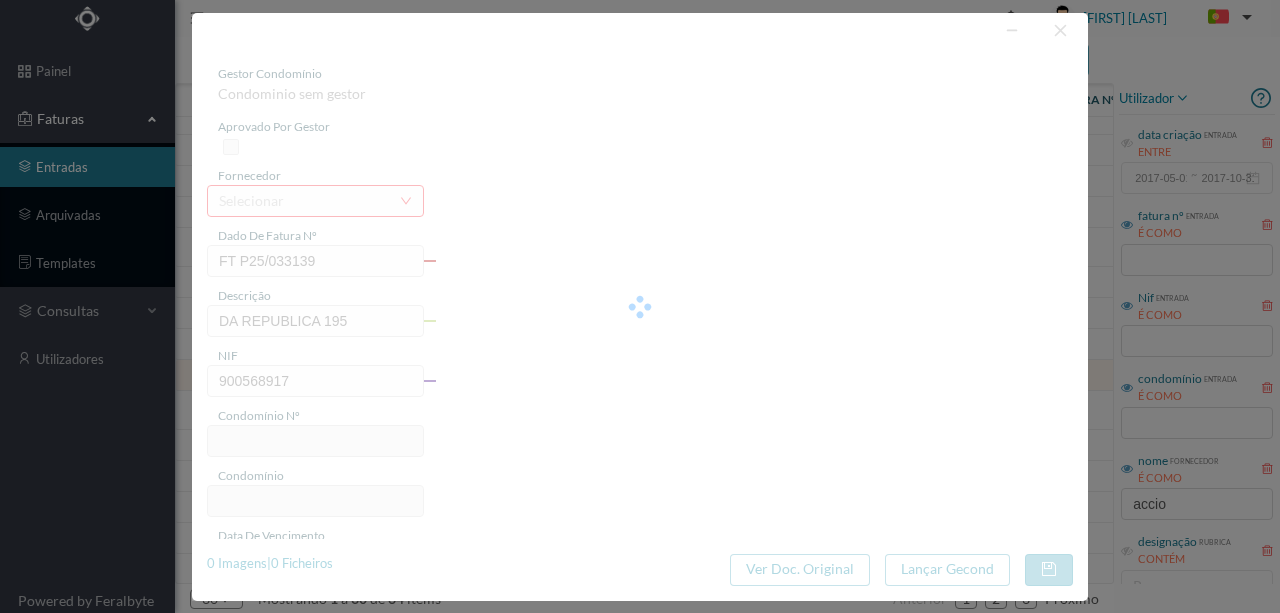type on "297" 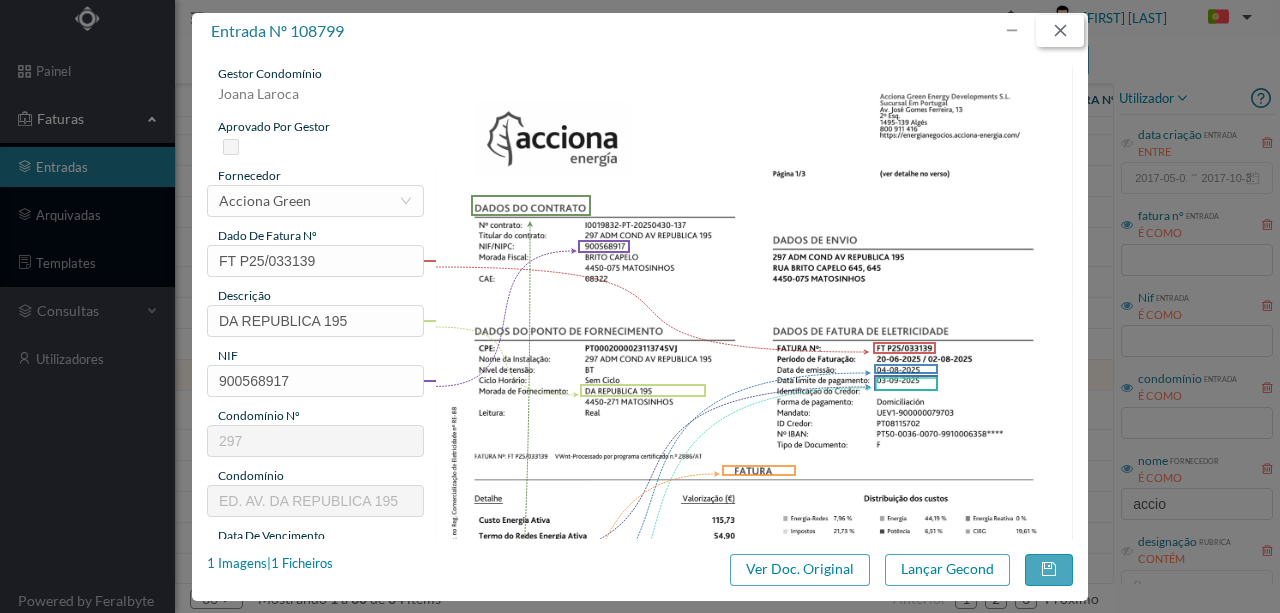 click at bounding box center [1060, 31] 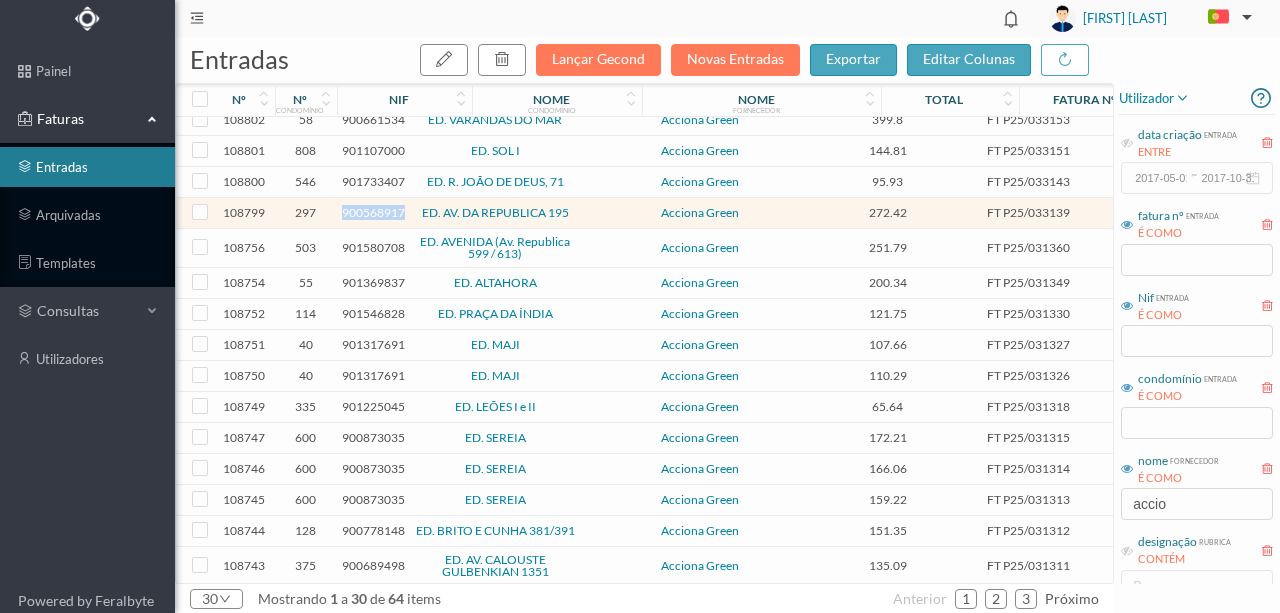 scroll, scrollTop: 400, scrollLeft: 0, axis: vertical 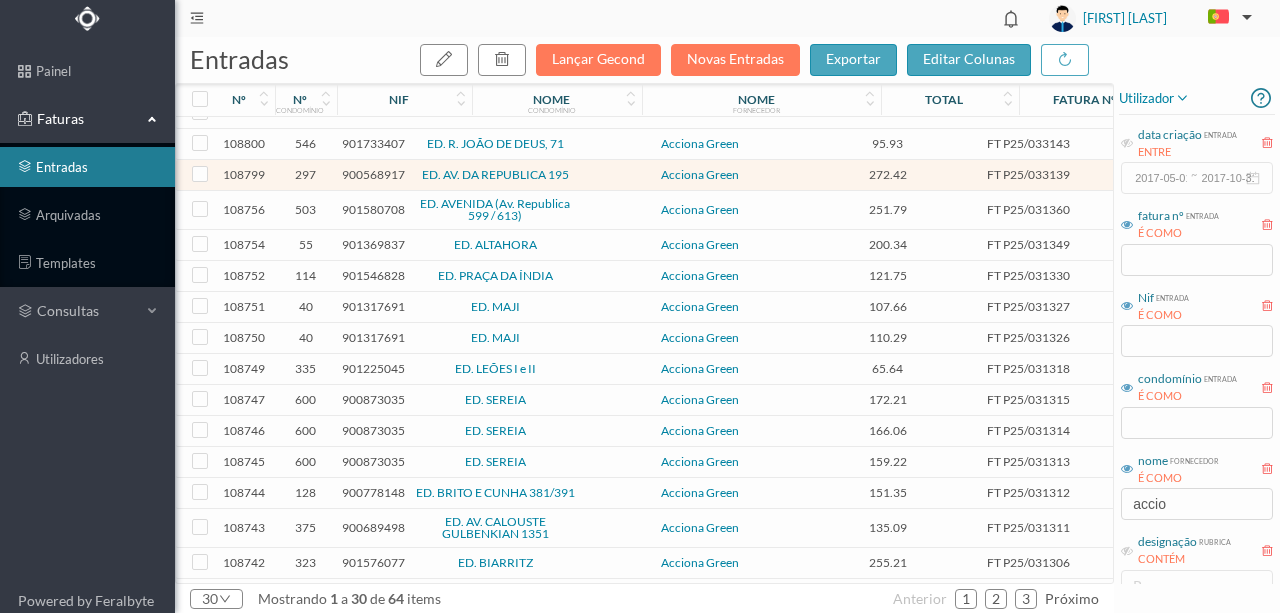 click on "901580708" at bounding box center (373, 209) 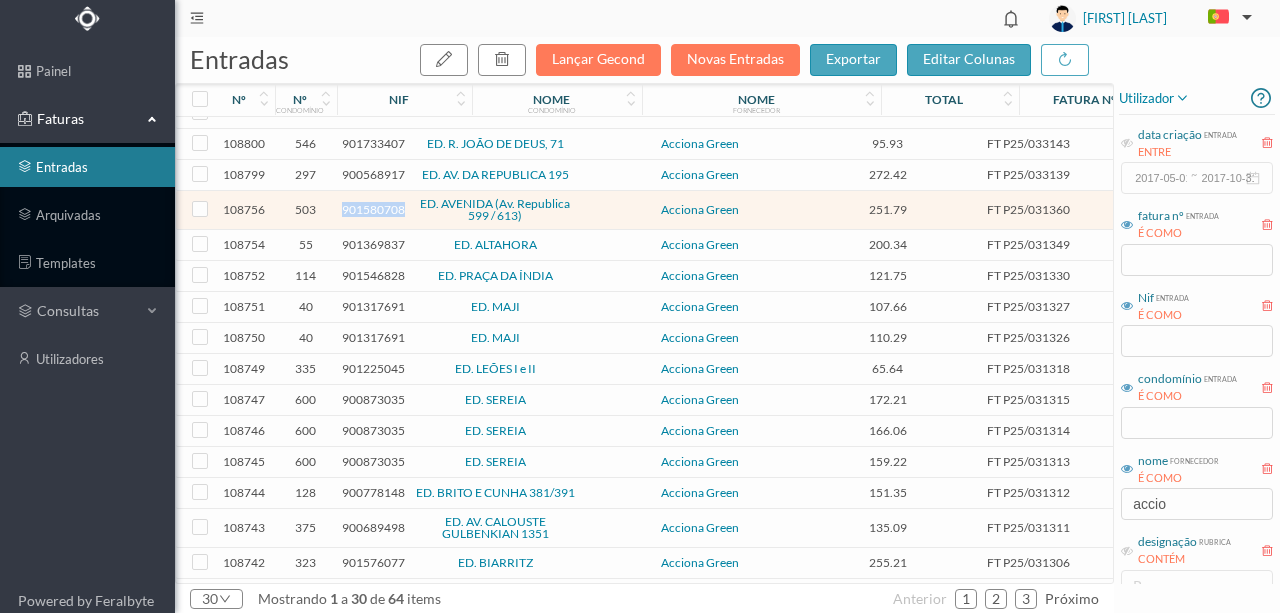 click on "901580708" at bounding box center [373, 209] 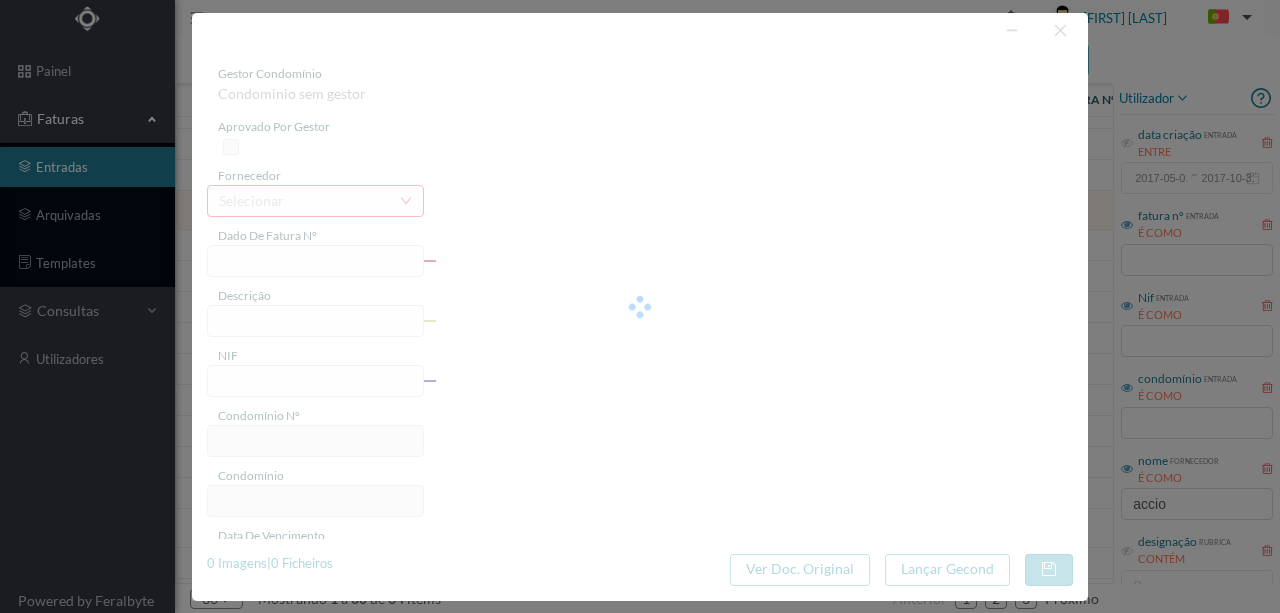 type on "FT P25/031360" 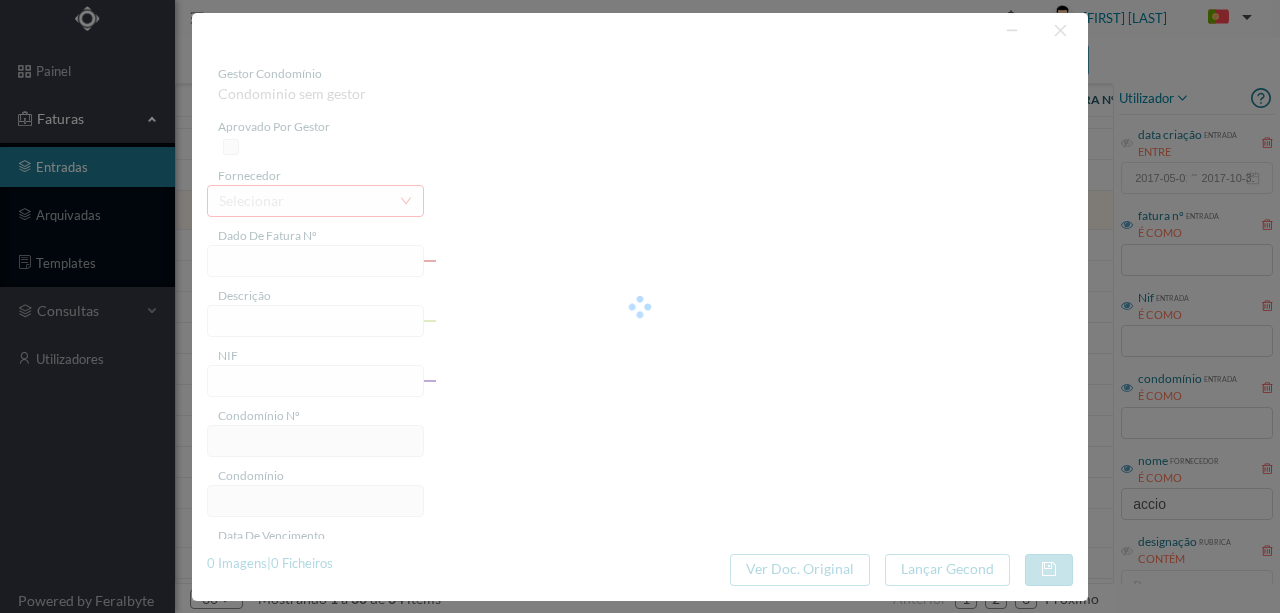 type on "DA REPUBLICA 599" 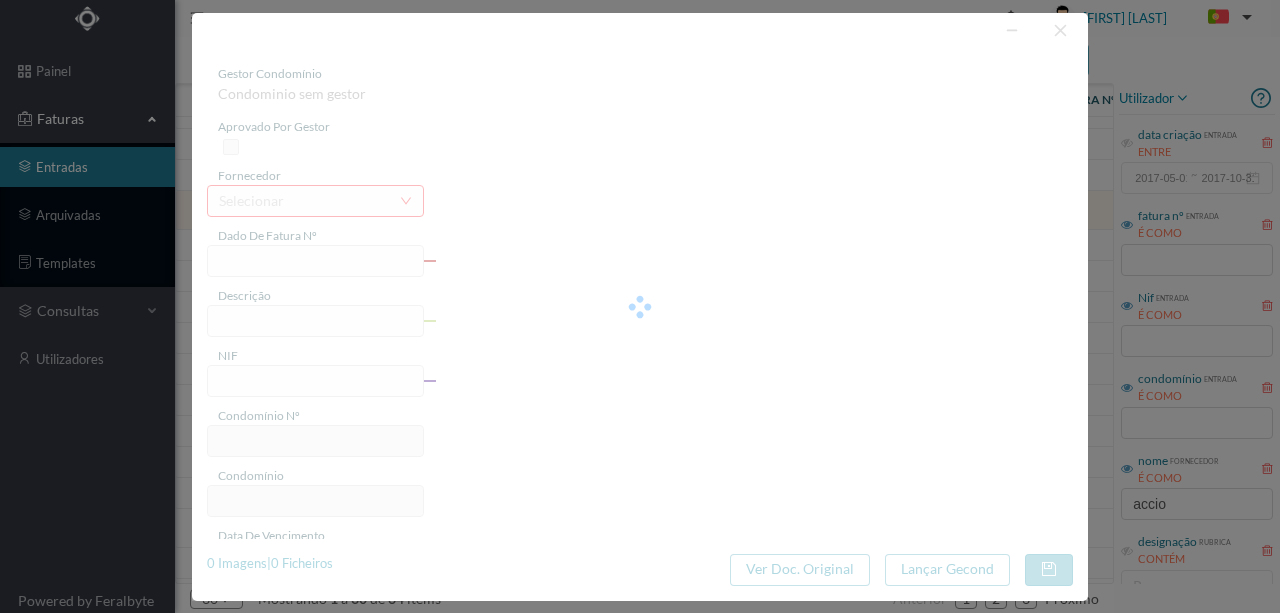 type on "901580708" 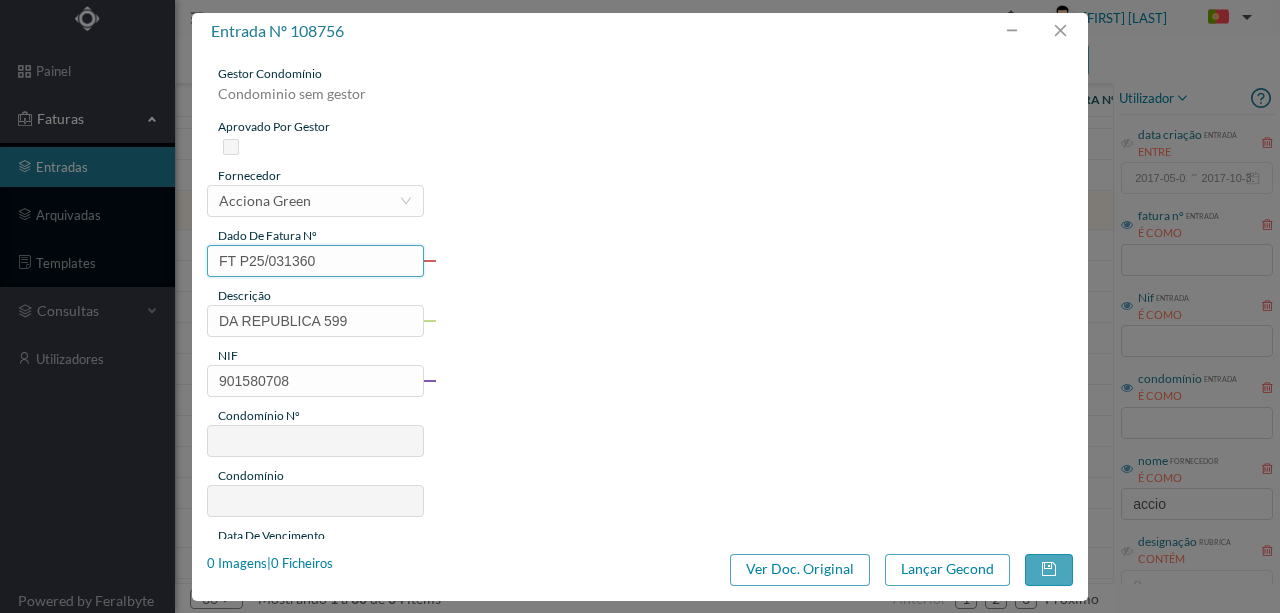 type on "503" 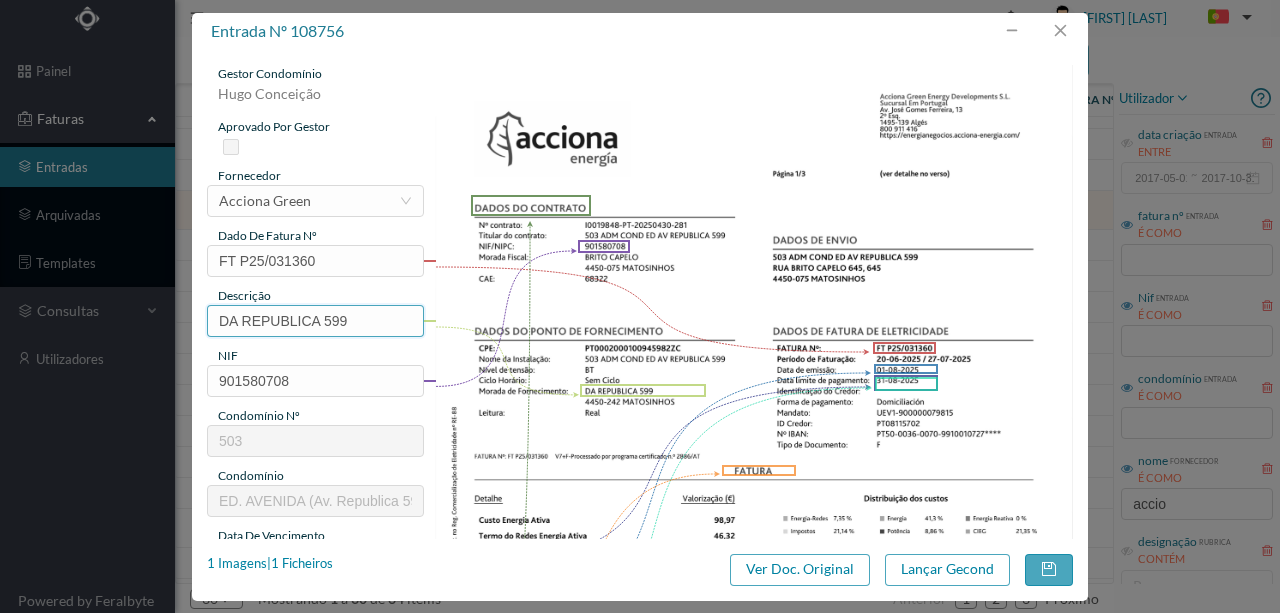 drag, startPoint x: 320, startPoint y: 319, endPoint x: 114, endPoint y: 316, distance: 206.02185 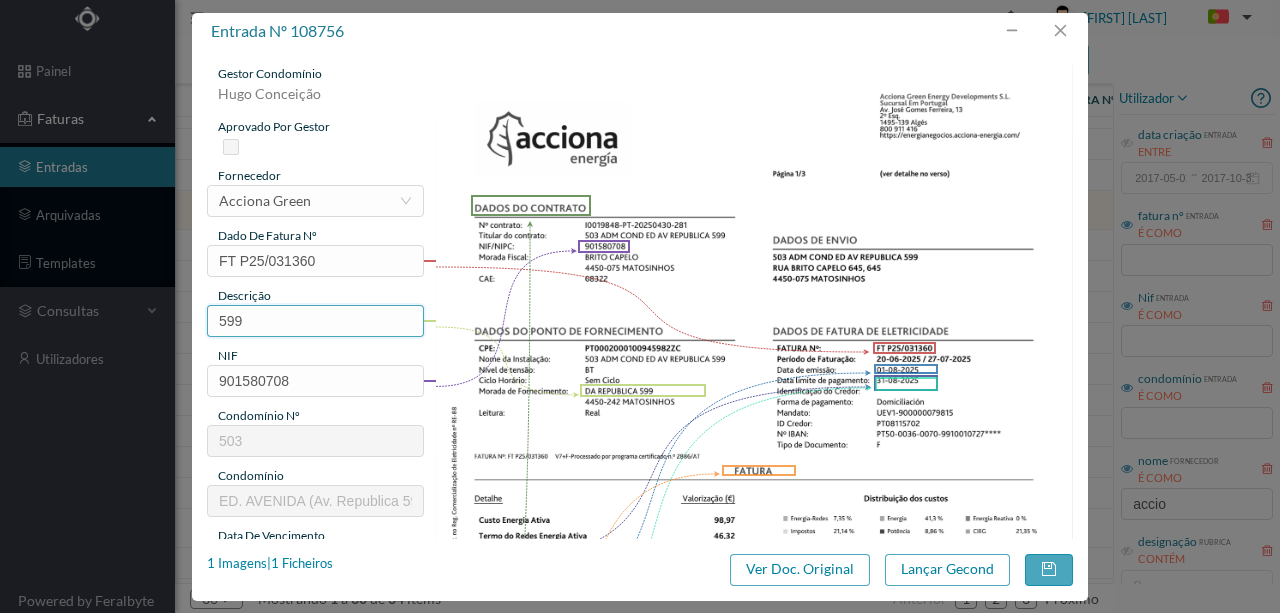 click on "599" at bounding box center [315, 321] 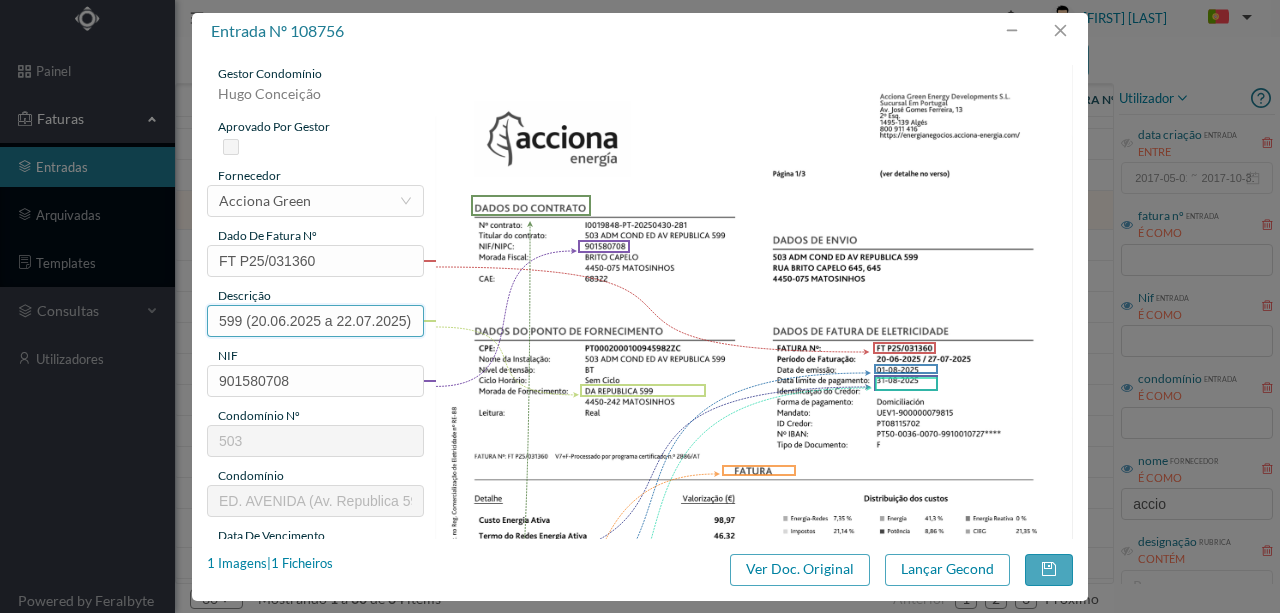 scroll, scrollTop: 0, scrollLeft: 4, axis: horizontal 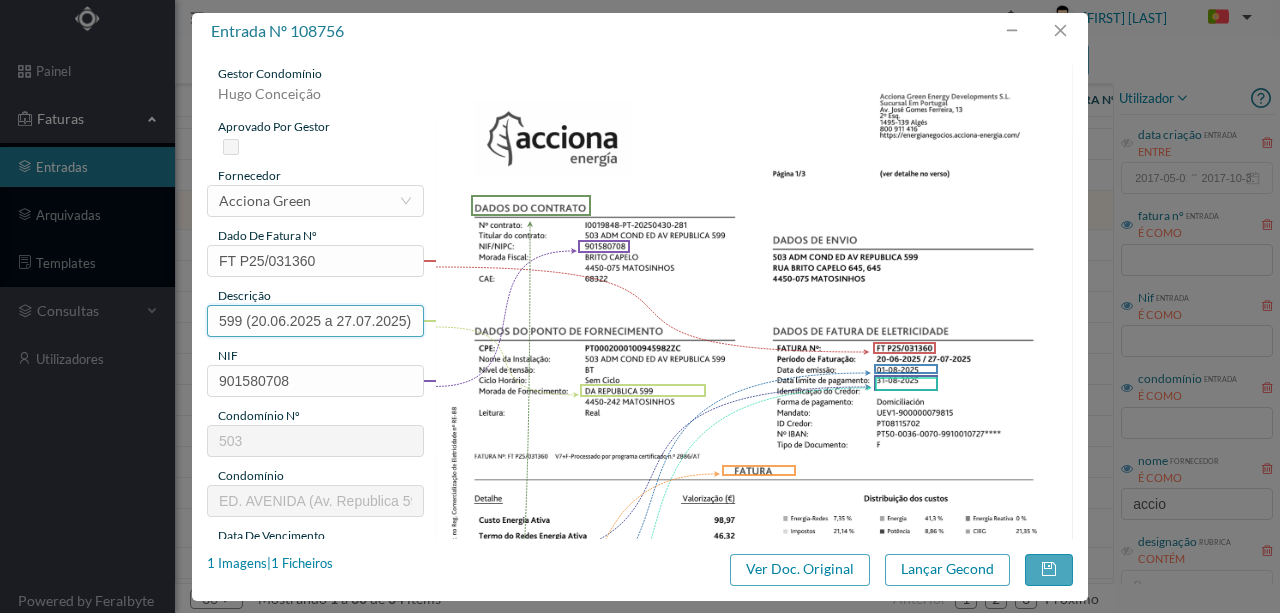 type on "599 (20.06.2025 a 27.07.2025)" 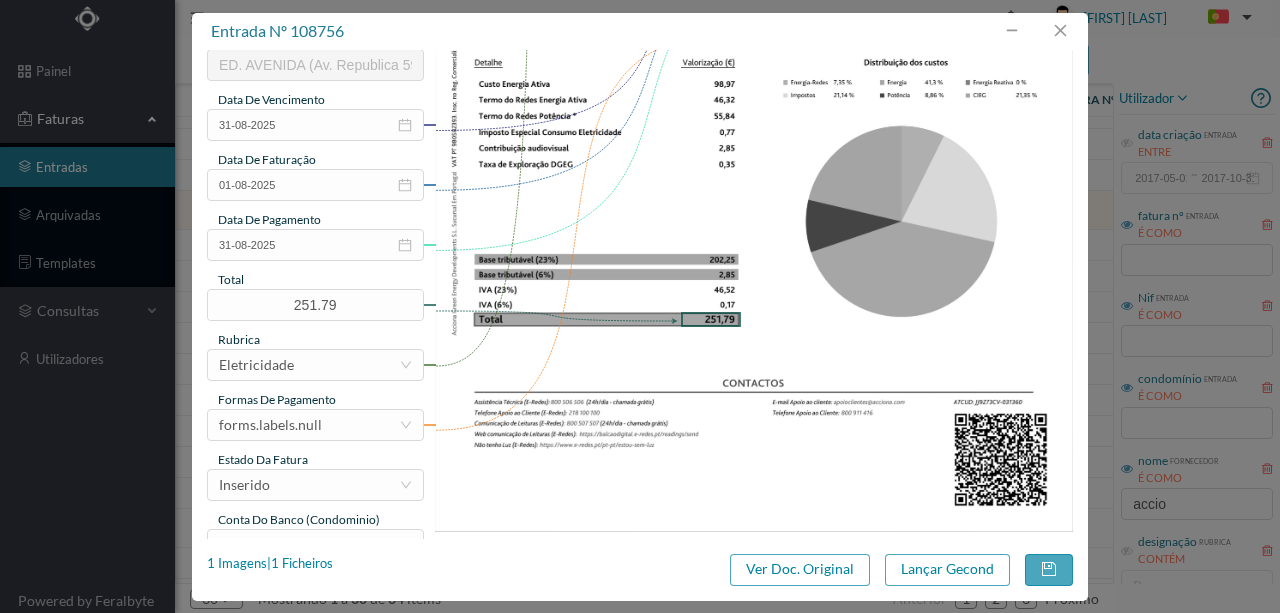 scroll, scrollTop: 466, scrollLeft: 0, axis: vertical 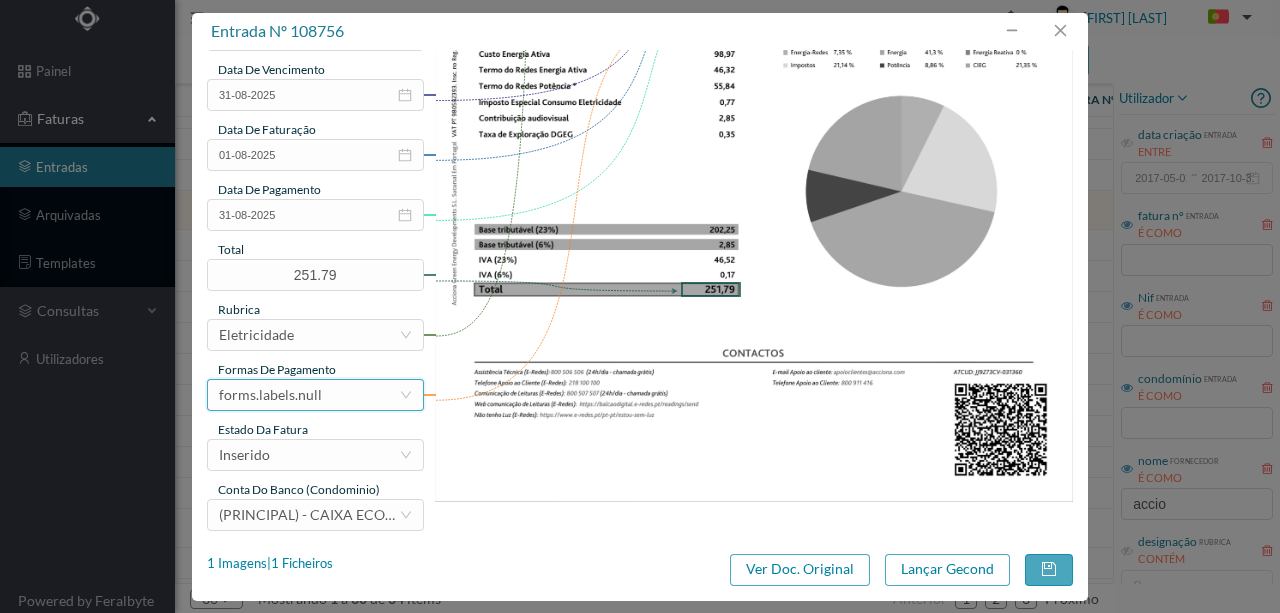 click on "forms.labels.null" at bounding box center [270, 395] 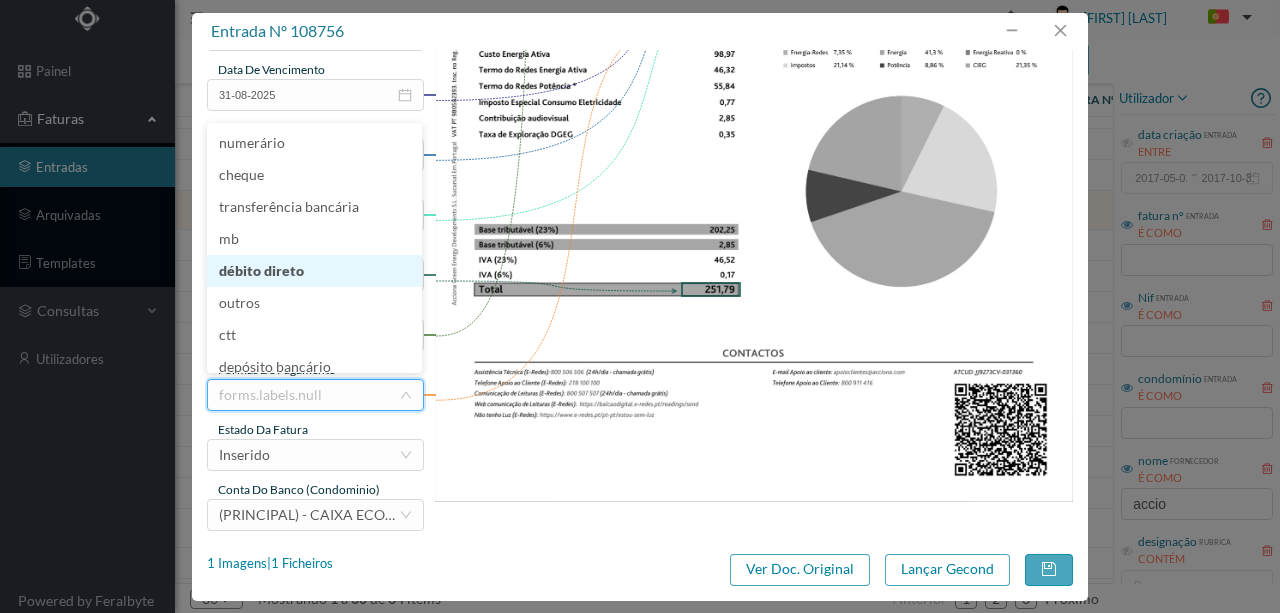 click on "débito direto" at bounding box center (314, 271) 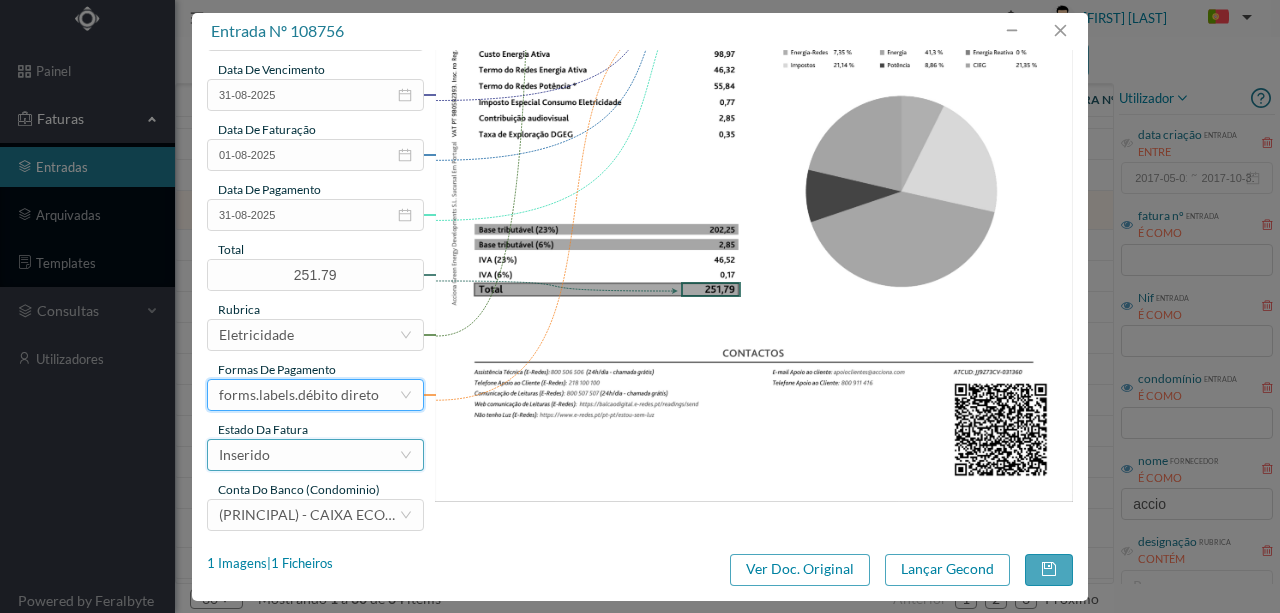 click on "Inserido" at bounding box center (309, 455) 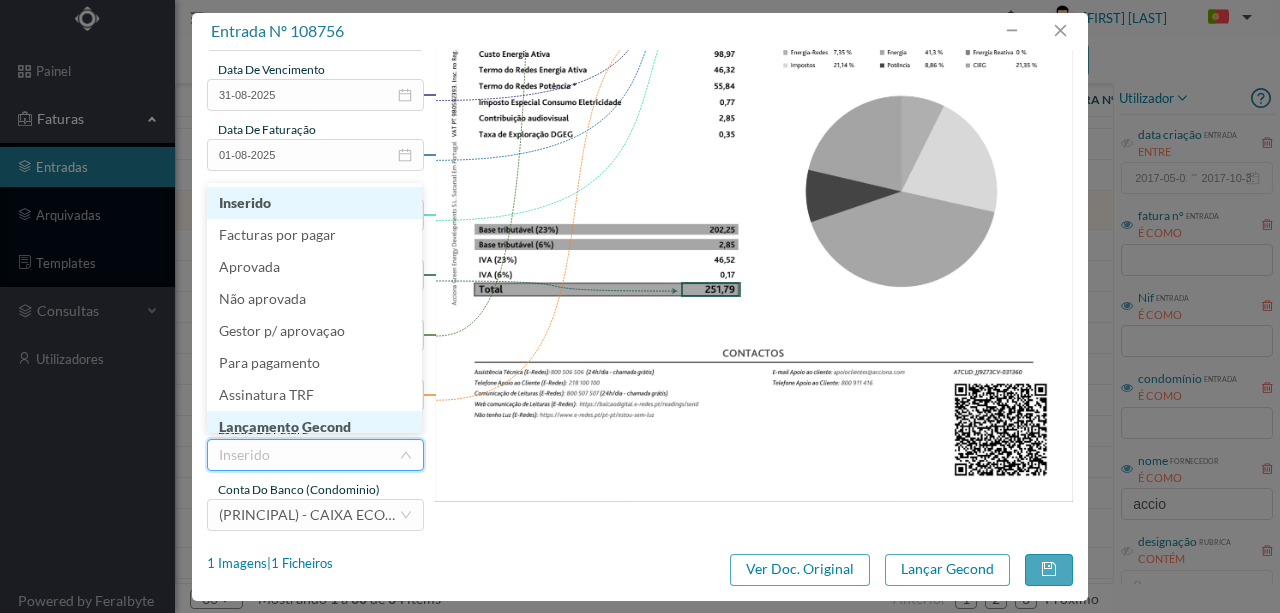 scroll, scrollTop: 10, scrollLeft: 0, axis: vertical 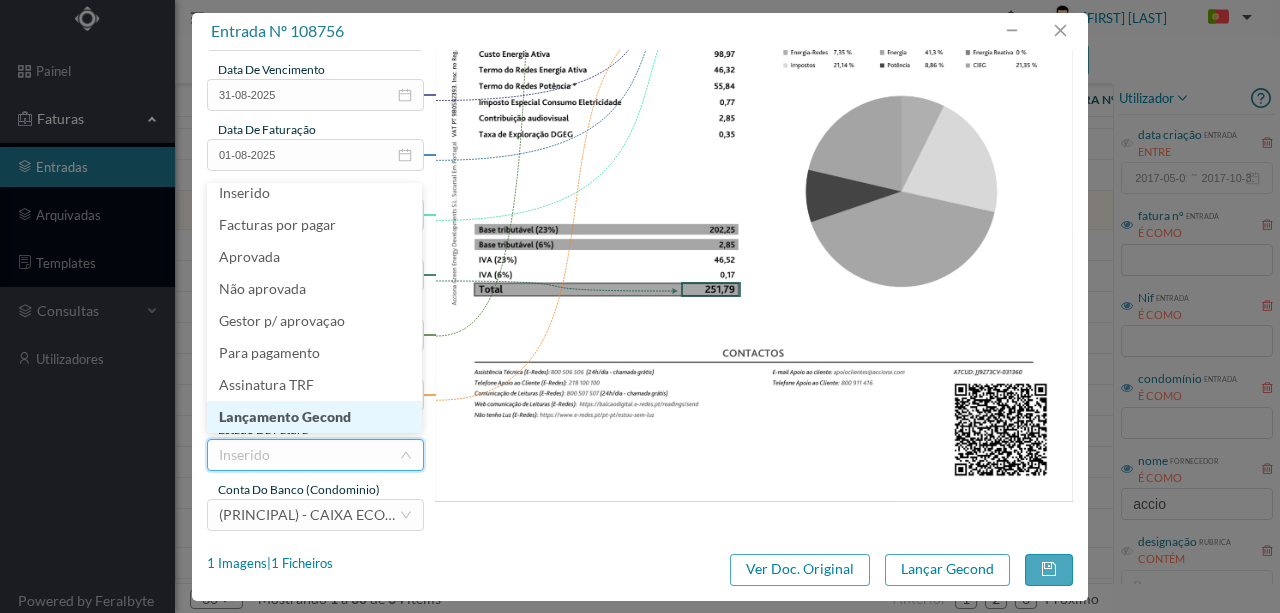 click on "Lançamento Gecond" at bounding box center [314, 417] 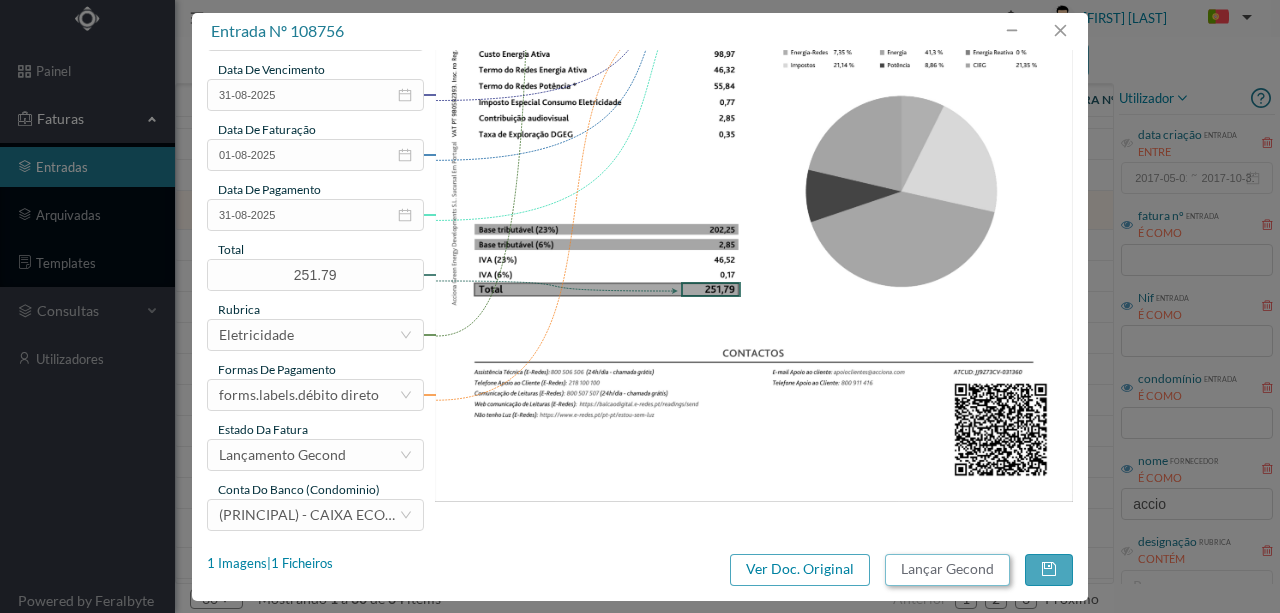 click on "Lançar Gecond" at bounding box center [947, 570] 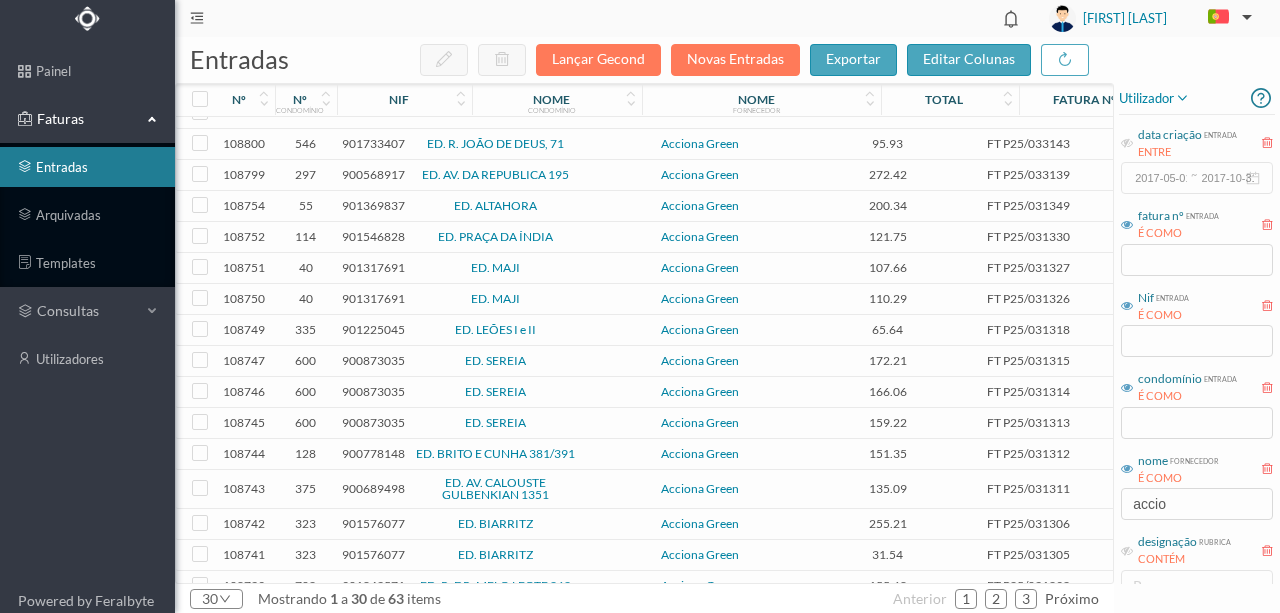 click on "900568917" at bounding box center (373, 174) 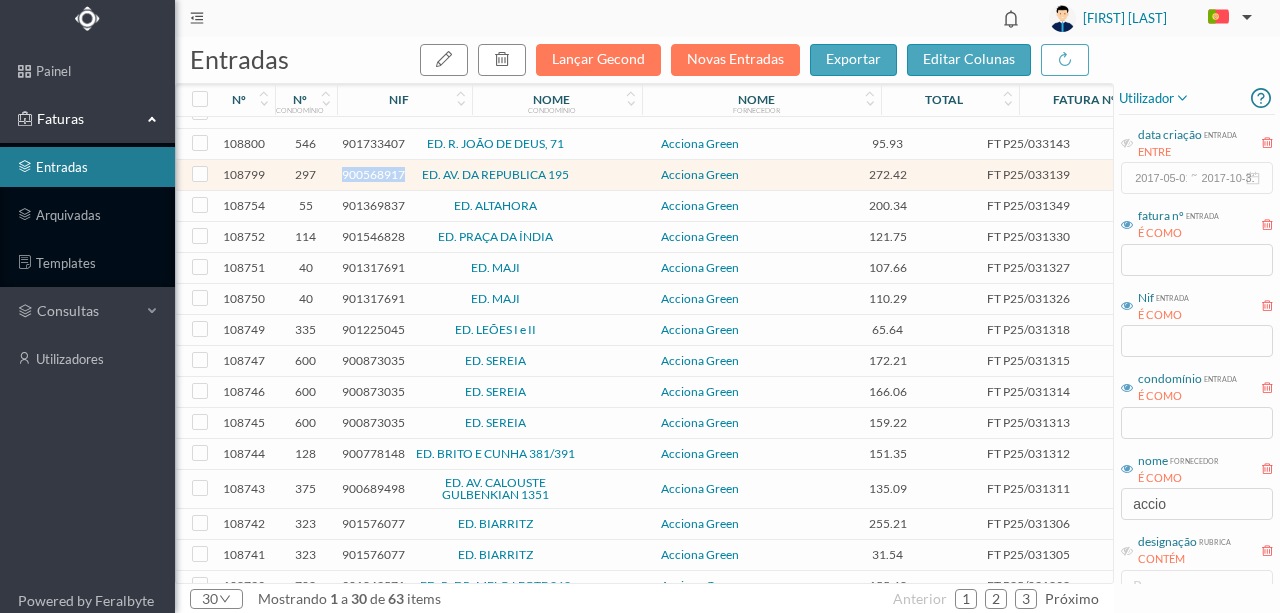 click on "900568917" at bounding box center [373, 174] 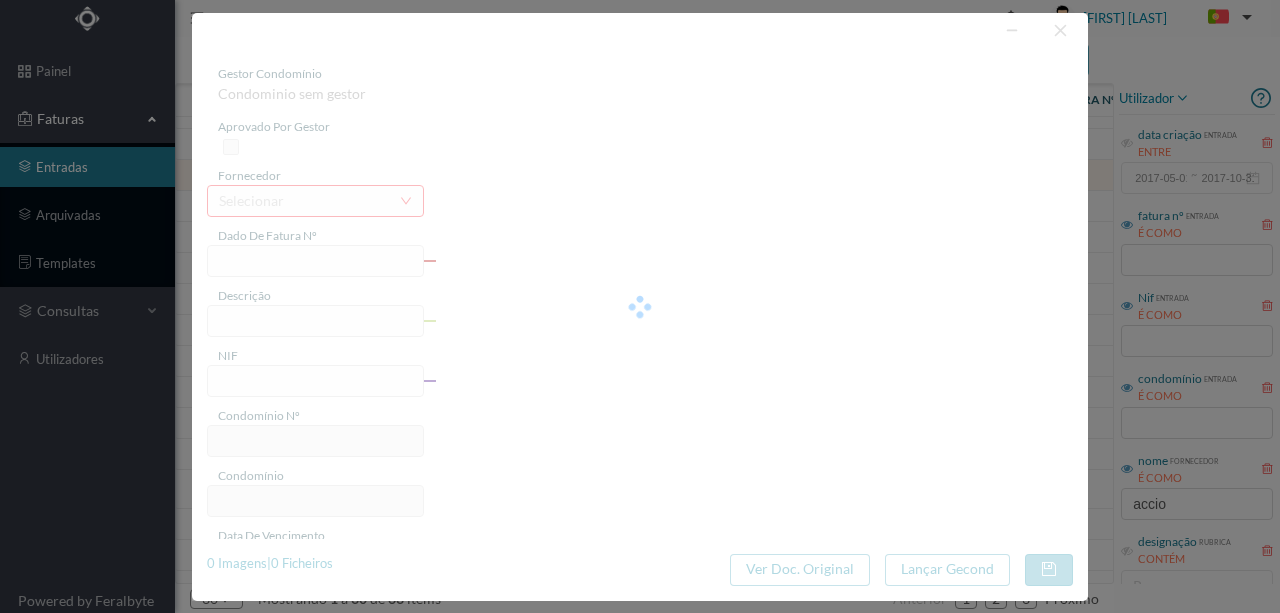 type on "FT P25/033139" 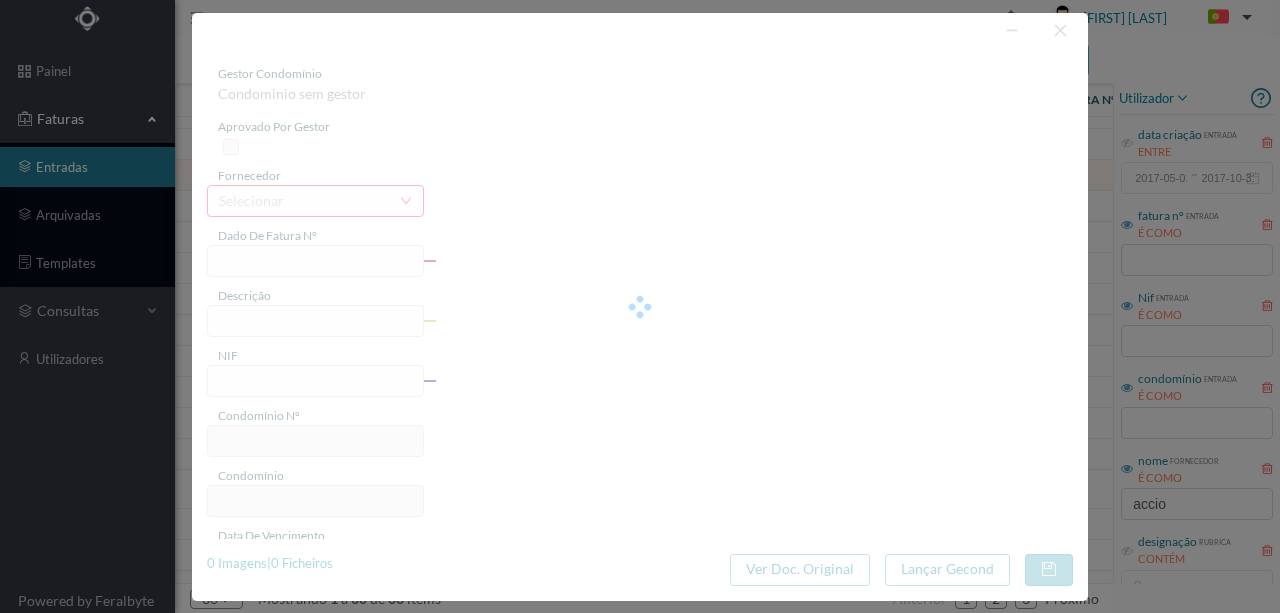 type on "DA REPUBLICA 195" 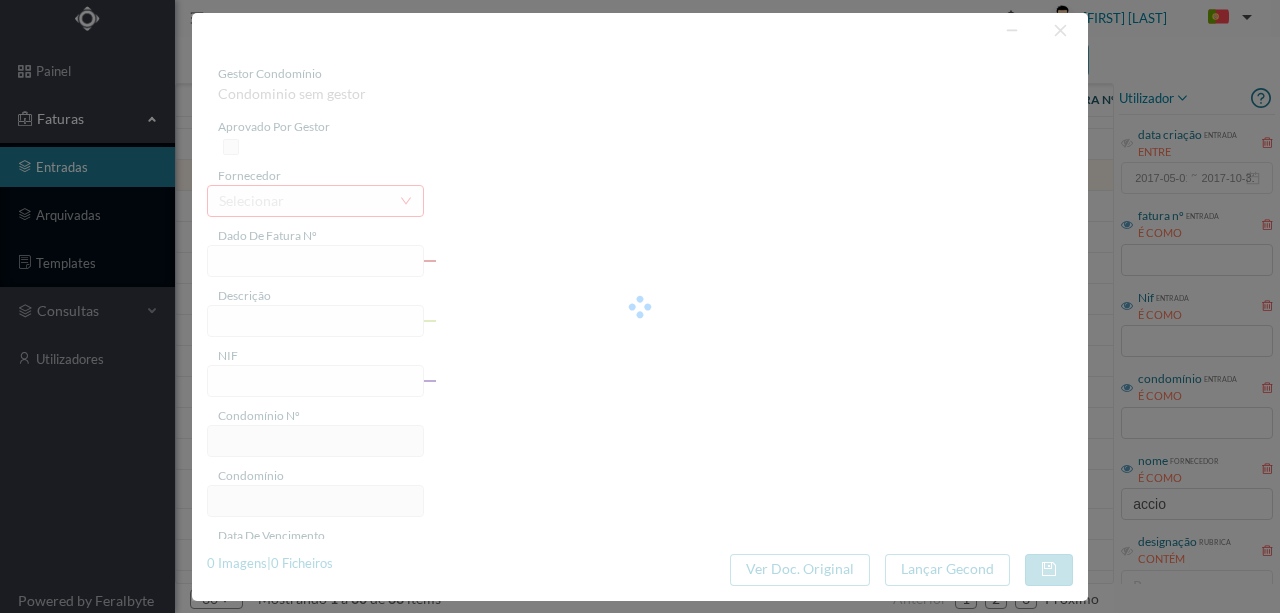type on "900568917" 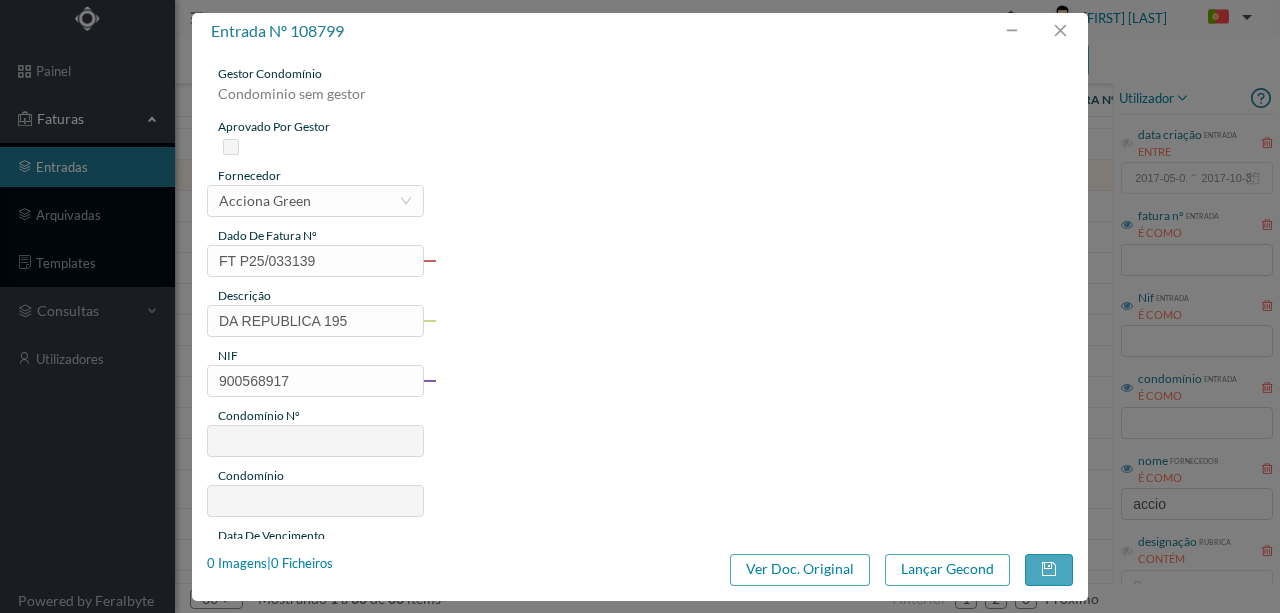type on "297" 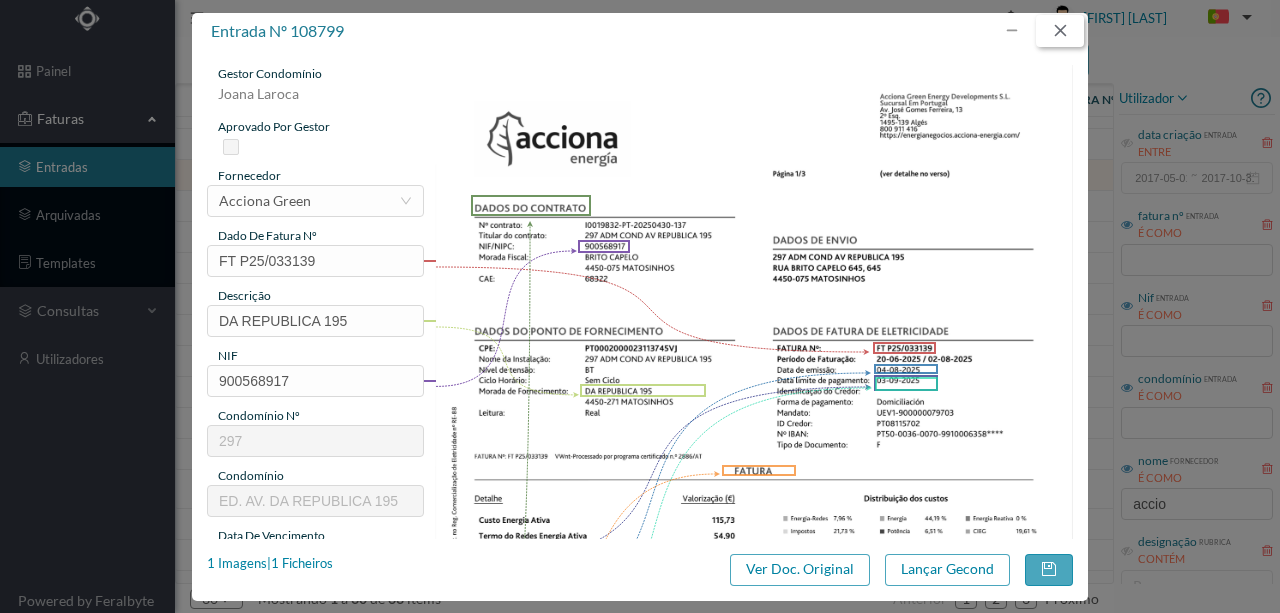 click at bounding box center [1060, 31] 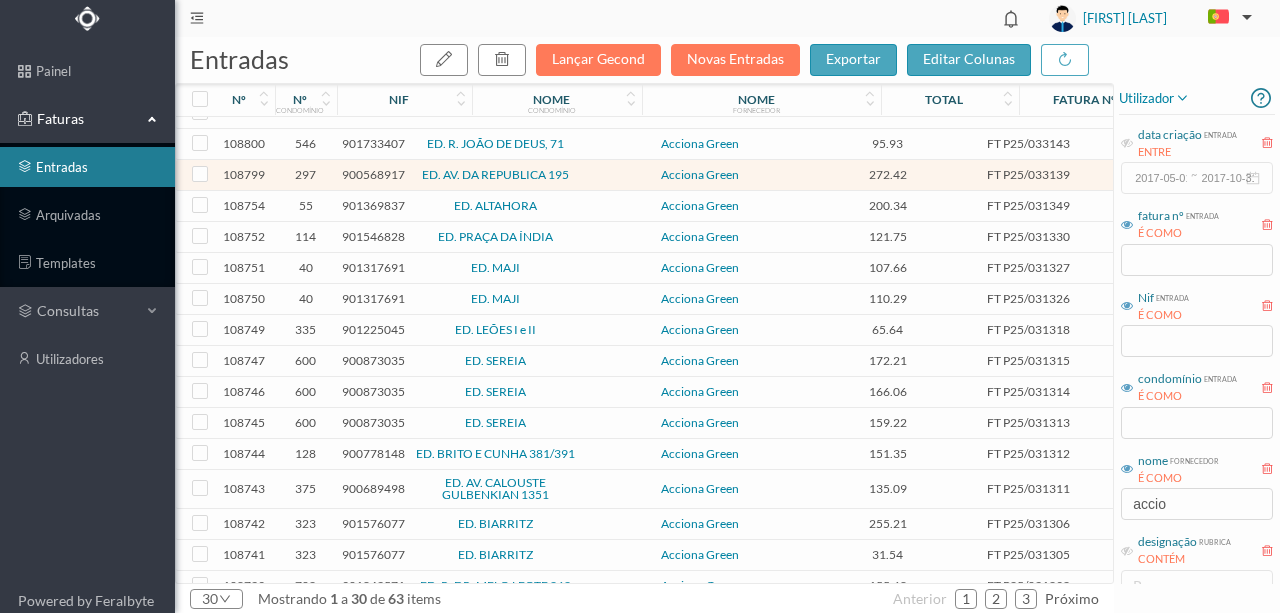 click on "901369837" at bounding box center (373, 205) 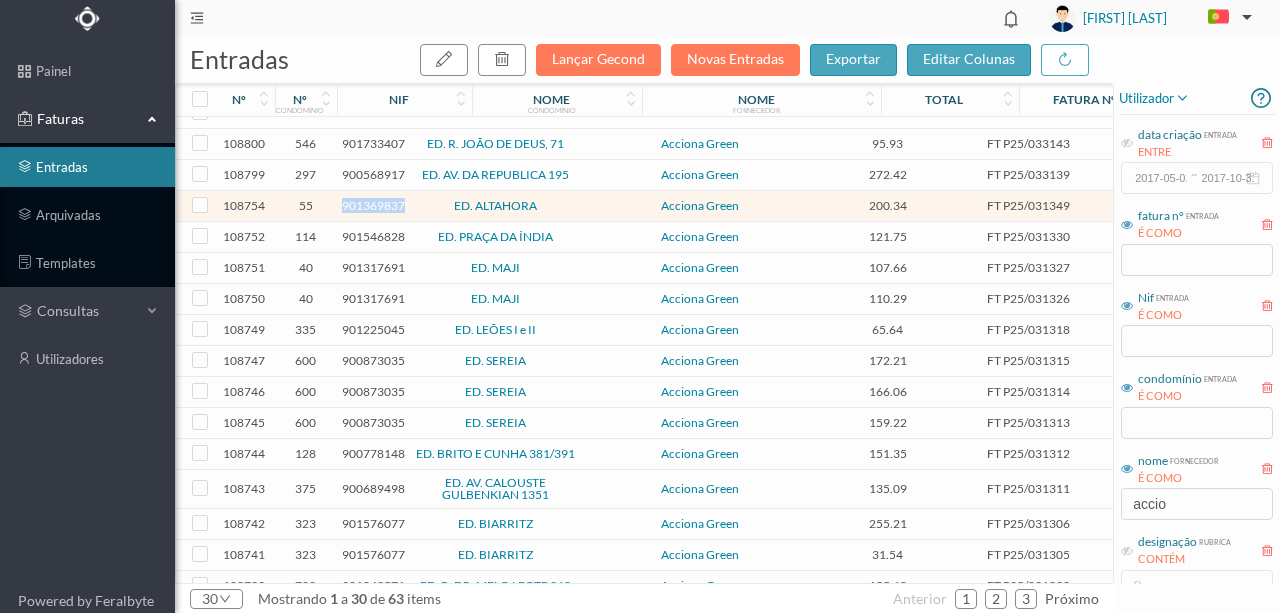 click on "901369837" at bounding box center (373, 205) 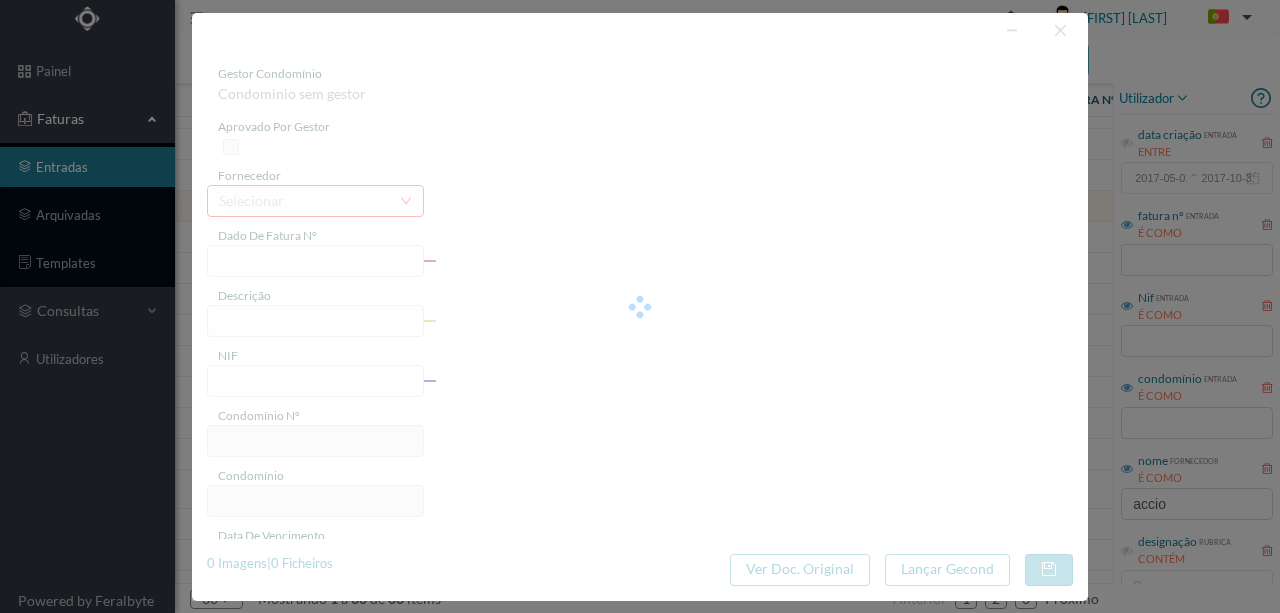 type on "FT P25/031349" 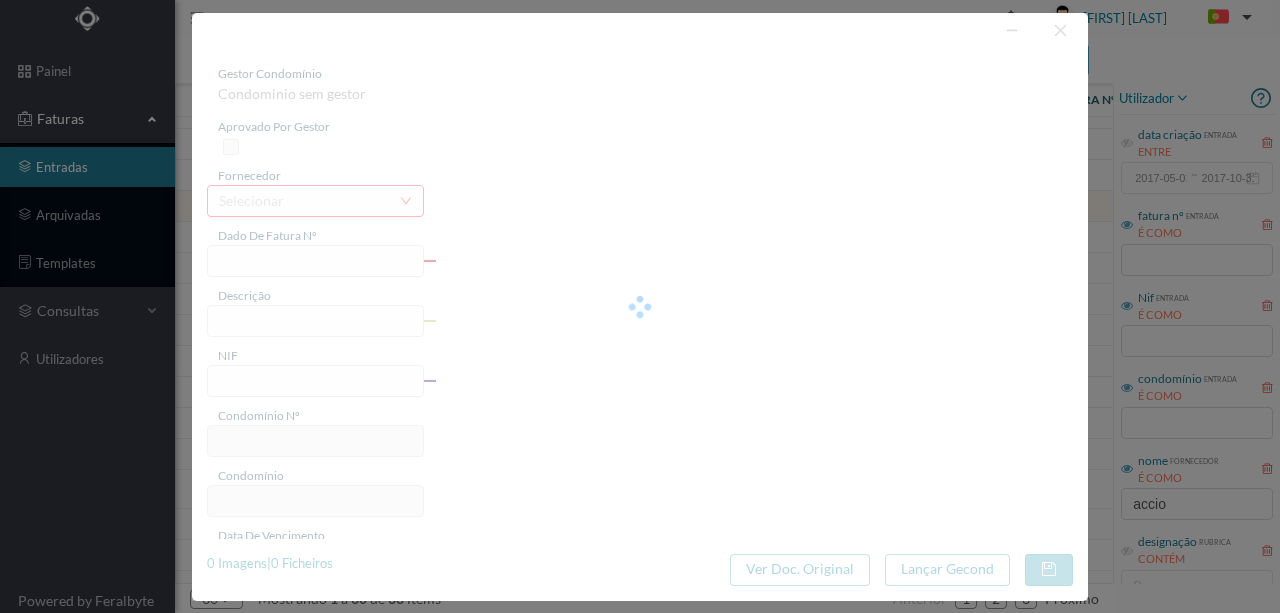 type on "CALOUSTE GULBENKIAN 1101 CO" 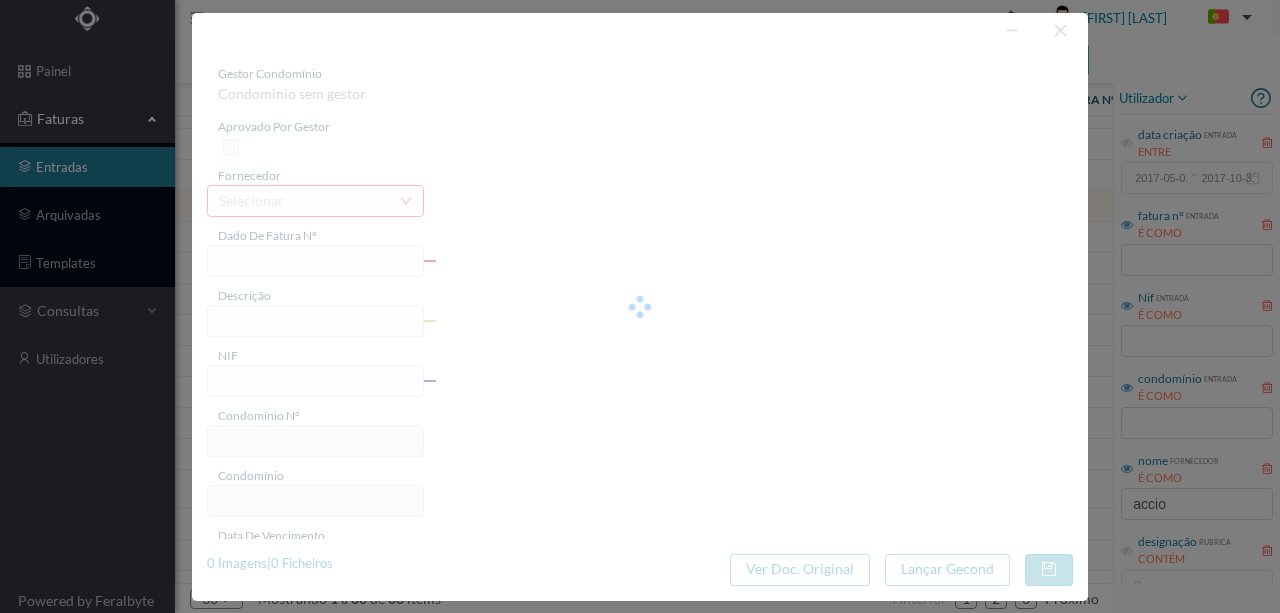 type on "901369837" 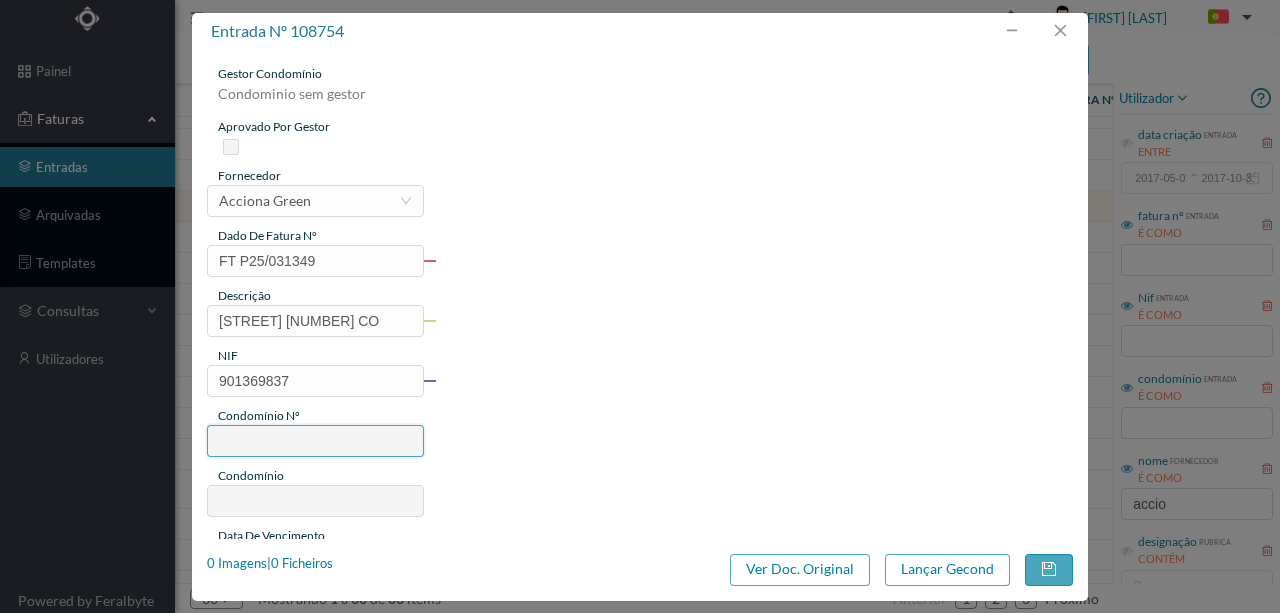 type on "55" 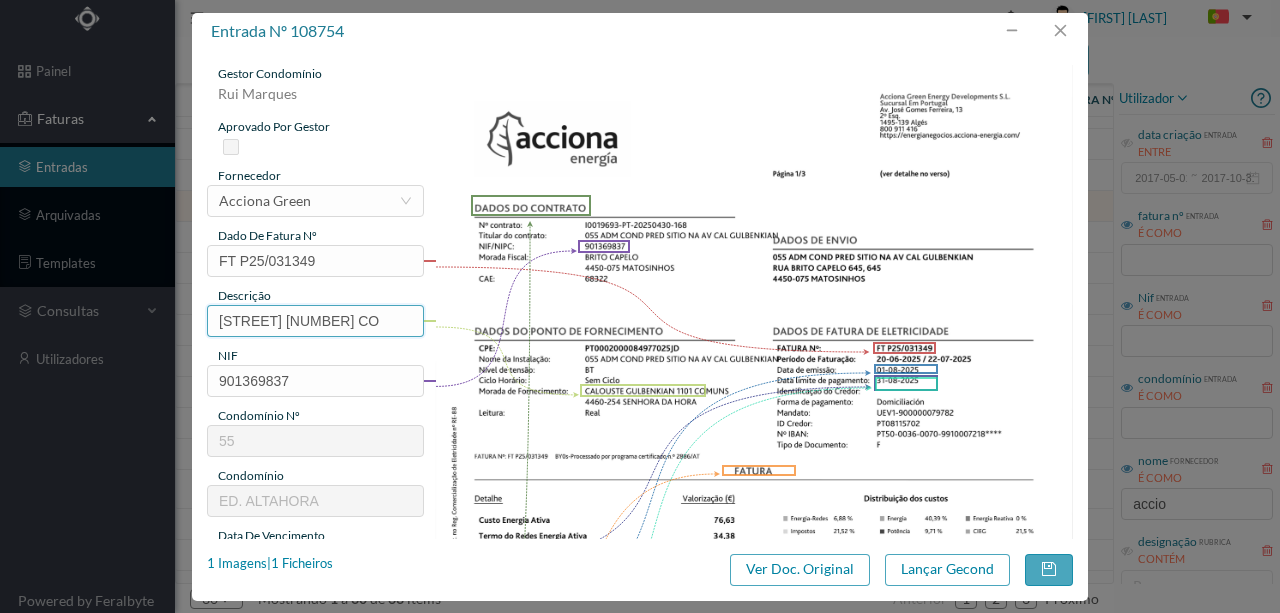 scroll, scrollTop: 0, scrollLeft: 36, axis: horizontal 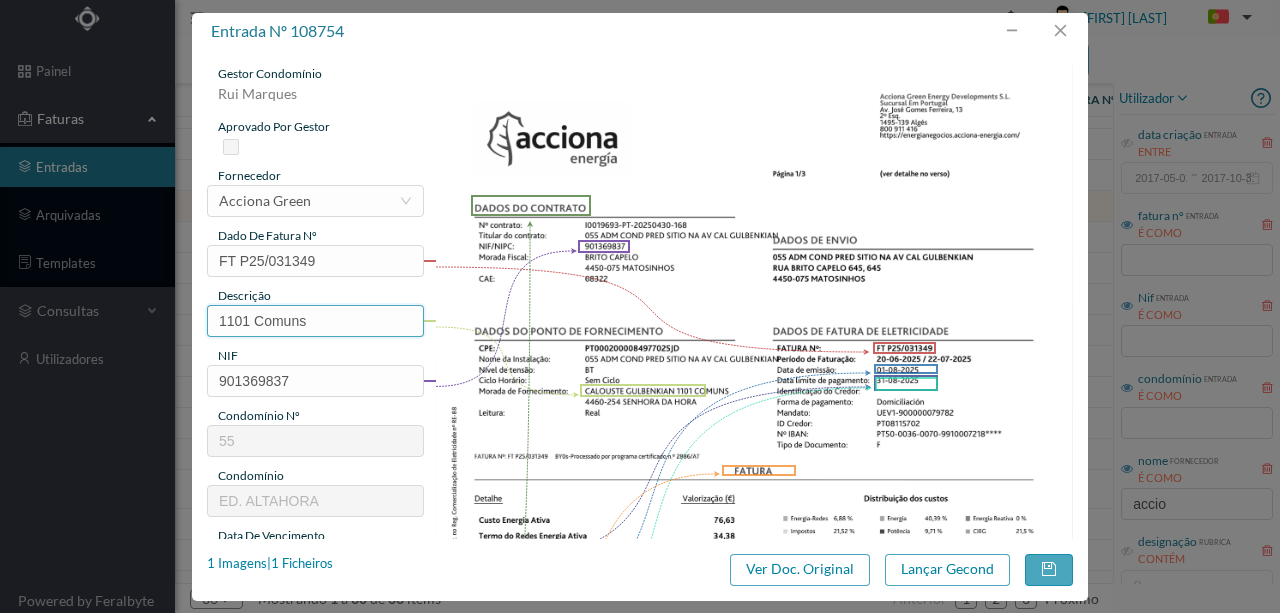 paste on "(20.06.2025 a 22.07.2025)" 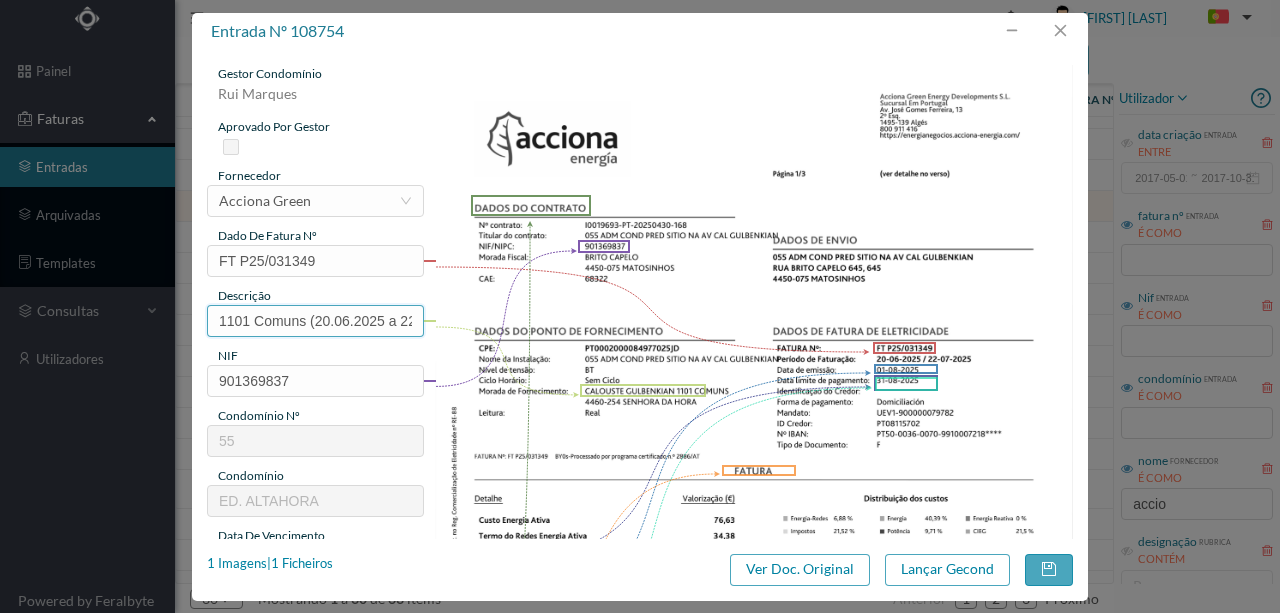 scroll, scrollTop: 0, scrollLeft: 63, axis: horizontal 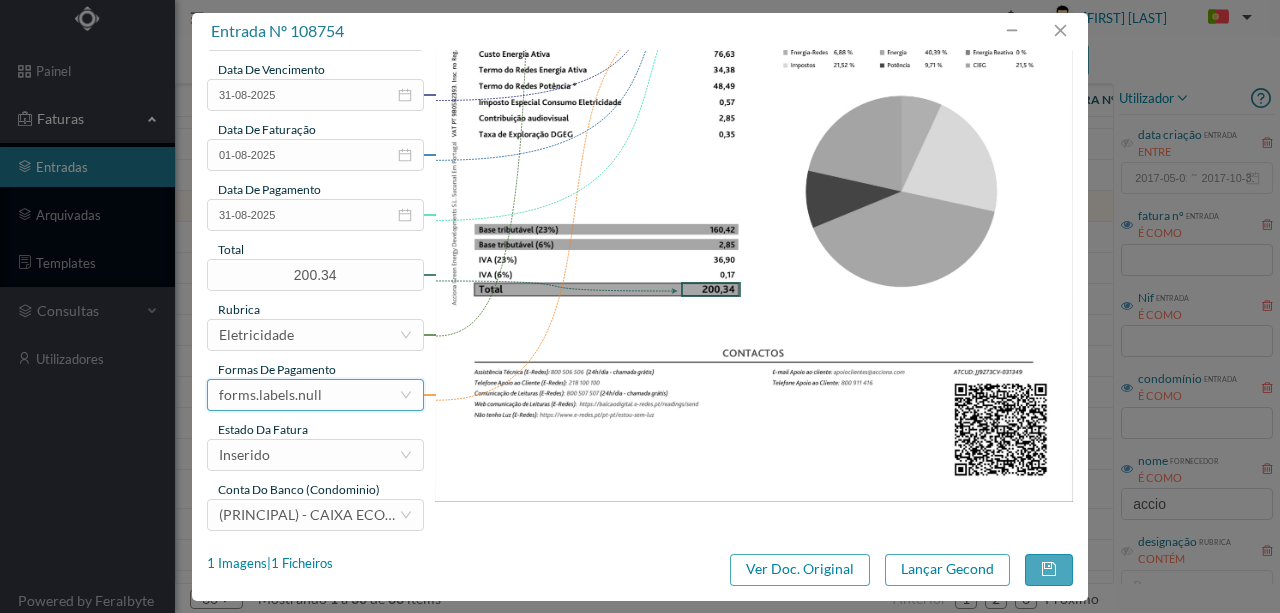 type on "1101 Comuns (20.06.2025 a 22.07.2025)" 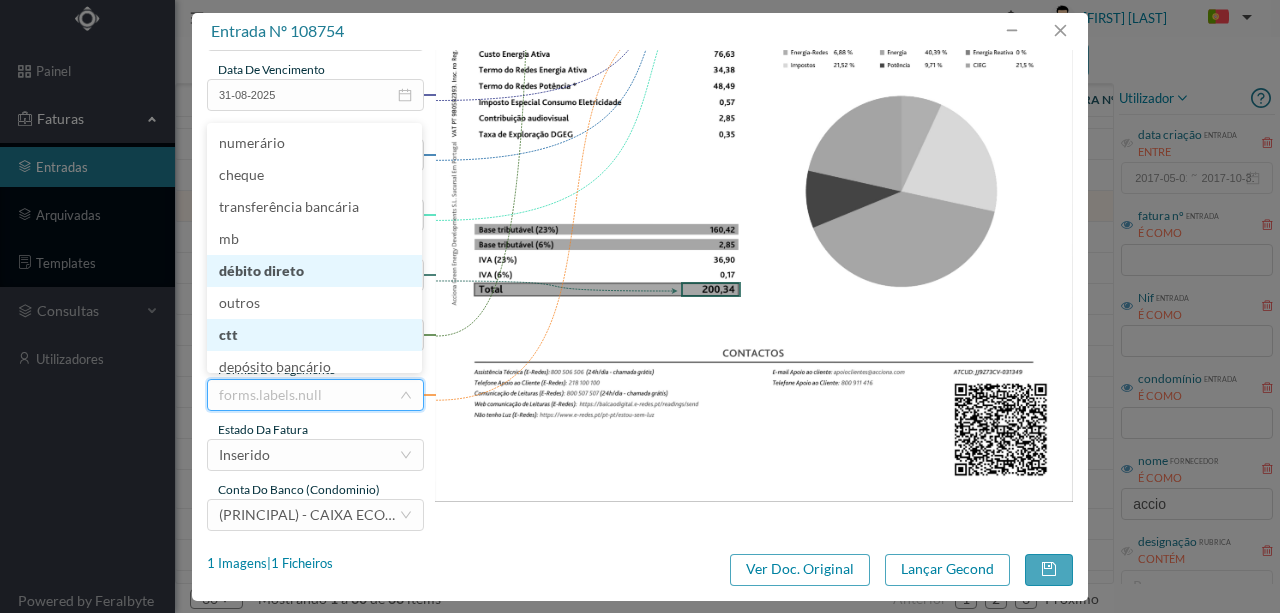 scroll, scrollTop: 4, scrollLeft: 0, axis: vertical 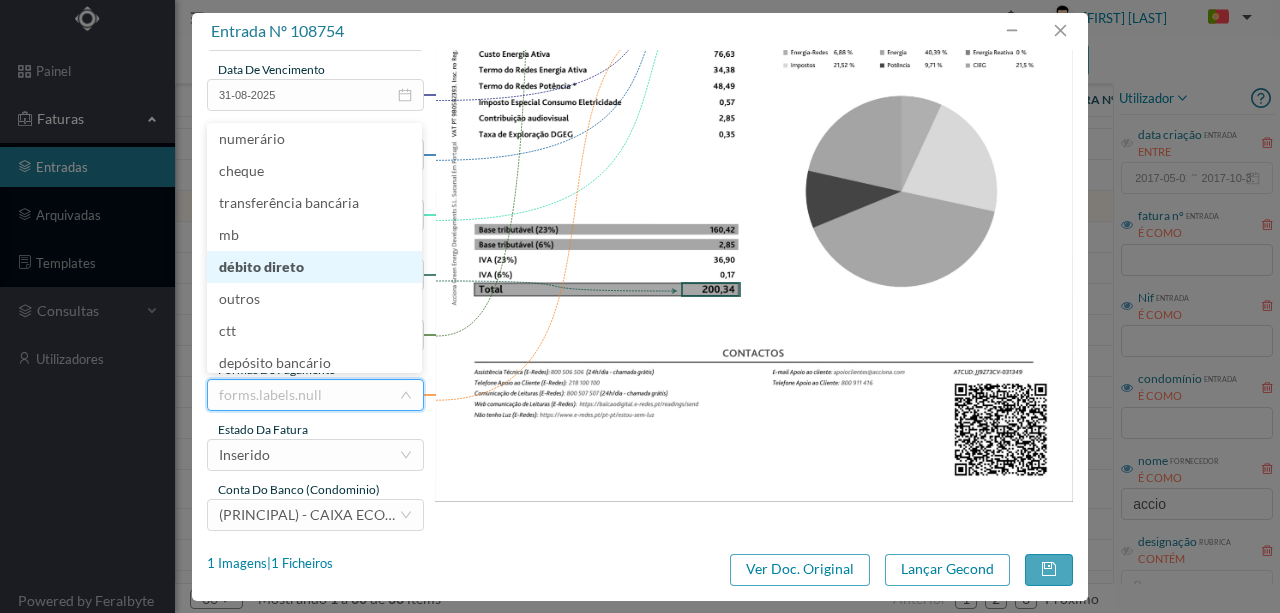 click on "débito direto" at bounding box center (314, 267) 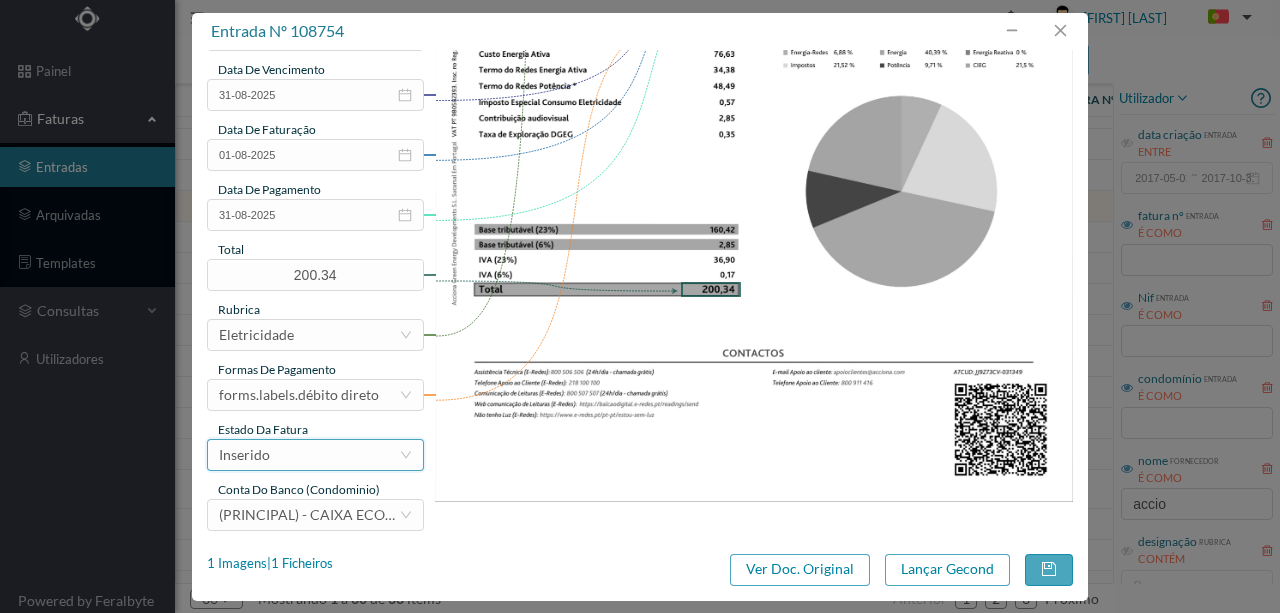 click on "Inserido" at bounding box center [309, 455] 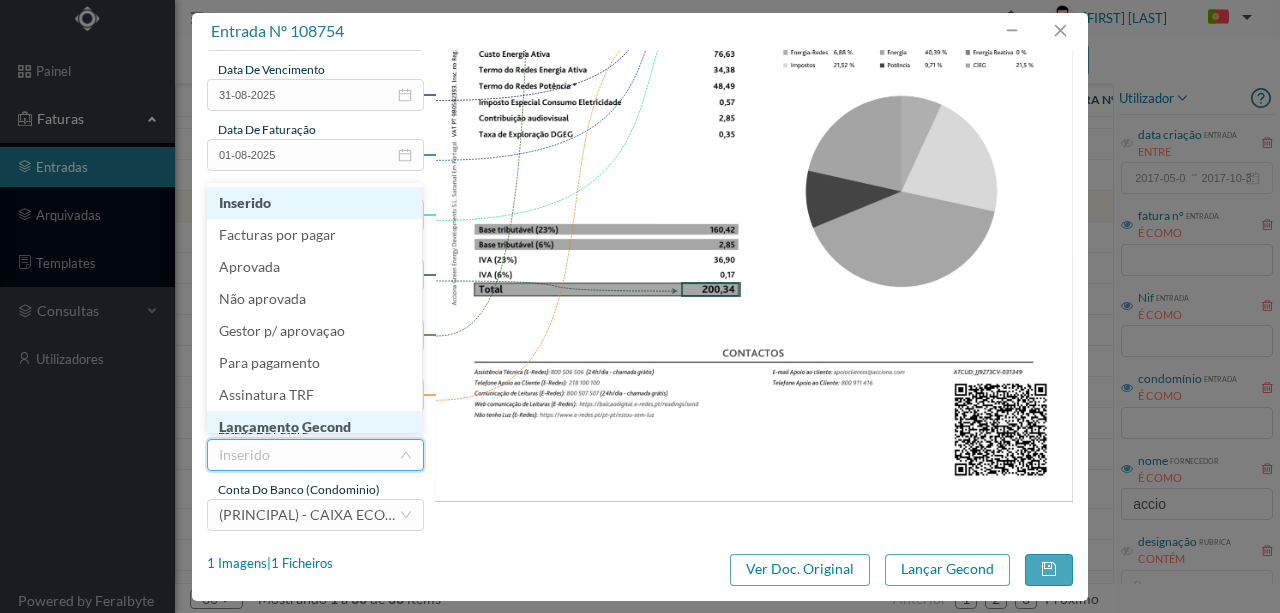 scroll, scrollTop: 10, scrollLeft: 0, axis: vertical 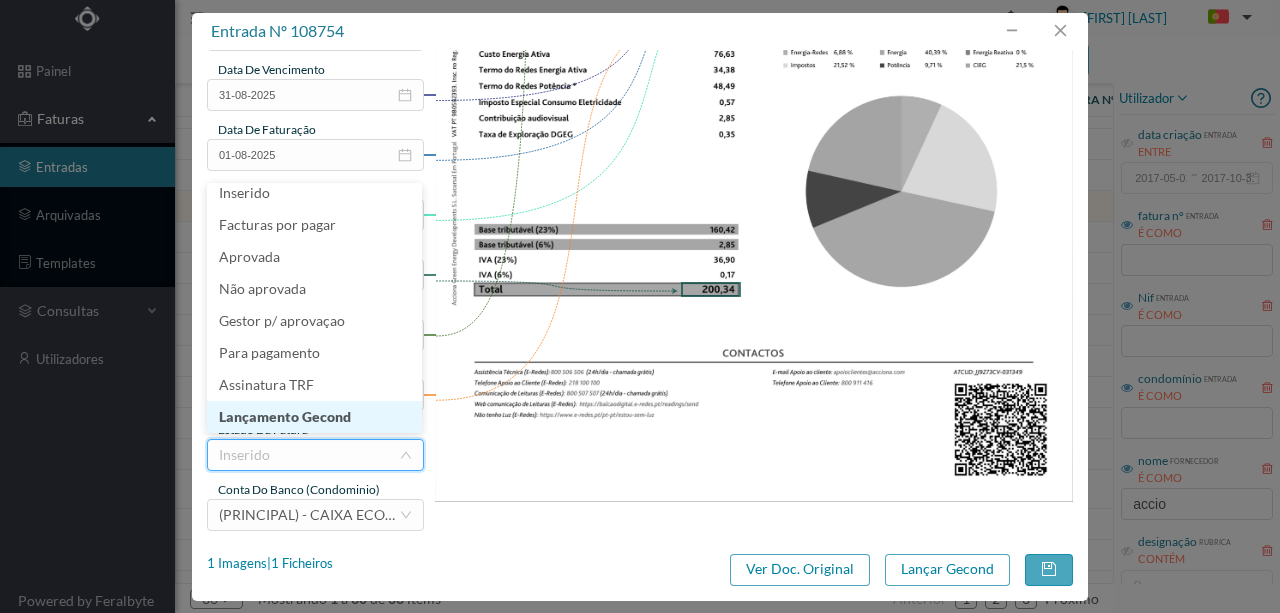 click on "Lançamento Gecond" at bounding box center [314, 417] 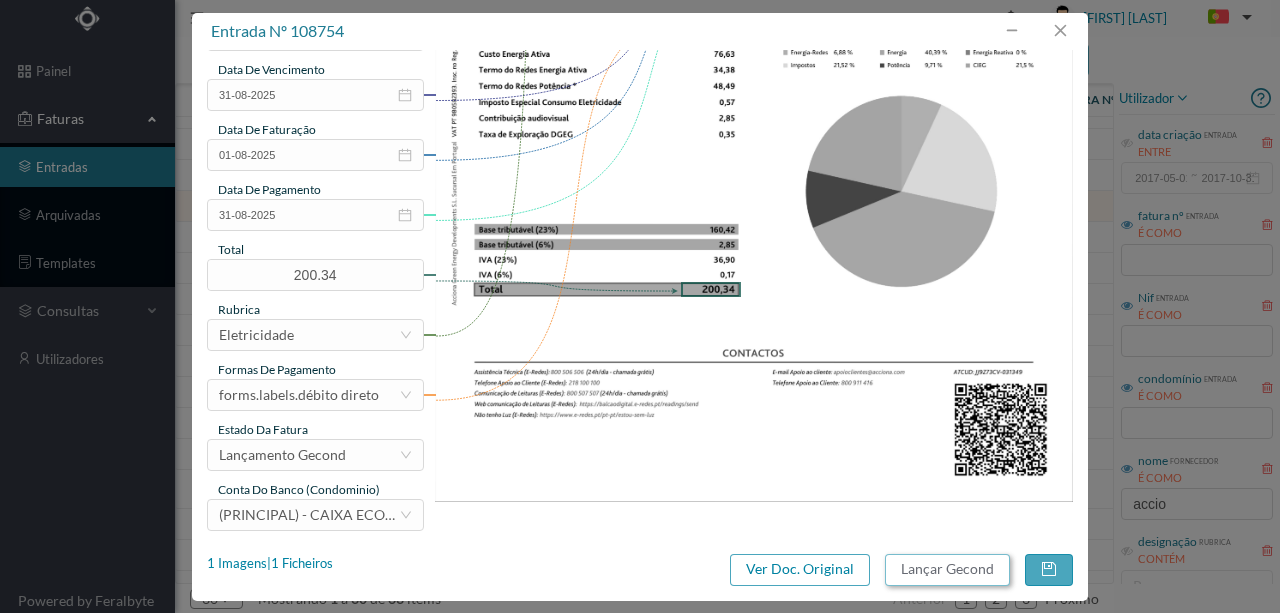 click on "Lançar Gecond" at bounding box center [947, 570] 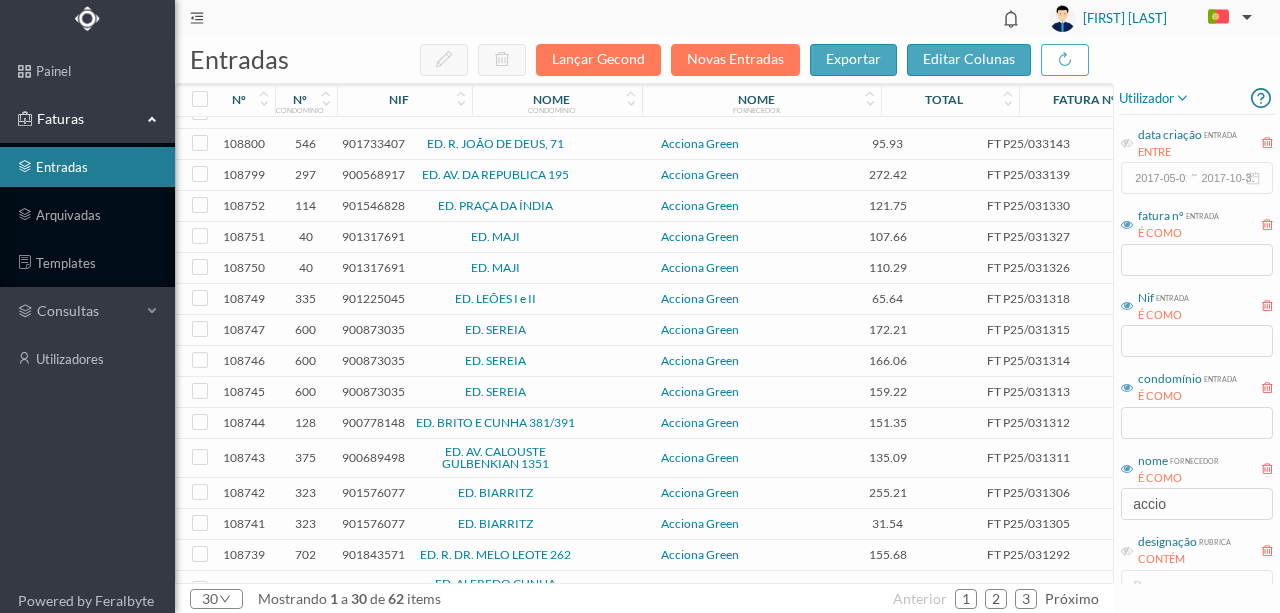 click on "901546828" at bounding box center (373, 205) 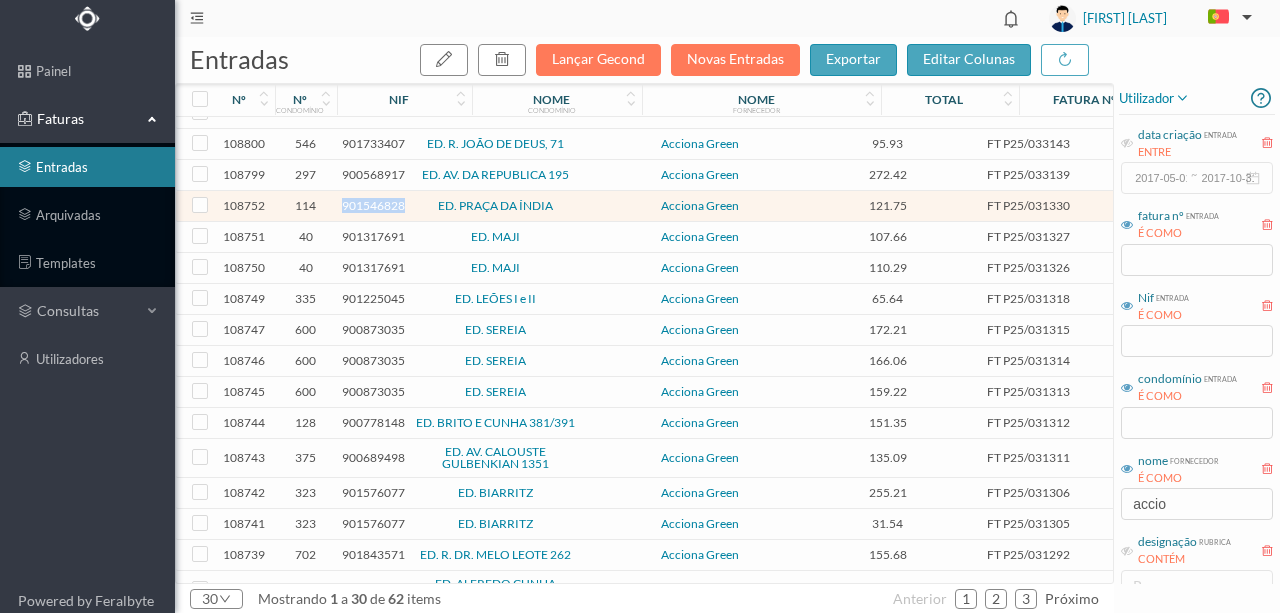 click on "901546828" at bounding box center [373, 205] 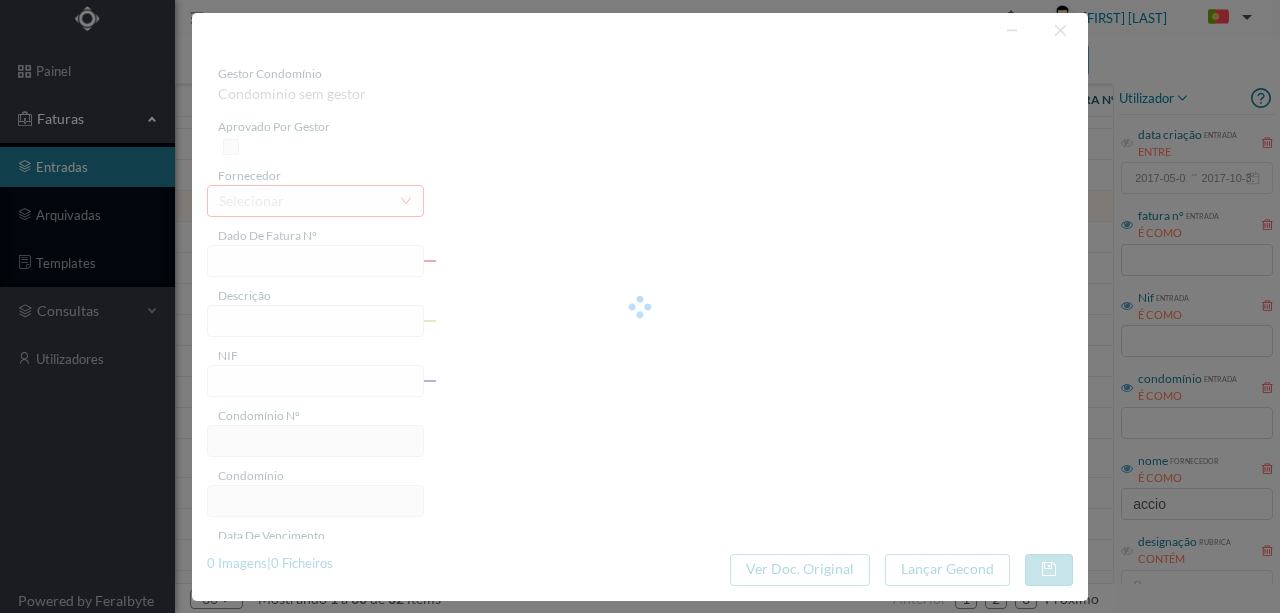 type on "FT P25/031330" 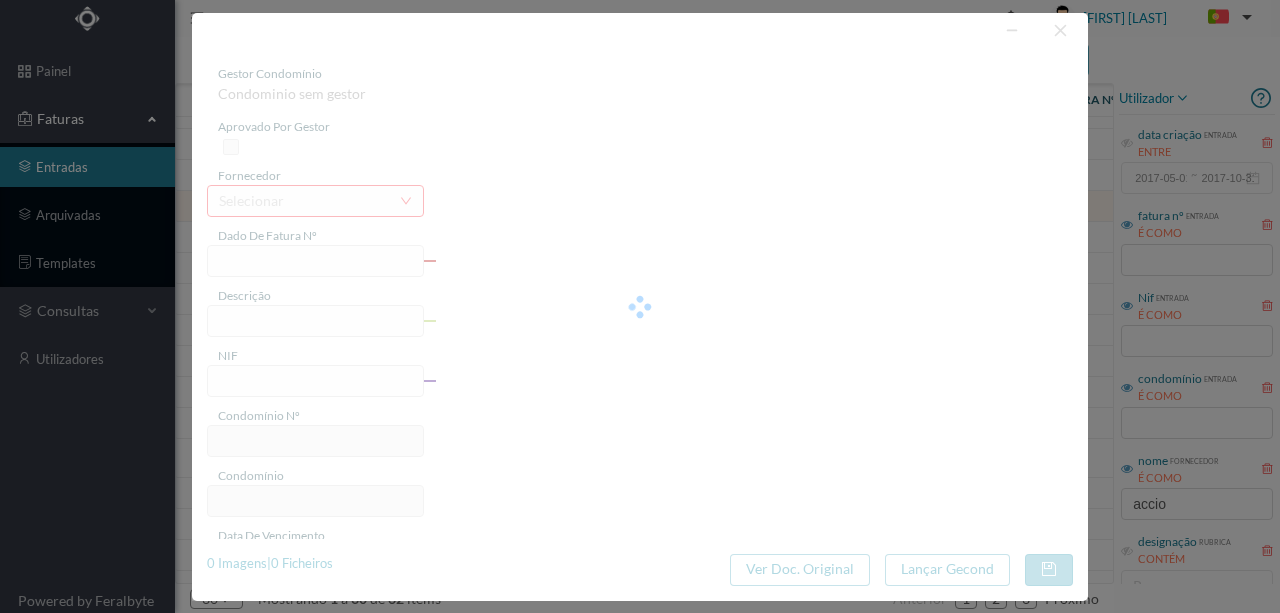type on "901546828" 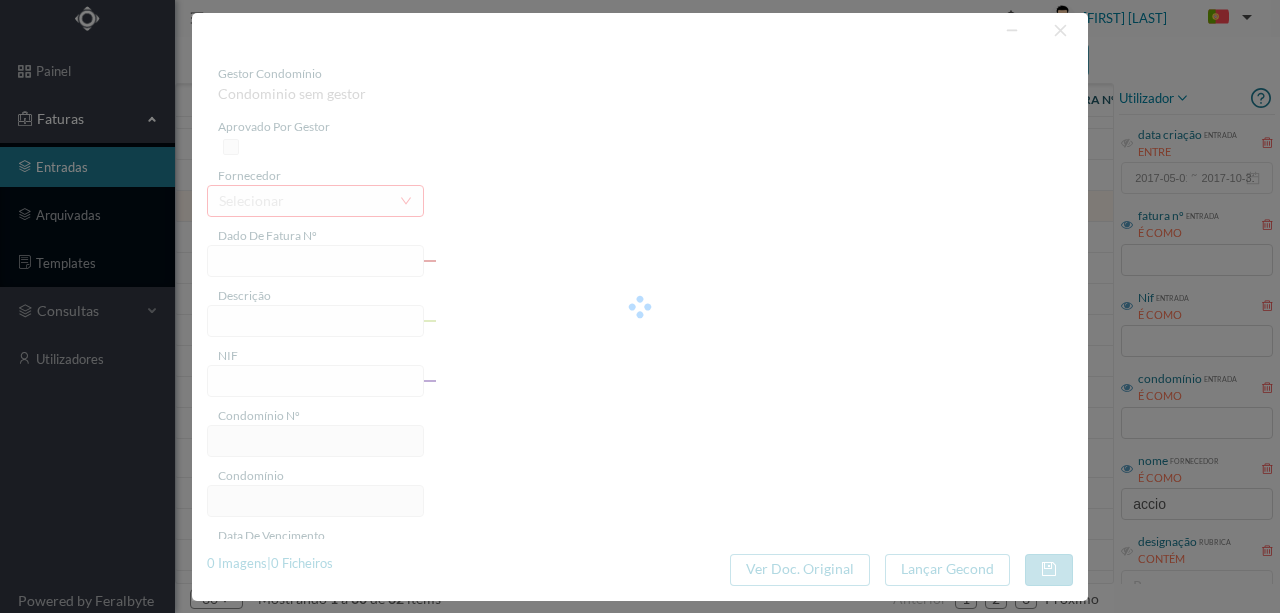 type on "31-08-2025" 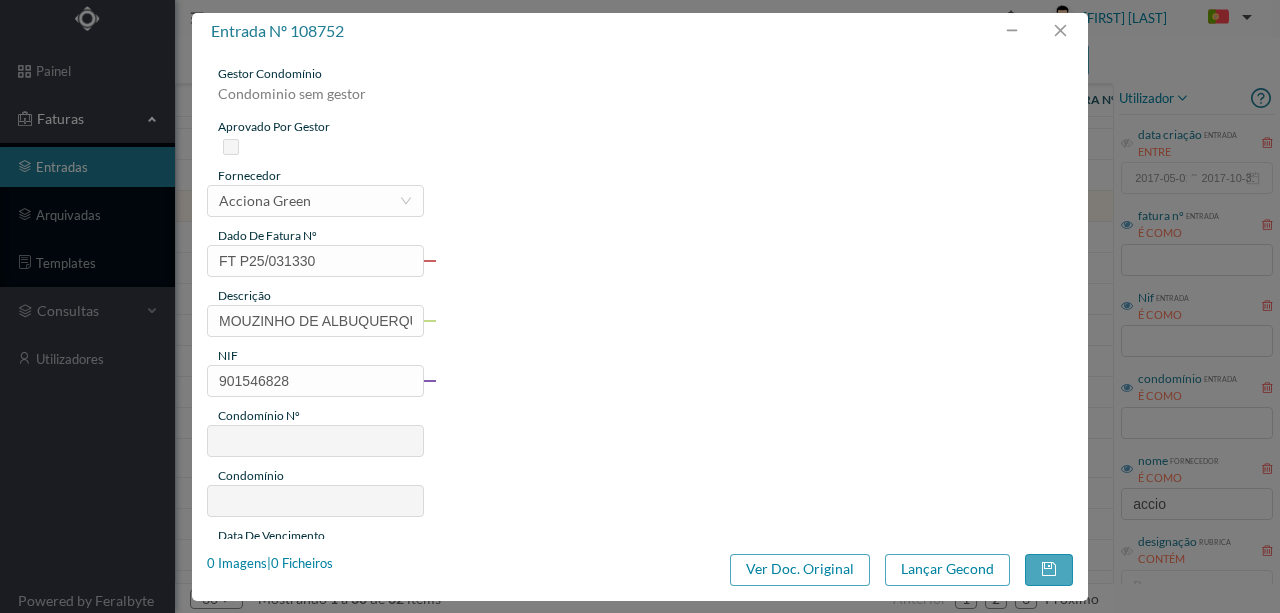 type on "114" 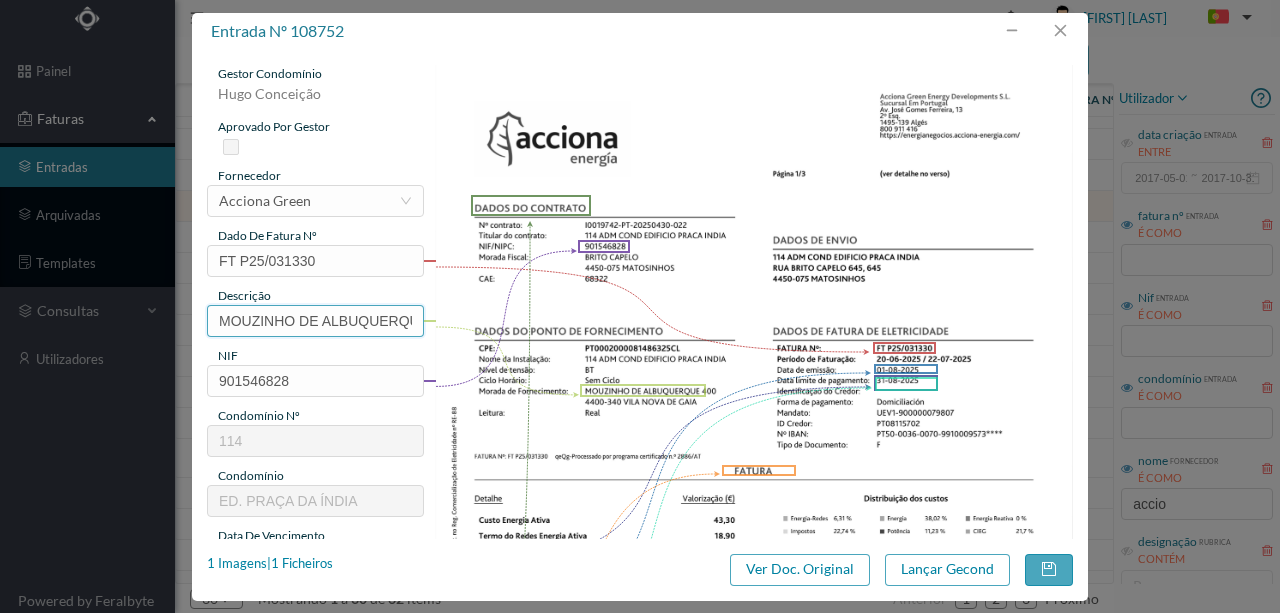 scroll, scrollTop: 0, scrollLeft: 30, axis: horizontal 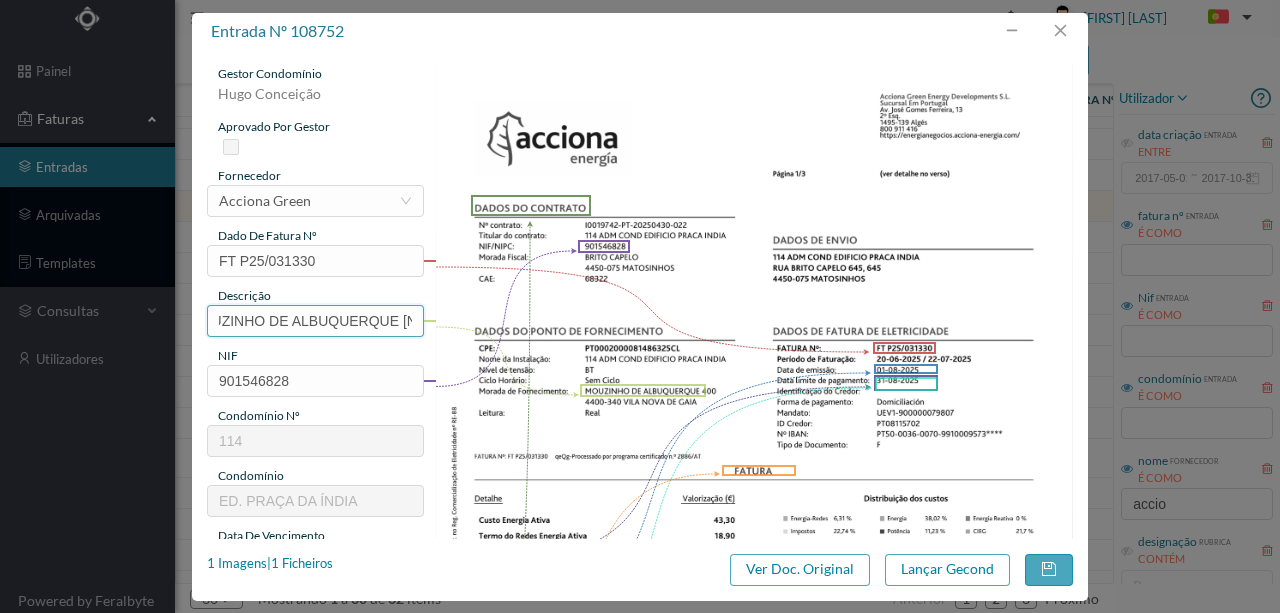 drag, startPoint x: 212, startPoint y: 318, endPoint x: 532, endPoint y: 318, distance: 320 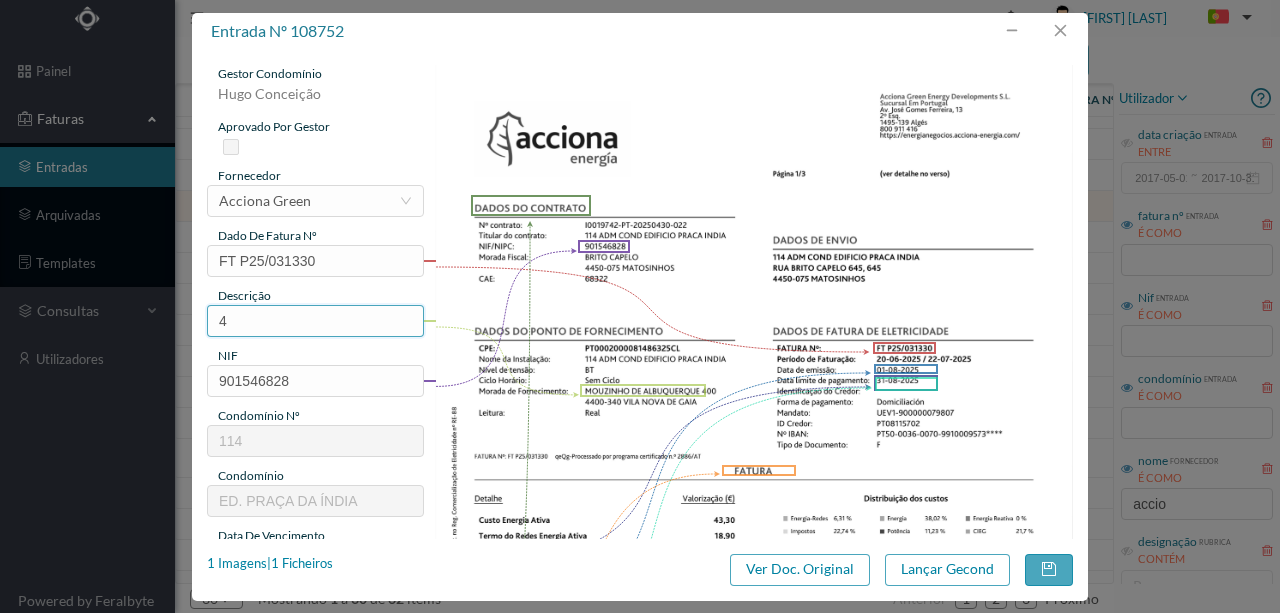 scroll, scrollTop: 0, scrollLeft: 0, axis: both 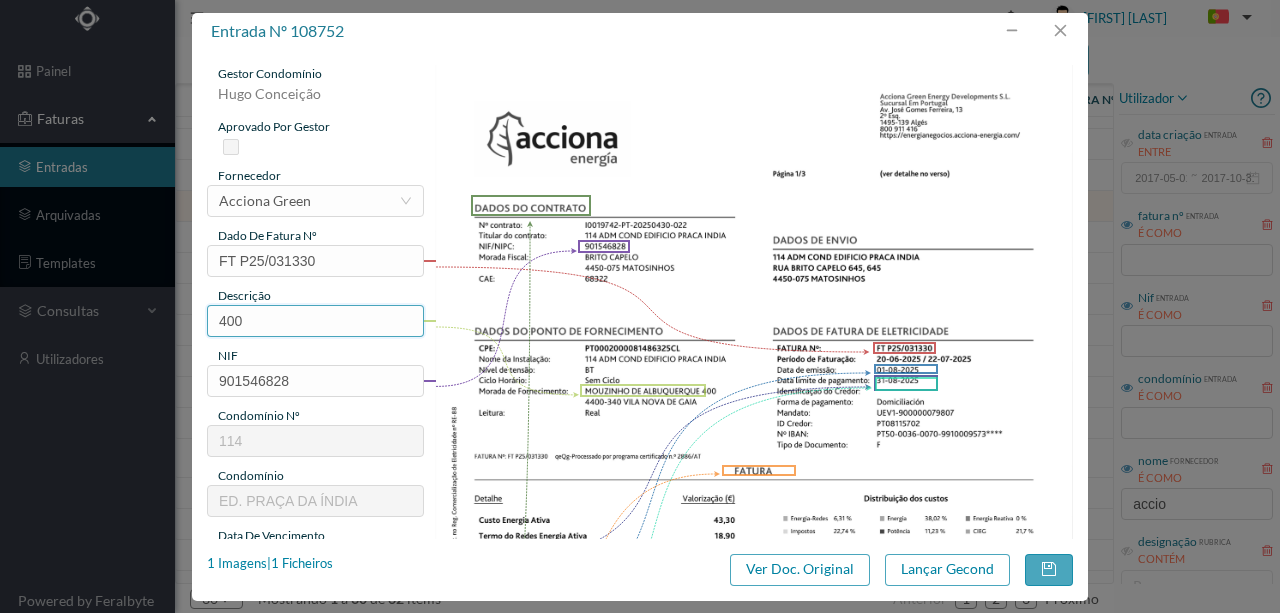 paste on "(20.06.2025 a 22.07.2025)" 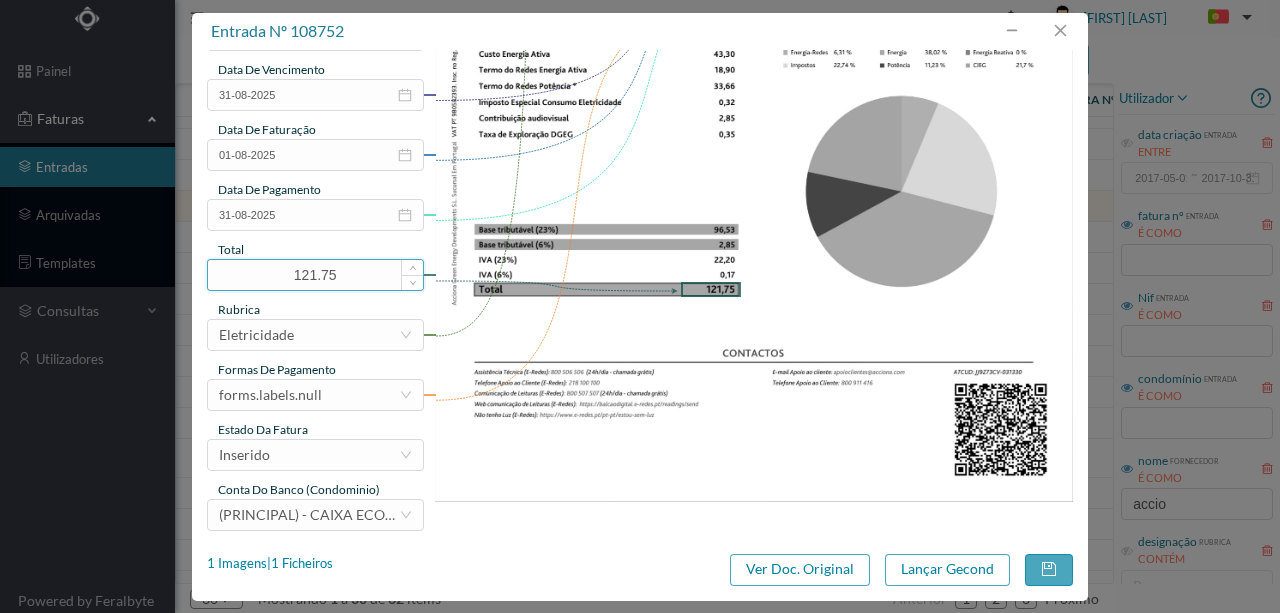 scroll, scrollTop: 473, scrollLeft: 0, axis: vertical 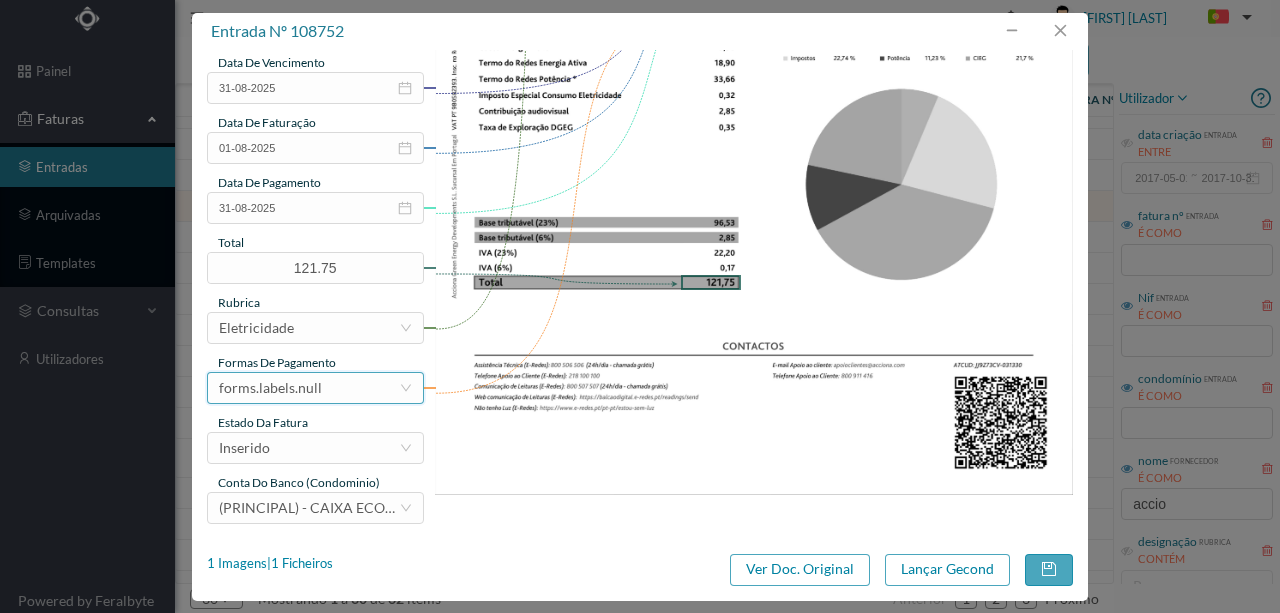 type on "400 (20.06.2025 a 22.07.2025)" 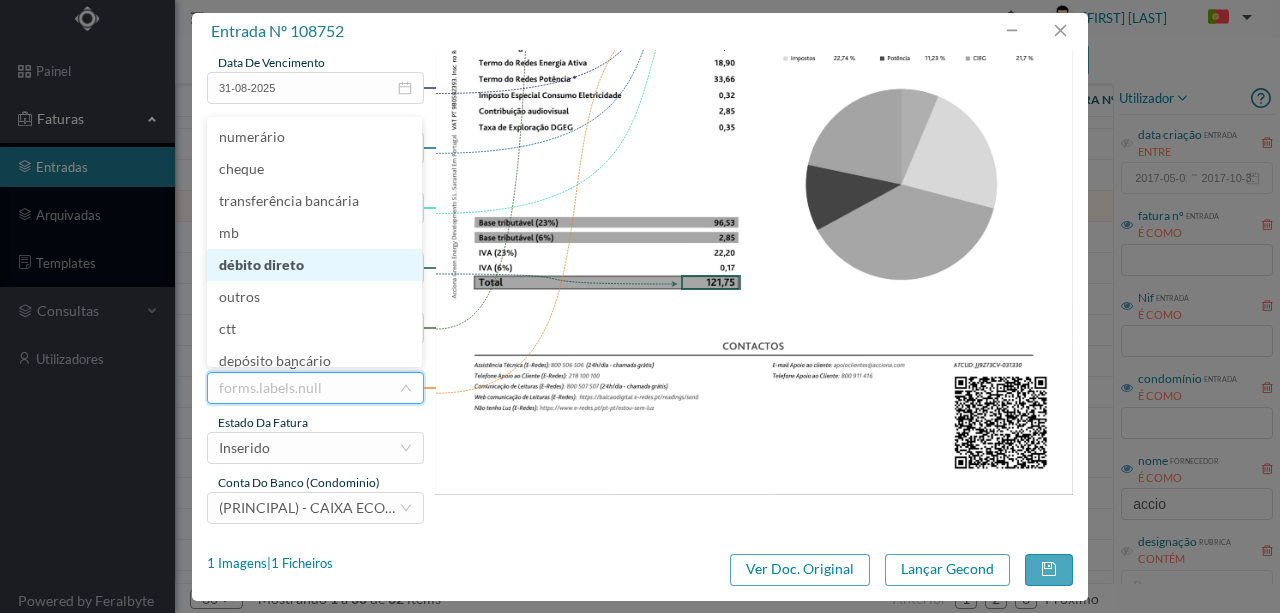 click on "débito direto" at bounding box center (314, 265) 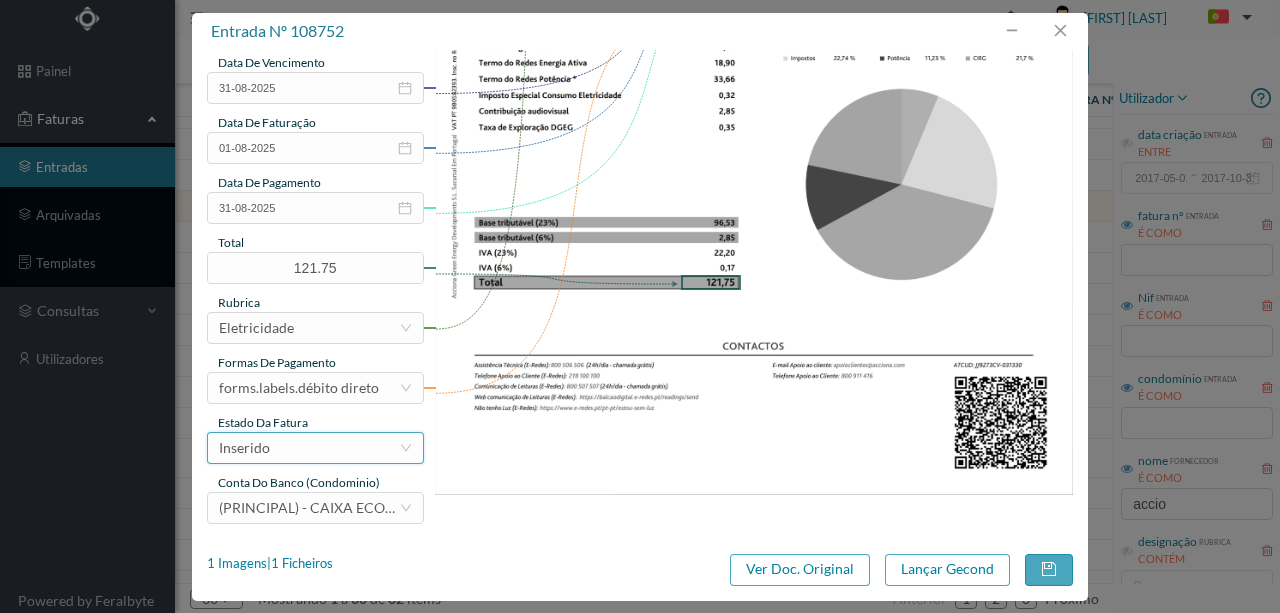 click on "Inserido" at bounding box center [309, 448] 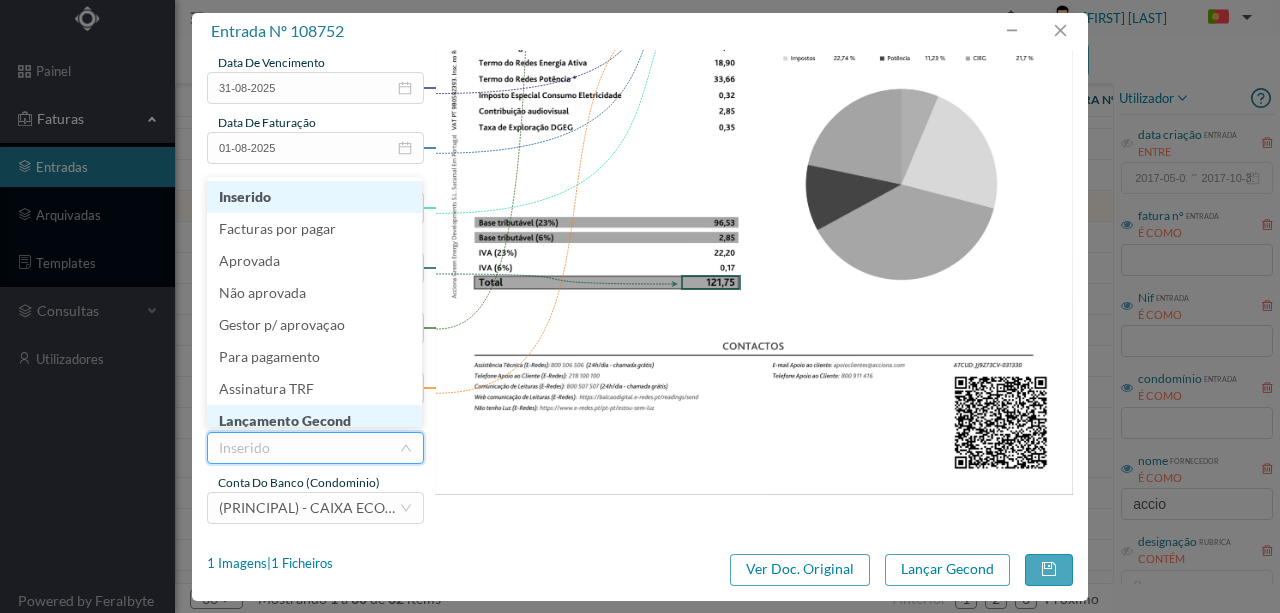 scroll, scrollTop: 10, scrollLeft: 0, axis: vertical 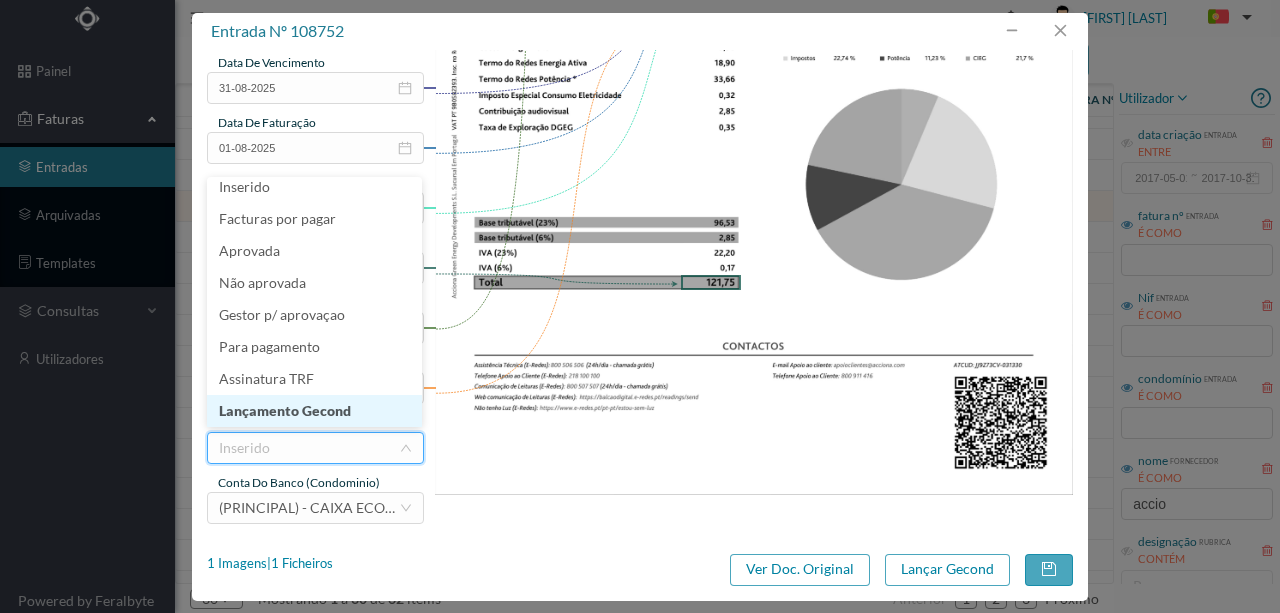 click on "Lançamento Gecond" at bounding box center (314, 411) 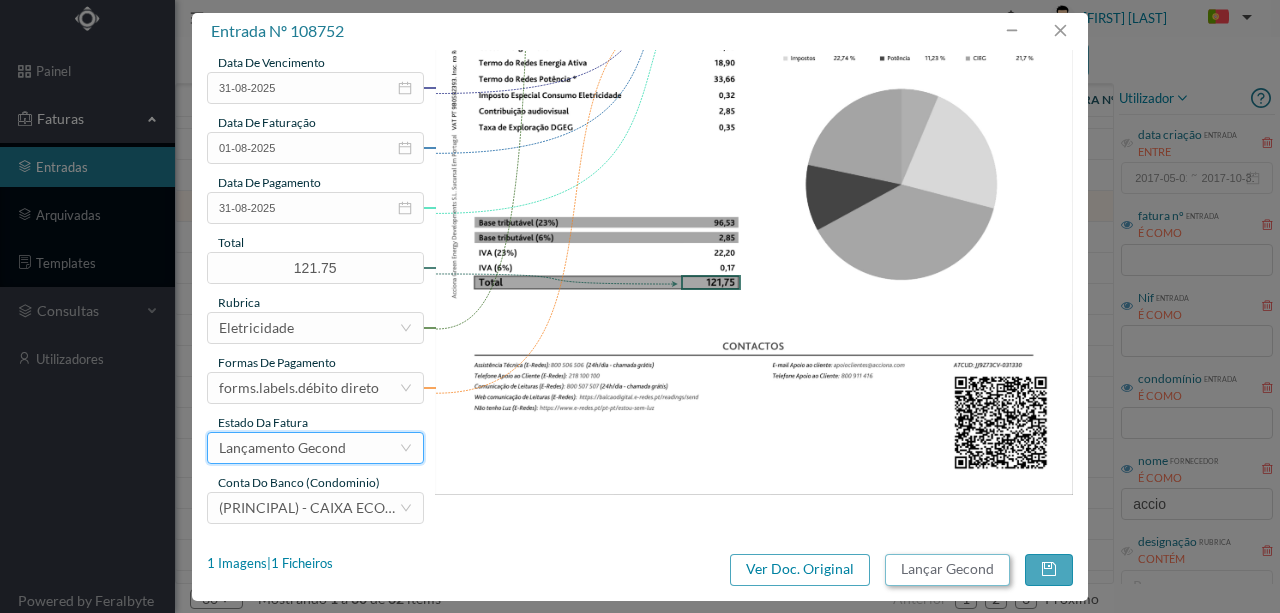 click on "Lançar Gecond" at bounding box center (947, 570) 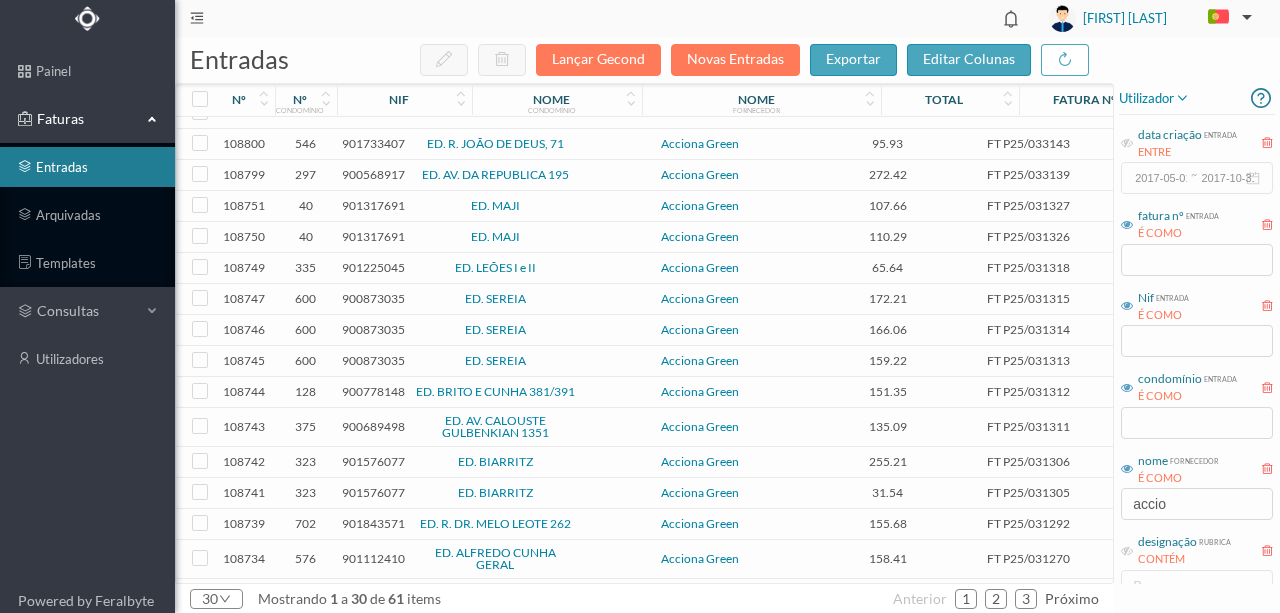 click on "901317691" at bounding box center [373, 205] 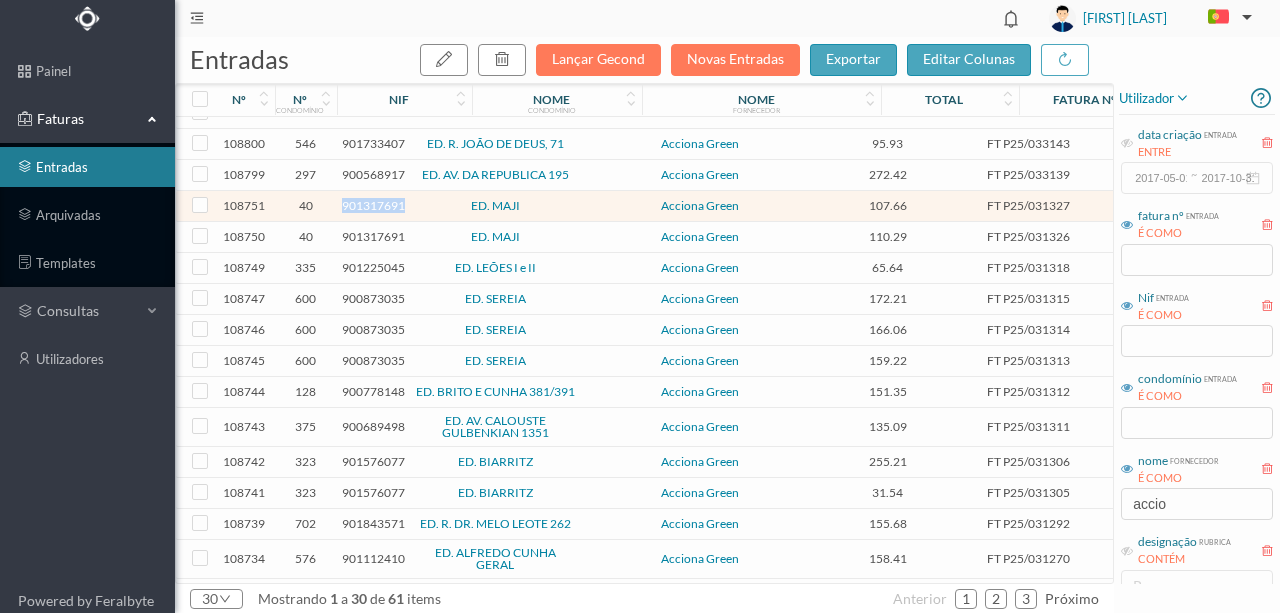 click on "901317691" at bounding box center (373, 205) 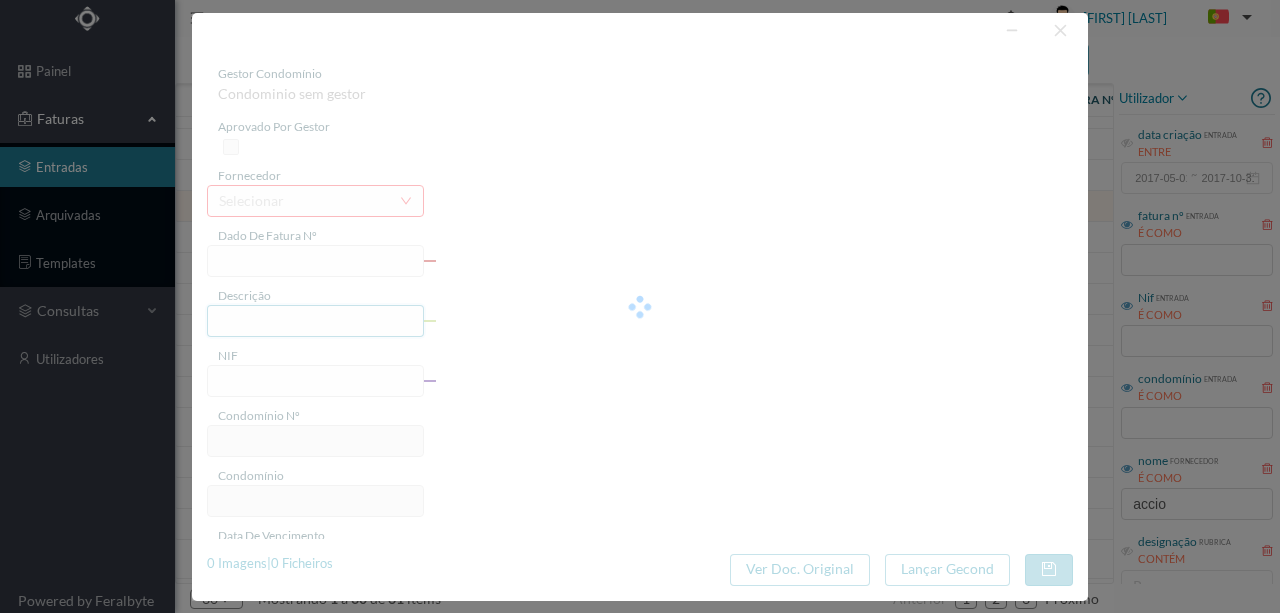 type on "FT P25/031327" 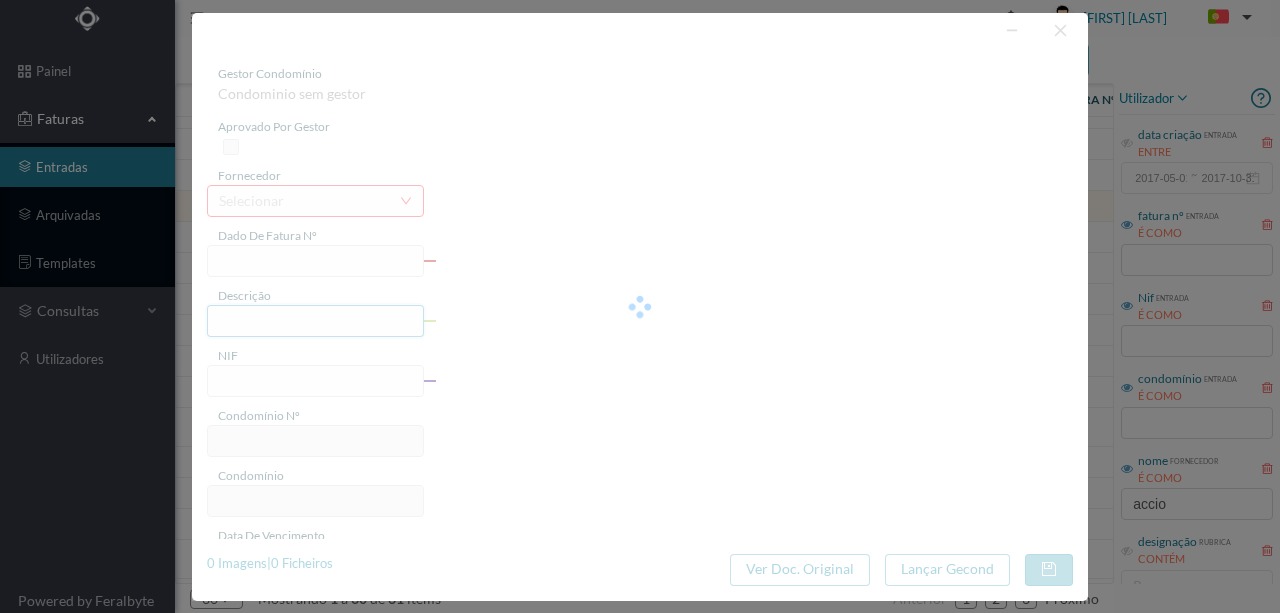 type on "MOUZINHO DE ALBUQUERQUE 3" 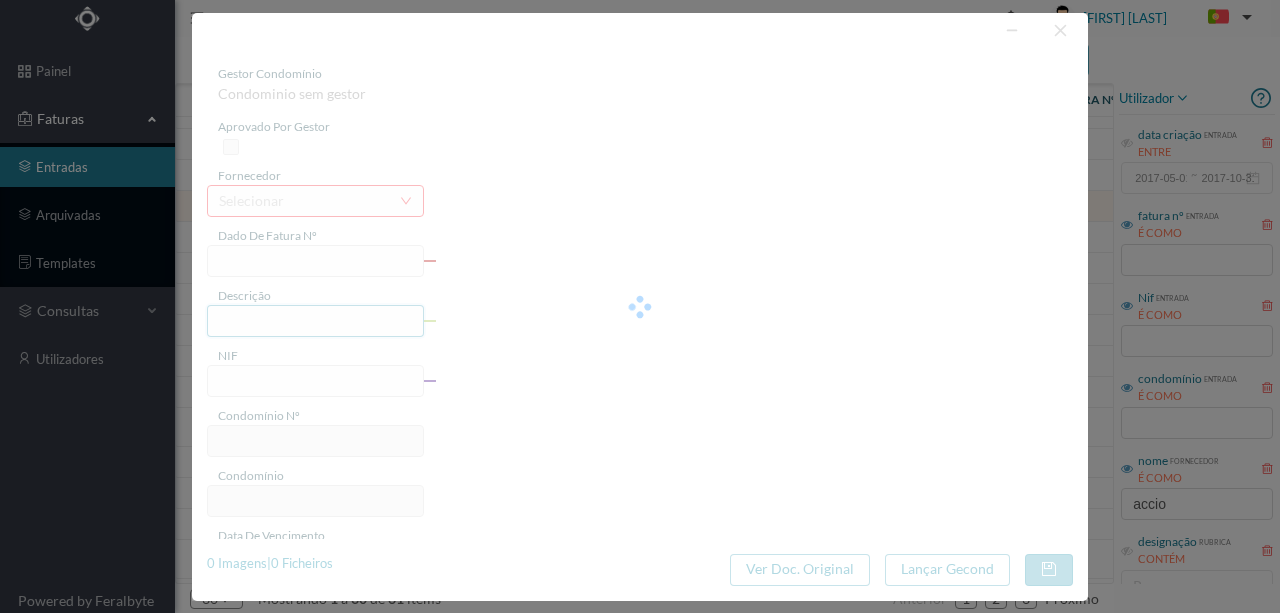 type on "901317691" 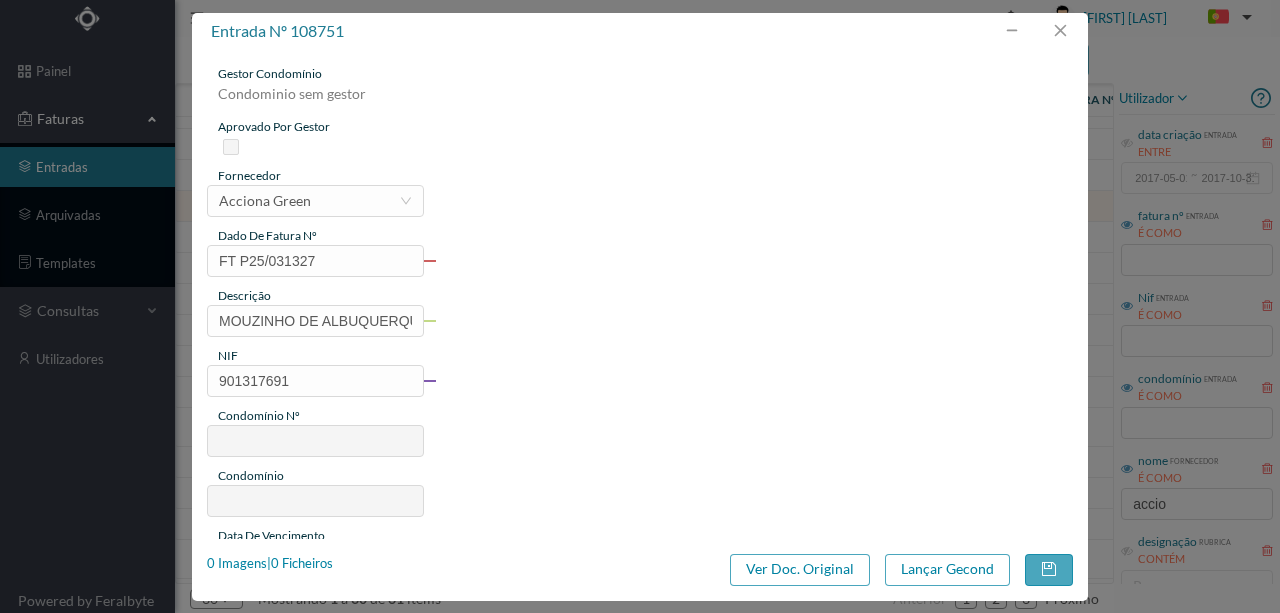 type on "40" 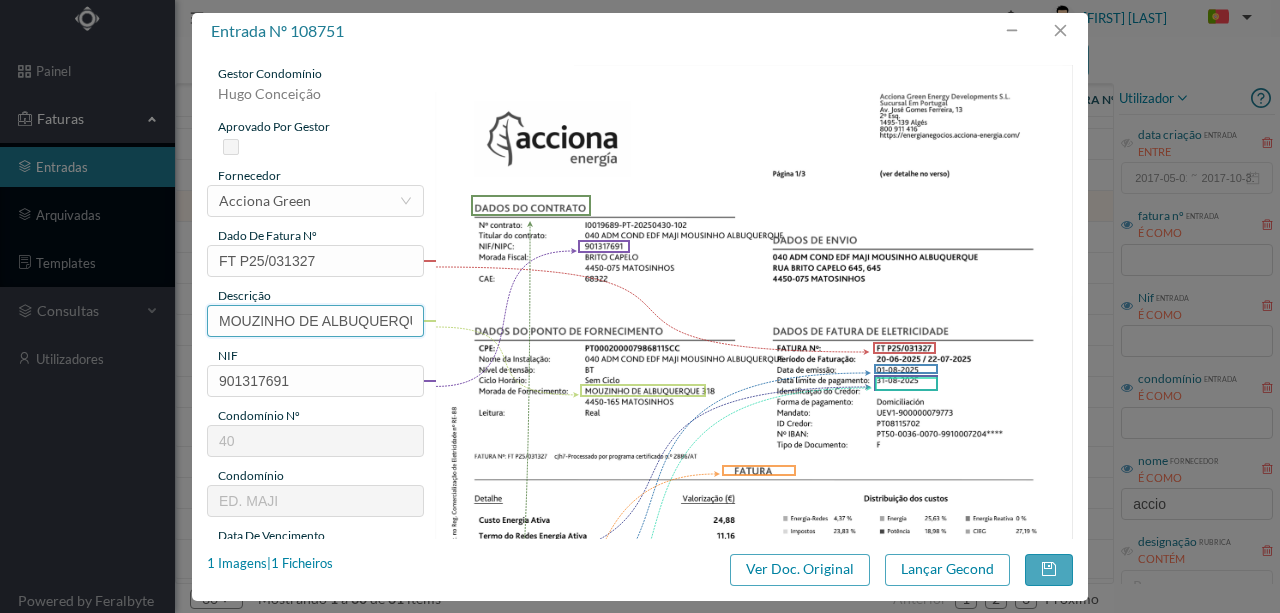 scroll, scrollTop: 0, scrollLeft: 30, axis: horizontal 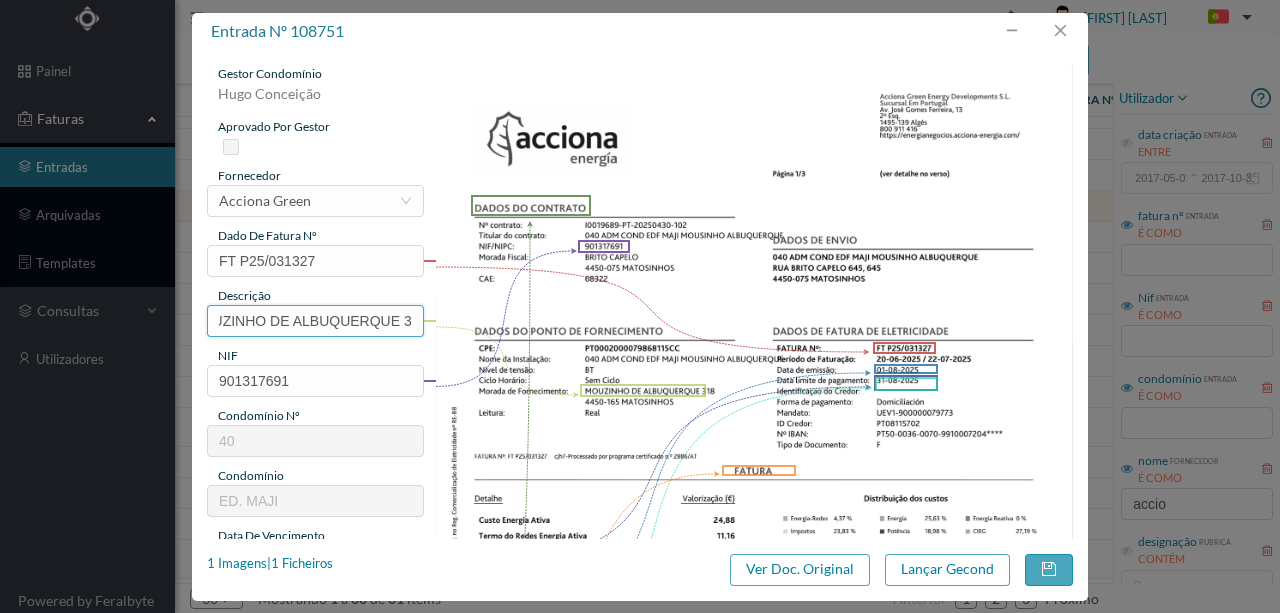 drag, startPoint x: 216, startPoint y: 316, endPoint x: 652, endPoint y: 320, distance: 436.01834 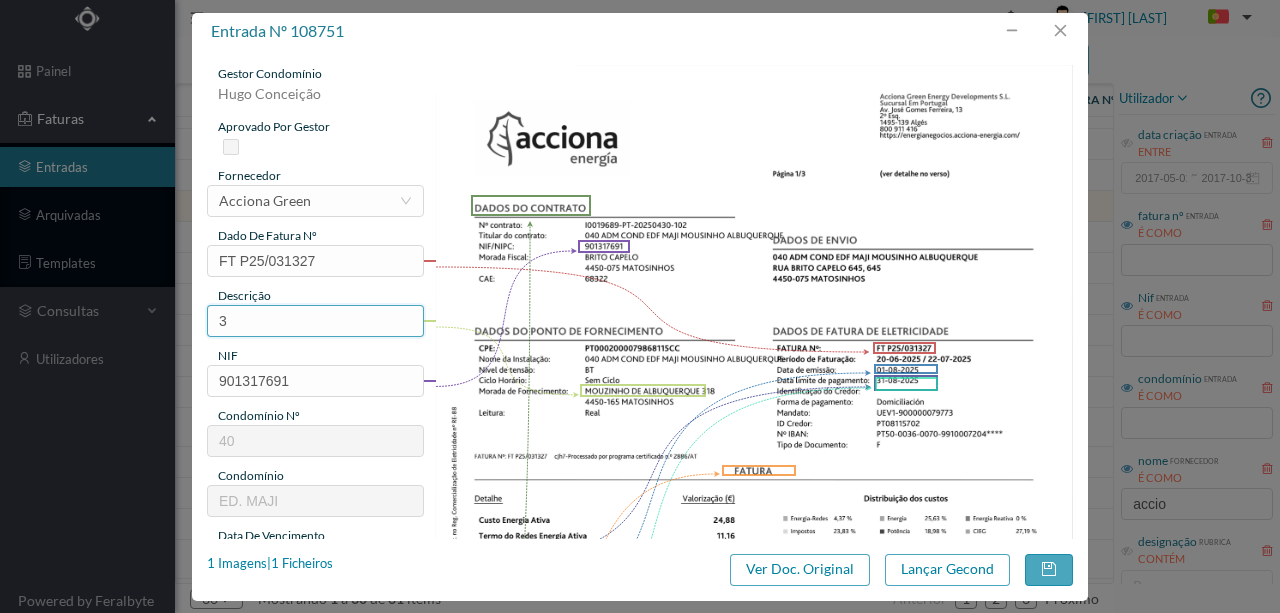 scroll, scrollTop: 0, scrollLeft: 0, axis: both 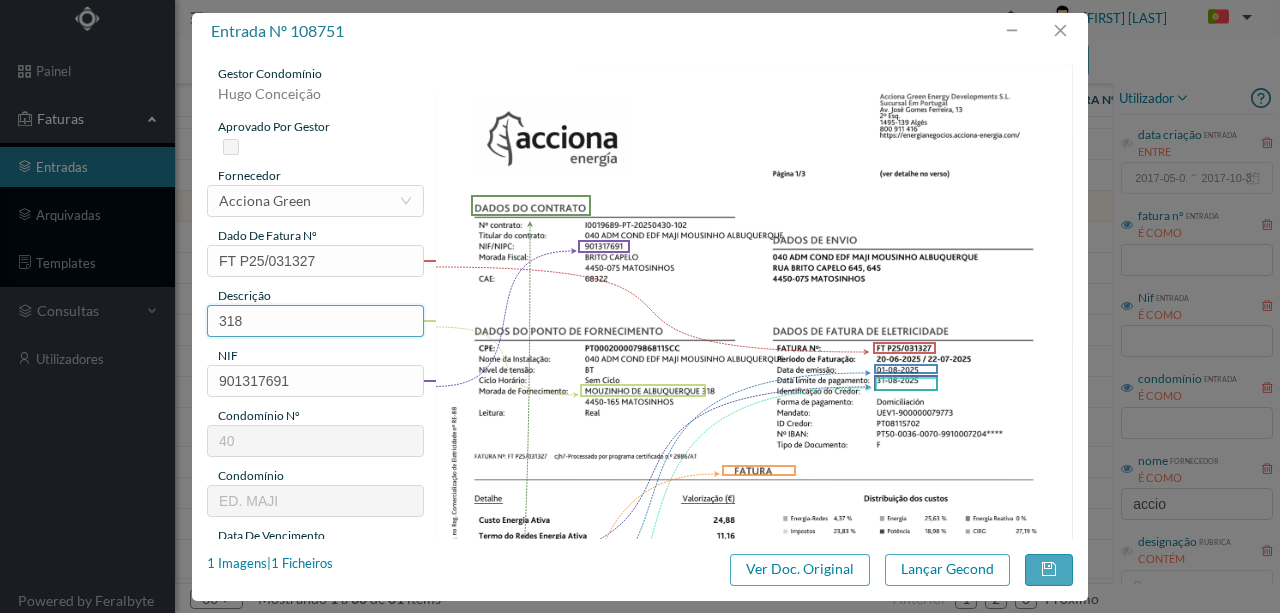paste on "(20.06.2025 a 22.07.2025)" 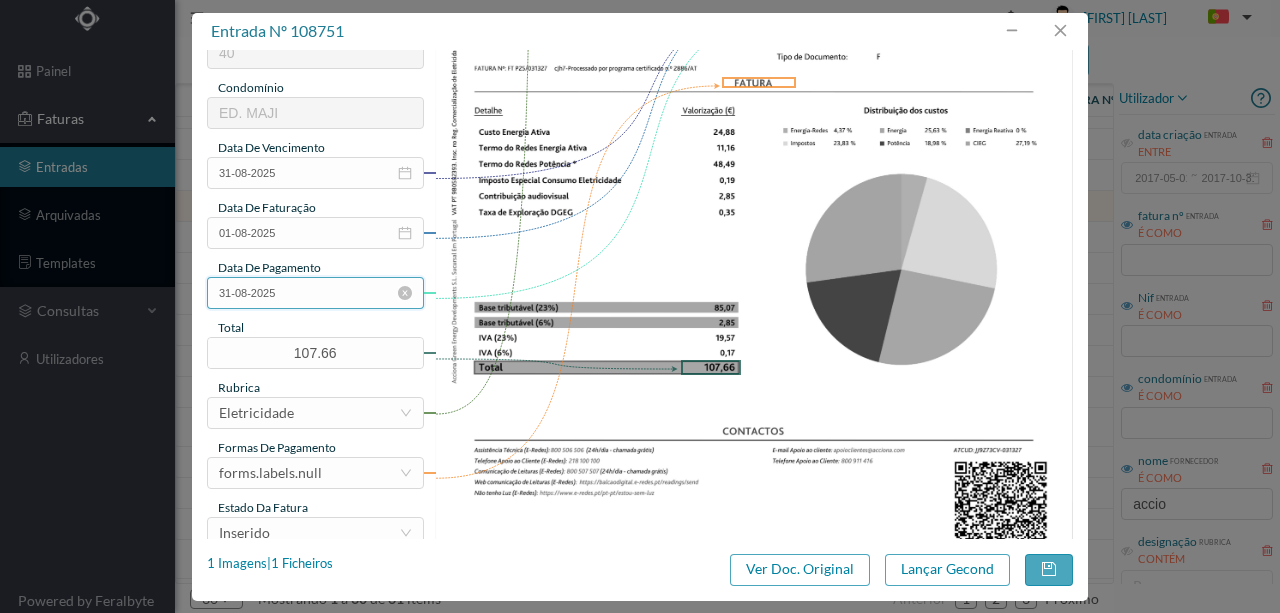 scroll, scrollTop: 466, scrollLeft: 0, axis: vertical 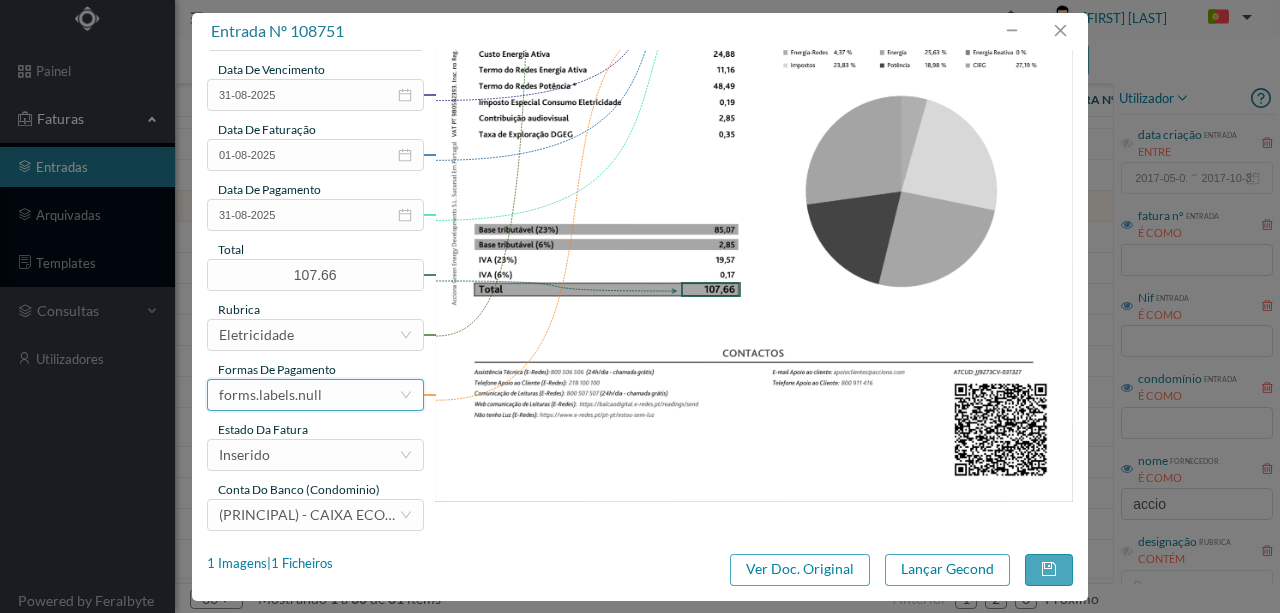 type on "318 (20.06.2025 a 22.07.2025)" 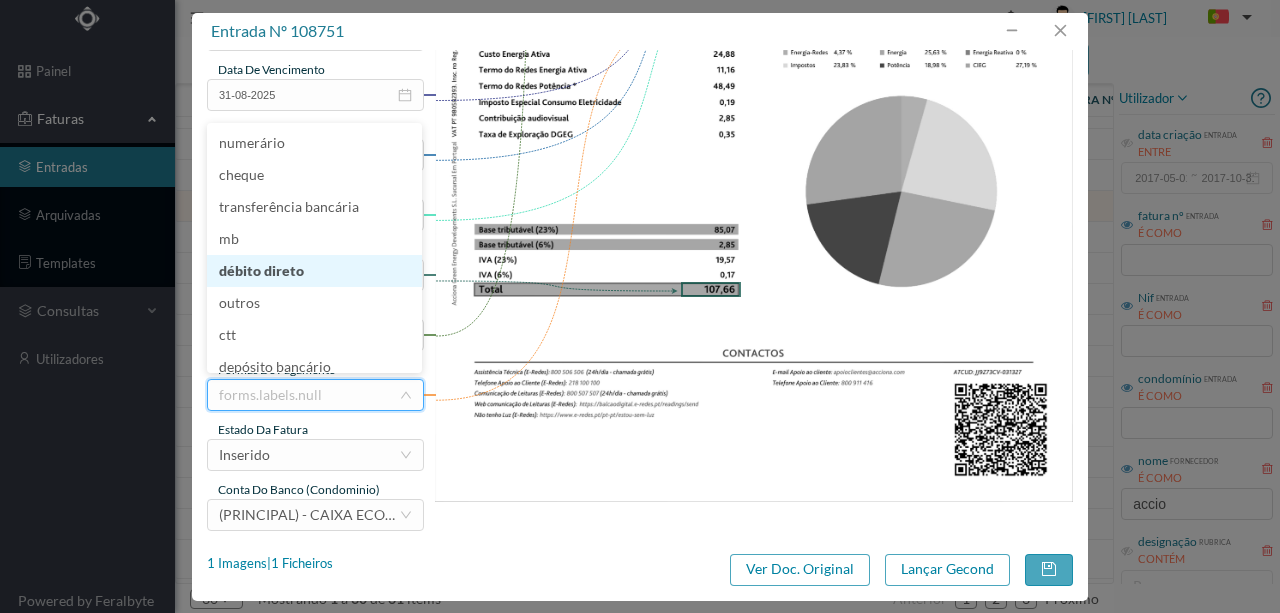 click on "débito direto" at bounding box center [314, 271] 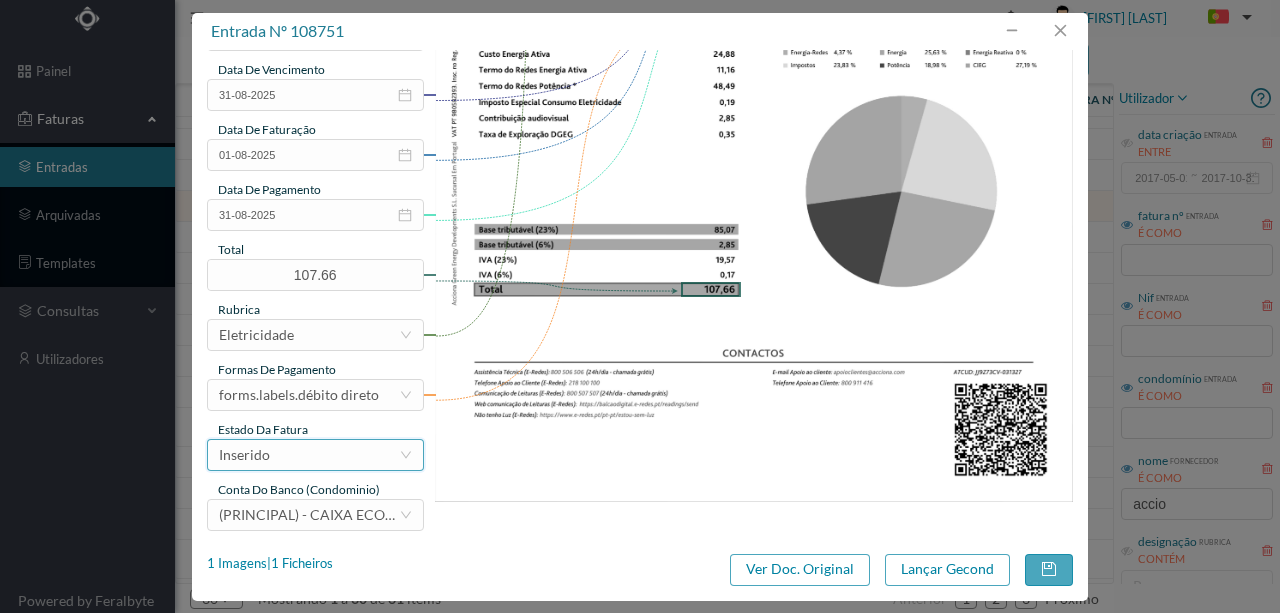click on "Inserido" at bounding box center (309, 455) 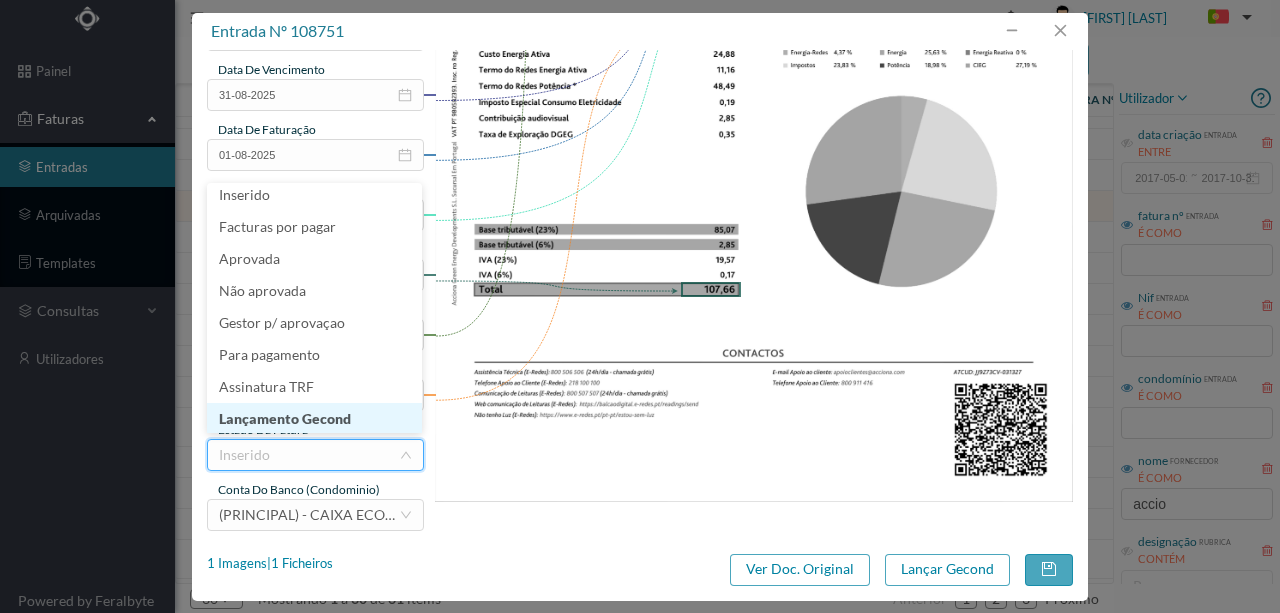scroll, scrollTop: 10, scrollLeft: 0, axis: vertical 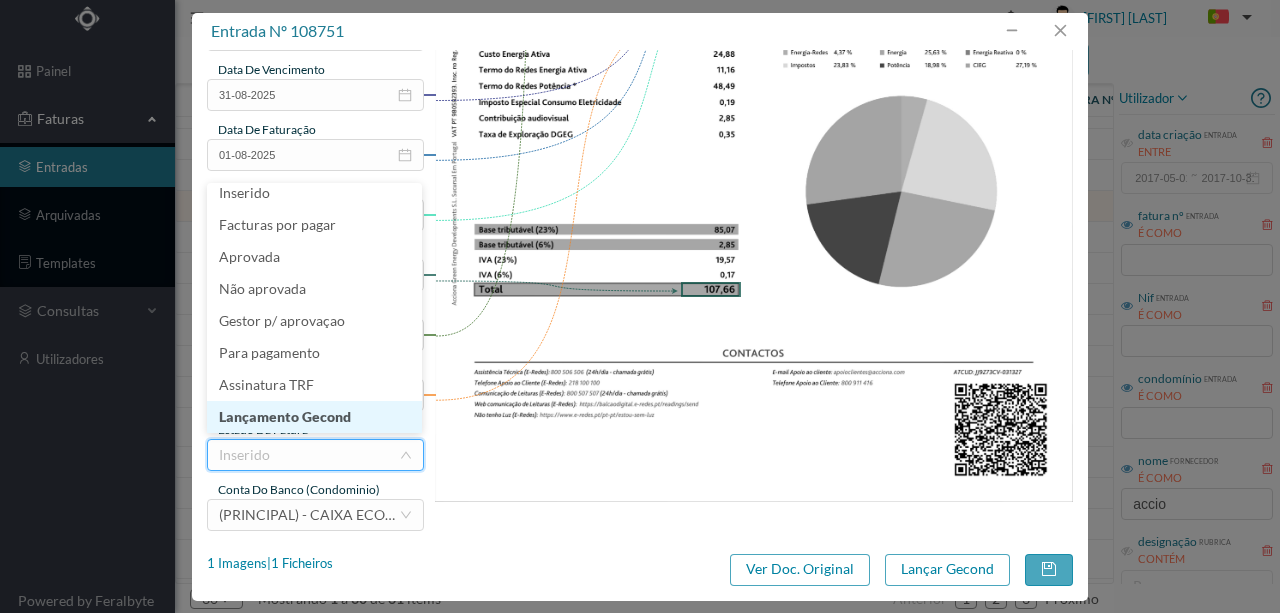 click on "Lançamento Gecond" at bounding box center [314, 417] 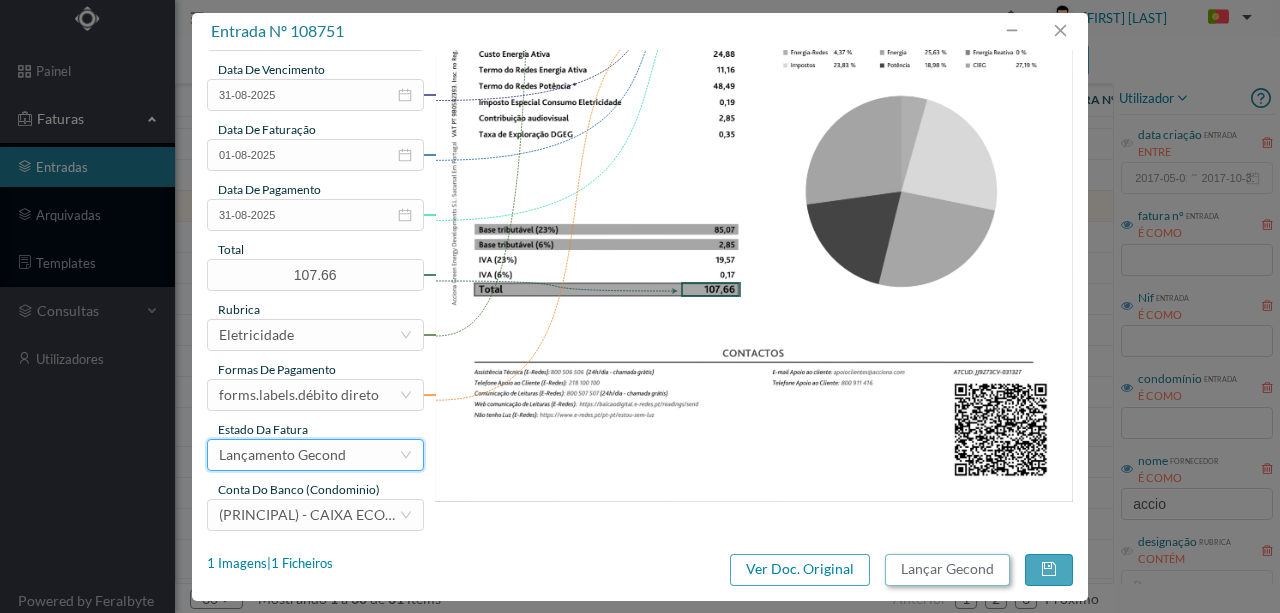 click on "Lançar Gecond" at bounding box center [947, 570] 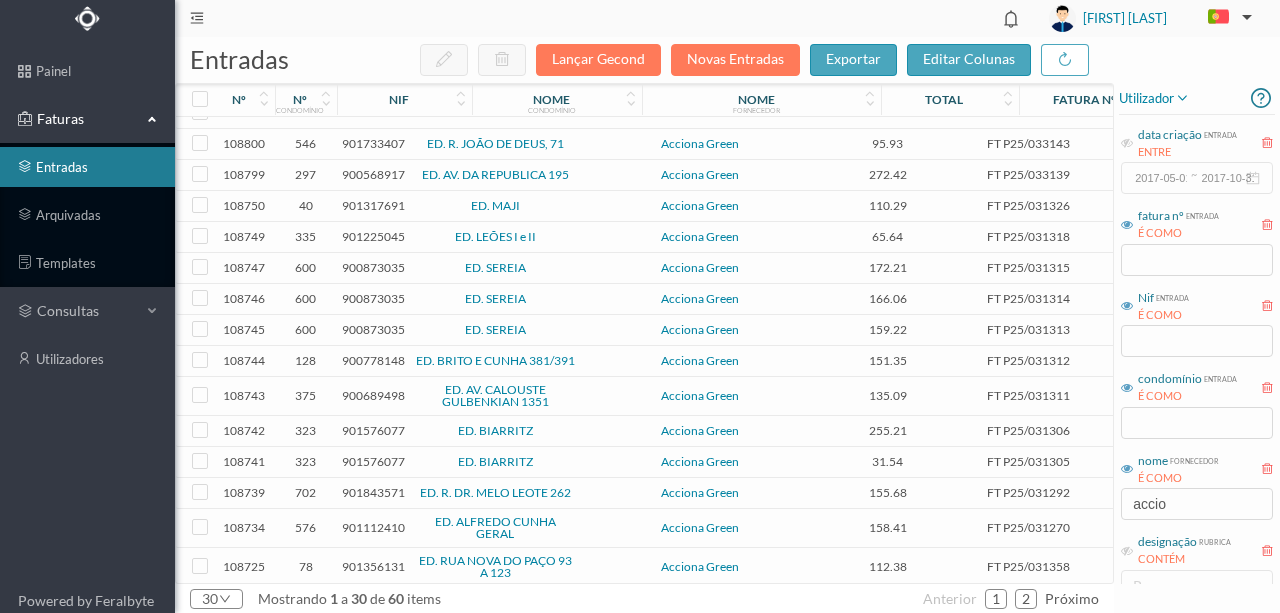 click on "901317691" at bounding box center (373, 205) 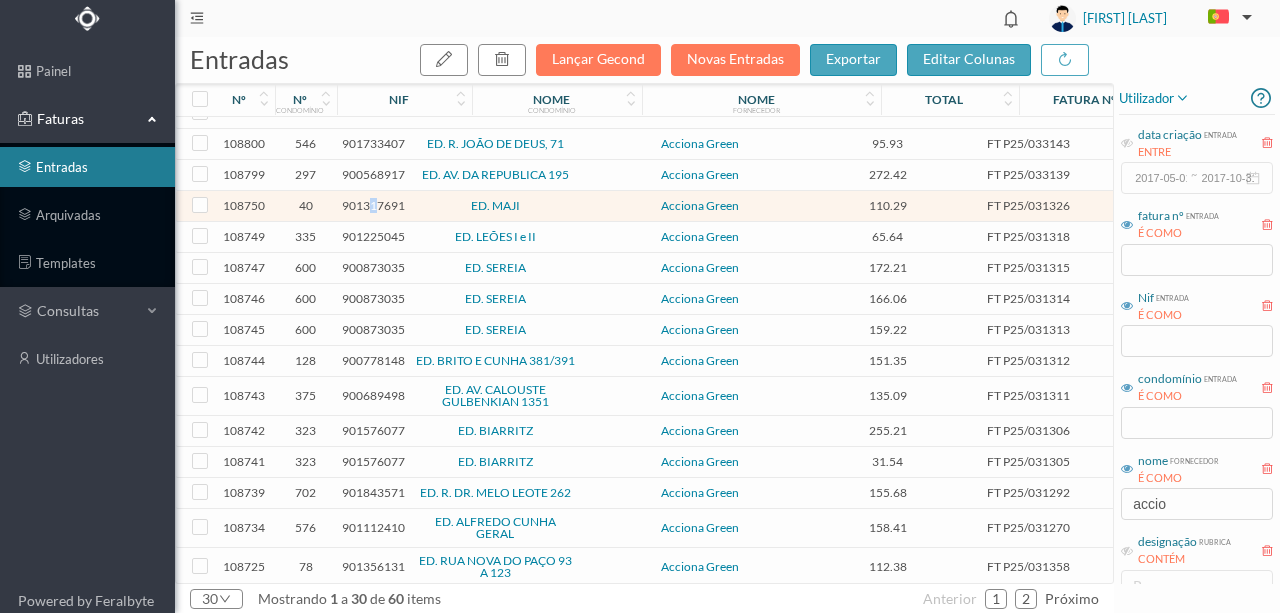 click on "901317691" at bounding box center (373, 205) 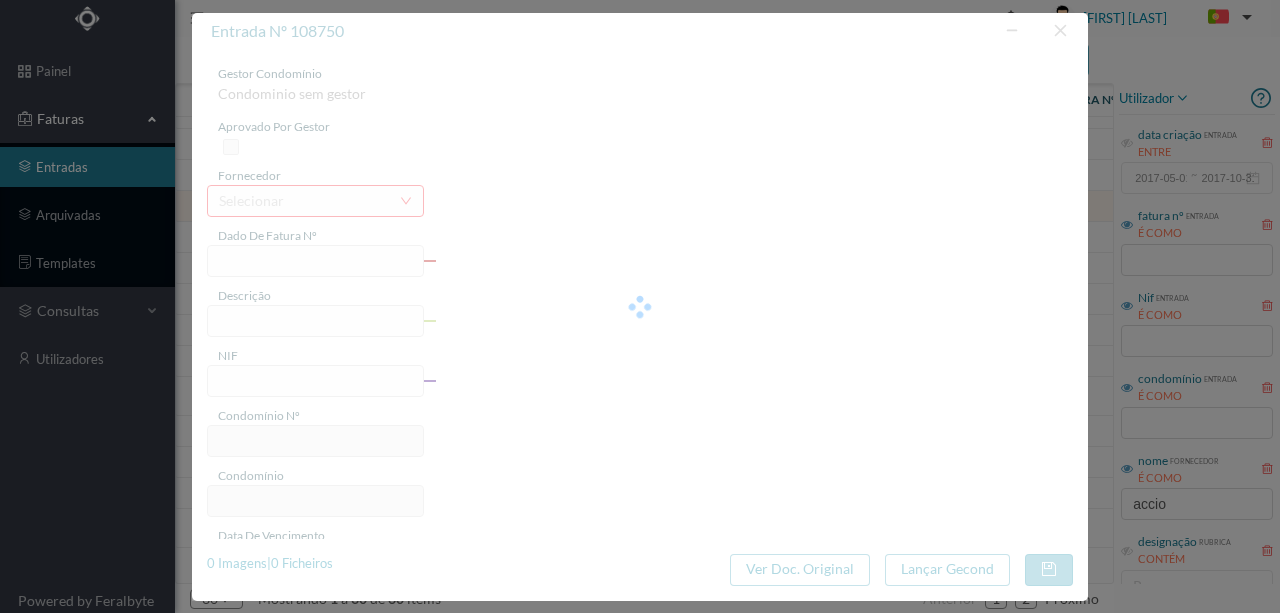 type on "FT P25/031326" 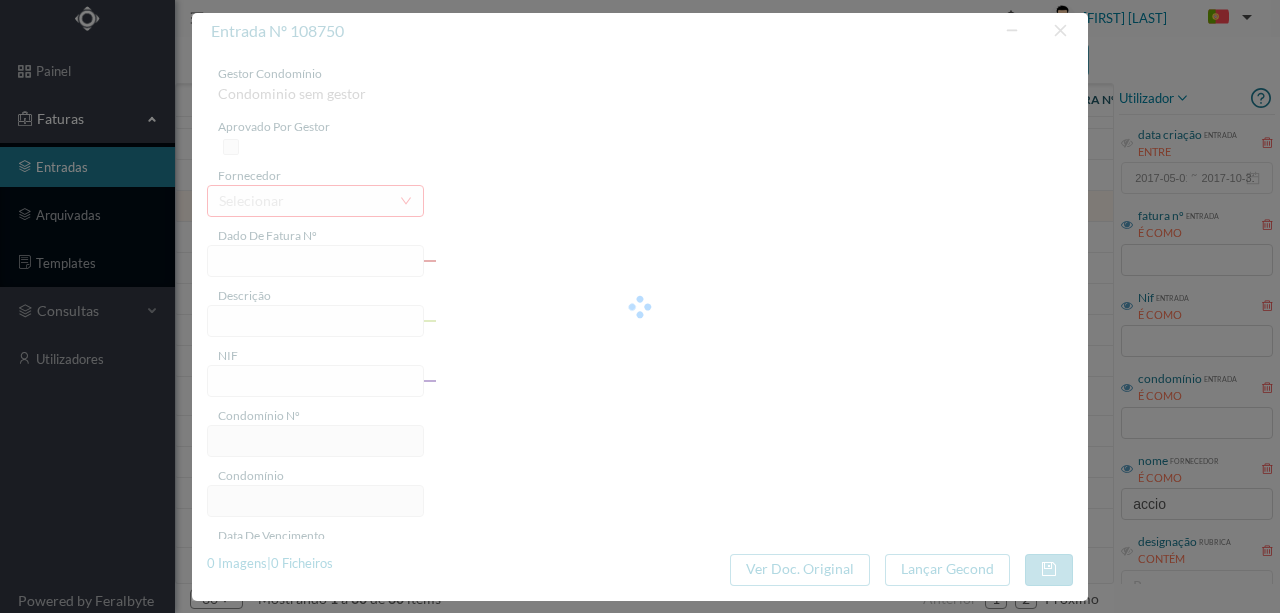 type on "DOM JOAO |295" 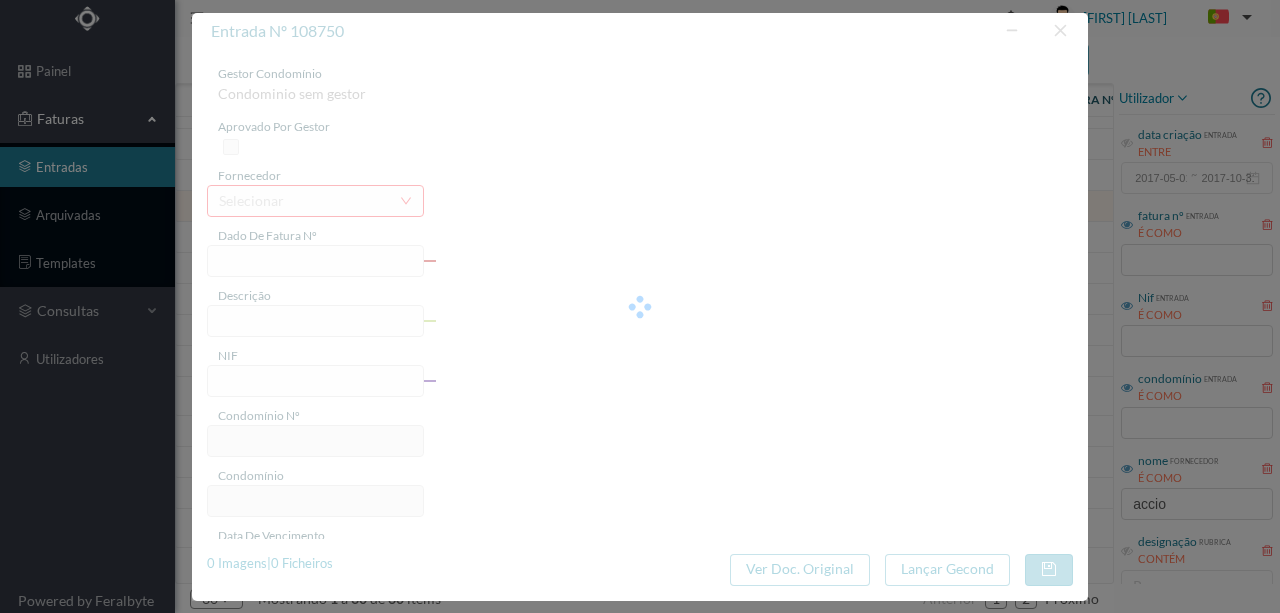 type on "31-08-2025" 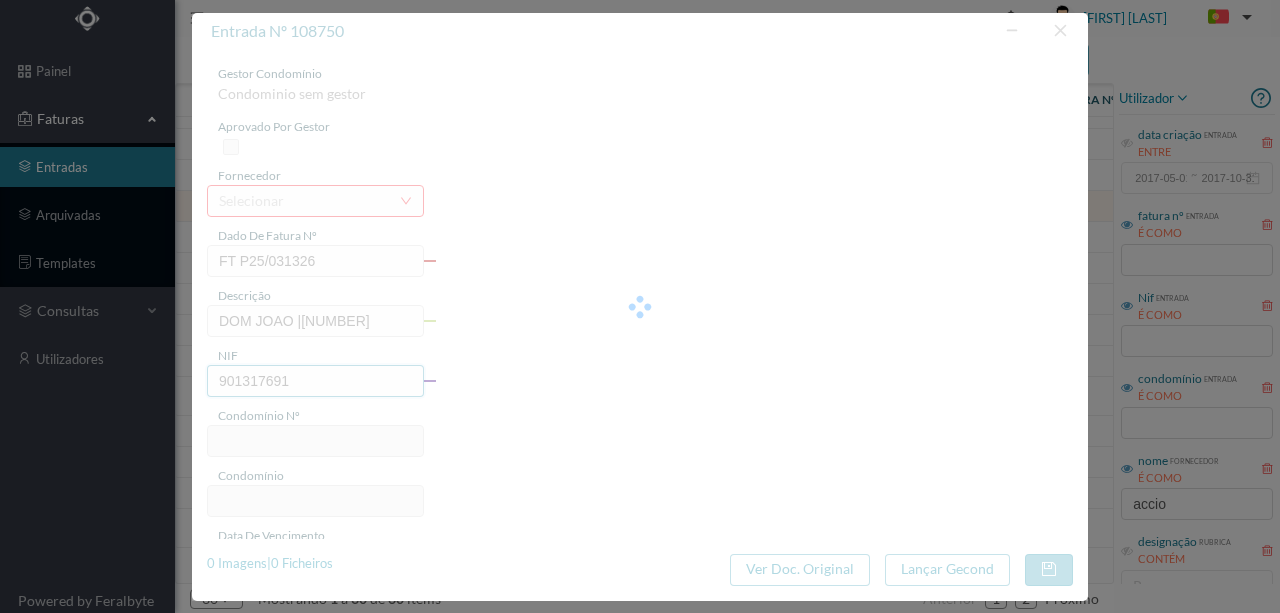 type on "40" 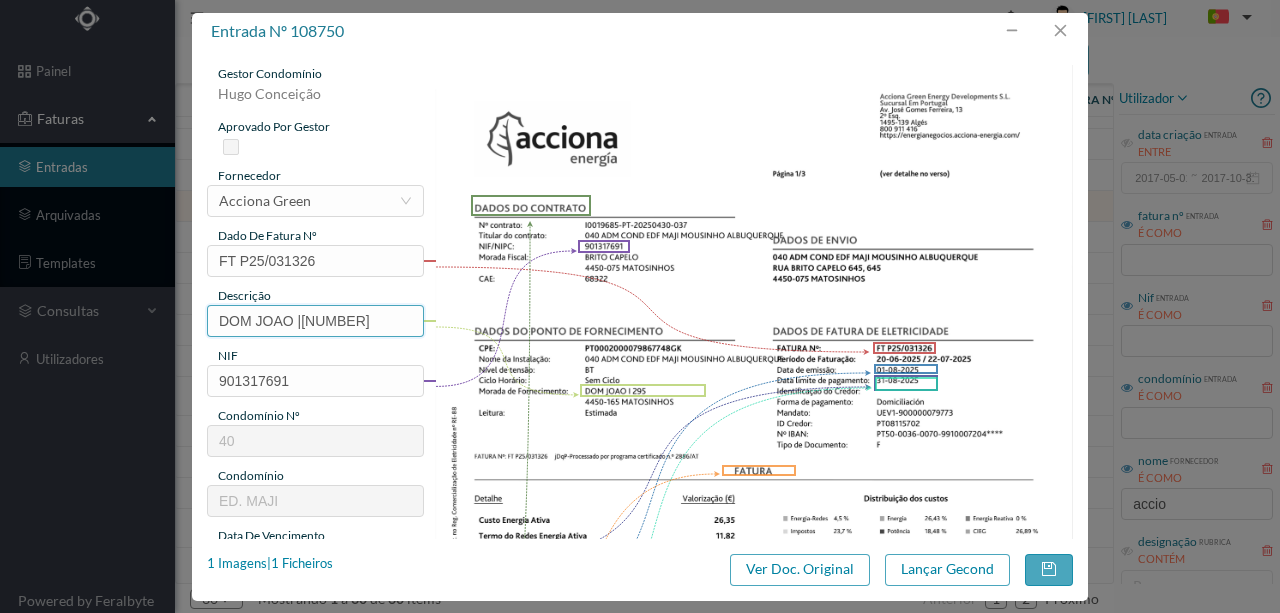 drag, startPoint x: 301, startPoint y: 320, endPoint x: 118, endPoint y: 317, distance: 183.02458 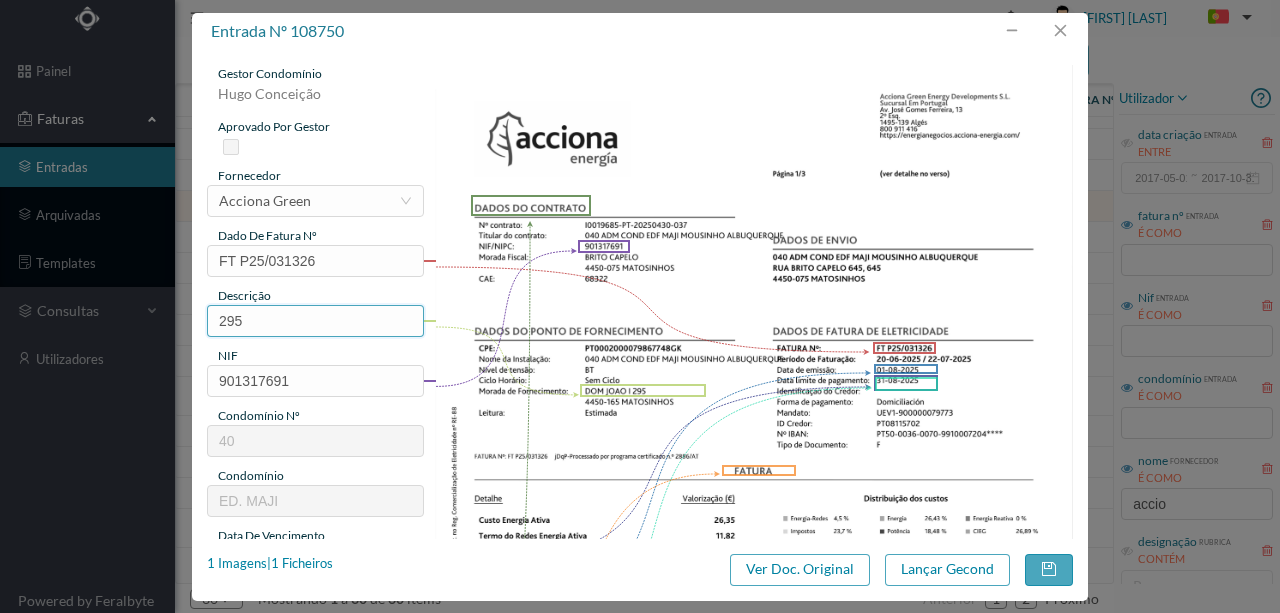 click on "295" at bounding box center (315, 321) 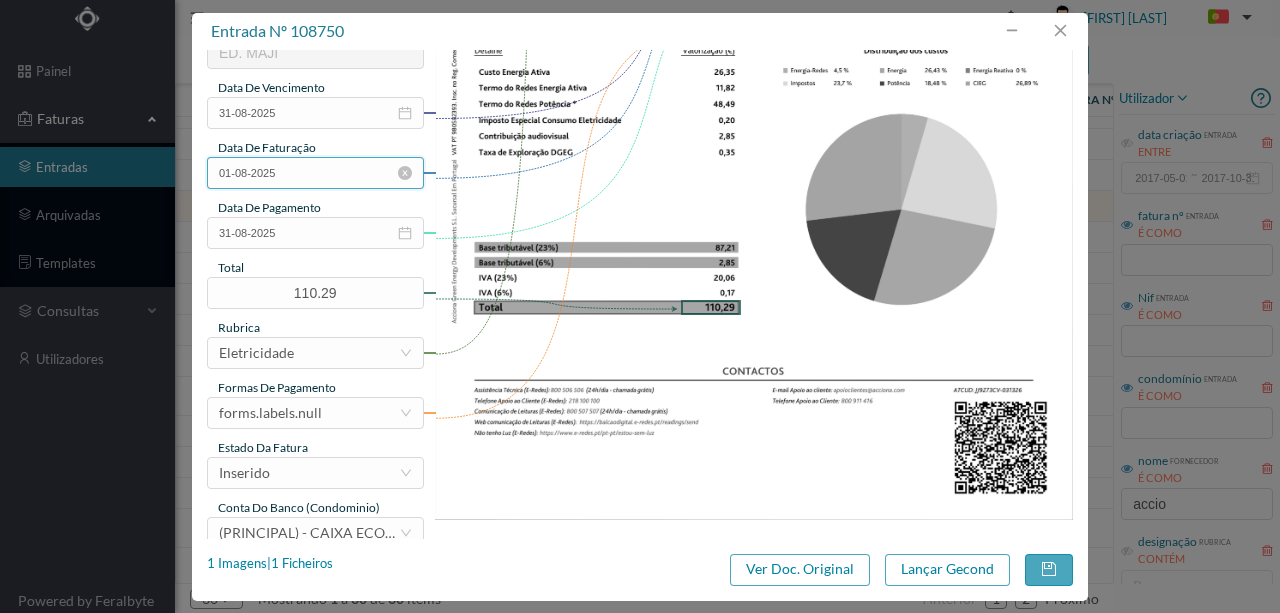 scroll, scrollTop: 466, scrollLeft: 0, axis: vertical 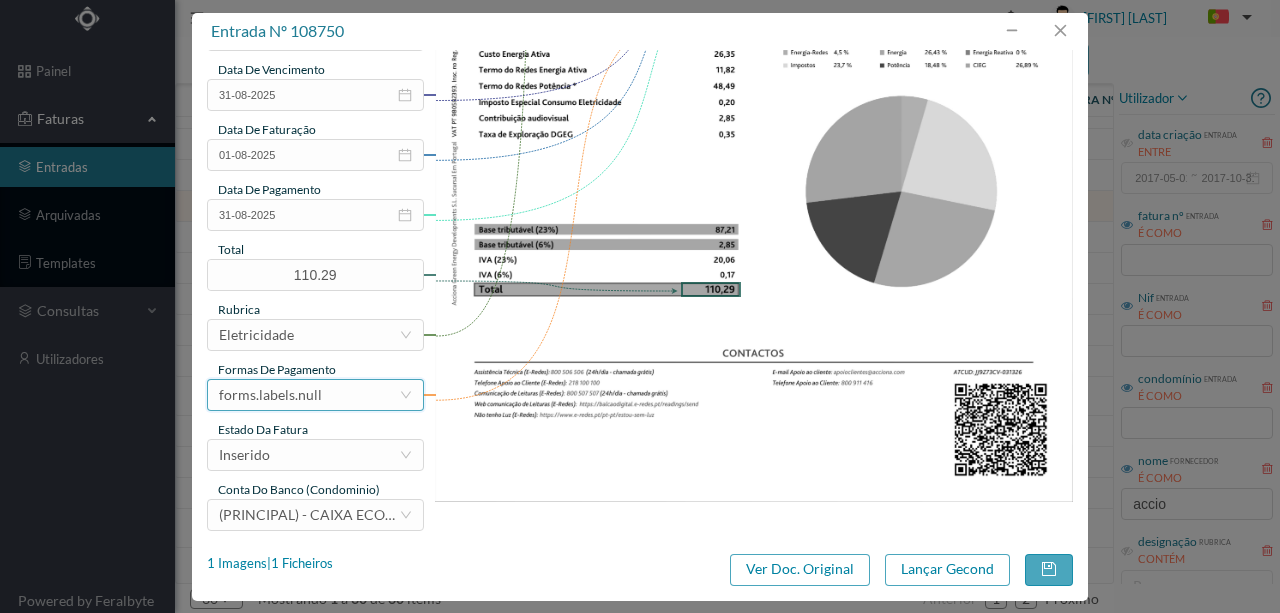 type on "295 (20.06.2025 a 22.07.2025)" 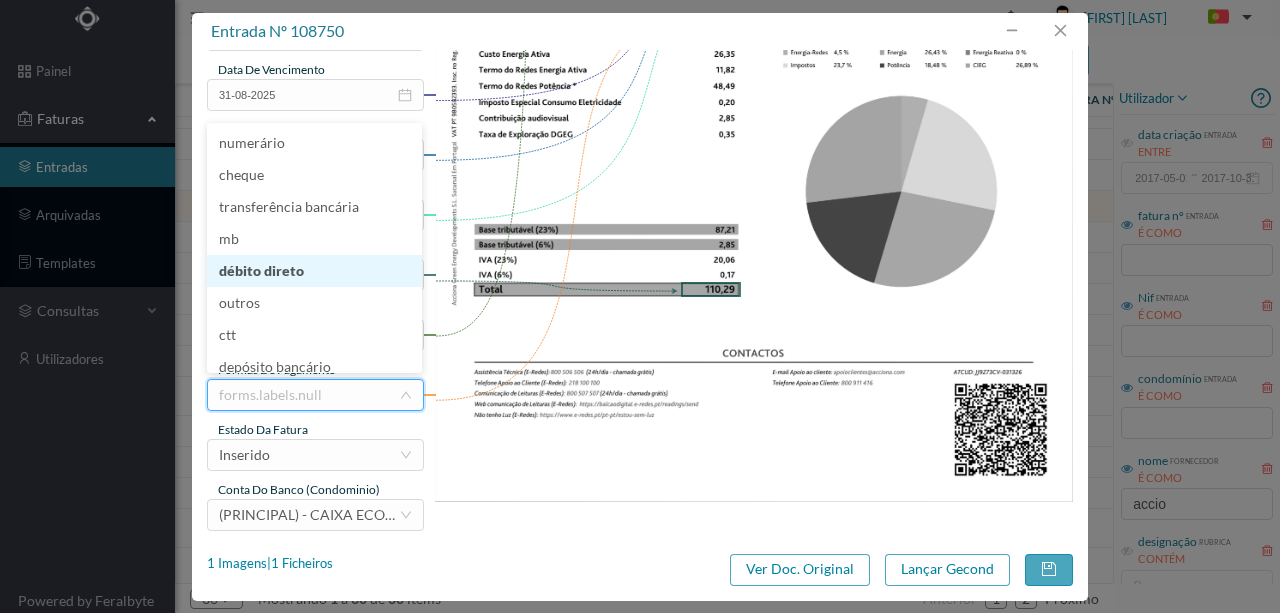 click on "débito direto" at bounding box center (314, 271) 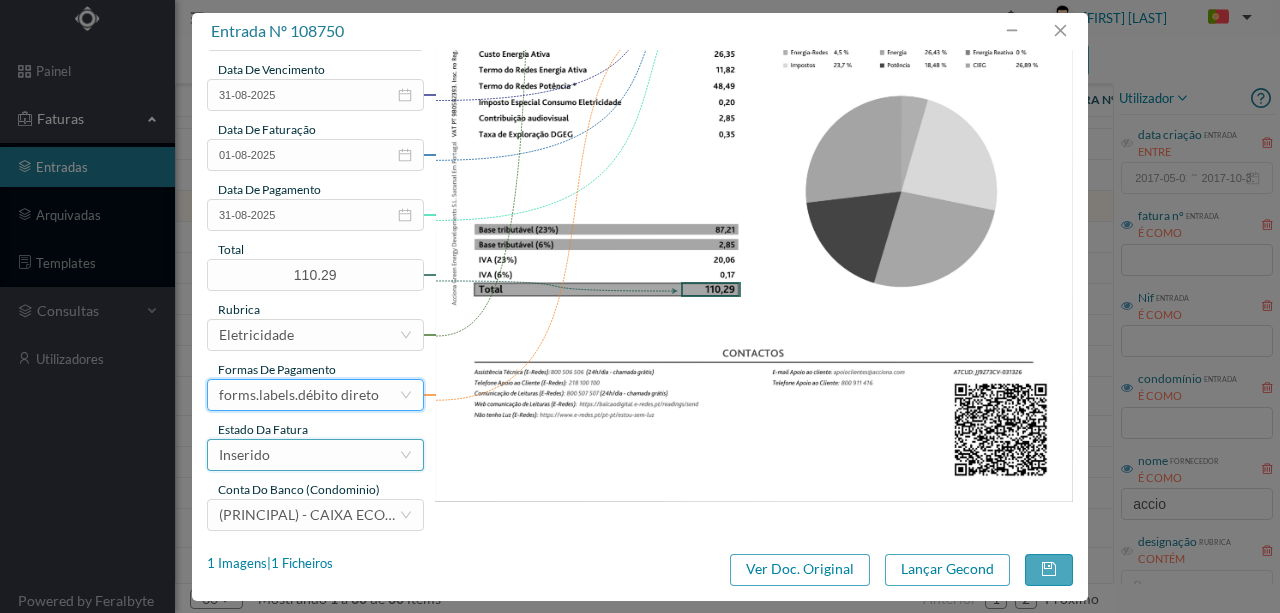 click on "Inserido" at bounding box center [309, 455] 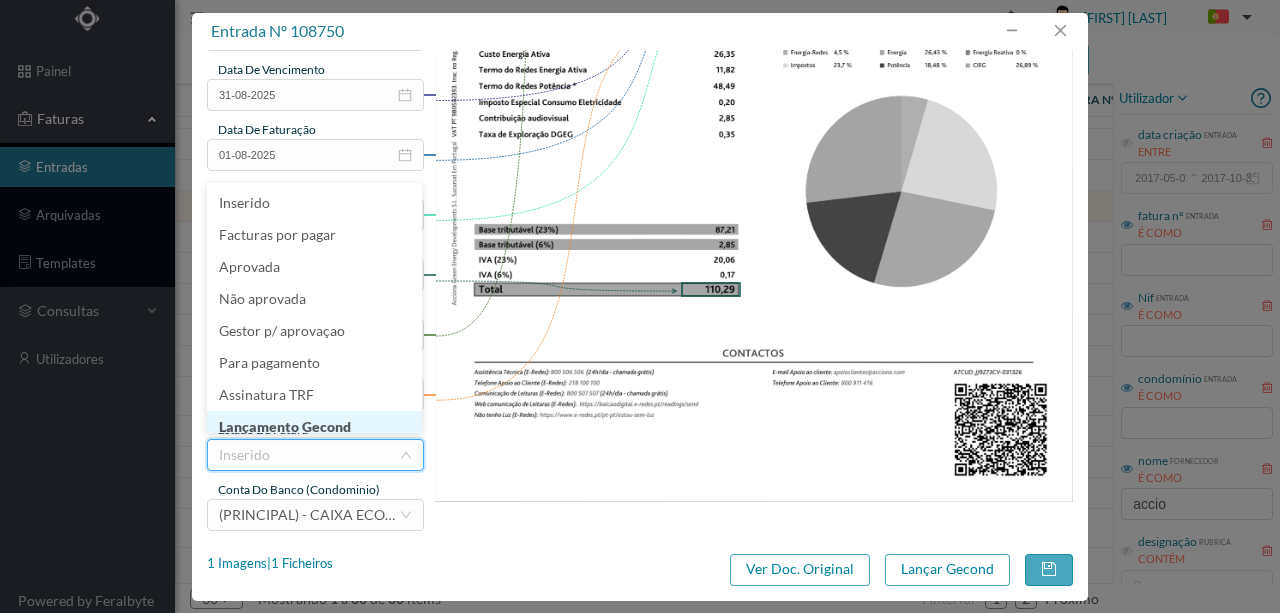 scroll, scrollTop: 10, scrollLeft: 0, axis: vertical 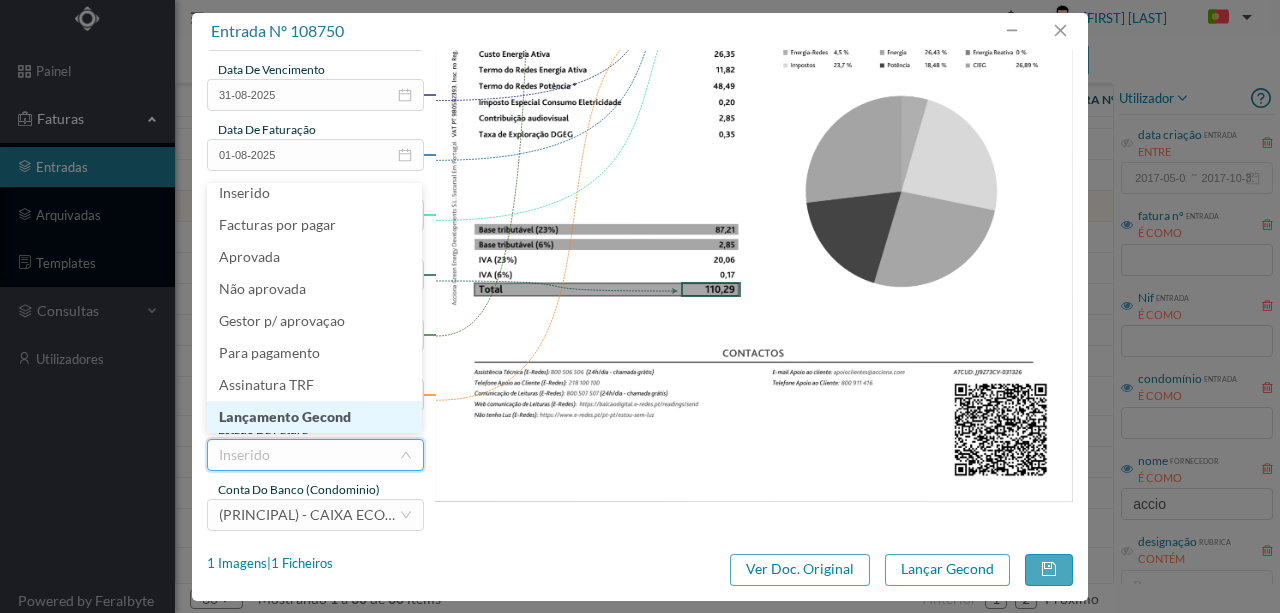 click on "Lançamento Gecond" at bounding box center (314, 417) 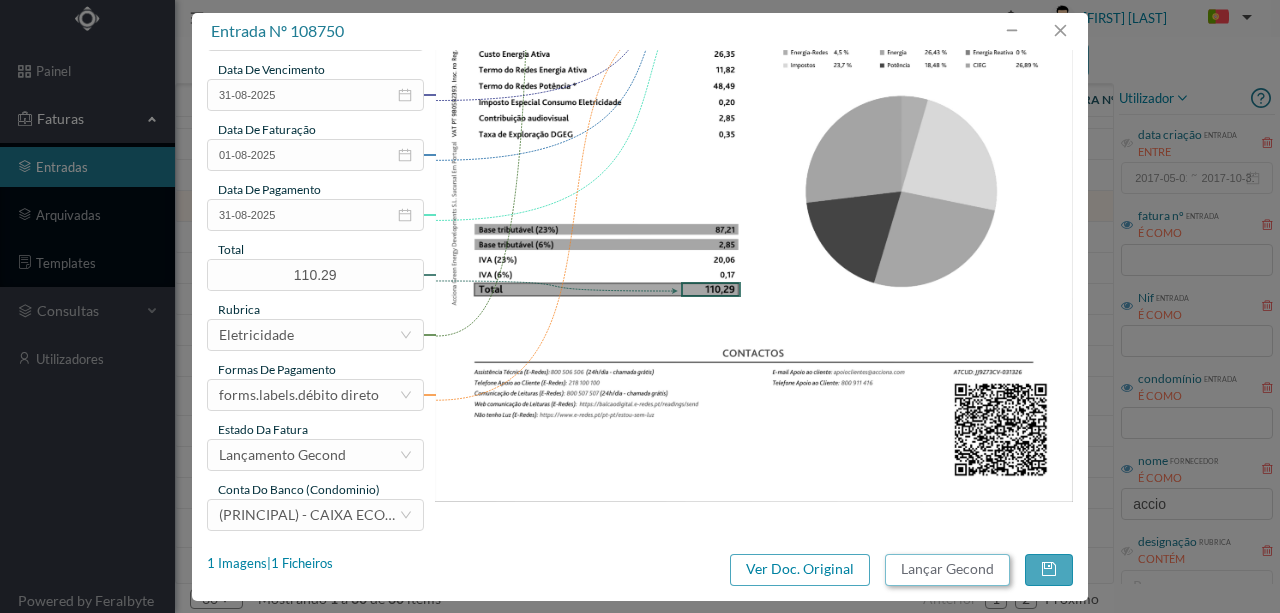 click on "Lançar Gecond" at bounding box center [947, 570] 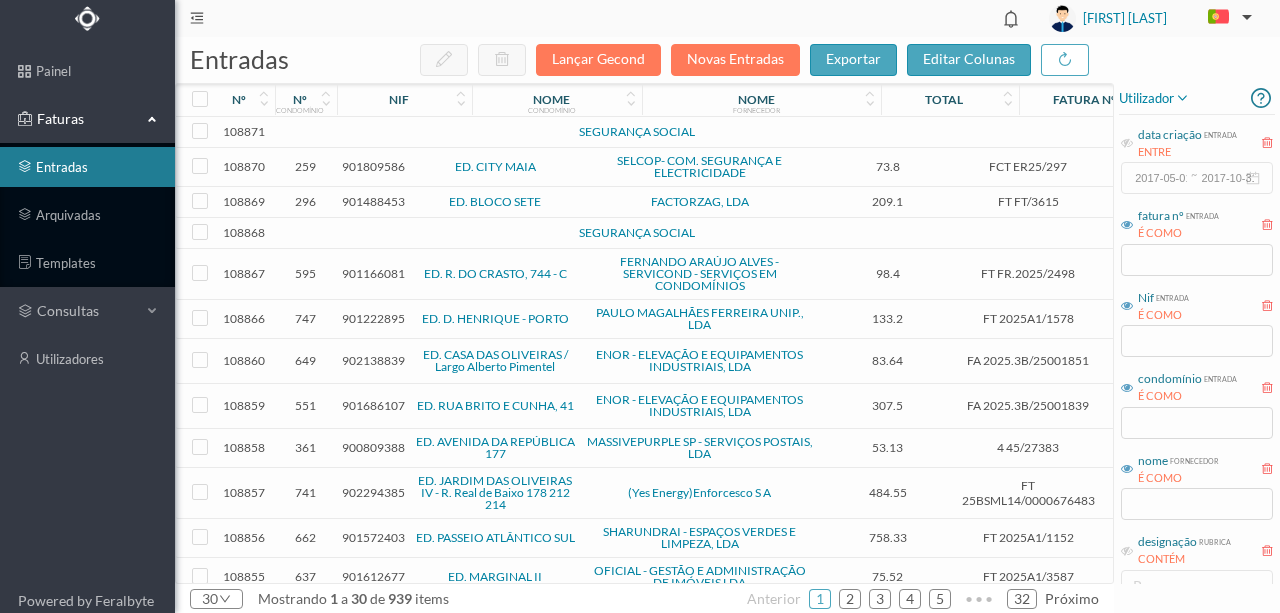 scroll, scrollTop: 0, scrollLeft: 0, axis: both 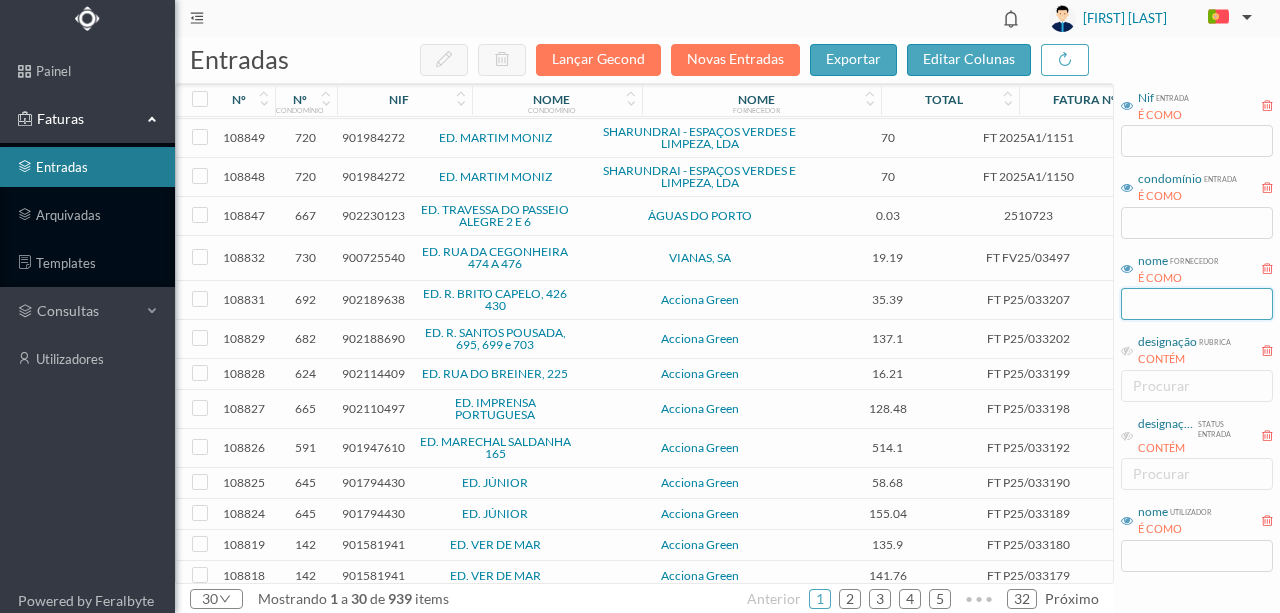 click at bounding box center [1197, 304] 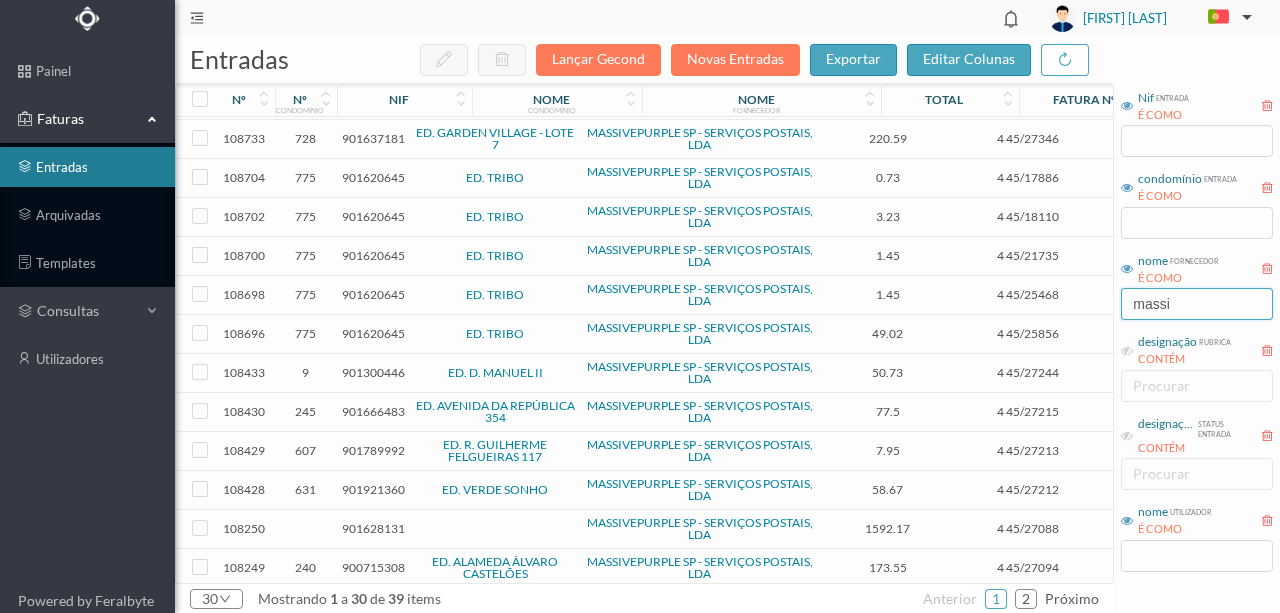 scroll, scrollTop: 0, scrollLeft: 0, axis: both 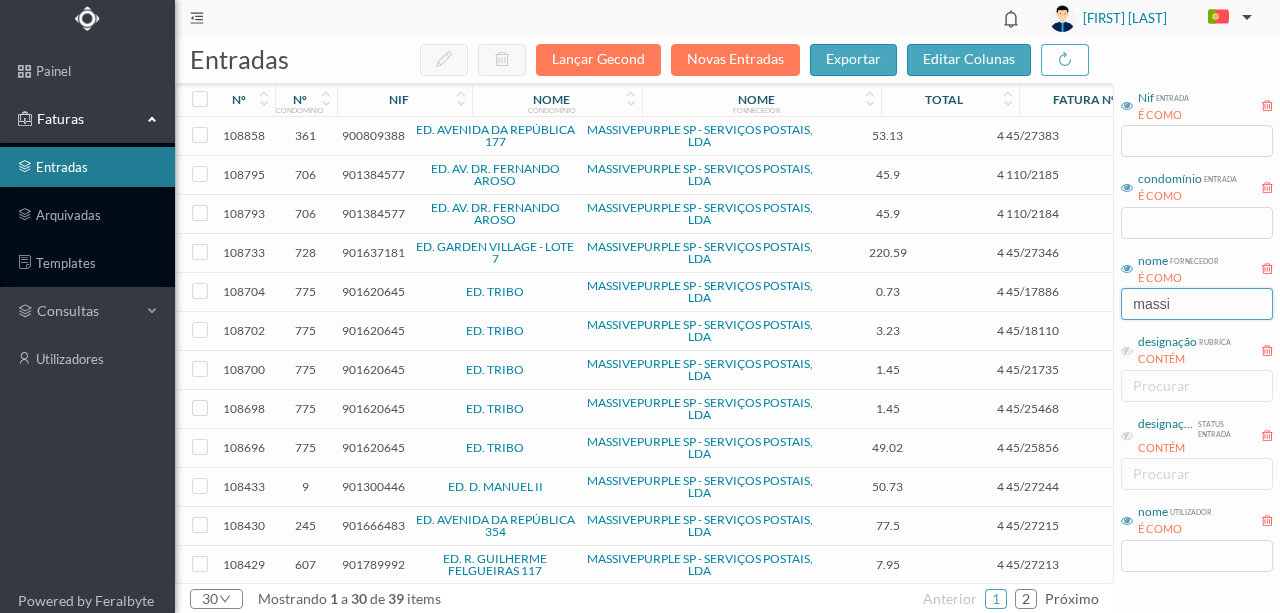type on "massi" 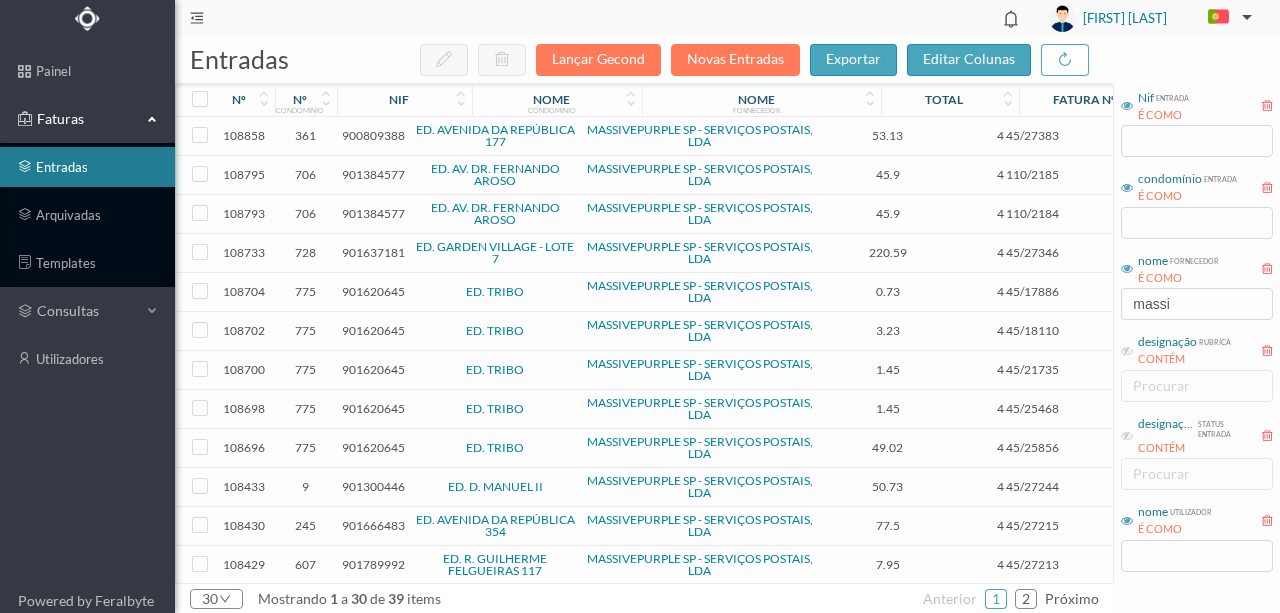 click on "900809388" at bounding box center (373, 135) 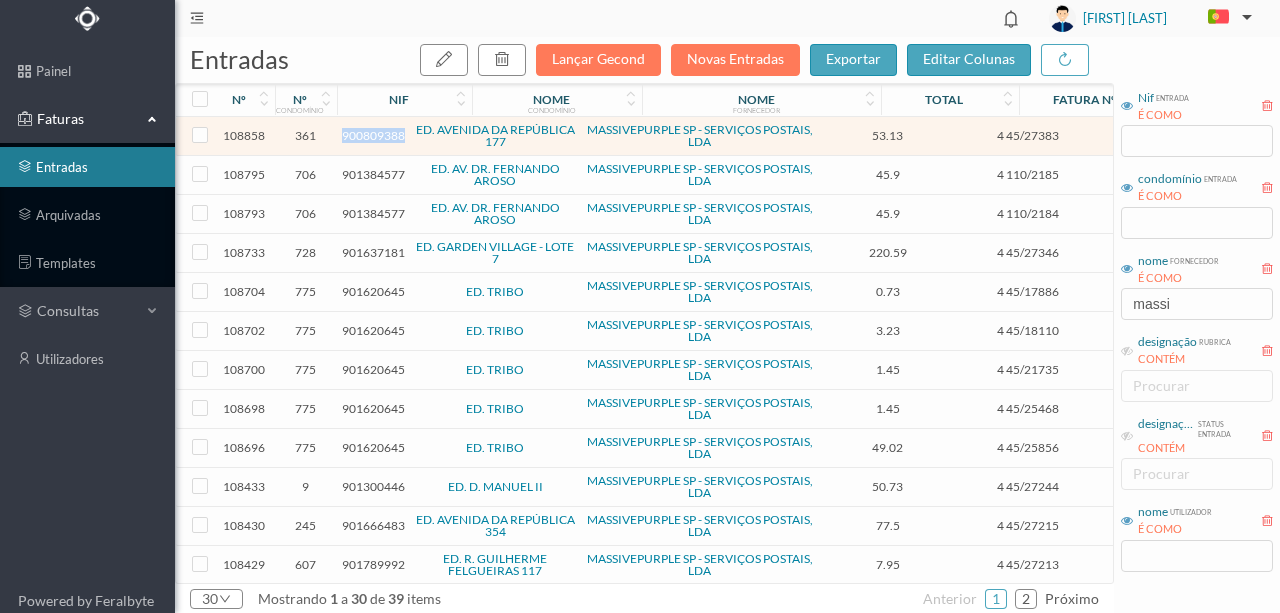 click on "900809388" at bounding box center (373, 135) 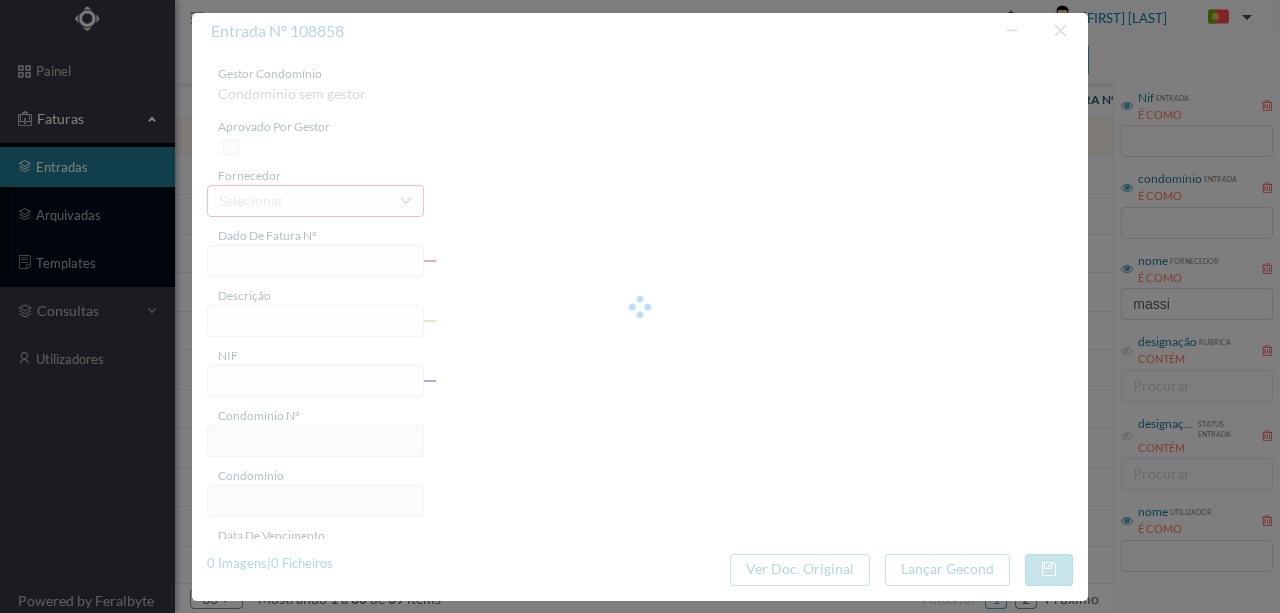type on "4 45/27383" 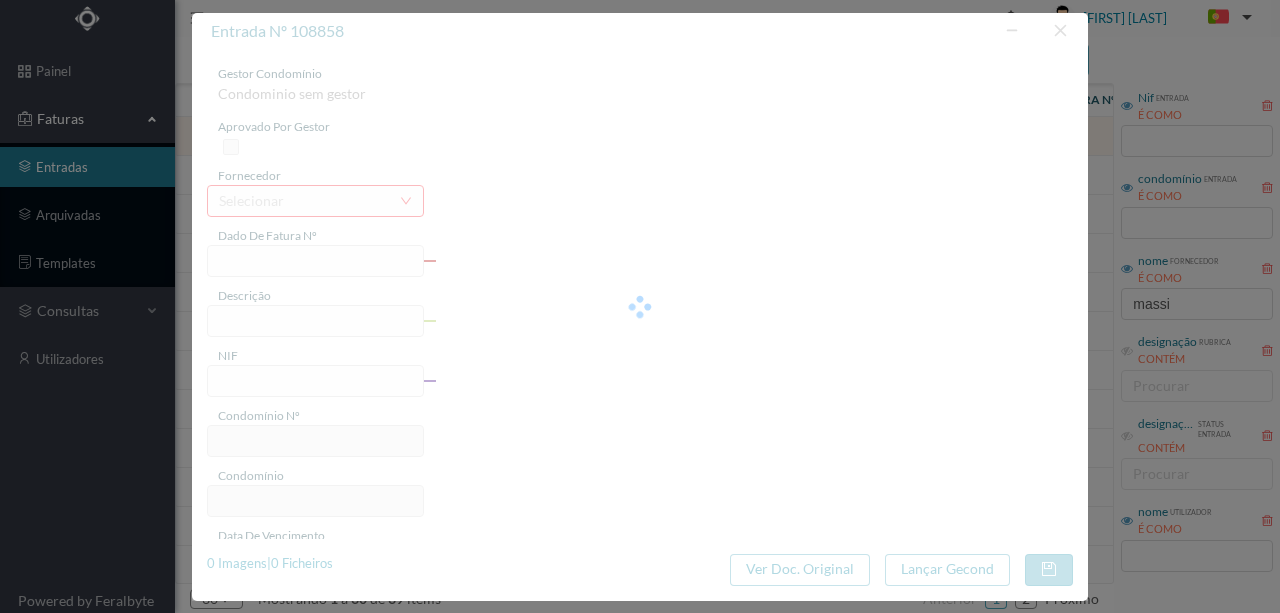 type on "2025-07-03" 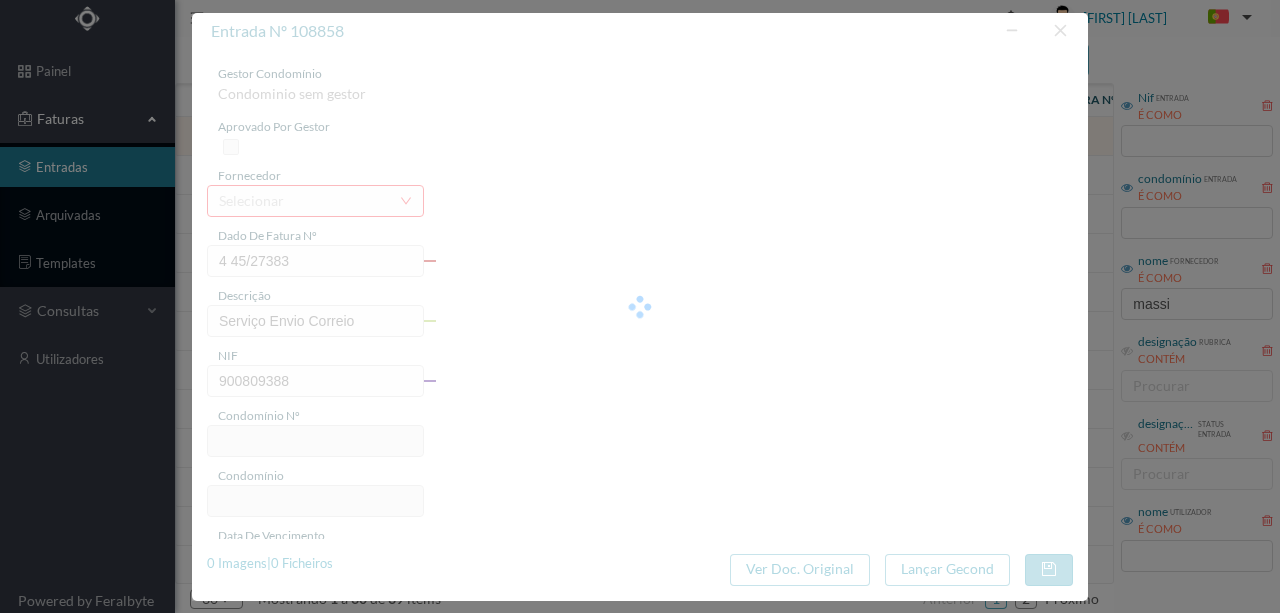 type on "361" 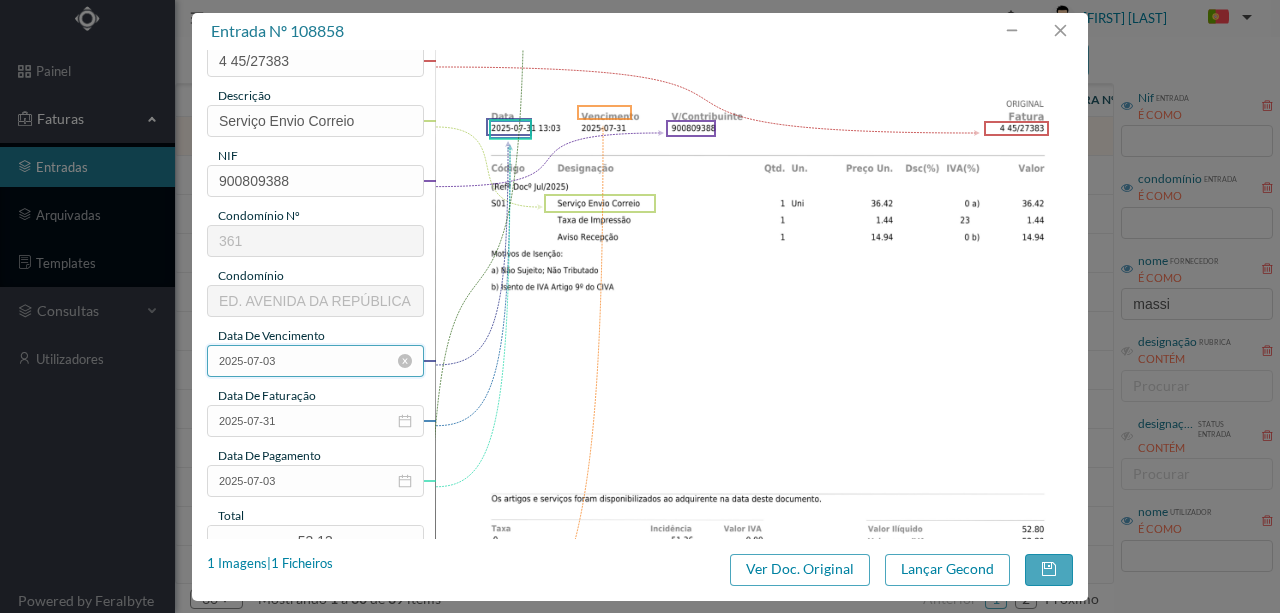 scroll, scrollTop: 400, scrollLeft: 0, axis: vertical 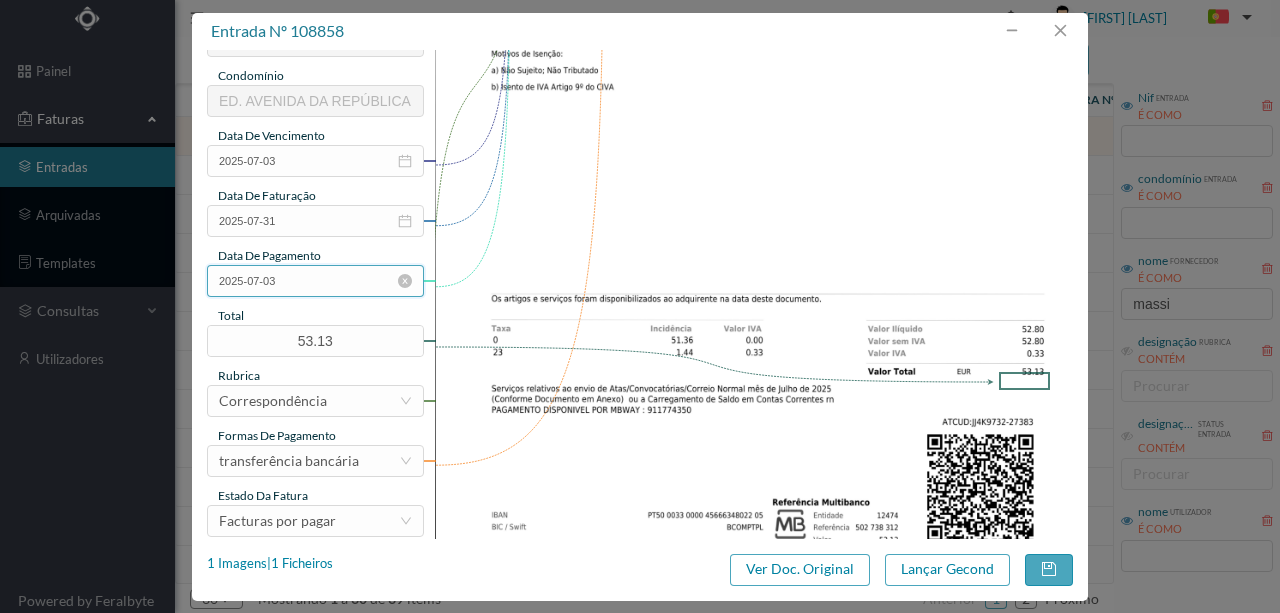 click on "2025-07-03" at bounding box center (315, 281) 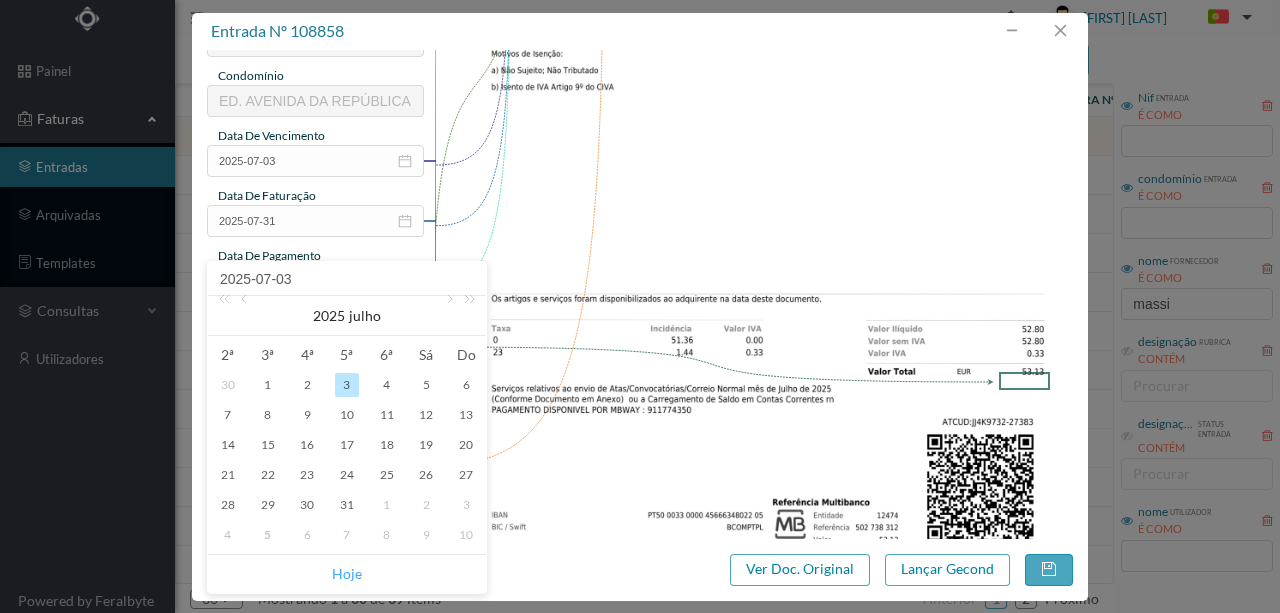click on "Hoje" at bounding box center (347, 574) 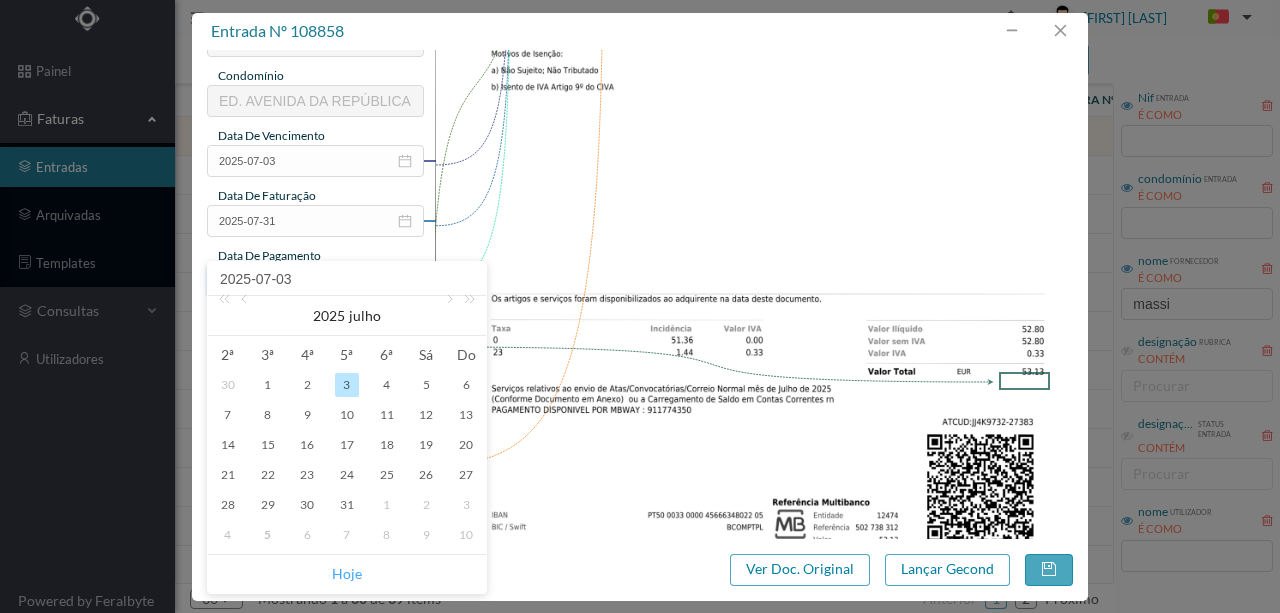 type on "2025-08-05" 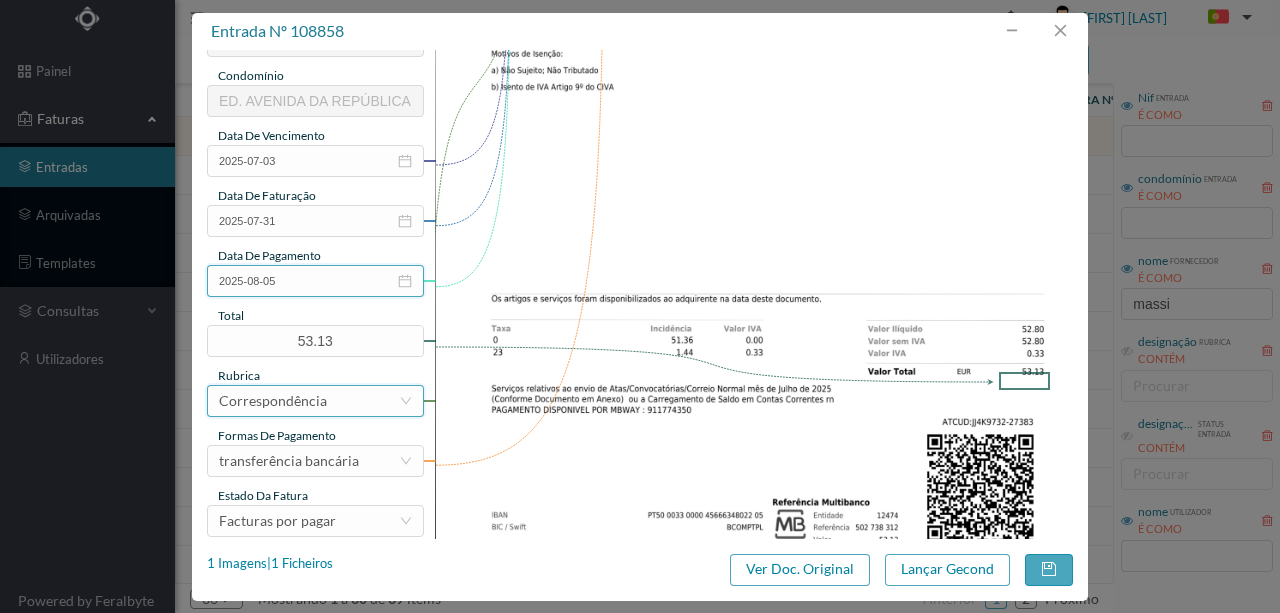 scroll, scrollTop: 473, scrollLeft: 0, axis: vertical 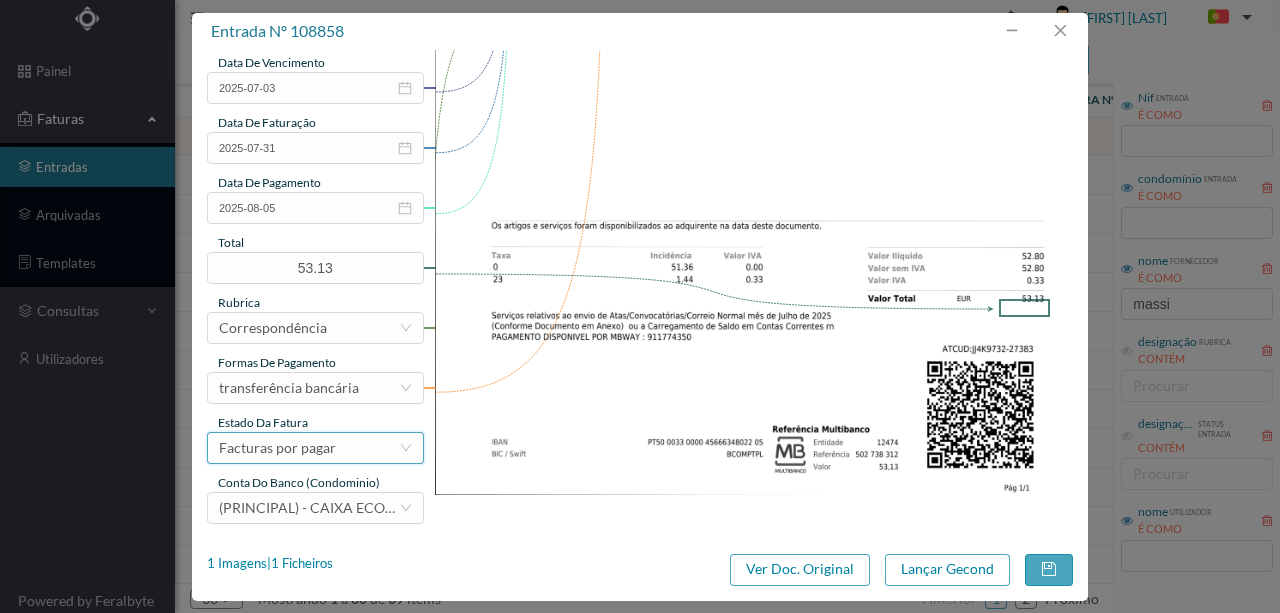 click on "Facturas por pagar" at bounding box center [277, 448] 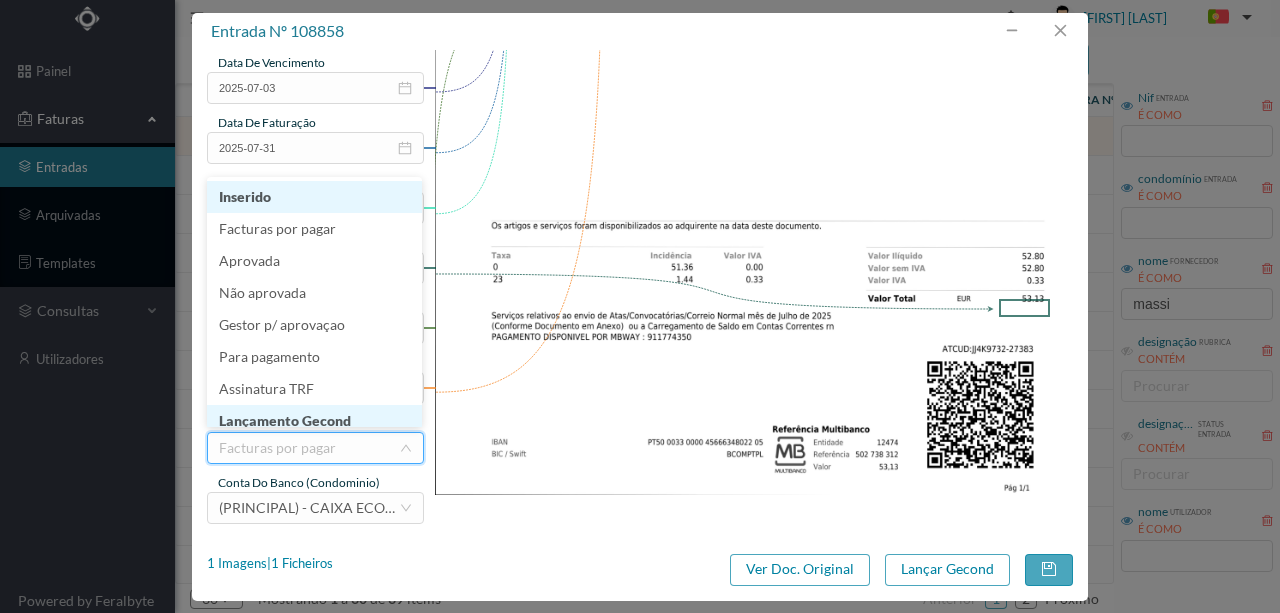 scroll, scrollTop: 10, scrollLeft: 0, axis: vertical 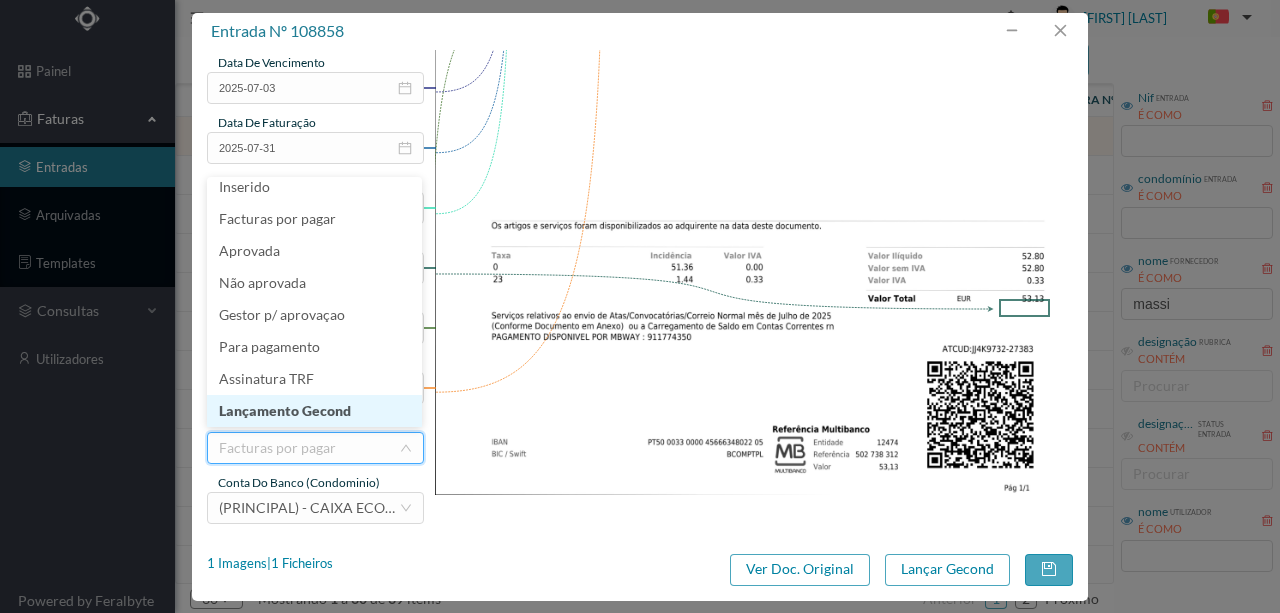 click on "Lançamento Gecond" at bounding box center [314, 411] 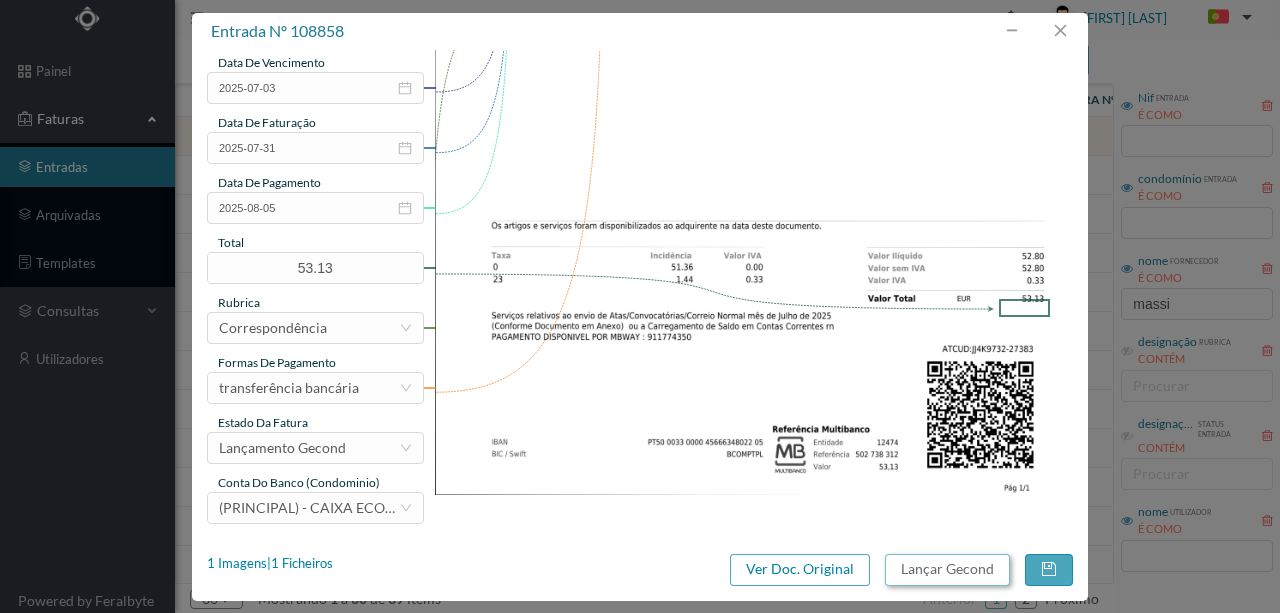 click on "Lançar Gecond" at bounding box center [947, 570] 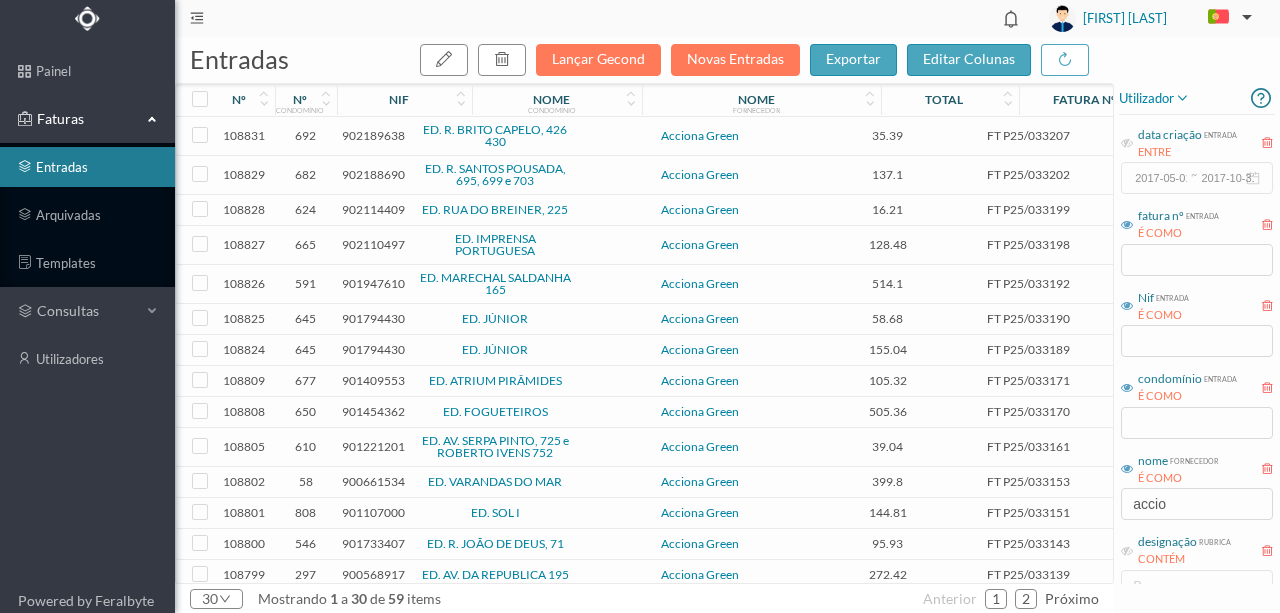 scroll, scrollTop: 0, scrollLeft: 0, axis: both 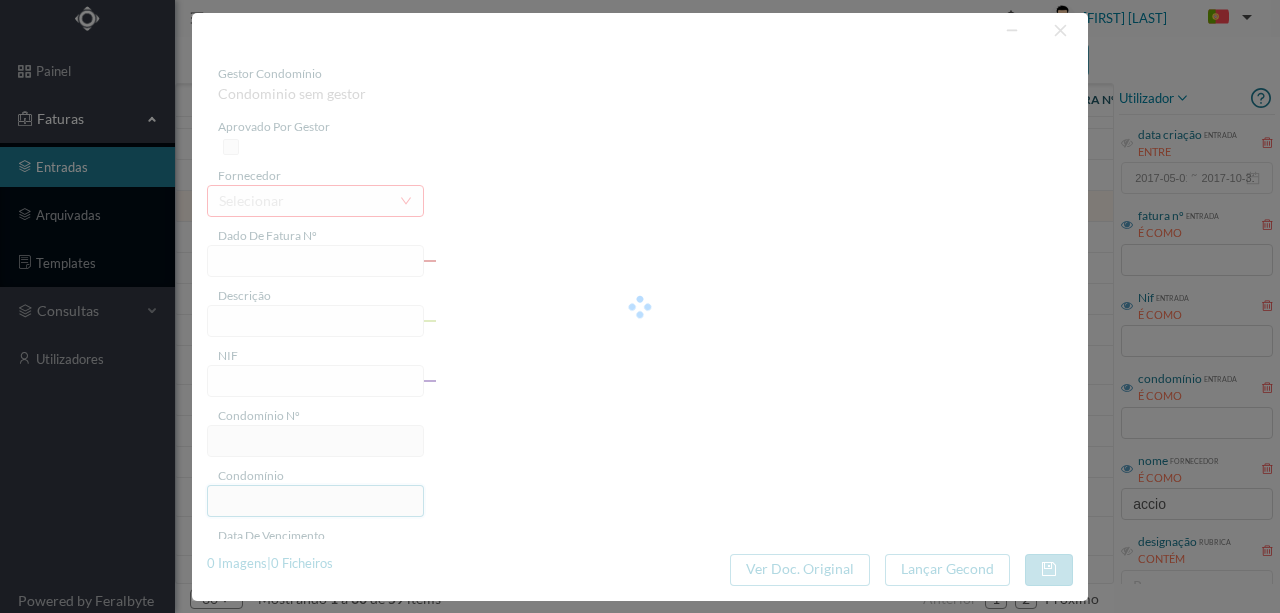 type on "FT P25/031318" 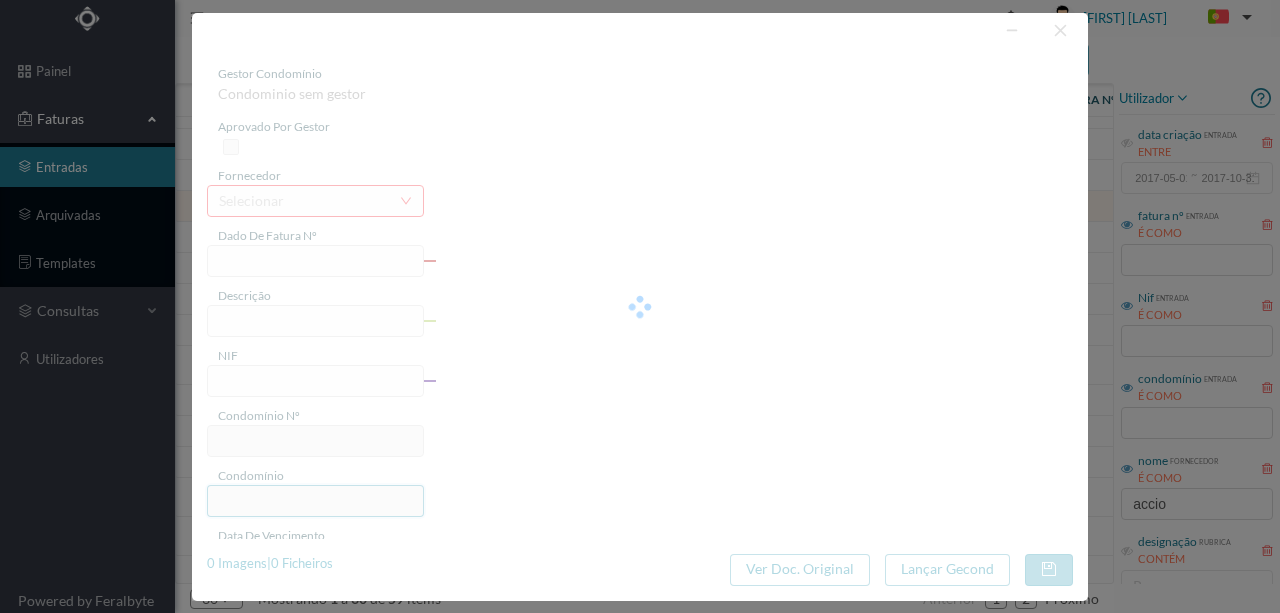 type on "901225045" 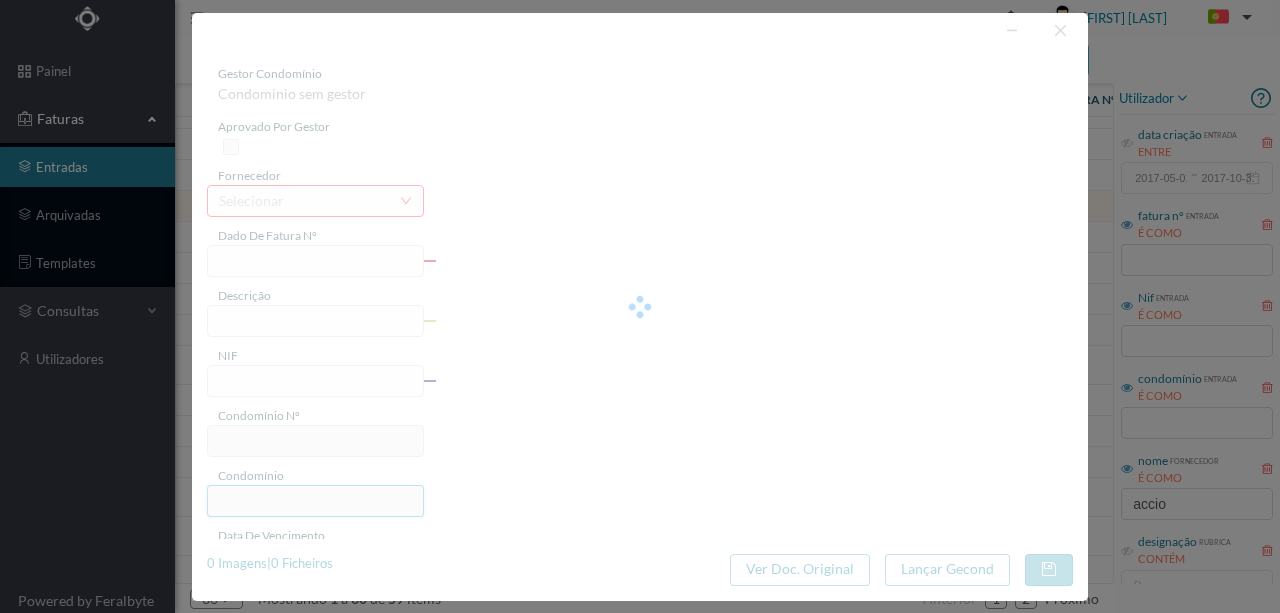 type on "31-08-2025" 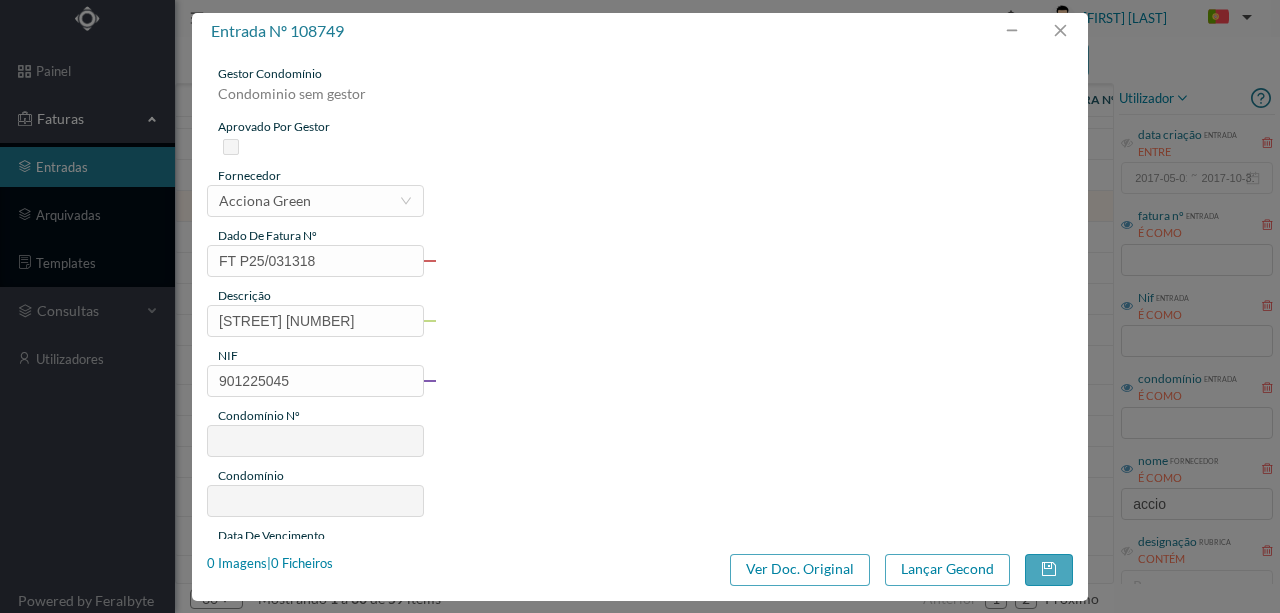 type on "335" 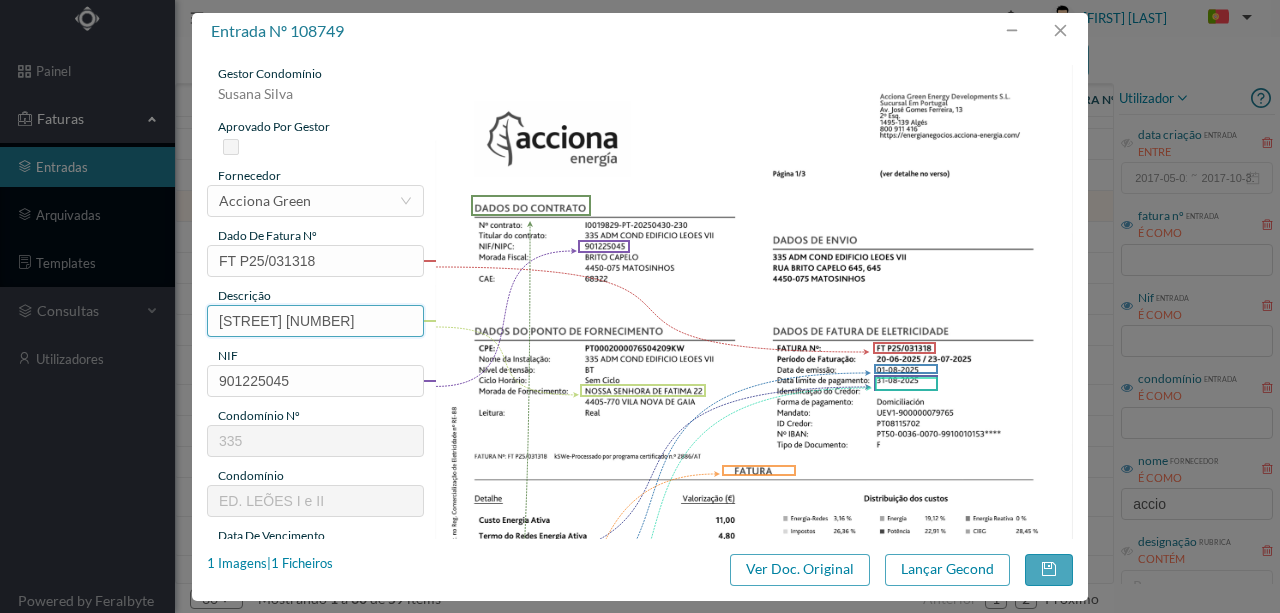 scroll, scrollTop: 0, scrollLeft: 24, axis: horizontal 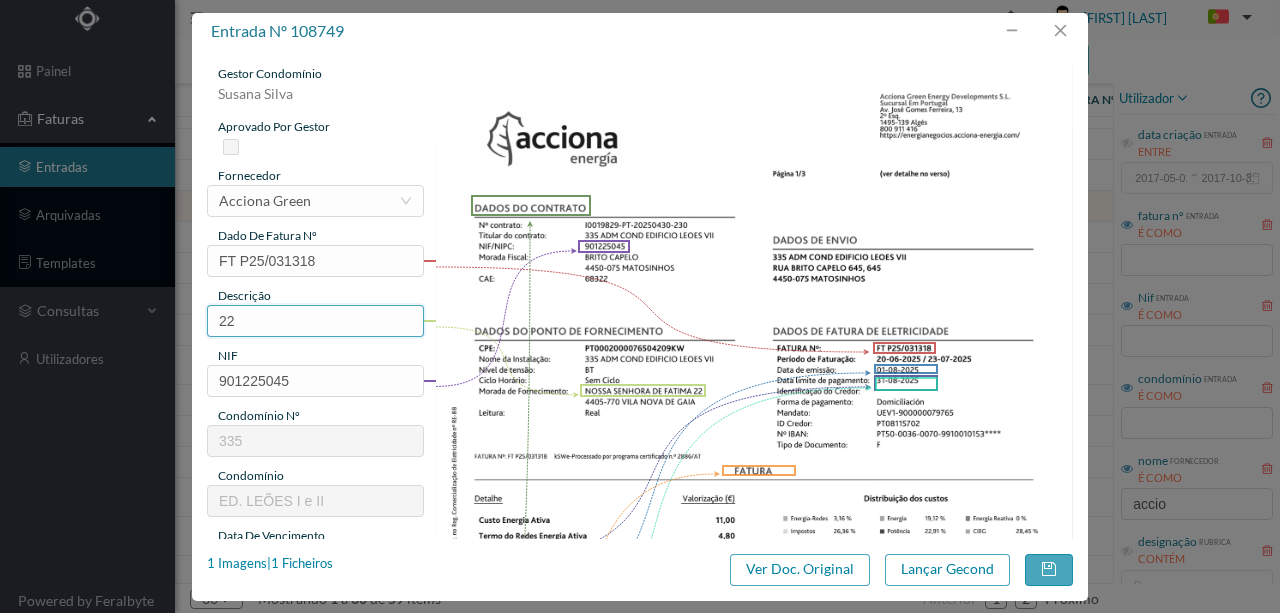 paste on "(20.06.2025 a 22.07.2025)" 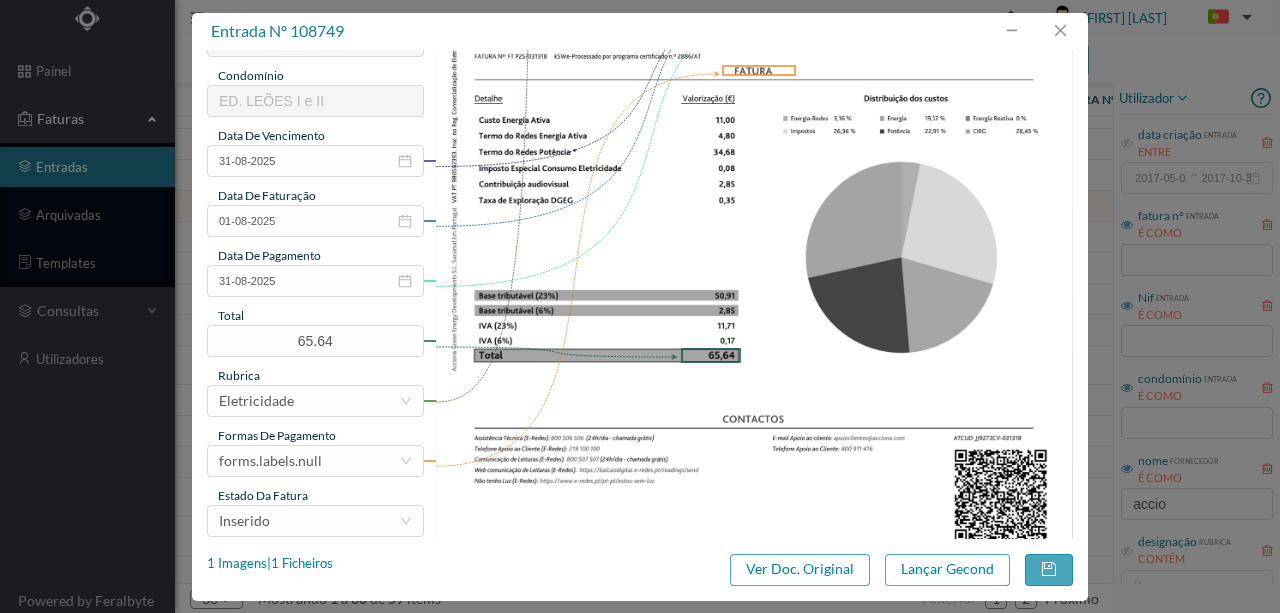 scroll, scrollTop: 473, scrollLeft: 0, axis: vertical 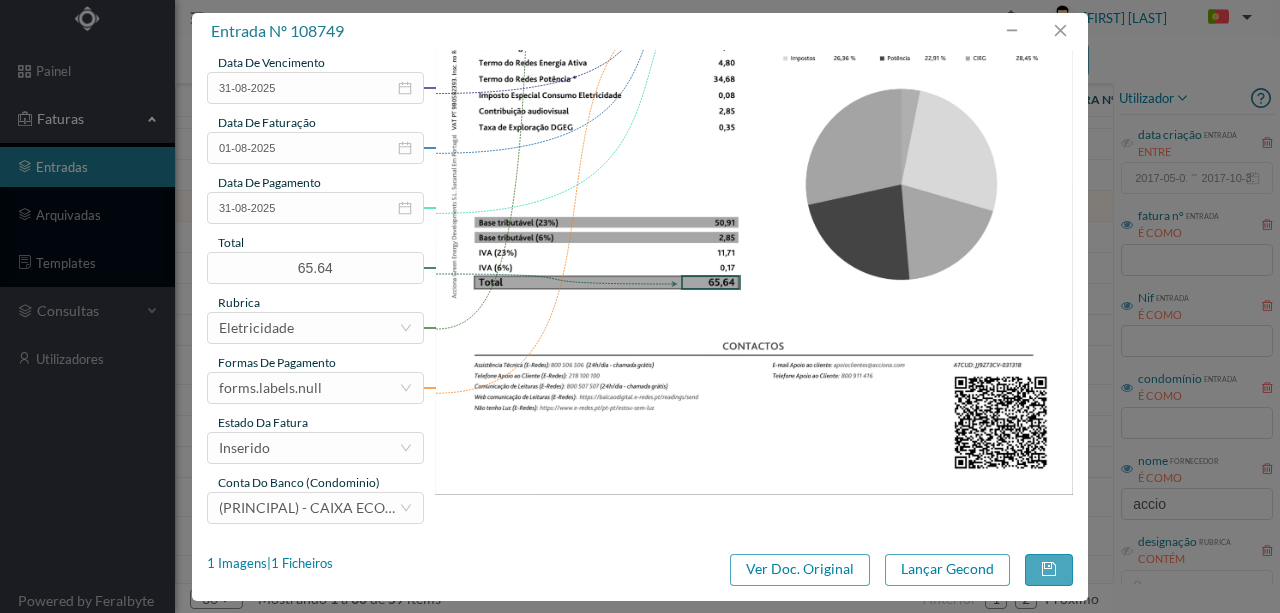 type on "22 (20.06.2025 a 22.07.2025)" 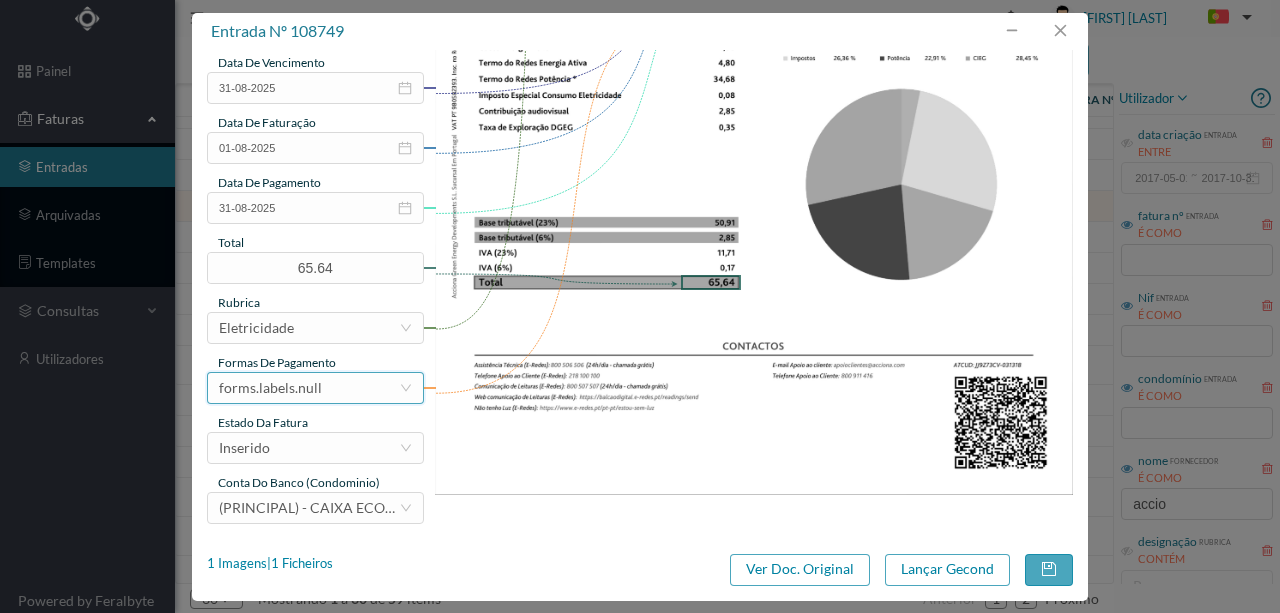 click on "forms.labels.null" at bounding box center (270, 388) 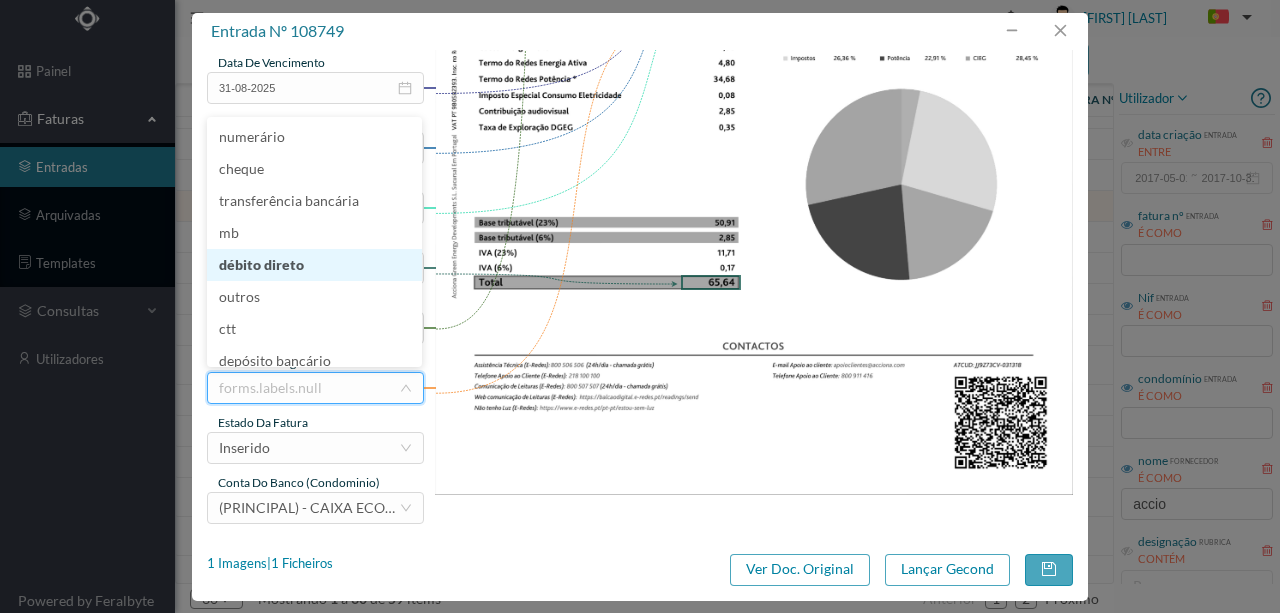 click on "débito direto" at bounding box center (314, 265) 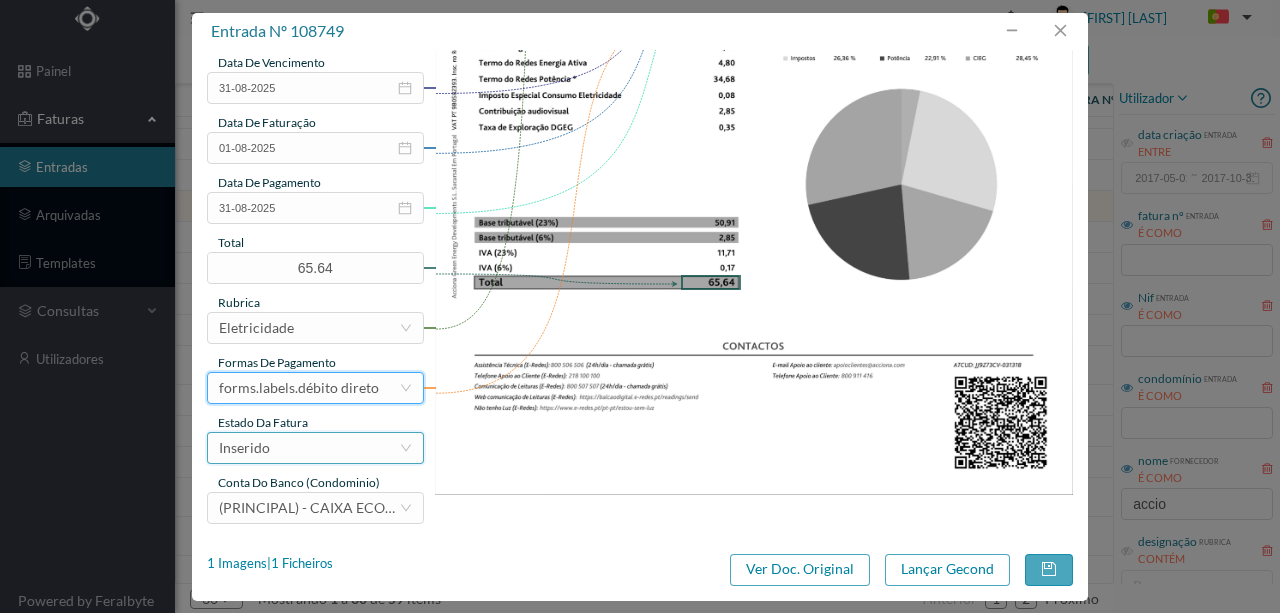 click on "Inserido" at bounding box center (309, 448) 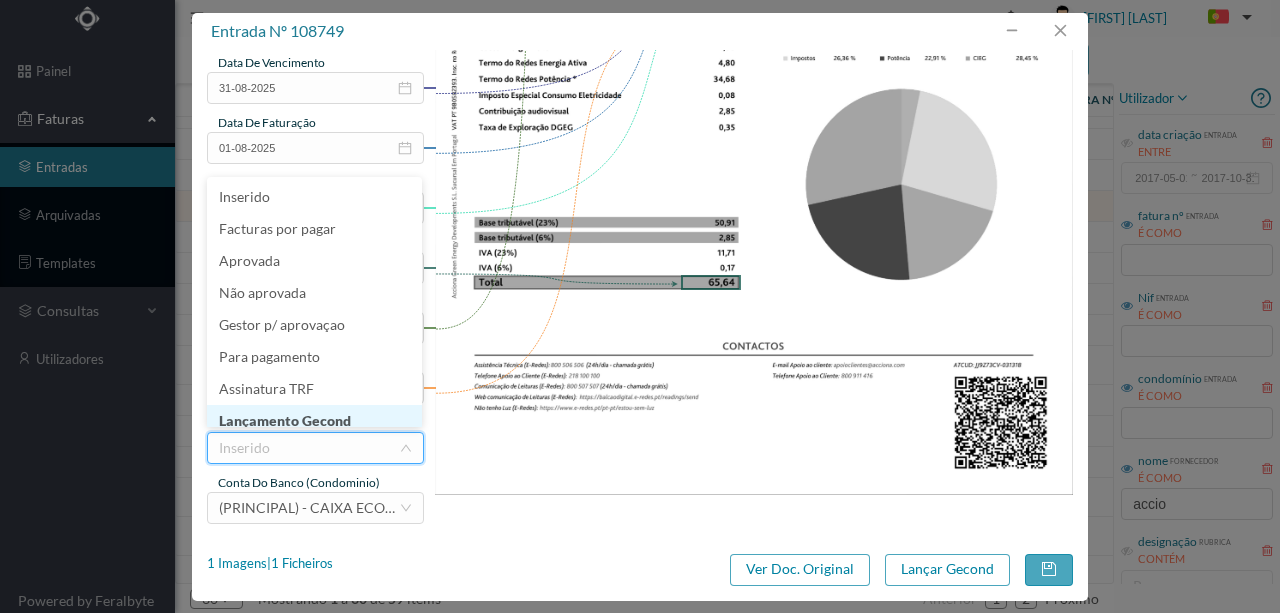 scroll, scrollTop: 10, scrollLeft: 0, axis: vertical 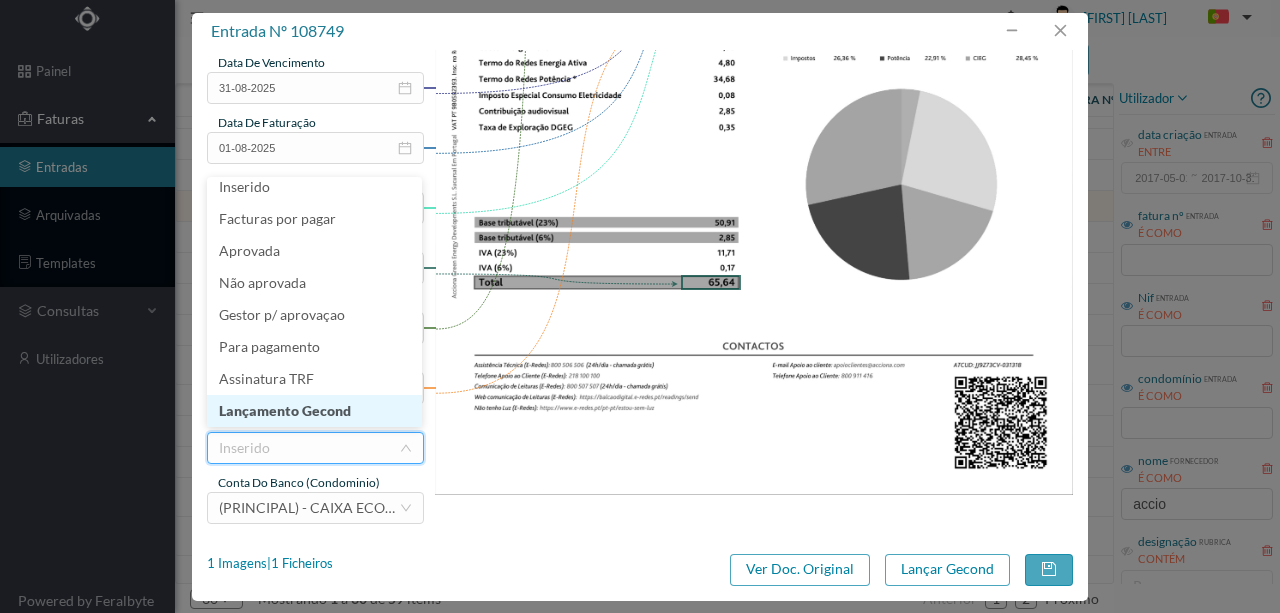 click on "Lançamento Gecond" at bounding box center (314, 411) 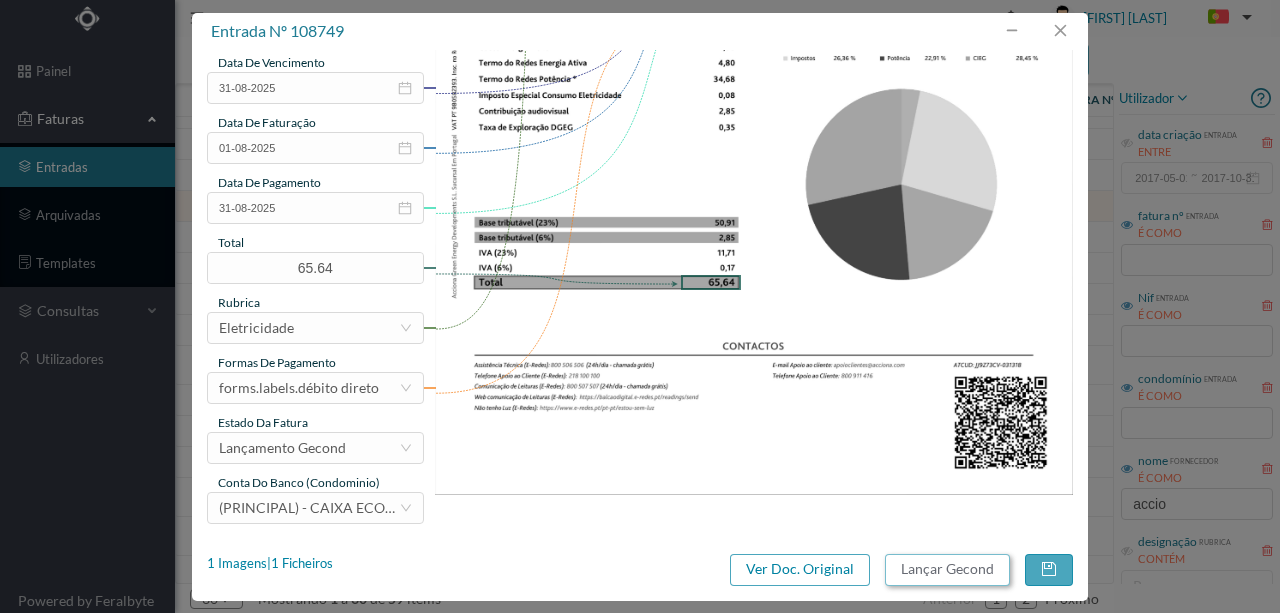 click on "Lançar Gecond" at bounding box center (947, 570) 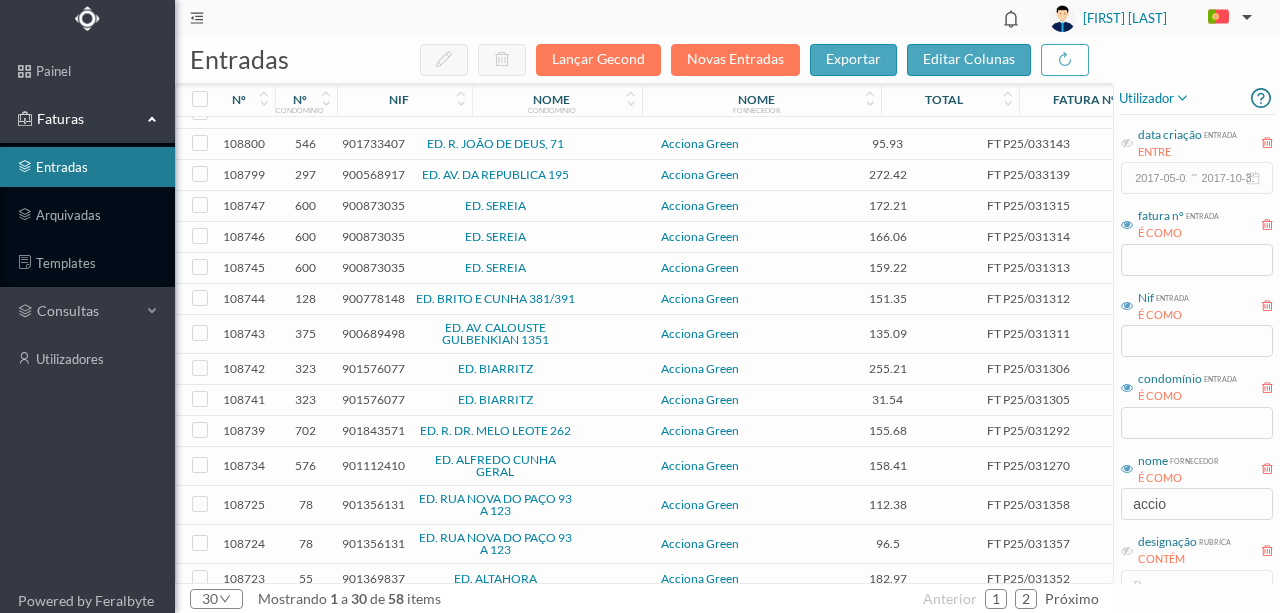 click on "900873035" at bounding box center (373, 205) 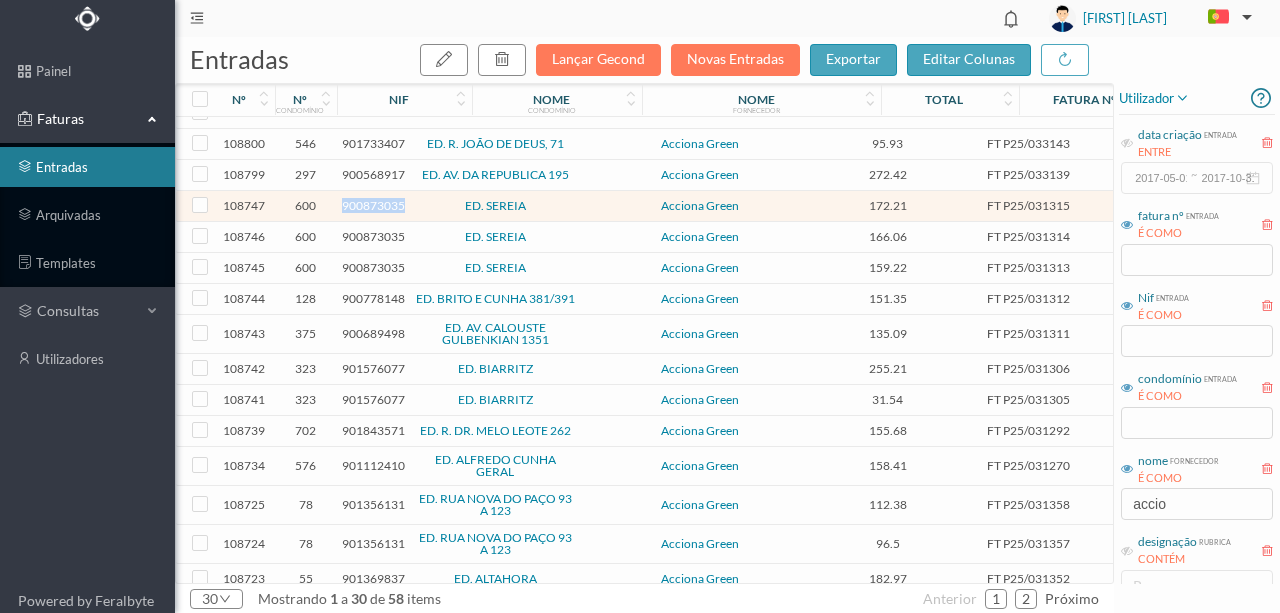 click on "900873035" at bounding box center (373, 205) 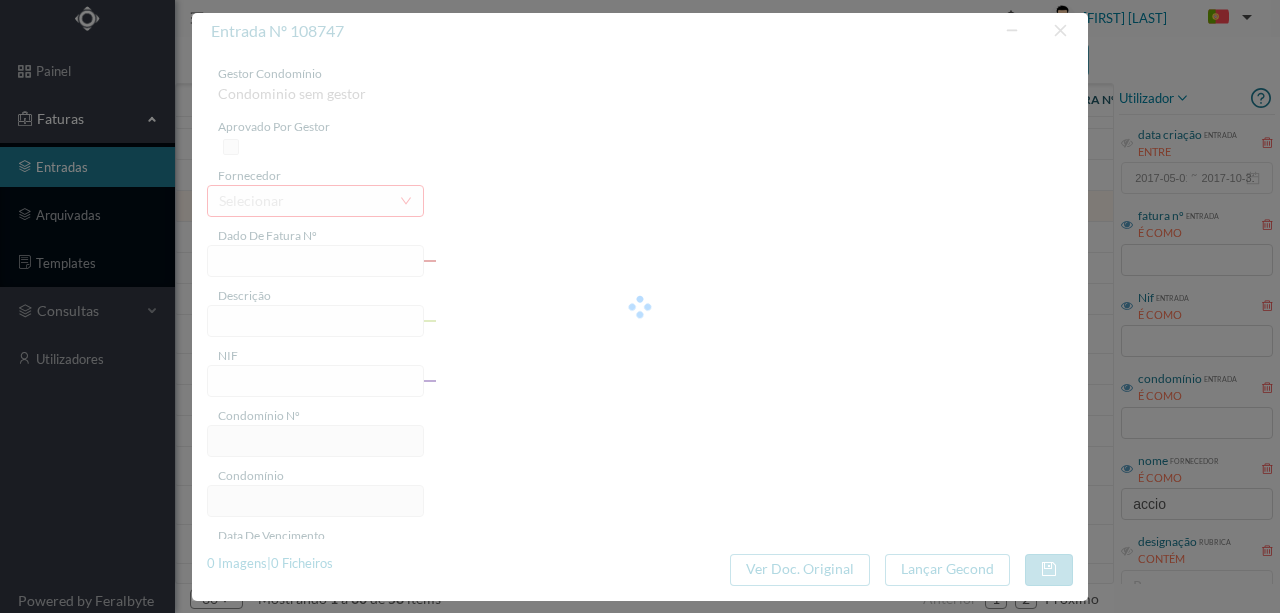 type on "FT P25/031315" 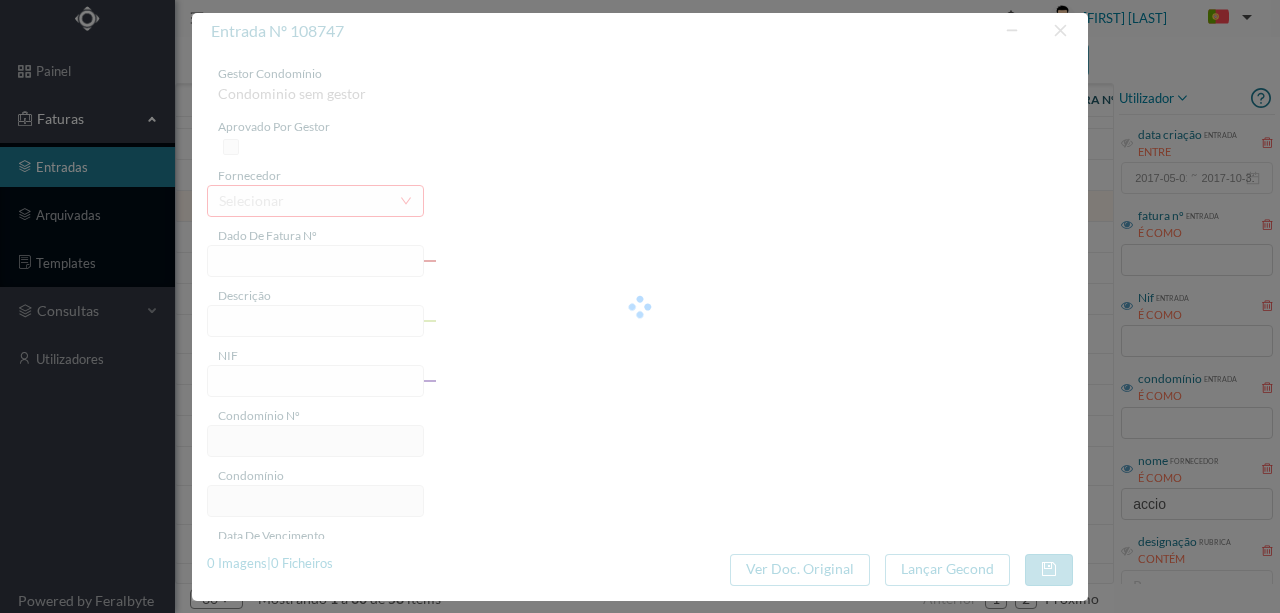 type on "900873035" 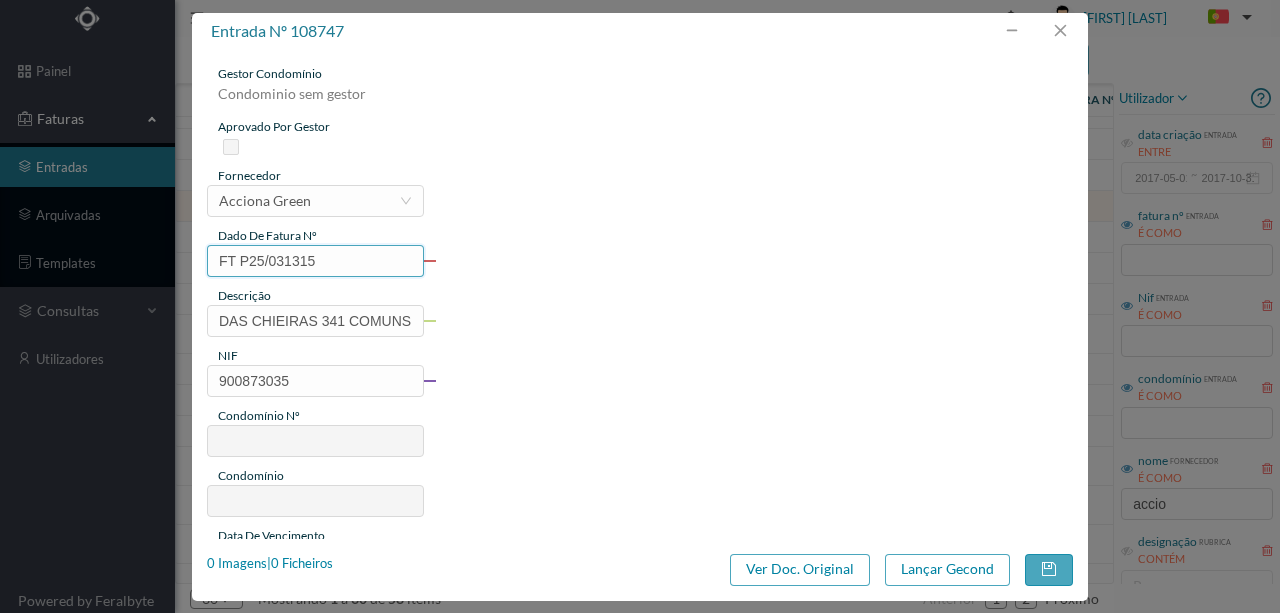 type on "600" 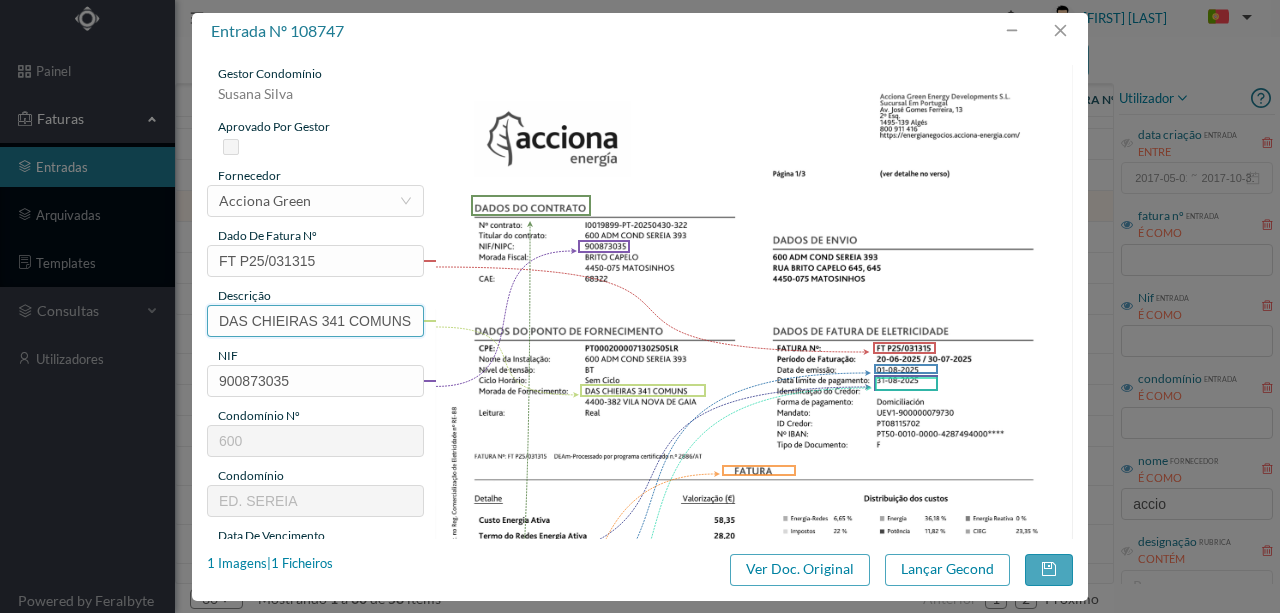 drag, startPoint x: 317, startPoint y: 315, endPoint x: 164, endPoint y: 325, distance: 153.32645 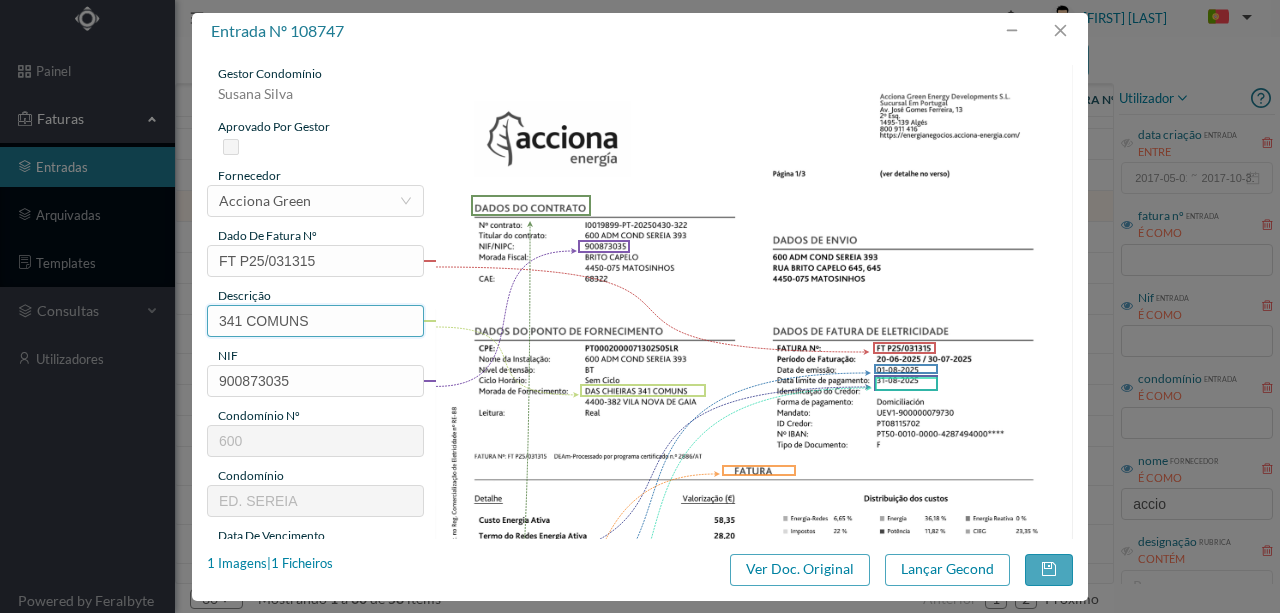 drag, startPoint x: 359, startPoint y: 316, endPoint x: 356, endPoint y: 326, distance: 10.440307 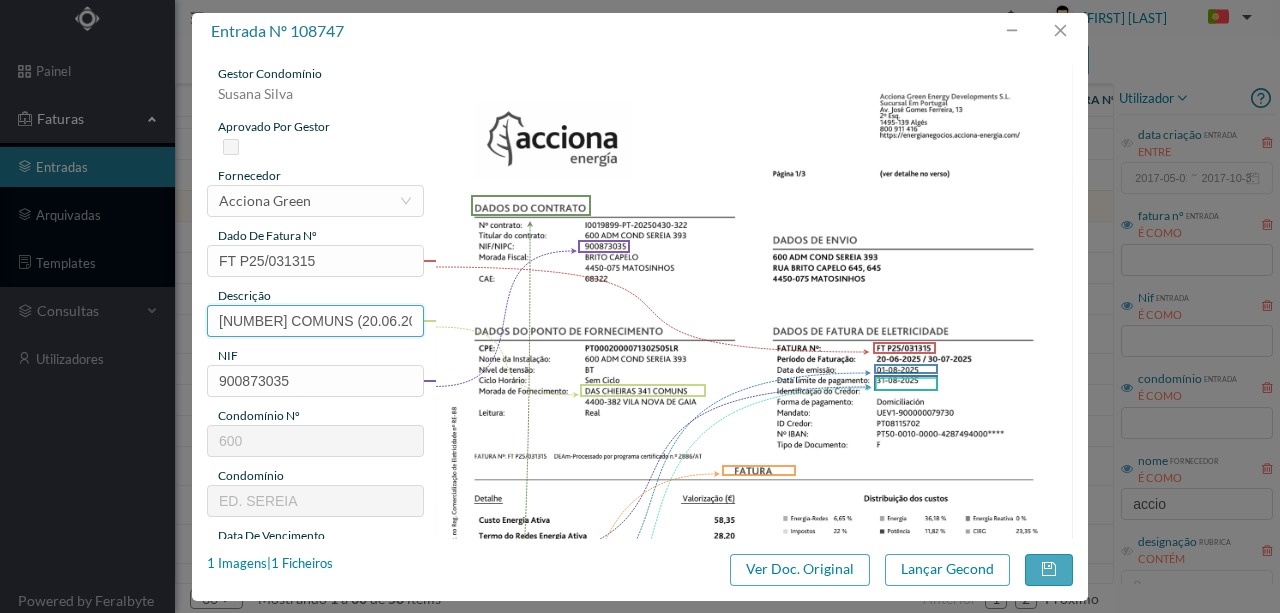scroll, scrollTop: 0, scrollLeft: 70, axis: horizontal 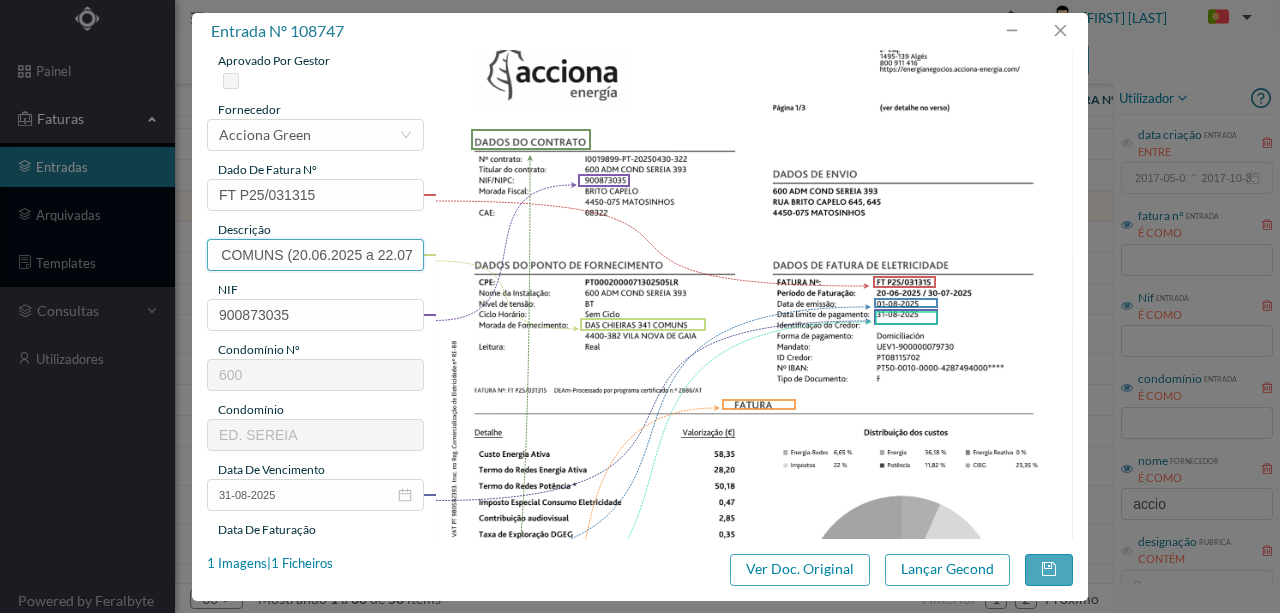 click on "341 COMUNS (20.06.2025 a 22.07.2025)" at bounding box center (315, 255) 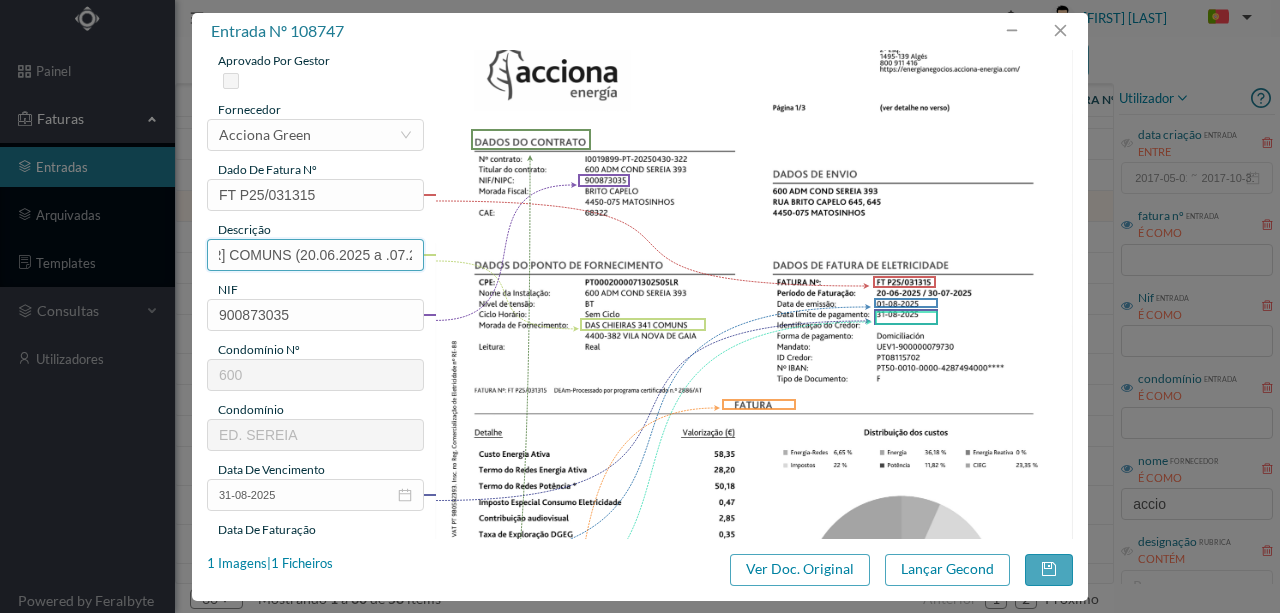 scroll, scrollTop: 0, scrollLeft: 54, axis: horizontal 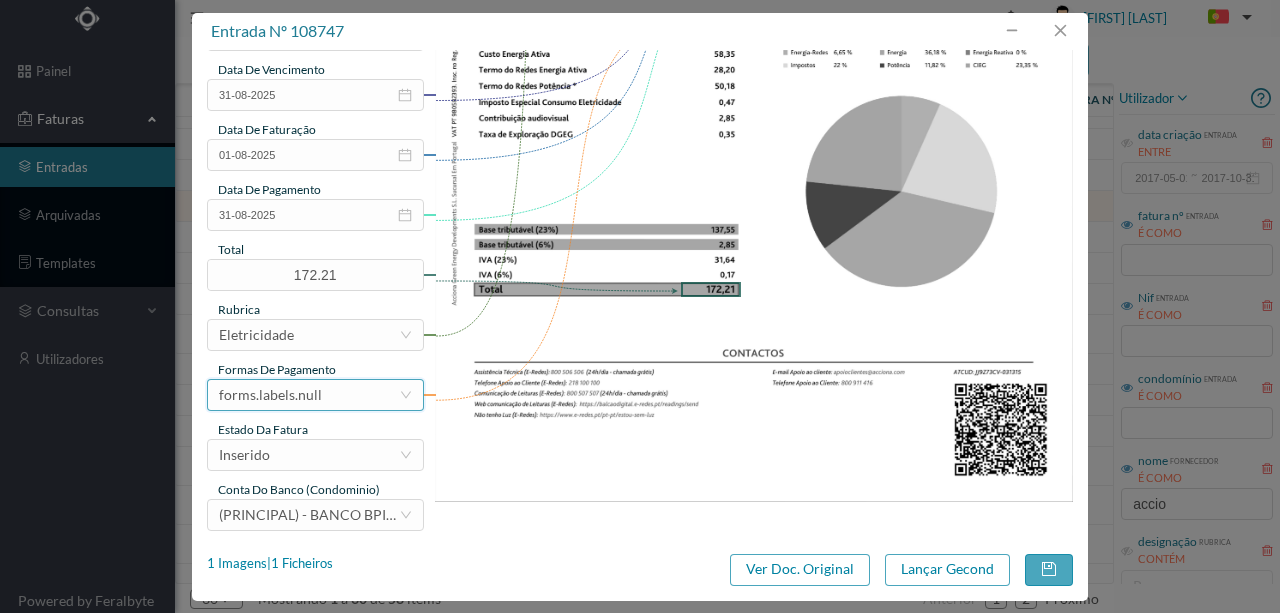 type on "341 COMUNS (20.06.2025 a 30.07.2025)" 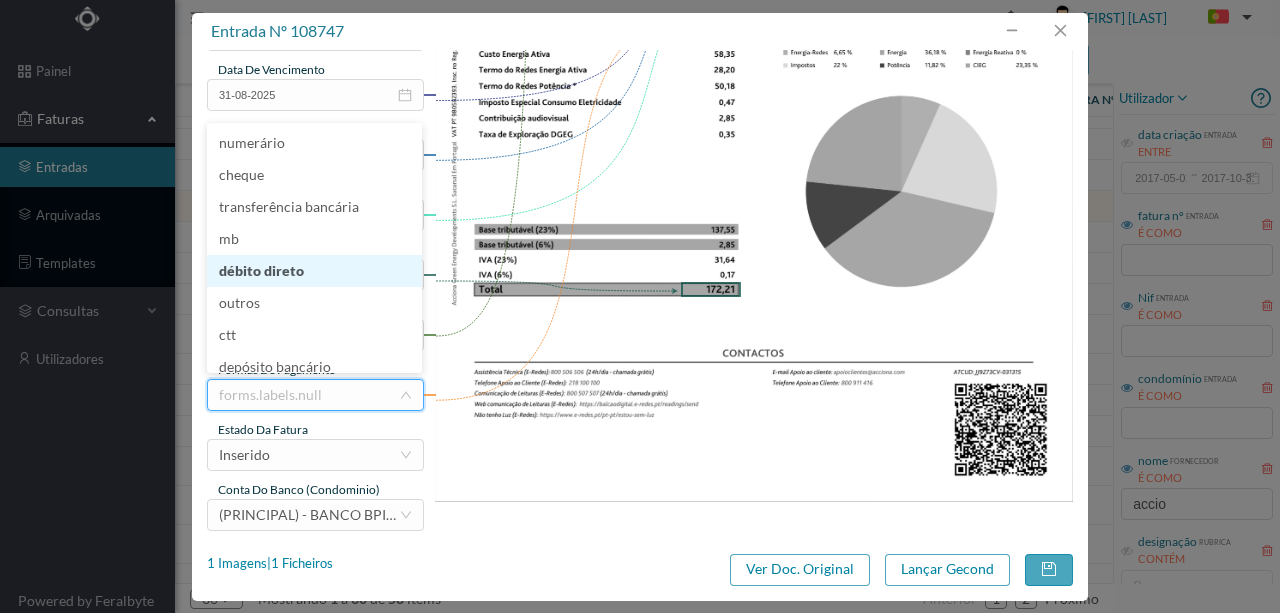 click on "débito direto" at bounding box center [314, 271] 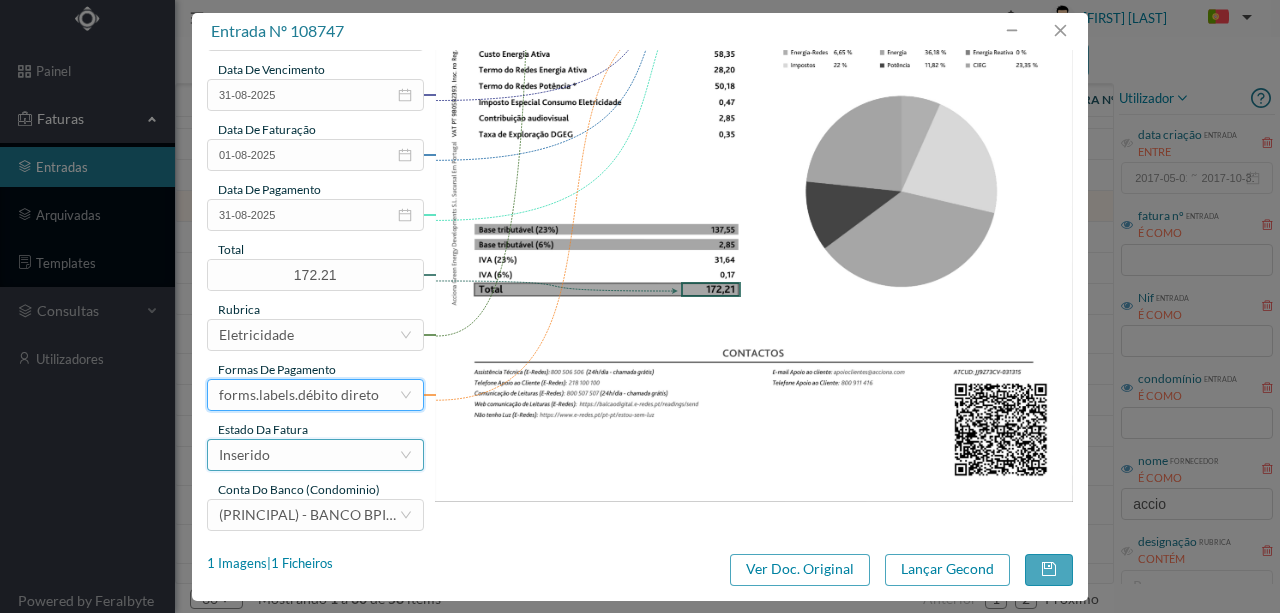 click on "Inserido" at bounding box center (309, 455) 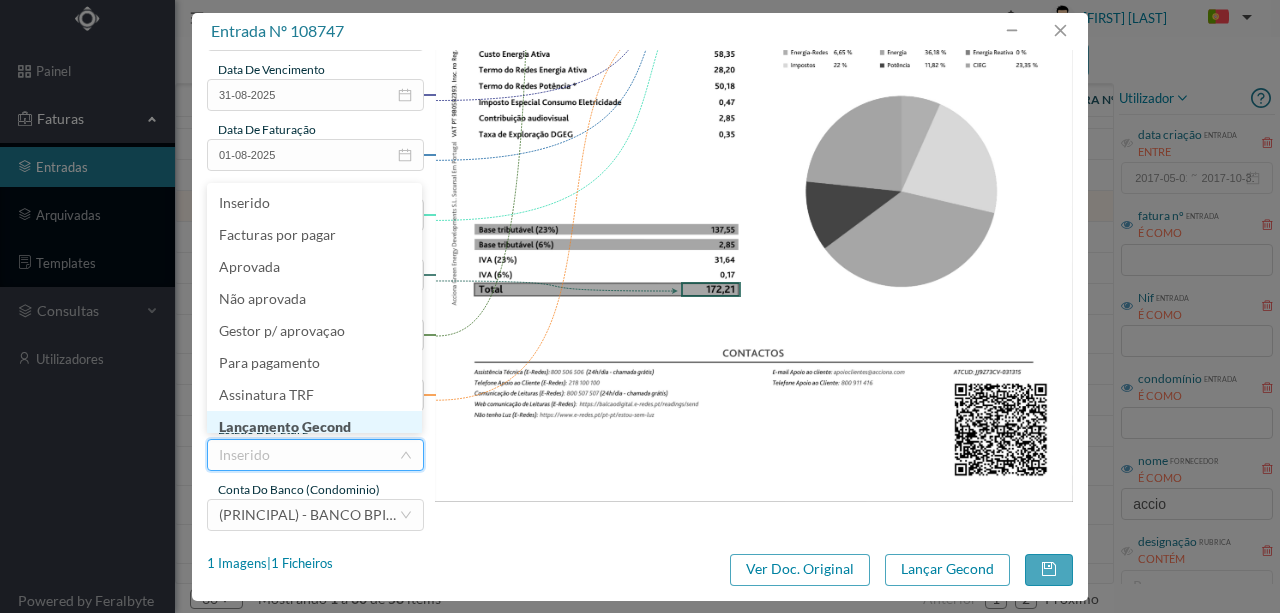 scroll, scrollTop: 10, scrollLeft: 0, axis: vertical 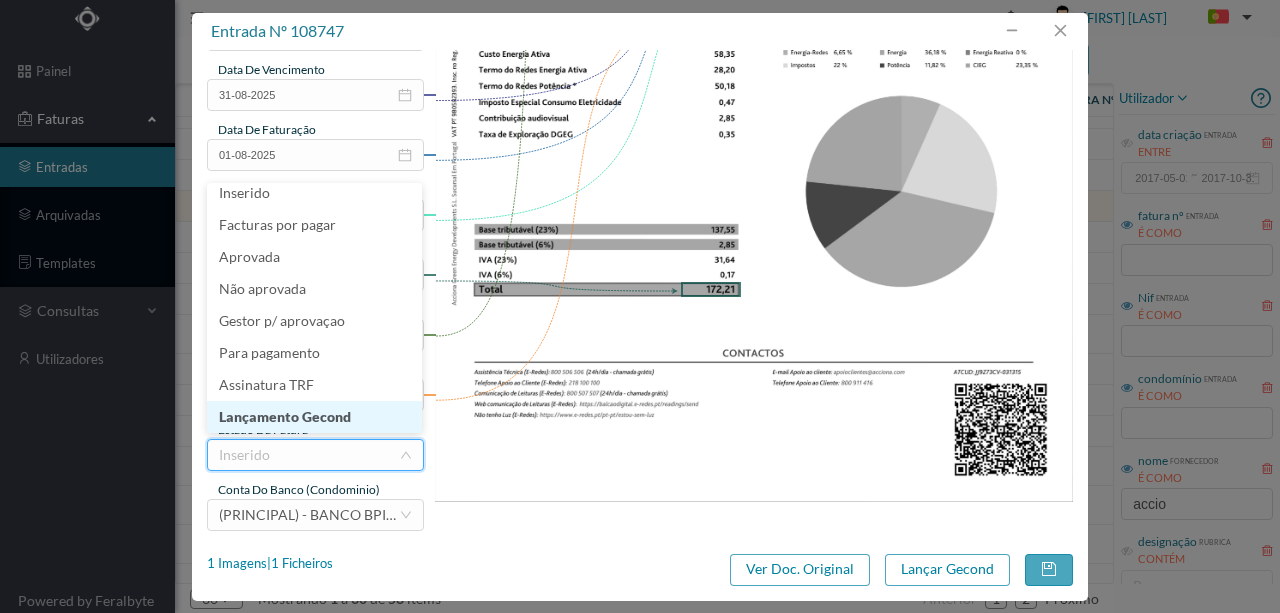 click on "Lançamento Gecond" at bounding box center [314, 417] 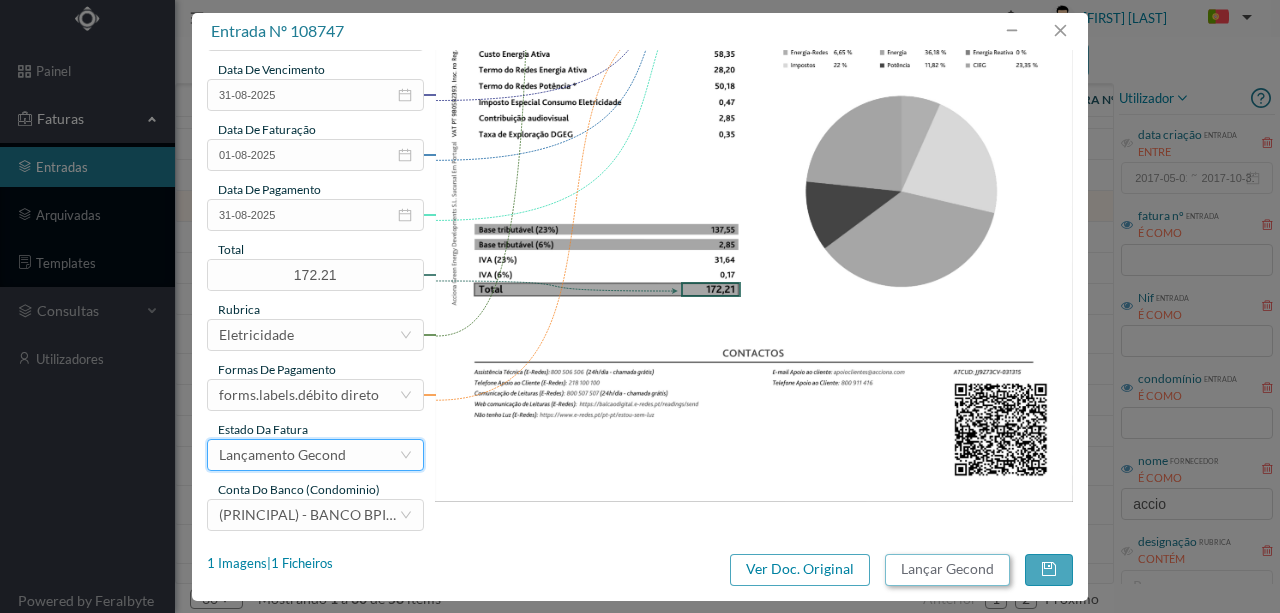 click on "Lançar Gecond" at bounding box center (947, 570) 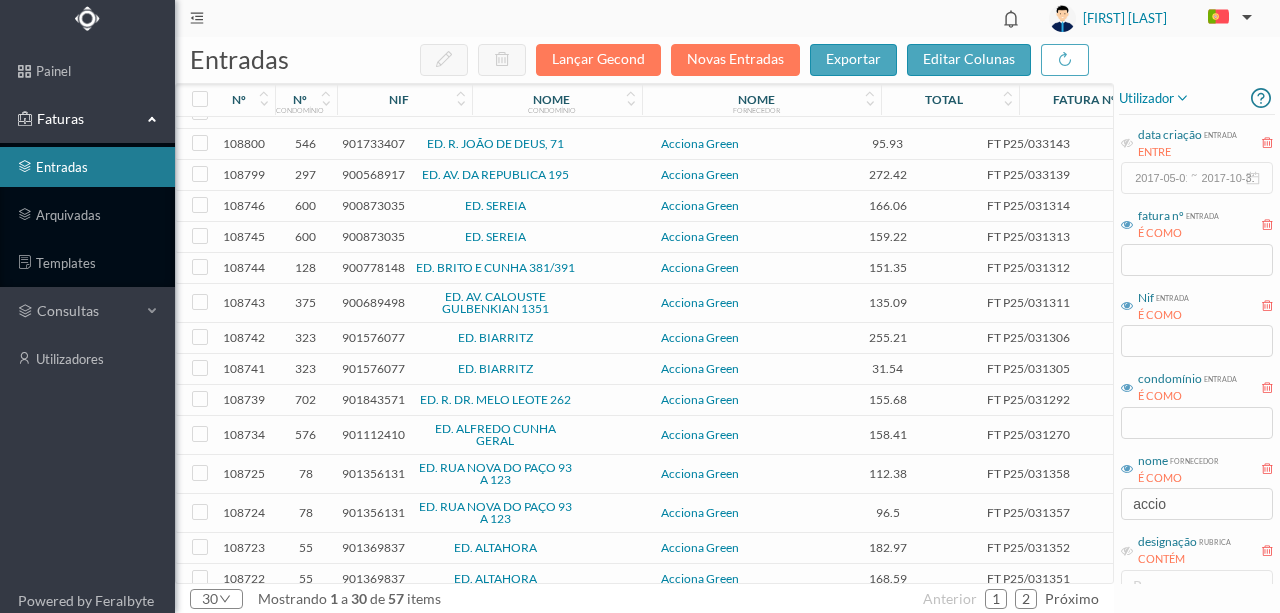 click on "900873035" at bounding box center [373, 205] 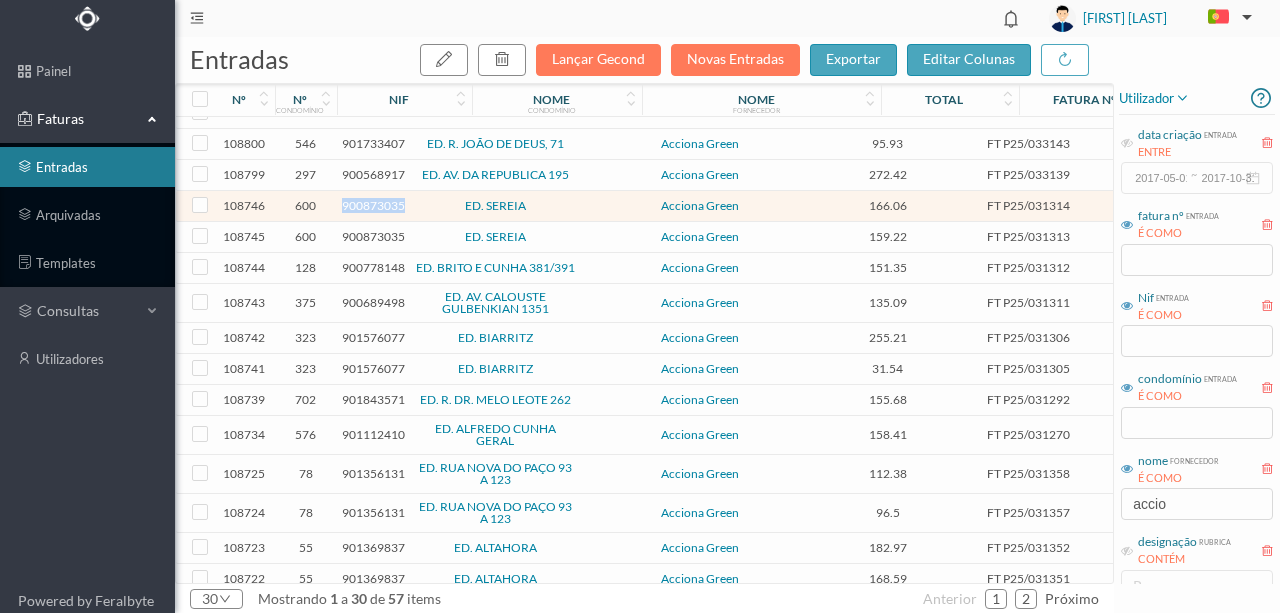 click on "900873035" at bounding box center (373, 205) 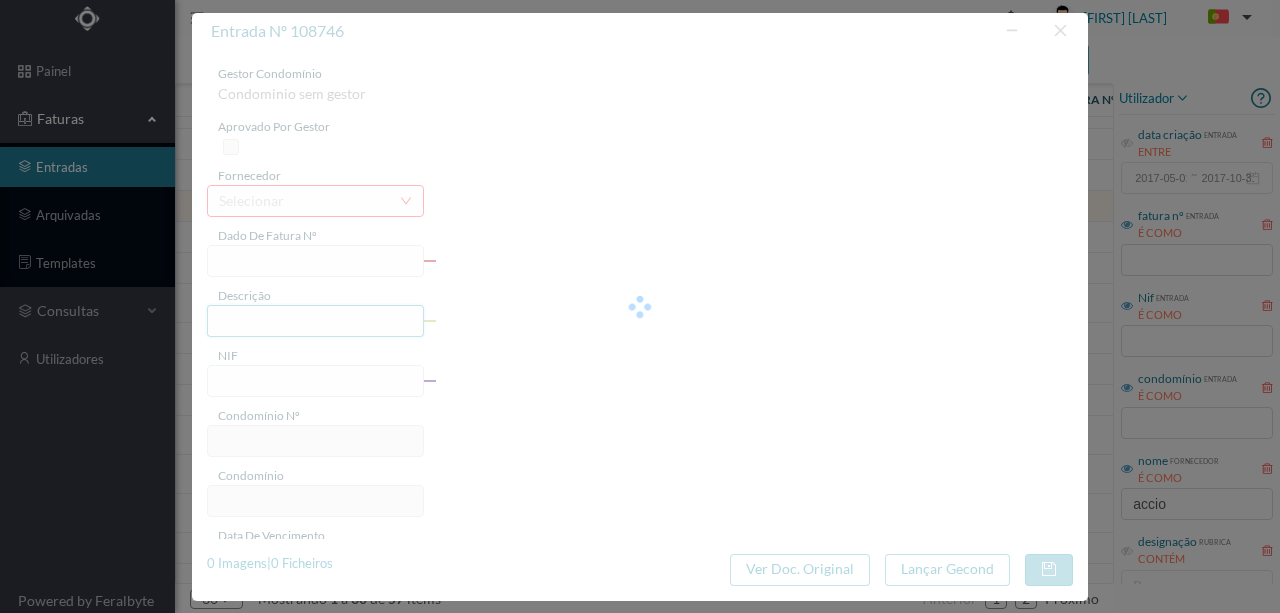 type on "FT P25/031314" 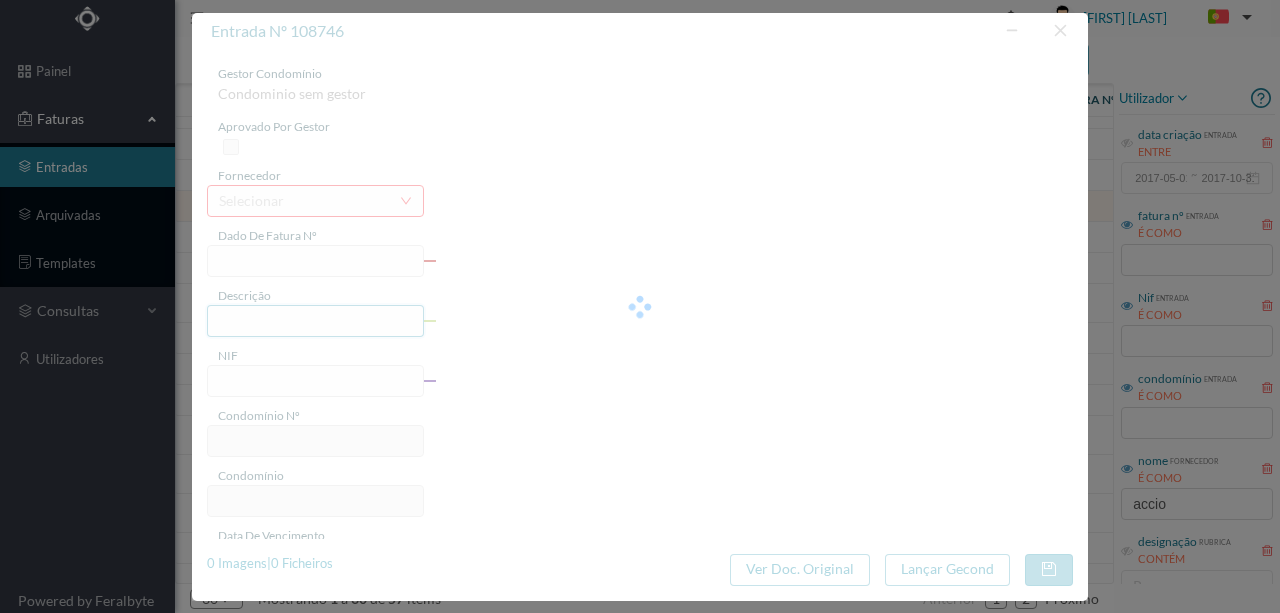 type on "DAS CHIEIRAS 367 COMUNS" 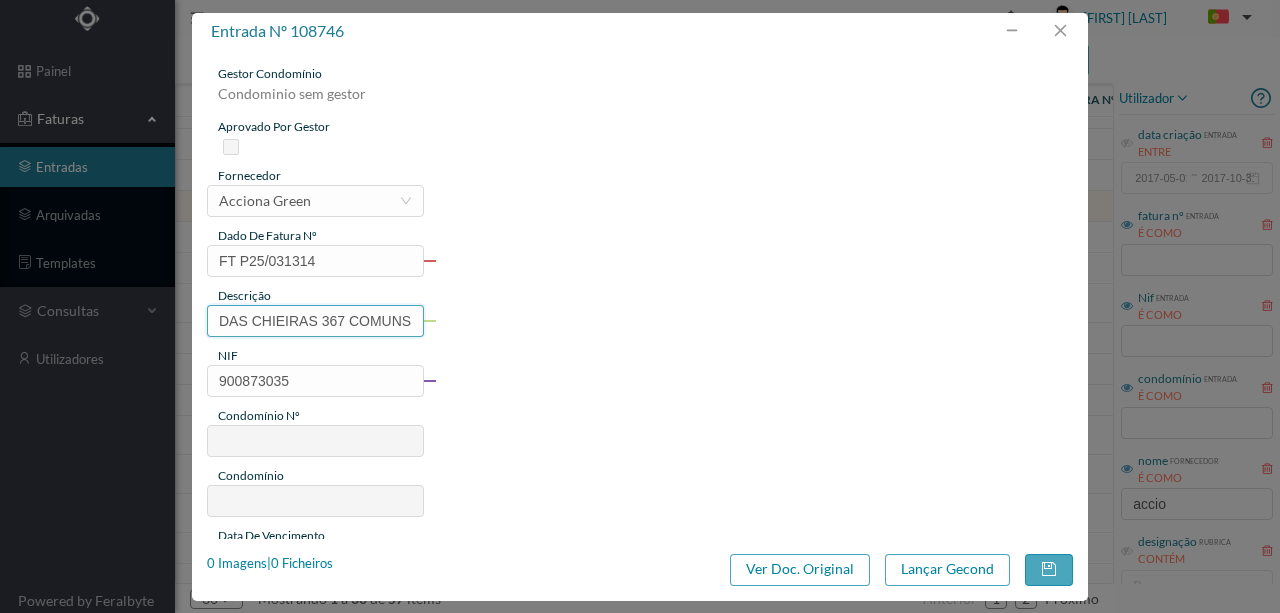 type on "600" 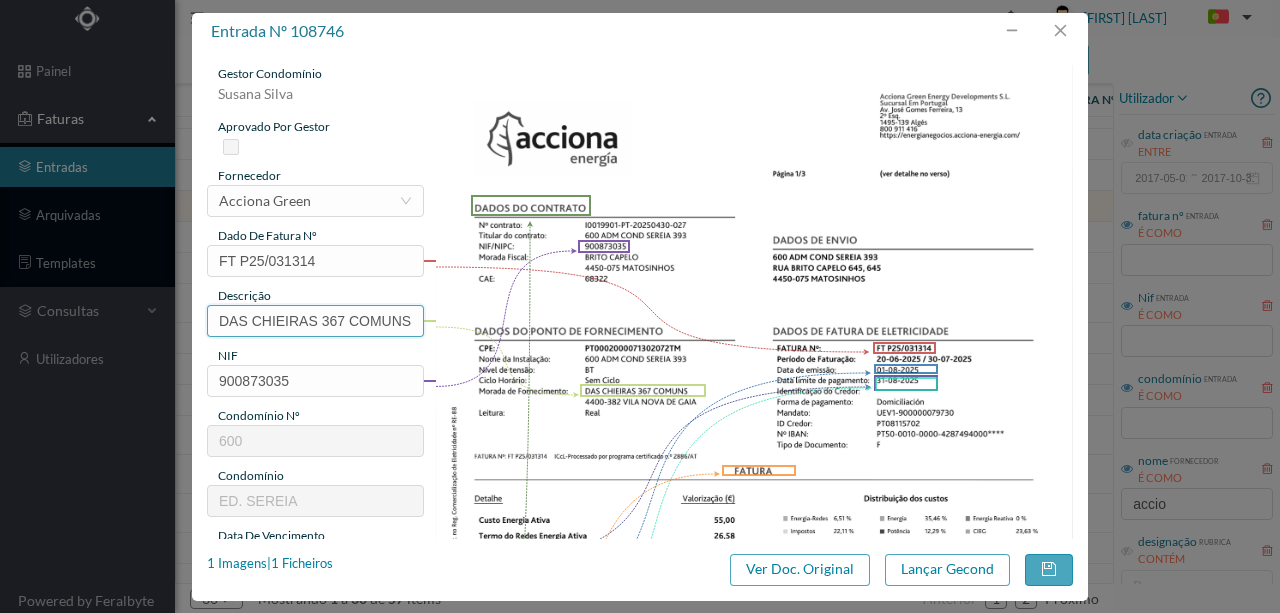 drag, startPoint x: 320, startPoint y: 322, endPoint x: 196, endPoint y: 332, distance: 124.40257 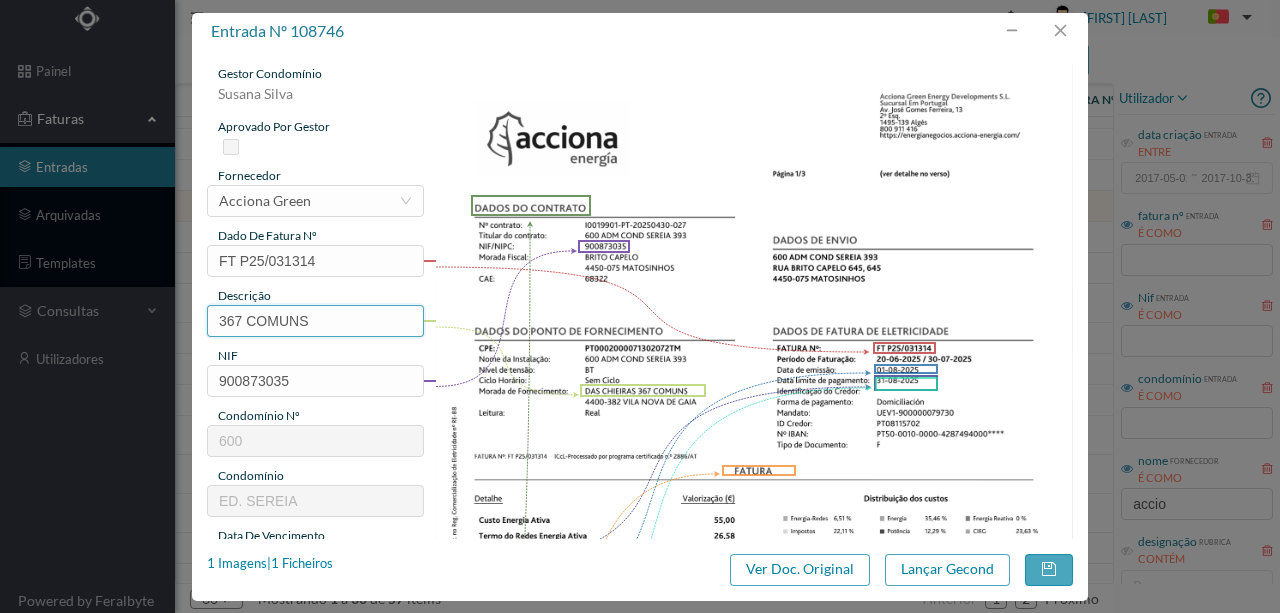 click on "367 COMUNS" at bounding box center [315, 321] 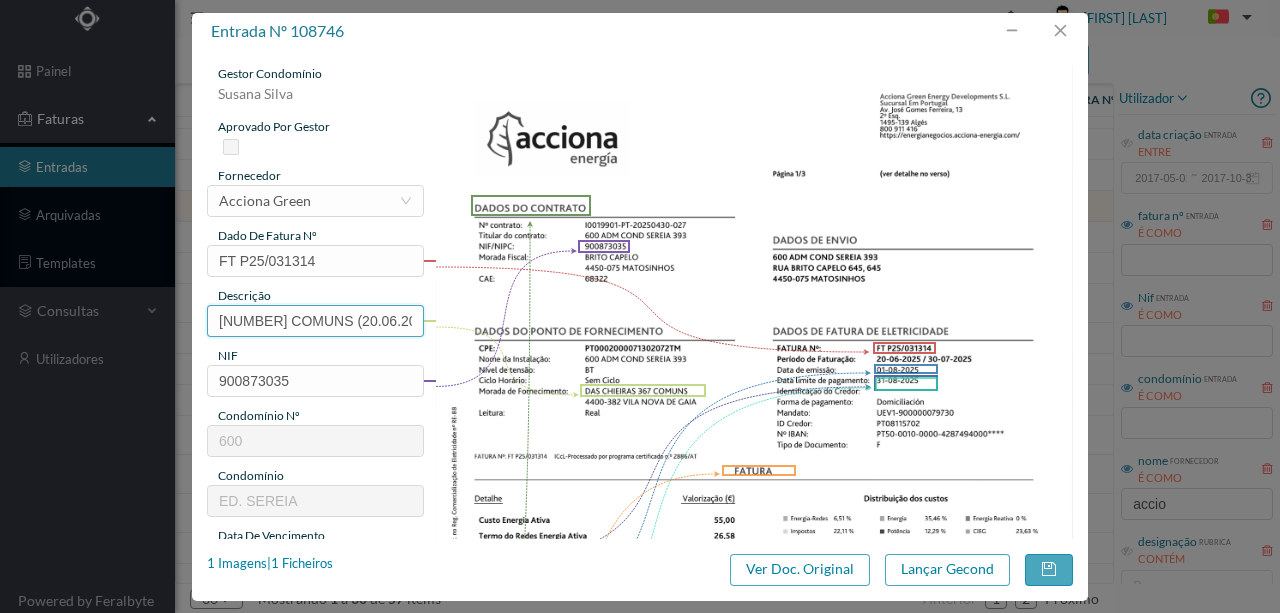 scroll, scrollTop: 0, scrollLeft: 66, axis: horizontal 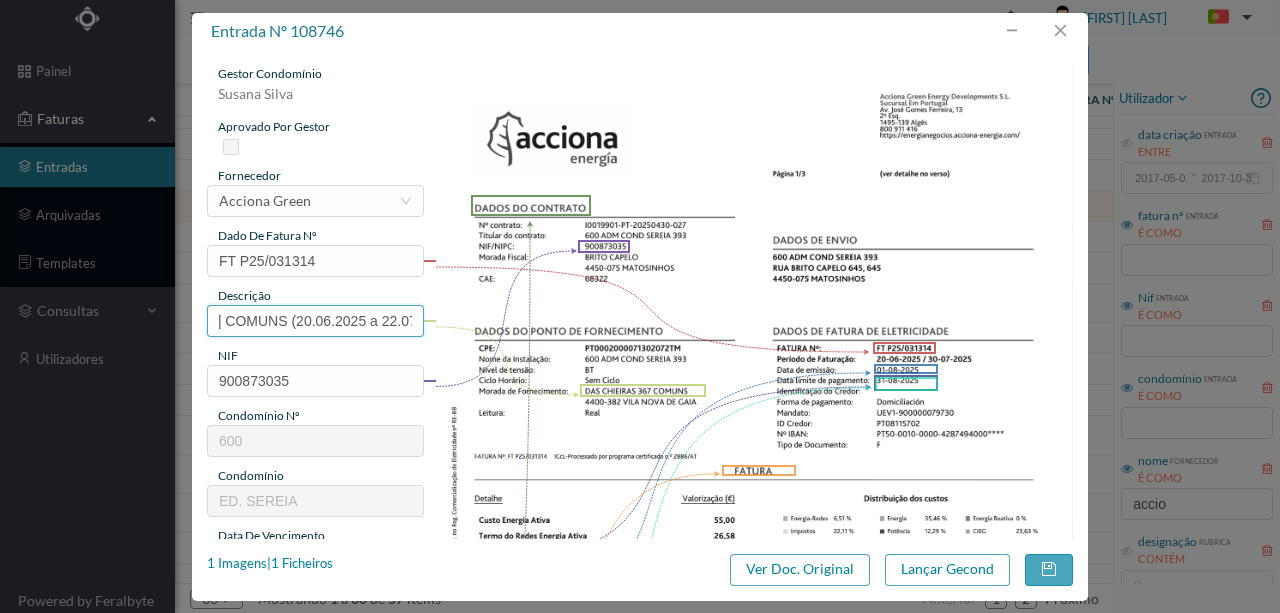 click on "367 COMUNS (20.06.2025 a 22.07.2025)" at bounding box center (315, 321) 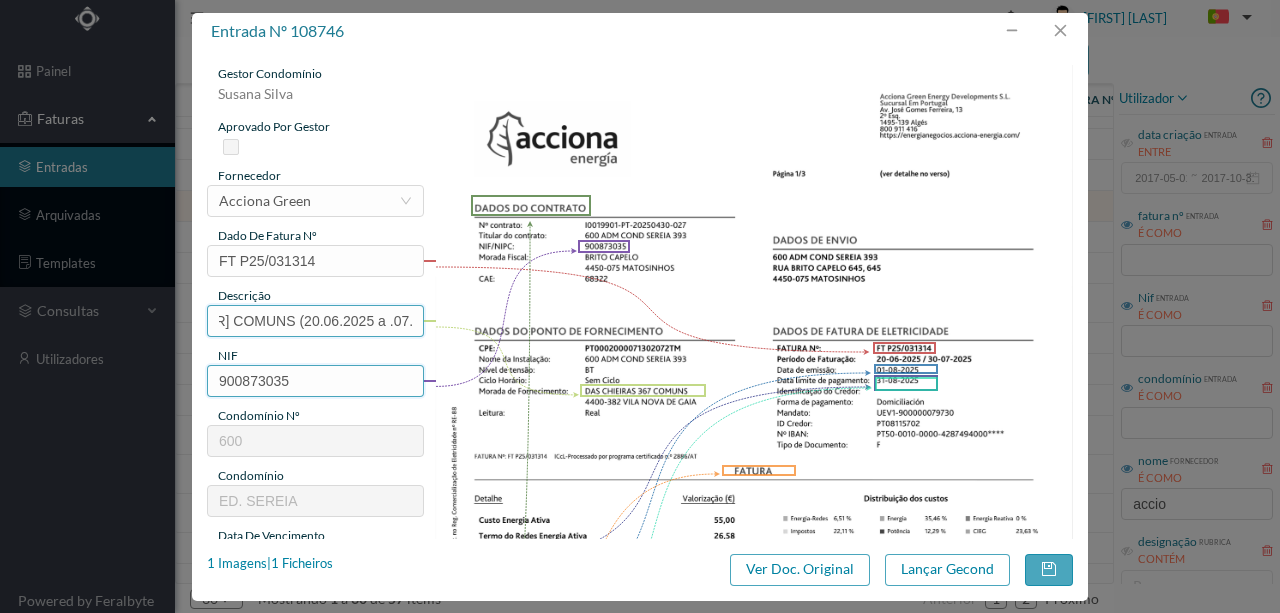 scroll, scrollTop: 0, scrollLeft: 50, axis: horizontal 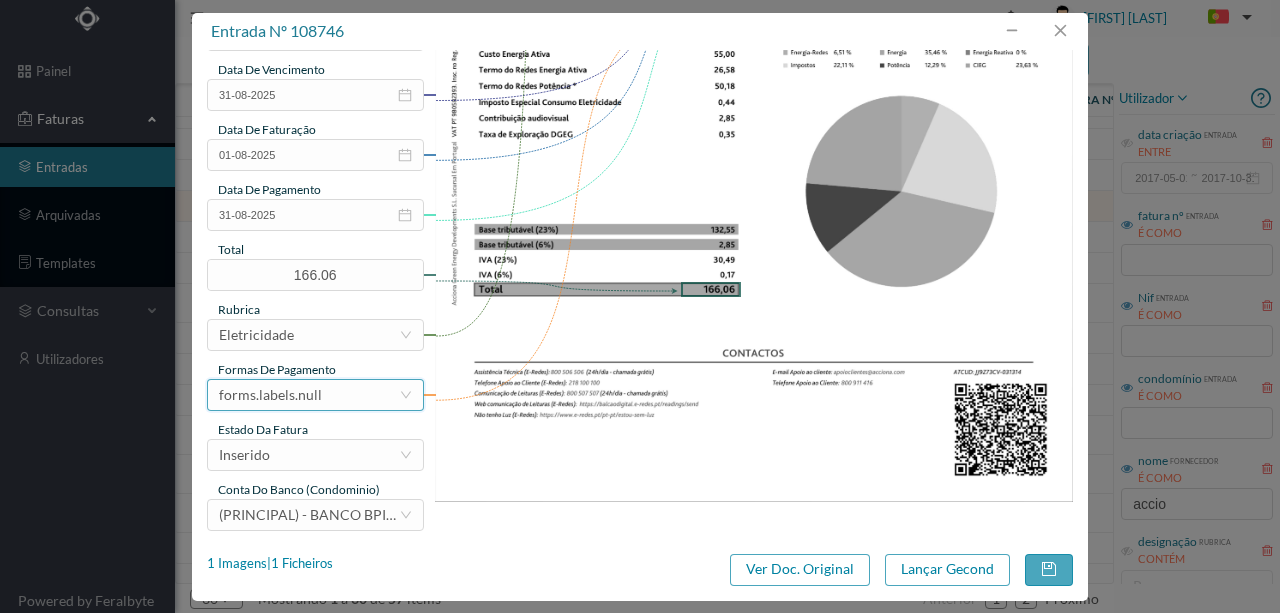 type on "367 COMUNS (20.06.2025 a 30.07.2025)" 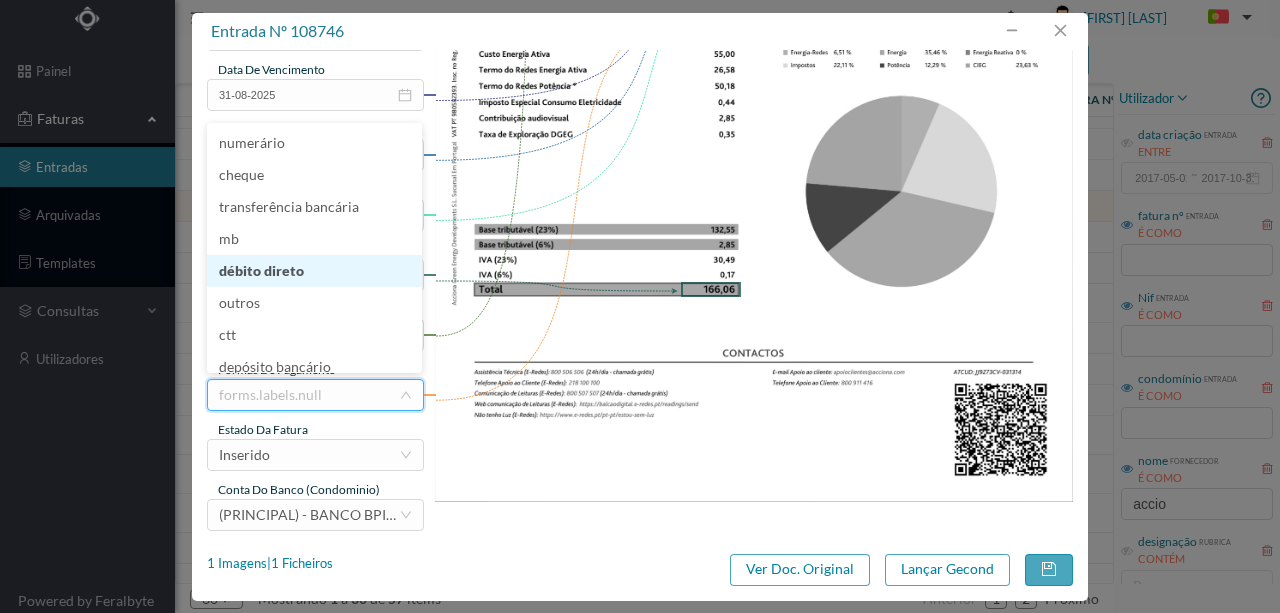 click on "débito direto" at bounding box center (314, 271) 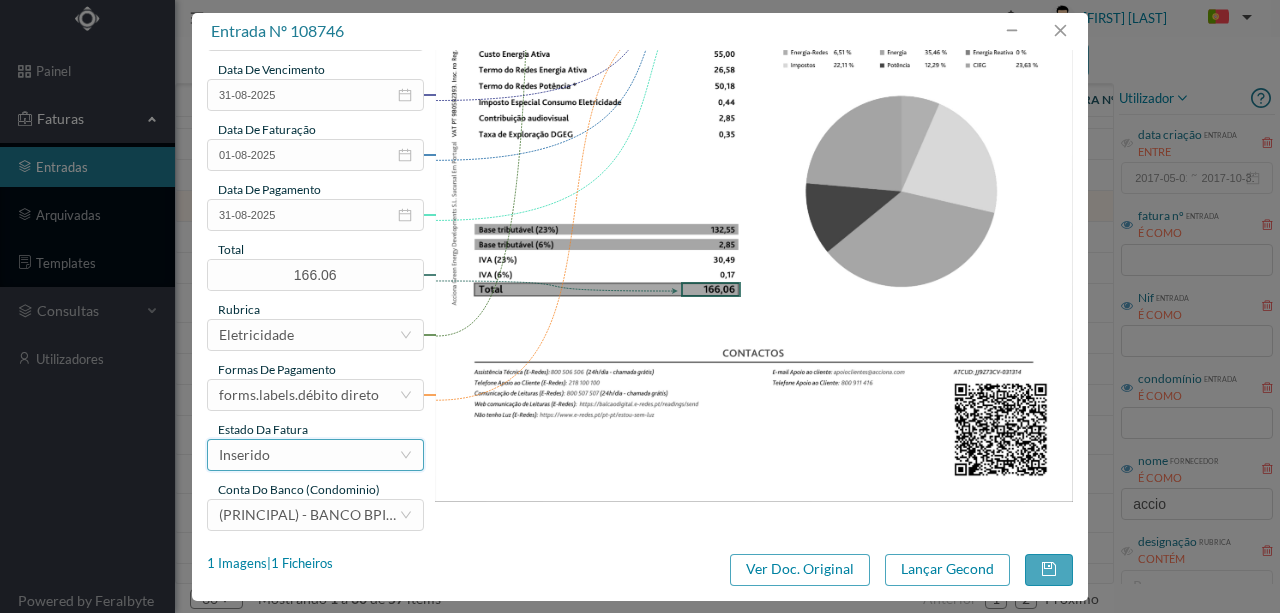 click on "Inserido" at bounding box center [309, 455] 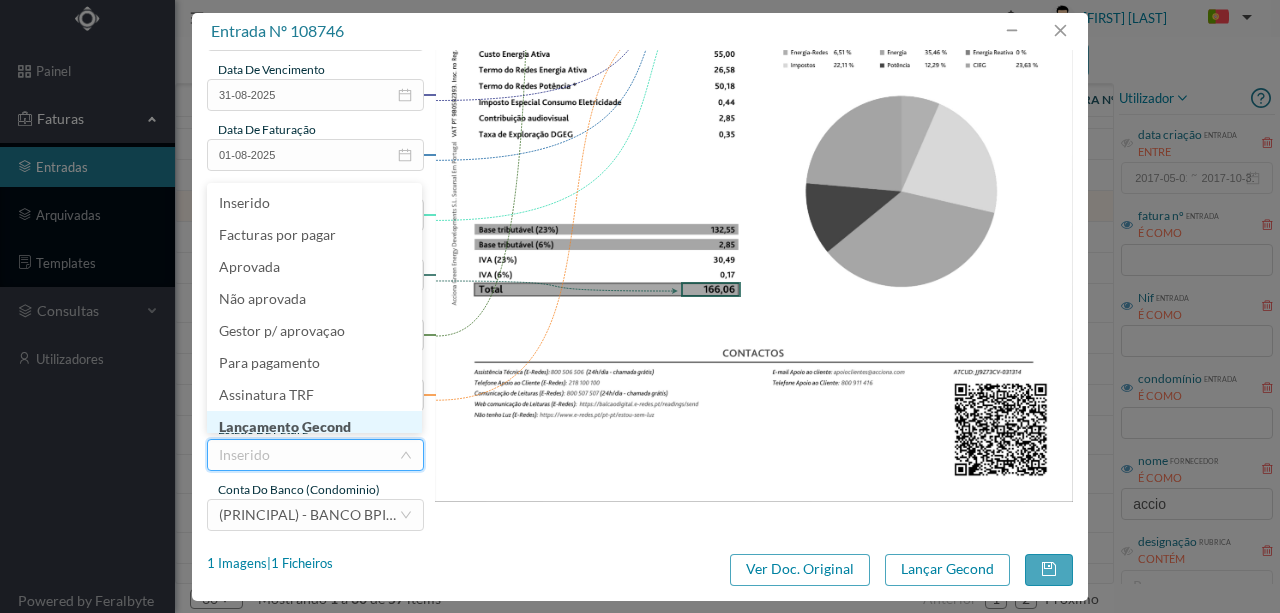 scroll, scrollTop: 10, scrollLeft: 0, axis: vertical 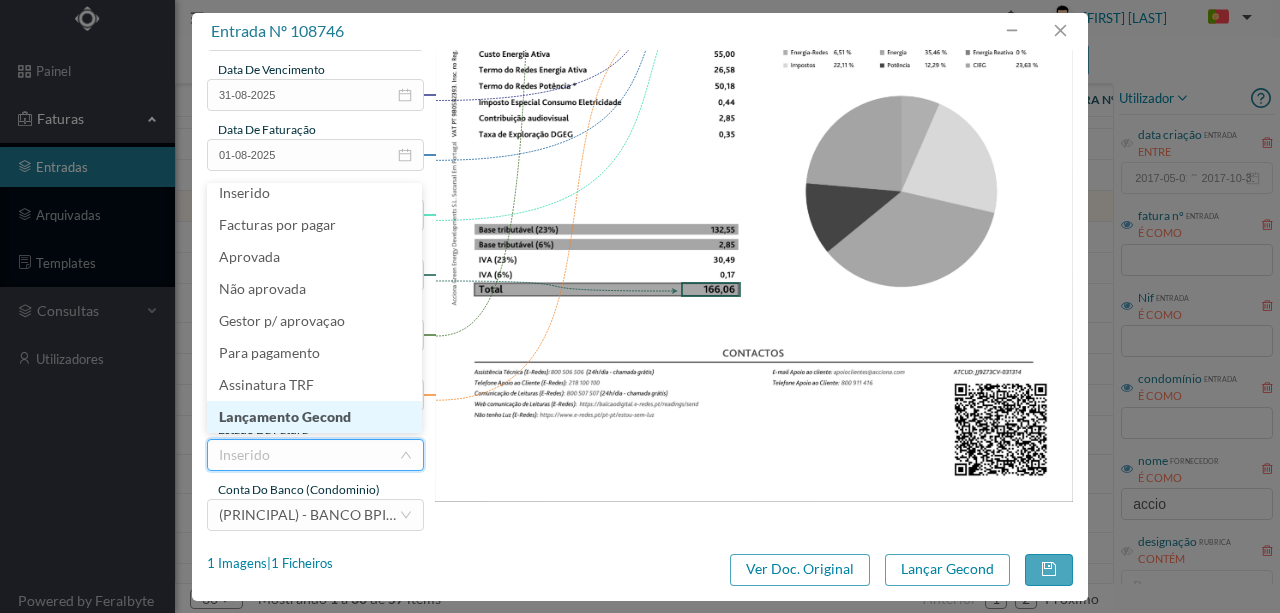 click on "Lançamento Gecond" at bounding box center (314, 417) 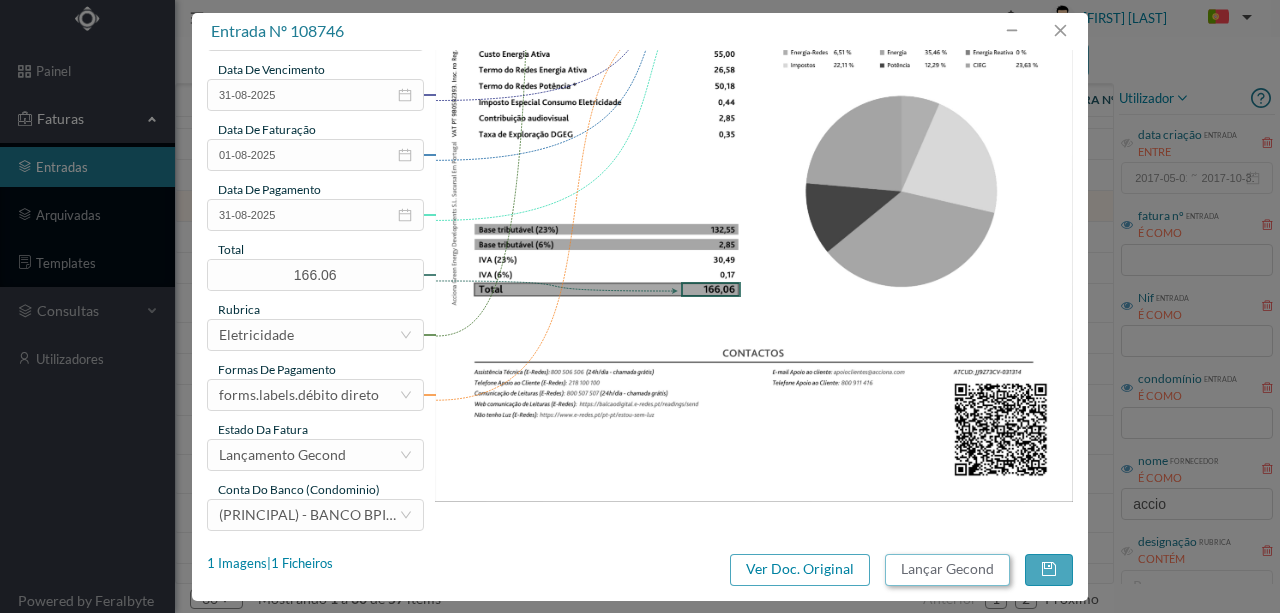 click on "Lançar Gecond" at bounding box center (947, 570) 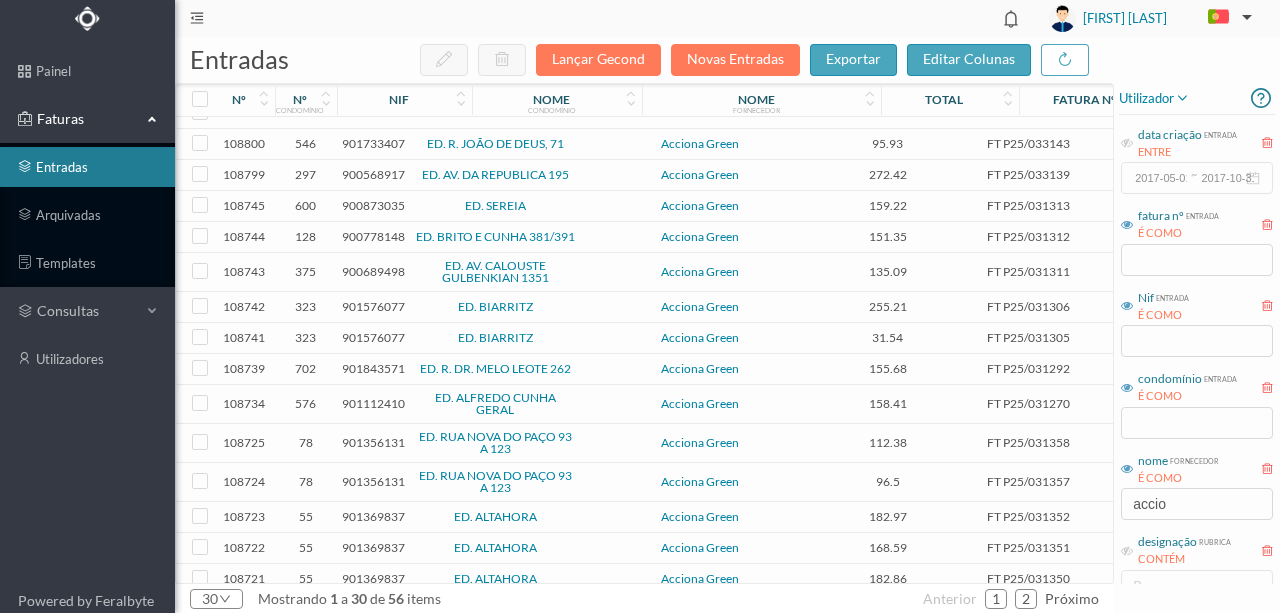 click on "900873035" at bounding box center (373, 205) 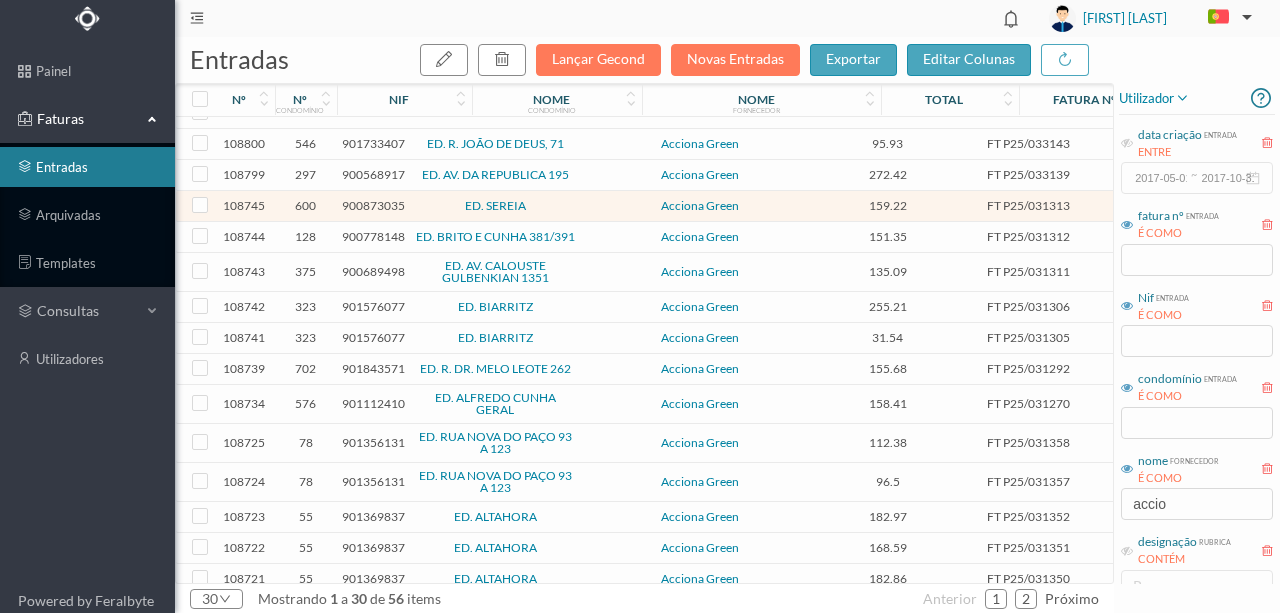 click on "900873035" at bounding box center (373, 205) 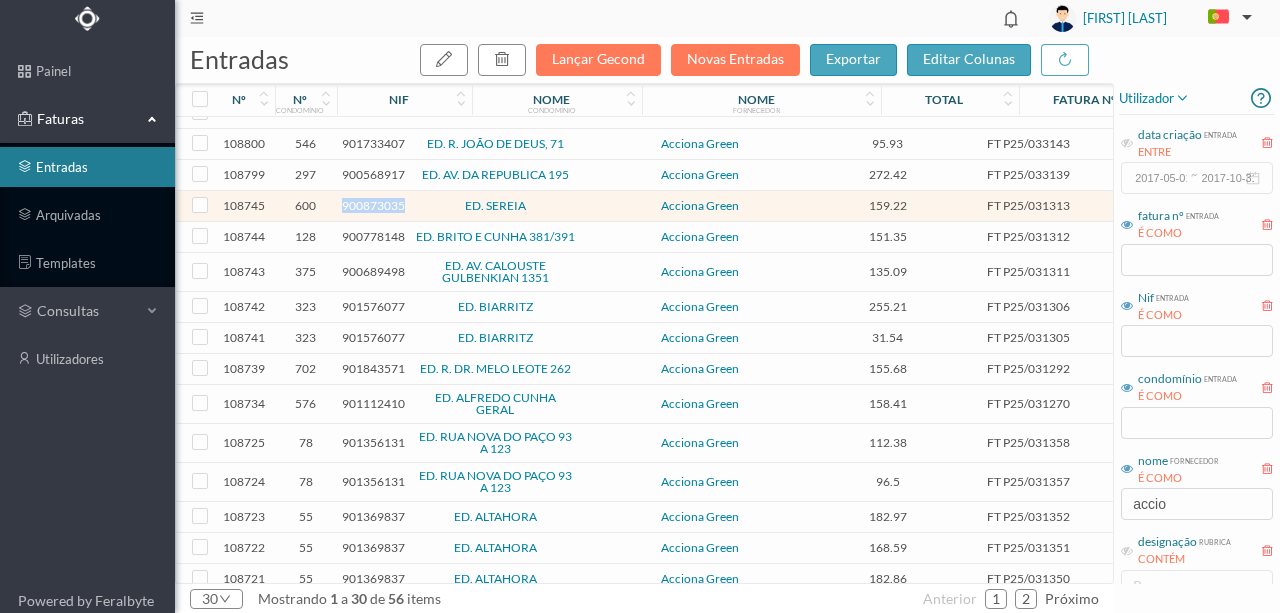 click on "900873035" at bounding box center (373, 205) 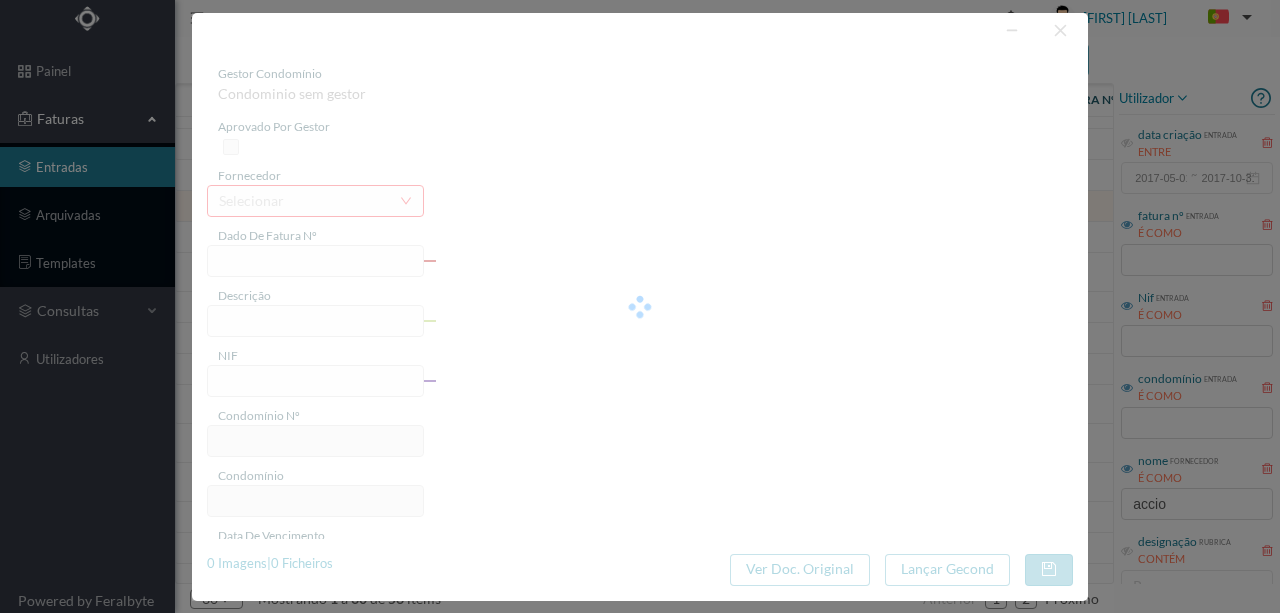 type on "FT P25/031313" 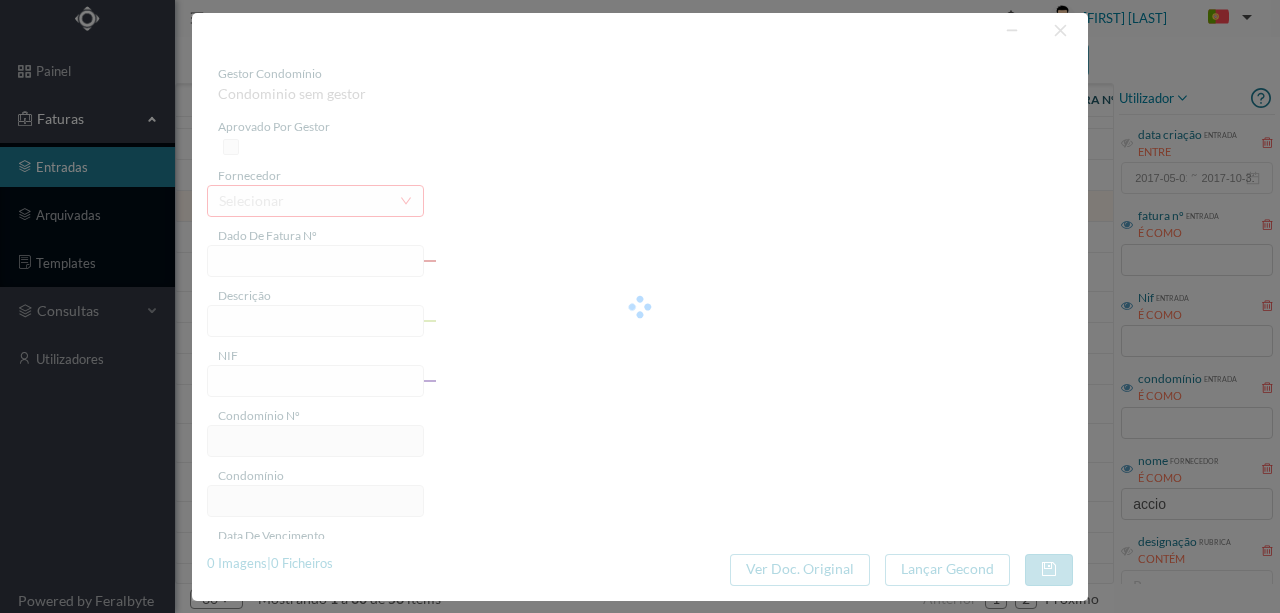 type on "900873035" 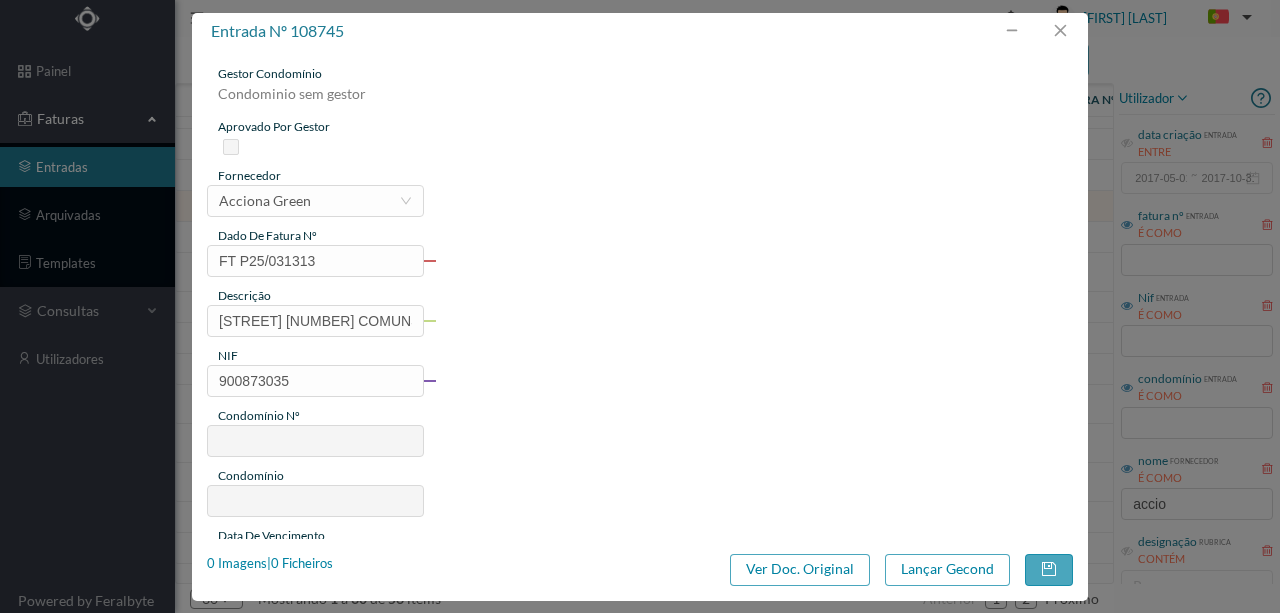 type on "600" 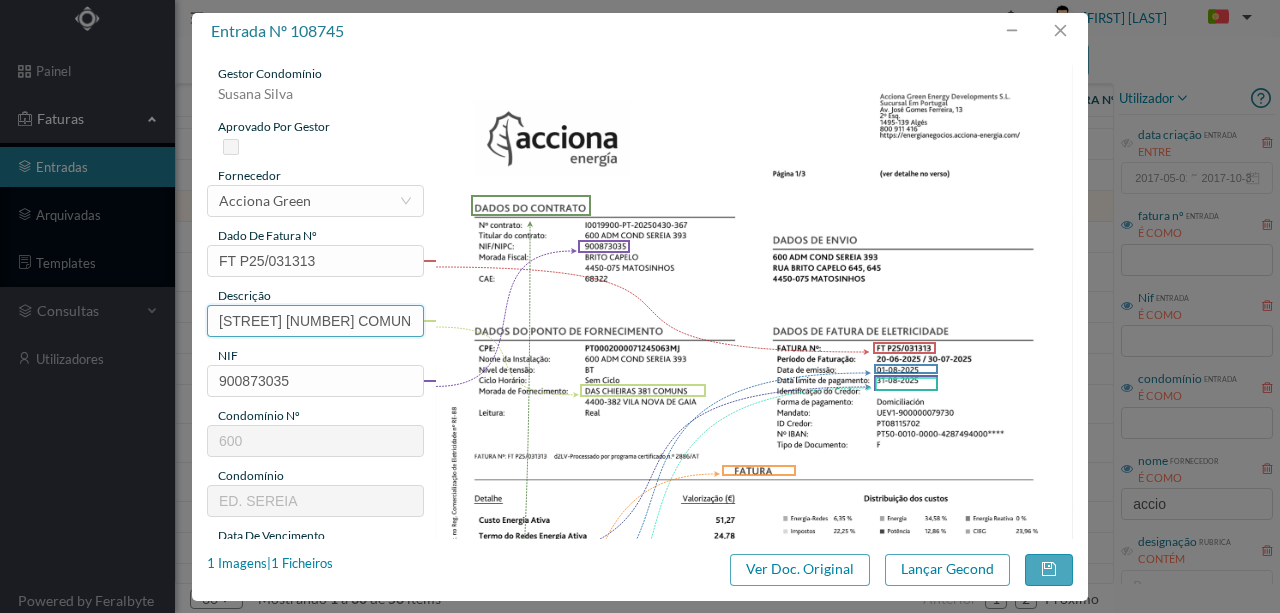 drag, startPoint x: 316, startPoint y: 316, endPoint x: 157, endPoint y: 323, distance: 159.154 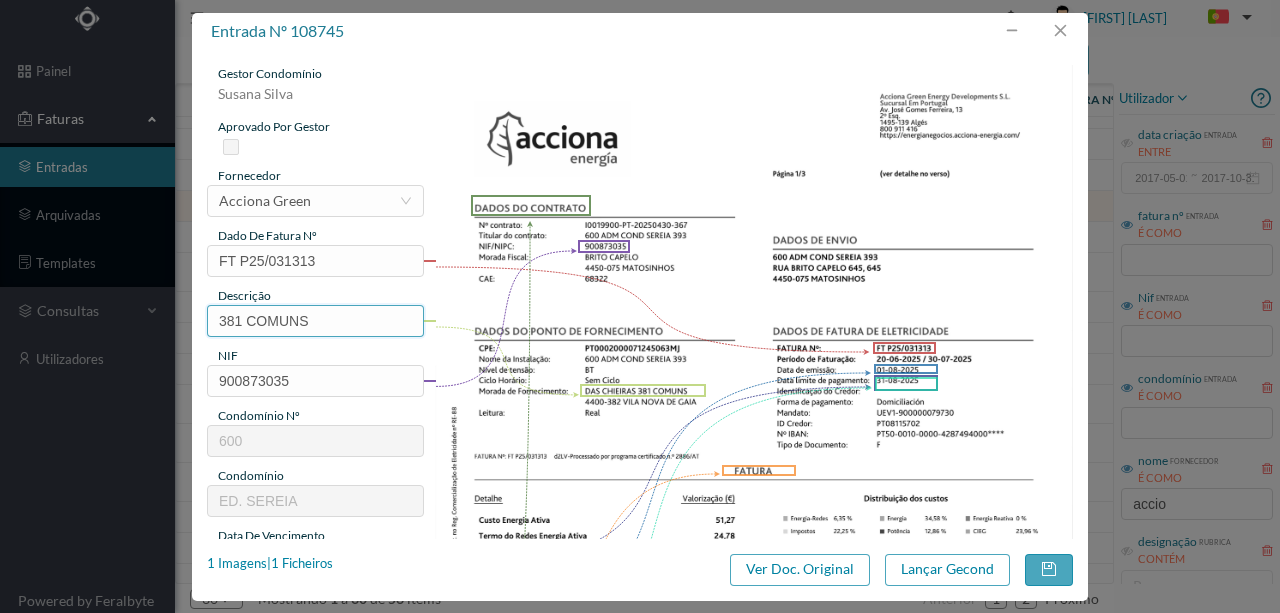 click on "381 COMUNS" at bounding box center [315, 321] 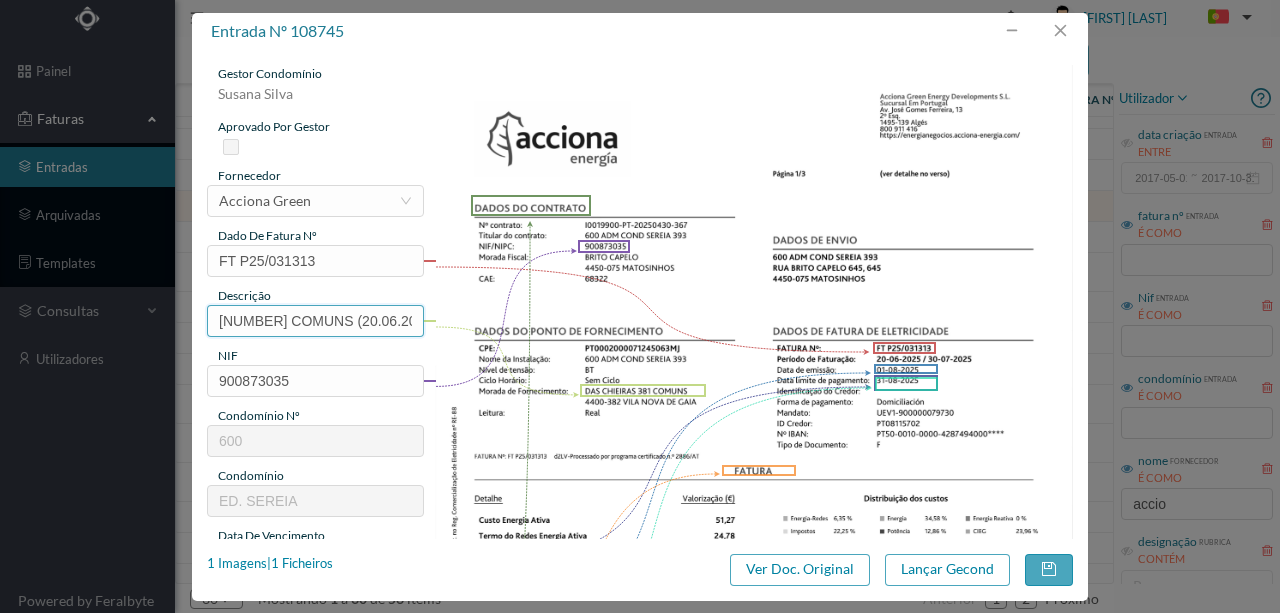 scroll, scrollTop: 0, scrollLeft: 70, axis: horizontal 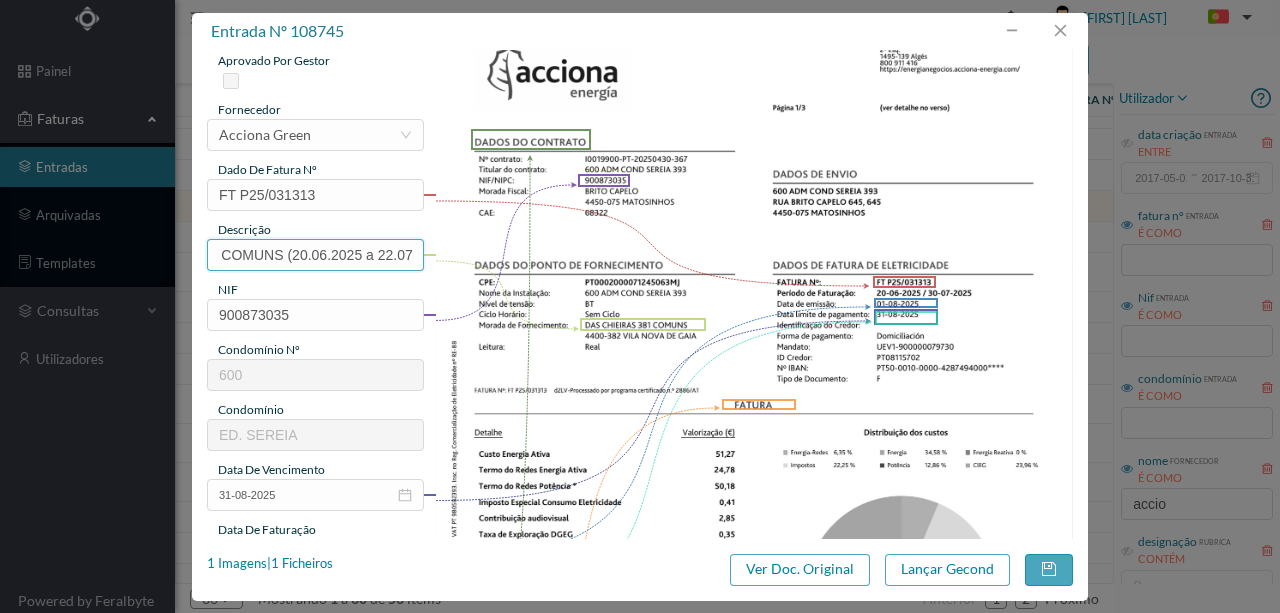 click on "381 COMUNS (20.06.2025 a 22.07.2025)" at bounding box center (315, 255) 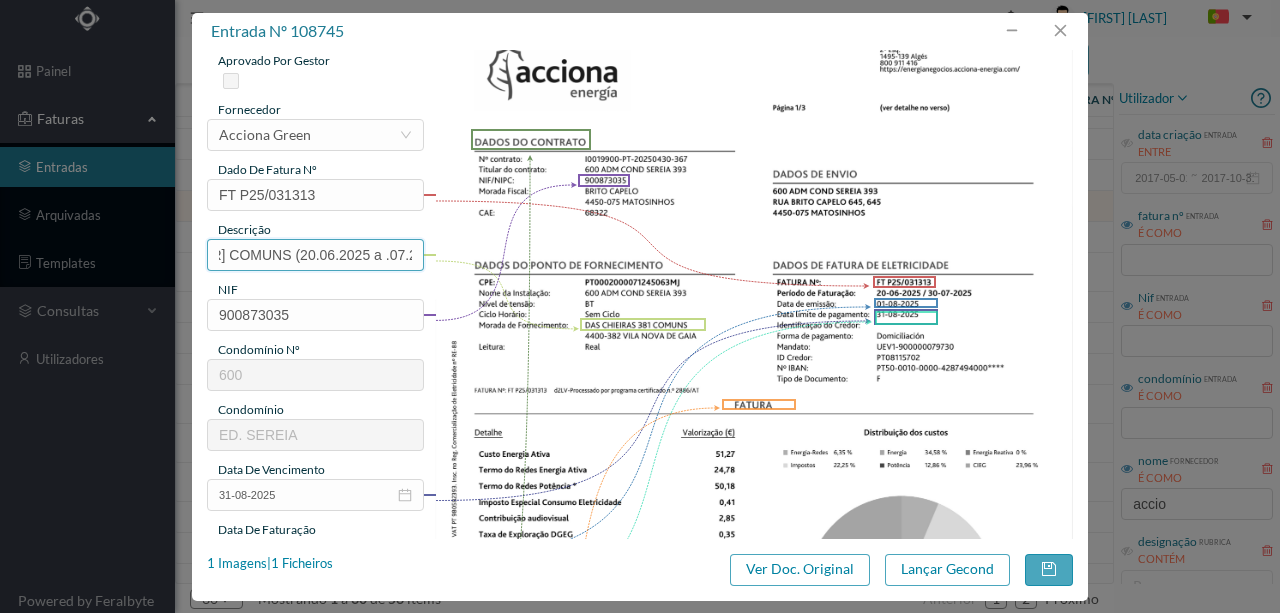 scroll, scrollTop: 0, scrollLeft: 54, axis: horizontal 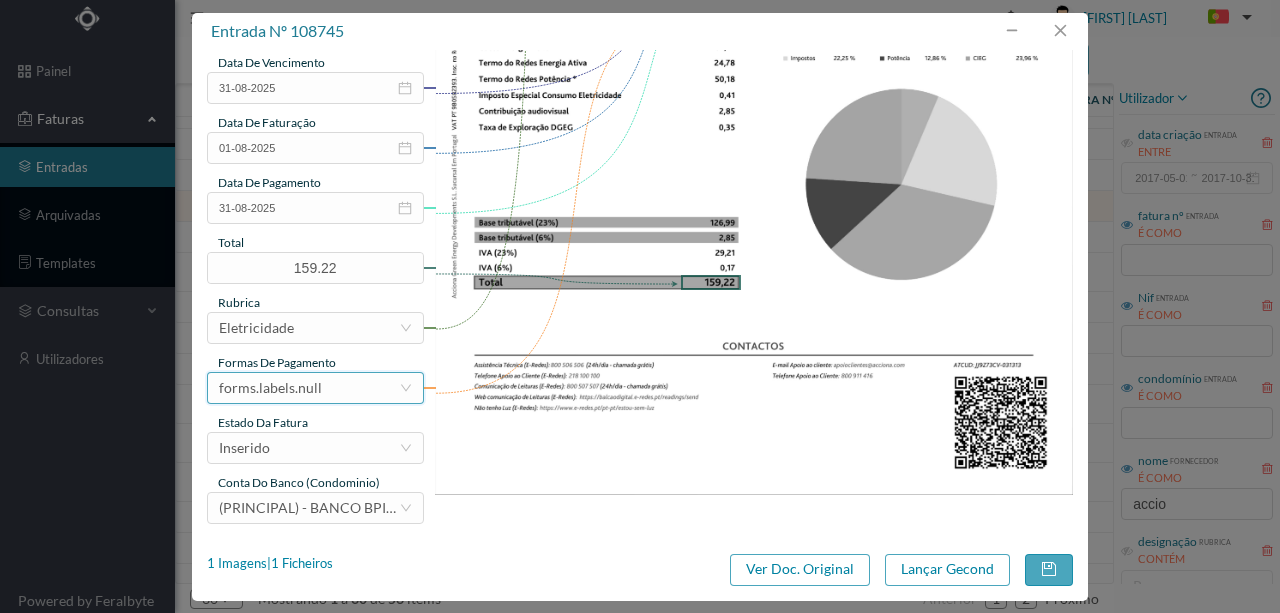 type on "381 COMUNS (20.06.2025 a 30.07.2025)" 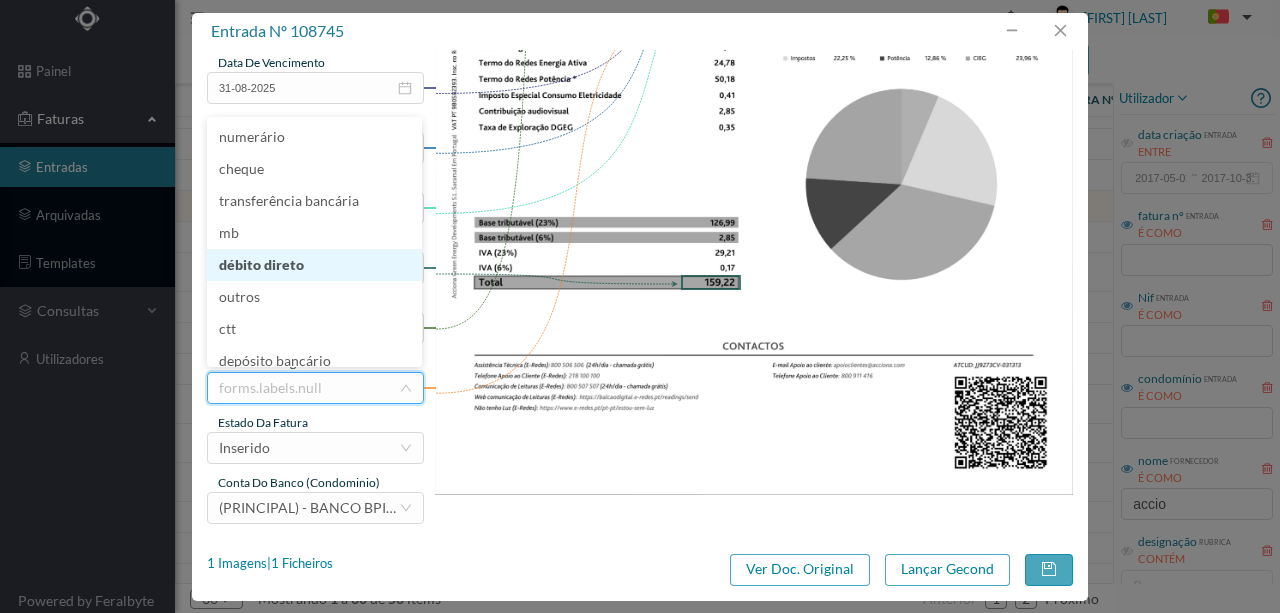 click on "débito direto" at bounding box center [314, 265] 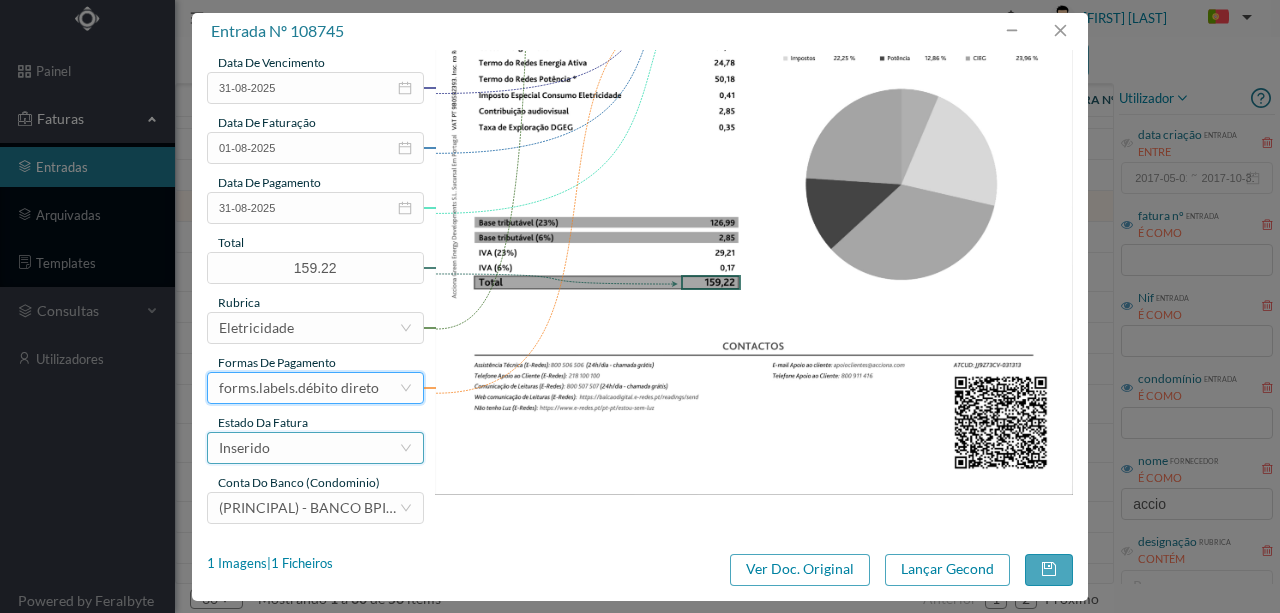 drag, startPoint x: 312, startPoint y: 452, endPoint x: 295, endPoint y: 468, distance: 23.345236 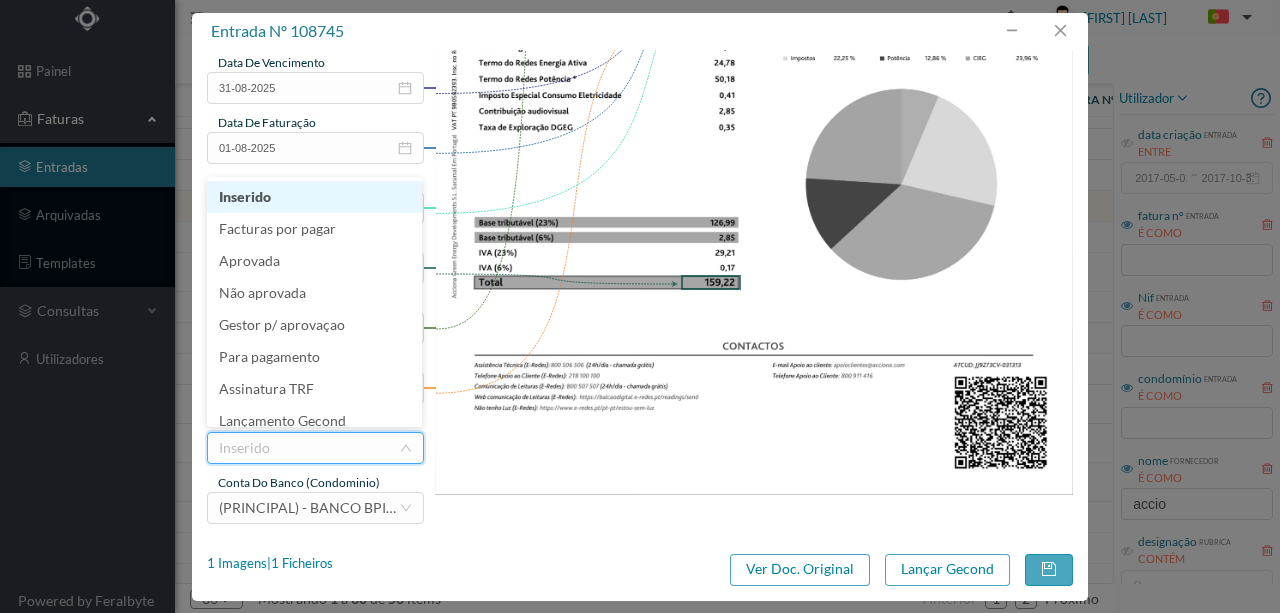 scroll, scrollTop: 10, scrollLeft: 0, axis: vertical 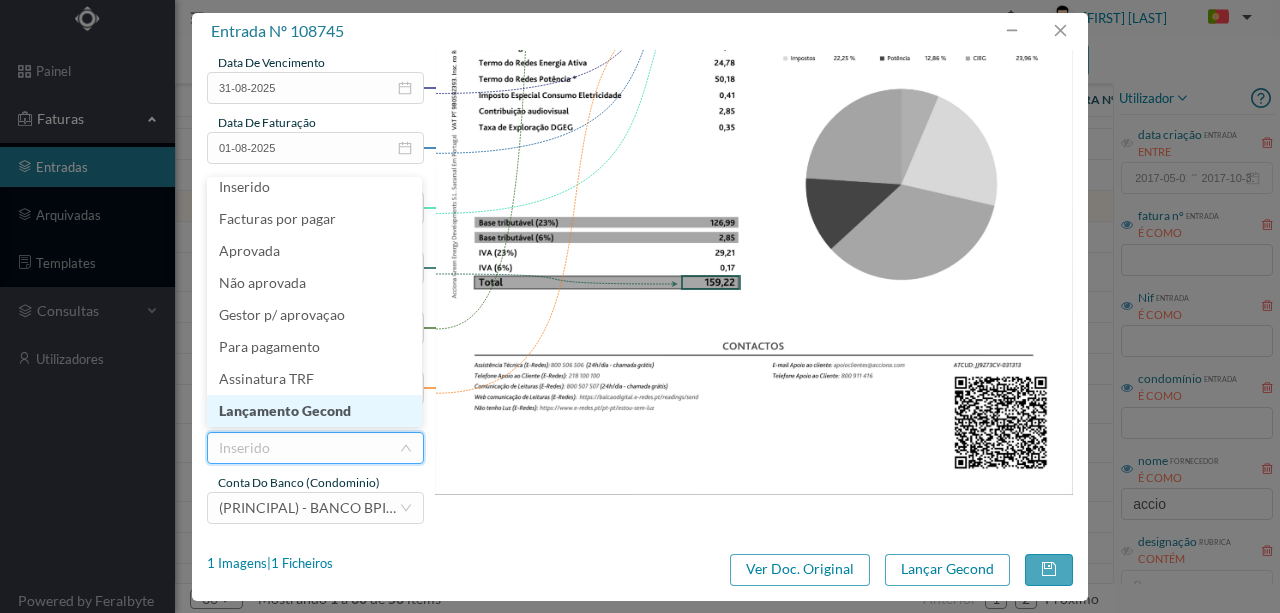 click on "Lançamento Gecond" at bounding box center (314, 411) 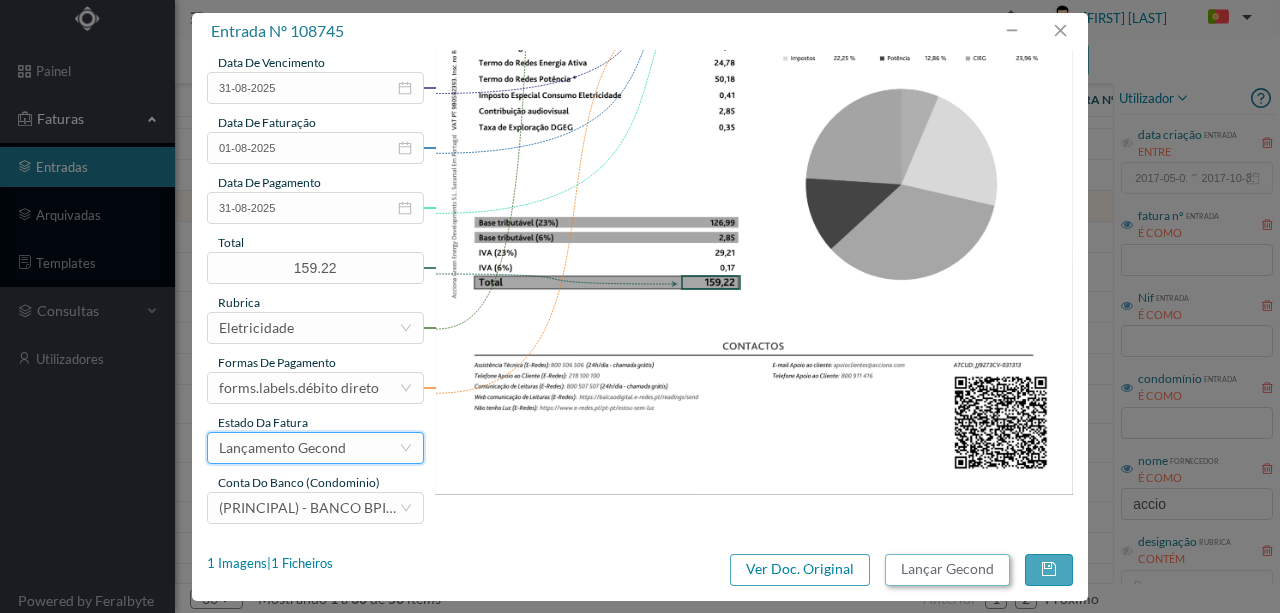 click on "Lançar Gecond" at bounding box center [947, 570] 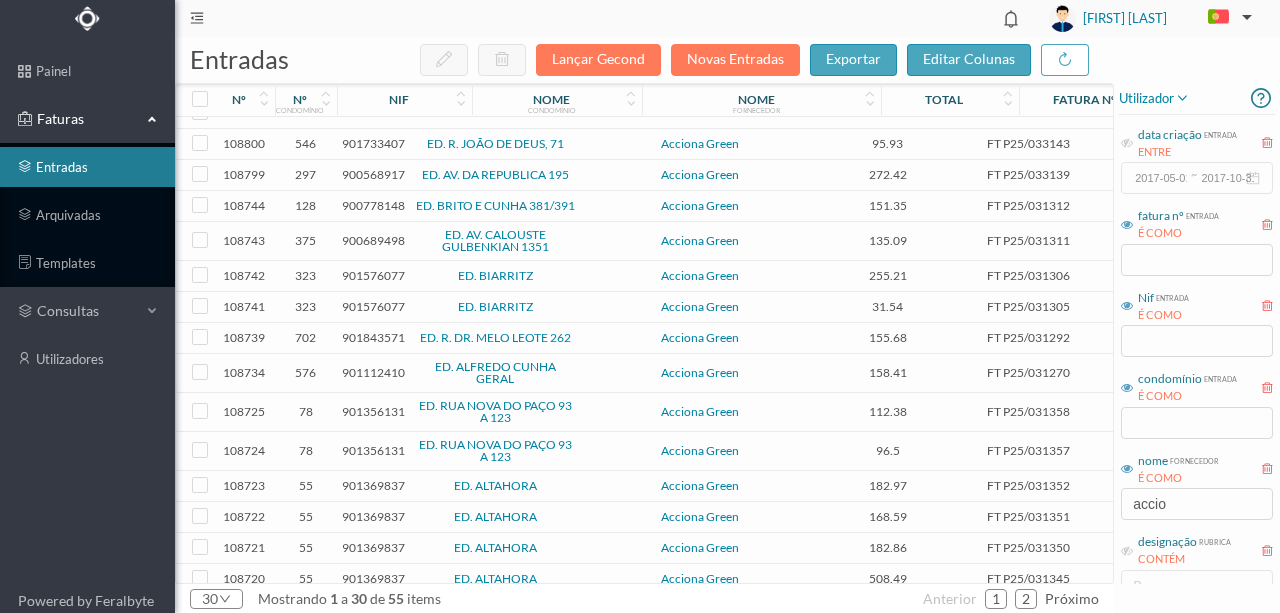 click on "900689498" at bounding box center (373, 240) 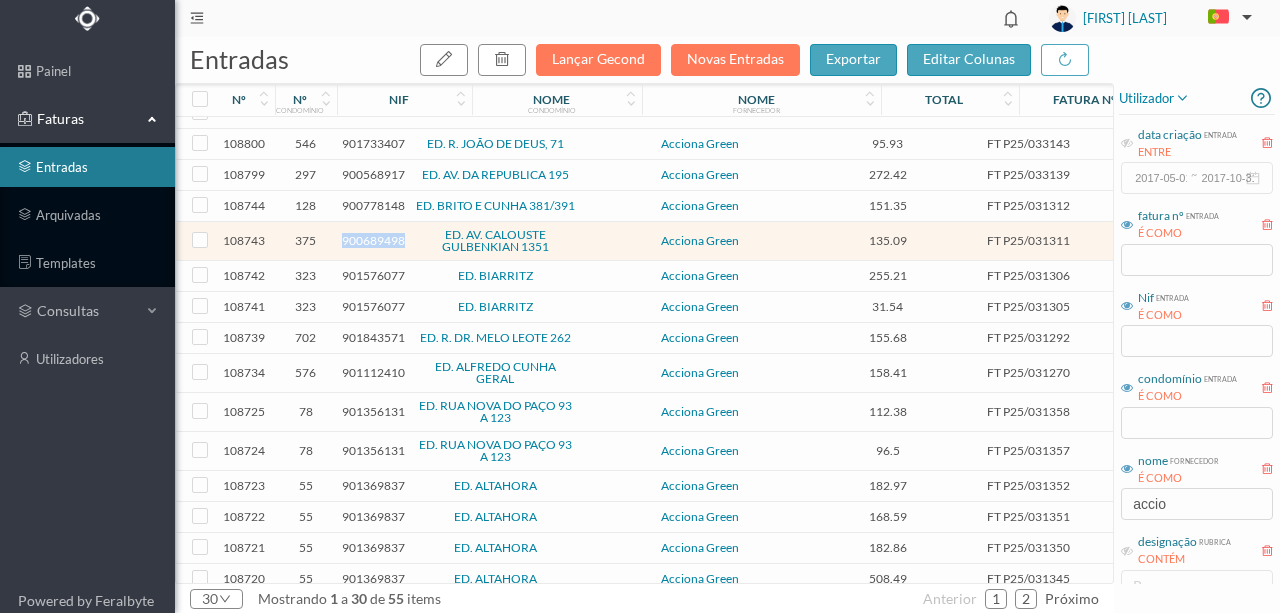 click on "900689498" at bounding box center [373, 240] 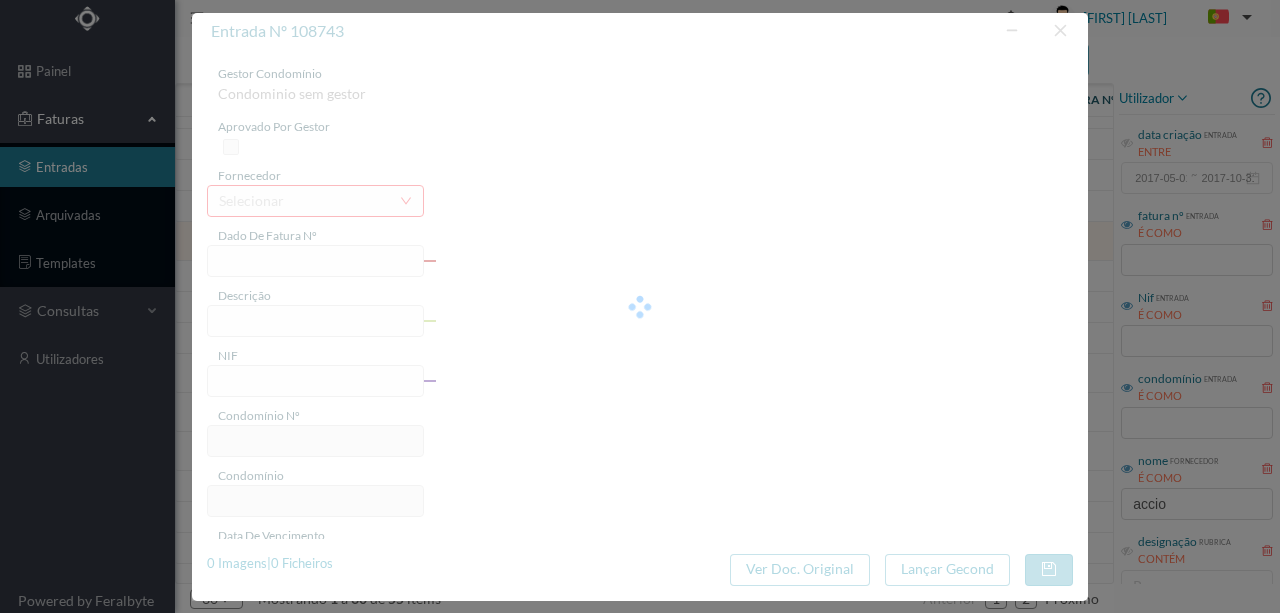 type on "FT P25/031311" 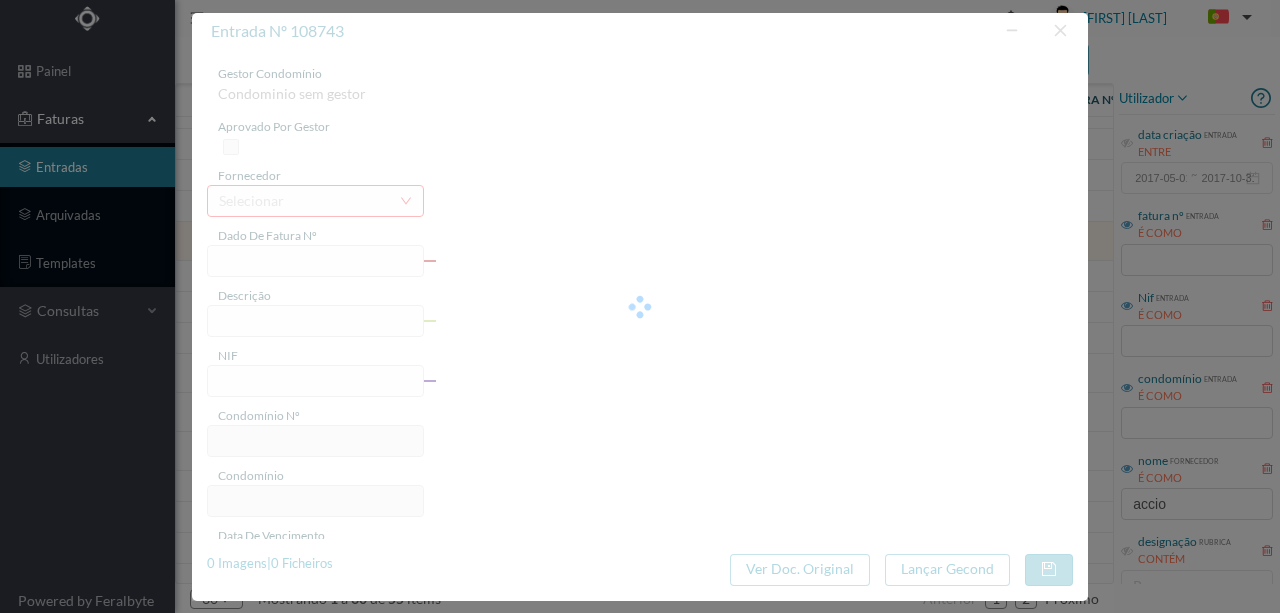 type on "900689498" 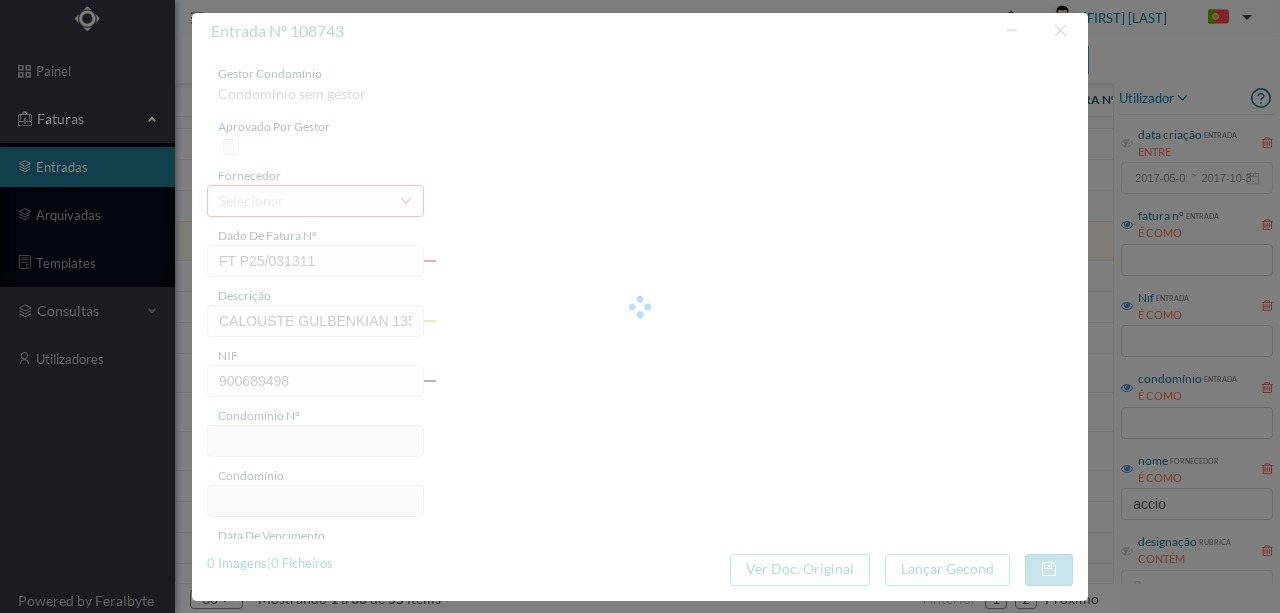type on "375" 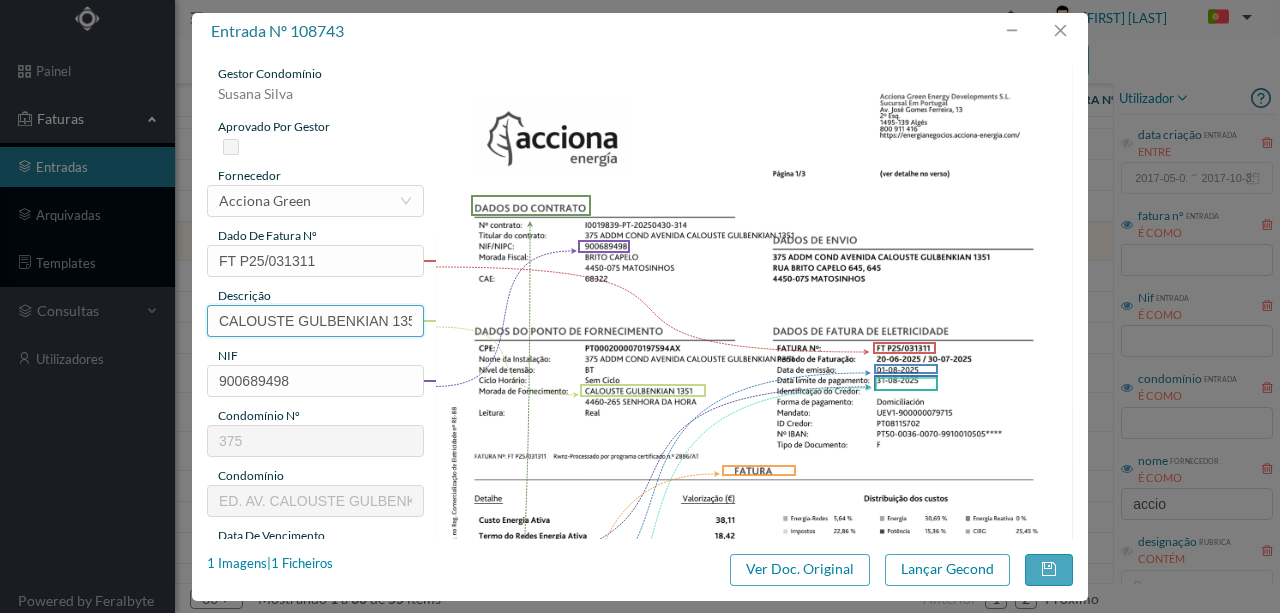 drag, startPoint x: 387, startPoint y: 318, endPoint x: 187, endPoint y: 318, distance: 200 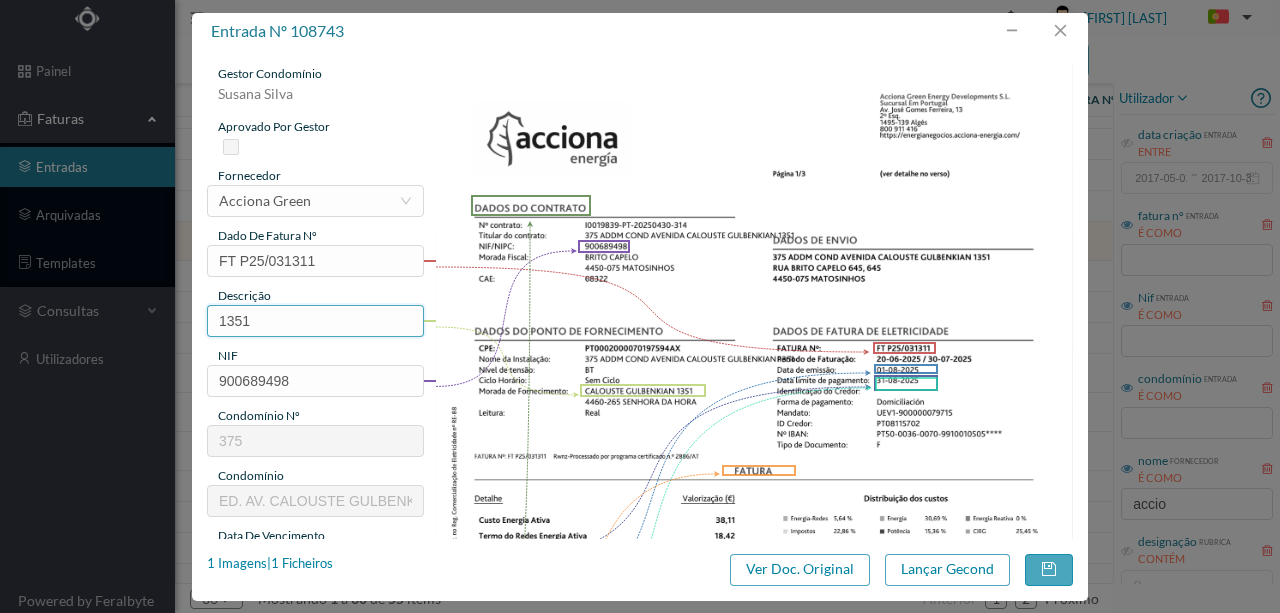 click on "1351" at bounding box center [315, 321] 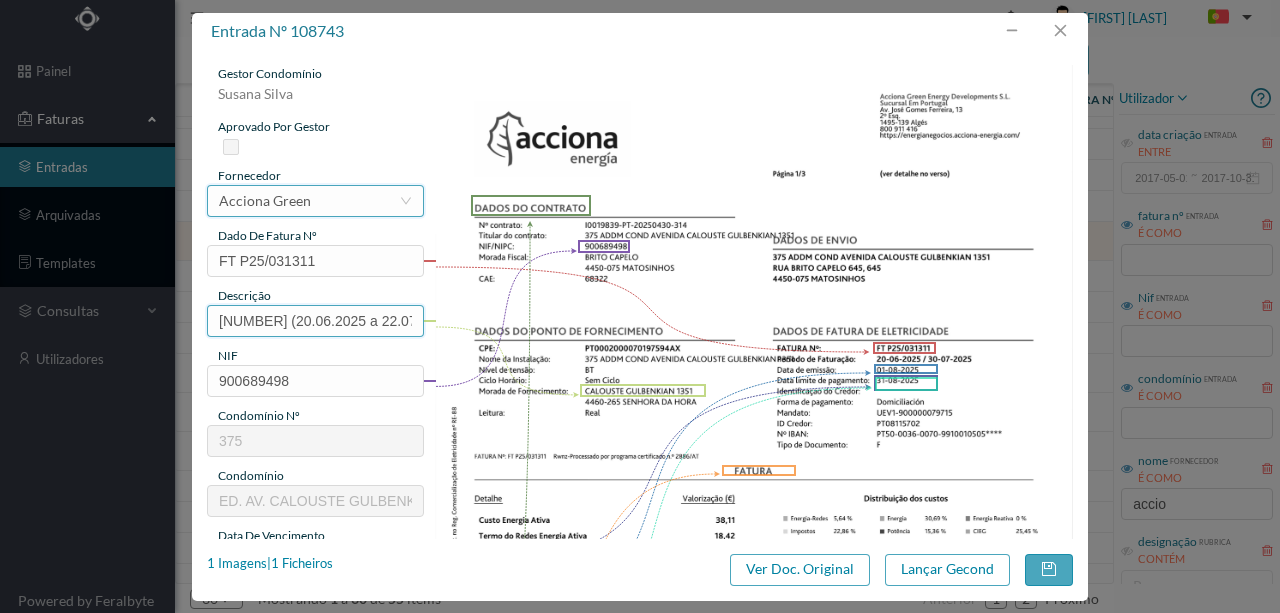 scroll, scrollTop: 0, scrollLeft: 12, axis: horizontal 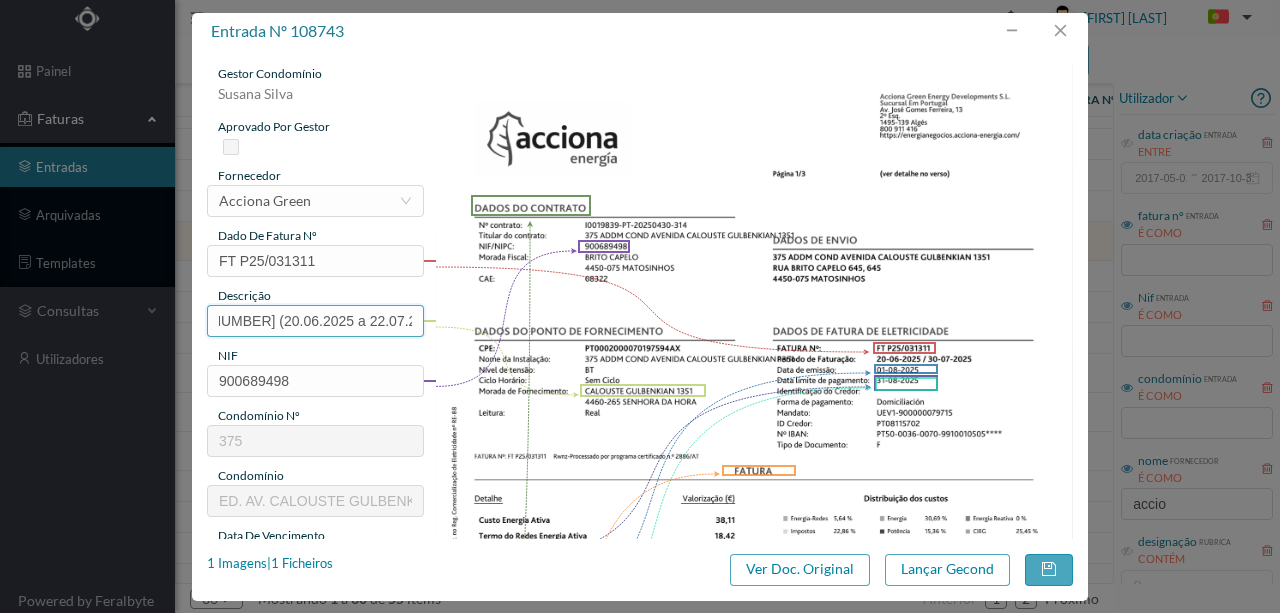 click on "1351 (20.06.2025 a 22.07.2025)" at bounding box center [315, 321] 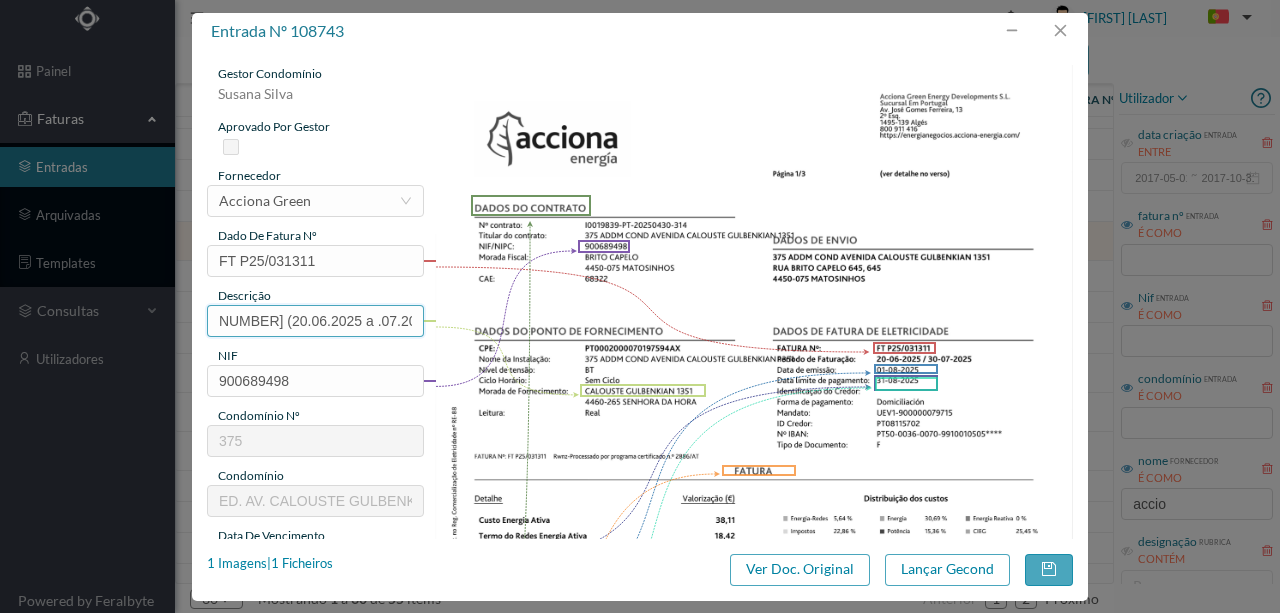 scroll, scrollTop: 0, scrollLeft: 0, axis: both 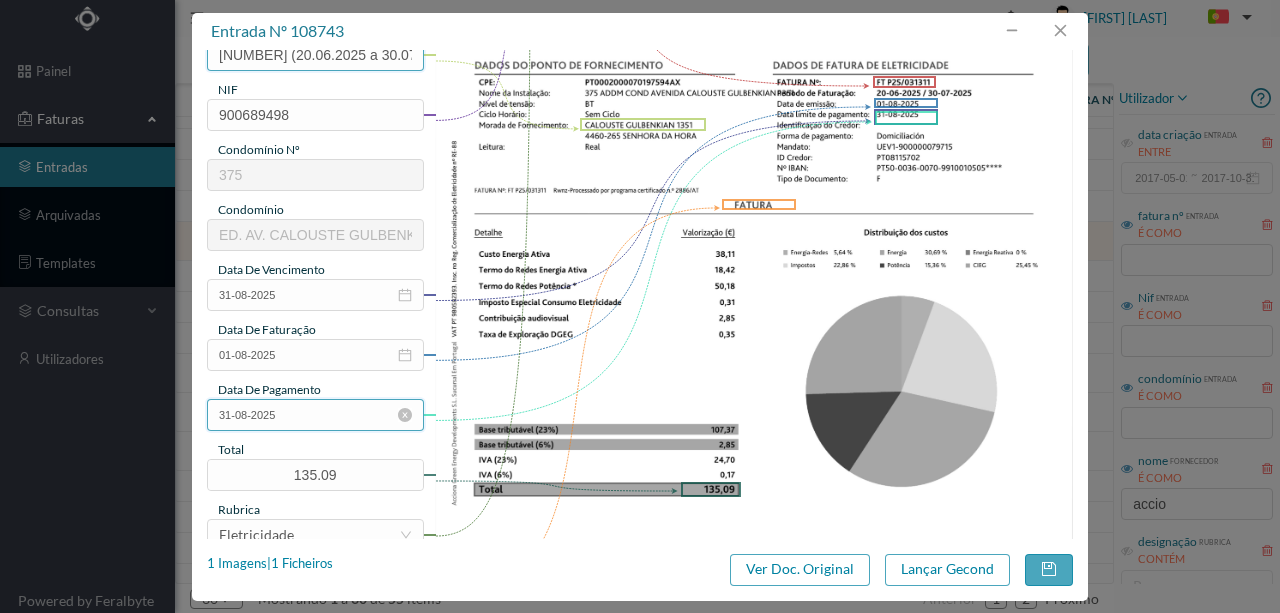 type on "1351 (20.06.2025 a 30.07.2025)" 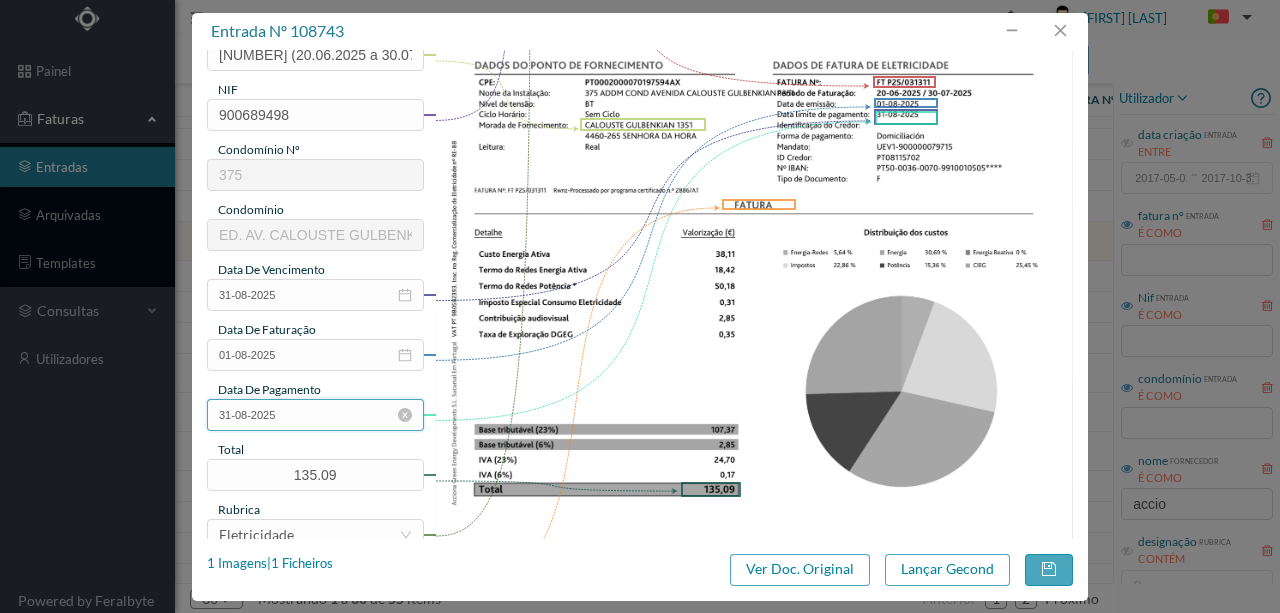 click on "31-08-2025" at bounding box center [315, 415] 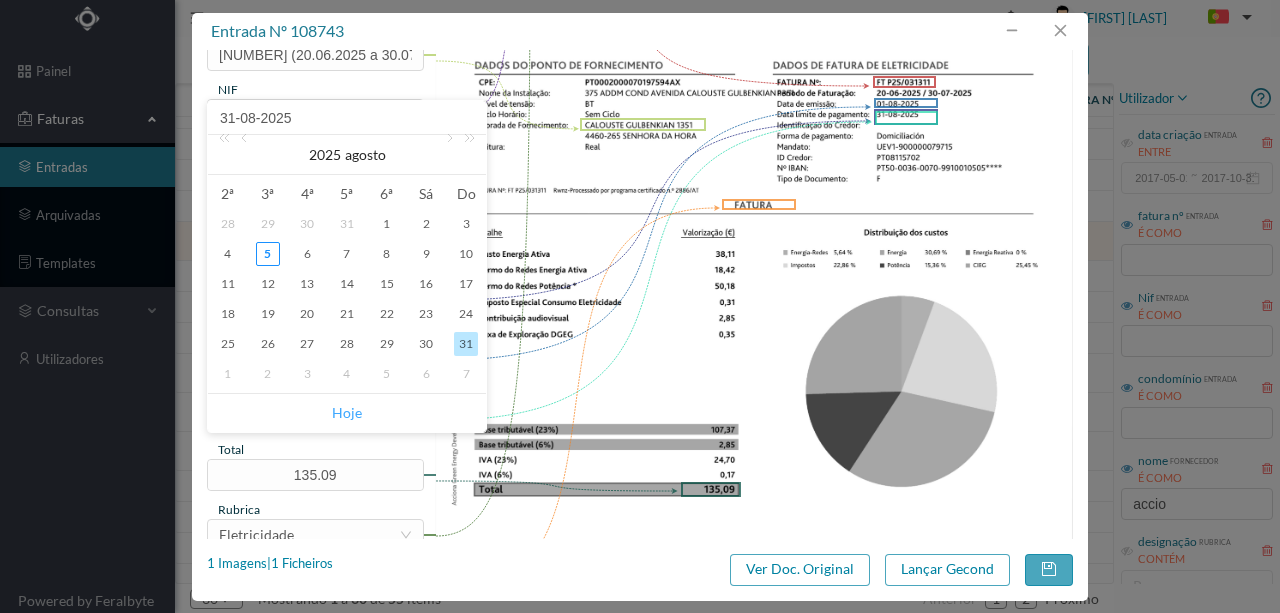click on "Hoje" at bounding box center (347, 413) 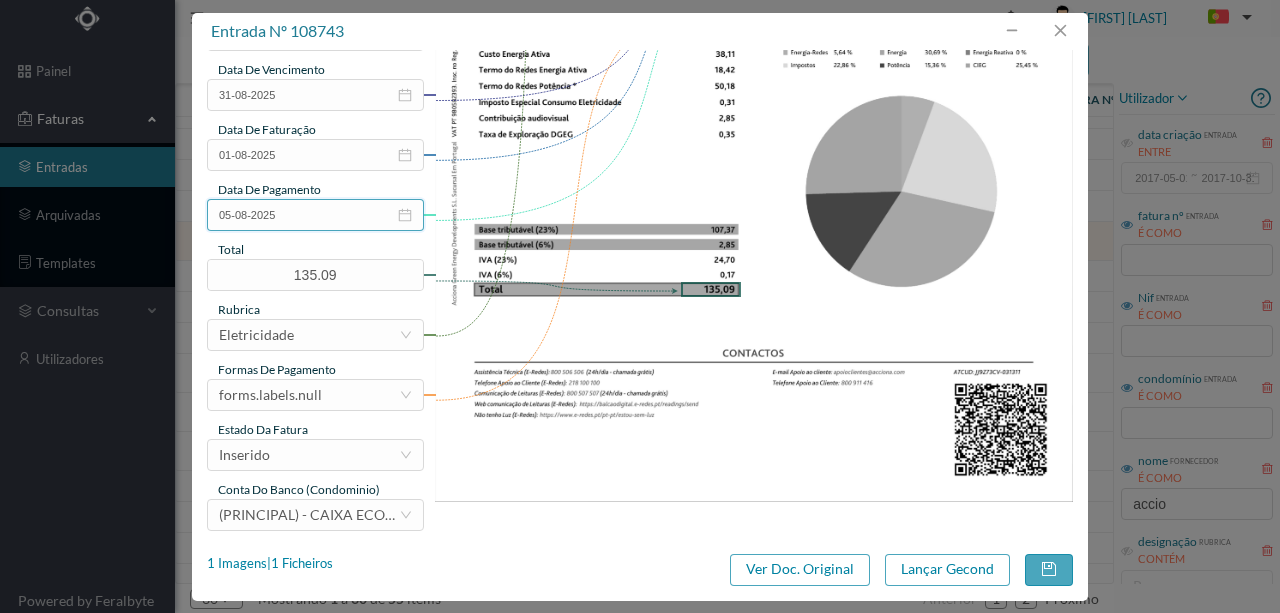 scroll, scrollTop: 473, scrollLeft: 0, axis: vertical 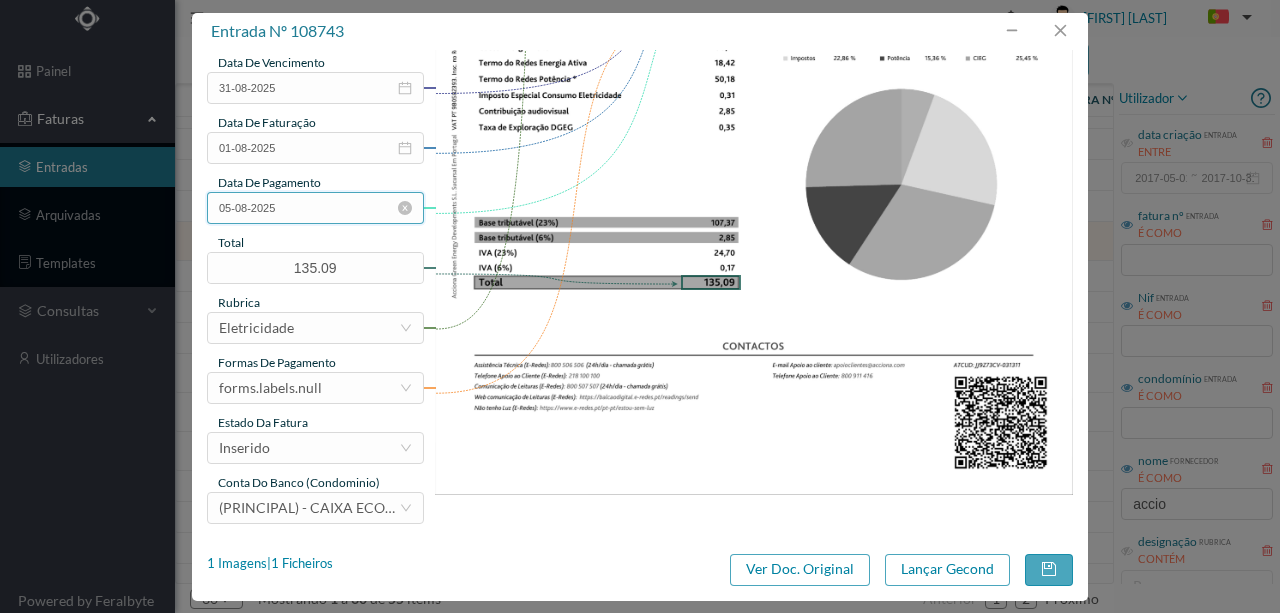 click on "05-08-2025" at bounding box center [315, 208] 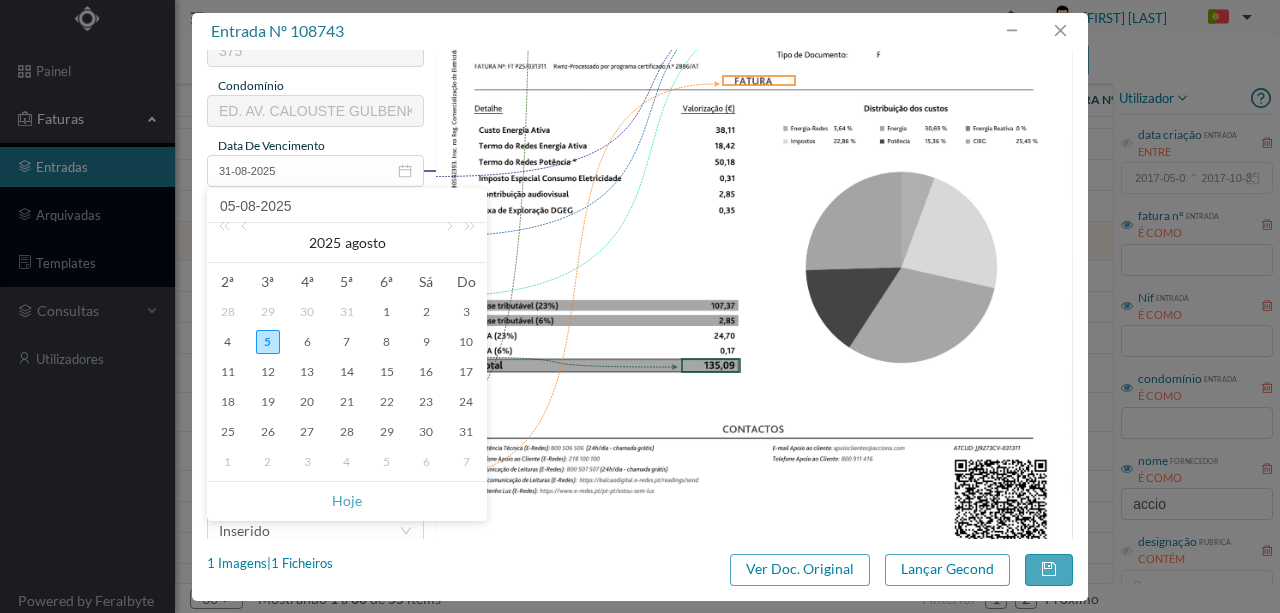 scroll, scrollTop: 273, scrollLeft: 0, axis: vertical 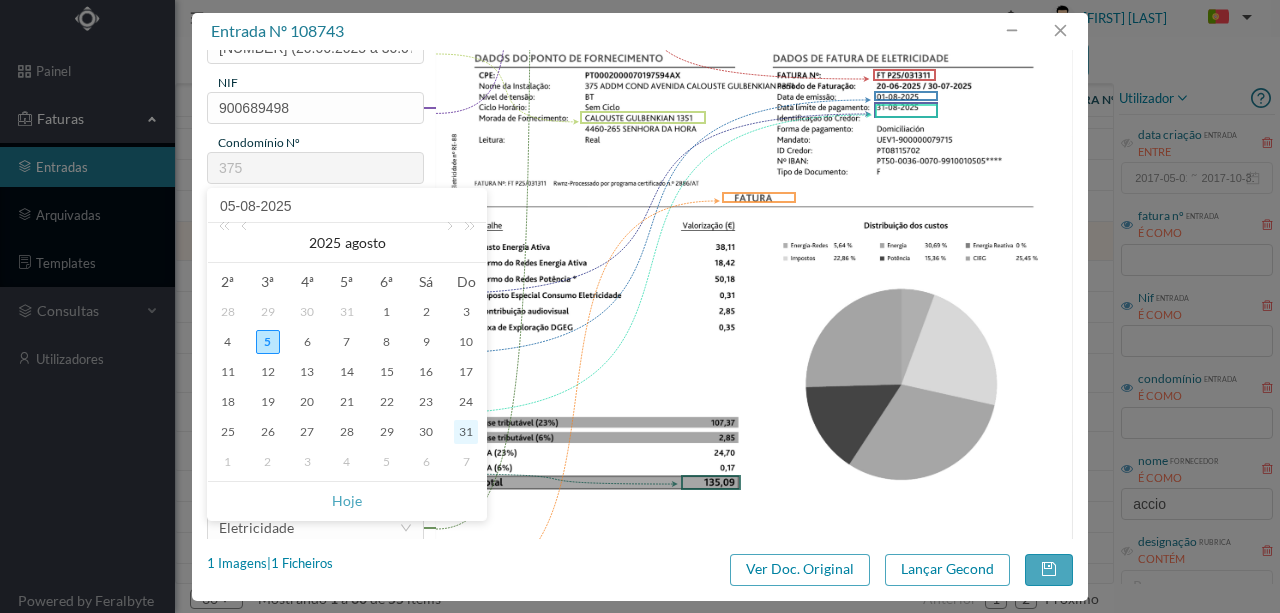 click on "31" at bounding box center [466, 432] 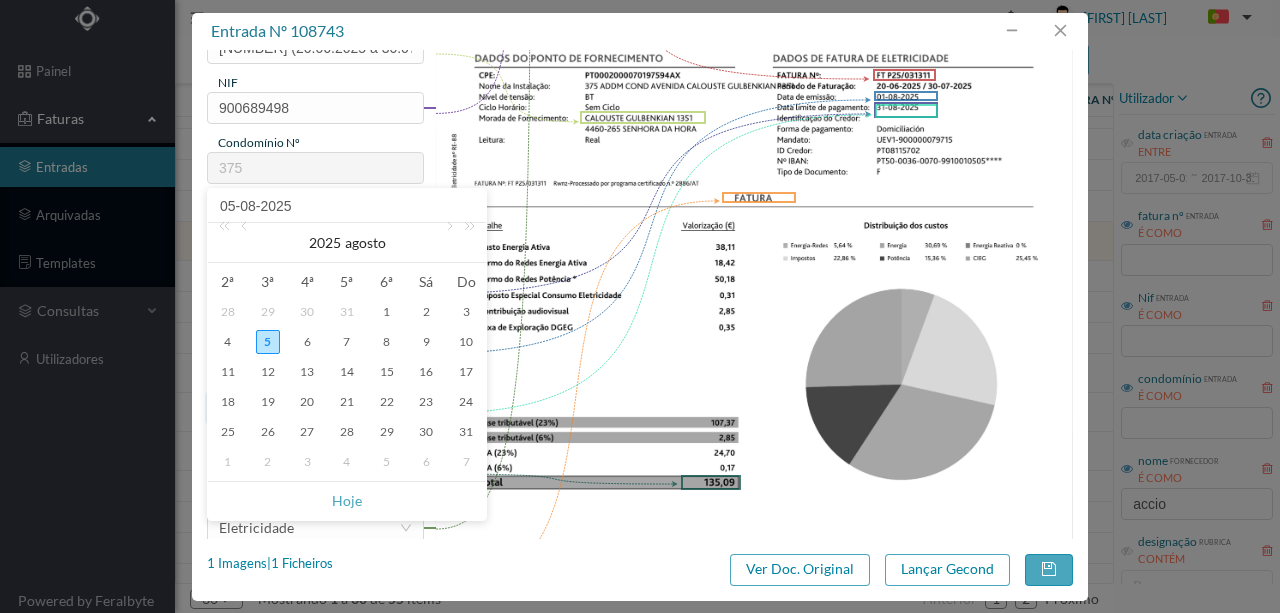 type on "31-08-2025" 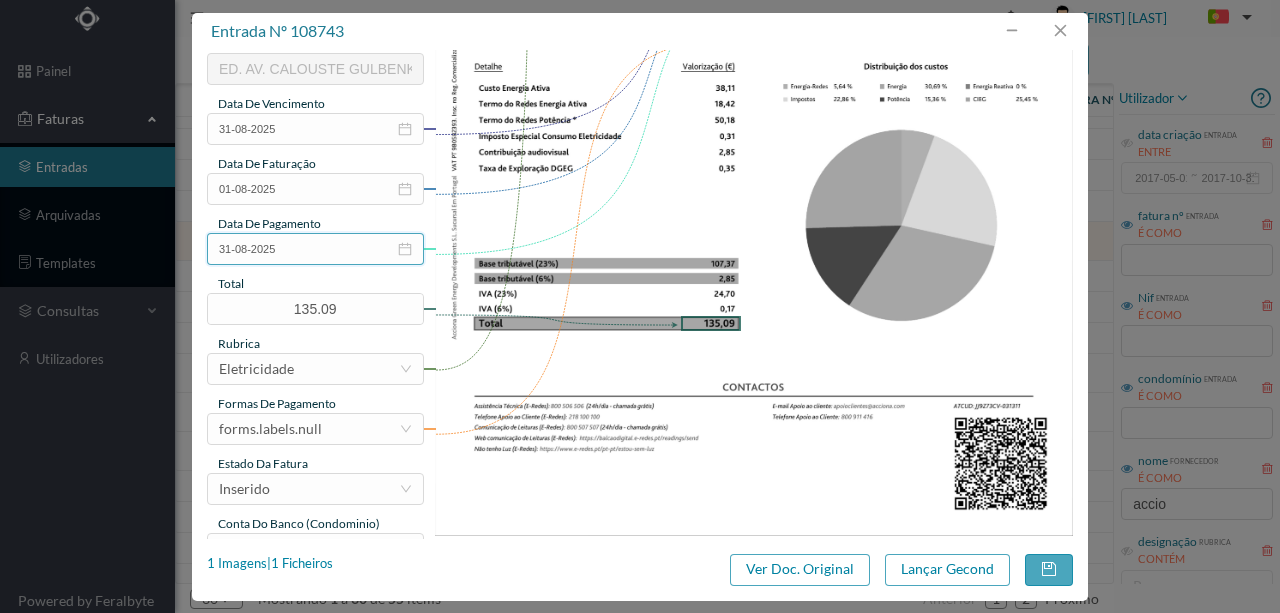 scroll, scrollTop: 473, scrollLeft: 0, axis: vertical 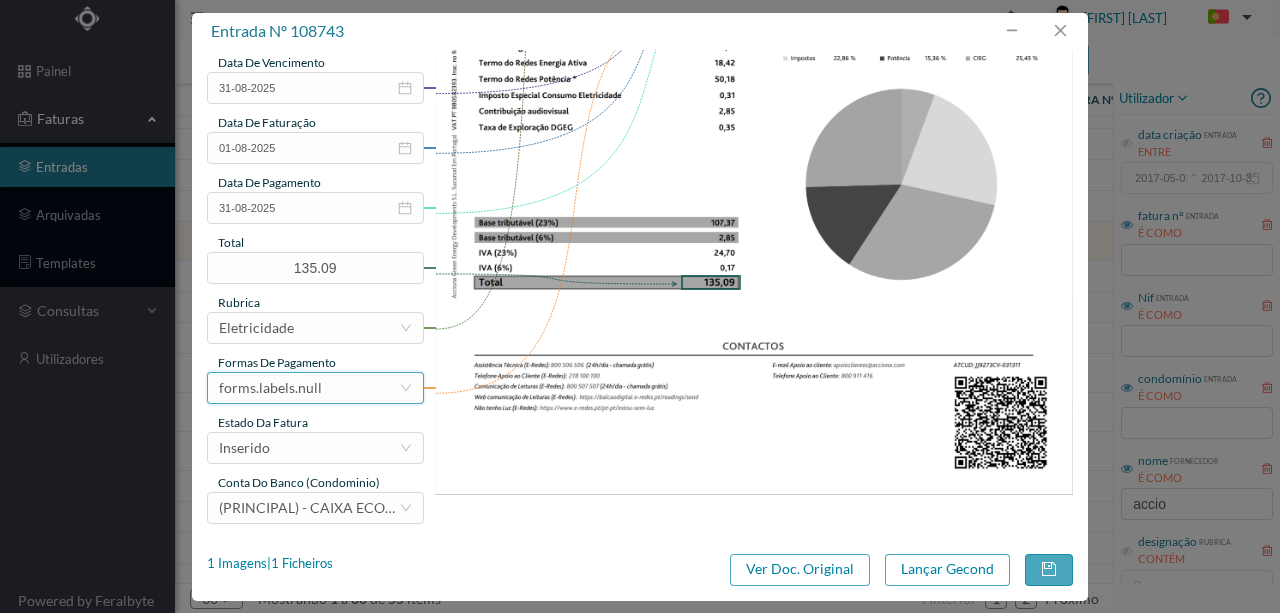 click on "forms.labels.null" at bounding box center (270, 388) 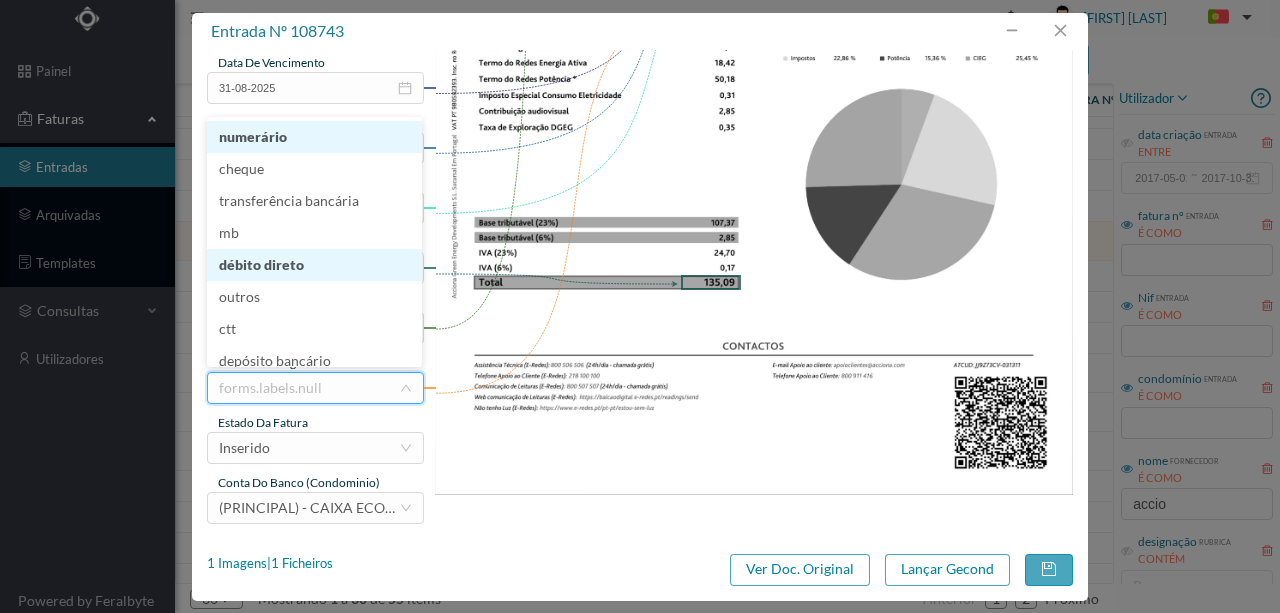 scroll, scrollTop: 4, scrollLeft: 0, axis: vertical 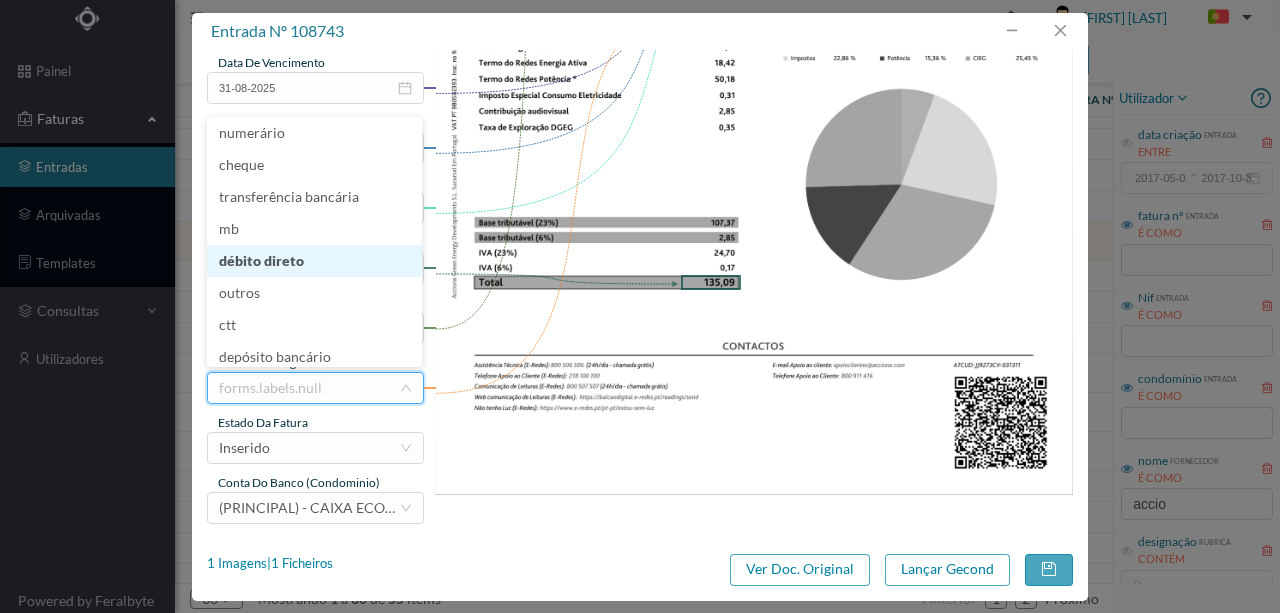 click on "débito direto" at bounding box center (314, 261) 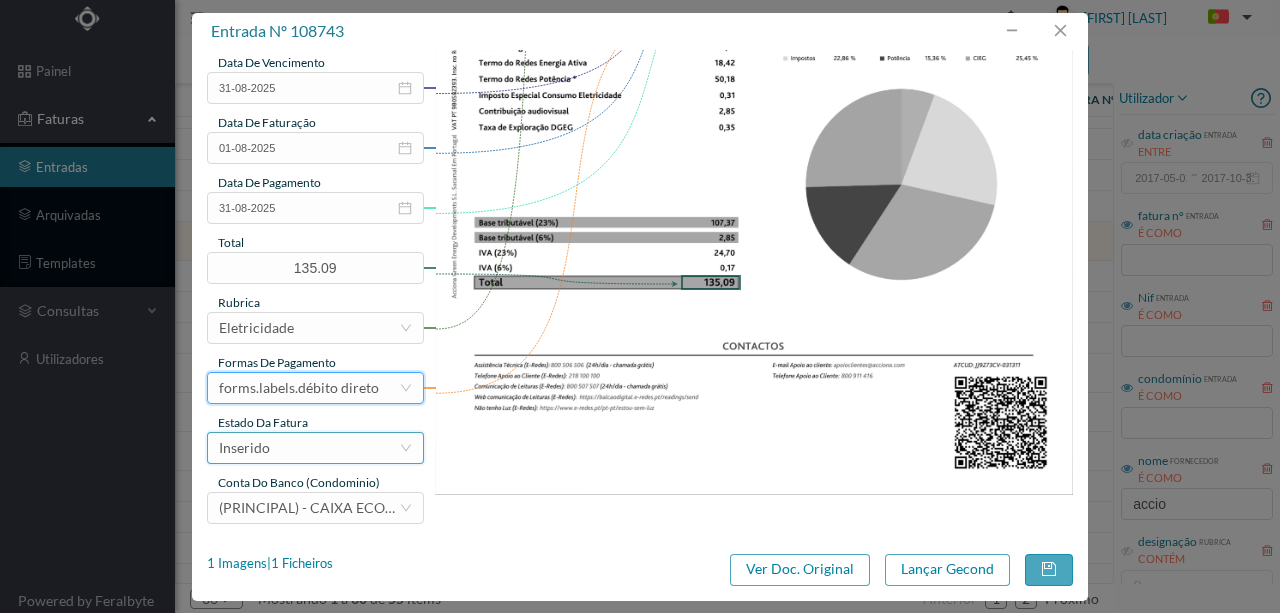 click on "Inserido" at bounding box center [309, 448] 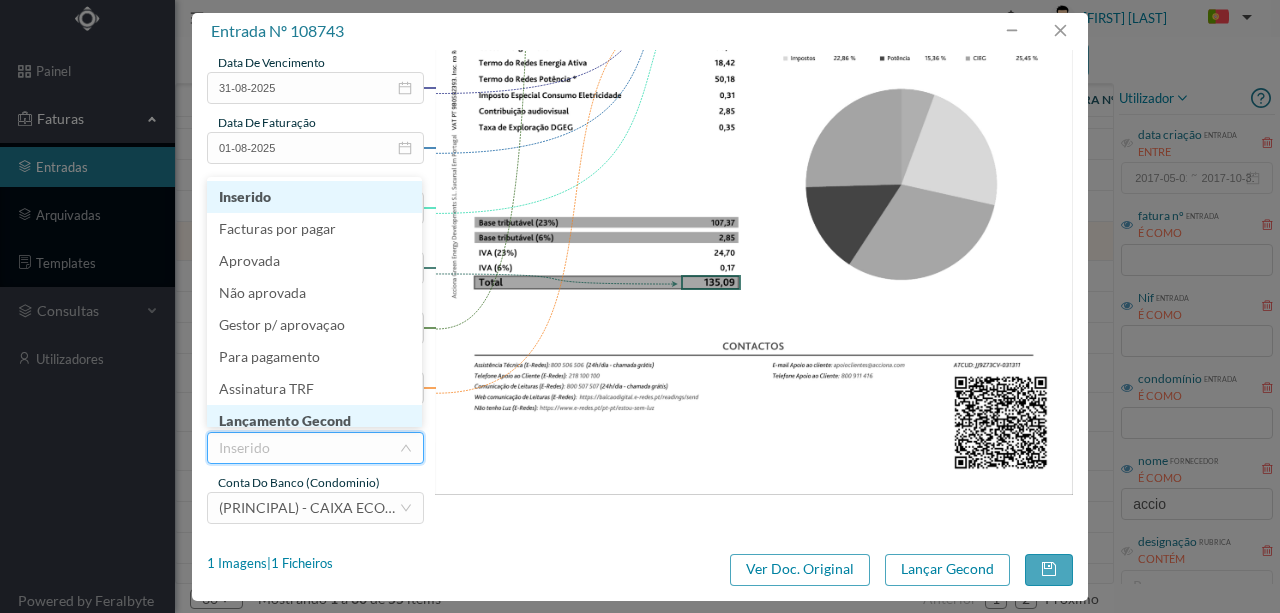 scroll, scrollTop: 10, scrollLeft: 0, axis: vertical 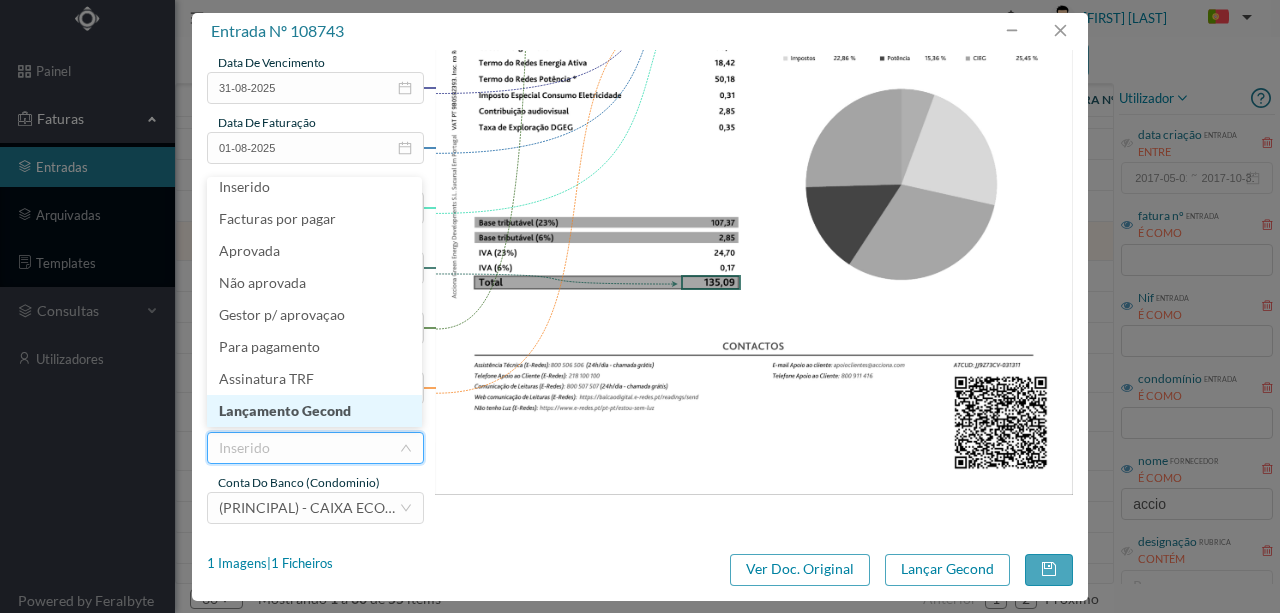 click on "Lançamento Gecond" at bounding box center [314, 411] 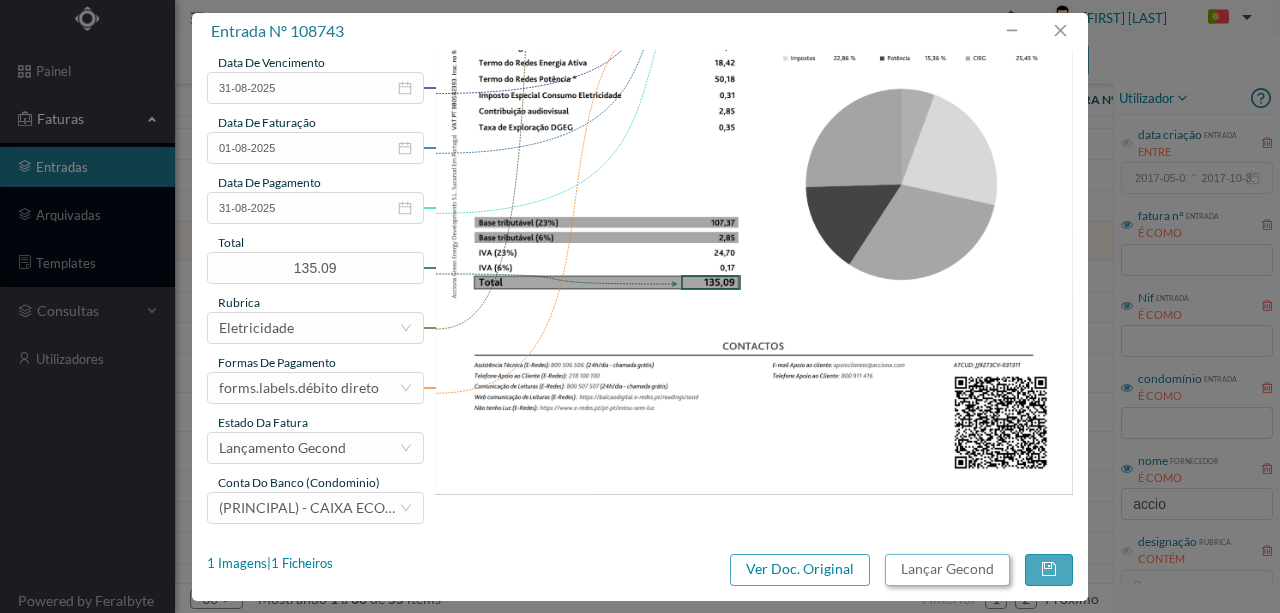 click on "Lançar Gecond" at bounding box center (947, 570) 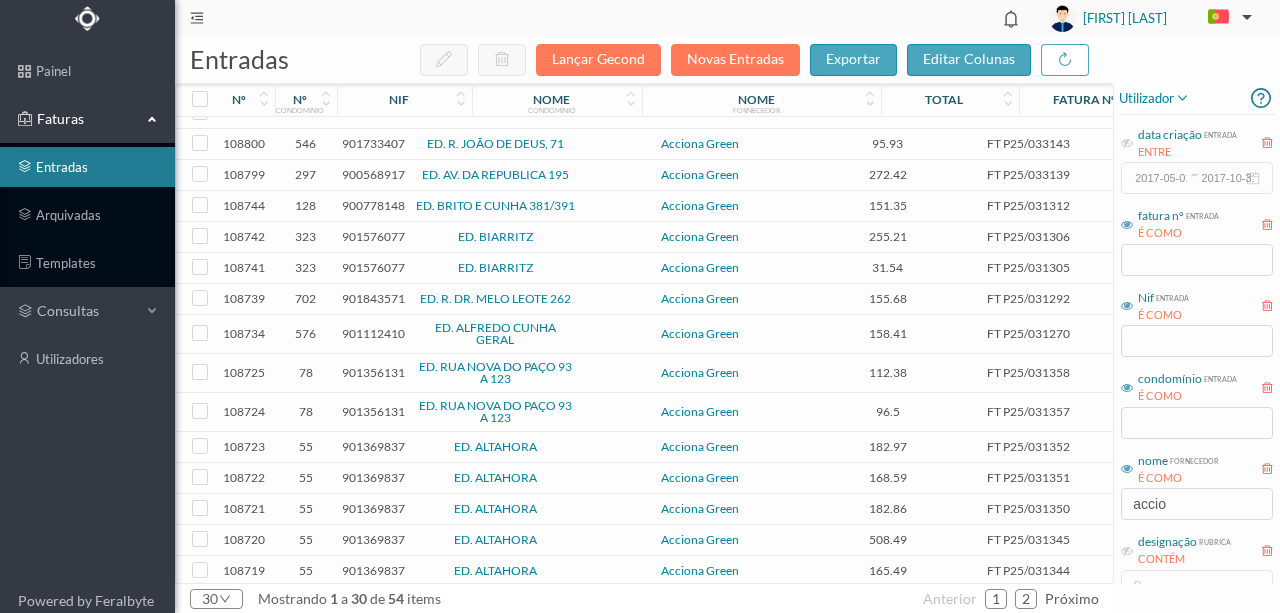 click on "900778148" at bounding box center [373, 205] 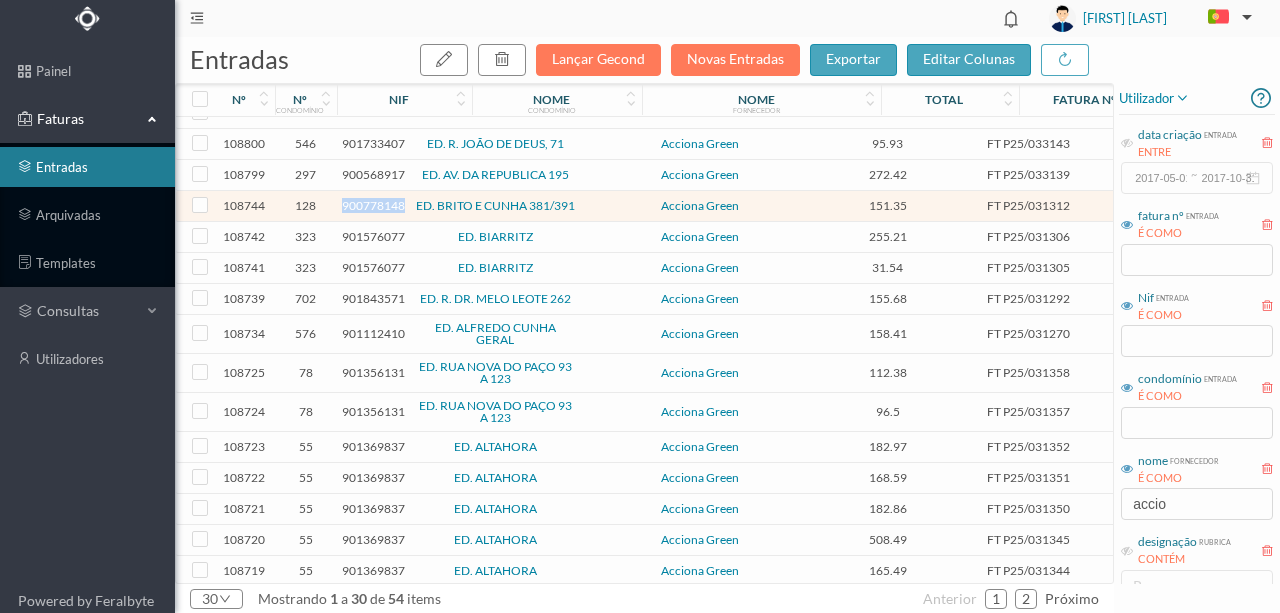 click on "900778148" at bounding box center (373, 205) 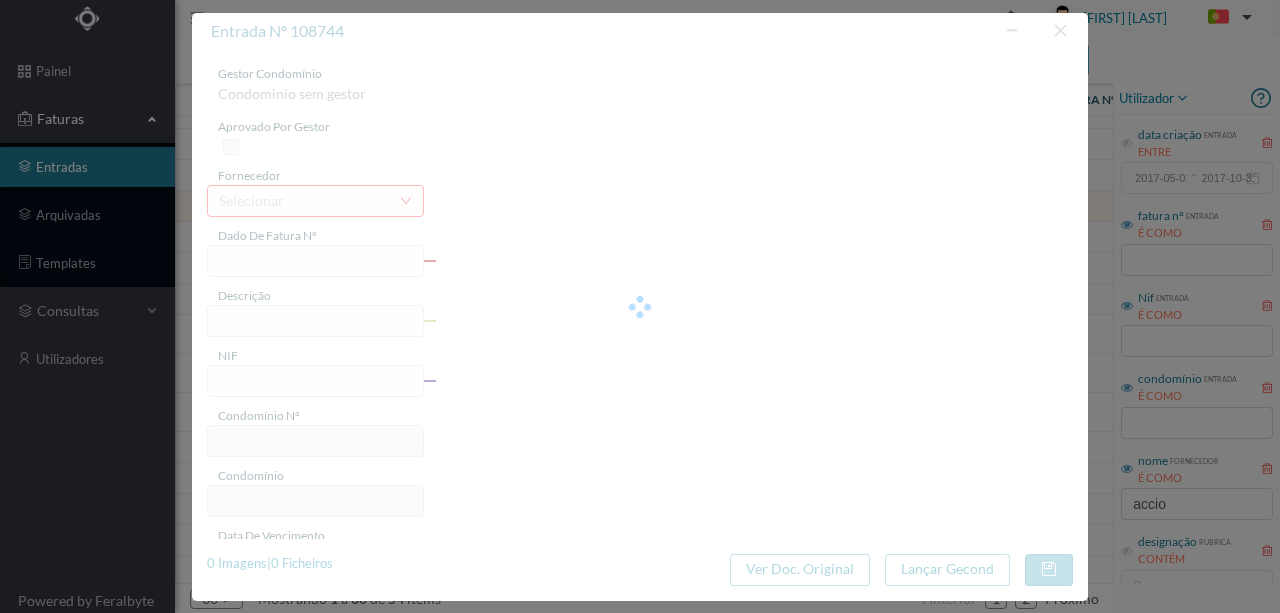 type on "FT P25/031312" 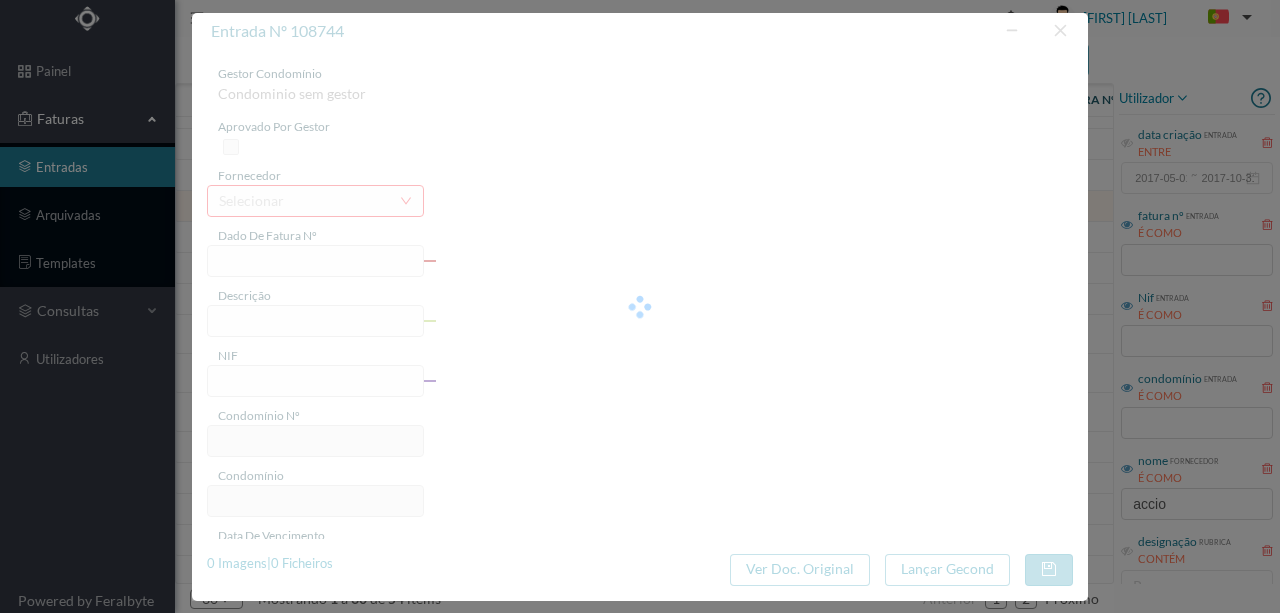 type on "BRITO E CUNHA 387" 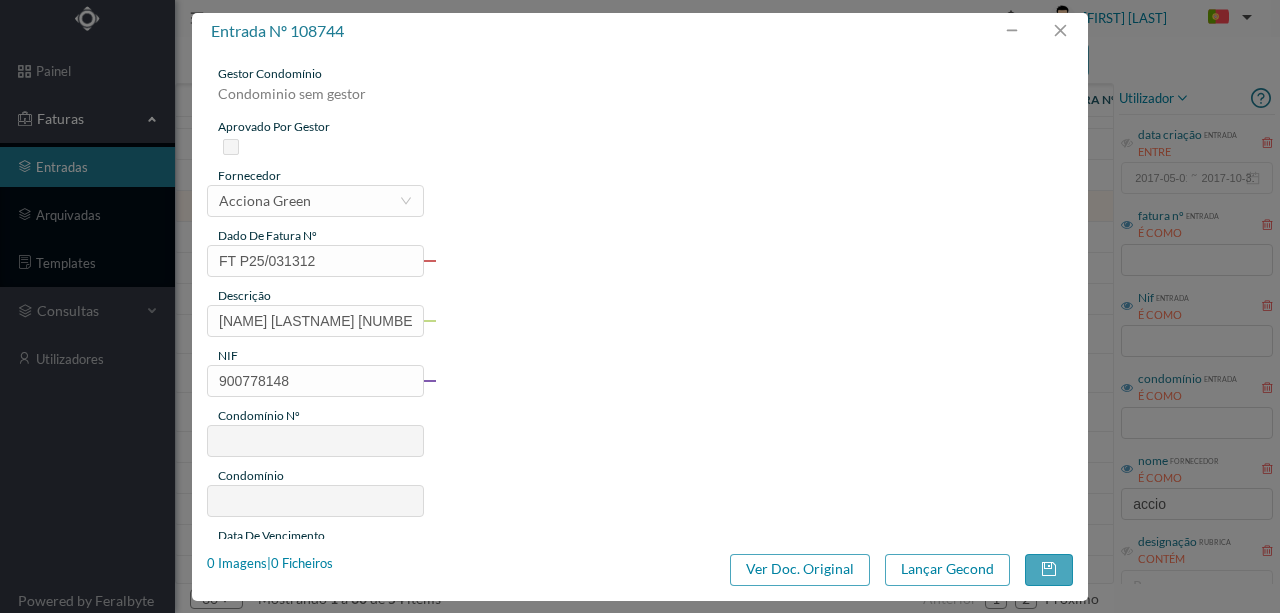 type on "128" 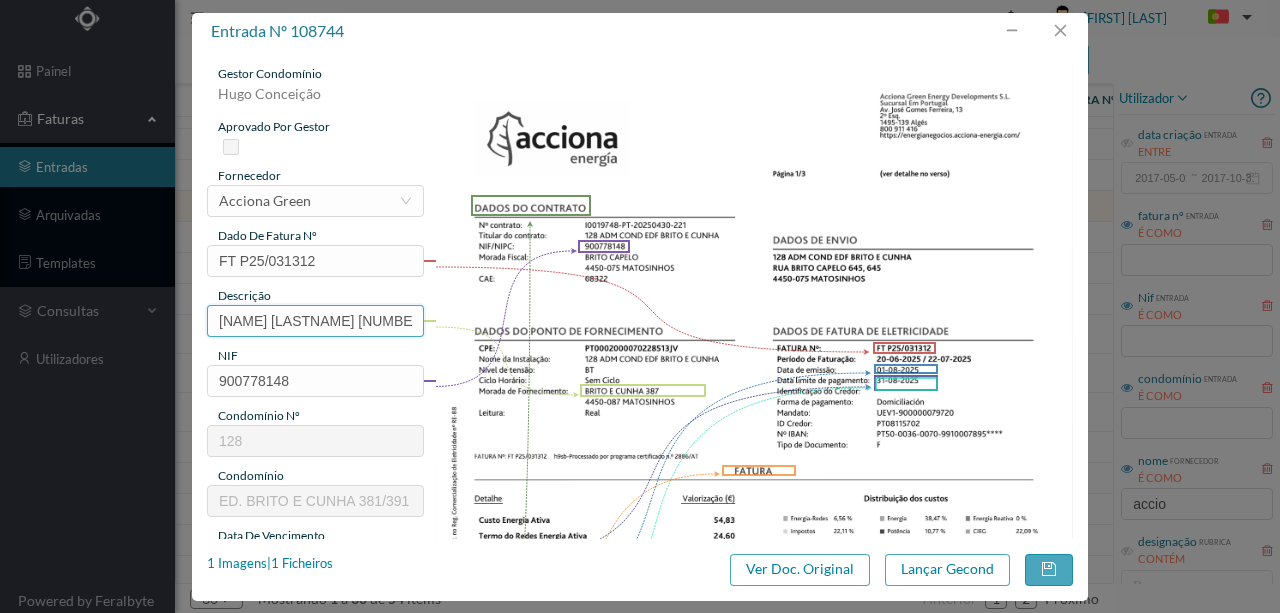 drag, startPoint x: 328, startPoint y: 318, endPoint x: 128, endPoint y: 326, distance: 200.15994 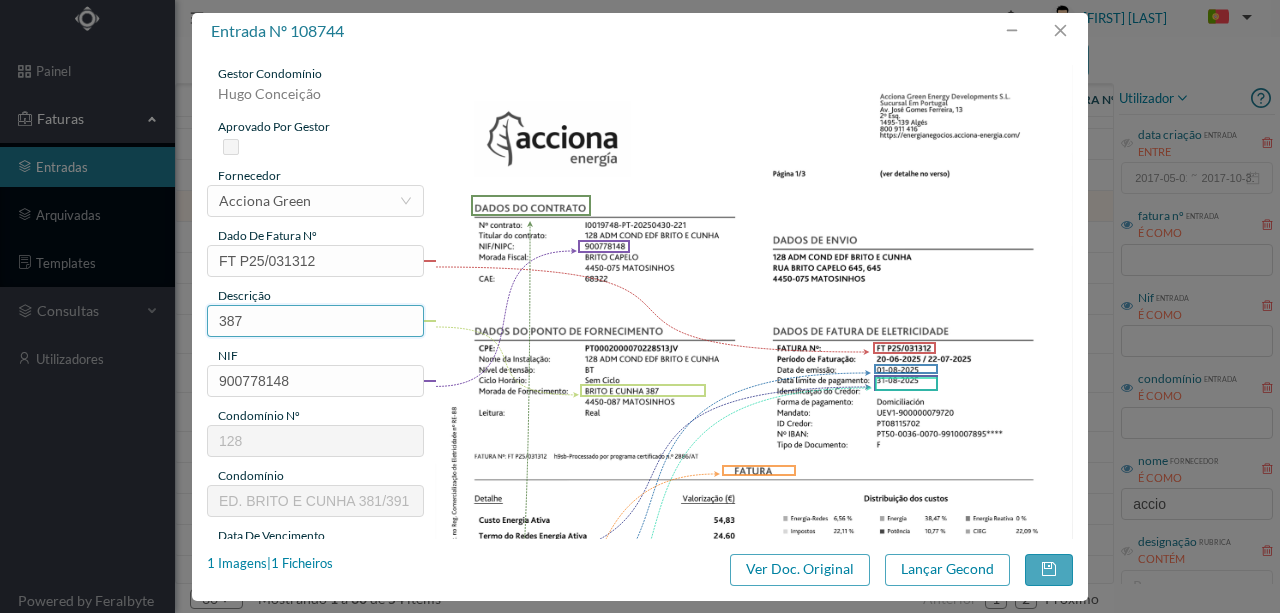 click on "387" at bounding box center (315, 321) 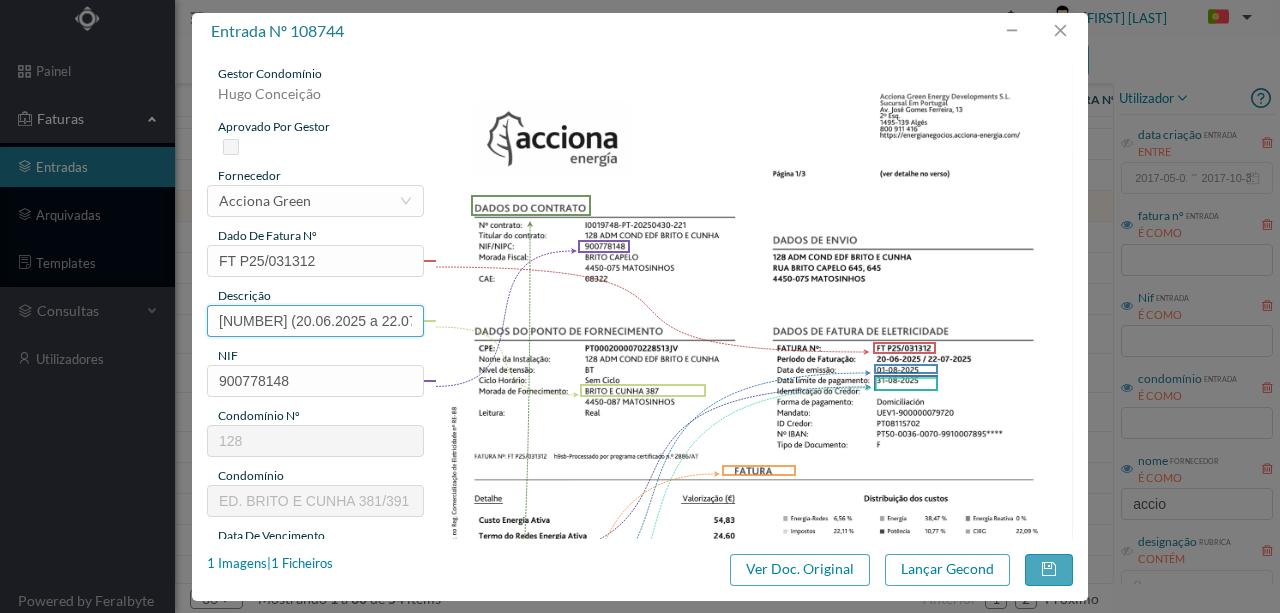 scroll, scrollTop: 0, scrollLeft: 4, axis: horizontal 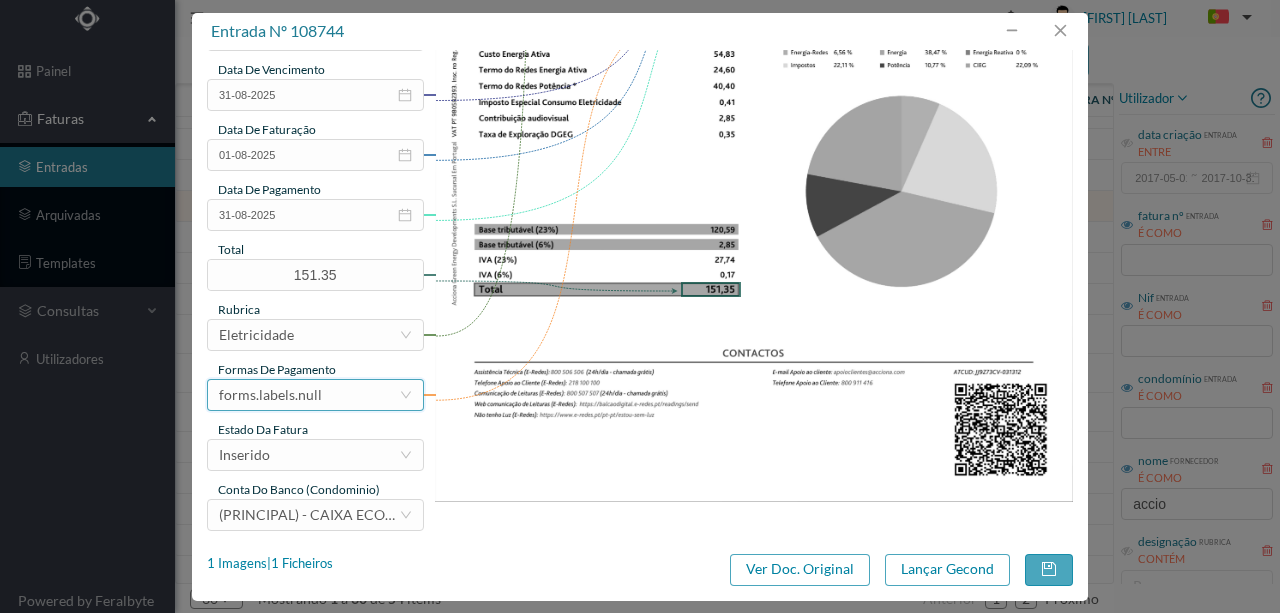 type on "387 (20.06.2025 a 22.07.2025)" 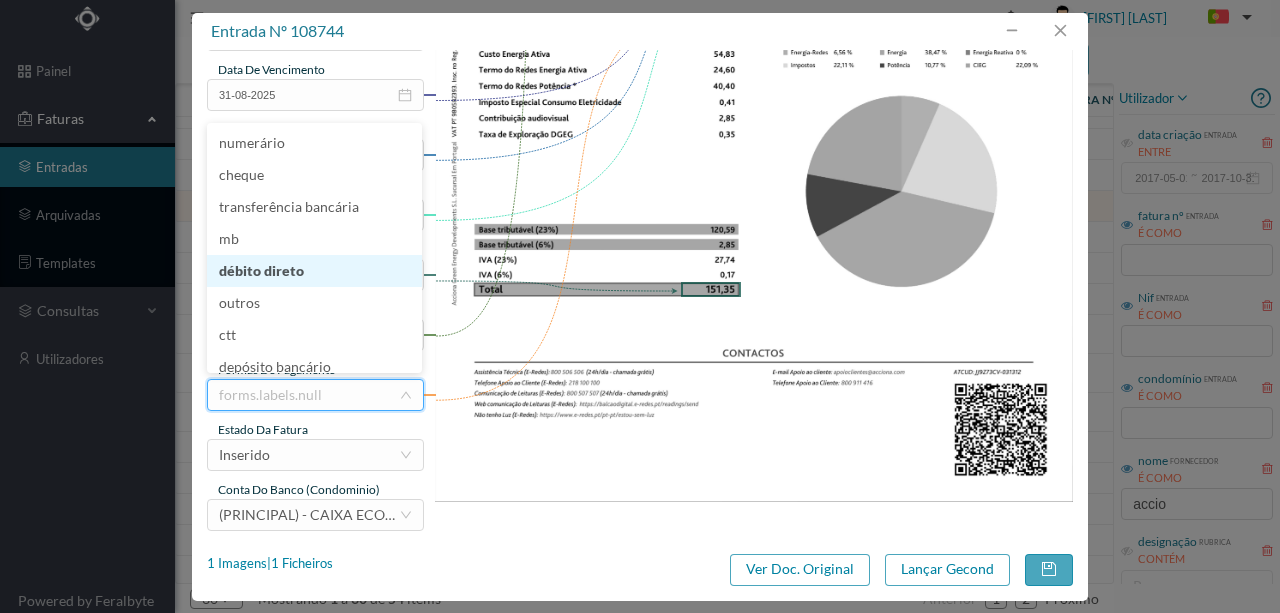 click on "débito direto" at bounding box center [314, 271] 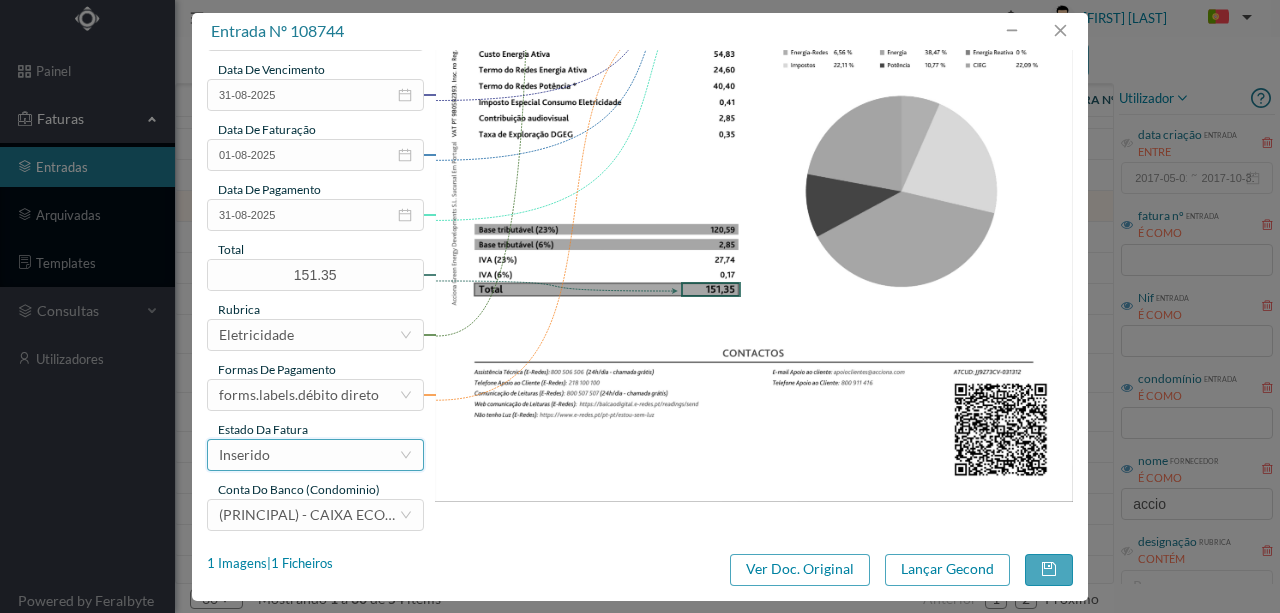 drag, startPoint x: 288, startPoint y: 454, endPoint x: 284, endPoint y: 481, distance: 27.294687 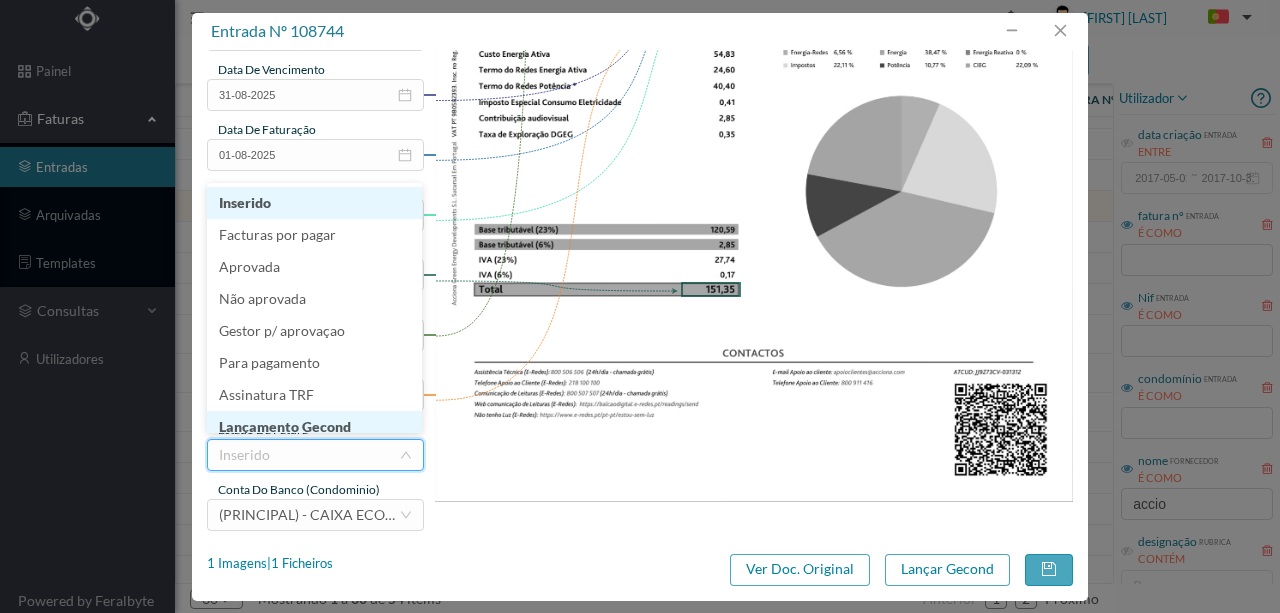 scroll, scrollTop: 10, scrollLeft: 0, axis: vertical 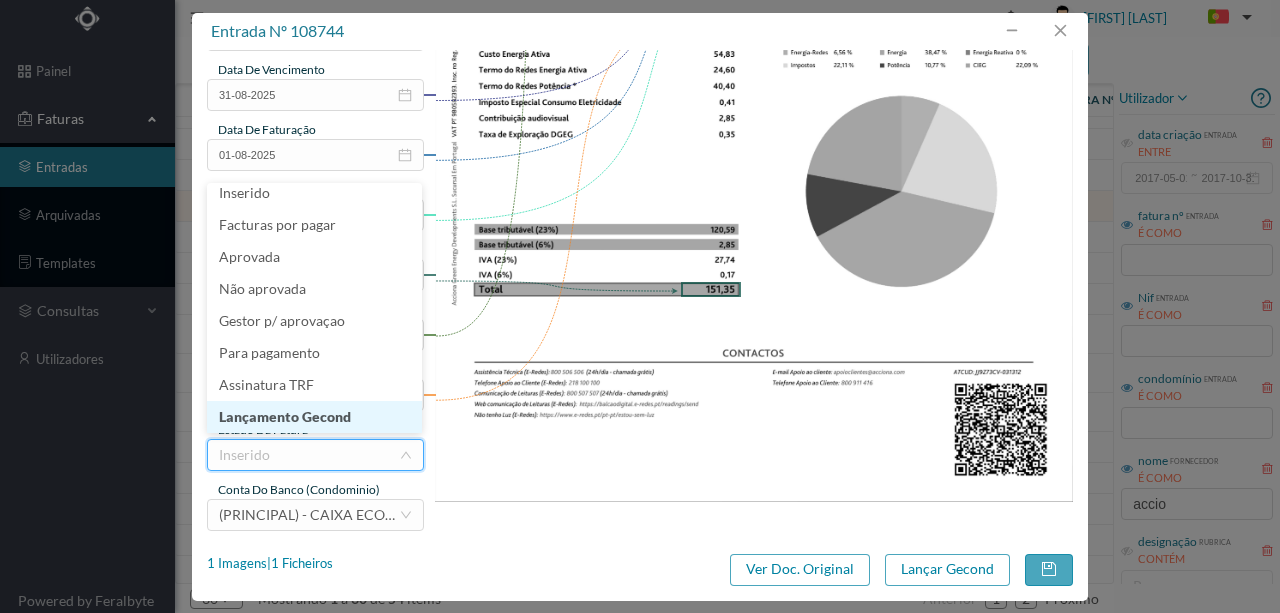 click on "Lançamento Gecond" at bounding box center [314, 417] 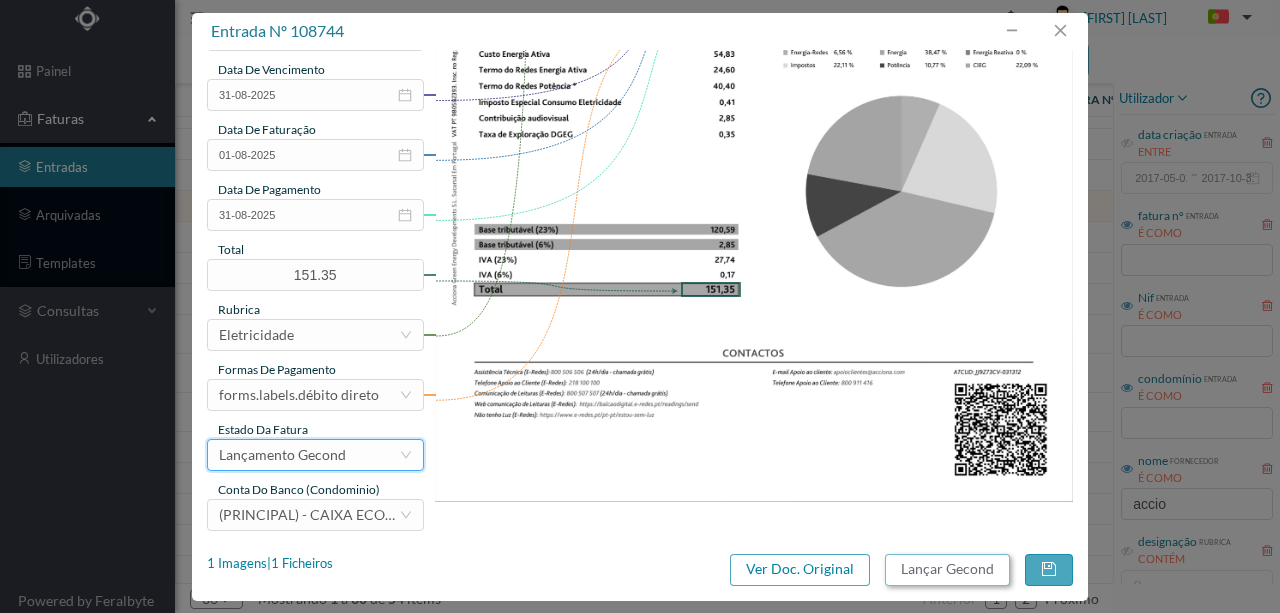 click on "Lançar Gecond" at bounding box center (947, 570) 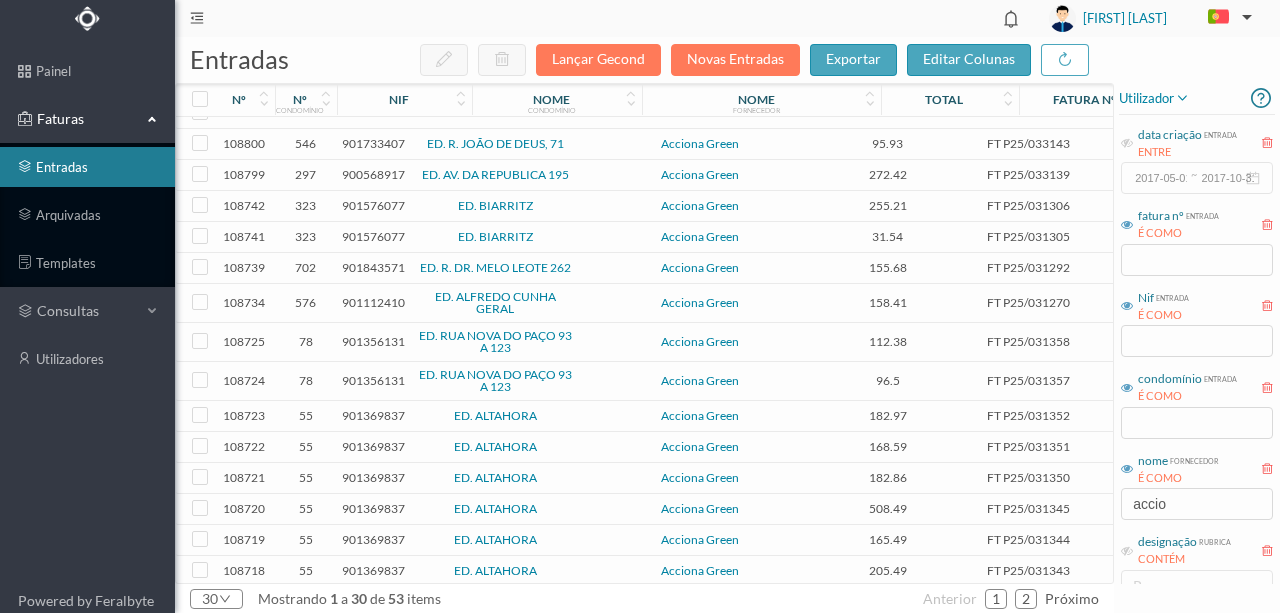 click on "901576077" at bounding box center [373, 205] 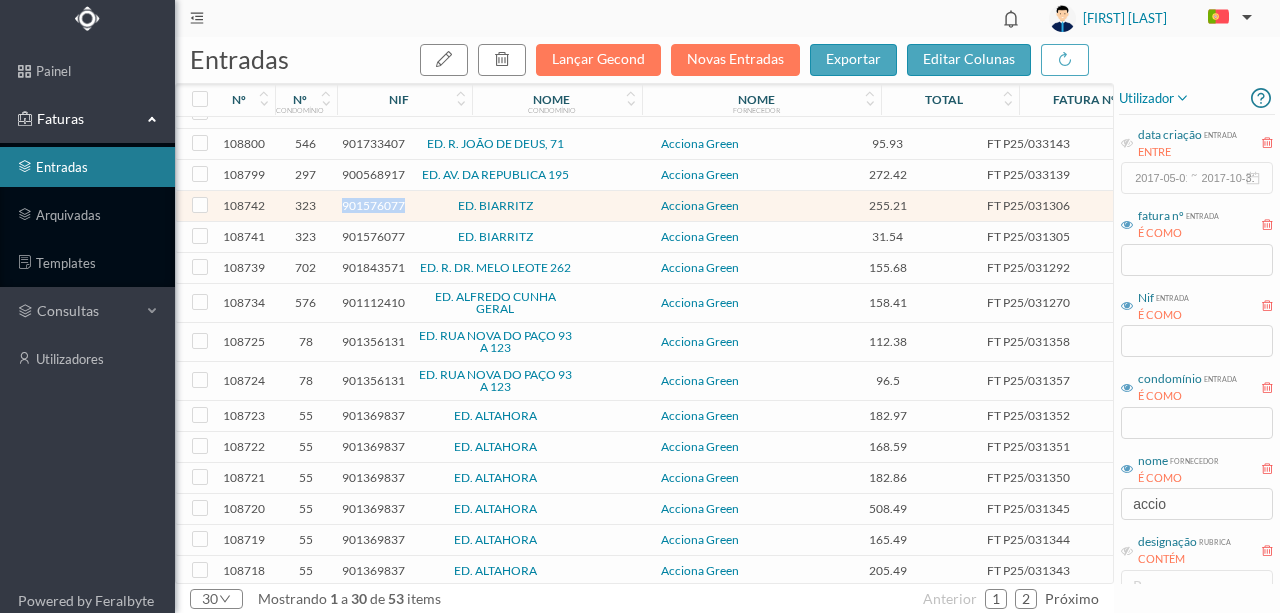 click on "901576077" at bounding box center (373, 205) 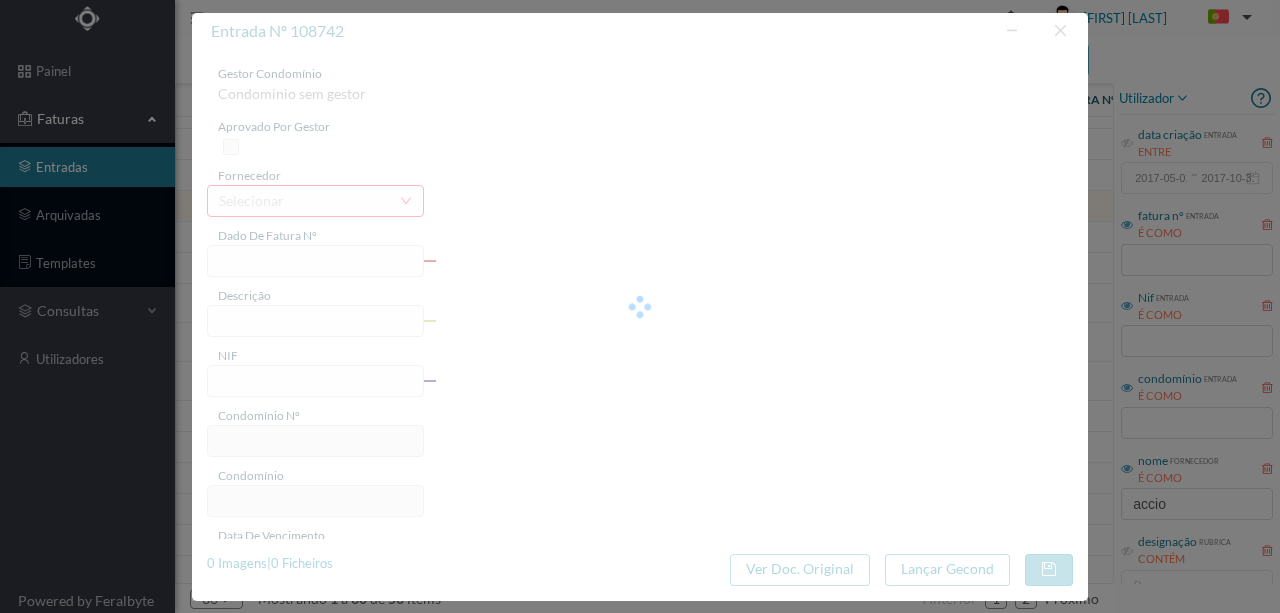 type on "FT P25/031306" 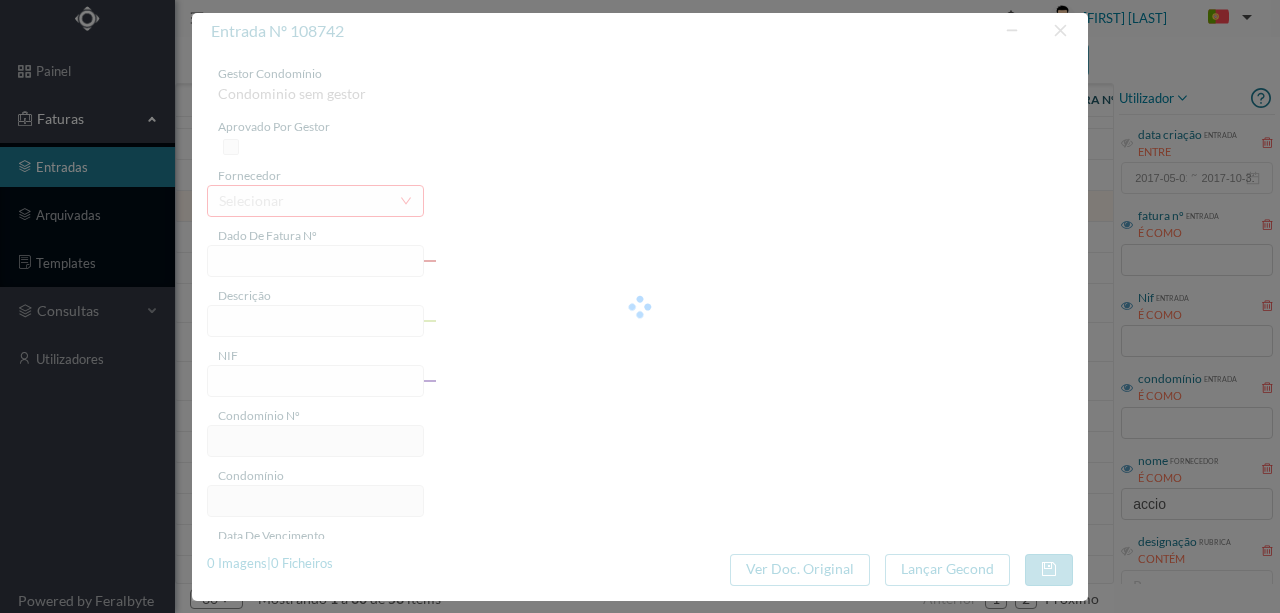 type on "901576077" 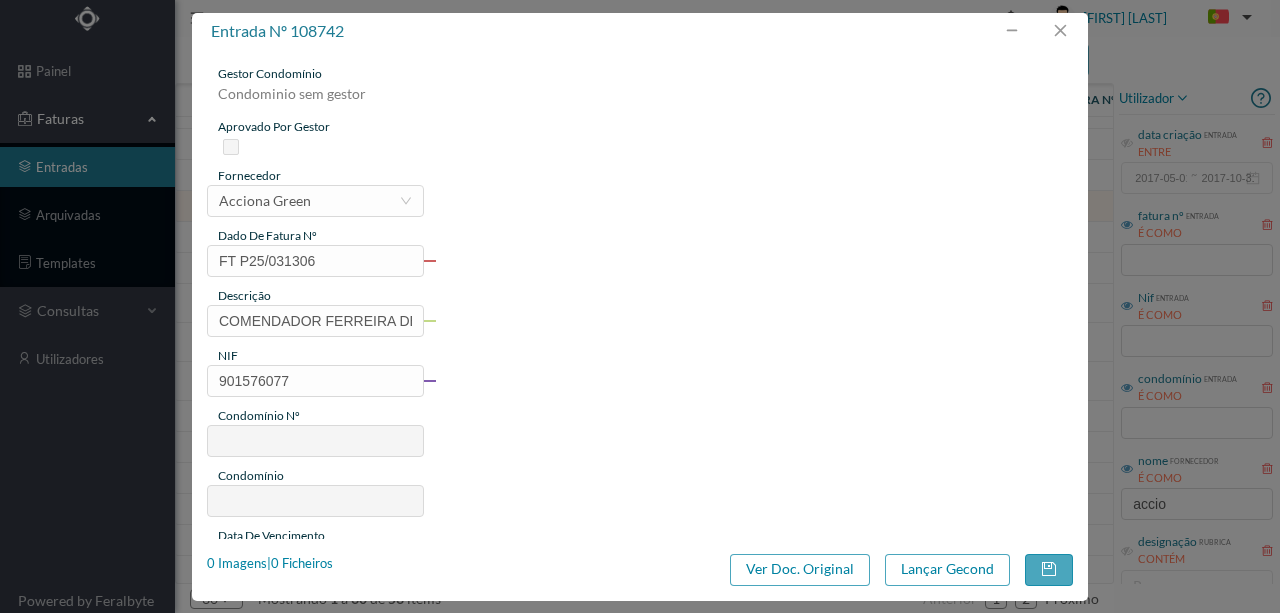 type on "323" 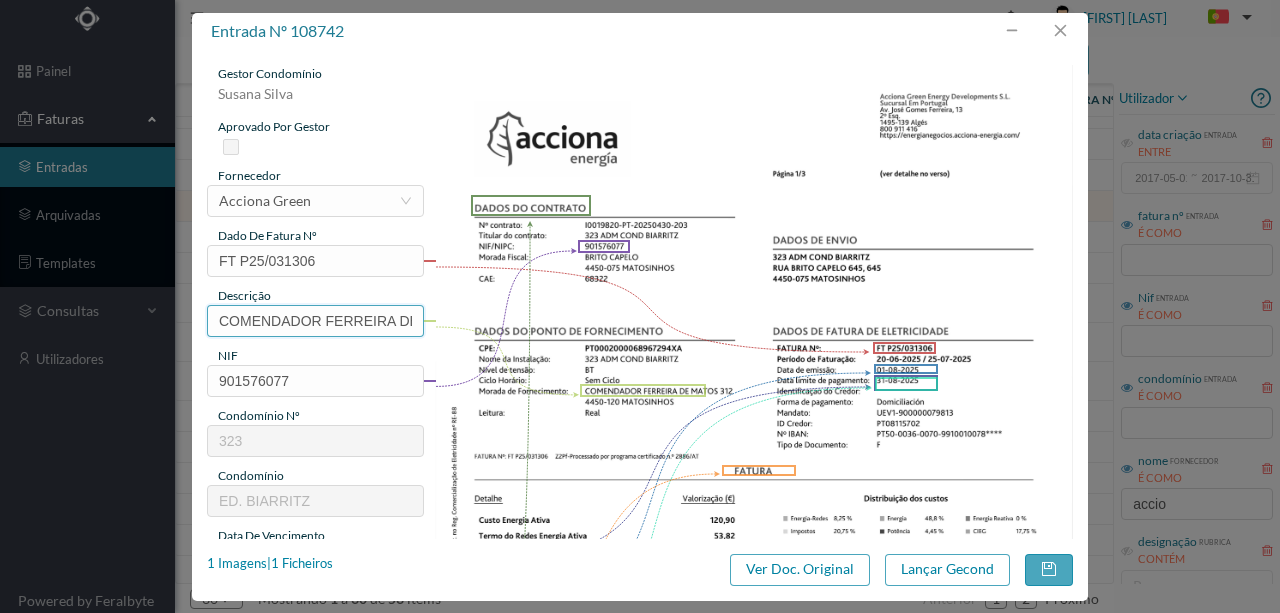 scroll, scrollTop: 0, scrollLeft: 40, axis: horizontal 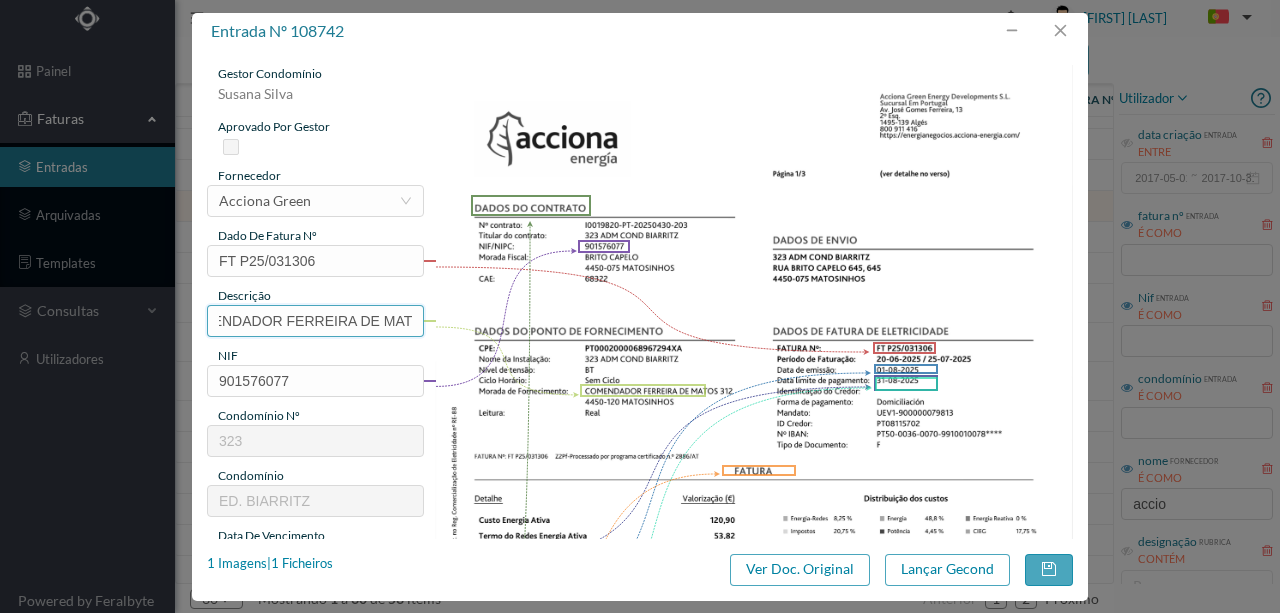 drag, startPoint x: 214, startPoint y: 318, endPoint x: 535, endPoint y: 312, distance: 321.05606 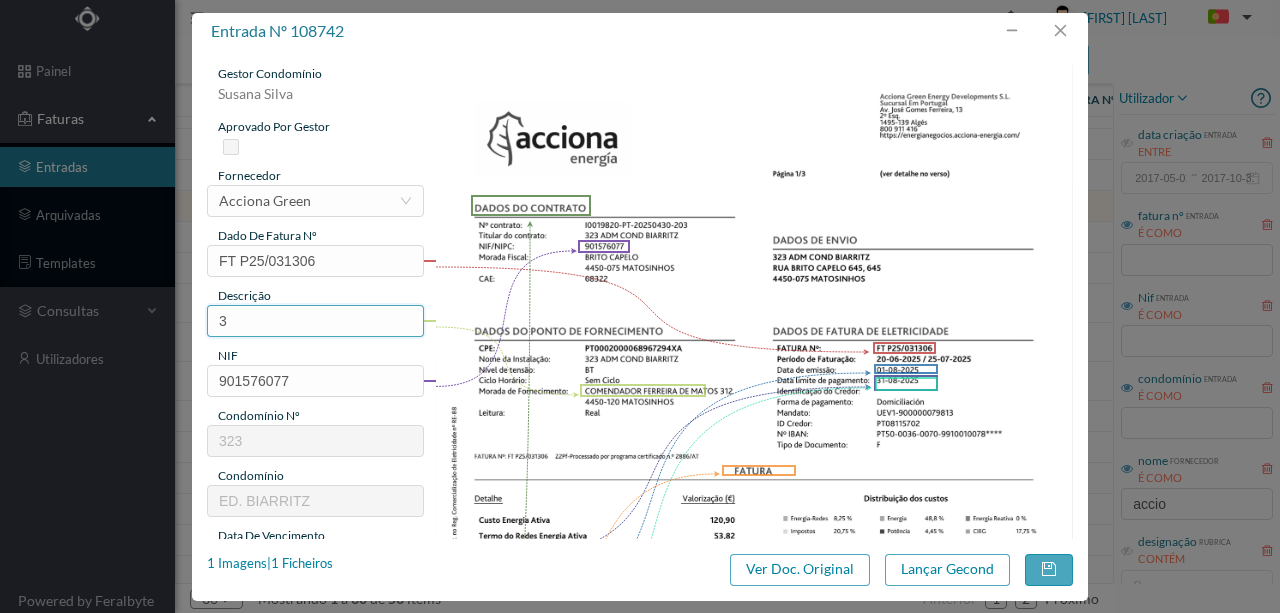 scroll, scrollTop: 0, scrollLeft: 0, axis: both 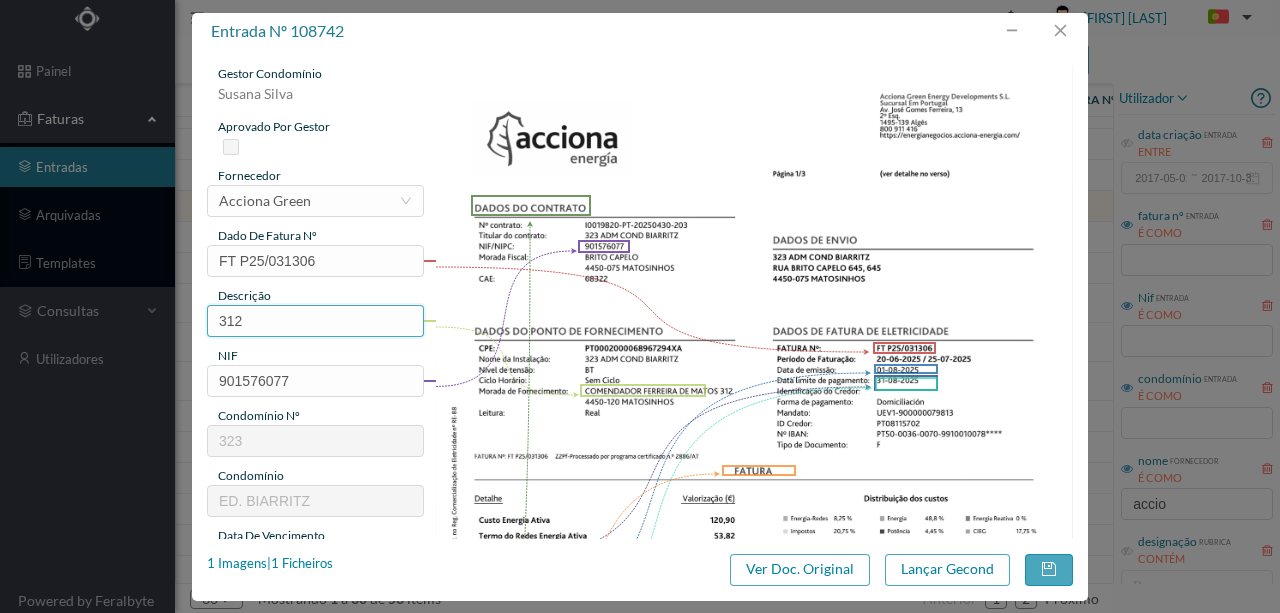 paste on "(20.06.2025 a 22.07.2025)" 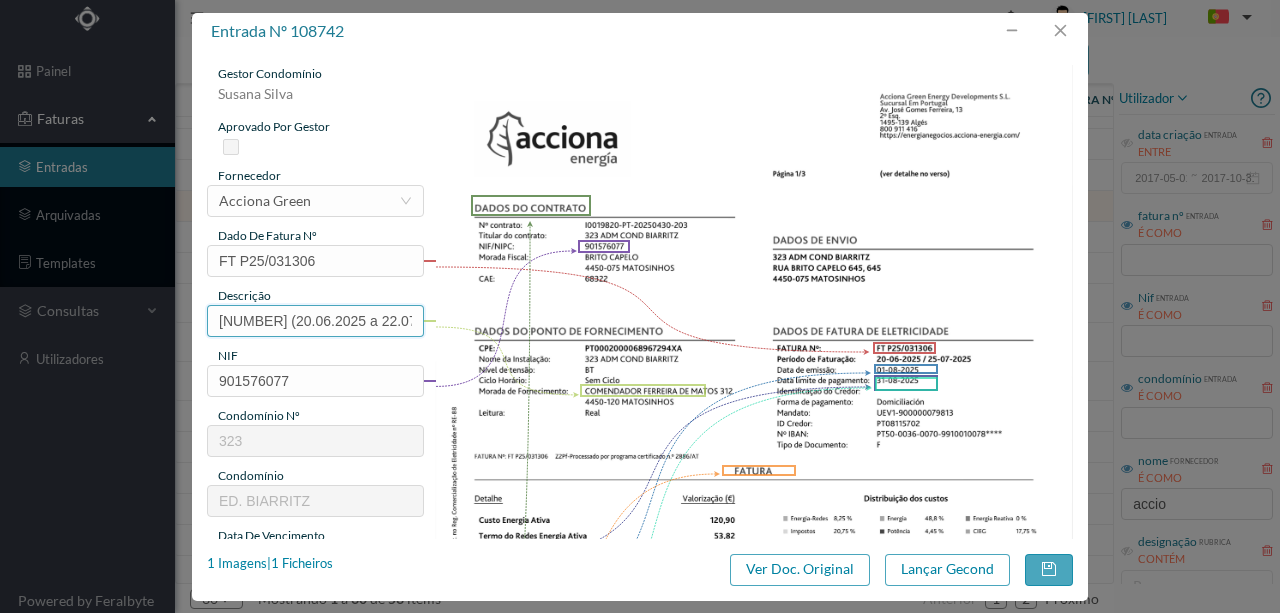 click on "312 (20.06.2025 a 22.07.2025)" at bounding box center [315, 321] 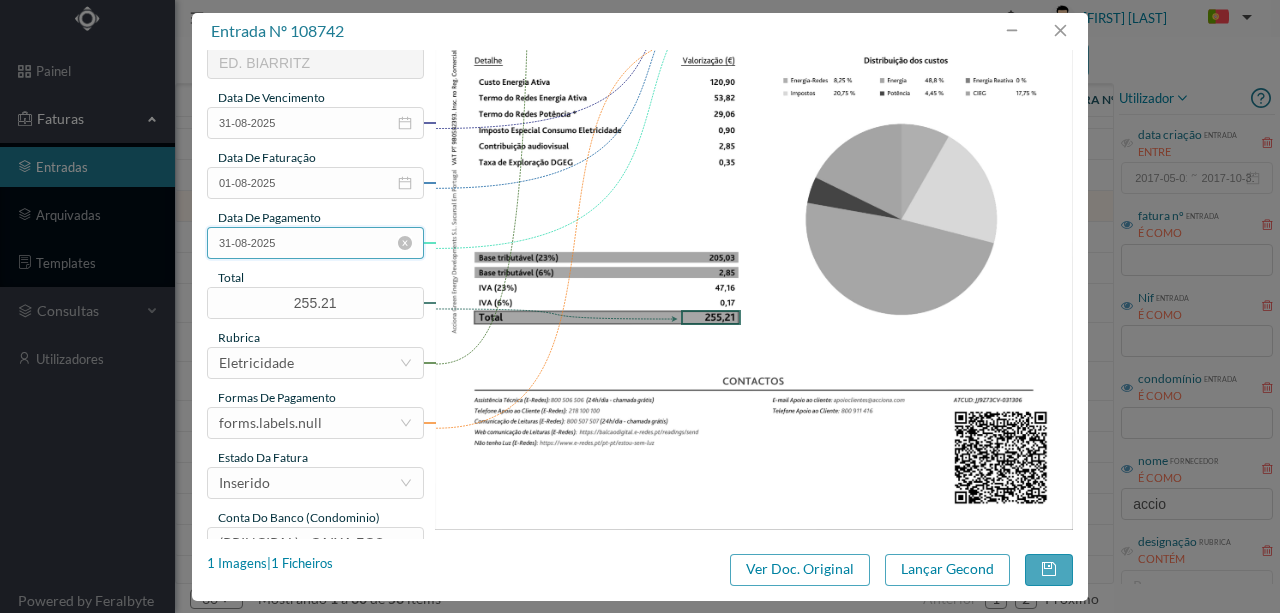 scroll, scrollTop: 466, scrollLeft: 0, axis: vertical 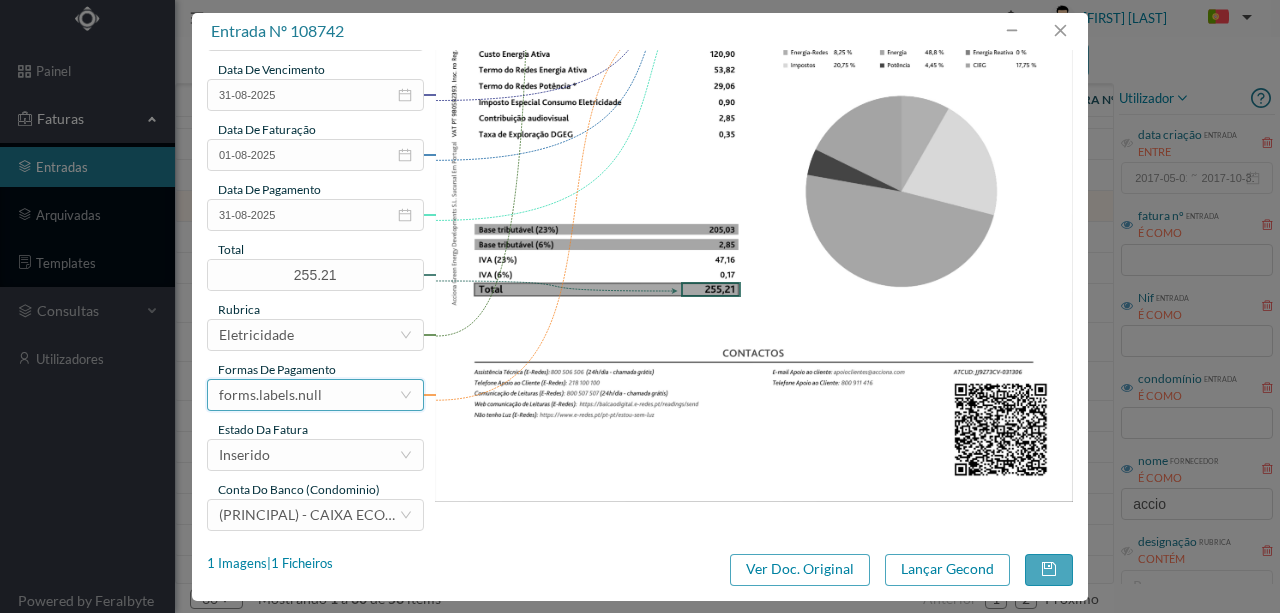 type on "312 (20.06.2025 a 25.07.2025)" 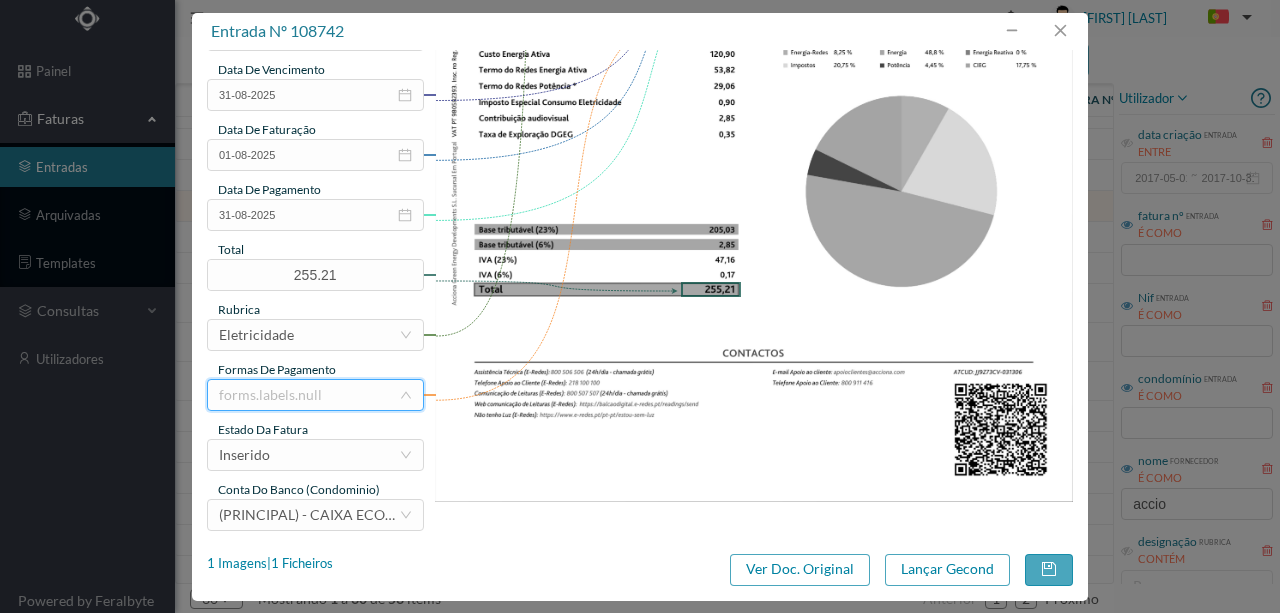 scroll, scrollTop: 6, scrollLeft: 0, axis: vertical 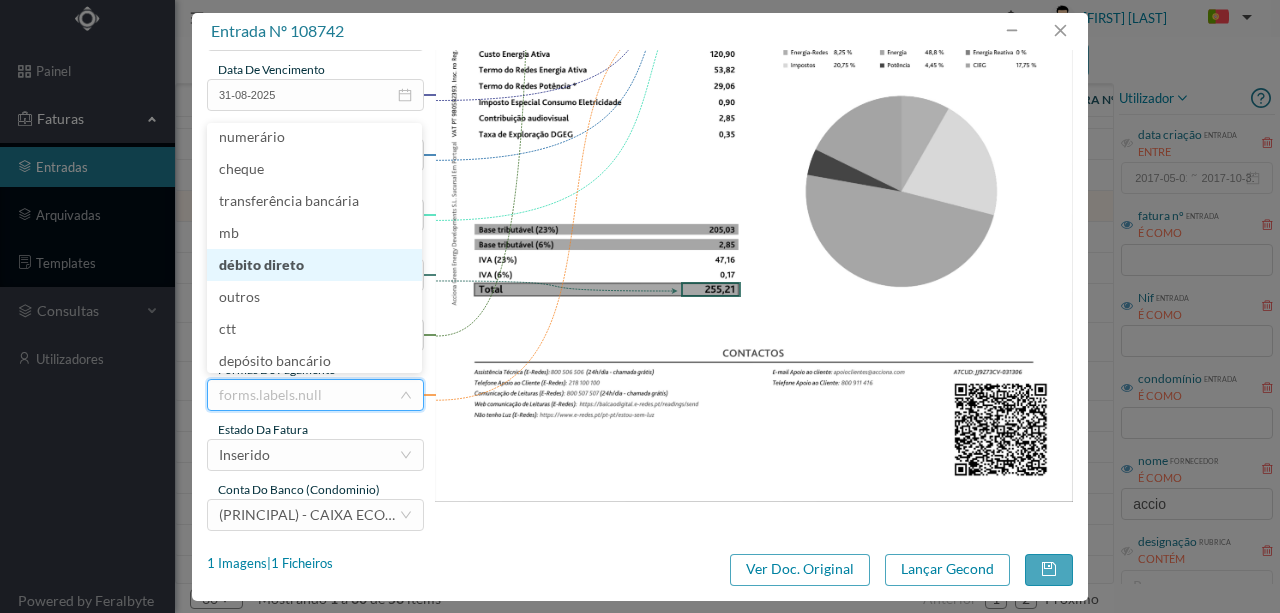 click on "débito direto" at bounding box center (314, 265) 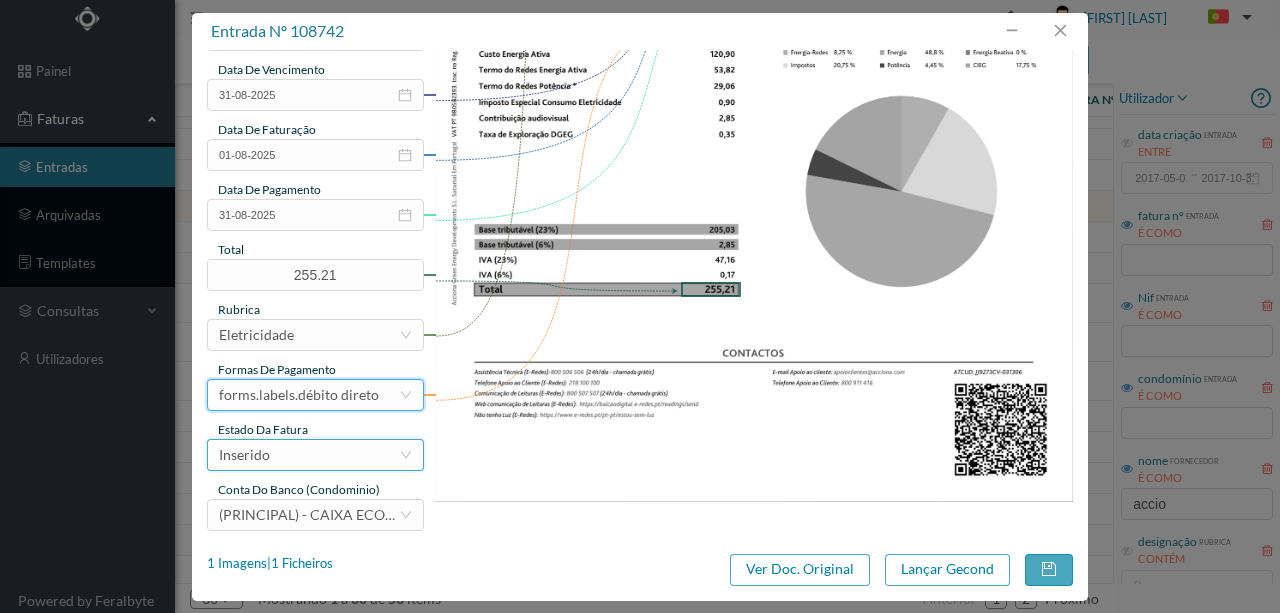 drag, startPoint x: 292, startPoint y: 442, endPoint x: 285, endPoint y: 462, distance: 21.189621 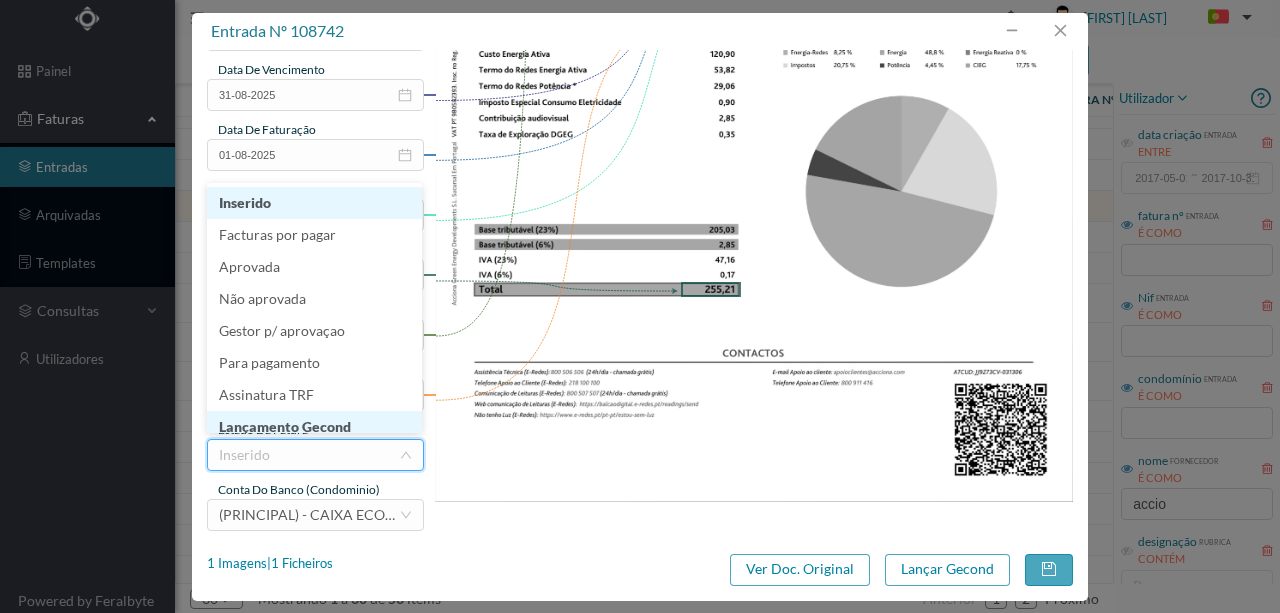 scroll, scrollTop: 10, scrollLeft: 0, axis: vertical 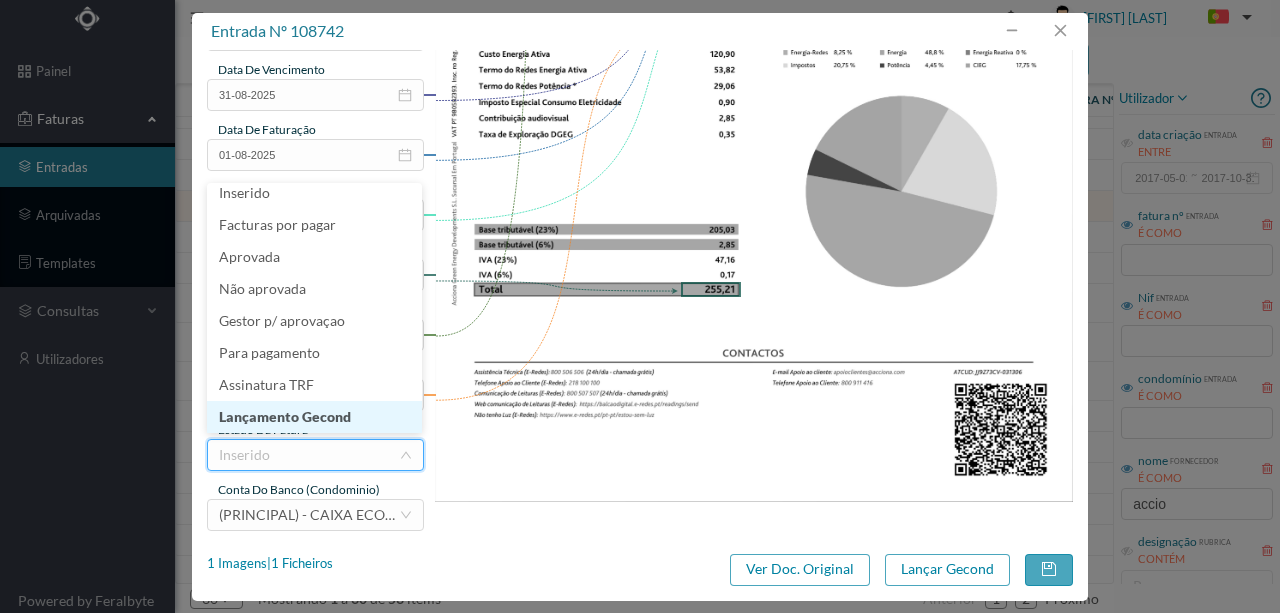 click on "Lançamento Gecond" at bounding box center (314, 417) 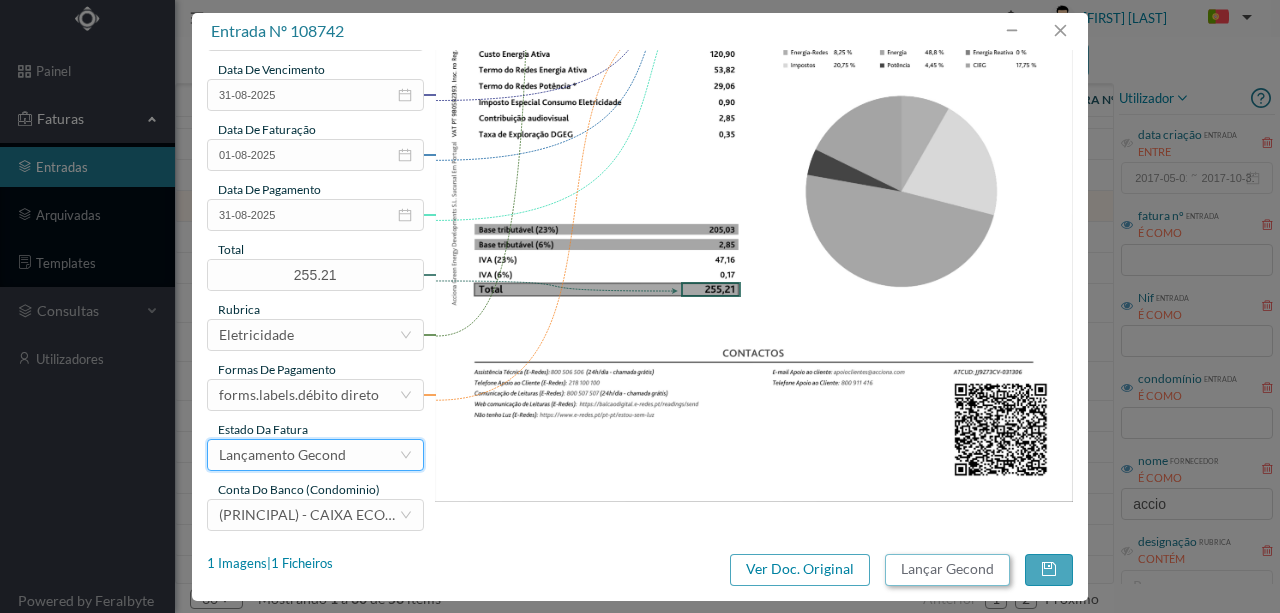 click on "Lançar Gecond" at bounding box center [947, 570] 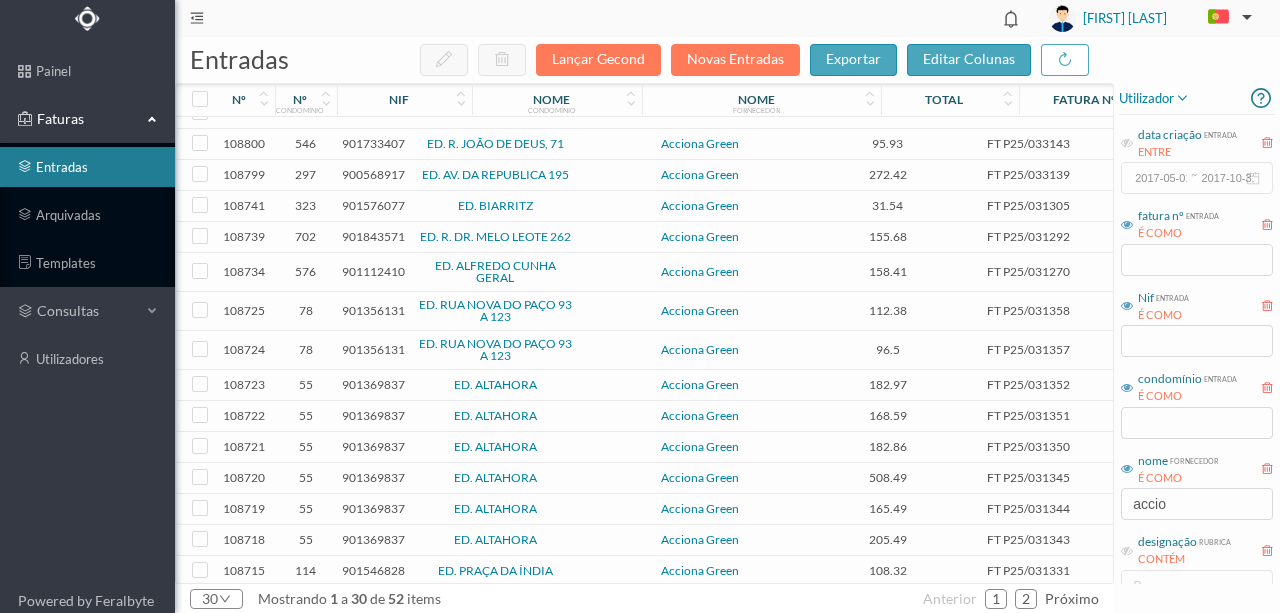 click on "901576077" at bounding box center [373, 205] 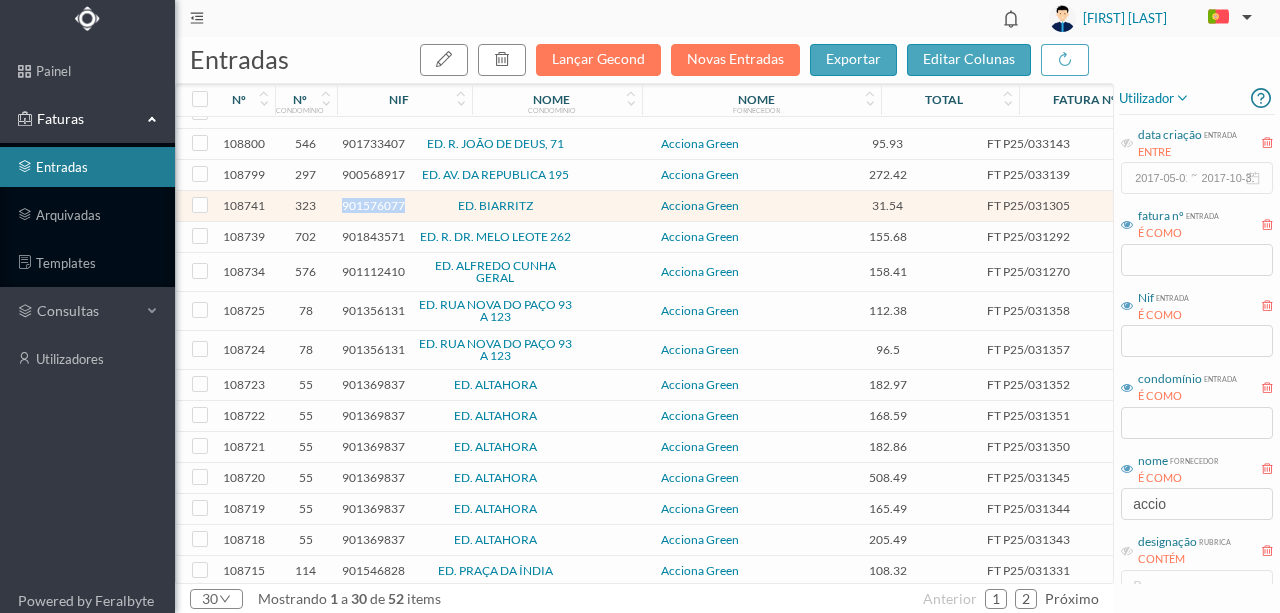 click on "901576077" at bounding box center [373, 205] 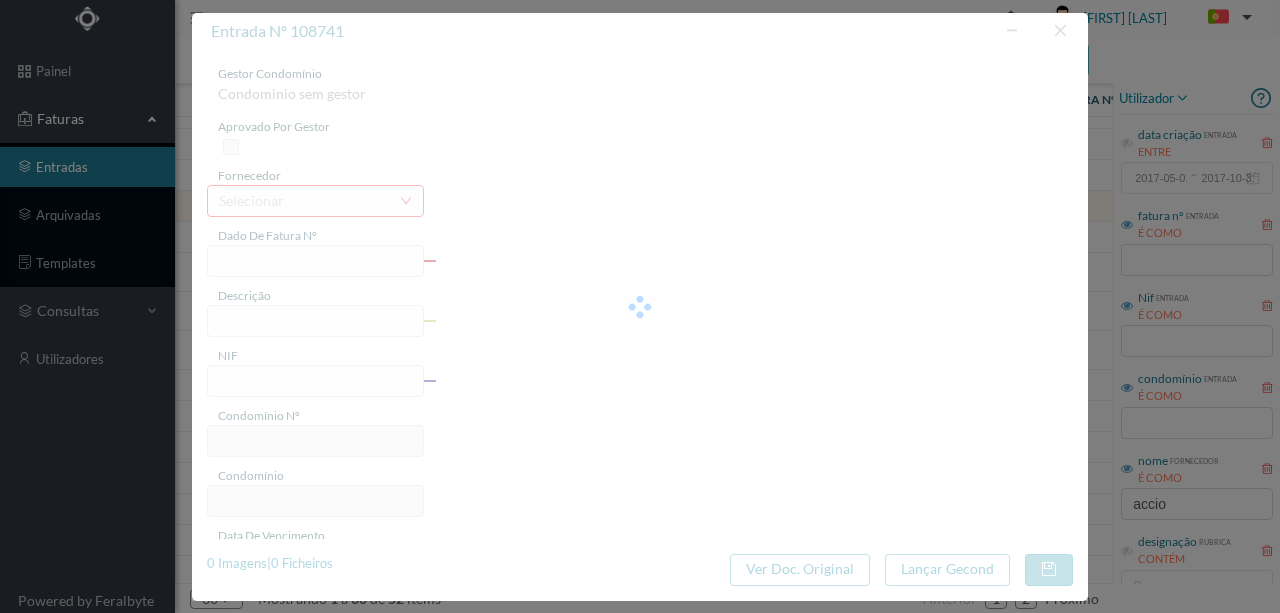 type on "FT P25/031305" 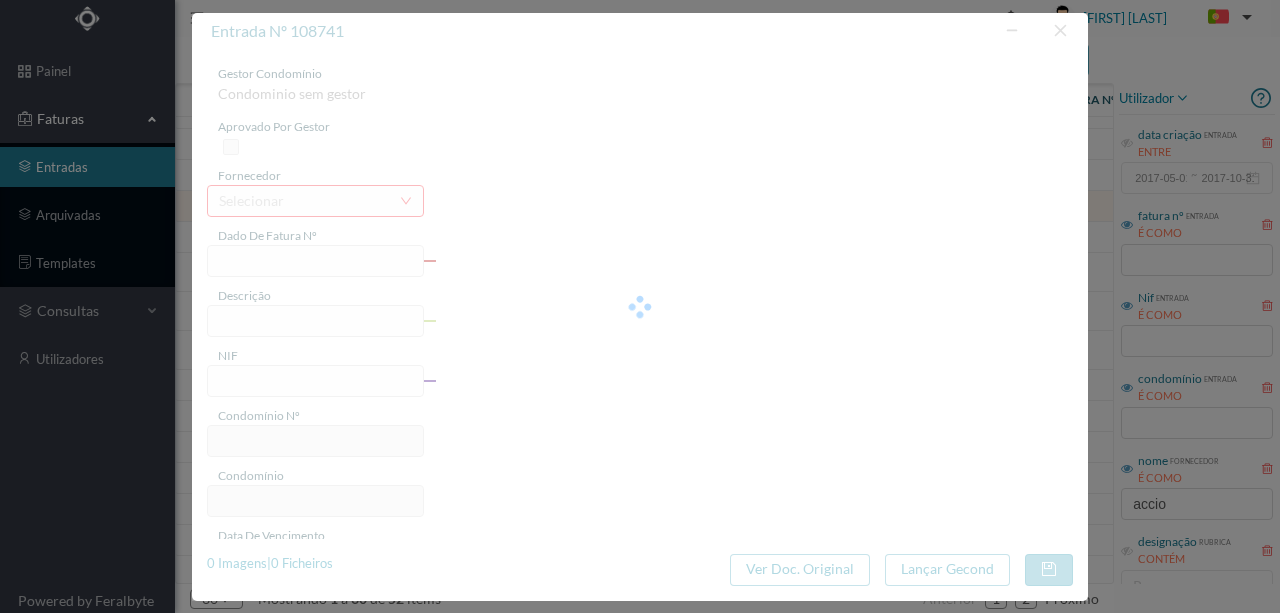 type on "901576077" 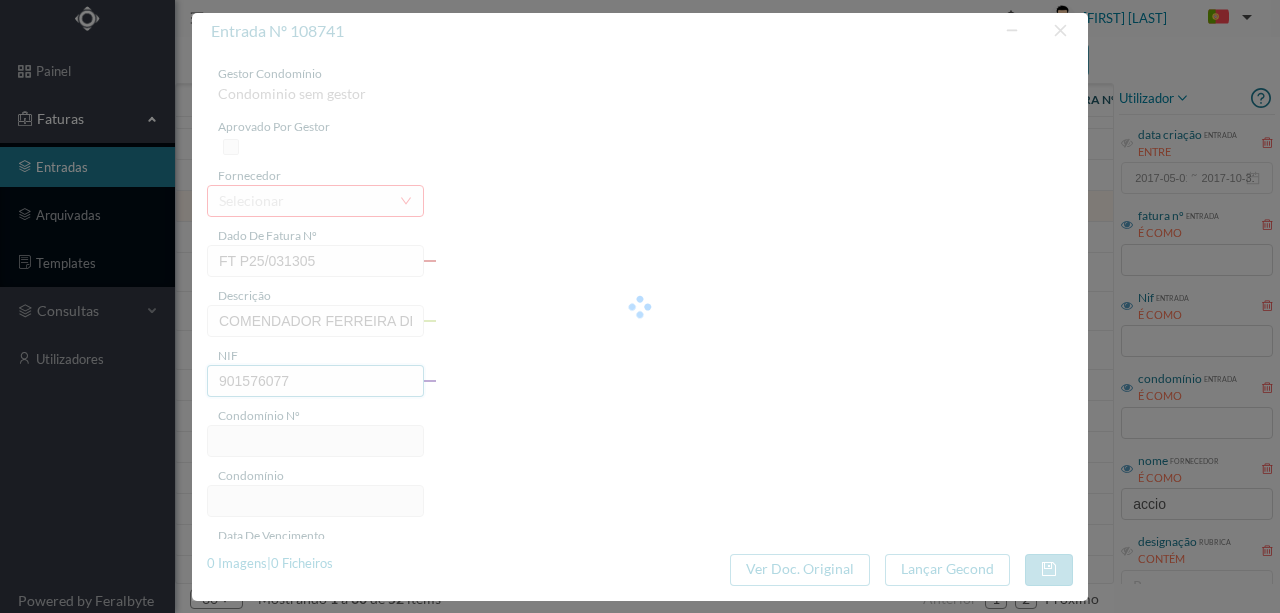 type on "323" 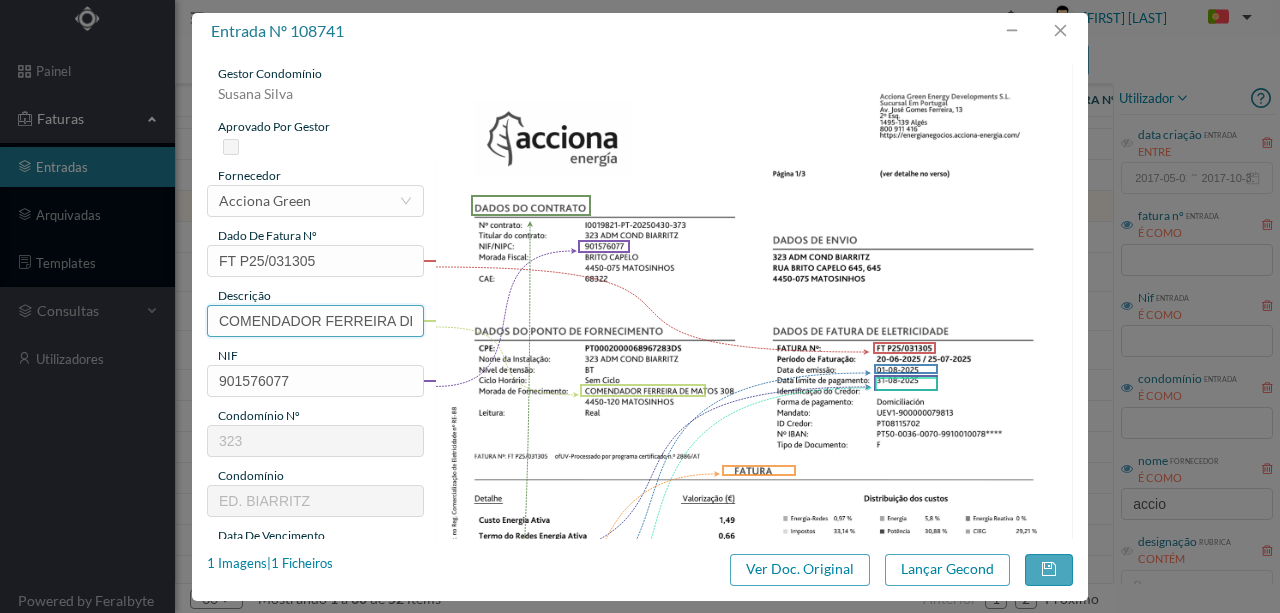 scroll, scrollTop: 0, scrollLeft: 40, axis: horizontal 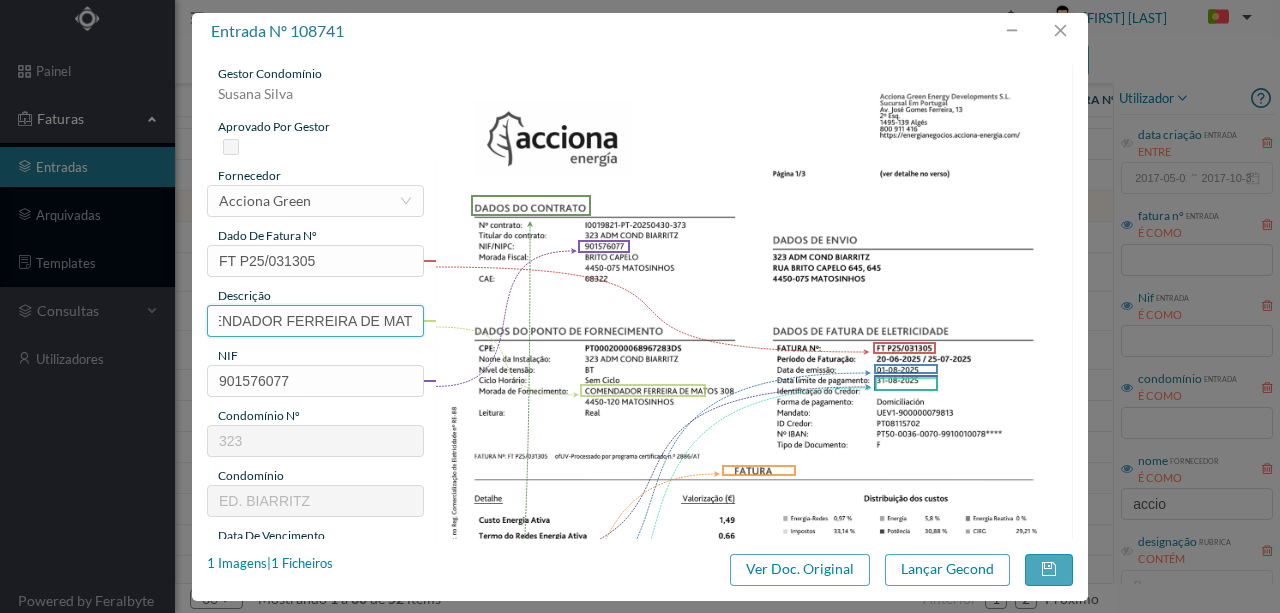 drag, startPoint x: 217, startPoint y: 317, endPoint x: 506, endPoint y: 319, distance: 289.00693 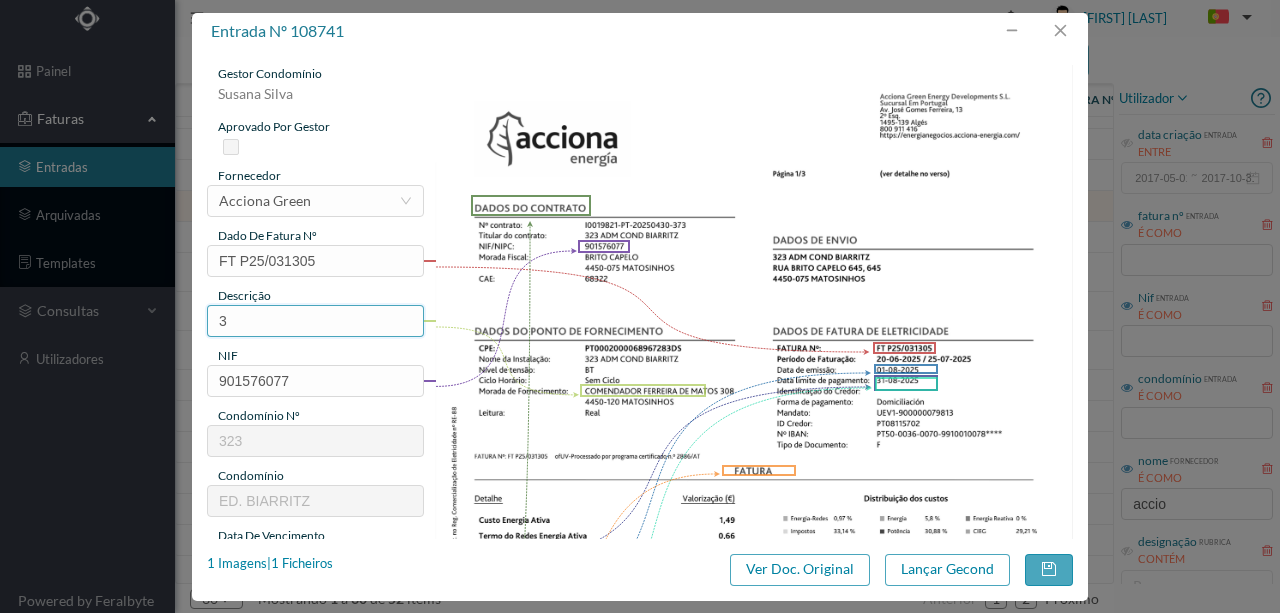 scroll, scrollTop: 0, scrollLeft: 0, axis: both 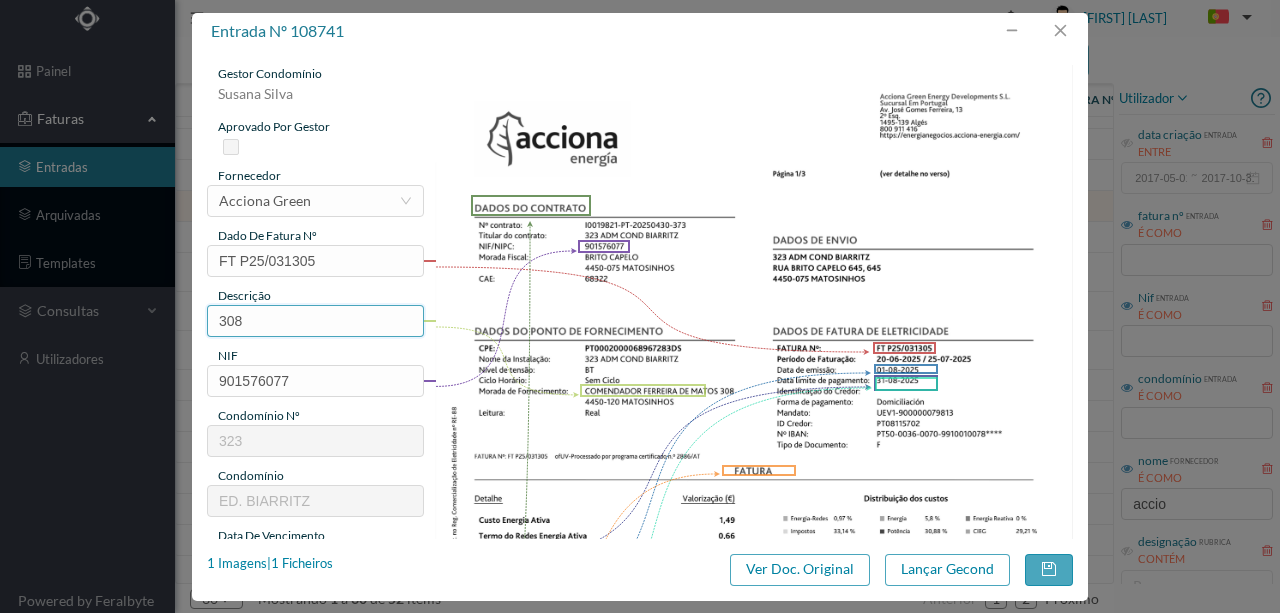 paste on "(20.06.2025 a 22.07.2025)" 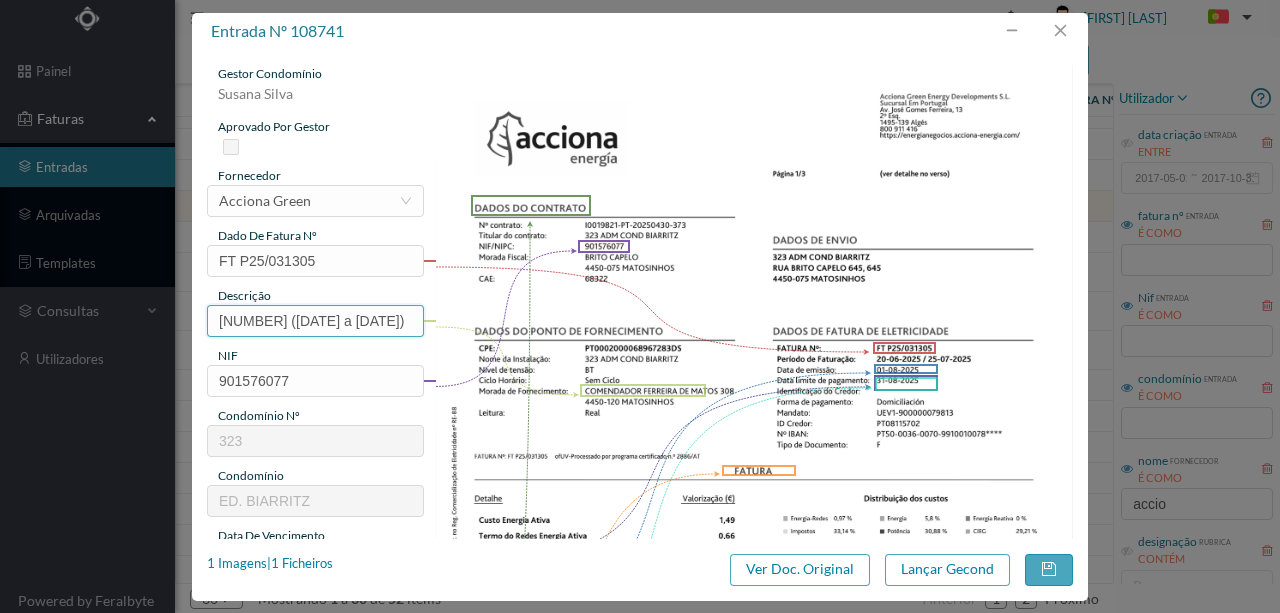 click on "308 (20.06.2025 a 22.07.2025)" at bounding box center (315, 321) 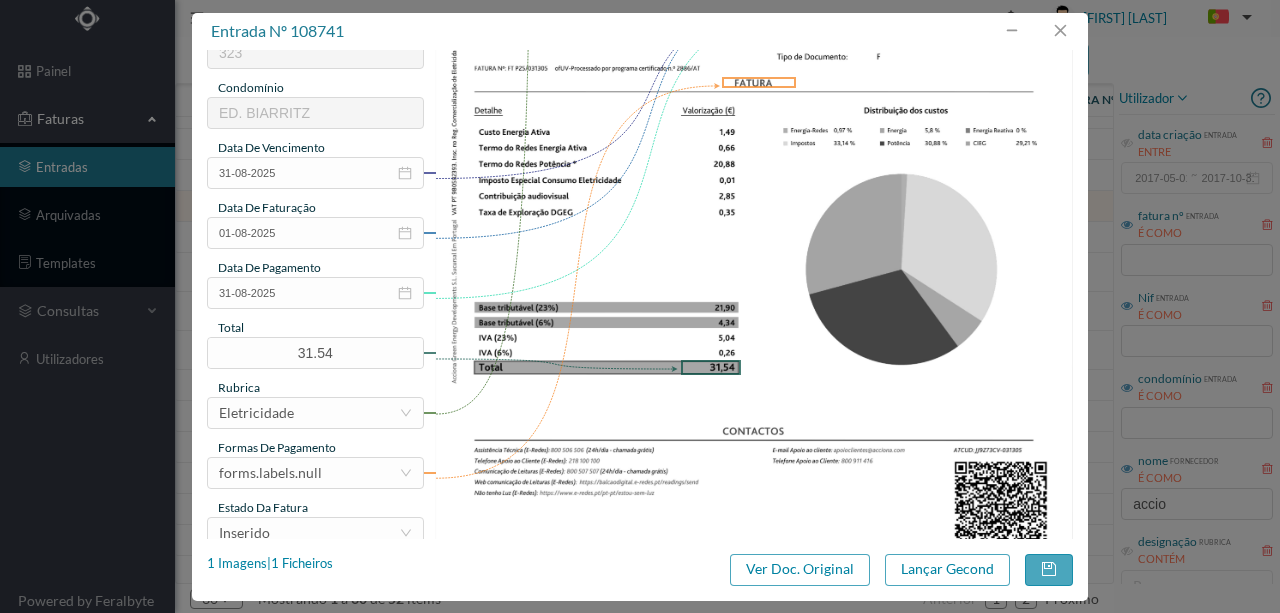 scroll, scrollTop: 400, scrollLeft: 0, axis: vertical 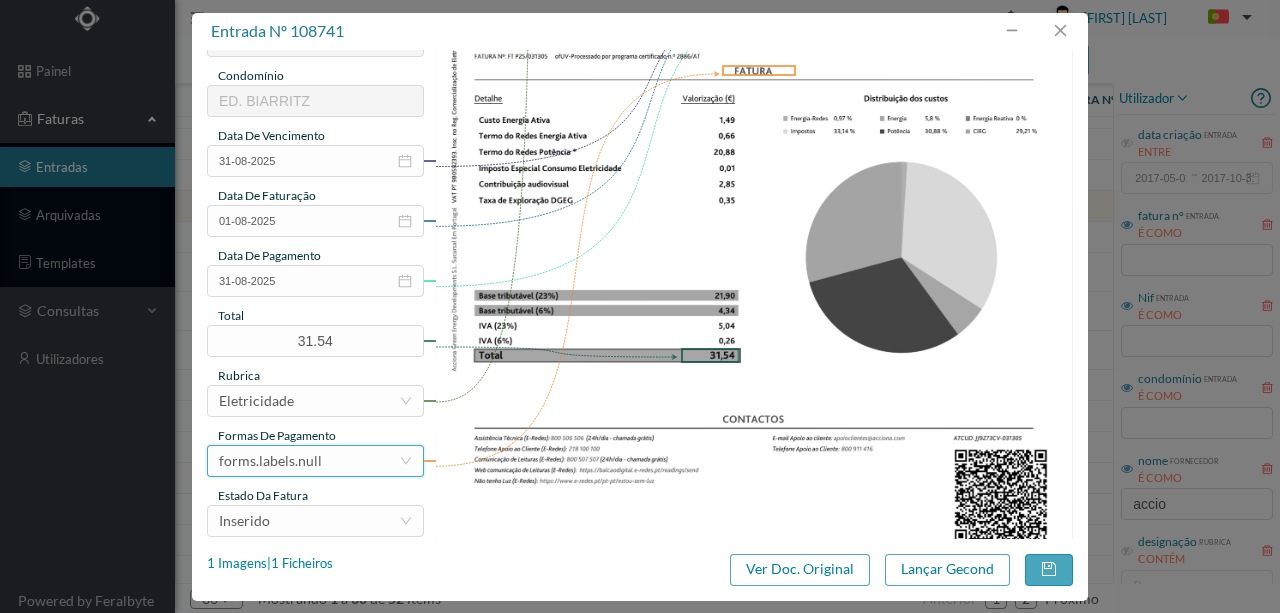 type on "308 (20.06.2025 a 25.07.2025)" 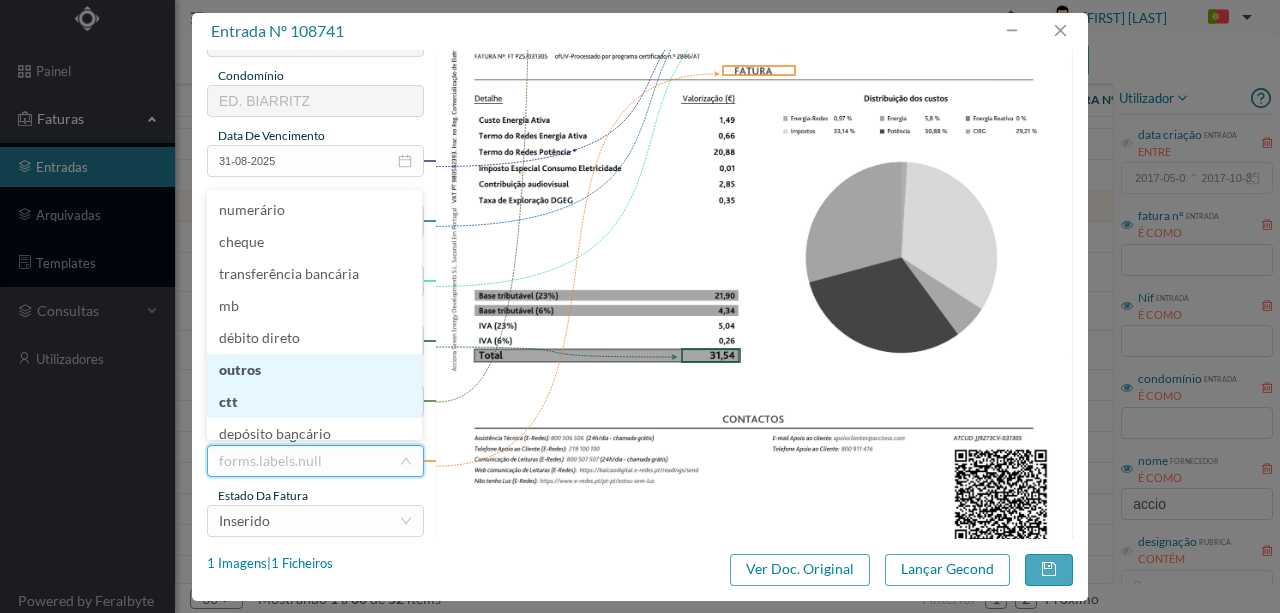 scroll, scrollTop: 10, scrollLeft: 0, axis: vertical 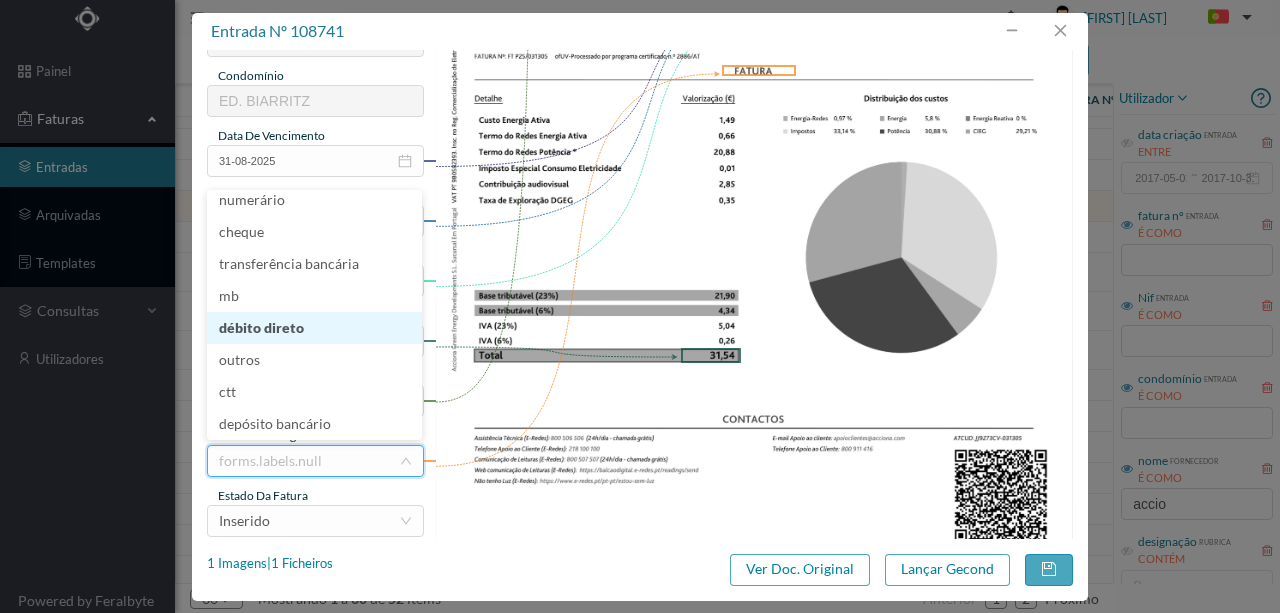 click on "débito direto" at bounding box center [314, 328] 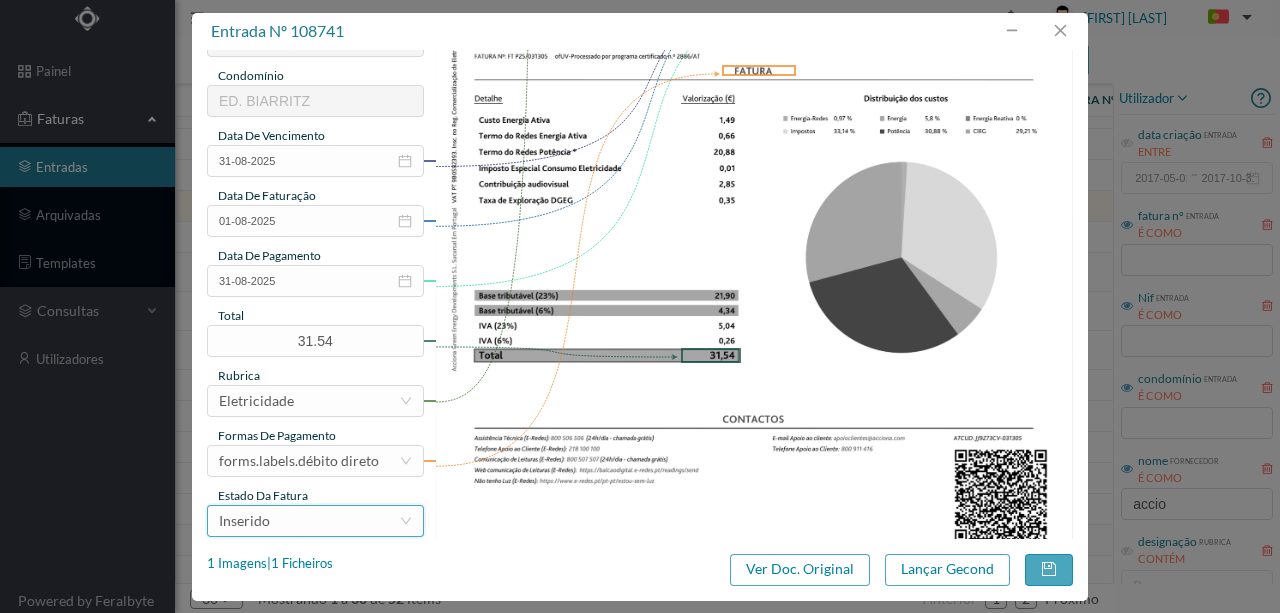 click on "Inserido" at bounding box center (309, 521) 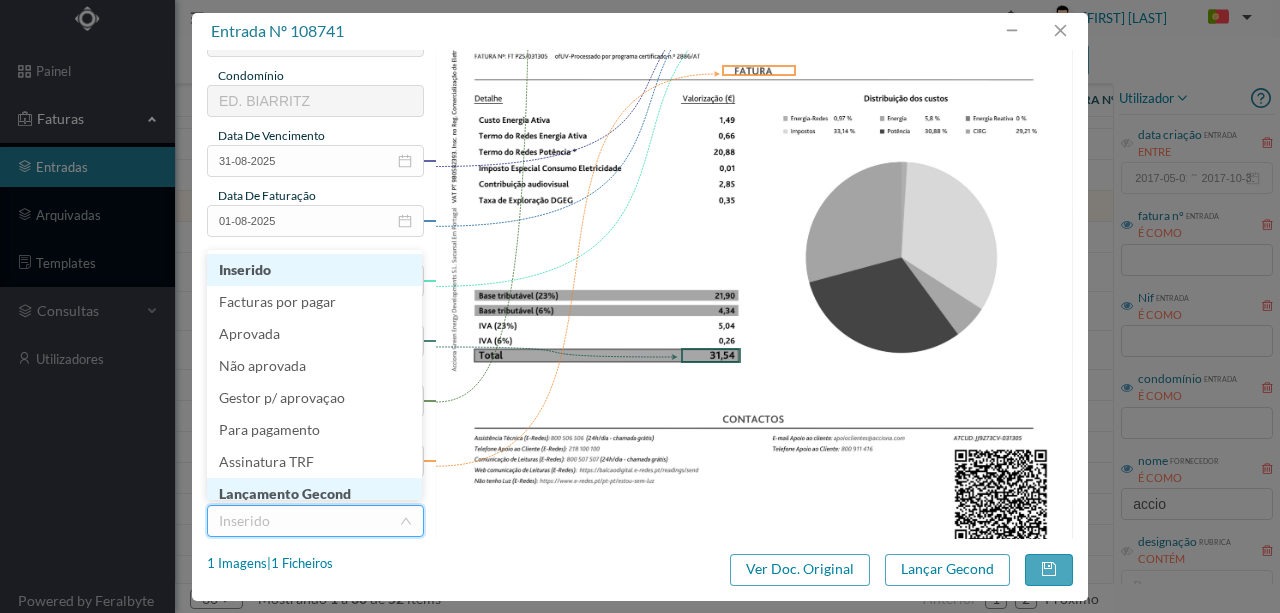 scroll, scrollTop: 10, scrollLeft: 0, axis: vertical 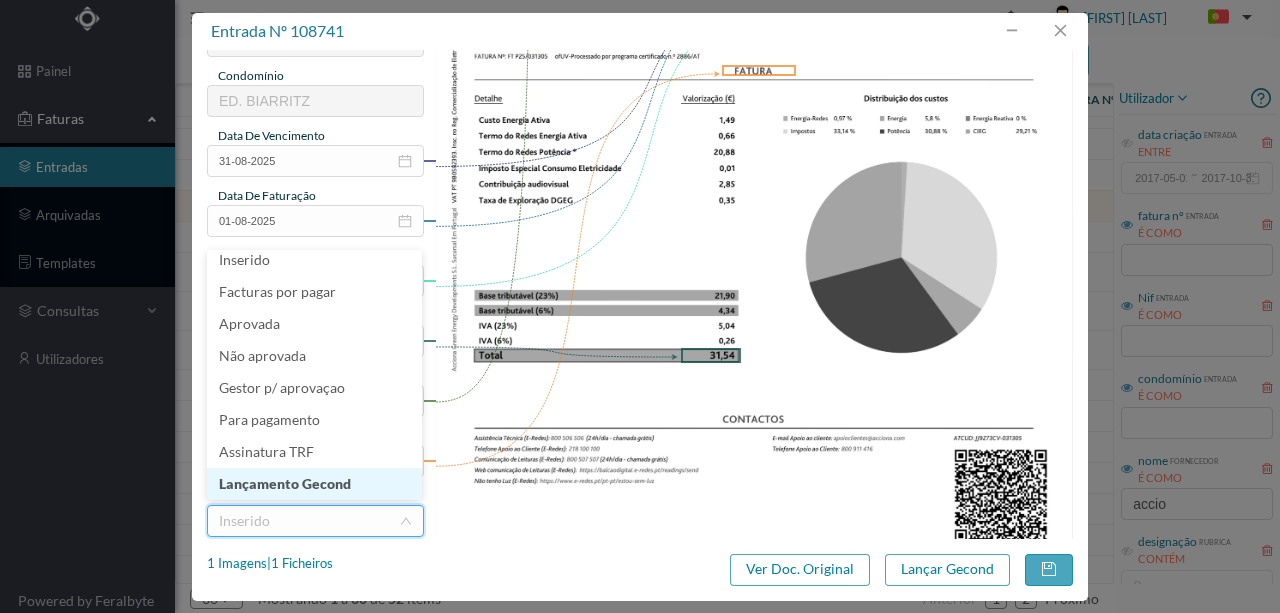 click on "Lançamento Gecond" at bounding box center [314, 484] 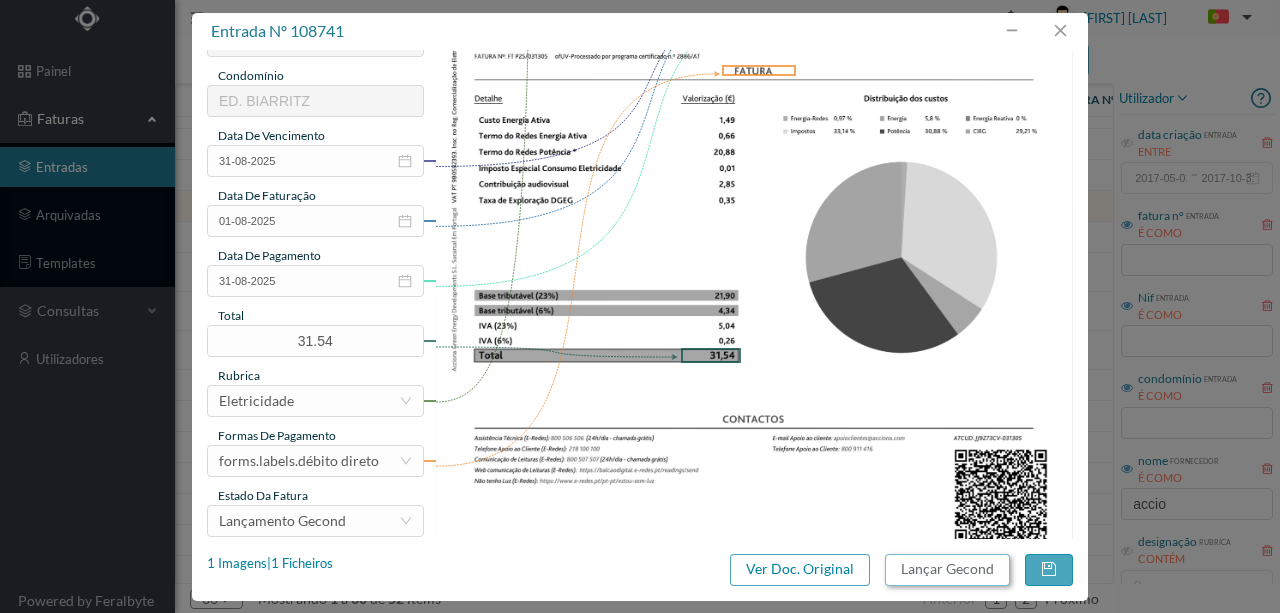 click on "Lançar Gecond" at bounding box center (947, 570) 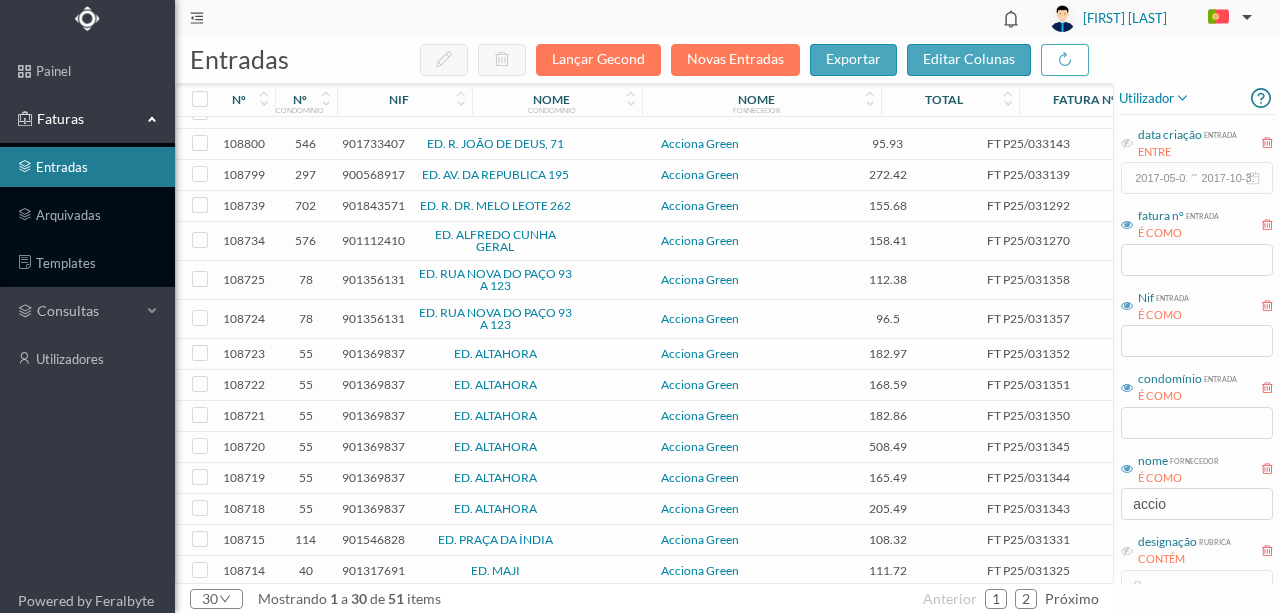 click on "901843571" at bounding box center [373, 205] 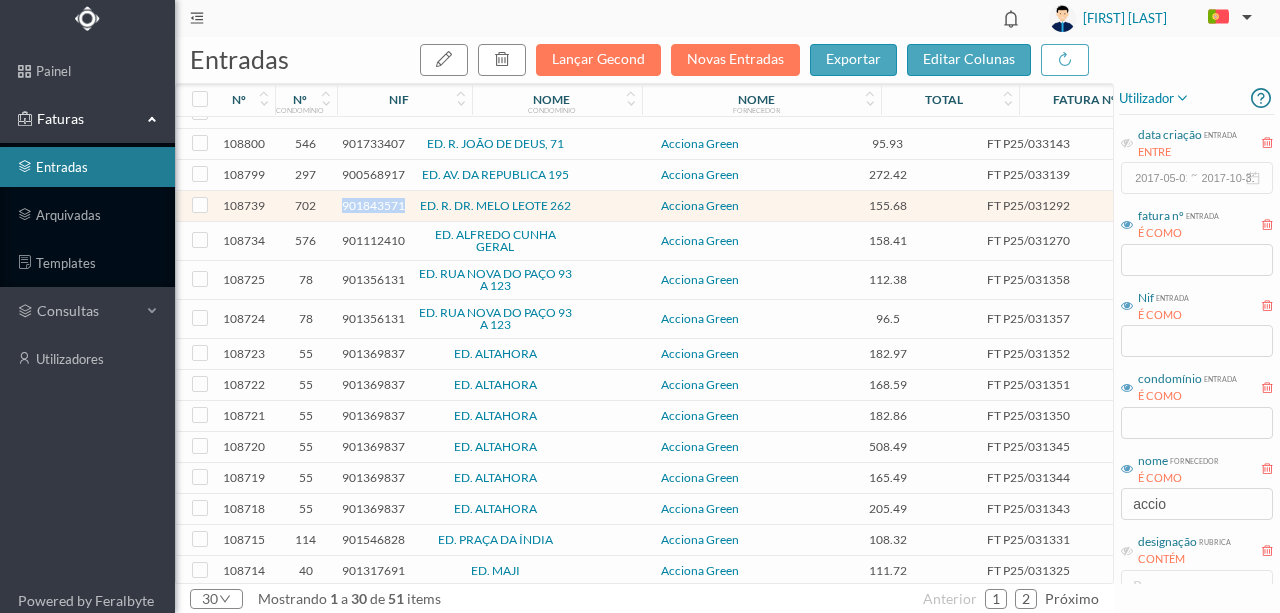 click on "901843571" at bounding box center [373, 205] 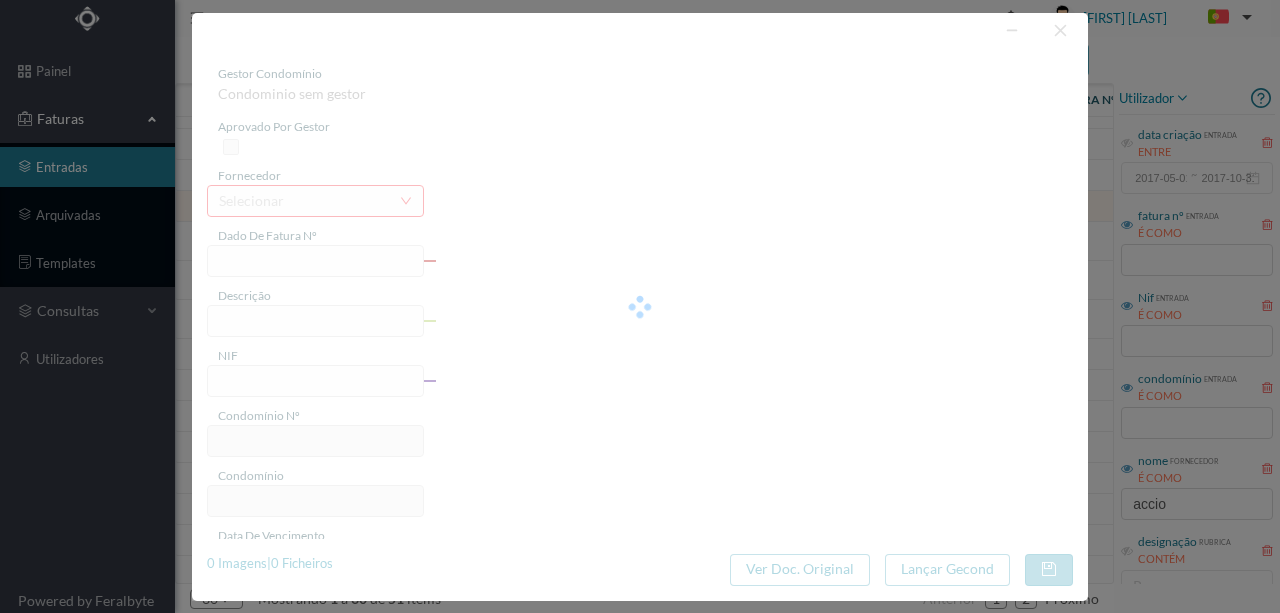 type on "FT P25/031292" 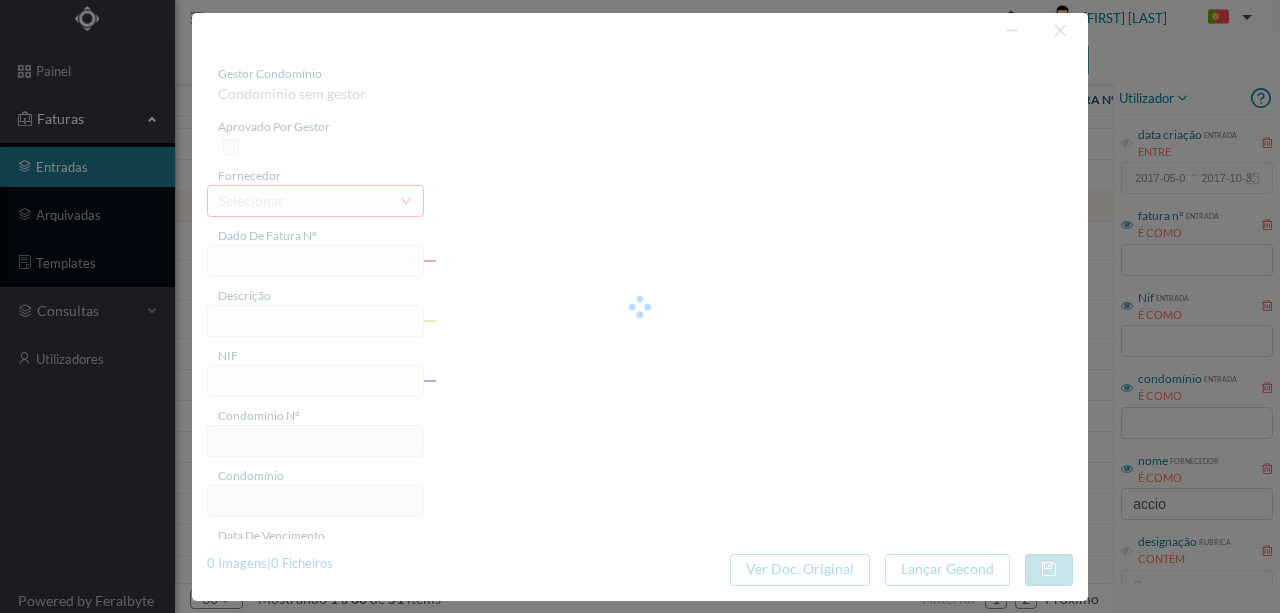 type on "01-08-2025" 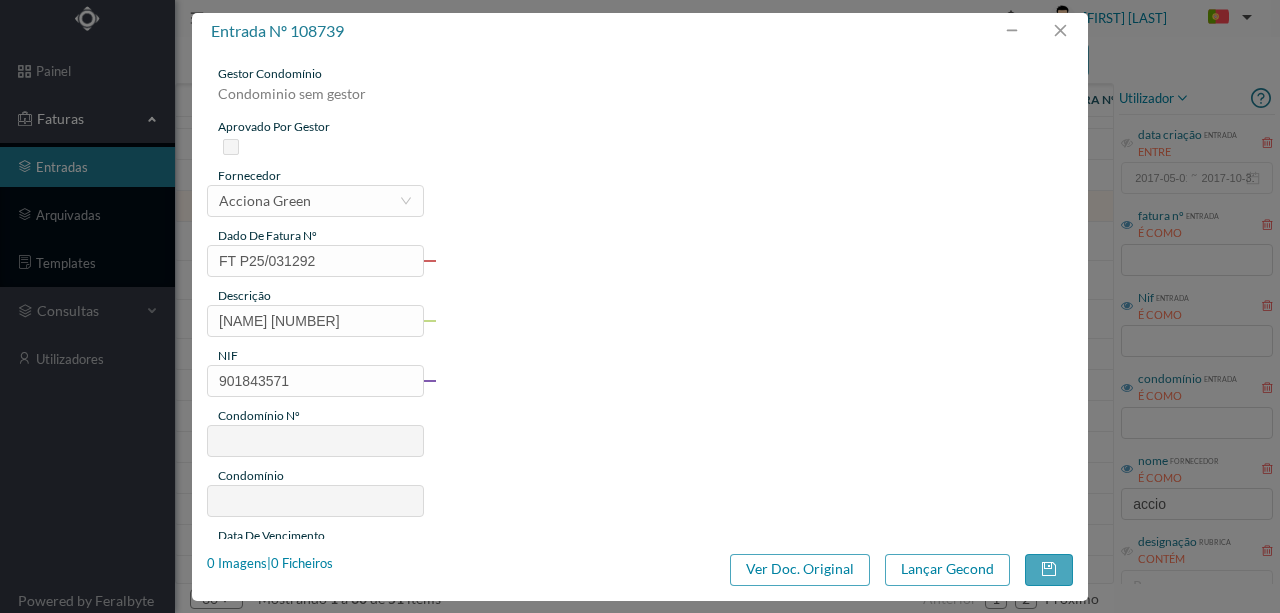 type on "702" 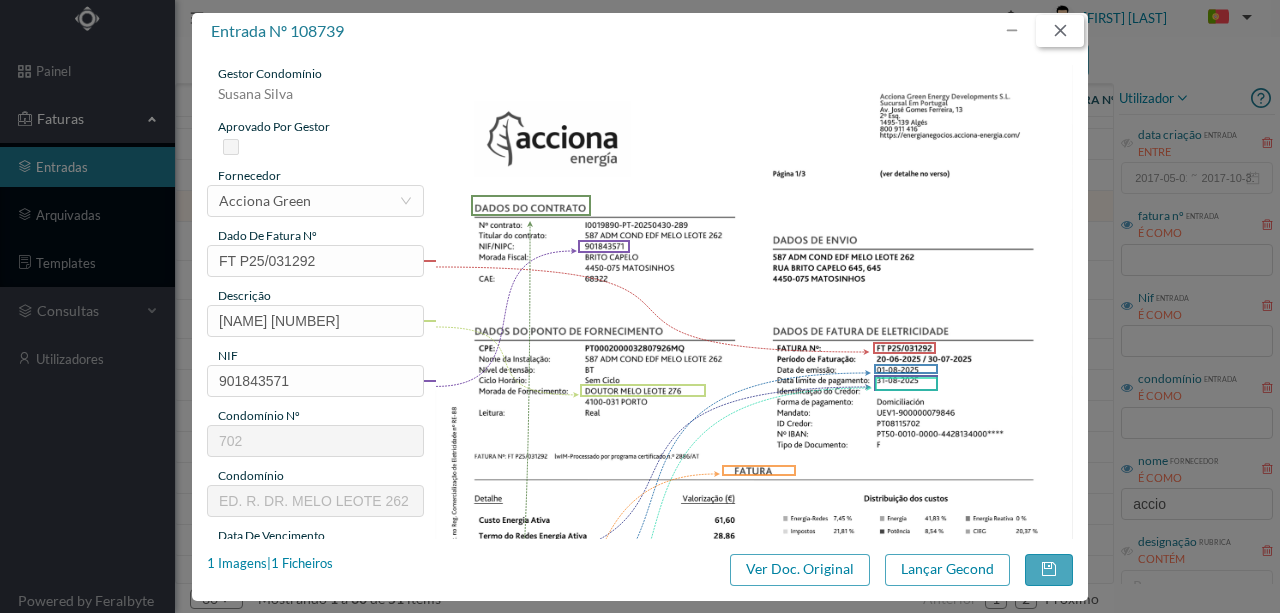 click at bounding box center (1060, 31) 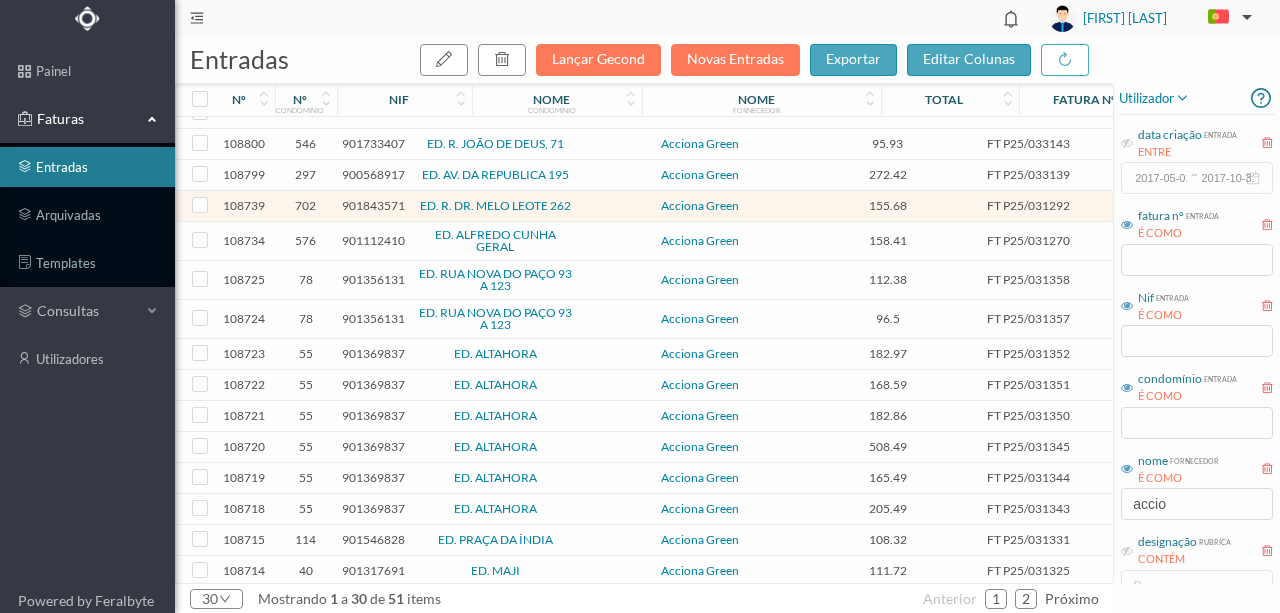 click on "901112410" at bounding box center (373, 240) 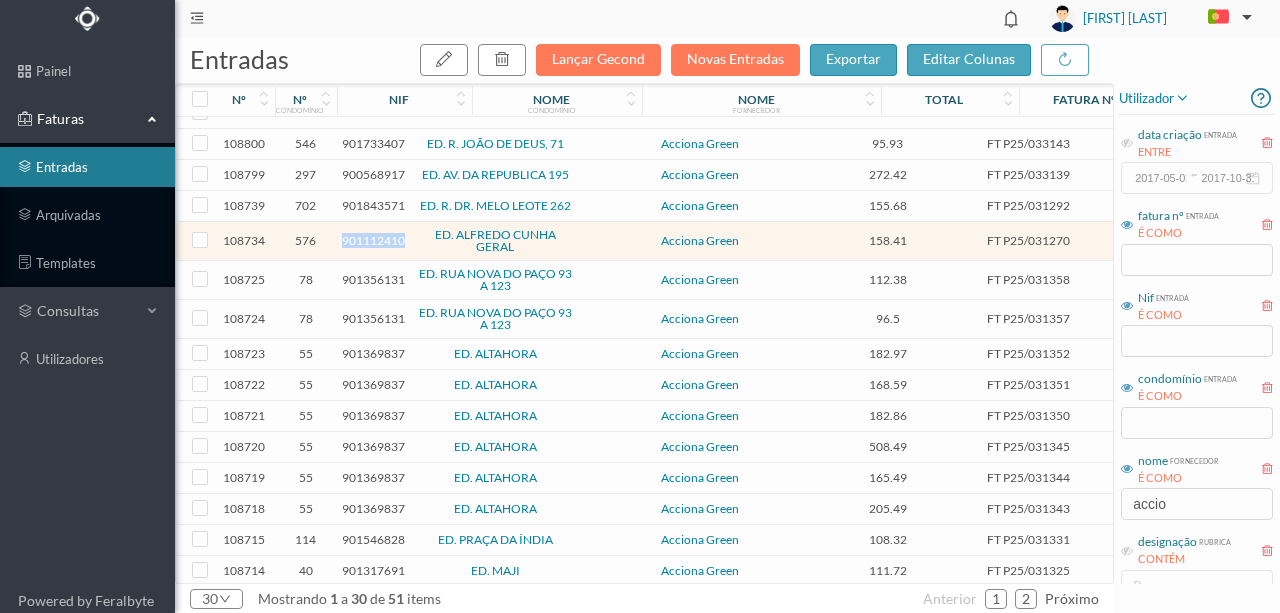 click on "901112410" at bounding box center (373, 240) 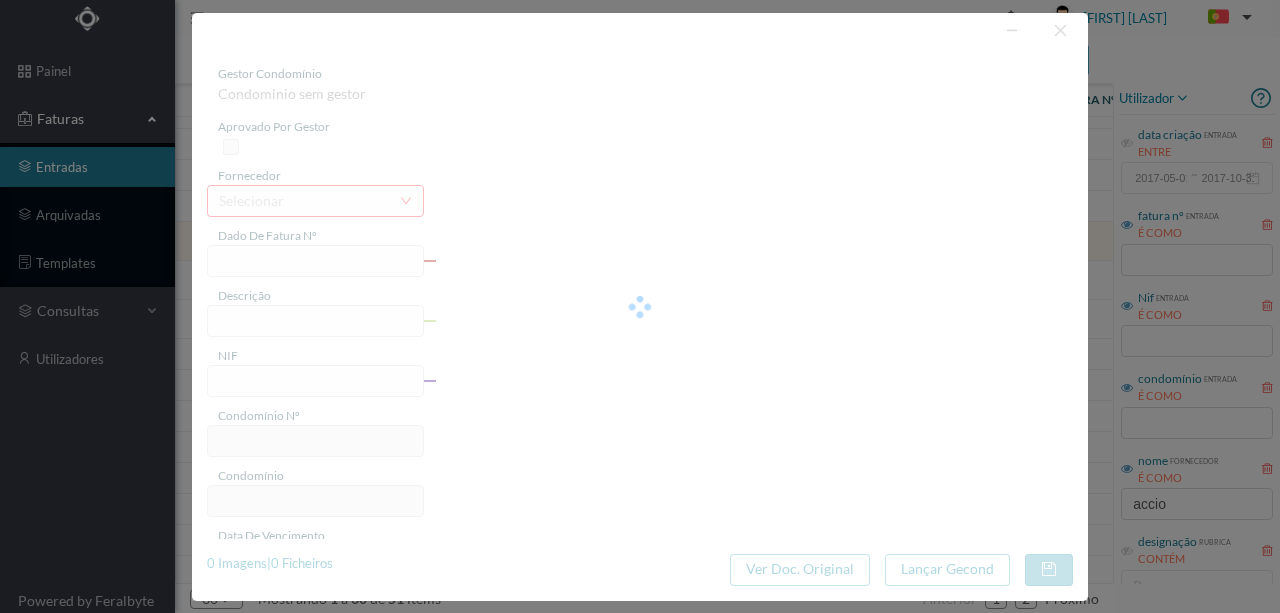 type on "FT P25/031270" 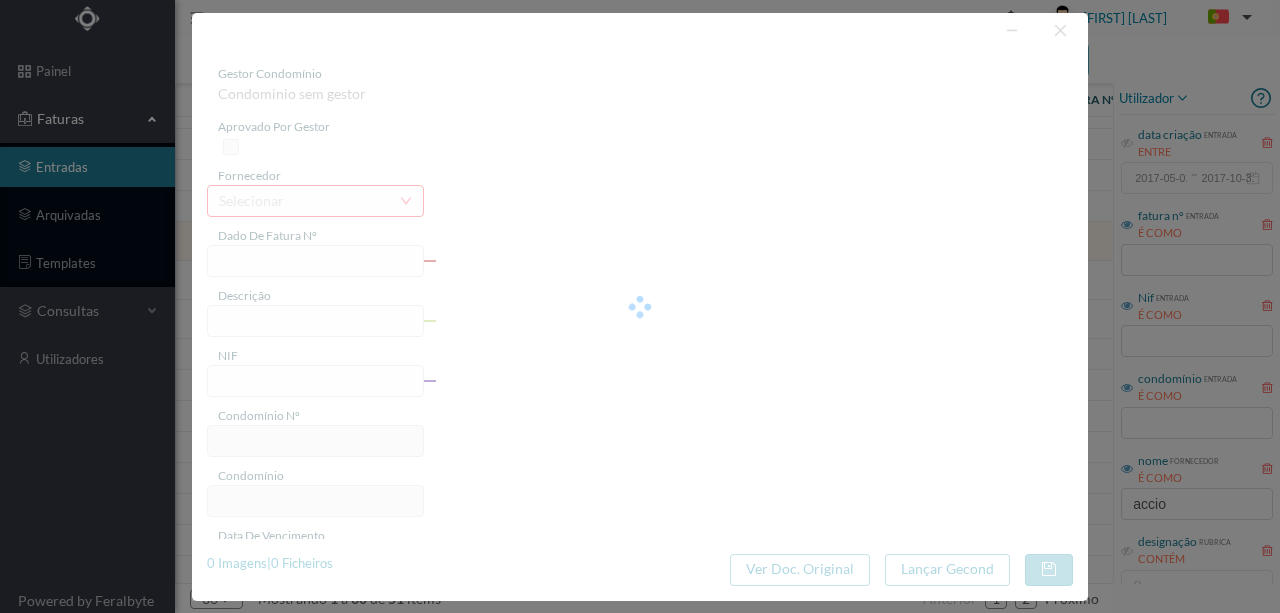 type on "ALFREDO CUNHA 295" 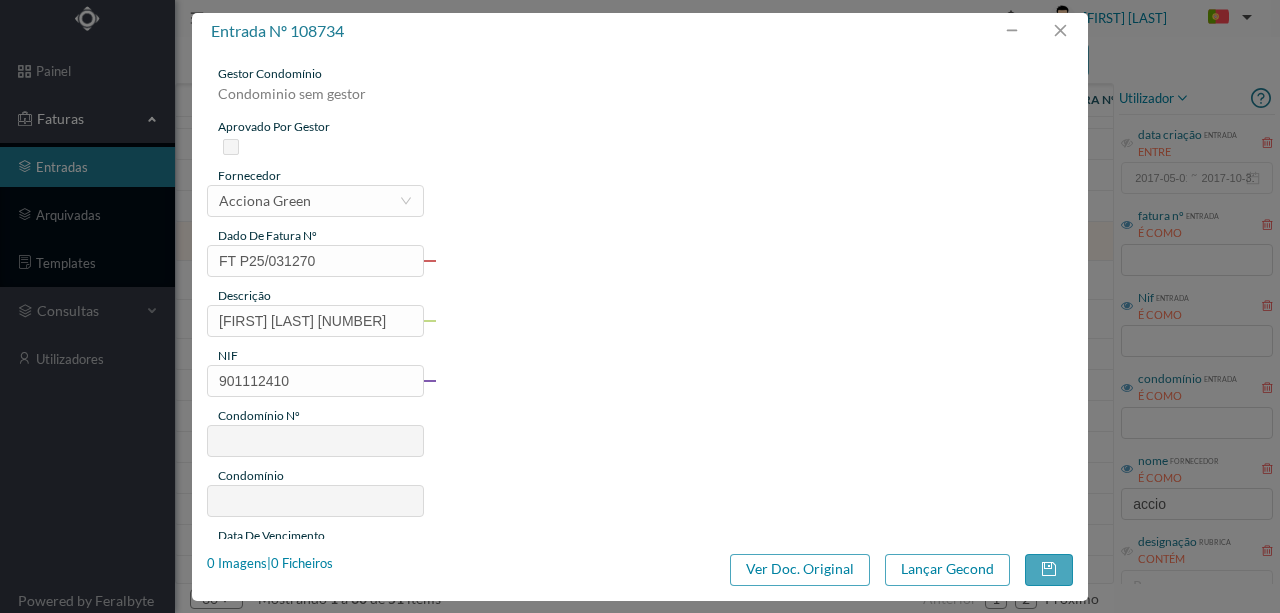 type on "576" 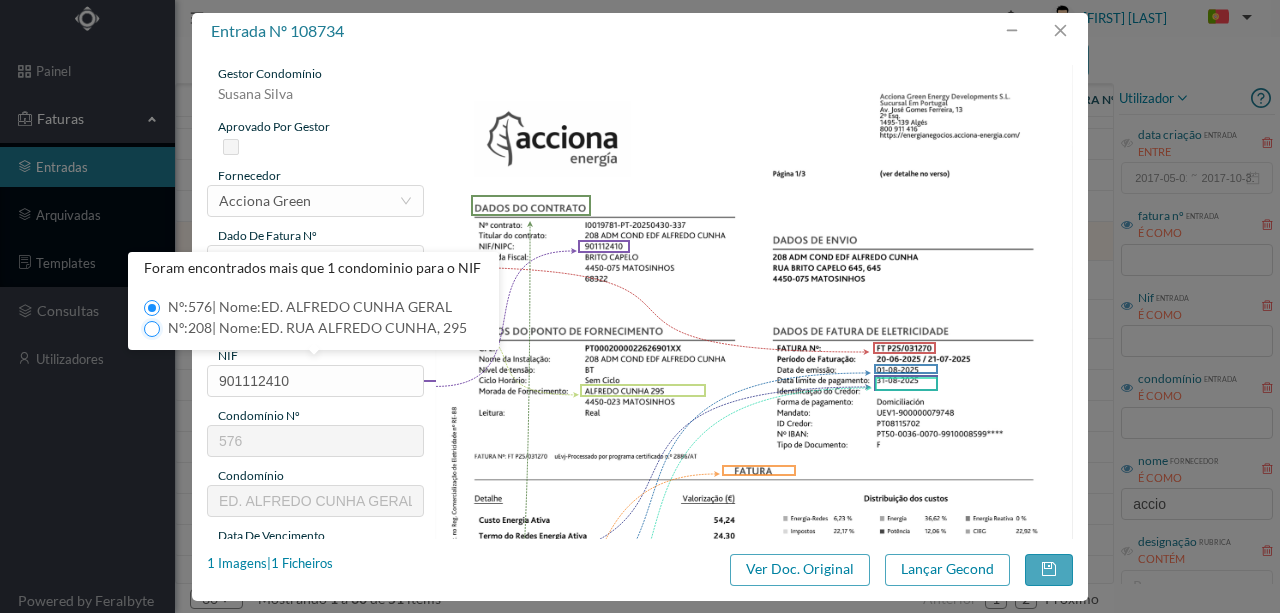 click on "Nº:  208  | Nome:  ED. RUA ALFREDO CUNHA, 295" at bounding box center (152, 329) 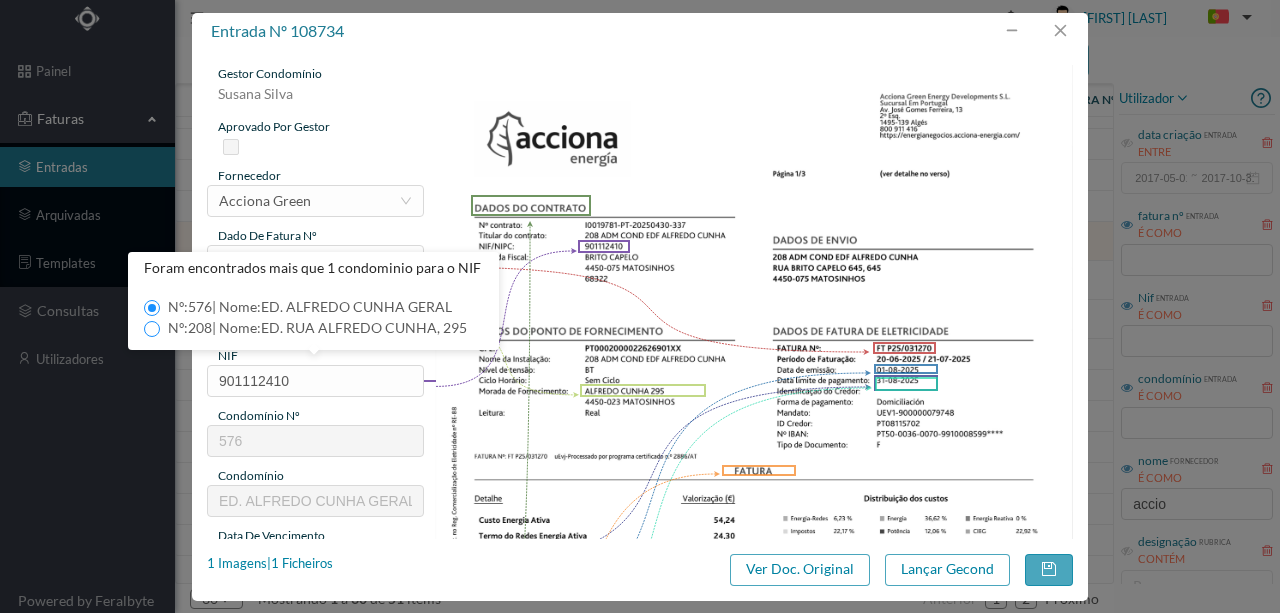 type on "208" 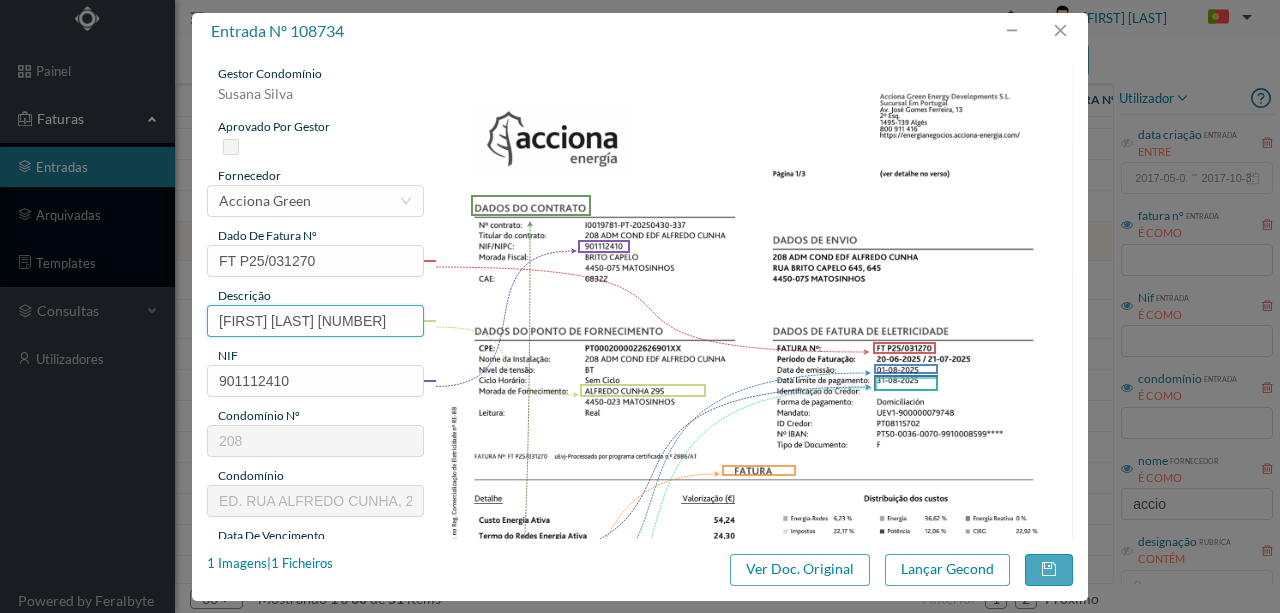 drag, startPoint x: 337, startPoint y: 320, endPoint x: 148, endPoint y: 324, distance: 189.04233 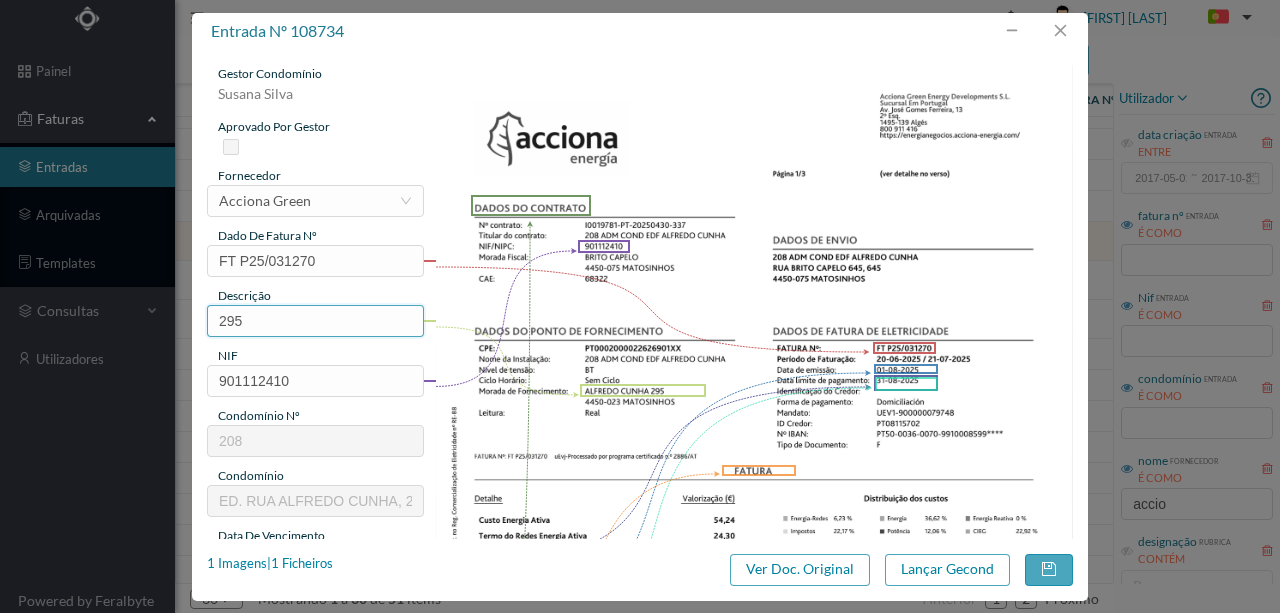 click on "295" at bounding box center [315, 321] 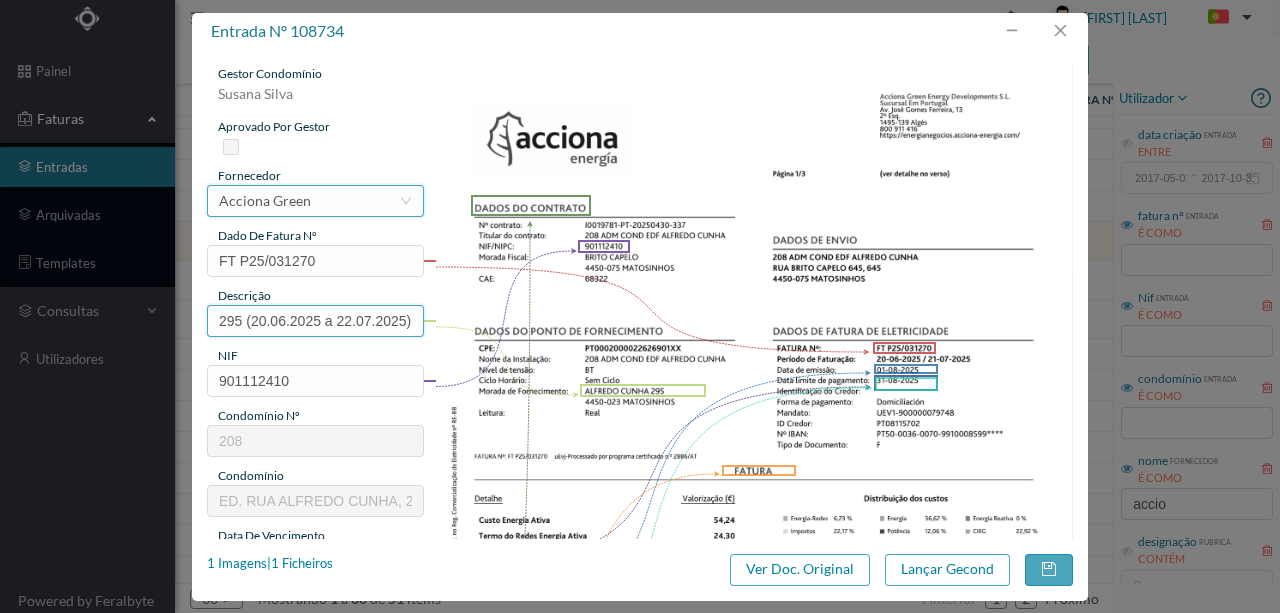 scroll, scrollTop: 0, scrollLeft: 4, axis: horizontal 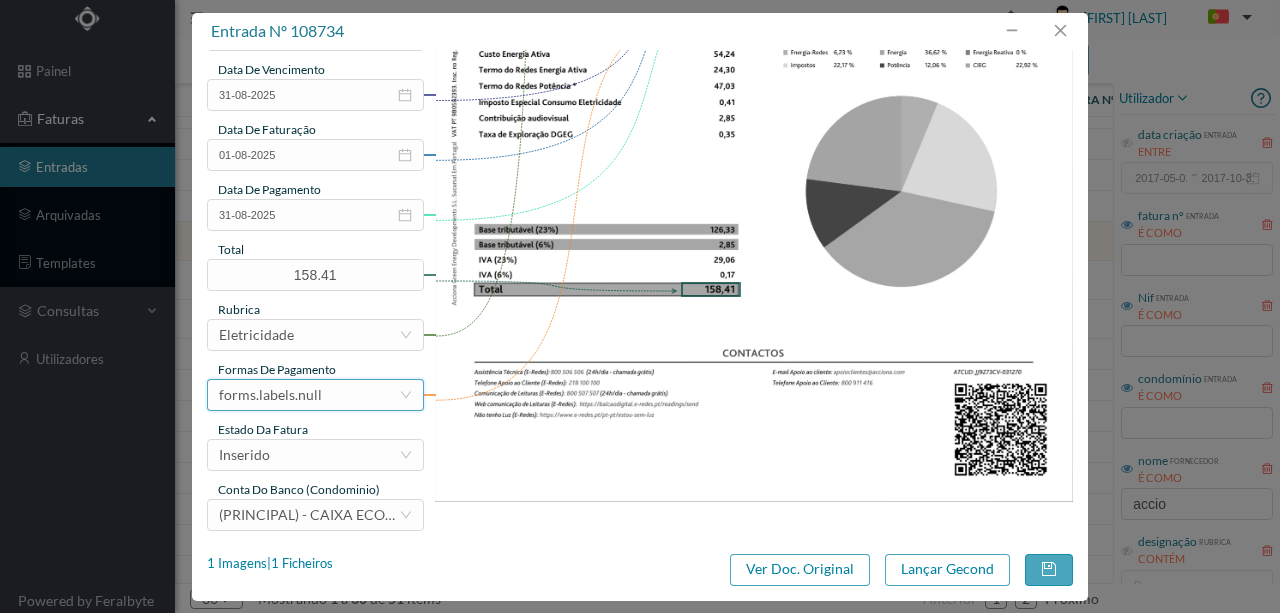 type on "295 (20.06.2025 a 22.07.2025)" 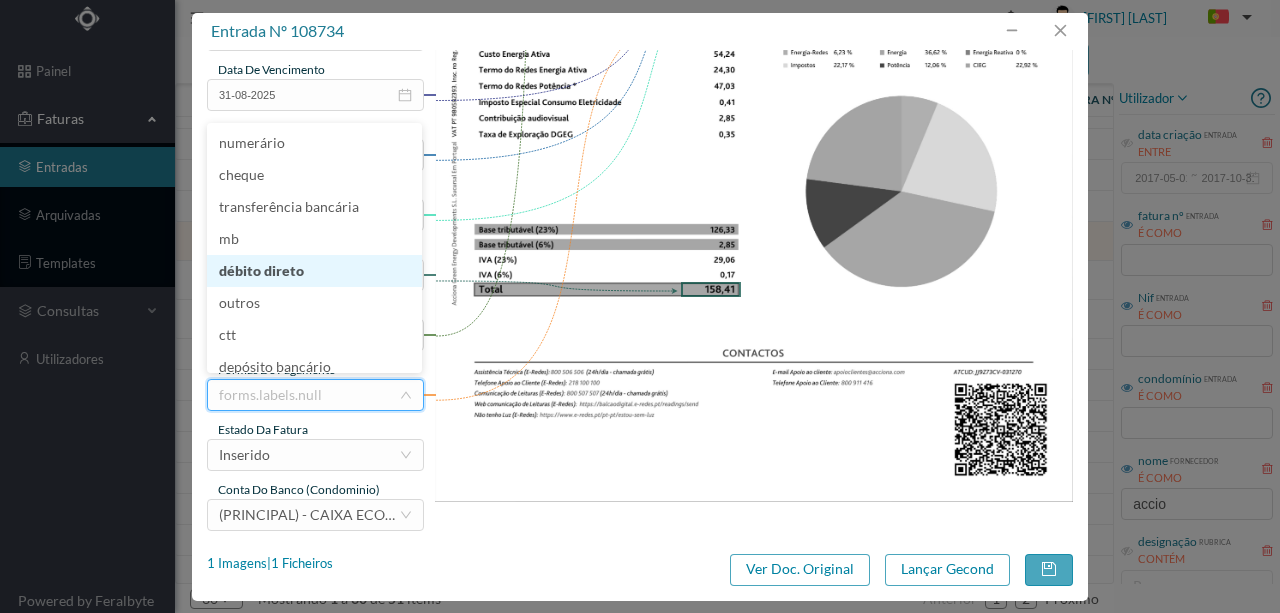 click on "débito direto" at bounding box center [314, 271] 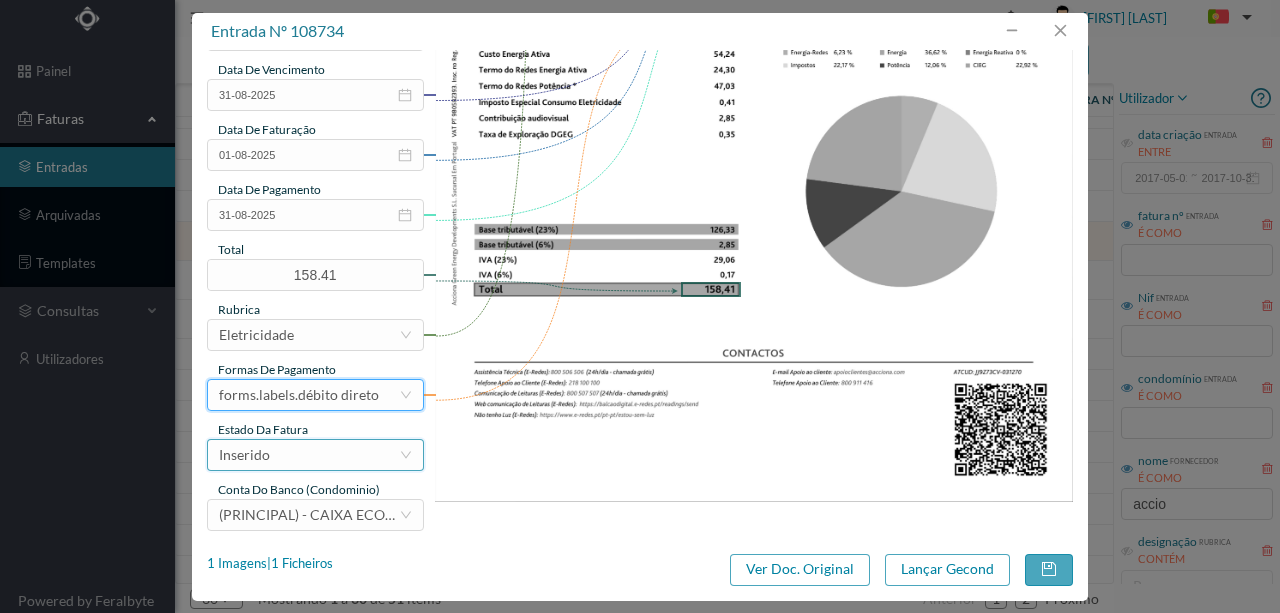 click on "Inserido" at bounding box center (309, 455) 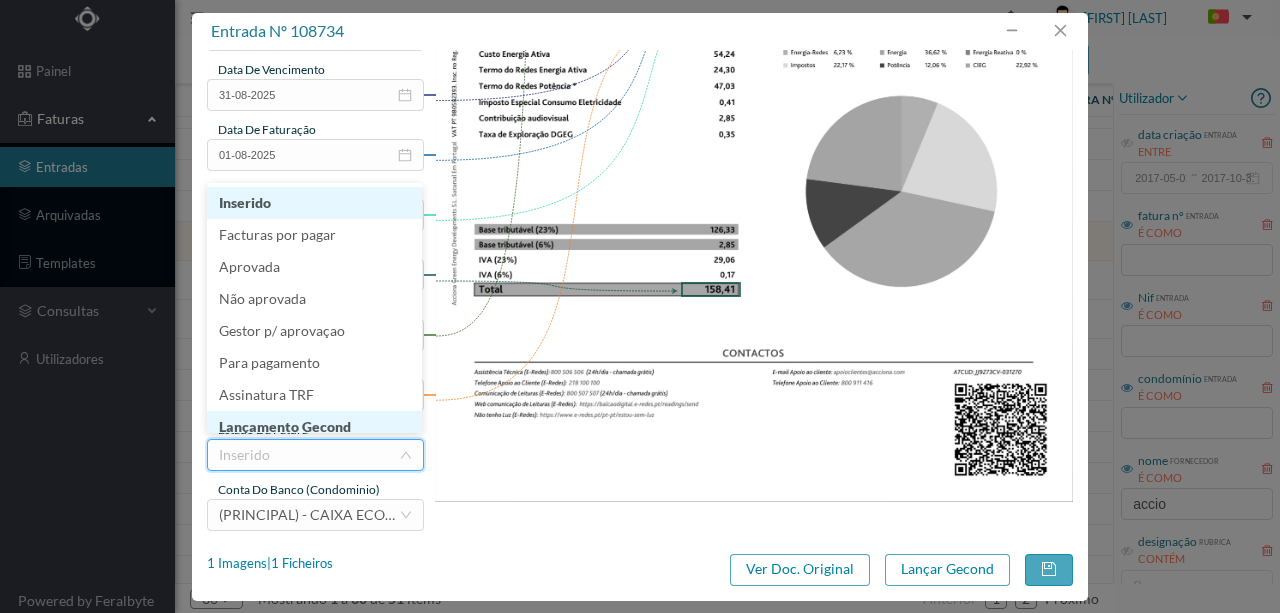 scroll, scrollTop: 10, scrollLeft: 0, axis: vertical 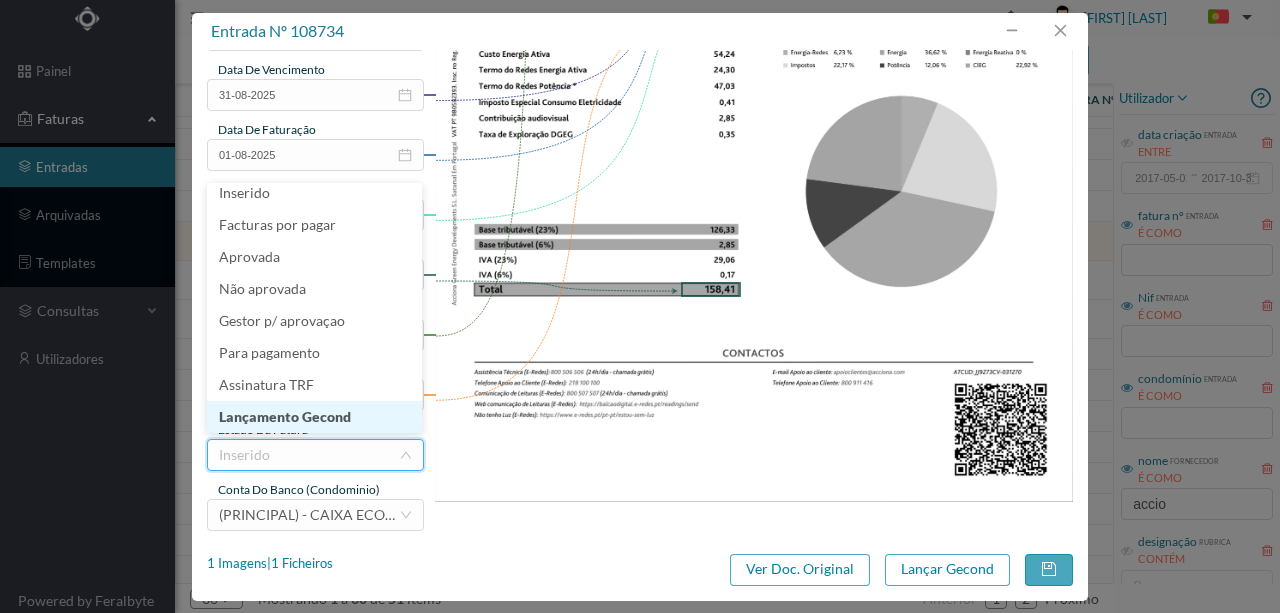 click on "Lançamento Gecond" at bounding box center (314, 417) 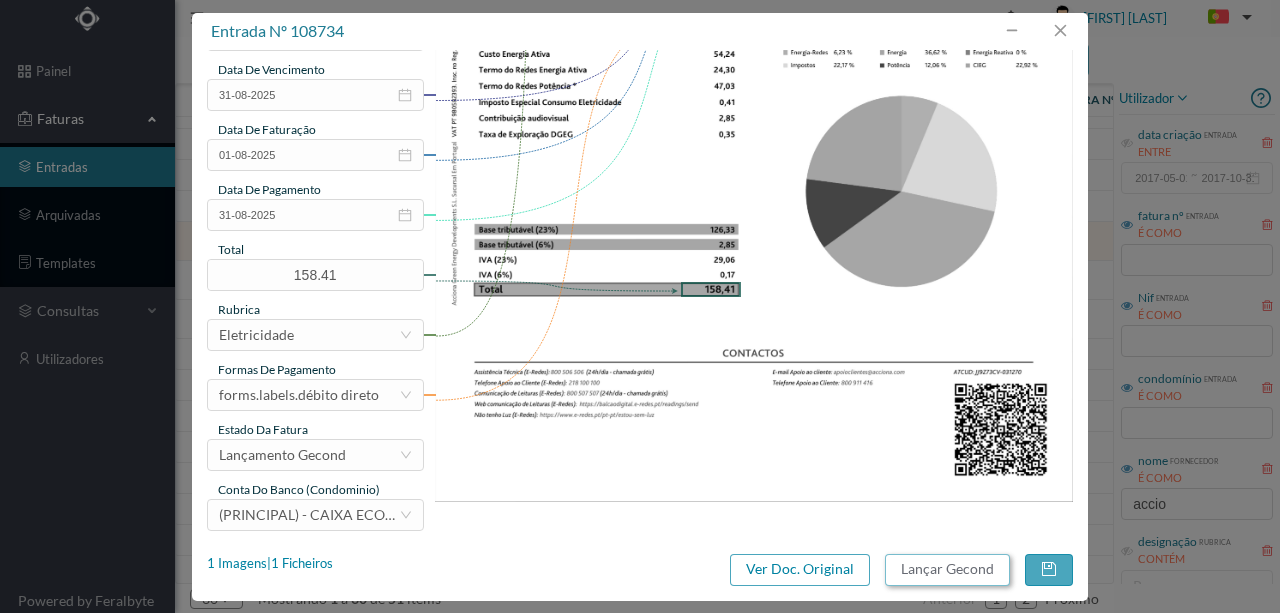 click on "Lançar Gecond" at bounding box center [947, 570] 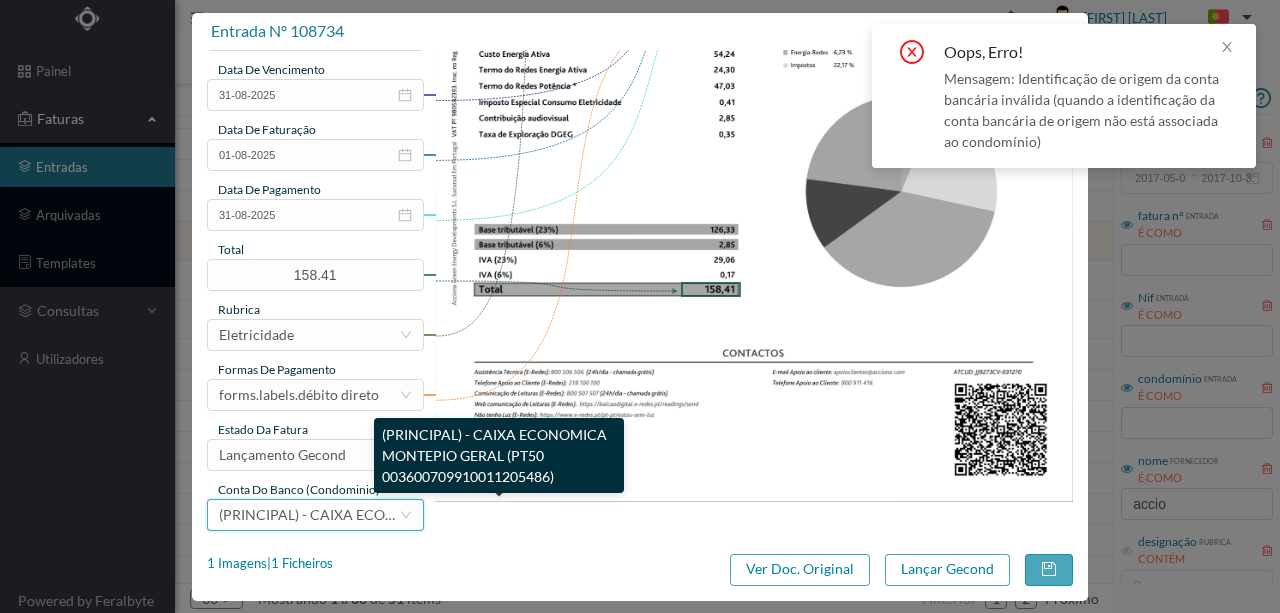 click on "(PRINCIPAL) - CAIXA ECONOMICA MONTEPIO GERAL (PT50 003600709910011205486)" at bounding box center [501, 514] 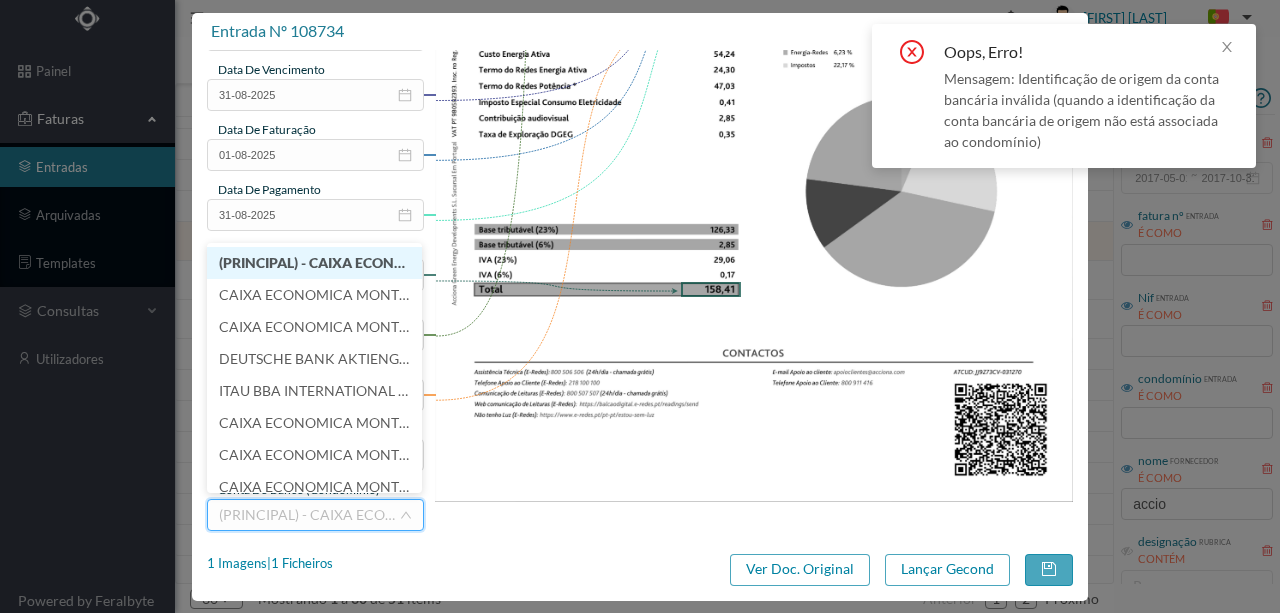 click on "(PRINCIPAL) - CAIXA ECONOMICA MONTEPIO GERAL (PT50 003600709910008599581)" at bounding box center (487, 262) 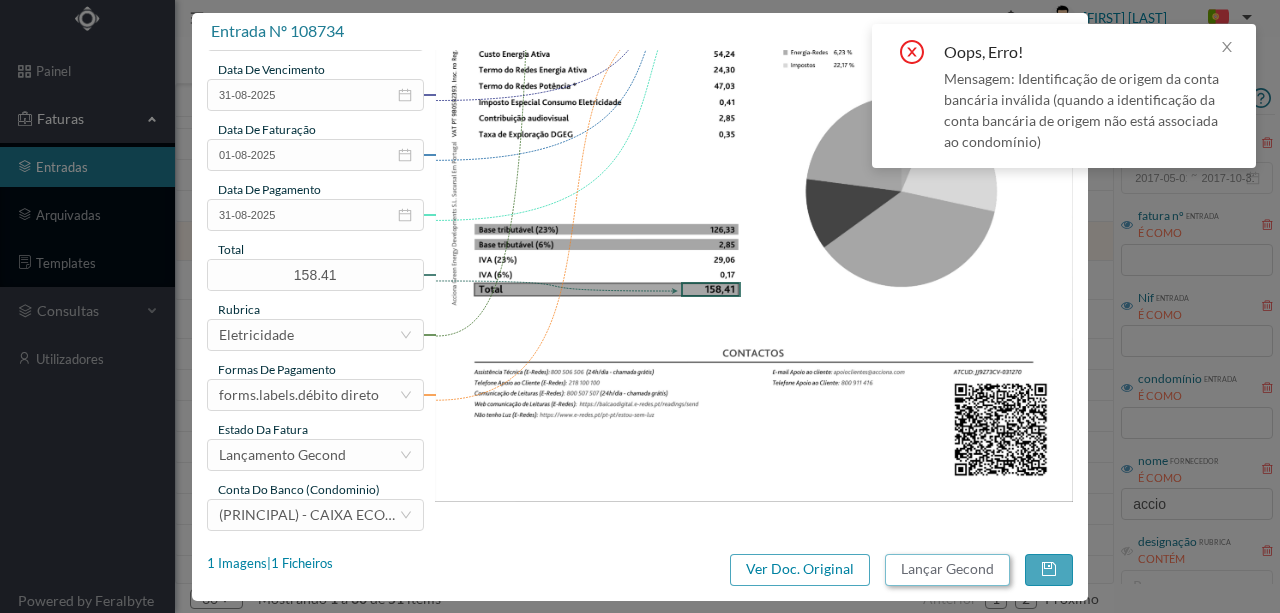 click on "Lançar Gecond" at bounding box center [947, 570] 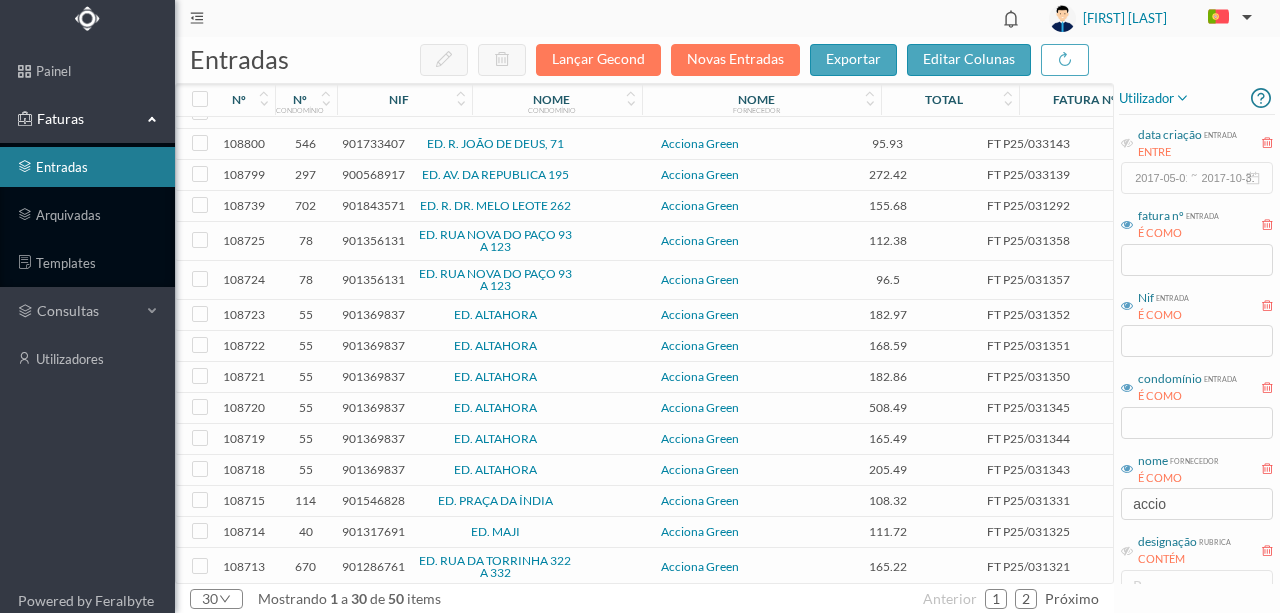 click on "901356131" at bounding box center (373, 240) 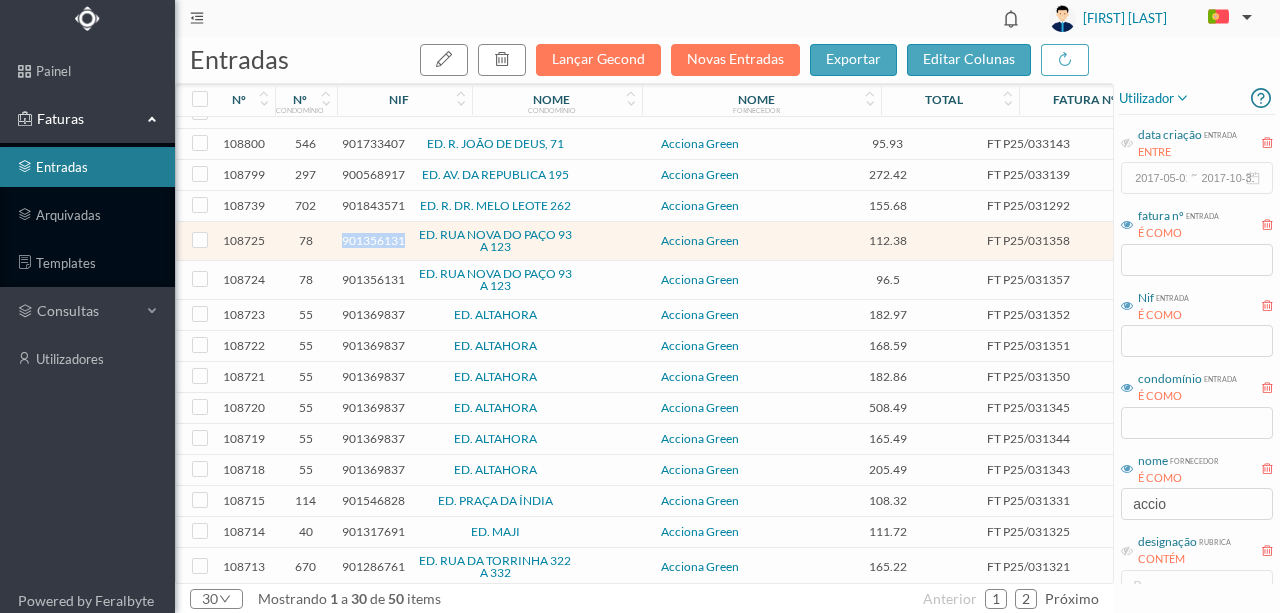 click on "901356131" at bounding box center [373, 240] 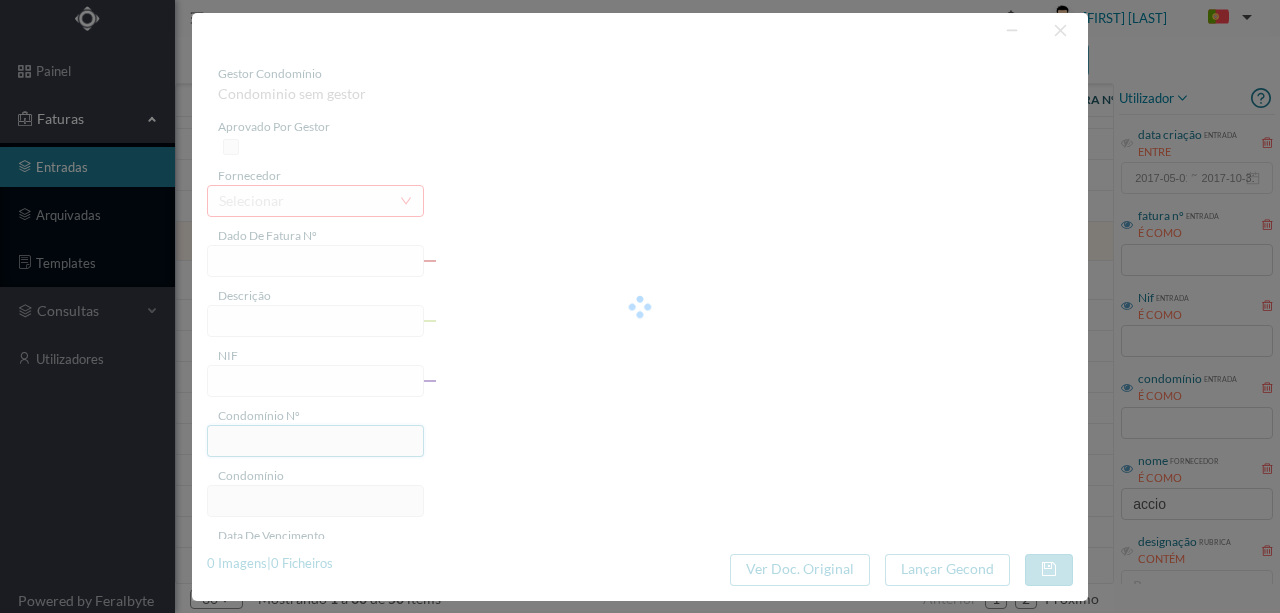type on "FT P25/031358" 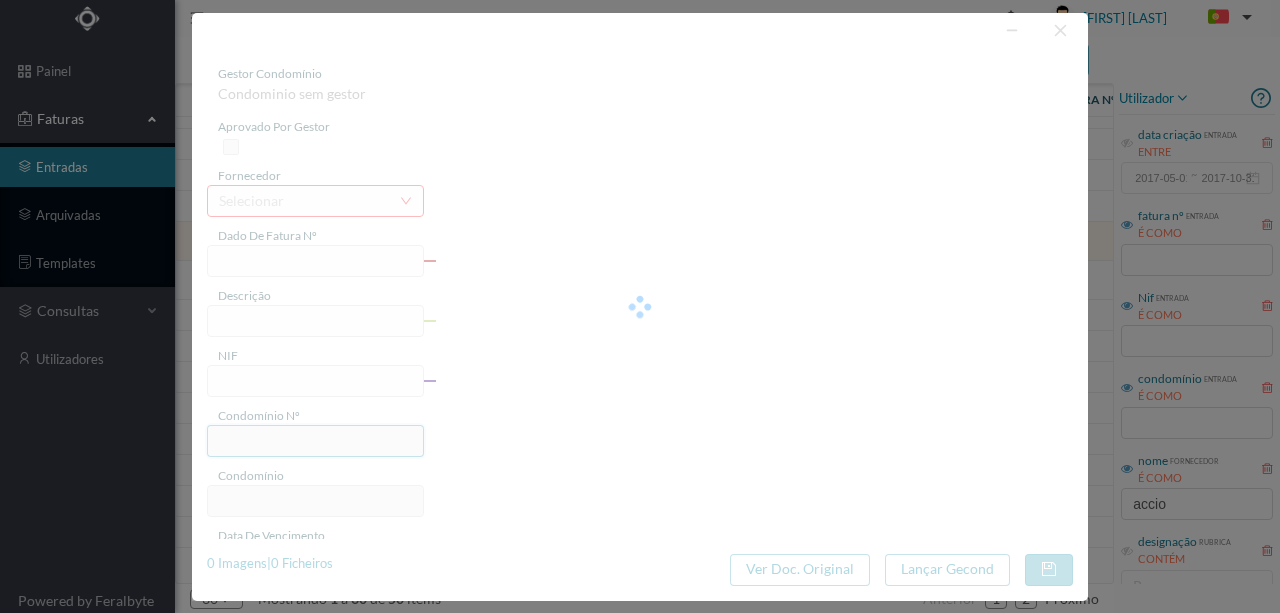 type on "NOVA DO PACO POENTE -VALAD" 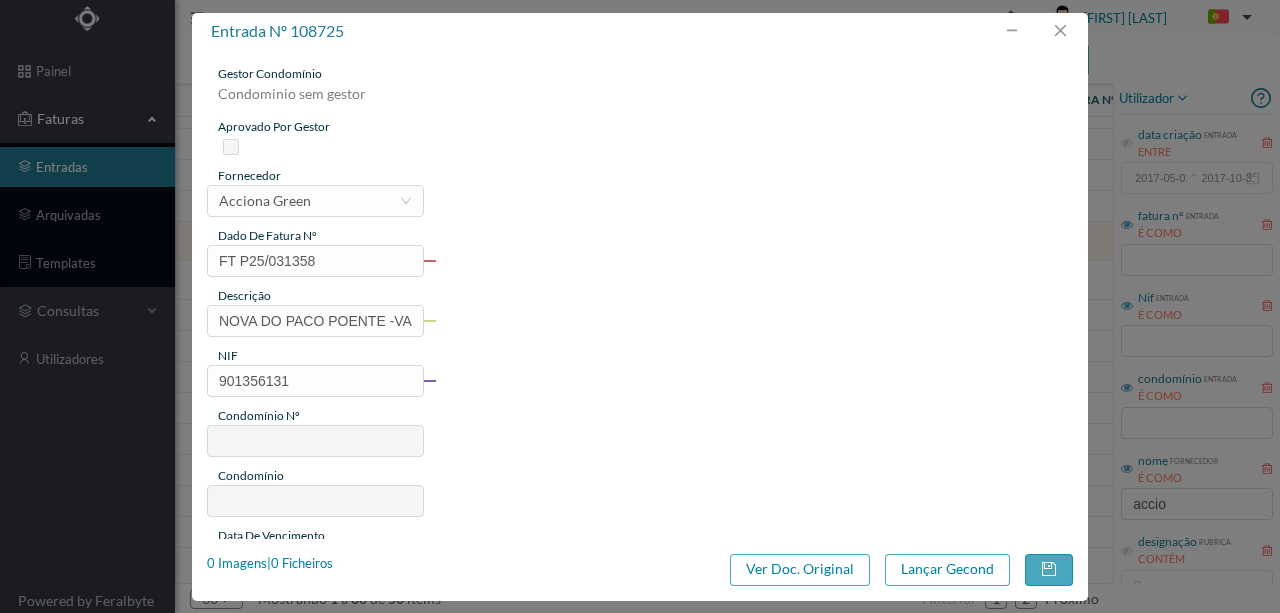 type on "78" 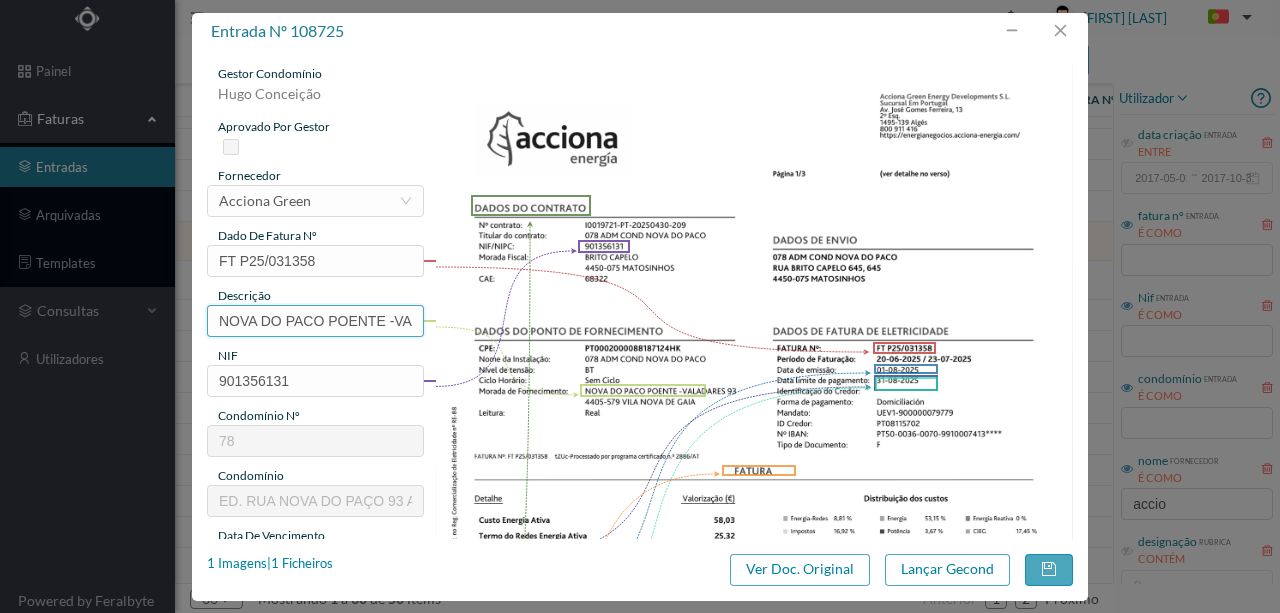 scroll, scrollTop: 0, scrollLeft: 28, axis: horizontal 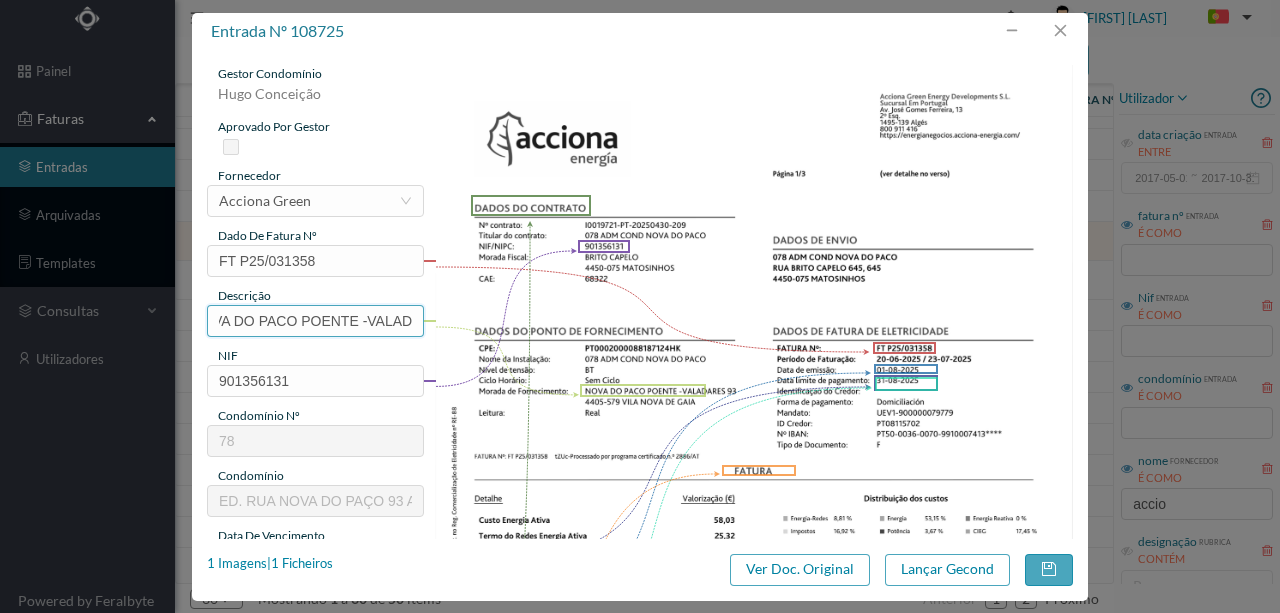 drag, startPoint x: 217, startPoint y: 314, endPoint x: 654, endPoint y: 333, distance: 437.41284 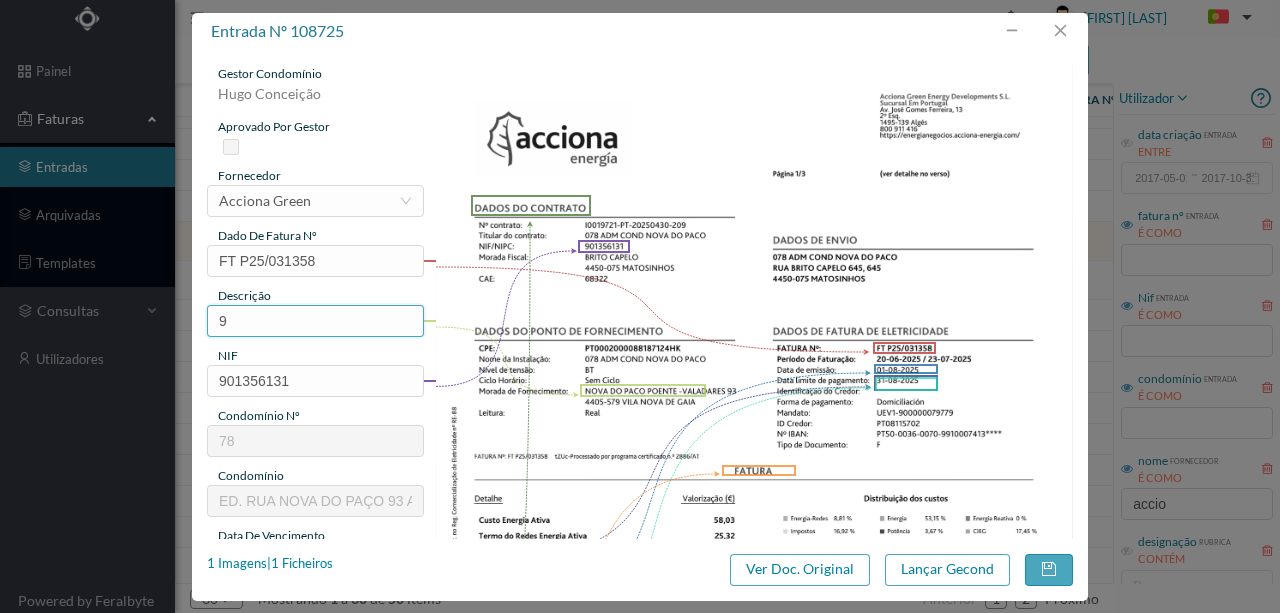 scroll, scrollTop: 0, scrollLeft: 0, axis: both 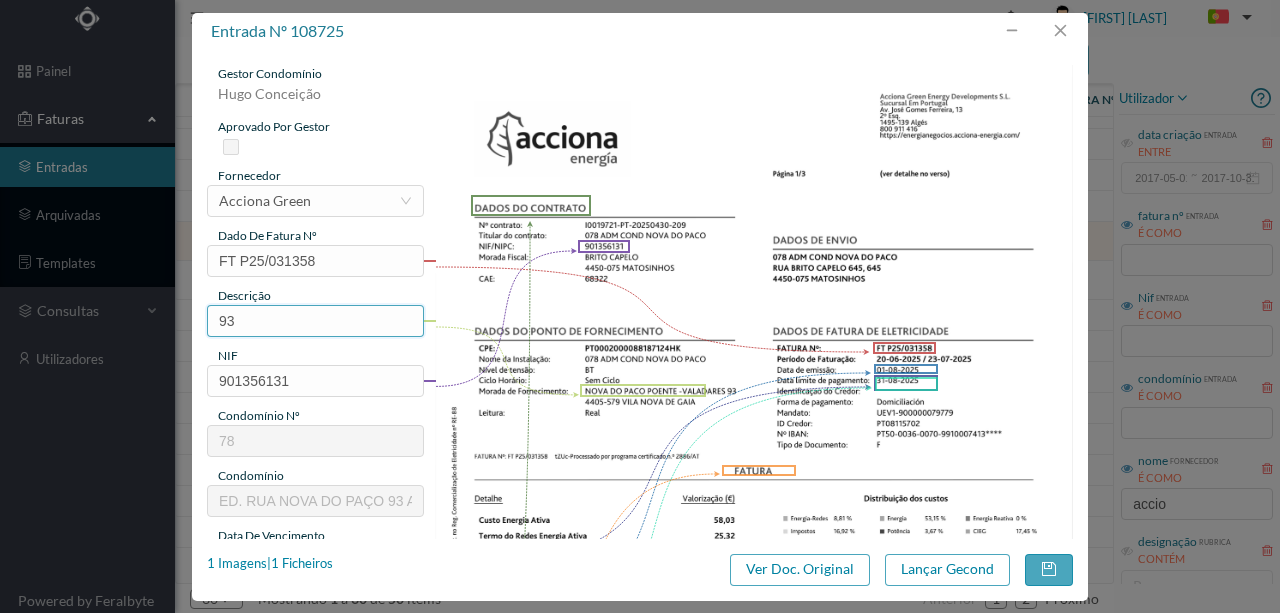 paste on "(20.06.2025 a 22.07.2025)" 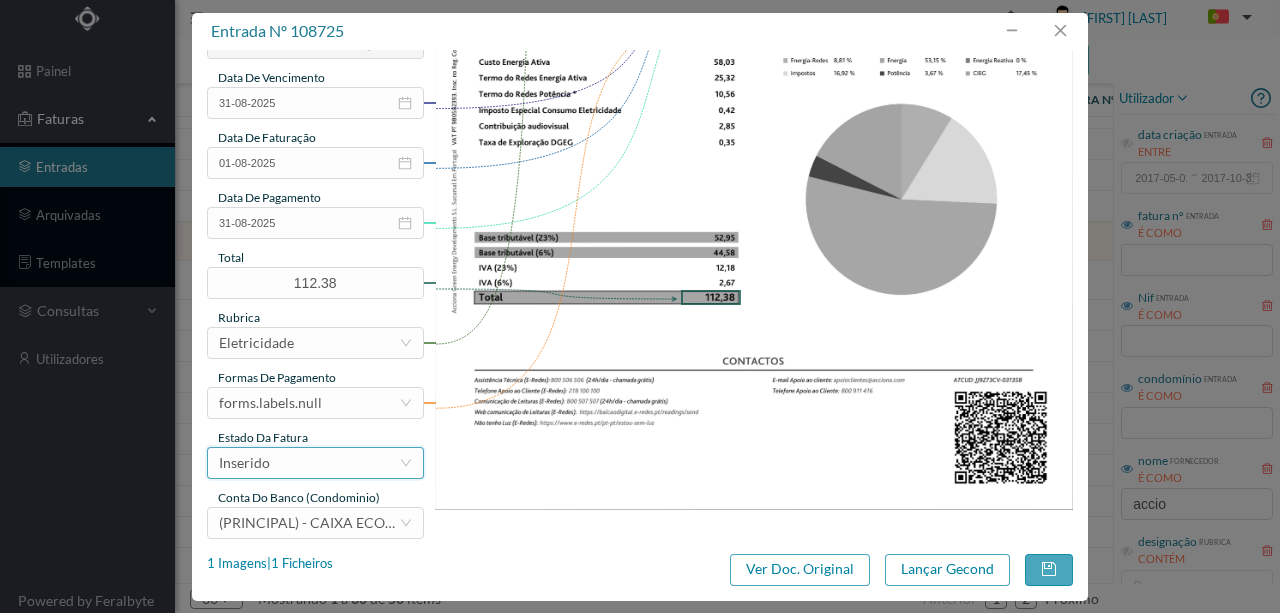 scroll, scrollTop: 473, scrollLeft: 0, axis: vertical 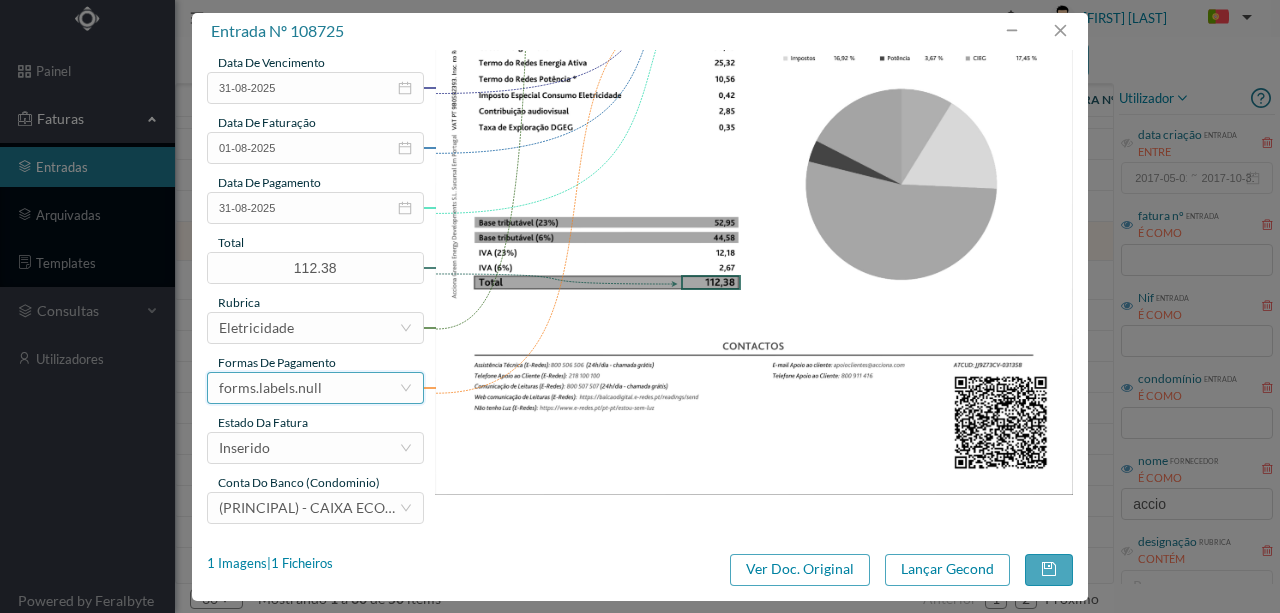type on "93 (20.06.2025 a 22.07.2025)" 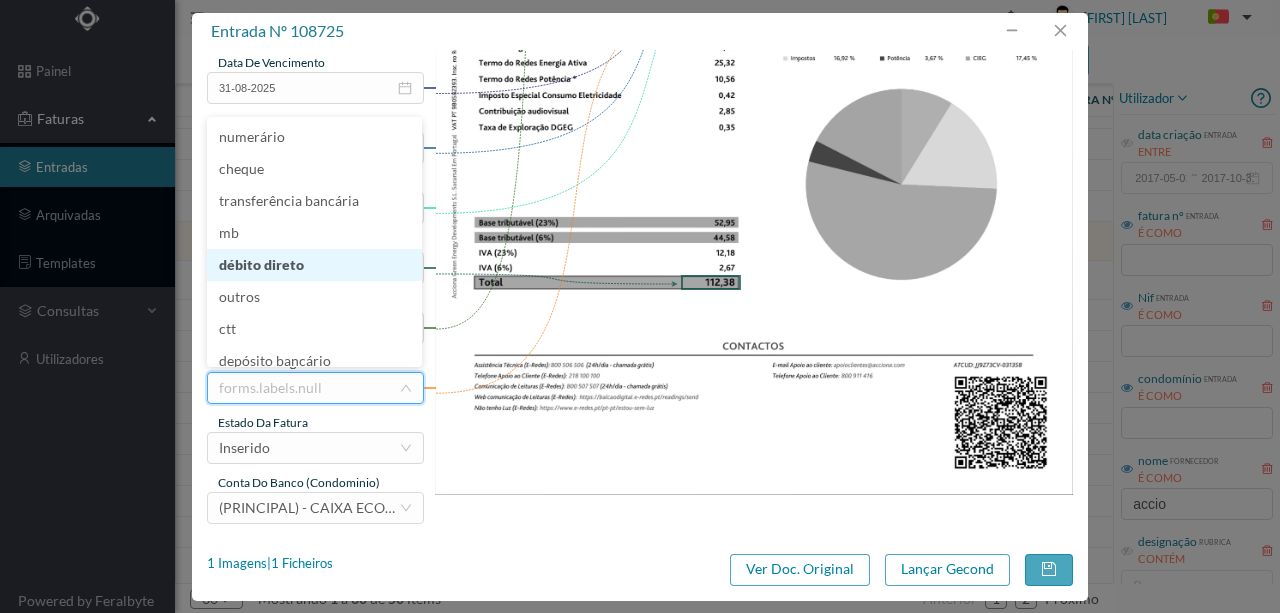 click on "débito direto" at bounding box center (314, 265) 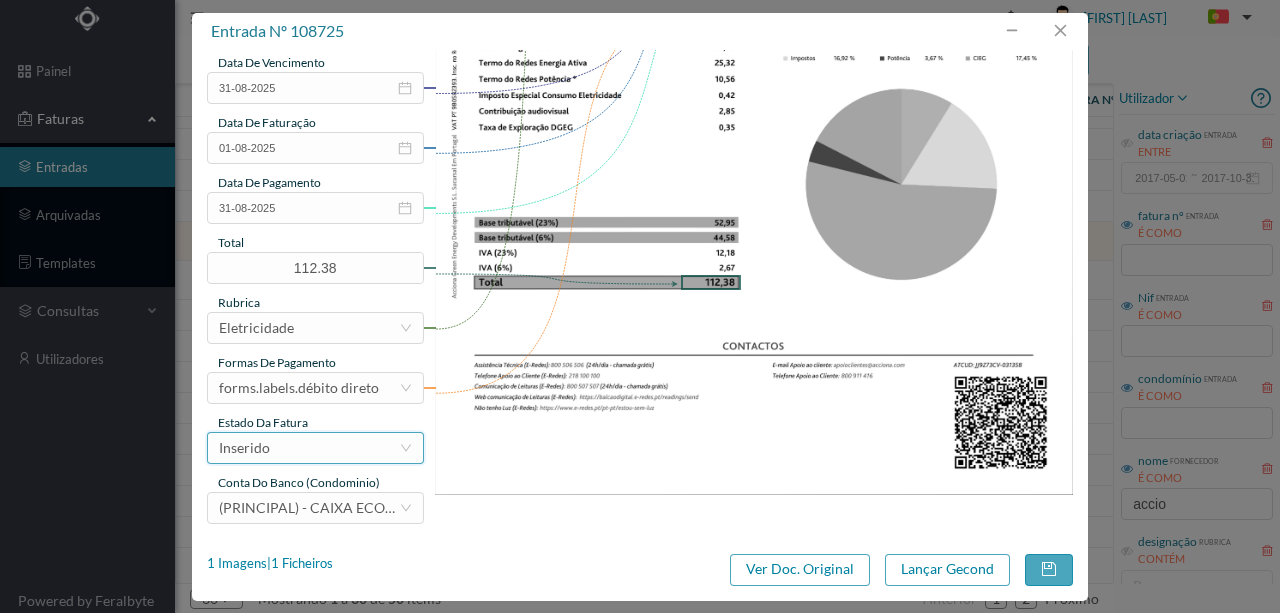 click on "Inserido" at bounding box center (309, 448) 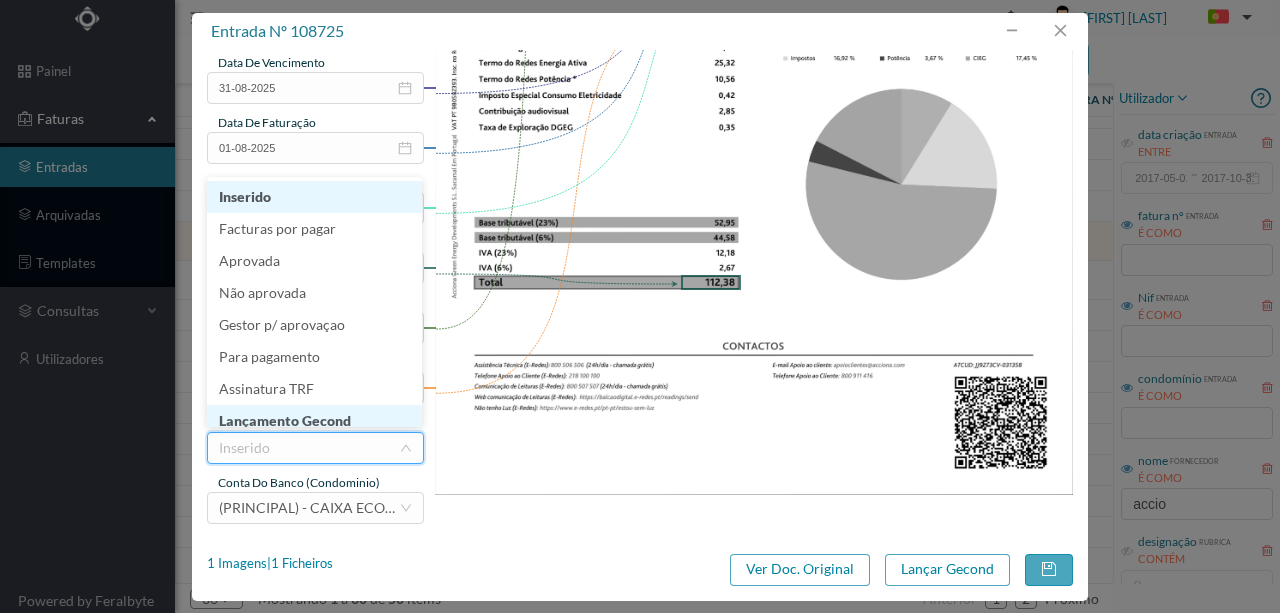 scroll, scrollTop: 10, scrollLeft: 0, axis: vertical 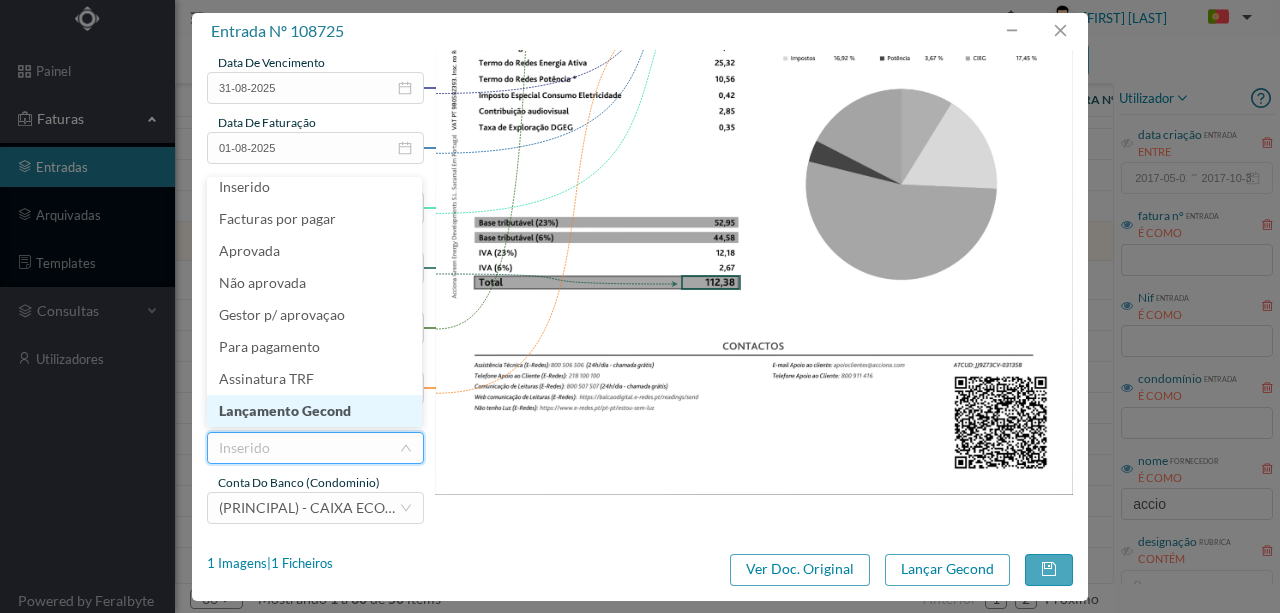 click on "Lançamento Gecond" at bounding box center [314, 411] 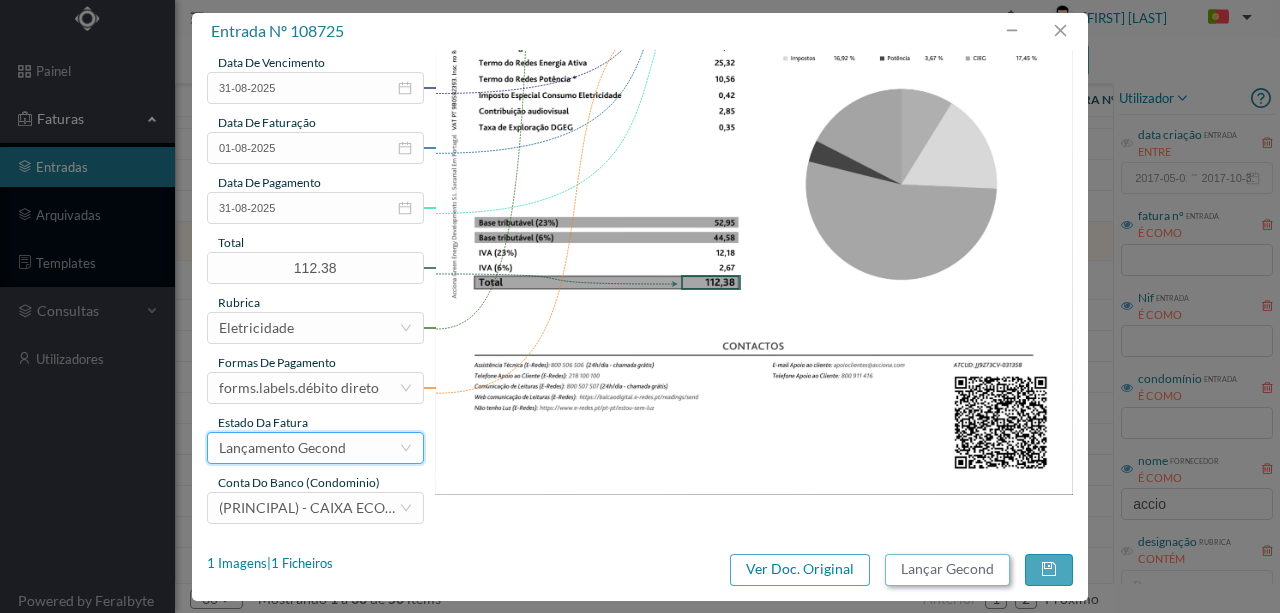 click on "Lançar Gecond" at bounding box center (947, 570) 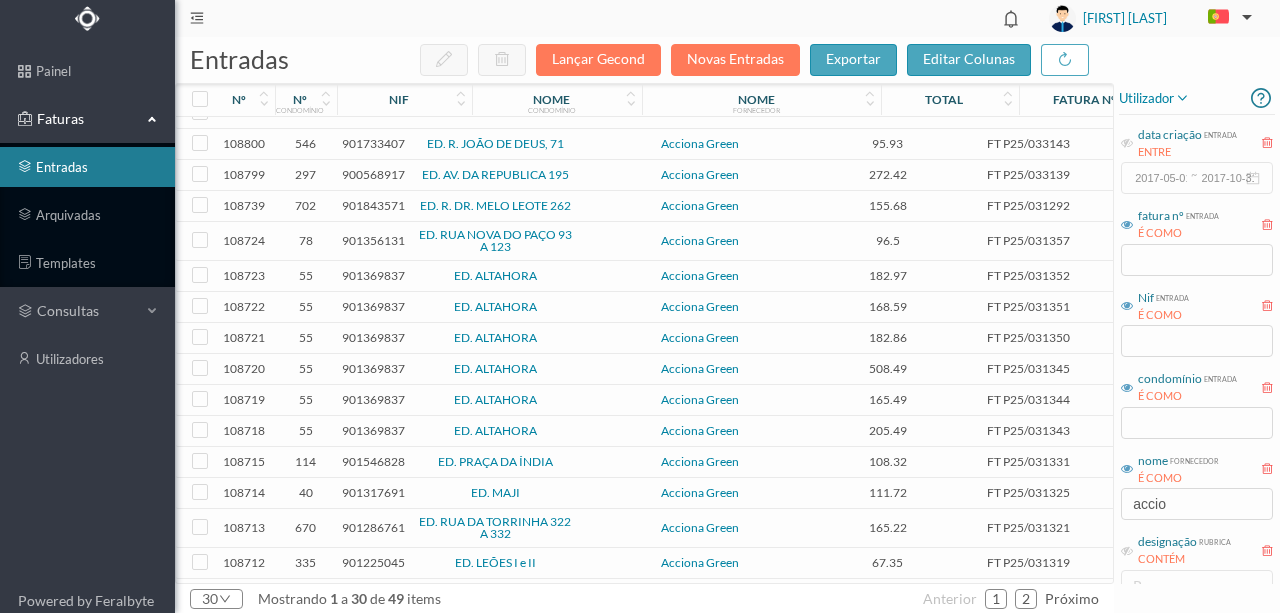 click on "901356131" at bounding box center [373, 240] 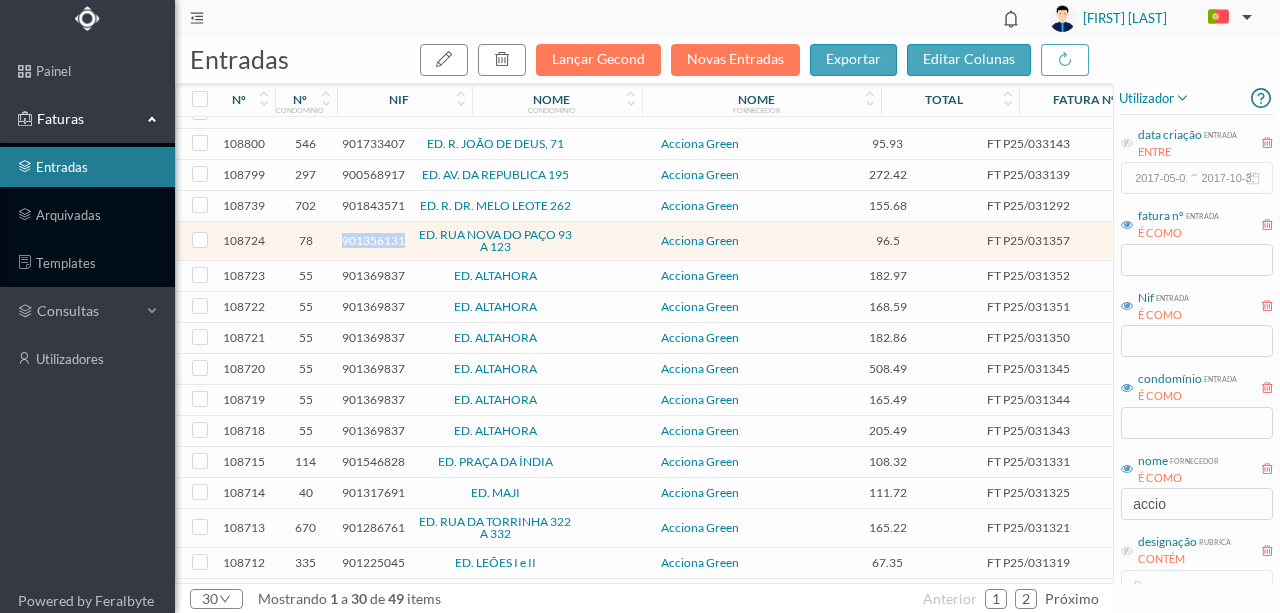 click on "901356131" at bounding box center [373, 240] 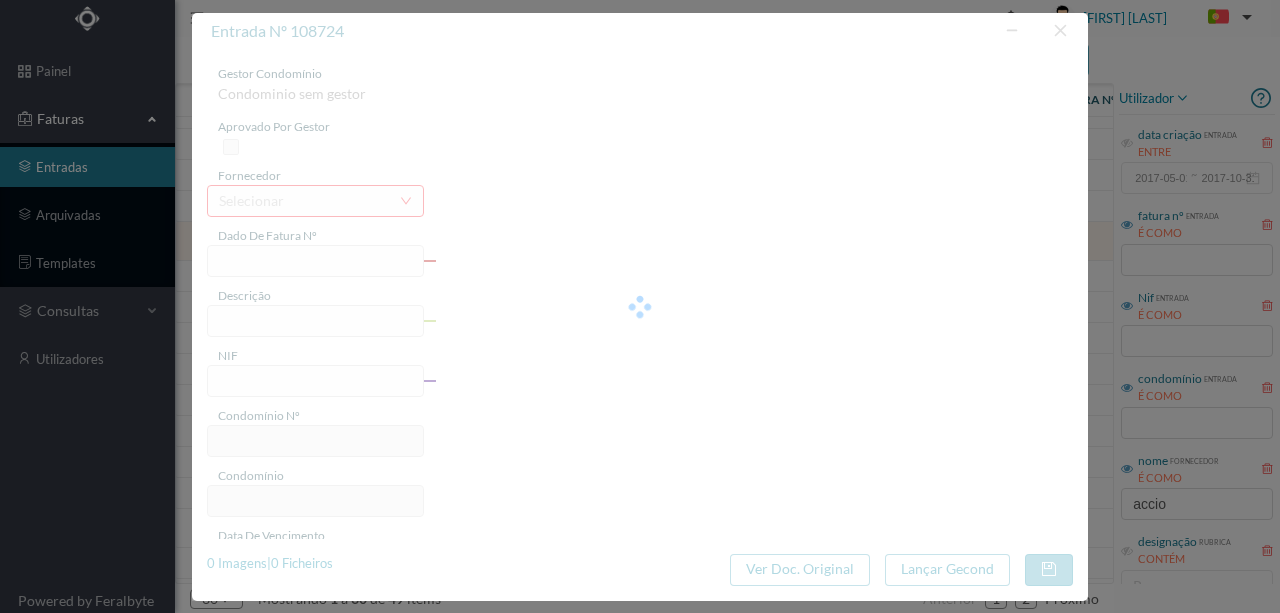 type on "FT P25/031357" 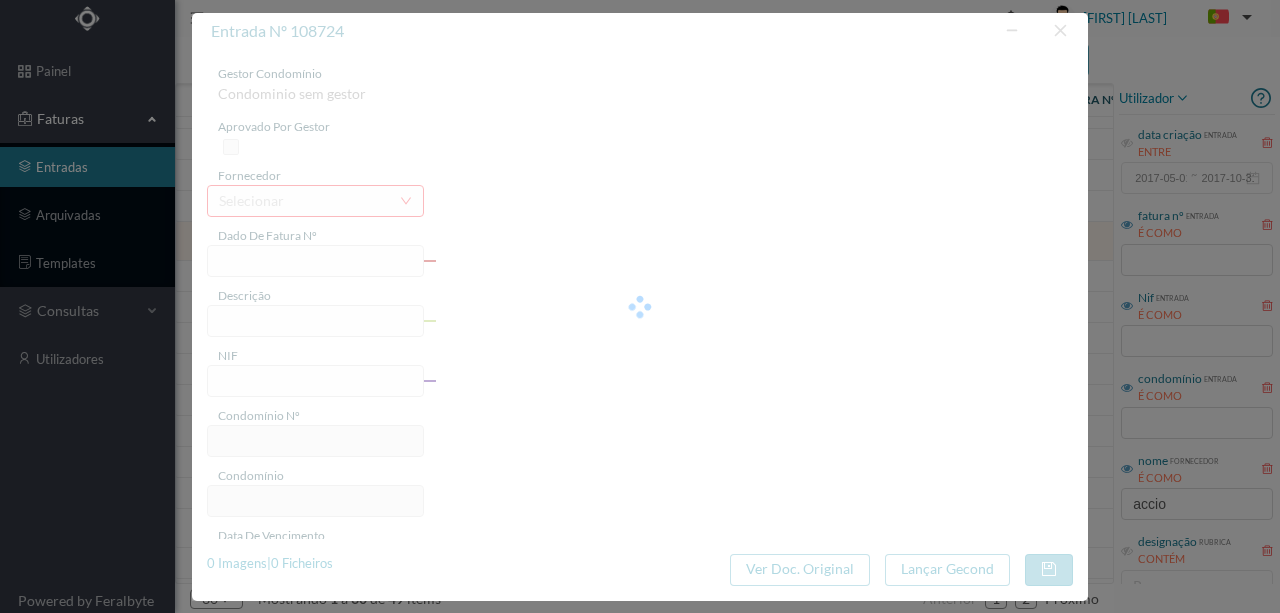 type on "01-08-2025" 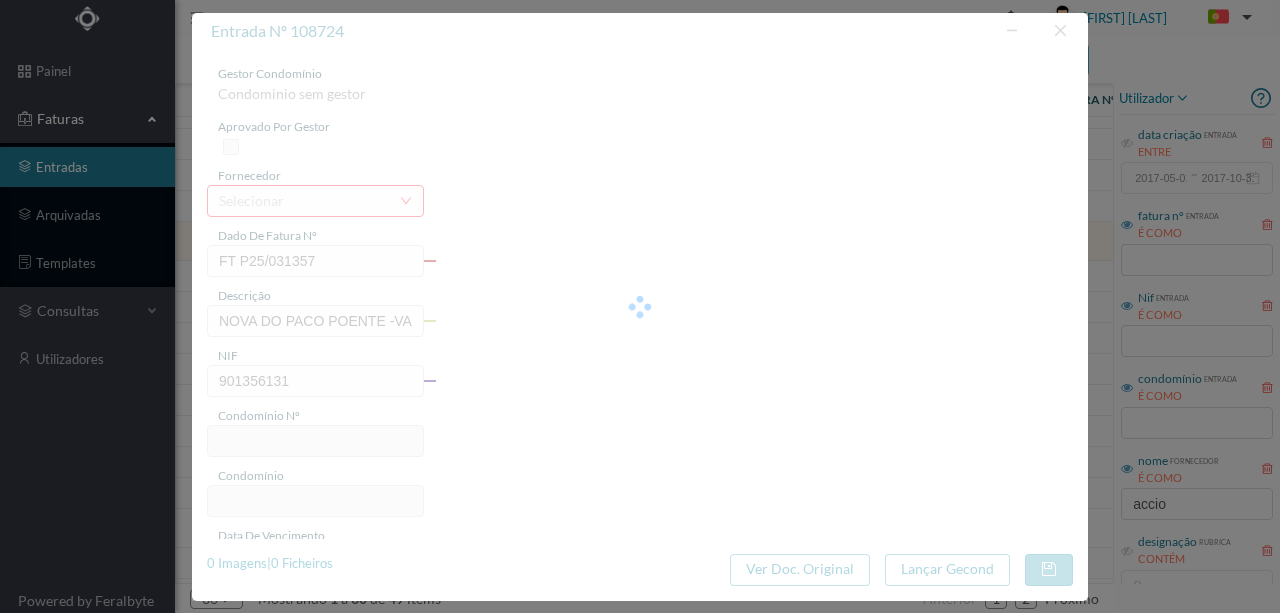 type on "78" 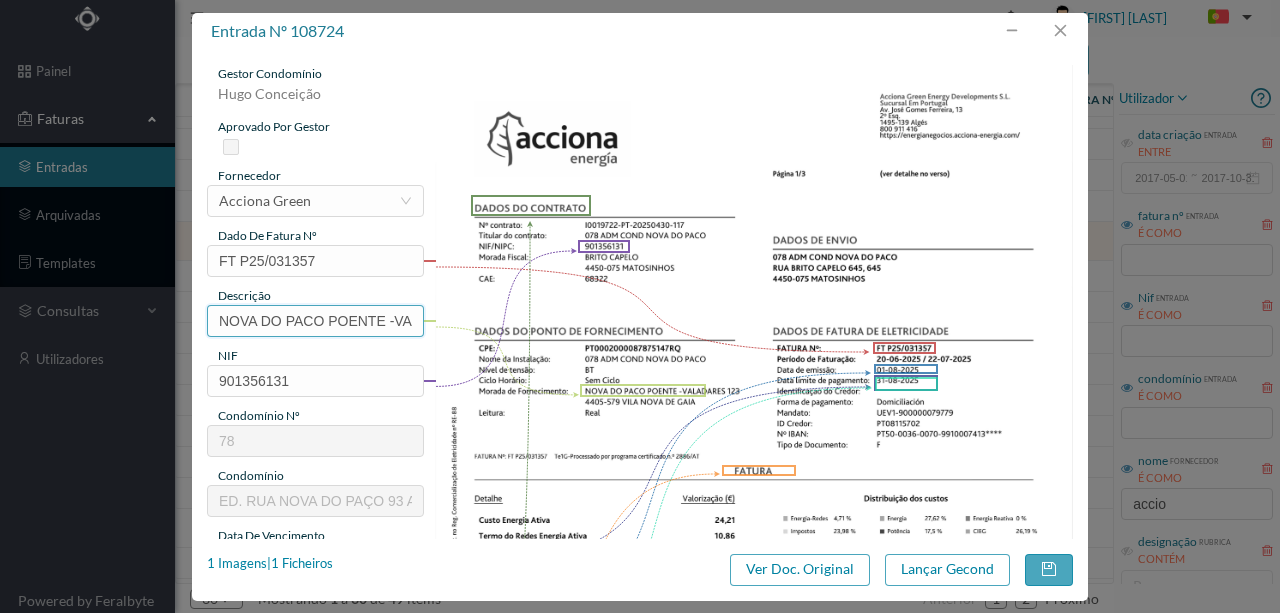 scroll, scrollTop: 0, scrollLeft: 28, axis: horizontal 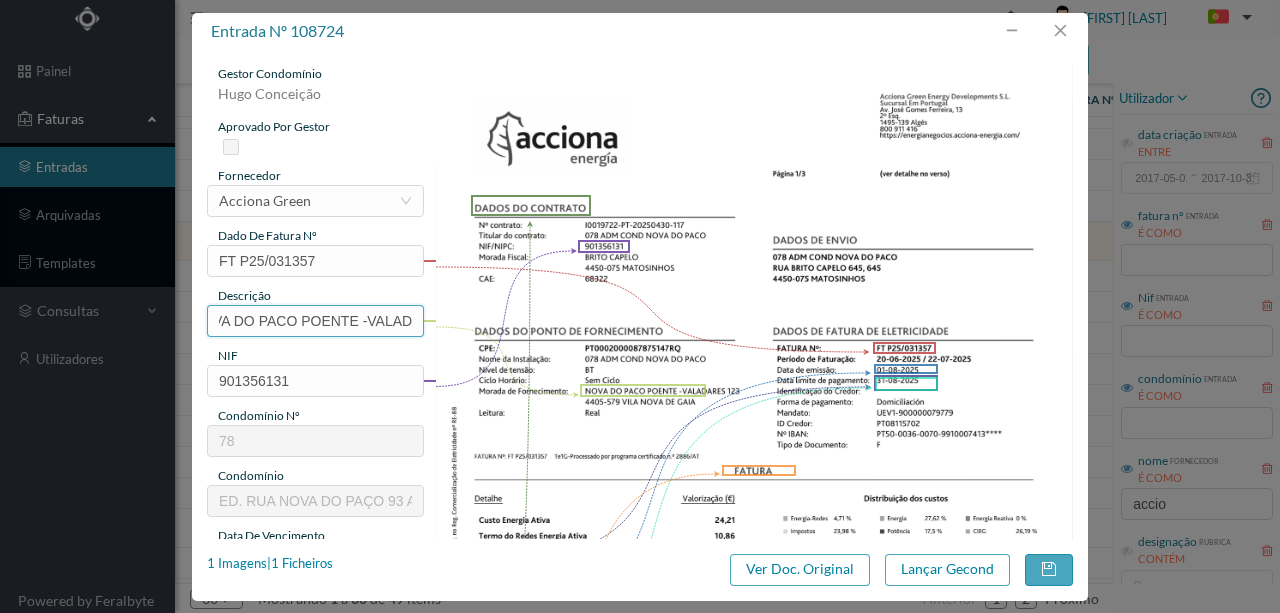 drag, startPoint x: 208, startPoint y: 313, endPoint x: 550, endPoint y: 333, distance: 342.5843 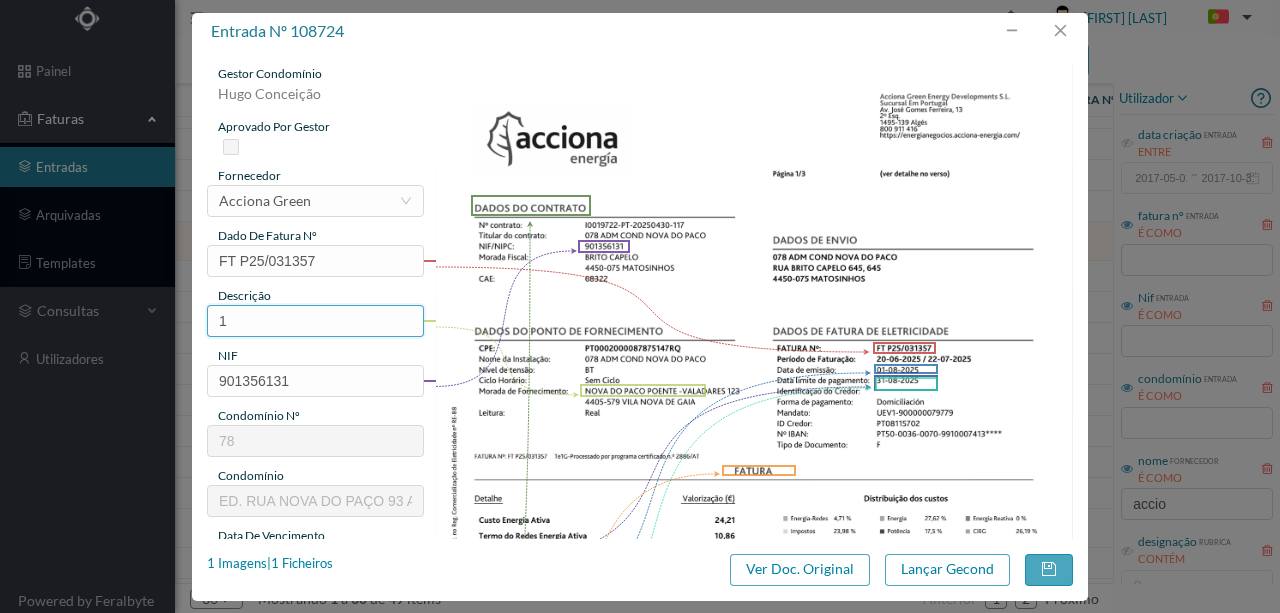 scroll, scrollTop: 0, scrollLeft: 0, axis: both 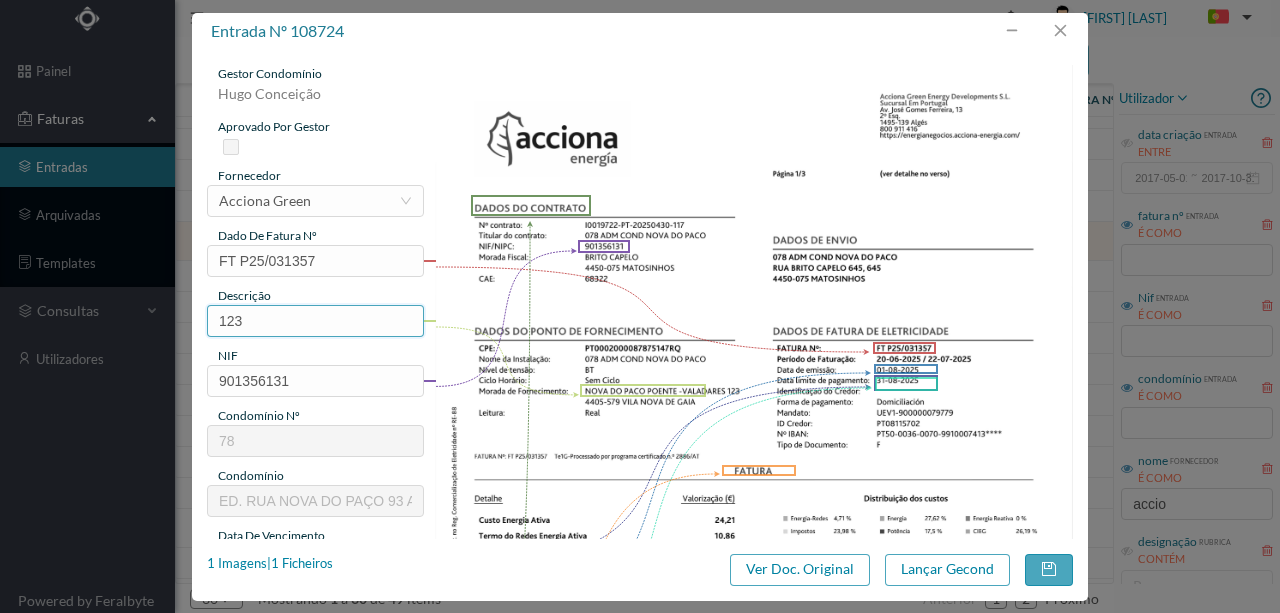 paste on "(20.06.2025 a 22.07.2025)" 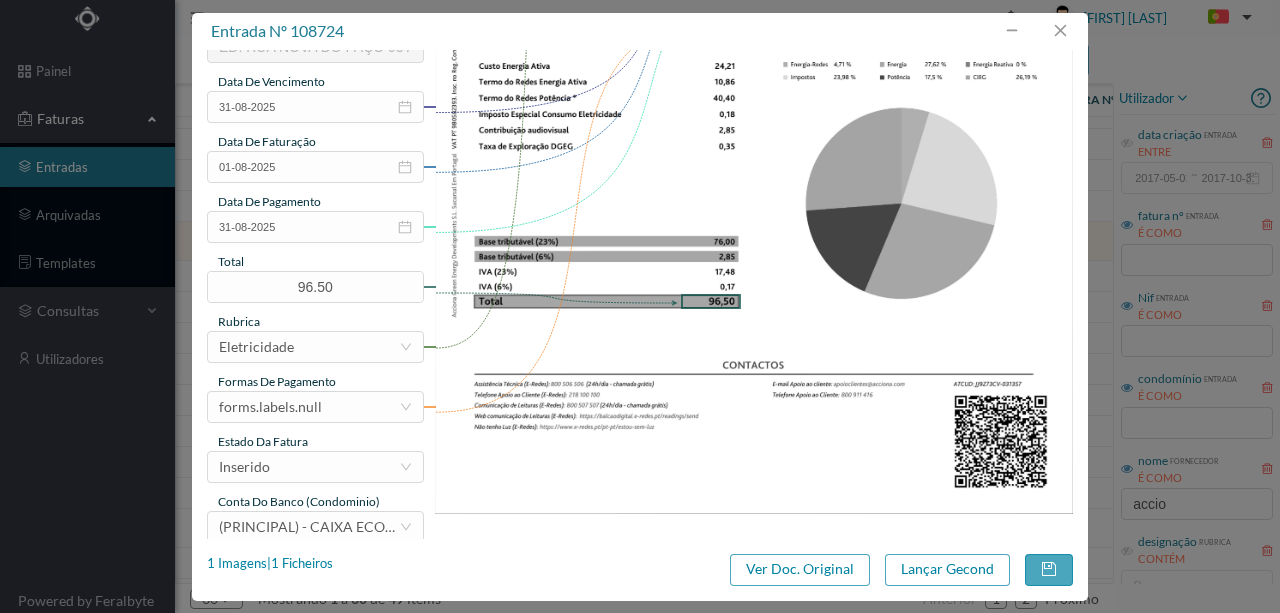 scroll, scrollTop: 466, scrollLeft: 0, axis: vertical 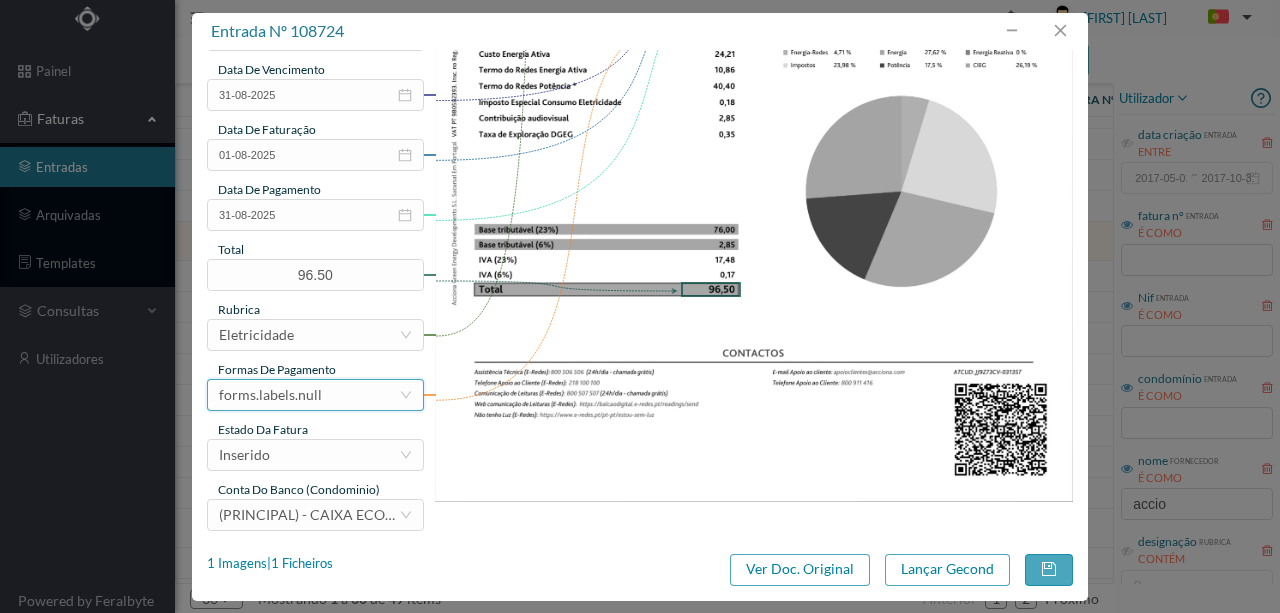 type on "123 (20.06.2025 a 22.07.2025)" 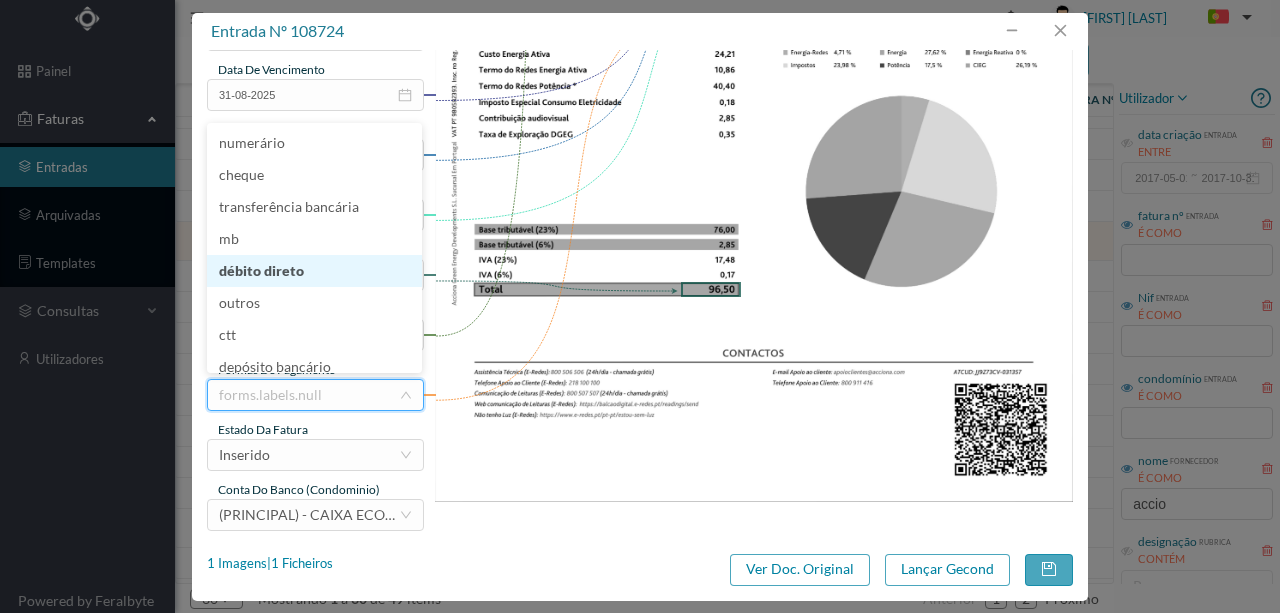 click on "débito direto" at bounding box center (314, 271) 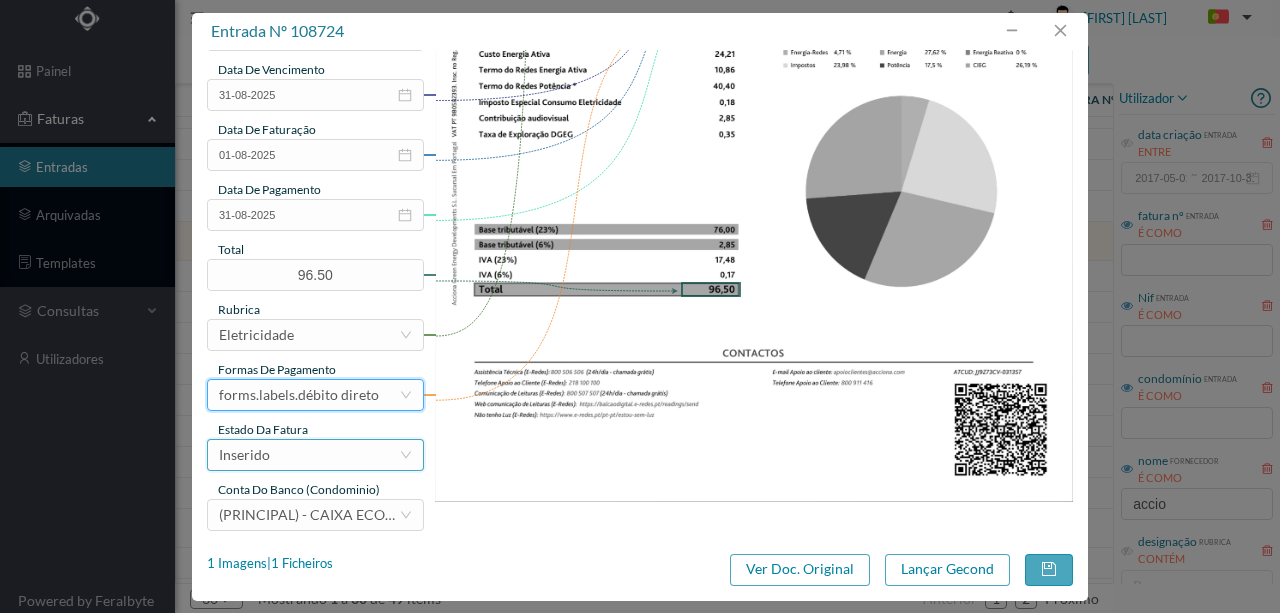 click on "Inserido" at bounding box center (309, 455) 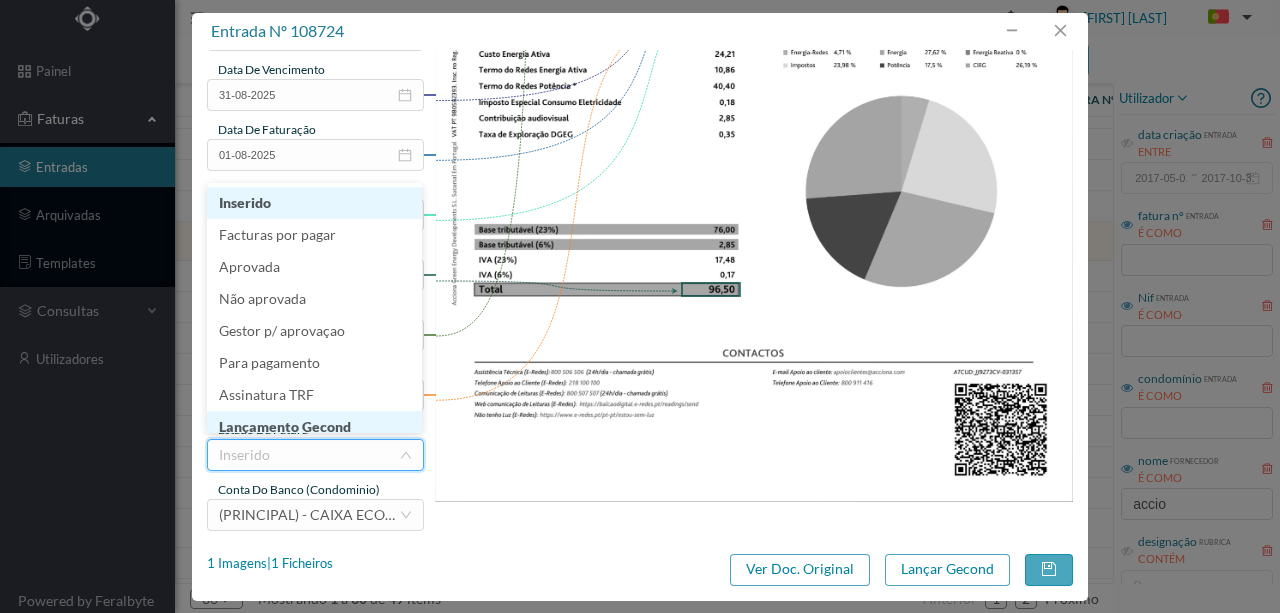 scroll, scrollTop: 10, scrollLeft: 0, axis: vertical 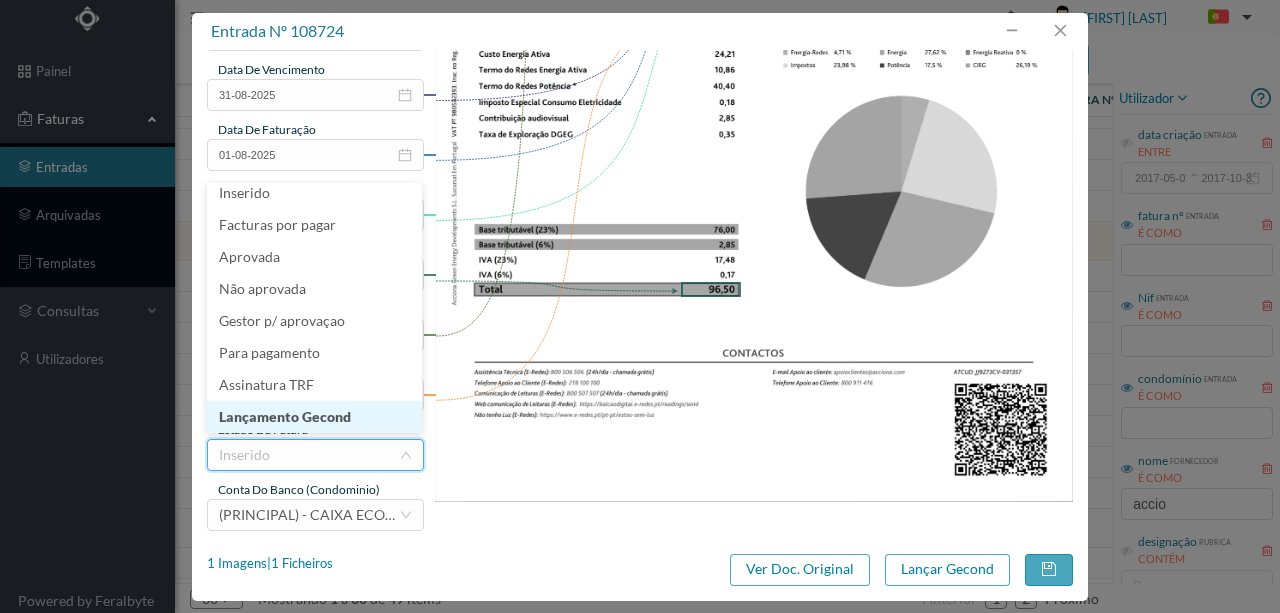 click on "Lançamento Gecond" at bounding box center [314, 417] 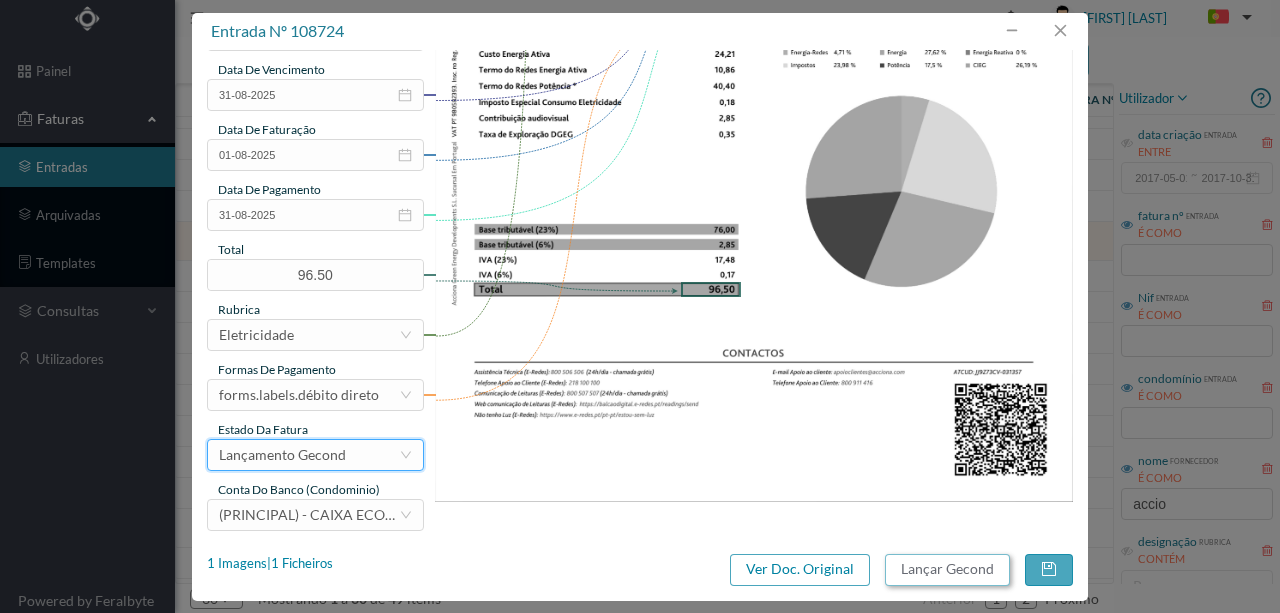 click on "Lançar Gecond" at bounding box center [947, 570] 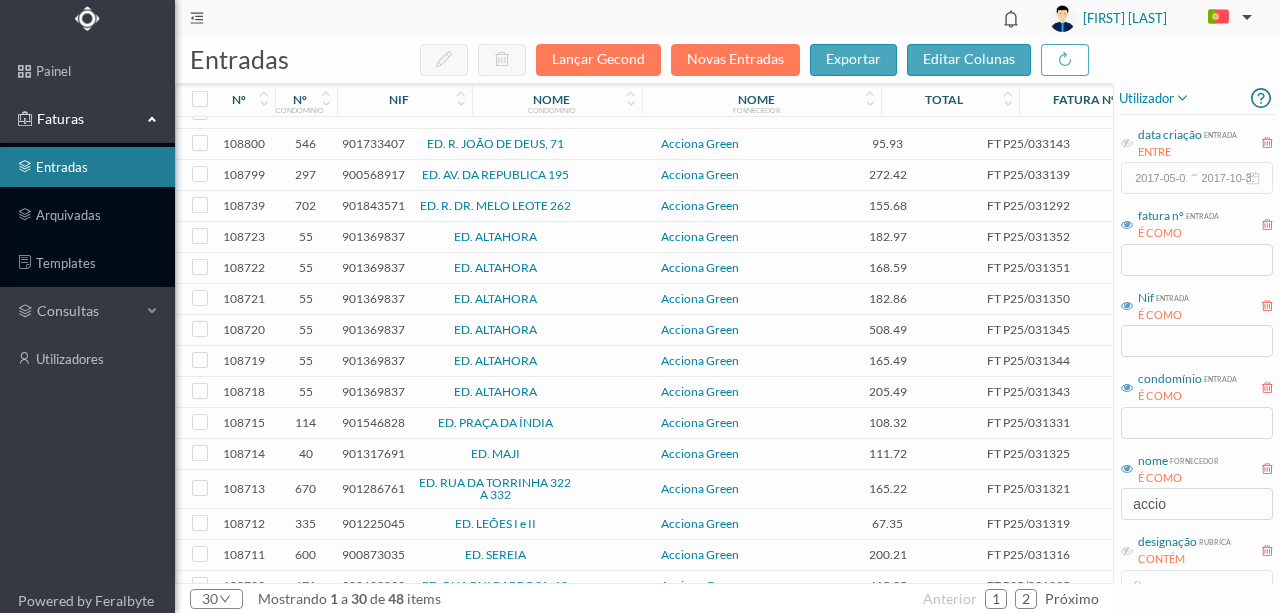 click on "901546828" at bounding box center (373, 422) 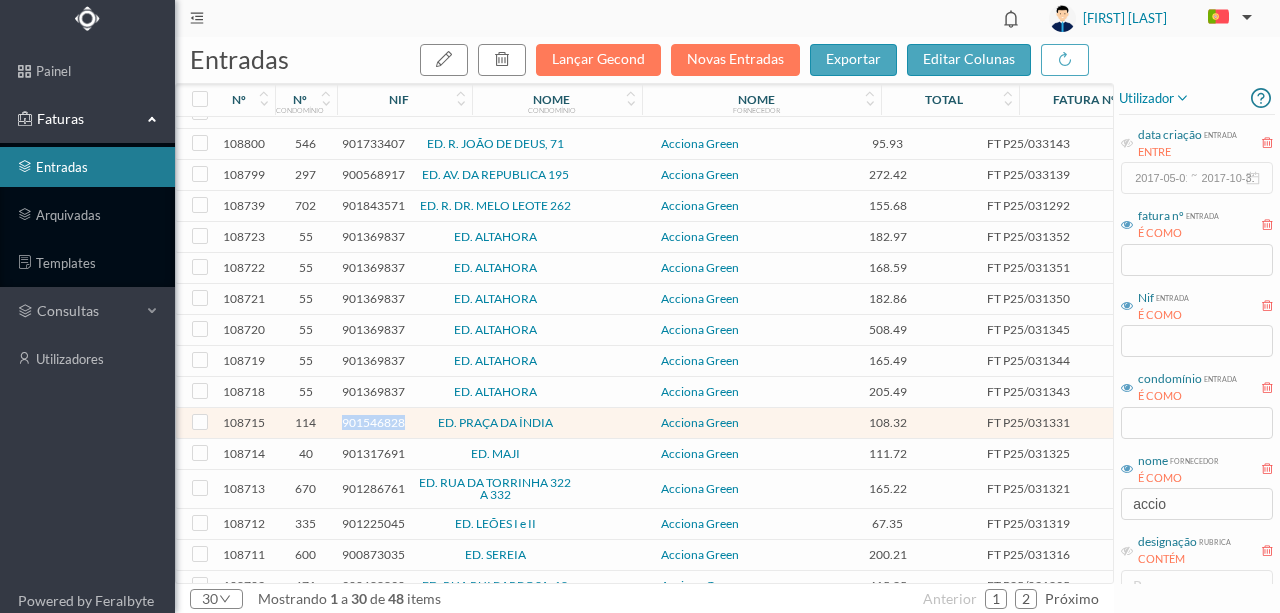 click on "901546828" at bounding box center (373, 422) 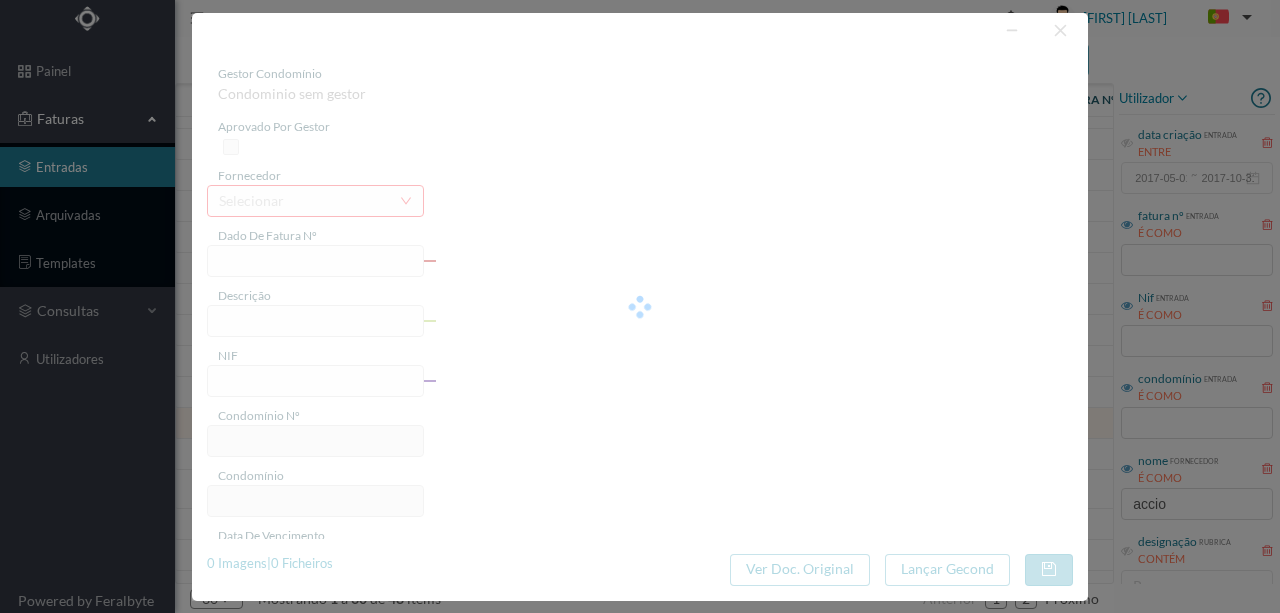 type on "FT P25/031331" 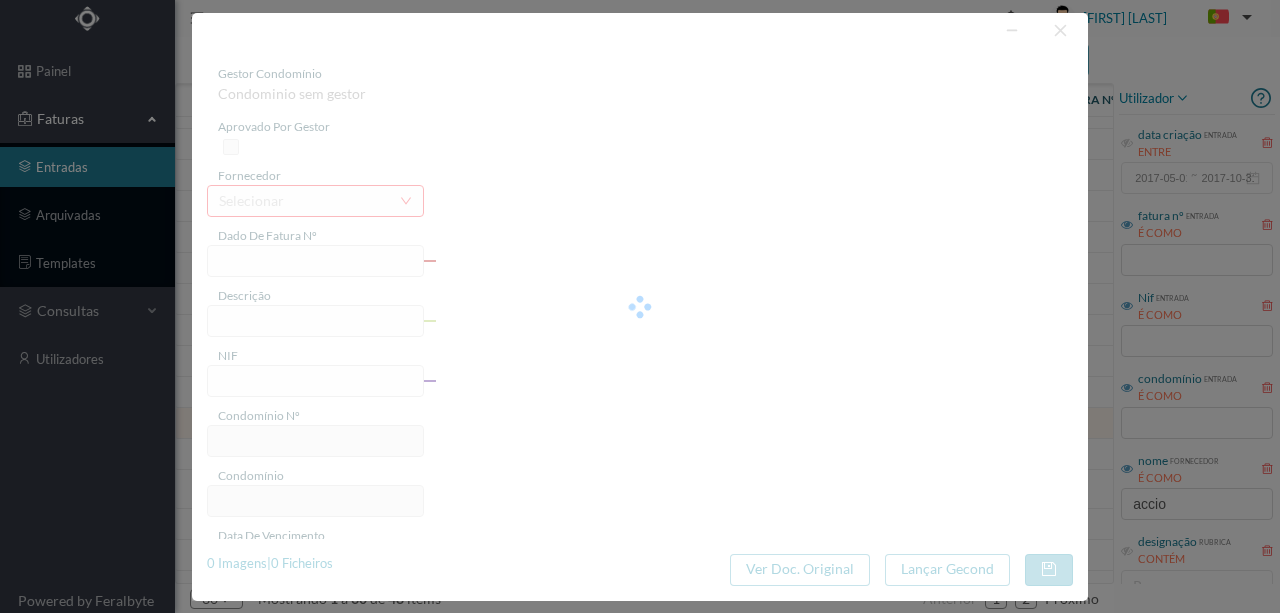 type on "VISCONDE DAS DEVESAS- SANTA" 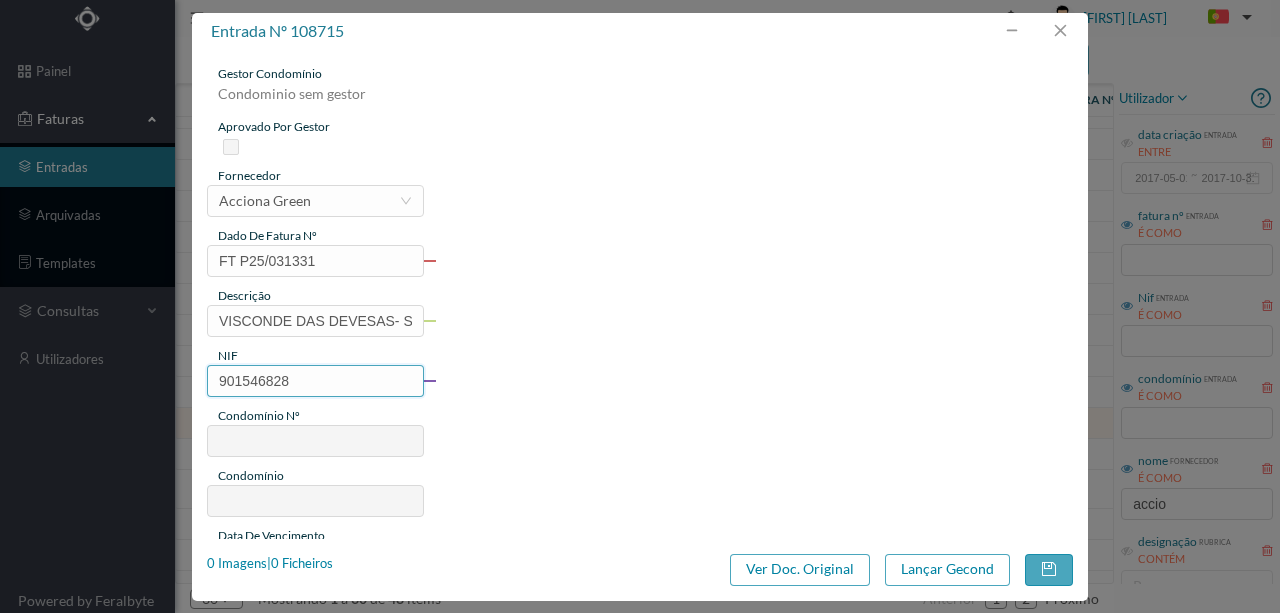 type on "114" 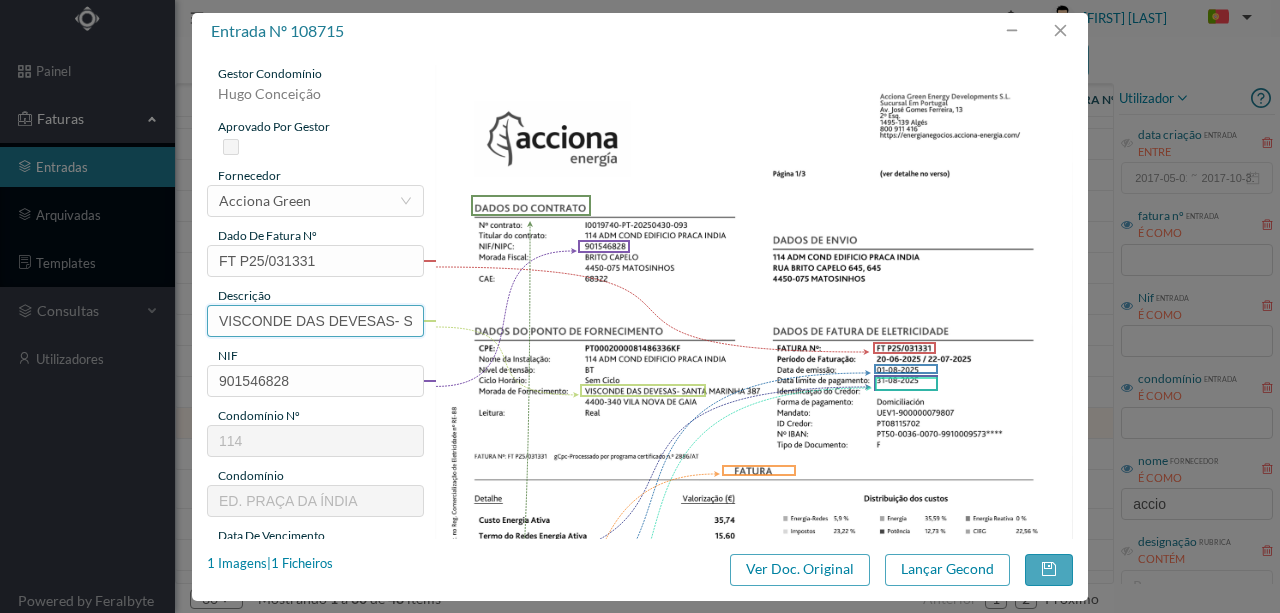 scroll, scrollTop: 0, scrollLeft: 38, axis: horizontal 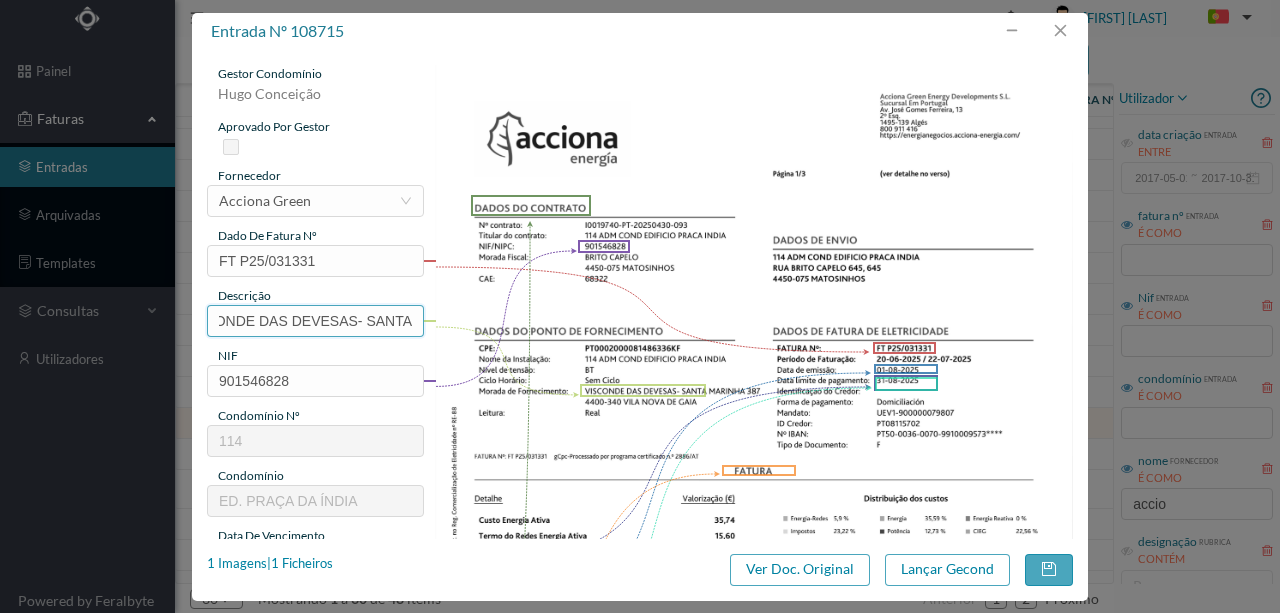 drag, startPoint x: 217, startPoint y: 316, endPoint x: 559, endPoint y: 337, distance: 342.64413 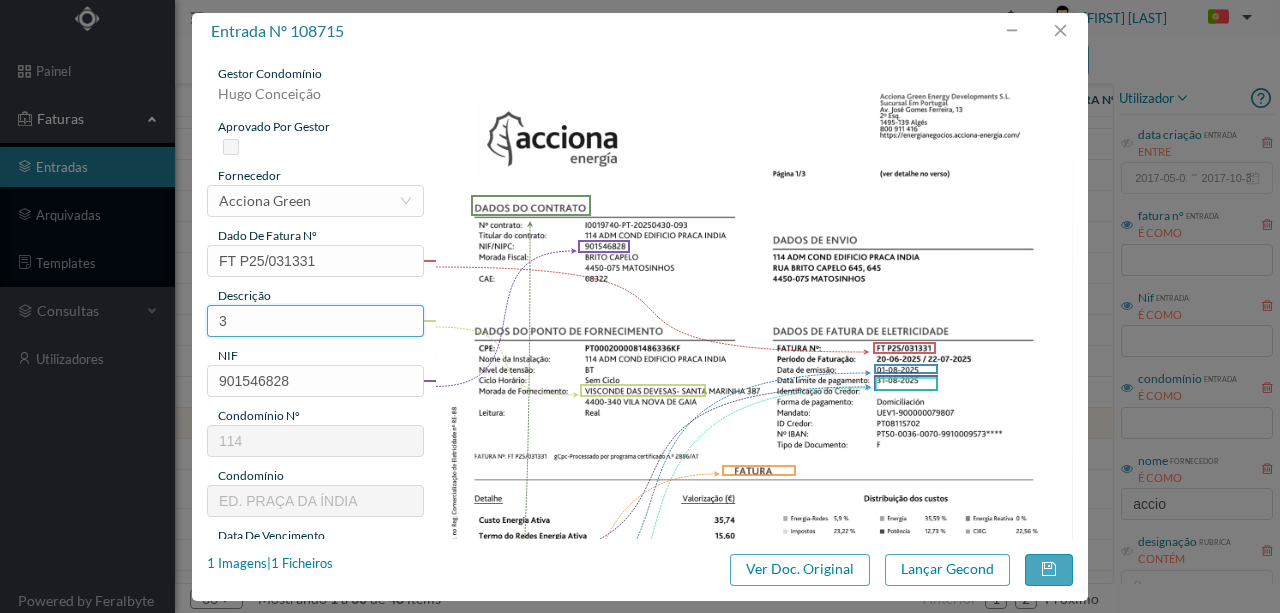 scroll, scrollTop: 0, scrollLeft: 0, axis: both 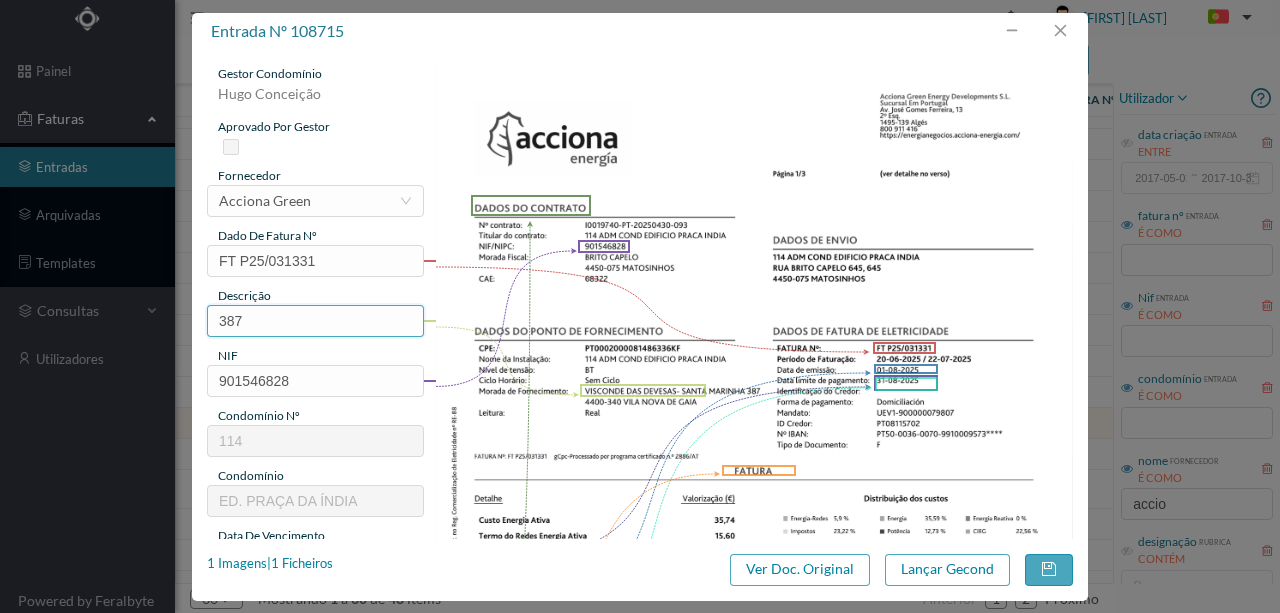 paste on "(20.06.2025 a 22.07.2025)" 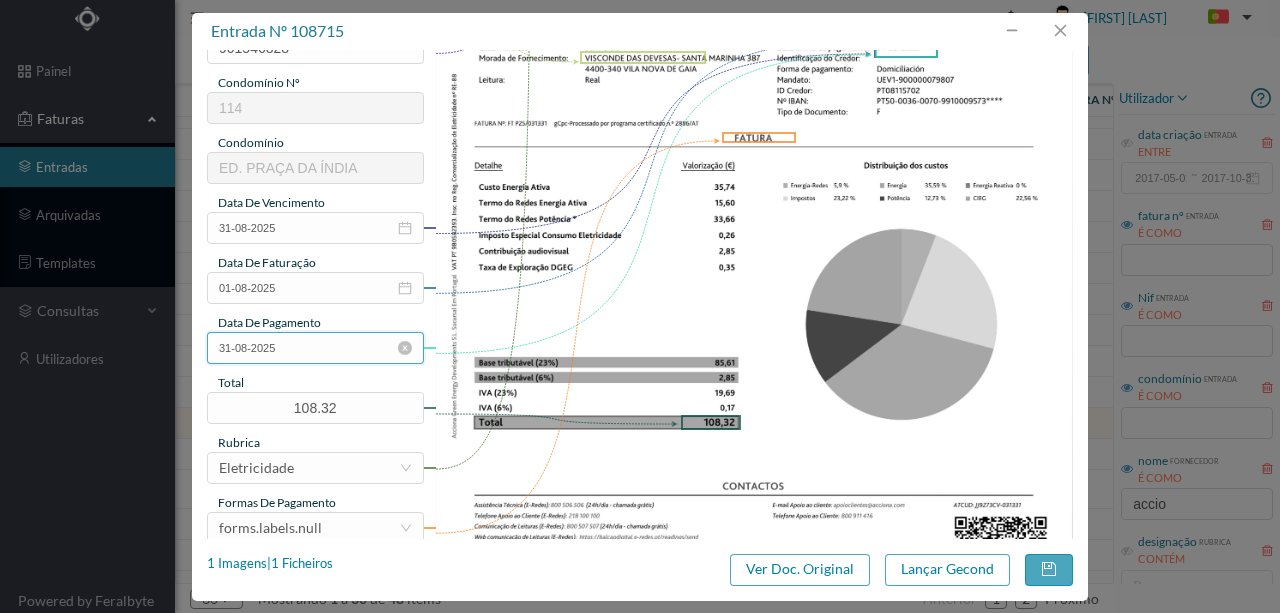 scroll, scrollTop: 400, scrollLeft: 0, axis: vertical 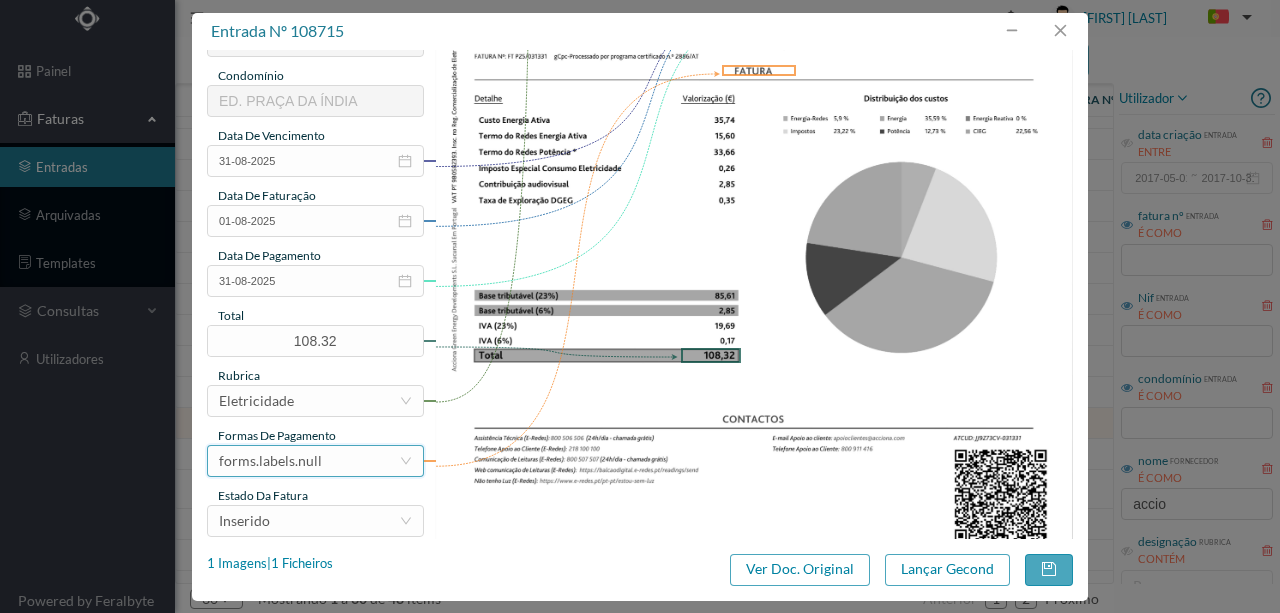 type on "387 (20.06.2025 a 22.07.2025)" 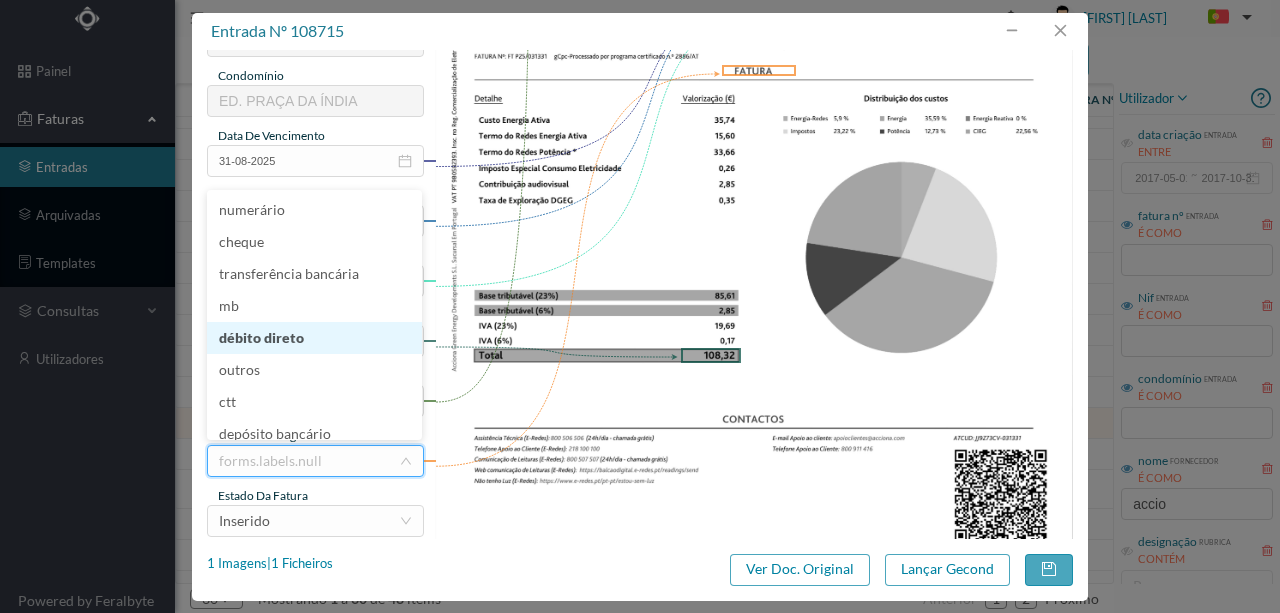 click on "débito direto" at bounding box center (314, 338) 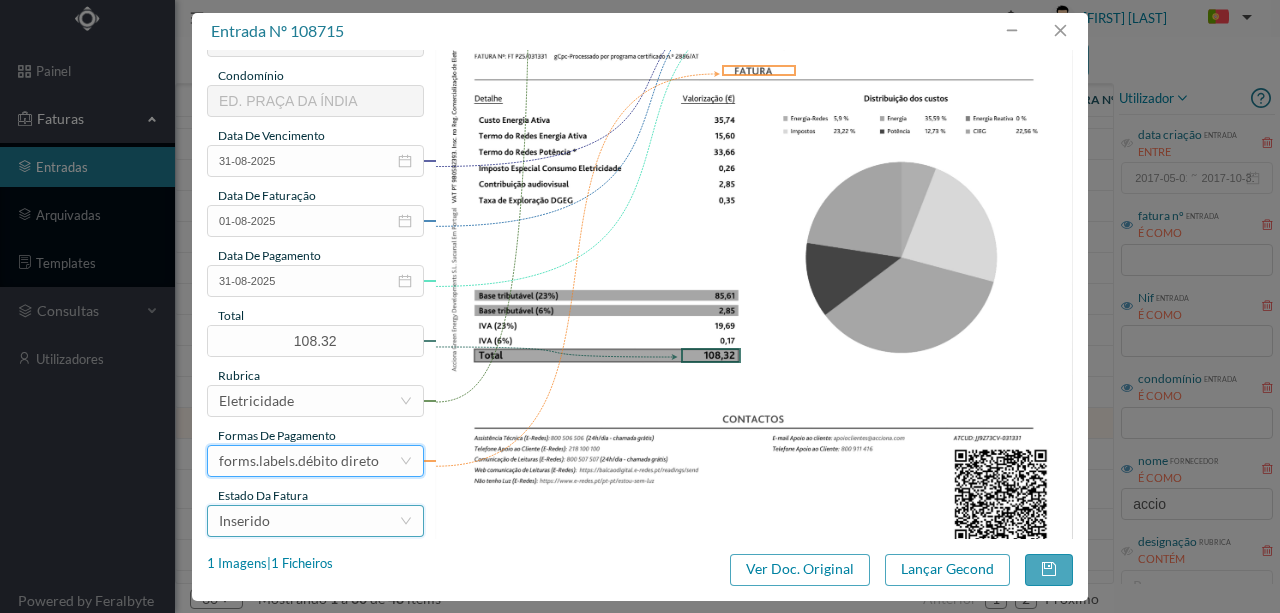 click on "Inserido" at bounding box center (309, 521) 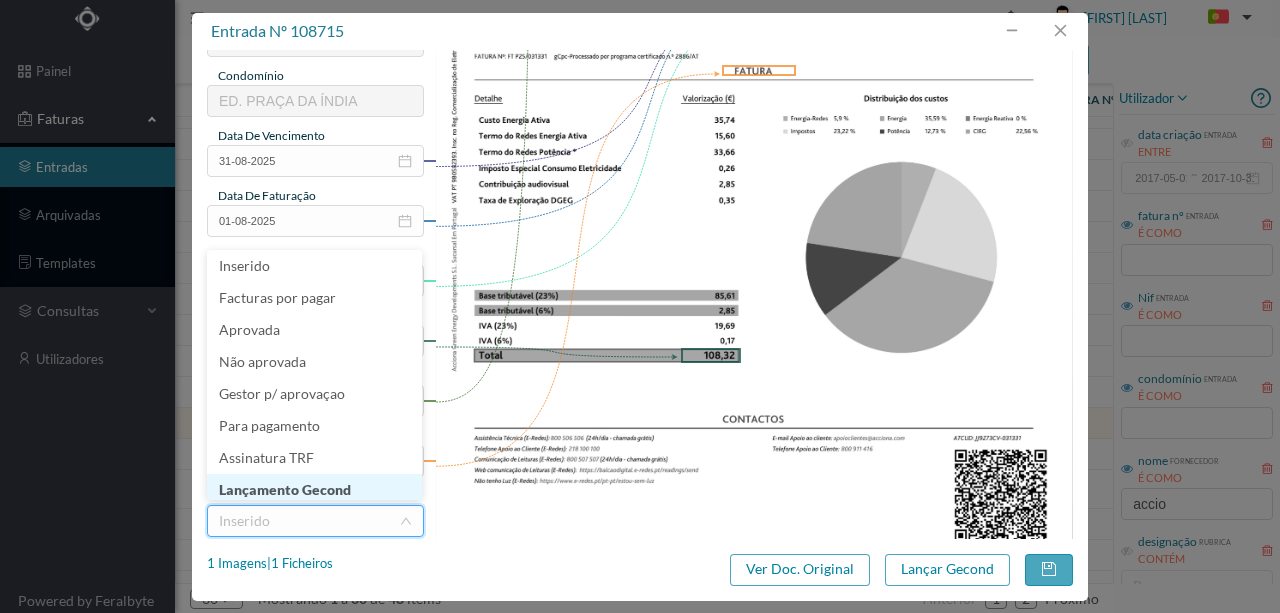 scroll, scrollTop: 10, scrollLeft: 0, axis: vertical 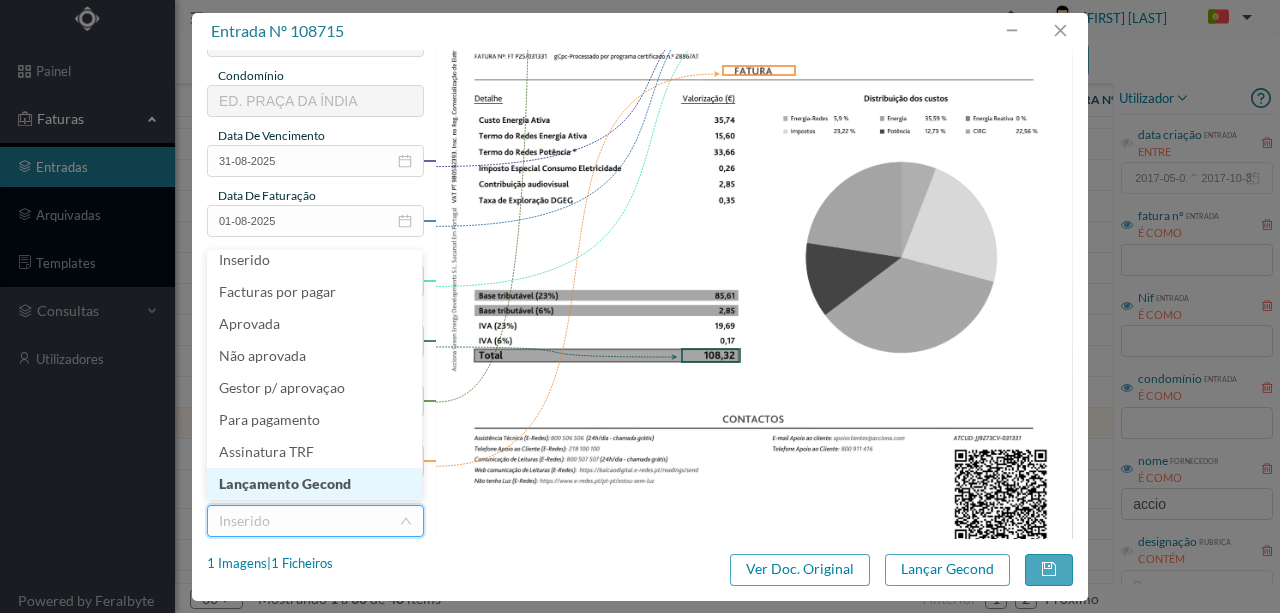 click on "Lançamento Gecond" at bounding box center [314, 484] 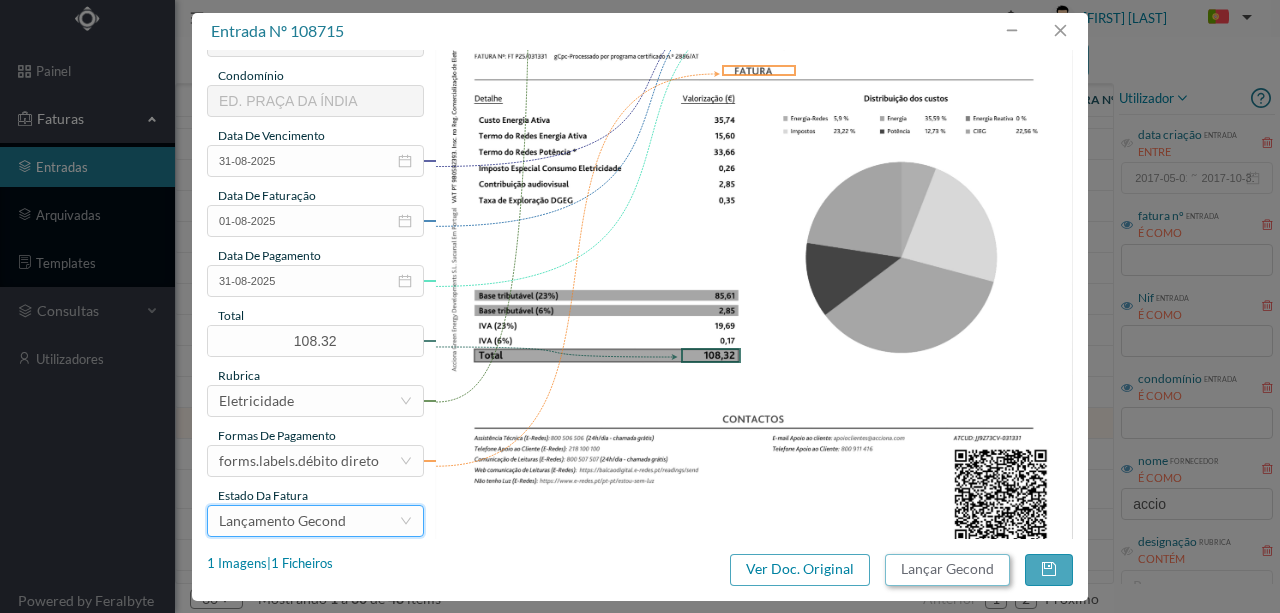 click on "Lançar Gecond" at bounding box center (947, 570) 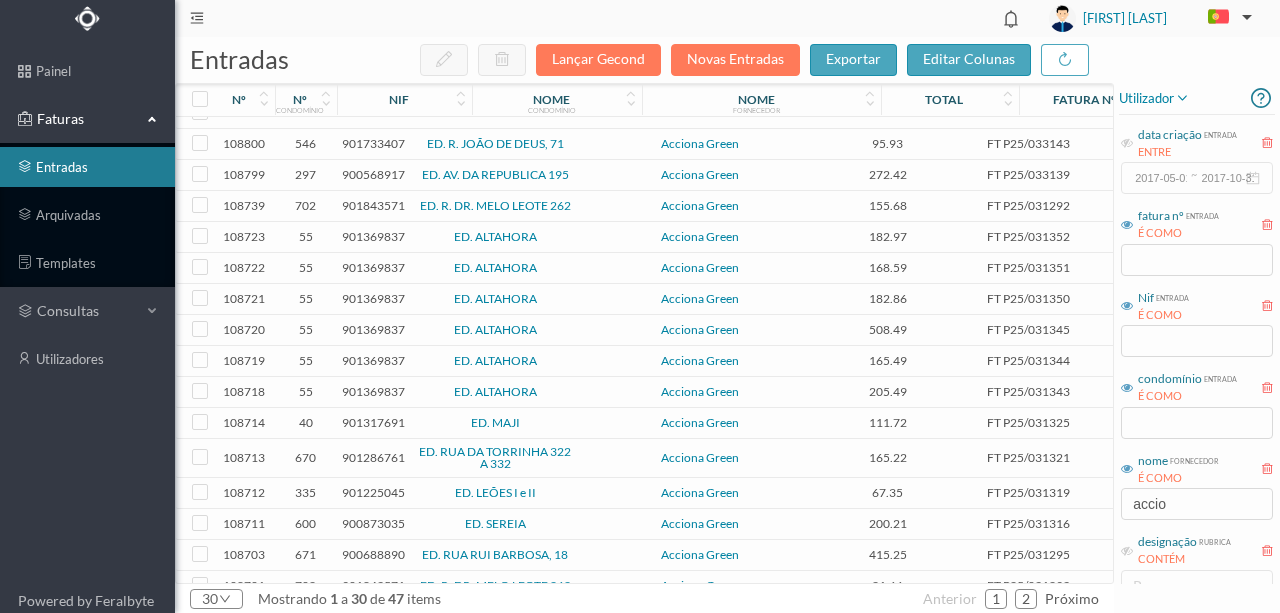 scroll, scrollTop: 466, scrollLeft: 0, axis: vertical 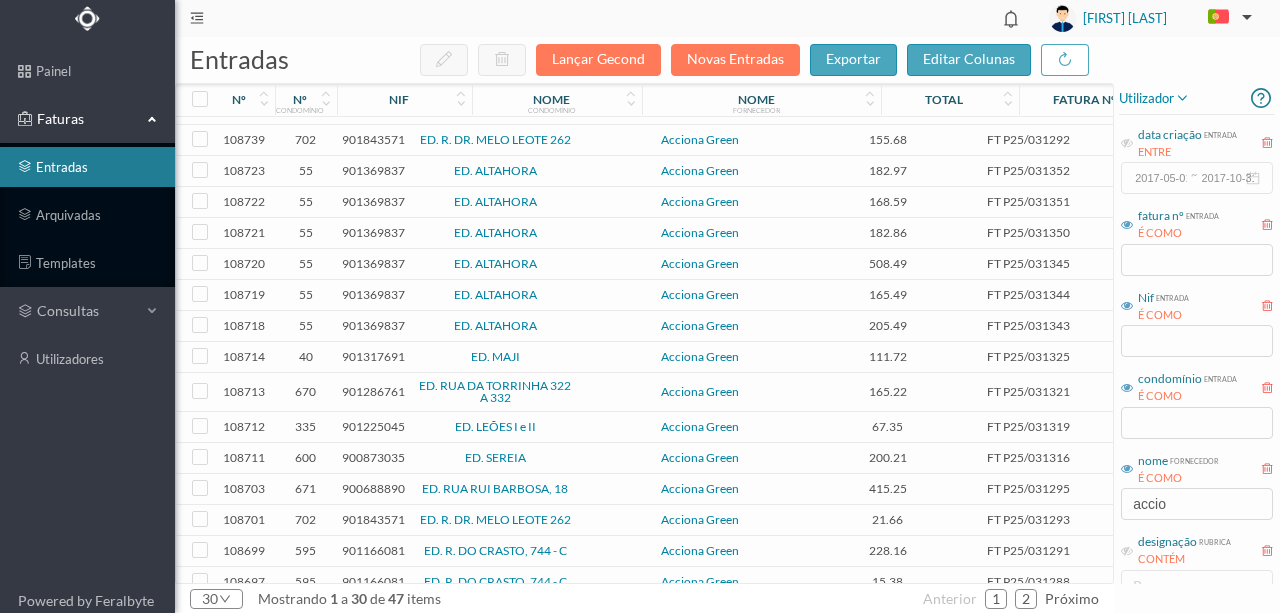 click on "901317691" at bounding box center (373, 356) 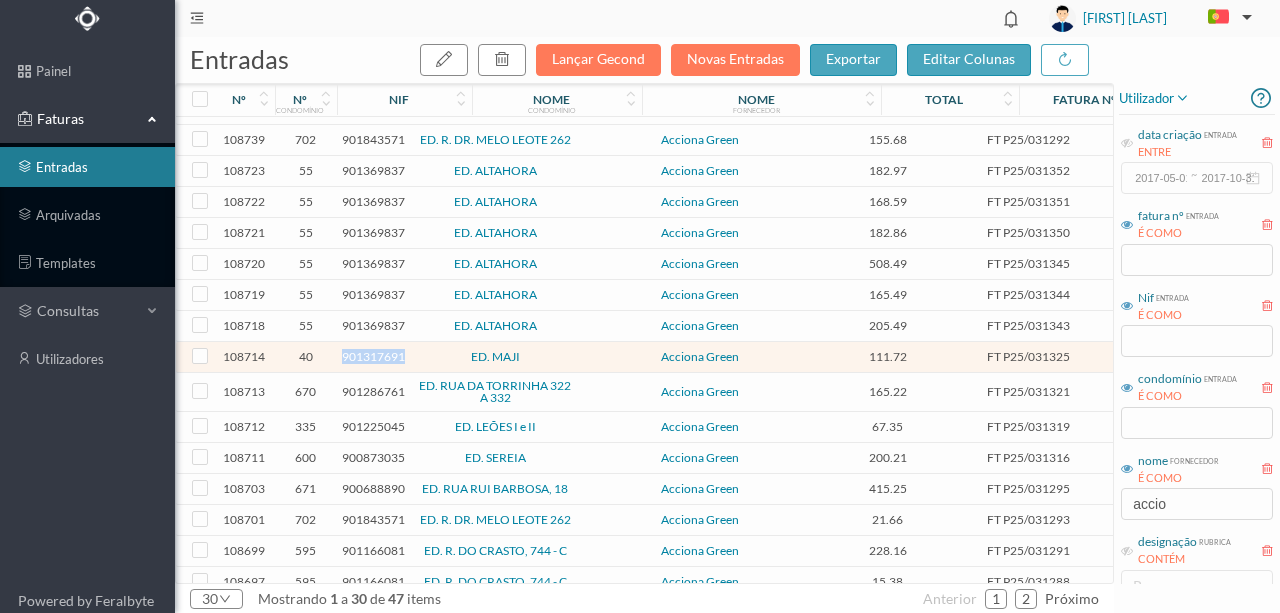 click on "901317691" at bounding box center [373, 356] 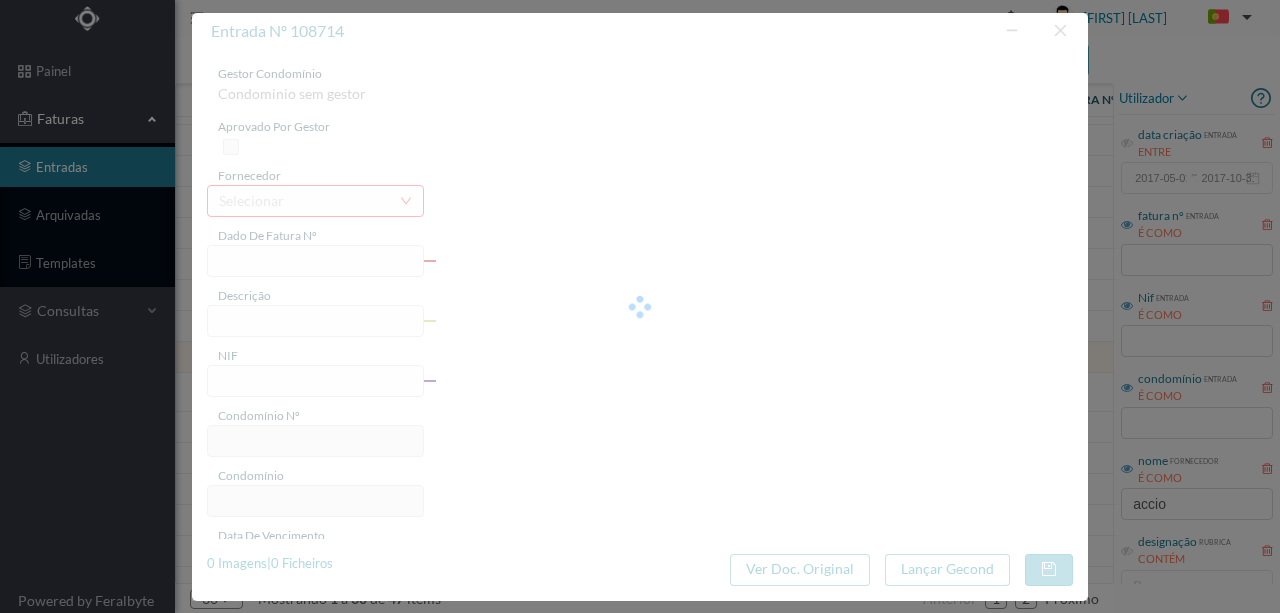 type on "FT P25/031325" 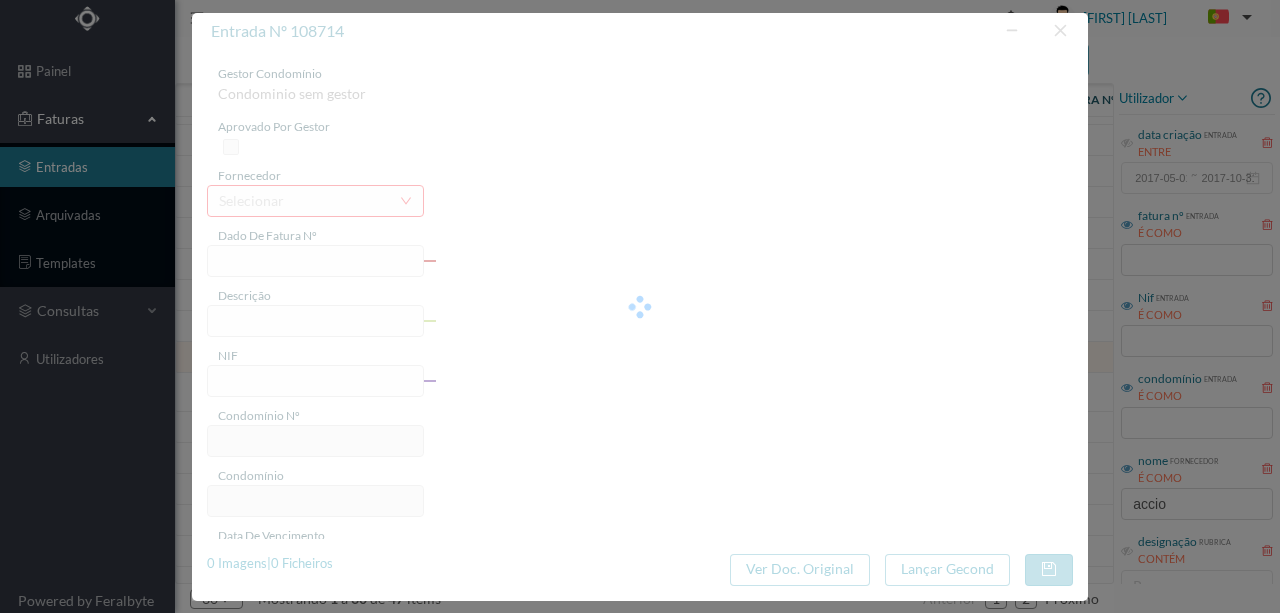 type on "DOM JOAO | 285" 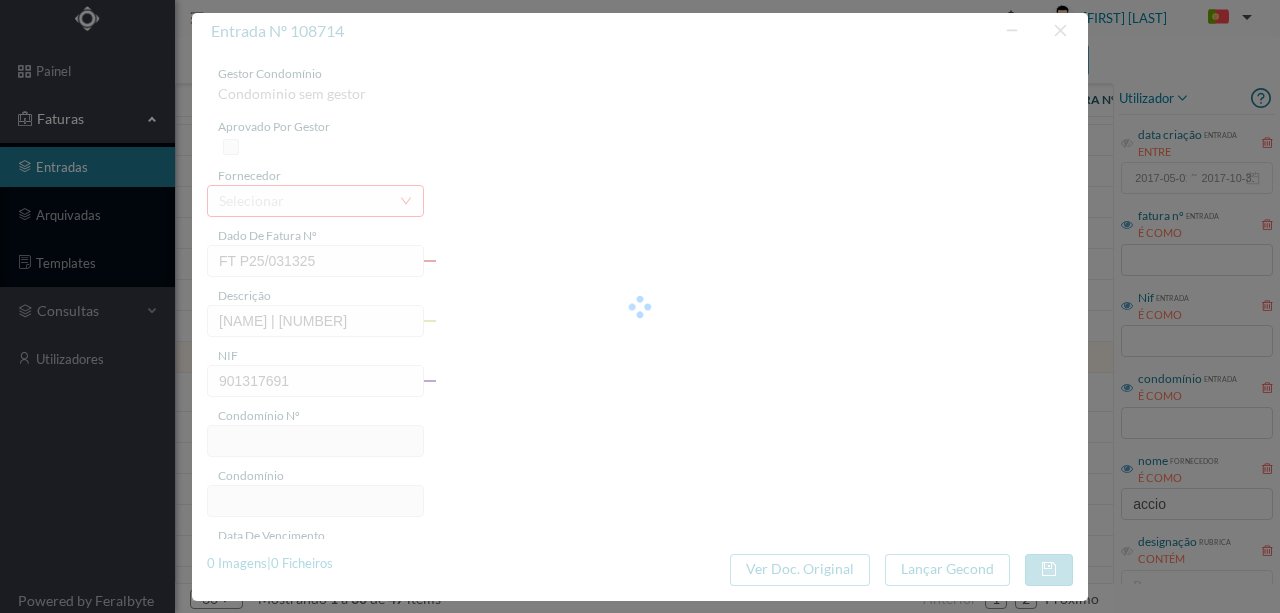 type on "40" 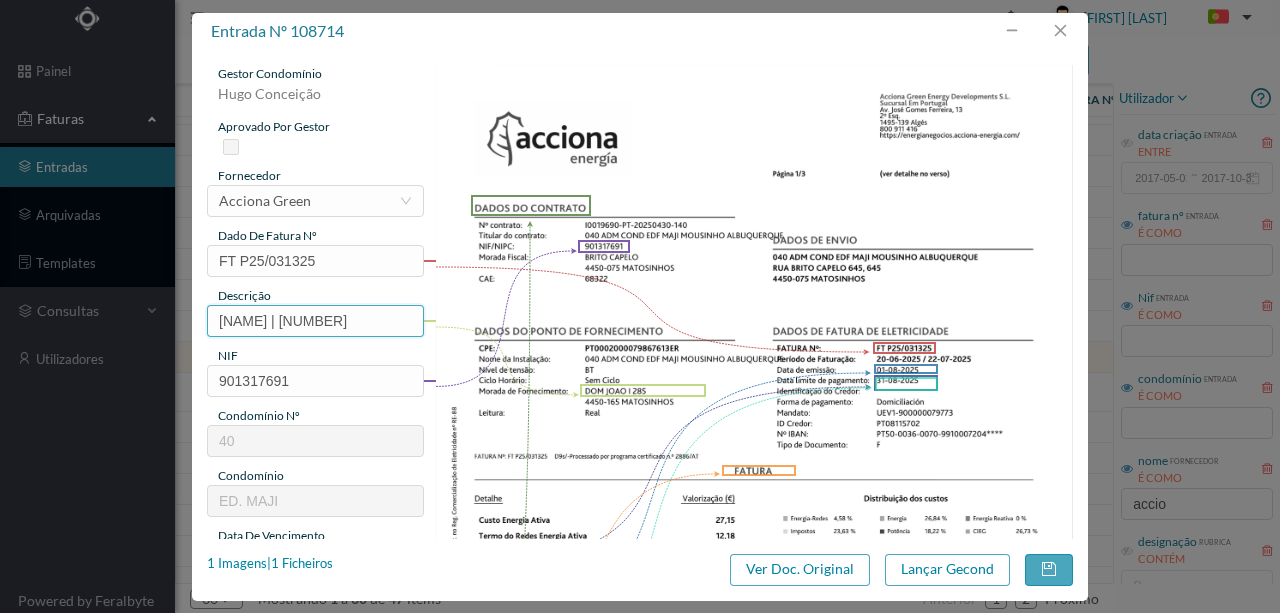 drag, startPoint x: 308, startPoint y: 319, endPoint x: 349, endPoint y: 230, distance: 97.98979 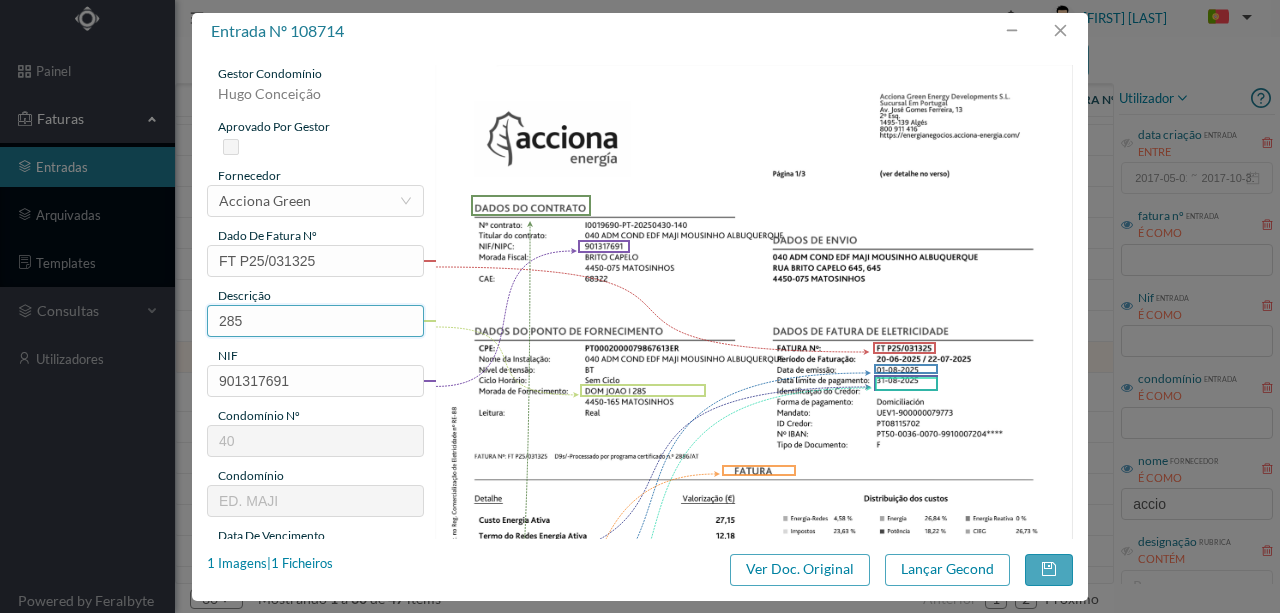 click on "285" at bounding box center [315, 321] 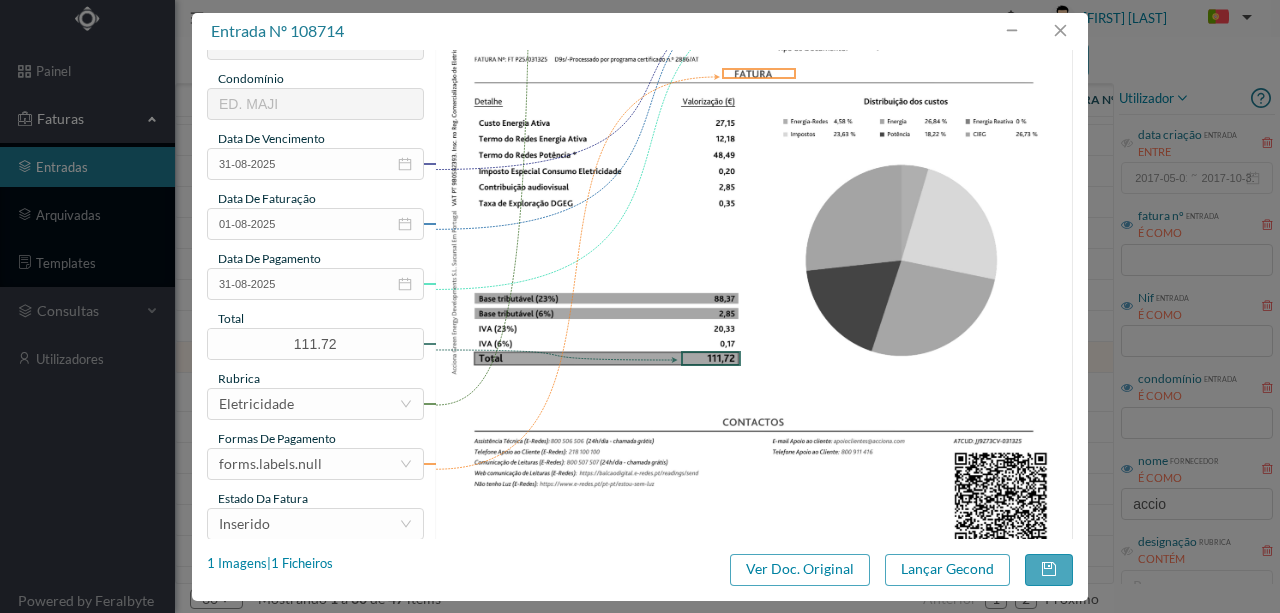 scroll, scrollTop: 400, scrollLeft: 0, axis: vertical 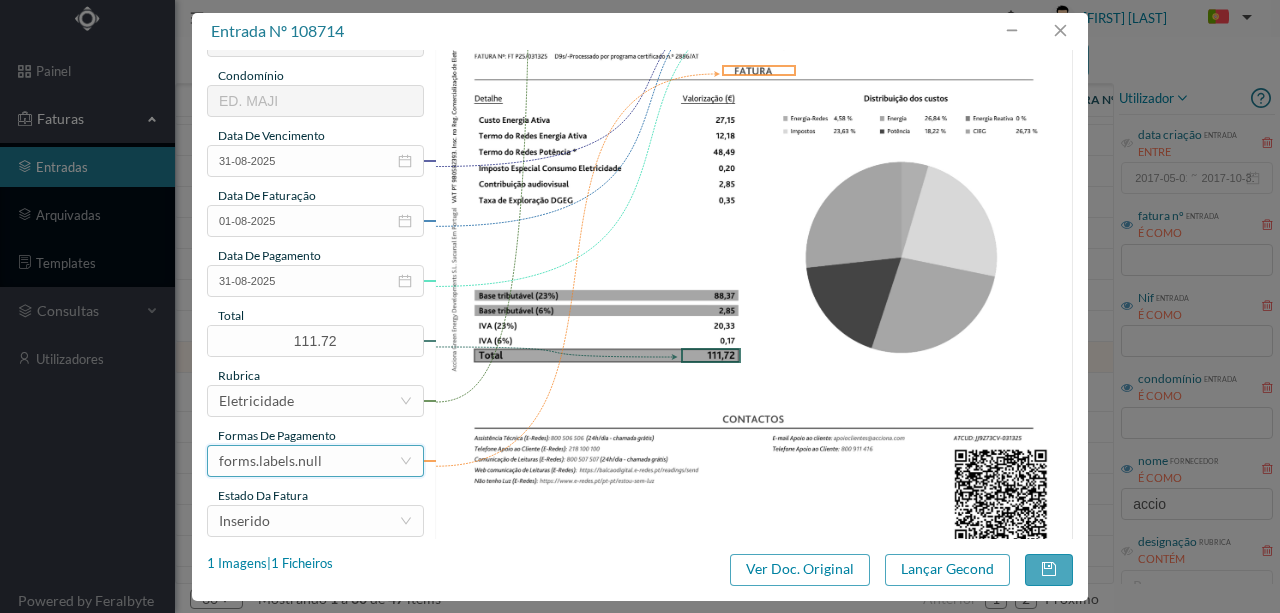 type on "285 (20.06.2025 a 22.07.2025)" 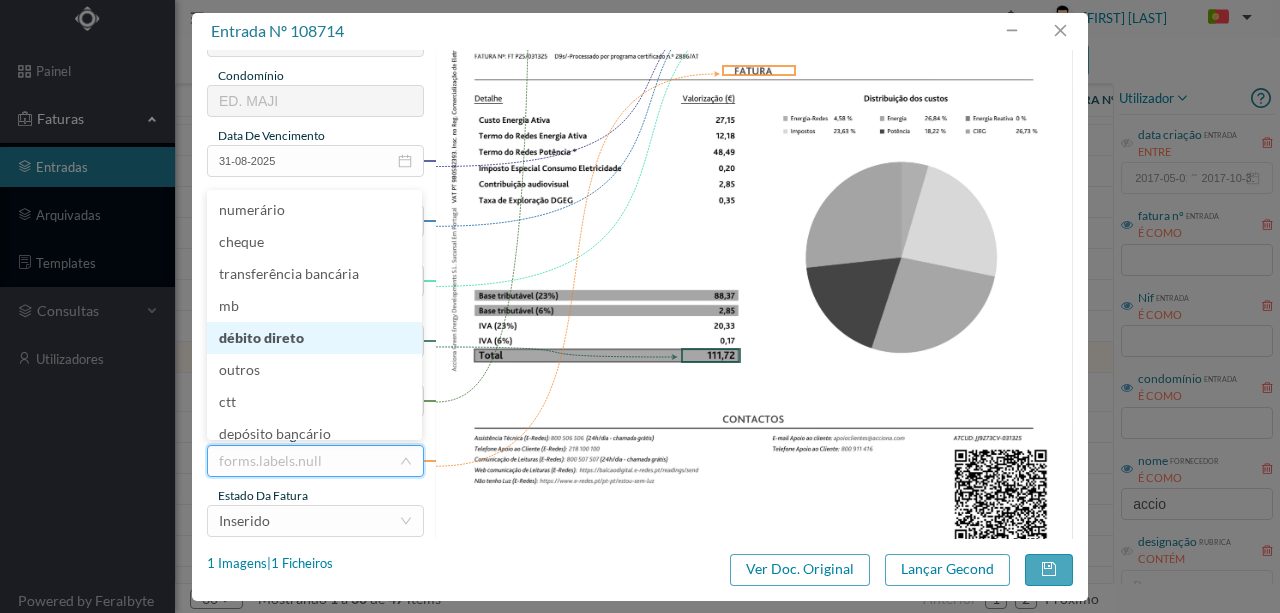 click on "débito direto" at bounding box center [314, 338] 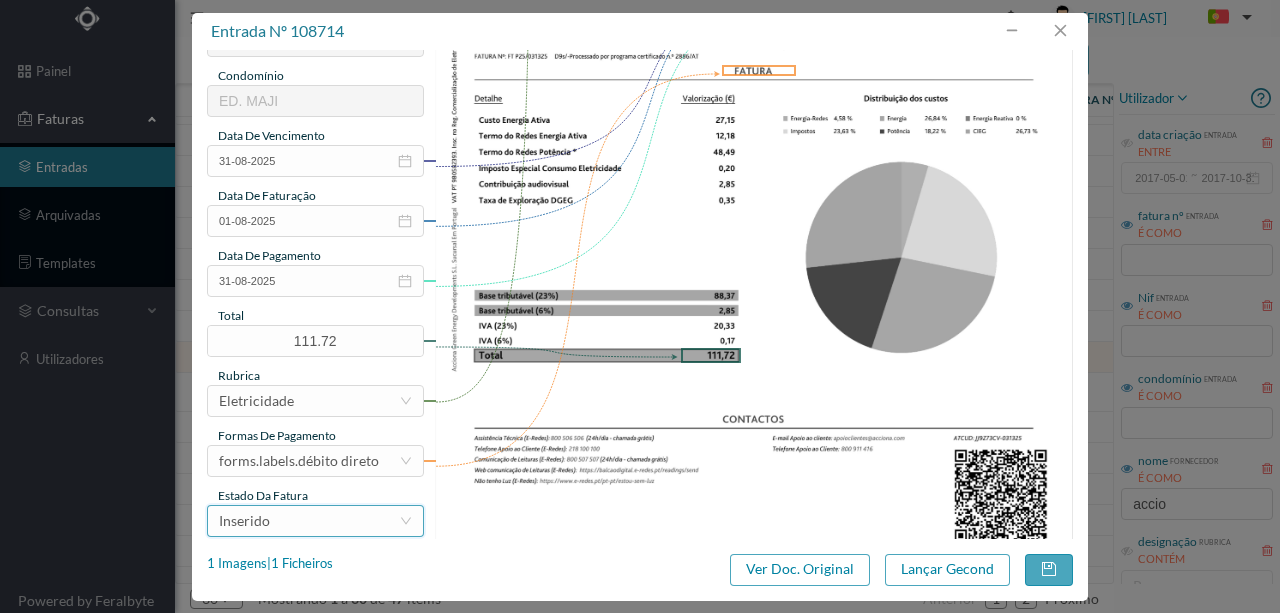 click on "Inserido" at bounding box center [309, 521] 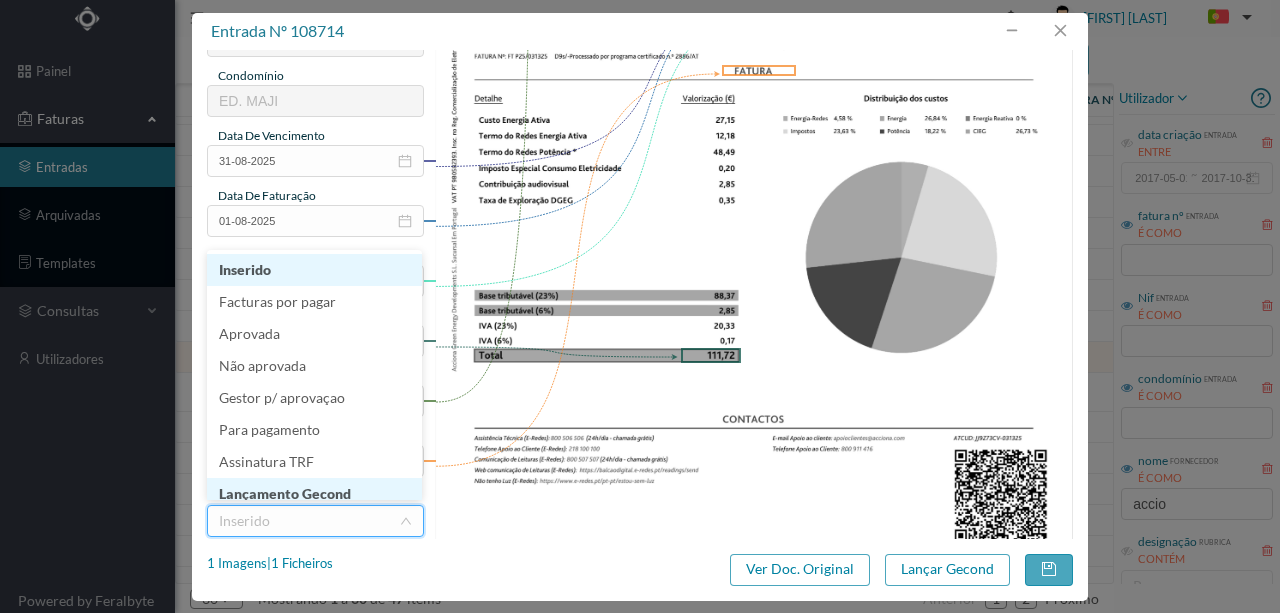 scroll, scrollTop: 7, scrollLeft: 0, axis: vertical 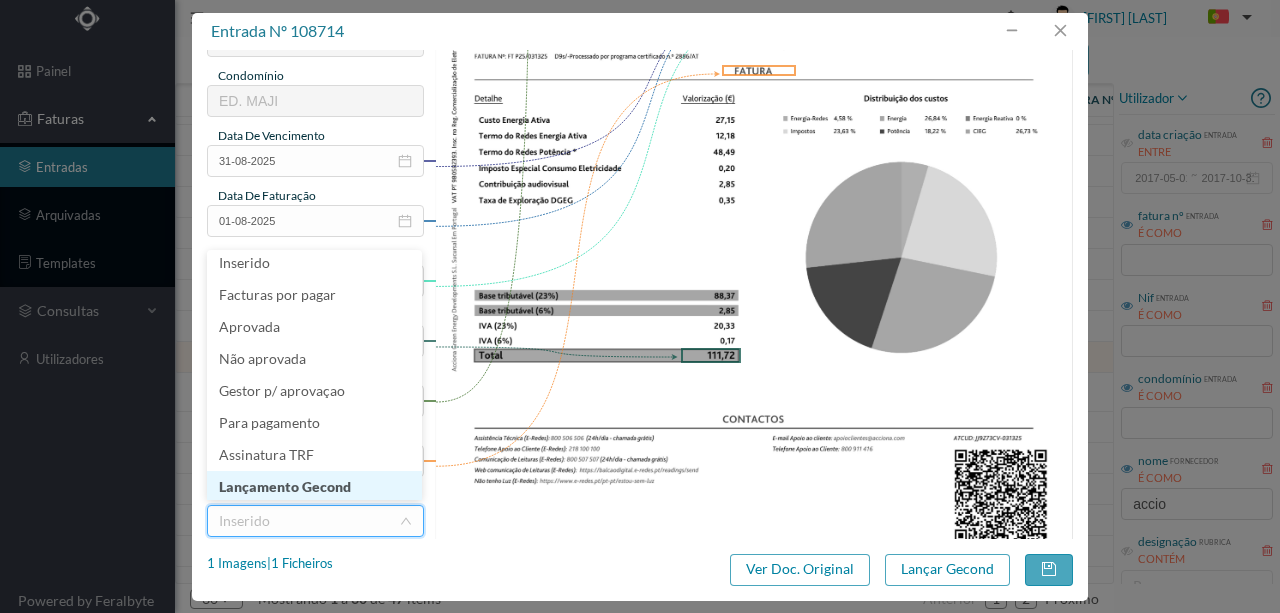 click on "Lançamento Gecond" at bounding box center [314, 487] 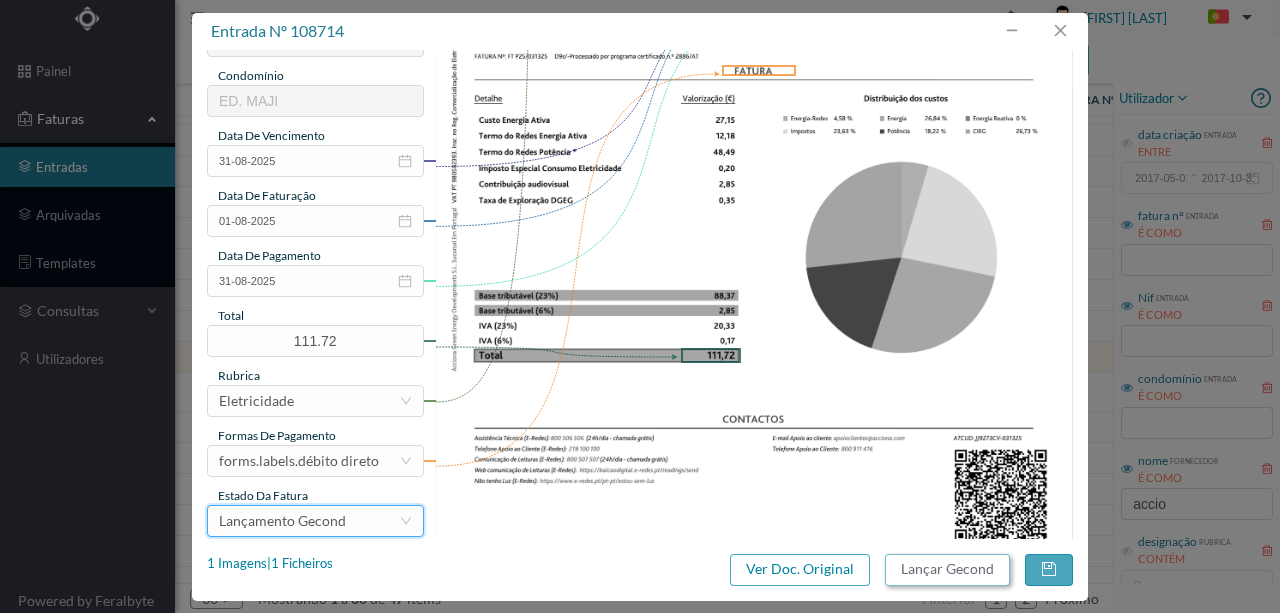 click on "Lançar Gecond" at bounding box center (947, 570) 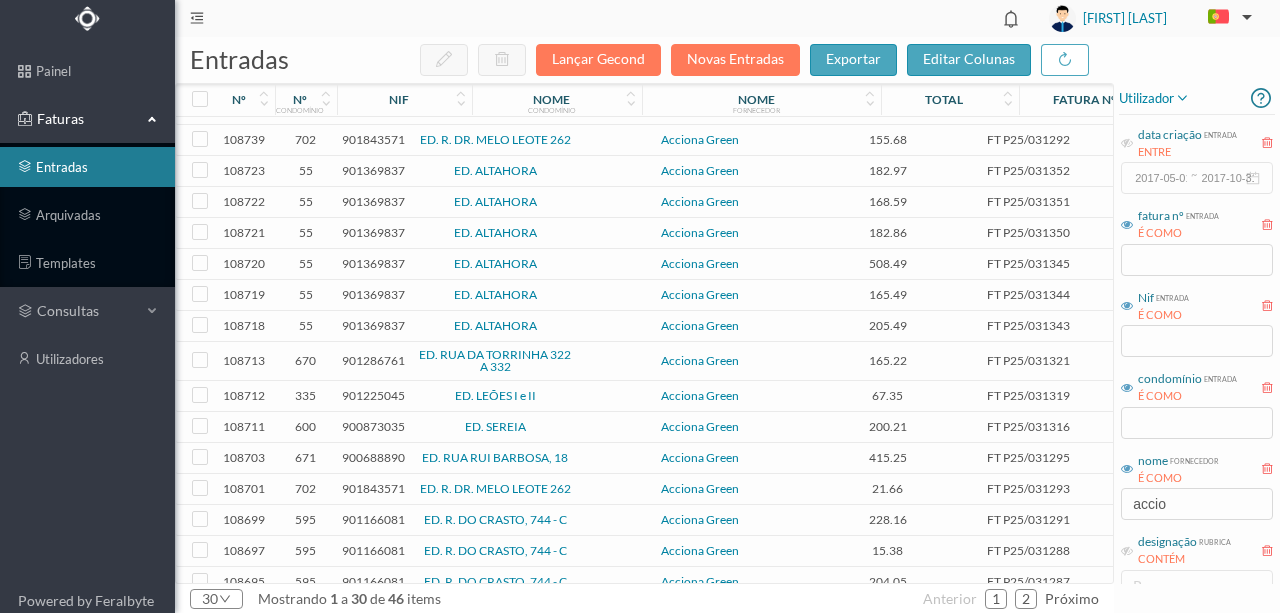 click on "901286761" at bounding box center [373, 360] 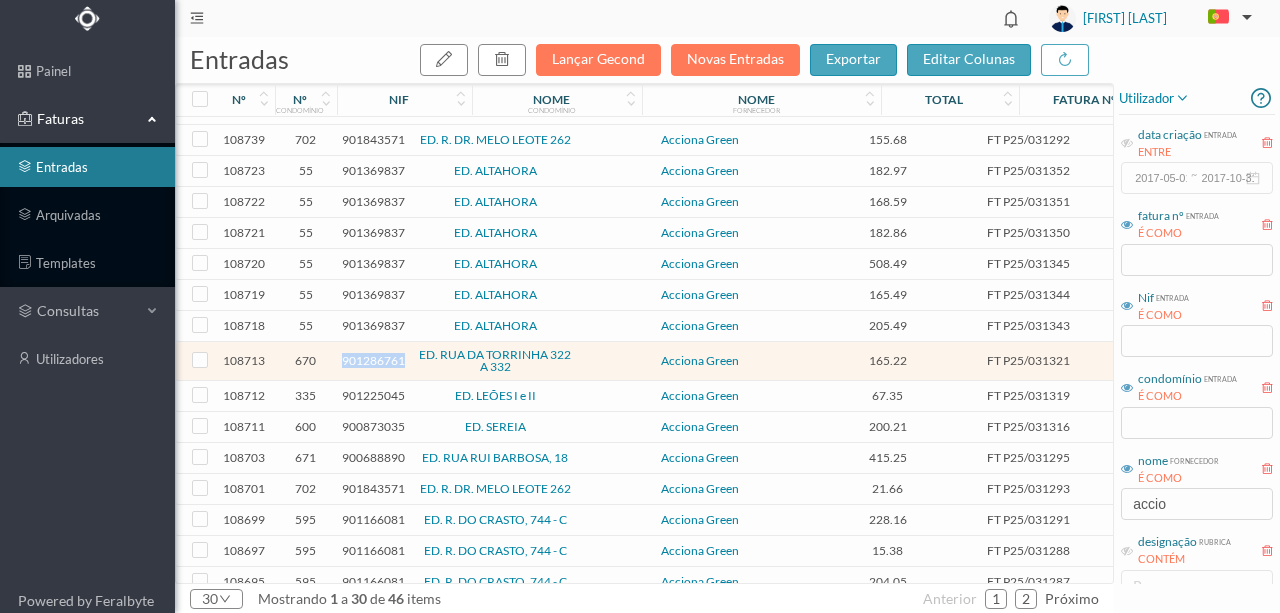 click on "901286761" at bounding box center [373, 360] 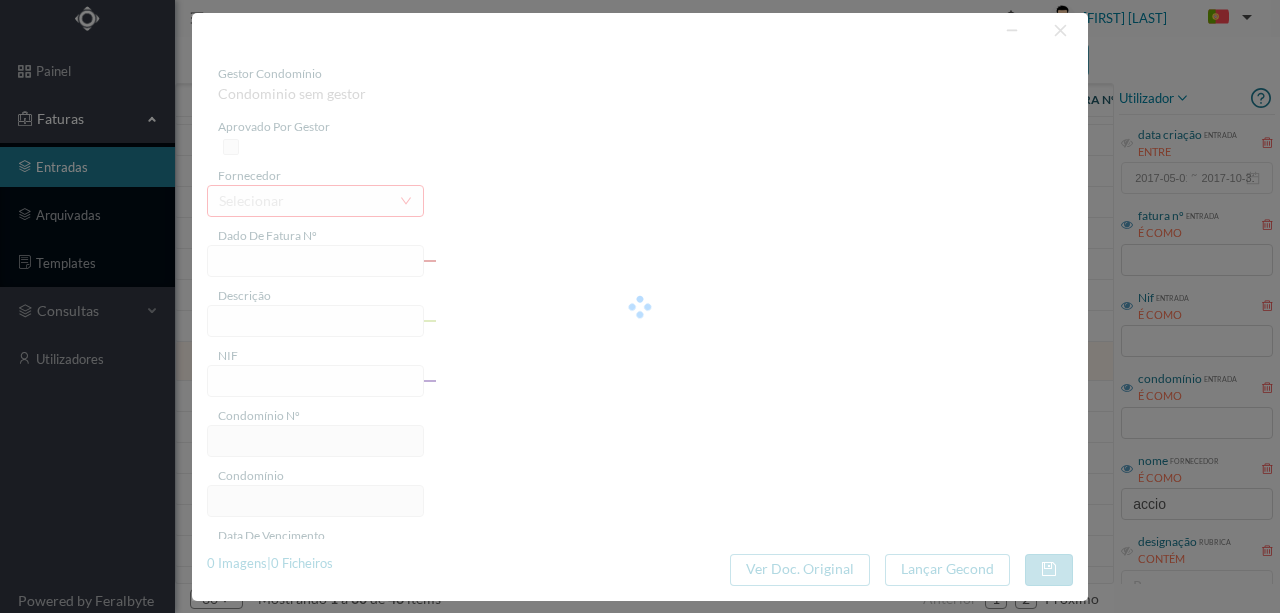 type on "FT P25/031321" 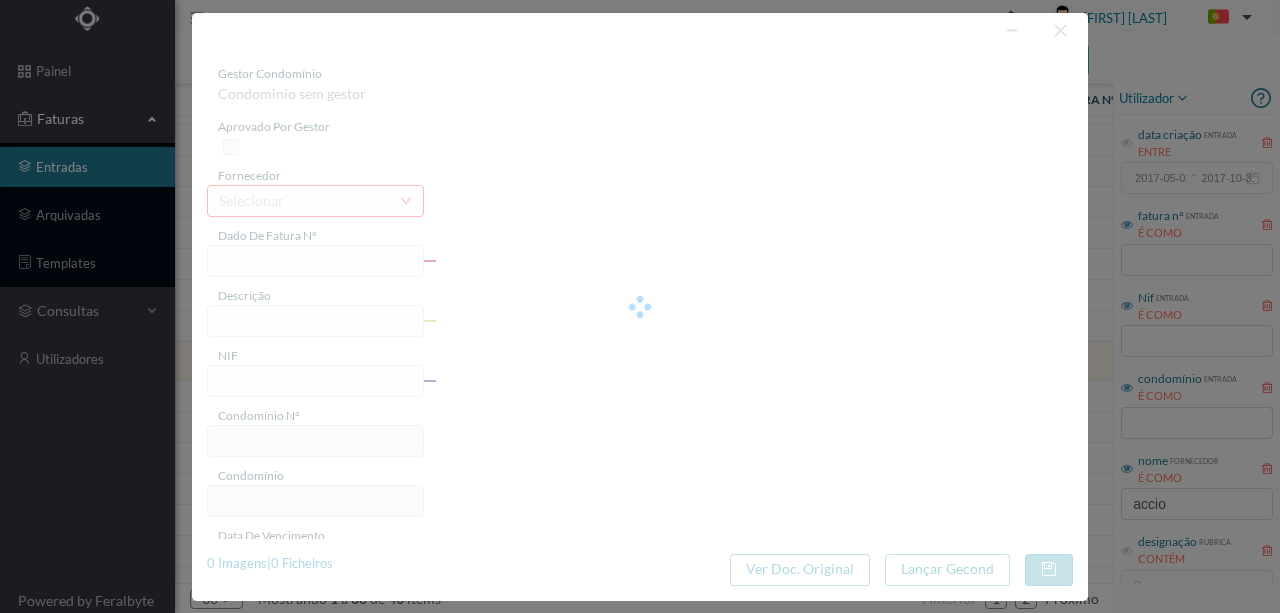 type on "01-08-2025" 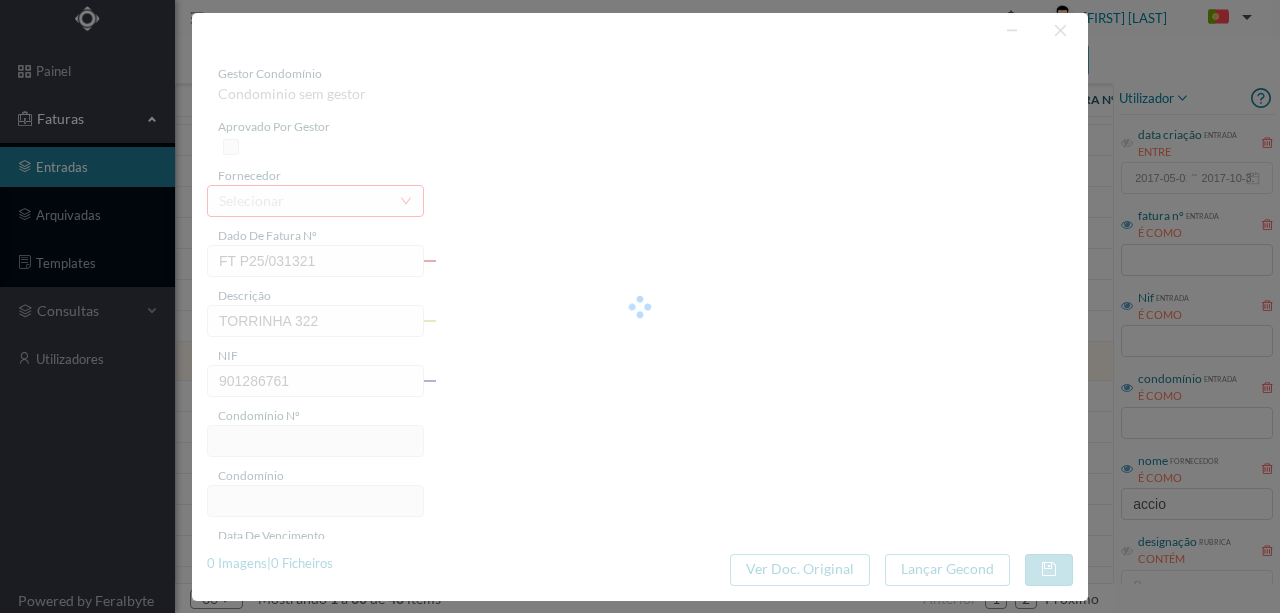 type on "670" 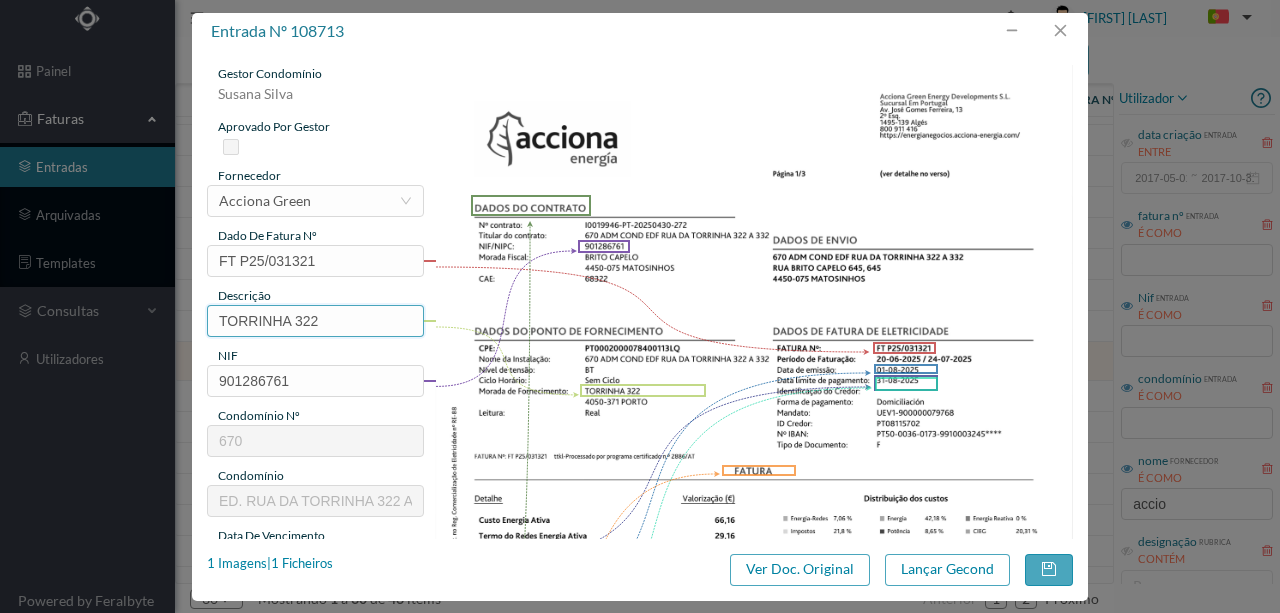 drag, startPoint x: 296, startPoint y: 320, endPoint x: 174, endPoint y: 325, distance: 122.10242 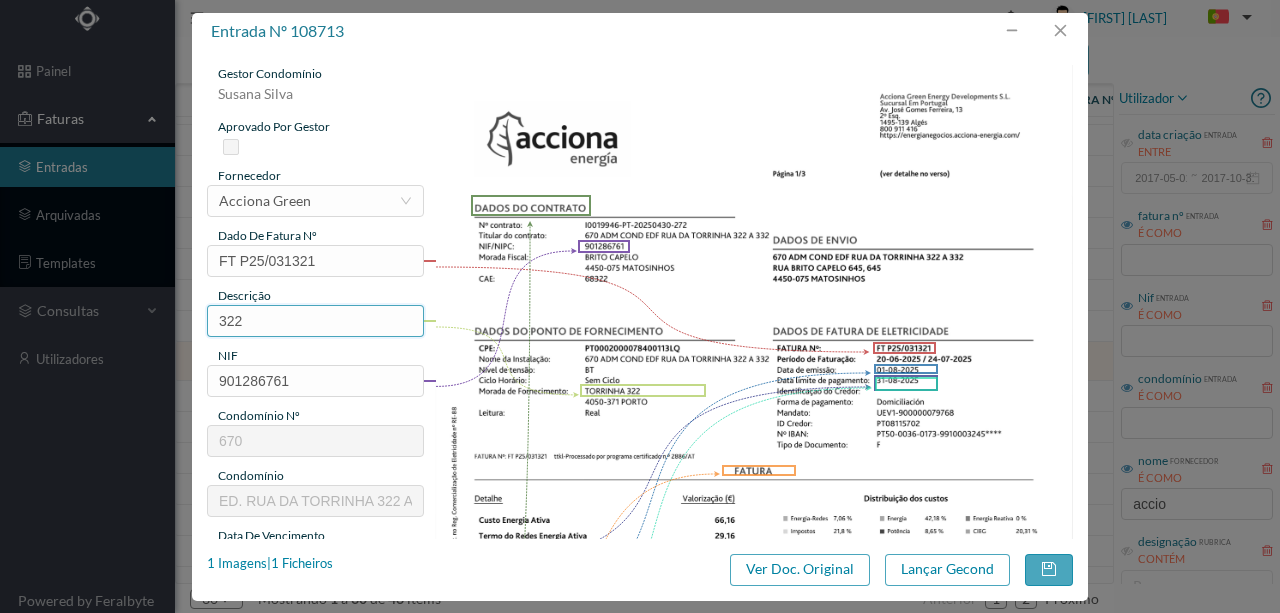 click on "322" at bounding box center [315, 321] 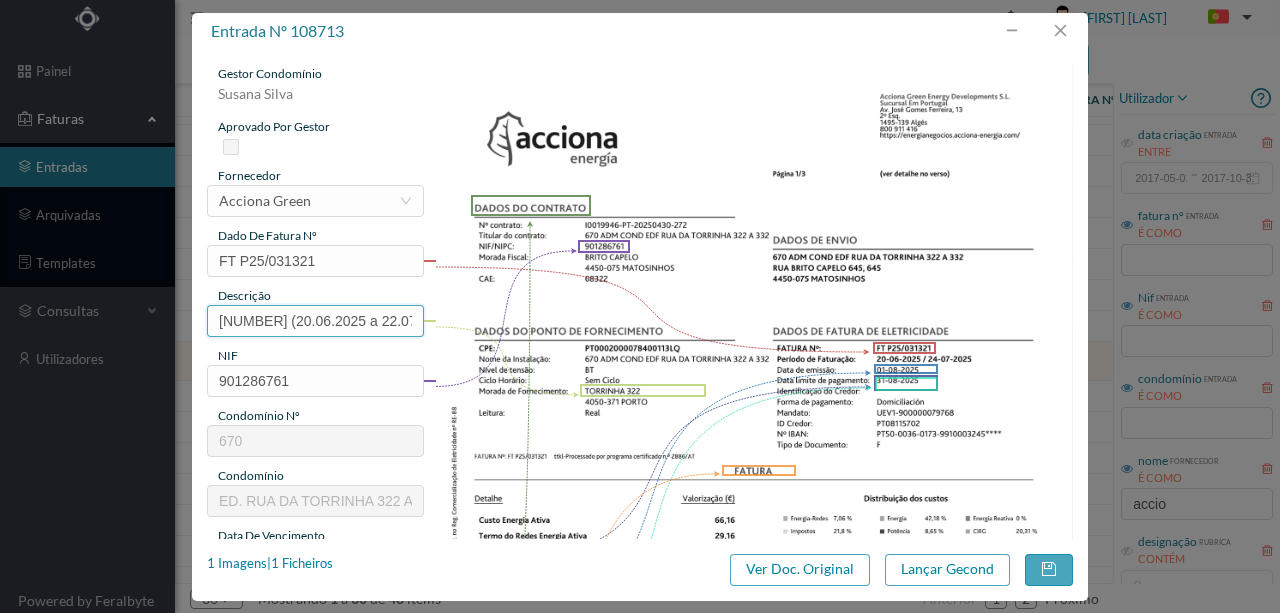 click on "322 (20.06.2025 a 22.07.2025)" at bounding box center (315, 321) 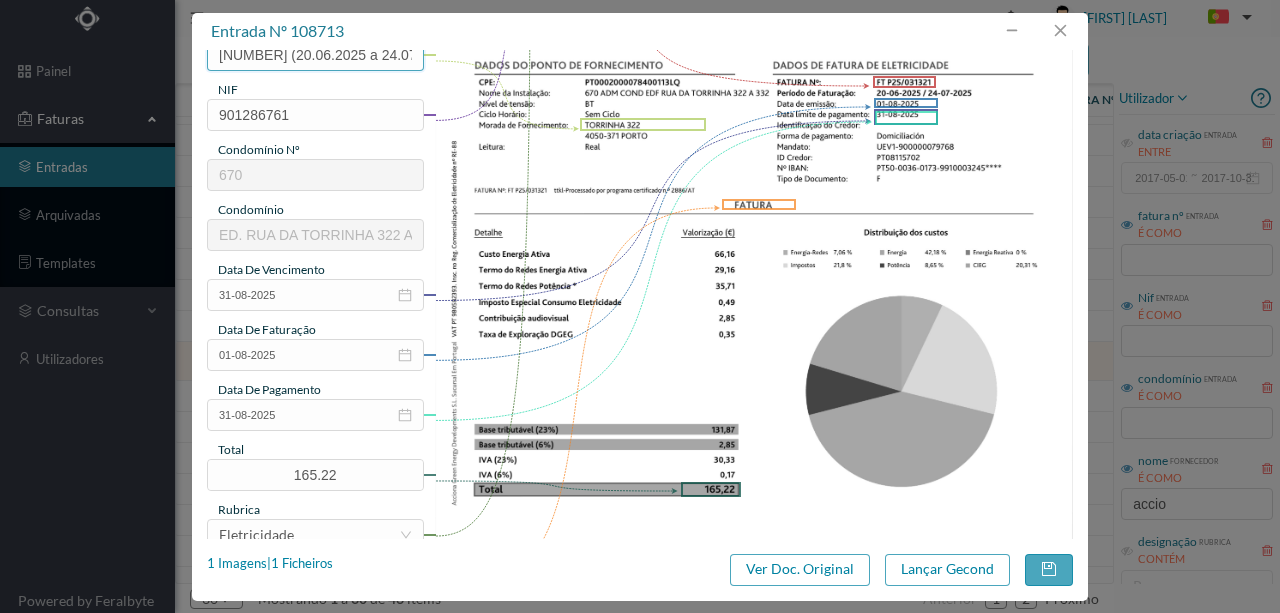 scroll, scrollTop: 466, scrollLeft: 0, axis: vertical 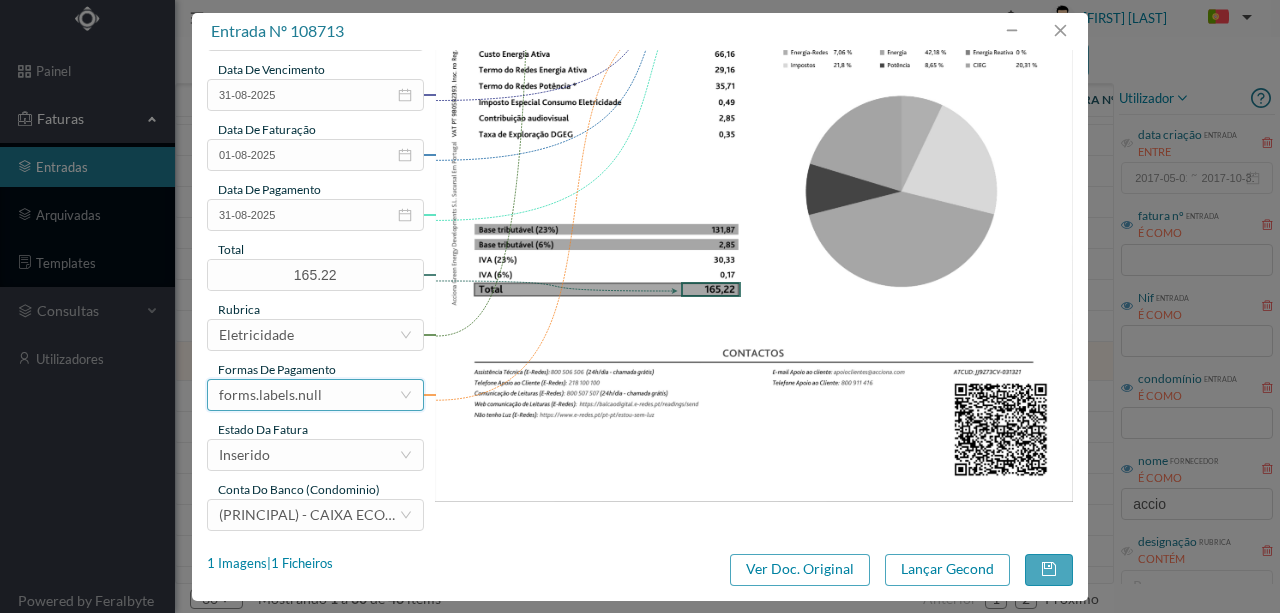 type on "322 (20.06.2025 a 24.07.2025)" 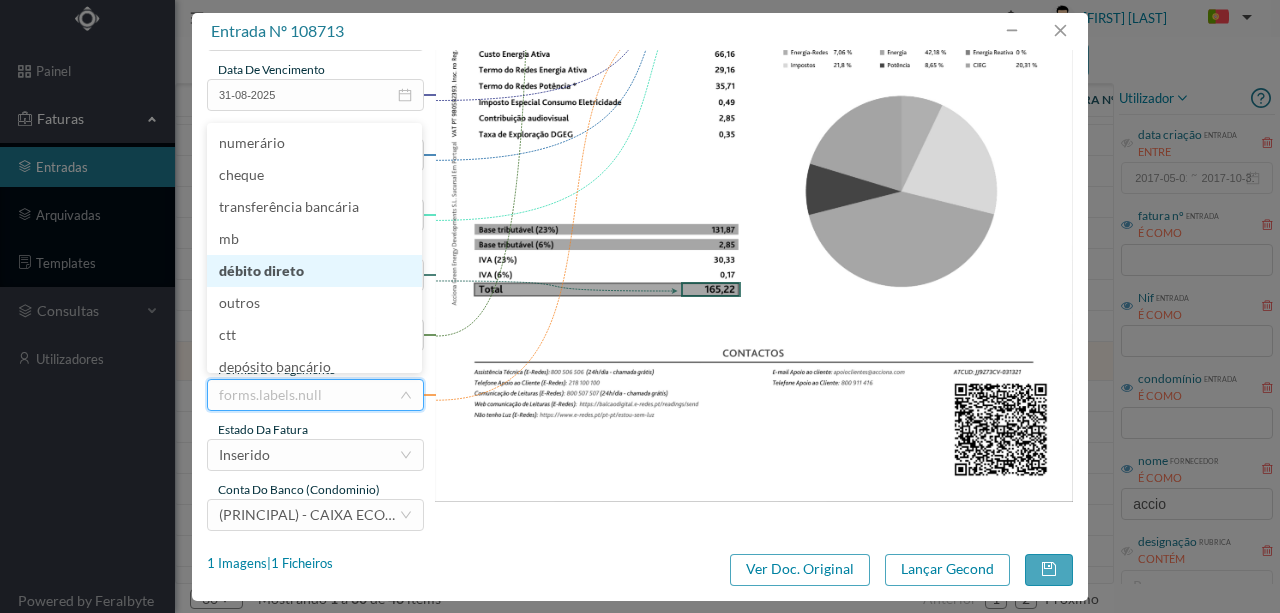 click on "débito direto" at bounding box center (314, 271) 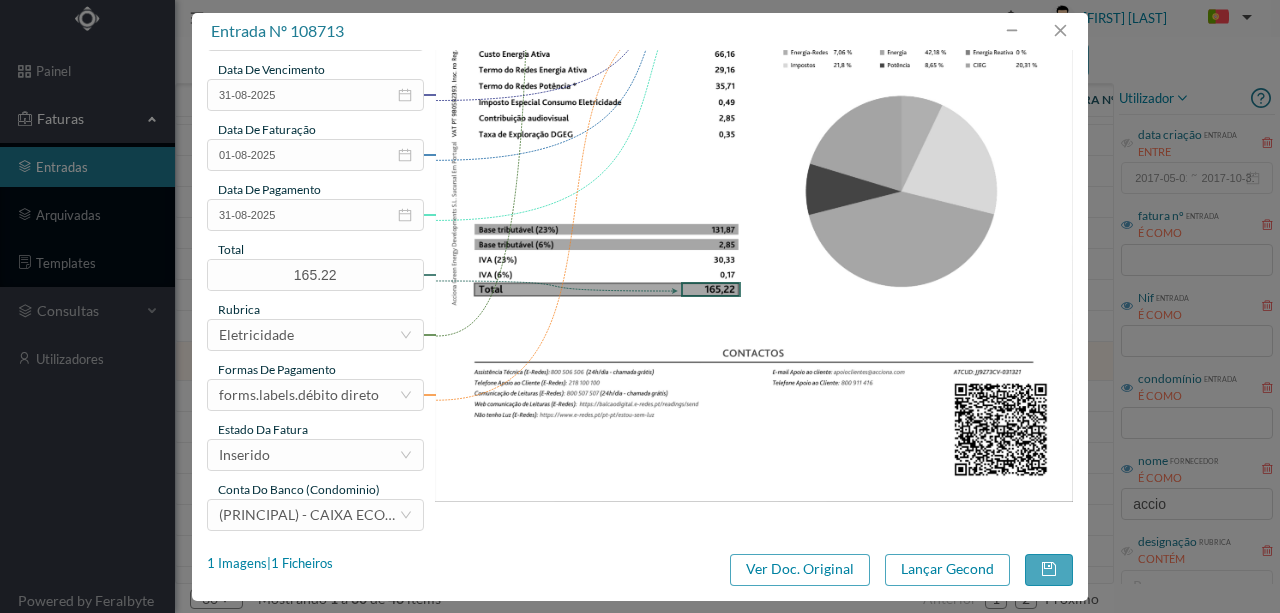 click on "gestor condomínio Susana Silva aprovado por gestor fornecedor selecionar Acciona Green   dado de fatura nº FT P25/031321 descrição 322 (20.06.2025 a 24.07.2025) NIF 901286761 condomínio nº 670 condomínio ED. RUA DA TORRINHA 322 A 332 data de vencimento 31-08-2025 data de faturação 01-08-2025 data de pagamento 31-08-2025 total 165.22 rubrica Eletricidade   Formas de Pagamento forms.labels.débito direto   estado da fatura Inserido   conta do banco (condominio) (PRINCIPAL) - CAIXA ECONOMICA MONTEPIO GERAL (PT50 003601739910003245285)" at bounding box center (315, 65) 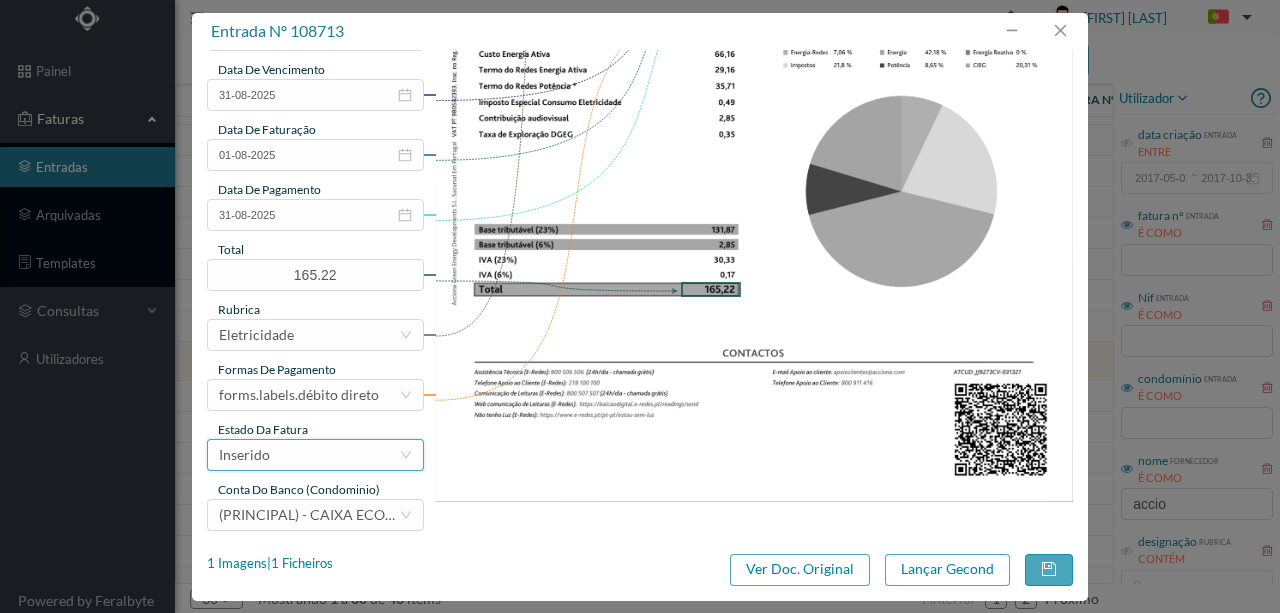 click on "Inserido" at bounding box center (244, 455) 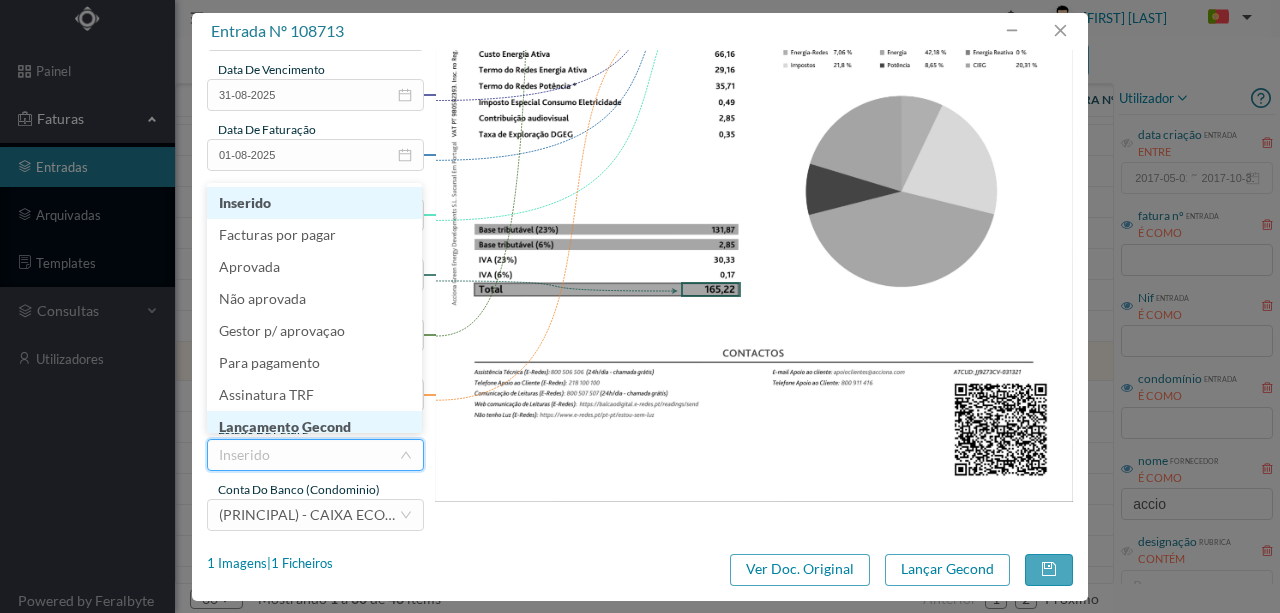 scroll, scrollTop: 10, scrollLeft: 0, axis: vertical 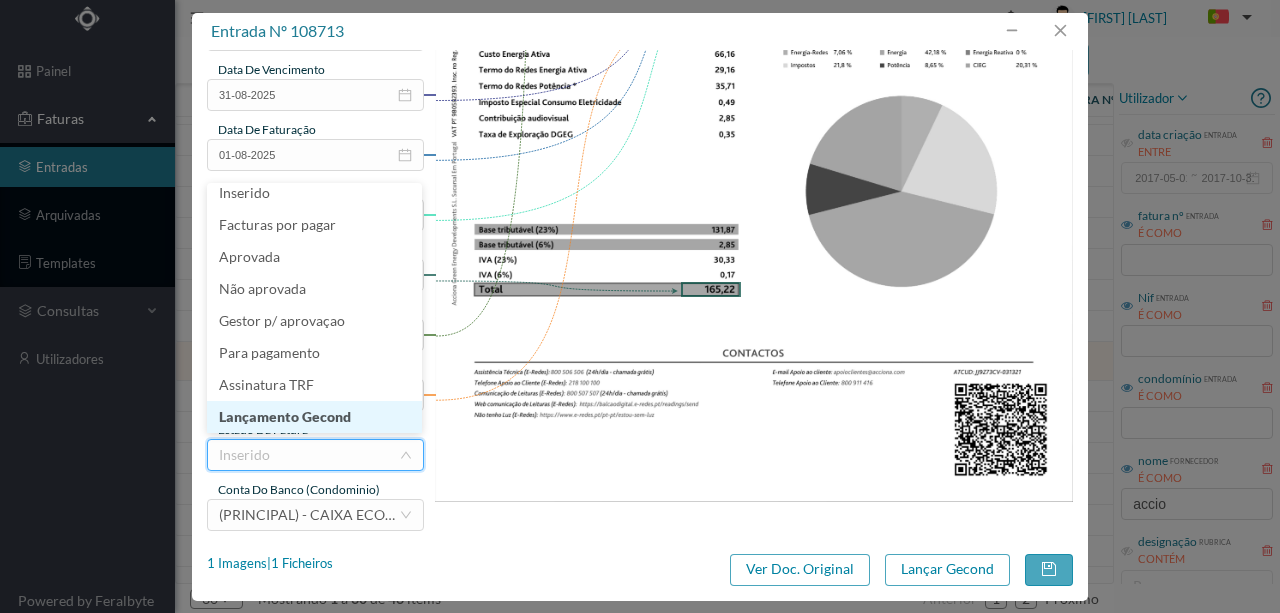 click on "Lançamento Gecond" at bounding box center (314, 417) 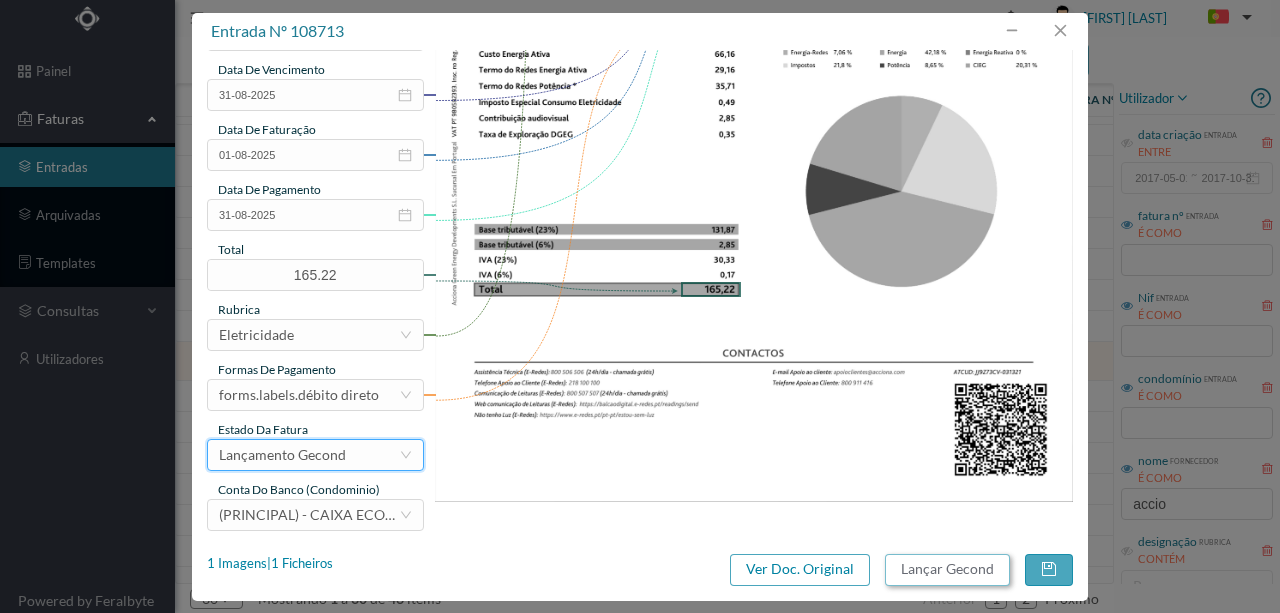 click on "Lançar Gecond" at bounding box center (947, 570) 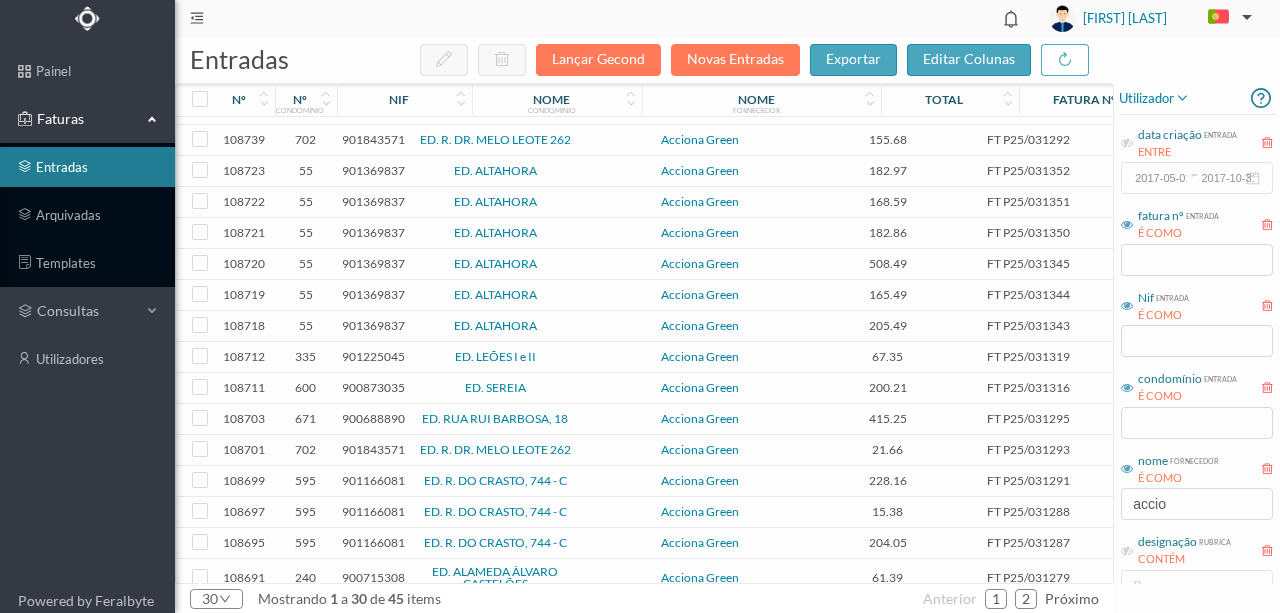 click on "901225045" at bounding box center [373, 356] 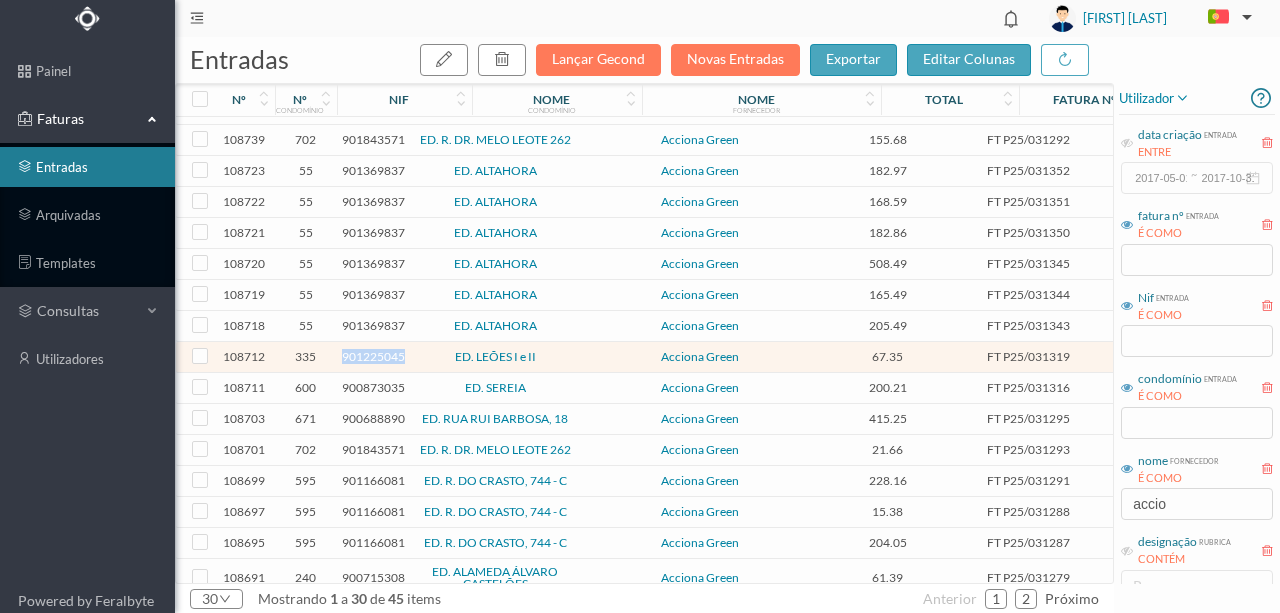 click on "901225045" at bounding box center (373, 356) 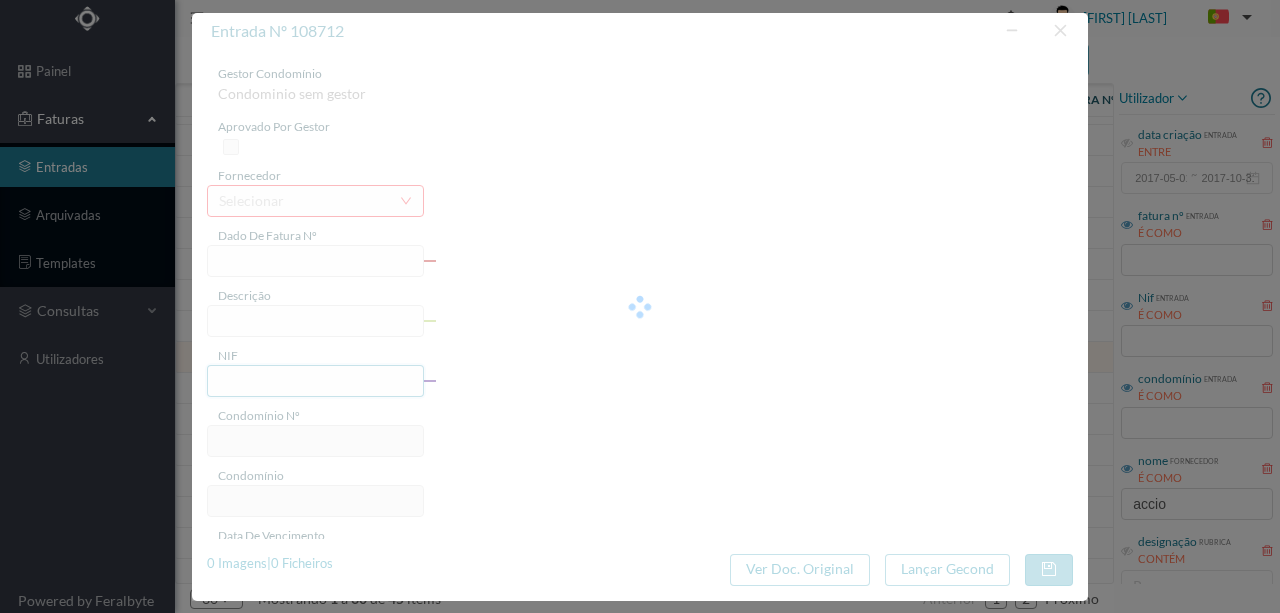type on "FT P25/031319" 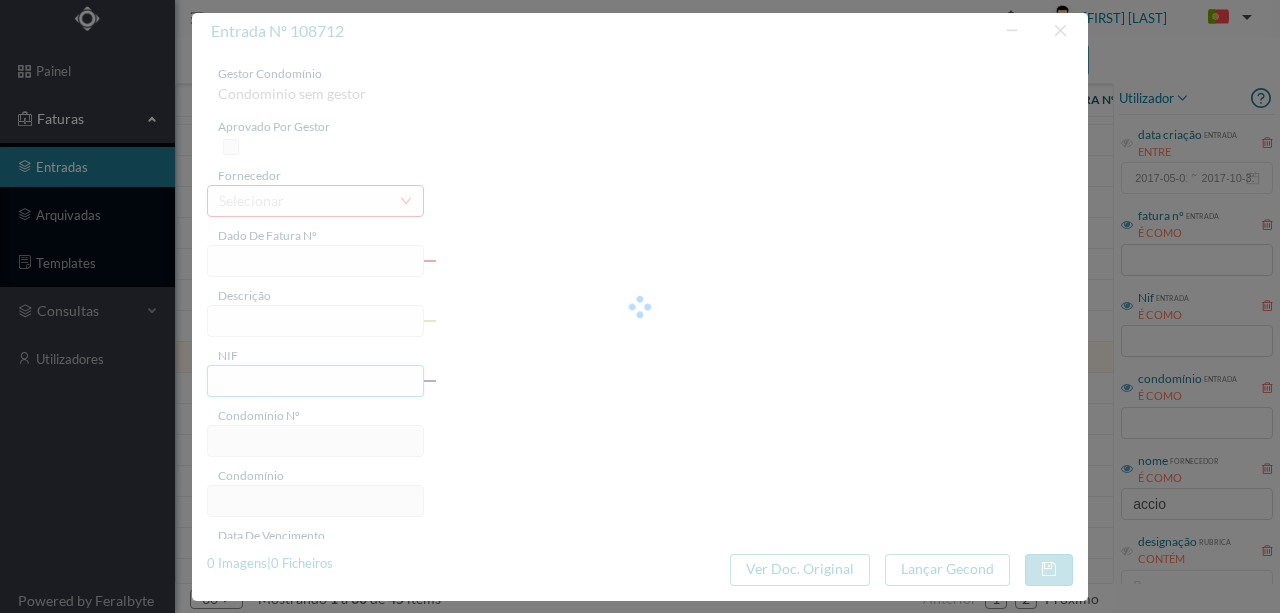 type on "901225045" 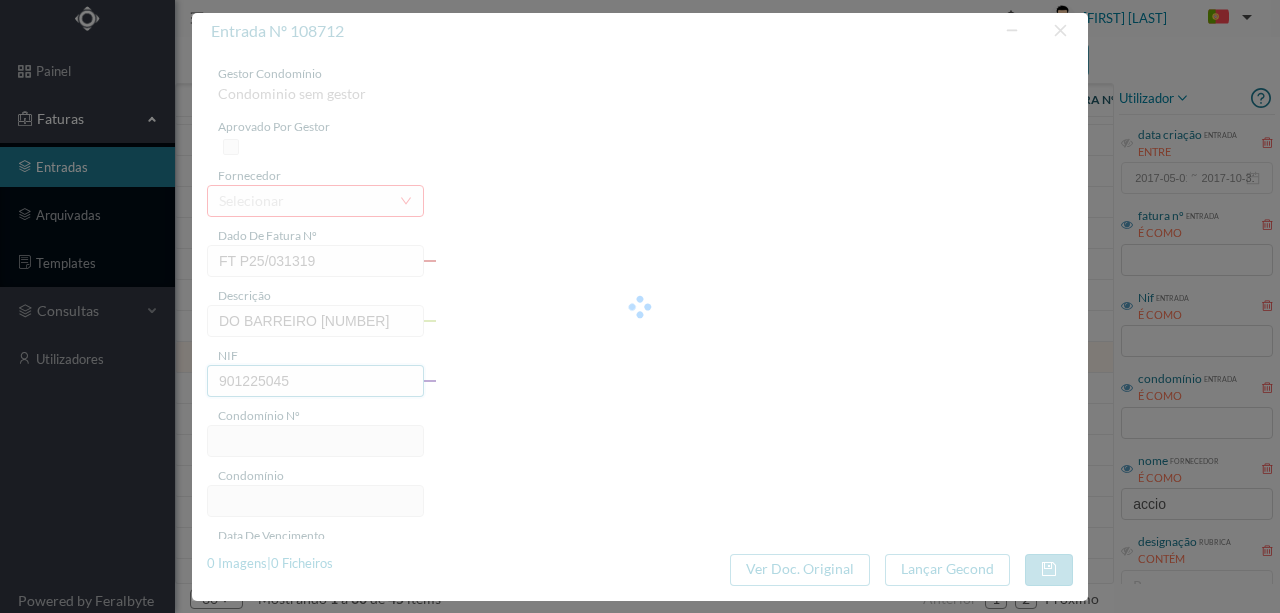 type on "335" 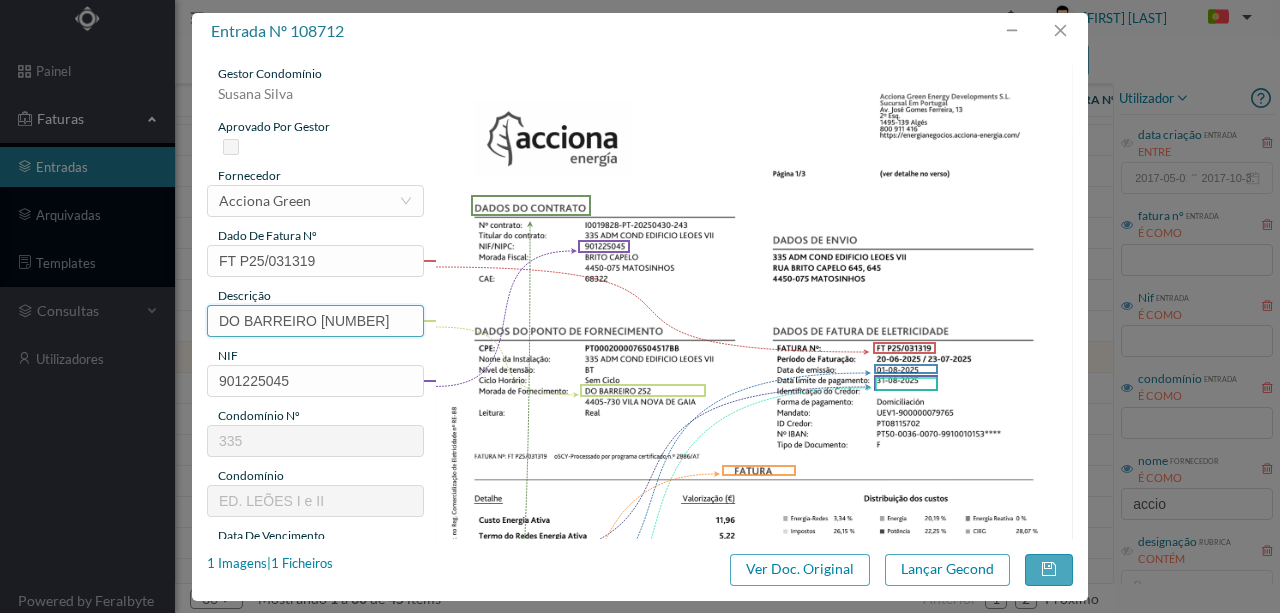drag, startPoint x: 317, startPoint y: 324, endPoint x: 188, endPoint y: 342, distance: 130.24976 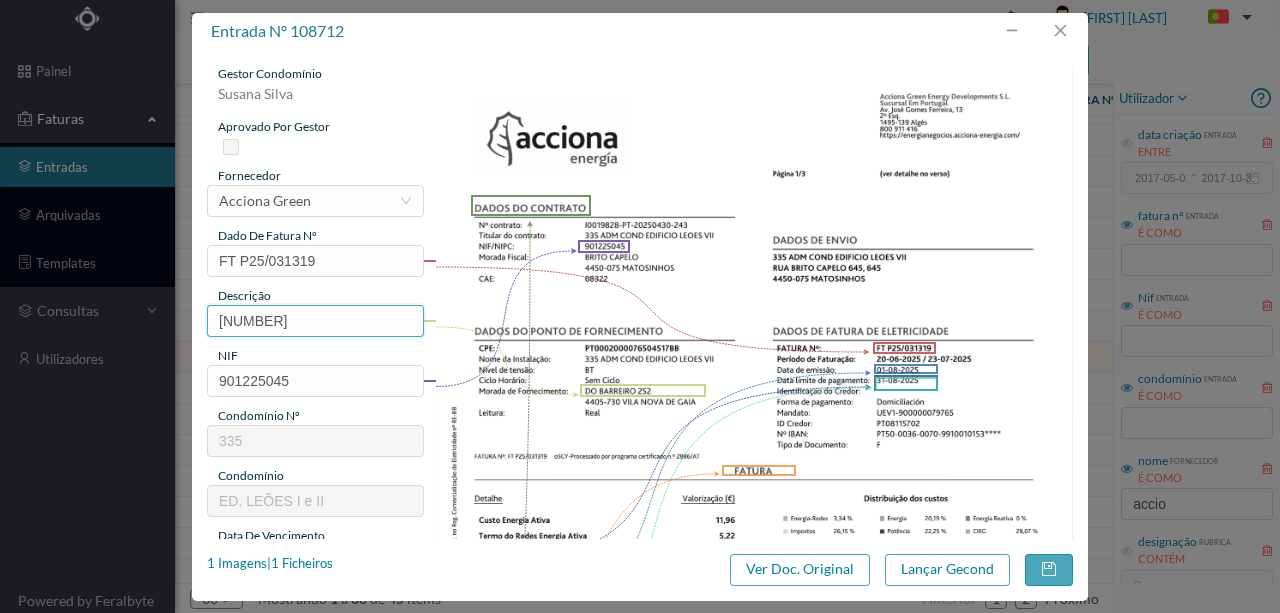click on "252" at bounding box center [315, 321] 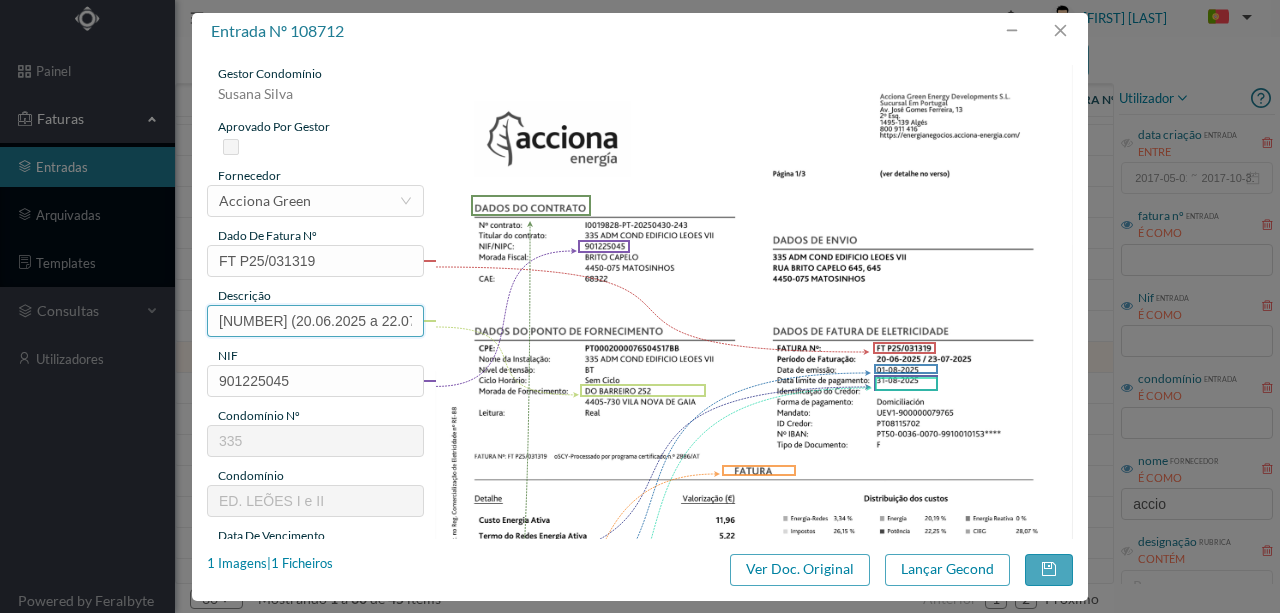 scroll, scrollTop: 0, scrollLeft: 4, axis: horizontal 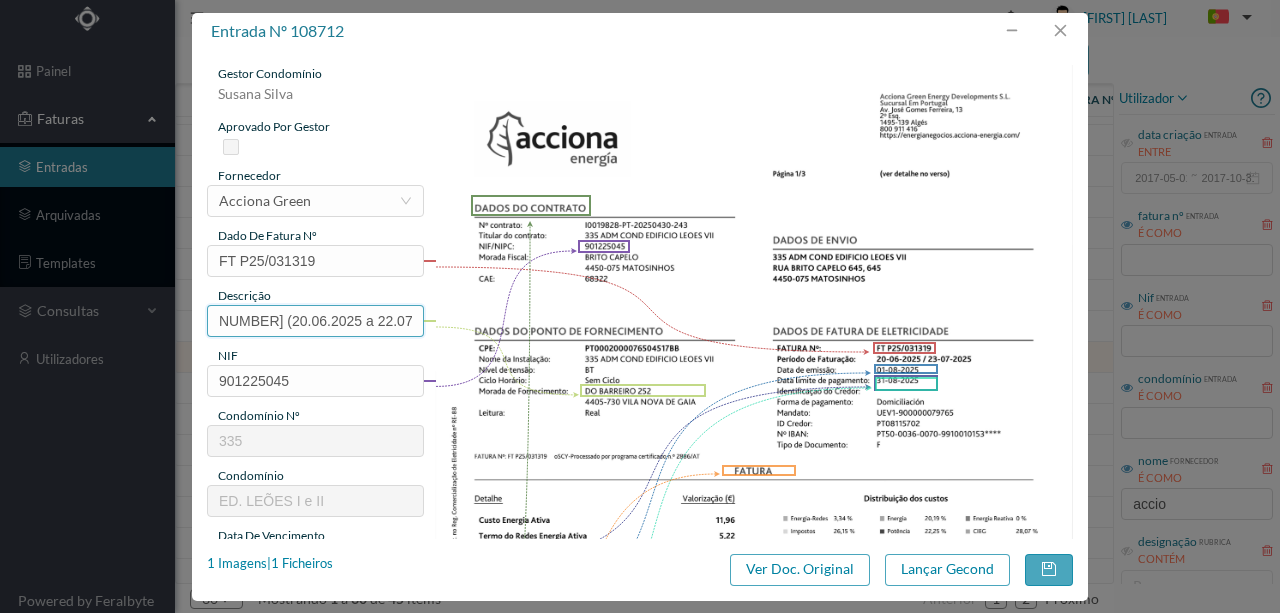 click on "252 (20.06.2025 a 22.07.2025)" at bounding box center (315, 321) 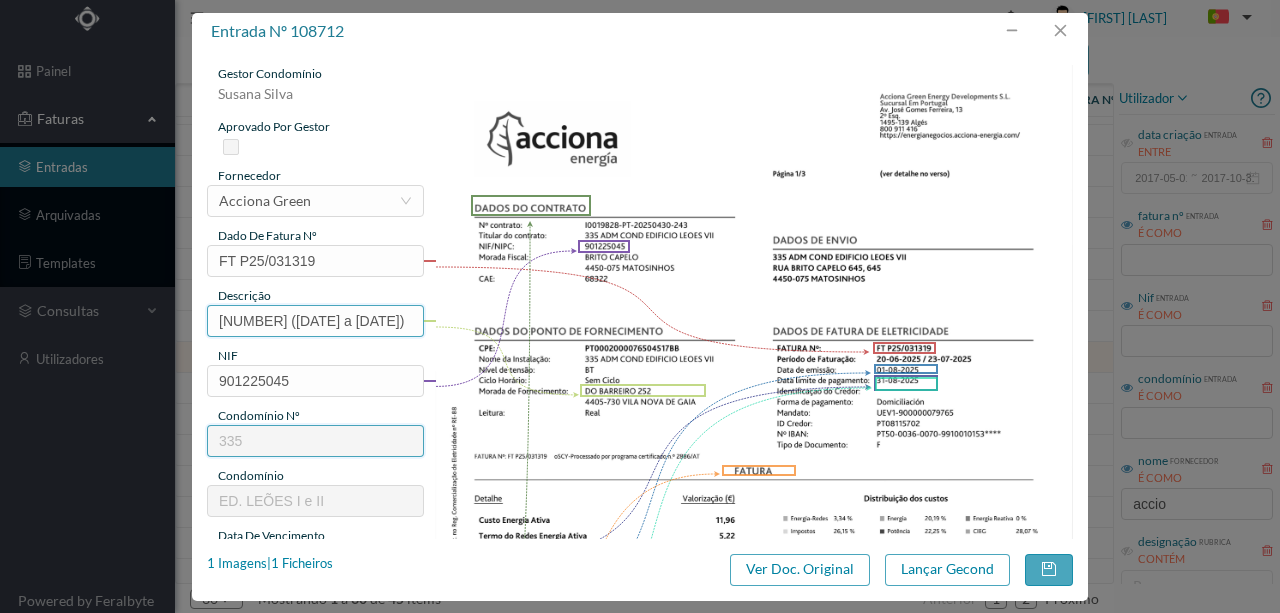 scroll, scrollTop: 0, scrollLeft: 0, axis: both 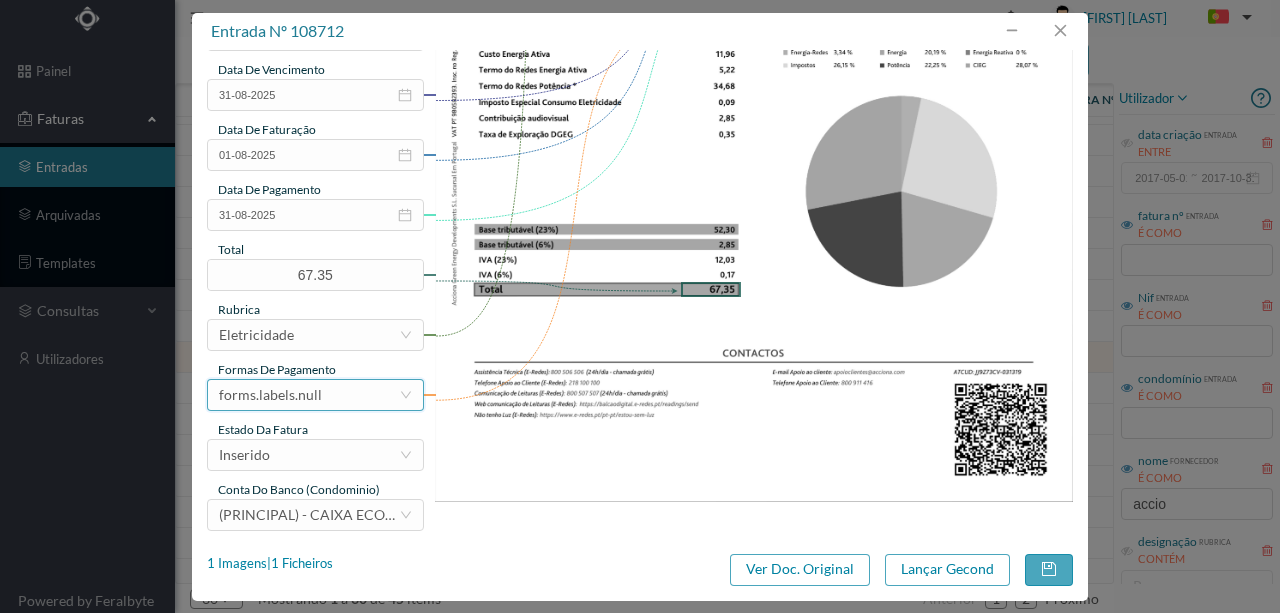 type on "252 (20.06.2025 a 23.07.2025)" 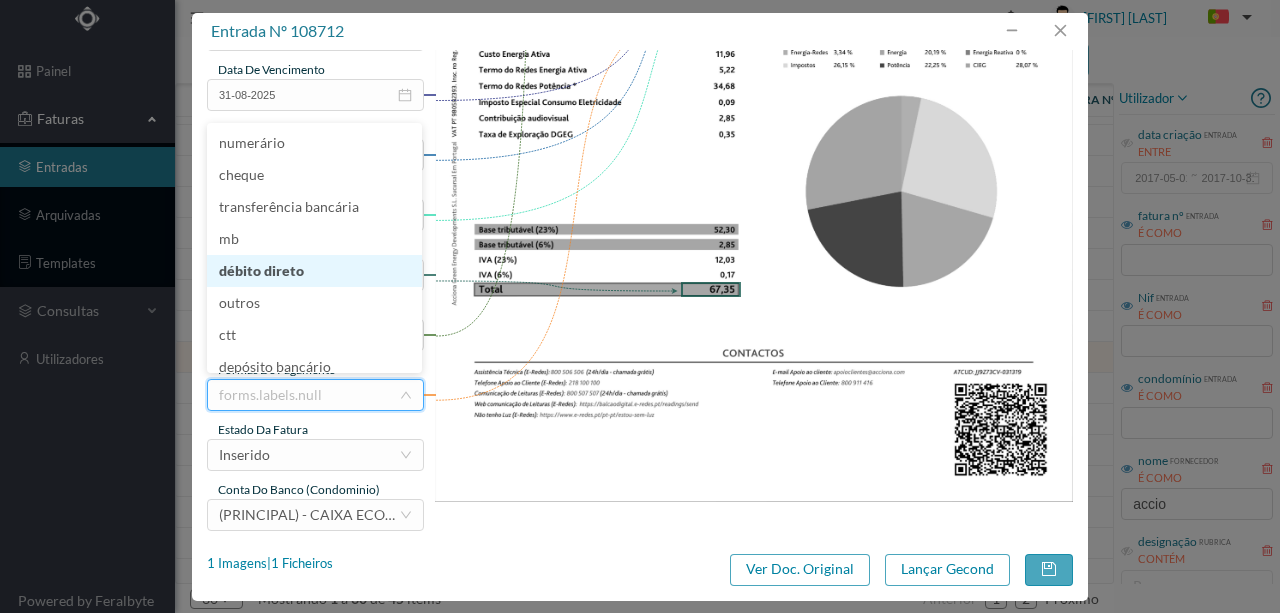click on "débito direto" at bounding box center [314, 271] 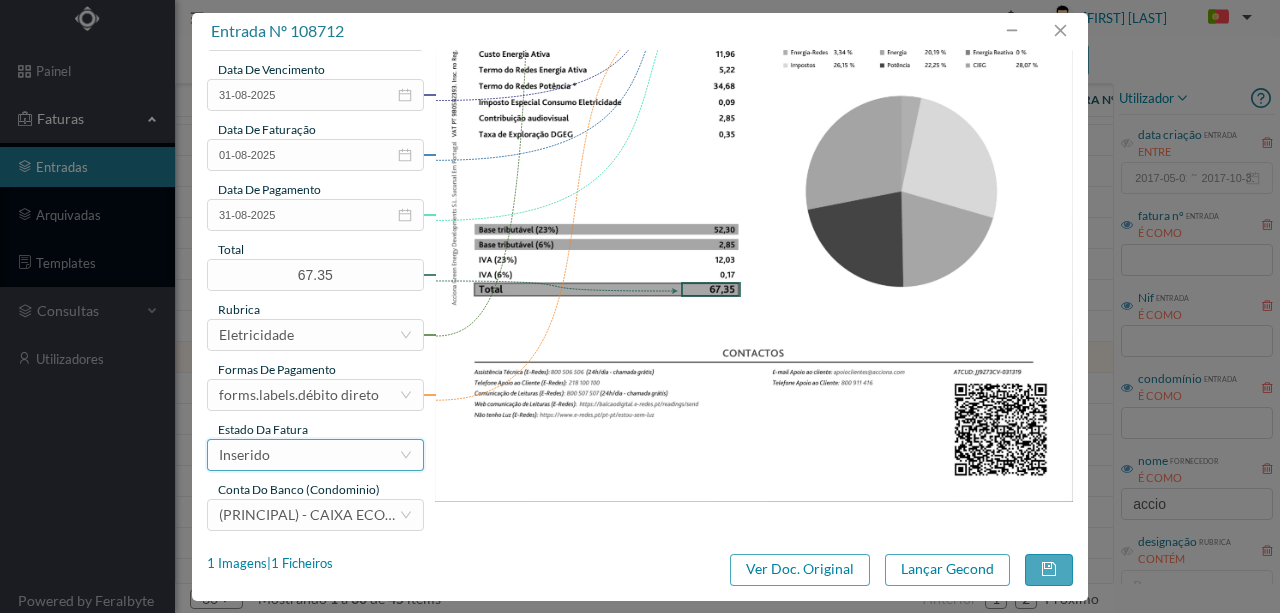 click on "Inserido" at bounding box center (309, 455) 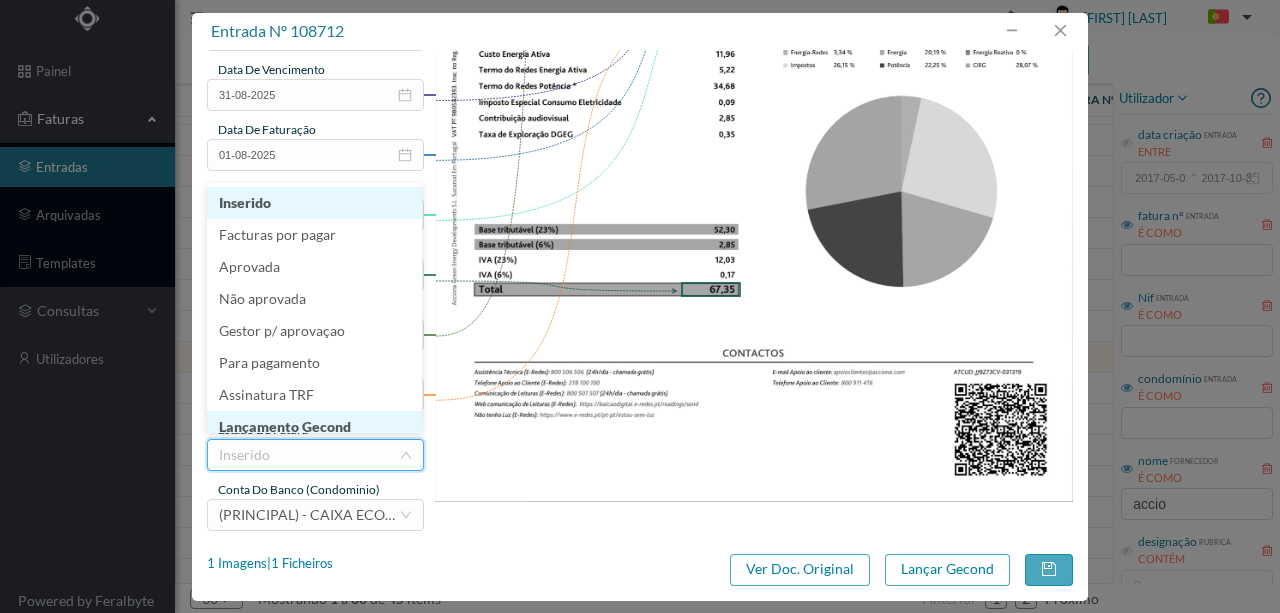scroll, scrollTop: 10, scrollLeft: 0, axis: vertical 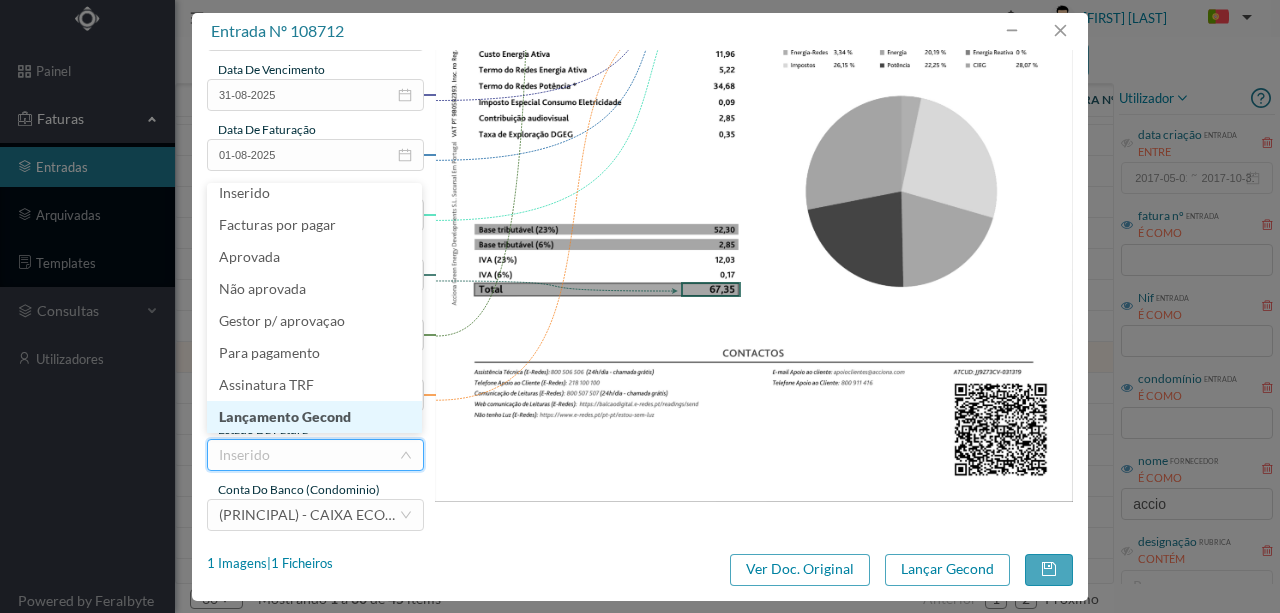 click on "Lançamento Gecond" at bounding box center (314, 417) 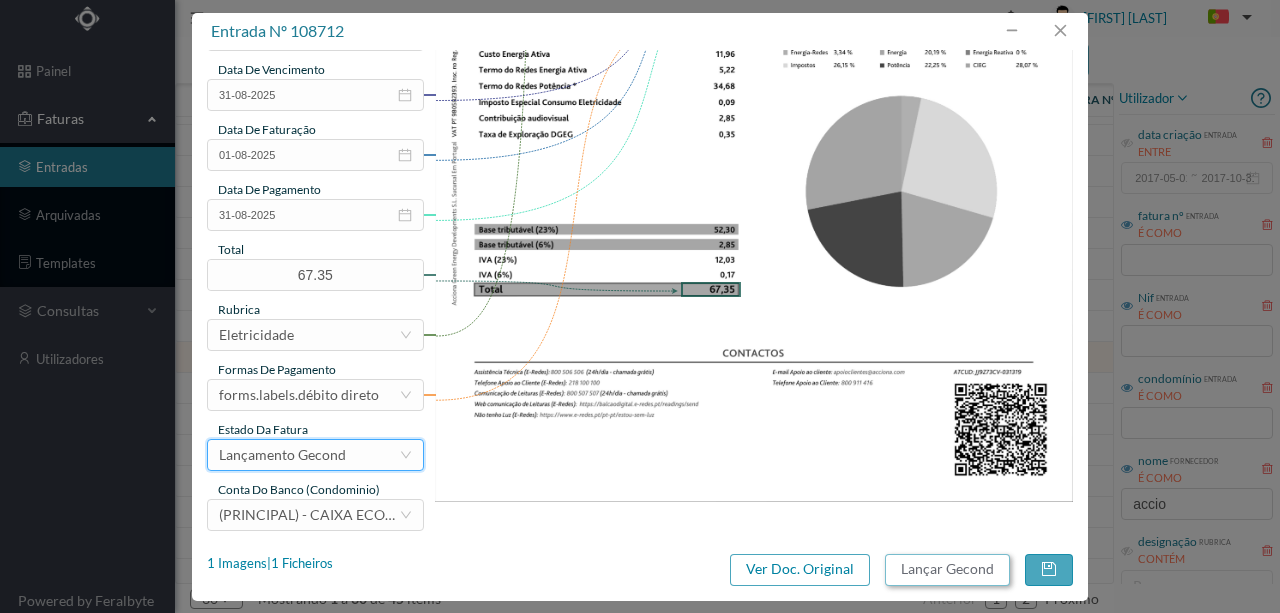 click on "Lançar Gecond" at bounding box center (947, 570) 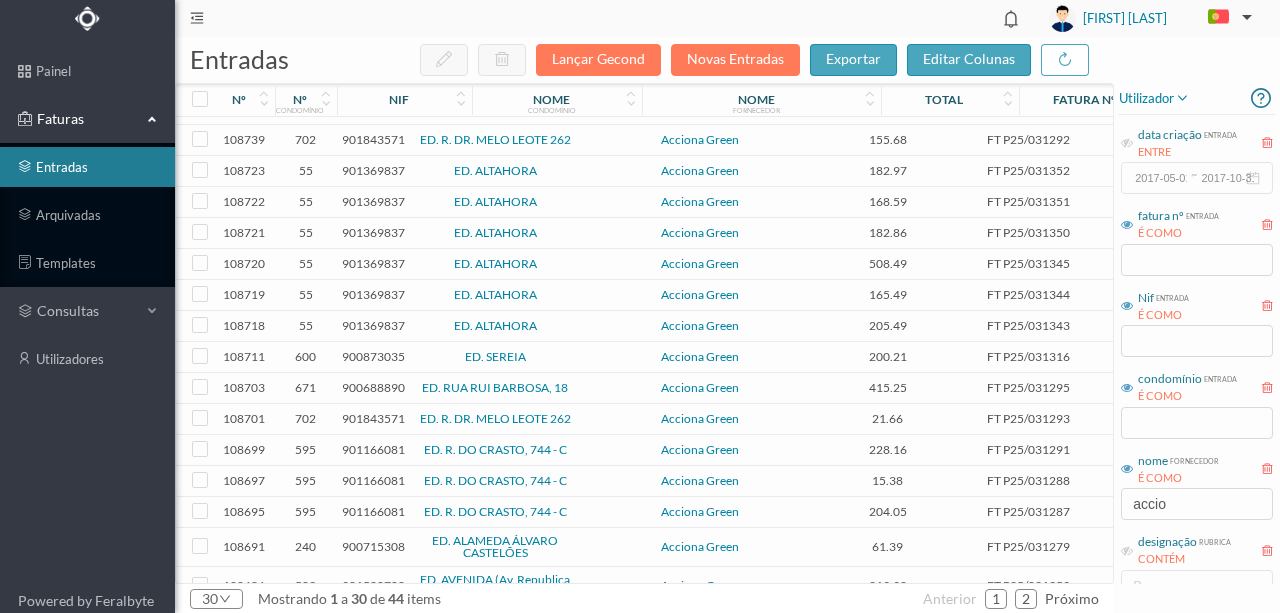 click on "900873035" at bounding box center [373, 356] 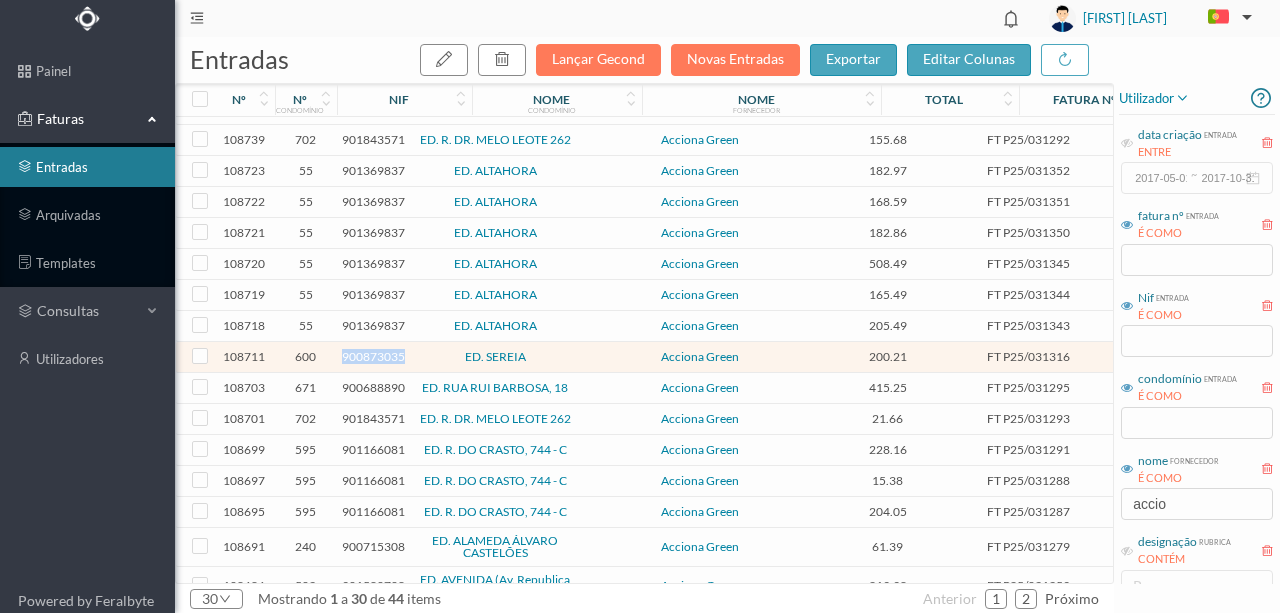 click on "900873035" at bounding box center (373, 356) 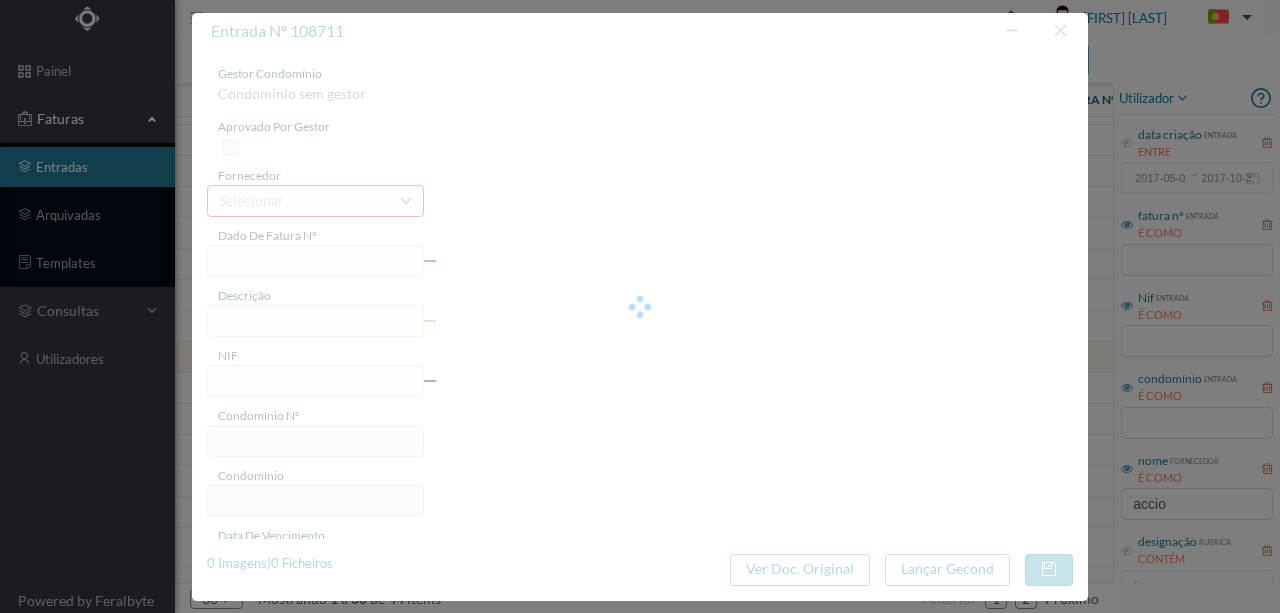 type on "FT P25/031316" 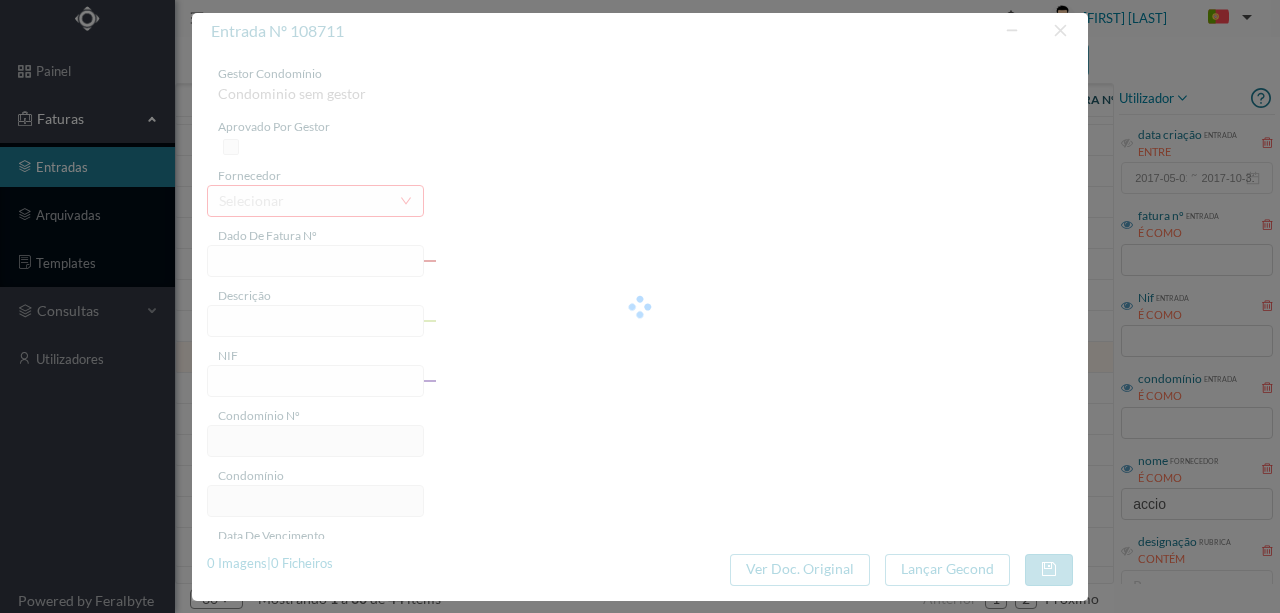 type on "DAS CHIEIRAS 355 COMUNS" 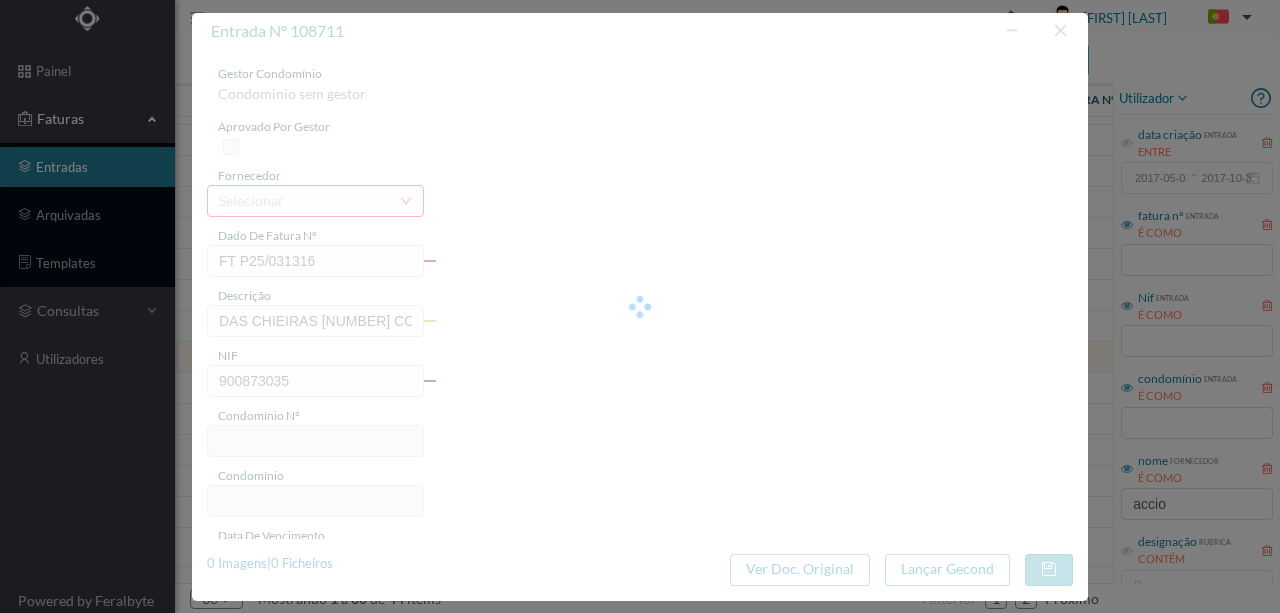 type on "600" 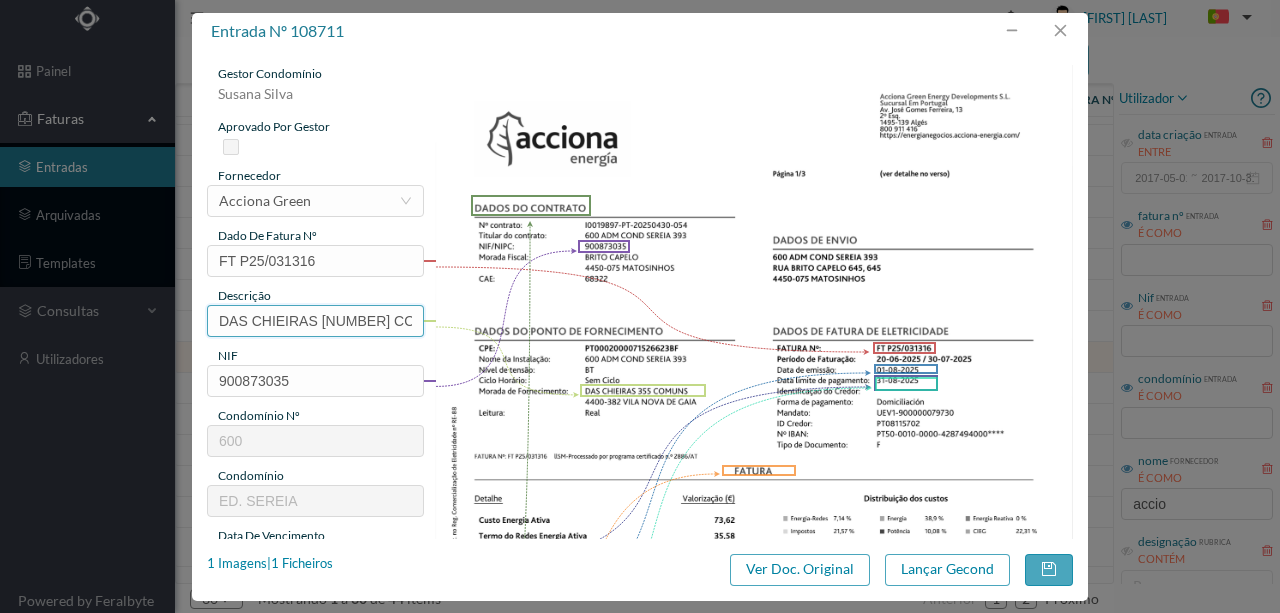 drag, startPoint x: 318, startPoint y: 321, endPoint x: 99, endPoint y: 330, distance: 219.18486 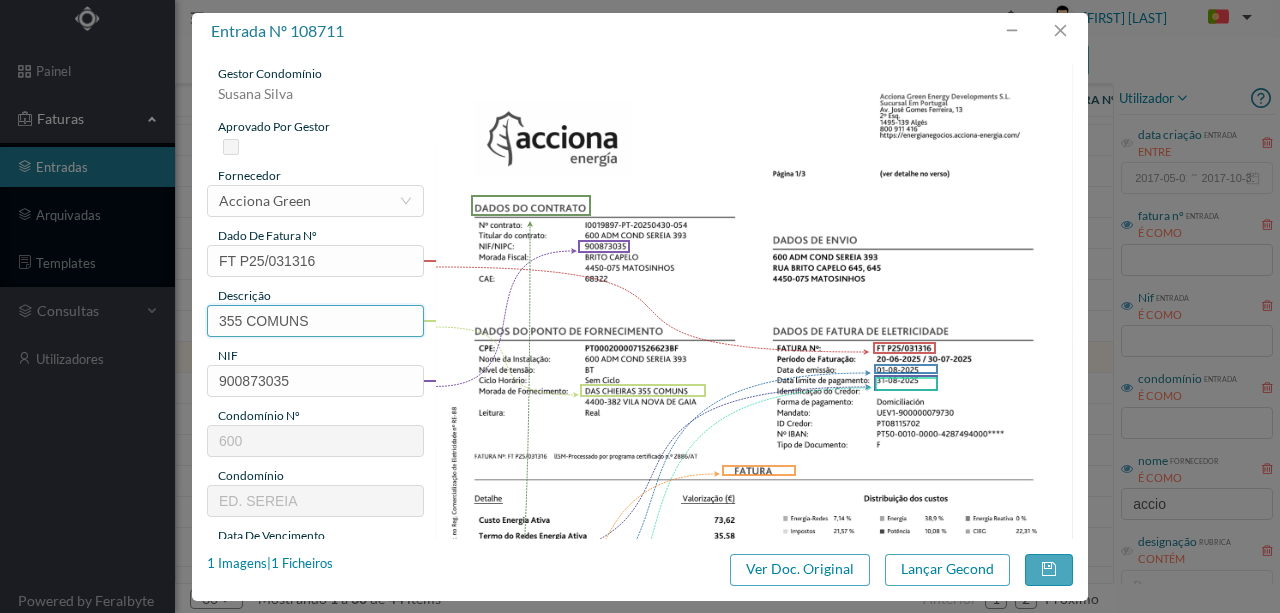 click on "355 COMUNS" at bounding box center [315, 321] 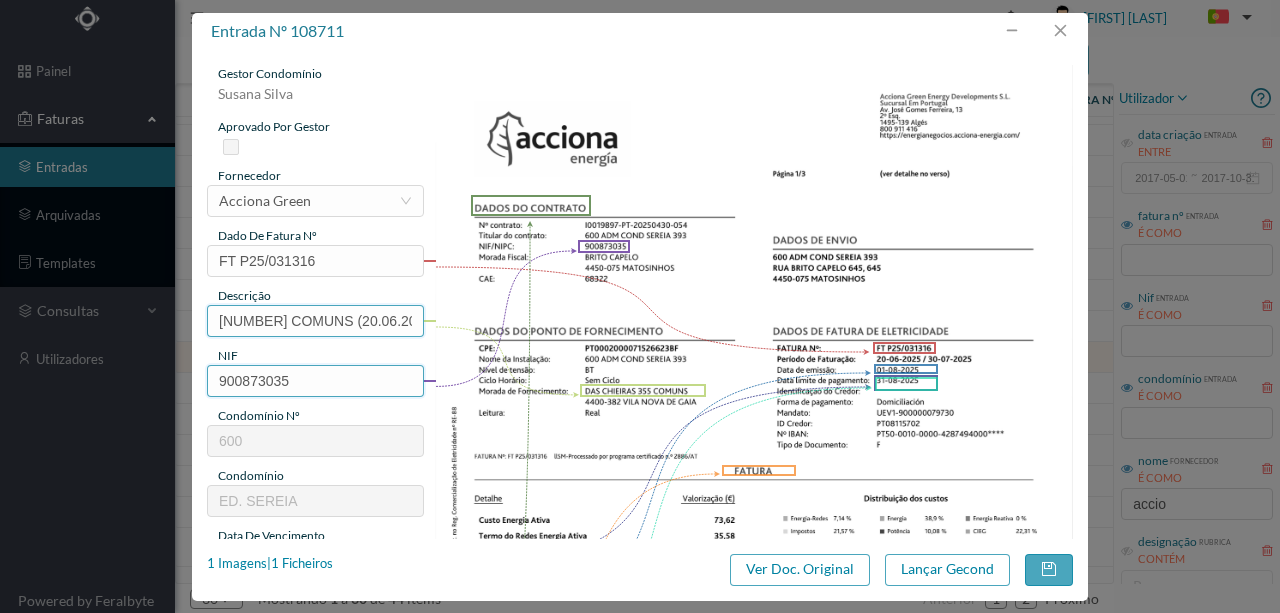 scroll, scrollTop: 0, scrollLeft: 70, axis: horizontal 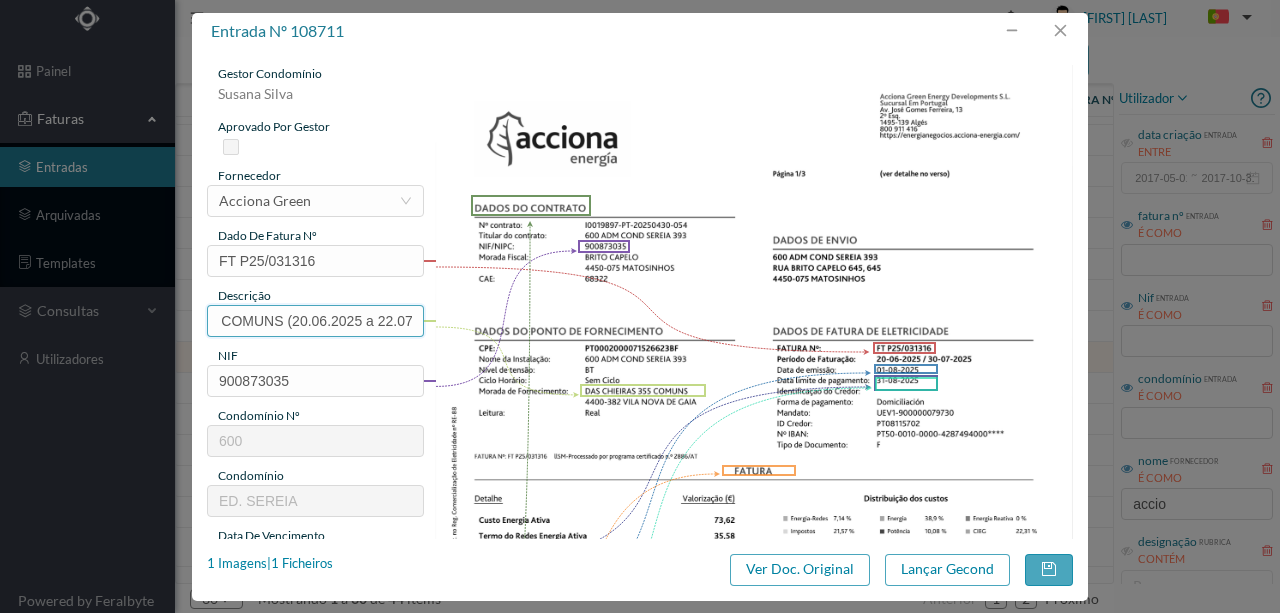 click on "355 COMUNS (20.06.2025 a 22.07.2025)" at bounding box center [315, 321] 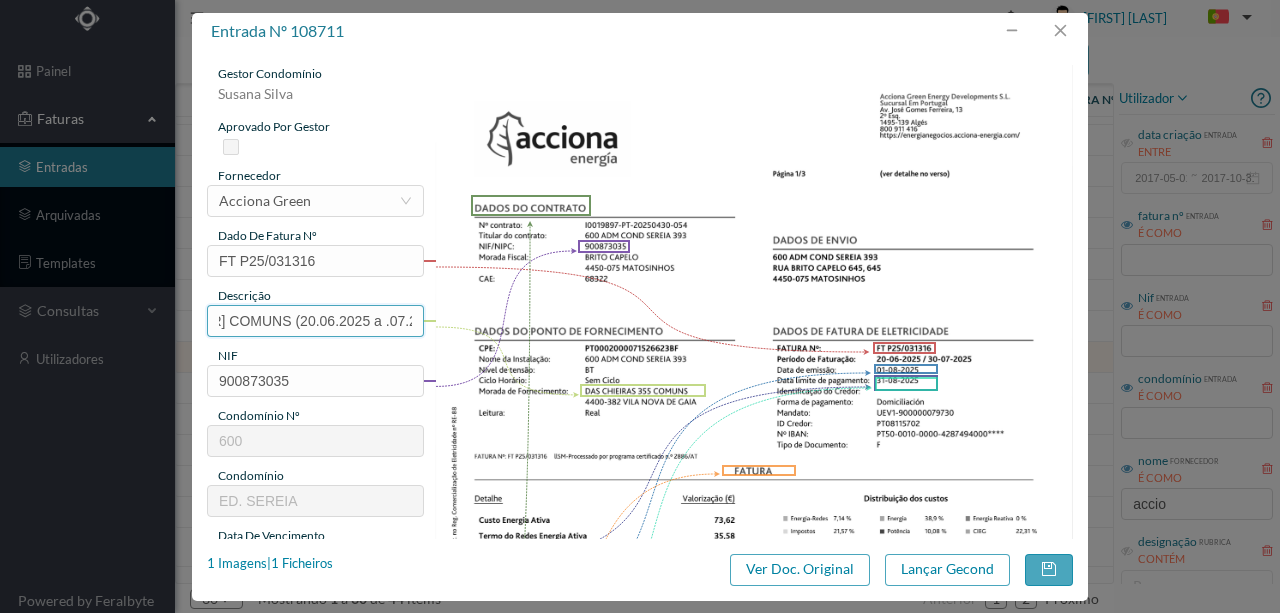 scroll, scrollTop: 0, scrollLeft: 54, axis: horizontal 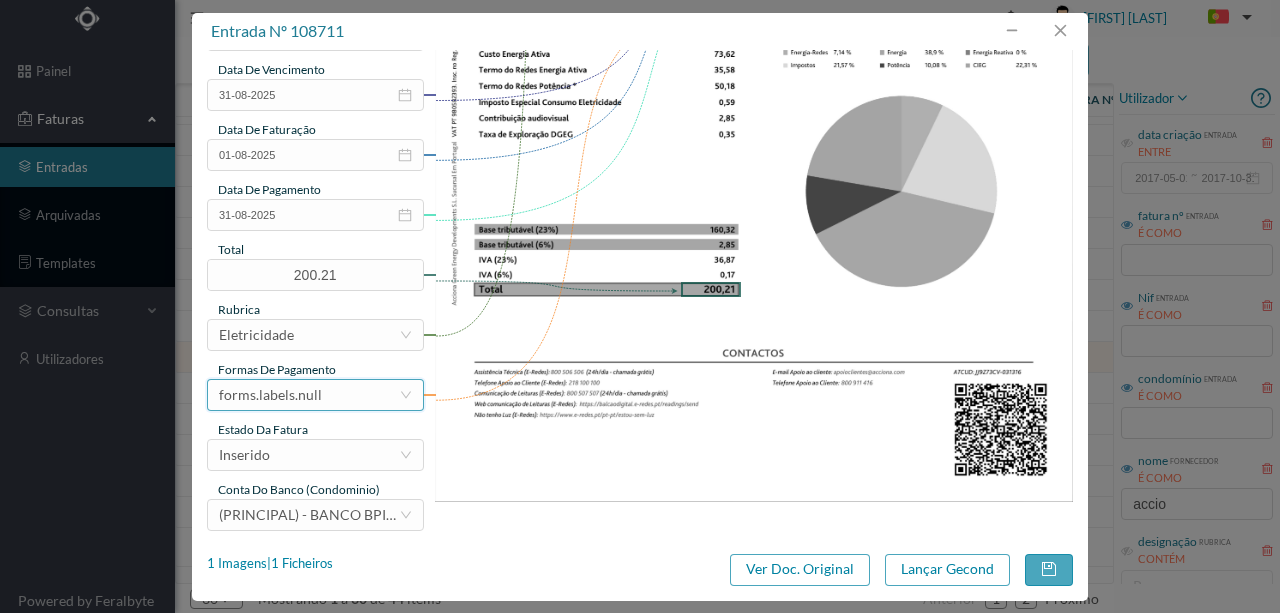 type on "355 COMUNS (20.06.2025 a 30.07.2025)" 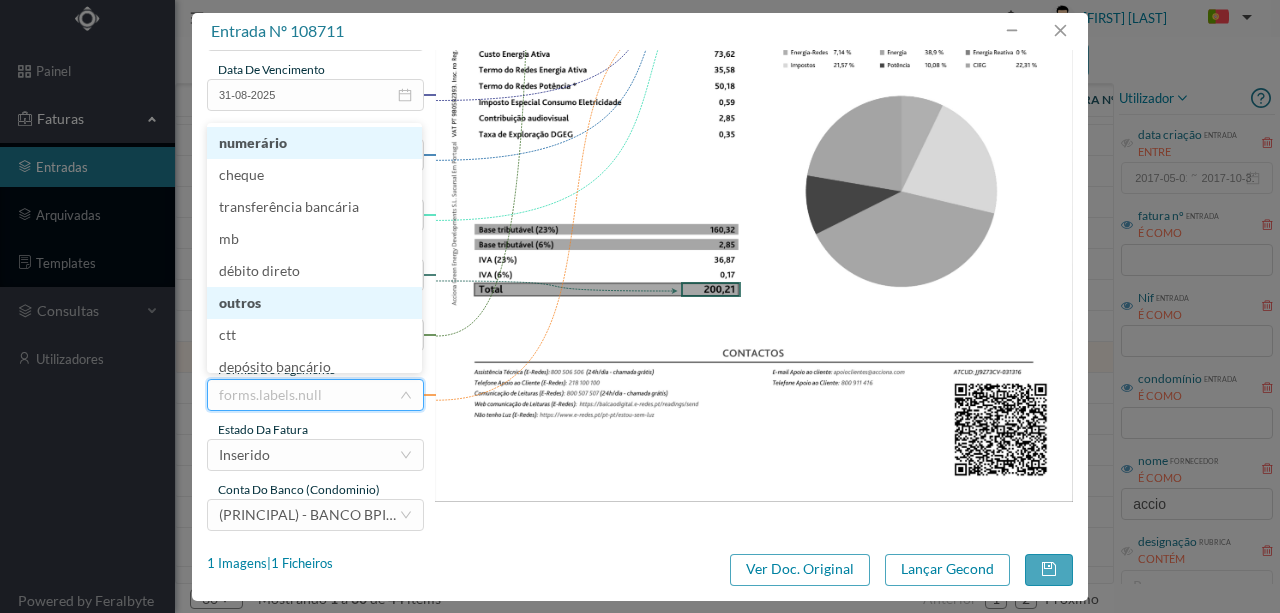 scroll, scrollTop: 10, scrollLeft: 0, axis: vertical 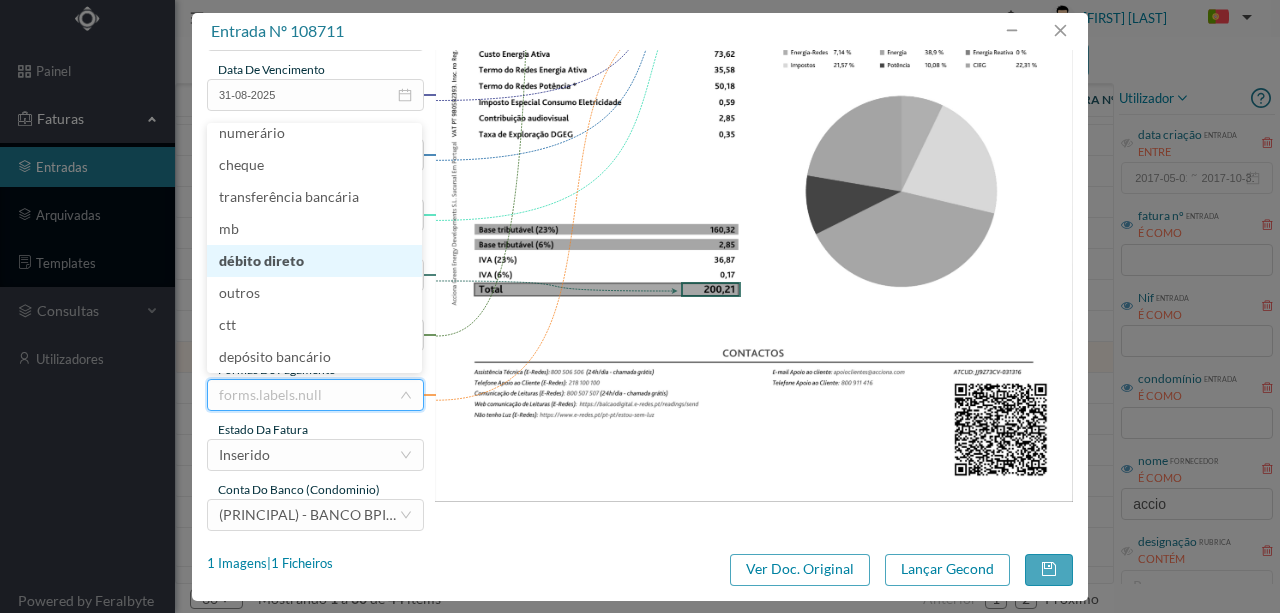 click on "débito direto" at bounding box center (314, 261) 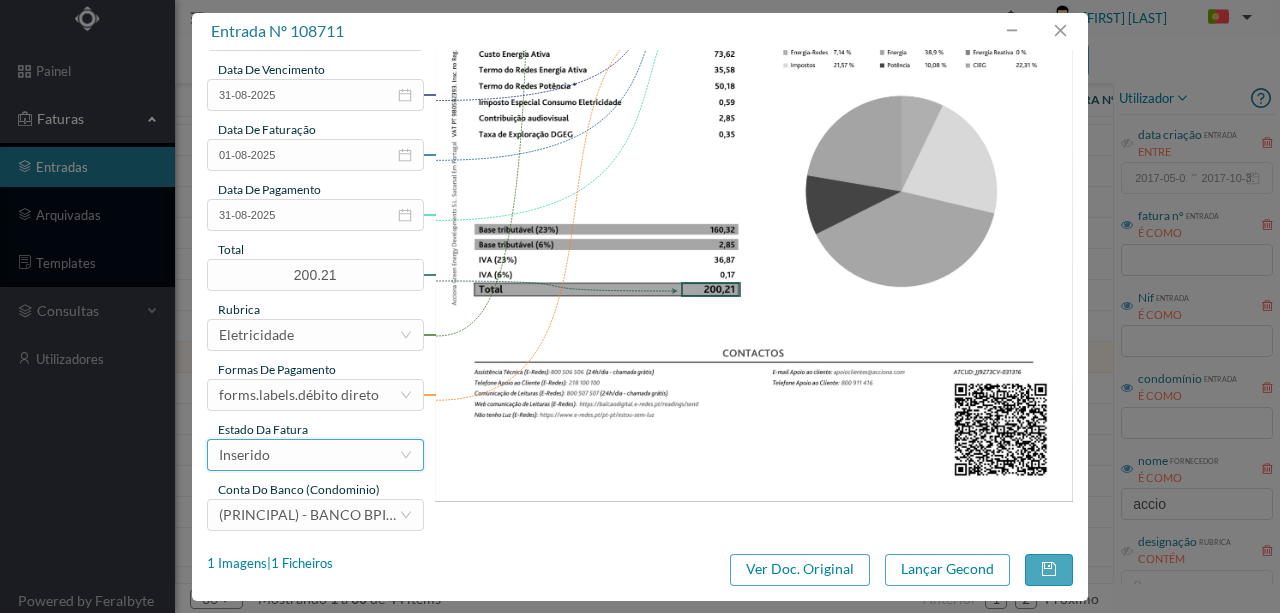 click on "Inserido" at bounding box center [309, 455] 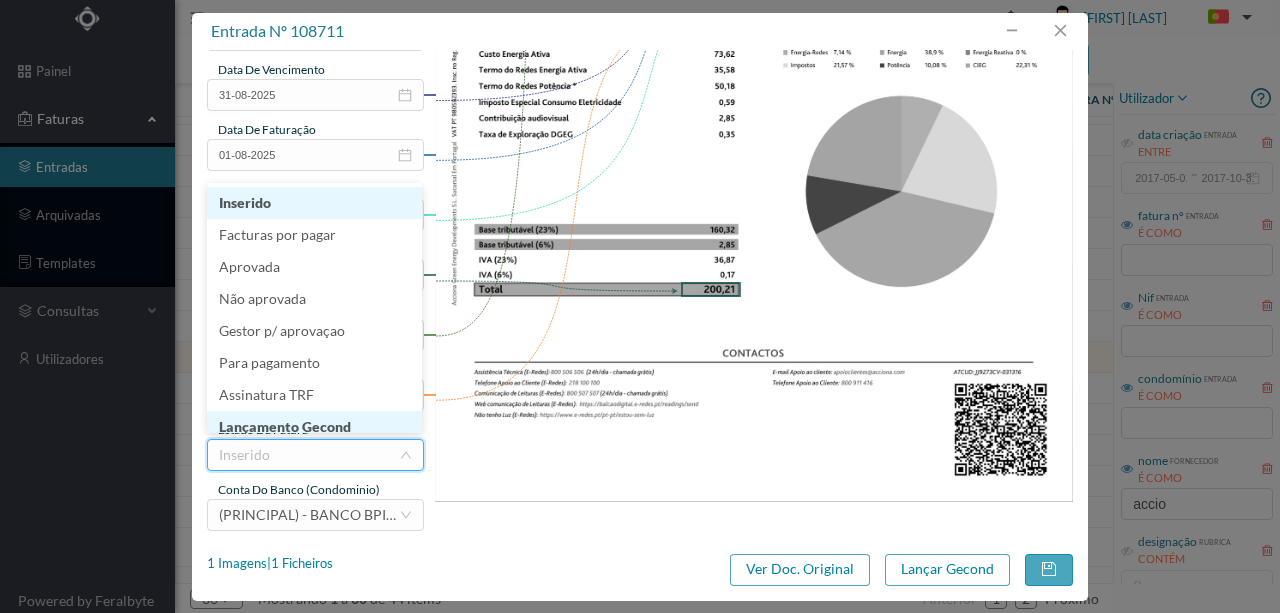 scroll, scrollTop: 10, scrollLeft: 0, axis: vertical 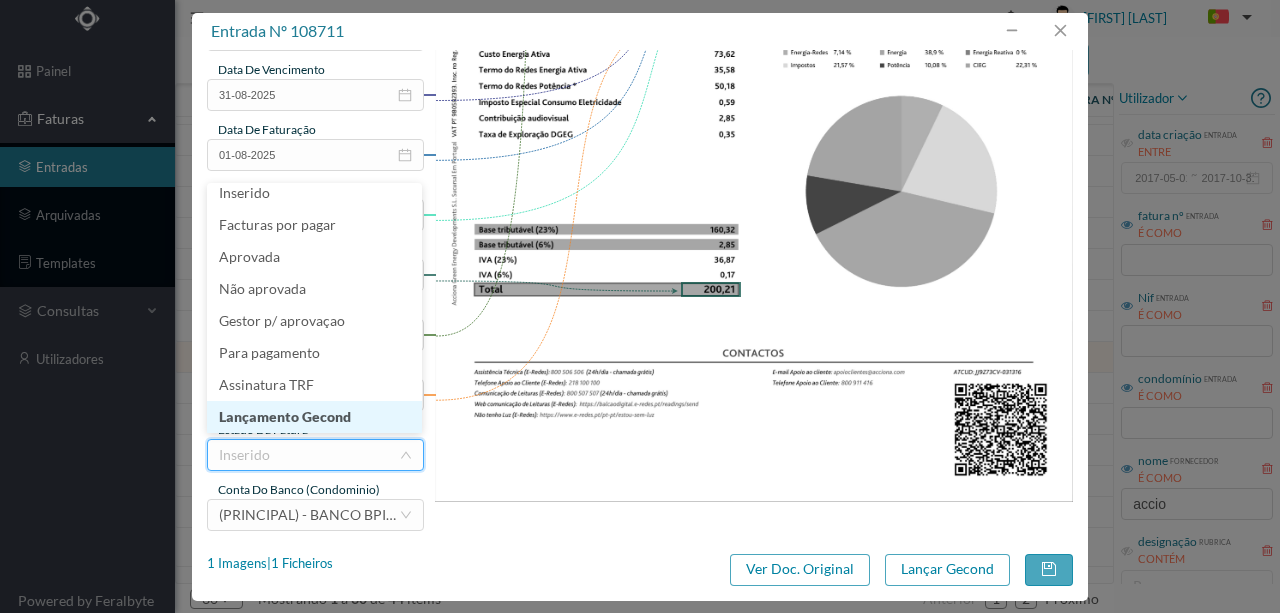 click on "Lançamento Gecond" at bounding box center (314, 417) 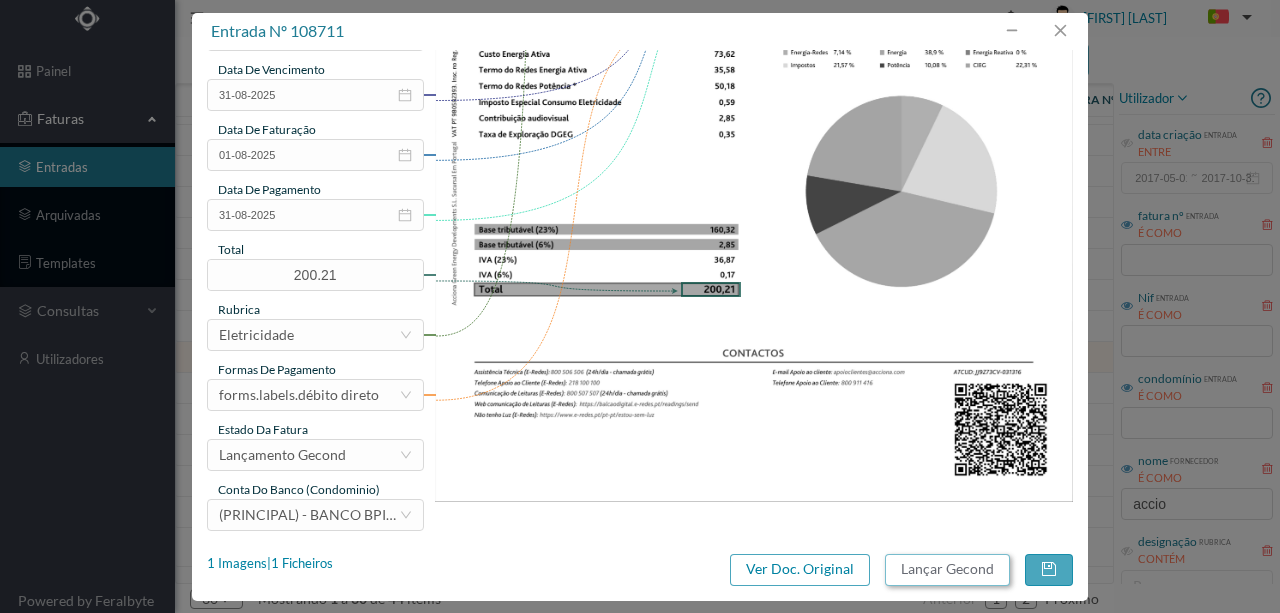 click on "Lançar Gecond" at bounding box center [947, 570] 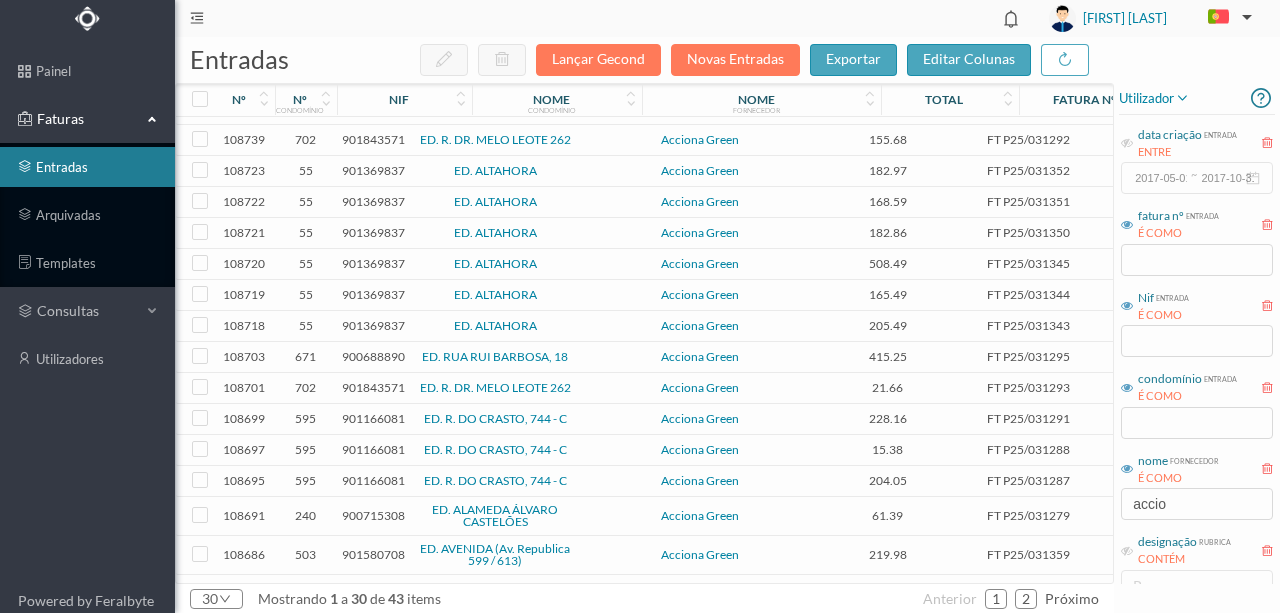 click on "900688890" at bounding box center [373, 356] 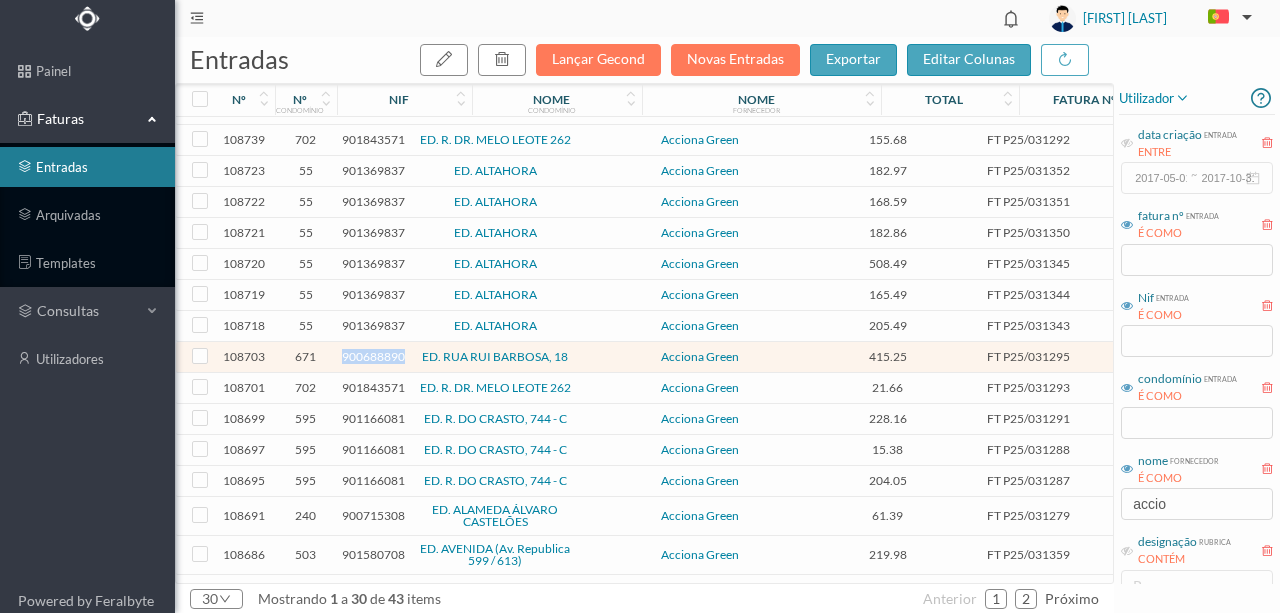 click on "900688890" at bounding box center (373, 356) 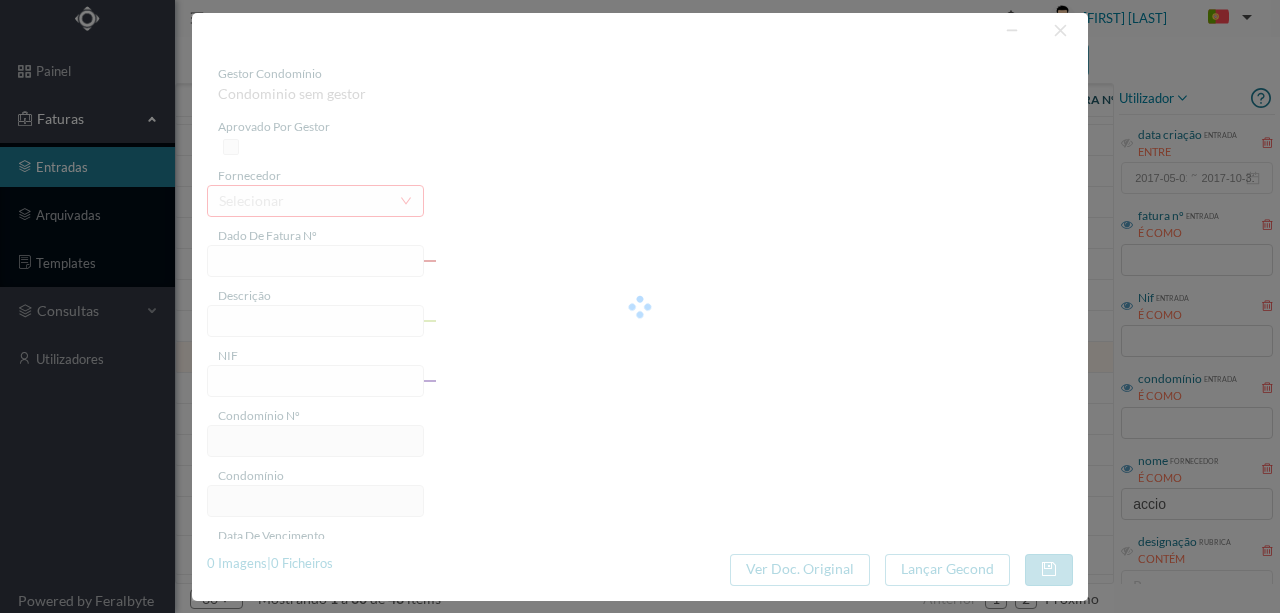 type on "FT P25/031295" 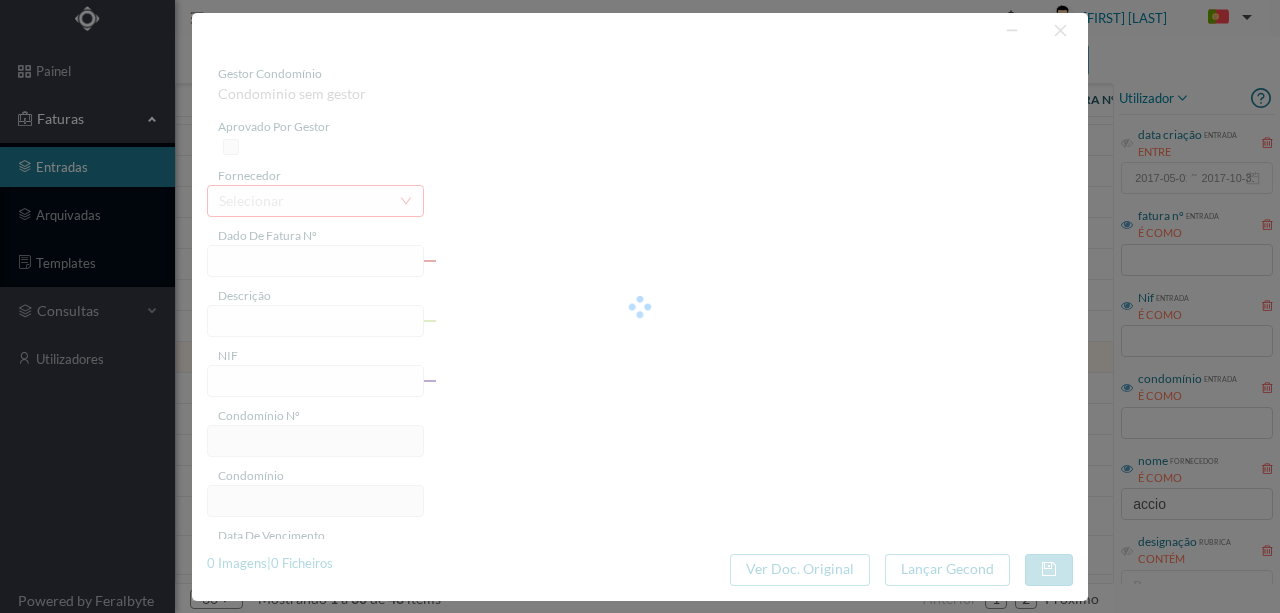 type on "RUI BARBOSA 18" 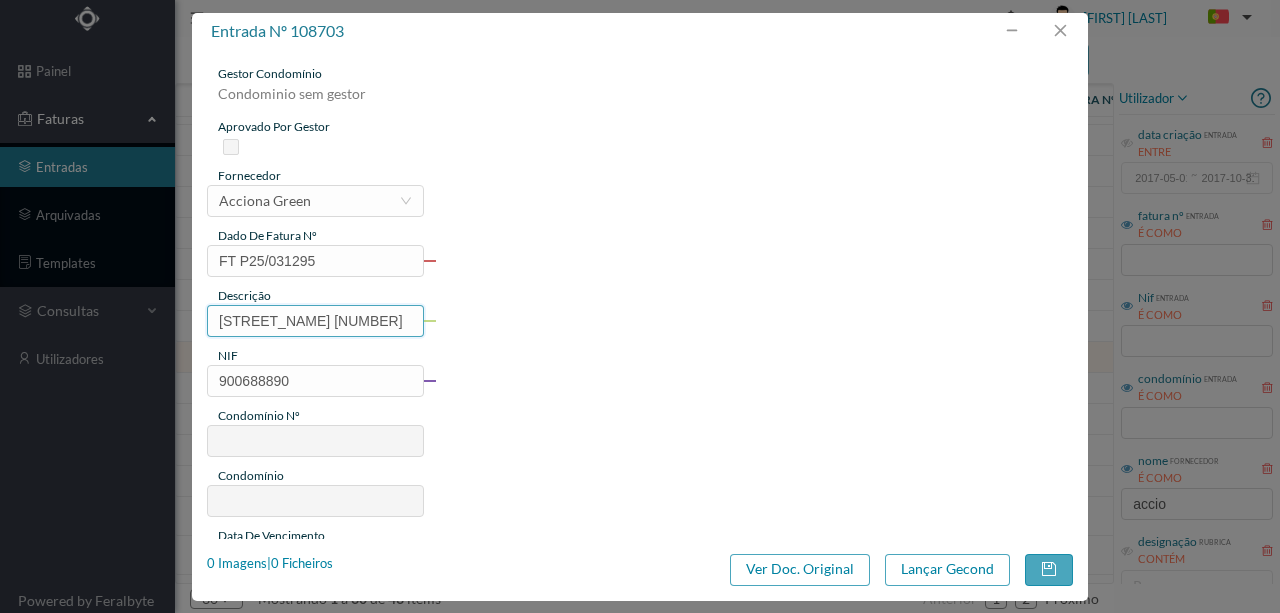 type on "671" 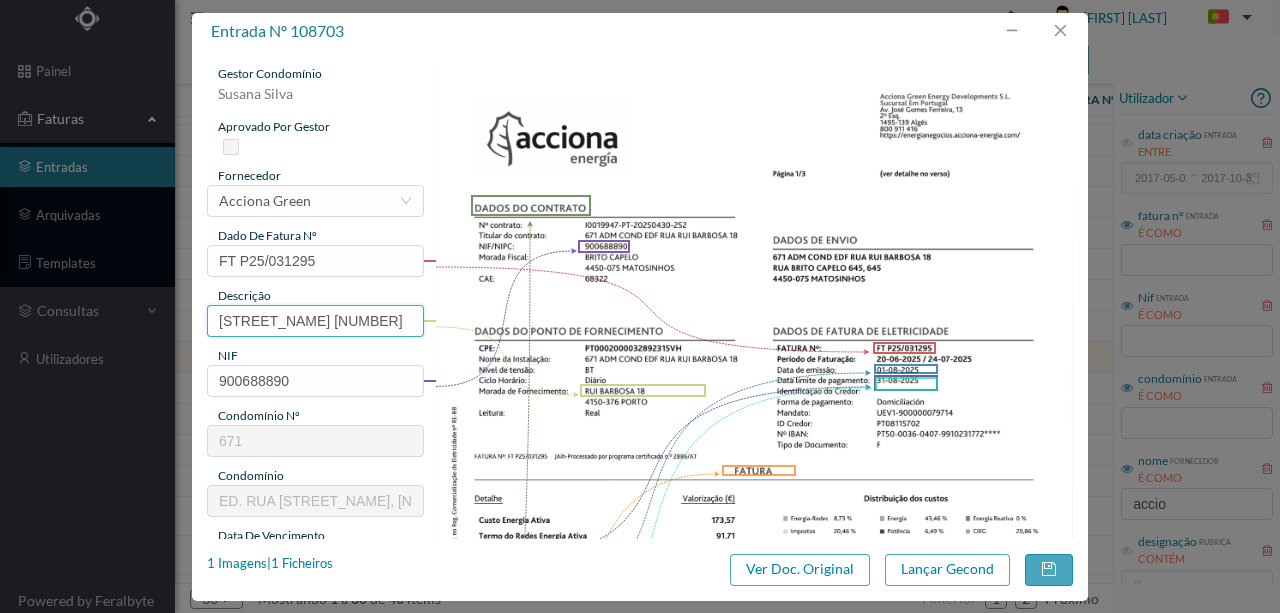 drag, startPoint x: 313, startPoint y: 320, endPoint x: 135, endPoint y: 314, distance: 178.10109 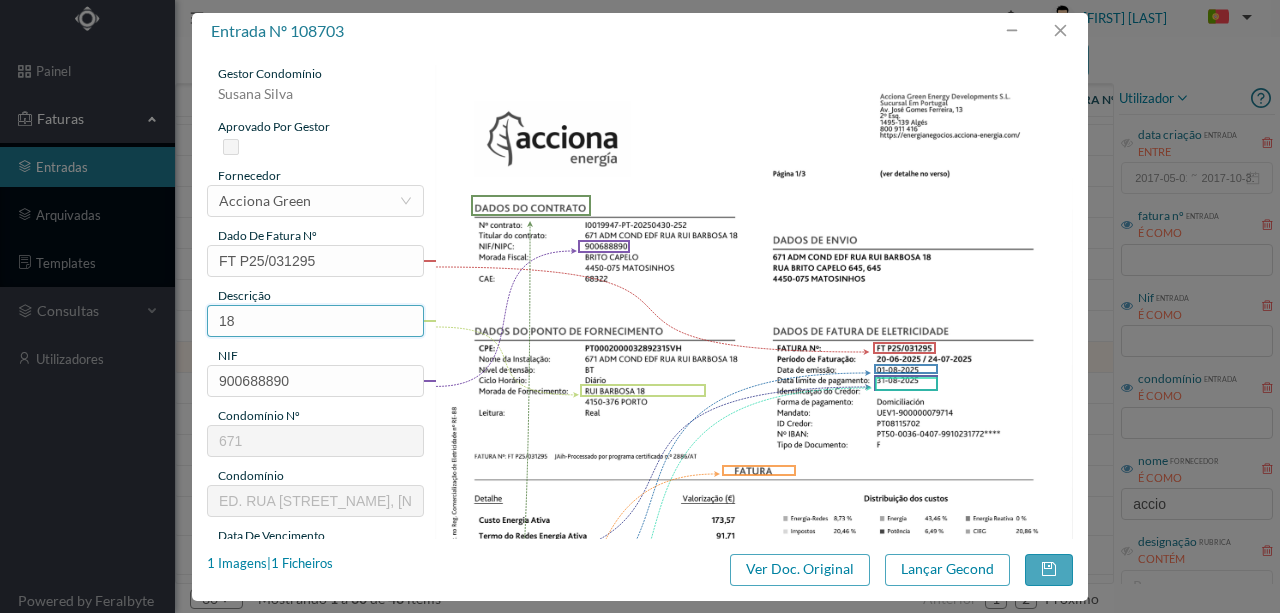 click on "18" at bounding box center [315, 321] 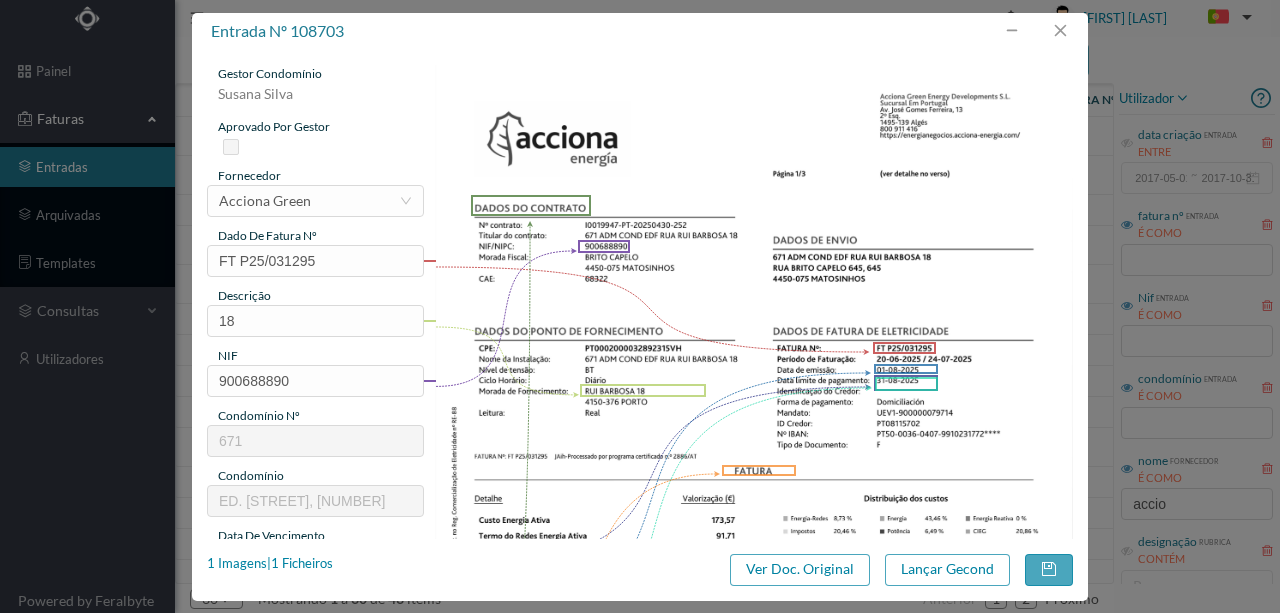 scroll, scrollTop: 0, scrollLeft: 0, axis: both 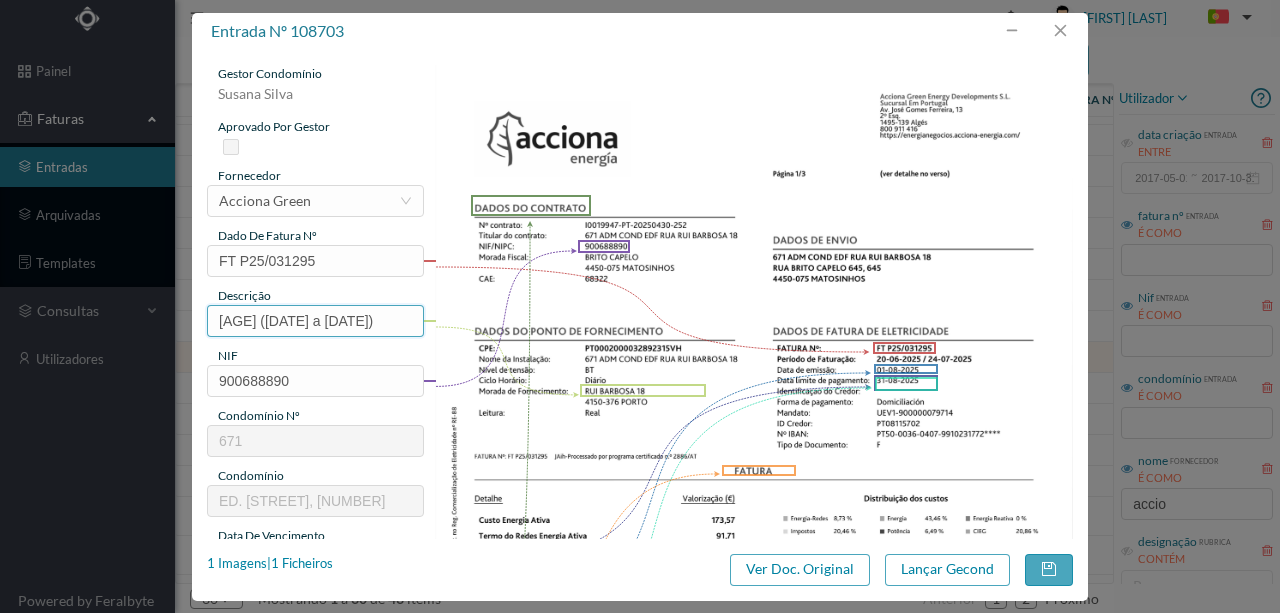 click on "[AGE] ([DATE] a [DATE])" at bounding box center [315, 321] 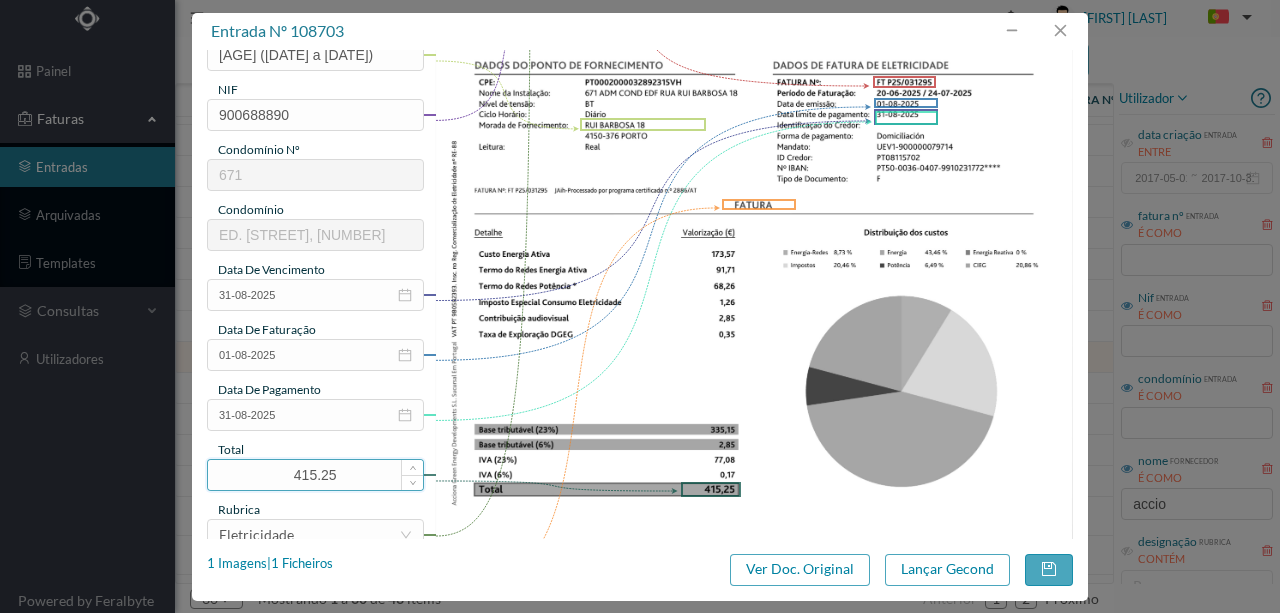 scroll, scrollTop: 400, scrollLeft: 0, axis: vertical 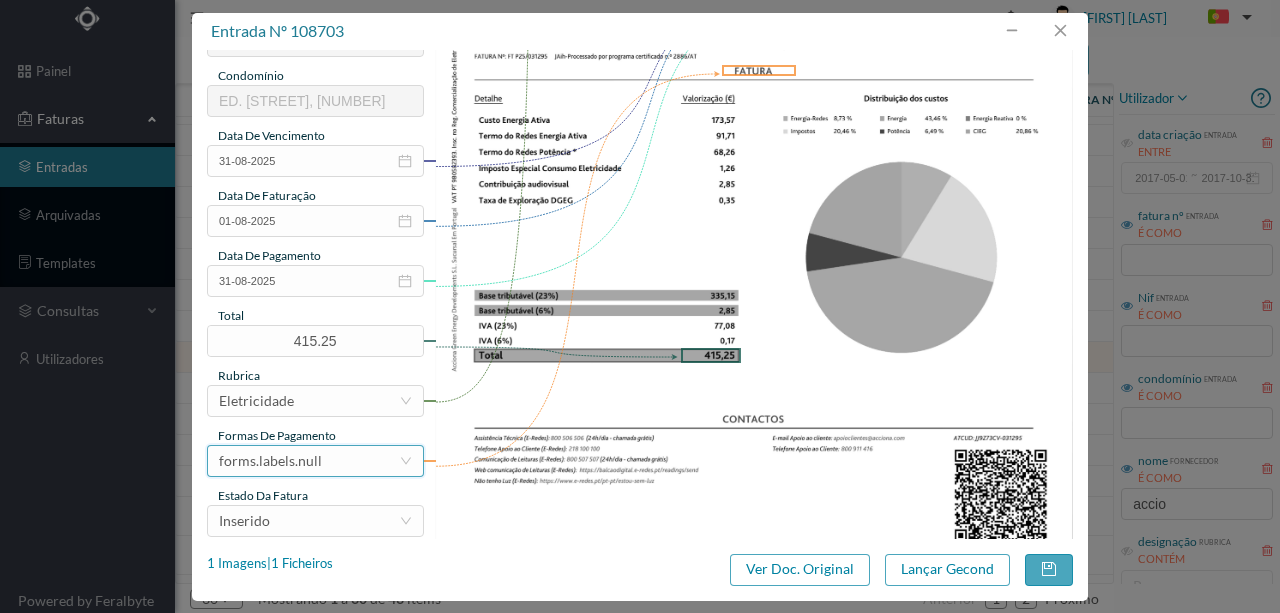 type on "[AGE] ([DATE] a [DATE])" 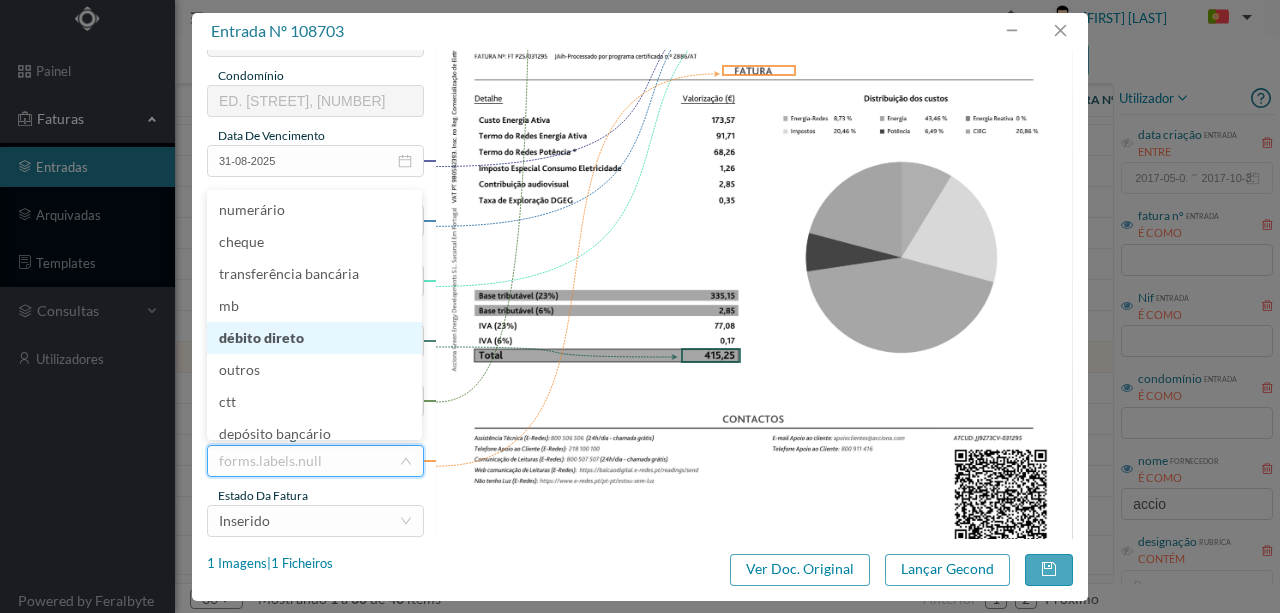 click on "débito direto" at bounding box center [314, 338] 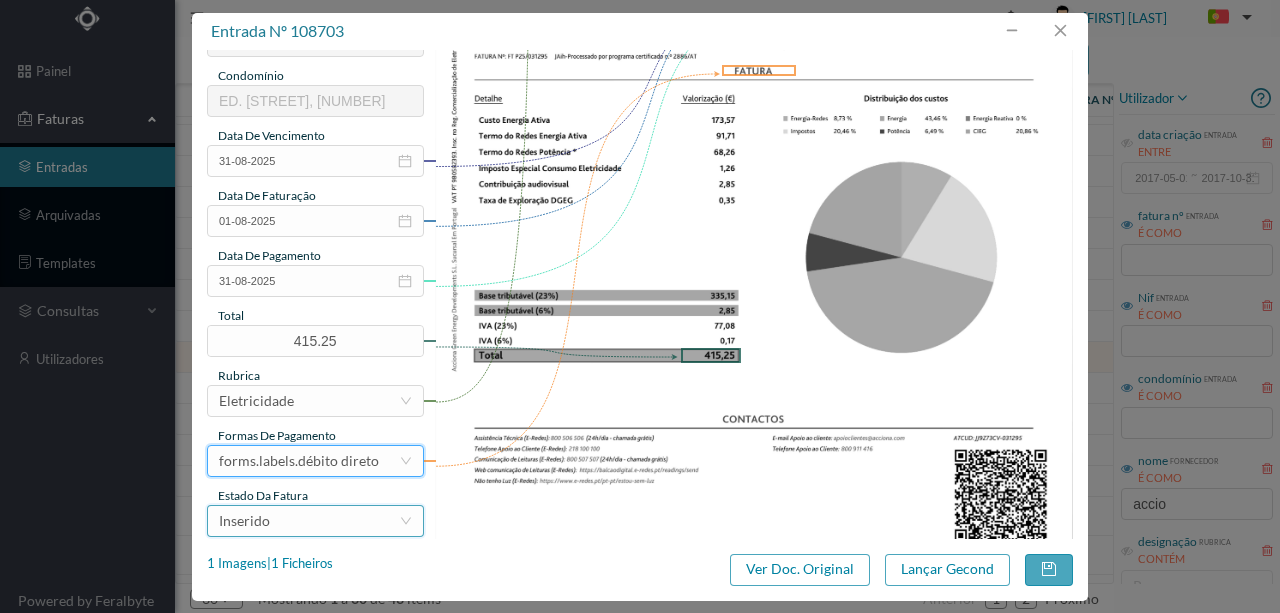click on "Inserido" at bounding box center (309, 521) 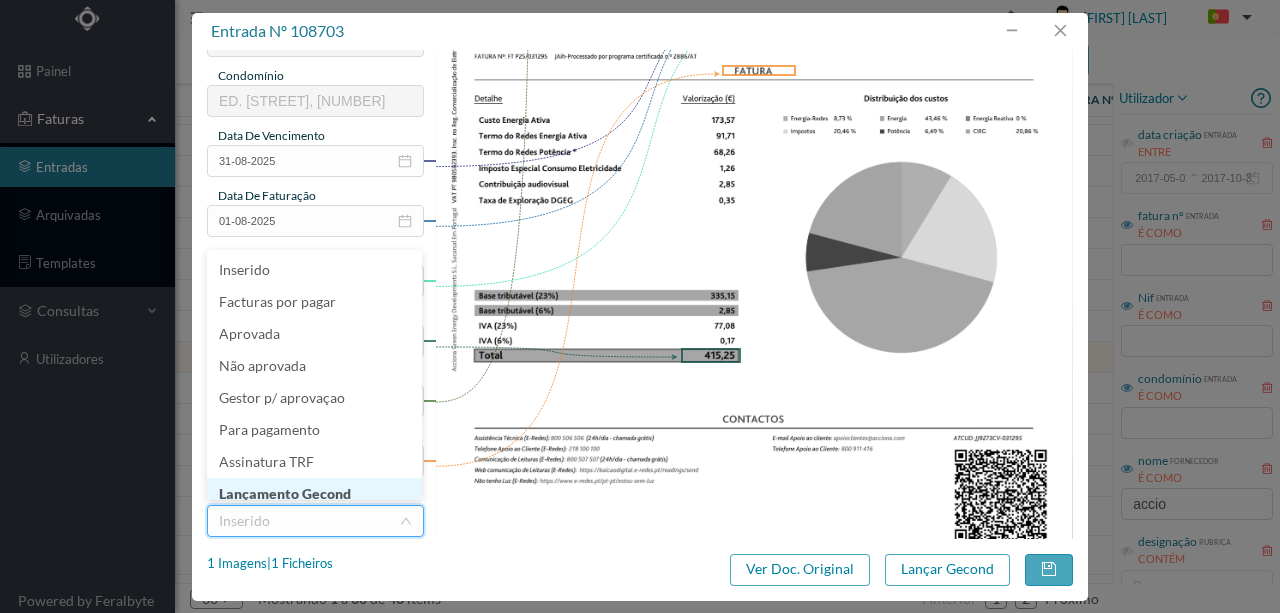 scroll, scrollTop: 10, scrollLeft: 0, axis: vertical 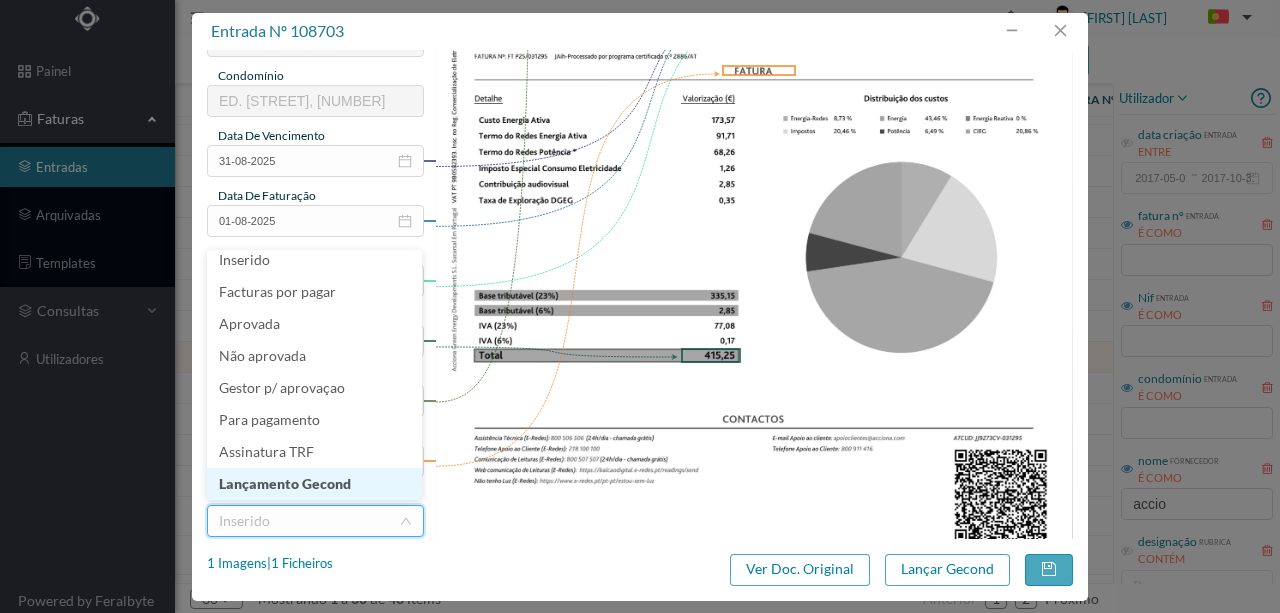 click on "Lançamento Gecond" at bounding box center [314, 484] 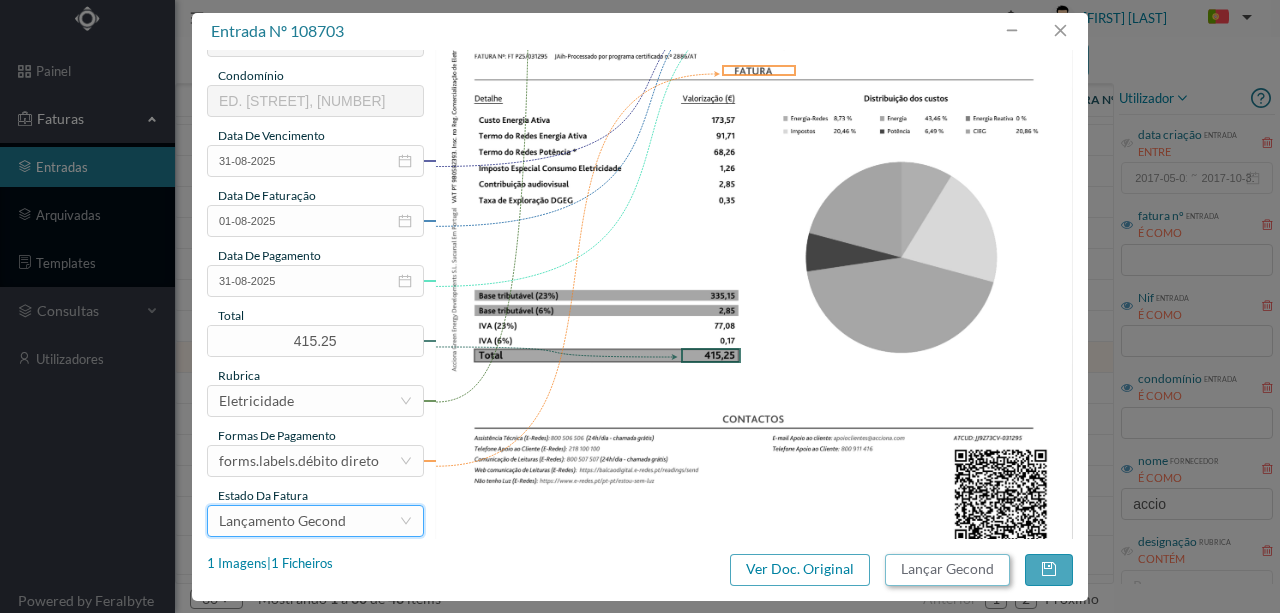 click on "Lançar Gecond" at bounding box center [947, 570] 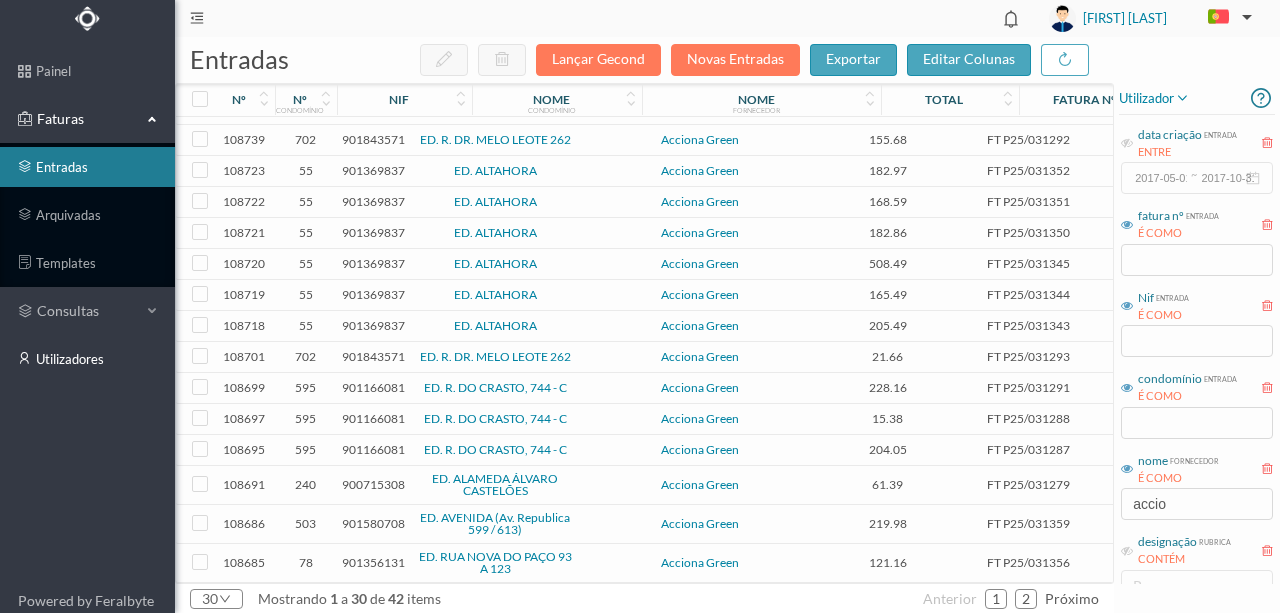 drag, startPoint x: 24, startPoint y: 352, endPoint x: 0, endPoint y: 140, distance: 213.35417 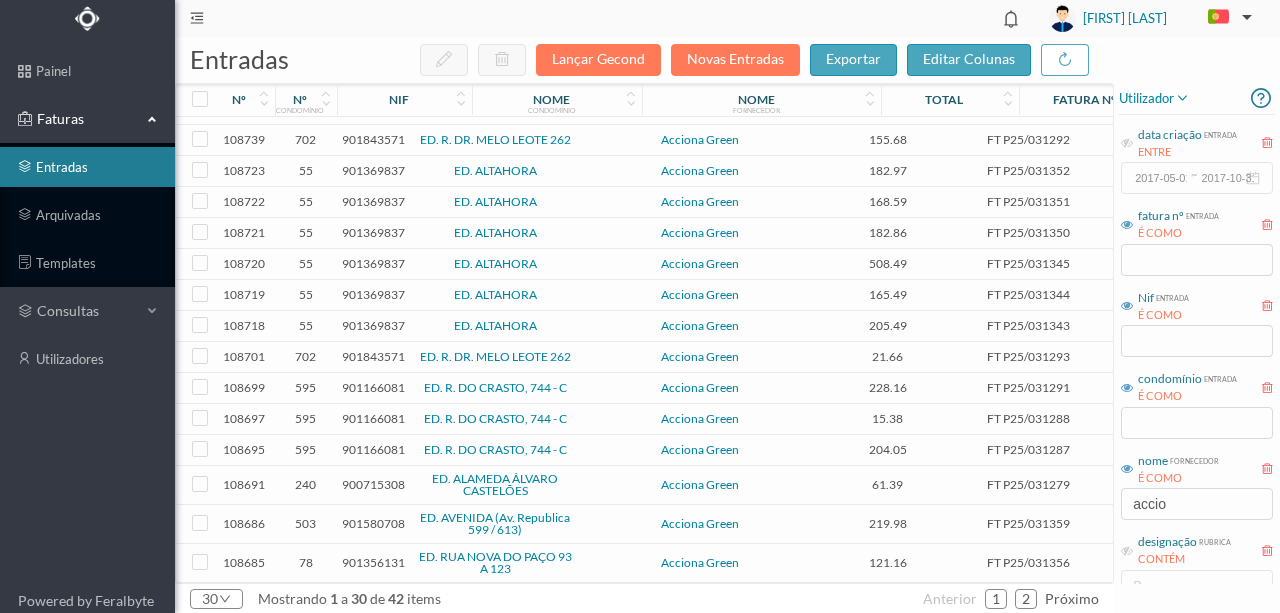 scroll, scrollTop: 523, scrollLeft: 0, axis: vertical 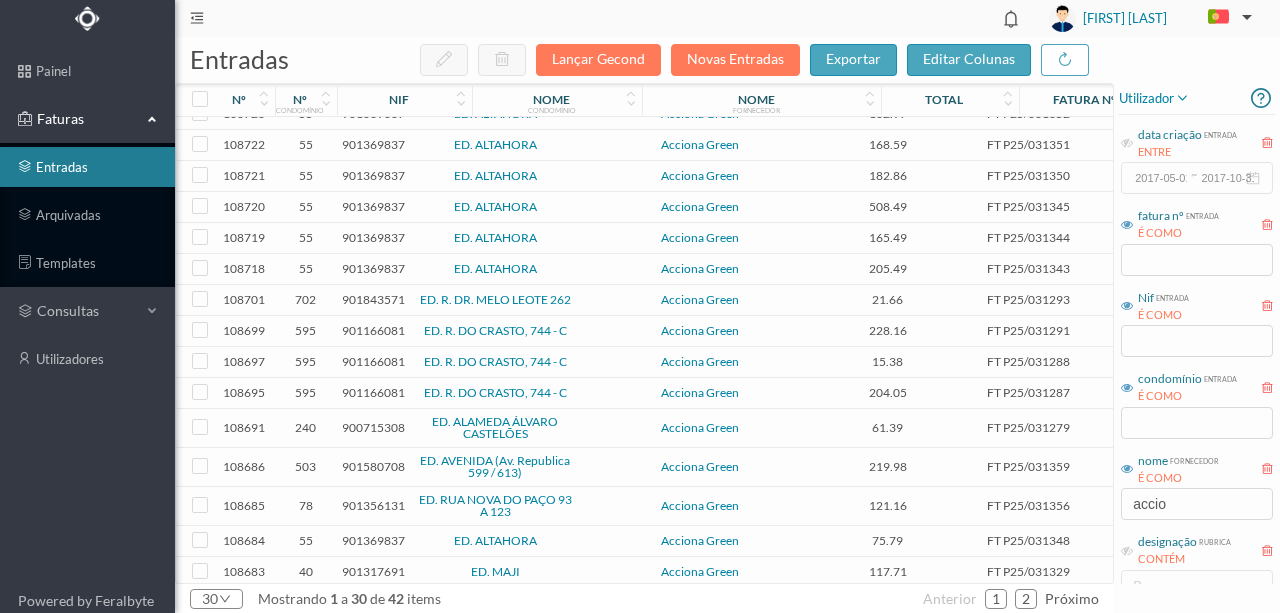 click on "900715308" at bounding box center [373, 427] 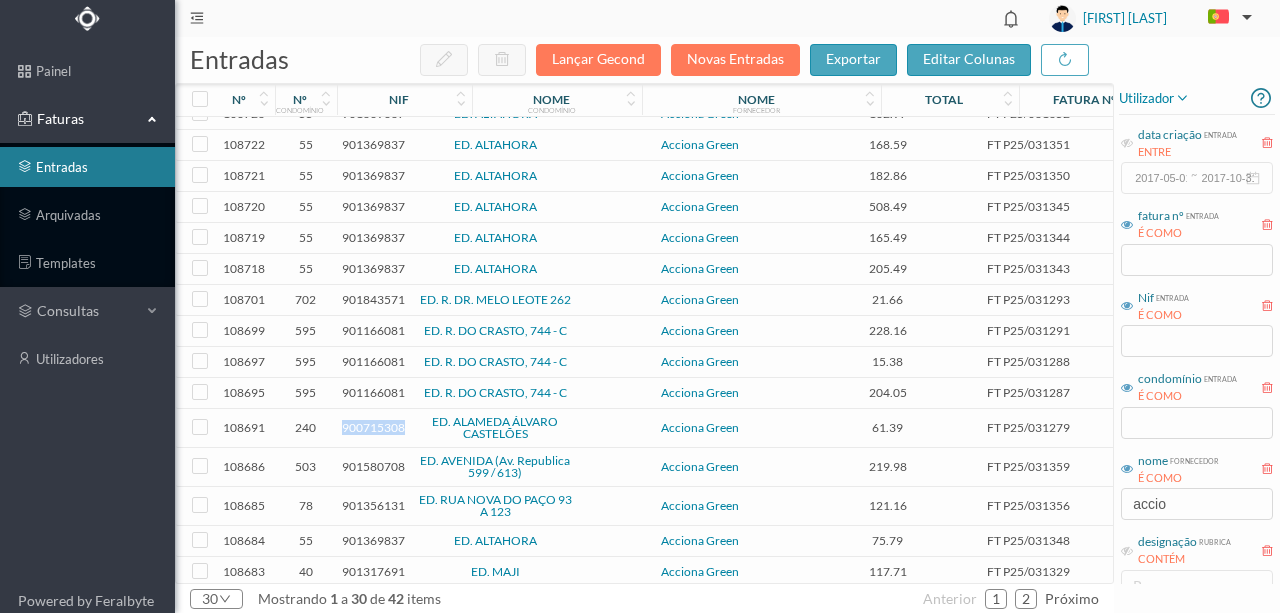 click on "900715308" at bounding box center [373, 427] 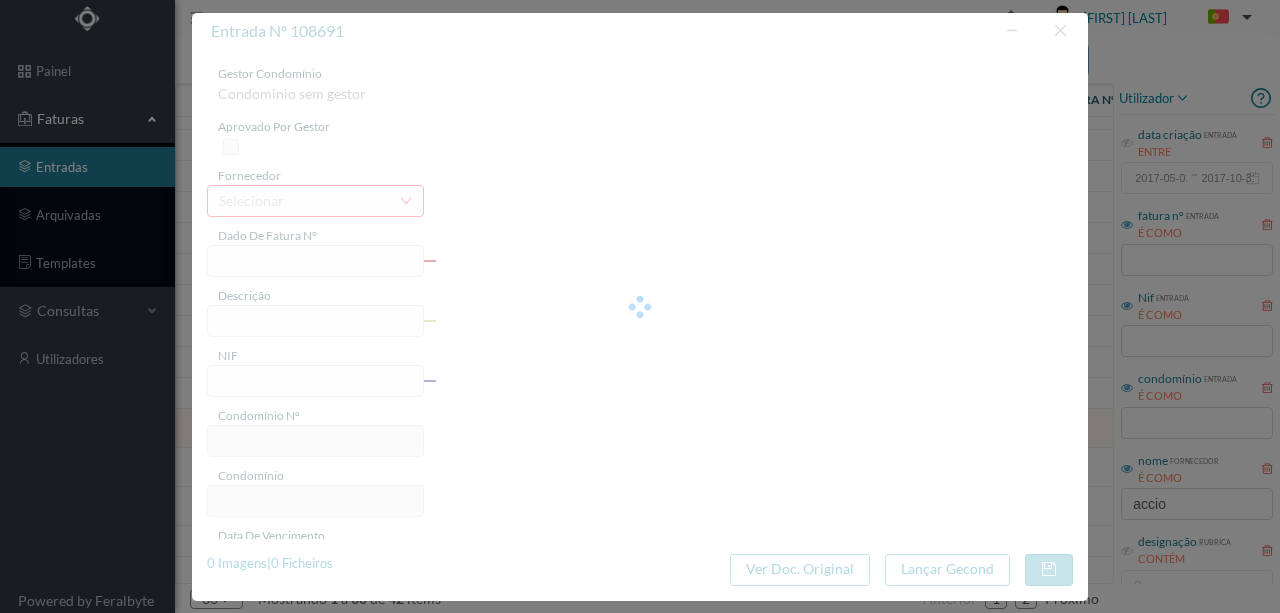 type on "FT P25/031279" 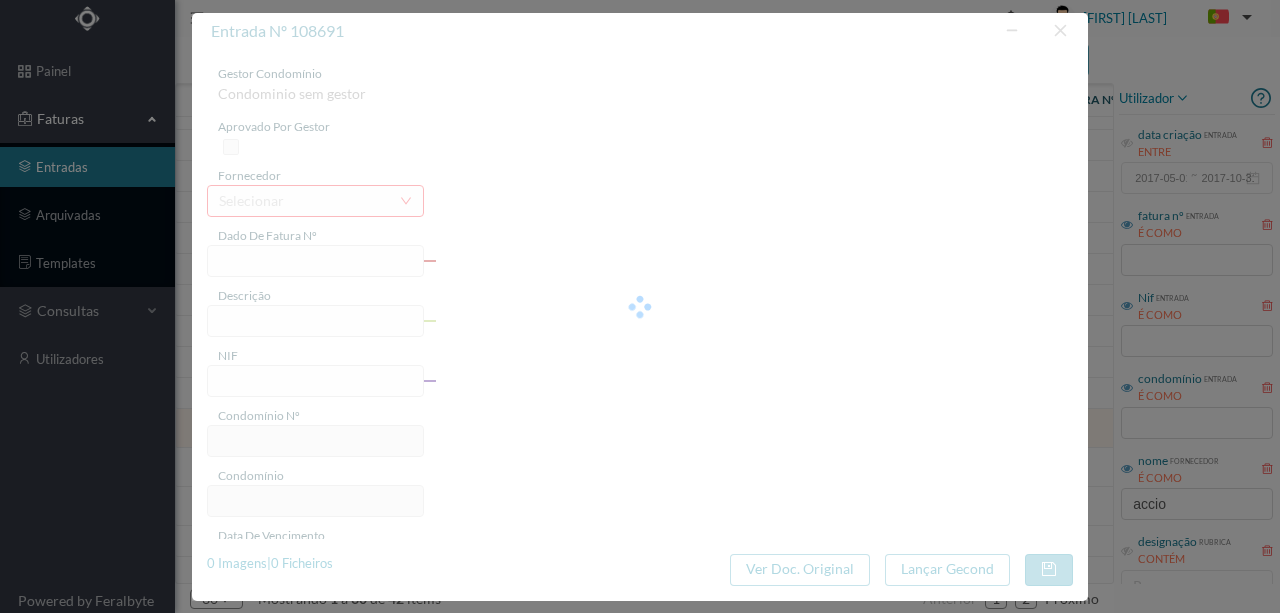 type on "[FIRST] [LAST] [NUMBER]" 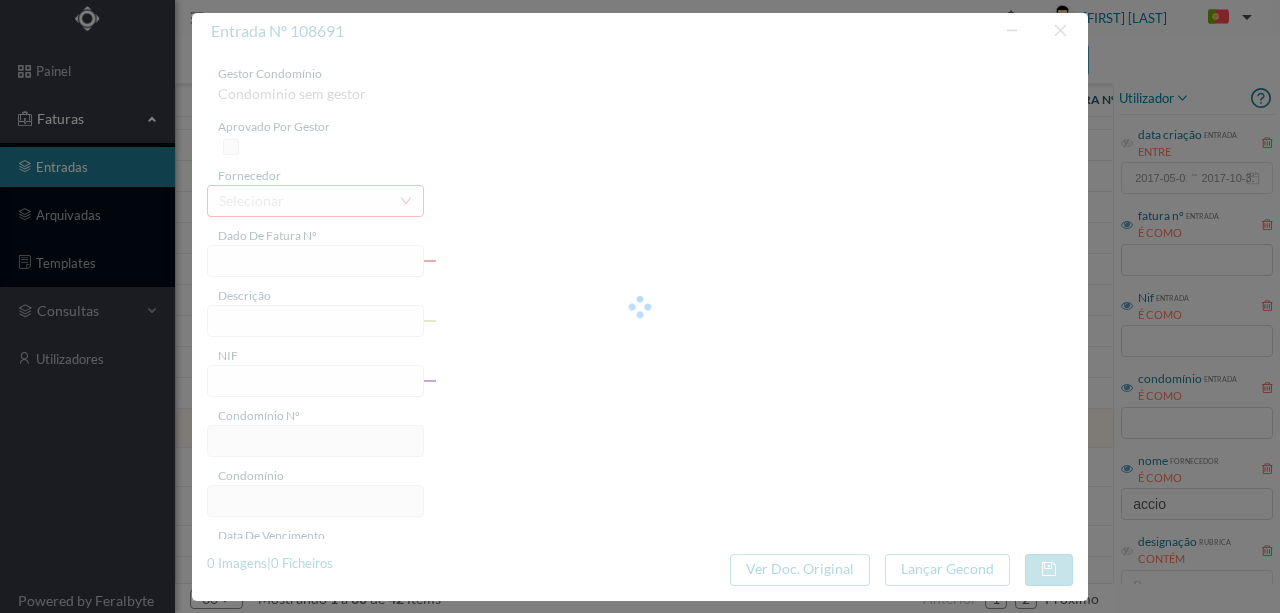 type on "31-08-2025" 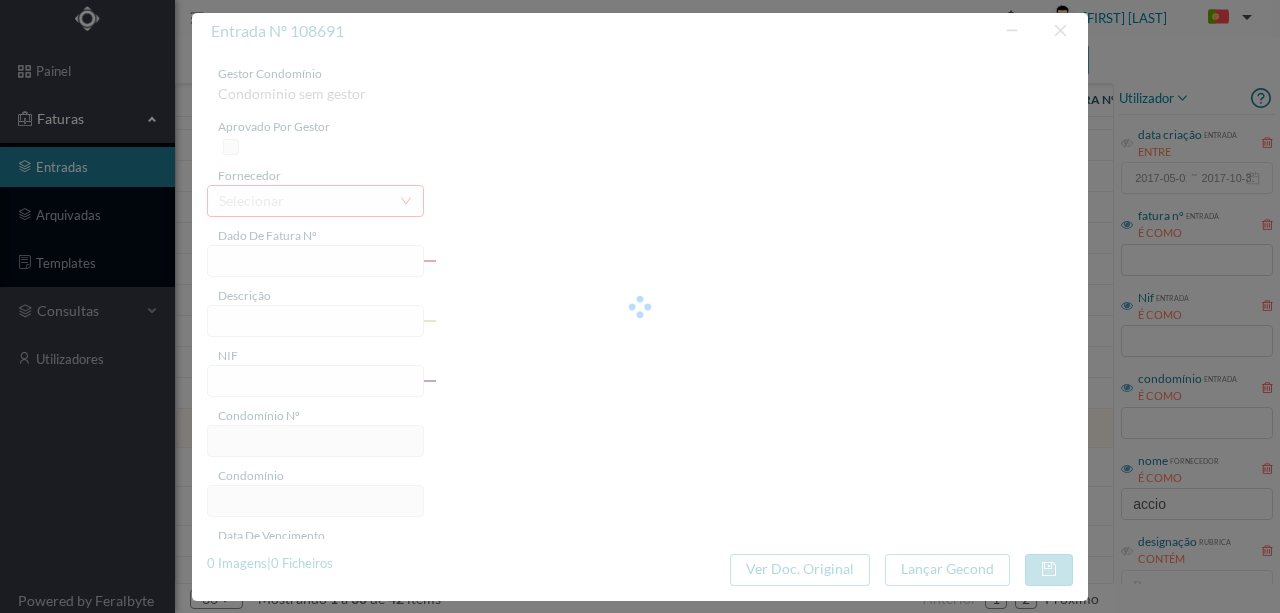 type on "61.39" 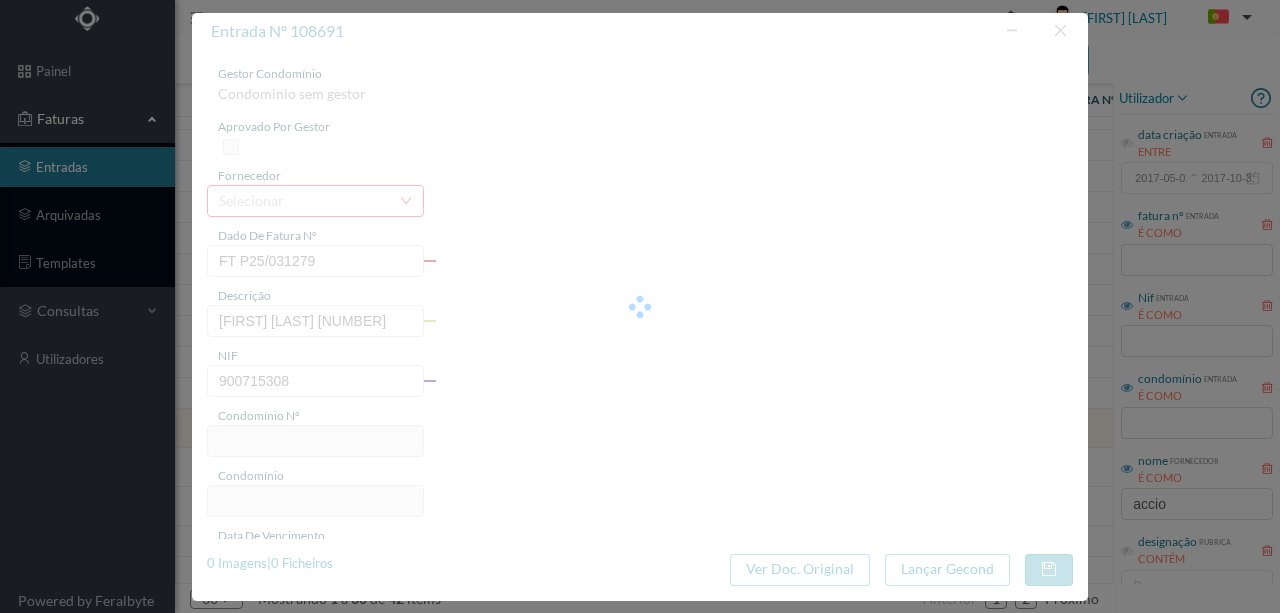 type on "240" 